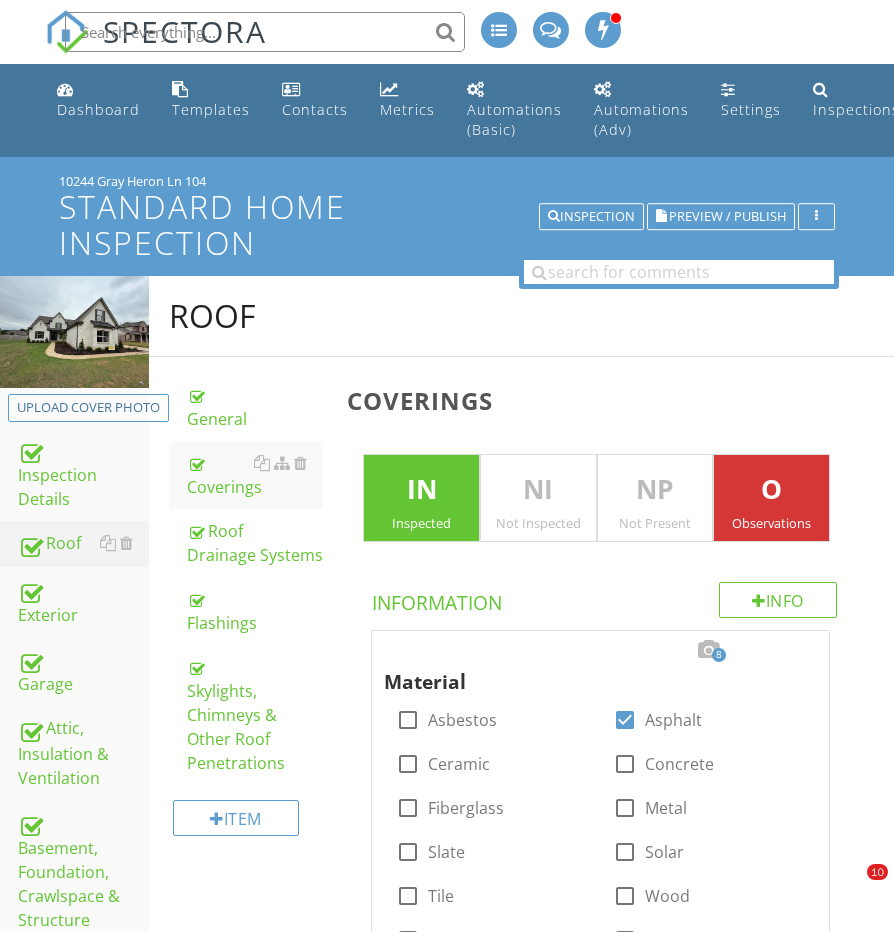 scroll, scrollTop: 0, scrollLeft: 0, axis: both 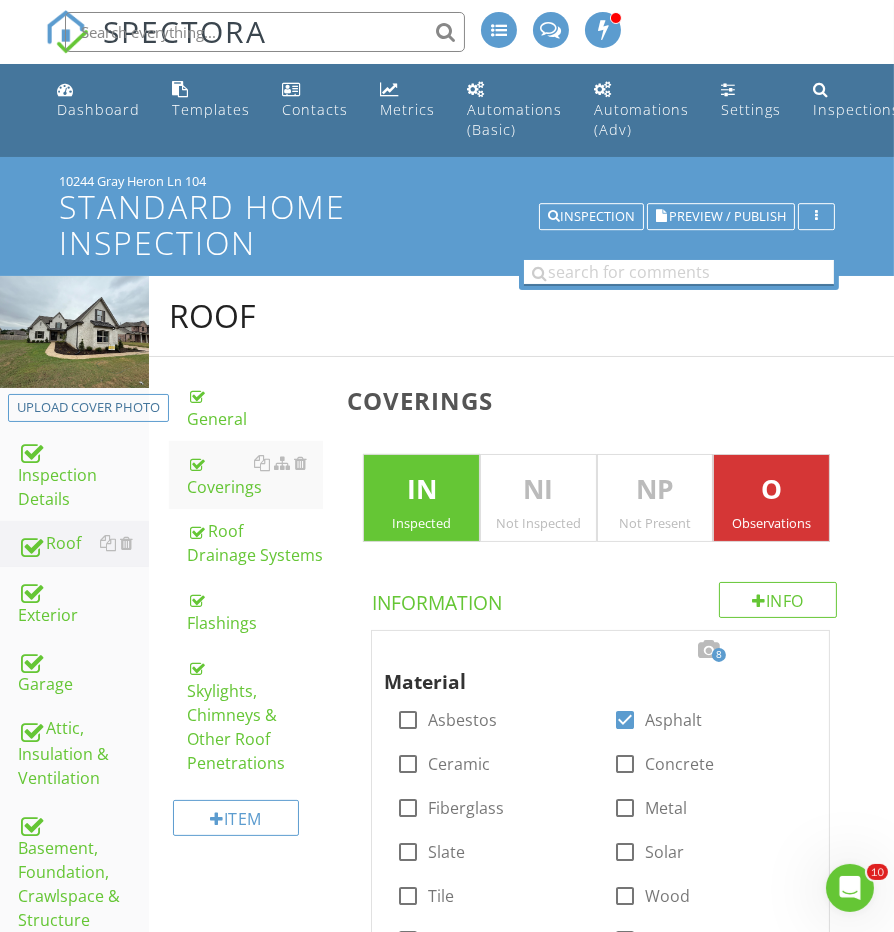 click at bounding box center (679, 272) 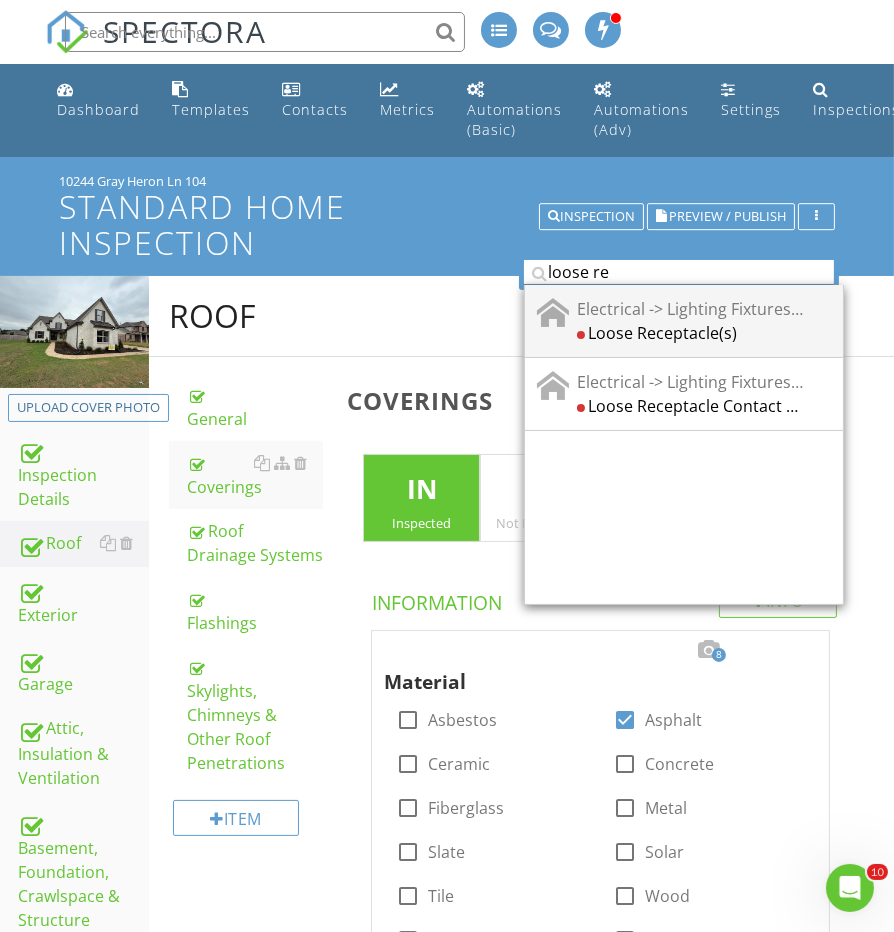 type on "loose re" 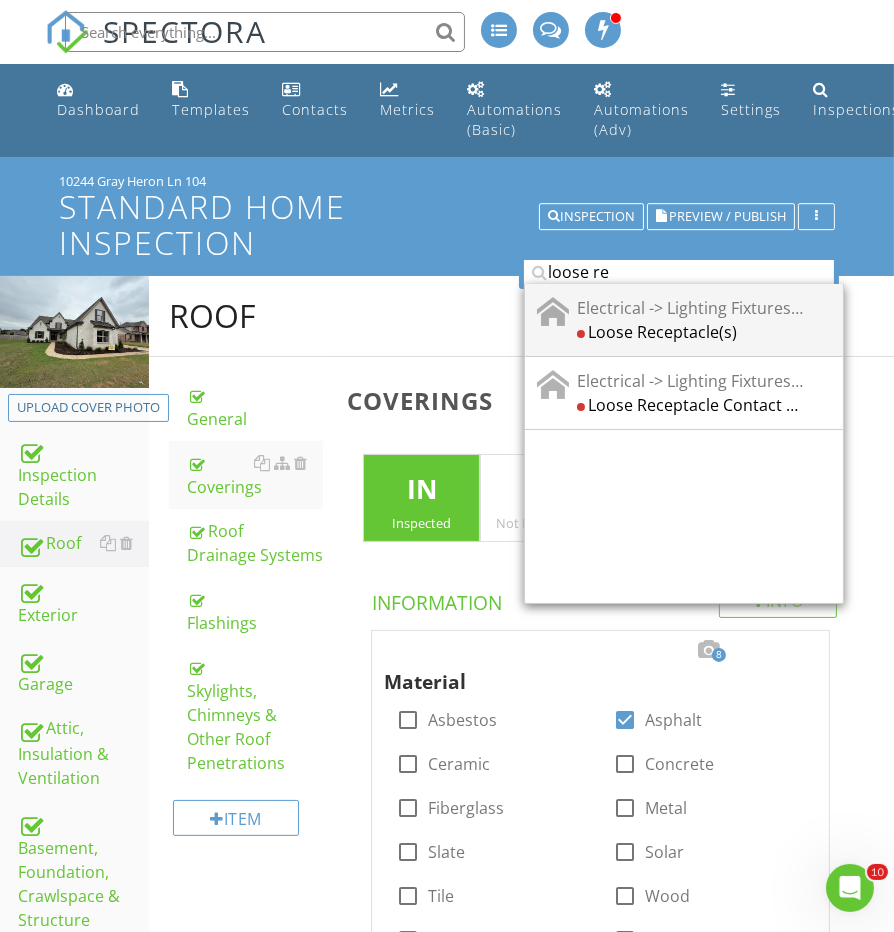 click on "Loose Receptacle(s)" at bounding box center (690, 332) 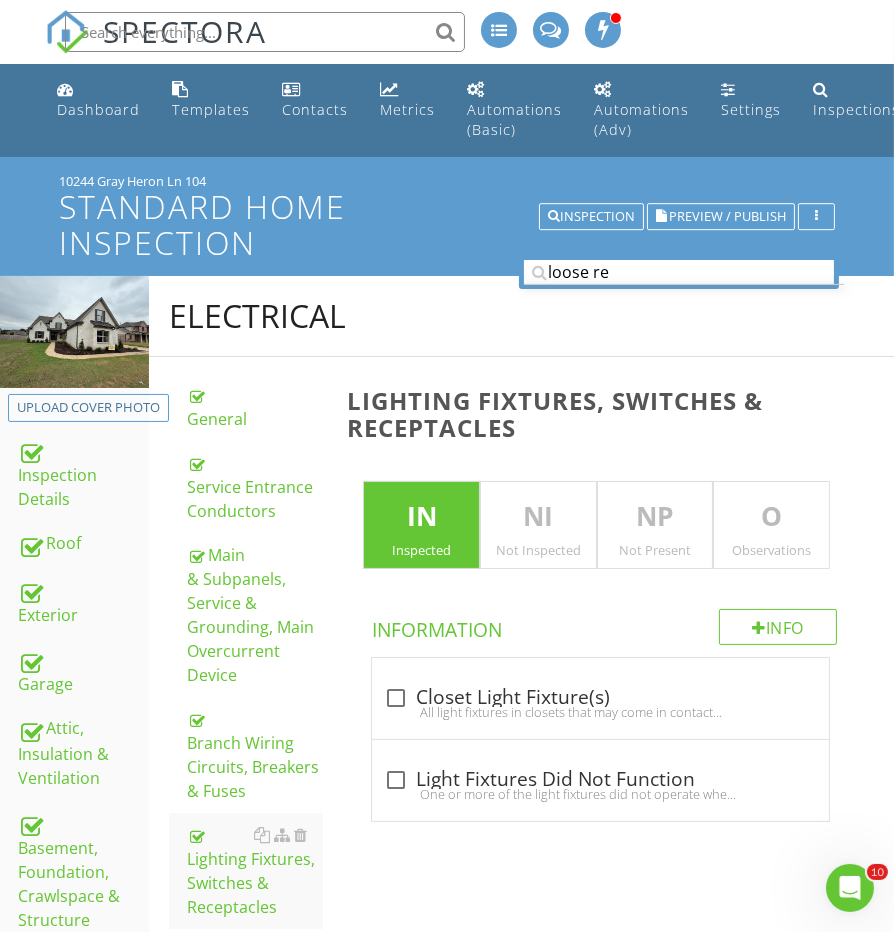 click on "O" at bounding box center (771, 517) 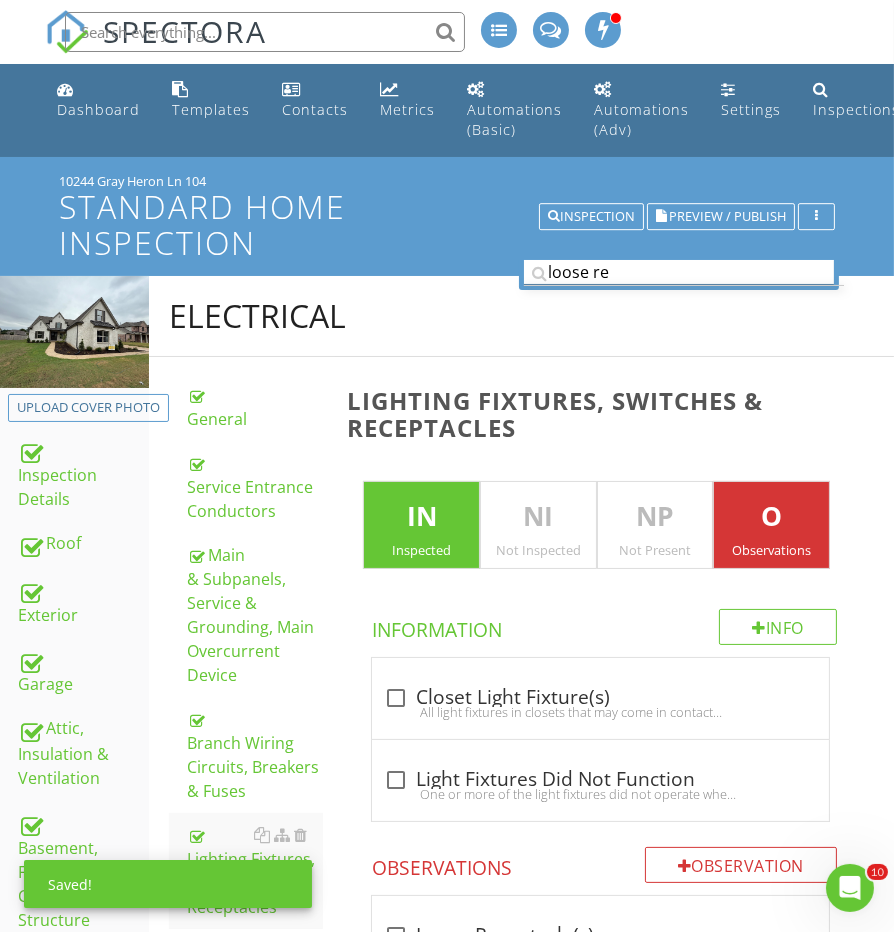 click on "loose re" at bounding box center [679, 272] 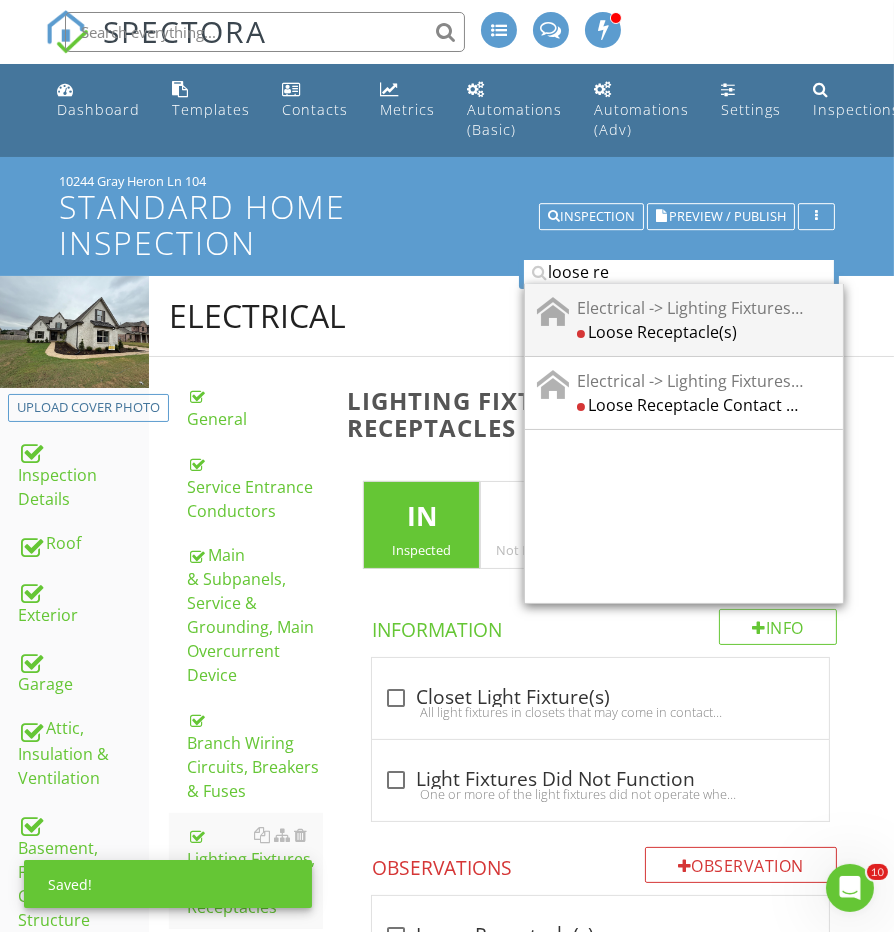 click on "Electrical
->
Lighting Fixtures, Switches & Receptacles" at bounding box center (690, 308) 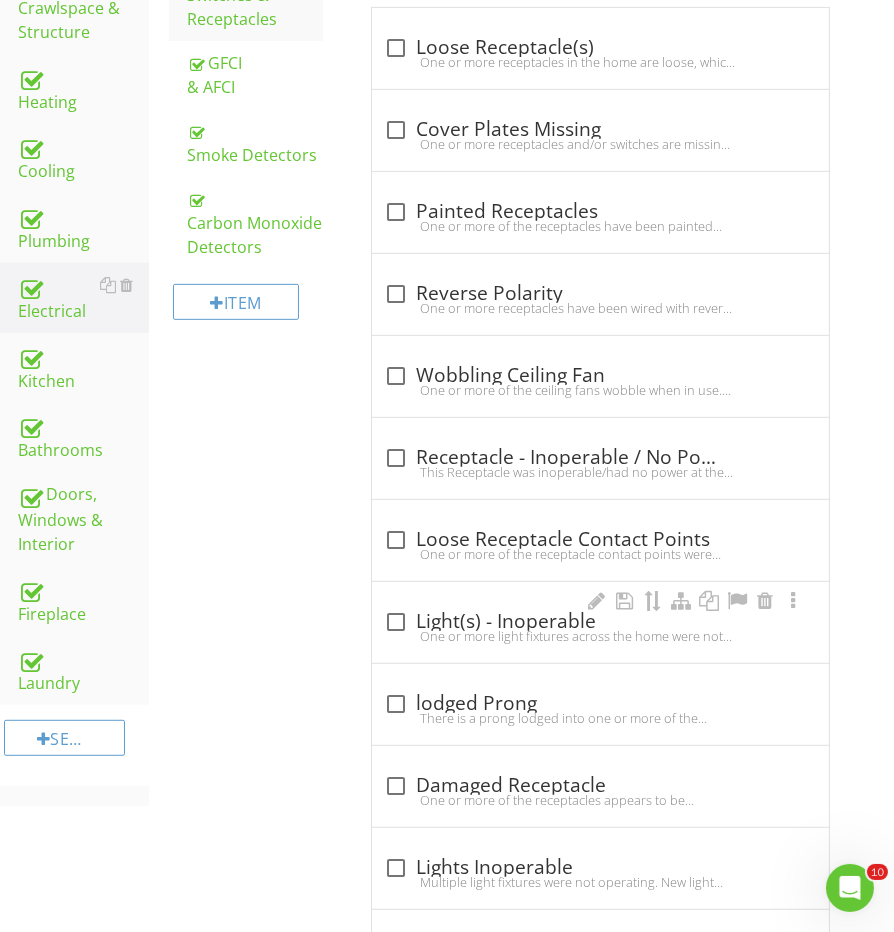 click on "check_box_outline_blank
Light(s) - Inoperable" at bounding box center (600, 622) 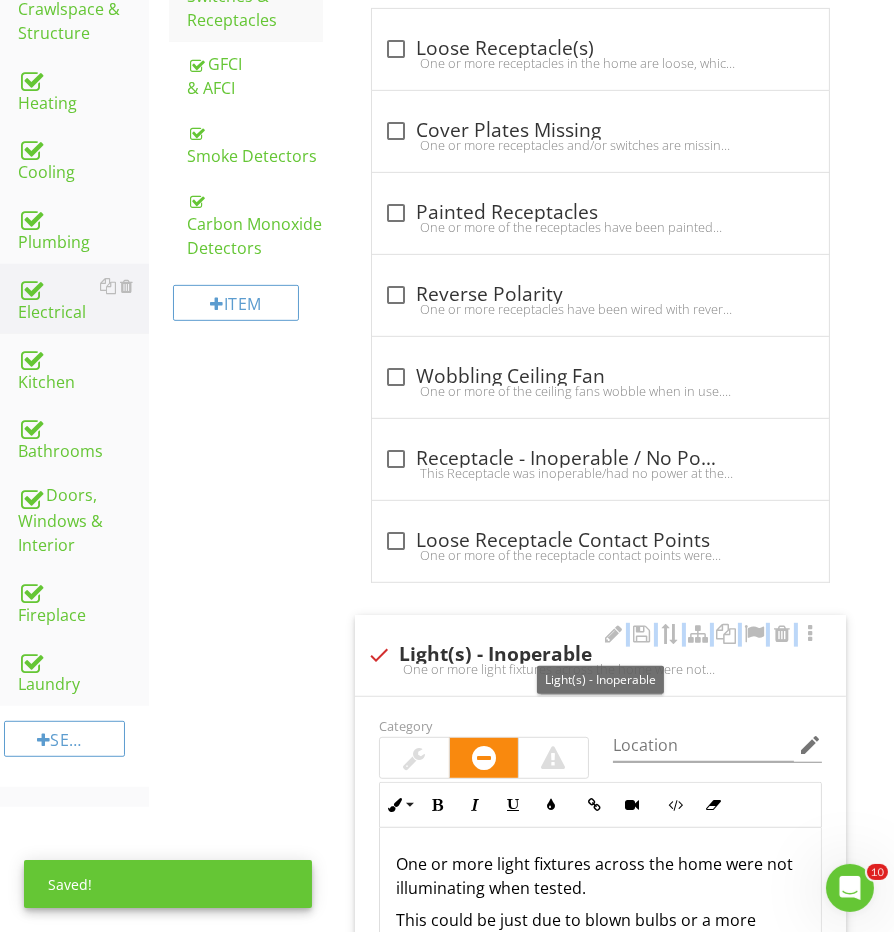 click on "check
Light(s) - Inoperable
One or more light fixtures across the home were not illuminating when tested.This could be just due to blown bulbs or a more serious issues such as and issue with; the circuit, switch, or fixture.Recommend replacing the bulb and retesting. If the issue is not resolved a qualified electrician should further evaluate and repair/correct.Light inoperable" at bounding box center (600, 655) 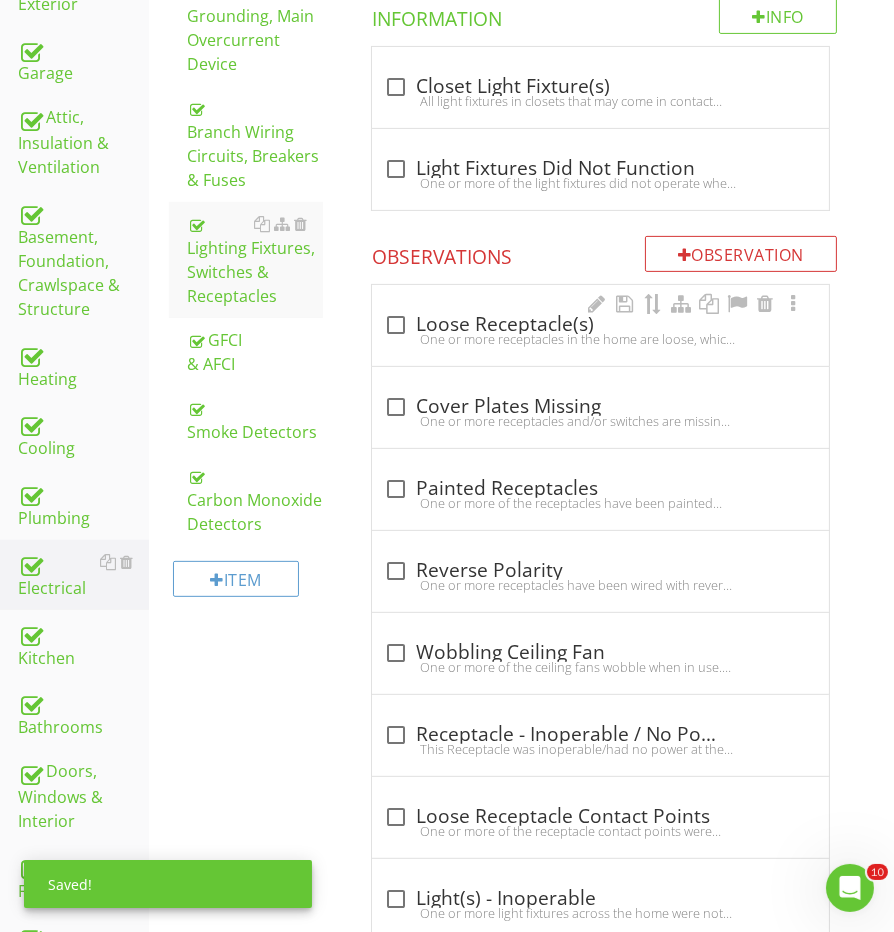 click on "check_box_outline_blank
Loose Receptacle(s)
One or more receptacles in the home are loose, which can lead to poor electrical connections and potential hazards over time as they are used. Properly secured receptacles are important for maintaining a safe and reliable electrical system.Recommend having all receptacles inspected and re-secured to the junction box as needed to prevent further issues." at bounding box center [600, 325] 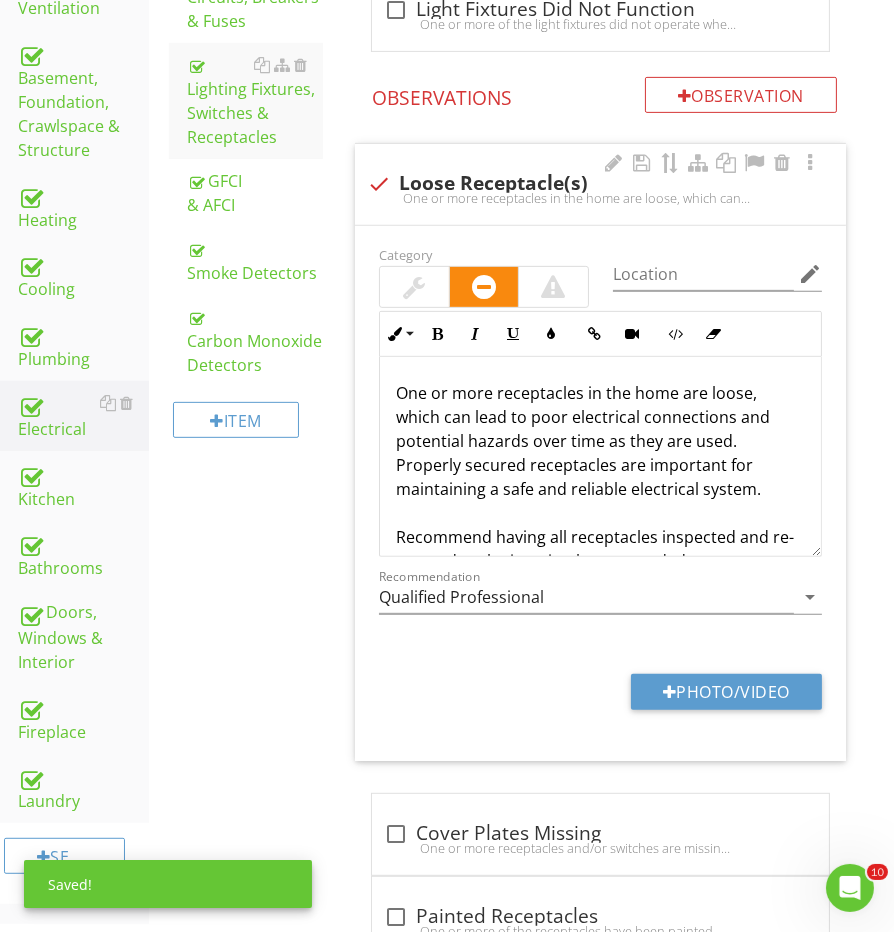 scroll, scrollTop: 789, scrollLeft: 0, axis: vertical 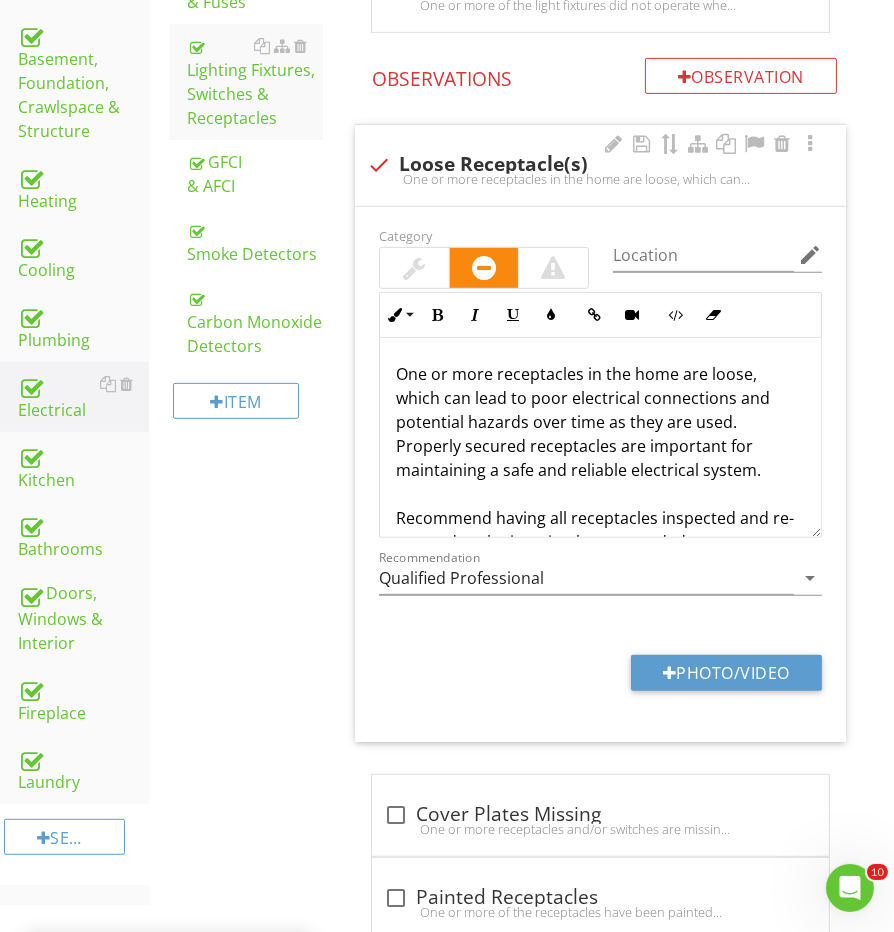 click at bounding box center (414, 268) 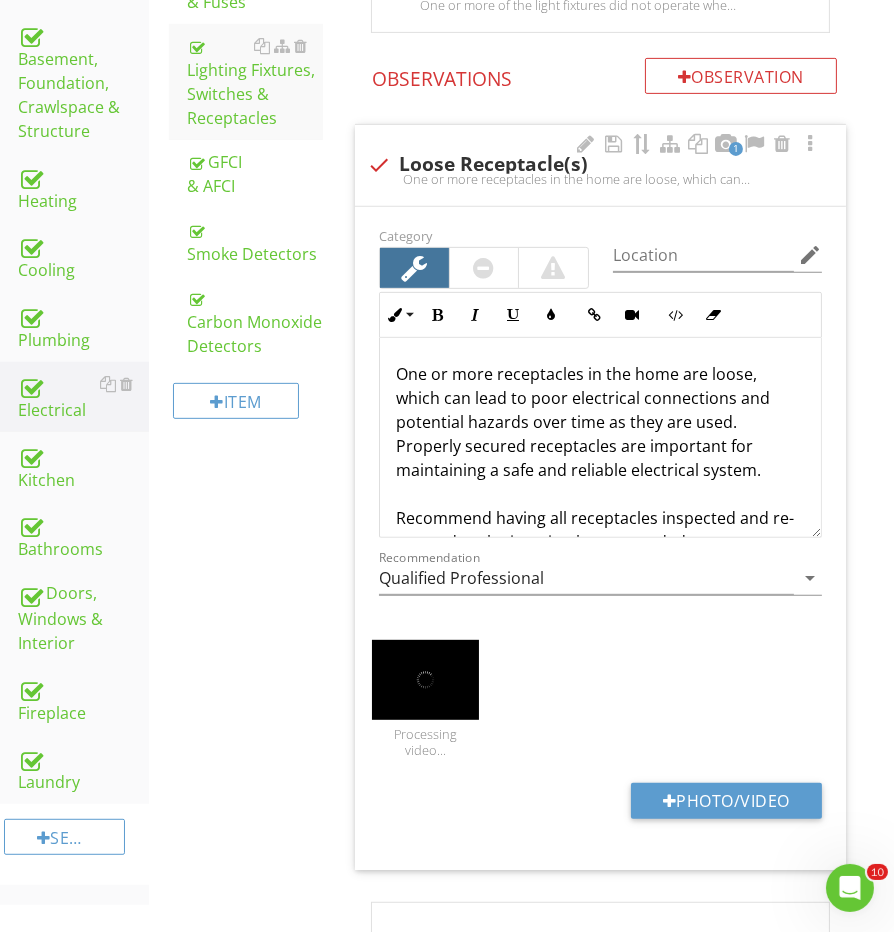scroll, scrollTop: 665, scrollLeft: 0, axis: vertical 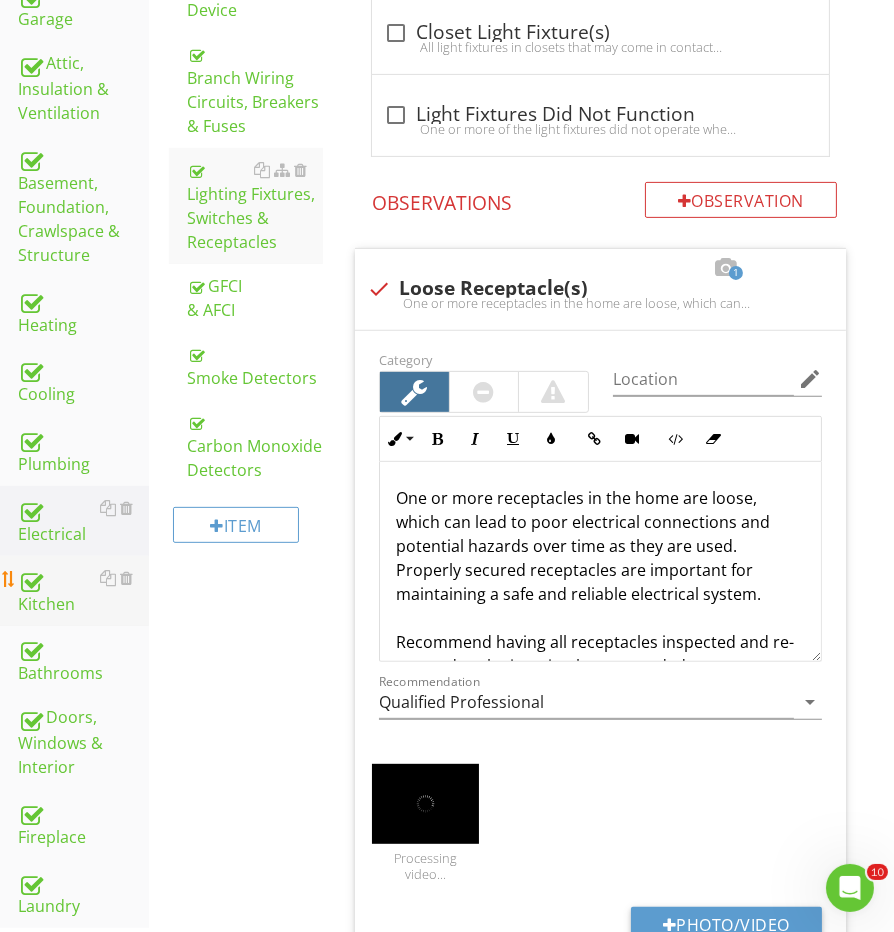 click on "Kitchen" at bounding box center (83, 591) 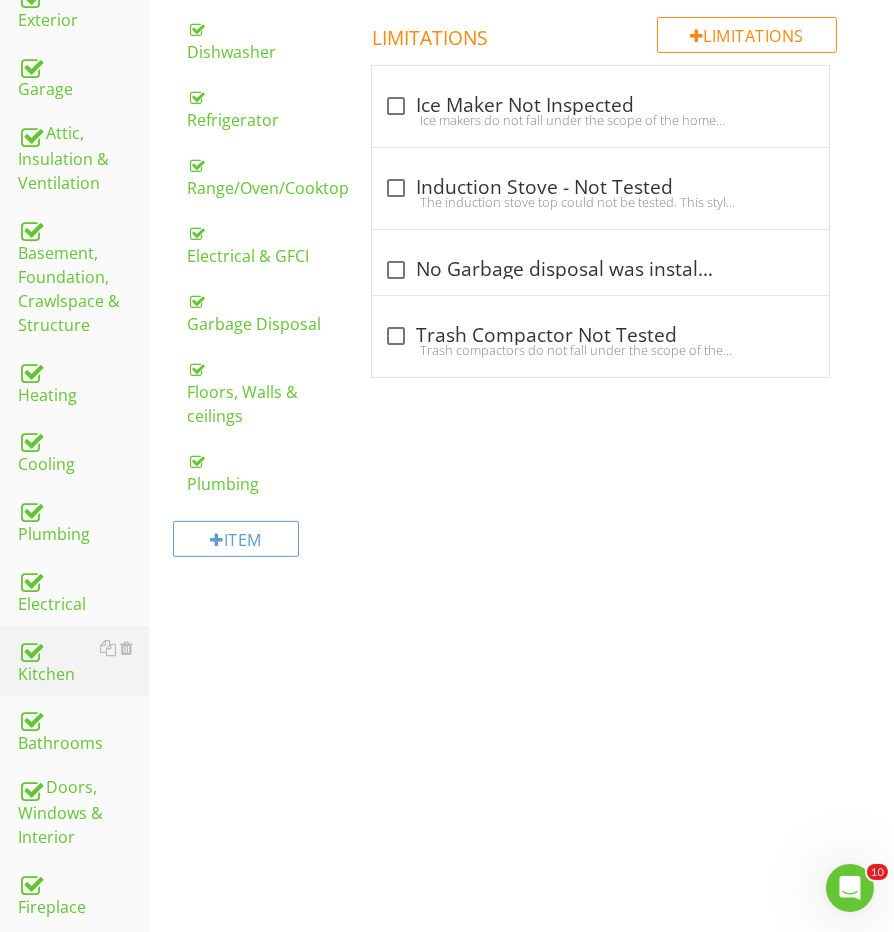 scroll, scrollTop: 527, scrollLeft: 0, axis: vertical 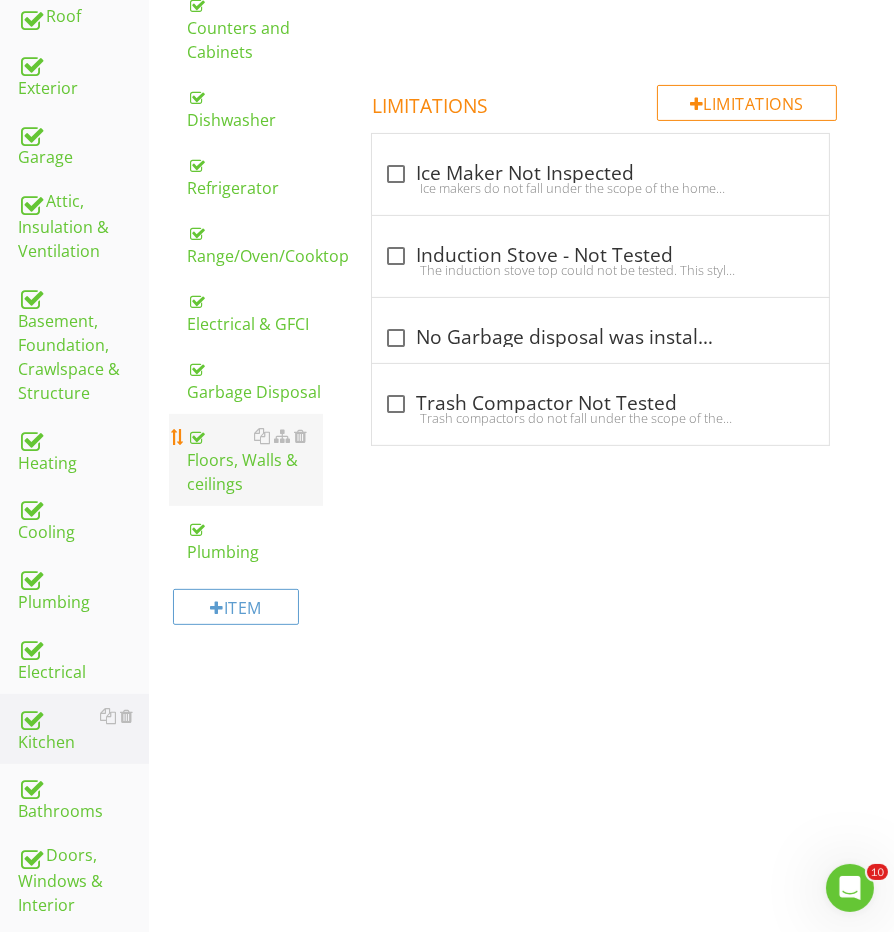 click on "Floors, Walls & ceilings" at bounding box center [255, 460] 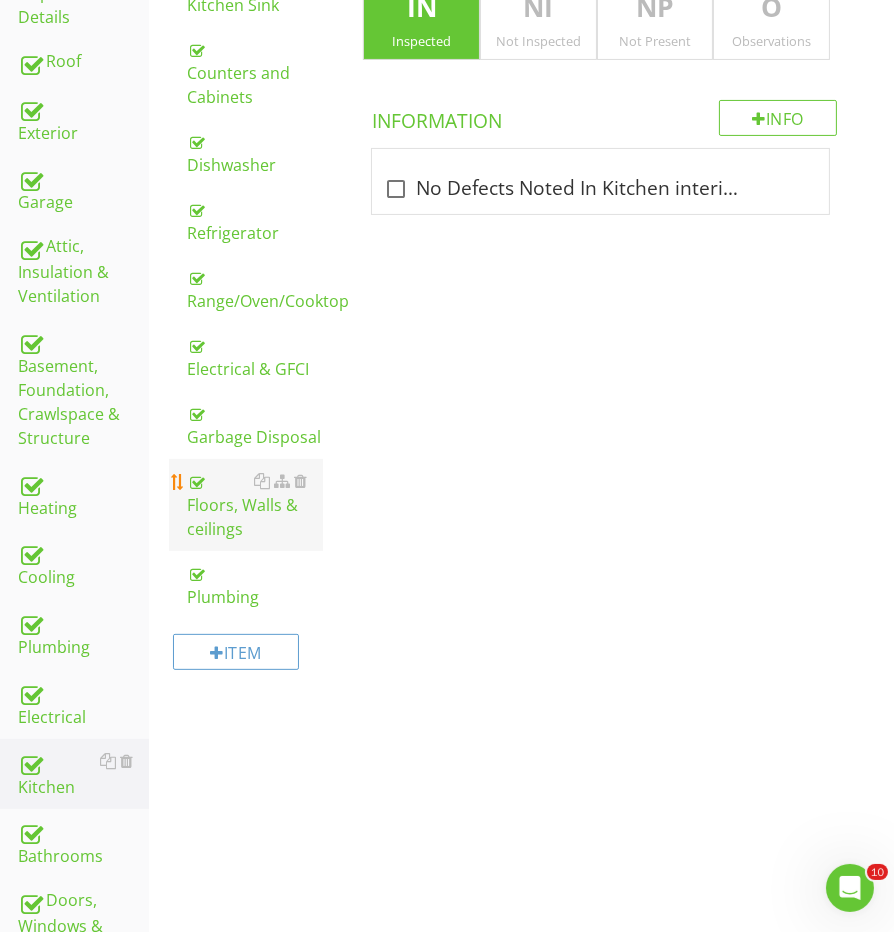 scroll, scrollTop: 447, scrollLeft: 0, axis: vertical 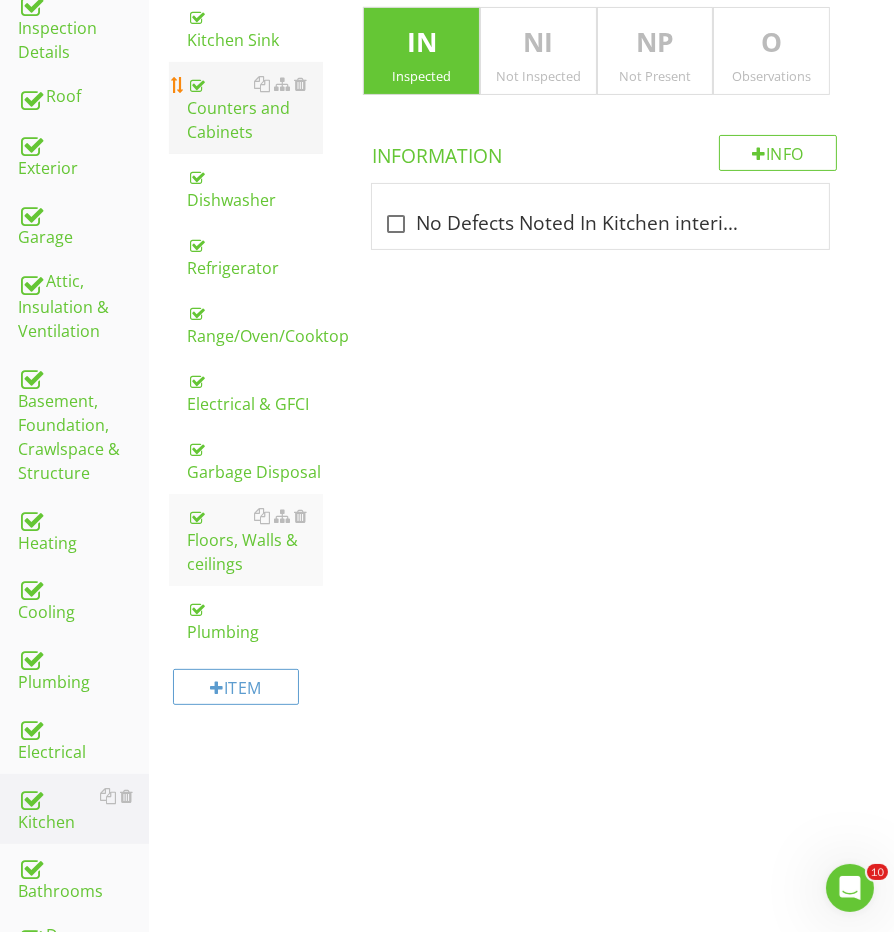 click on "Counters and Cabinets" at bounding box center [255, 108] 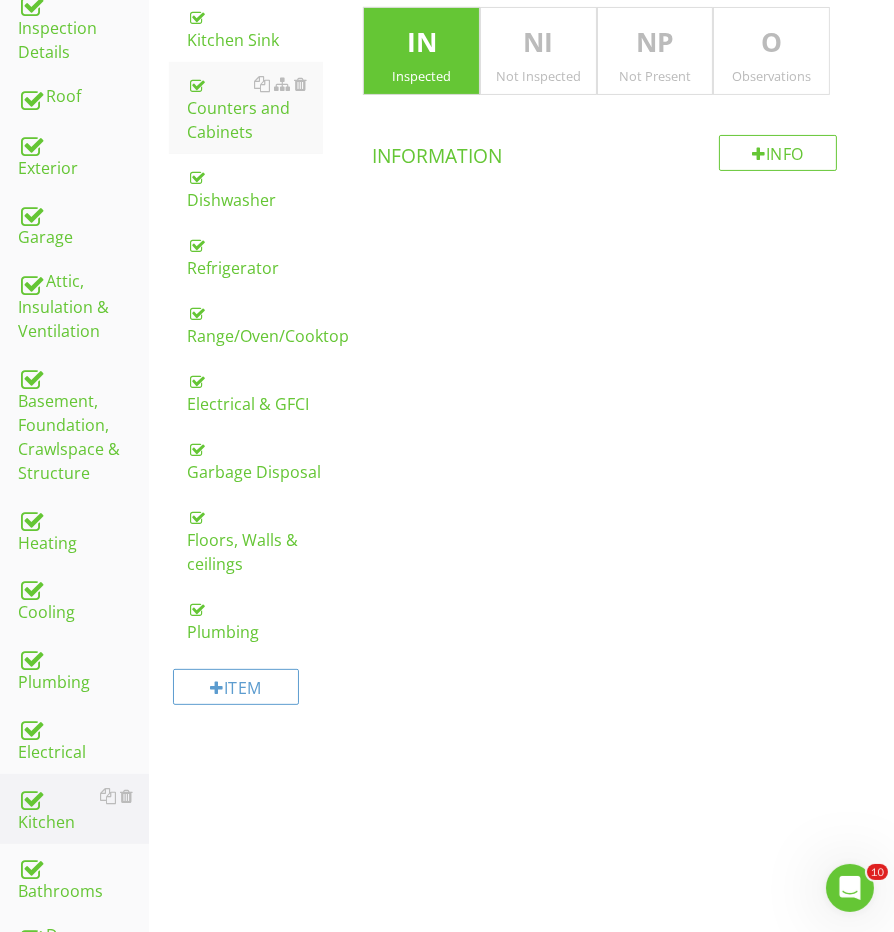 click on "Observations" at bounding box center [771, 76] 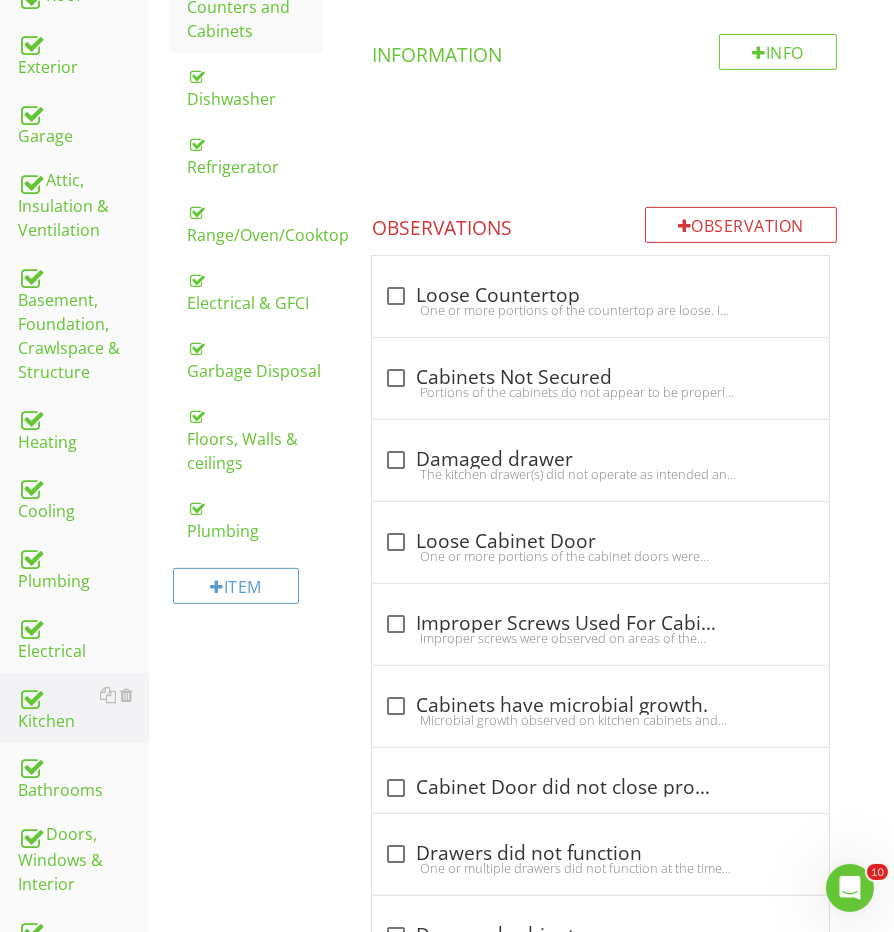 scroll, scrollTop: 580, scrollLeft: 0, axis: vertical 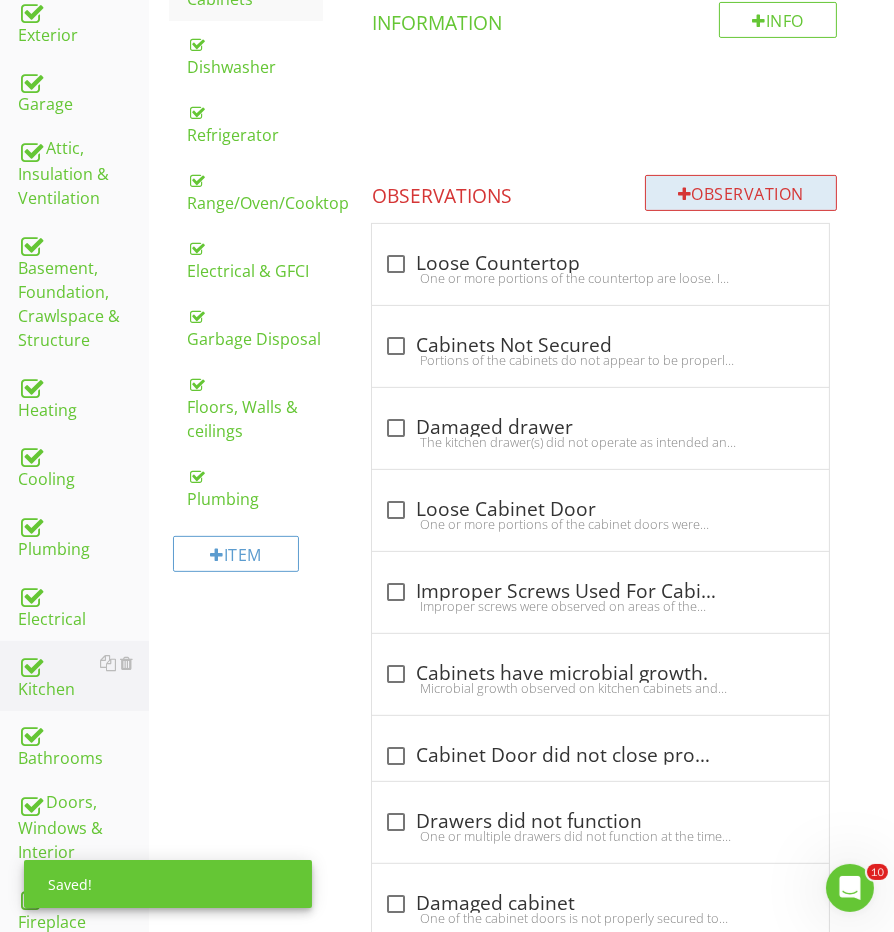 click on "Observation" at bounding box center (741, 193) 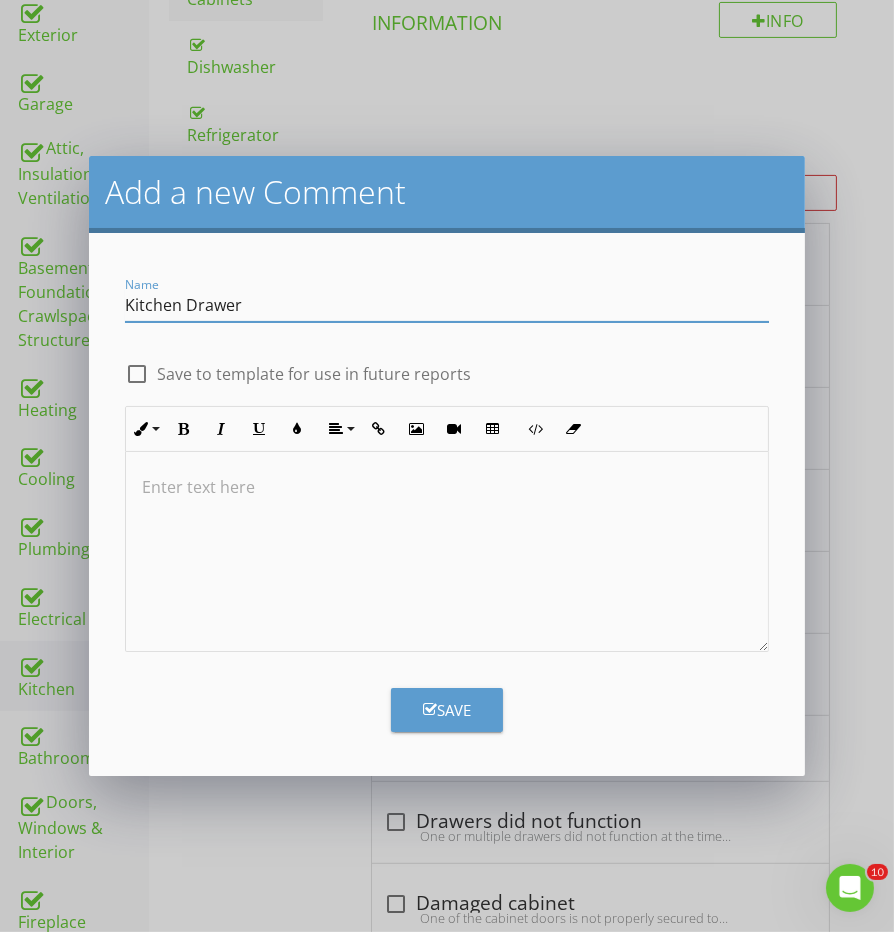 type on "Kitchen Drawer" 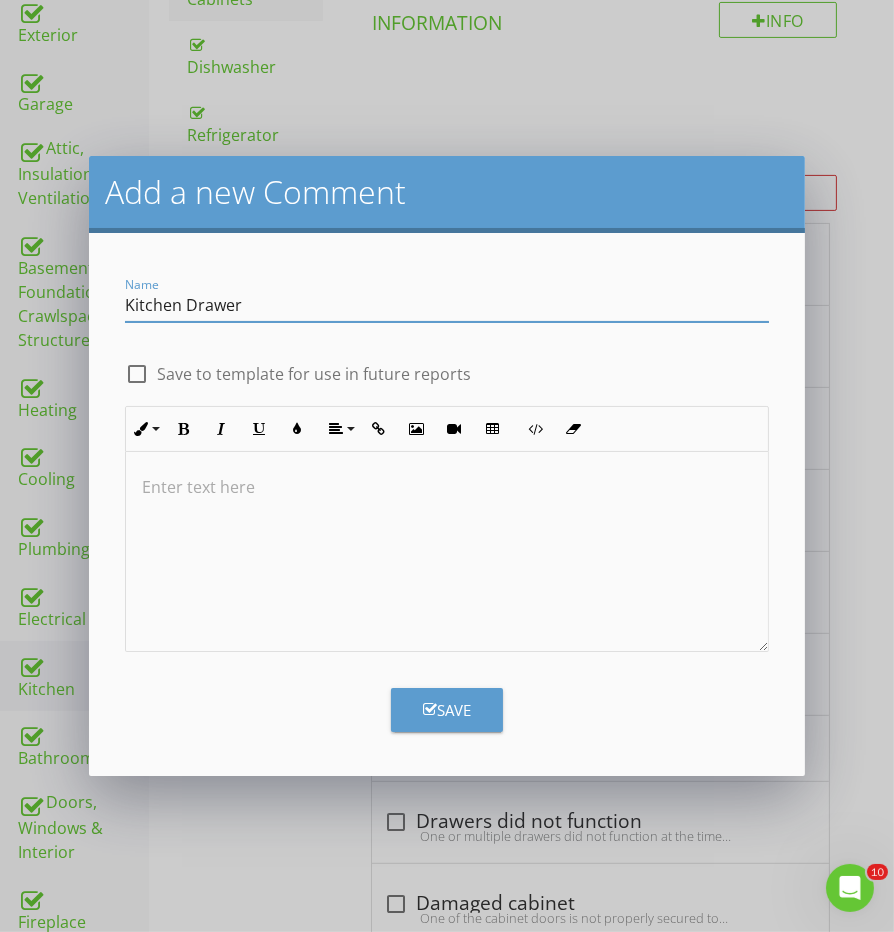 click at bounding box center [446, 488] 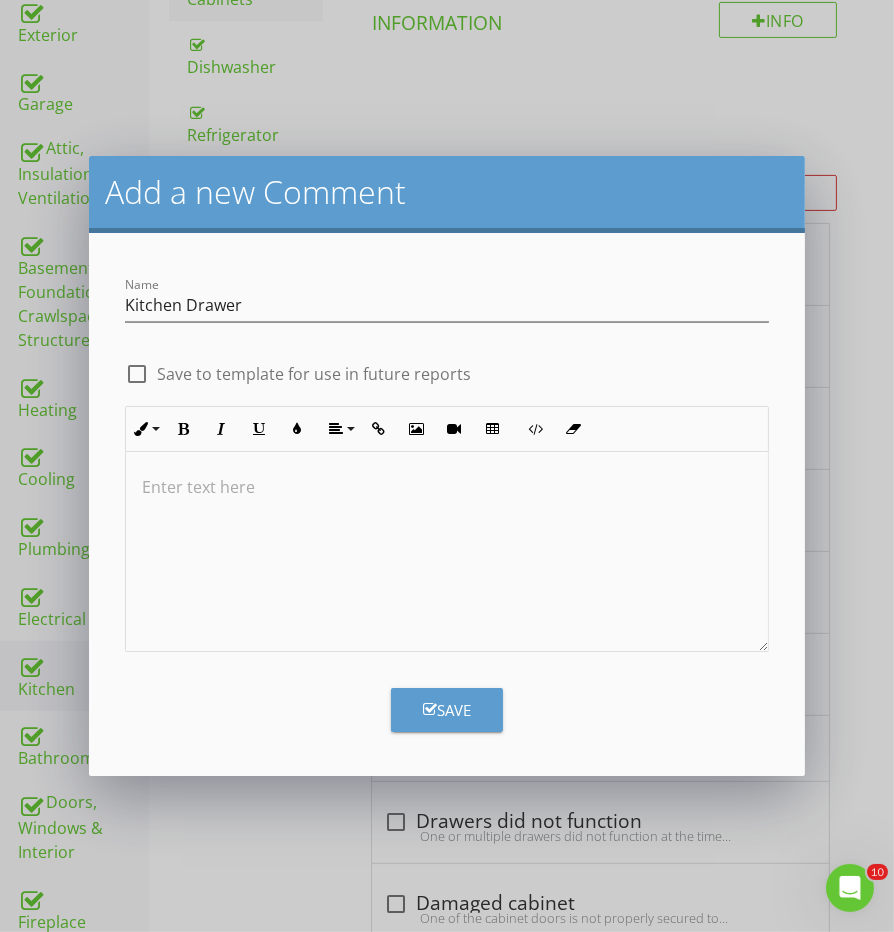 type 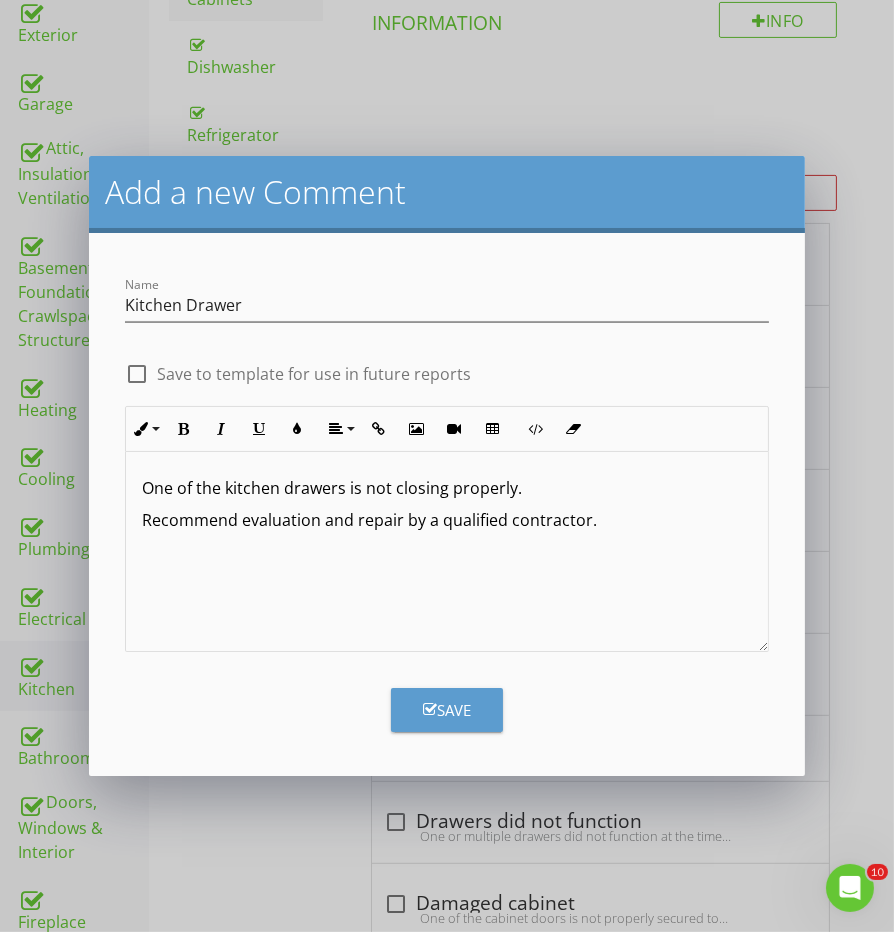 type on "<p>One of the kitchen drawers is not closing properly.&nbsp;</p><p>Recommend evaluation and repair by a qualified contractor.&nbsp;</p>" 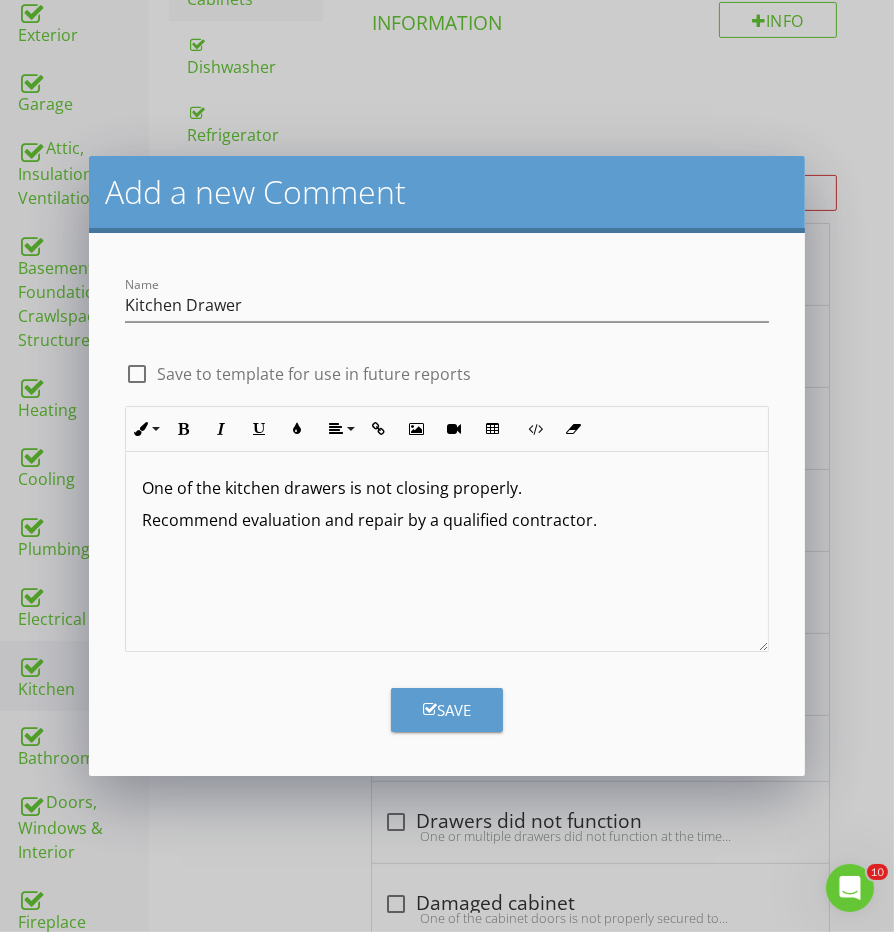 click on "Save" at bounding box center [447, 710] 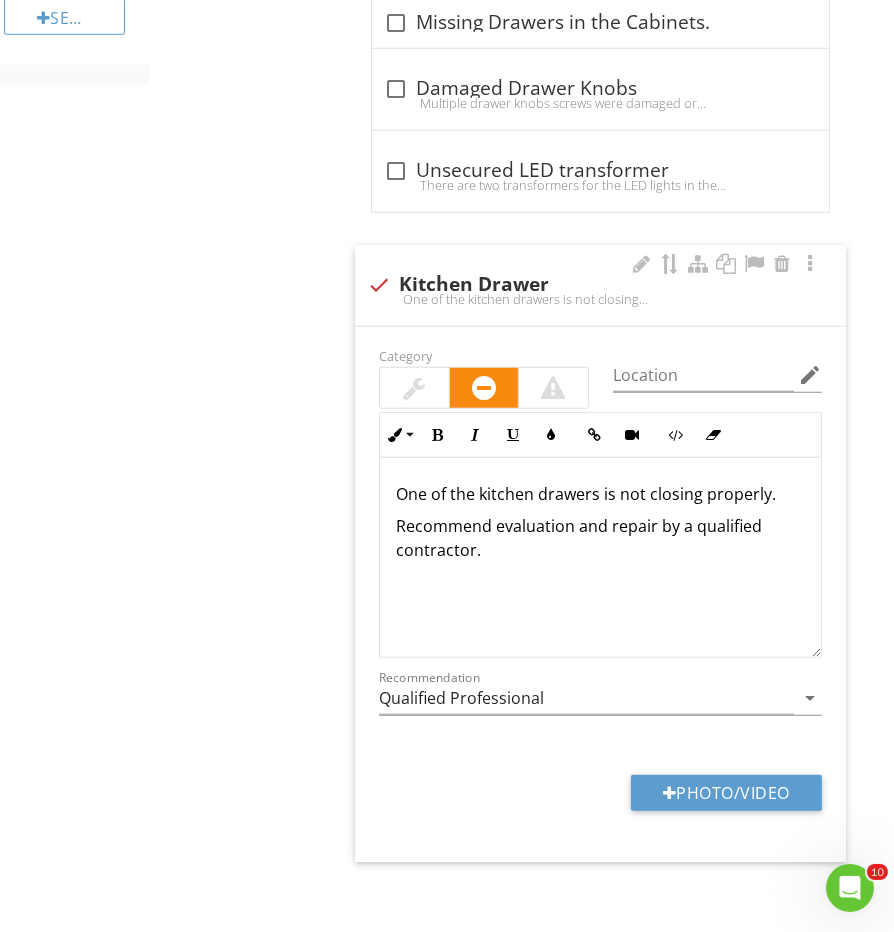 scroll, scrollTop: 1607, scrollLeft: 0, axis: vertical 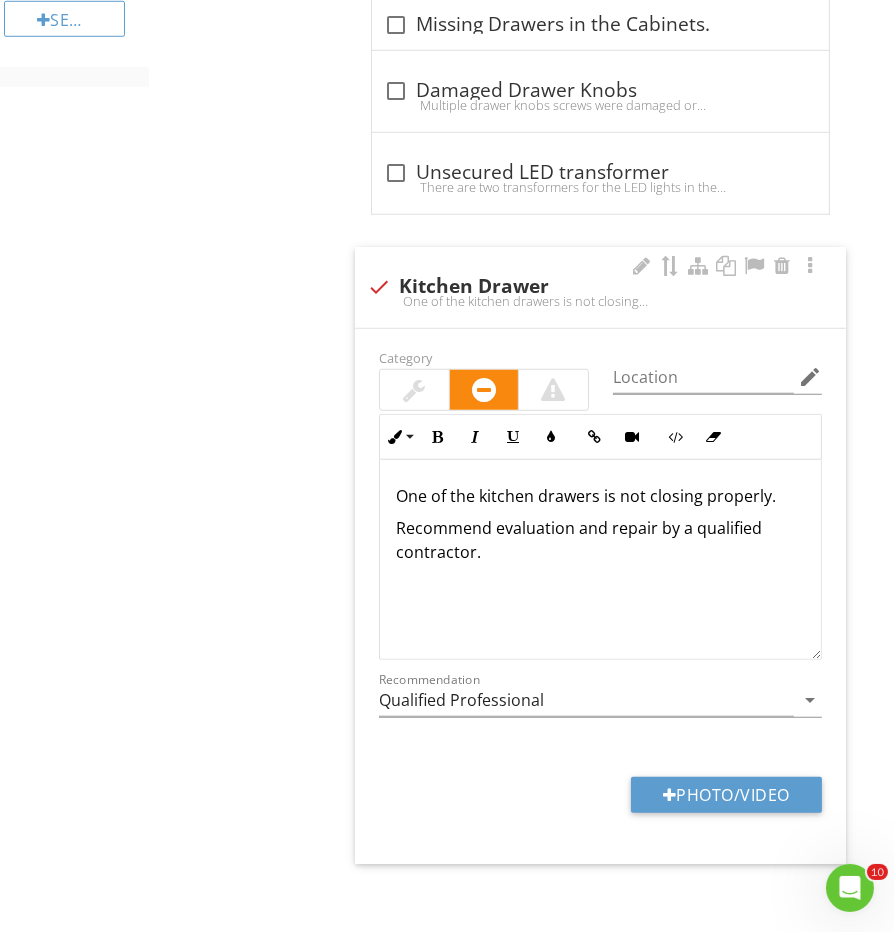 click on "Category" at bounding box center [405, 358] 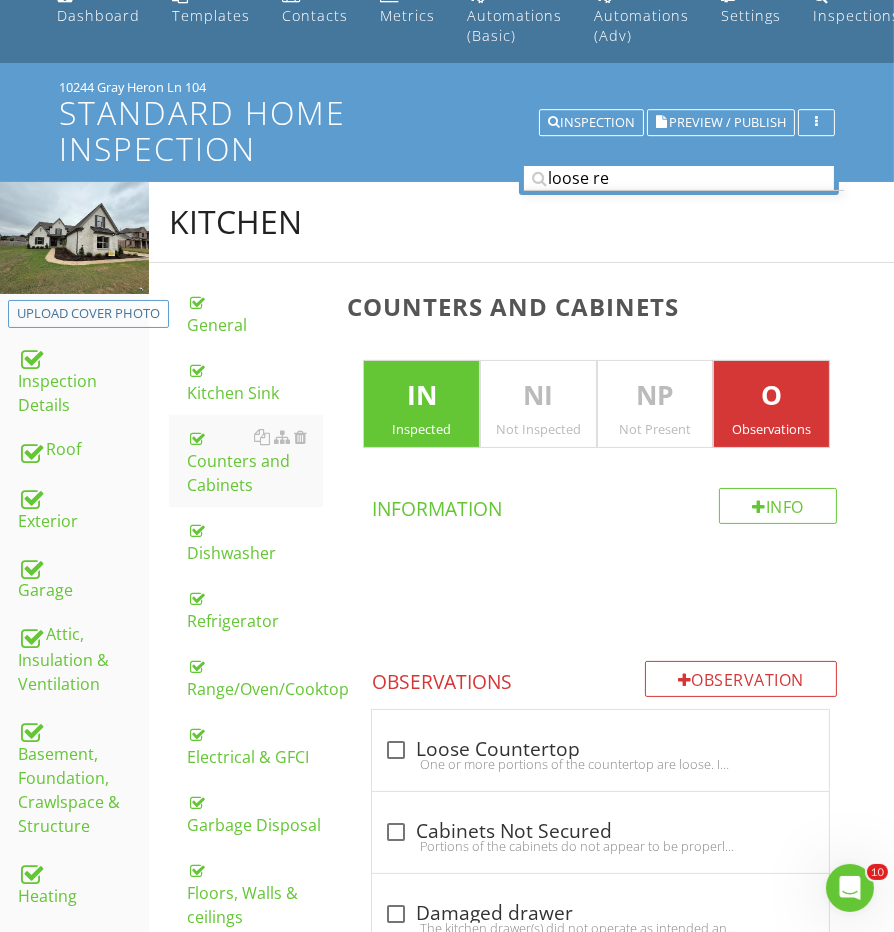 scroll, scrollTop: 307, scrollLeft: 0, axis: vertical 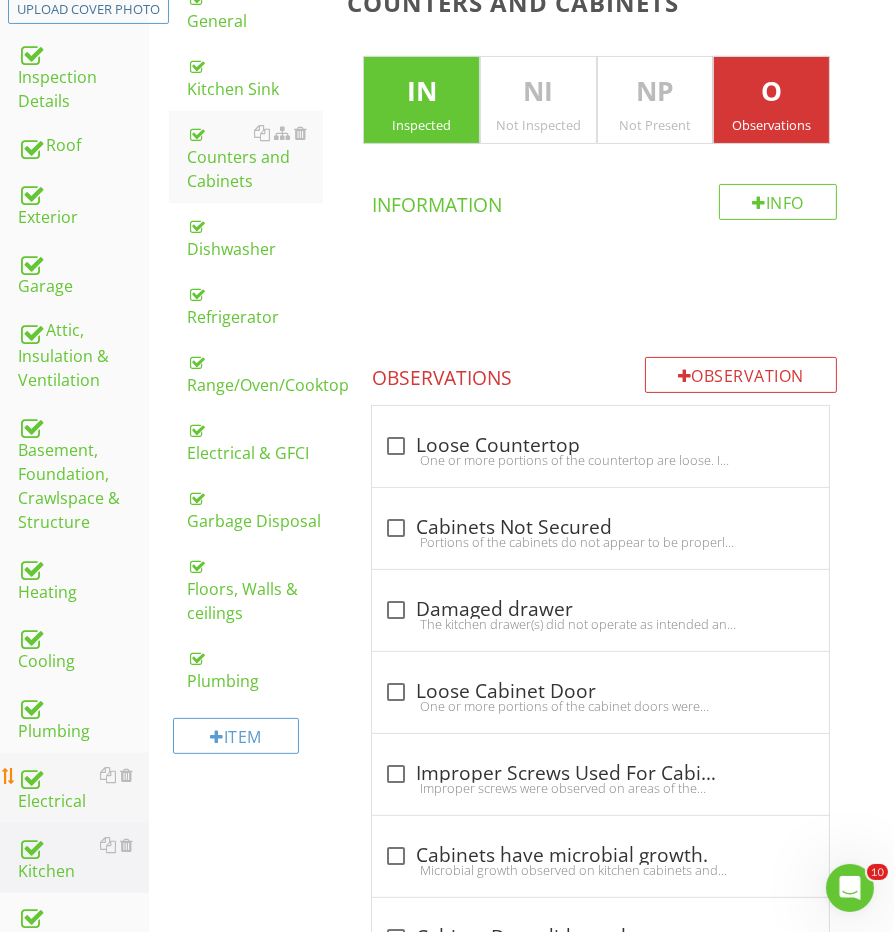 click on "Electrical" at bounding box center (83, 788) 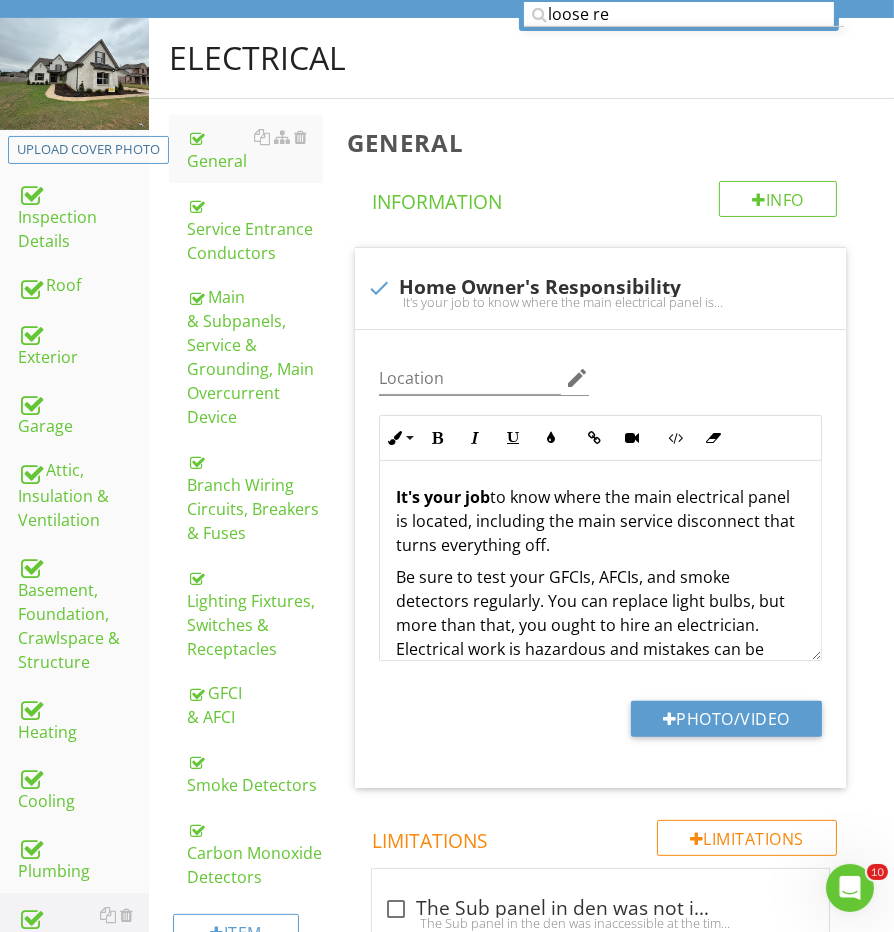 scroll, scrollTop: 228, scrollLeft: 0, axis: vertical 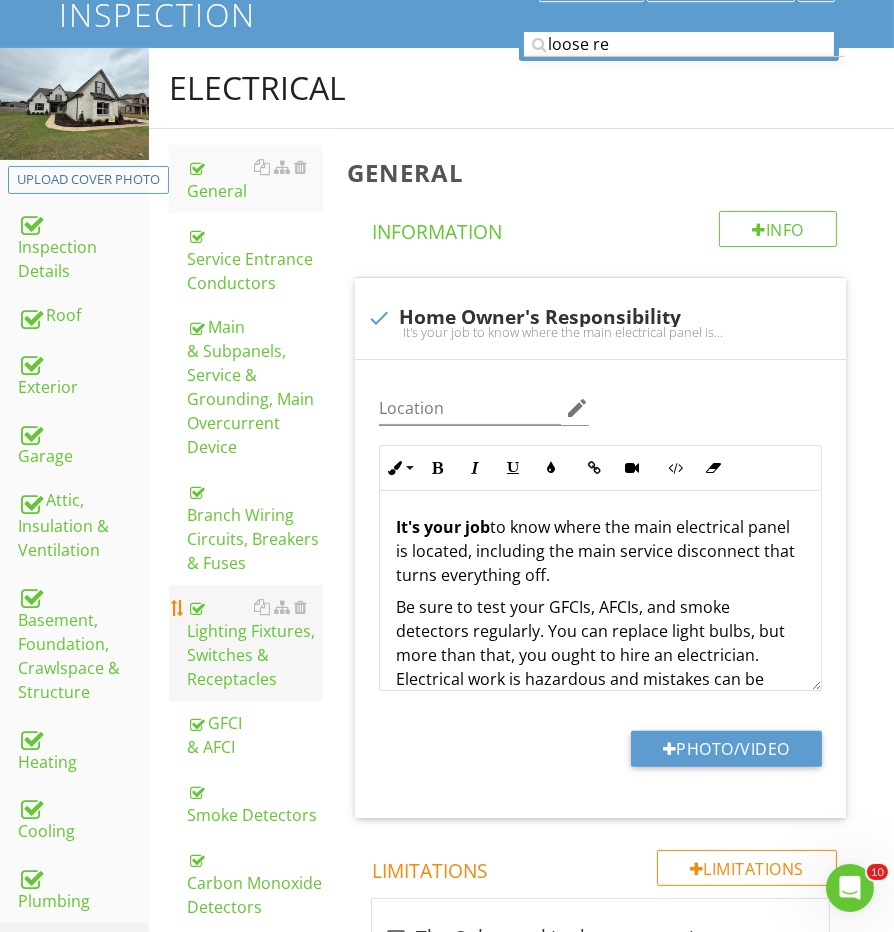 click on "Lighting Fixtures, Switches & Receptacles" at bounding box center (255, 643) 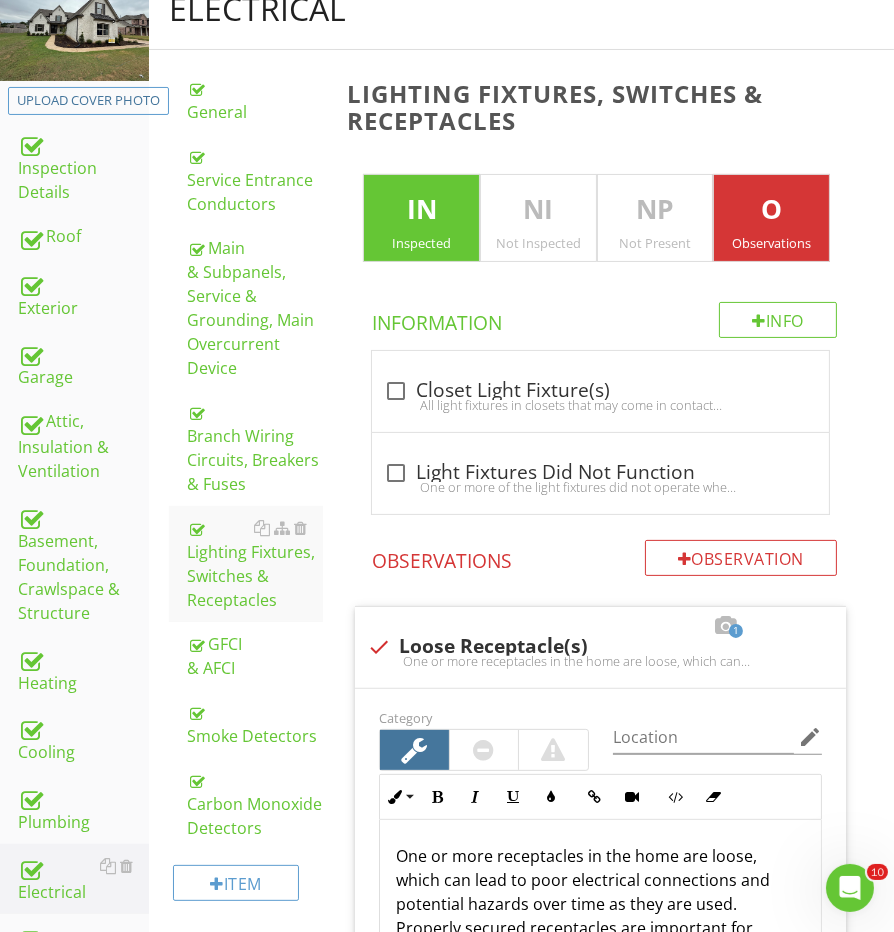 scroll, scrollTop: 328, scrollLeft: 0, axis: vertical 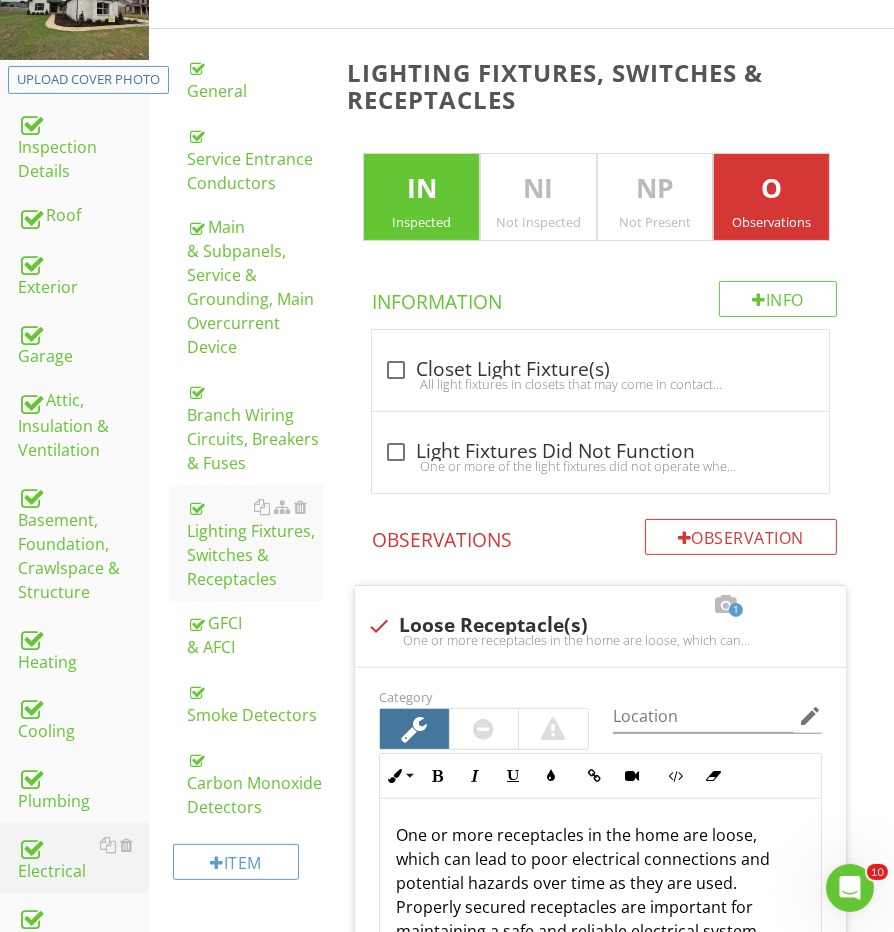 click on "Observation
Observations
1         check
Loose Receptacle(s)
One or more receptacles in the home are loose, which can lead to poor electrical connections and potential hazards over time as they are used. Properly secured receptacles are important for maintaining a safe and reliable electrical system.Recommend having all receptacles inspected and re-secured to the junction box as needed to prevent further issues.
Category                 Location edit       Inline Style XLarge Large Normal Small Light Small/Light Bold Italic Underline Colors Insert Link Insert Video Code View Clear Formatting Ordered List Unordered List Insert Image Insert Table Recommend having all receptacles inspected and re-secured to the junction box as needed to prevent further issues. Enter text here   Recommendation Qualified Professional arrow_drop_down" at bounding box center (604, 2955) 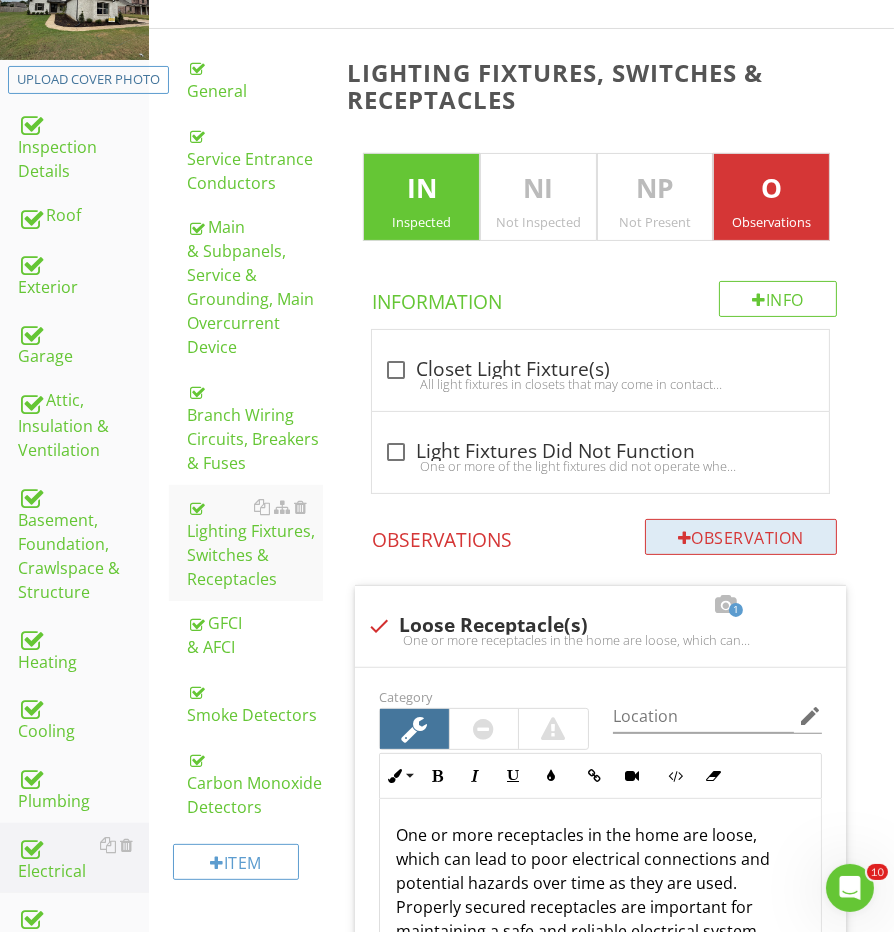 click on "Observation" at bounding box center [741, 537] 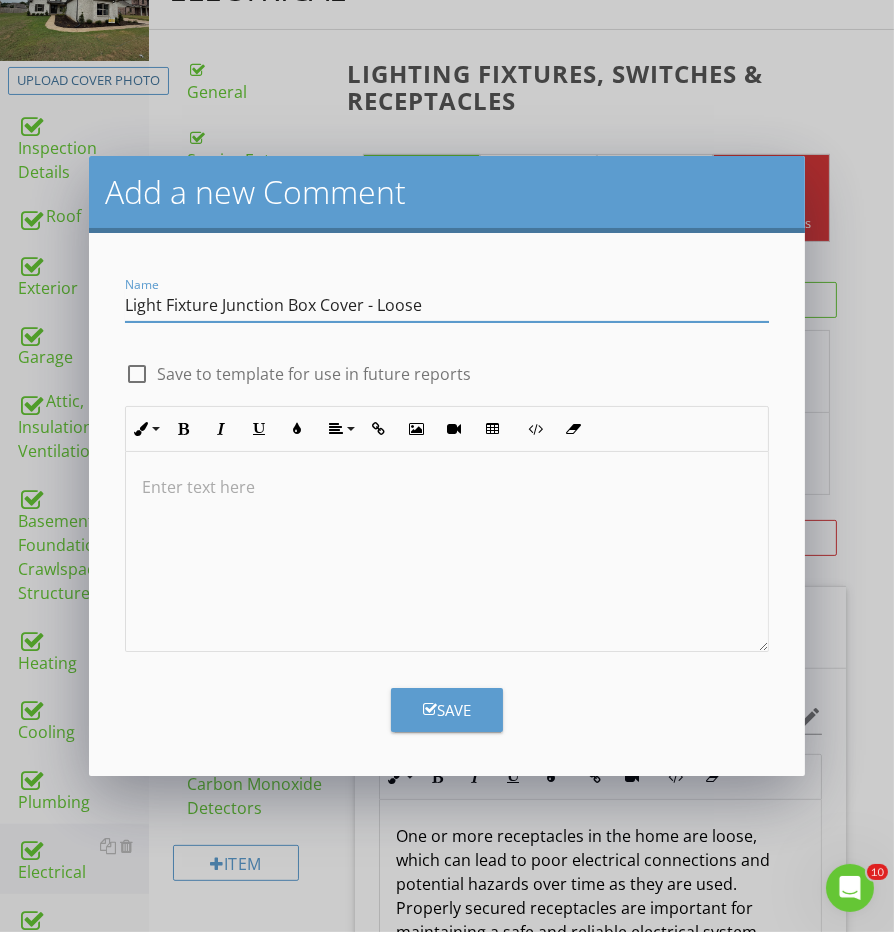 type on "Light Fixture Junction Box Cover - Loose" 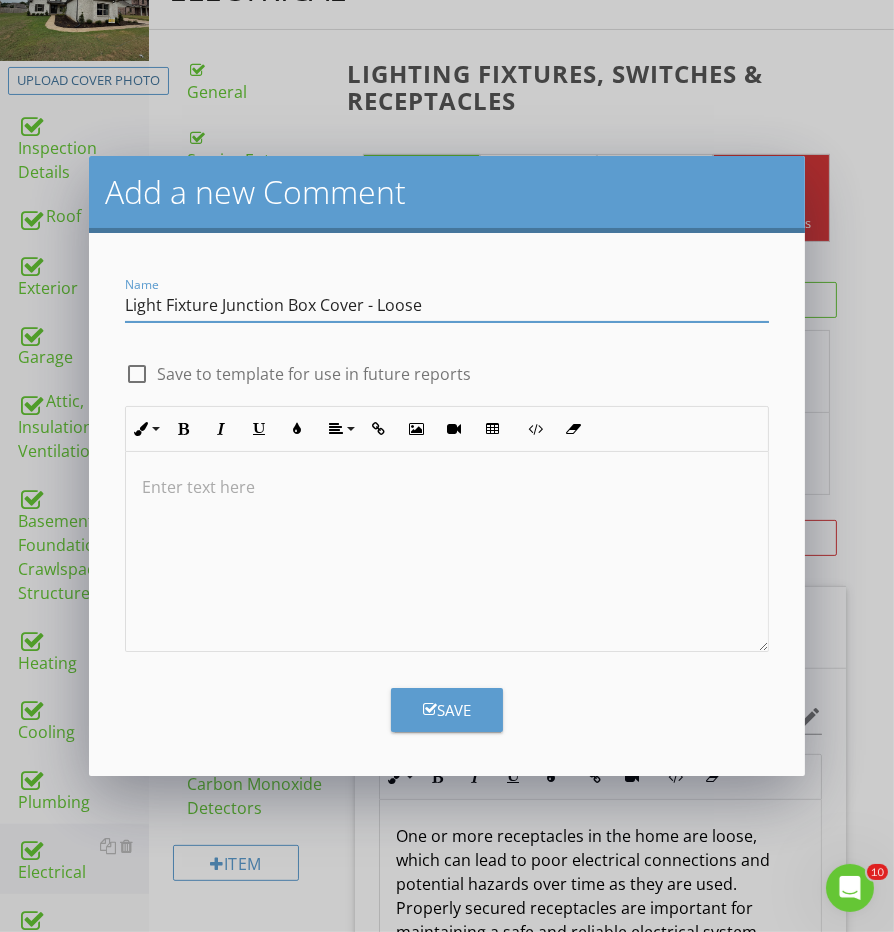click at bounding box center [446, 552] 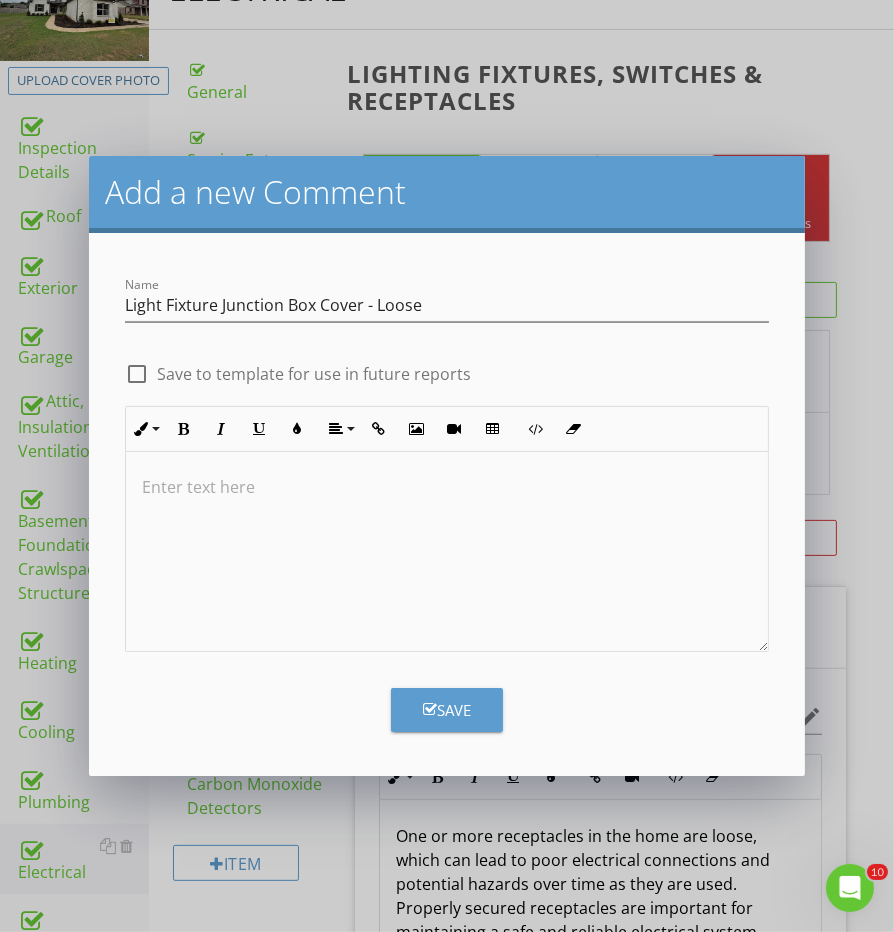 type 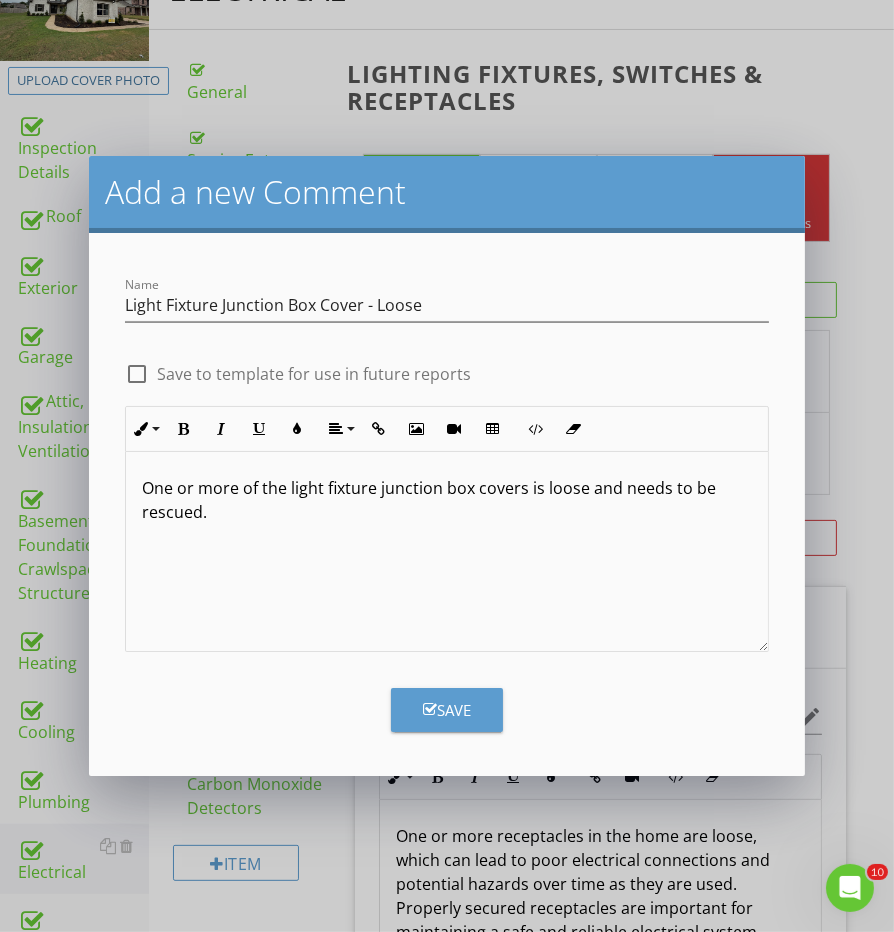 click on "Save" at bounding box center [447, 710] 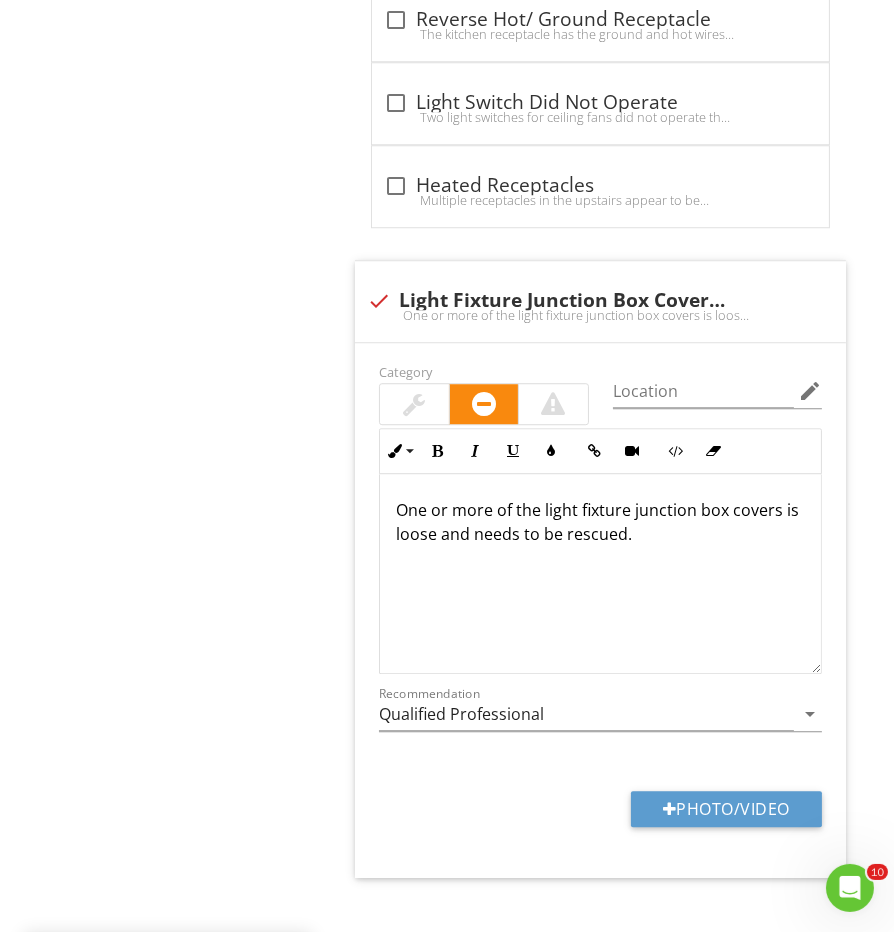scroll, scrollTop: 5491, scrollLeft: 0, axis: vertical 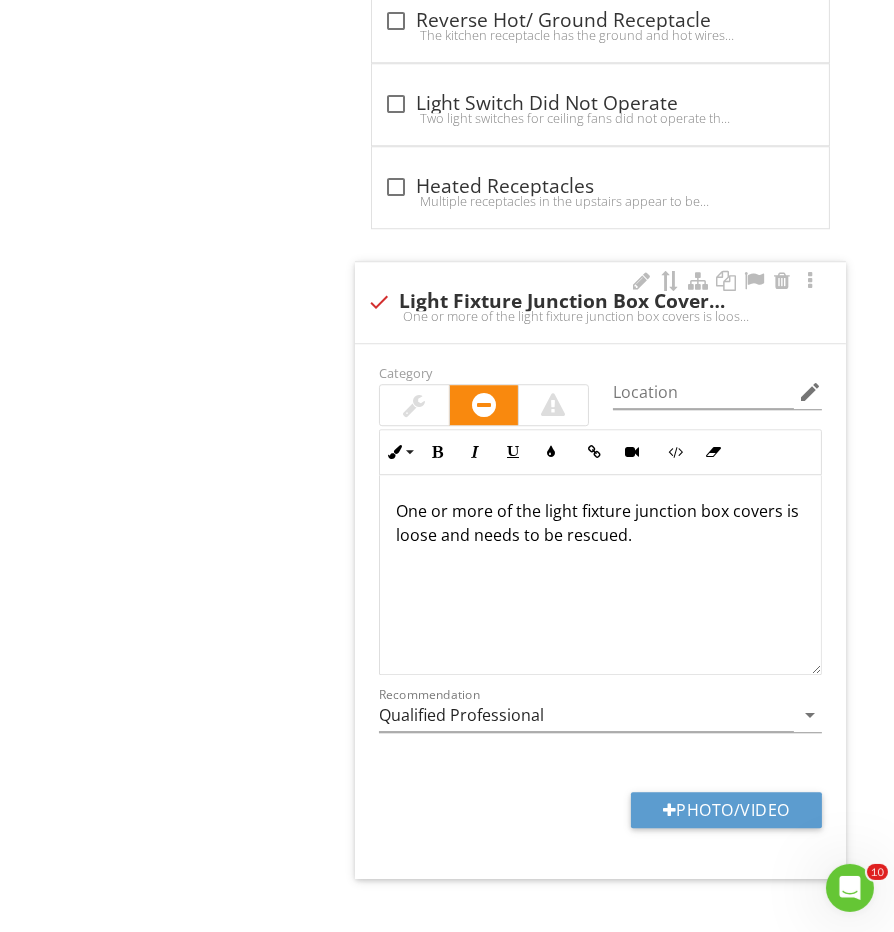 click on "One or more of the light fixture junction box covers is loose and needs to be rescued." at bounding box center [600, 523] 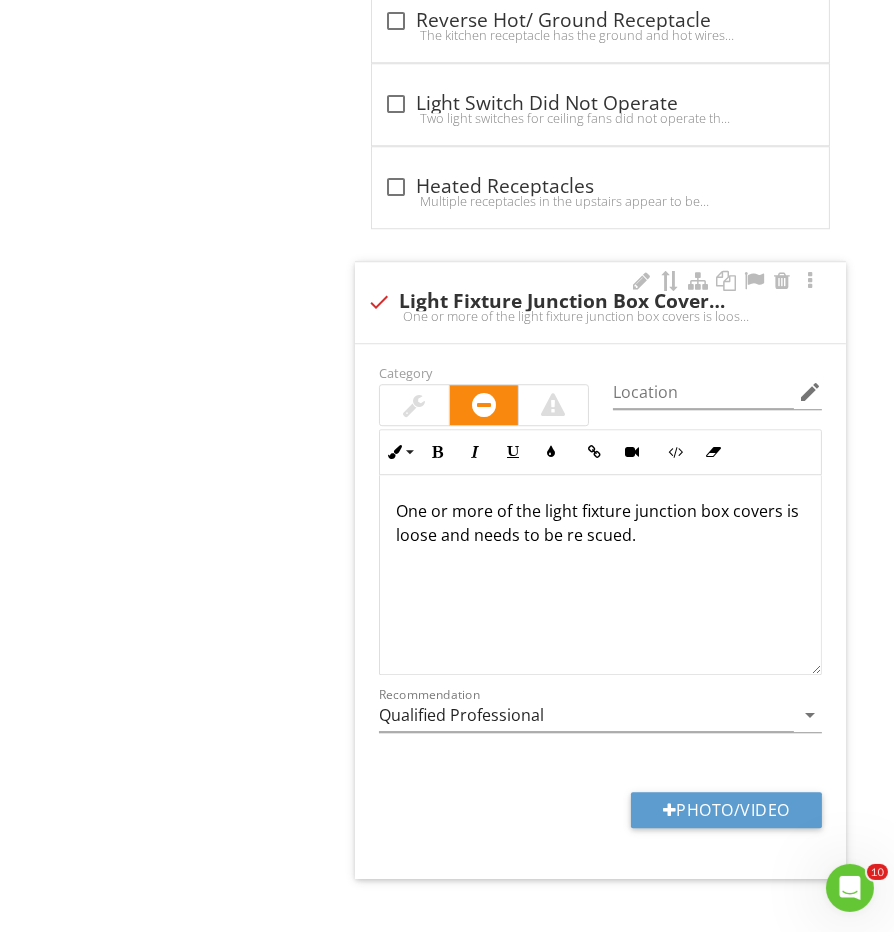 click on "One or more of the light fixture junction box covers is loose and needs to be re scued." at bounding box center [600, 523] 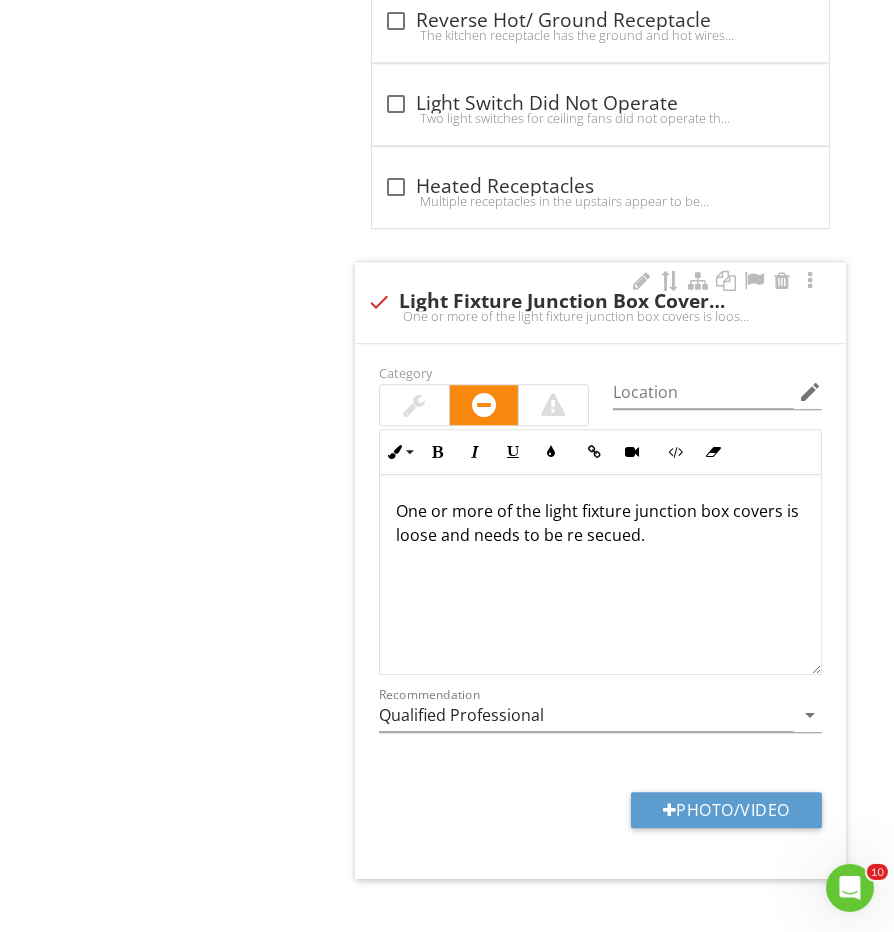 click on "One or more of the light fixture junction box covers is loose and needs to be re secued." at bounding box center [600, 523] 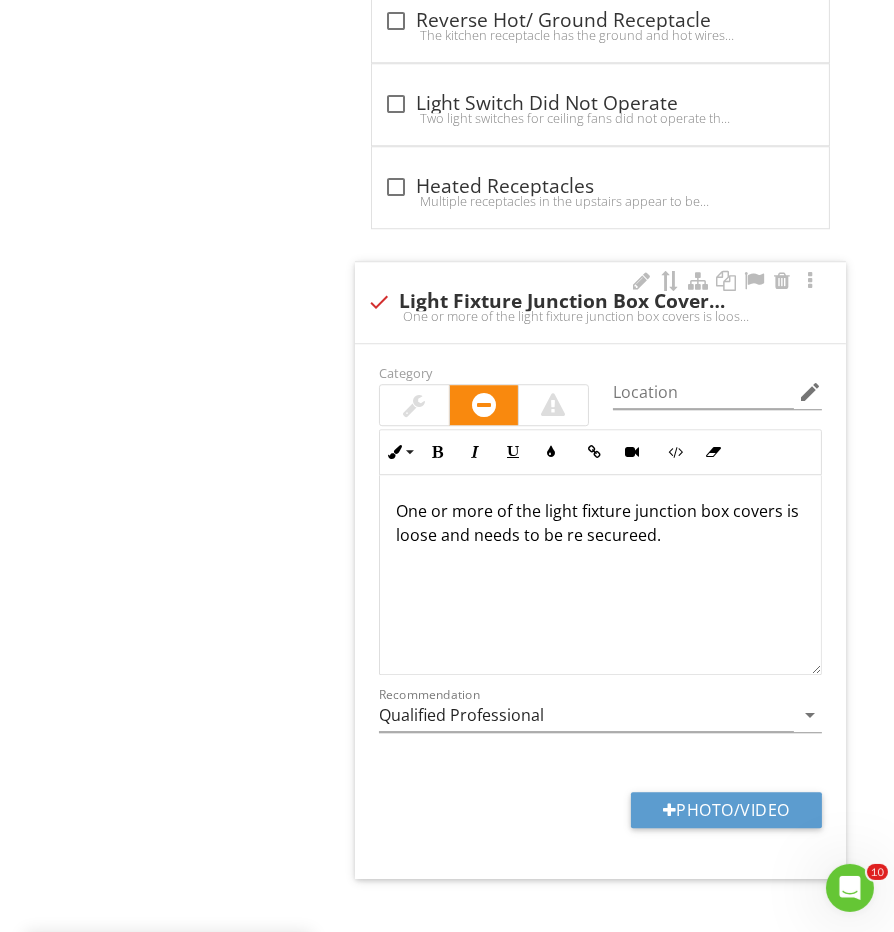 click on "One or more of the light fixture junction box covers is loose and needs to be re secureed." at bounding box center (600, 523) 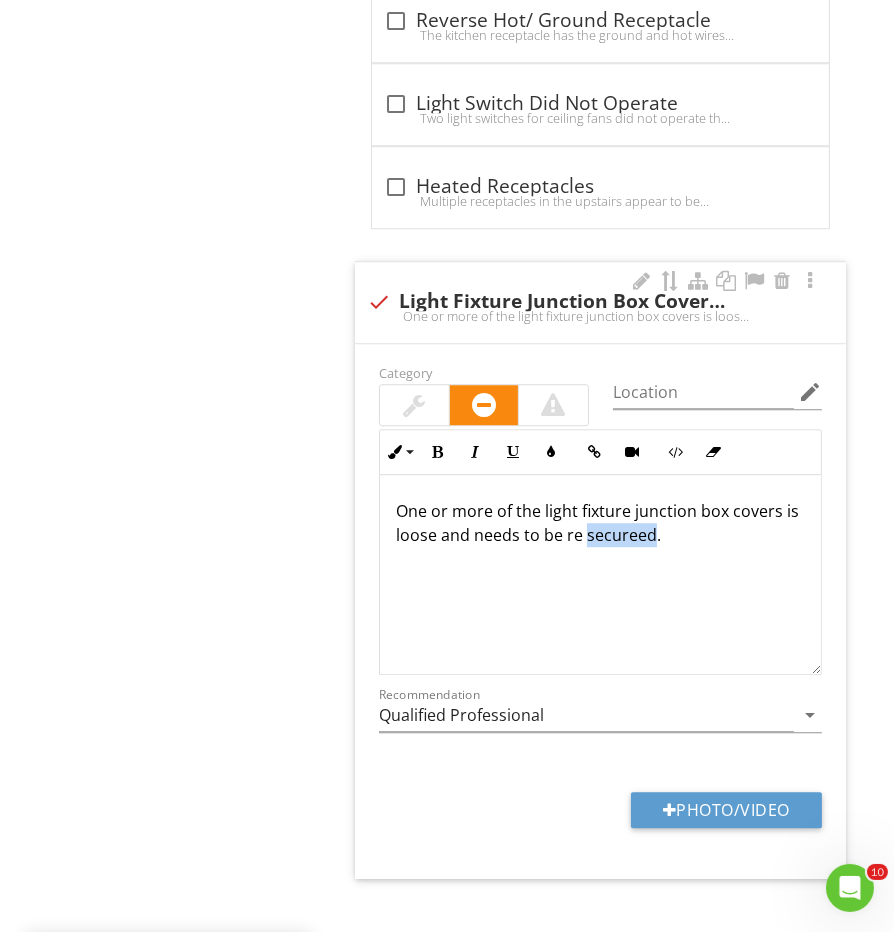 click on "One or more of the light fixture junction box covers is loose and needs to be re secureed." at bounding box center [600, 523] 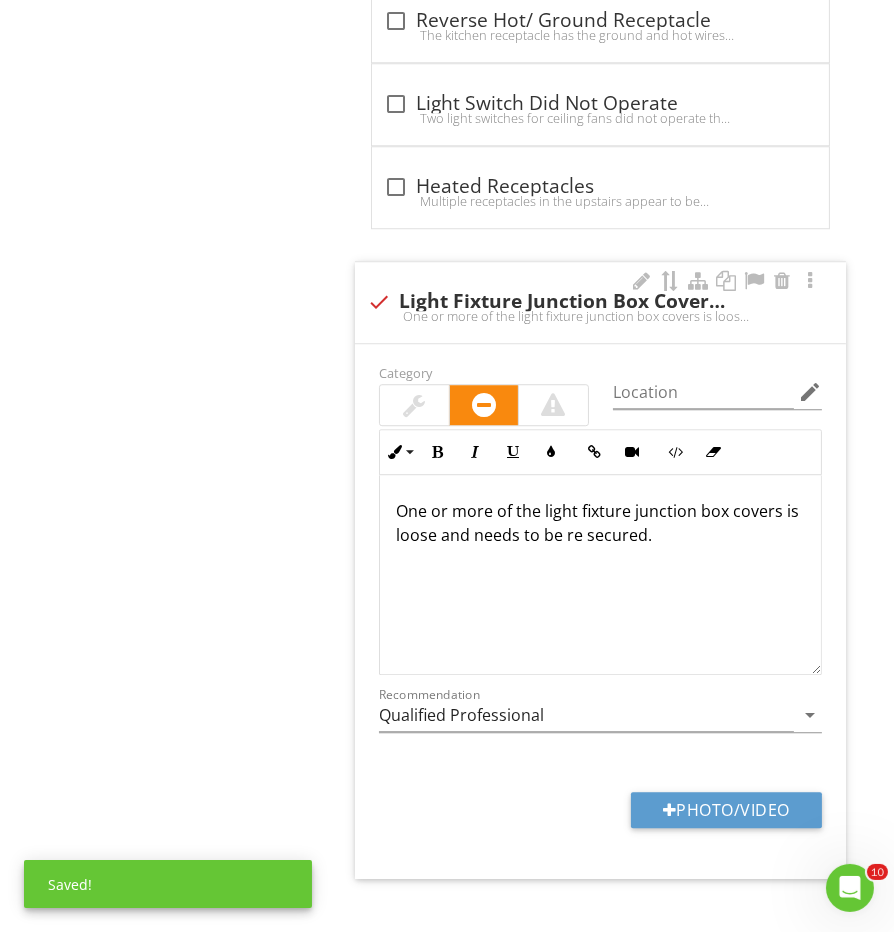 click on "One or more of the light fixture junction box covers is loose and needs to be re secured." at bounding box center (600, 523) 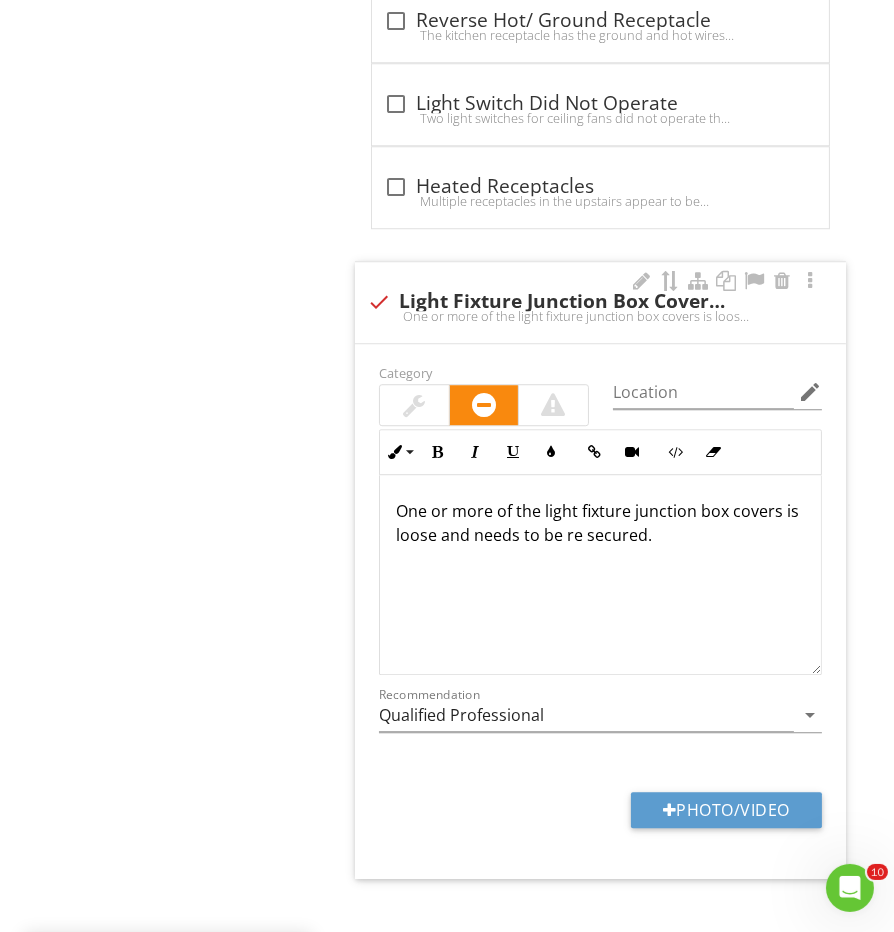 click on "One or more of the light fixture junction box covers is loose and needs to be re secured." at bounding box center (600, 523) 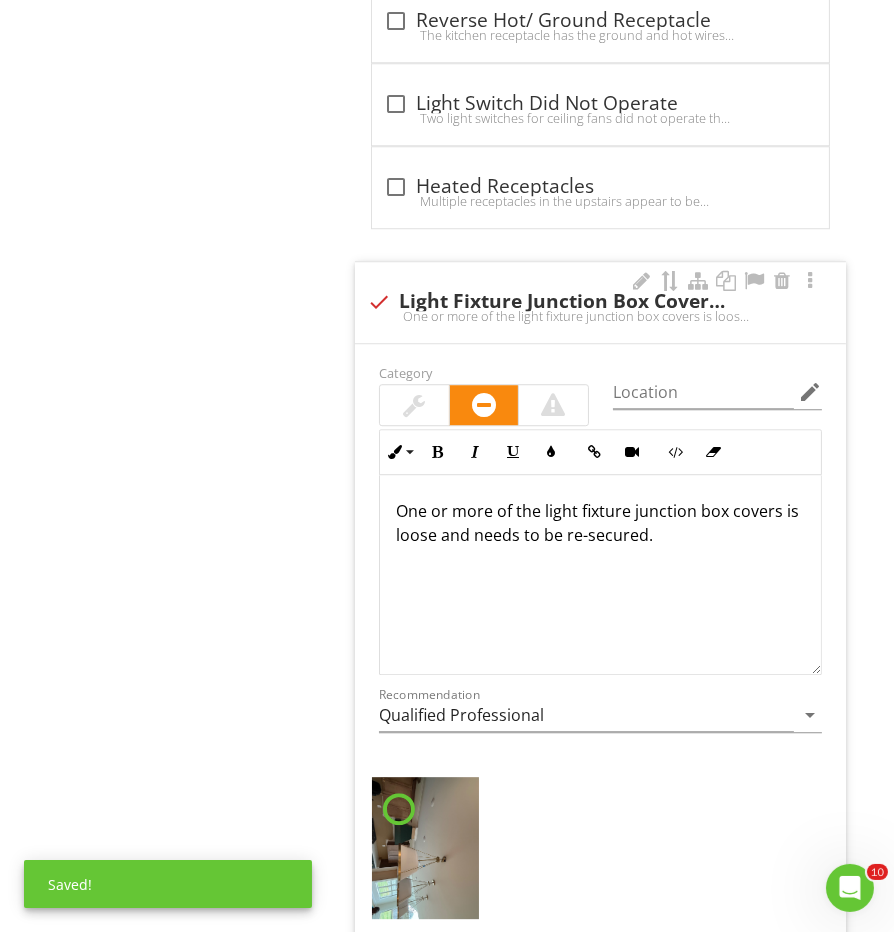 click at bounding box center [414, 405] 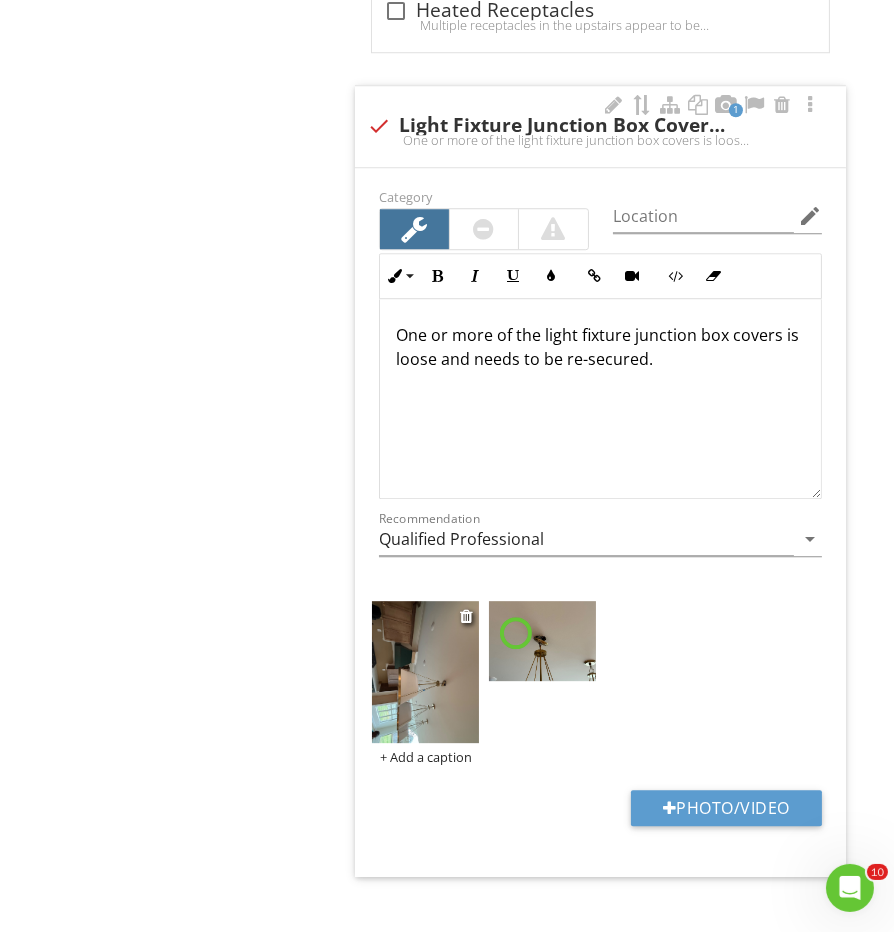 scroll, scrollTop: 5665, scrollLeft: 0, axis: vertical 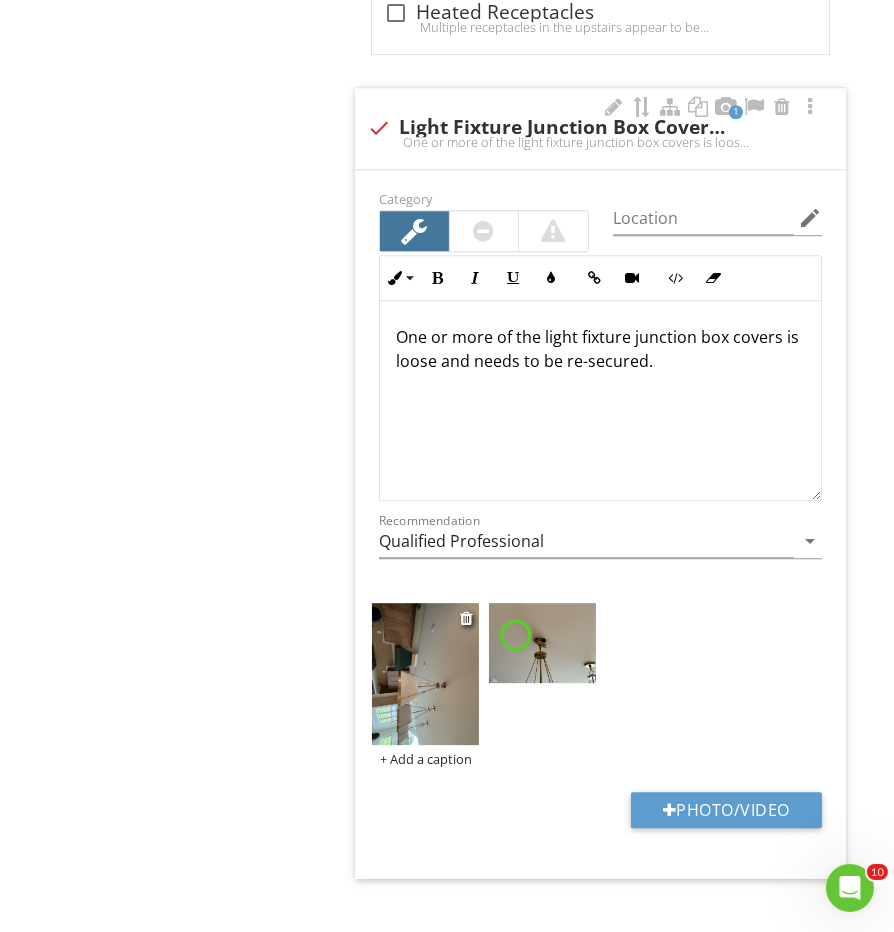 click at bounding box center [425, 674] 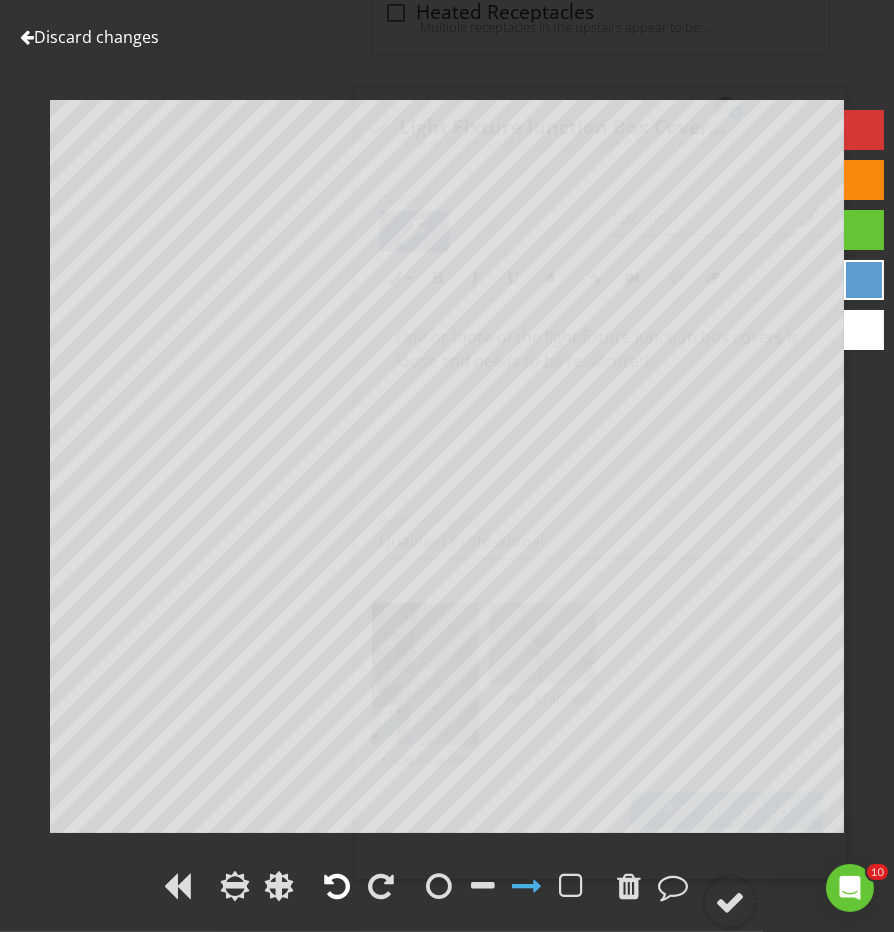 click at bounding box center [337, 886] 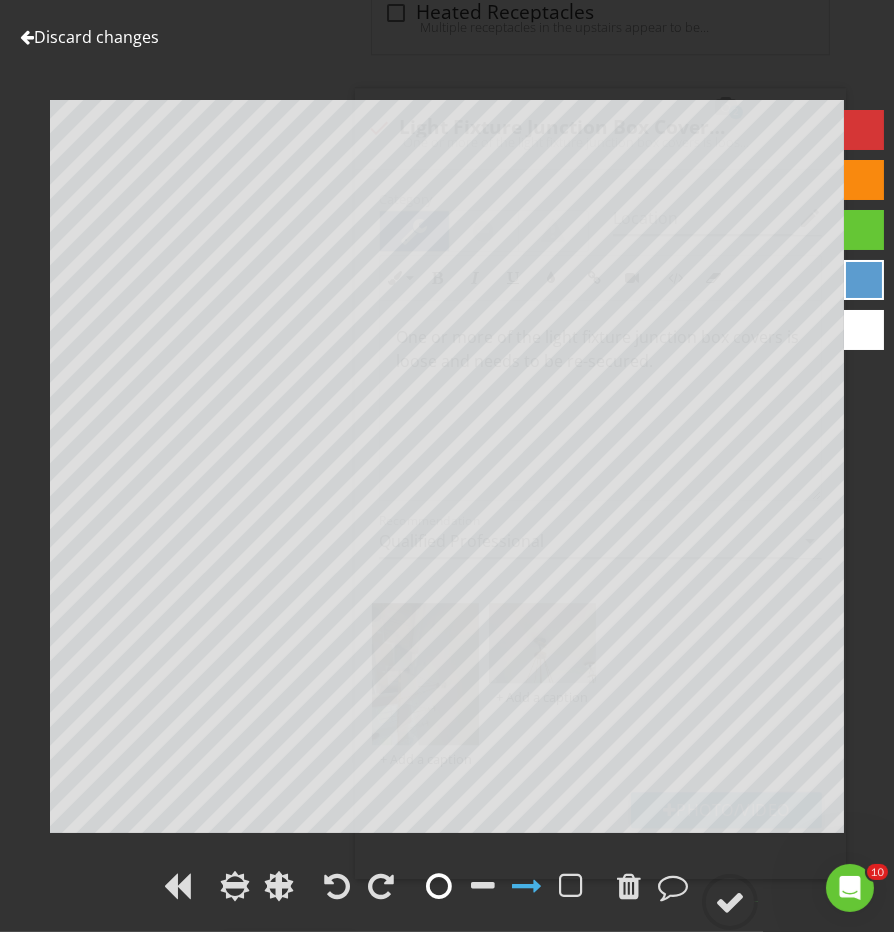 click at bounding box center [439, 886] 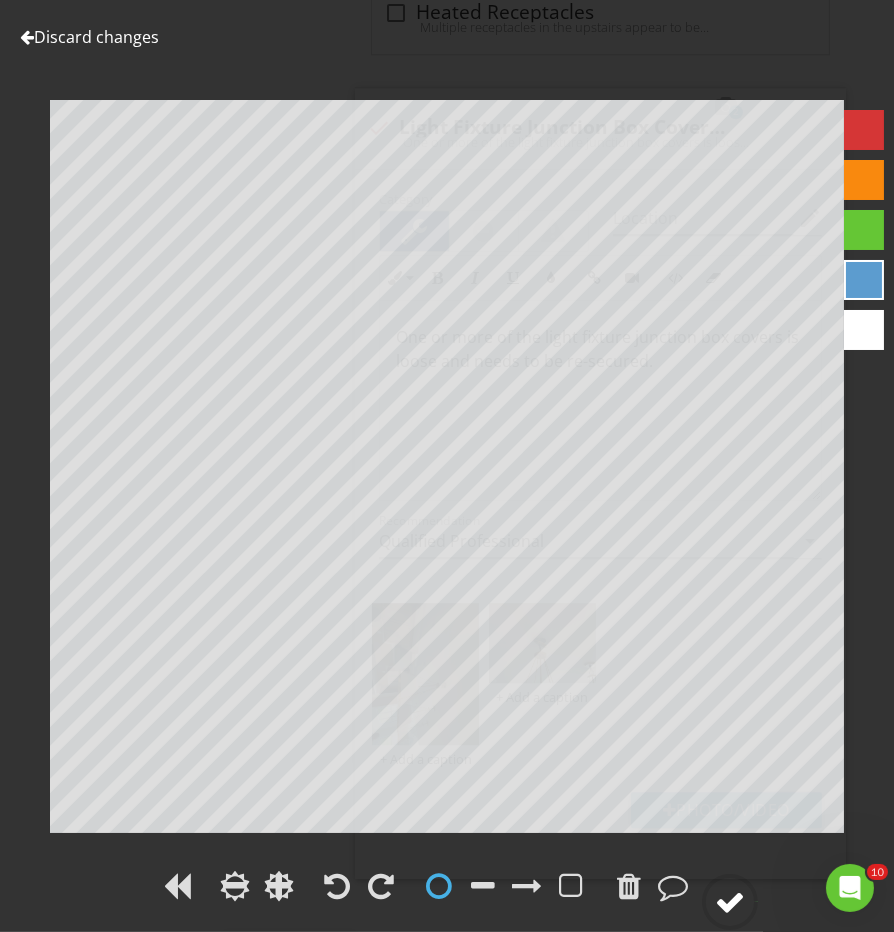 click 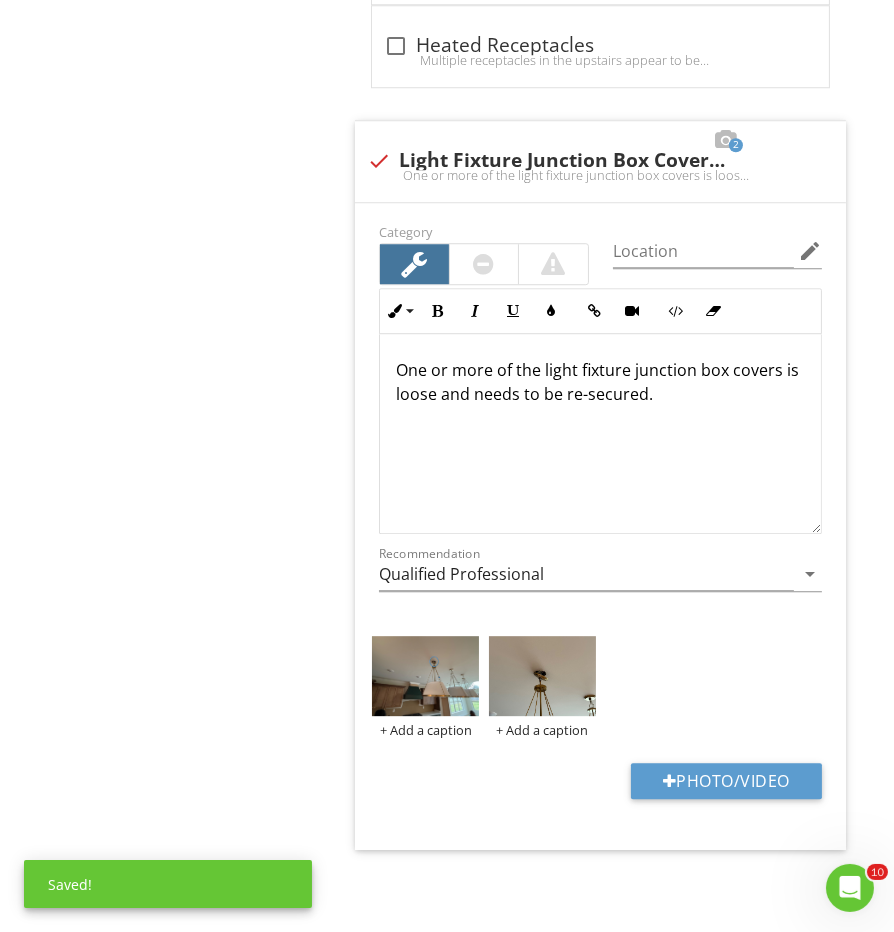 scroll, scrollTop: 5603, scrollLeft: 0, axis: vertical 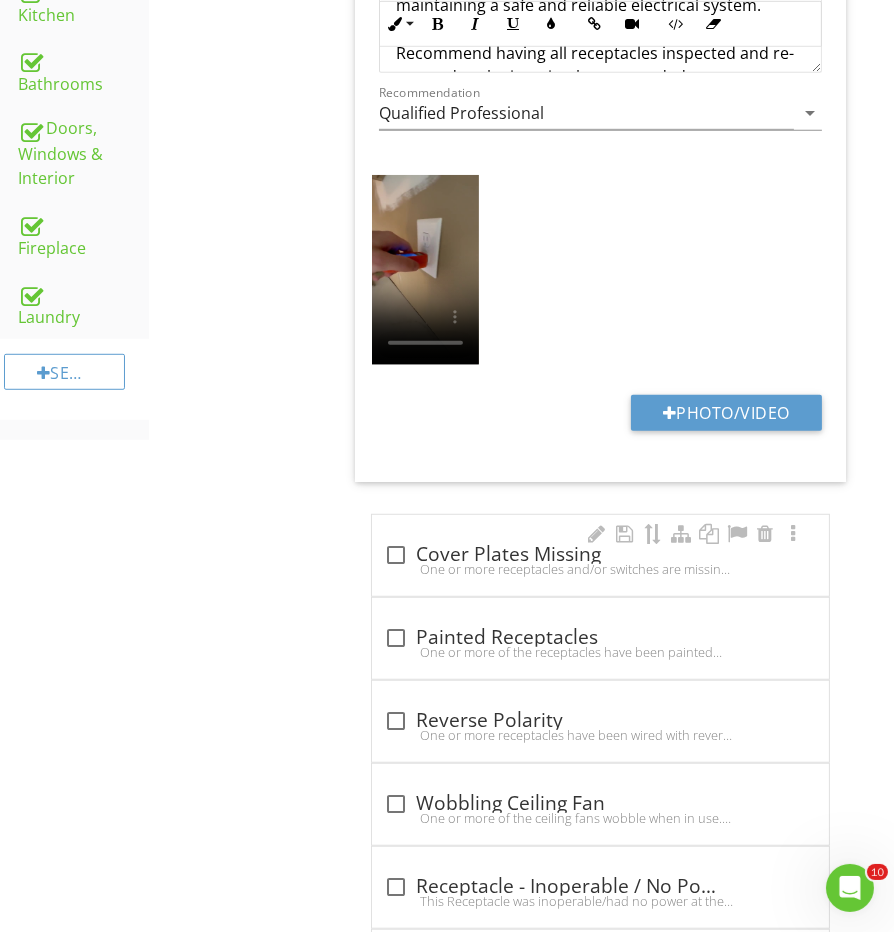 click on "One or more receptacles and/or switches are missing a cover plate. This is a potential shock hazard. Recommend installation of plates on all receptacles switches prevent the chance of shock." at bounding box center [600, 569] 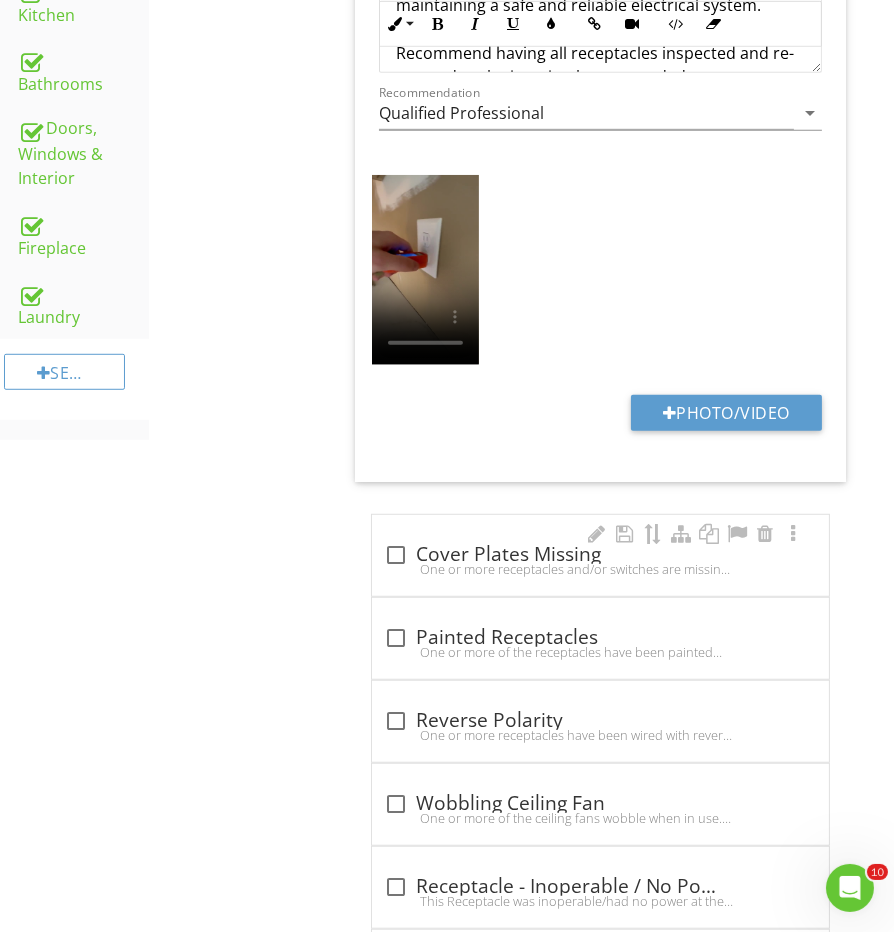 checkbox on "true" 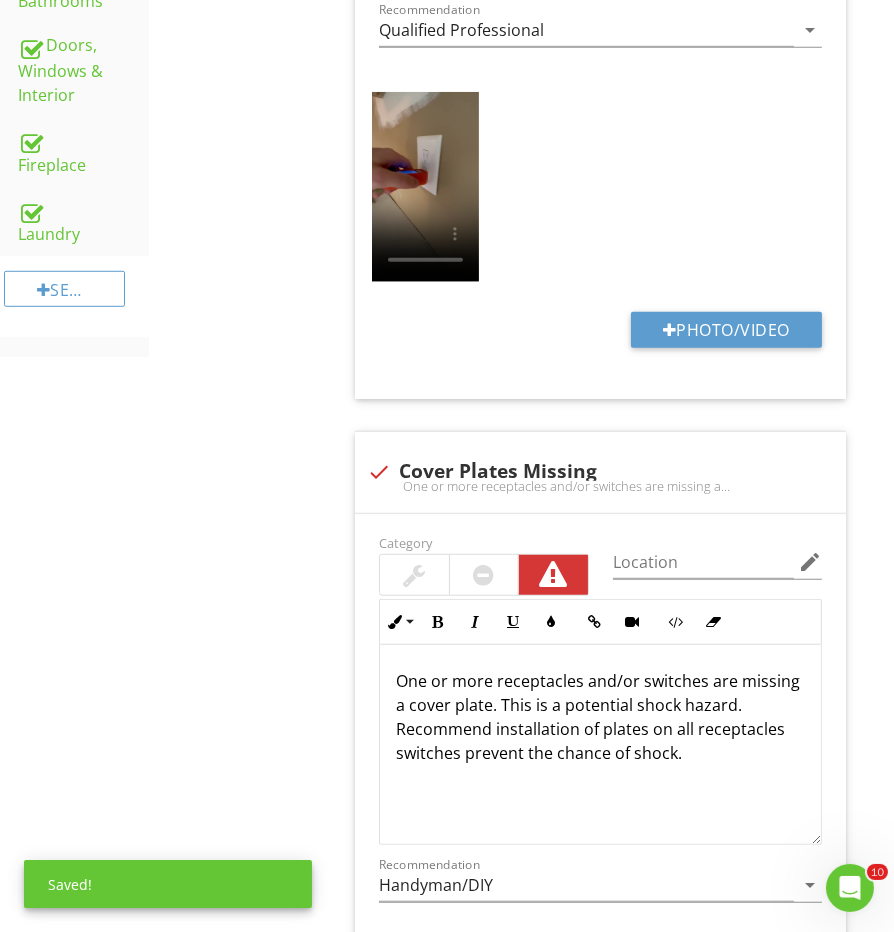 scroll, scrollTop: 1421, scrollLeft: 0, axis: vertical 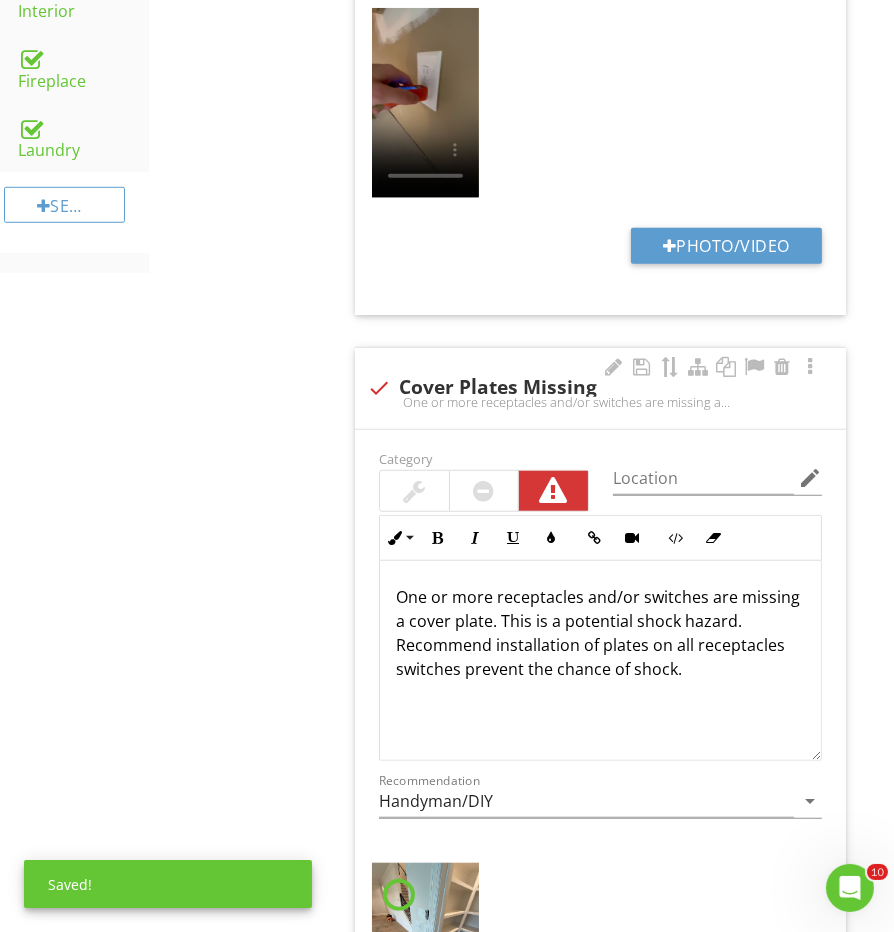 click at bounding box center (414, 491) 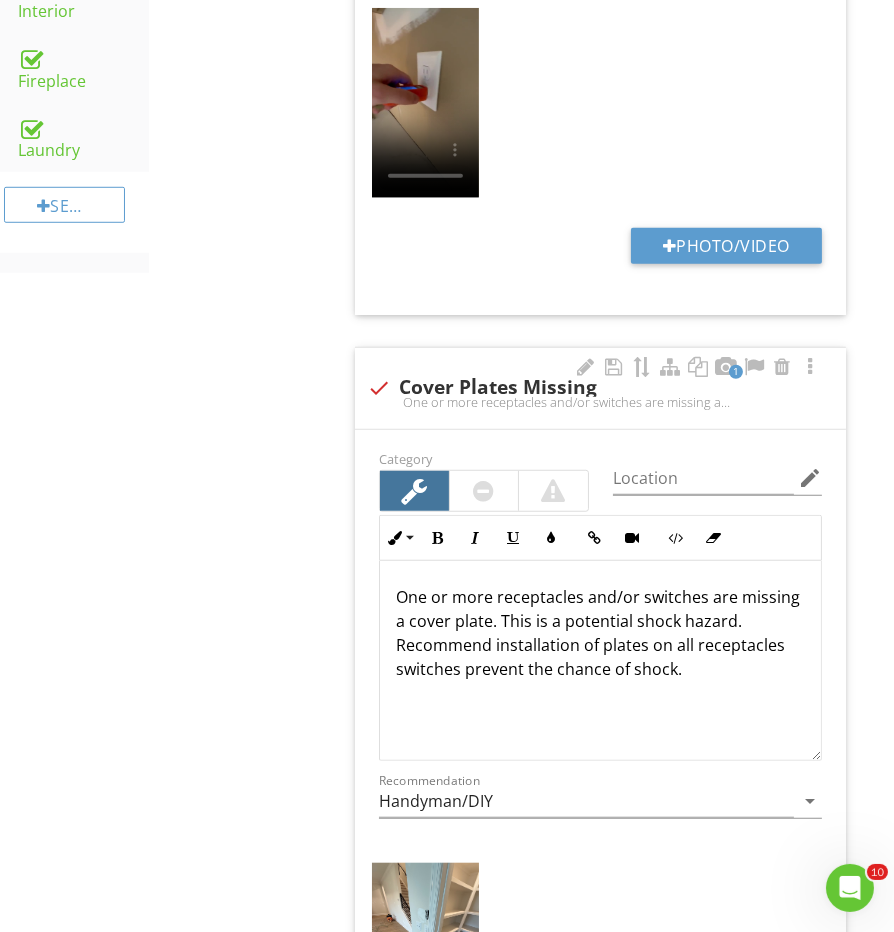 scroll, scrollTop: 629, scrollLeft: 0, axis: vertical 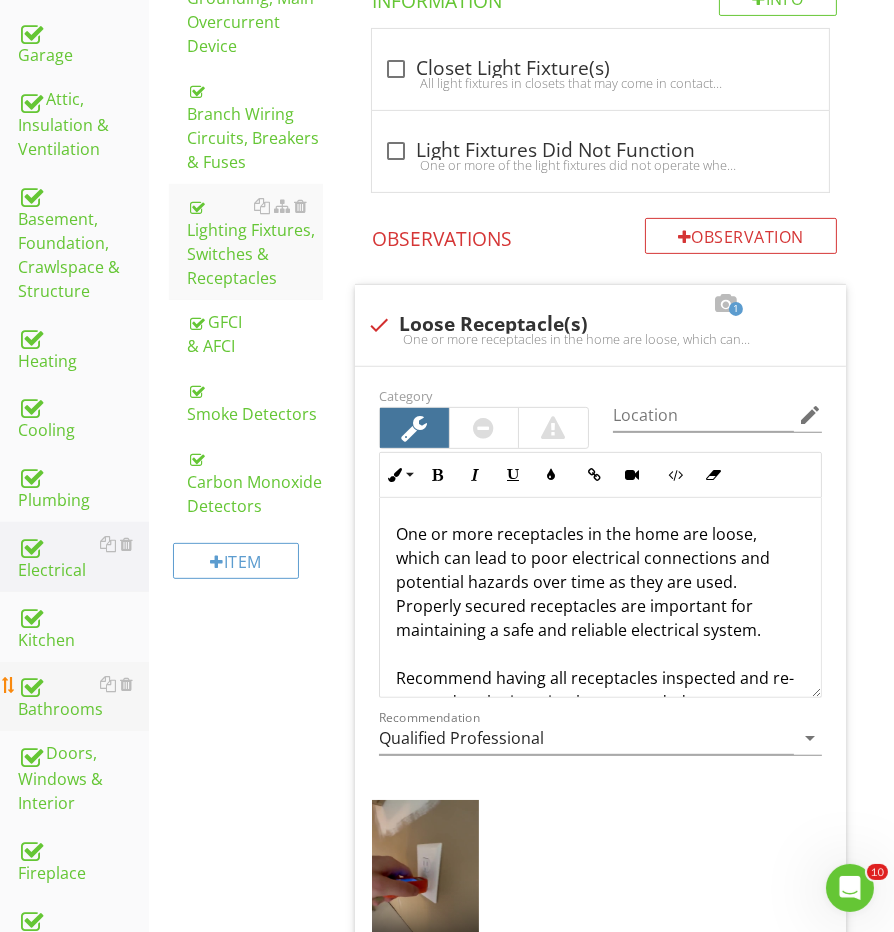 click on "Bathrooms" at bounding box center (83, 697) 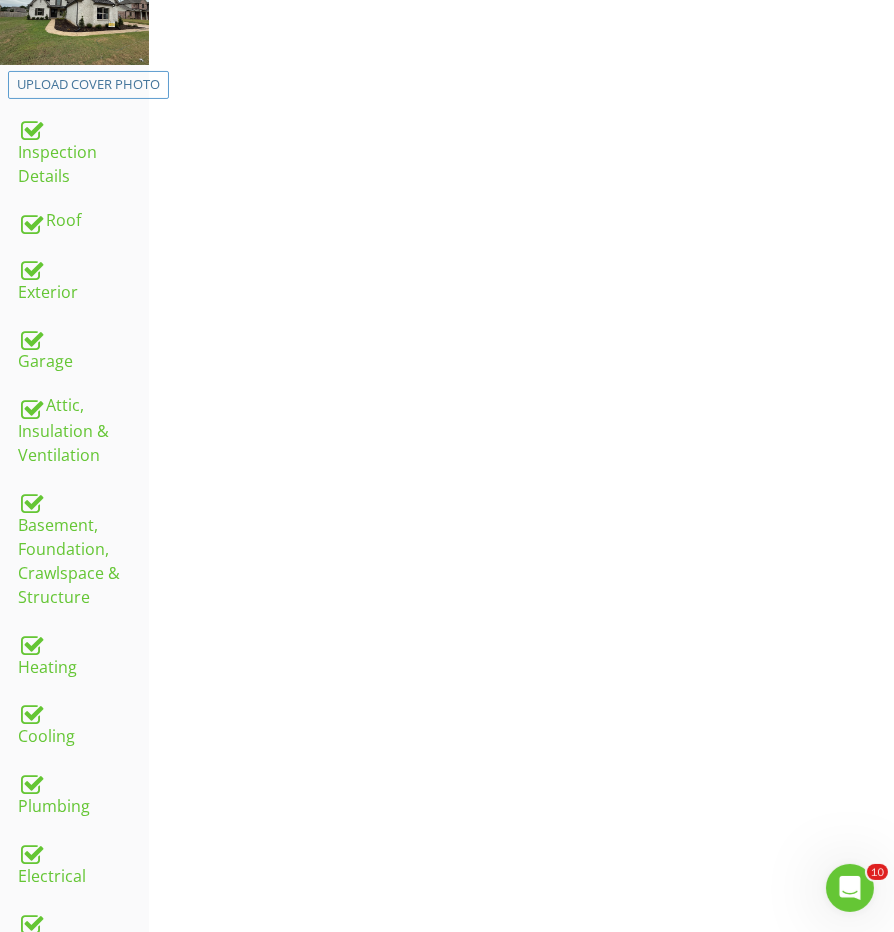scroll, scrollTop: 221, scrollLeft: 0, axis: vertical 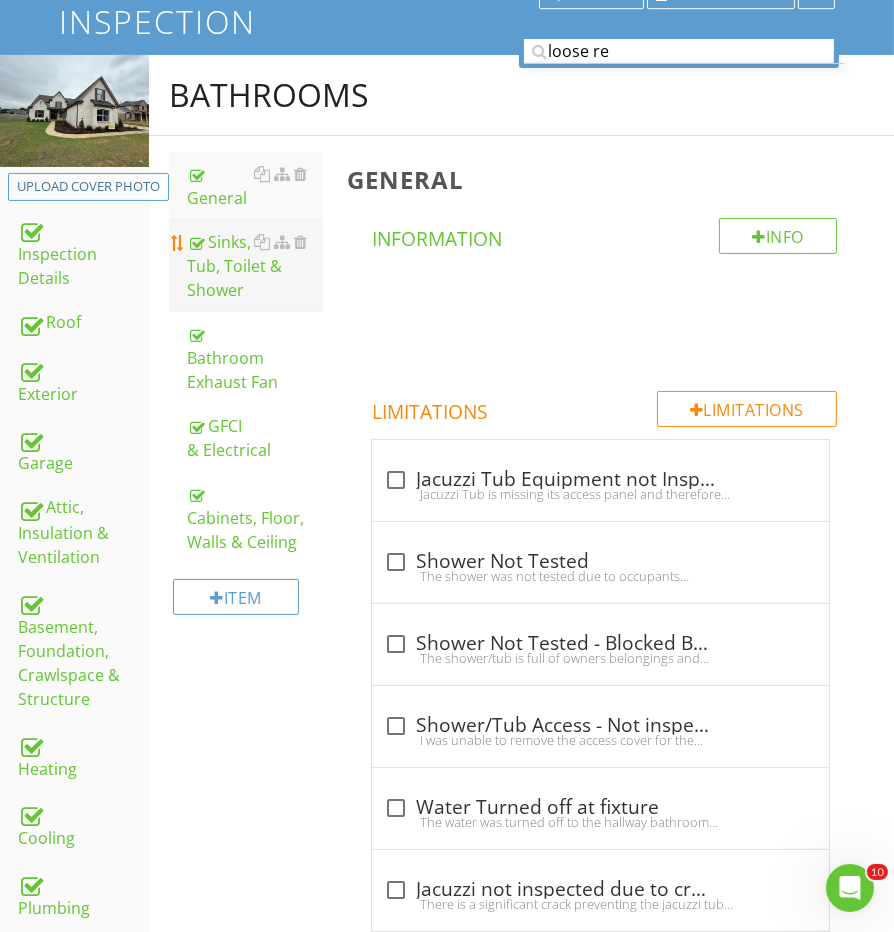 click on "Sinks, Tub, Toilet & Shower" at bounding box center [255, 266] 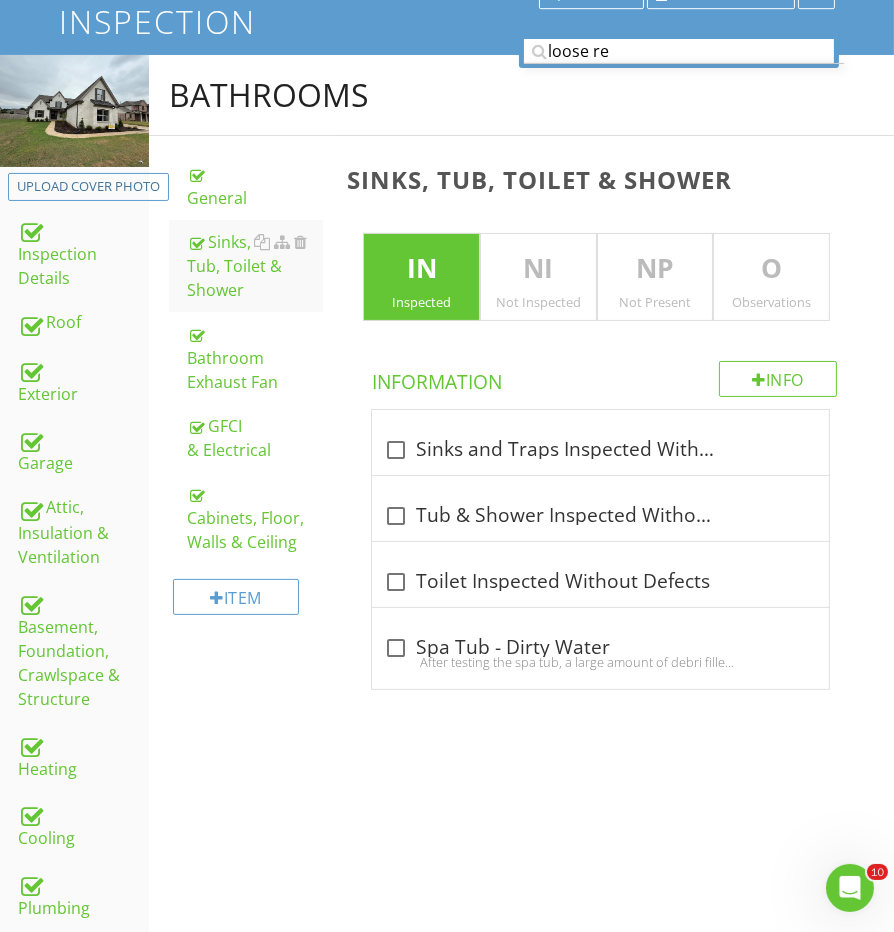 click on "O" at bounding box center (771, 269) 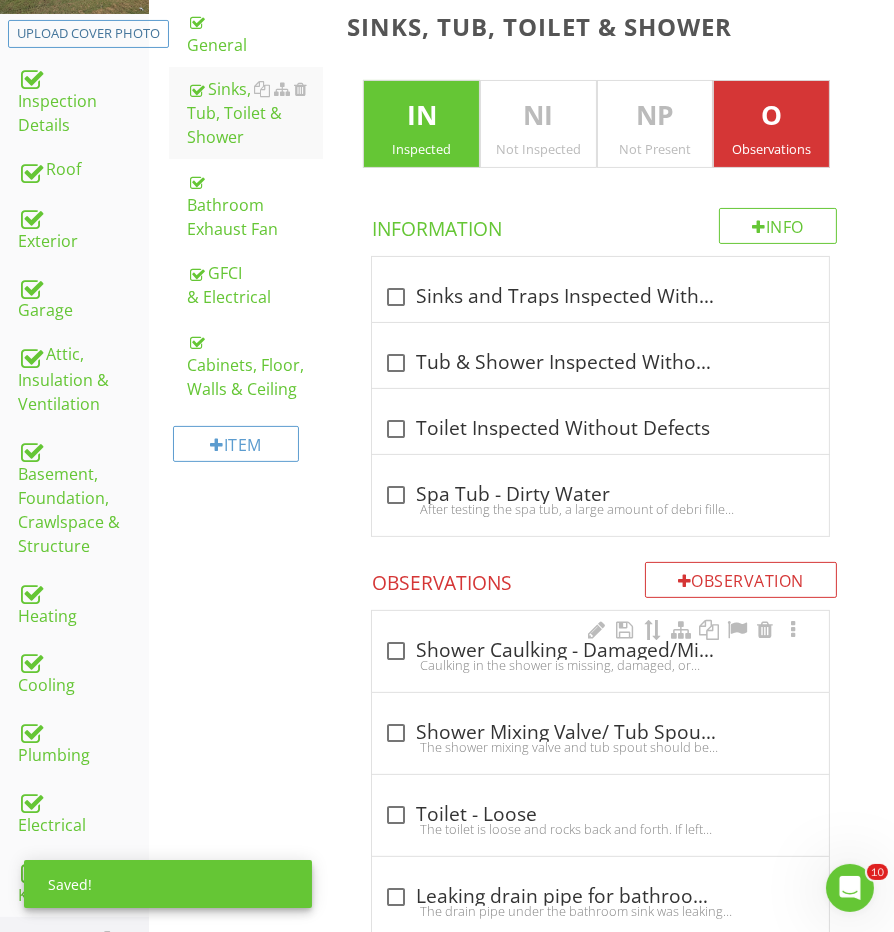 click on "check_box_outline_blank
Shower Caulking - Damaged/Missing" at bounding box center (600, 649) 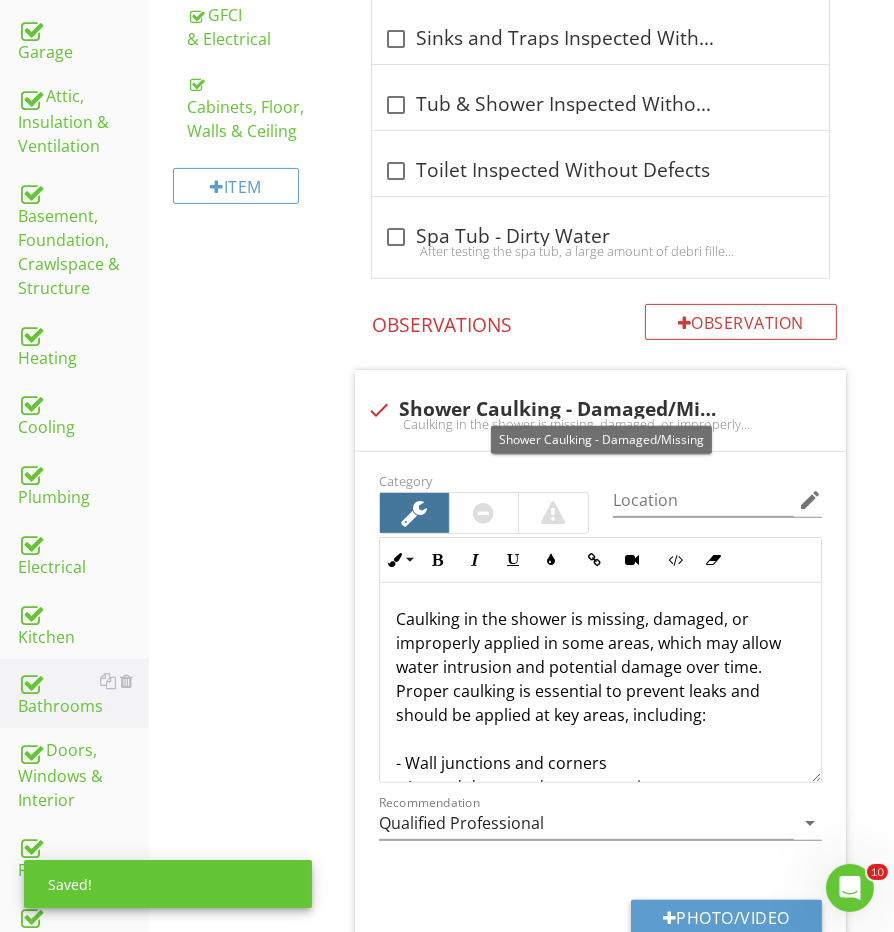 scroll, scrollTop: 780, scrollLeft: 0, axis: vertical 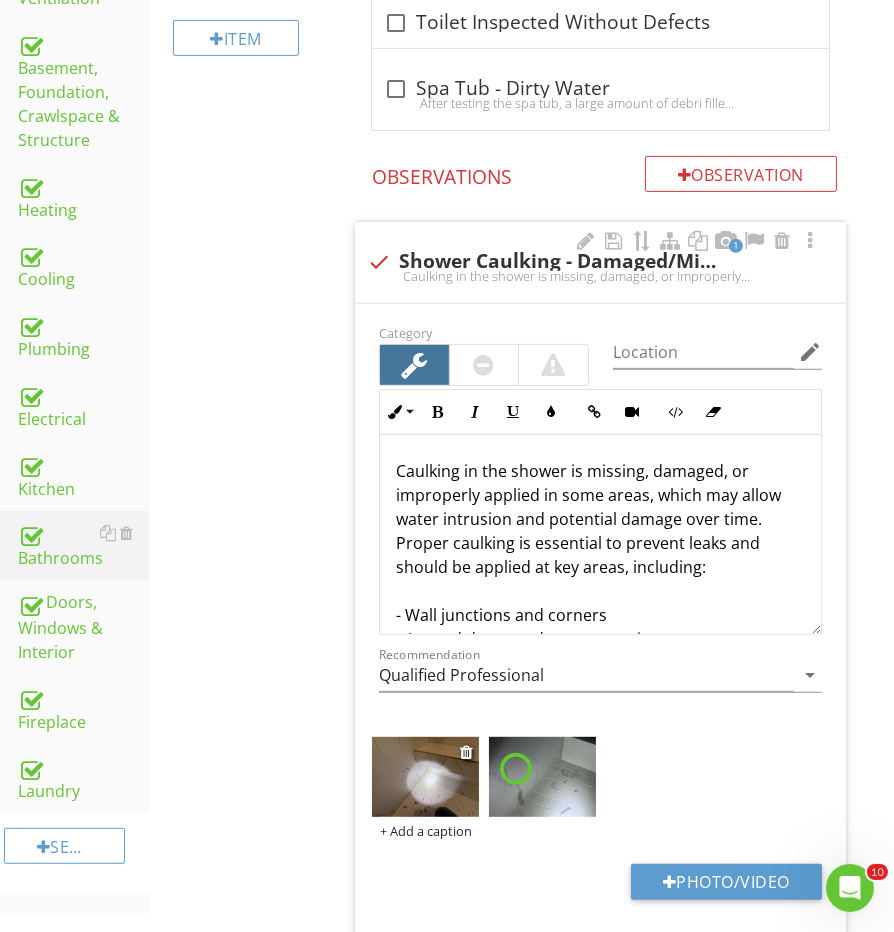 click on "+ Add a caption" at bounding box center (425, 831) 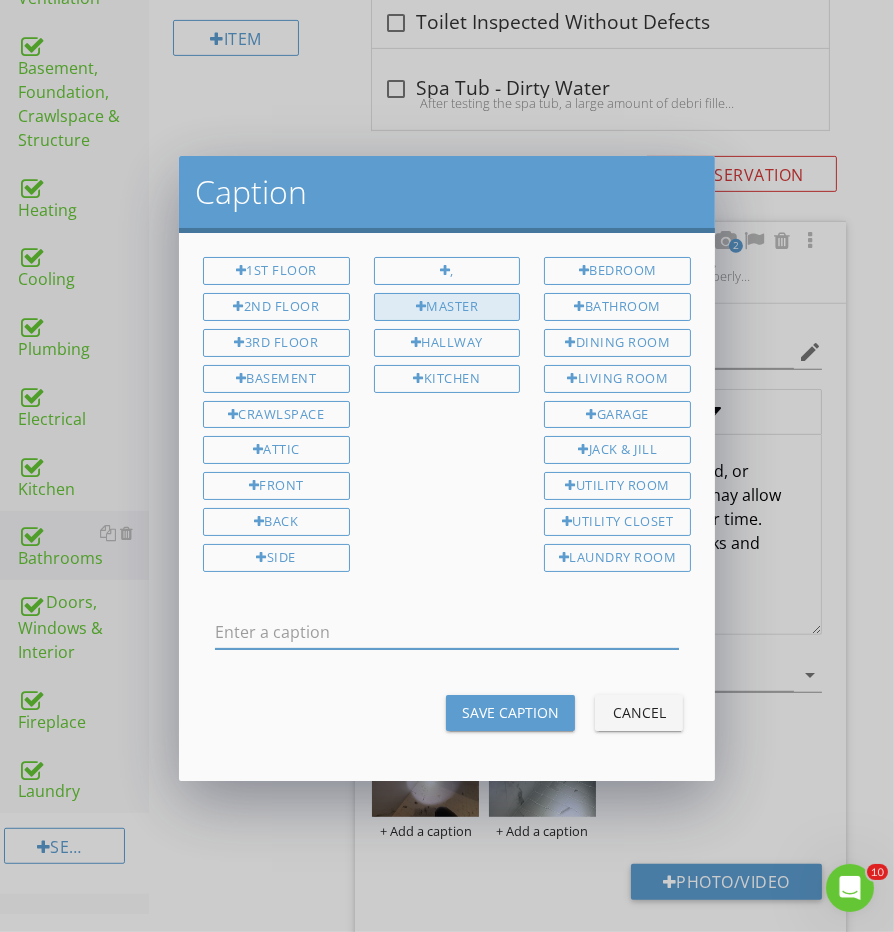 click on "Master" at bounding box center [447, 307] 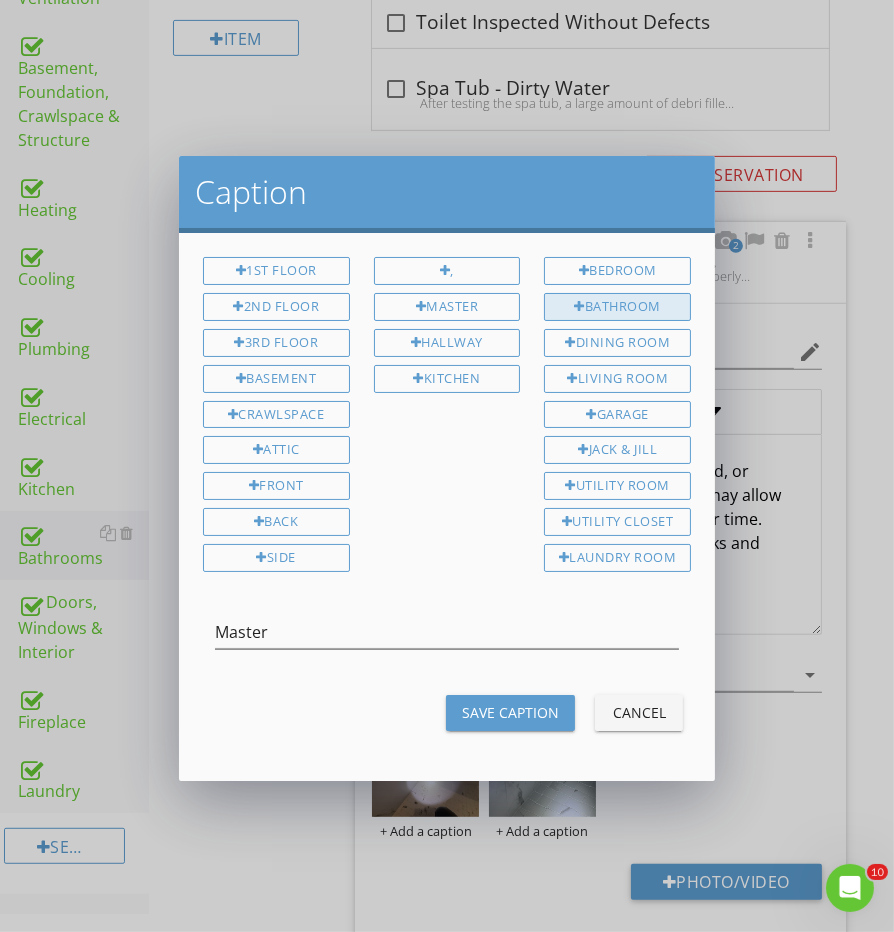 click on "Bathroom" at bounding box center [617, 307] 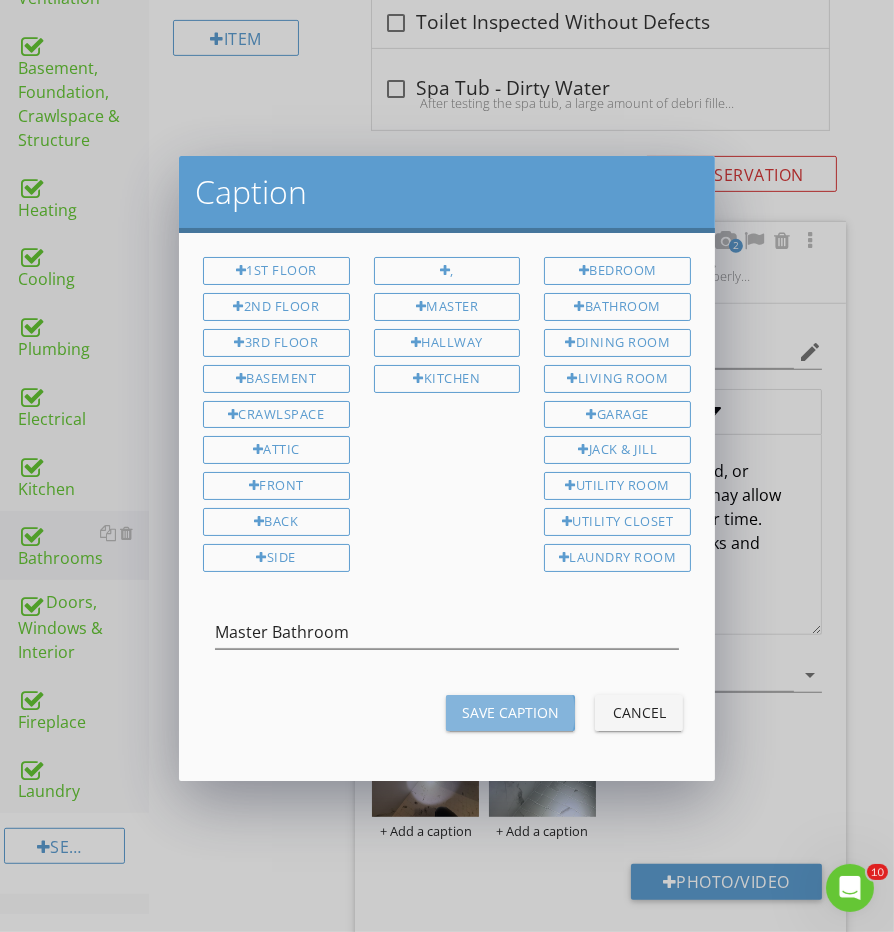 click on "Save Caption" at bounding box center (510, 712) 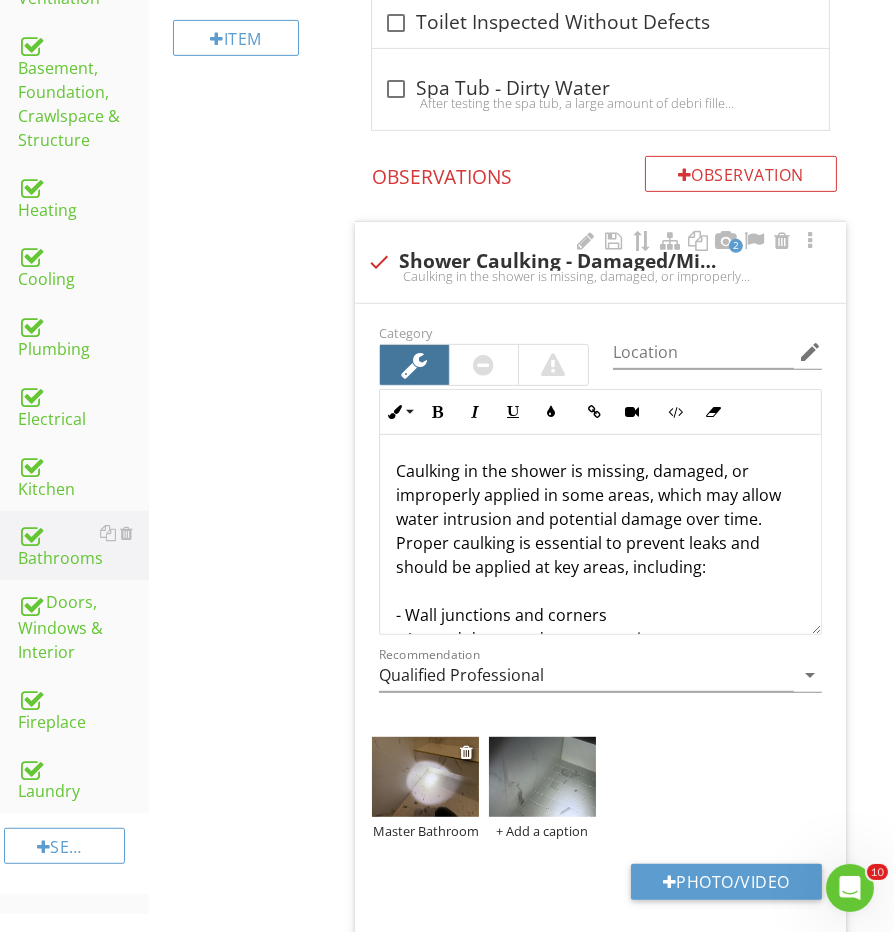 click at bounding box center [425, 777] 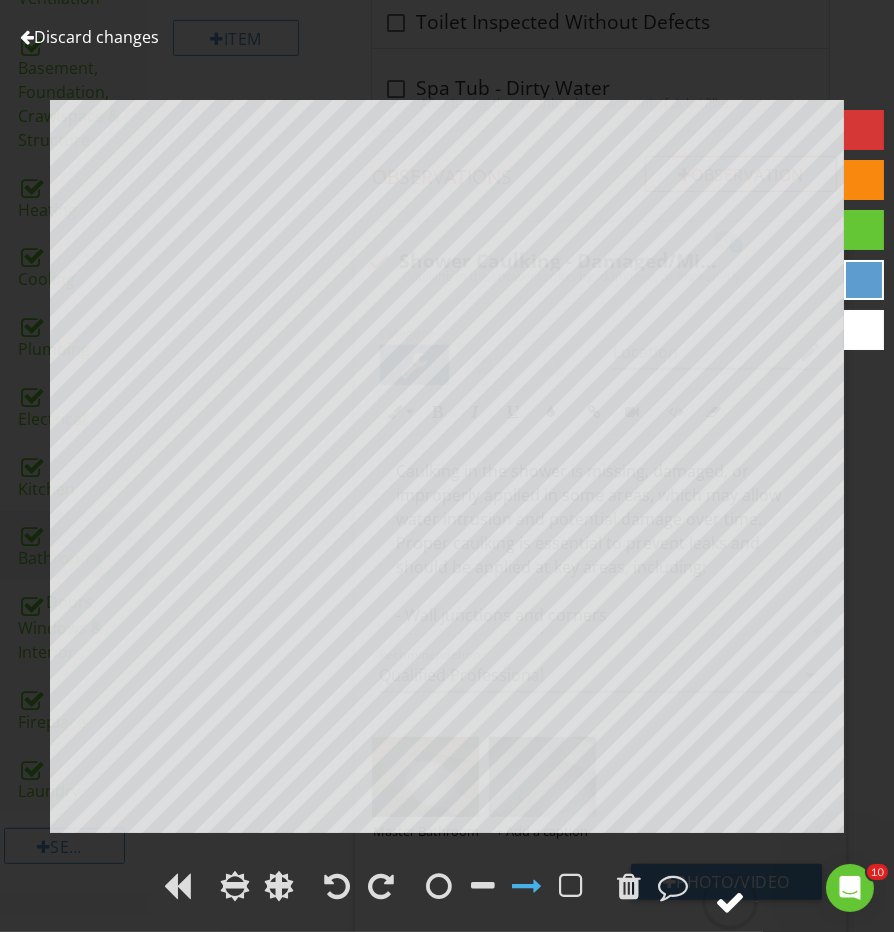 click 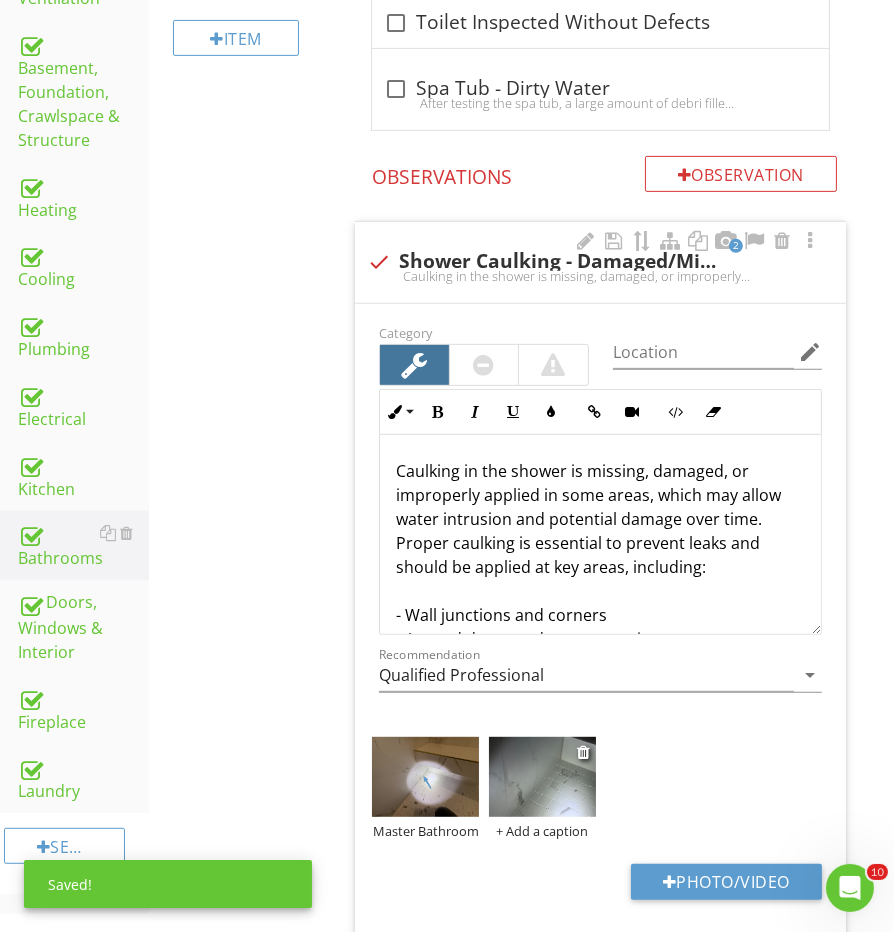 click at bounding box center [542, 777] 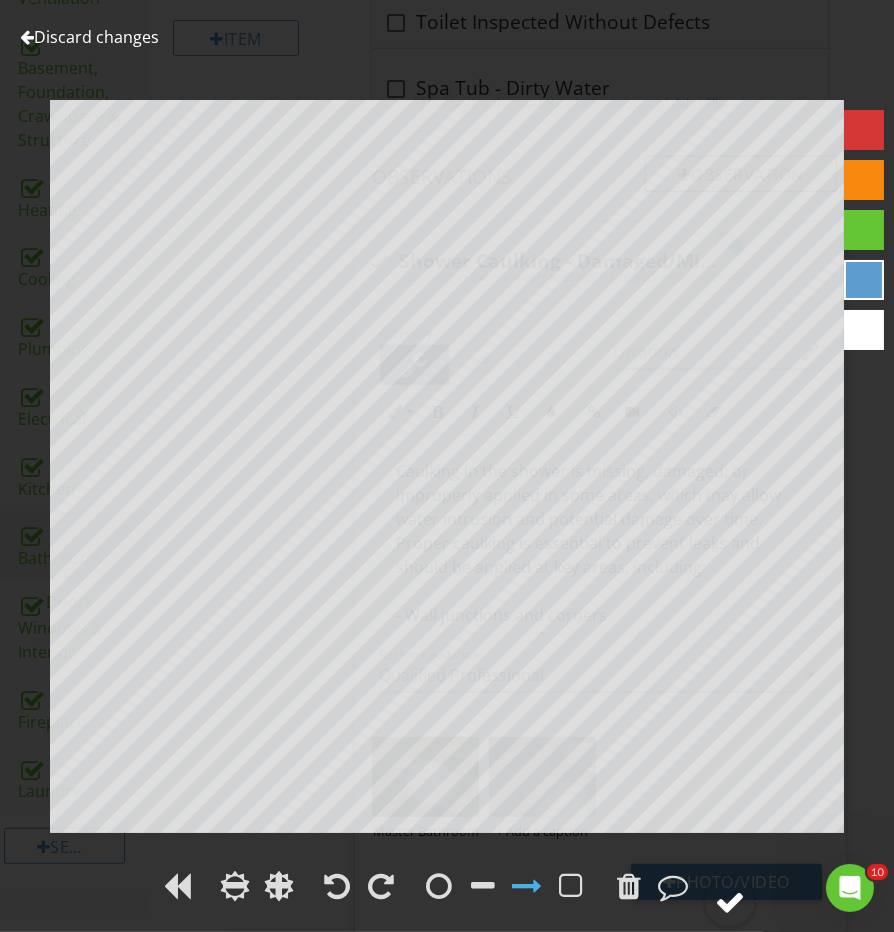 click at bounding box center [730, 902] 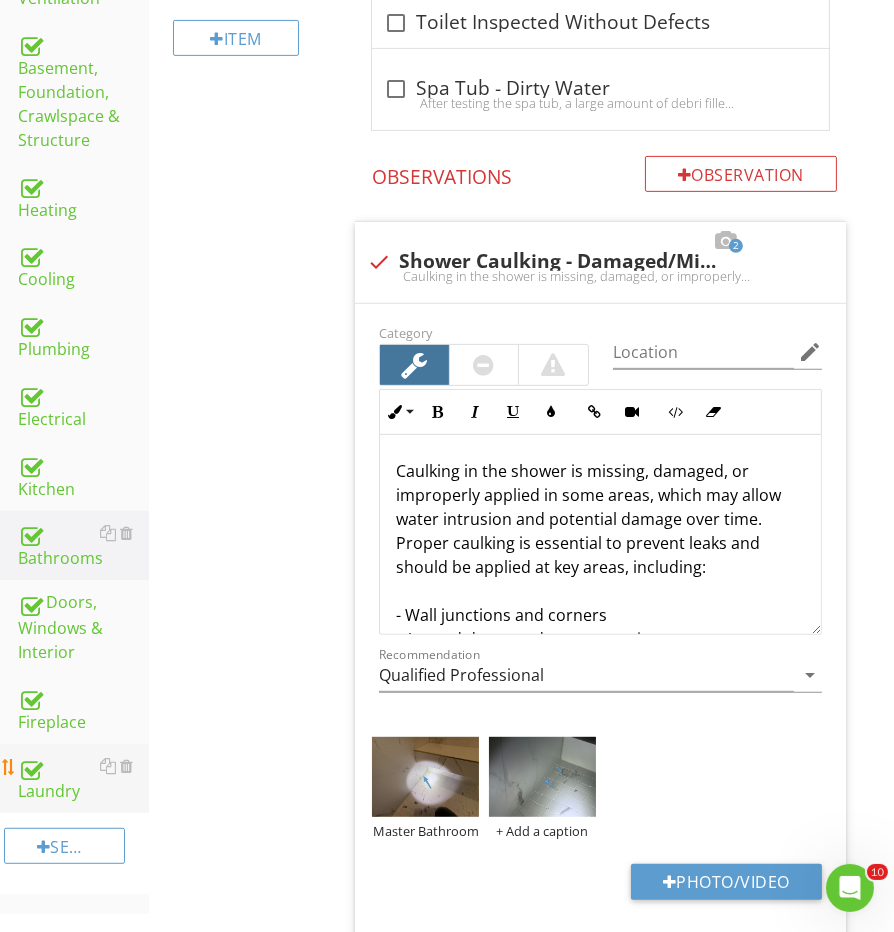 click on "Laundry" at bounding box center (83, 779) 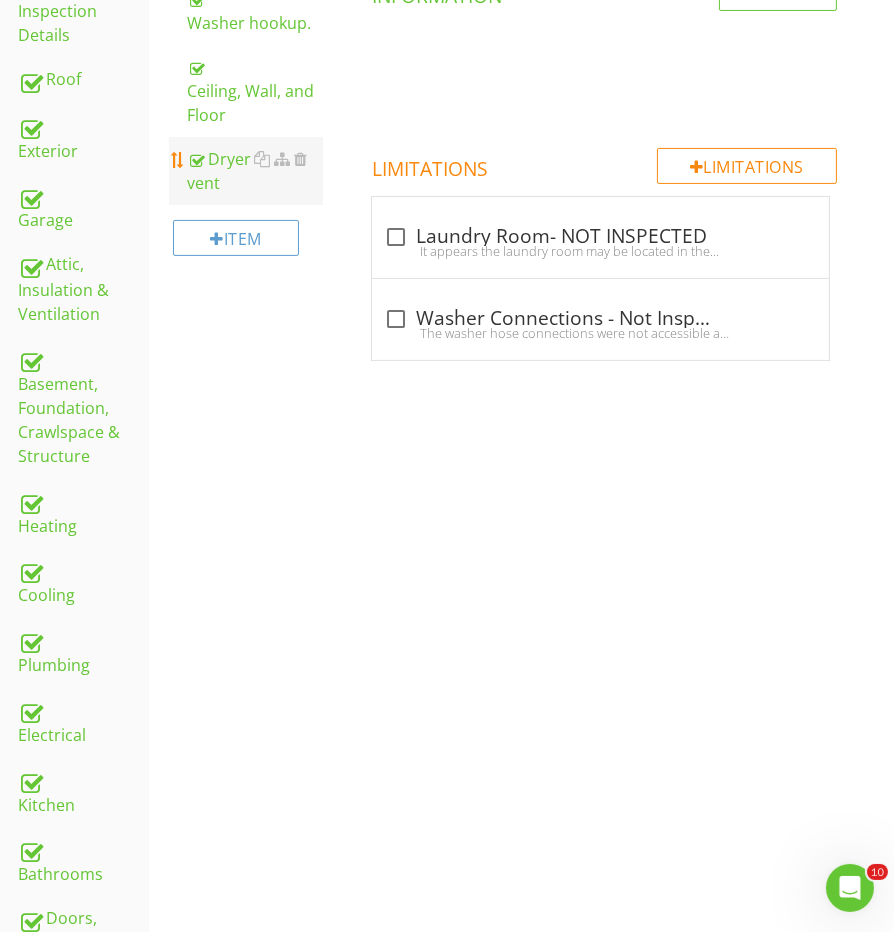 click on "Dryer vent" at bounding box center (255, 171) 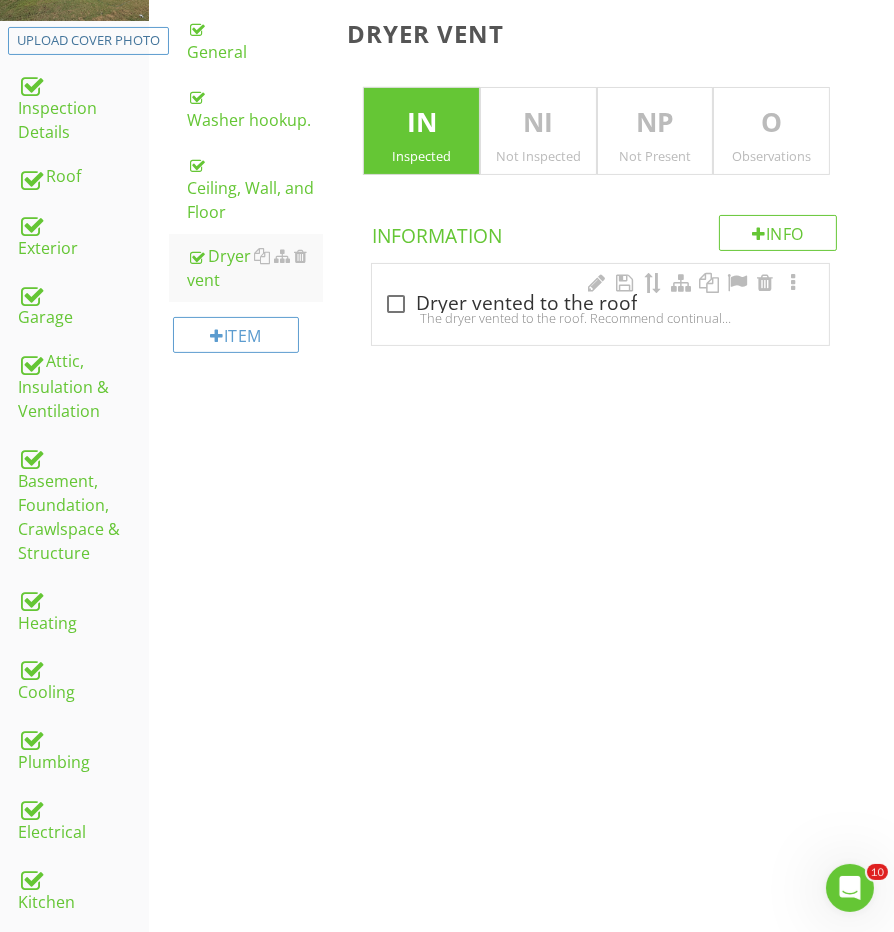 click on "The dryer vented to the roof. Recommend continual evaluation because this is a problematic set up. The hot vent can condensate in the winter and cause ice damming. The vertical vent is prone to clogging. Here is a site for more dryer vent safety. https://www.nachi.org/dryer-vent-safety.htm" at bounding box center [600, 318] 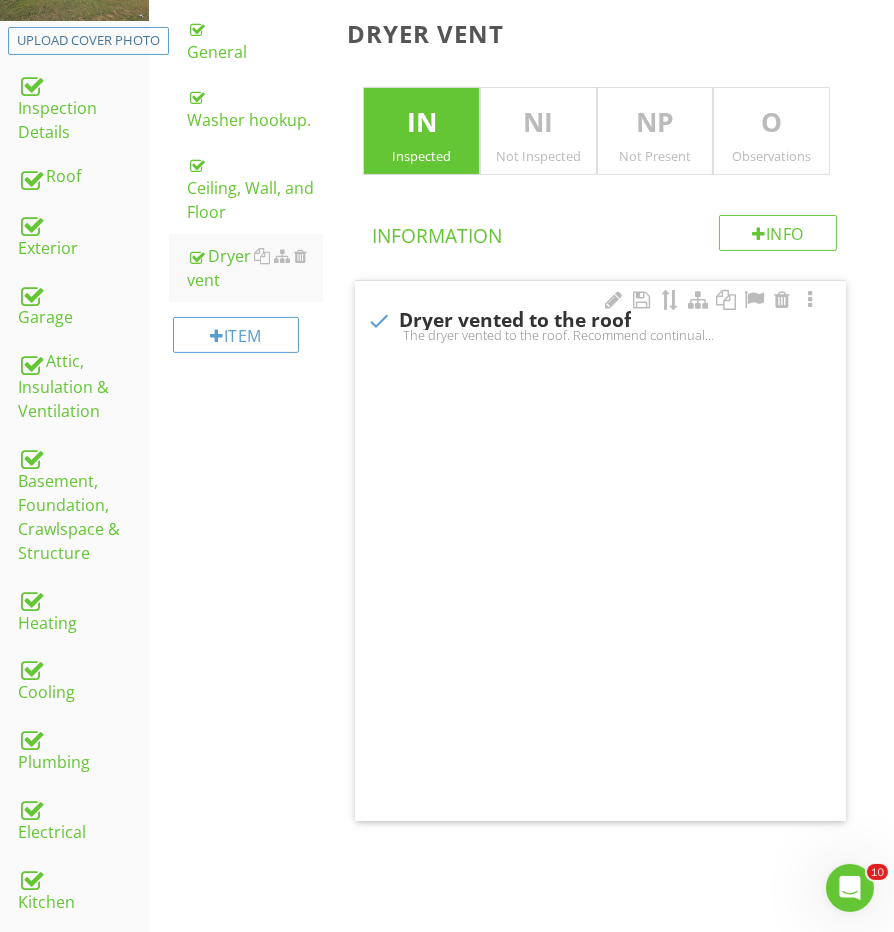 checkbox on "true" 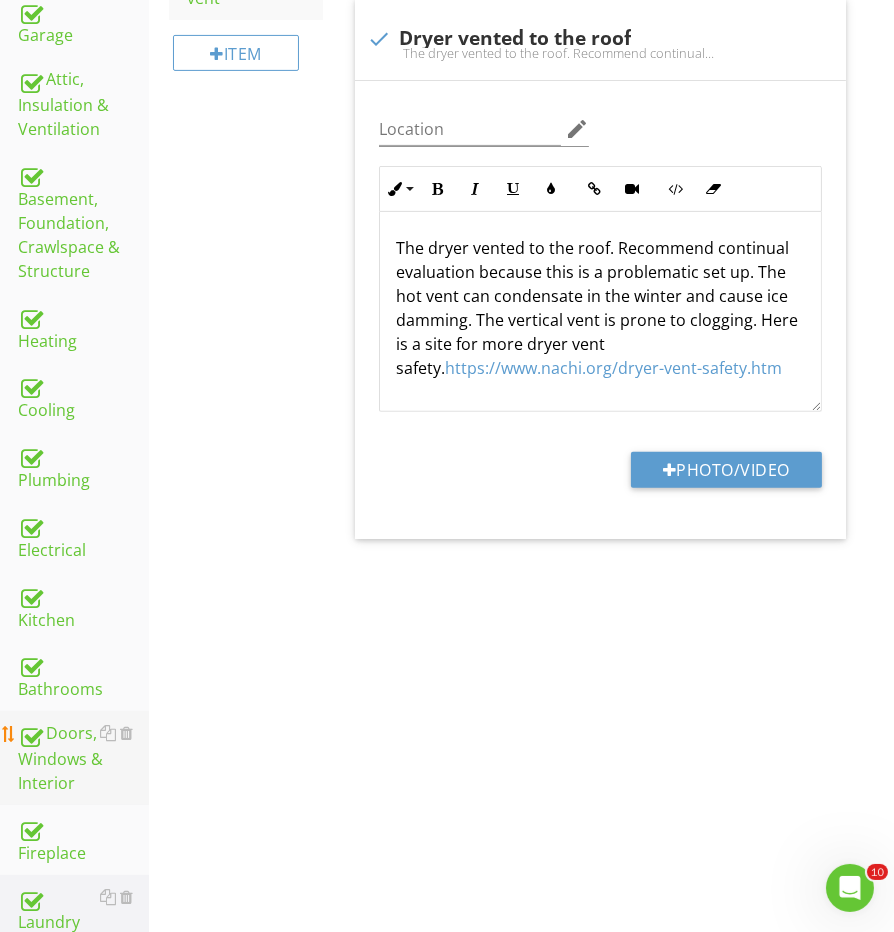 click on "Doors, Windows & Interior" at bounding box center (83, 758) 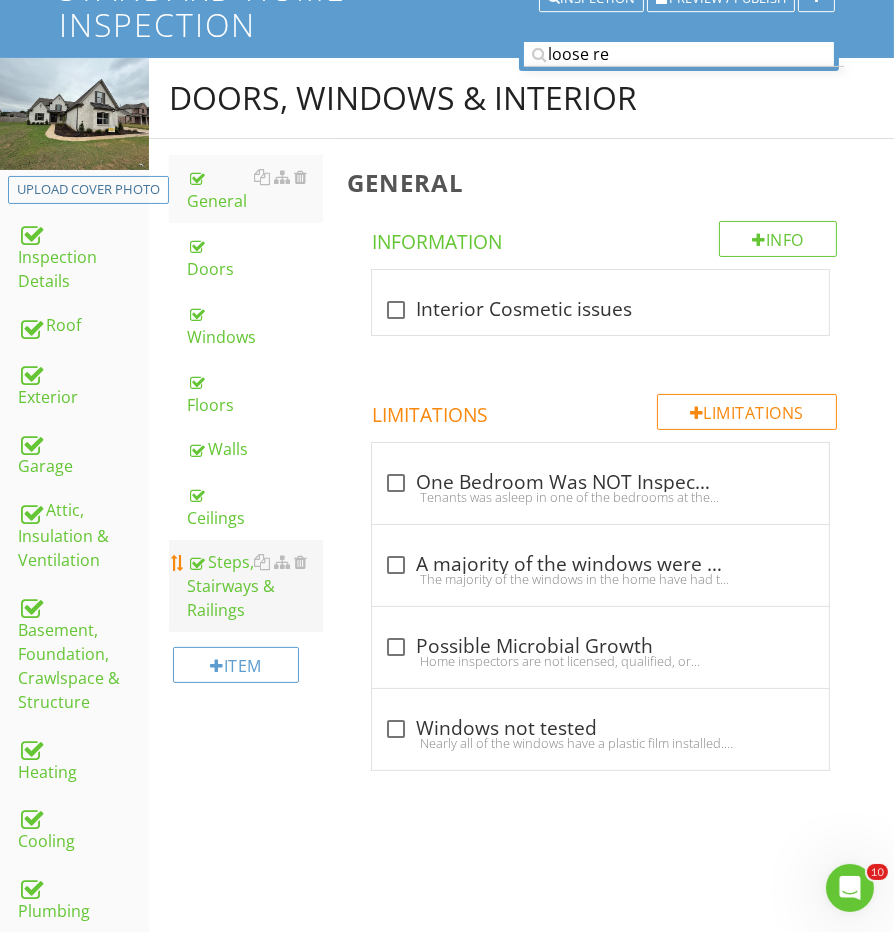 scroll, scrollTop: 181, scrollLeft: 0, axis: vertical 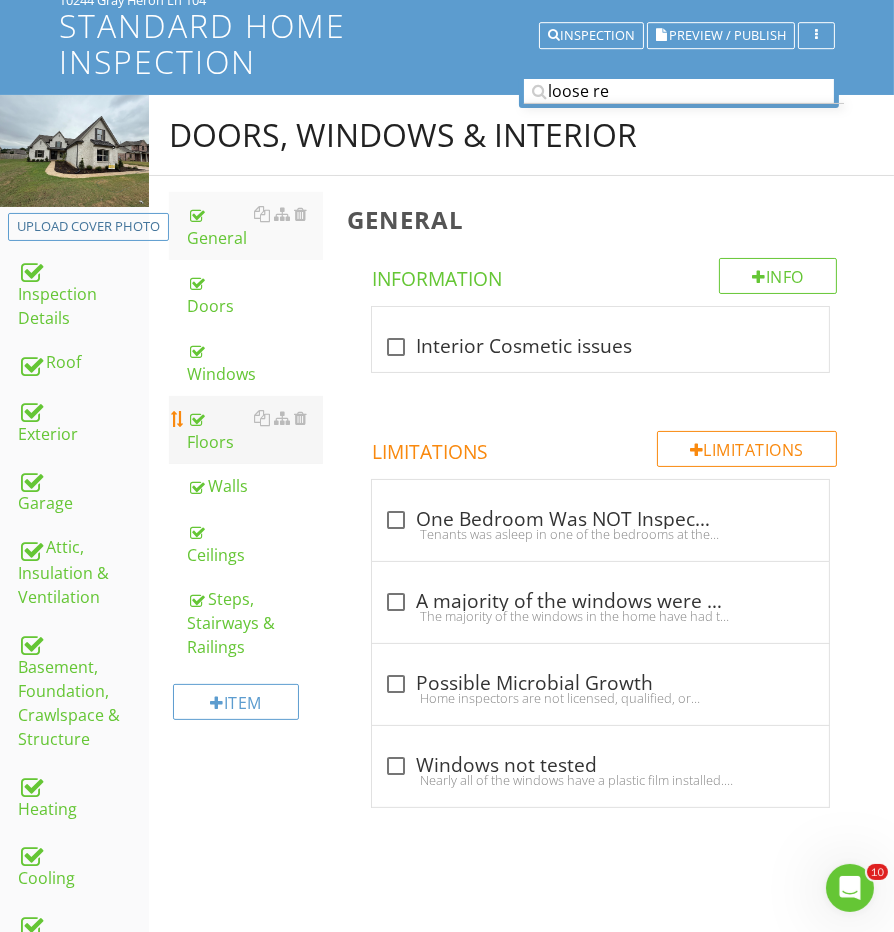 click on "Floors" at bounding box center (255, 430) 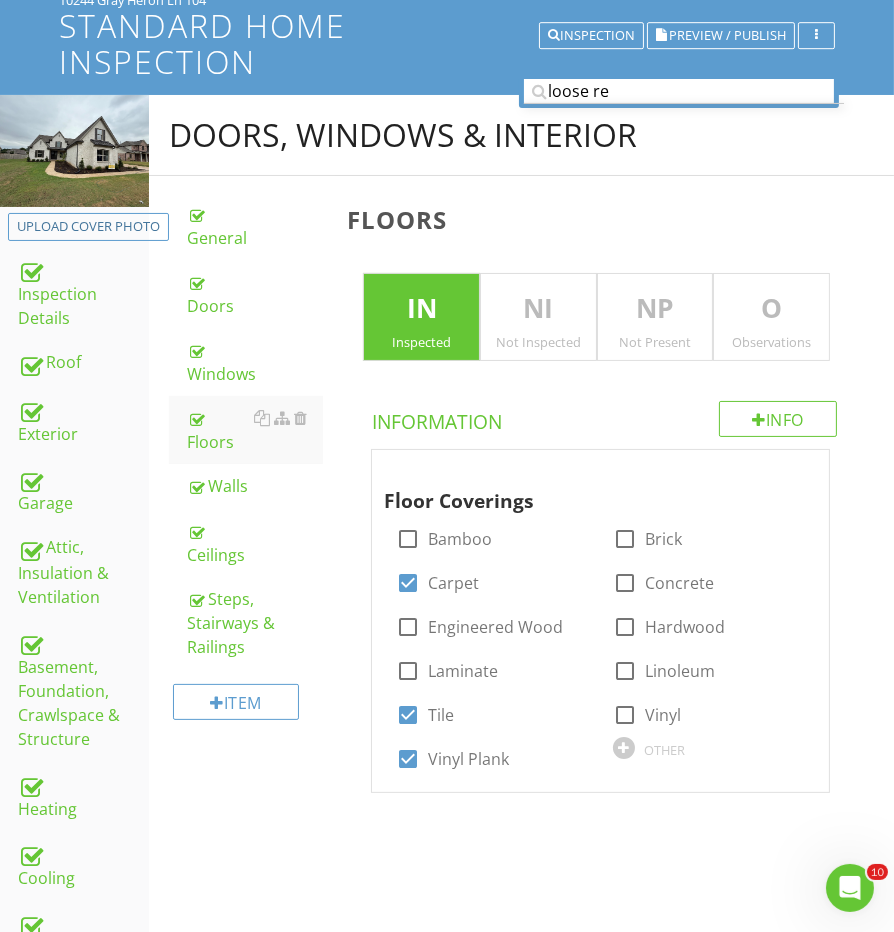 click on "O" at bounding box center [771, 309] 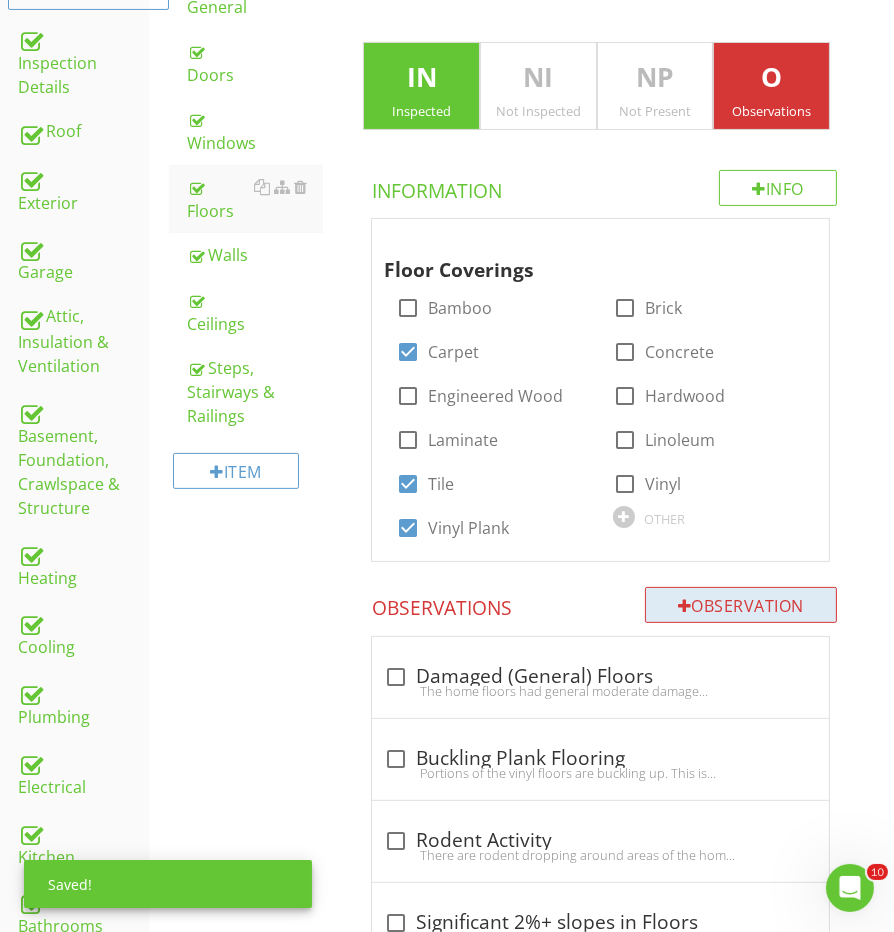 click on "Observation" at bounding box center (741, 605) 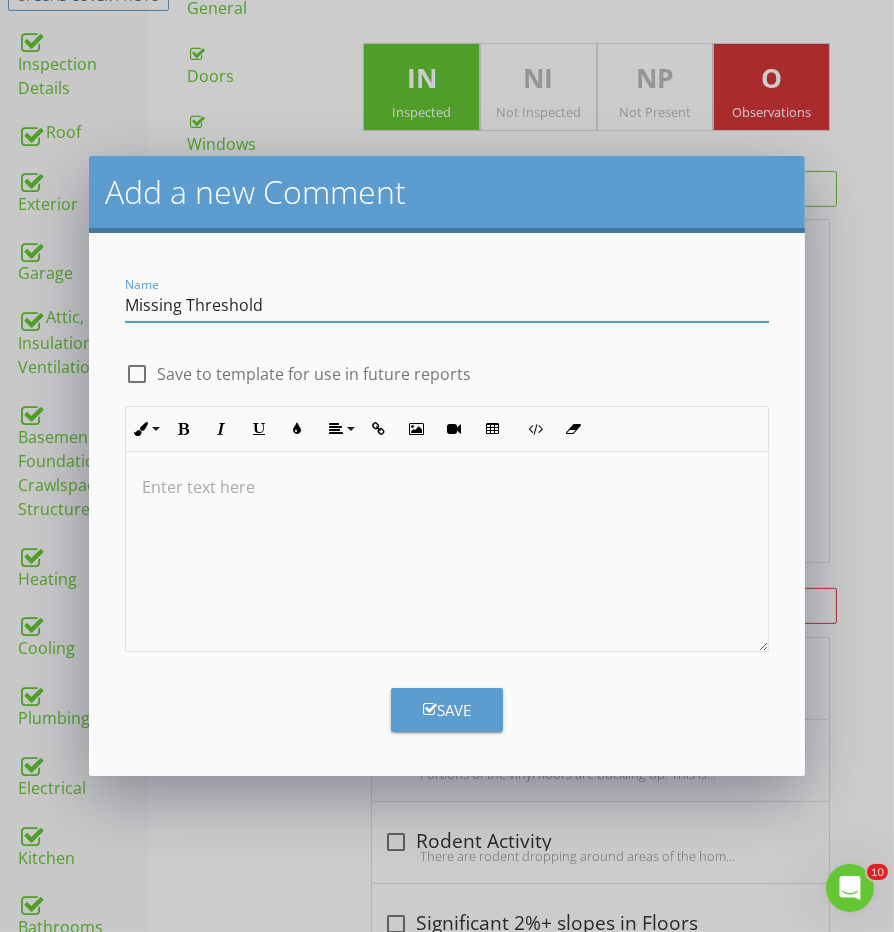 type on "Missing Threshold" 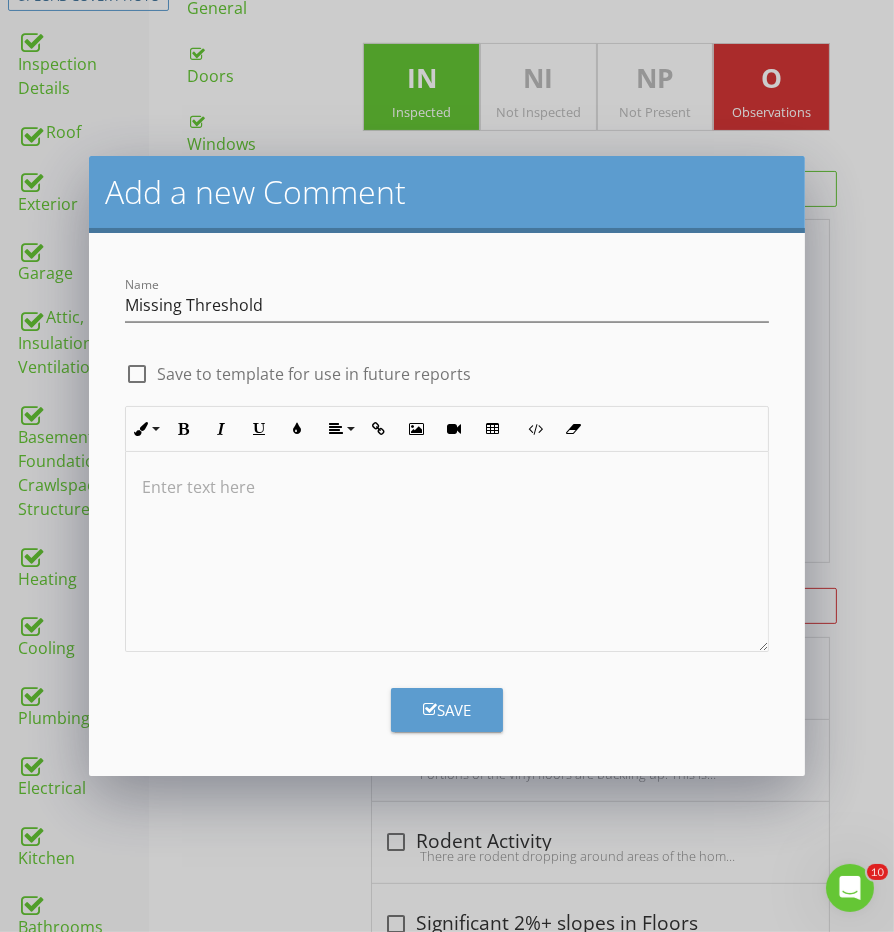 click at bounding box center [446, 552] 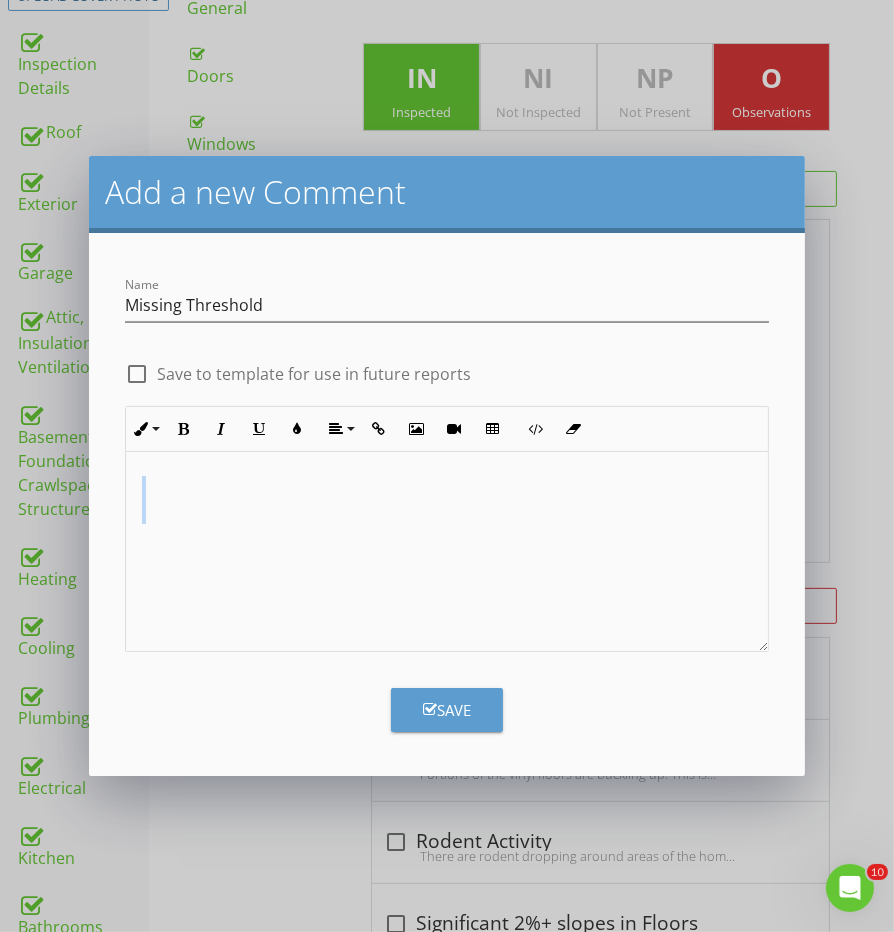 type 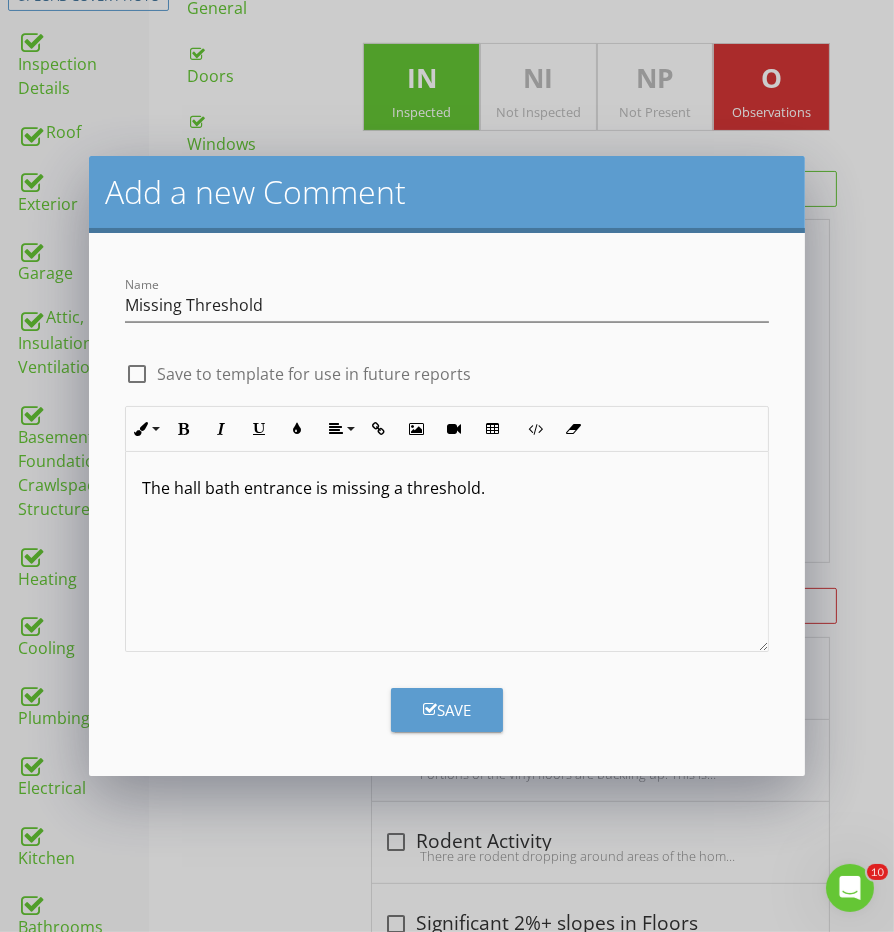 click on "Save" at bounding box center [447, 710] 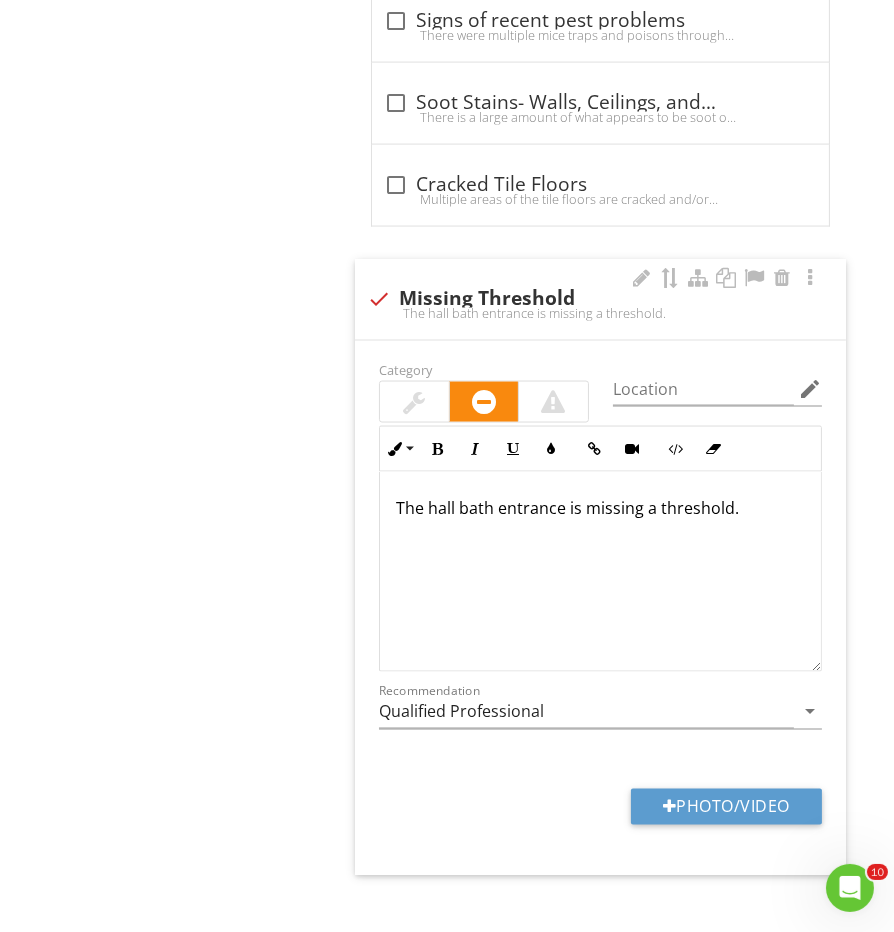 scroll, scrollTop: 3117, scrollLeft: 0, axis: vertical 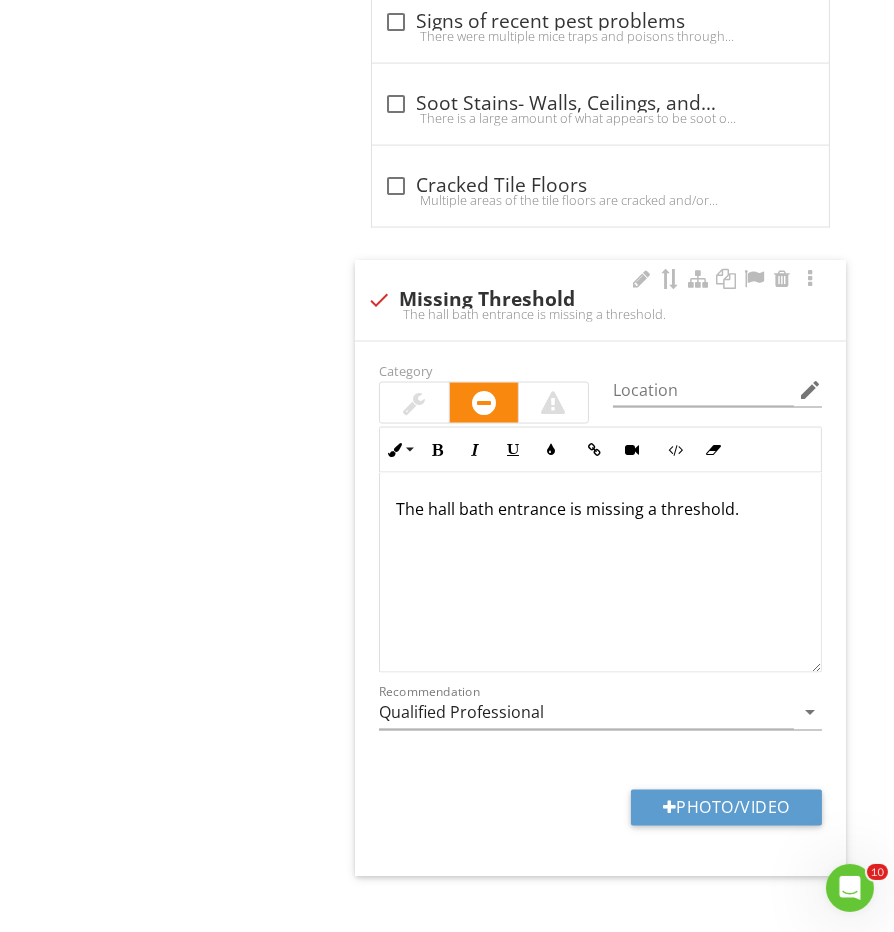 click at bounding box center (414, 403) 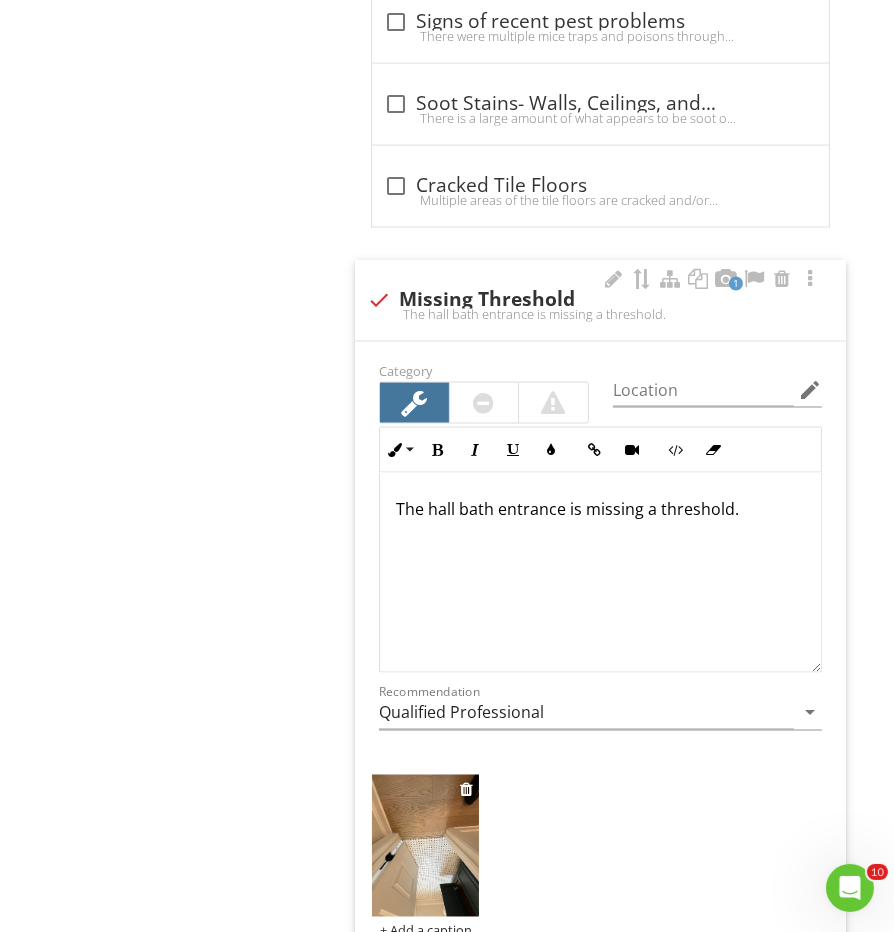 click at bounding box center (425, 846) 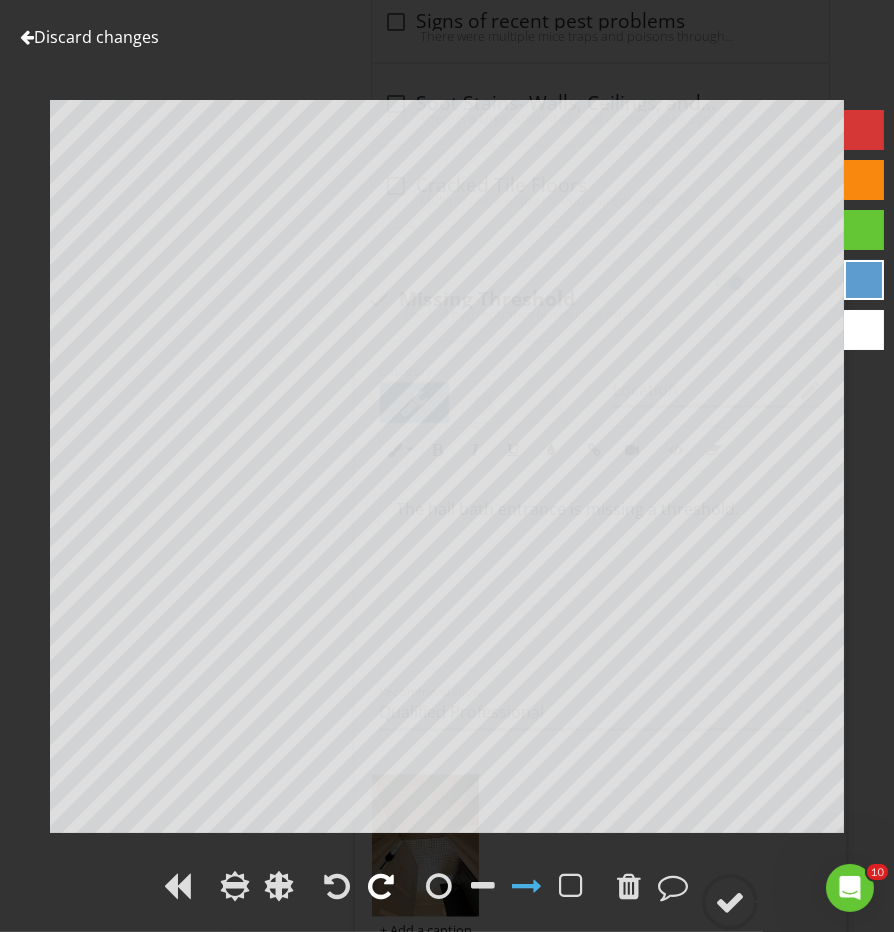 click at bounding box center (381, 886) 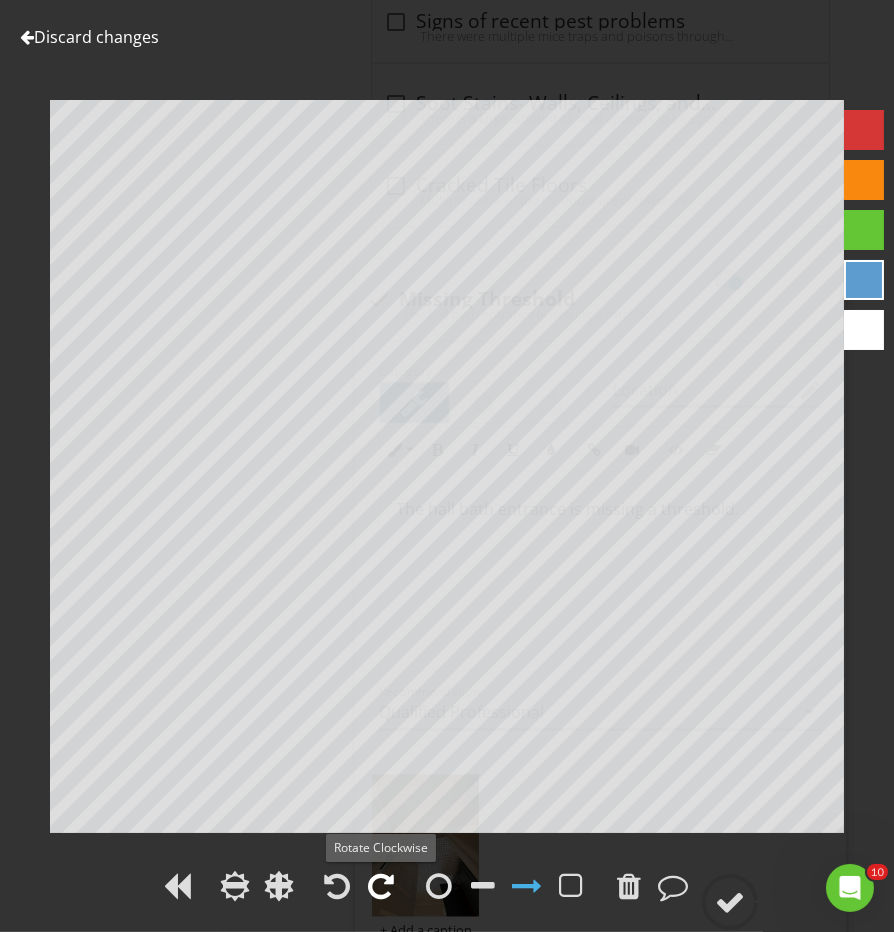 click at bounding box center [381, 886] 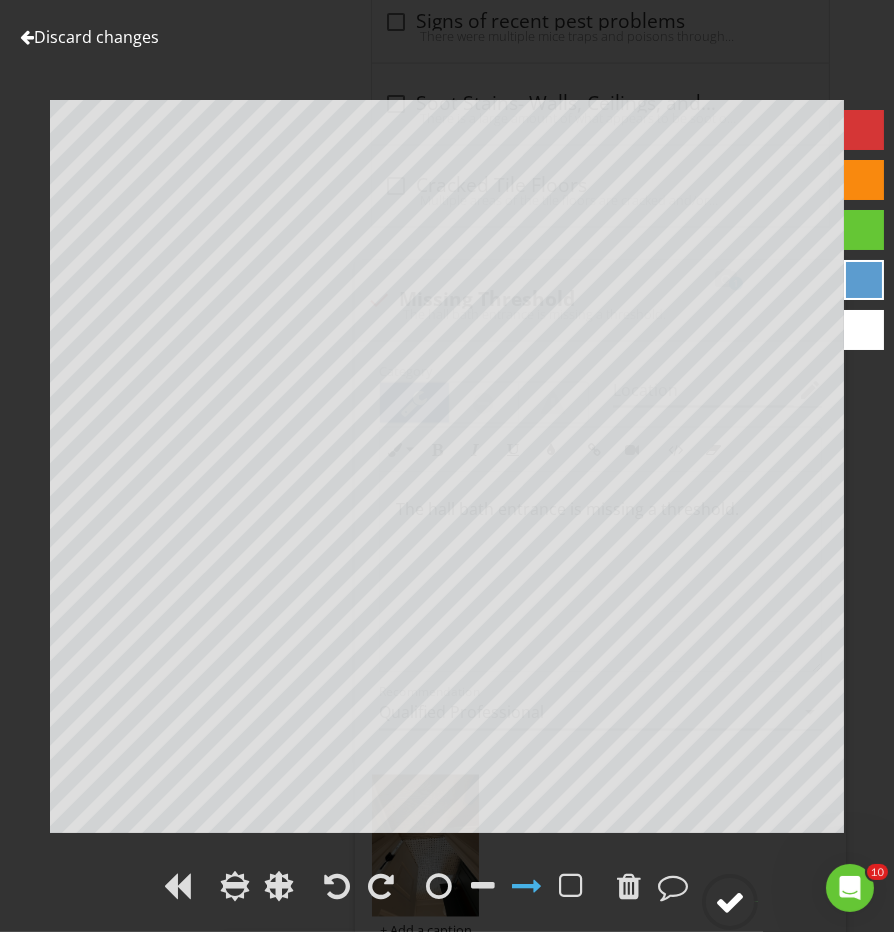 click at bounding box center (730, 902) 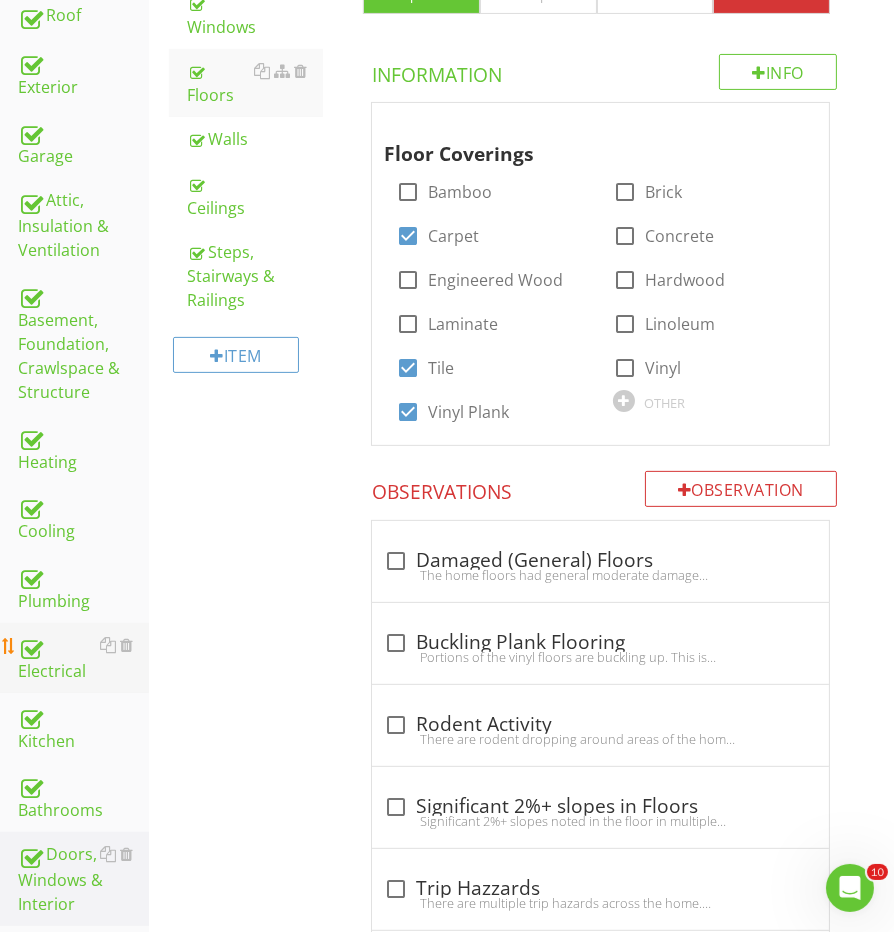 click on "Electrical" at bounding box center [83, 658] 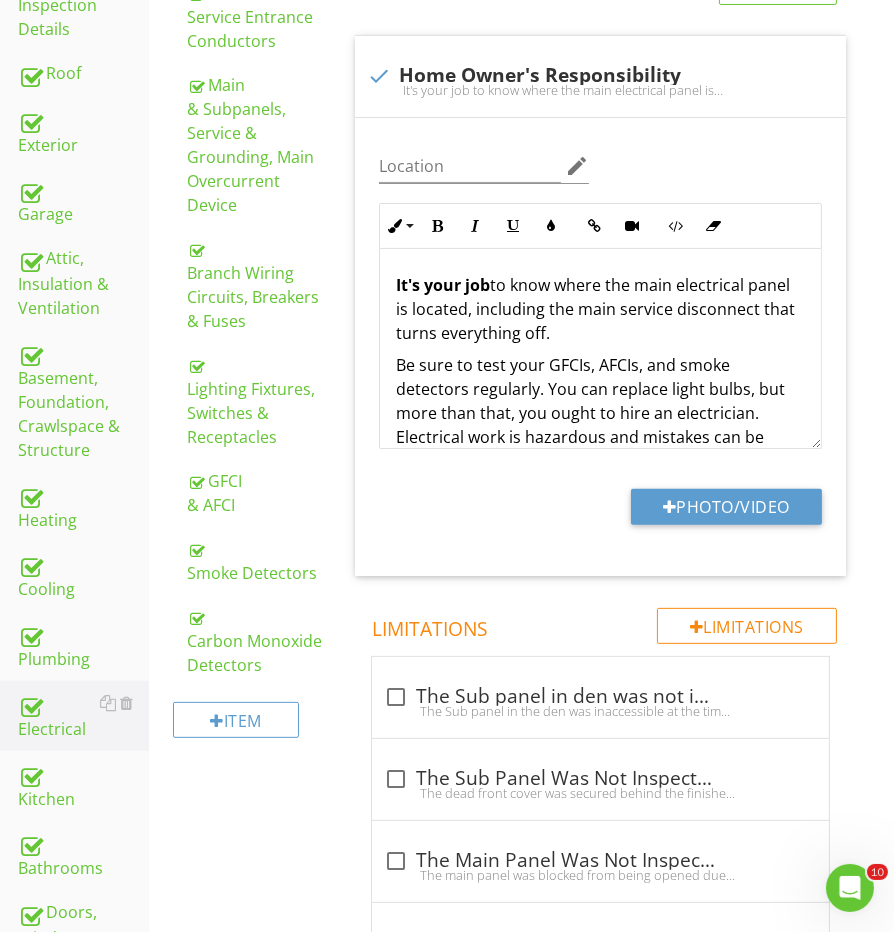 scroll, scrollTop: 450, scrollLeft: 0, axis: vertical 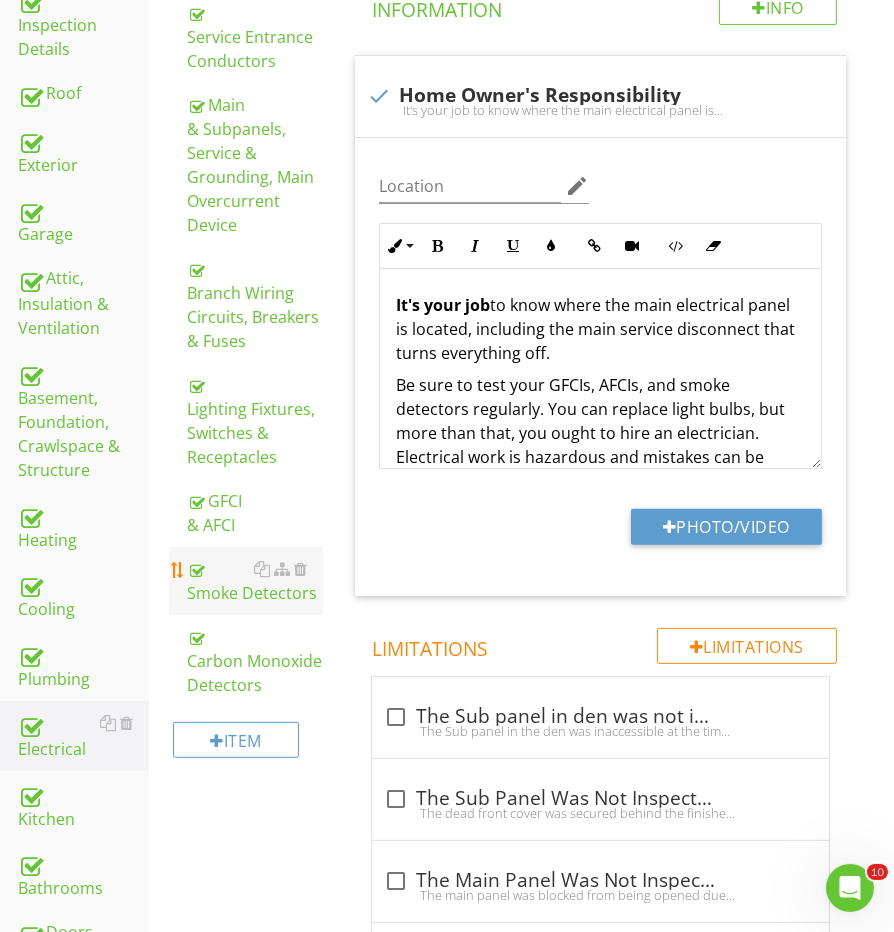 click on "Smoke Detectors" at bounding box center [255, 581] 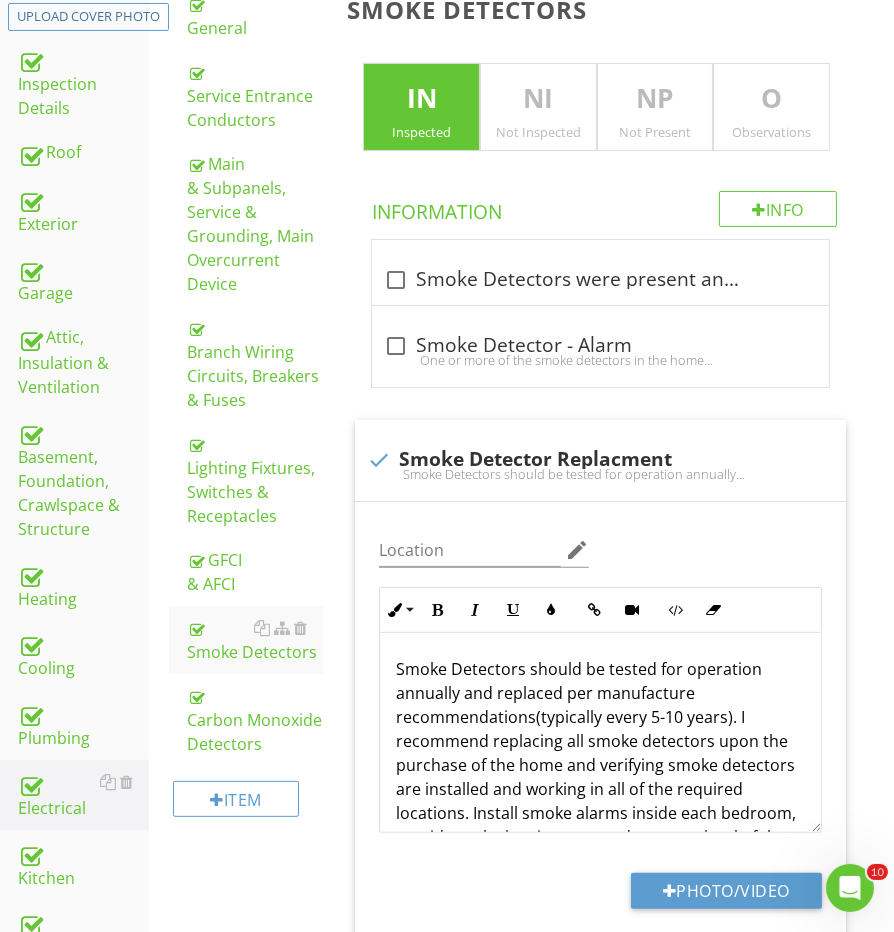 scroll, scrollTop: 350, scrollLeft: 0, axis: vertical 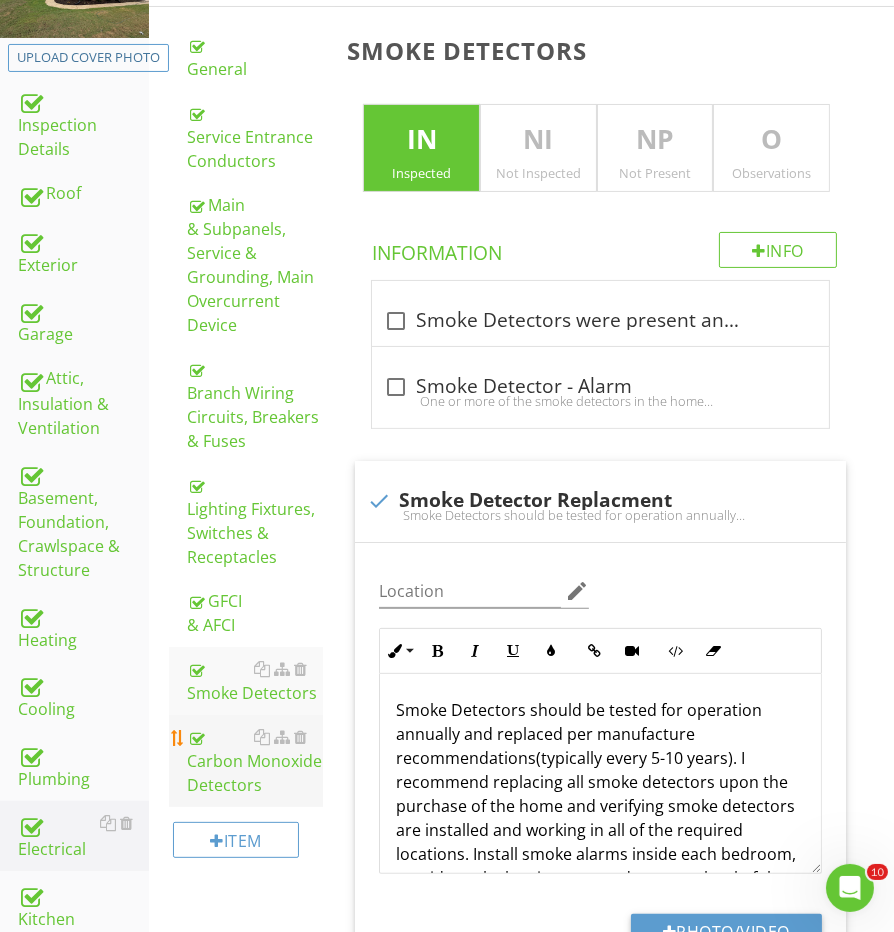 click on "Carbon Monoxide Detectors" at bounding box center (255, 761) 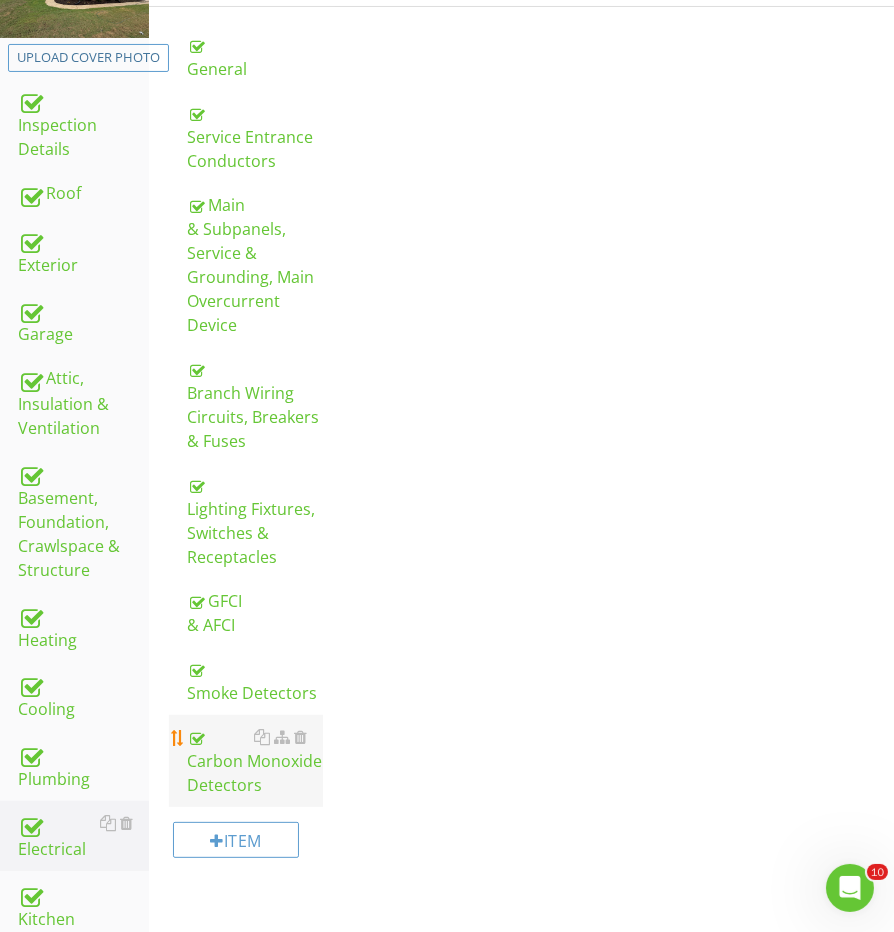 scroll, scrollTop: 349, scrollLeft: 0, axis: vertical 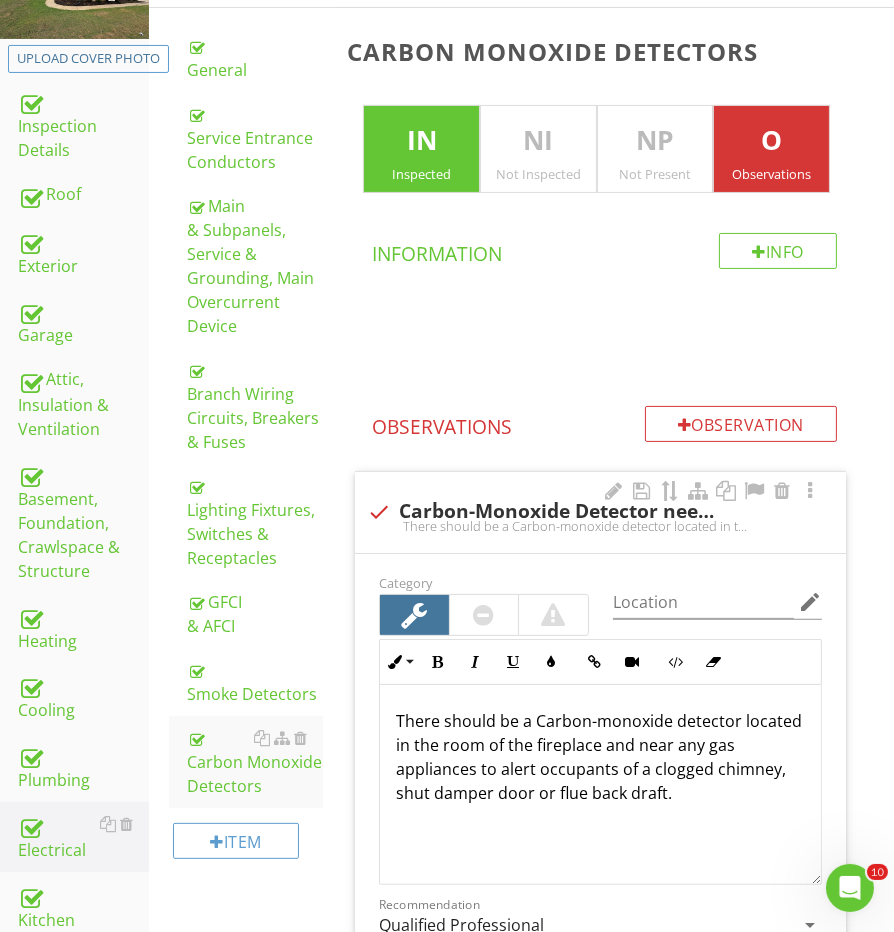 click on "check
Carbon-Monoxide Detector needed
There should be a Carbon-monoxide detector located in the room of the fireplace and near any gas appliances to alert occupants of a clogged chimney, shut damper door or flue back draft." at bounding box center [600, 512] 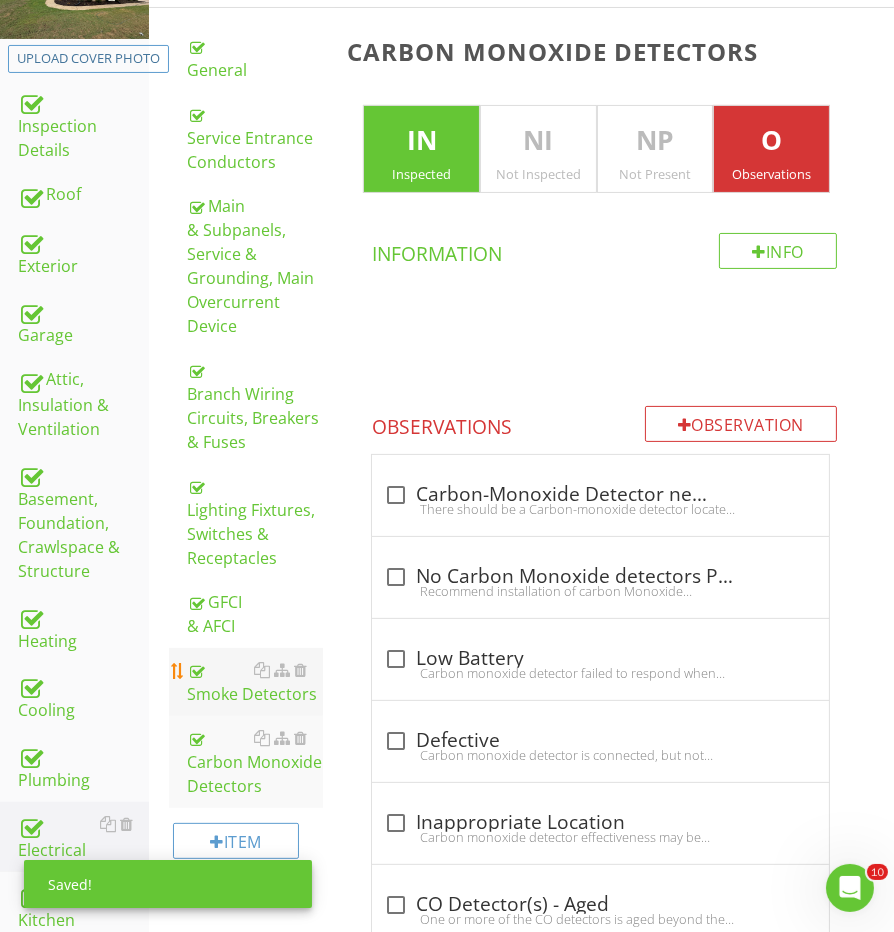 click on "Smoke Detectors" at bounding box center [255, 682] 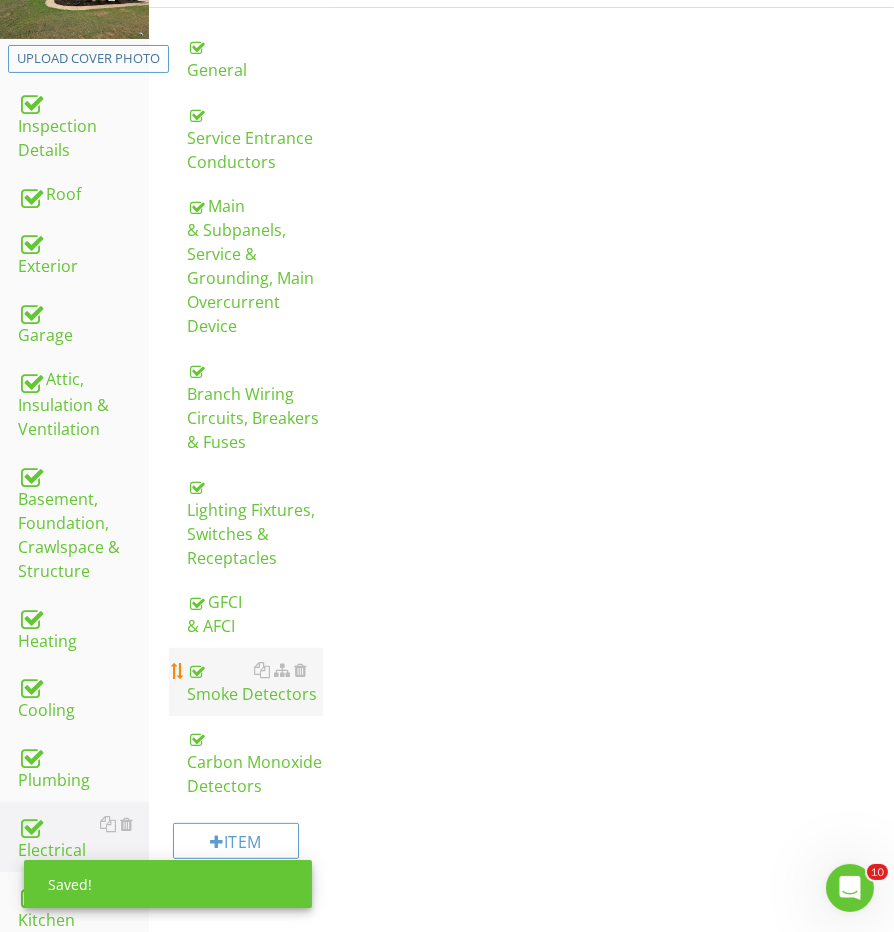 scroll, scrollTop: 348, scrollLeft: 0, axis: vertical 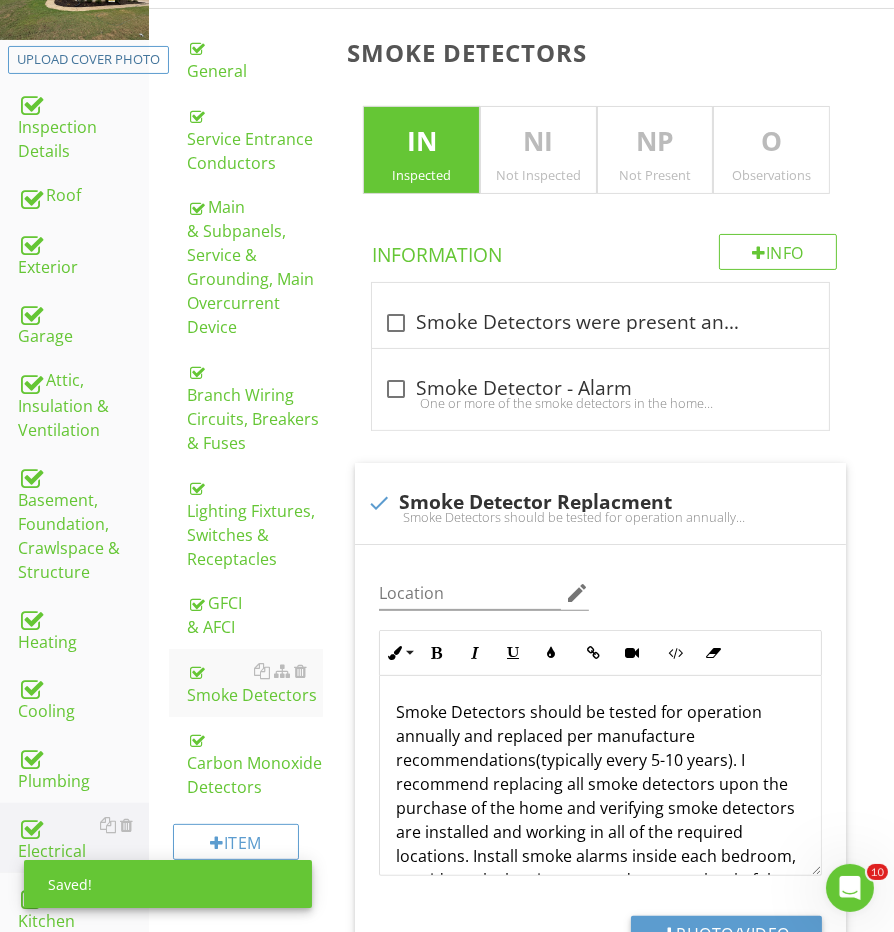 click on "Smoke Detectors
IN   Inspected NI   Not Inspected NP   Not Present O   Observations
Info
Information                       check_box_outline_blank
Smoke Detectors were present and operational at time of inspection.
check_box_outline_blank
Smoke Detector - Alarm
One or more of the smoke detectors in the home appears to potentially be associated with an alarm system and therefore was not tested.Some of the alarm smoke detectors can trigger the homes alarm system.Recommend having these smoke detectors tested once access to the alarm system has been granted.
check
Smoke Detector Replacment
Location edit       Inline Style XLarge Large Normal Small Light Small/Light Bold Italic Underline Colors Insert Link Insert Video" at bounding box center [614, 522] 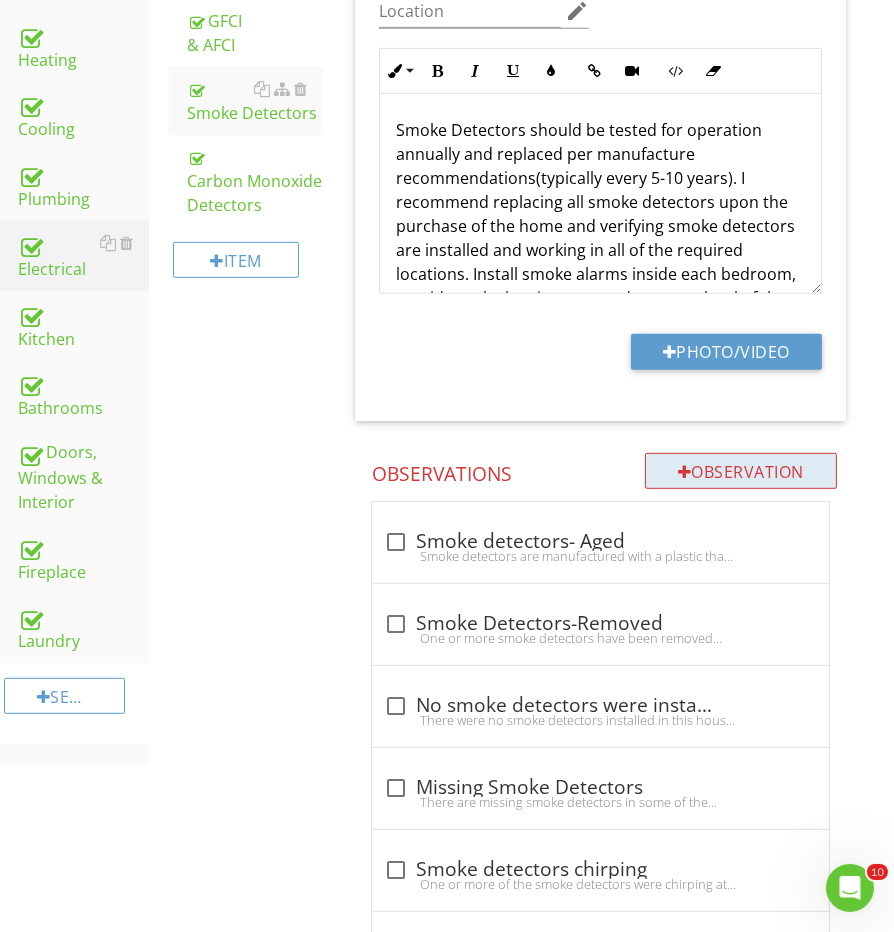 click on "Observation" at bounding box center [741, 471] 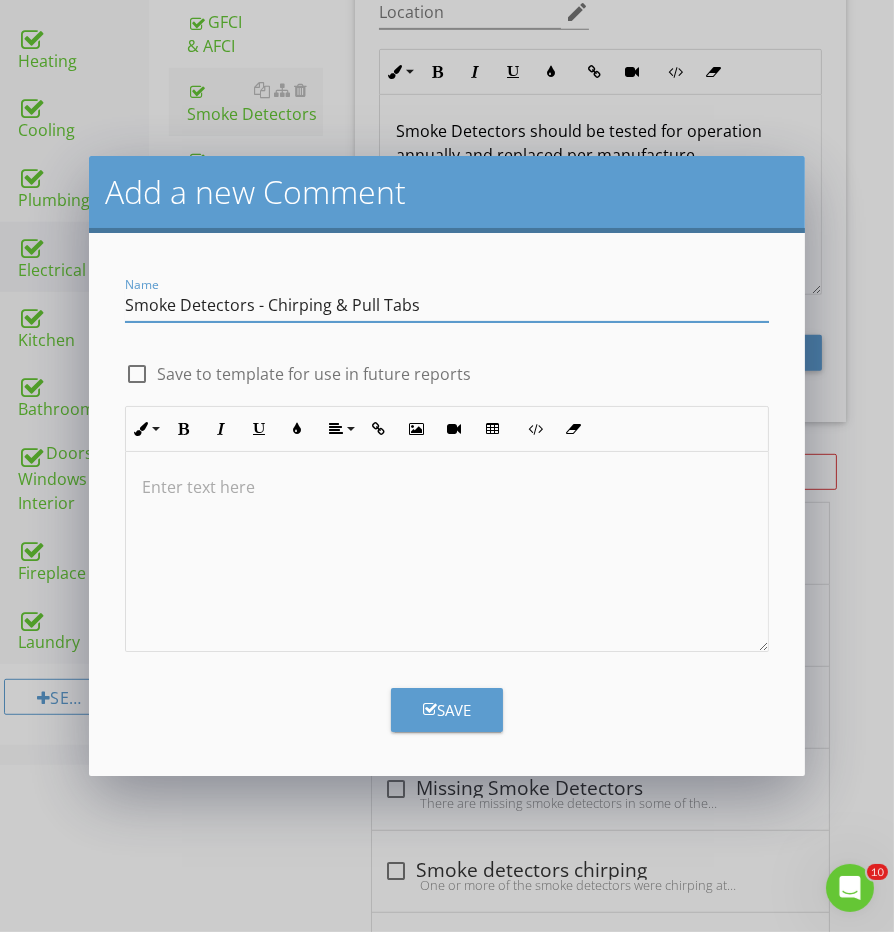 type on "Smoke Detectors - Chirping & Pull Tabs" 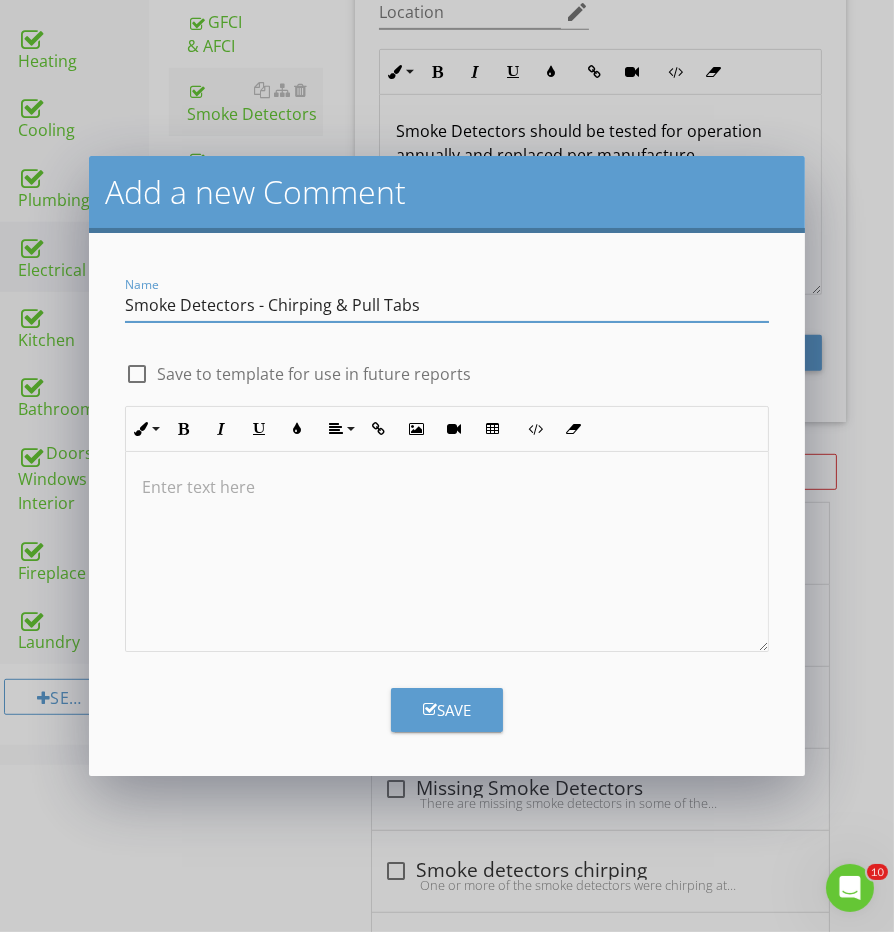 click at bounding box center (446, 552) 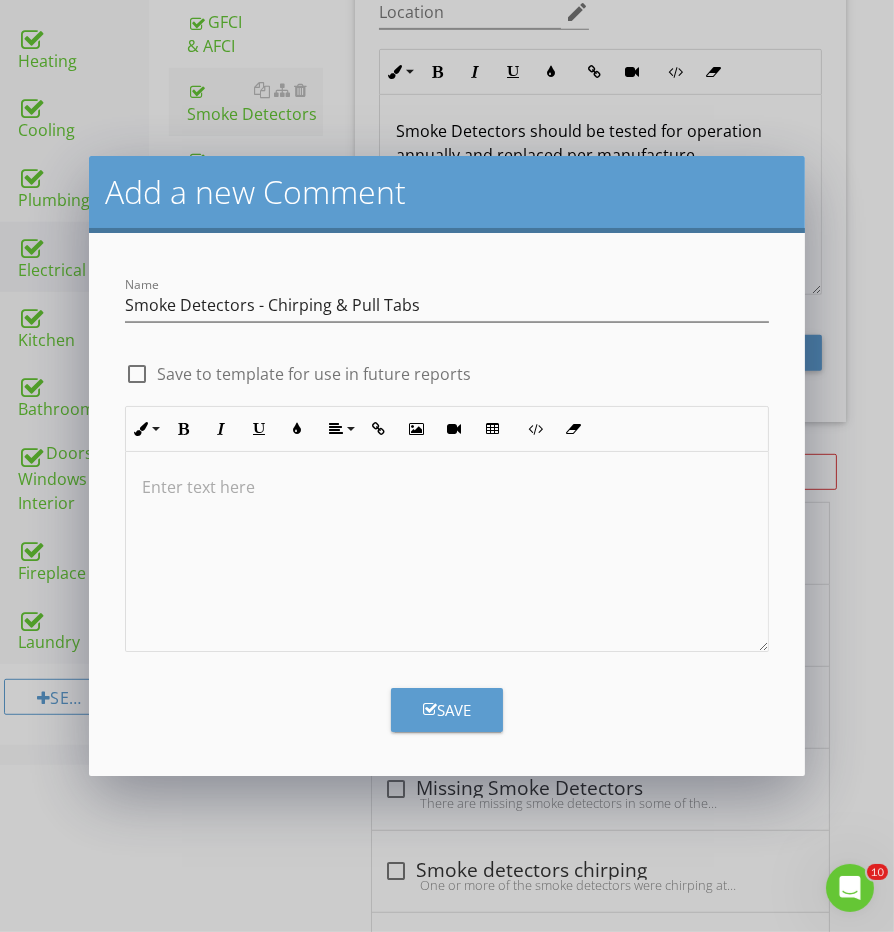 type 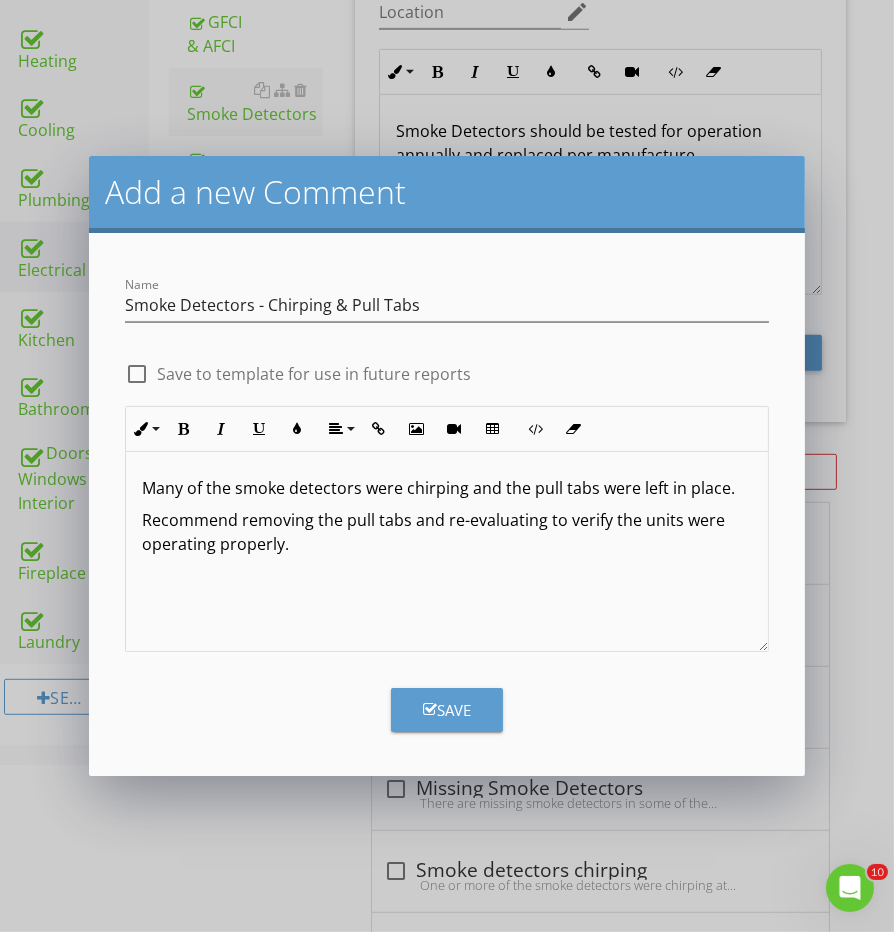 click on "Recommend removing the pull tabs and re-evaluating to verify the units were operating properly." at bounding box center (446, 532) 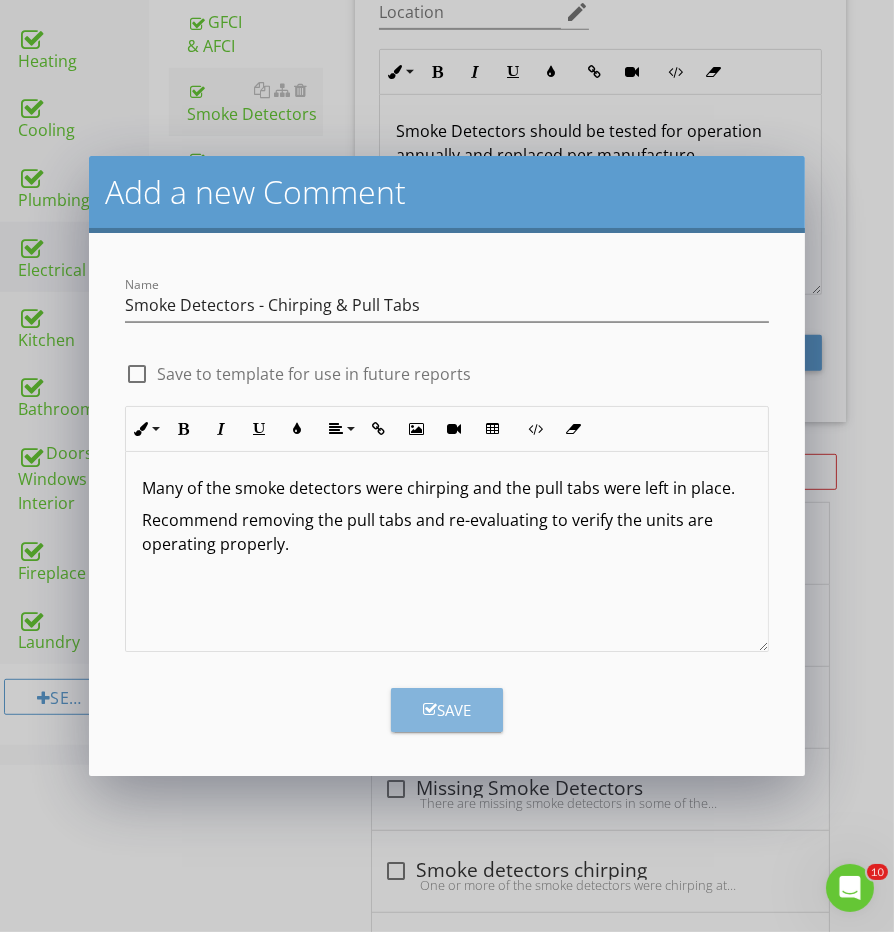 click on "Save" at bounding box center [447, 710] 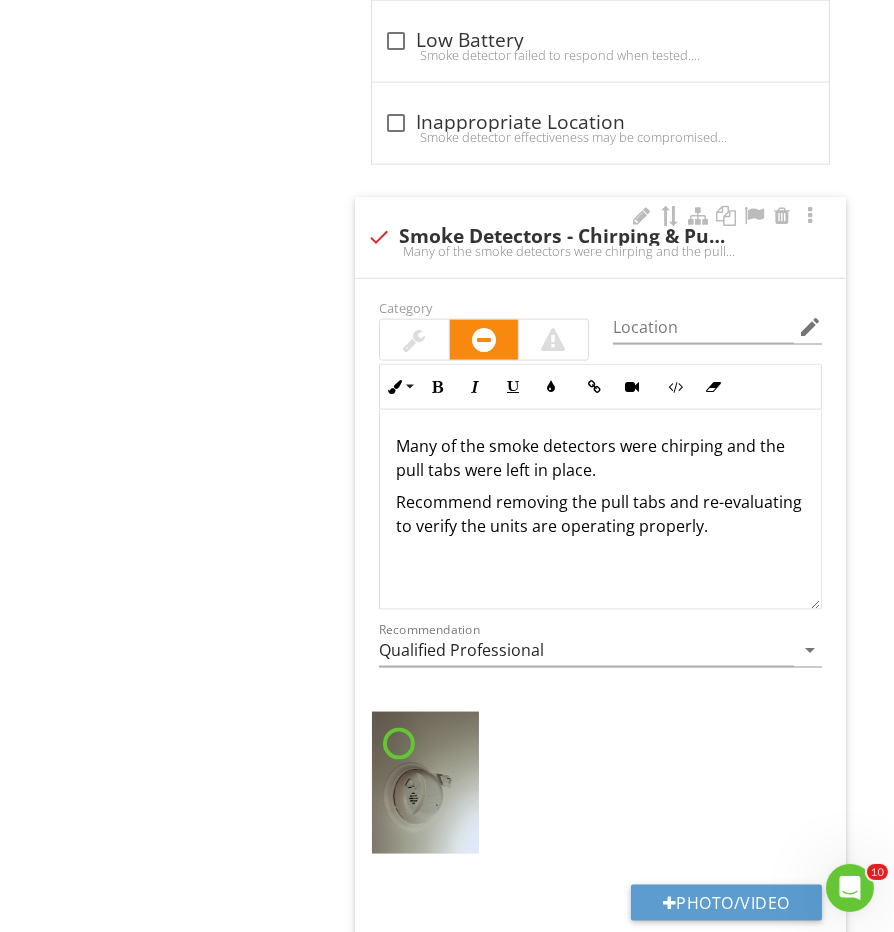 scroll, scrollTop: 2558, scrollLeft: 0, axis: vertical 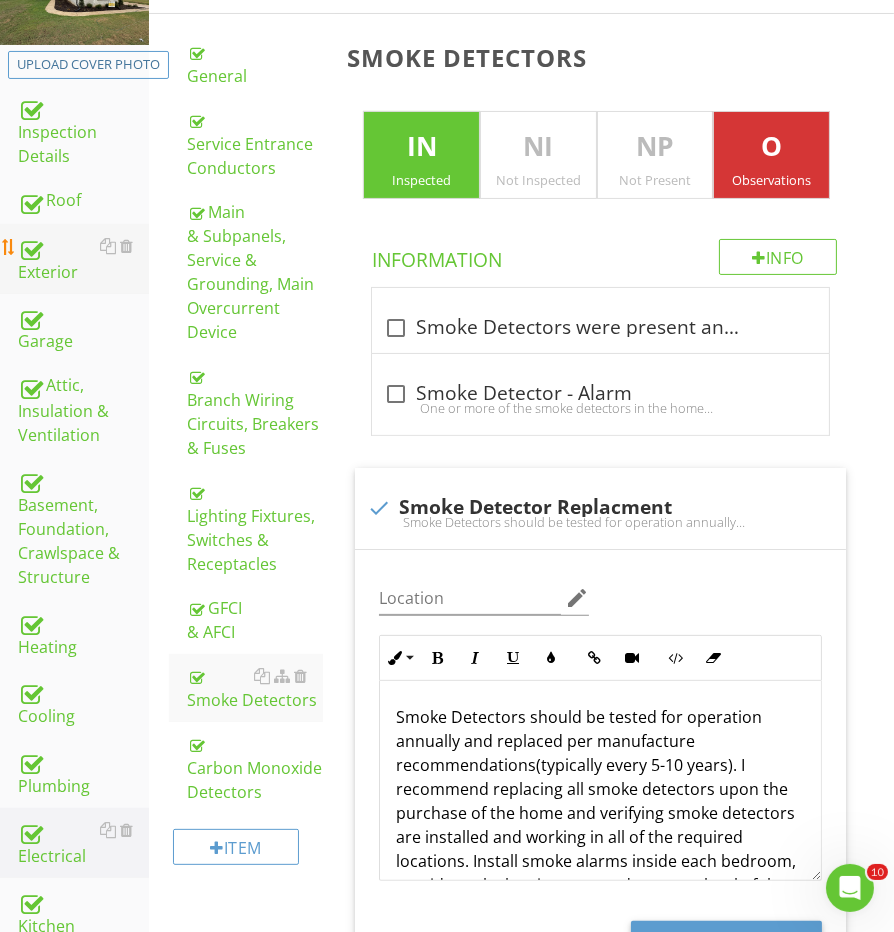 click on "Exterior" at bounding box center [83, 259] 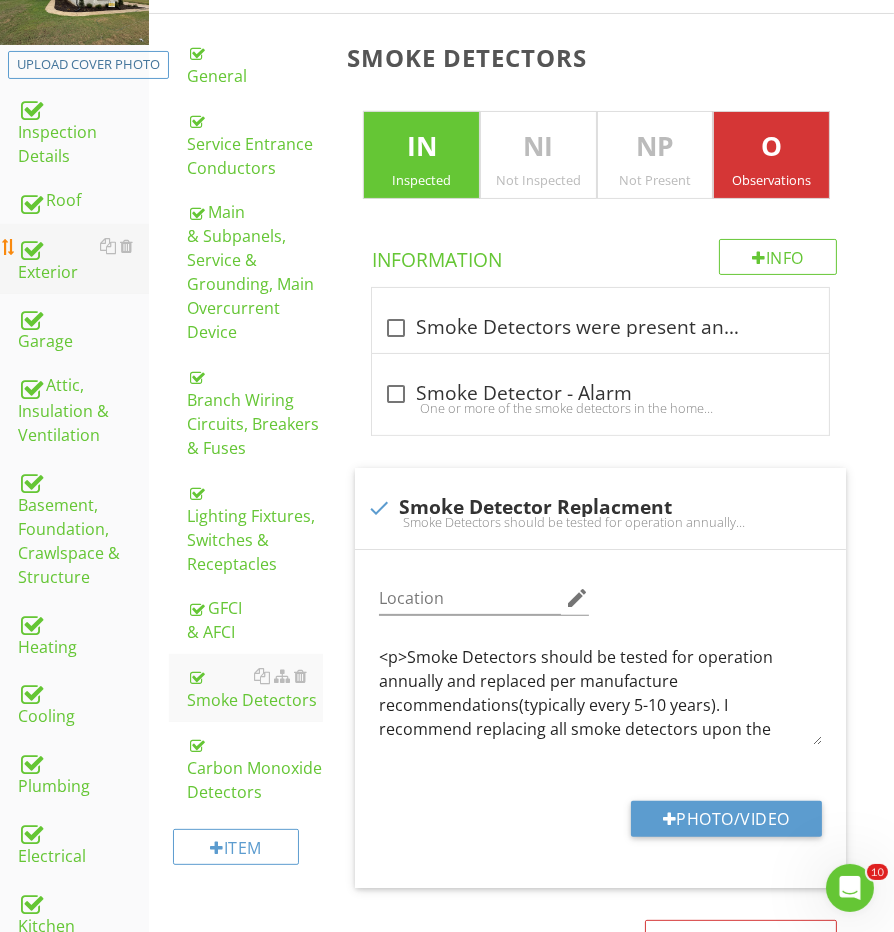 scroll, scrollTop: 342, scrollLeft: 0, axis: vertical 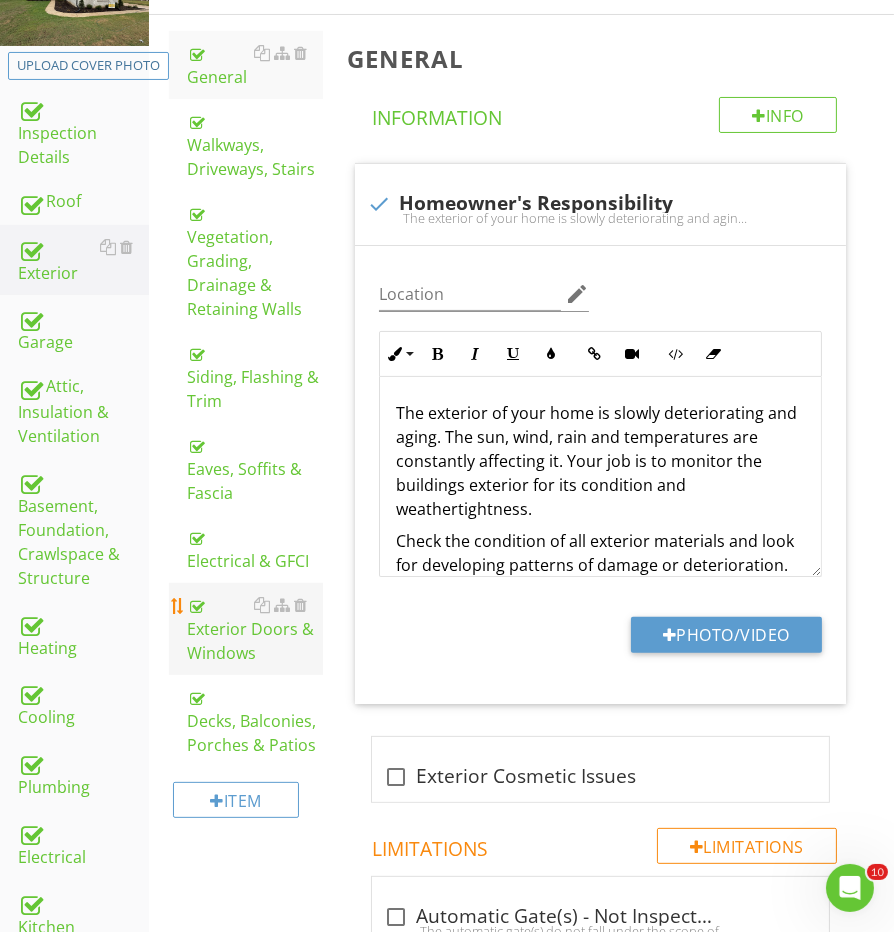 click on "Exterior Doors & Windows" at bounding box center (255, 629) 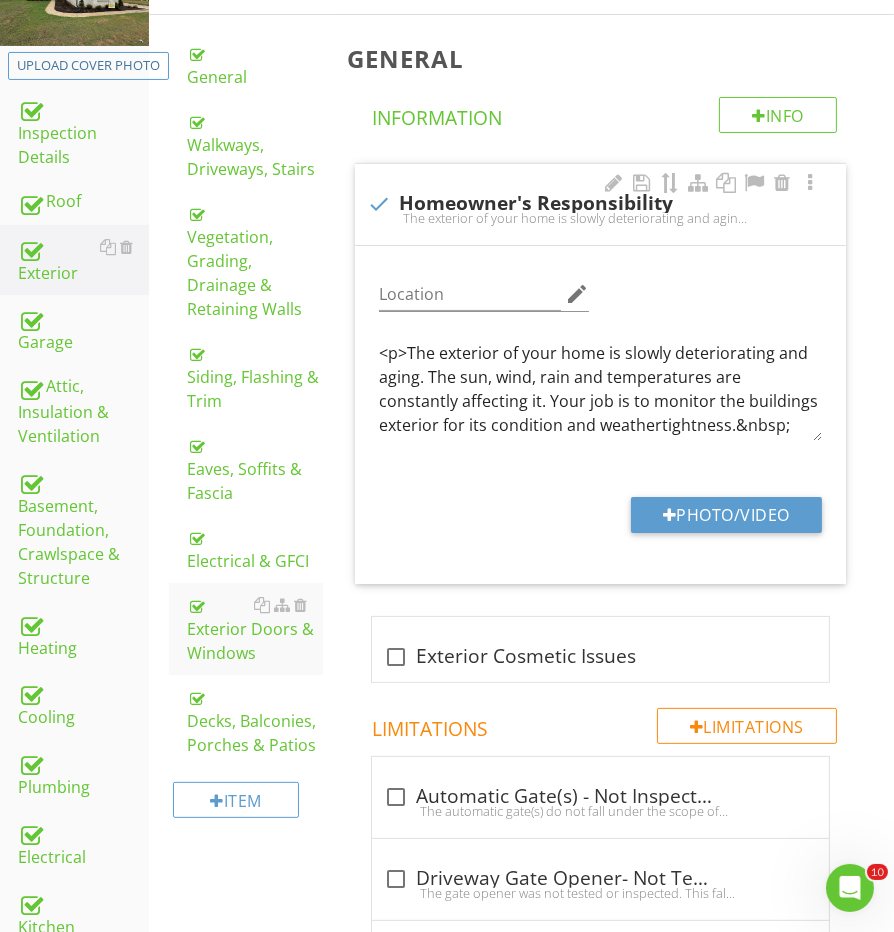 scroll, scrollTop: 341, scrollLeft: 0, axis: vertical 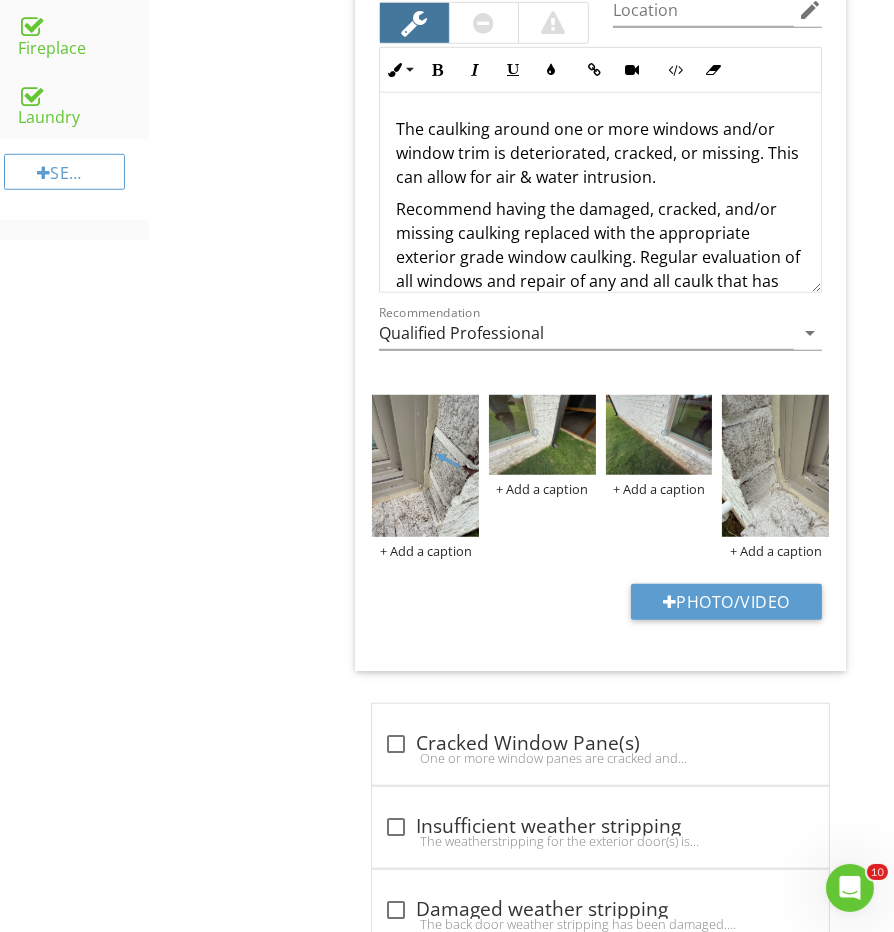 click on "Exterior
General
Walkways, Driveways, Stairs
Vegetation, Grading, Drainage & Retaining Walls
Siding, Flashing & Trim
Eaves, Soffits & Fascia
Electrical & GFCI
Exterior Doors & Windows
Decks, Balconies, Porches & Patios
Item
Exterior Doors & Windows
IN   Inspected NI   Not Inspected NP   Not Present O   Observations
Info
Information
Exterior Entry Door
check_box_outline_blank Fiberglass   check_box_outline_blank Glass   check_box_outline_blank Hollow Core   check_box_outline_blank Single Pane   check_box_outline_blank Steel   check_box_outline_blank Wood   check_box_outline_blank   check_box" at bounding box center (521, 1947) 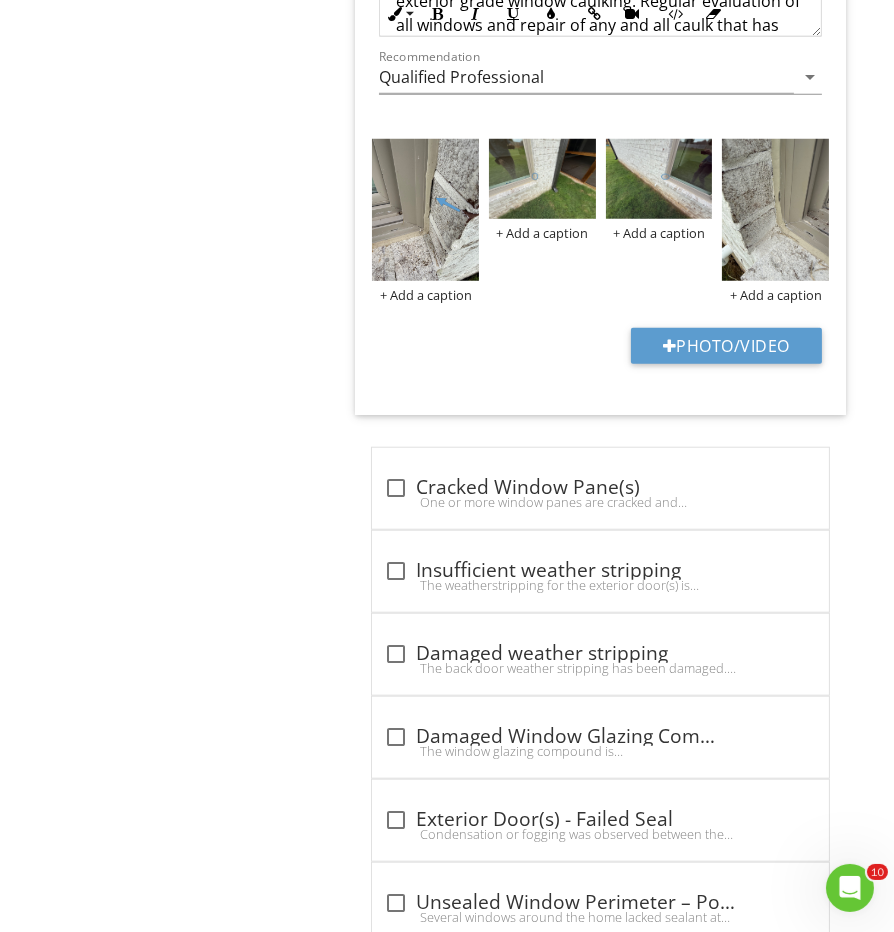 scroll, scrollTop: 1848, scrollLeft: 0, axis: vertical 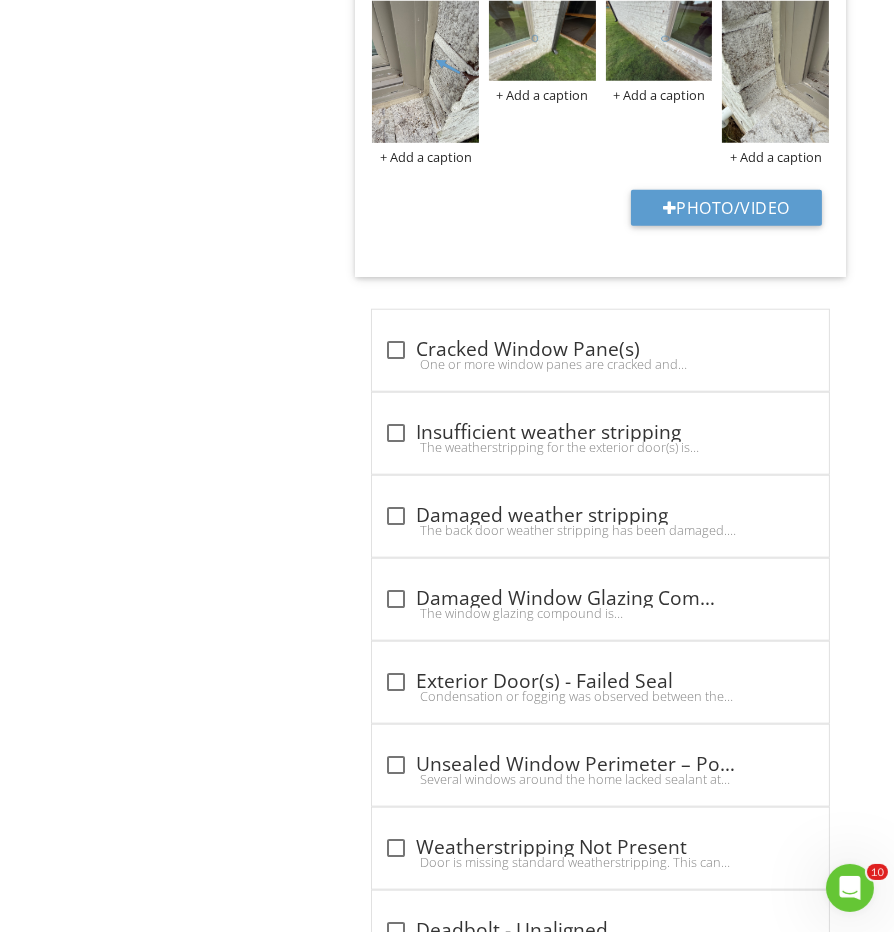 click on "Exterior
General
Walkways, Driveways, Stairs
Vegetation, Grading, Drainage & Retaining Walls
Siding, Flashing & Trim
Eaves, Soffits & Fascia
Electrical & GFCI
Exterior Doors & Windows
Decks, Balconies, Porches & Patios
Item
Exterior Doors & Windows
IN   Inspected NI   Not Inspected NP   Not Present O   Observations
Info
Information
Exterior Entry Door
check_box_outline_blank Fiberglass   check_box_outline_blank Glass   check_box_outline_blank Hollow Core   check_box_outline_blank Single Pane   check_box_outline_blank Steel   check_box_outline_blank Wood   check_box_outline_blank   check_box" at bounding box center (521, 1553) 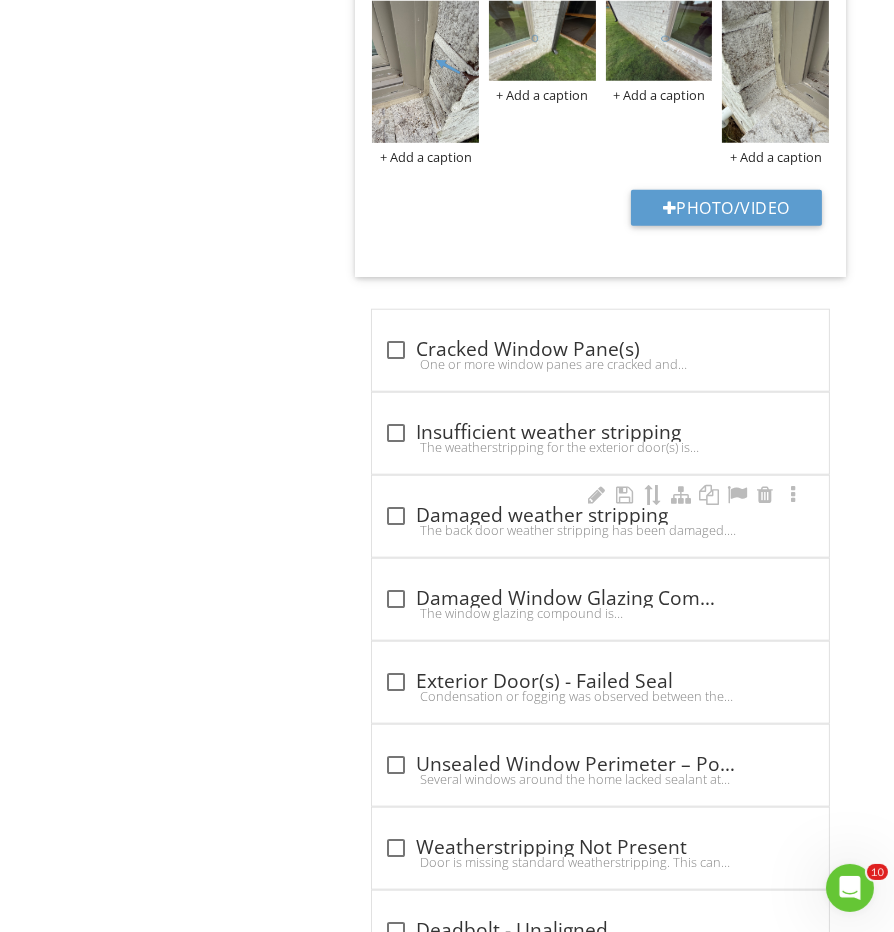 click at bounding box center [396, 516] 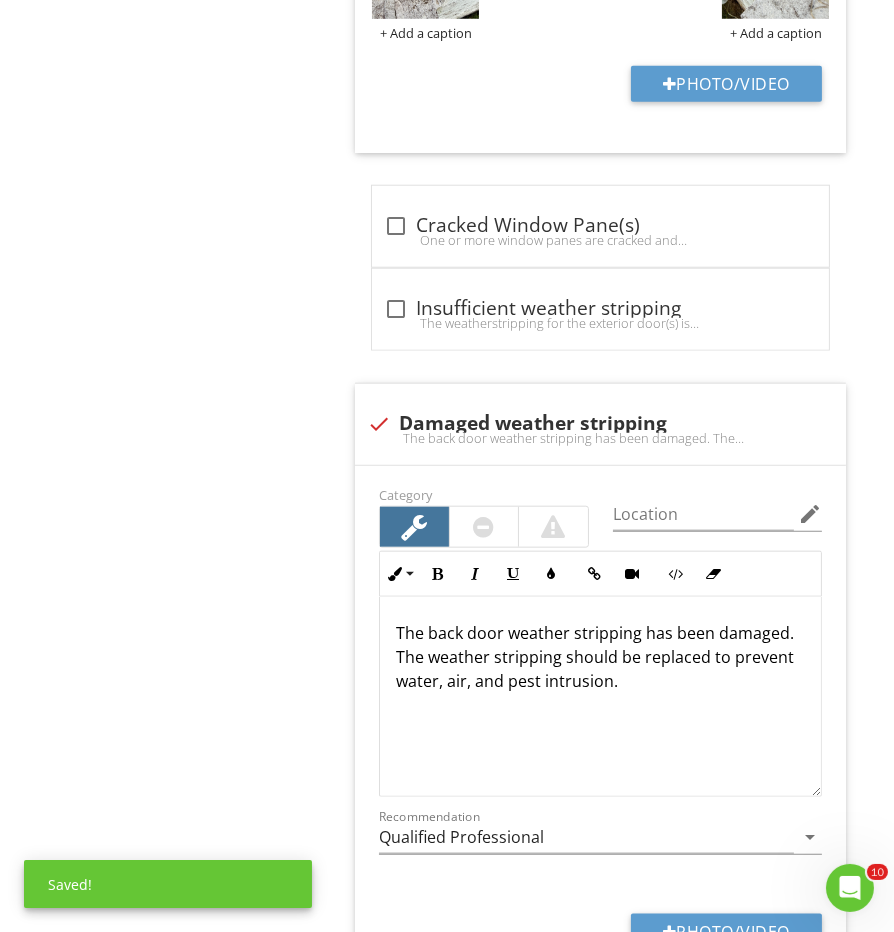 scroll, scrollTop: 2023, scrollLeft: 0, axis: vertical 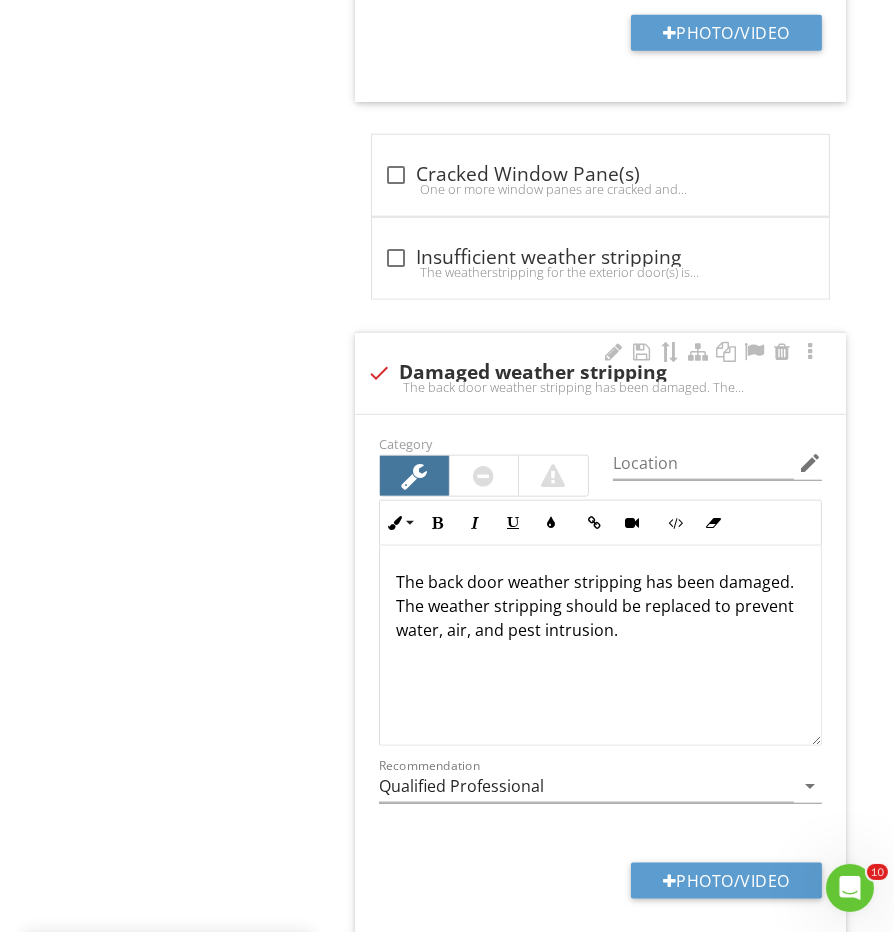 click on "The back door weather stripping has been damaged. The weather stripping should be replaced to prevent water, air, and pest intrusion." at bounding box center (600, 606) 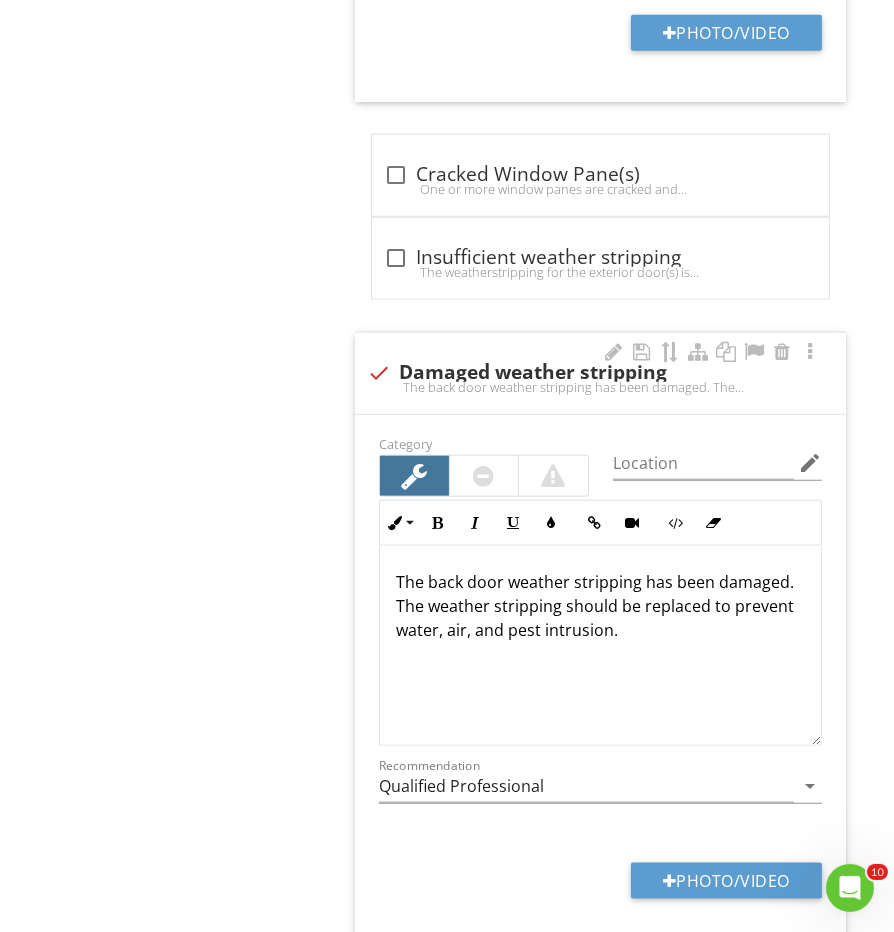 click on "The back door weather stripping has been damaged. The weather stripping should be replaced to prevent water, air, and pest intrusion." at bounding box center (600, 606) 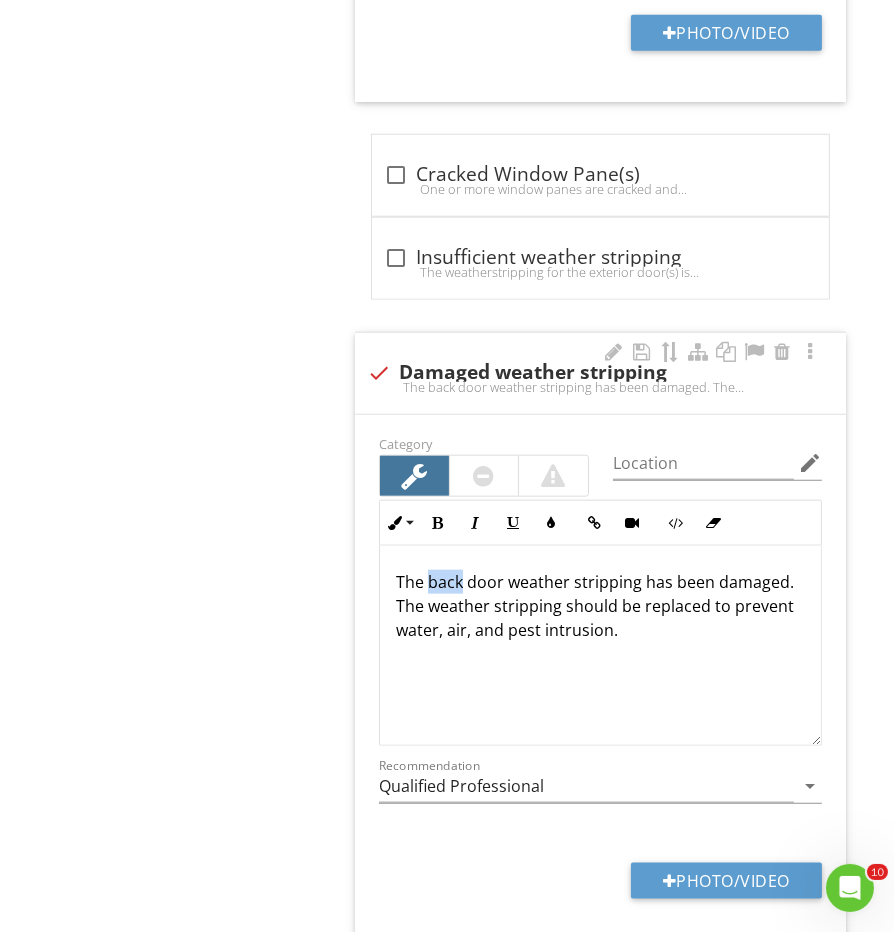 click on "The back door weather stripping has been damaged. The weather stripping should be replaced to prevent water, air, and pest intrusion." at bounding box center (600, 606) 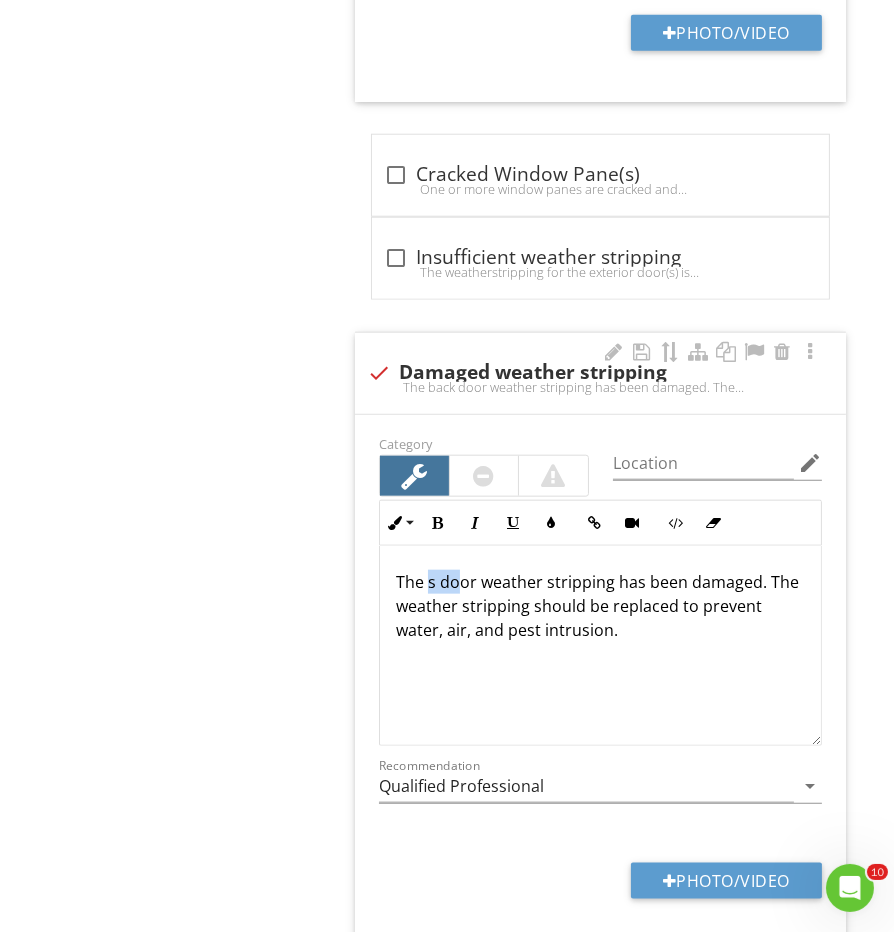 type 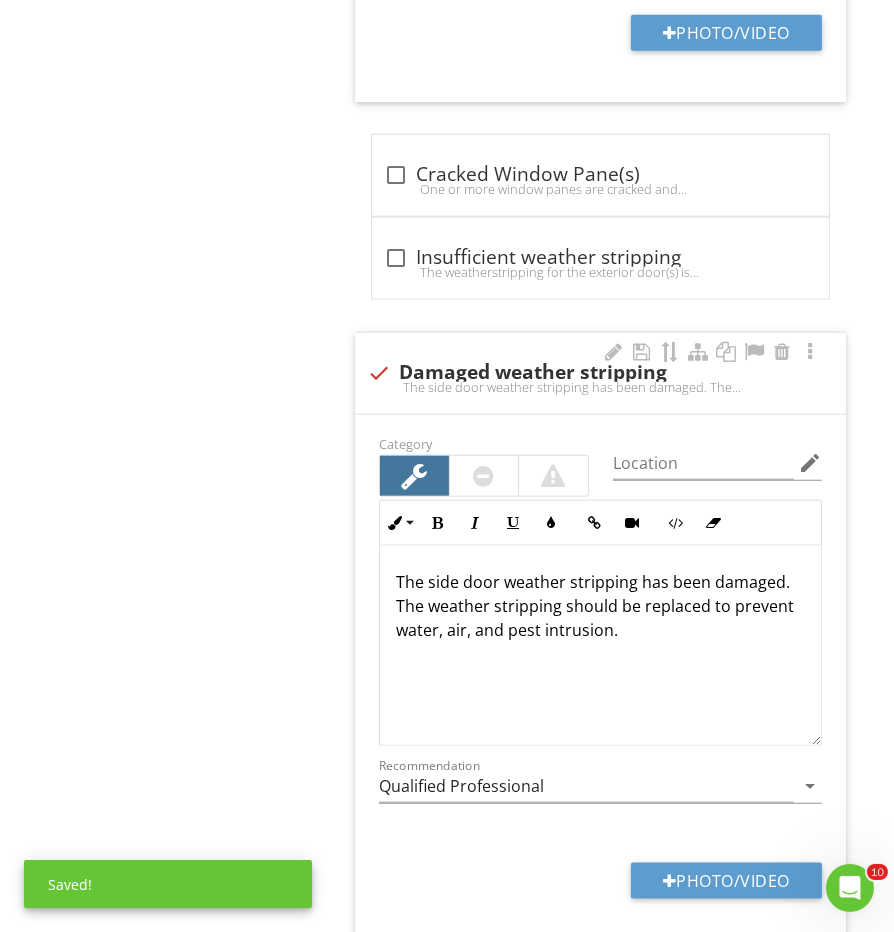 click on "The side door weather stripping has been damaged. The weather stripping should be replaced to prevent water, air, and pest intrusion." at bounding box center [600, 606] 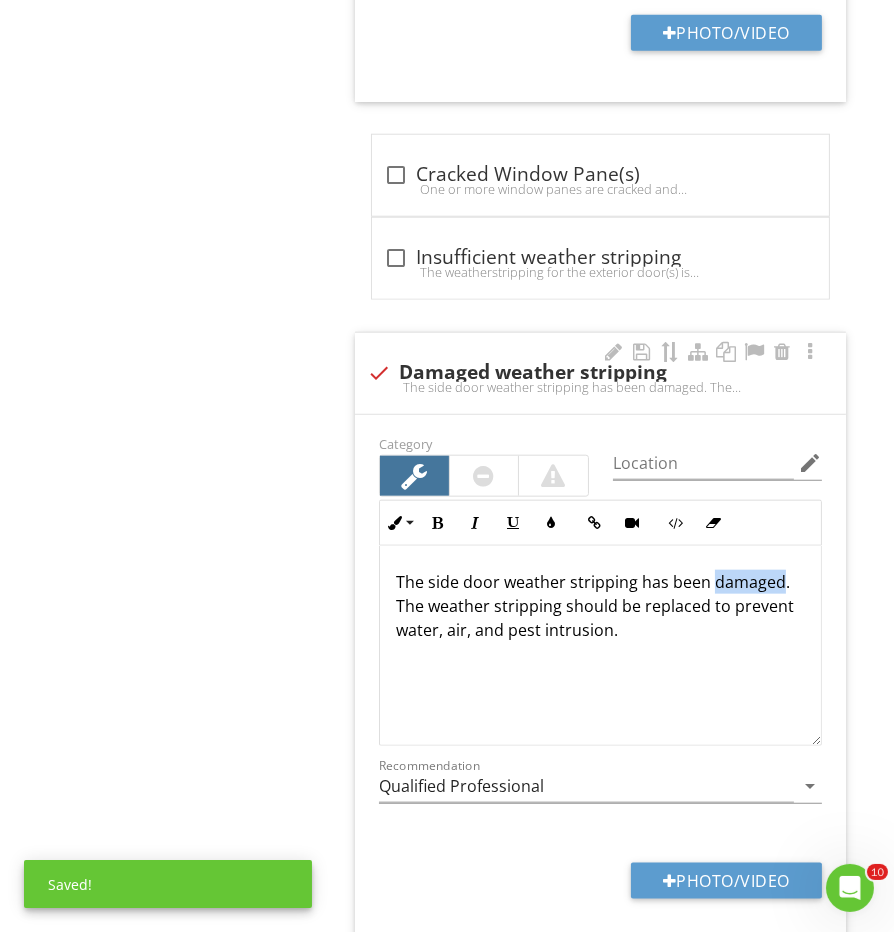 click on "The side door weather stripping has been damaged. The weather stripping should be replaced to prevent water, air, and pest intrusion." at bounding box center (600, 606) 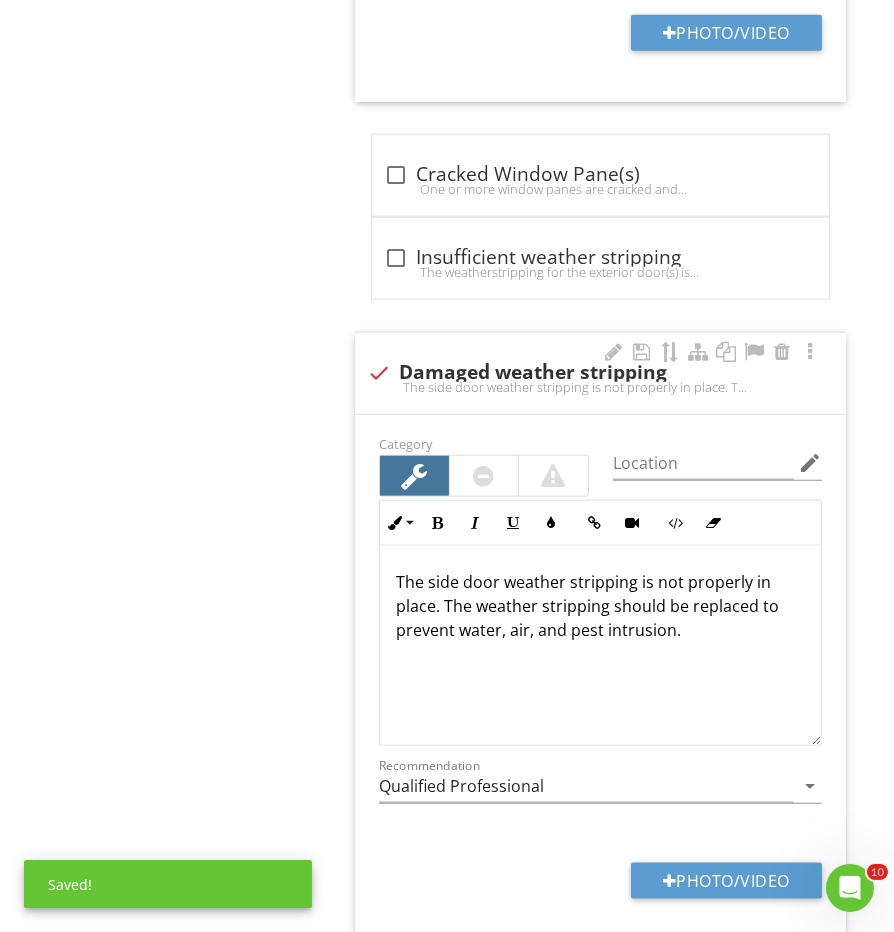 click on "The side door weather stripping is not properly in place. The weather stripping should be replaced to prevent water, air, and pest intrusion." at bounding box center (600, 606) 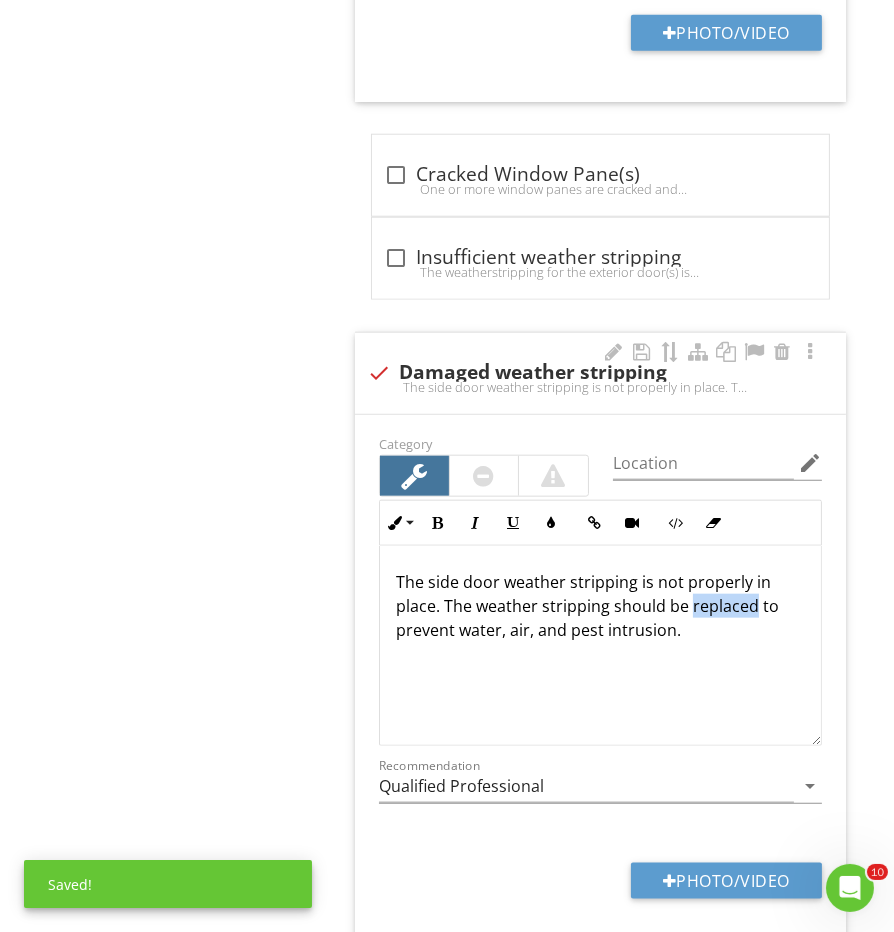 click on "The side door weather stripping is not properly in place. The weather stripping should be replaced to prevent water, air, and pest intrusion." at bounding box center [600, 606] 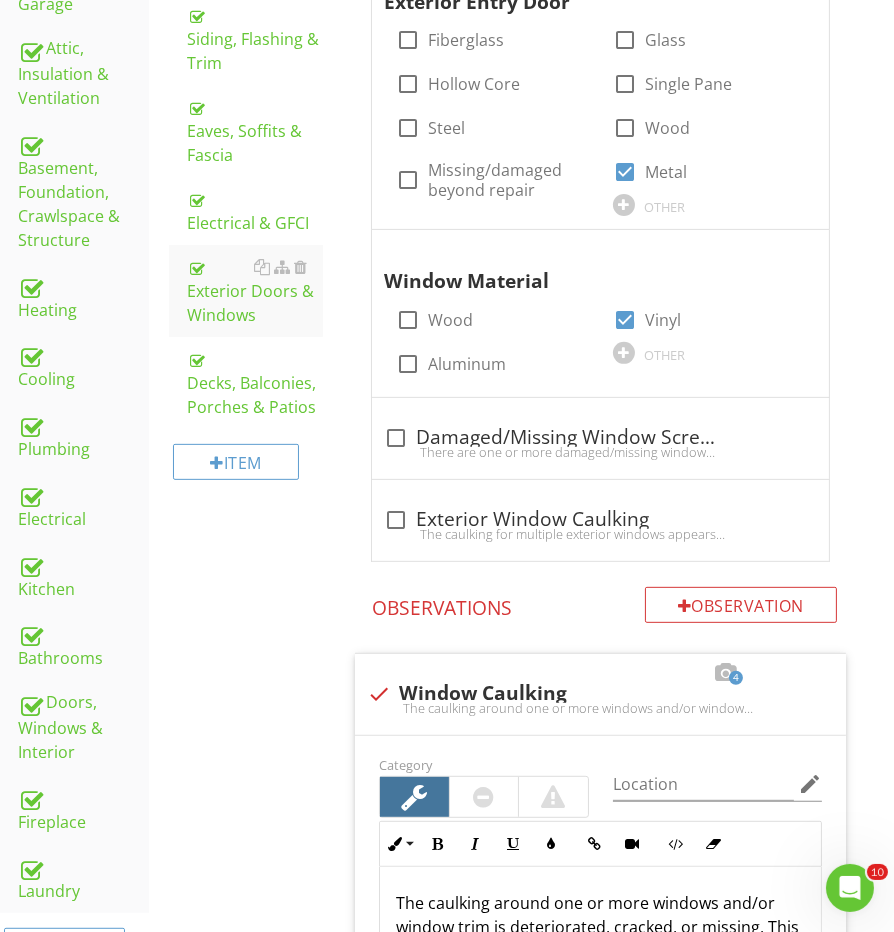 scroll, scrollTop: 412, scrollLeft: 0, axis: vertical 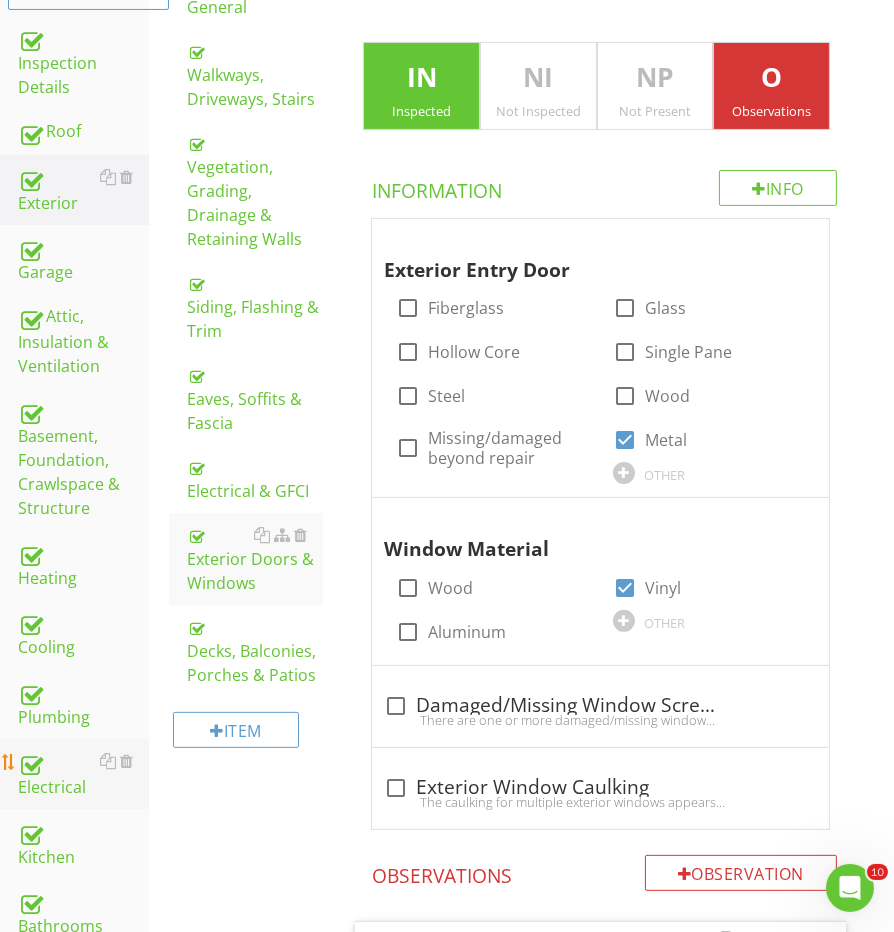 click on "Electrical" at bounding box center [83, 774] 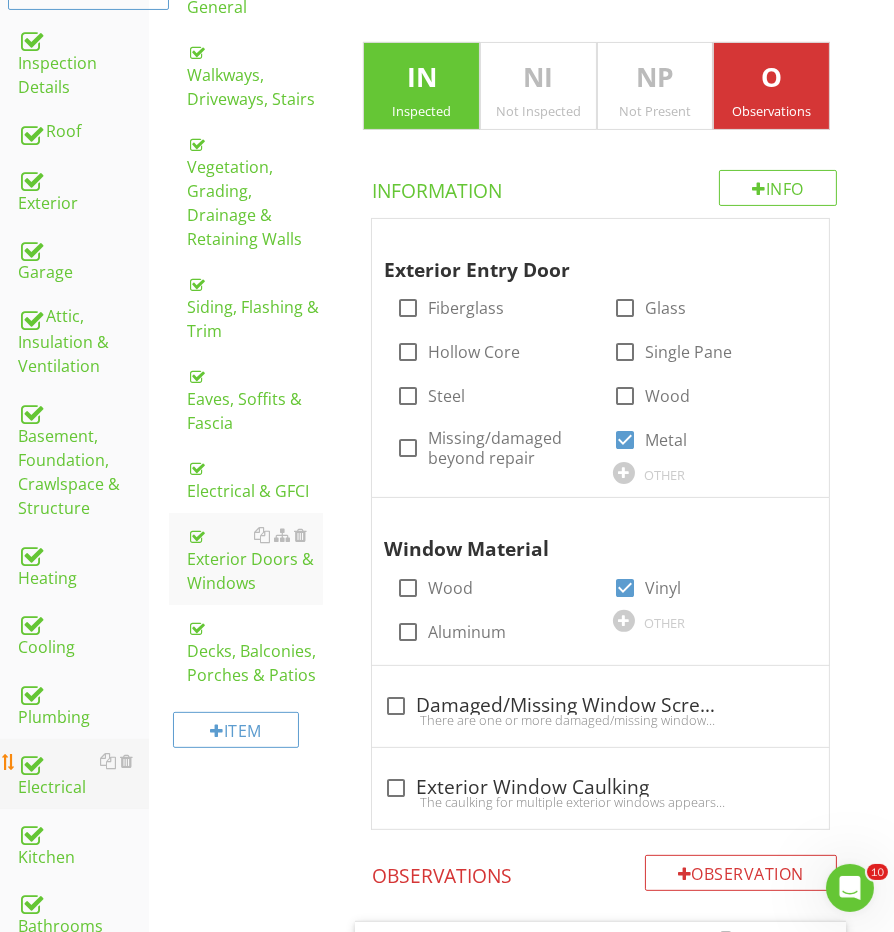 click on "Electrical" at bounding box center [83, 774] 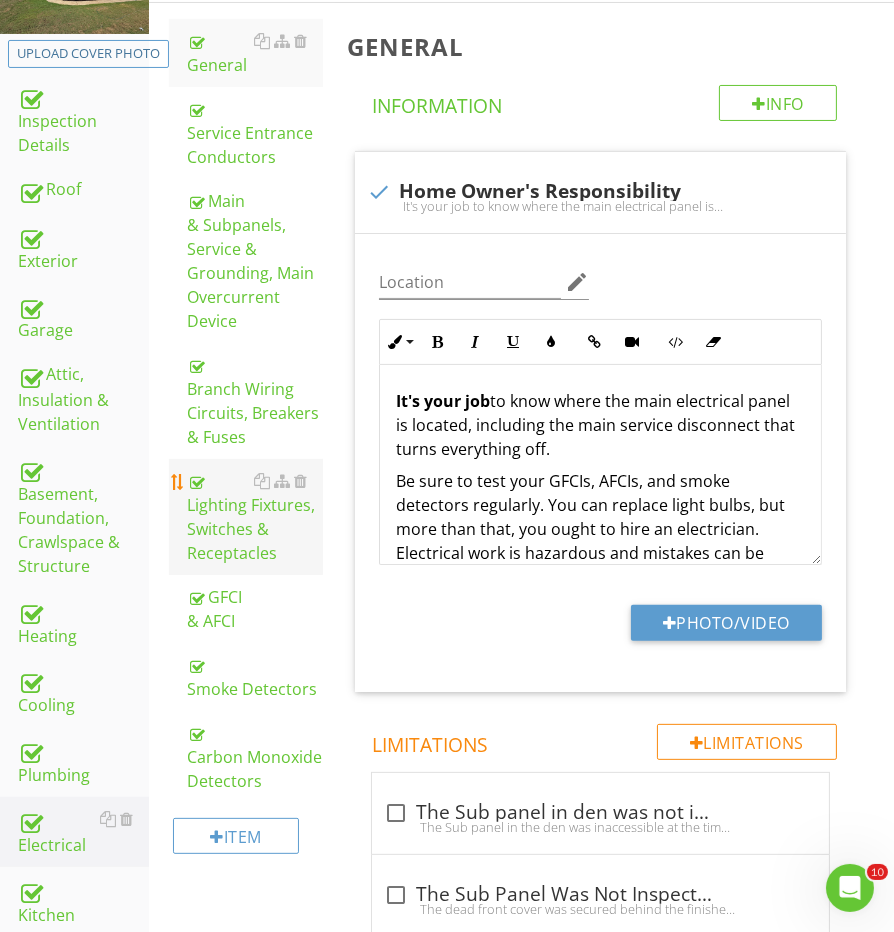 click on "Lighting Fixtures, Switches & Receptacles" at bounding box center [255, 517] 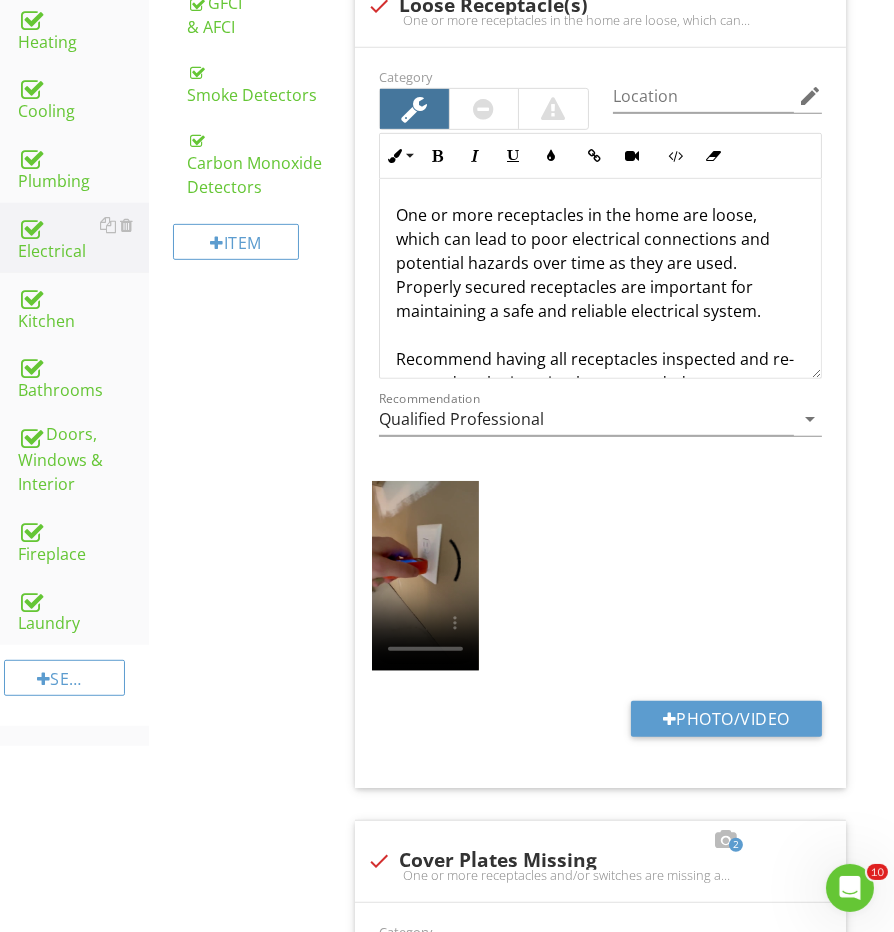 scroll, scrollTop: 883, scrollLeft: 0, axis: vertical 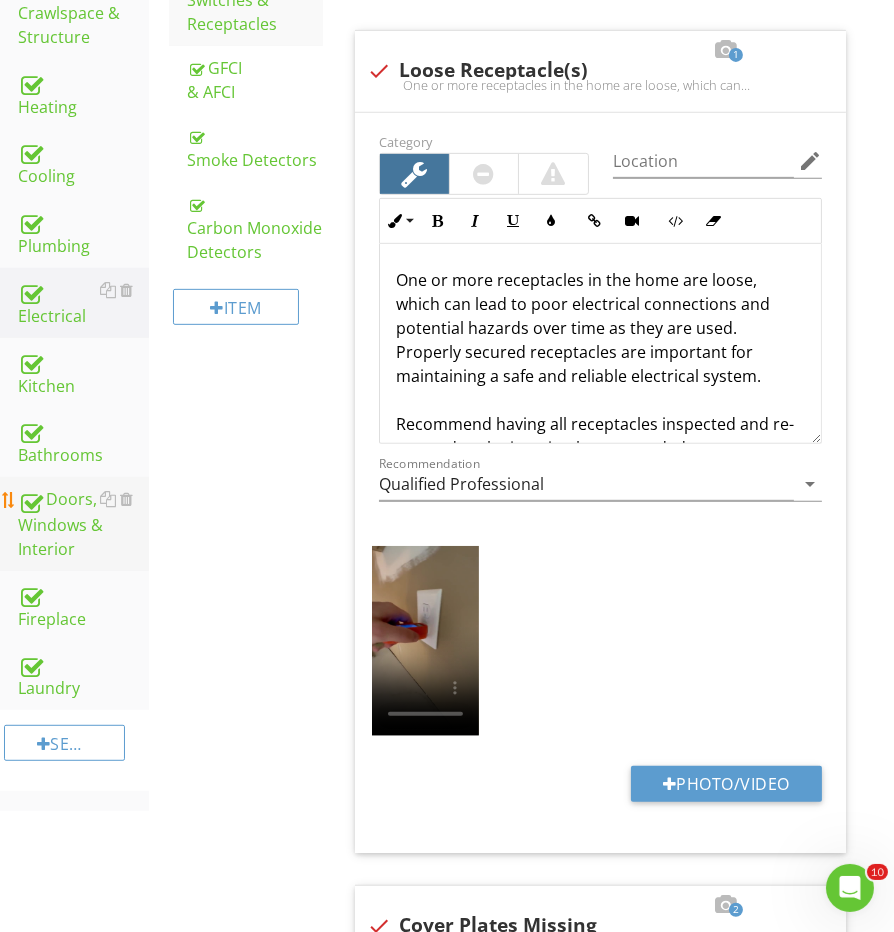 click on "Doors, Windows & Interior" at bounding box center (83, 524) 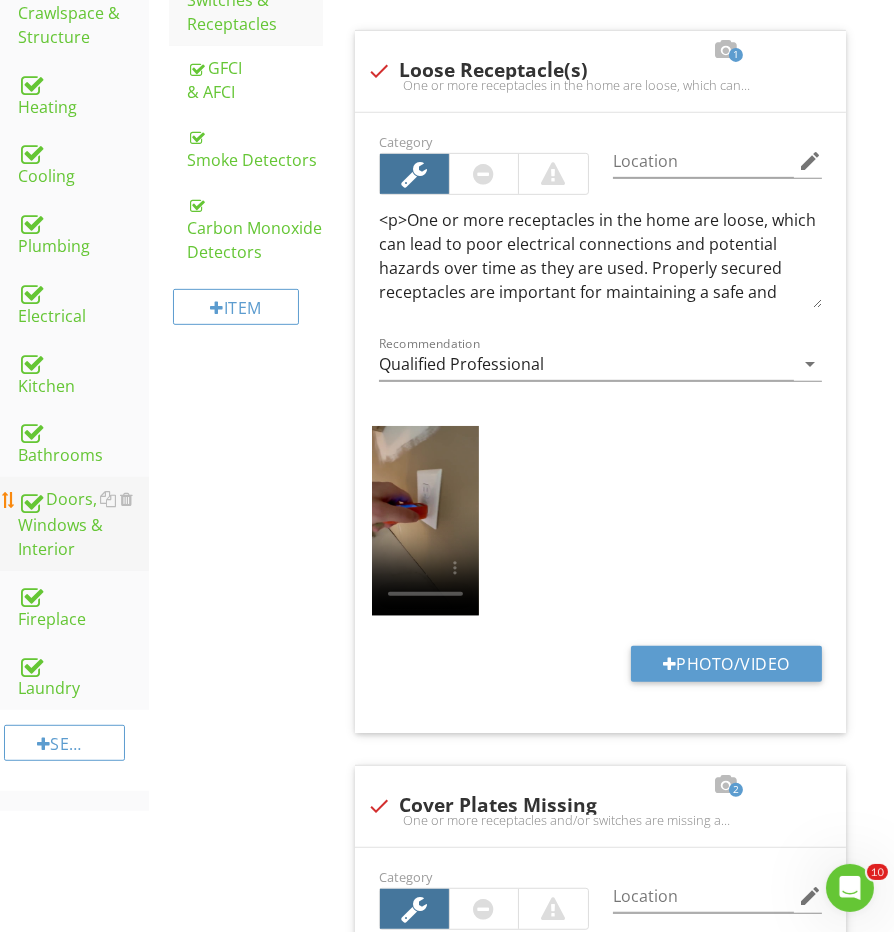 click on "Doors, Windows & Interior" at bounding box center [83, 524] 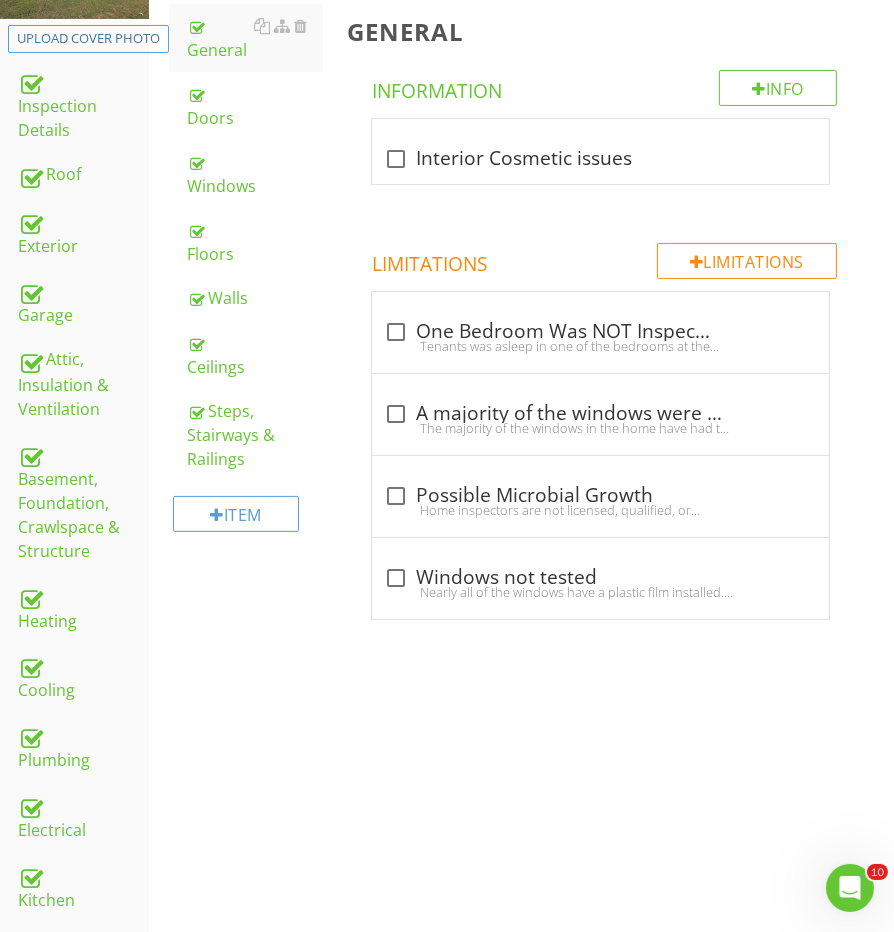 scroll, scrollTop: 298, scrollLeft: 0, axis: vertical 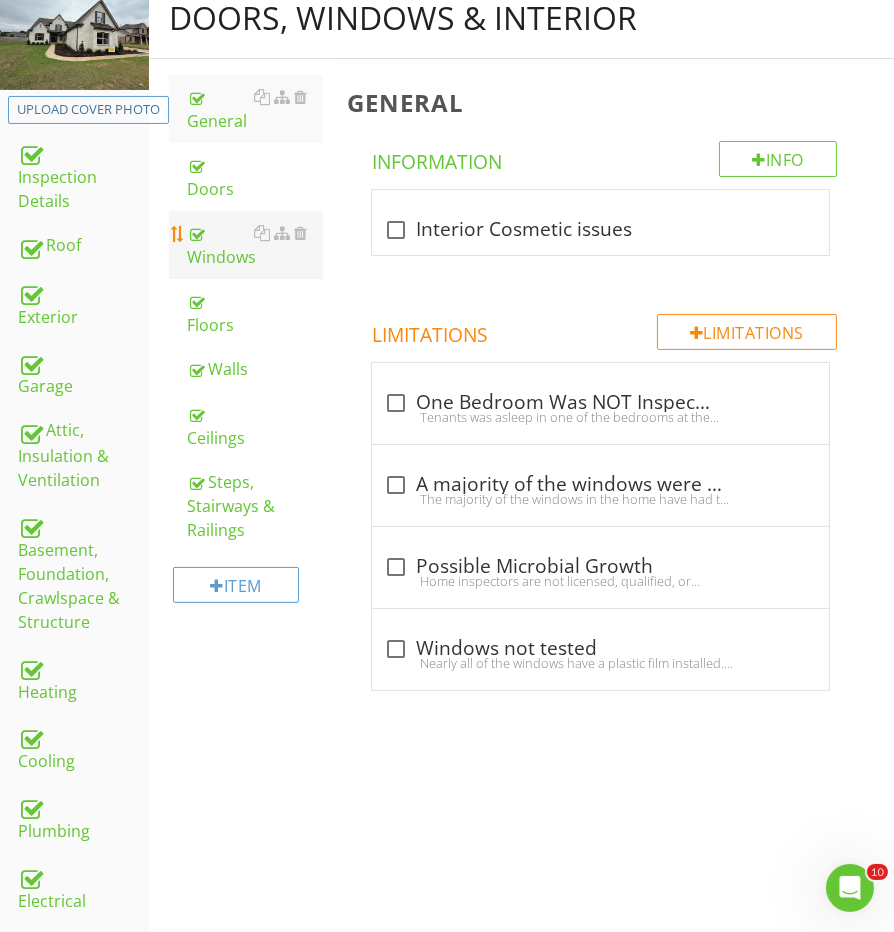 click on "Windows" at bounding box center (255, 245) 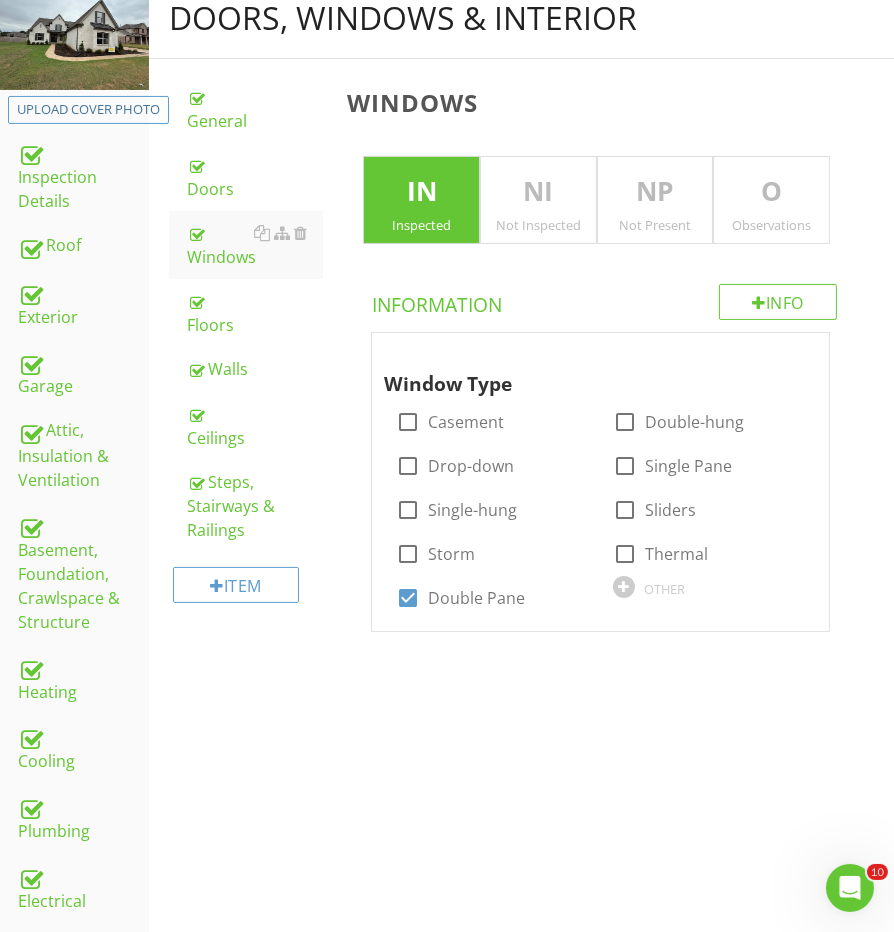 click on "O" at bounding box center (771, 192) 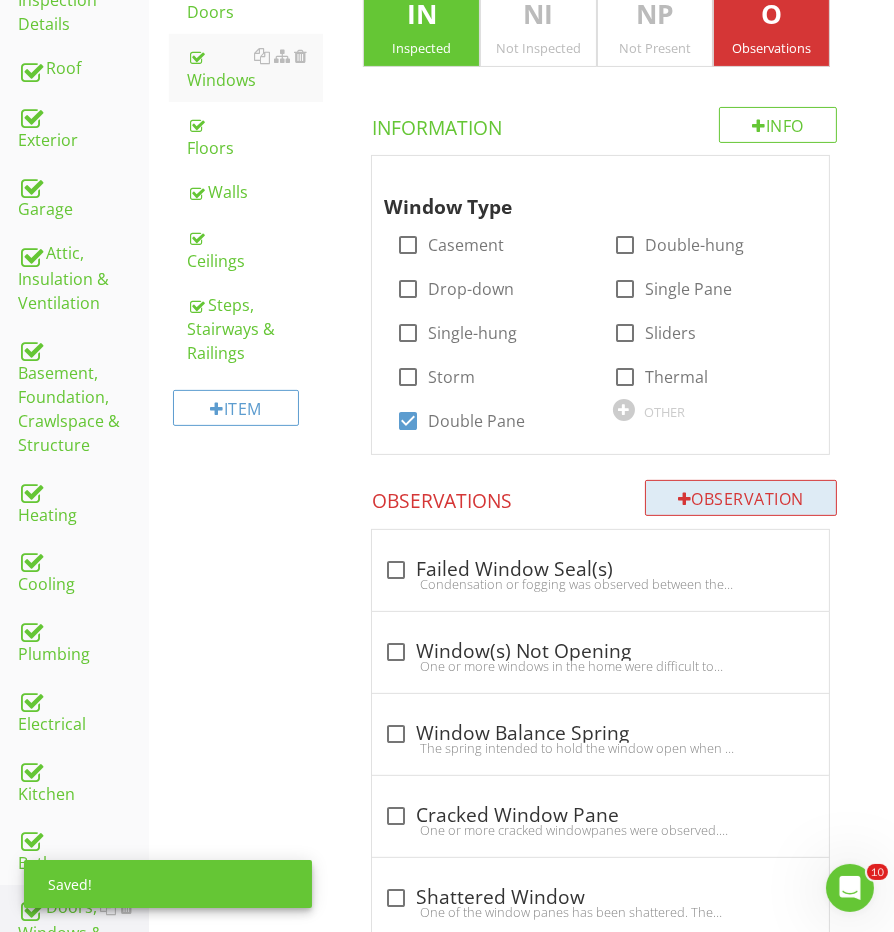 click on "Observation" at bounding box center (741, 498) 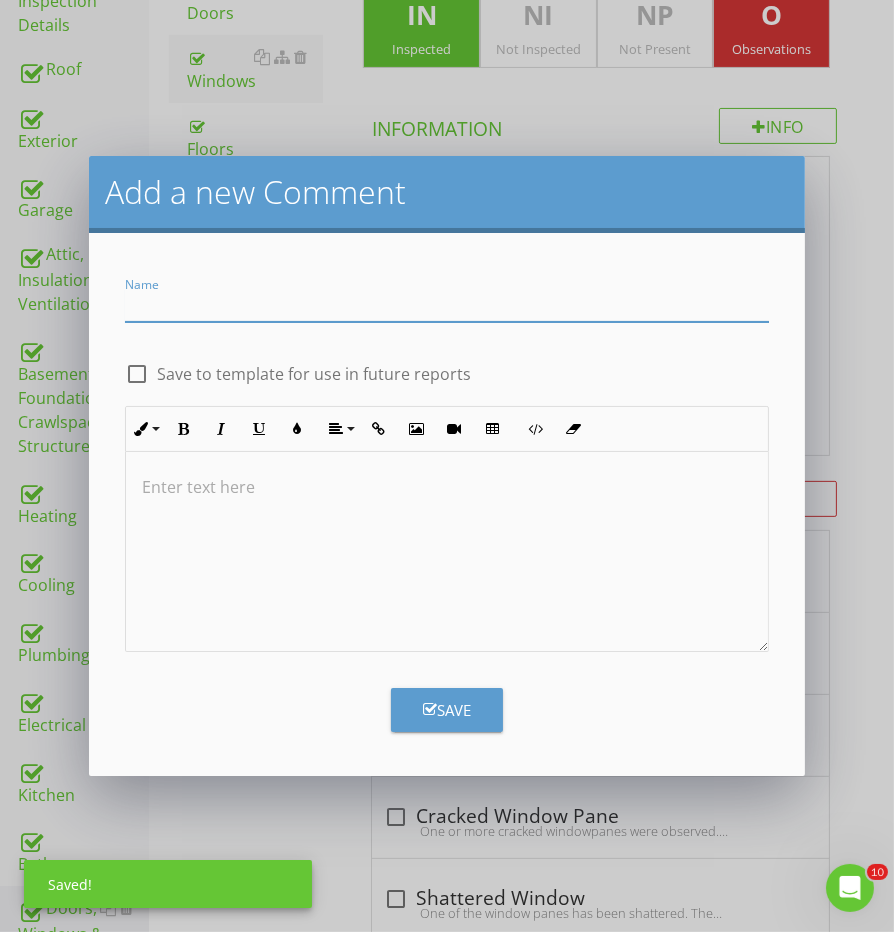 type on "w" 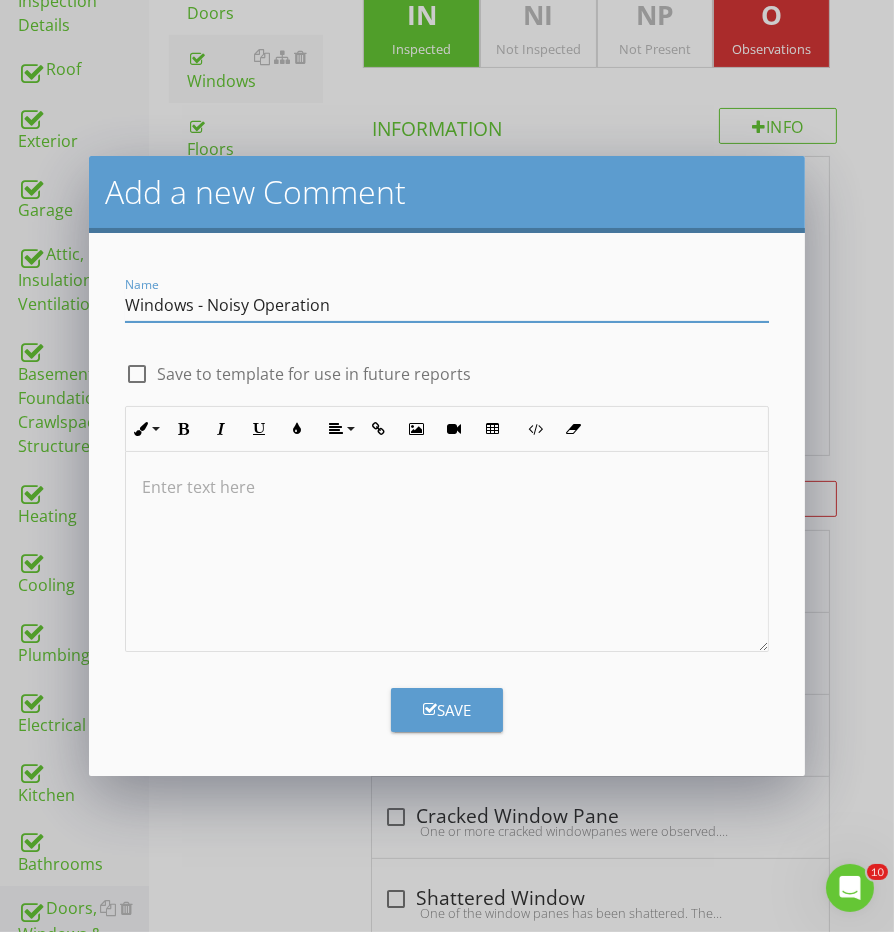 type on "Windows - Noisy Operation" 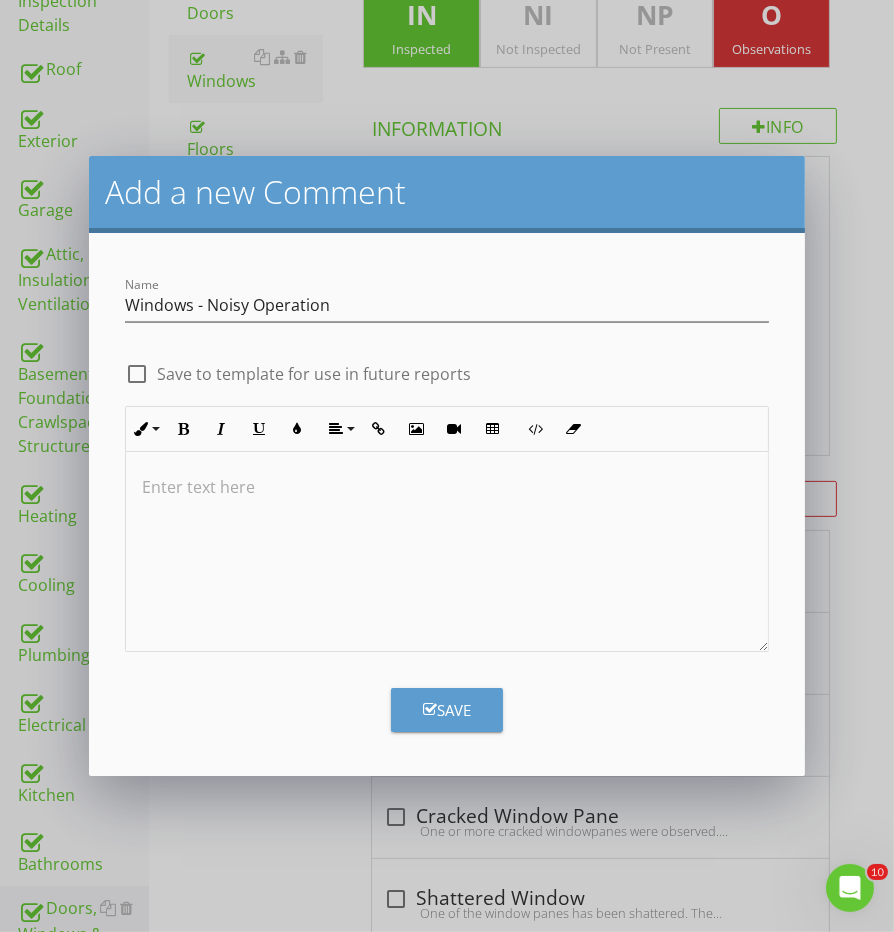 click at bounding box center [446, 552] 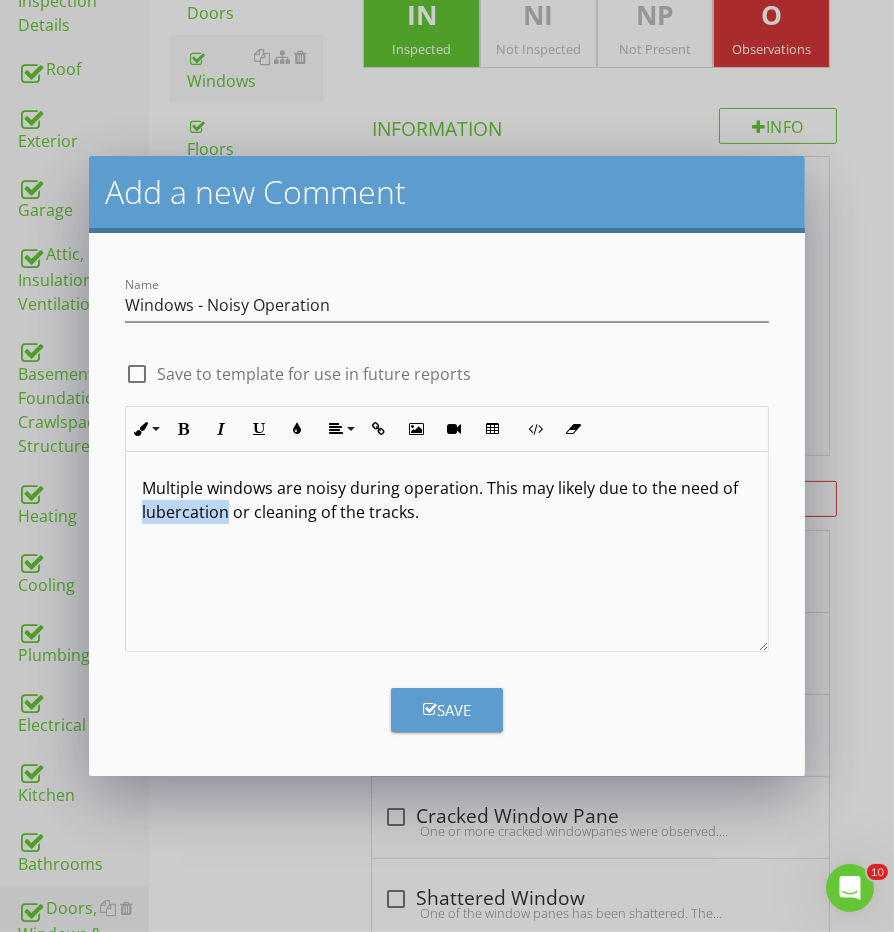 copy on "lubercation" 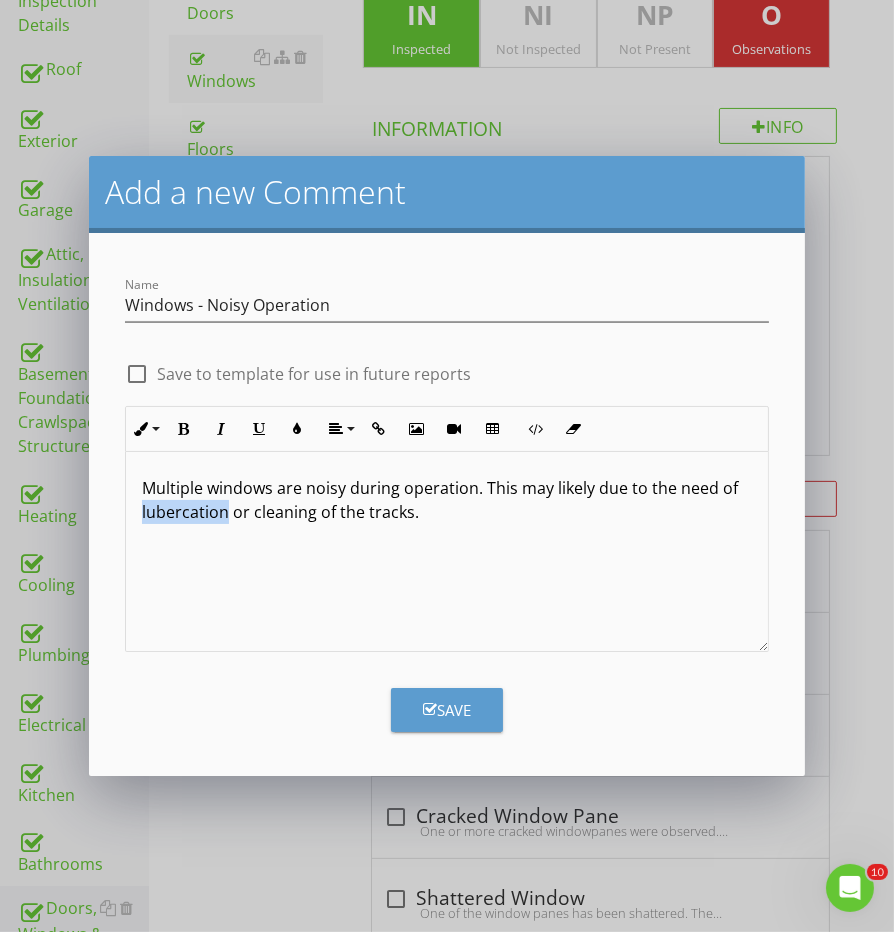 click on "Multiple windows are noisy during operation. This may likely due to the need of lubercation or cleaning of the tracks." at bounding box center [446, 500] 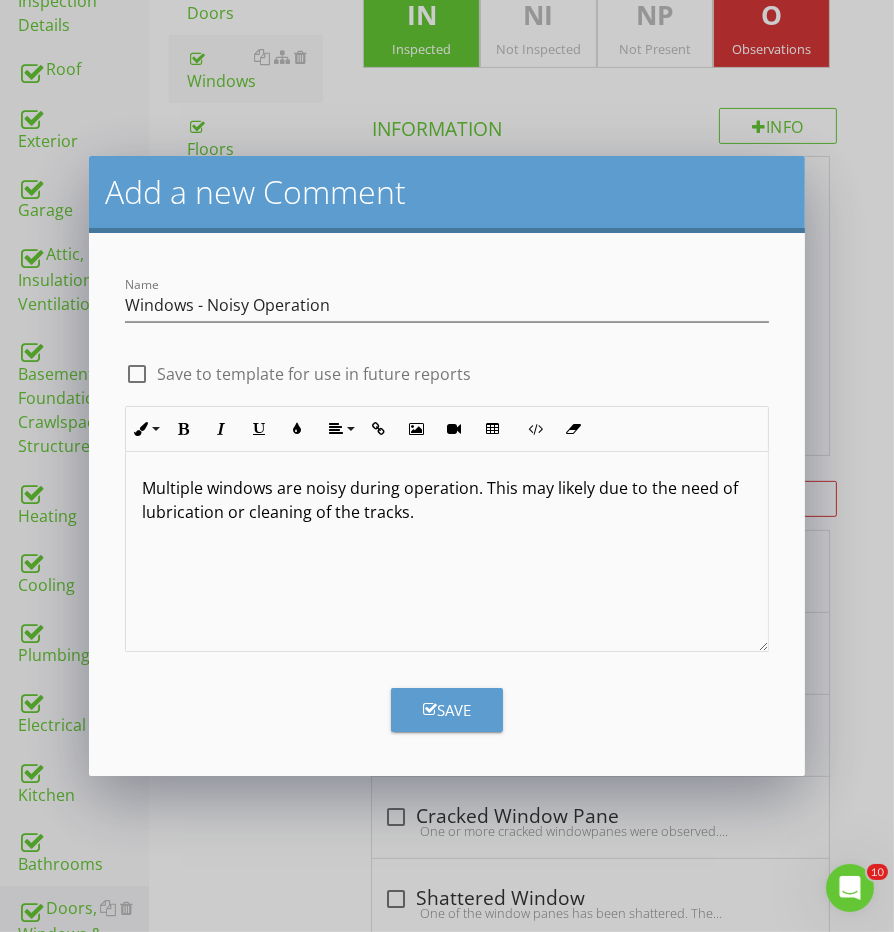 click on "Multiple windows are noisy during operation. This may likely due to the need of lubrication or cleaning of the tracks." at bounding box center [446, 500] 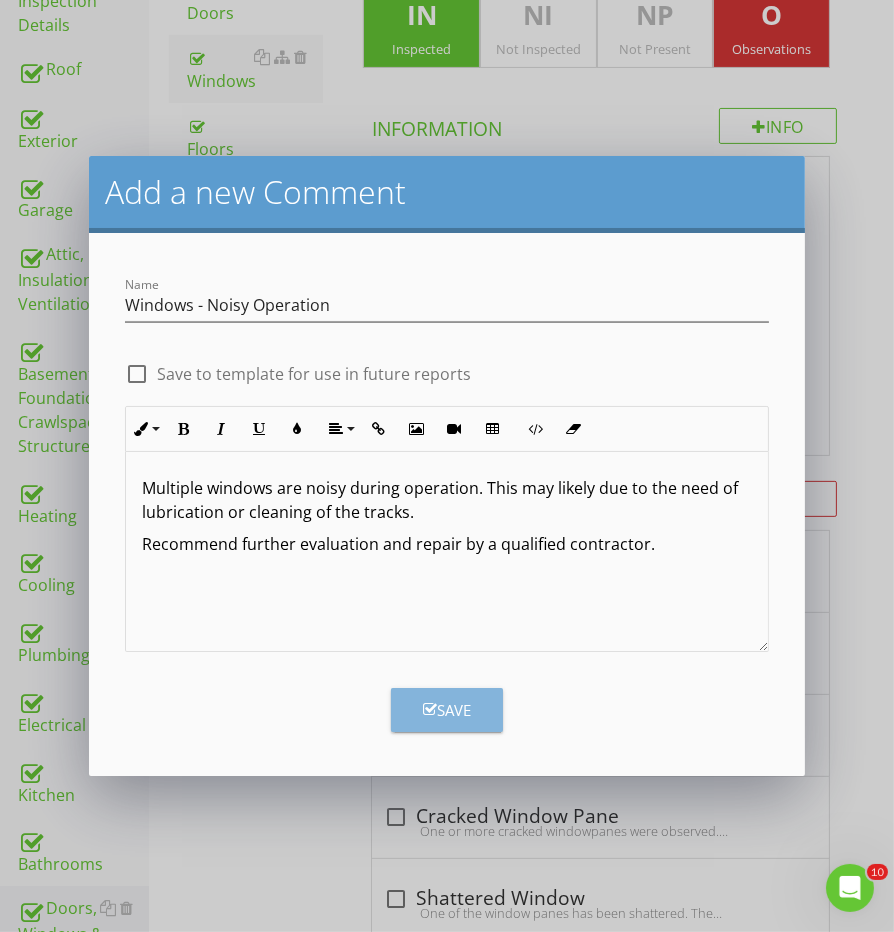 click on "Save" at bounding box center (447, 710) 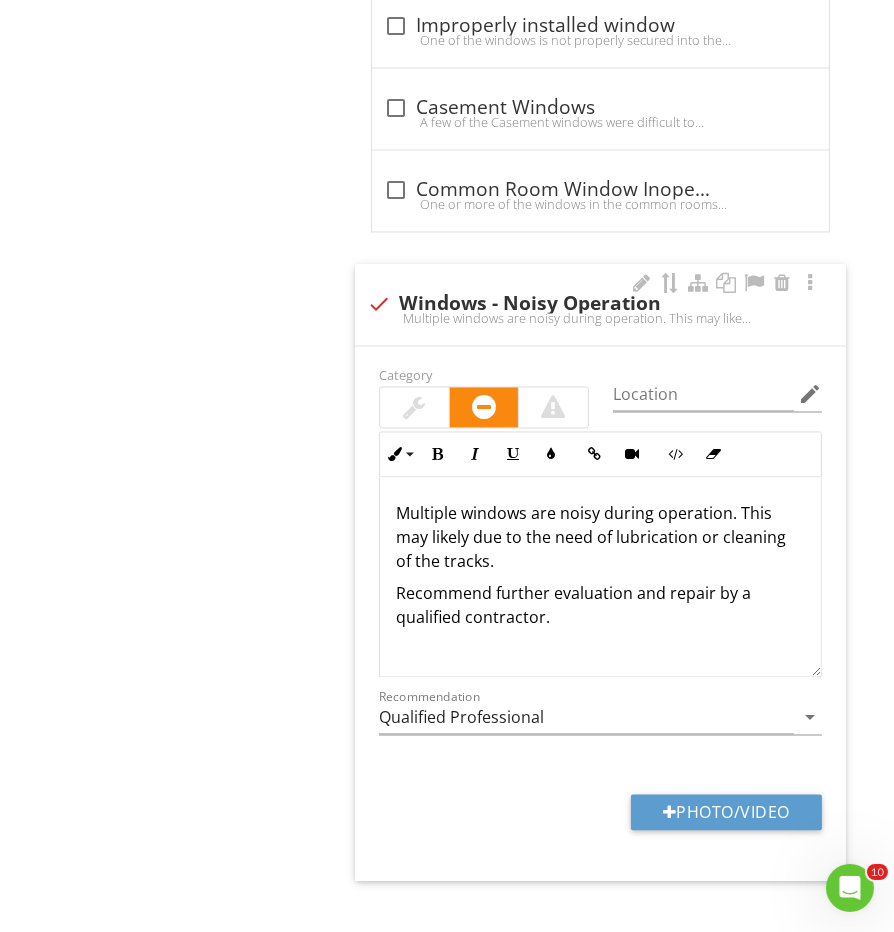 scroll, scrollTop: 3954, scrollLeft: 0, axis: vertical 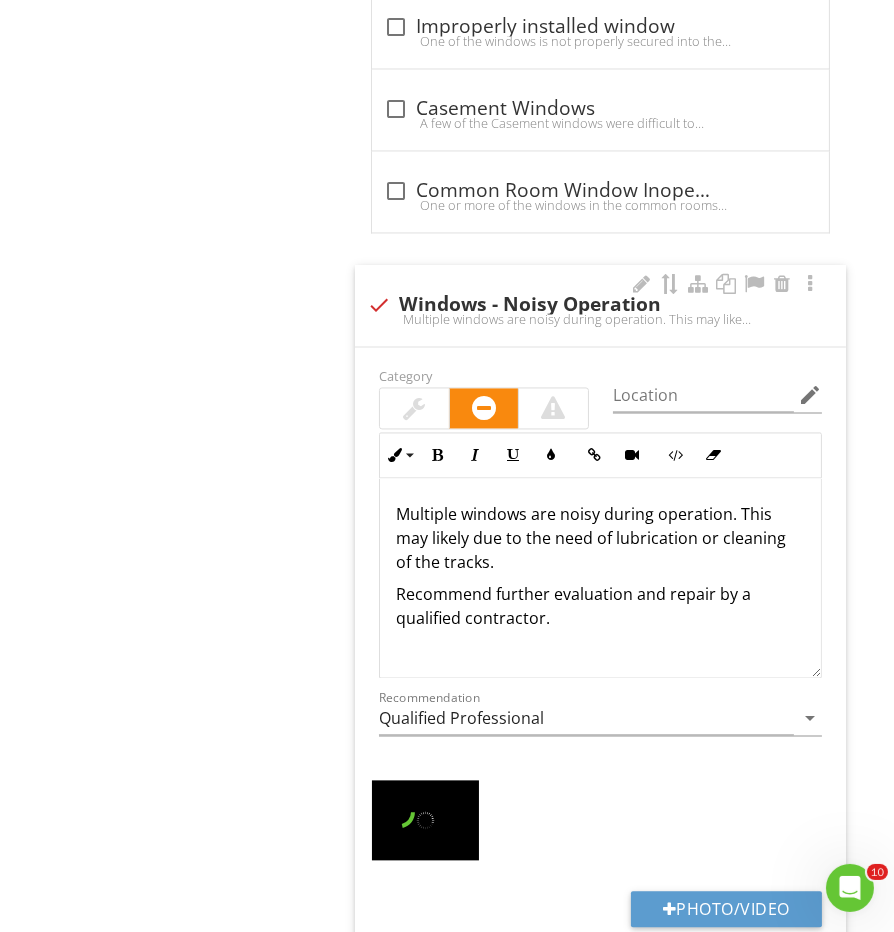 click at bounding box center [414, 408] 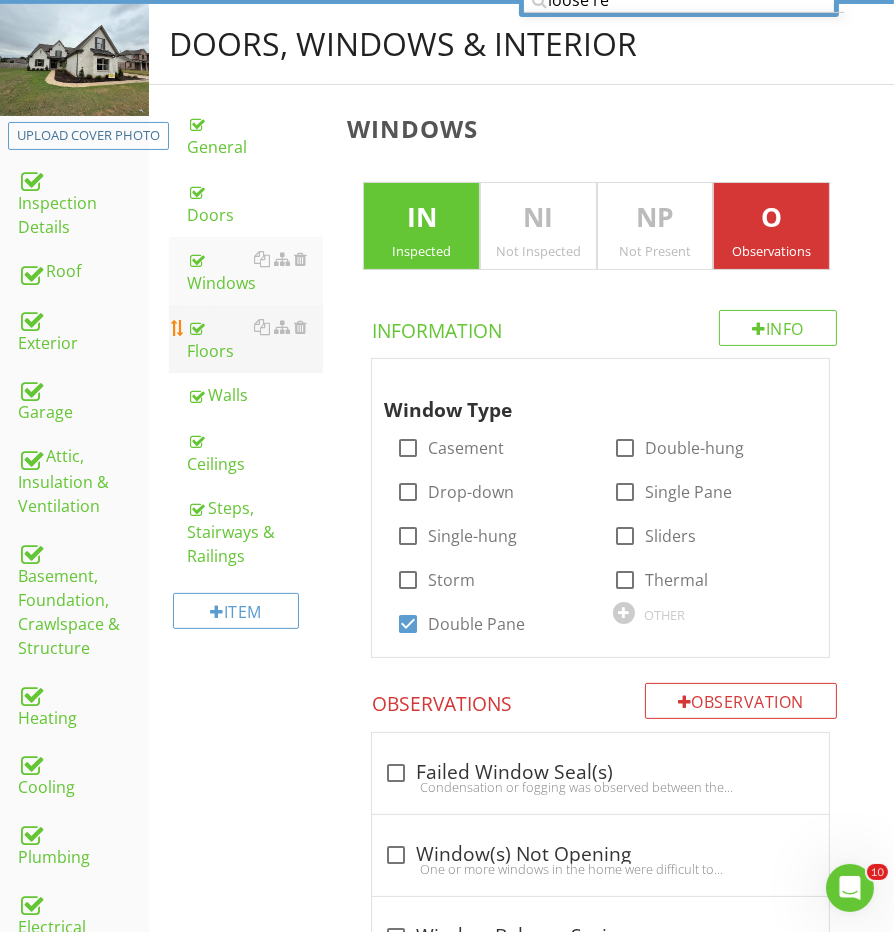 click on "Floors" at bounding box center (255, 339) 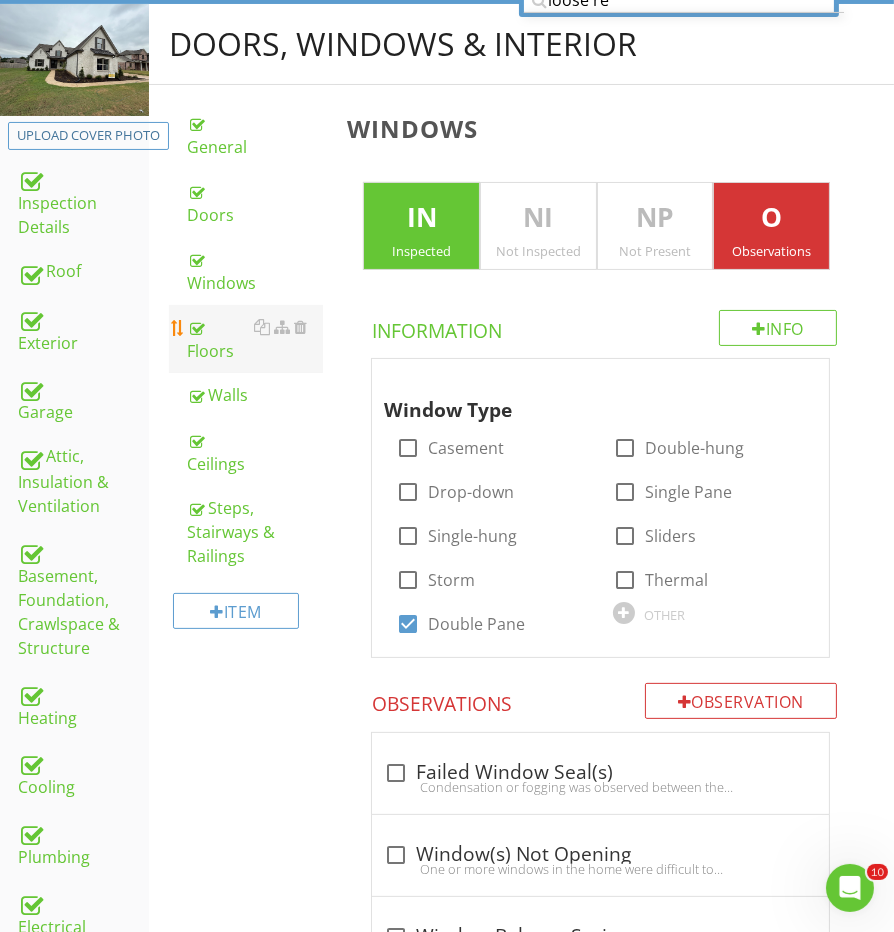 click on "Floors" at bounding box center [255, 339] 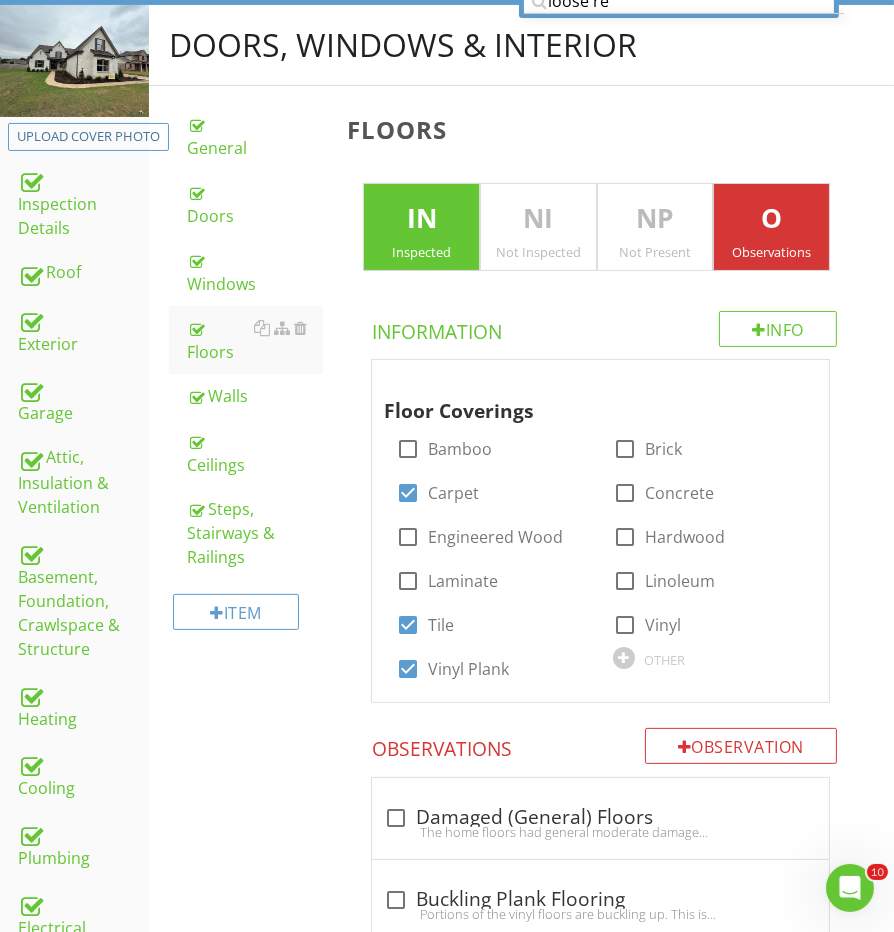 click on "O" at bounding box center (771, 219) 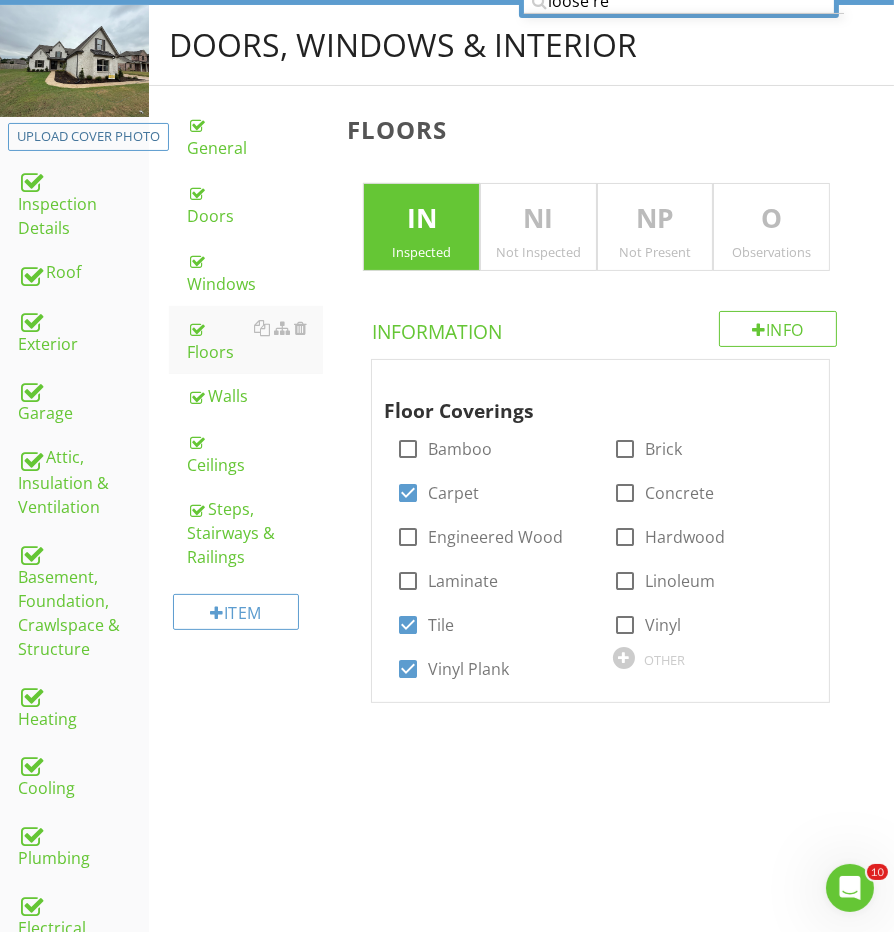 click on "O" at bounding box center [771, 219] 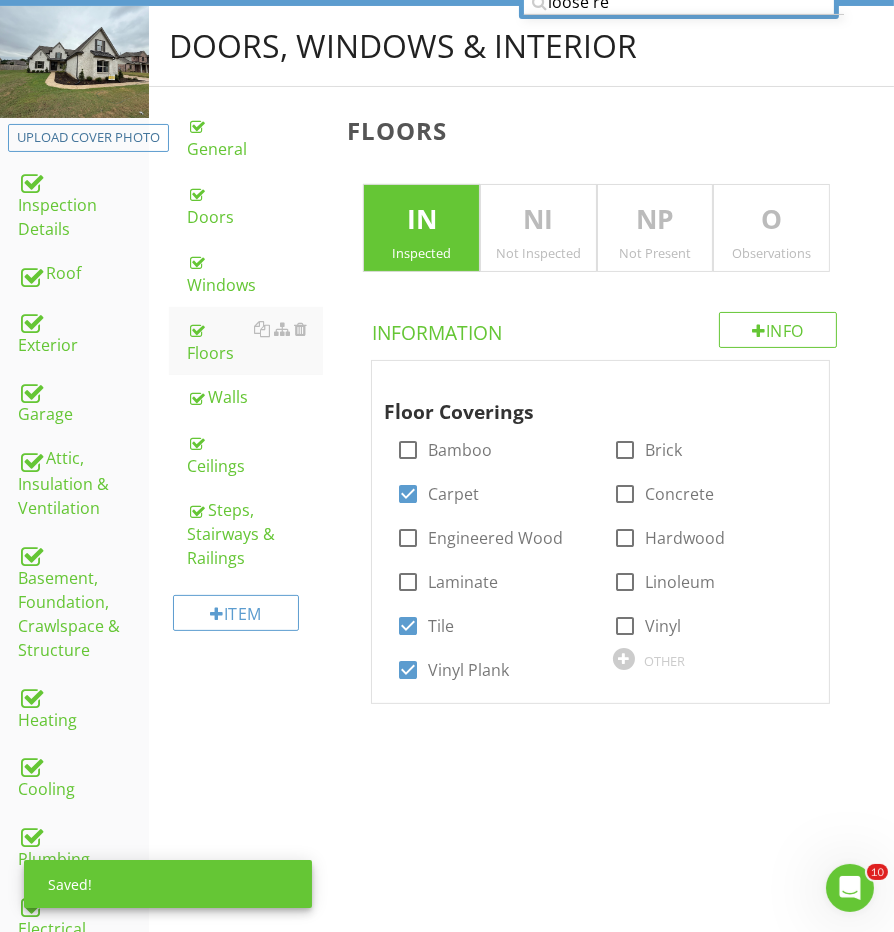 click on "Doors, Windows & Interior
General
Doors
Windows
Floors
Walls
Ceilings
Steps, Stairways & Railings
Item
Floors
IN   Inspected NI   Not Inspected NP   Not Present O   Observations
Info
Information
Floor Coverings
check_box_outline_blank Bamboo   check_box_outline_blank Brick   check_box Carpet   check_box_outline_blank Concrete   check_box_outline_blank Engineered Wood   check_box_outline_blank Hardwood   check_box_outline_blank Laminate   check_box_outline_blank Linoleum   check_box Tile   check_box_outline_blank Vinyl   check_box Vinyl Plank         OTHER" at bounding box center [521, 380] 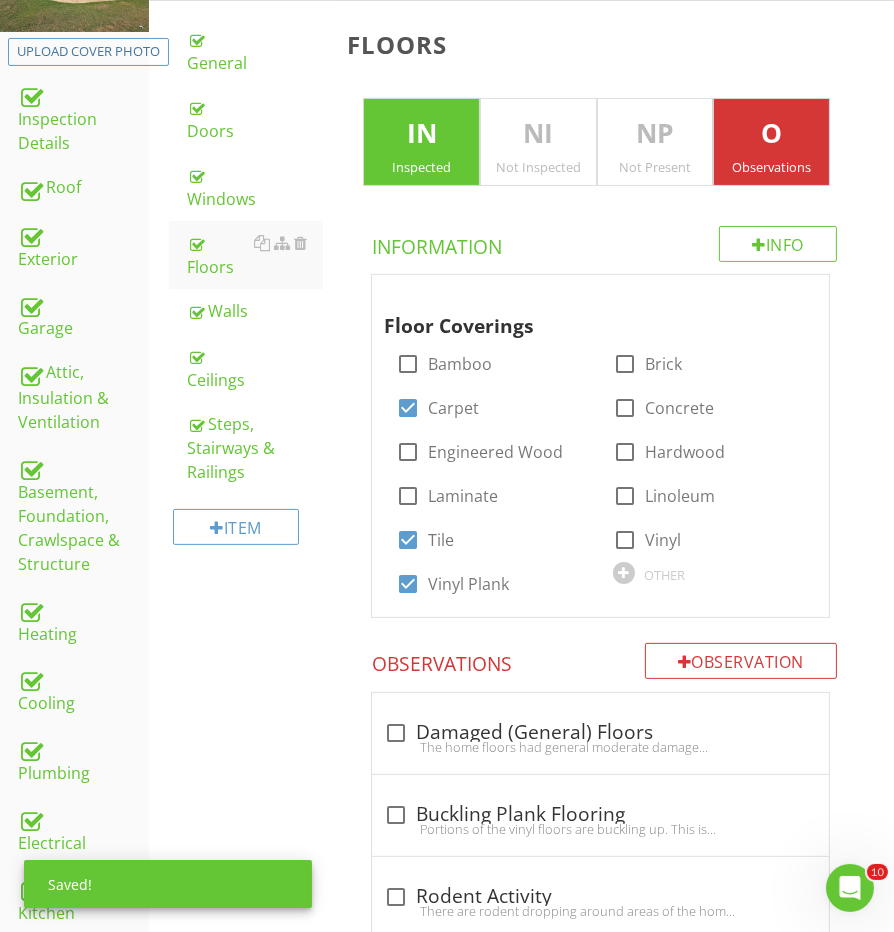 scroll, scrollTop: 355, scrollLeft: 0, axis: vertical 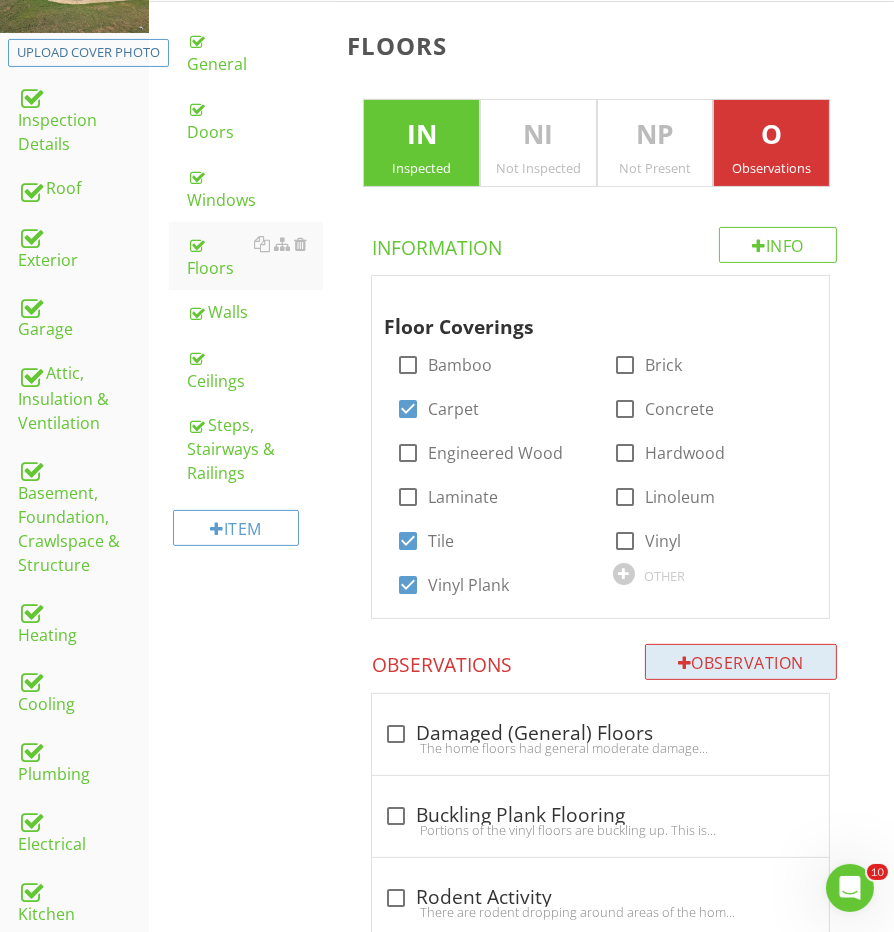 click on "Observation" at bounding box center [741, 662] 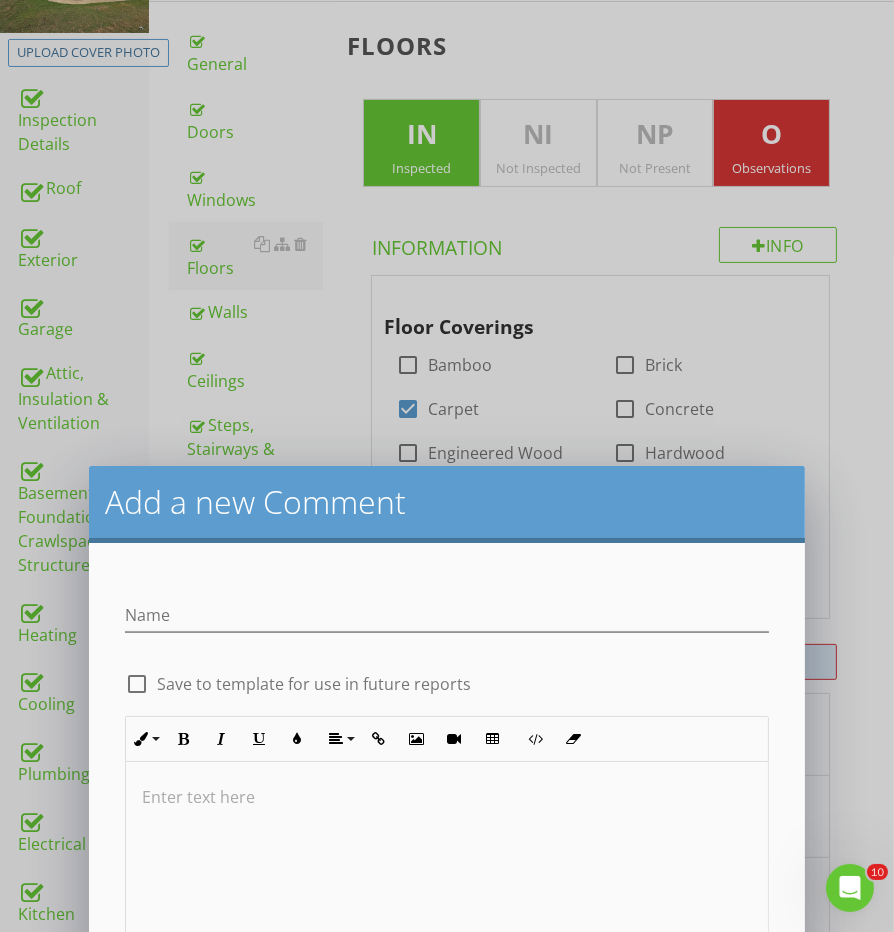 scroll, scrollTop: 354, scrollLeft: 0, axis: vertical 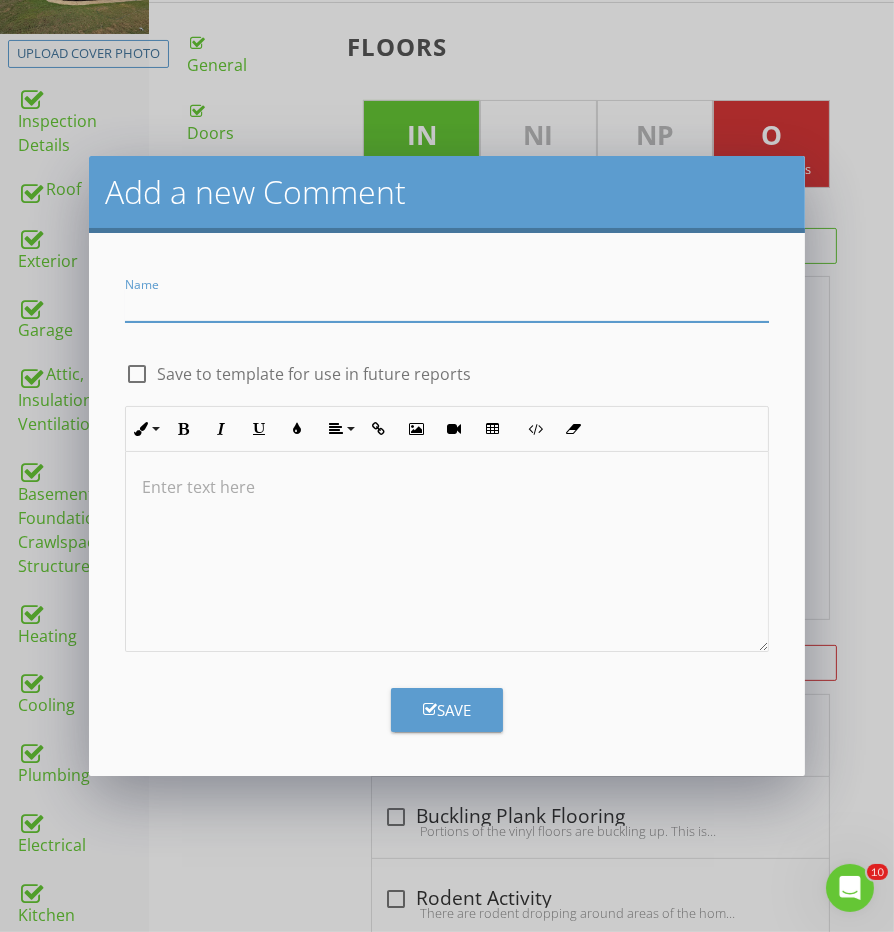 type on "R" 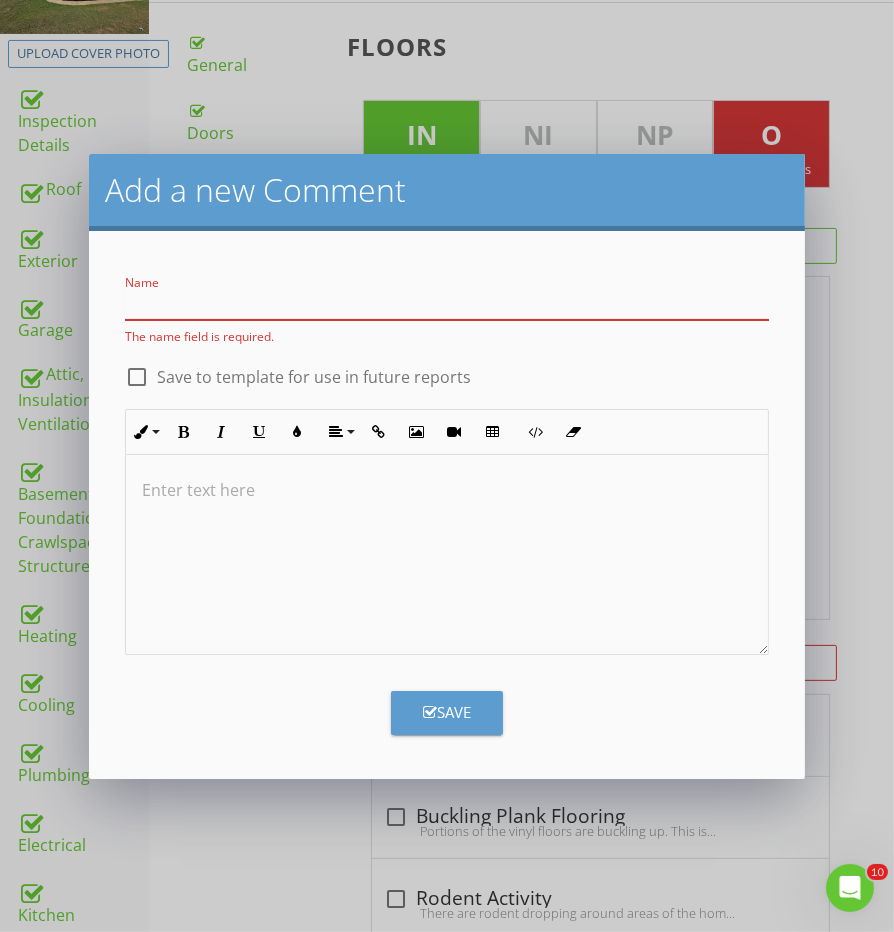 type on "T" 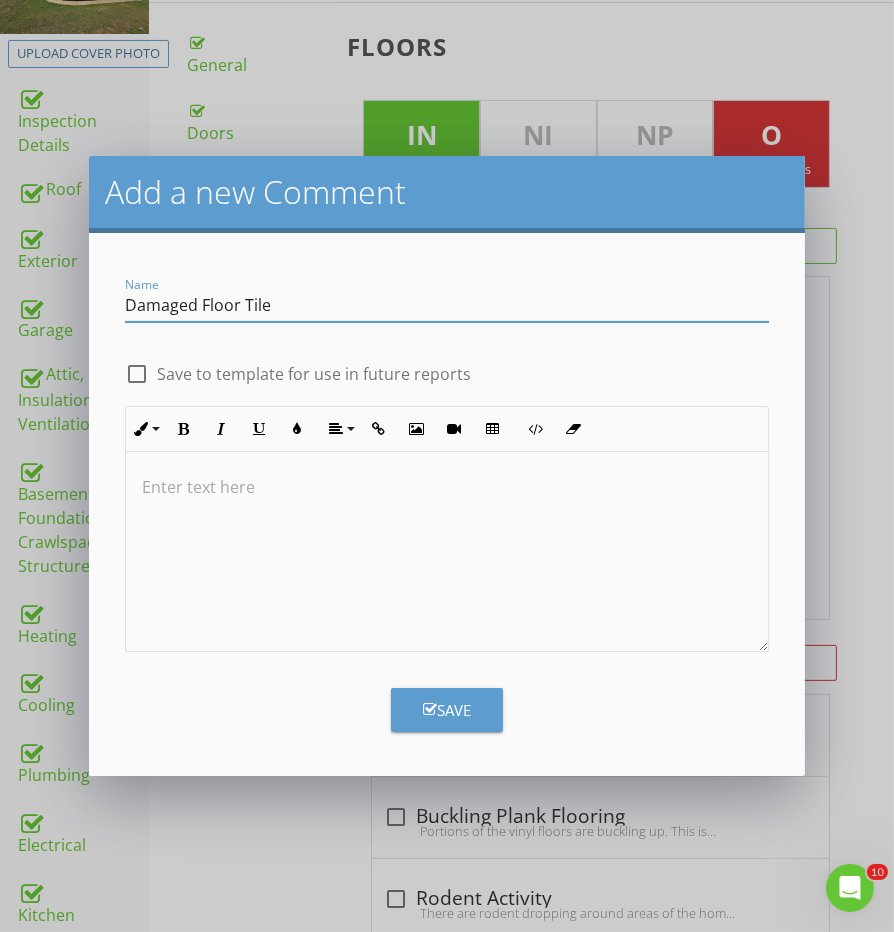 type on "Damaged Floor Tile" 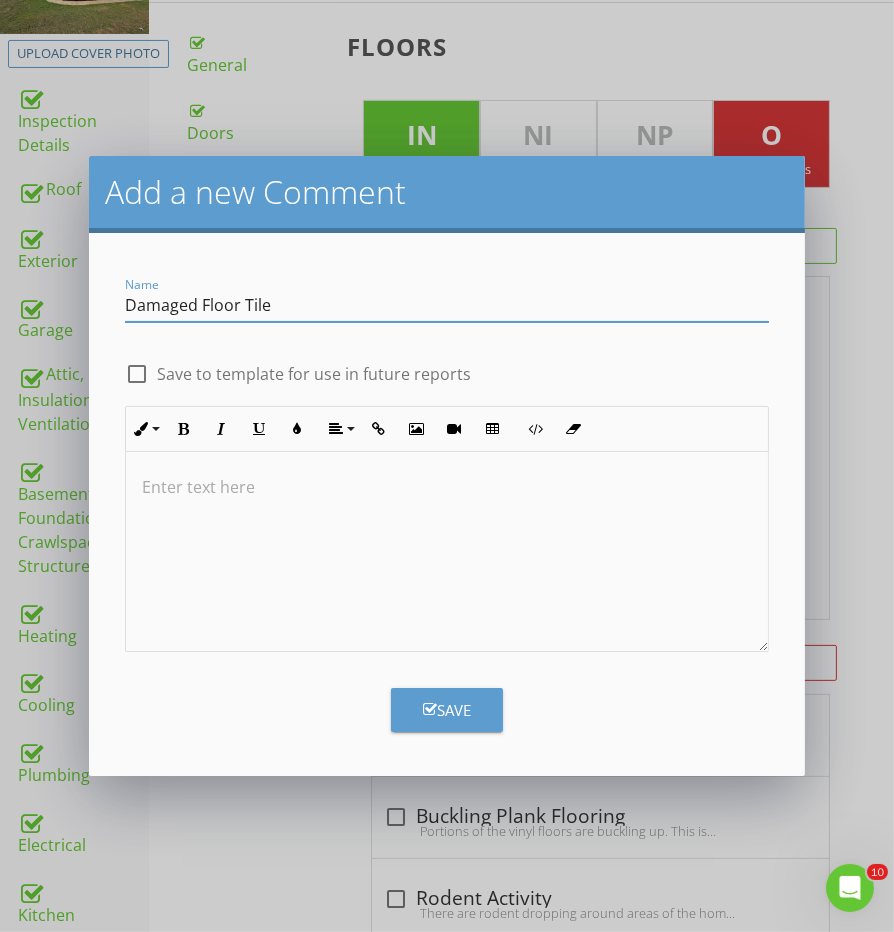 click at bounding box center [446, 552] 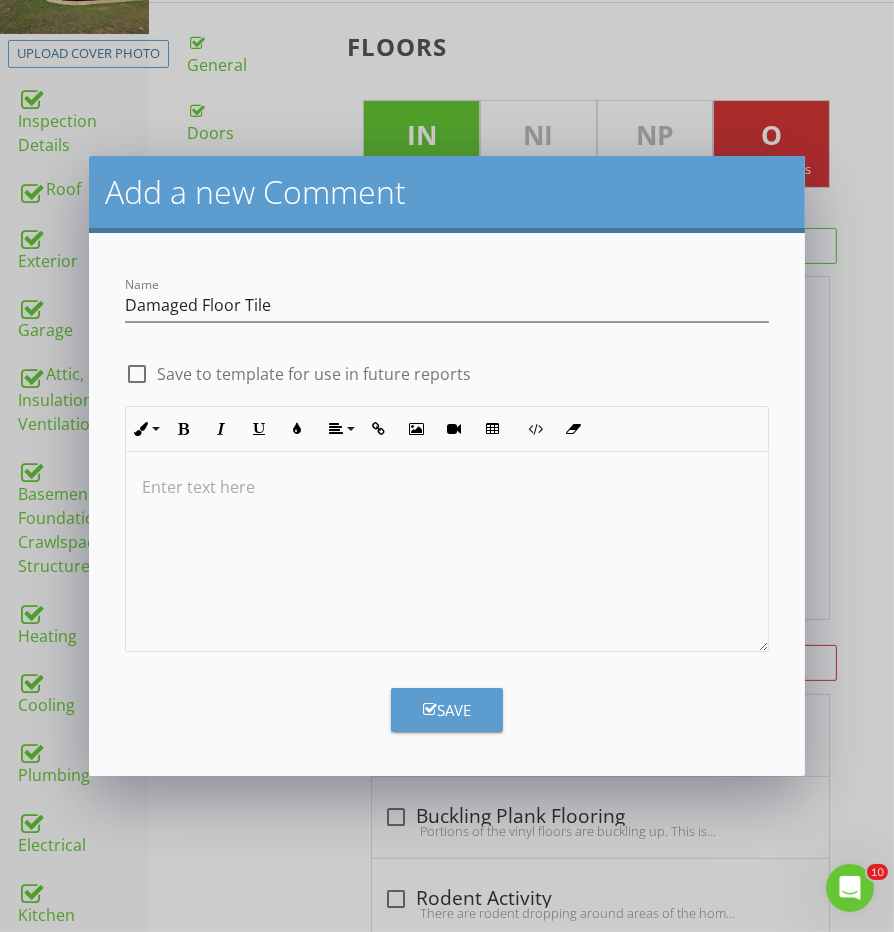 type 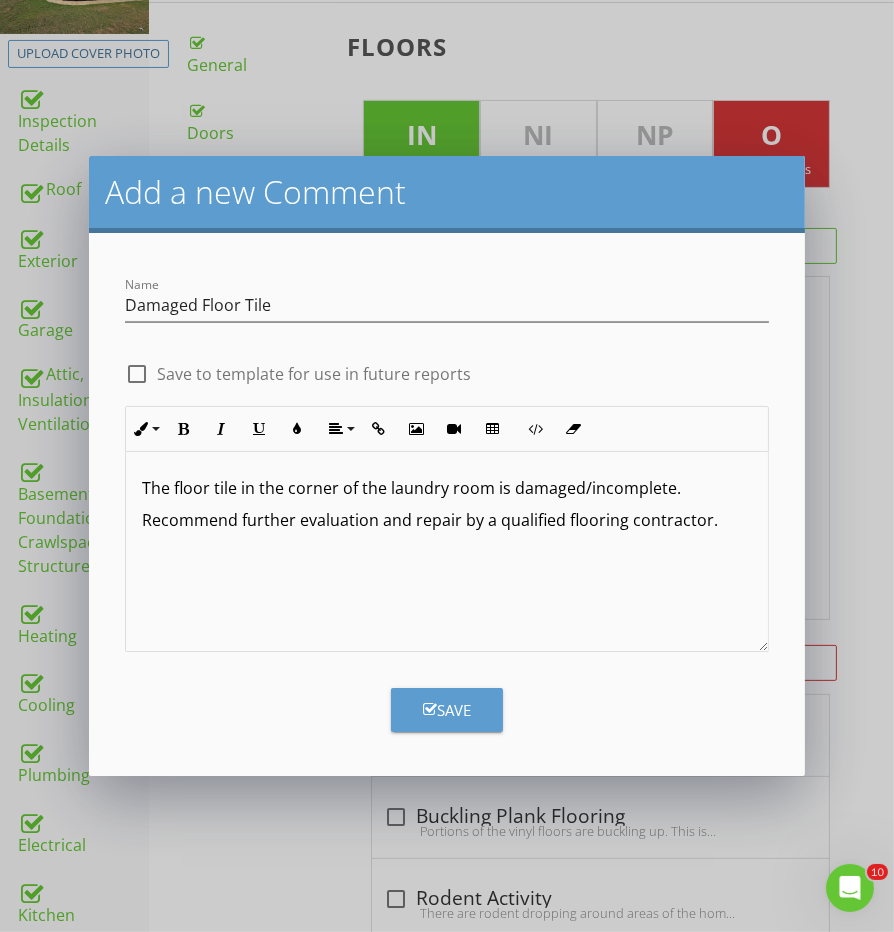 click on "Save" at bounding box center [447, 710] 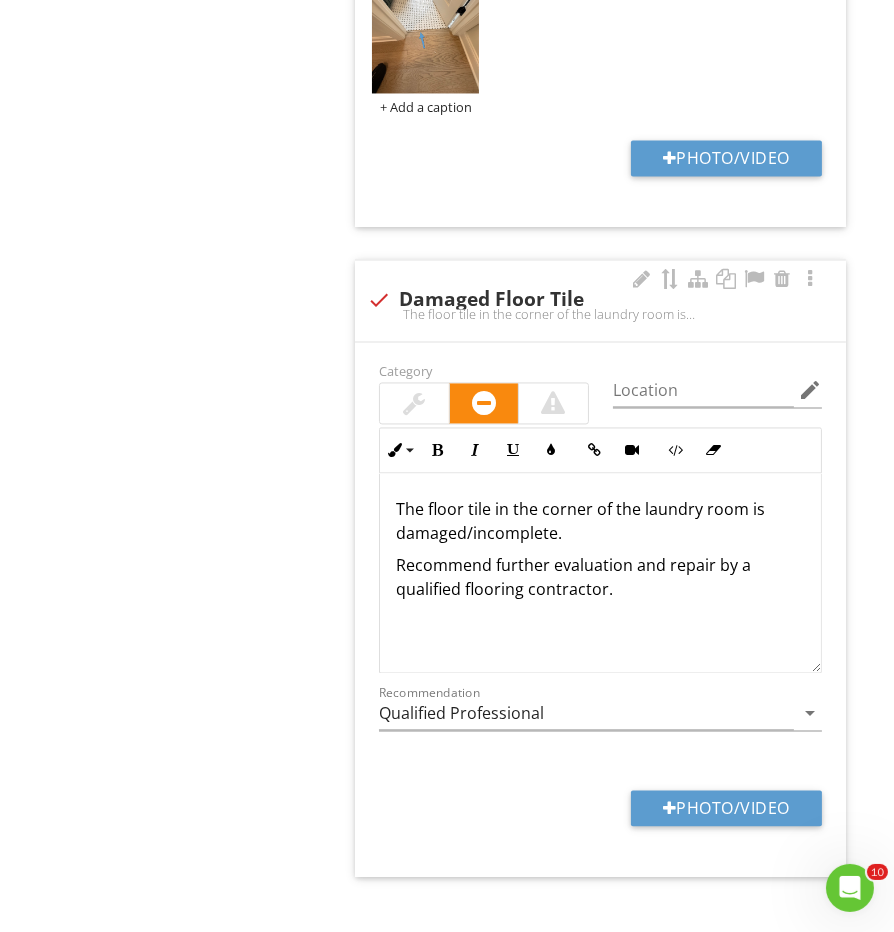 scroll, scrollTop: 3940, scrollLeft: 0, axis: vertical 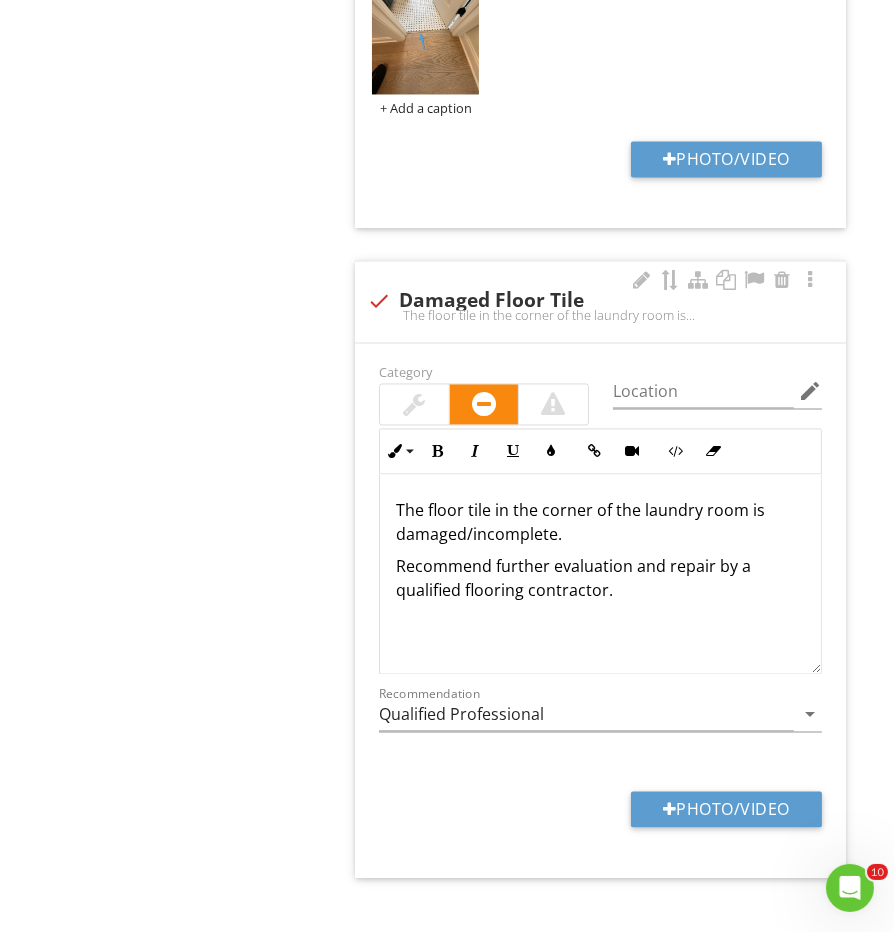 click at bounding box center (414, 404) 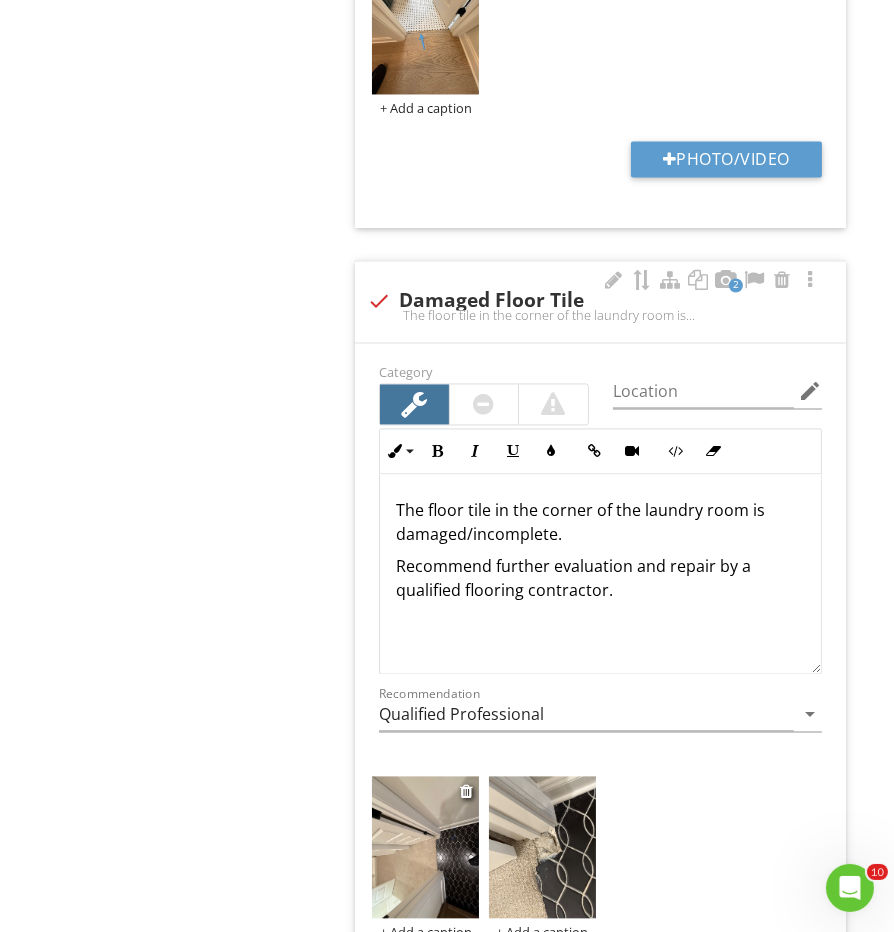 click at bounding box center (425, 847) 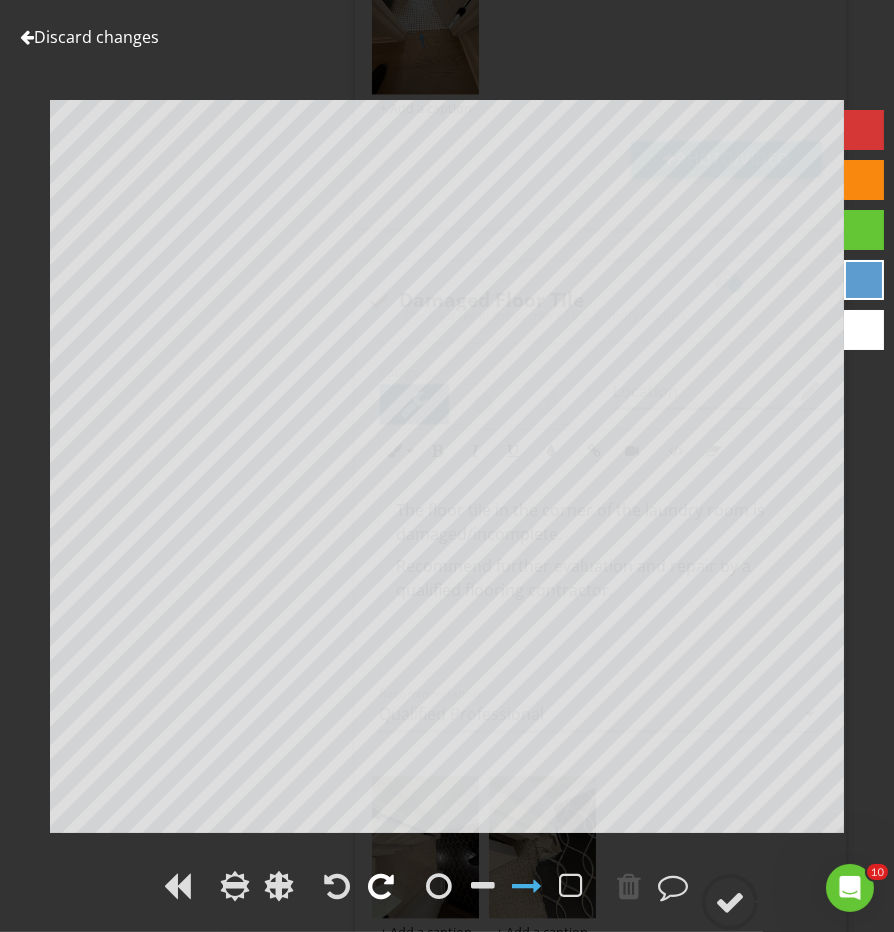 click at bounding box center [381, 886] 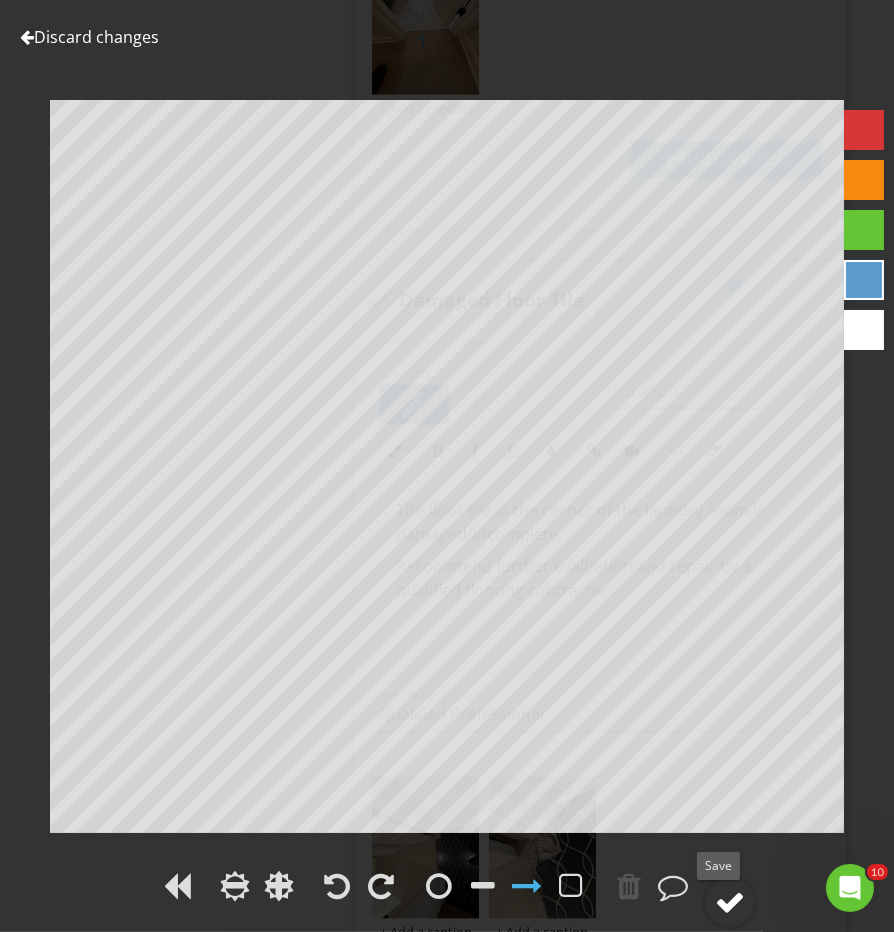 click 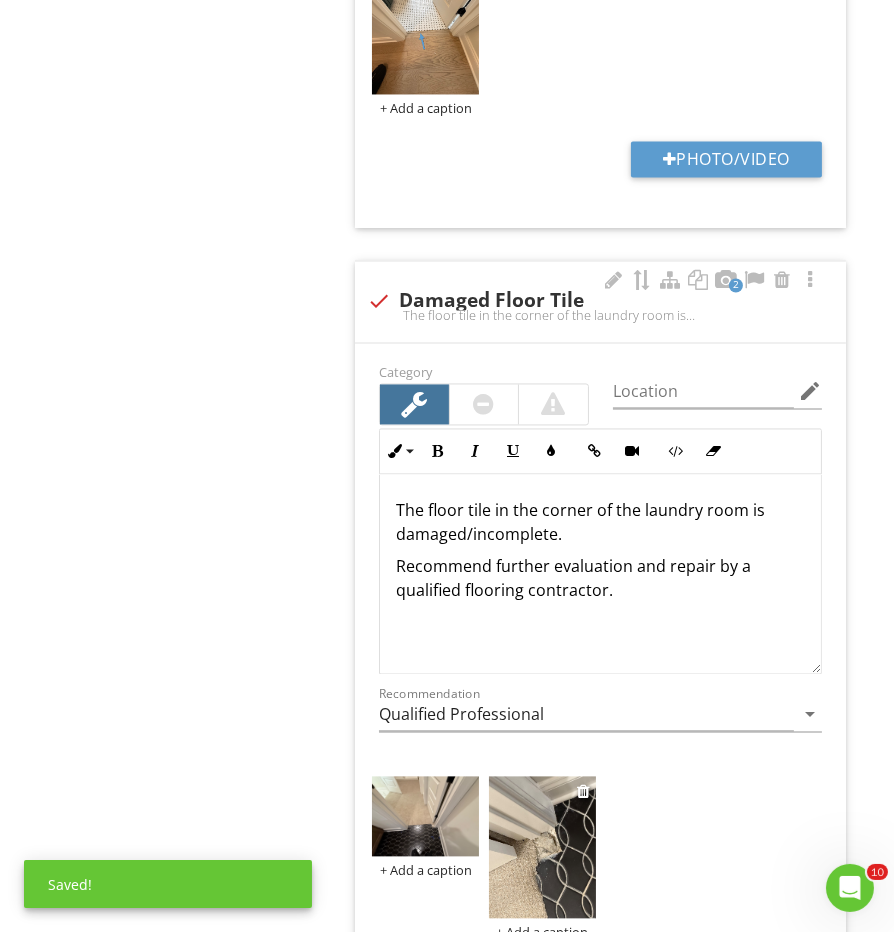 click at bounding box center (542, 847) 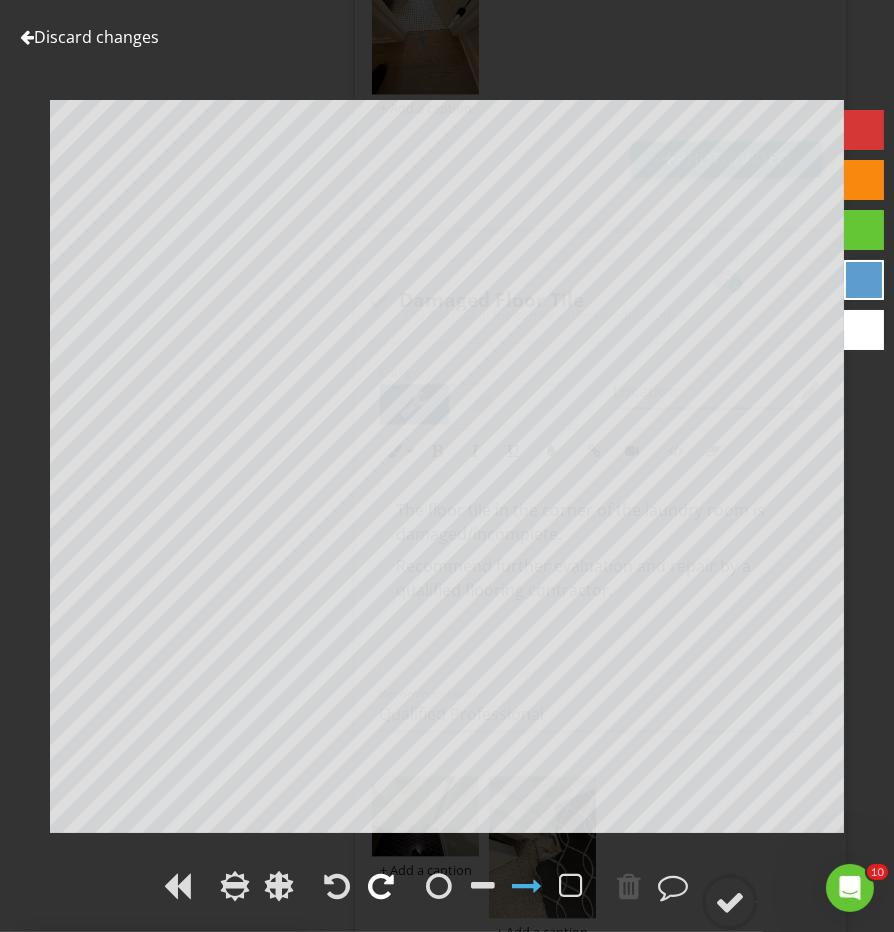 click at bounding box center [381, 886] 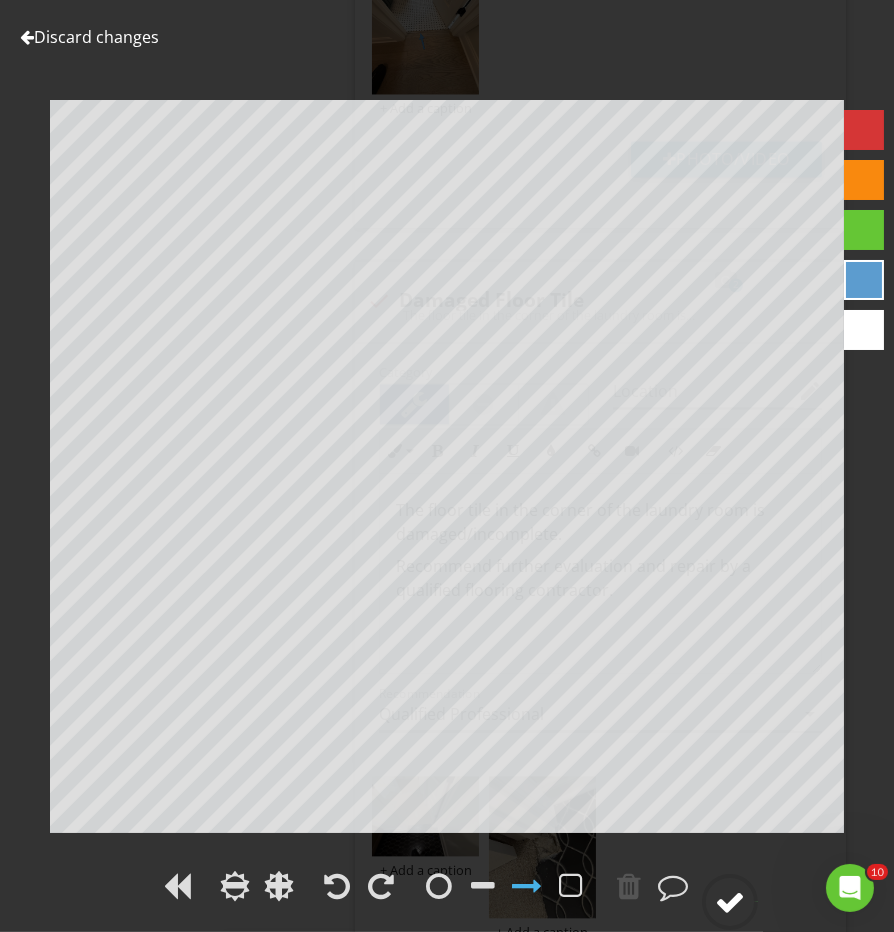click at bounding box center (730, 902) 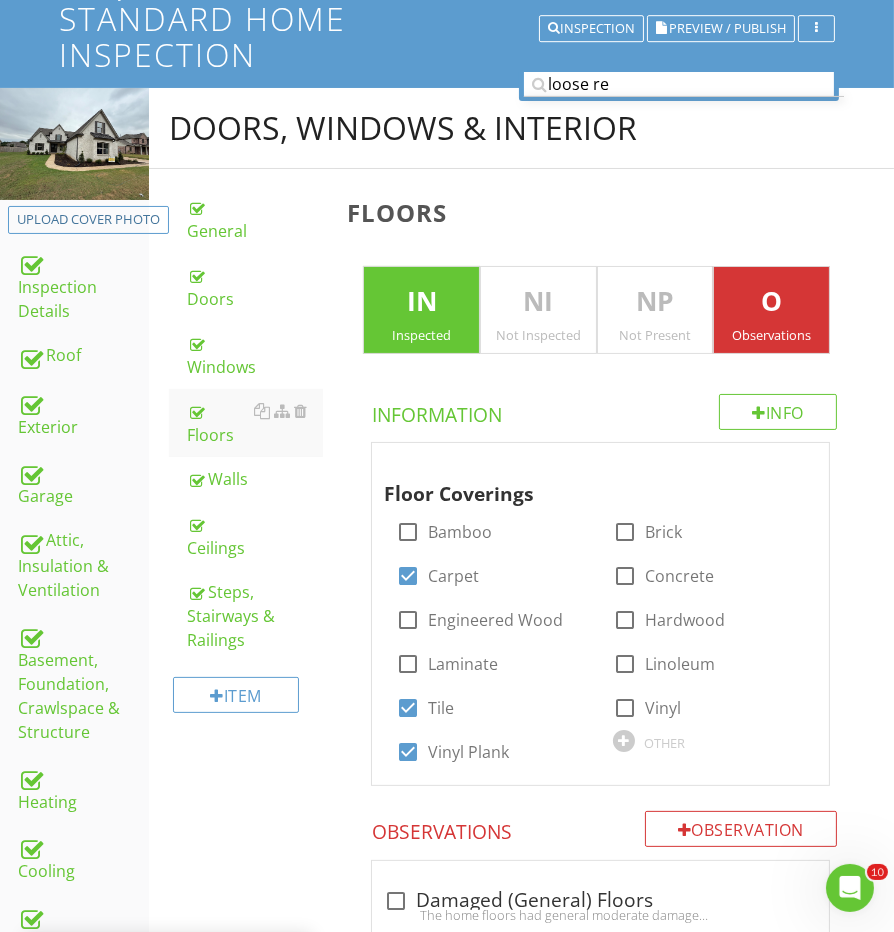 scroll, scrollTop: 221, scrollLeft: 0, axis: vertical 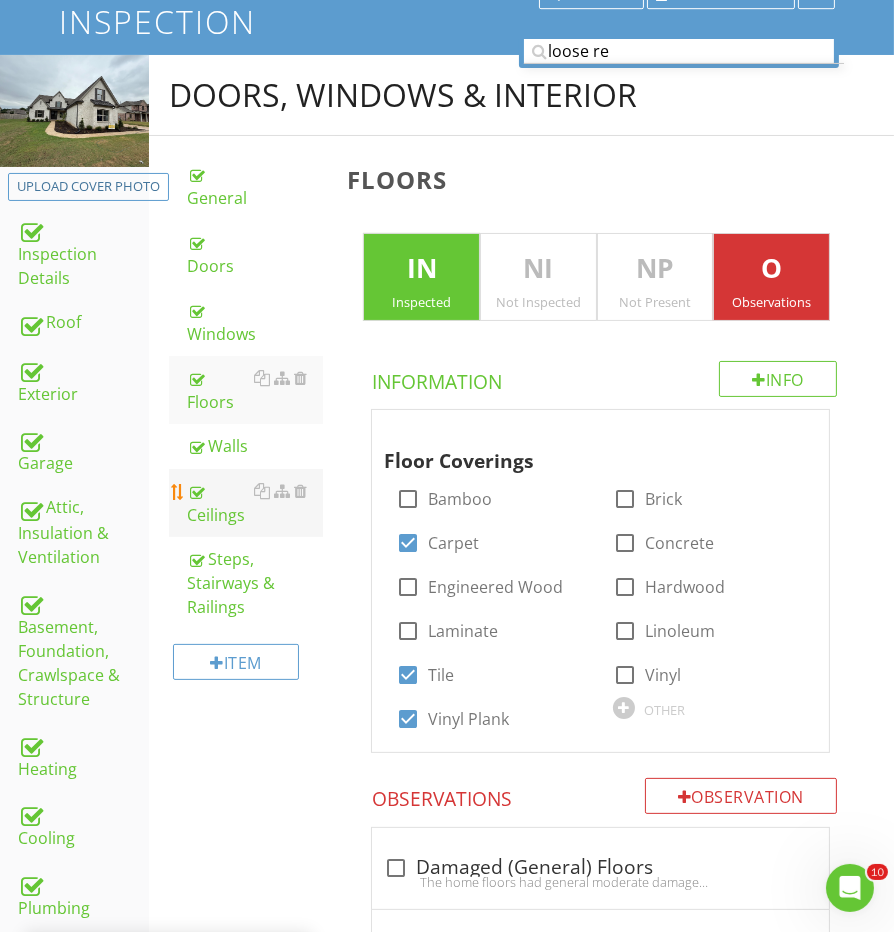 click on "Ceilings" at bounding box center [255, 503] 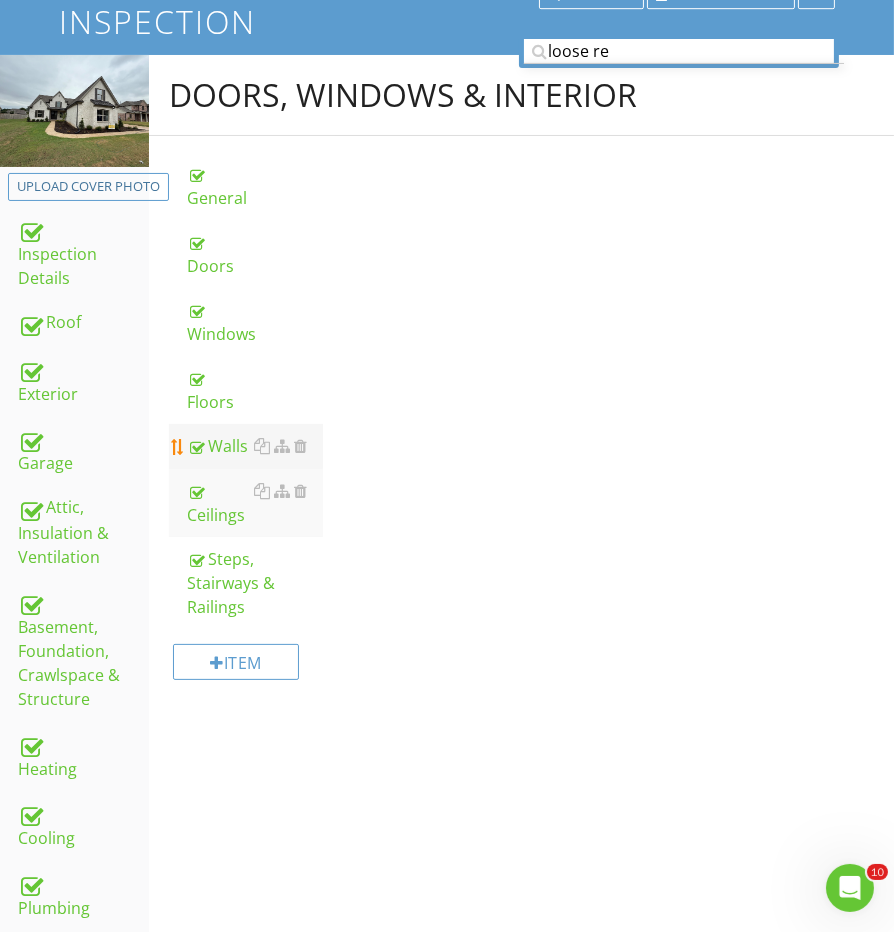 click on "Walls" at bounding box center (255, 446) 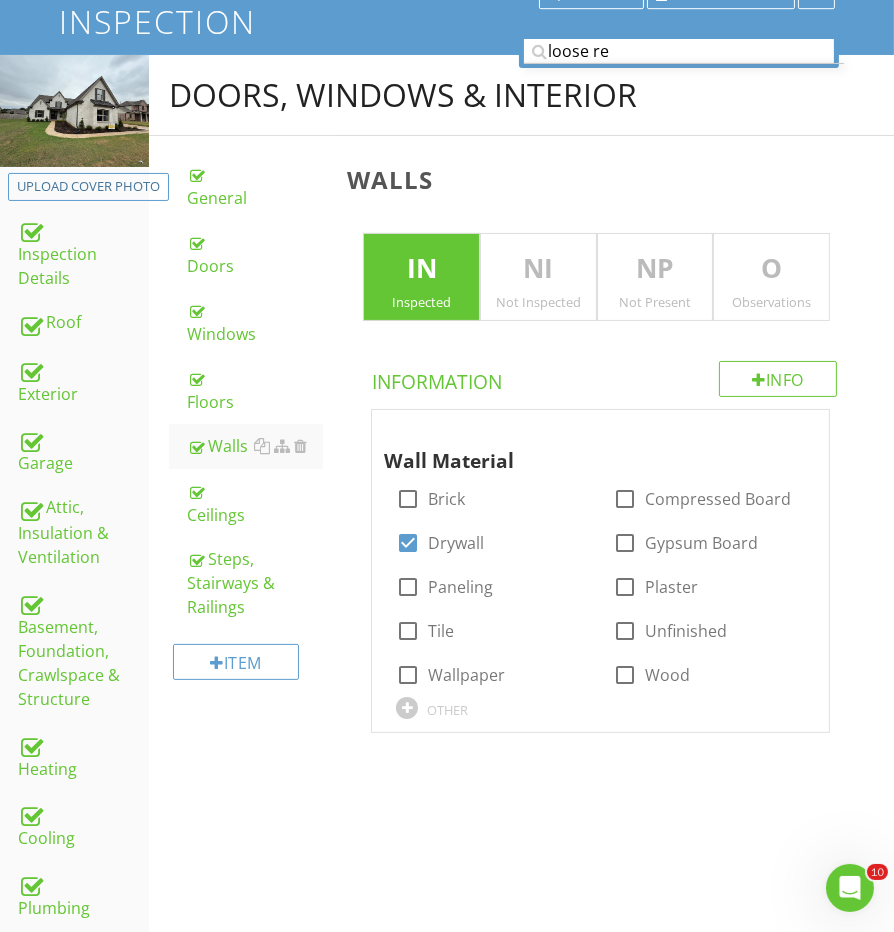 click on "O" at bounding box center (771, 269) 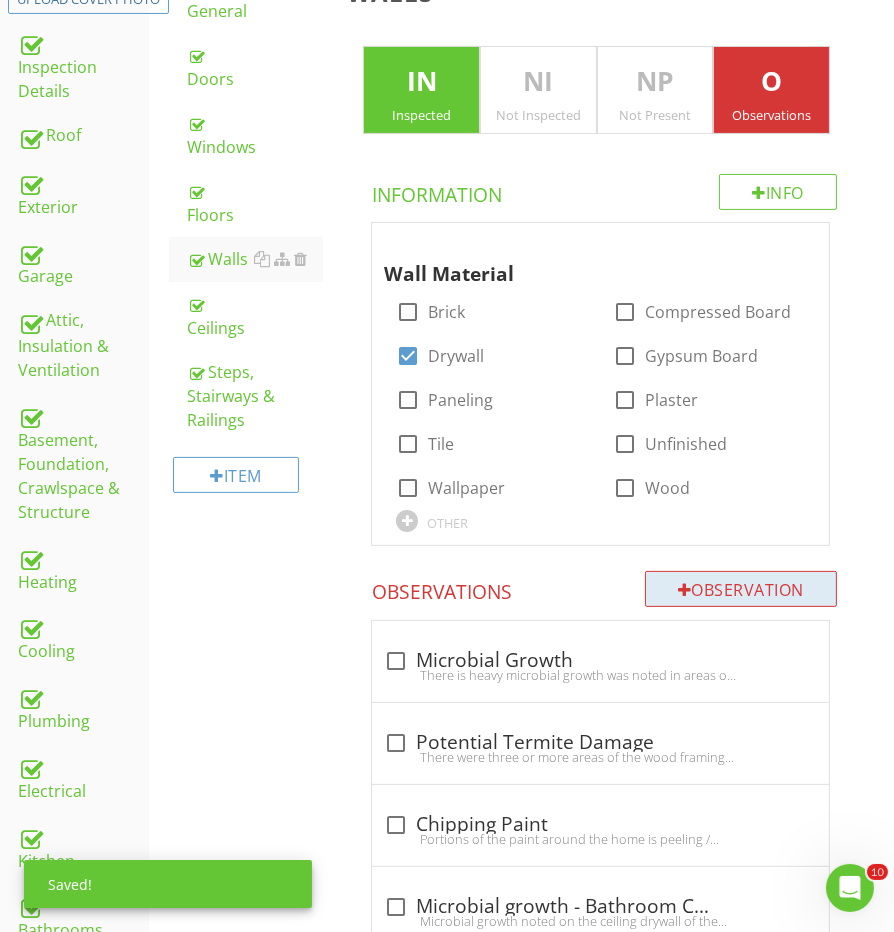 click on "Observation" at bounding box center (741, 589) 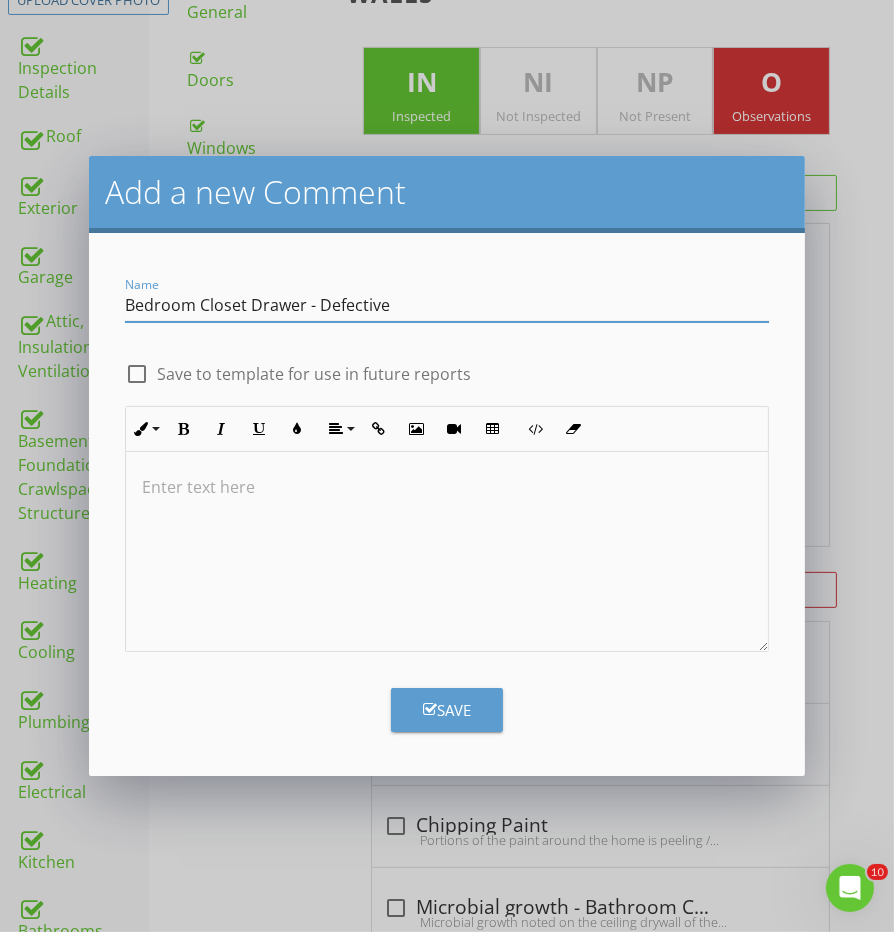 type on "Bedroom Closet Drawer - Defective" 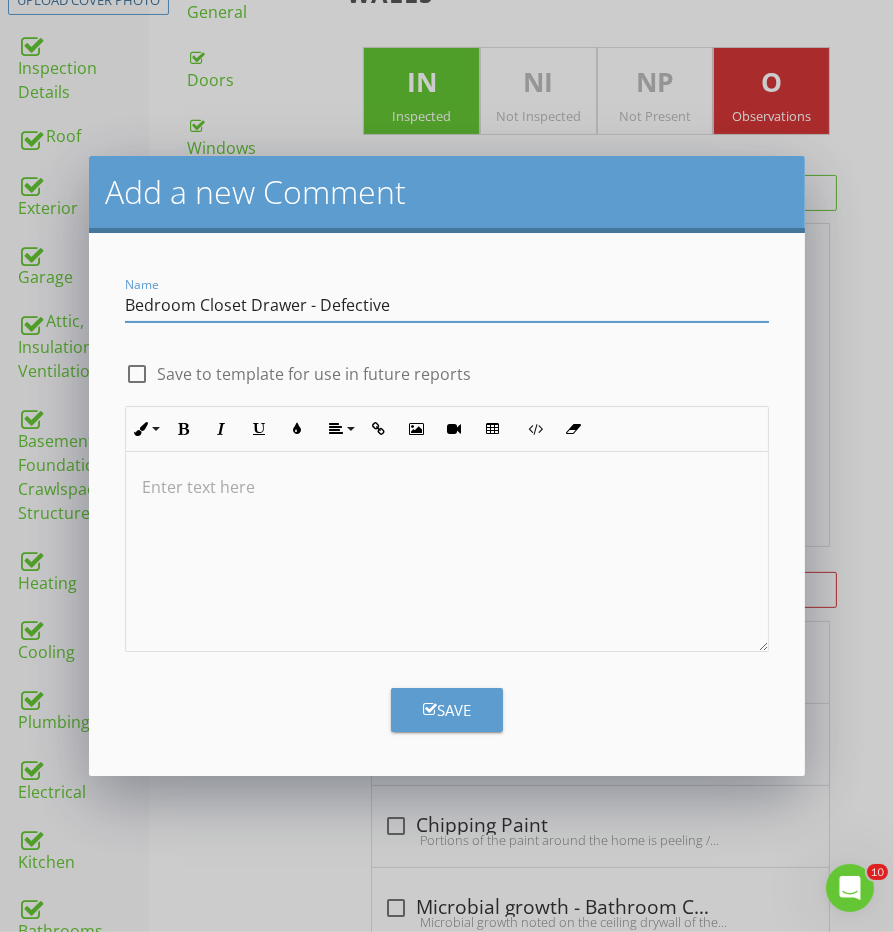 click on "Name Bedroom Closet Drawer - Defective   check_box_outline_blank Save to template for use in future reports       Inline Style XLarge Large Normal Small Light Small/Light Bold Italic Underline Colors Align Align Left Align Center Align Right Align Justify Insert Link Insert Image Insert Video Insert Table Code View Clear Formatting Ordered List Unordered List Enter text here
Save" at bounding box center [446, 504] 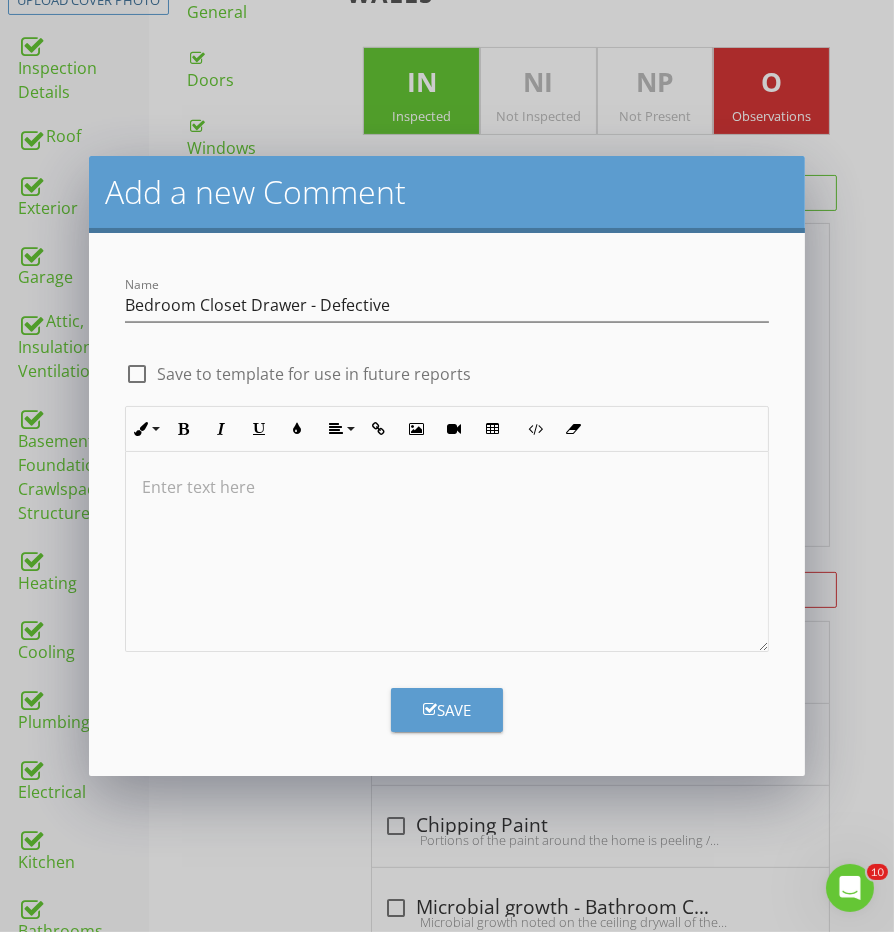 click at bounding box center (446, 552) 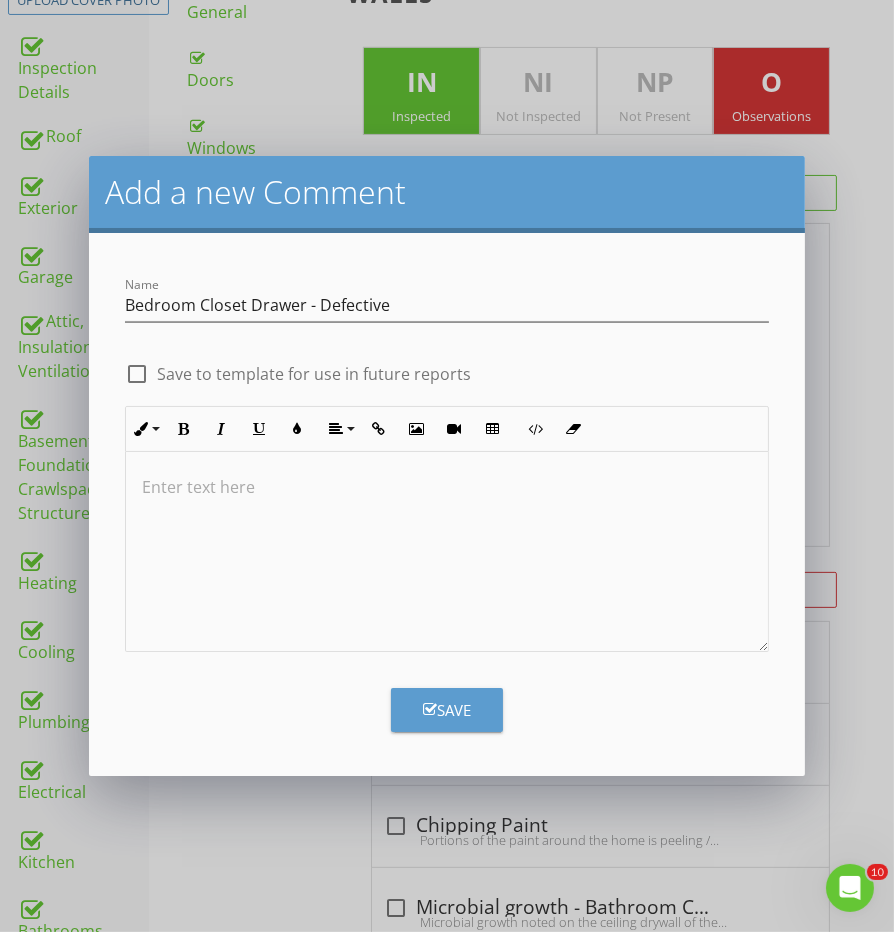 type 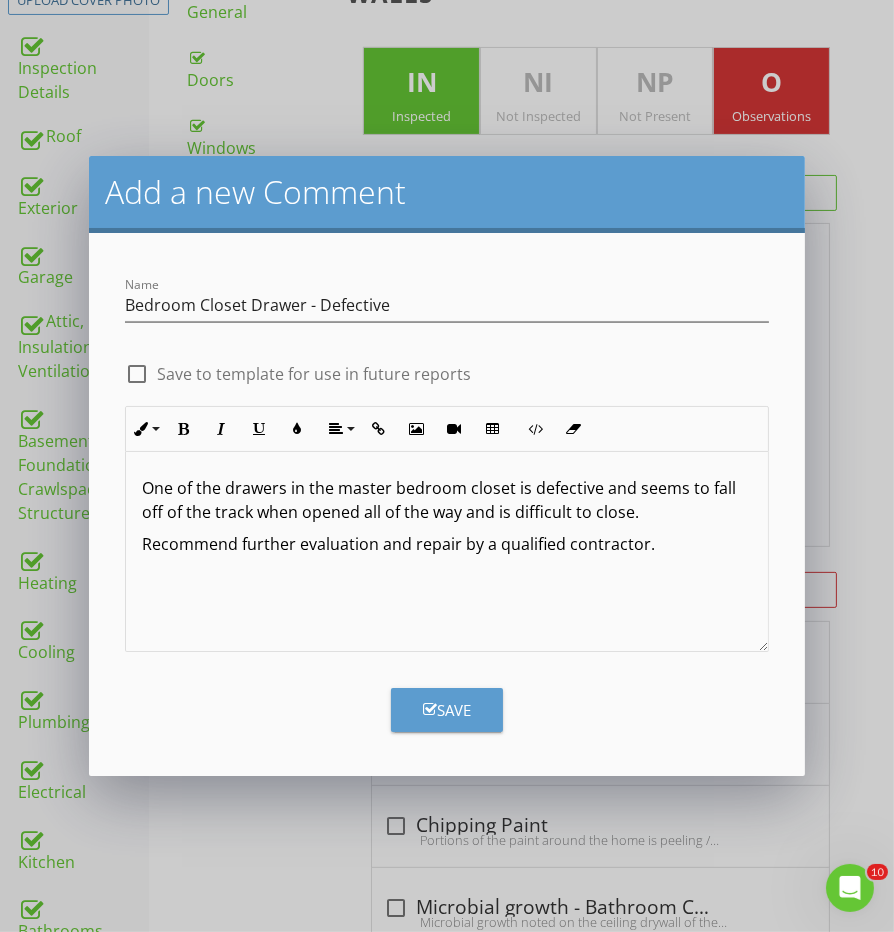 click on "Save" at bounding box center [447, 710] 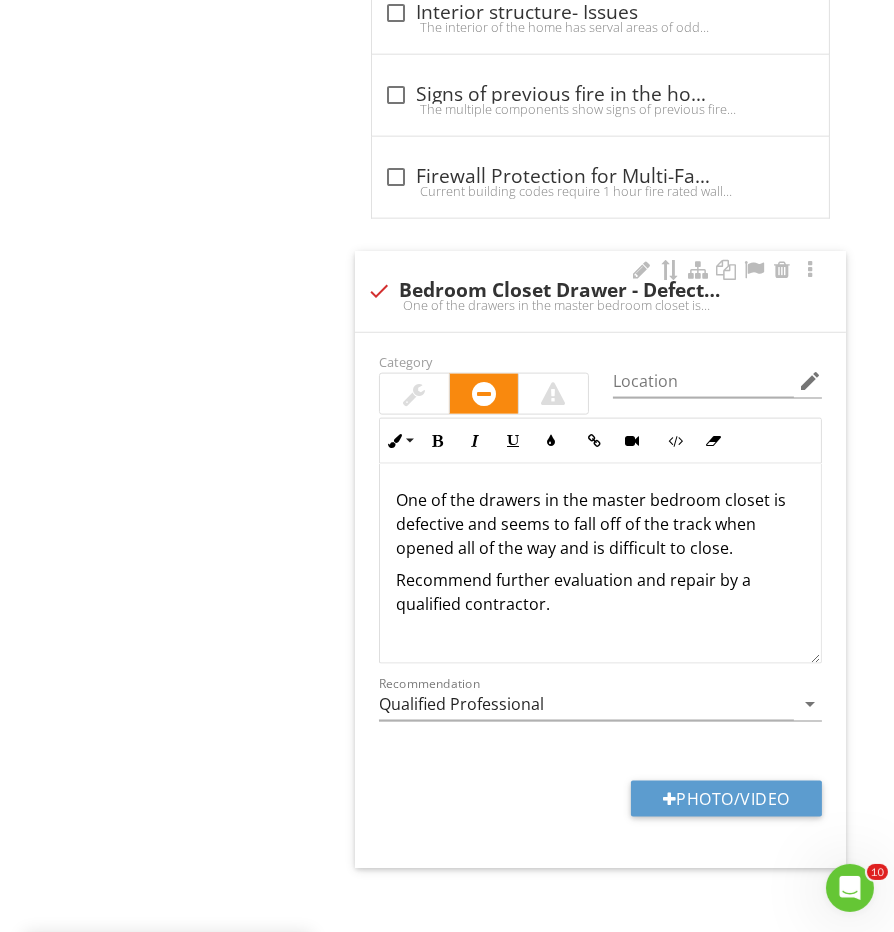 scroll, scrollTop: 2511, scrollLeft: 0, axis: vertical 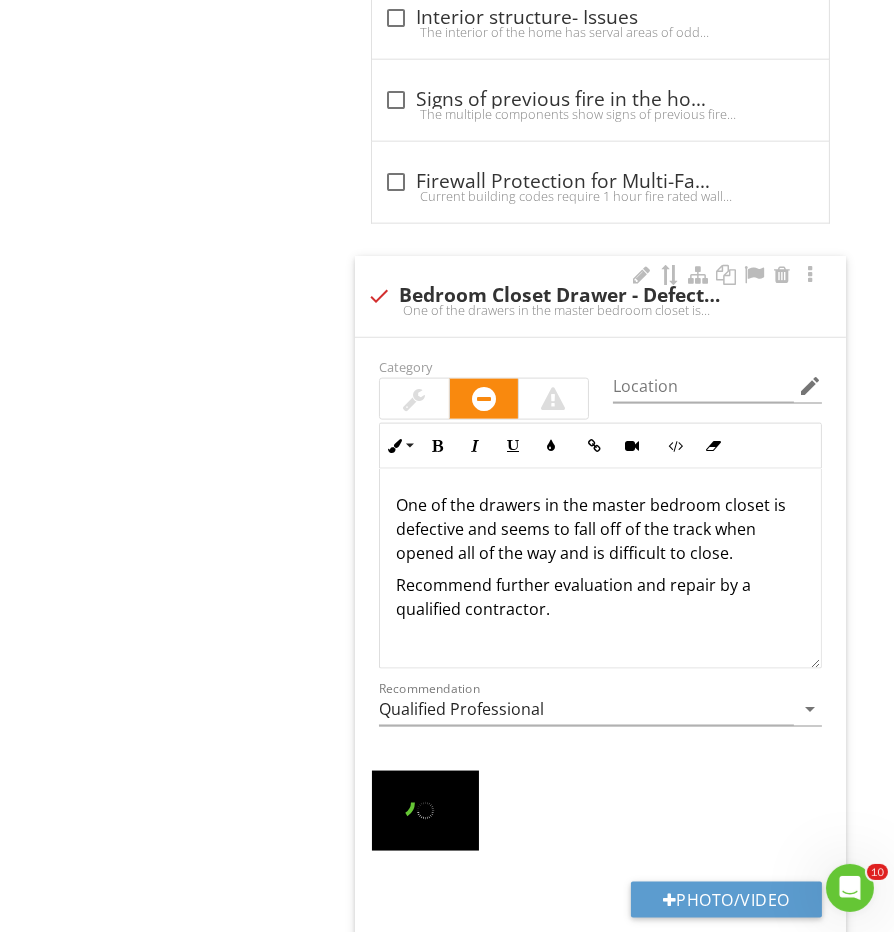 click at bounding box center (414, 399) 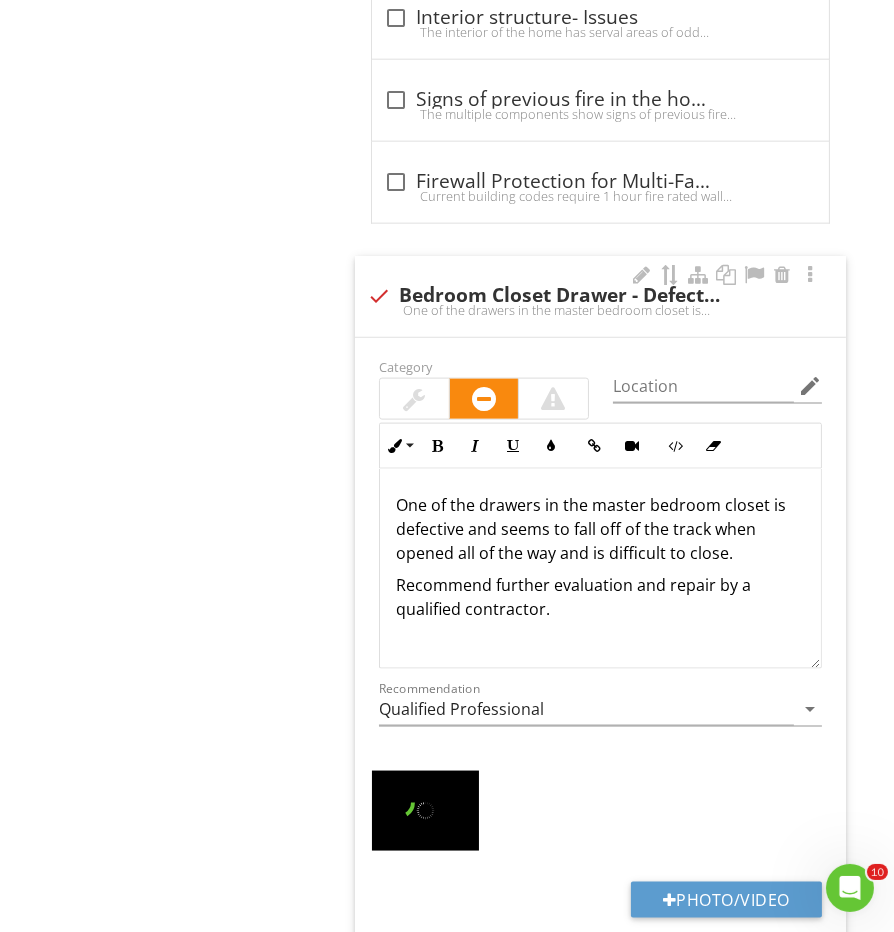 click at bounding box center (414, 399) 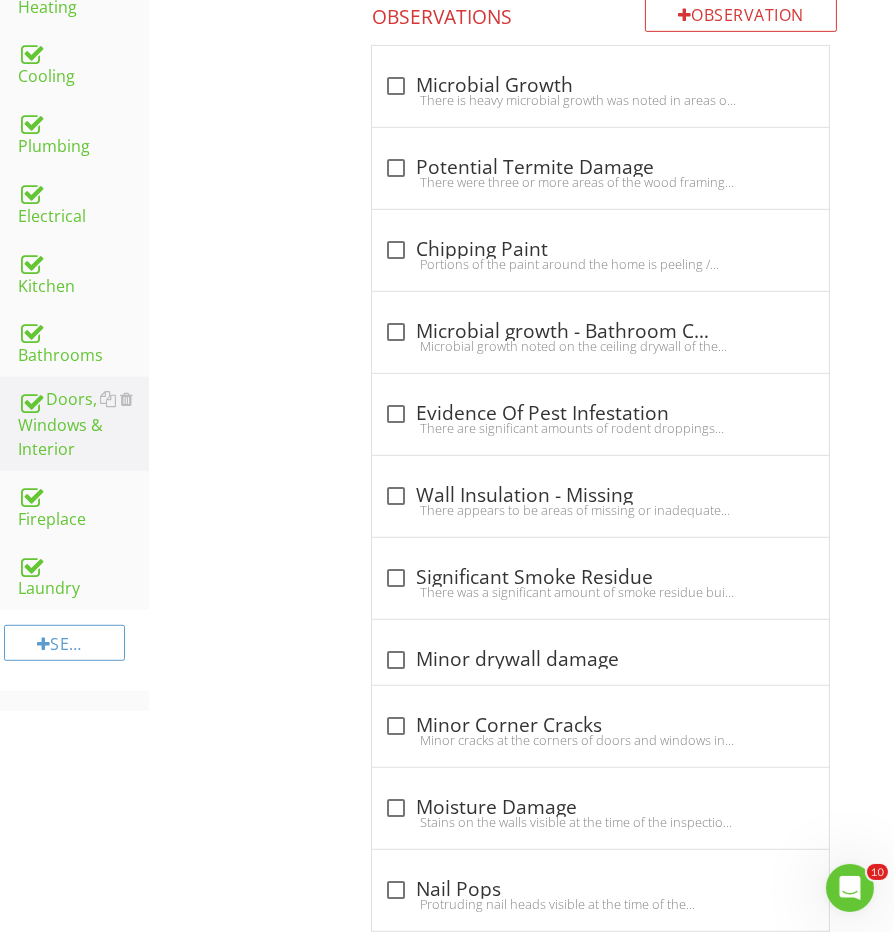 scroll, scrollTop: 884, scrollLeft: 0, axis: vertical 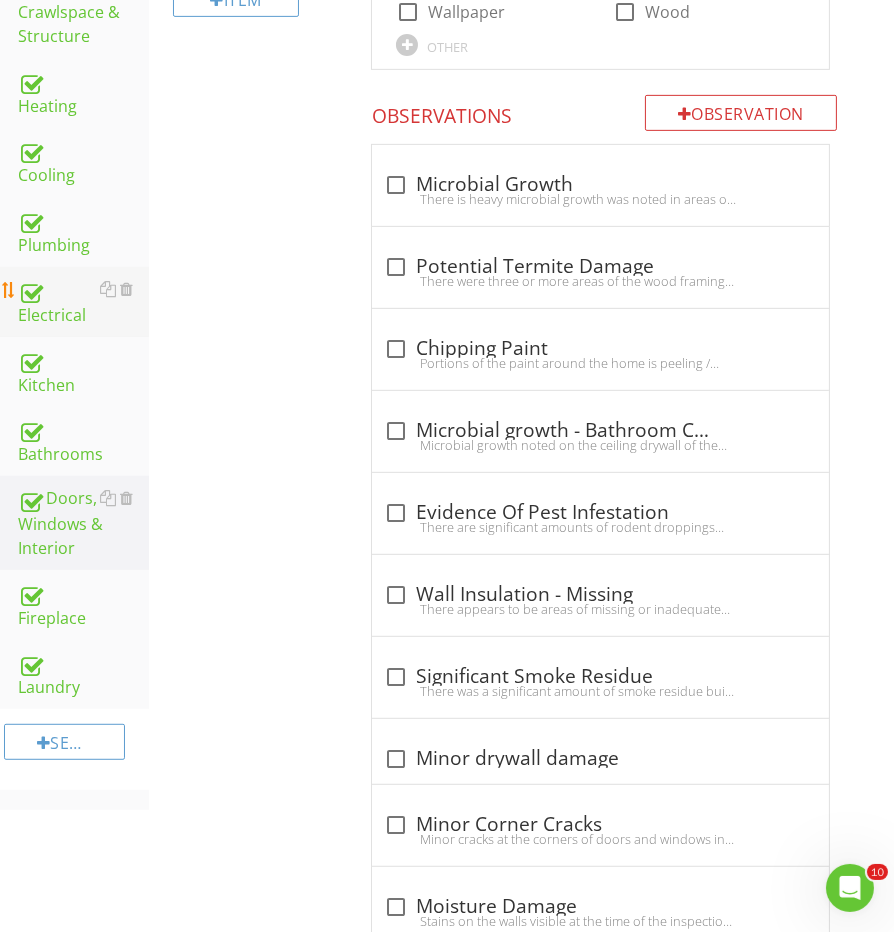click on "Electrical" at bounding box center (83, 302) 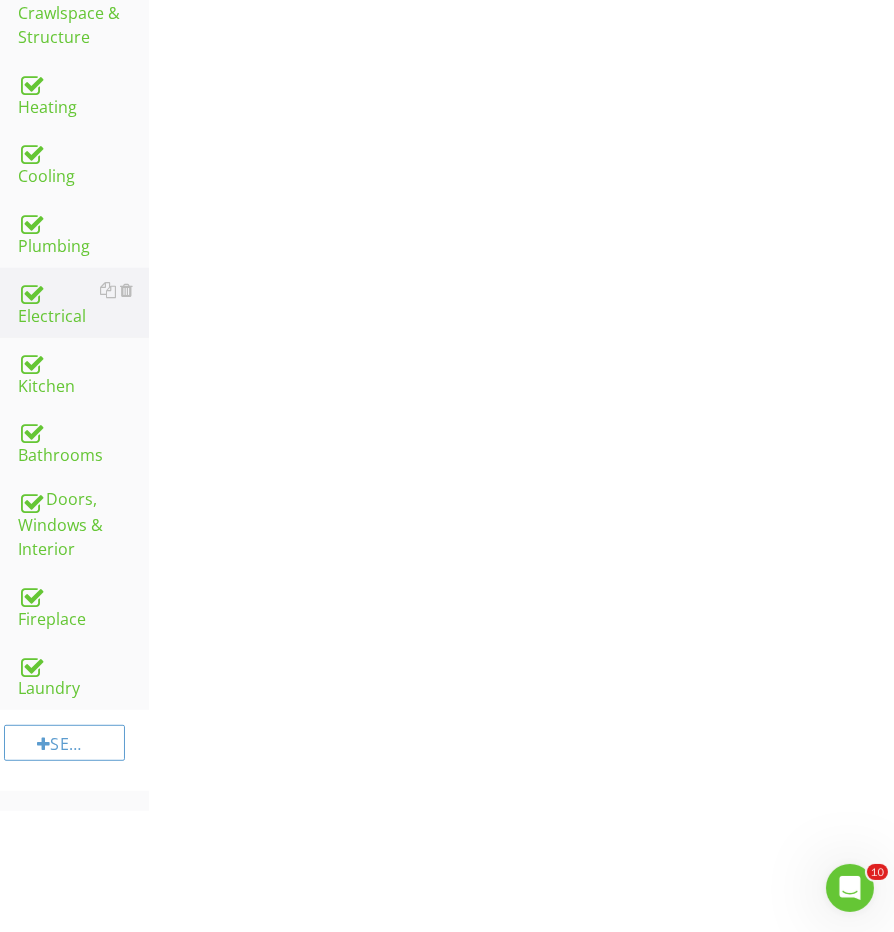 scroll, scrollTop: 457, scrollLeft: 0, axis: vertical 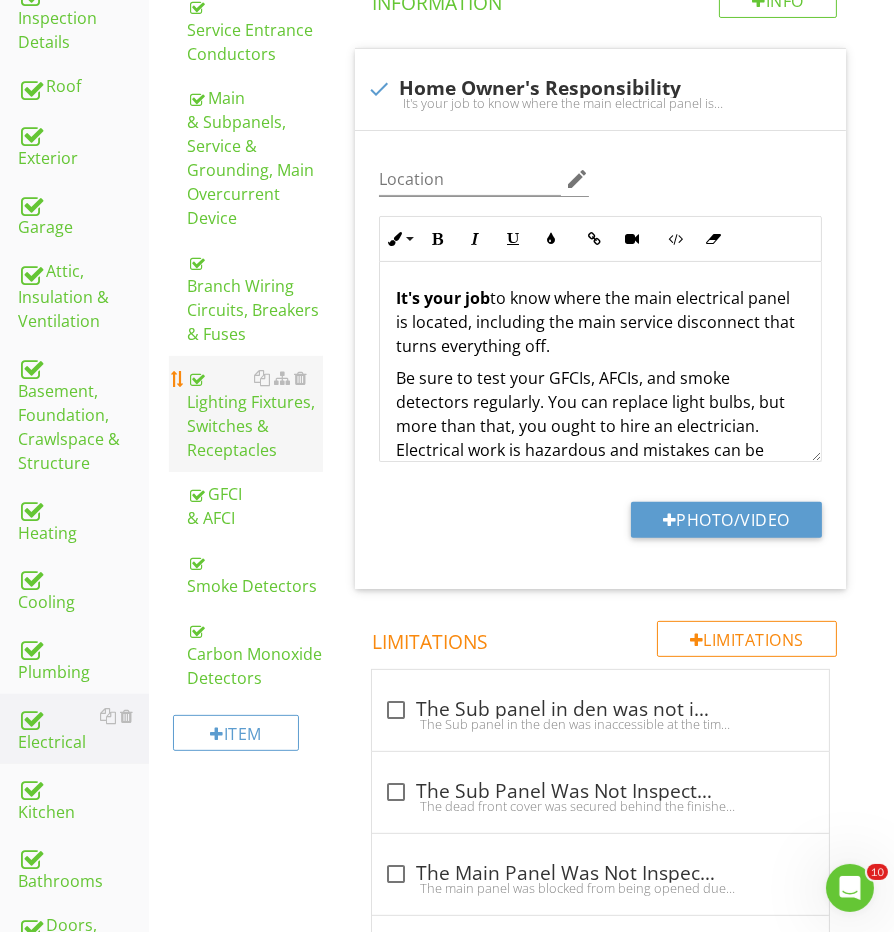 click on "Lighting Fixtures, Switches & Receptacles" at bounding box center (255, 414) 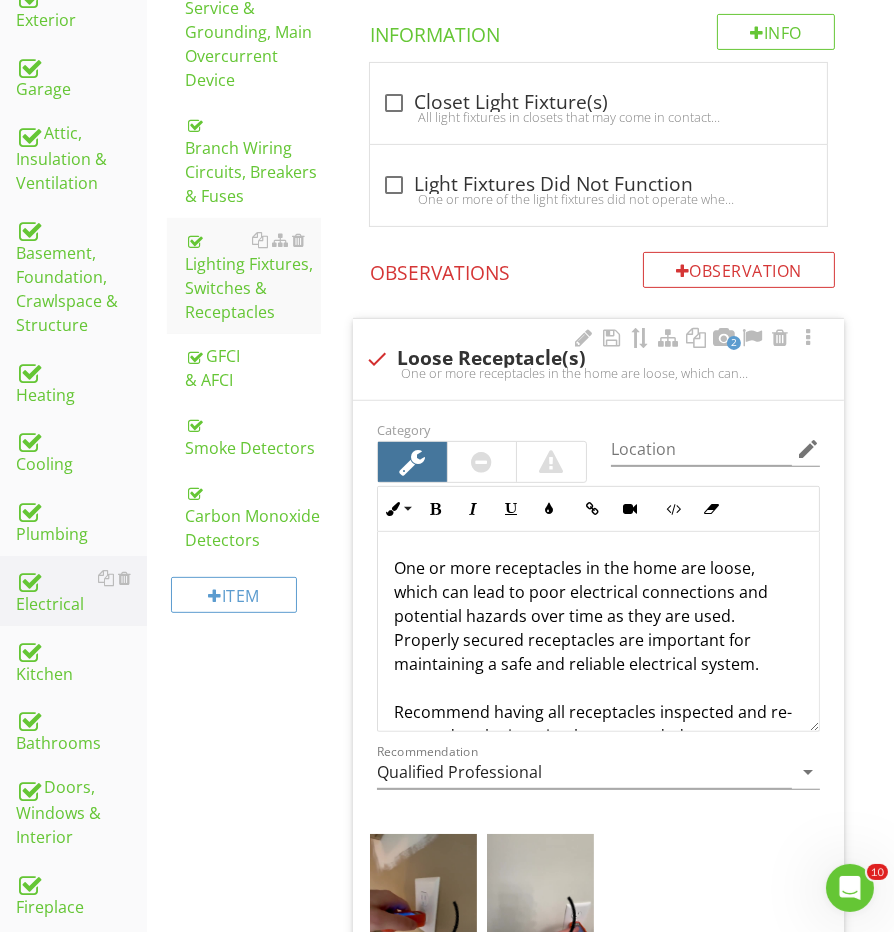 scroll, scrollTop: 608, scrollLeft: 2, axis: both 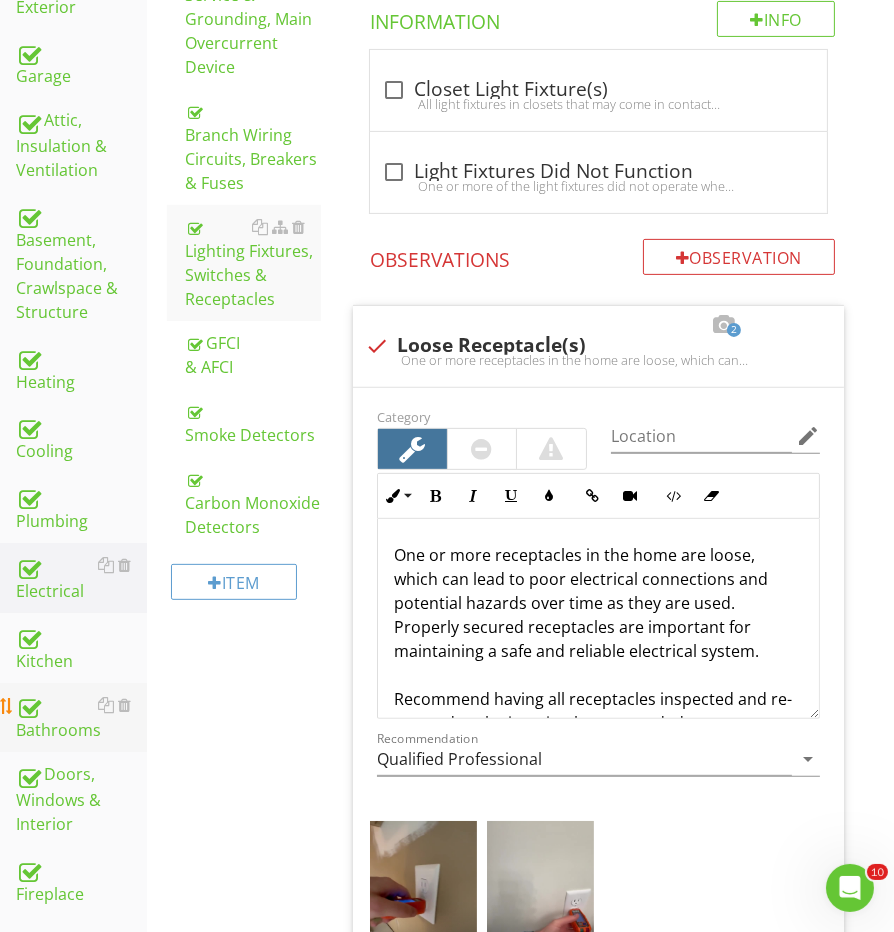 click on "Bathrooms" at bounding box center (81, 718) 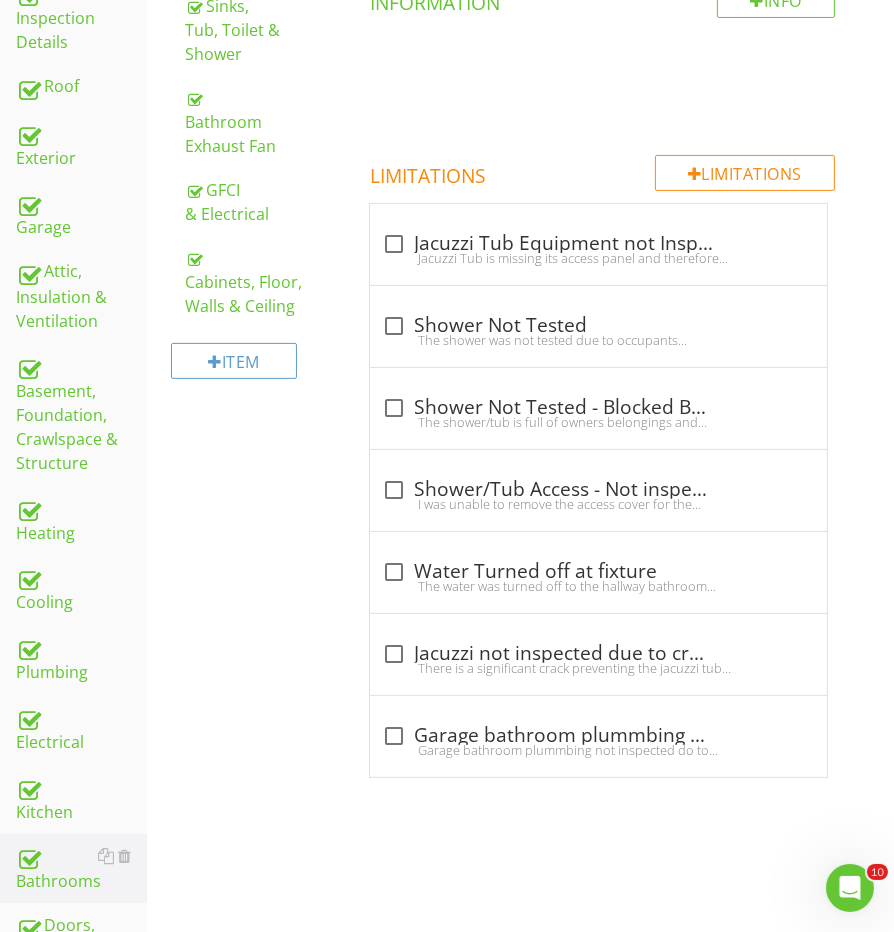 scroll, scrollTop: 214, scrollLeft: 2, axis: both 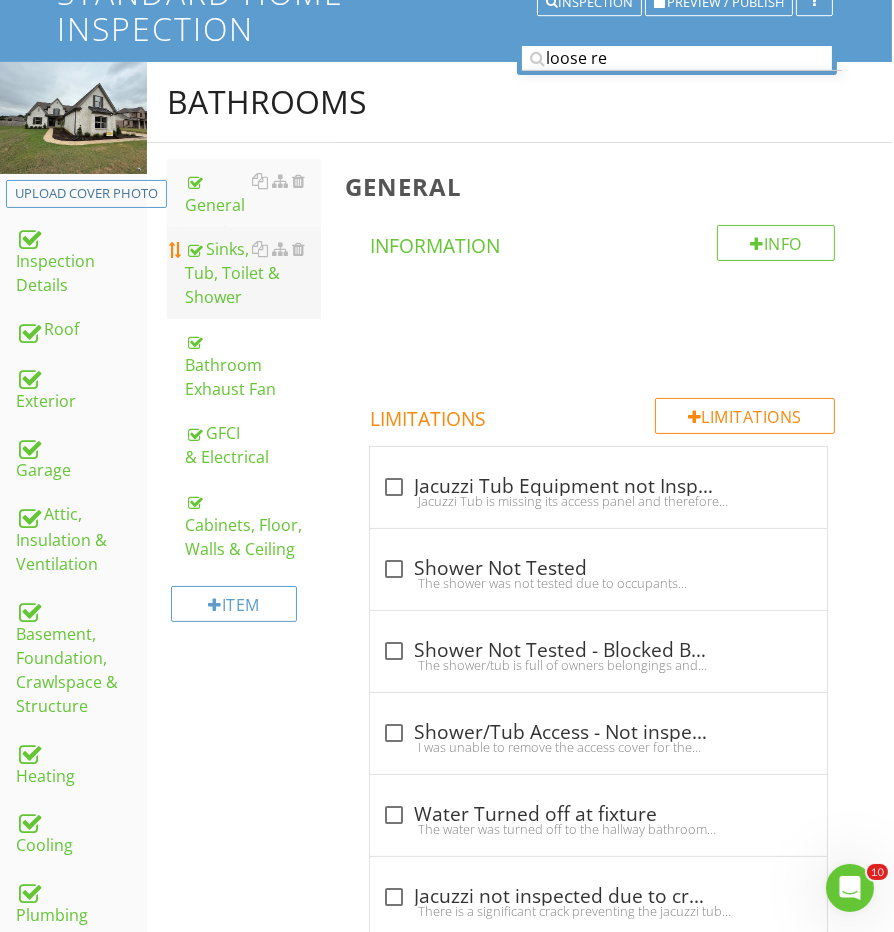 click on "Sinks, Tub, Toilet & Shower" at bounding box center (253, 273) 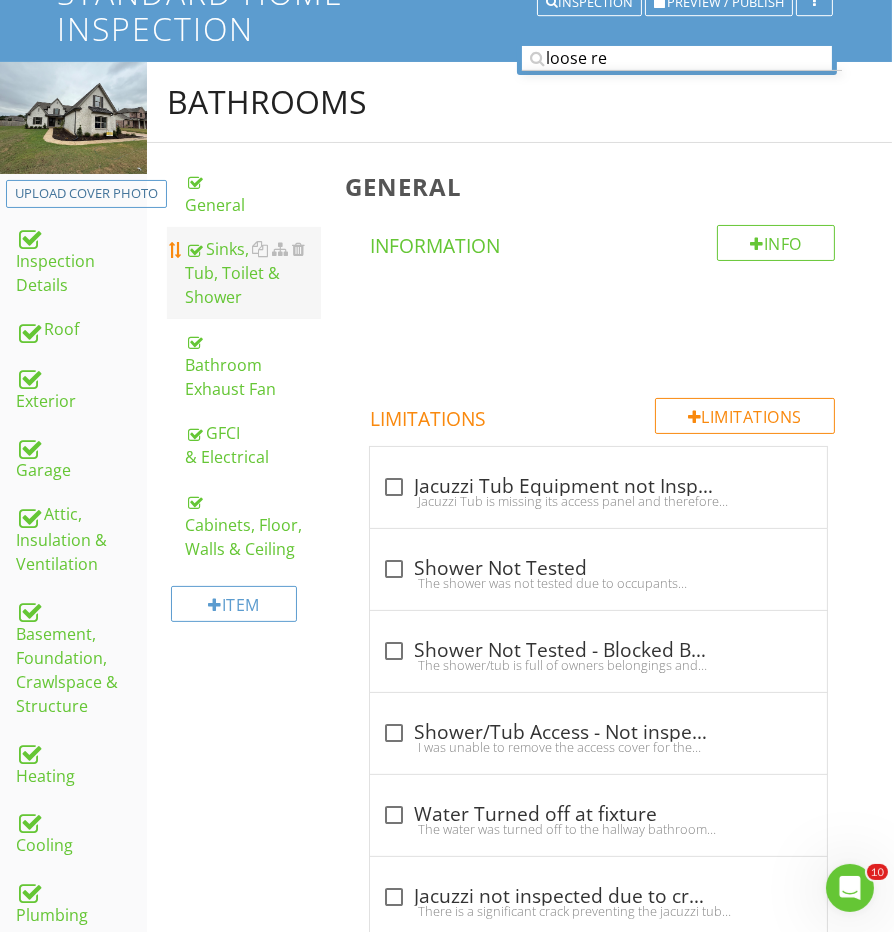 scroll, scrollTop: 212, scrollLeft: 1, axis: both 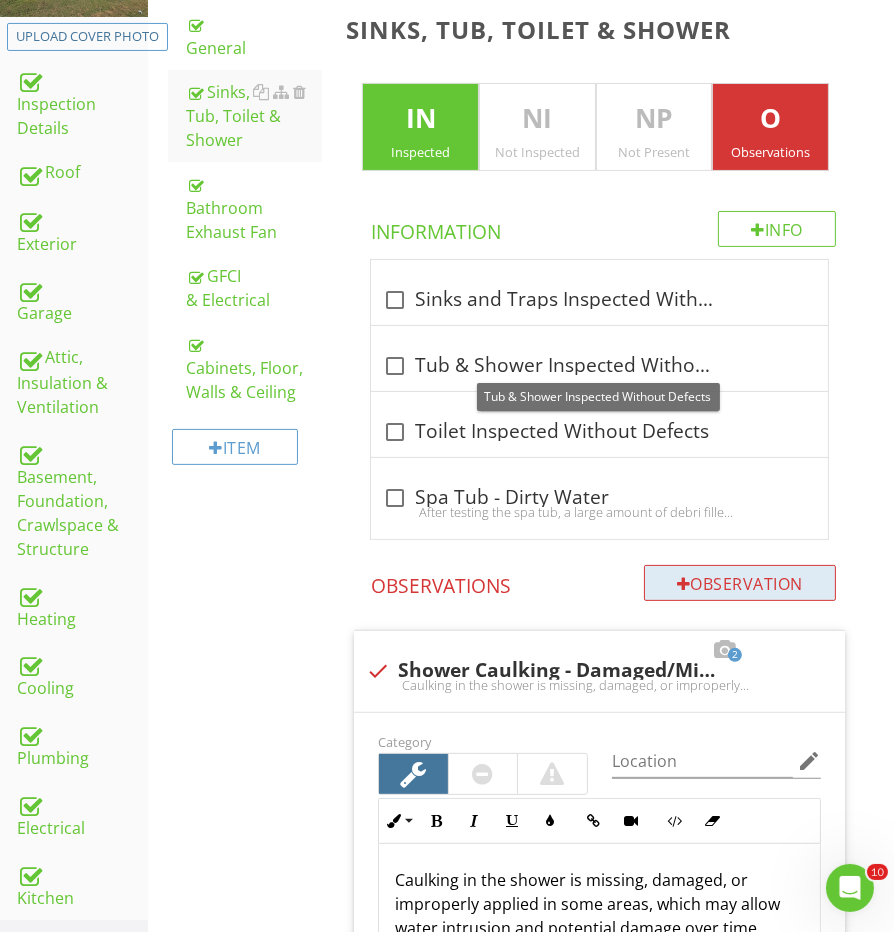 click on "Observation
Observations
2         check
Shower Caulking - Damaged/Missing
Caulking in the shower is missing, damaged, or improperly applied in some areas, which may allow water intrusion and potential damage over time. Proper caulking is essential to prevent leaks and should be applied at key areas, including:- Wall junctions and corners- Around doors and any protrusions- Around the tub spout and mixing valvesSince grout and mortar can crack due to expansion and contraction from temperature changes, it's important to maintain a flexible, water-resistant seal at shower corners and tile intersections where the grout is vulnerable to cracking.Recommend removing any damaged caulking and resealing all appropriate areas with an approved caulk to ensure a watertight barrier.
Category                 Location edit       Inline Style XLarge" at bounding box center (603, 5279) 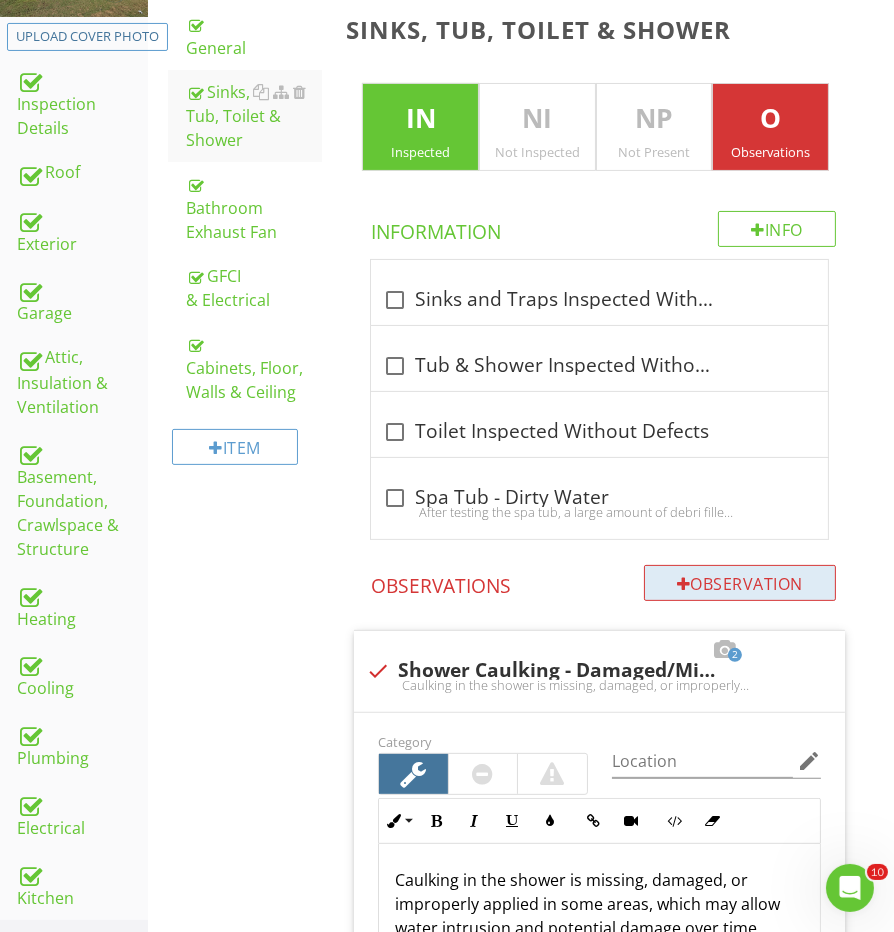 click on "Observation" at bounding box center (740, 583) 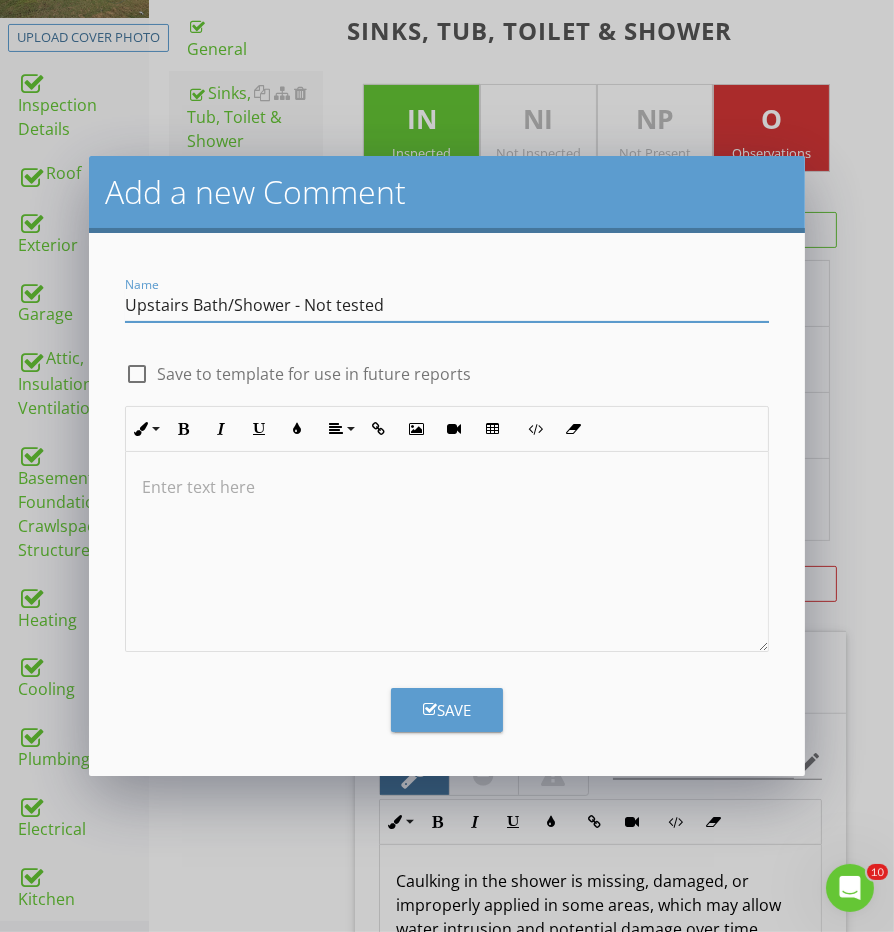 type on "Upstairs Bath/Shower - Not tested" 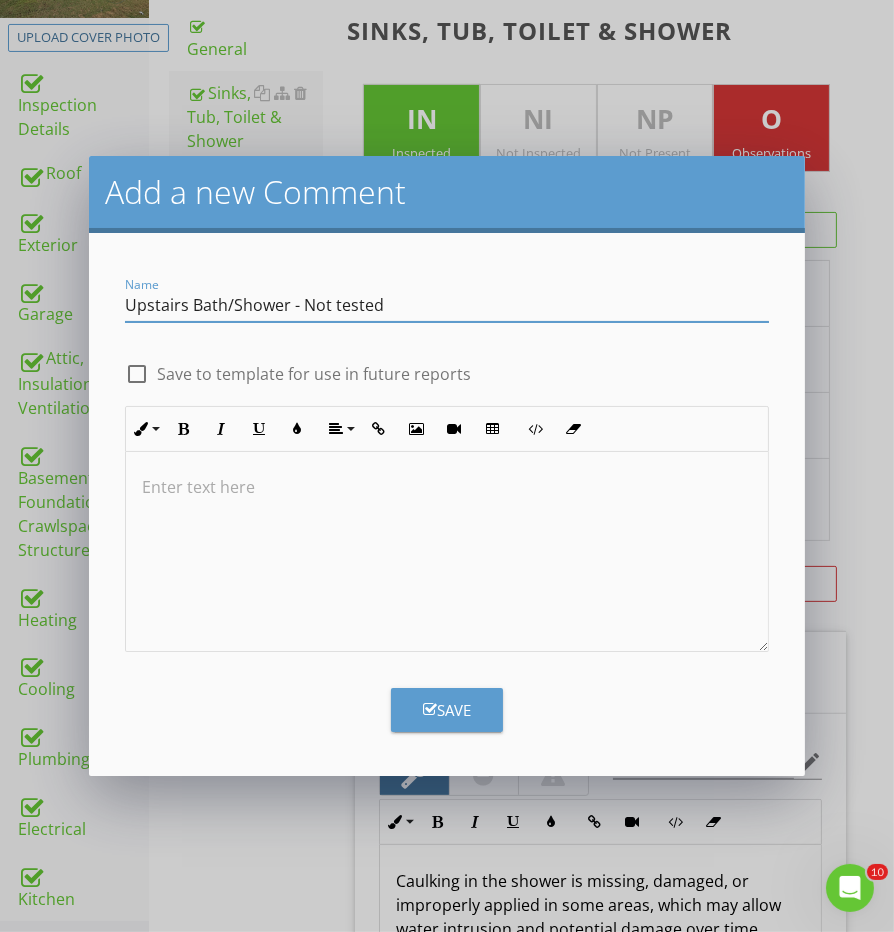 click on "Save" at bounding box center [446, 702] 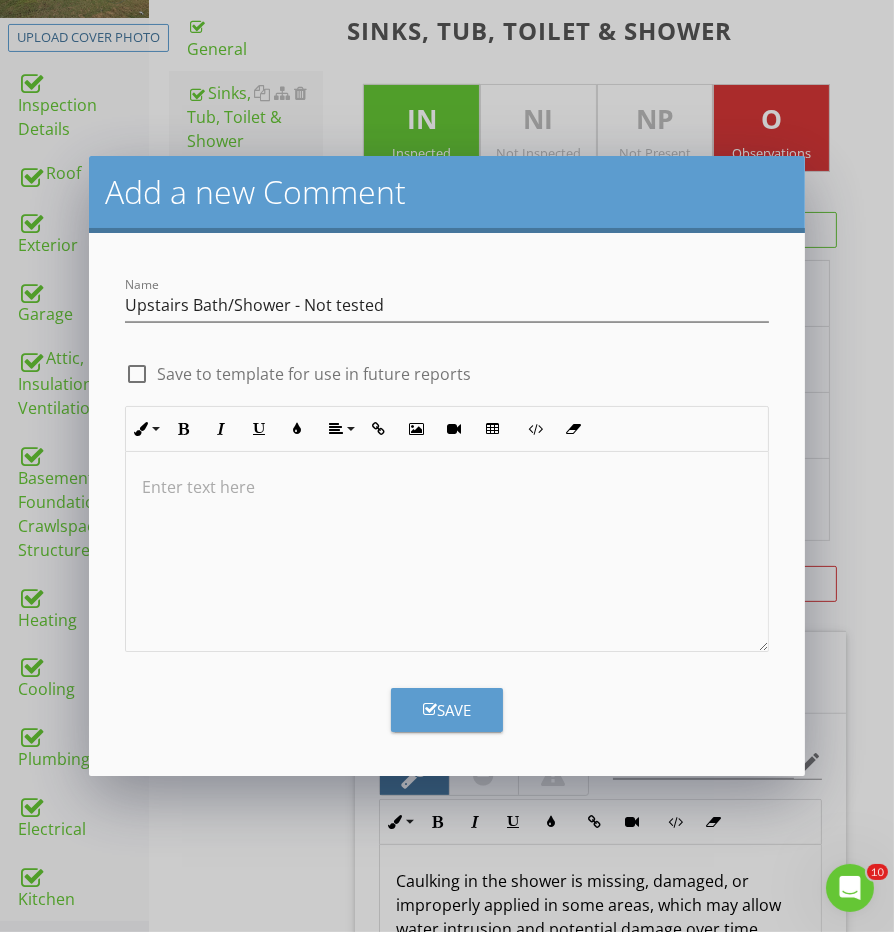 click at bounding box center [446, 552] 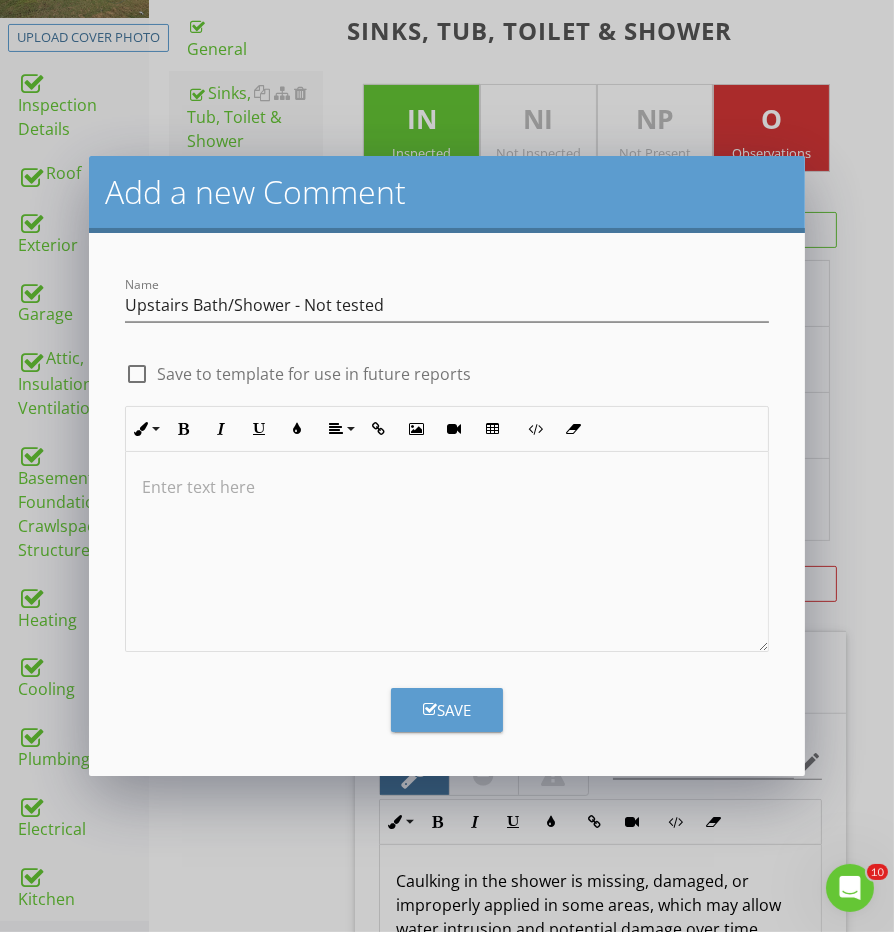 type 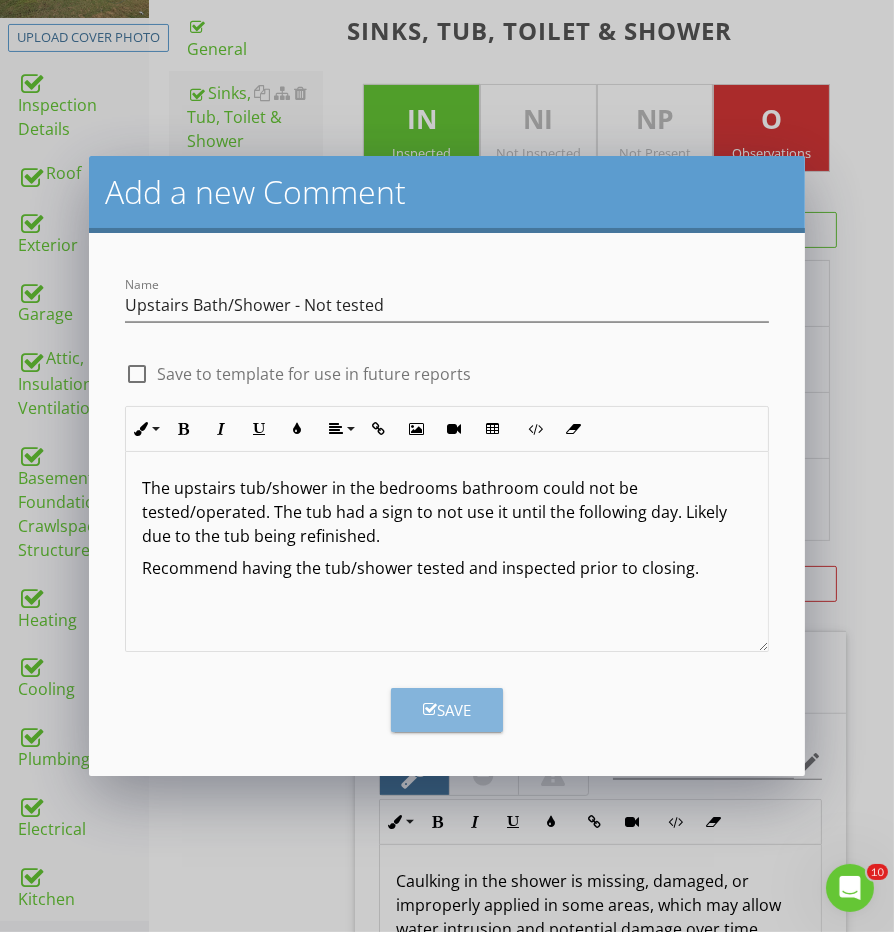 click on "Save" at bounding box center (447, 710) 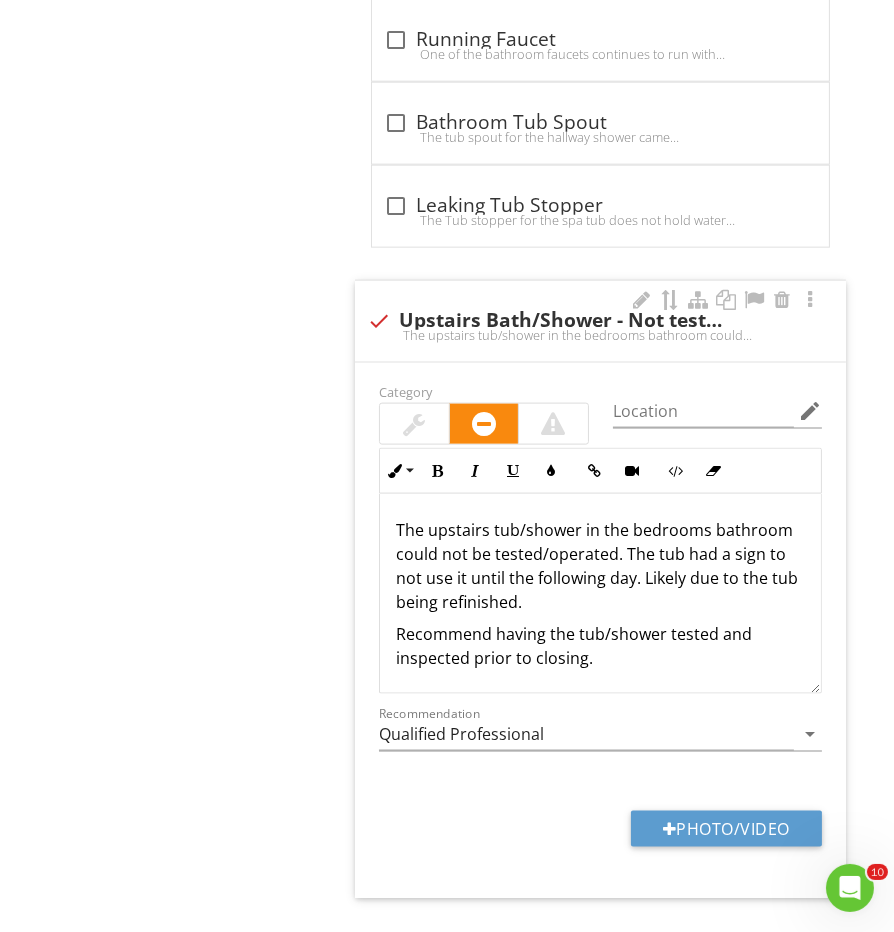 scroll, scrollTop: 10114, scrollLeft: 0, axis: vertical 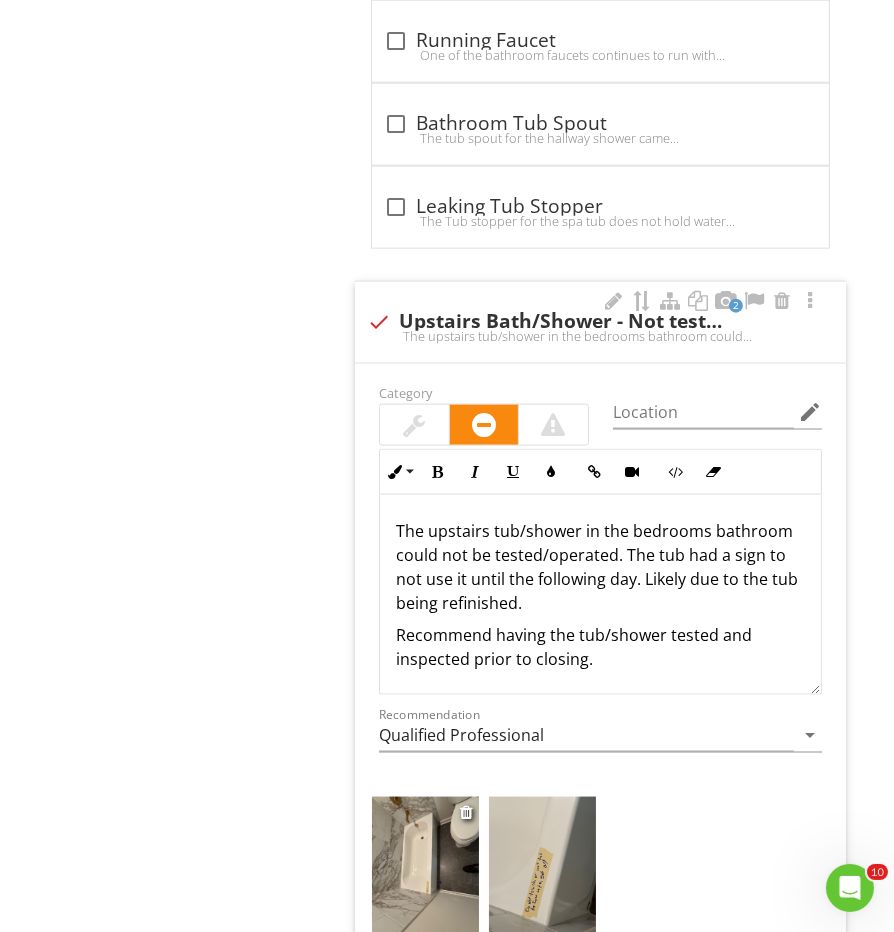 click at bounding box center [425, 868] 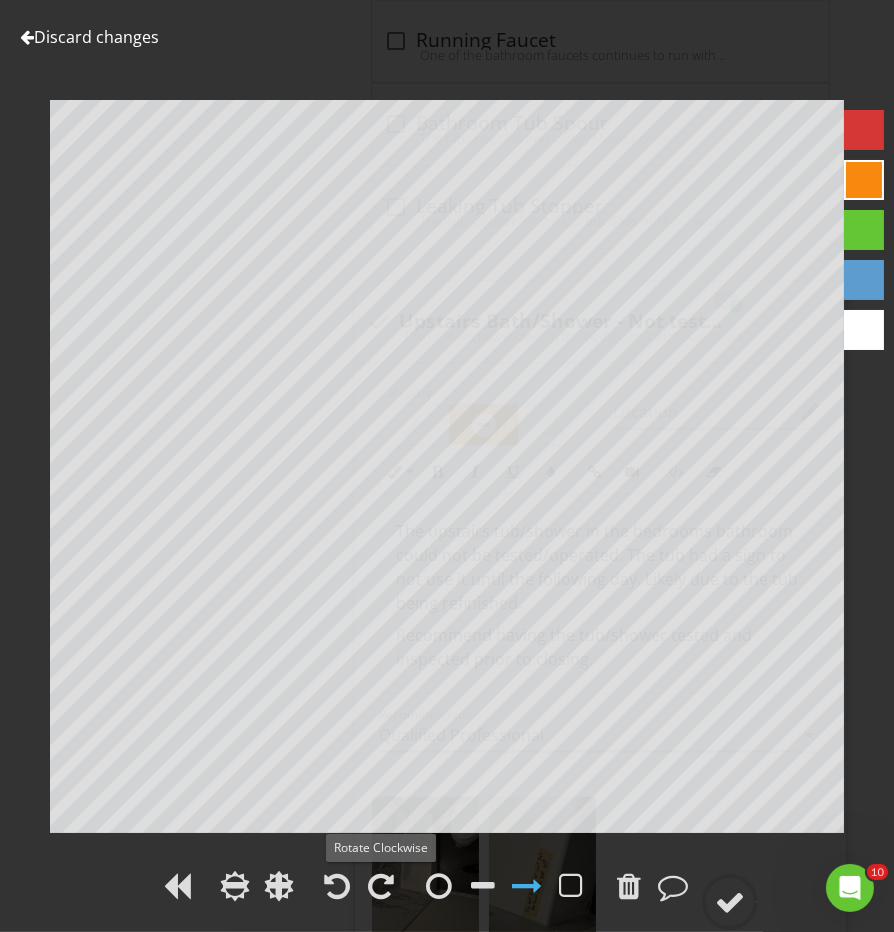 click at bounding box center [381, 900] 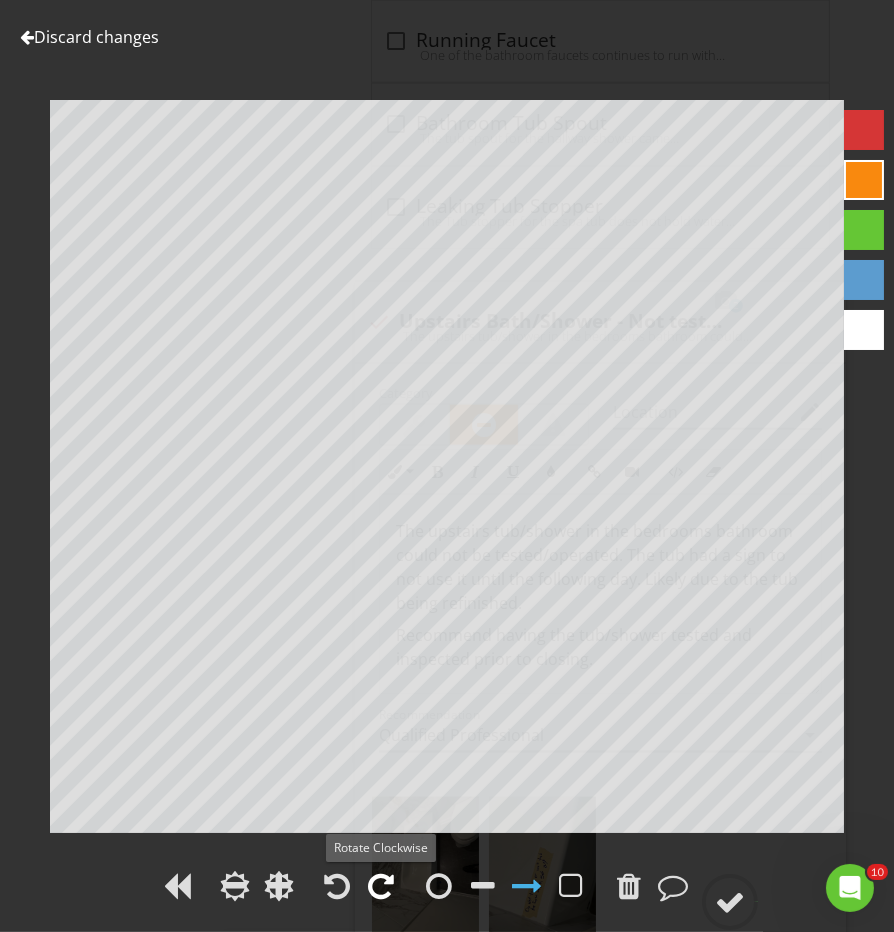 click at bounding box center [381, 886] 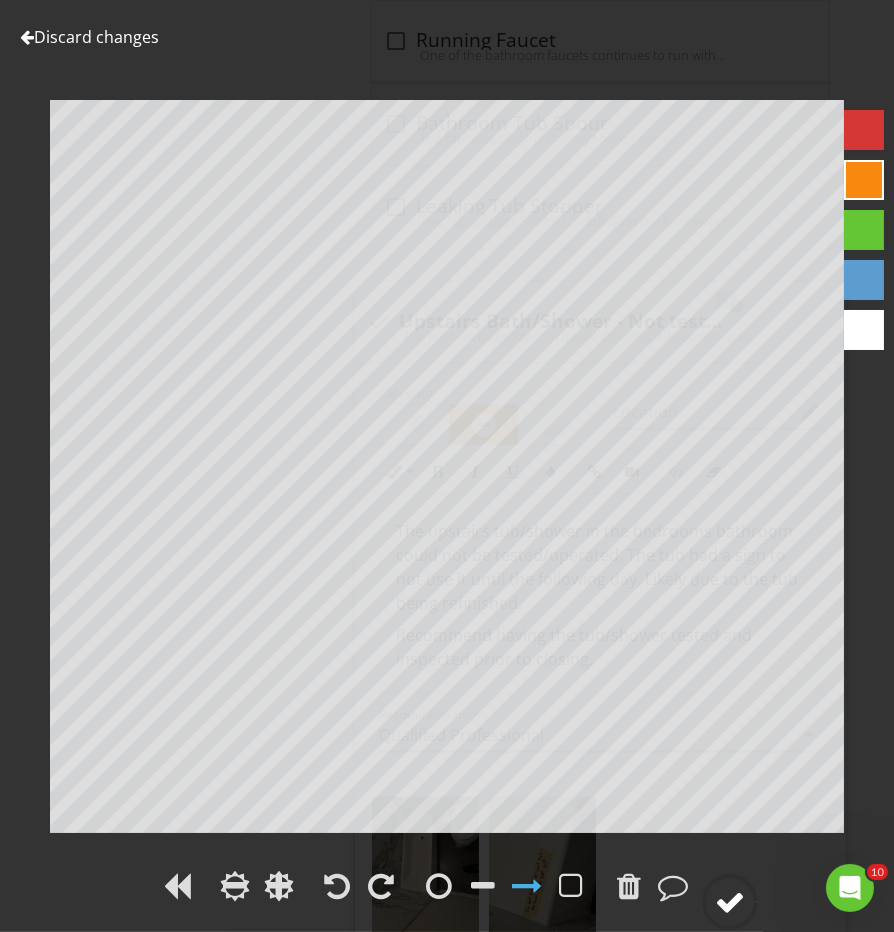 click at bounding box center [730, 902] 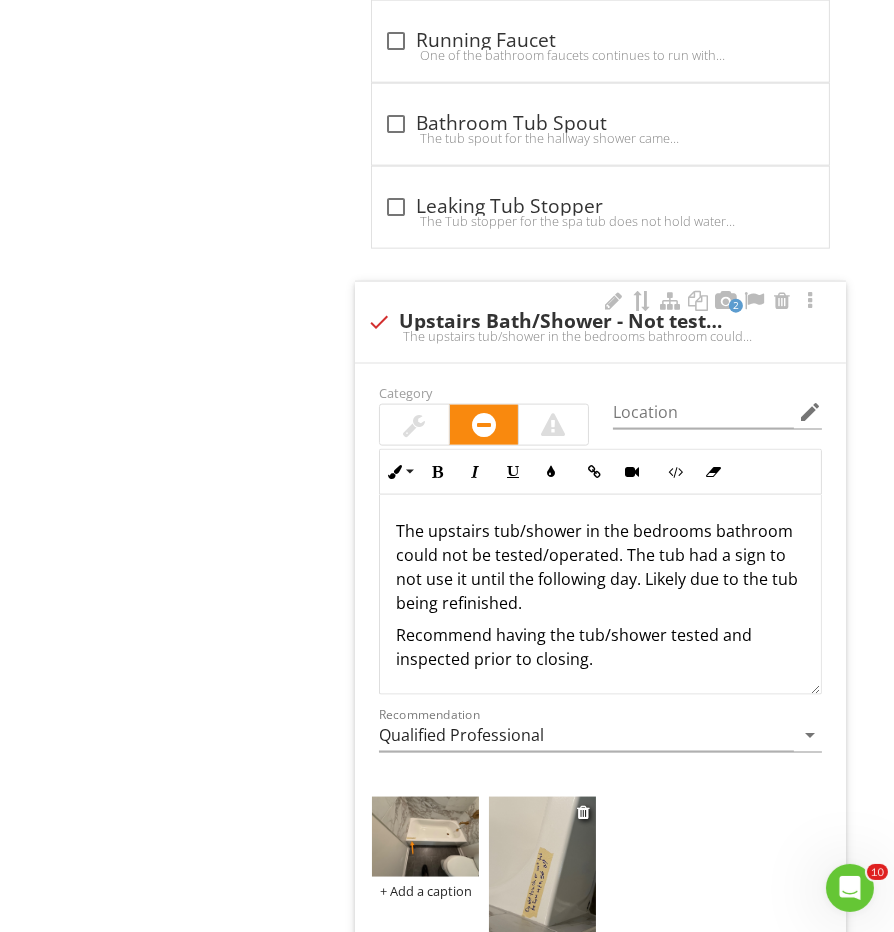 click at bounding box center (542, 868) 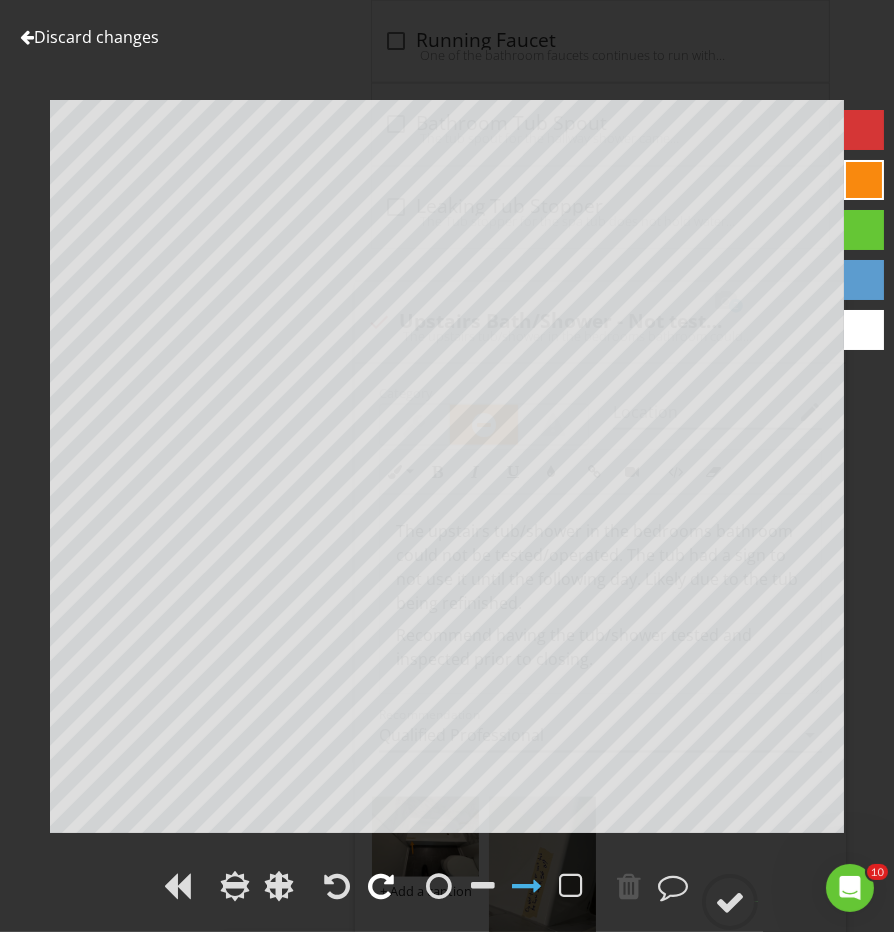click at bounding box center (381, 886) 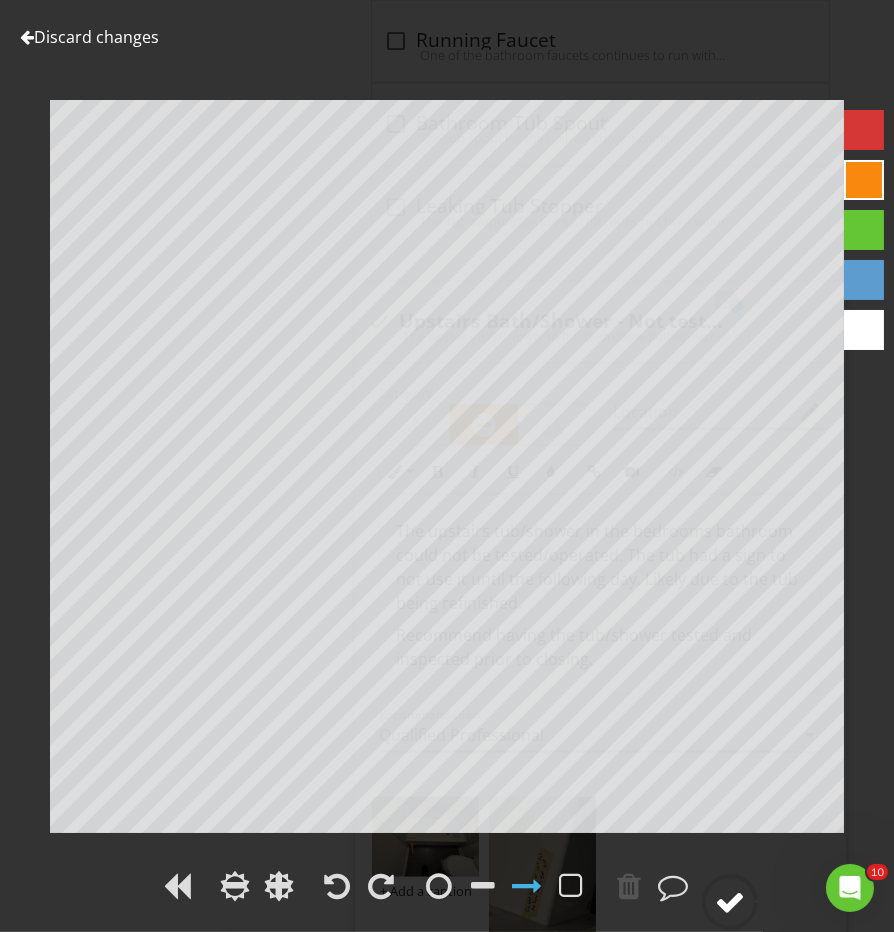 click at bounding box center (730, 902) 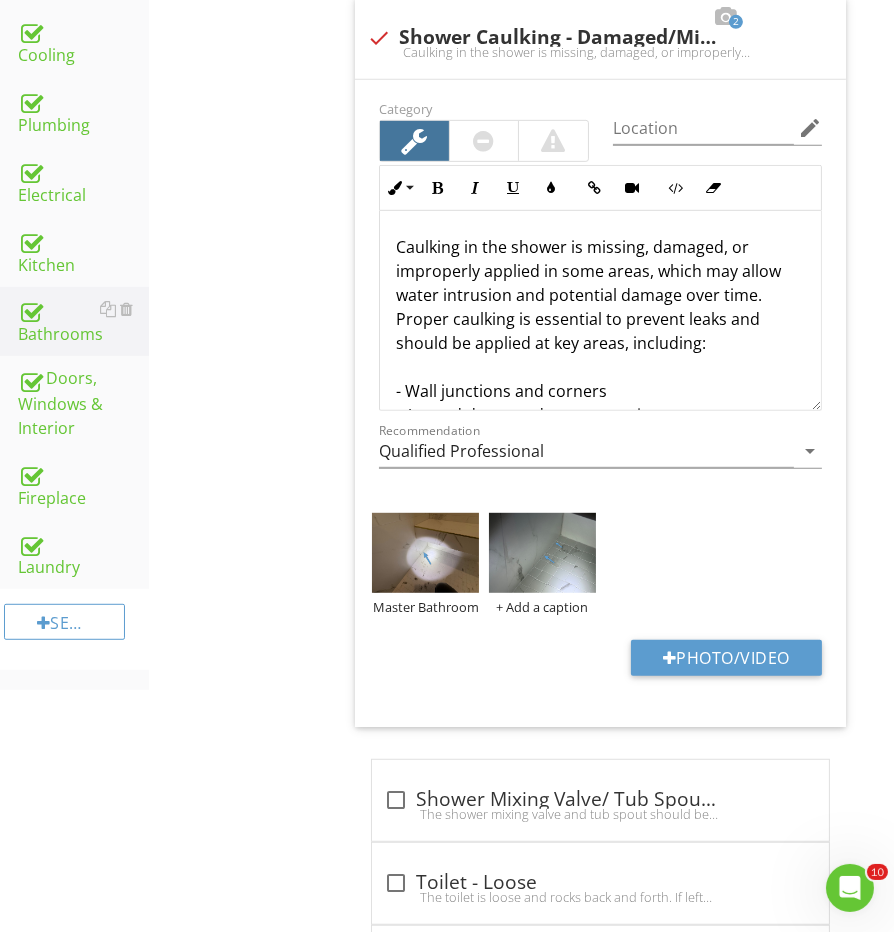 scroll, scrollTop: 971, scrollLeft: 0, axis: vertical 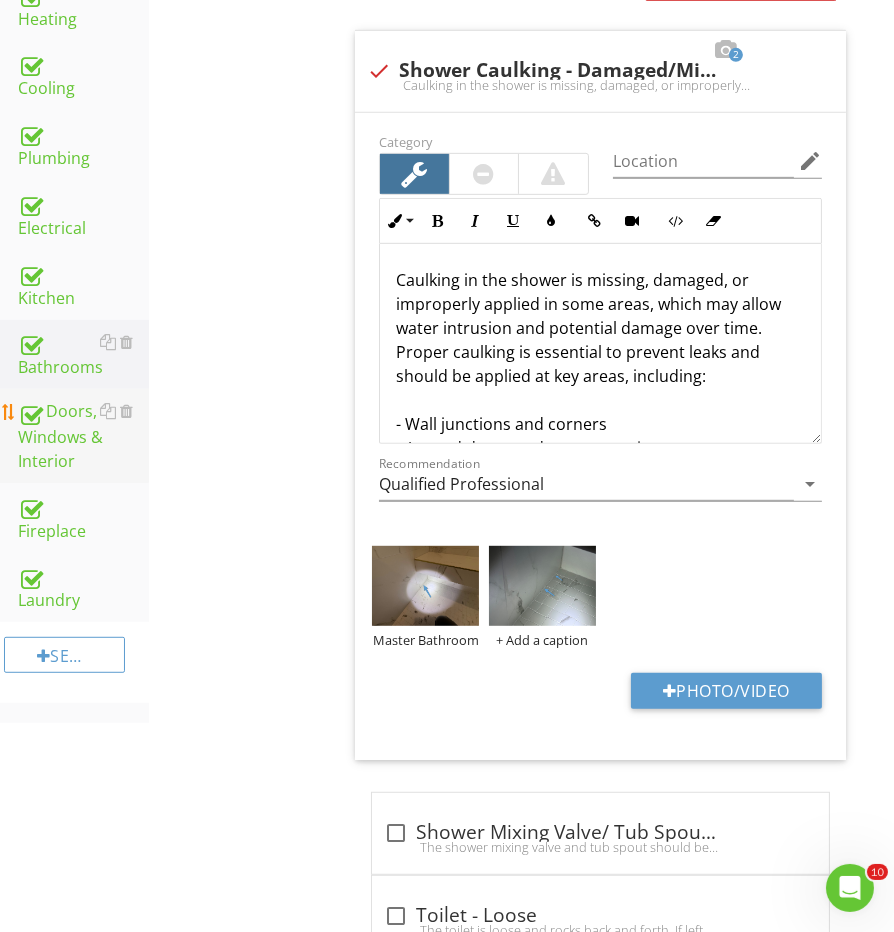 click on "Doors, Windows & Interior" at bounding box center (83, 436) 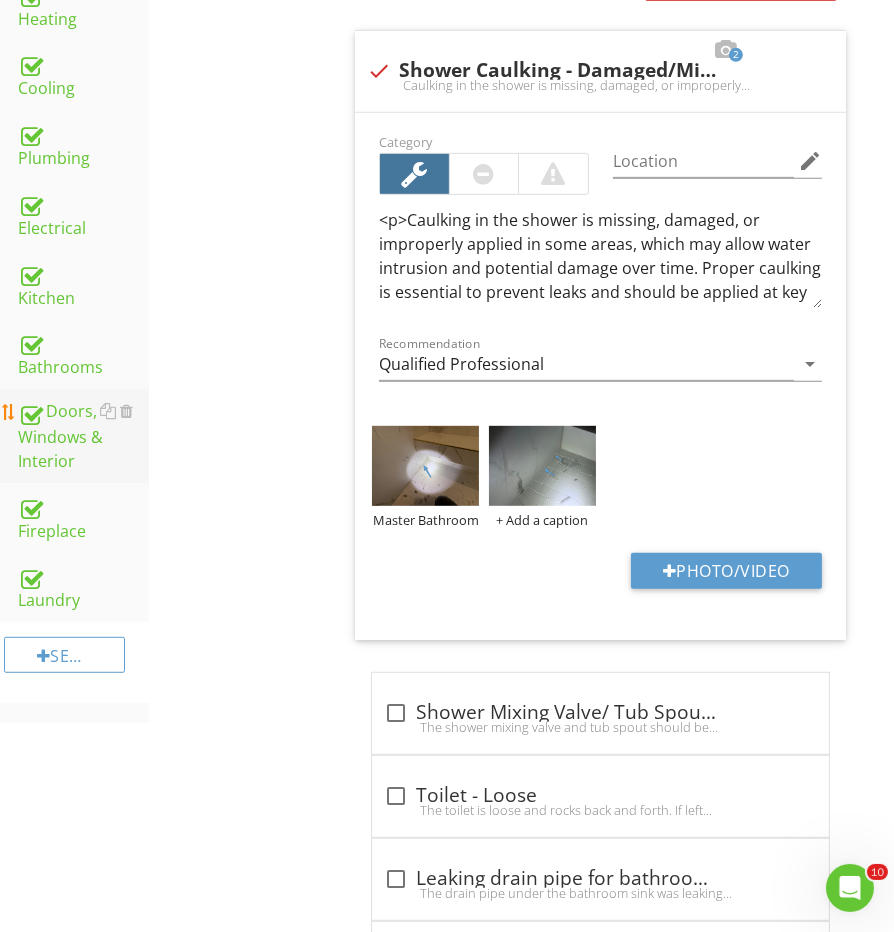 click on "Doors, Windows & Interior" at bounding box center (83, 436) 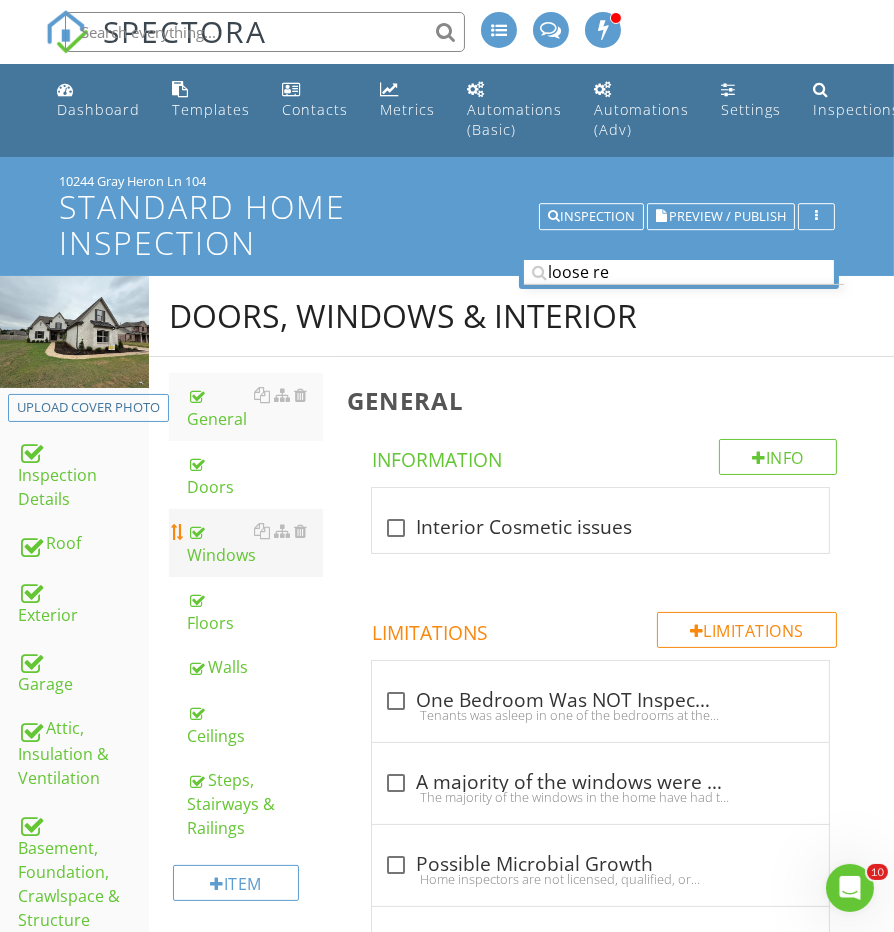scroll, scrollTop: 0, scrollLeft: 0, axis: both 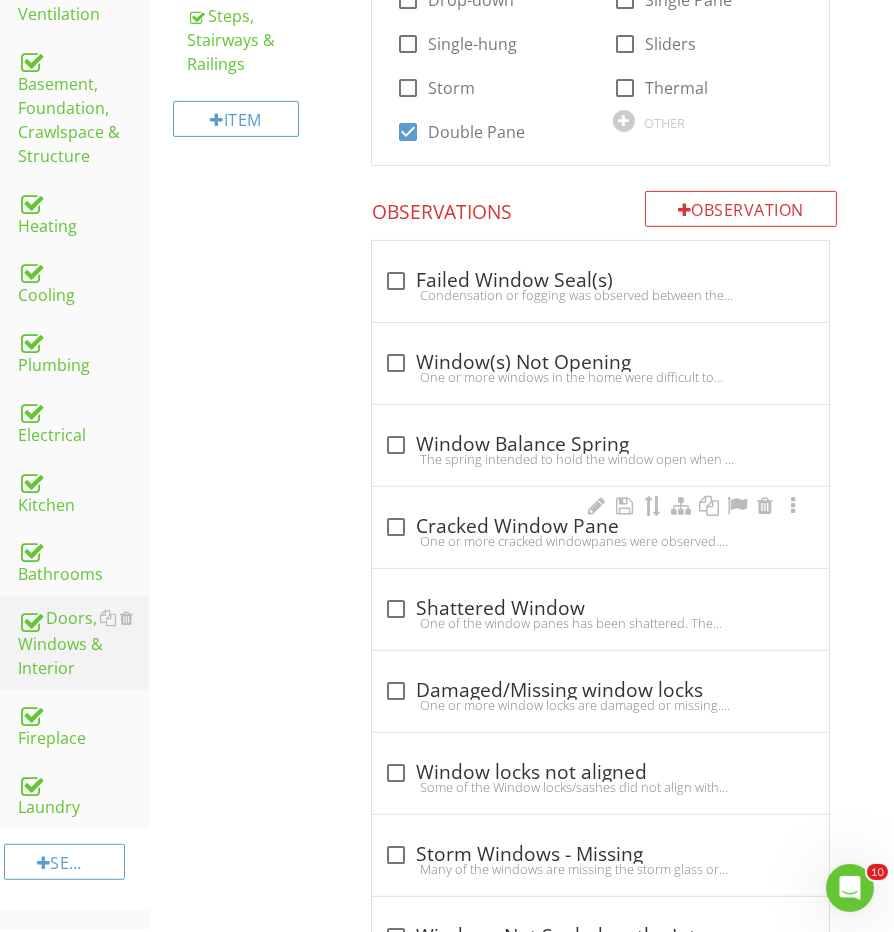click on "check_box_outline_blank
Cracked Window Pane" at bounding box center [600, 527] 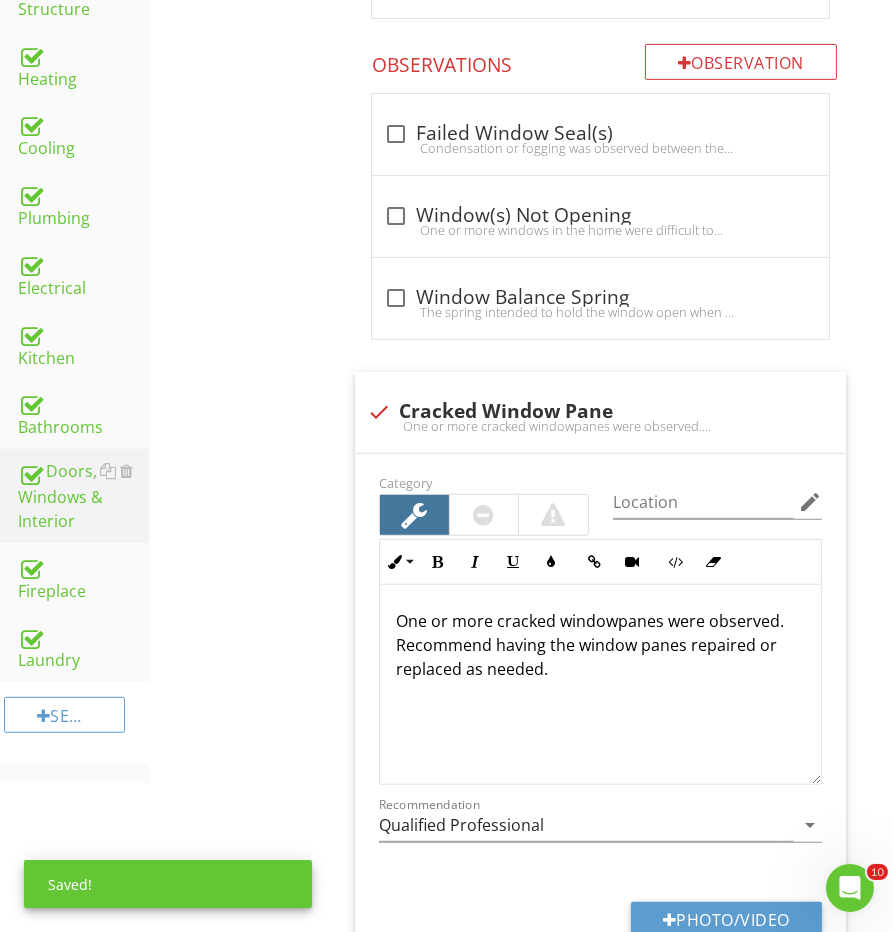 scroll, scrollTop: 925, scrollLeft: 0, axis: vertical 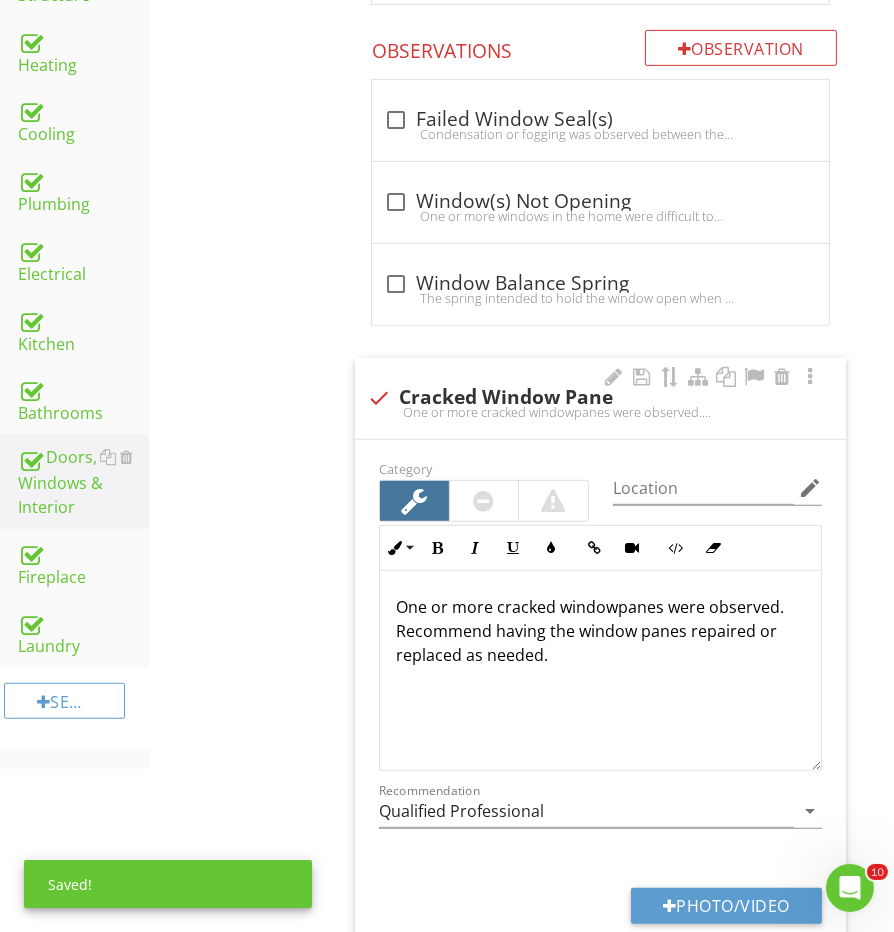 click at bounding box center (484, 501) 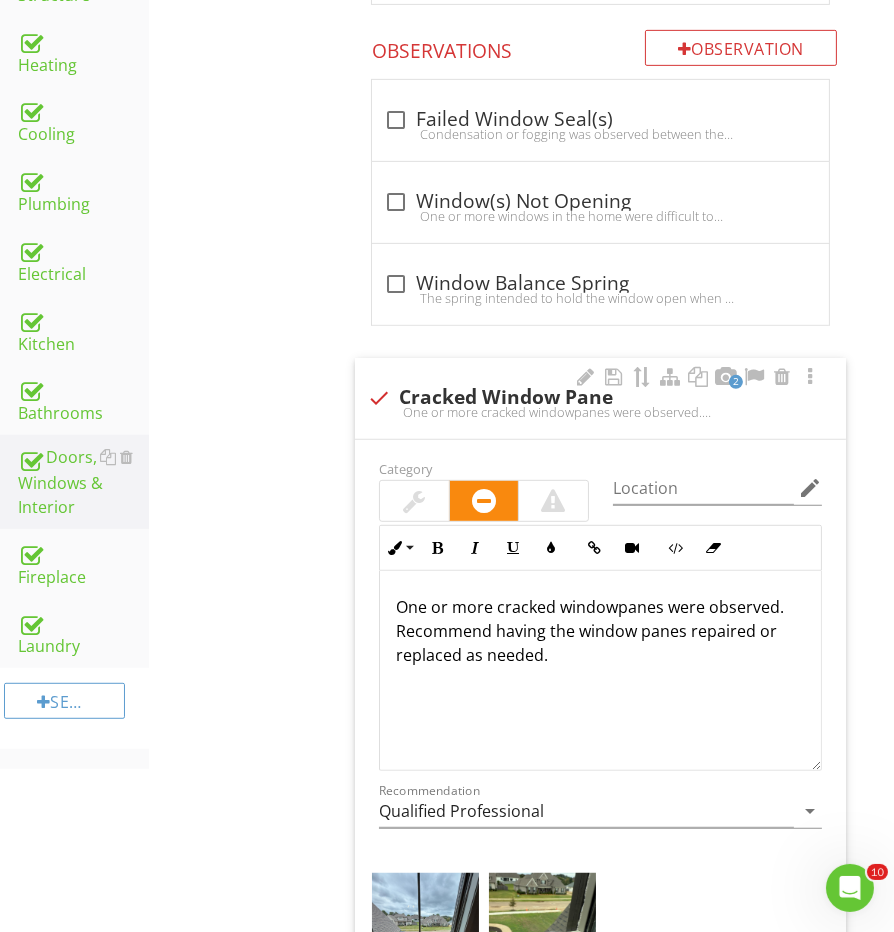 click on "One or more cracked windowpanes were observed. Recommend having the window panes repaired or replaced as needed." at bounding box center [600, 631] 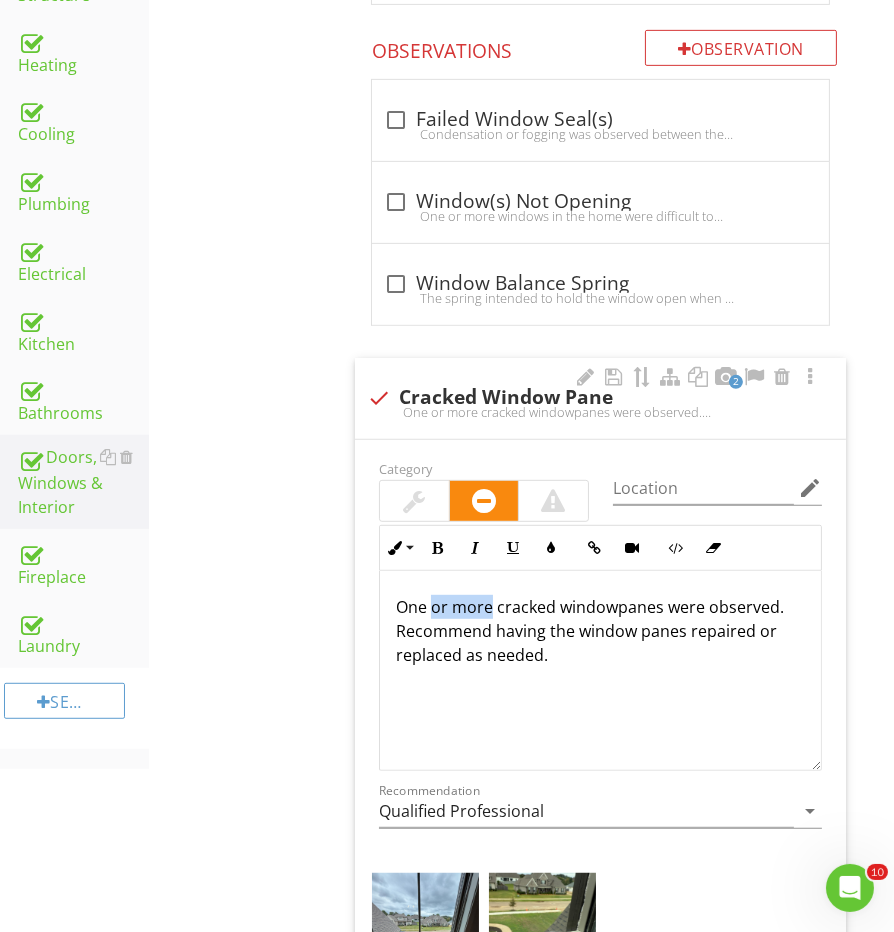 drag, startPoint x: 494, startPoint y: 597, endPoint x: 435, endPoint y: 597, distance: 59 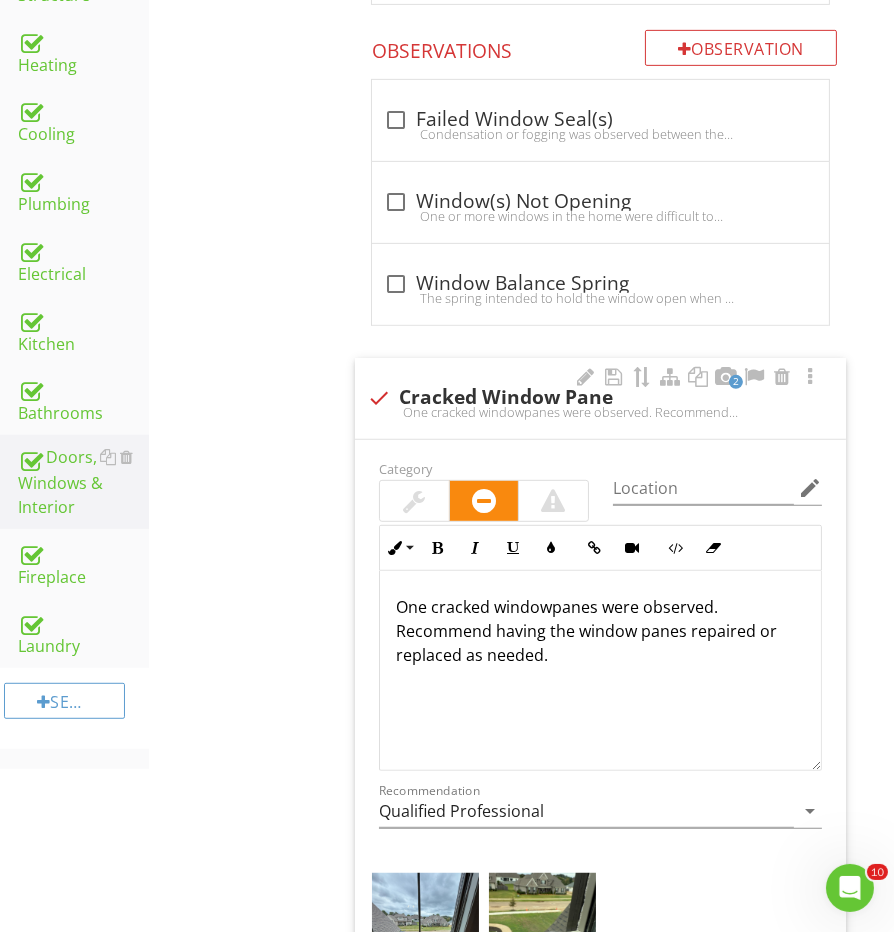 click on "One cracked windowpanes were observed. Recommend having the window panes repaired or replaced as needed." at bounding box center (600, 631) 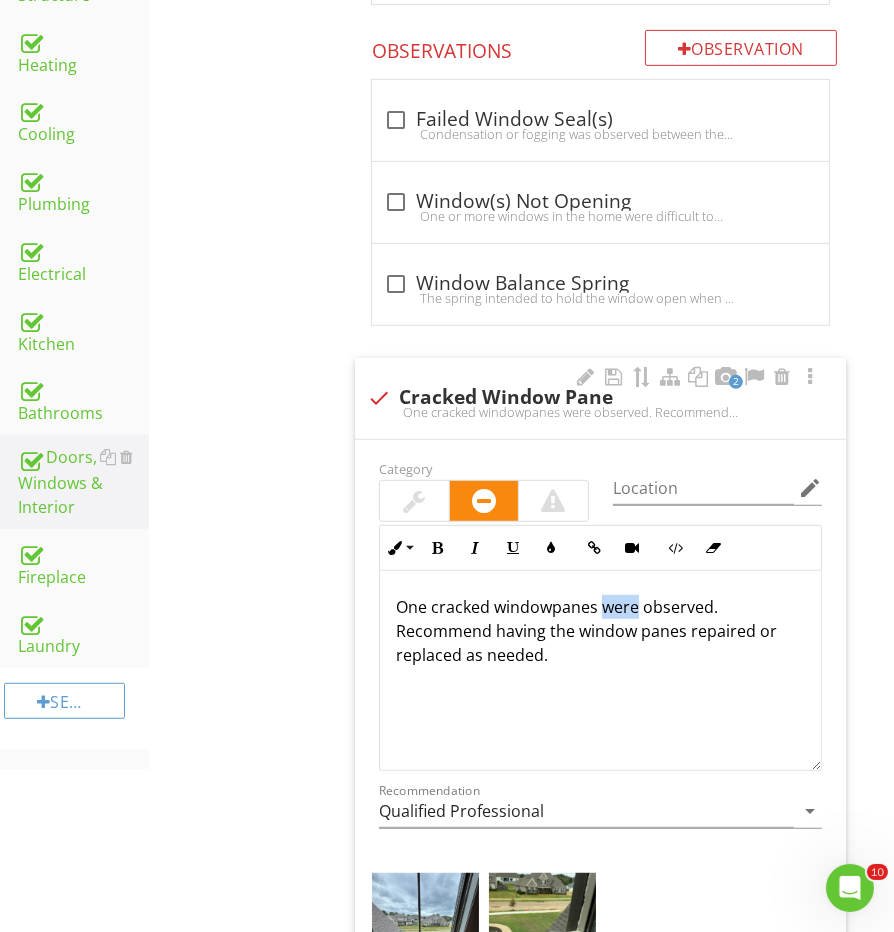 click on "One cracked windowpanes were observed. Recommend having the window panes repaired or replaced as needed." at bounding box center (600, 631) 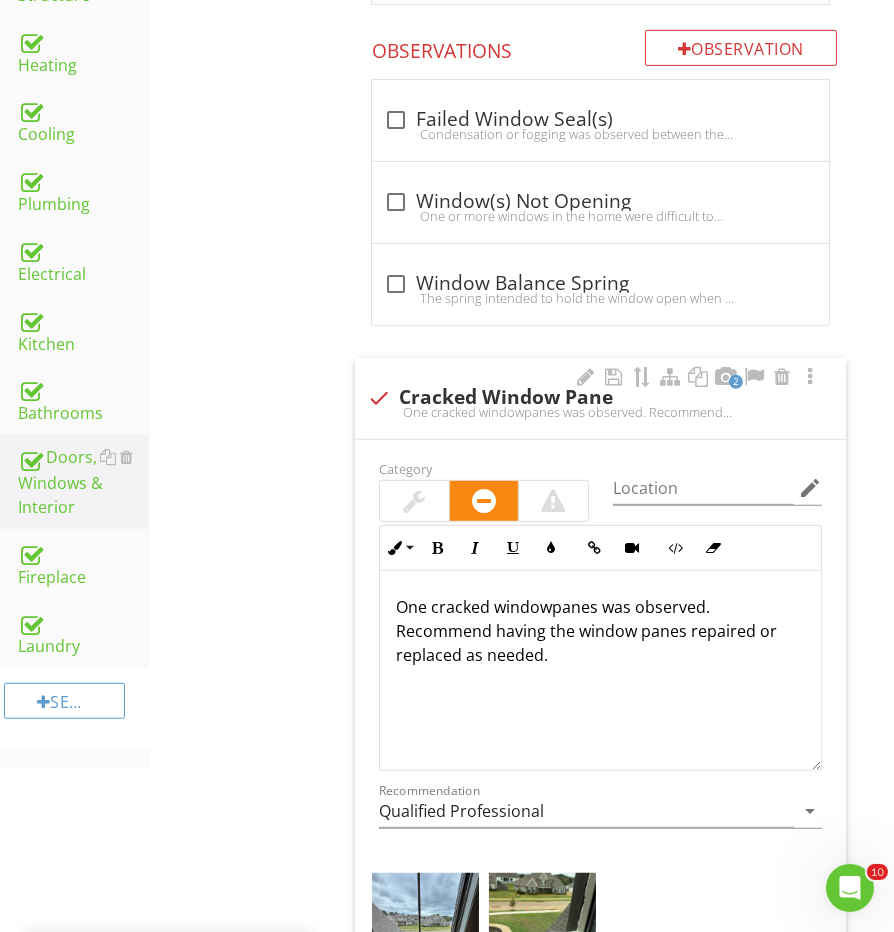 click on "One cracked windowpanes was observed. Recommend having the window panes repaired or replaced as needed." at bounding box center [600, 631] 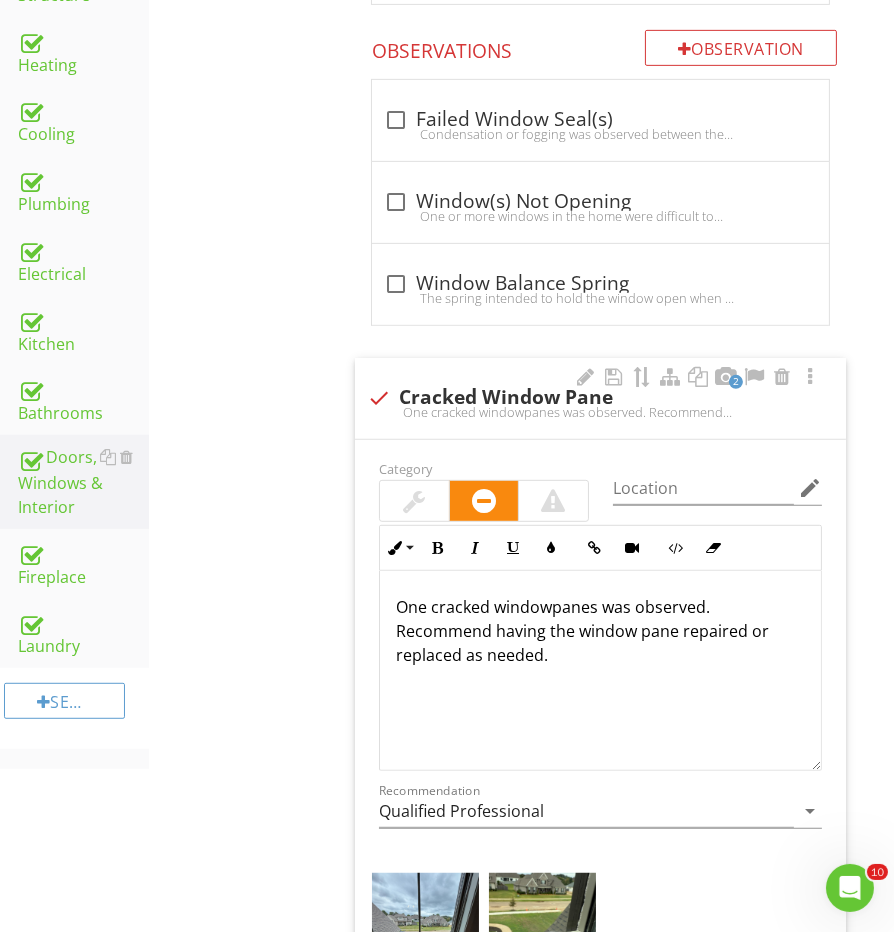 click on "One cracked windowpanes was observed. Recommend having the window pane repaired or replaced as needed." at bounding box center (600, 631) 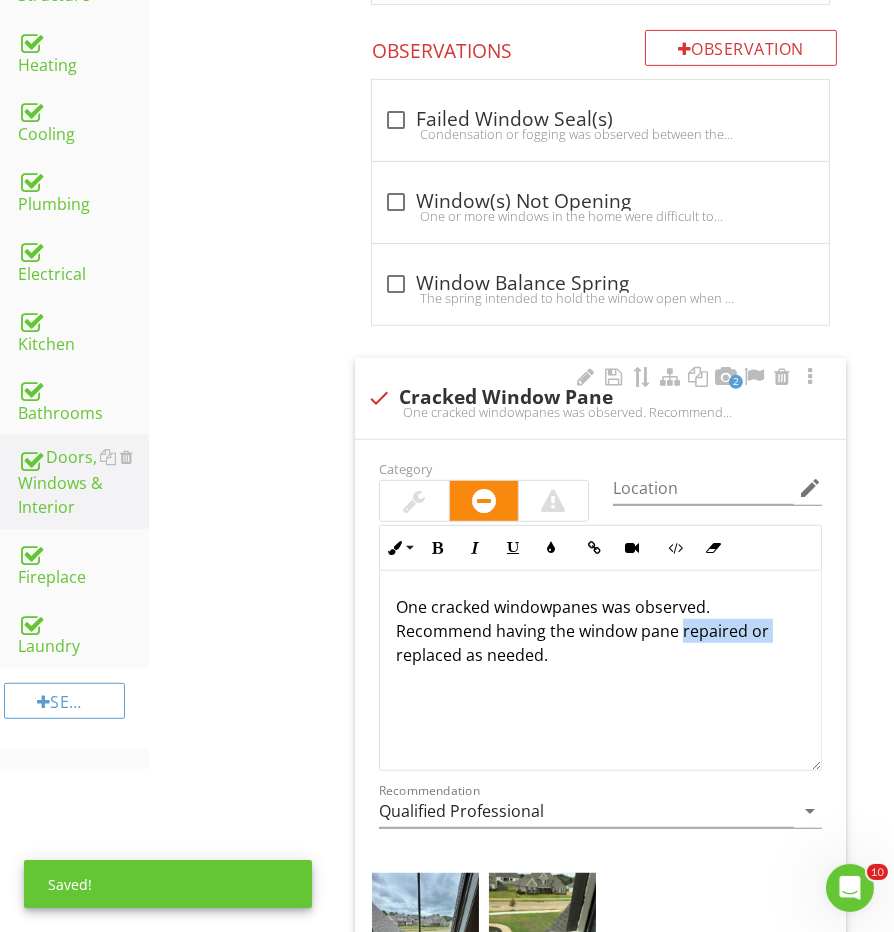 drag, startPoint x: 683, startPoint y: 622, endPoint x: 374, endPoint y: 643, distance: 309.71277 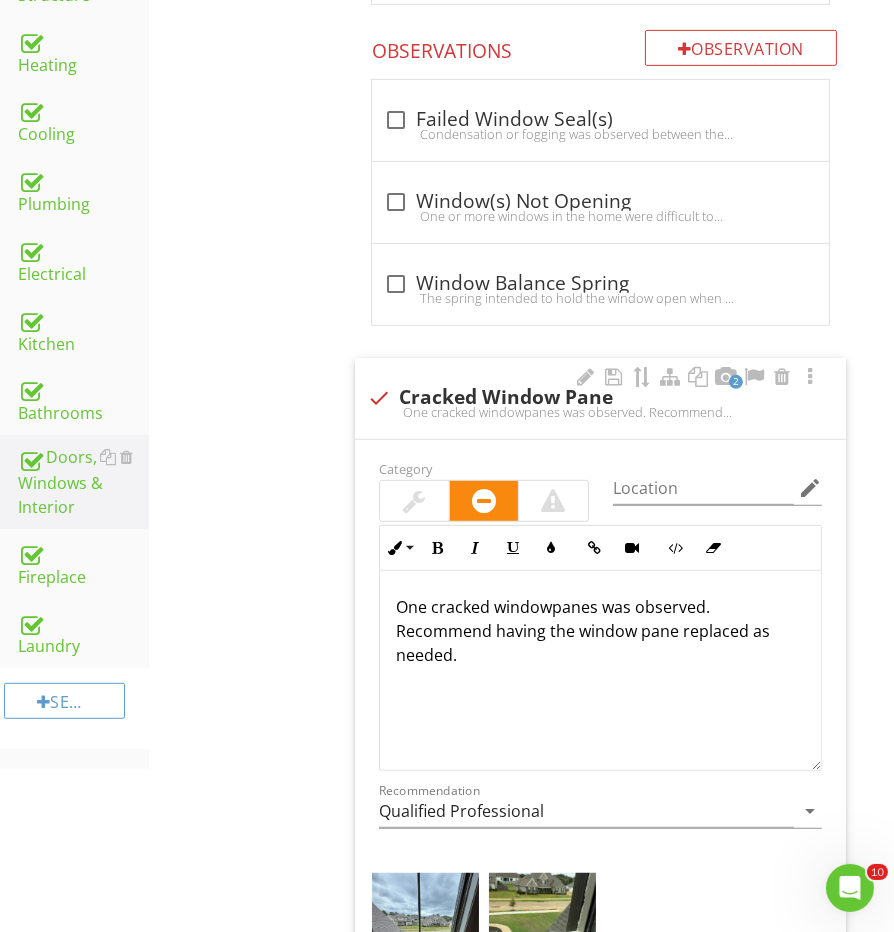 click on "One cracked windowpanes was observed. Recommend having the window pane replaced as needed." at bounding box center (600, 671) 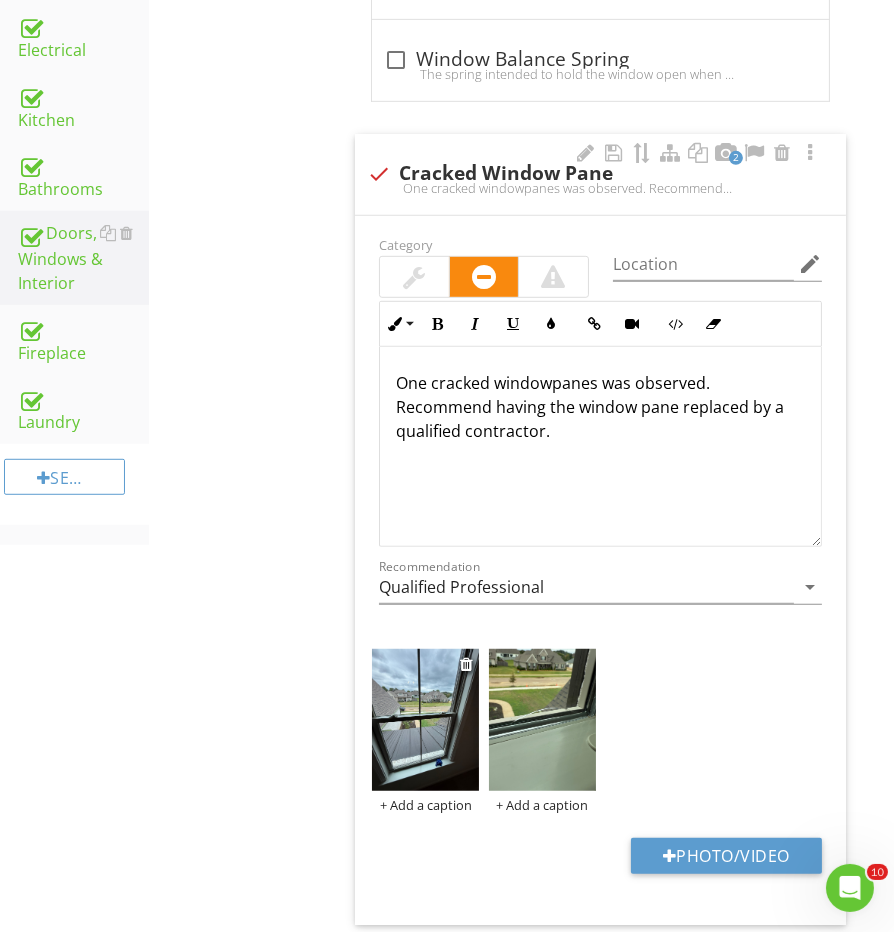 scroll, scrollTop: 1198, scrollLeft: 0, axis: vertical 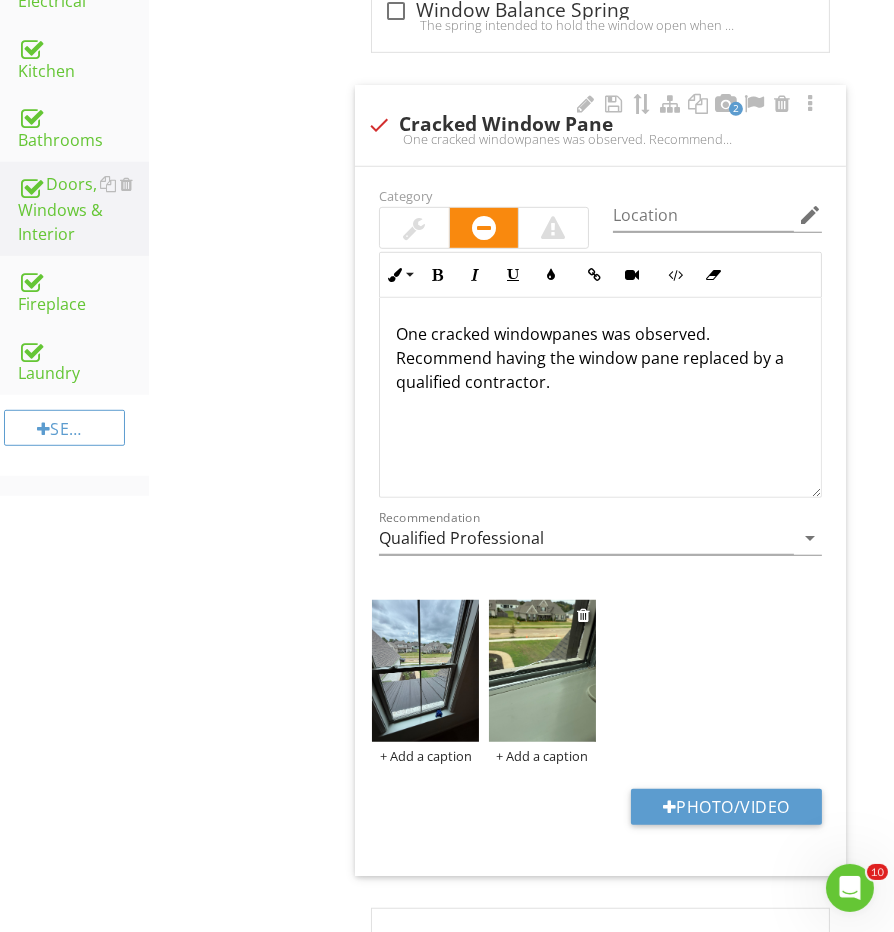 click at bounding box center (542, 671) 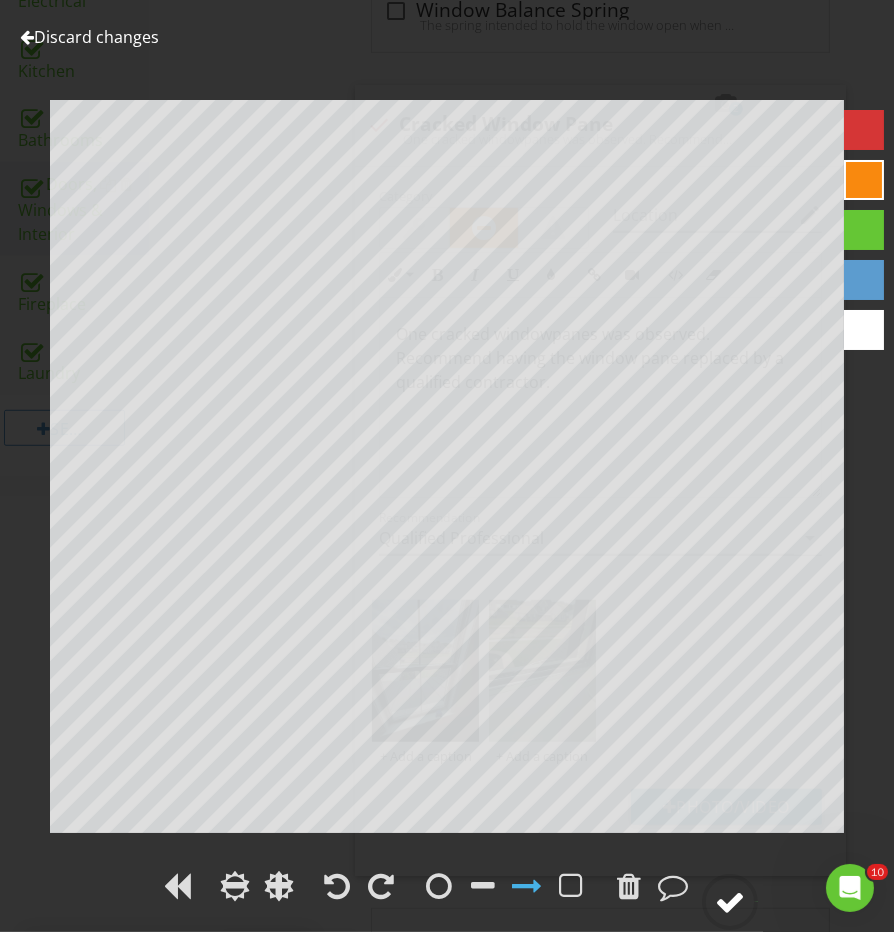 click at bounding box center [730, 902] 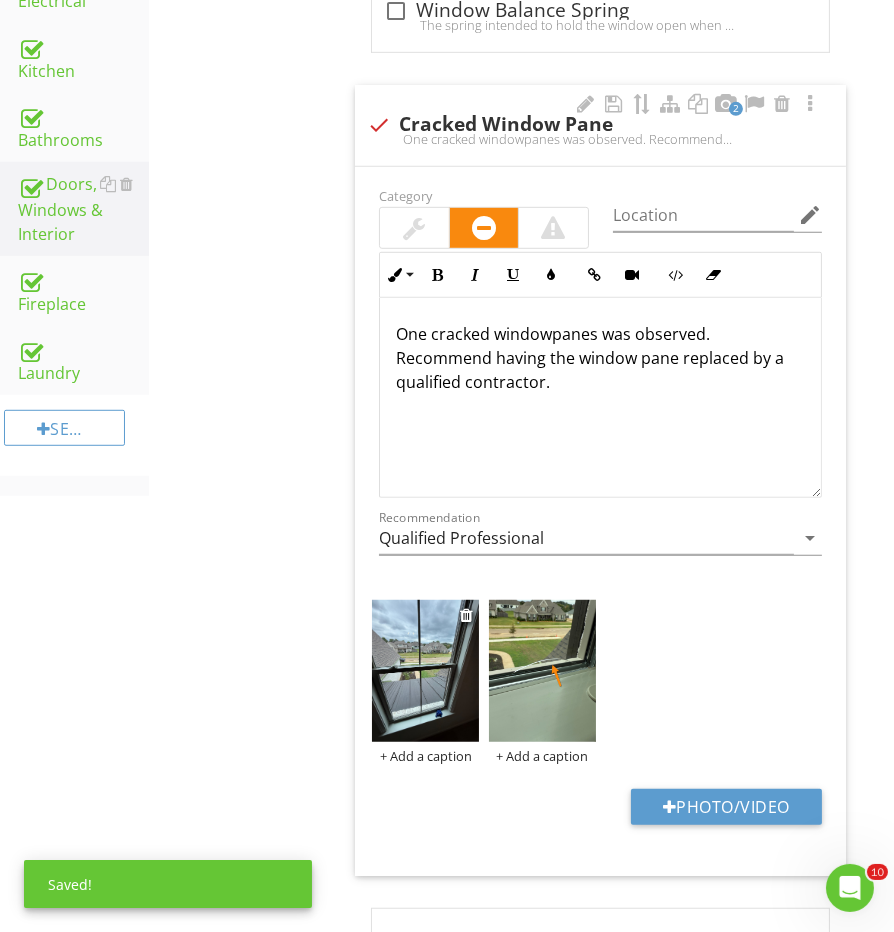 click at bounding box center [425, 671] 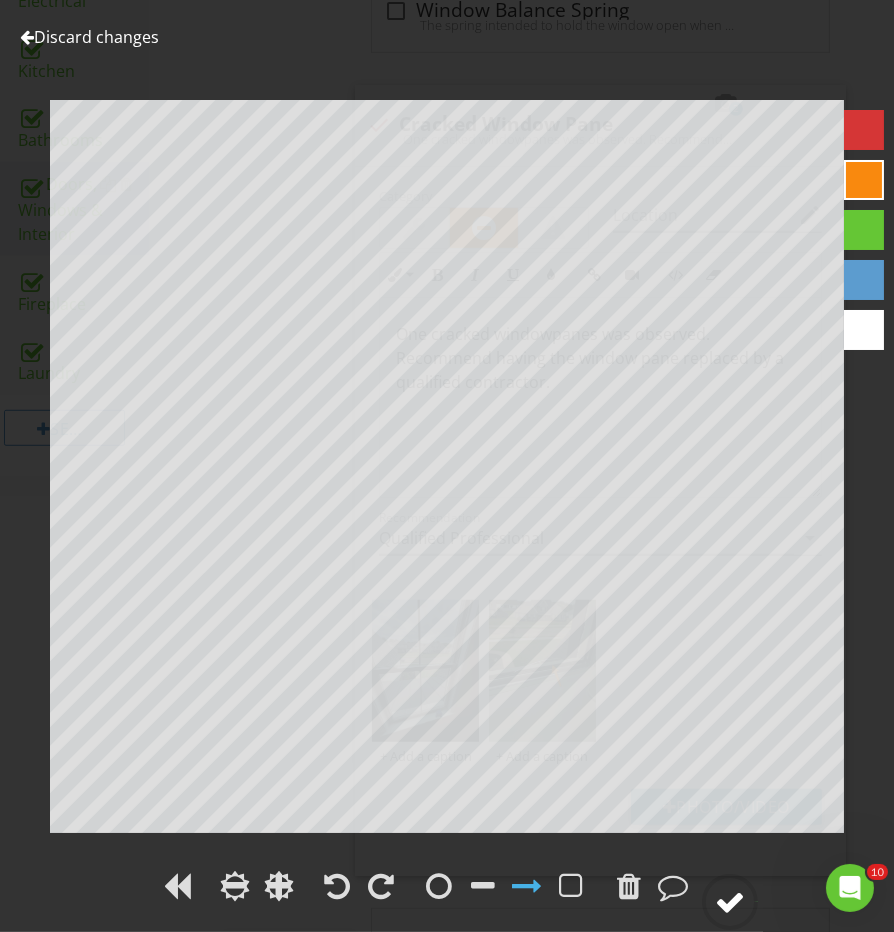 click 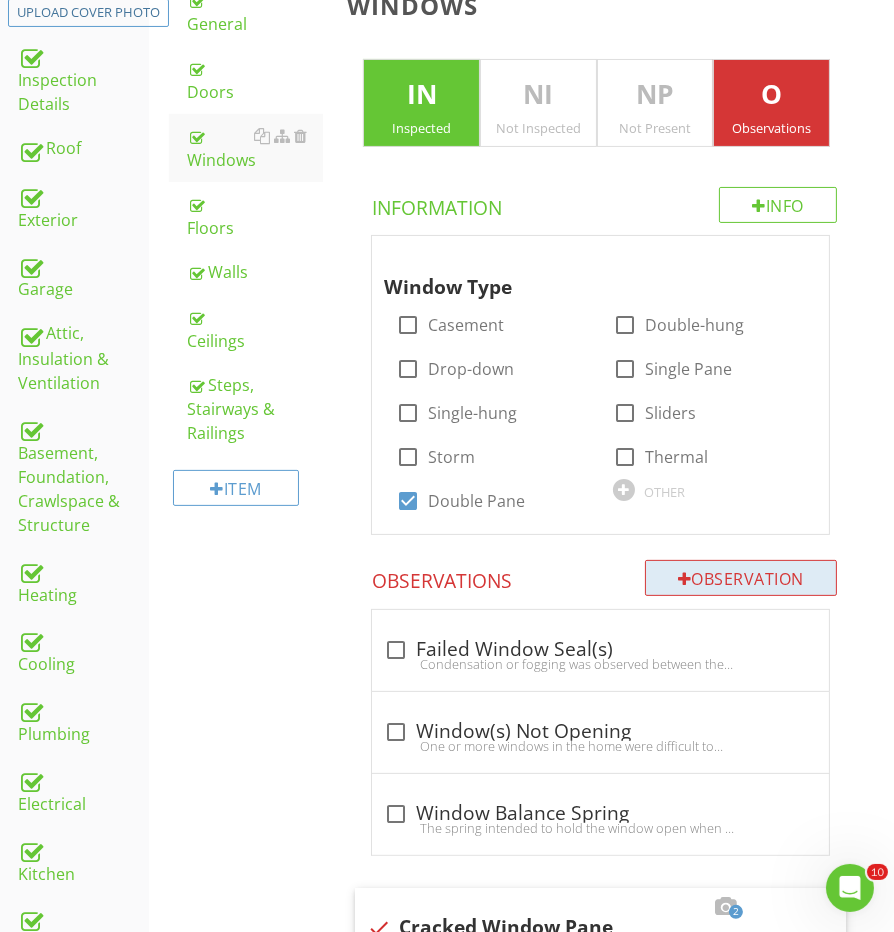 click on "Observation" at bounding box center (741, 578) 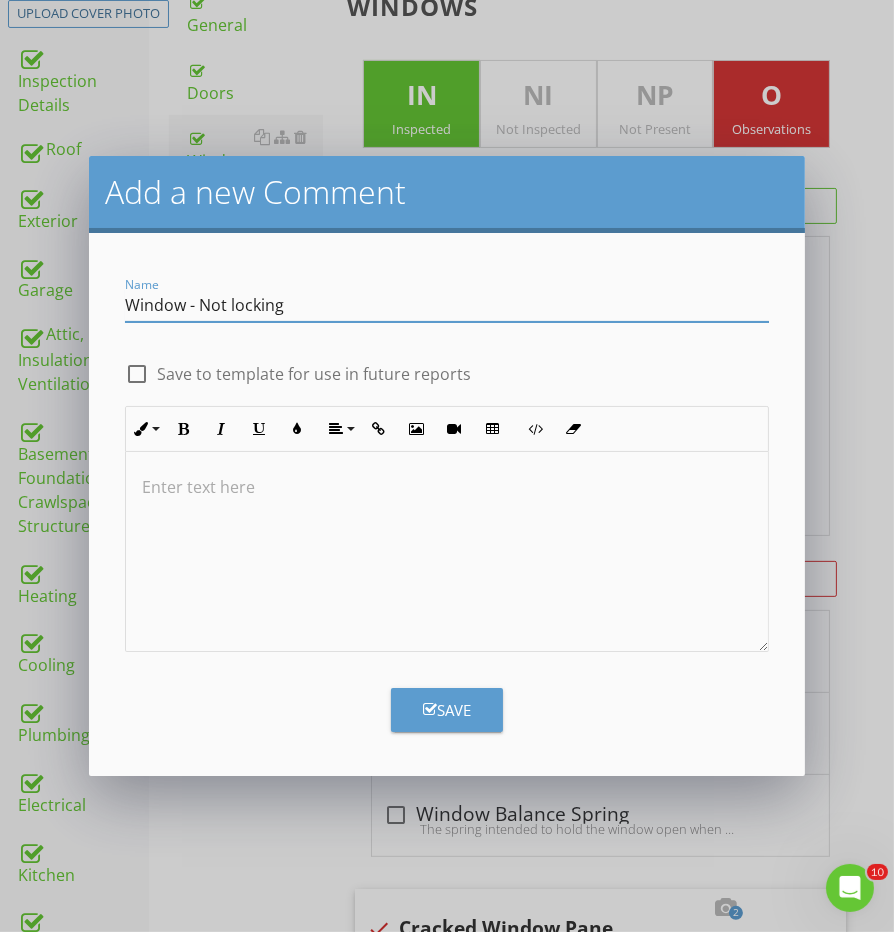 type on "Window - Not locking" 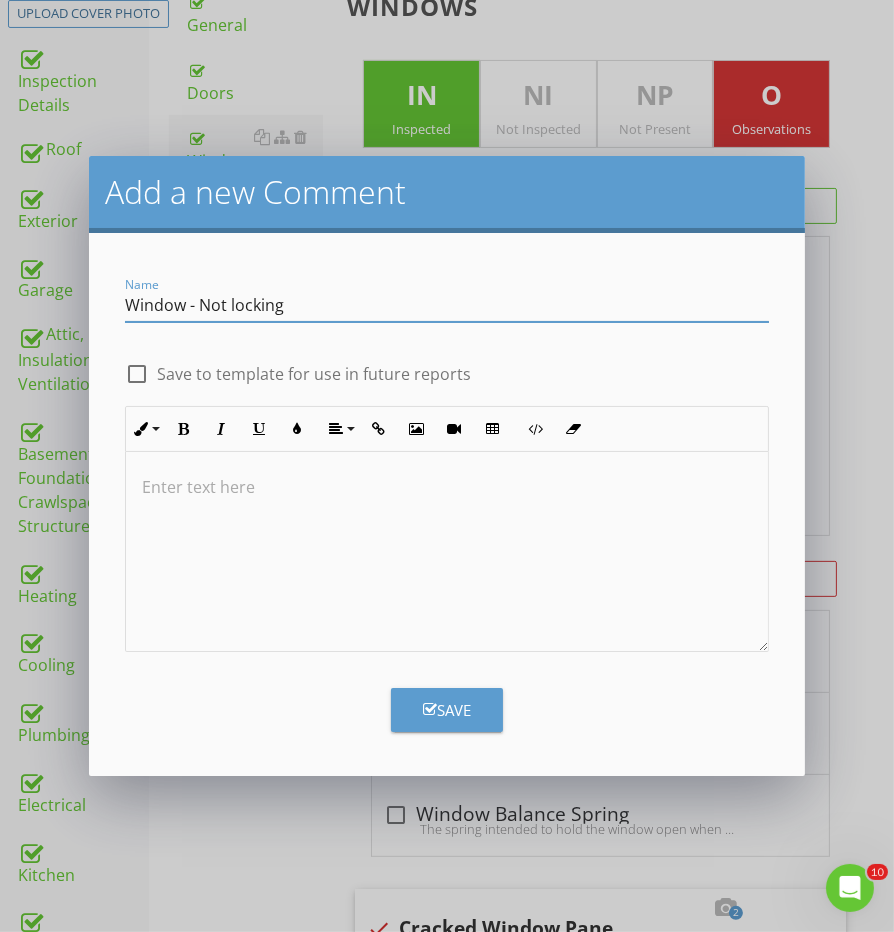 click on "Save" at bounding box center [446, 702] 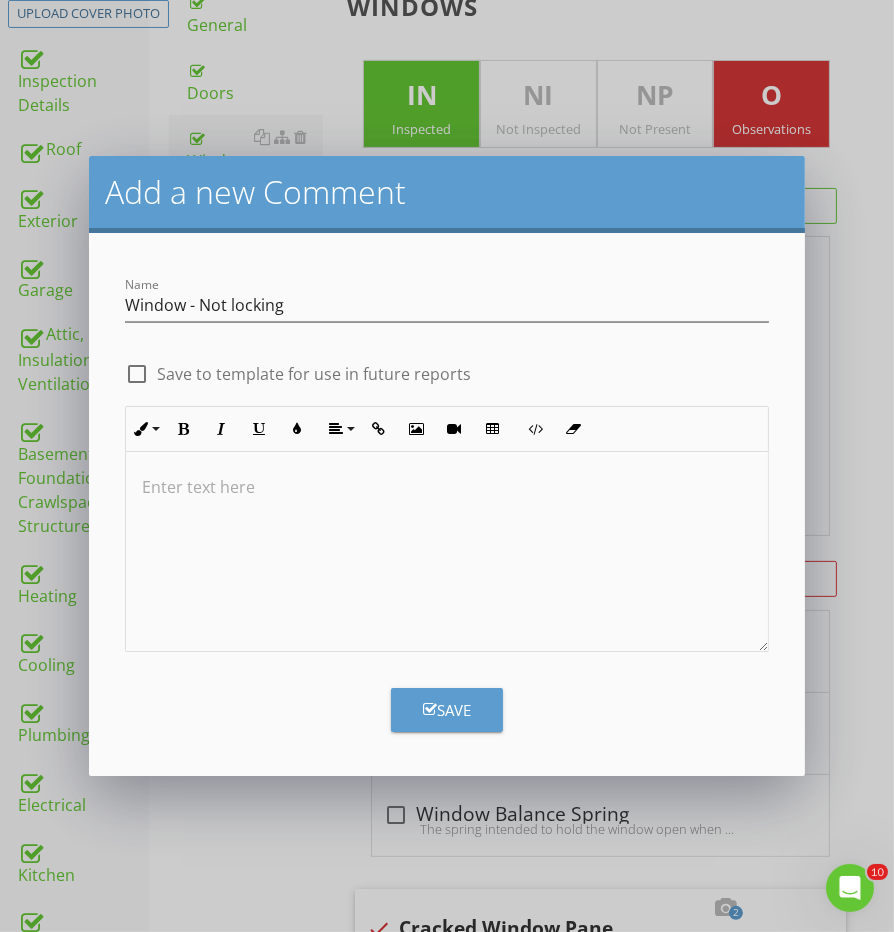 click at bounding box center [446, 552] 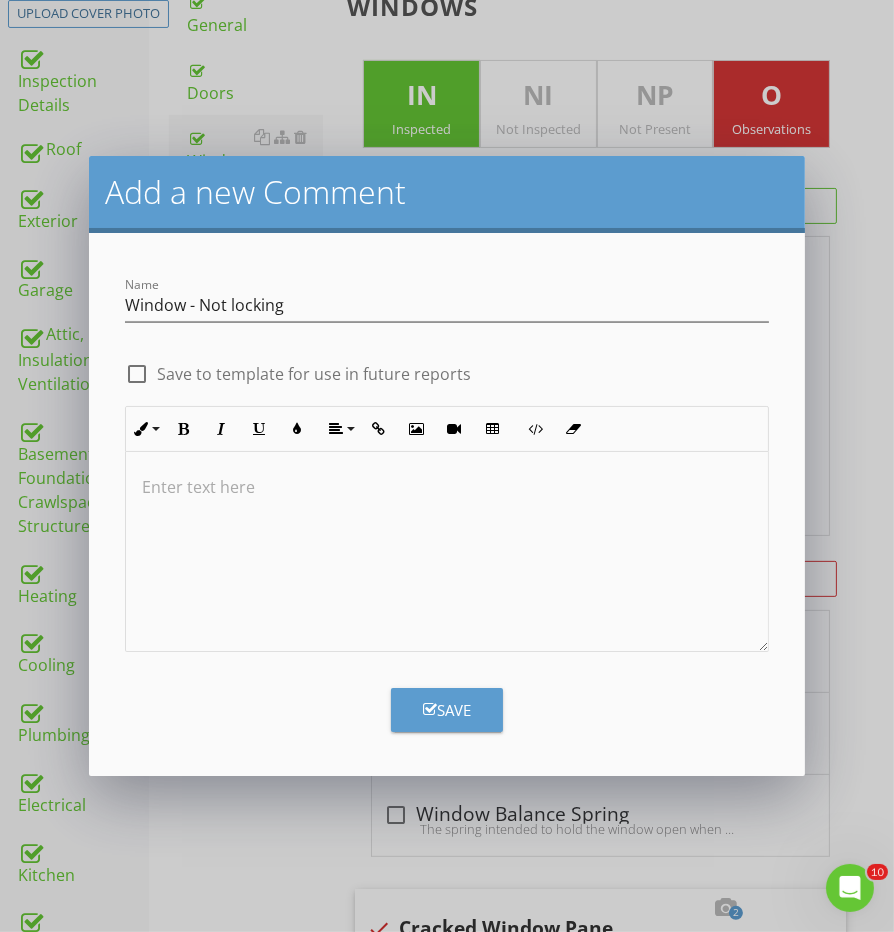 type 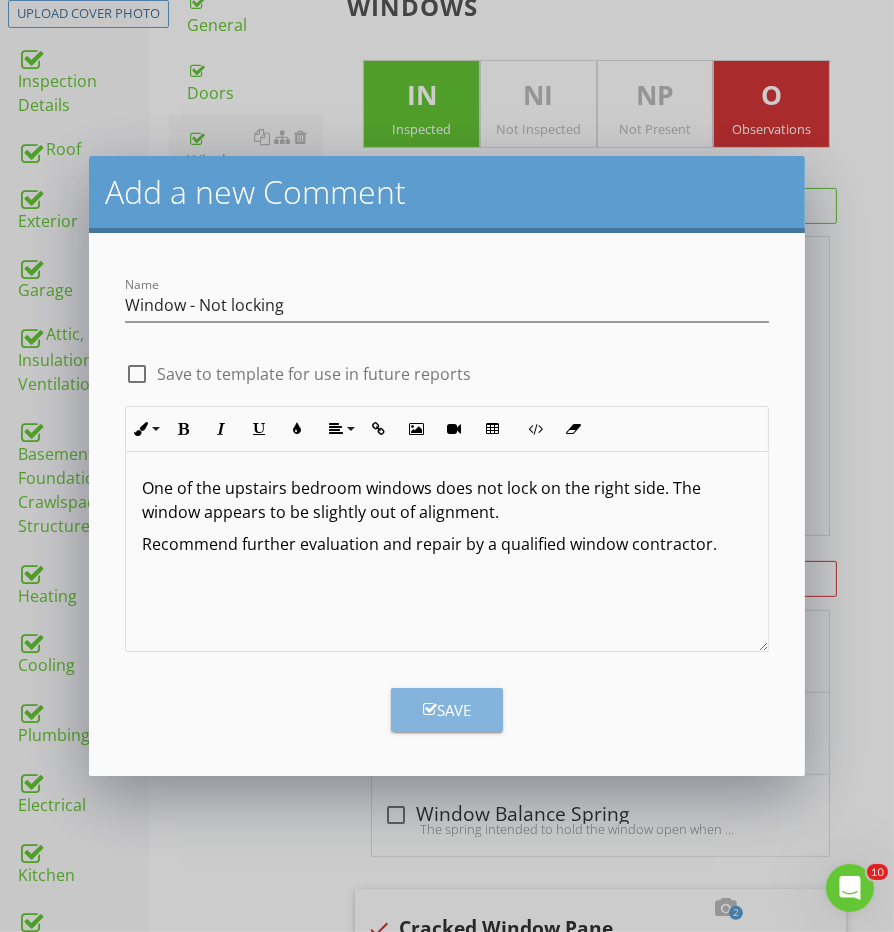 click on "Save" at bounding box center [447, 710] 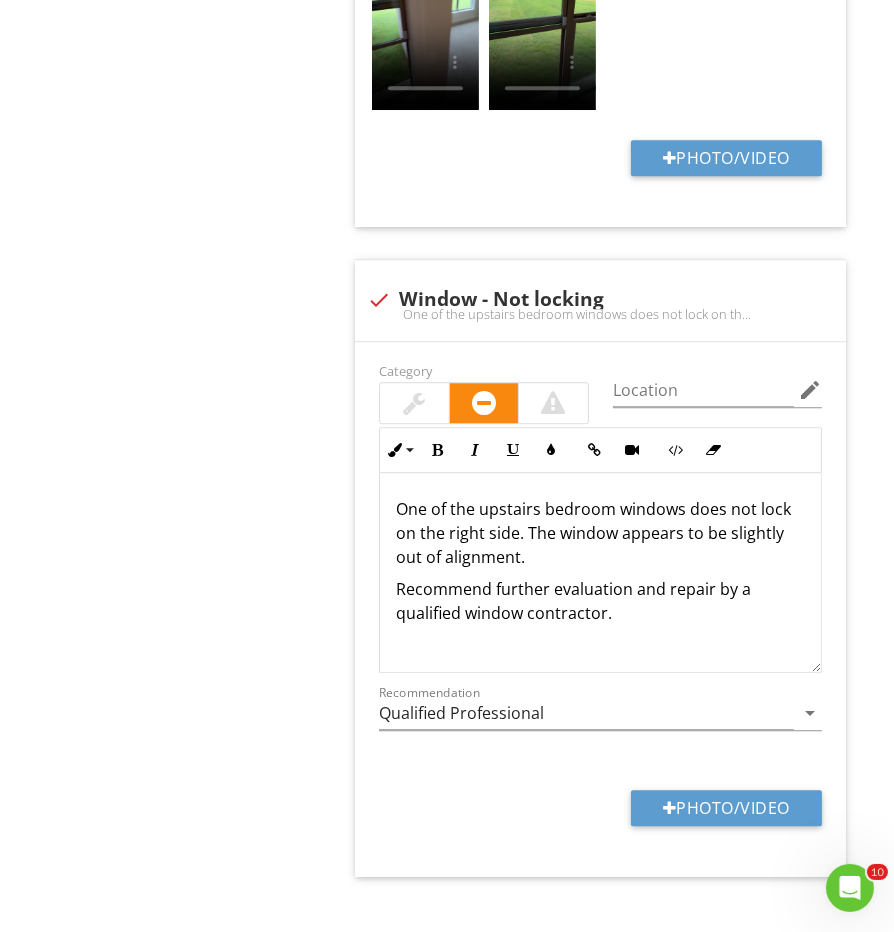 scroll, scrollTop: 5622, scrollLeft: 0, axis: vertical 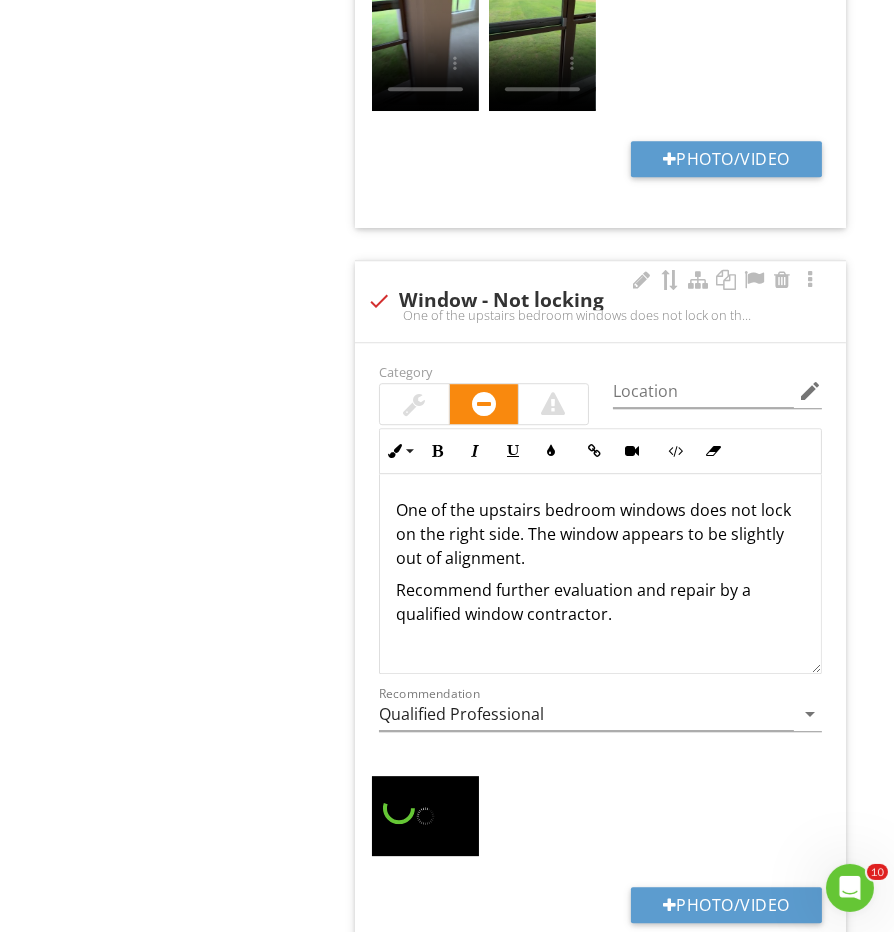 click at bounding box center (414, 404) 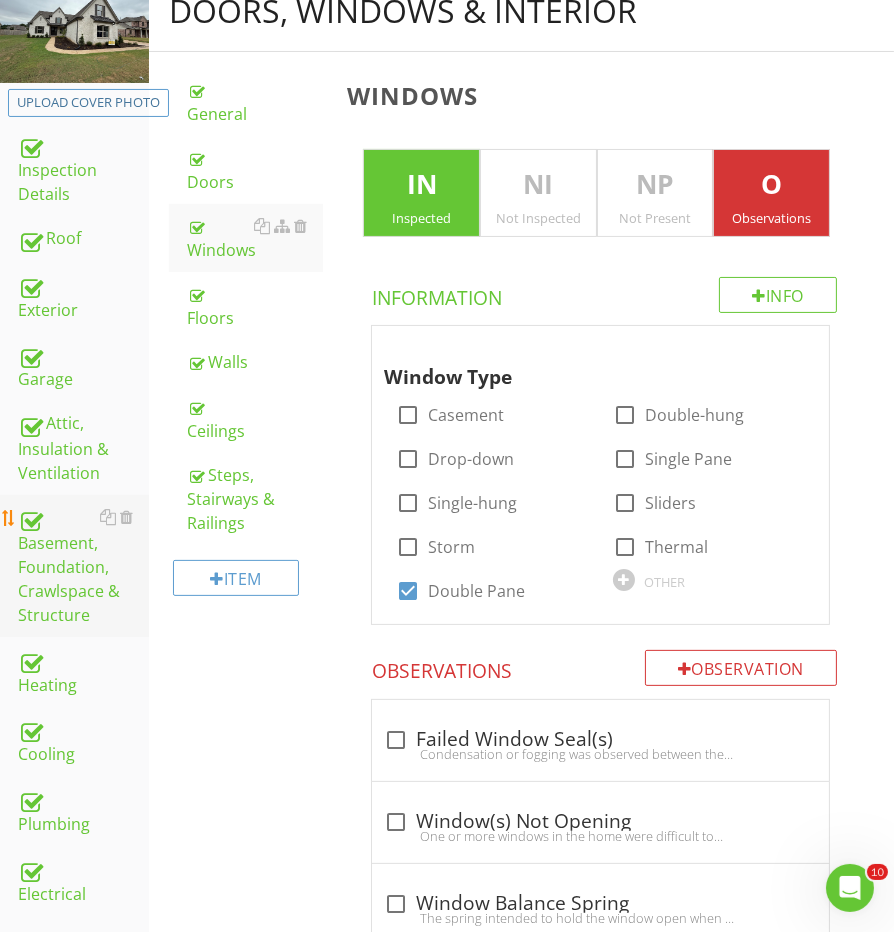 scroll, scrollTop: 372, scrollLeft: 0, axis: vertical 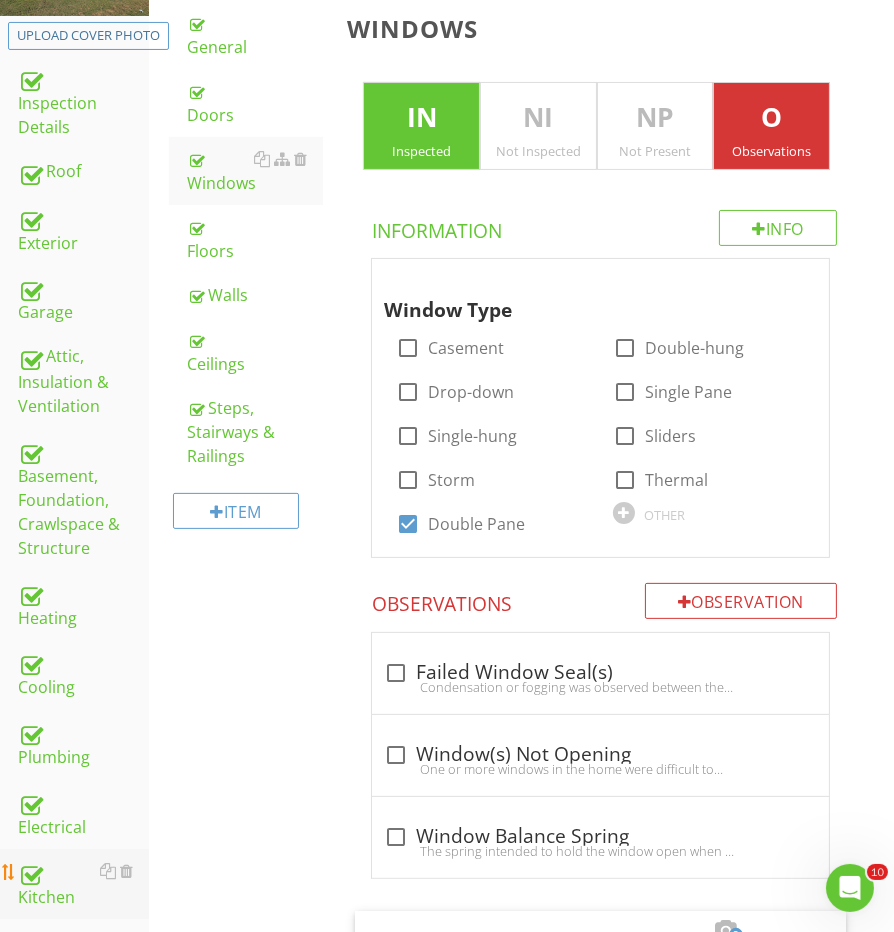 click on "Kitchen" at bounding box center [83, 884] 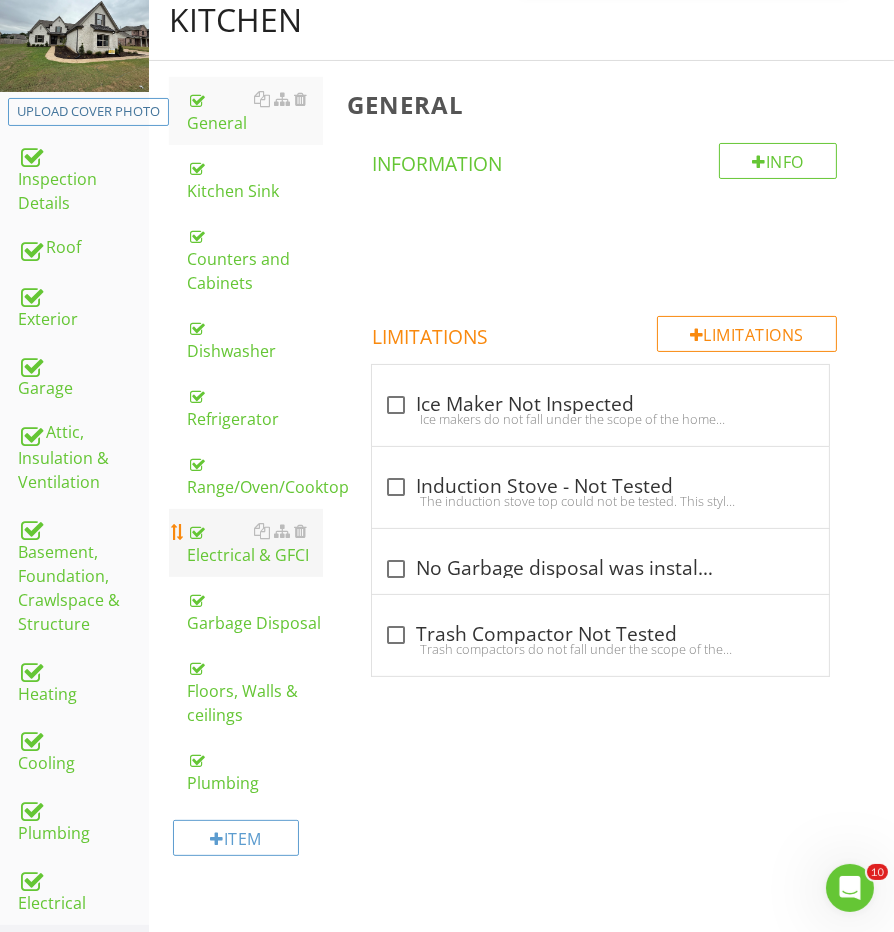 scroll, scrollTop: 235, scrollLeft: 0, axis: vertical 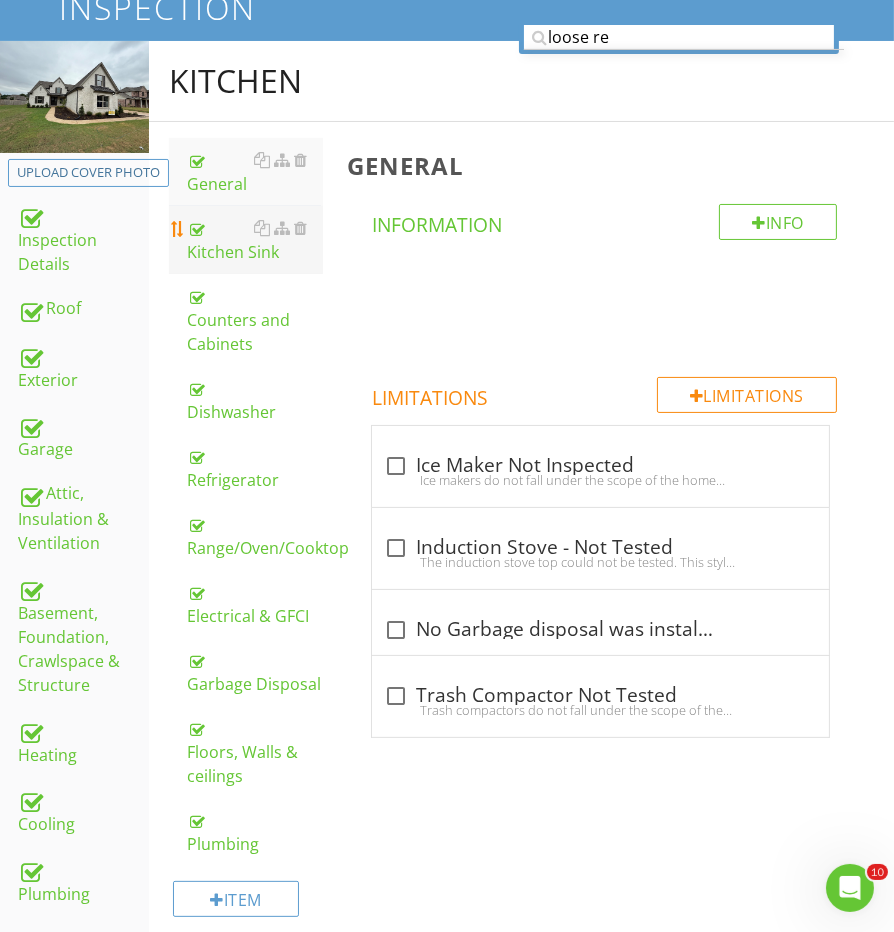 click on "Kitchen Sink" at bounding box center (255, 240) 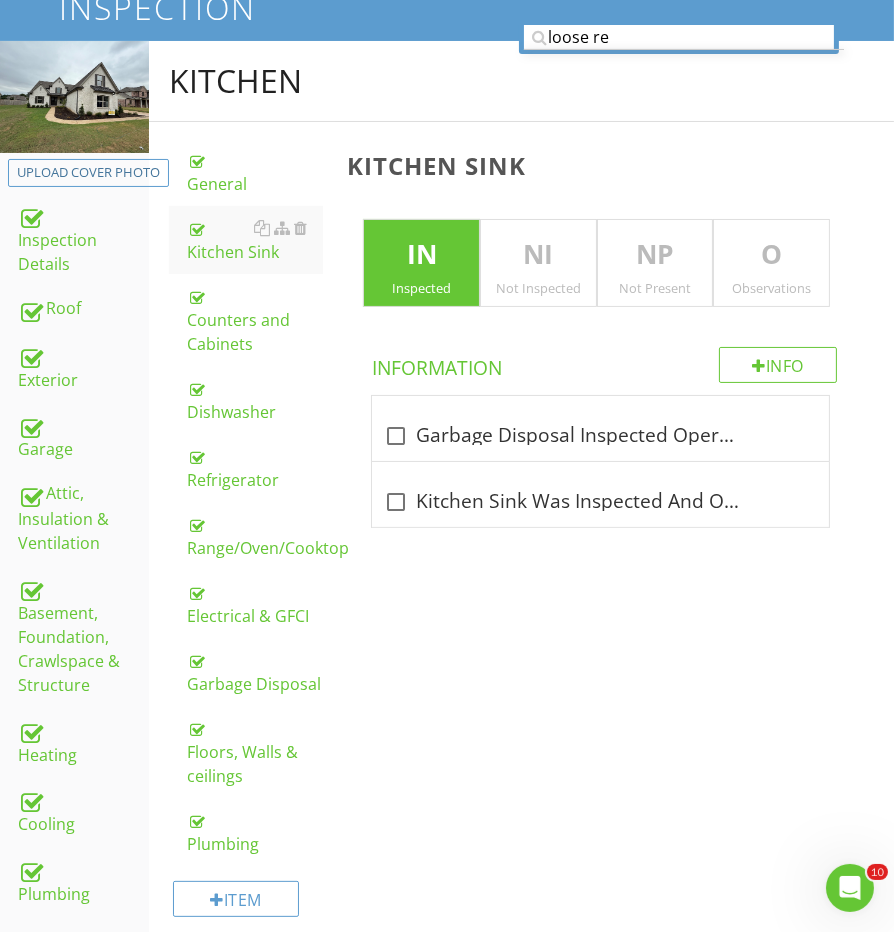click on "O" at bounding box center (771, 255) 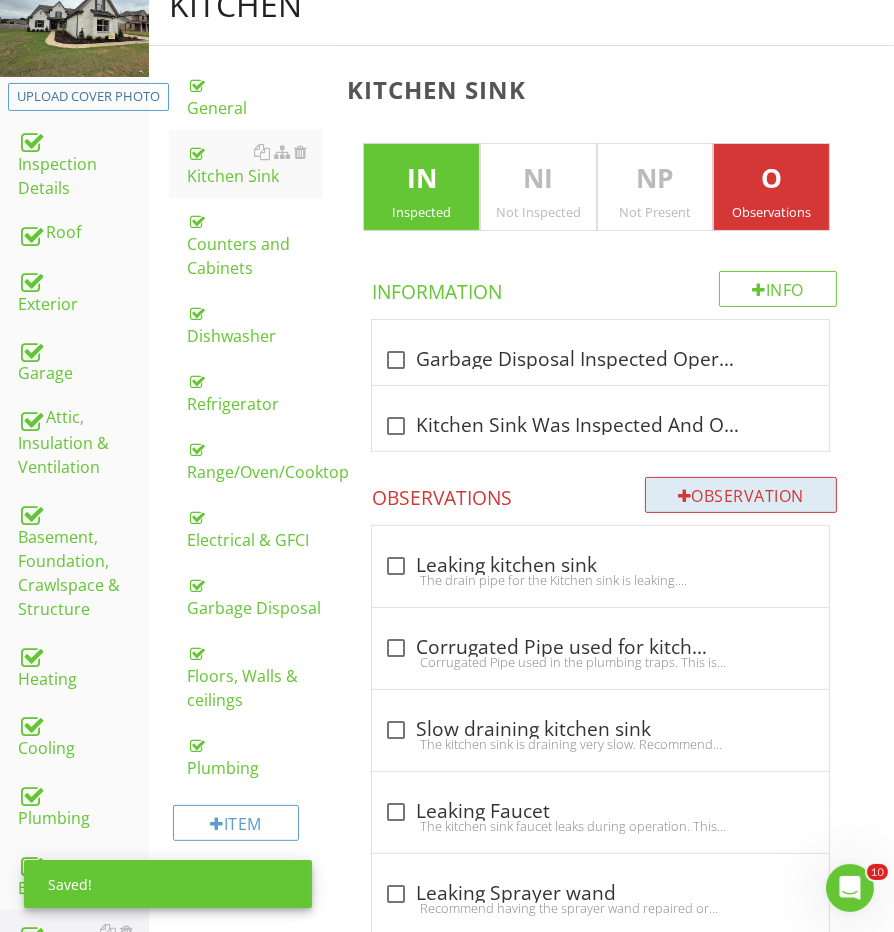 click on "Observation" at bounding box center (741, 495) 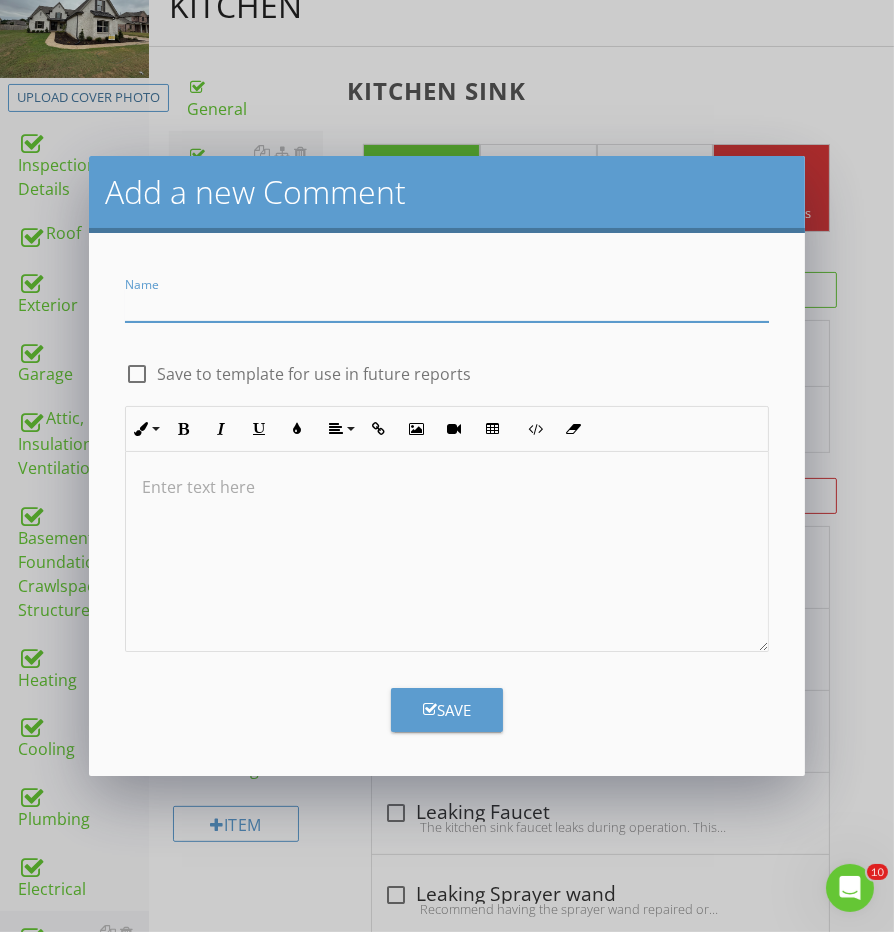 type on "k" 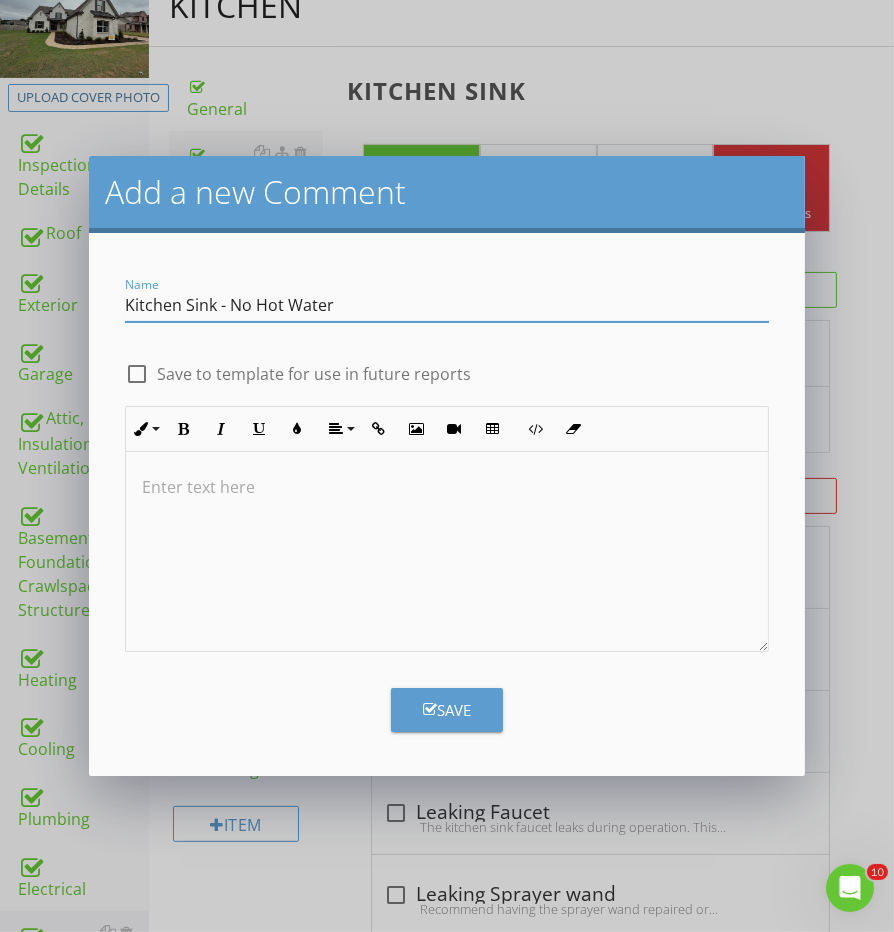 type on "Kitchen Sink - No Hot Water" 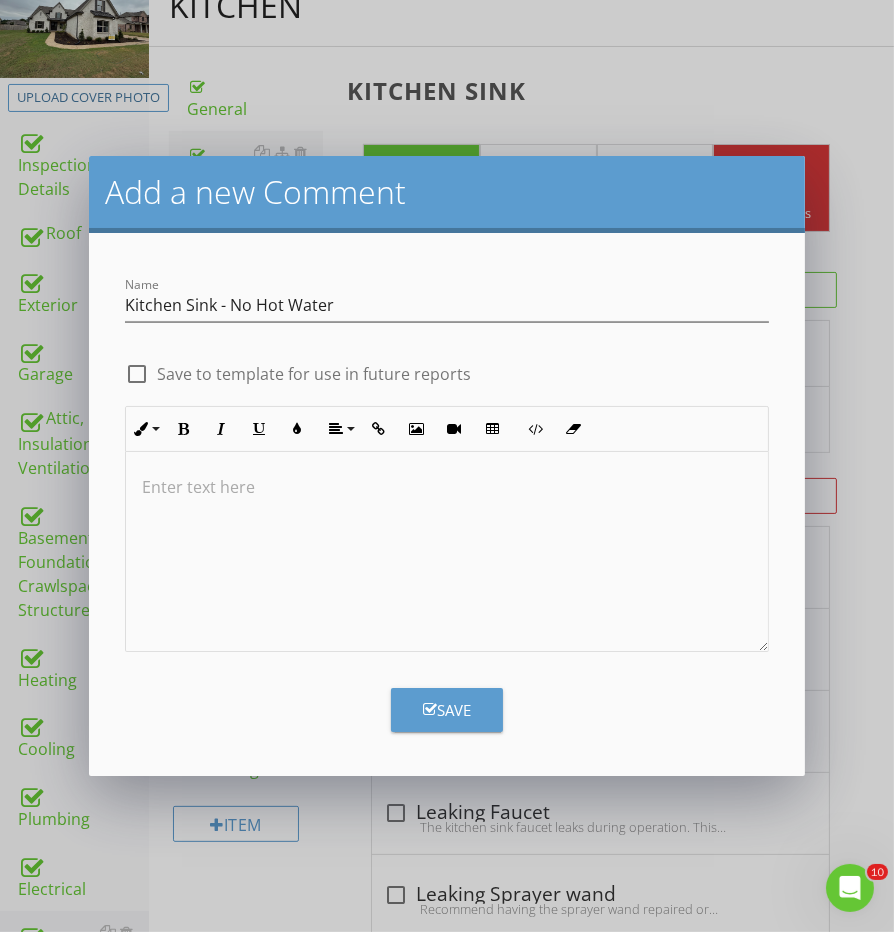 click at bounding box center [446, 552] 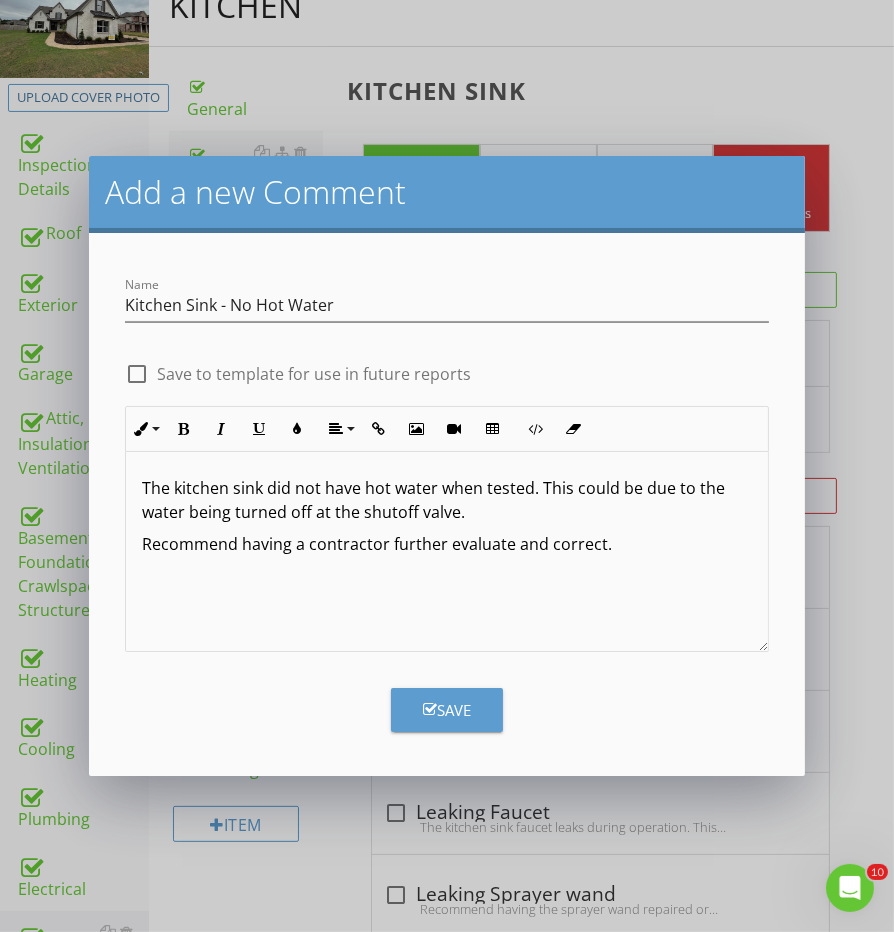 click on "Save" at bounding box center (447, 710) 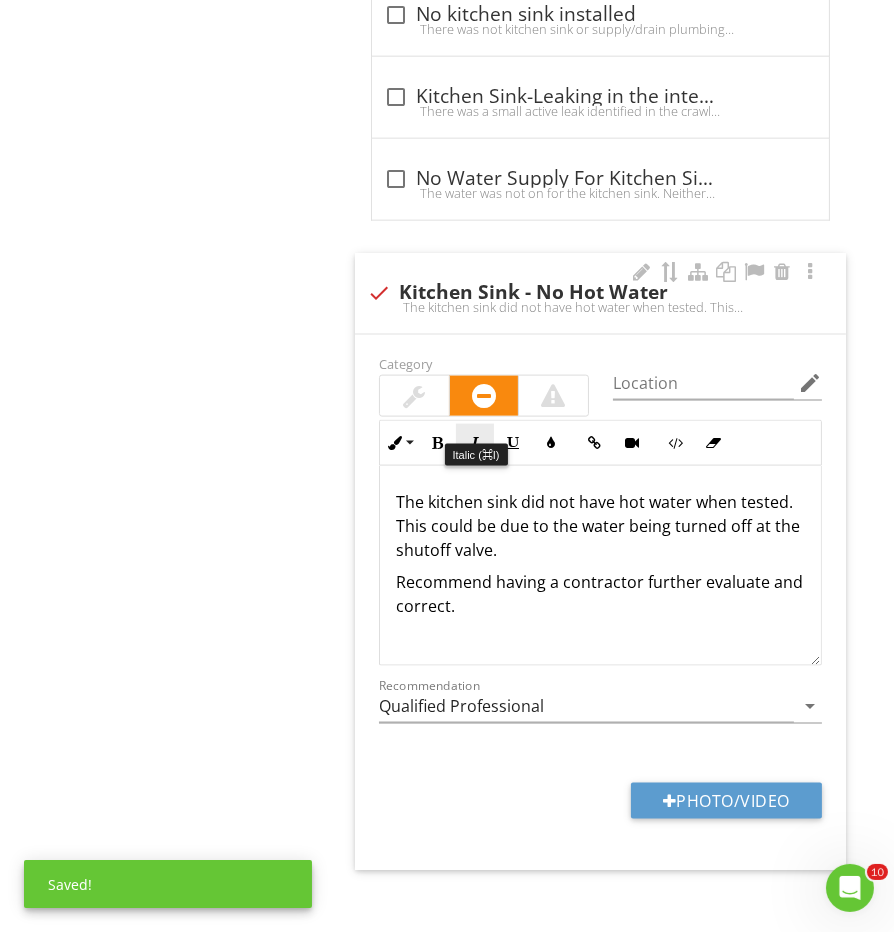 scroll, scrollTop: 2551, scrollLeft: 0, axis: vertical 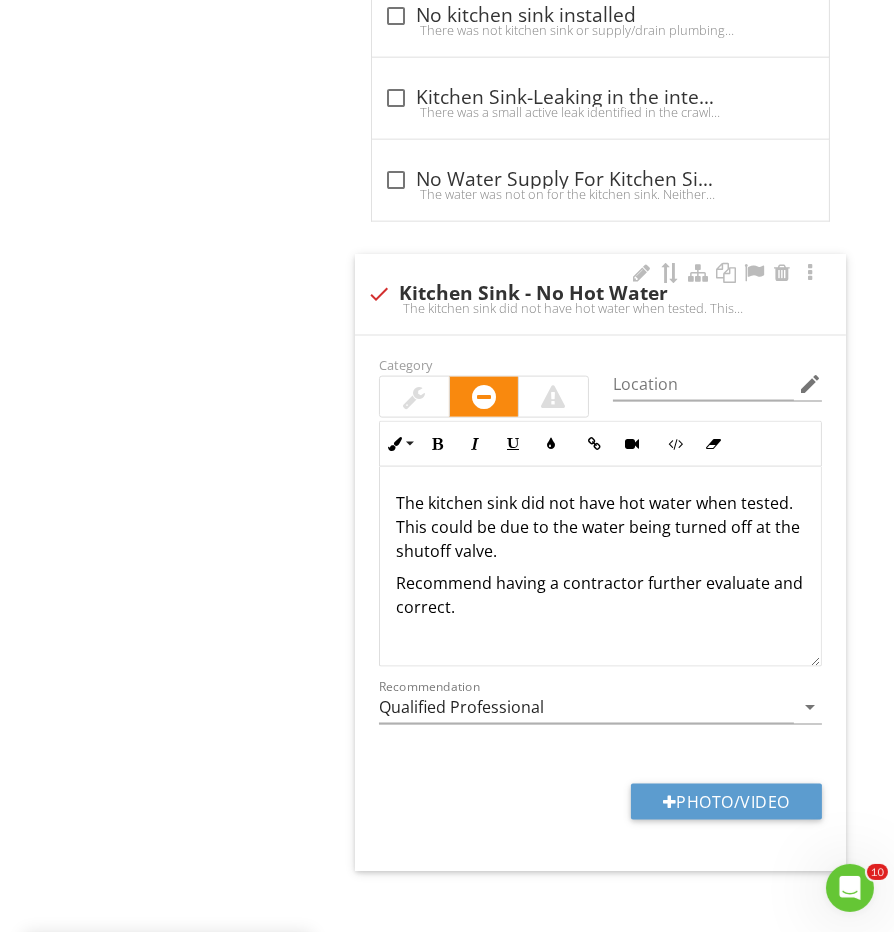 click at bounding box center (414, 397) 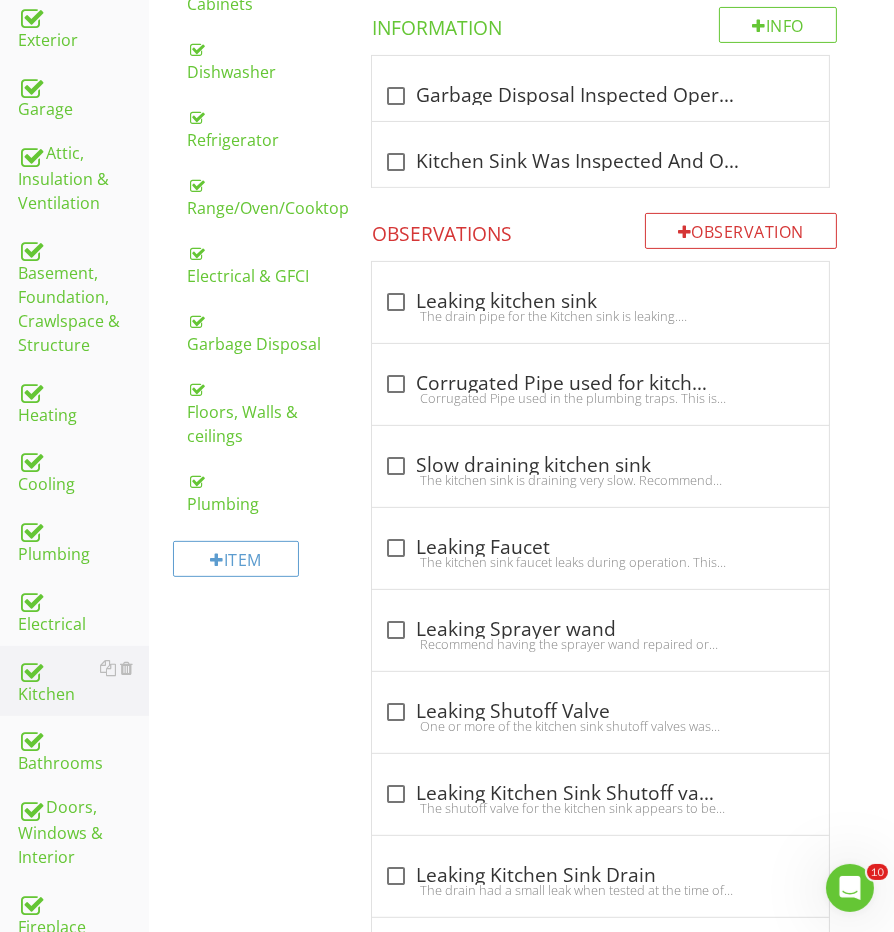 scroll, scrollTop: 598, scrollLeft: 0, axis: vertical 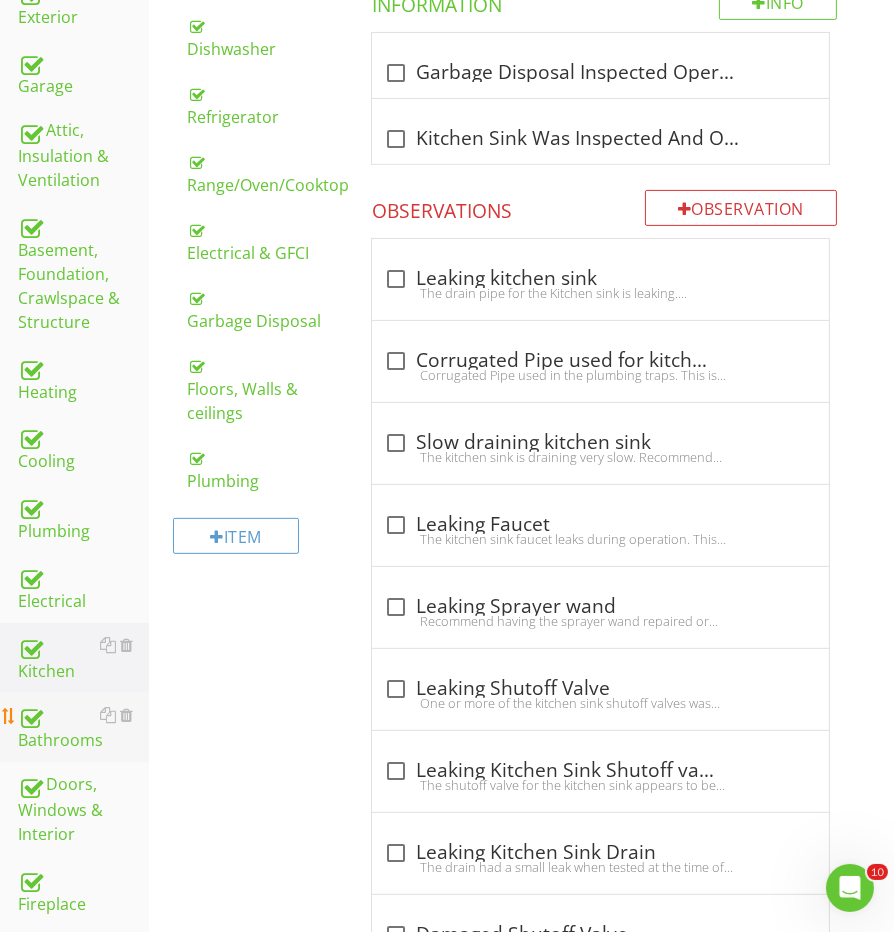 click on "Bathrooms" at bounding box center (83, 728) 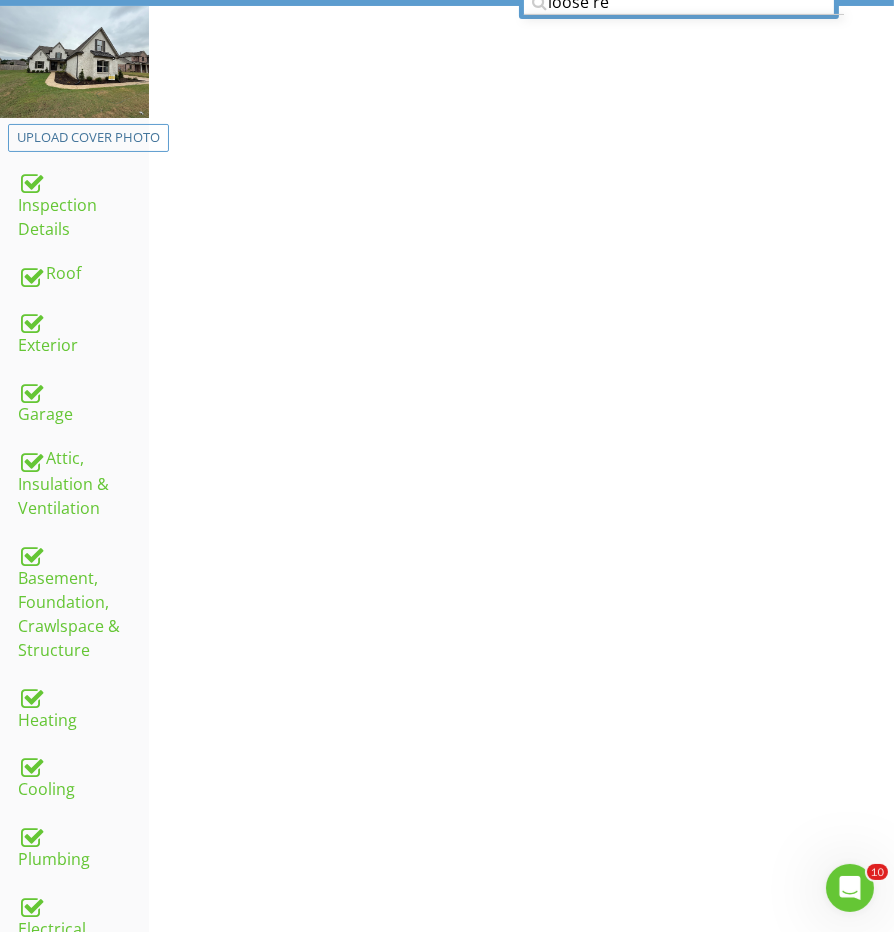 scroll, scrollTop: 15, scrollLeft: 0, axis: vertical 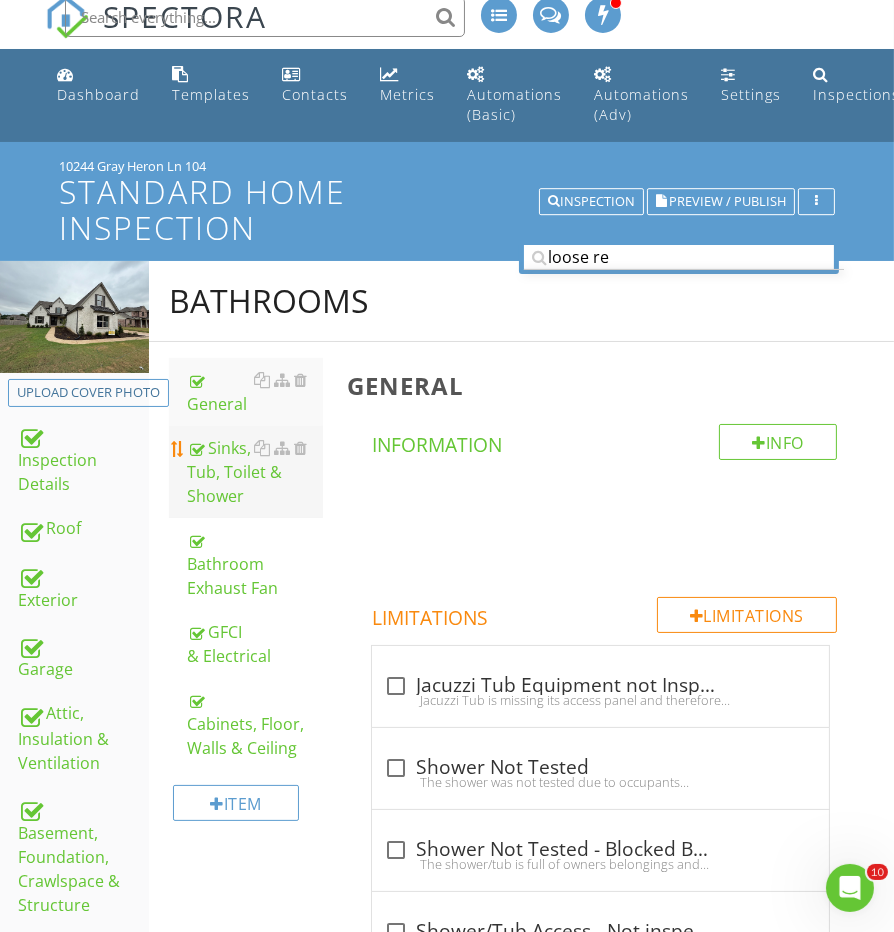 click on "Sinks, Tub, Toilet & Shower" at bounding box center [255, 472] 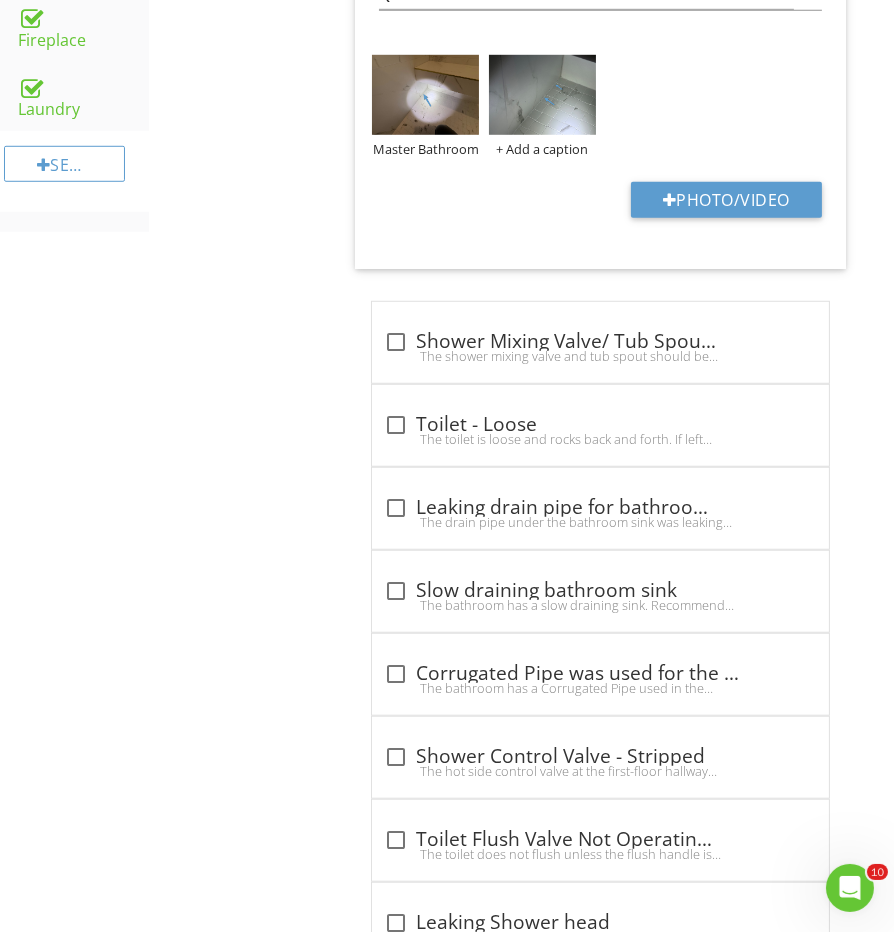 scroll, scrollTop: 1480, scrollLeft: 0, axis: vertical 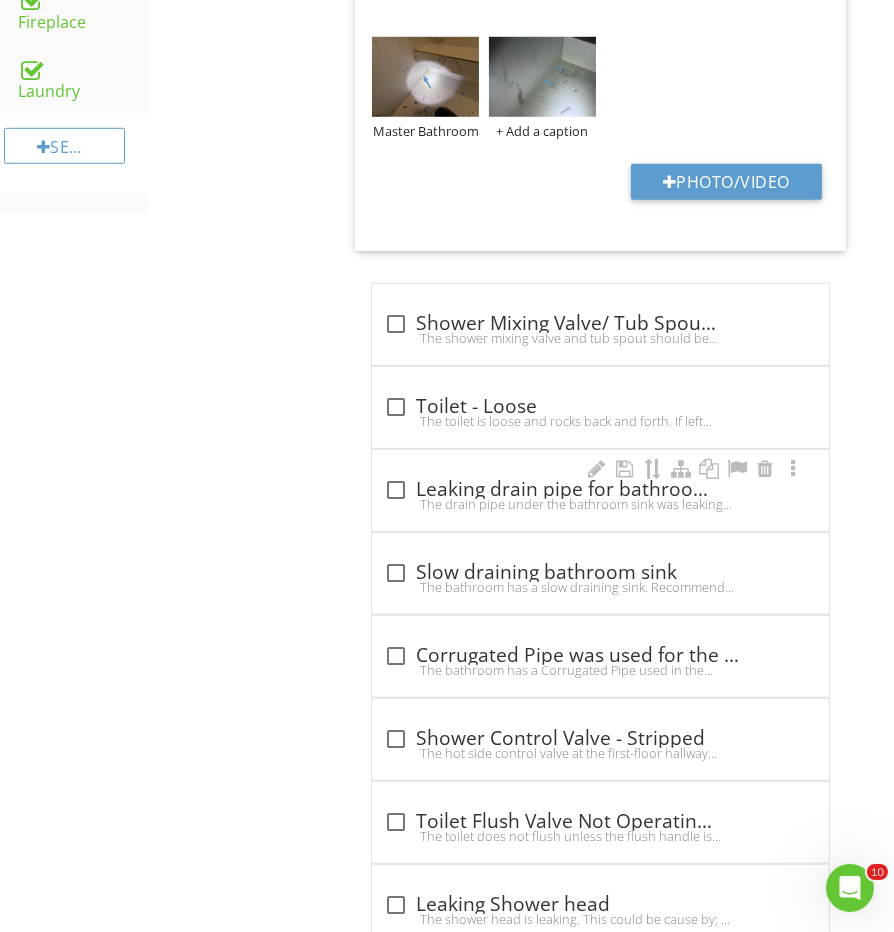 click at bounding box center (396, 490) 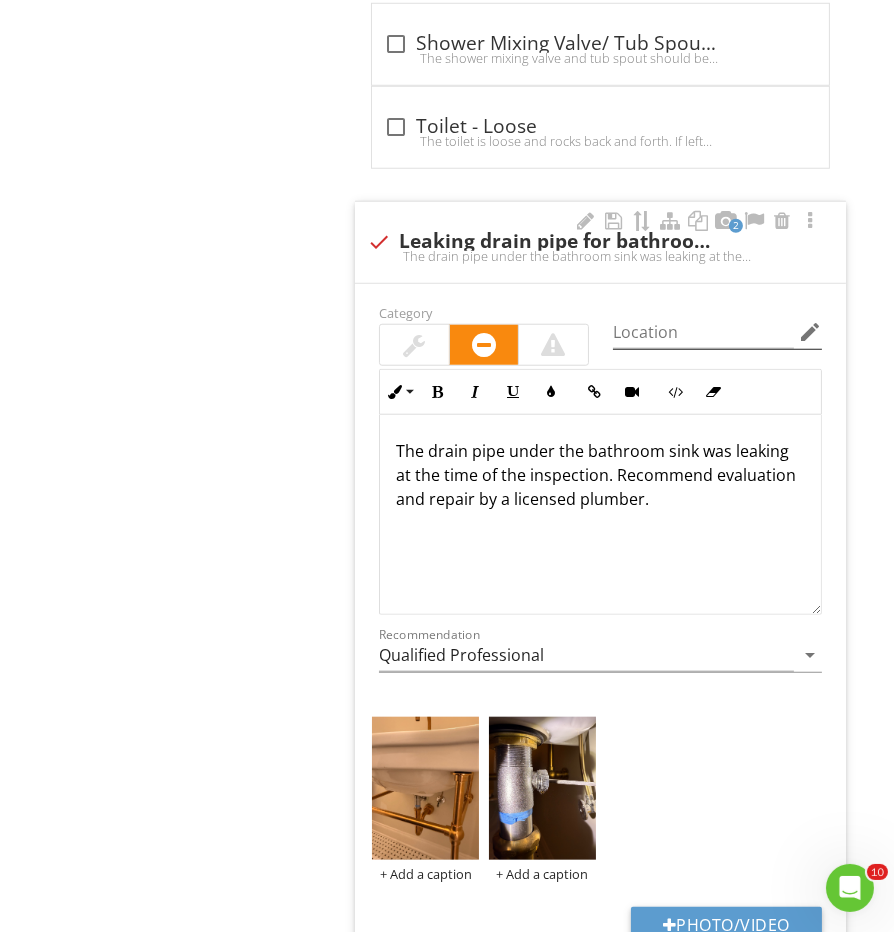 scroll, scrollTop: 1800, scrollLeft: 0, axis: vertical 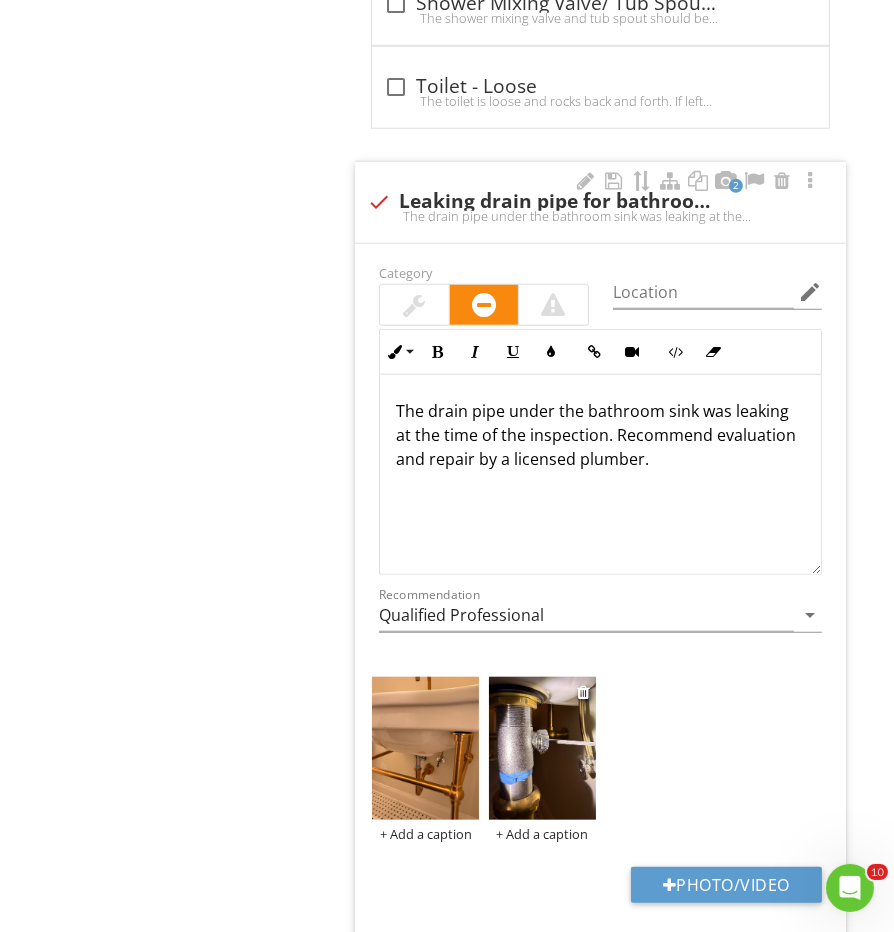 click at bounding box center (542, 748) 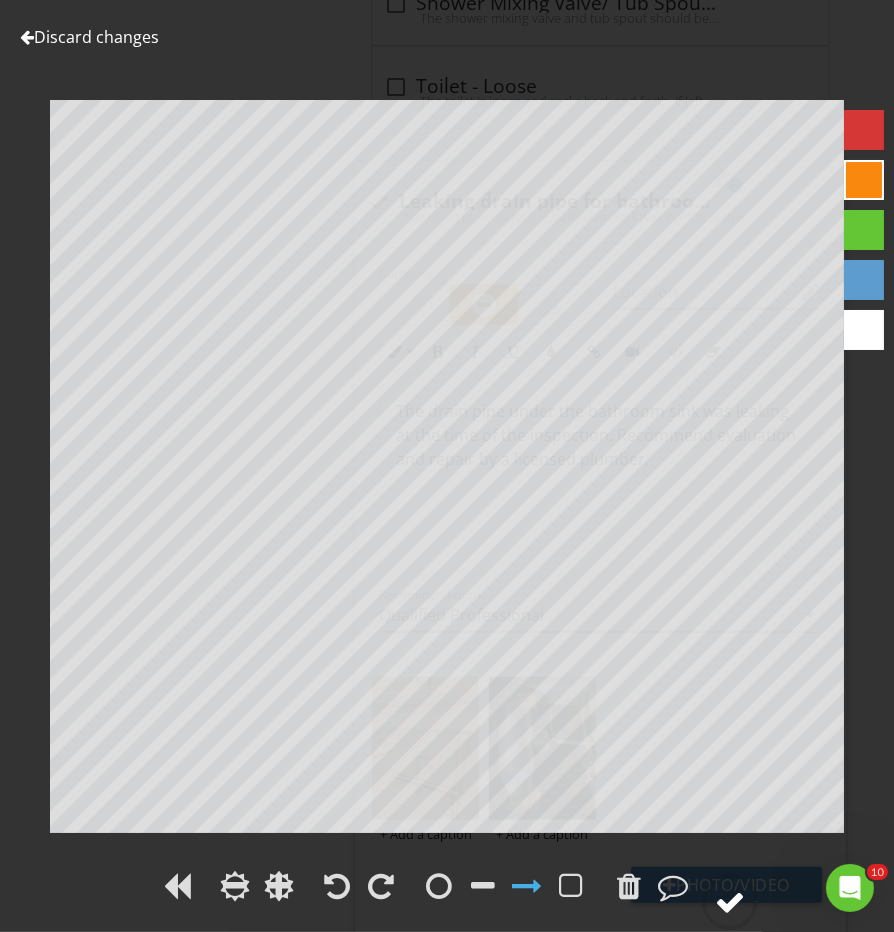 click at bounding box center [730, 902] 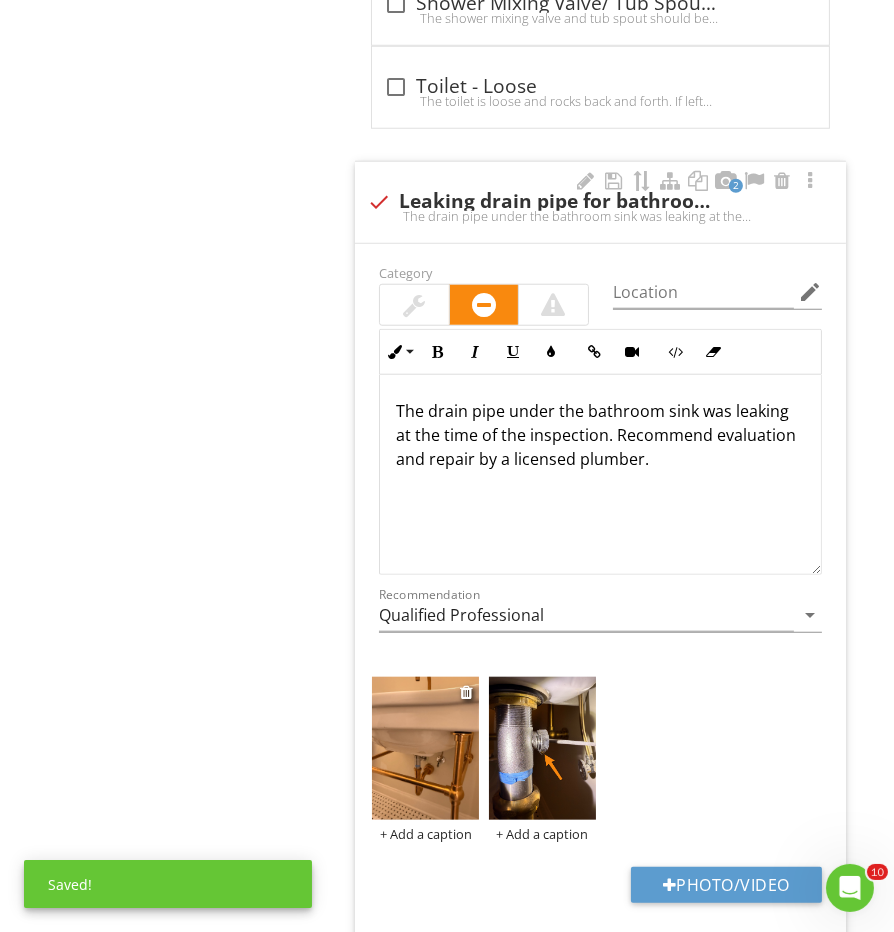 click on "+ Add a caption" at bounding box center (425, 834) 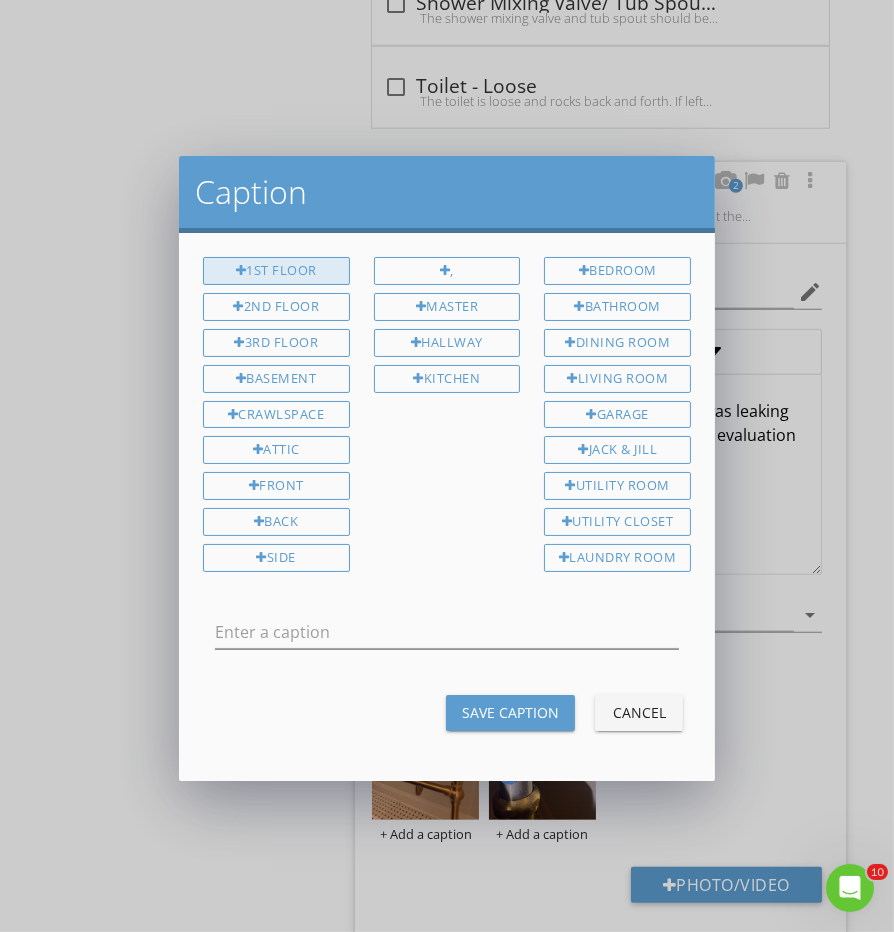 click on "1st Floor" at bounding box center [276, 271] 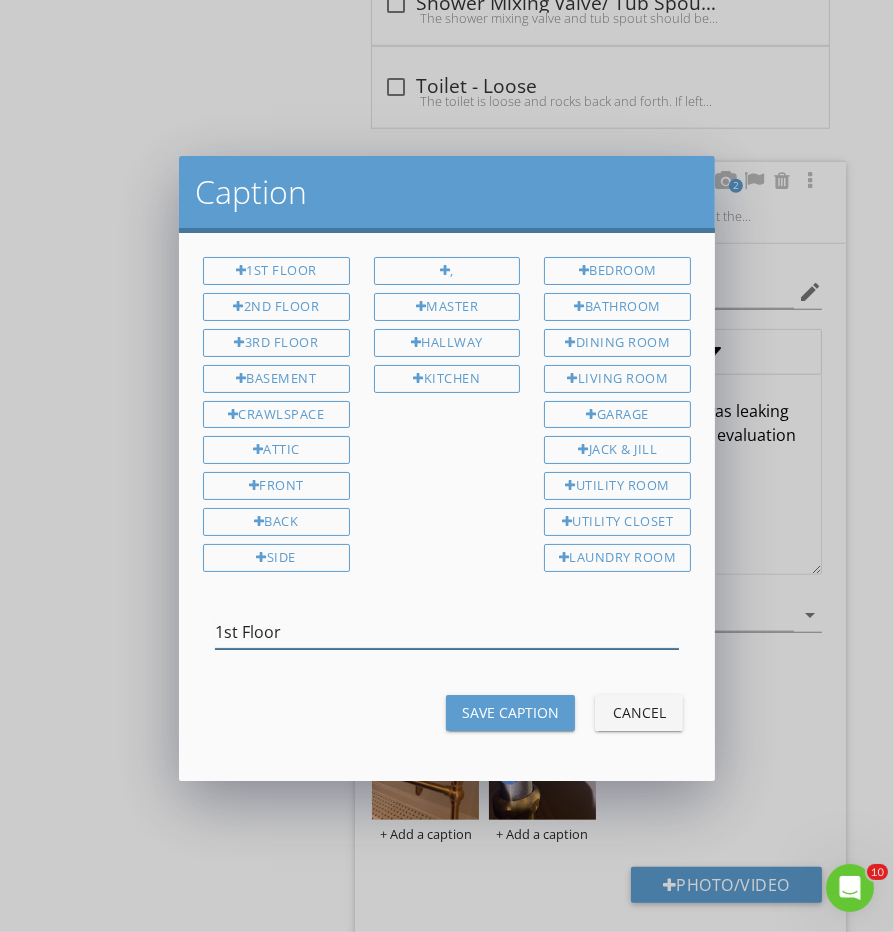 click on "1st Floor" at bounding box center (447, 632) 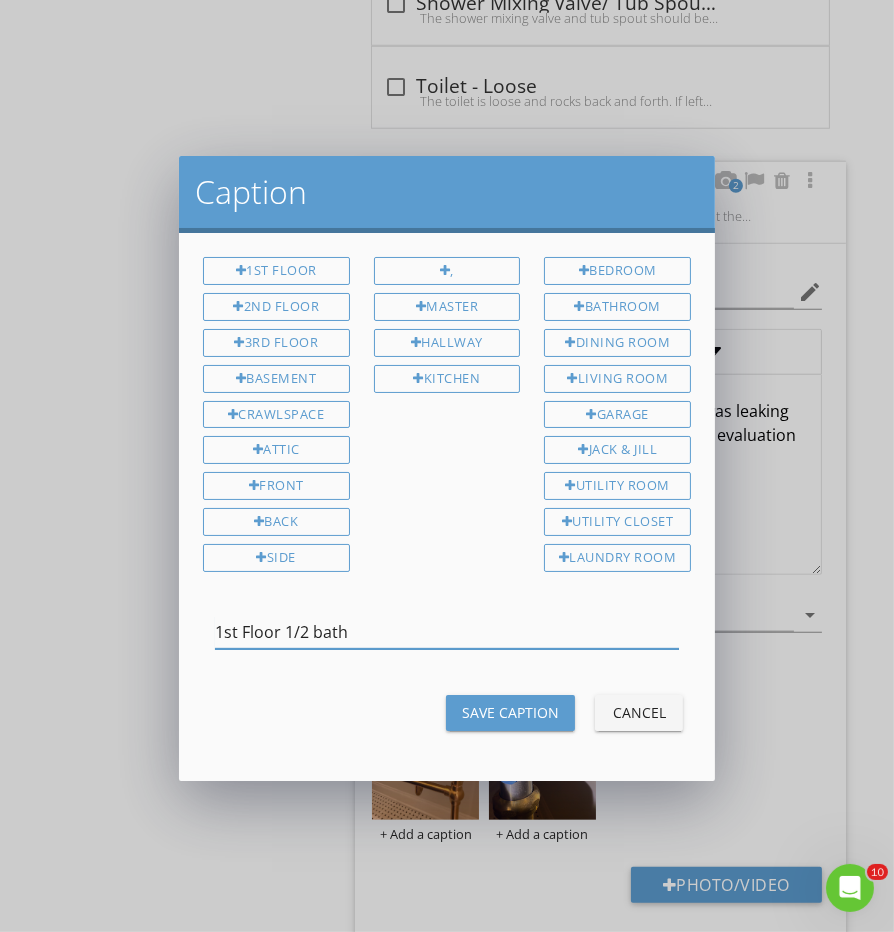 type on "1st Floor 1/2 bath" 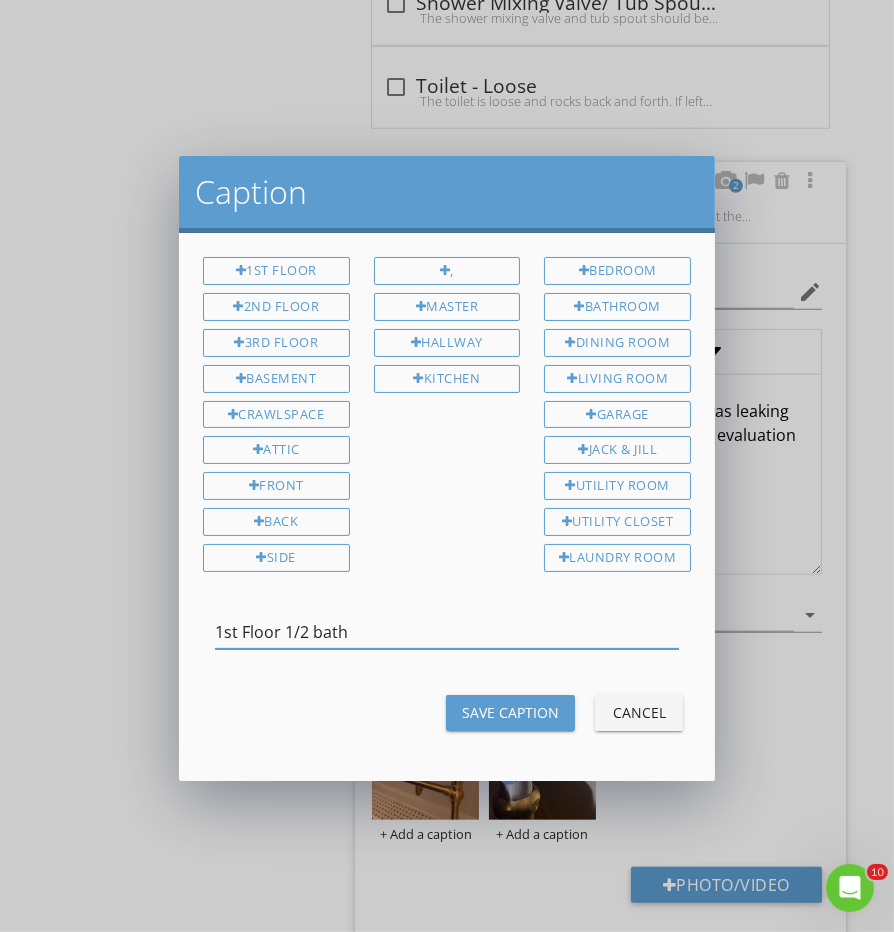 click on "Save Caption" at bounding box center (510, 712) 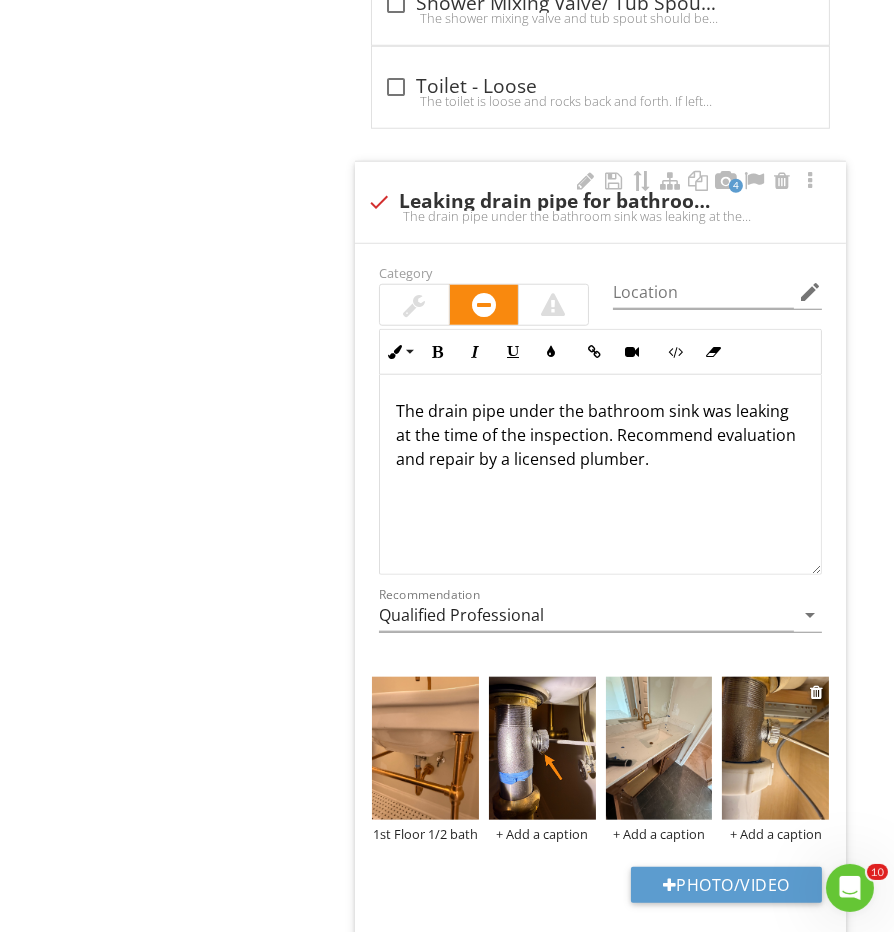click at bounding box center [775, 748] 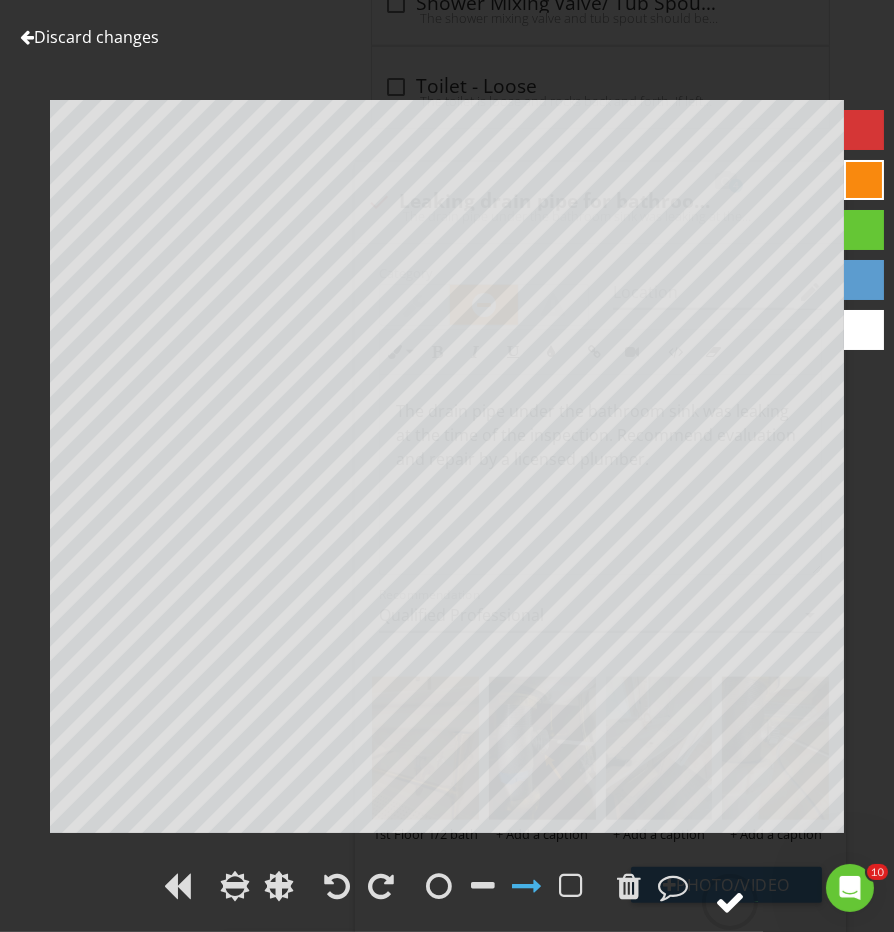 click 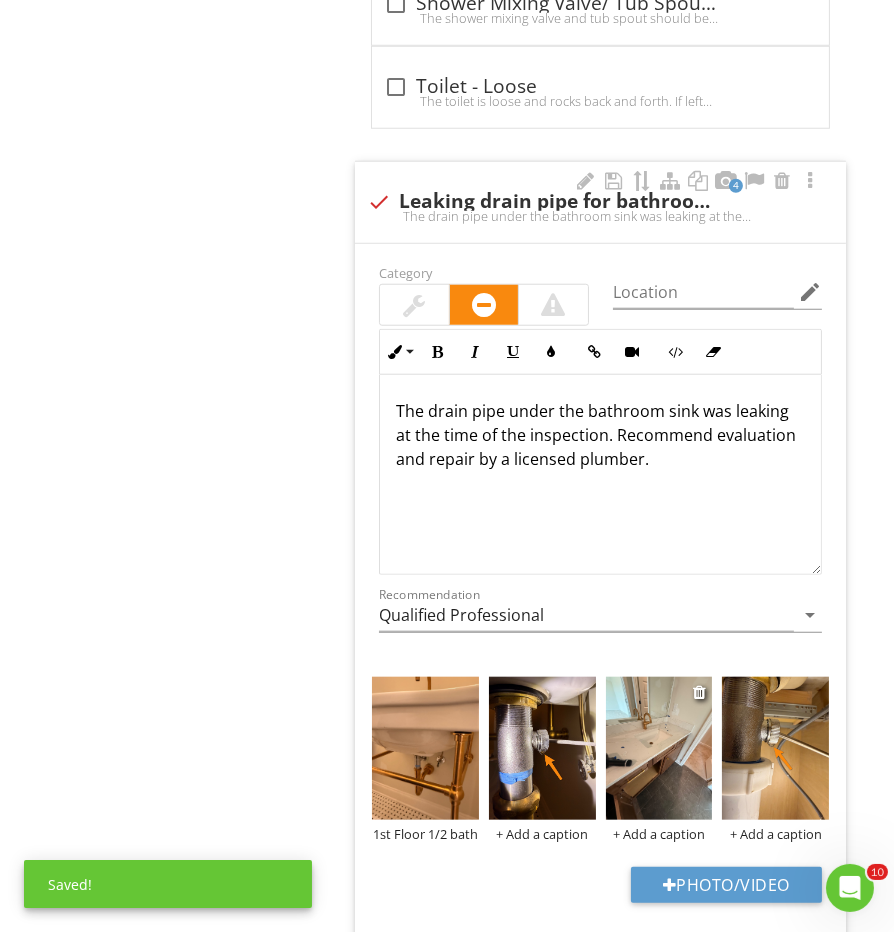 click at bounding box center (659, 748) 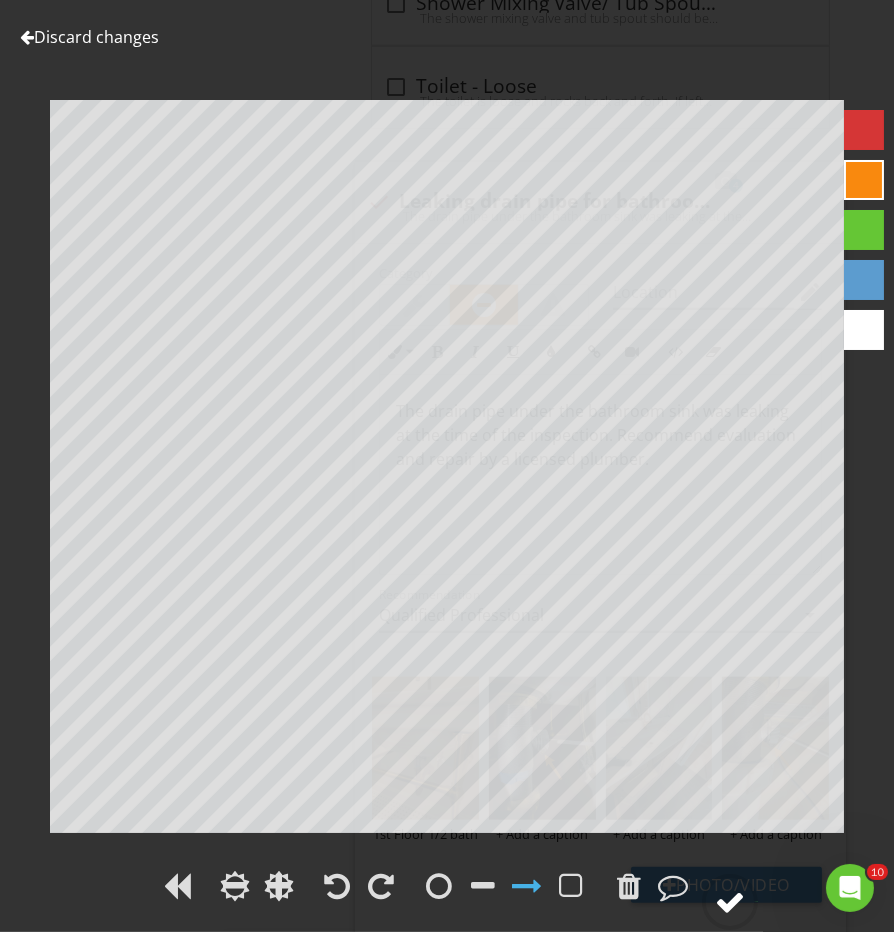 click at bounding box center [730, 902] 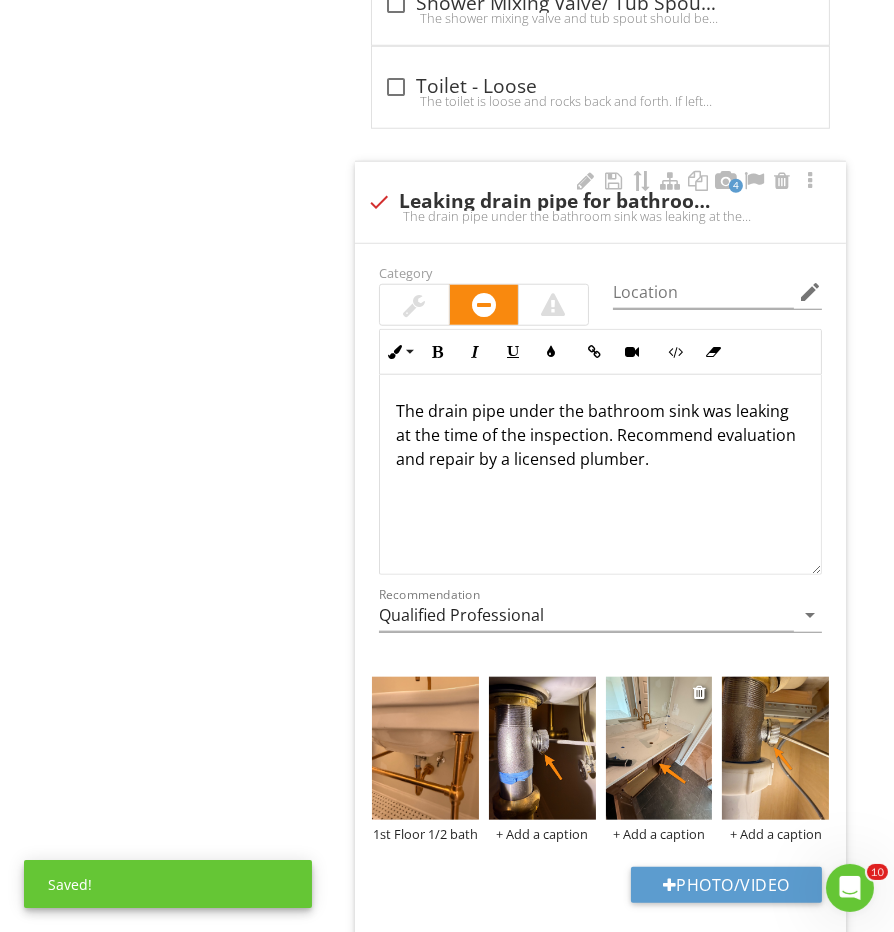 click on "+ Add a caption" at bounding box center (659, 834) 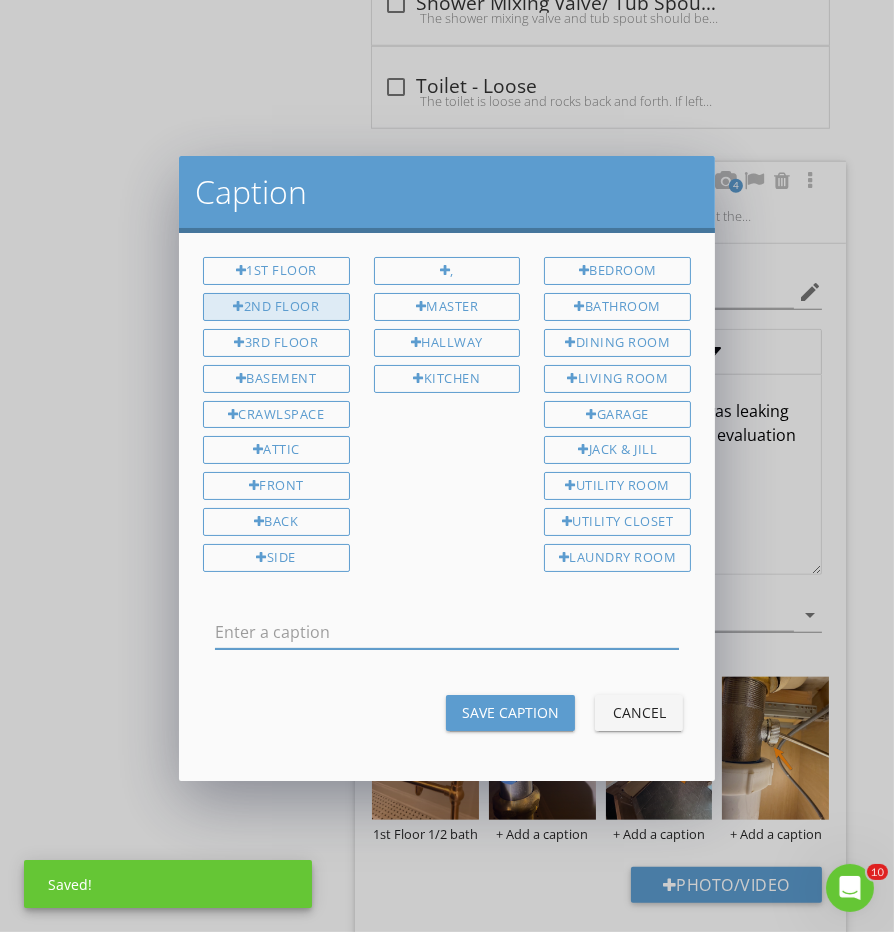 click on "2nd Floor" at bounding box center [276, 307] 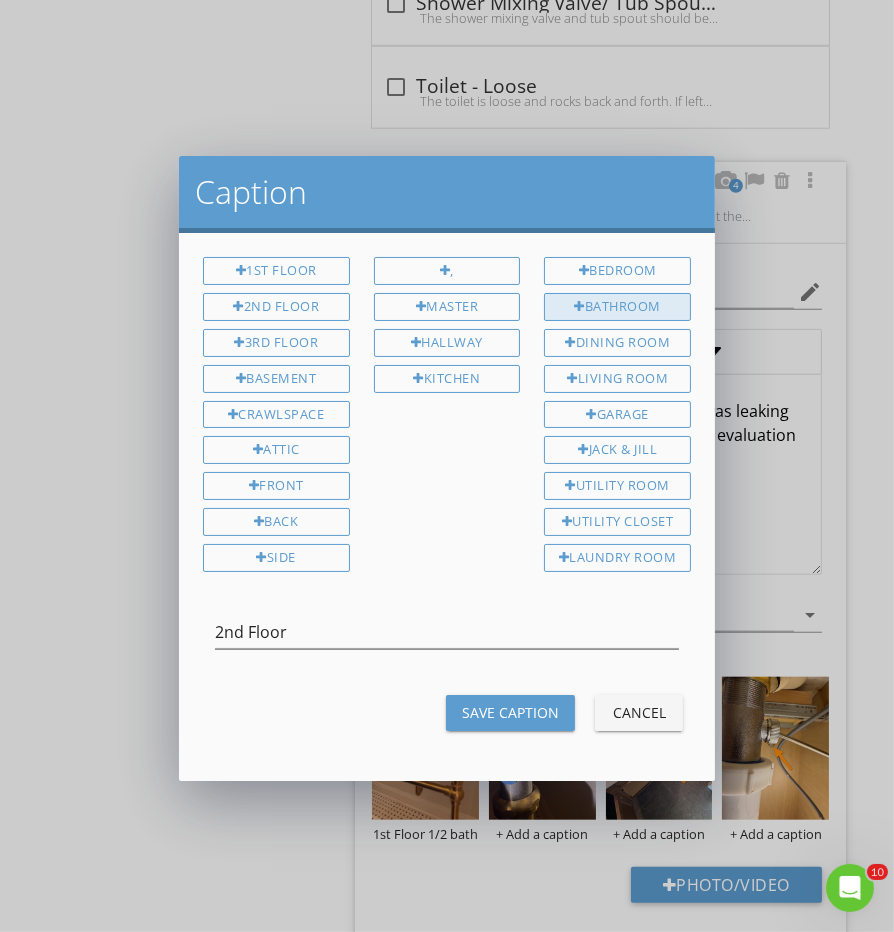 click on "Bathroom" at bounding box center [617, 307] 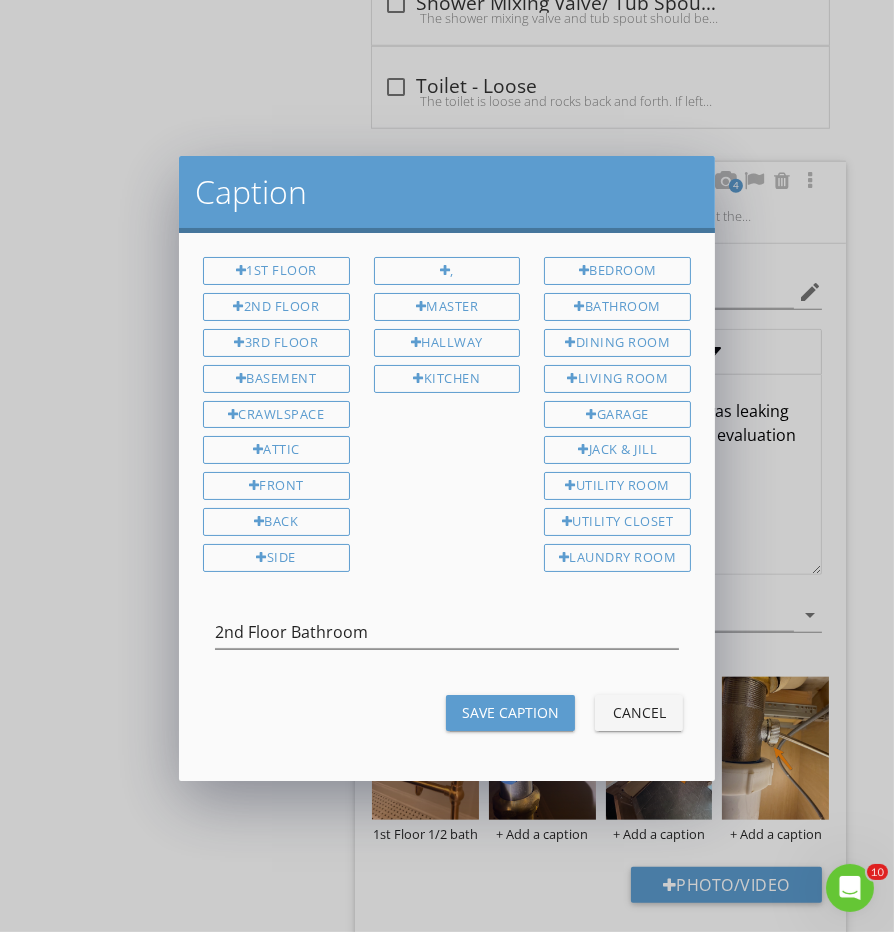 click on "Save Caption" at bounding box center [510, 712] 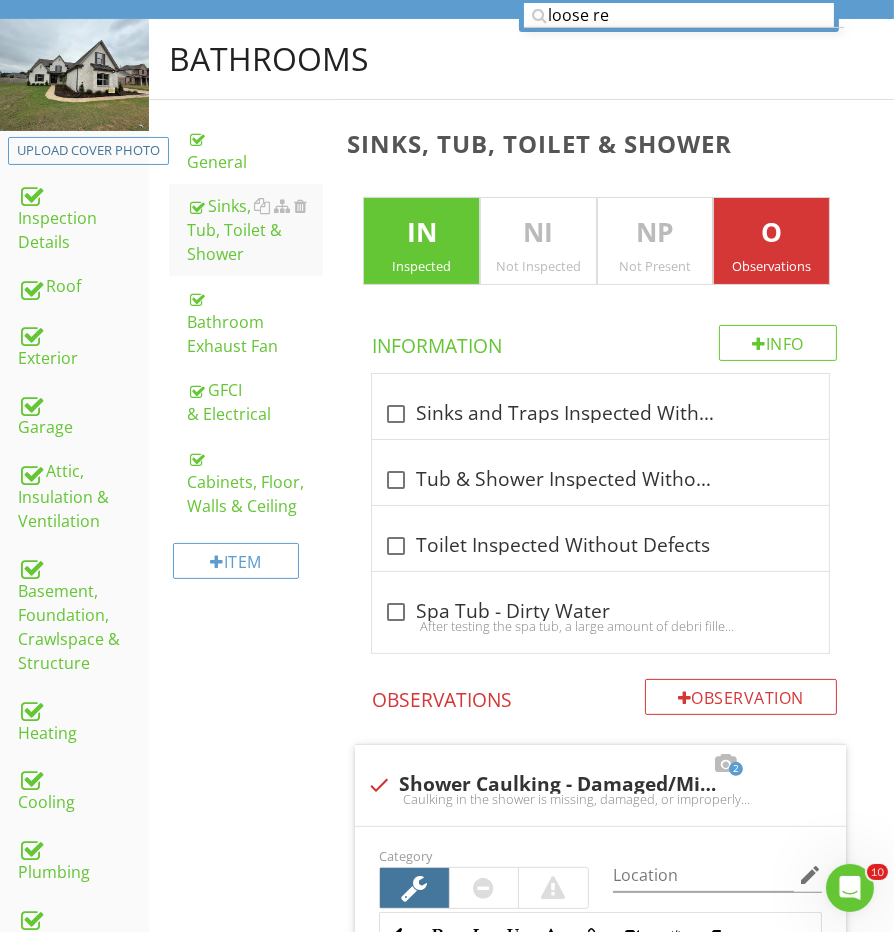 scroll, scrollTop: 264, scrollLeft: 0, axis: vertical 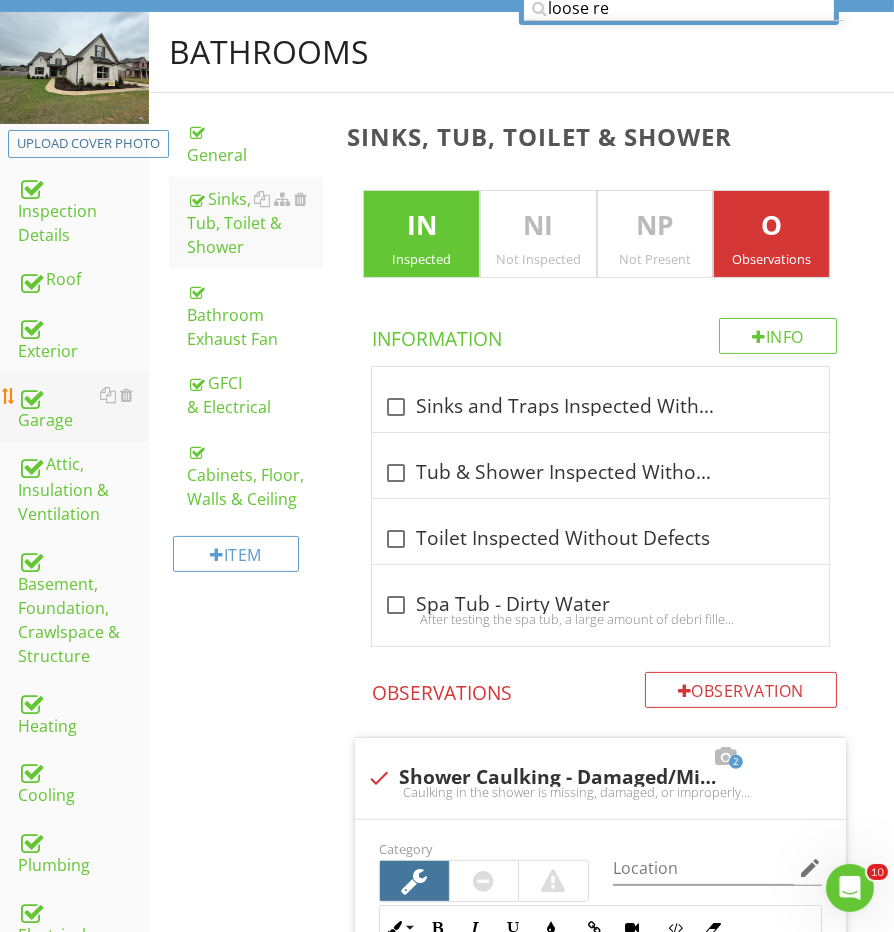 click on "Garage" at bounding box center (83, 408) 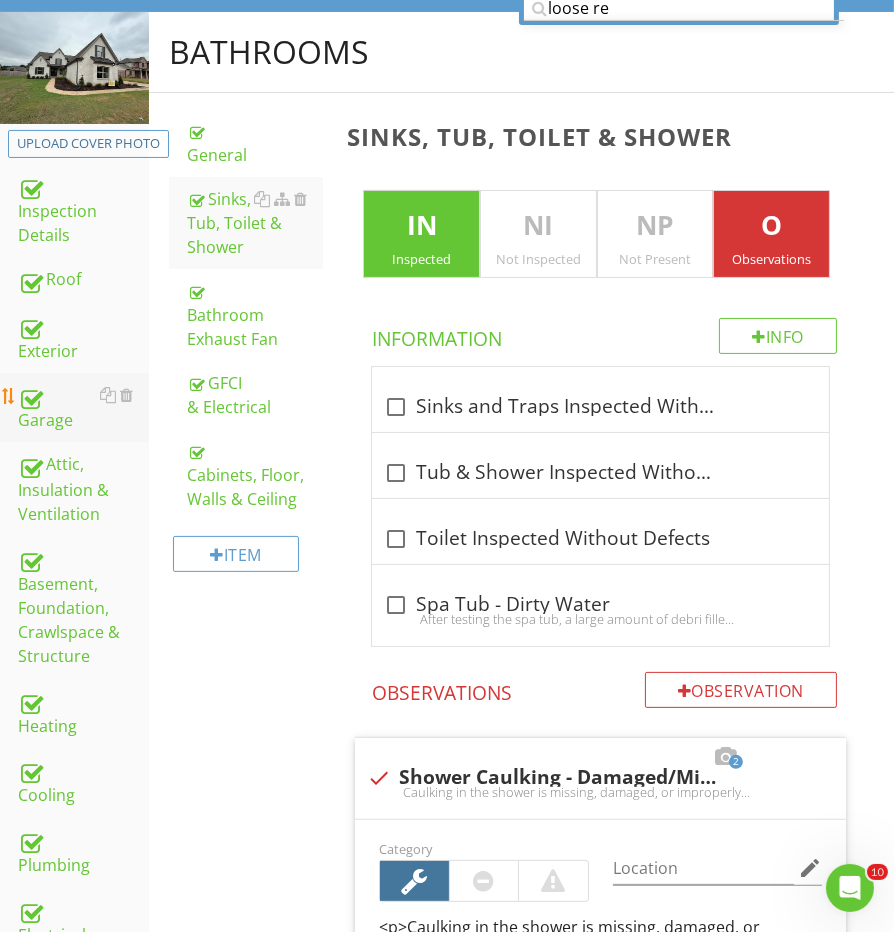click on "Garage" at bounding box center [83, 408] 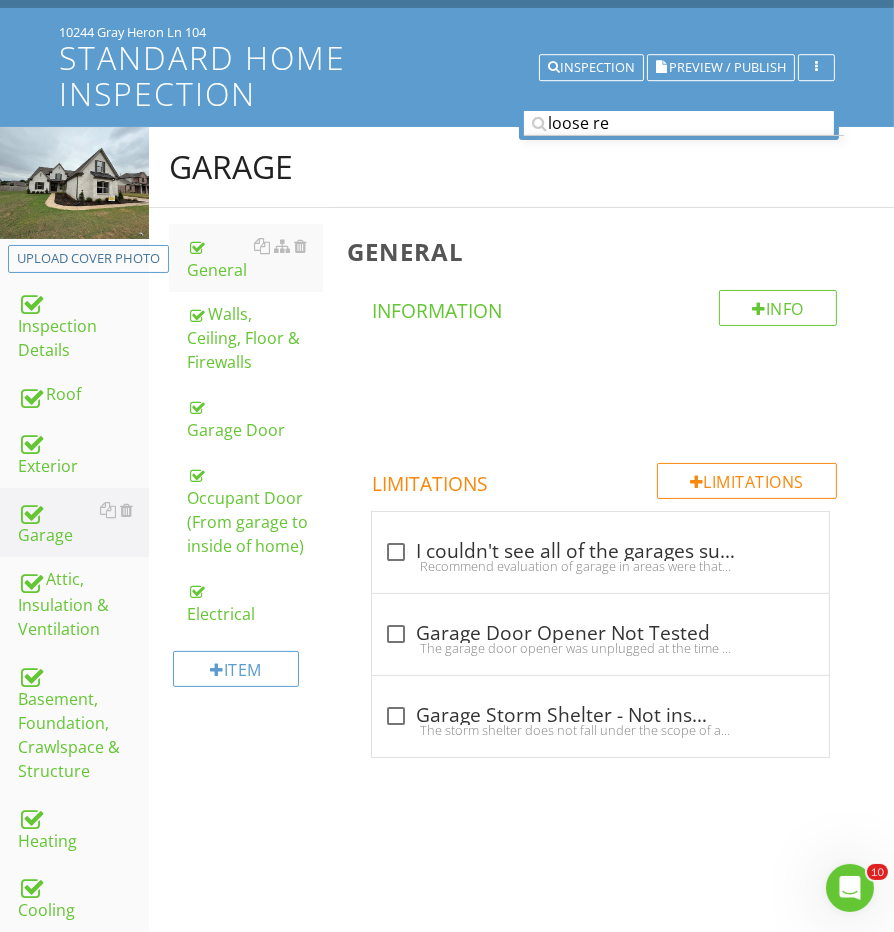 scroll, scrollTop: 142, scrollLeft: 0, axis: vertical 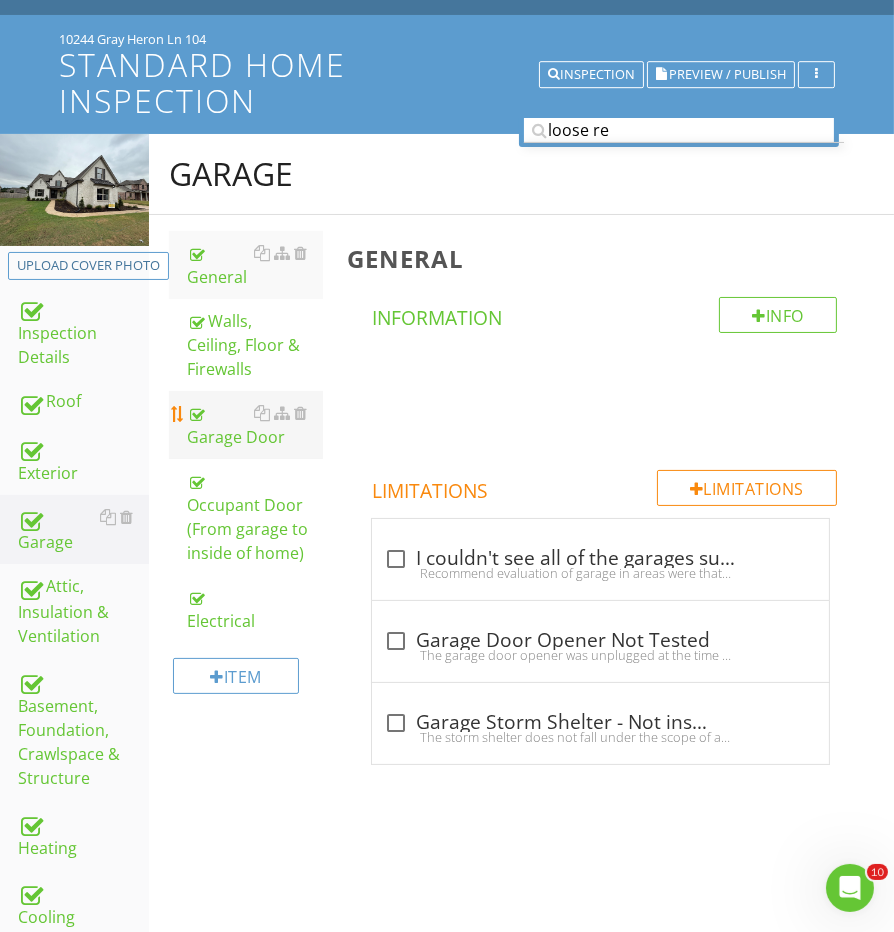 click on "Garage Door" at bounding box center (255, 425) 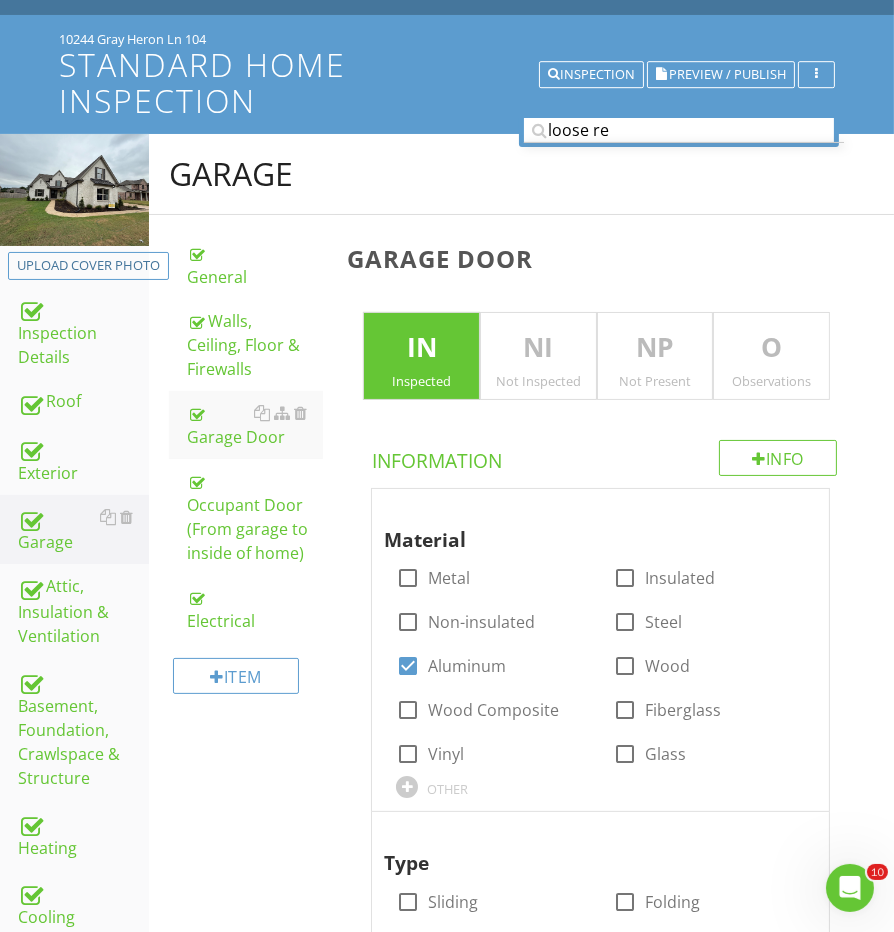 click on "O" at bounding box center [771, 348] 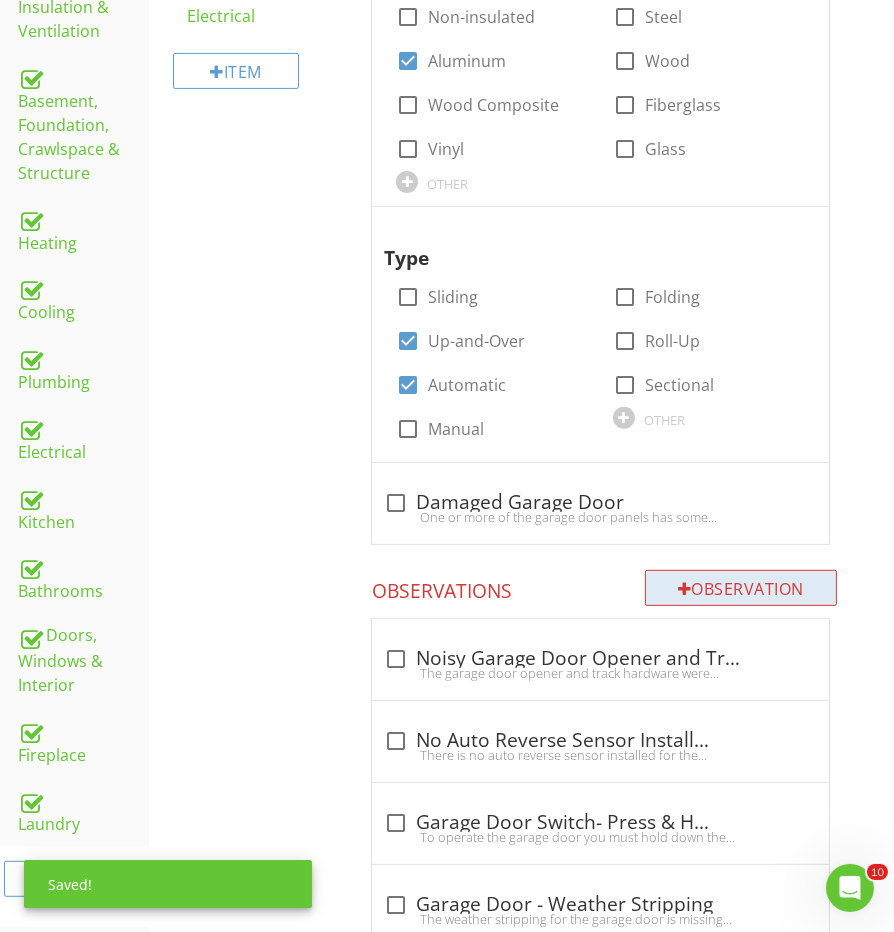 click on "Observation" at bounding box center [741, 588] 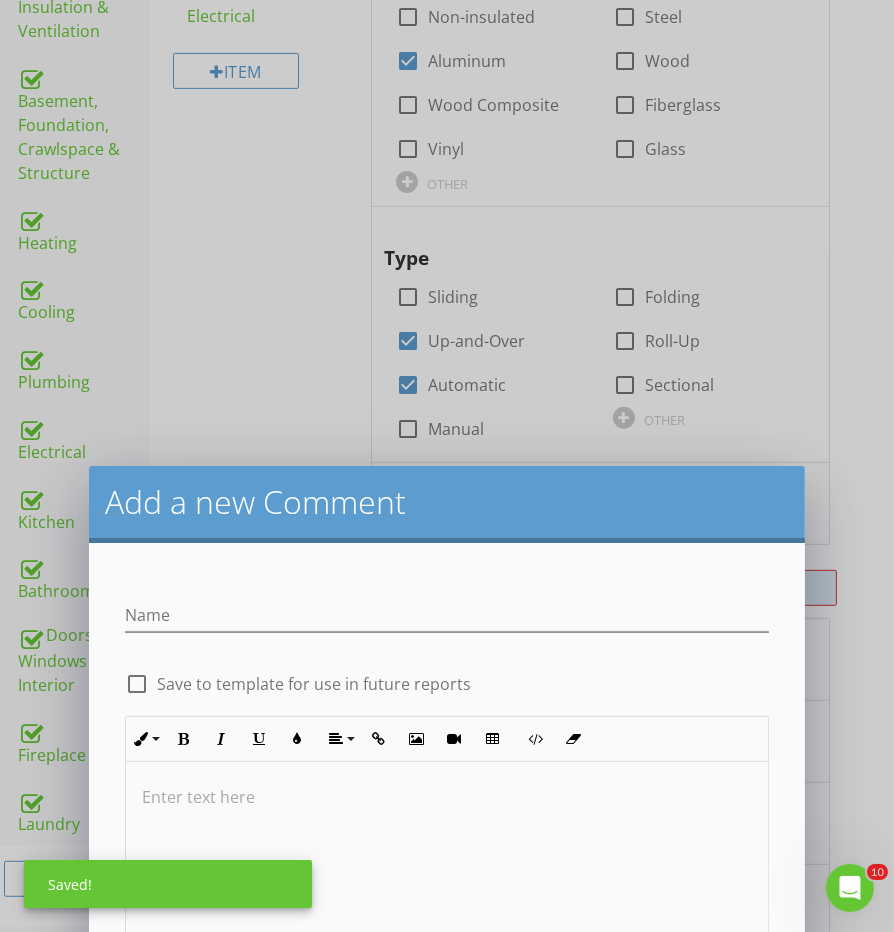 scroll, scrollTop: 745, scrollLeft: 0, axis: vertical 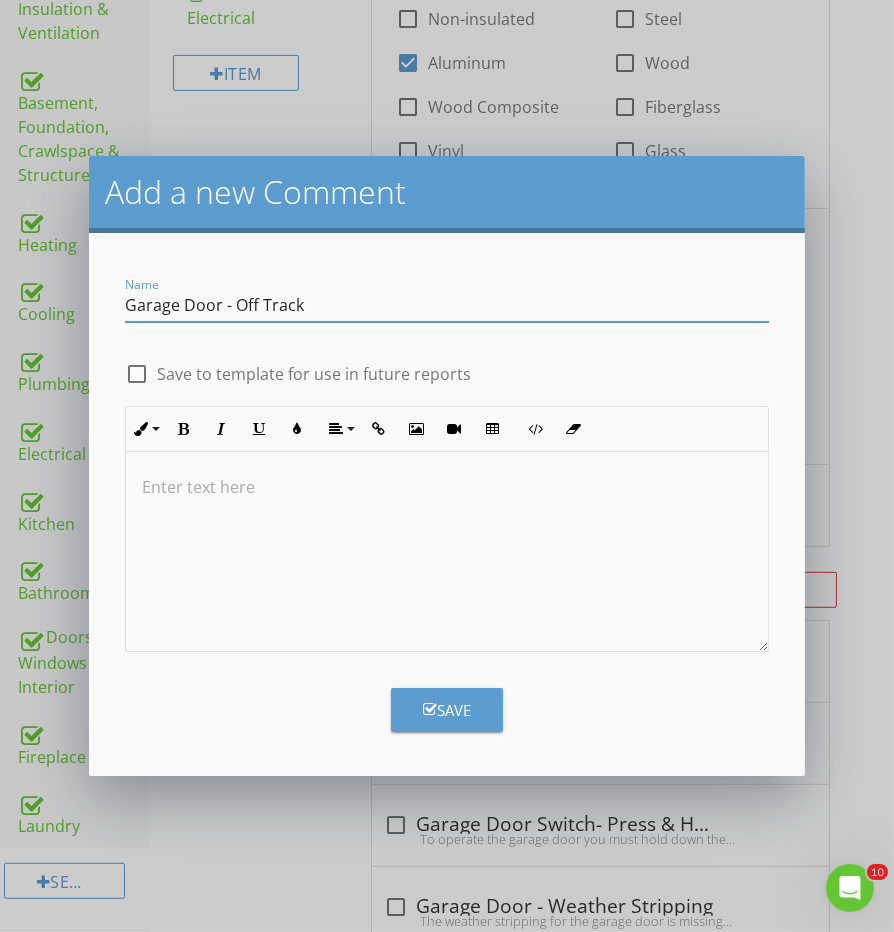 type on "Garage Door - Off Track" 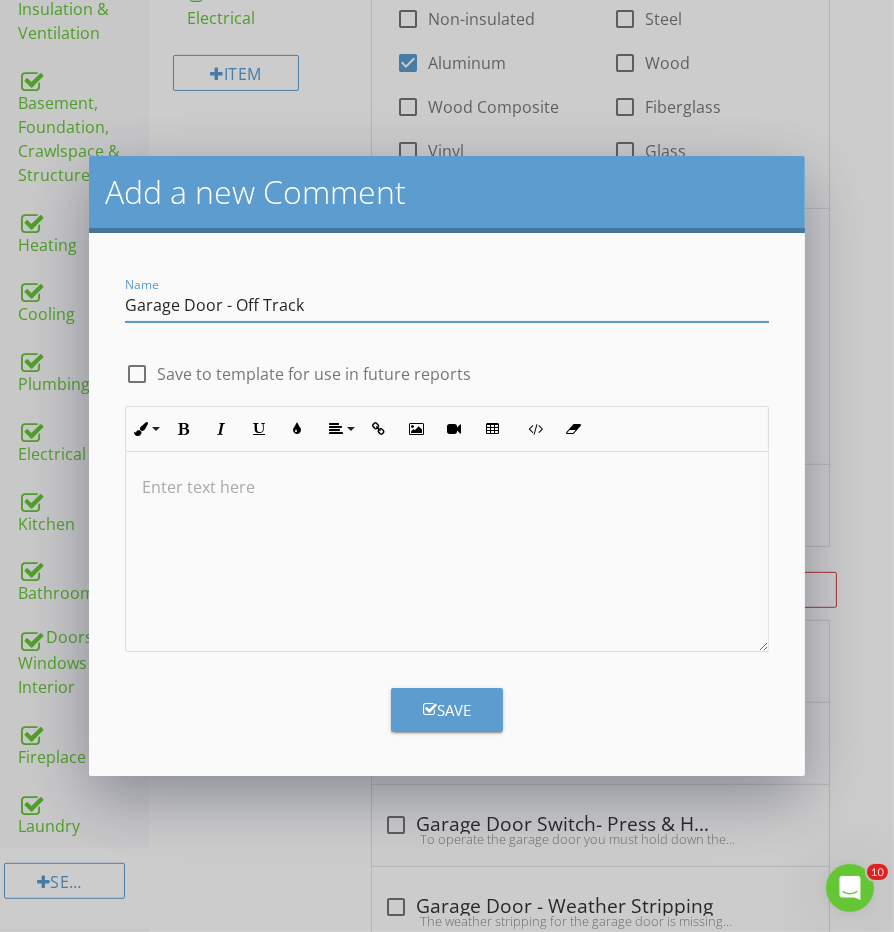click at bounding box center (446, 552) 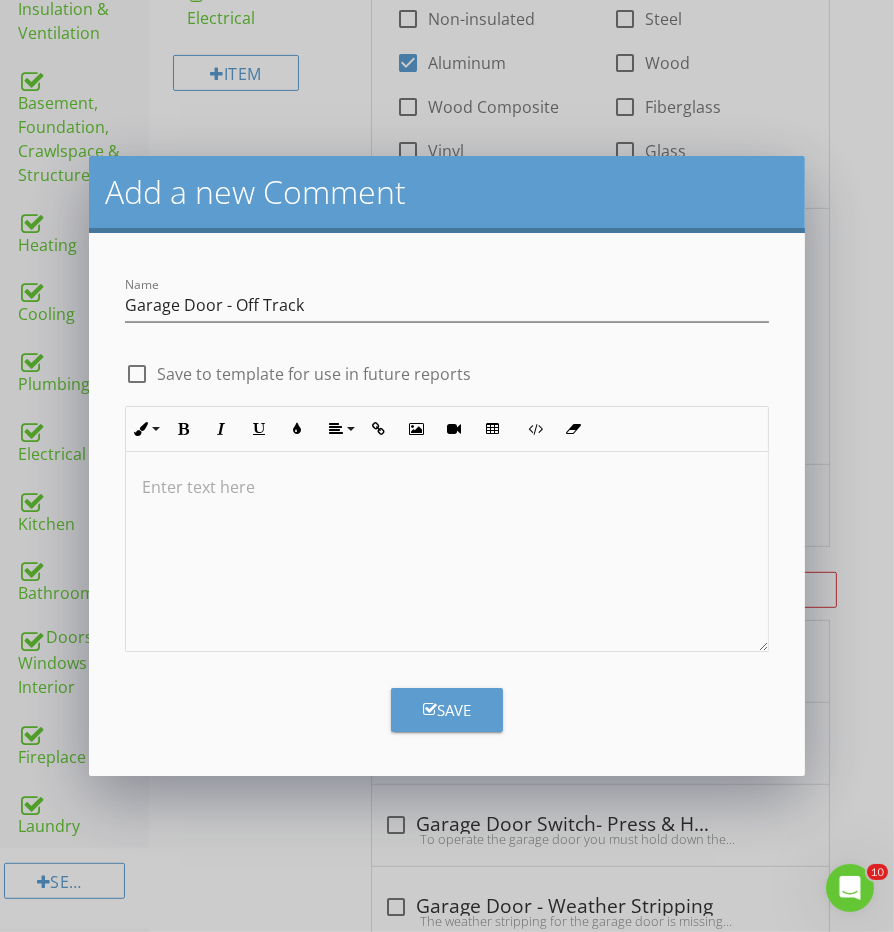 type 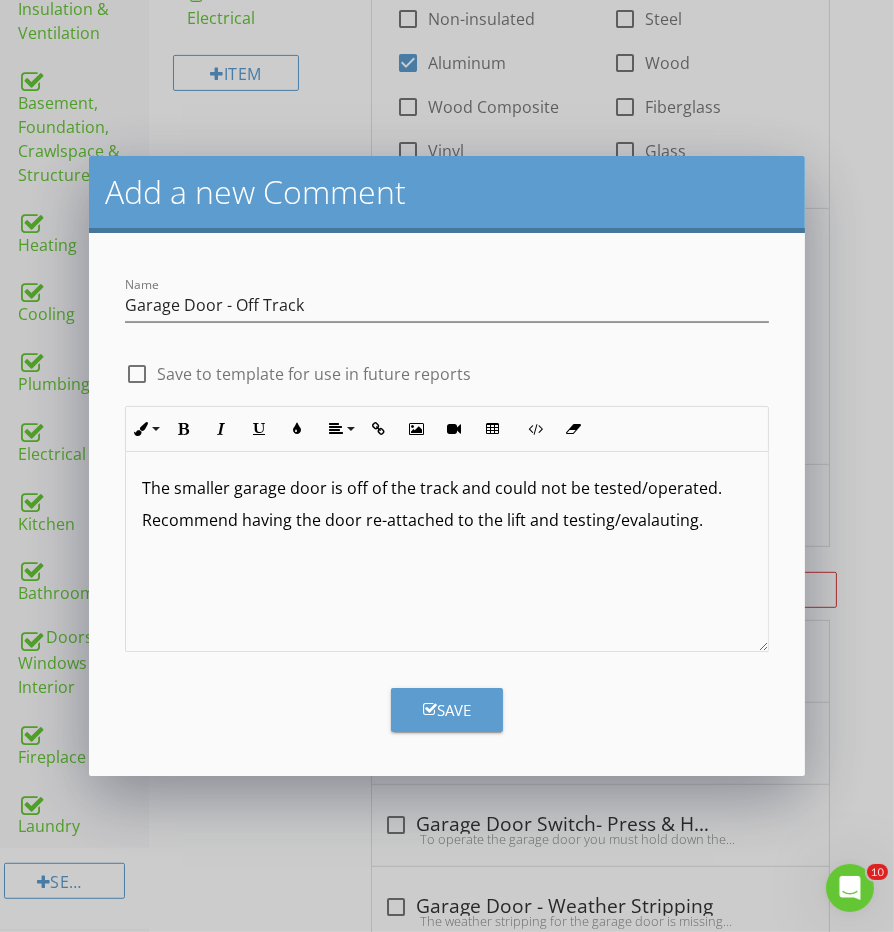 click on "The smaller garage door is off of the track and could not be tested/operated. Recommend having the door re-attached to the lift and testing/evalauting." at bounding box center [446, 552] 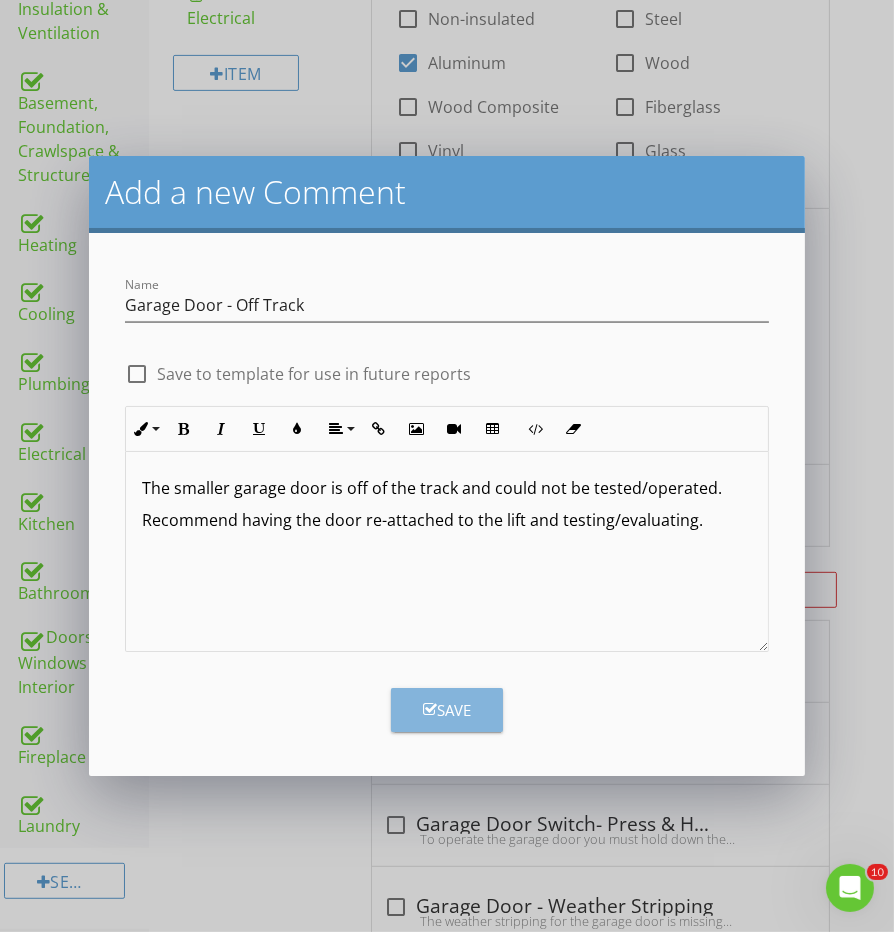 click on "Save" at bounding box center [447, 710] 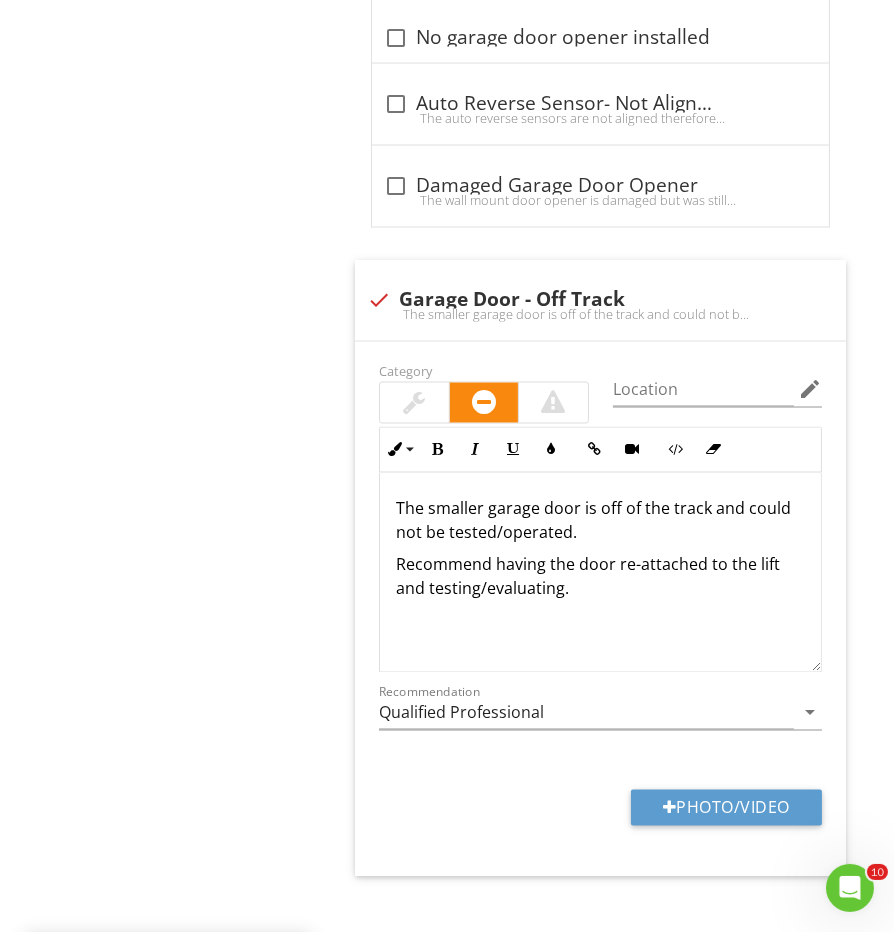 scroll, scrollTop: 3417, scrollLeft: 0, axis: vertical 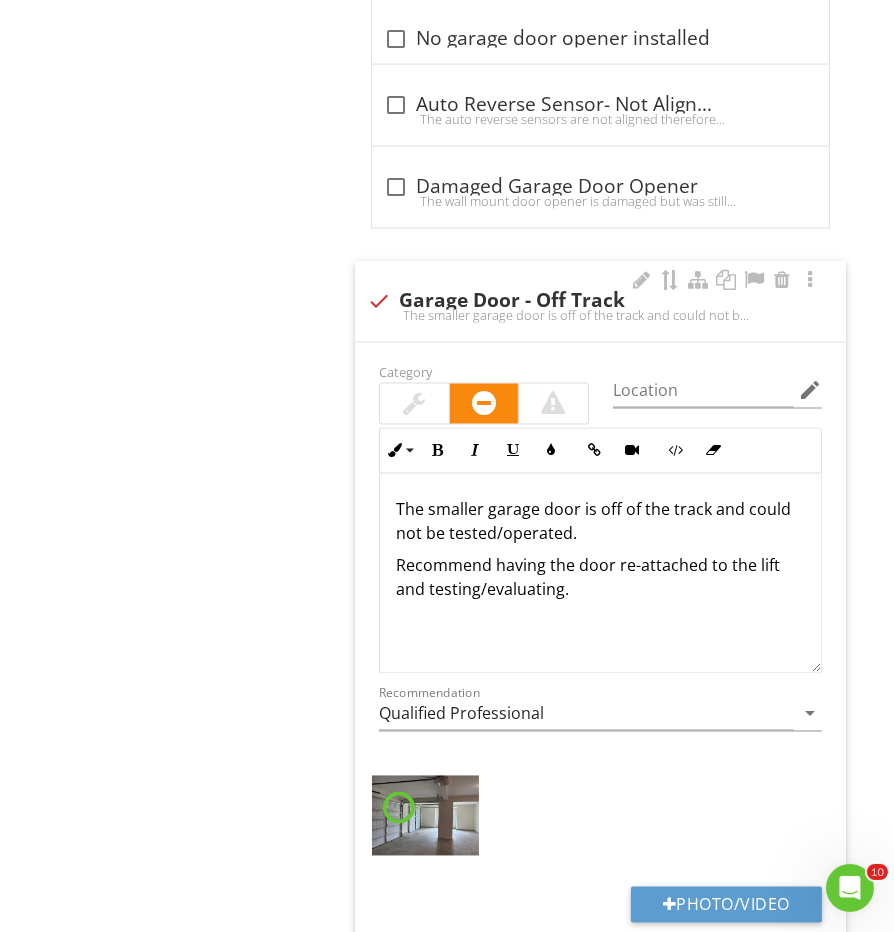 click at bounding box center [414, 404] 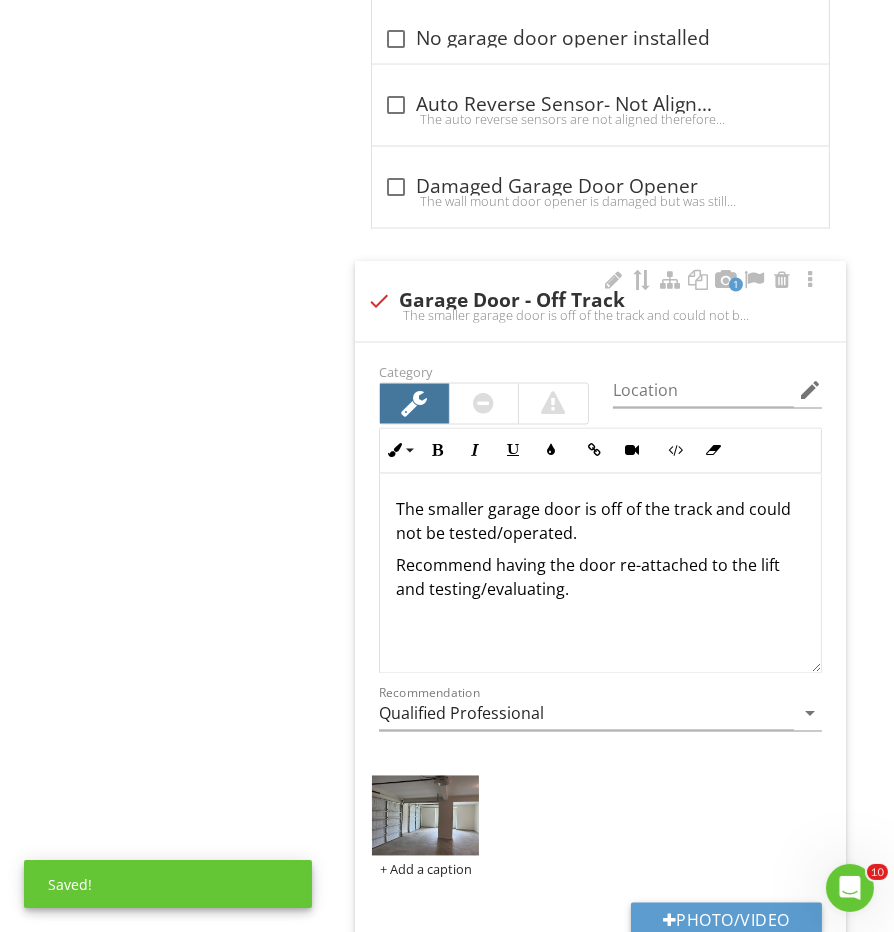 click on "Category                 Location edit       Inline Style XLarge Large Normal Small Light Small/Light Bold Italic Underline Colors Insert Link Insert Video Code View Clear Formatting Ordered List Unordered List Insert Image Insert Table The smaller garage door is off of the track and could not be tested/operated. Recommend having the door re-attached to the lift and testing/evaluating.  Enter text here <p>The smaller garage door is off of the track and could not be tested/operated.</p><p>Recommend having the door re-attached to the lift and testing/evaluating.&nbsp;</p>   Recommendation Qualified Professional arrow_drop_down             + Add a caption
Photo/Video" at bounding box center [600, 666] 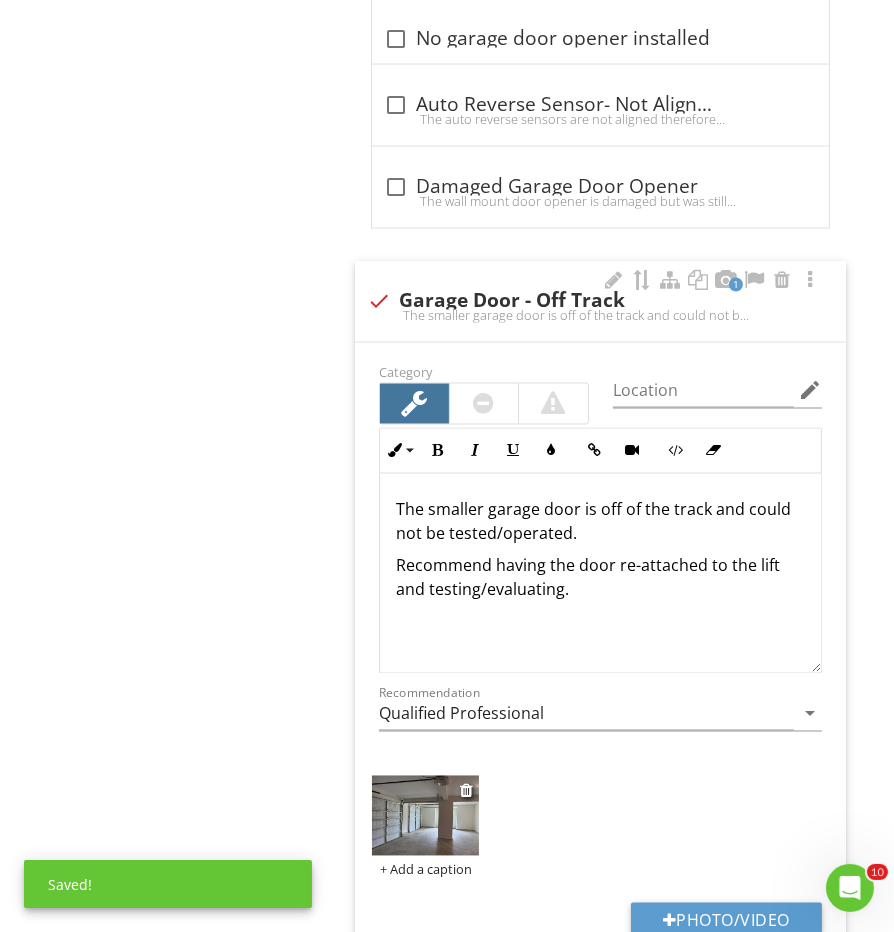 click at bounding box center (425, 816) 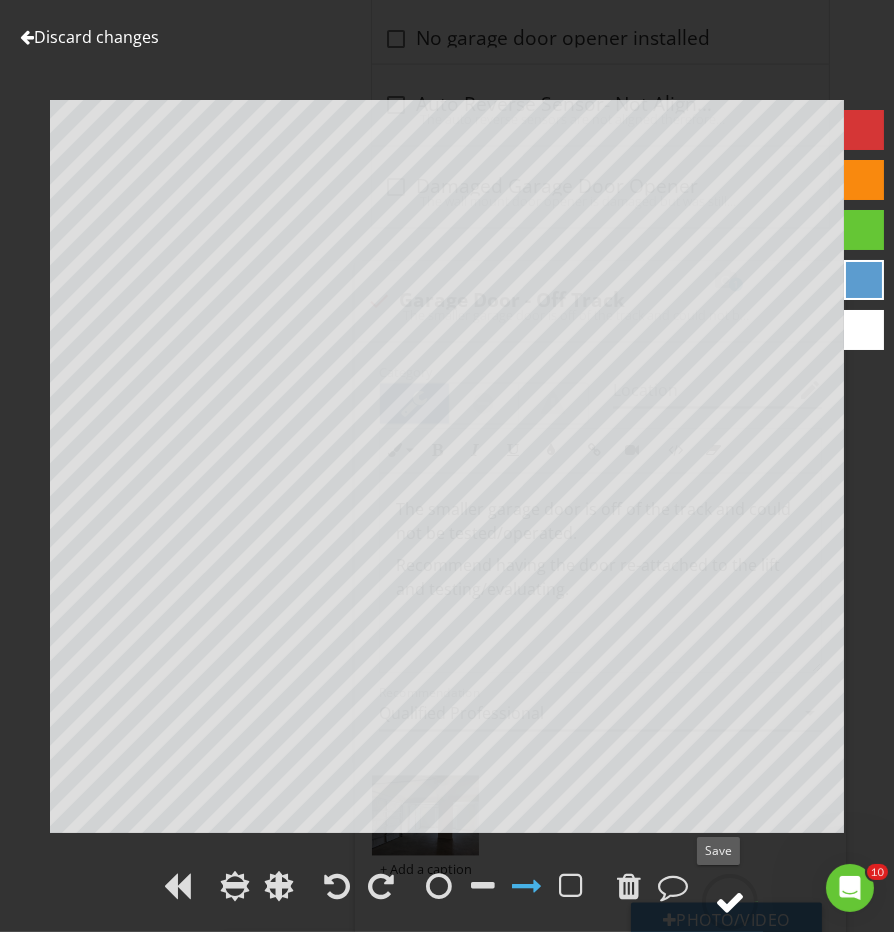 click 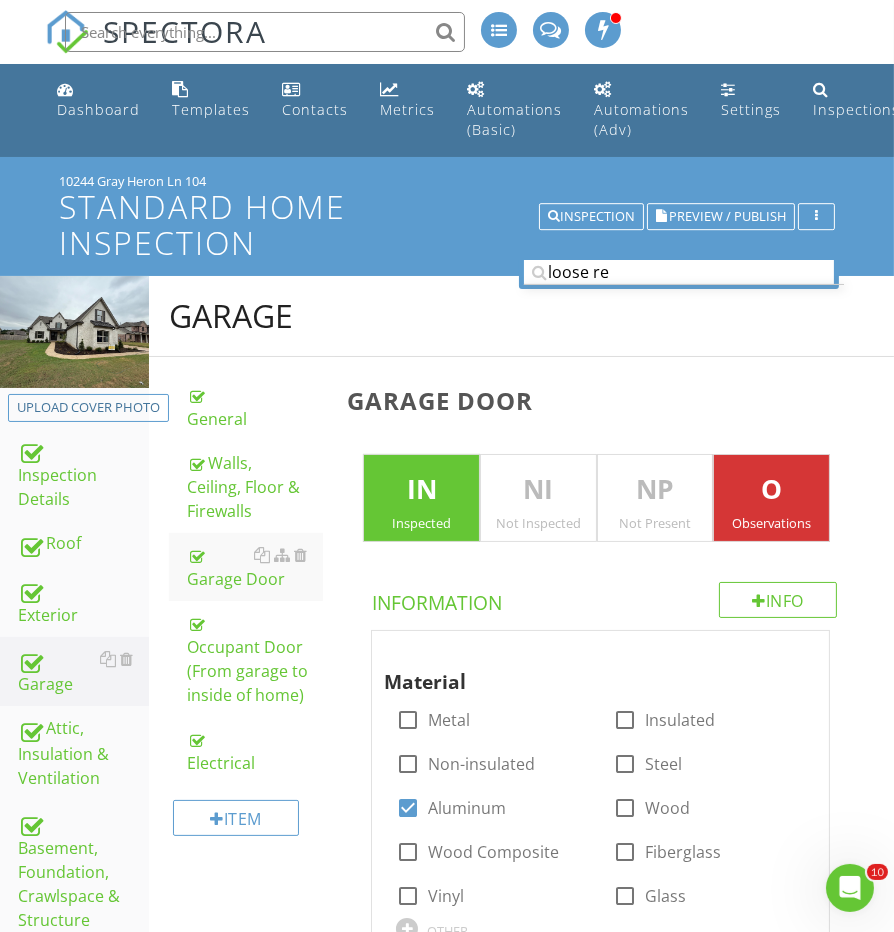 scroll, scrollTop: 0, scrollLeft: 0, axis: both 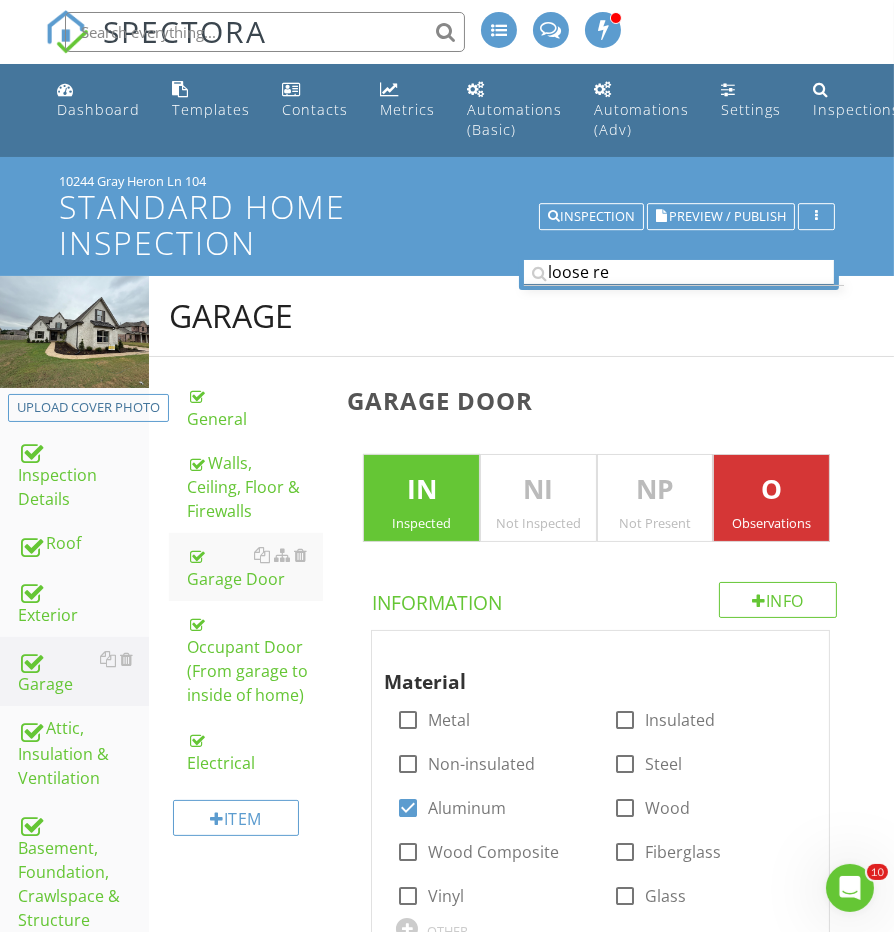 click on "loose re" at bounding box center (679, 272) 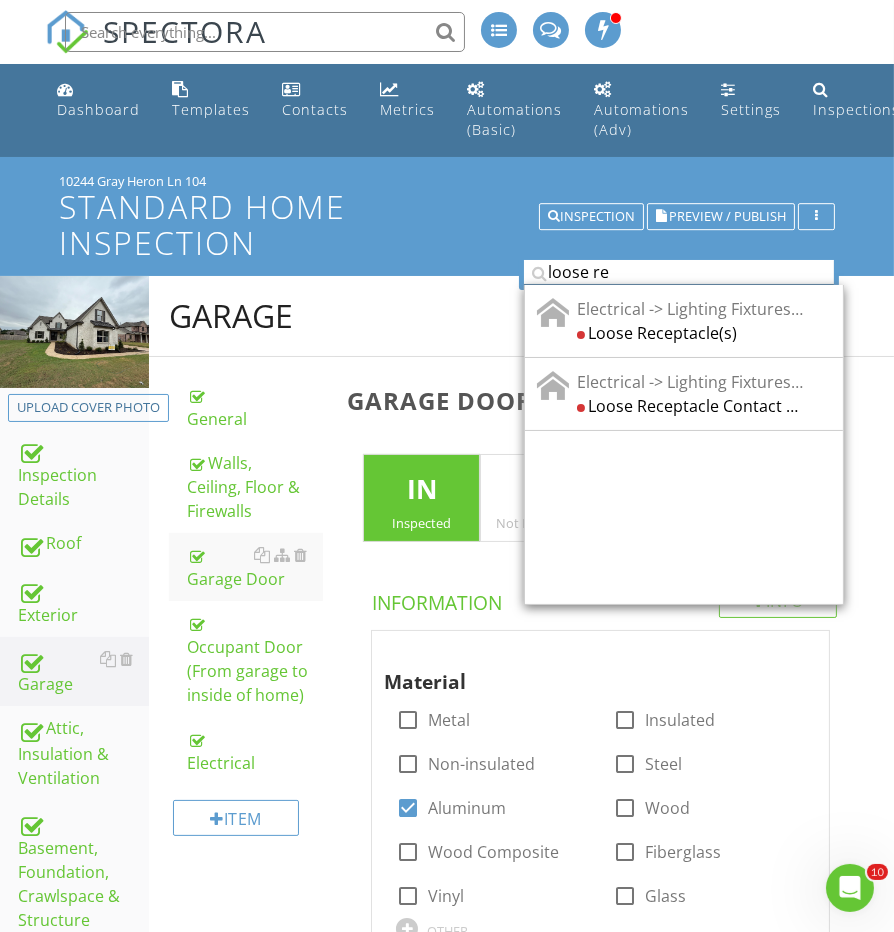 click on "loose re" at bounding box center (679, 272) 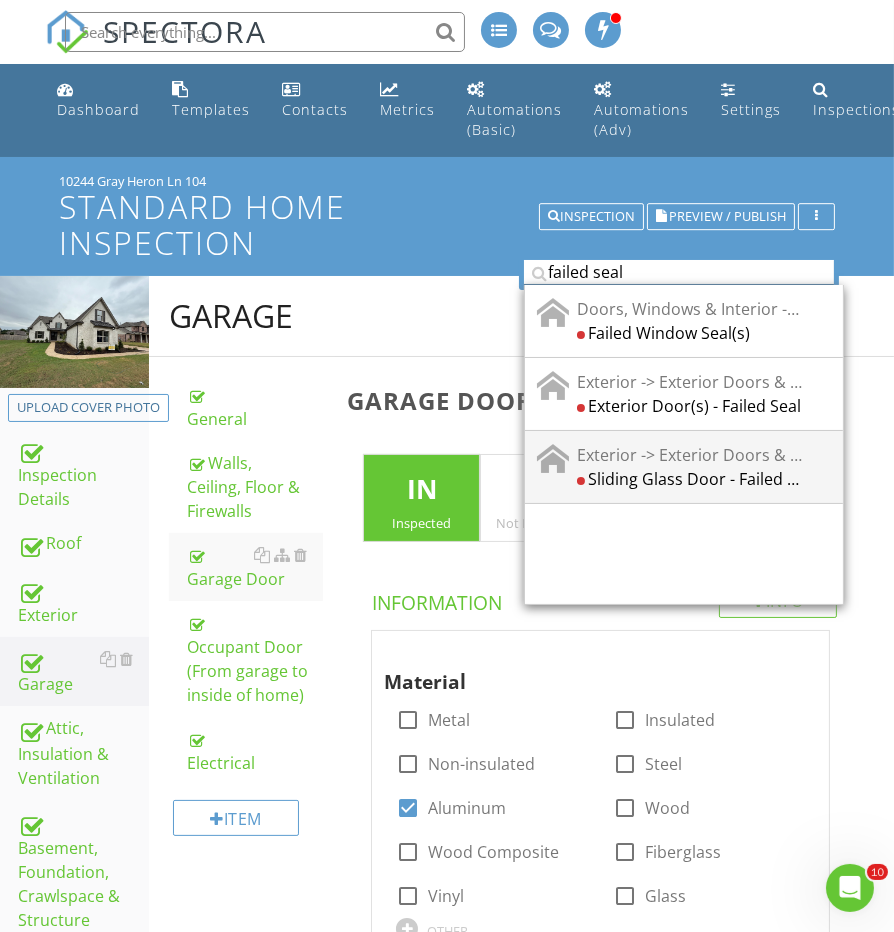 type on "failed seal" 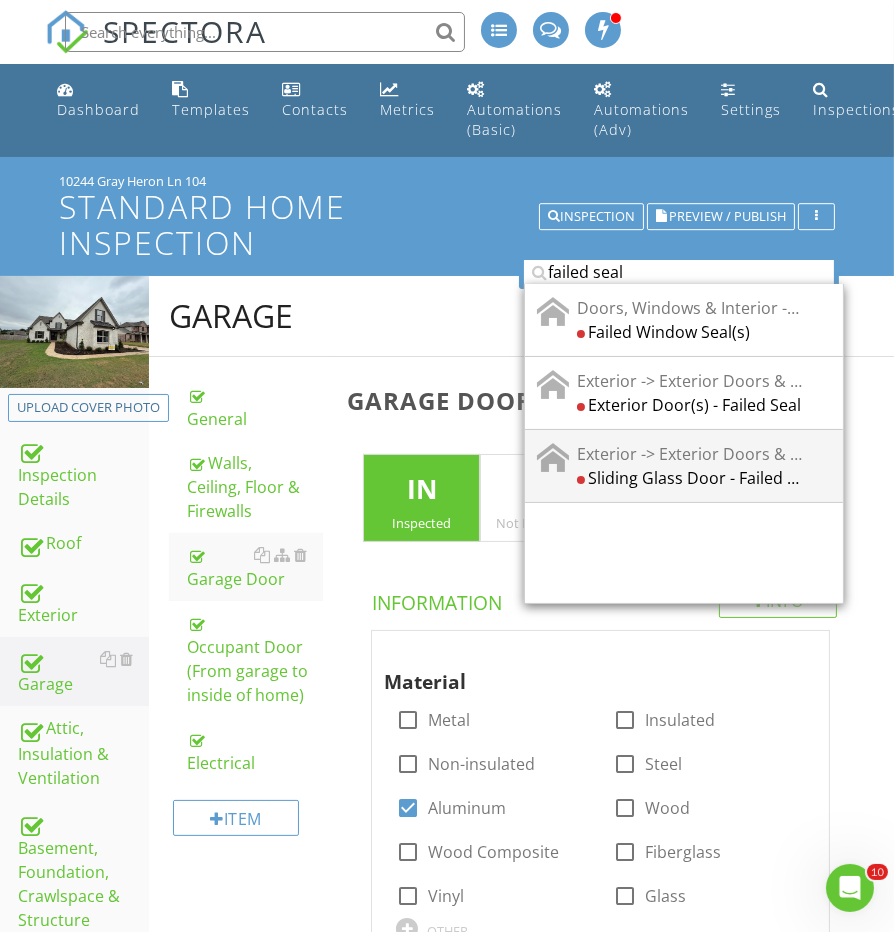 click on "Sliding Glass Door - Failed Seal" at bounding box center [690, 478] 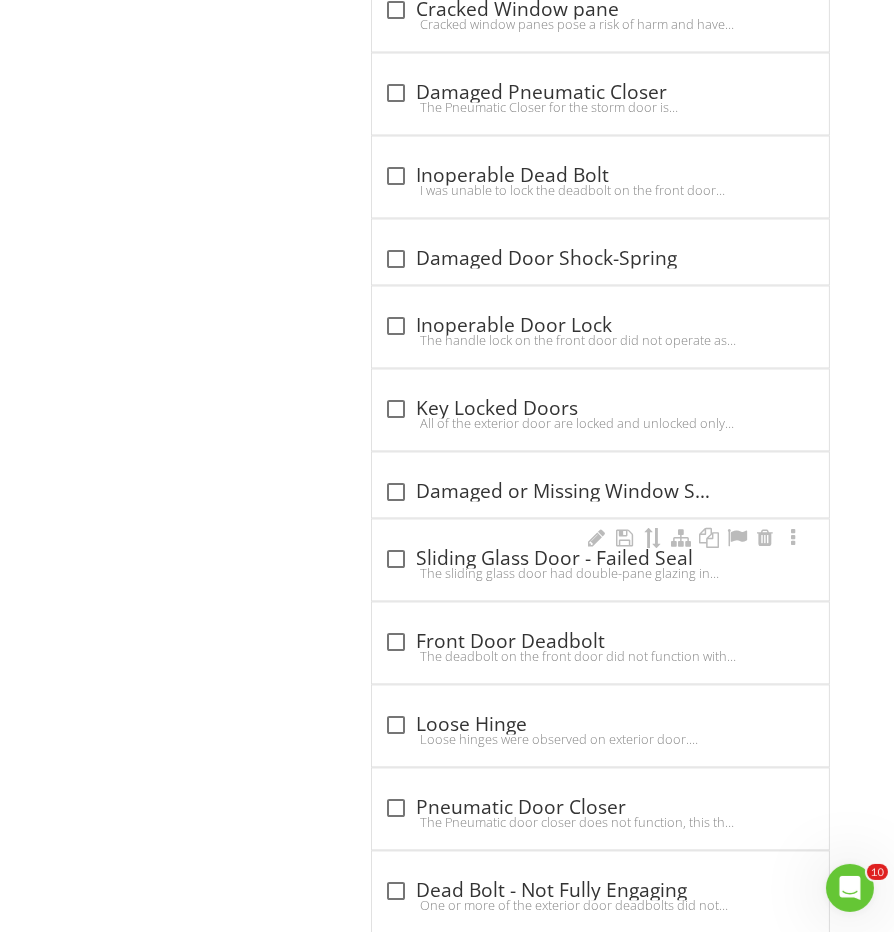 click on "The sliding glass door had double-pane glazing in which condensation was visible. This indicates a loss of thermal integrity. The door should be repaired or replaced as necessary by a qualified contractor. Replacement is more typical." at bounding box center (600, 573) 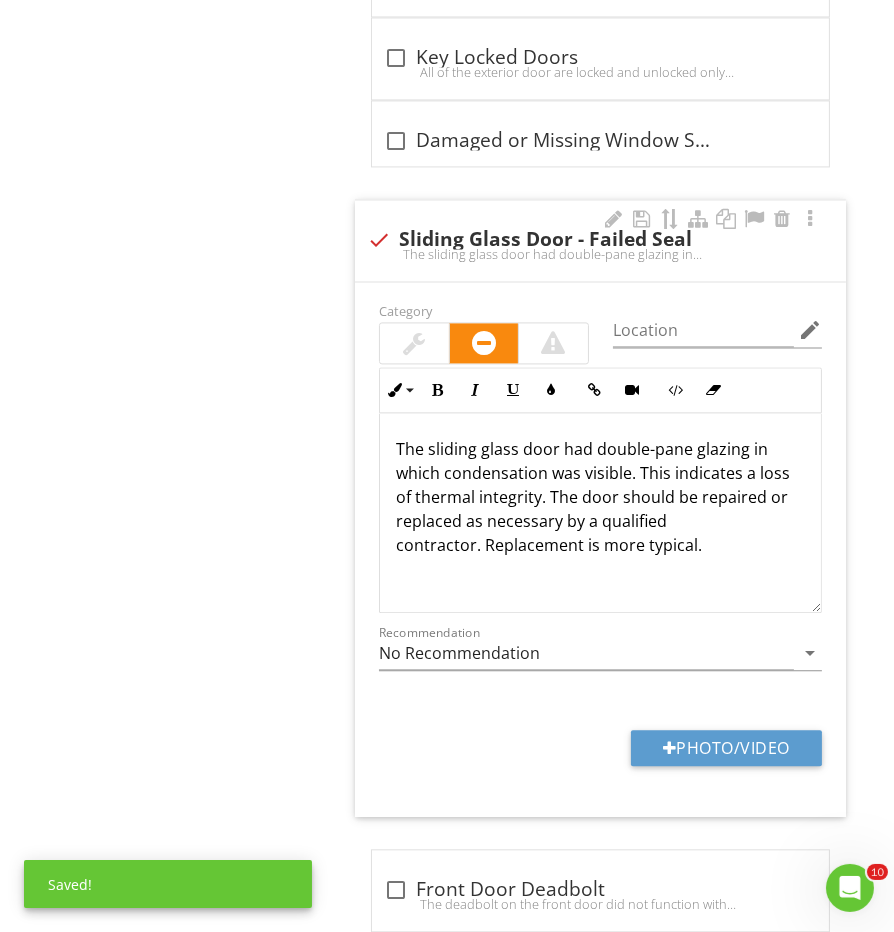 scroll, scrollTop: 4285, scrollLeft: 0, axis: vertical 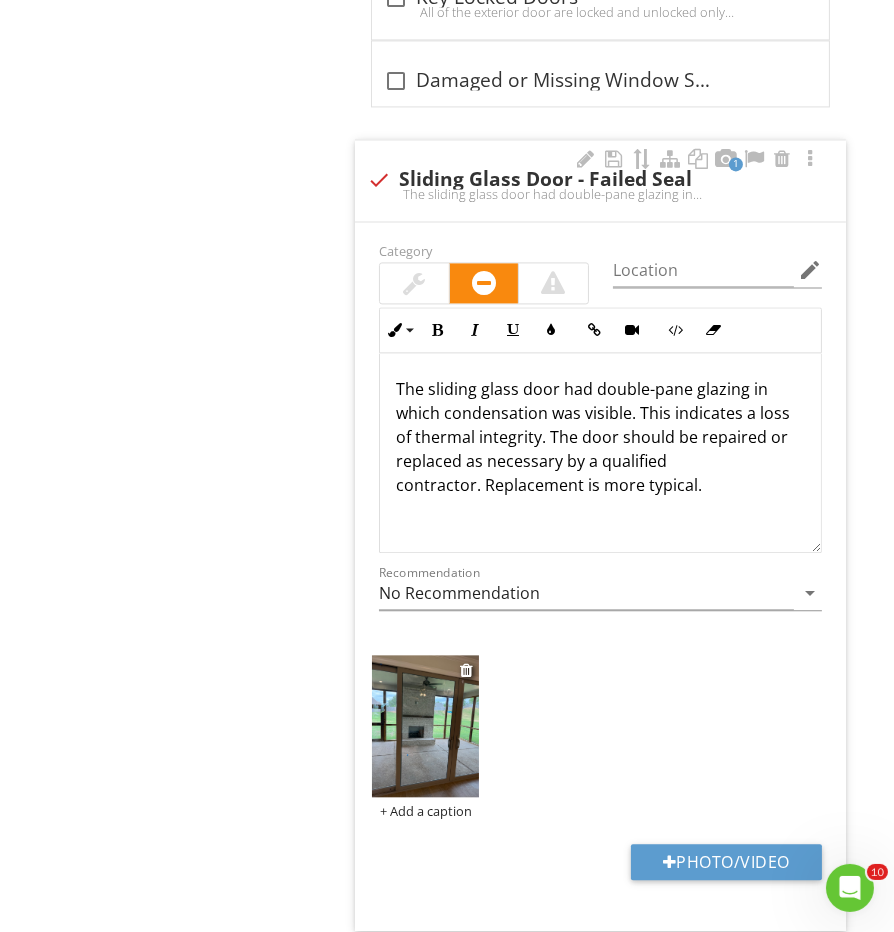 click at bounding box center (425, 726) 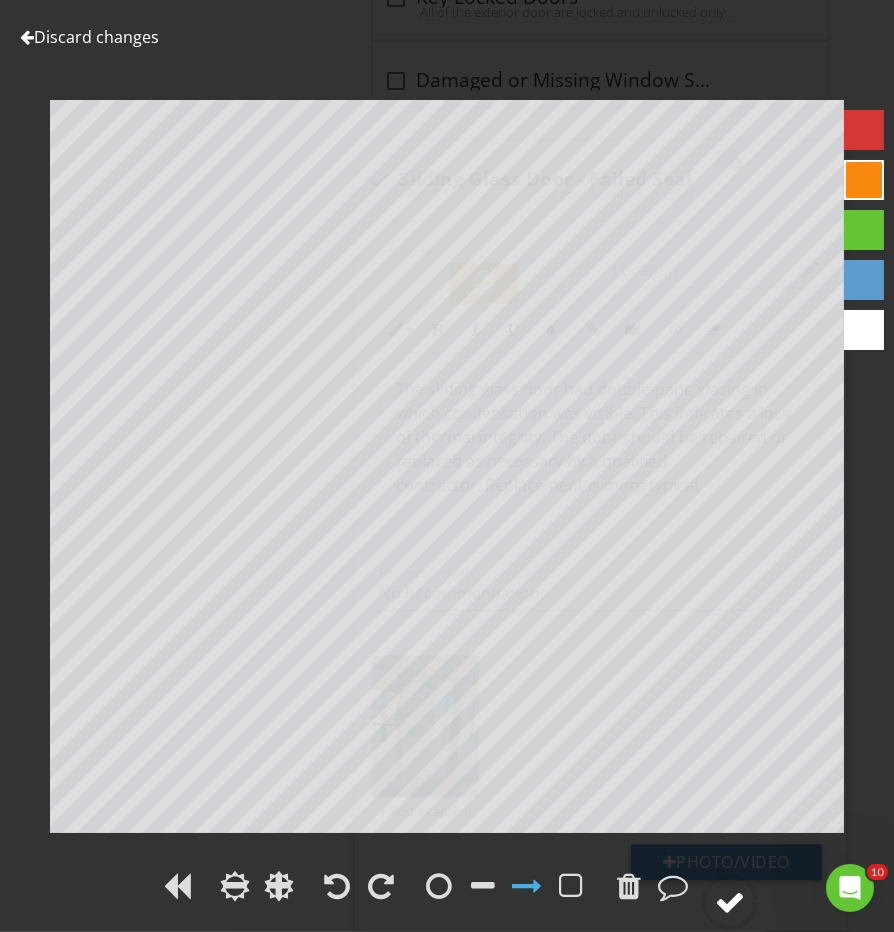 click at bounding box center [730, 902] 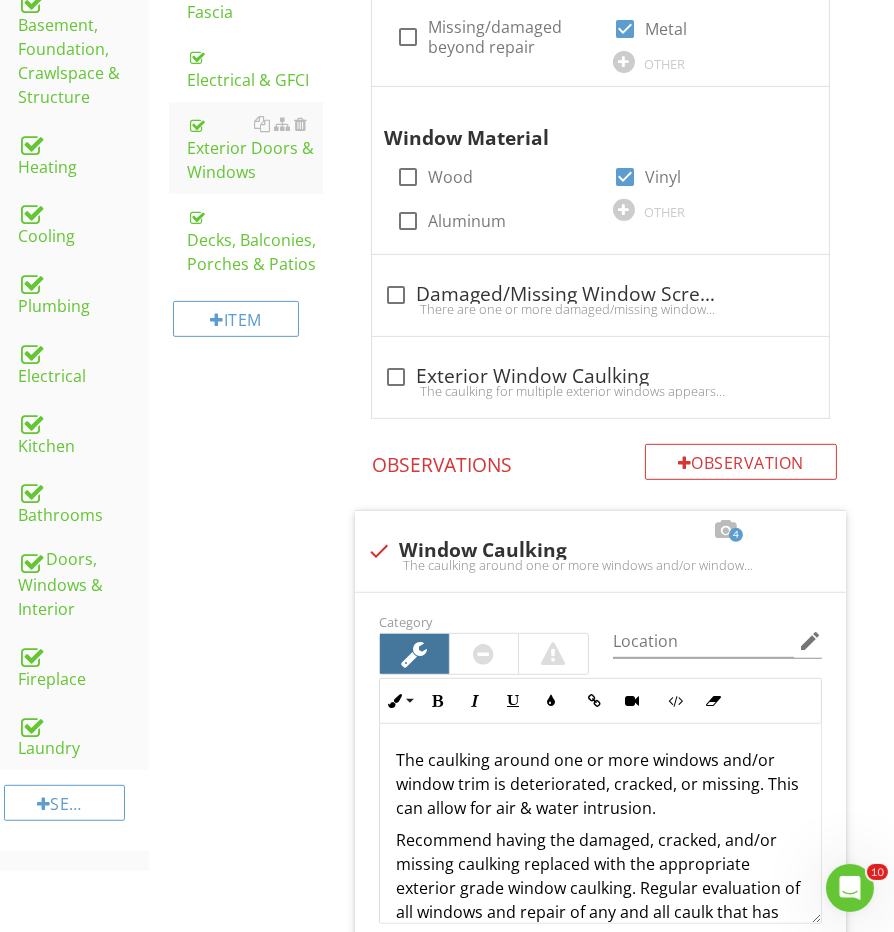 scroll, scrollTop: 461, scrollLeft: 0, axis: vertical 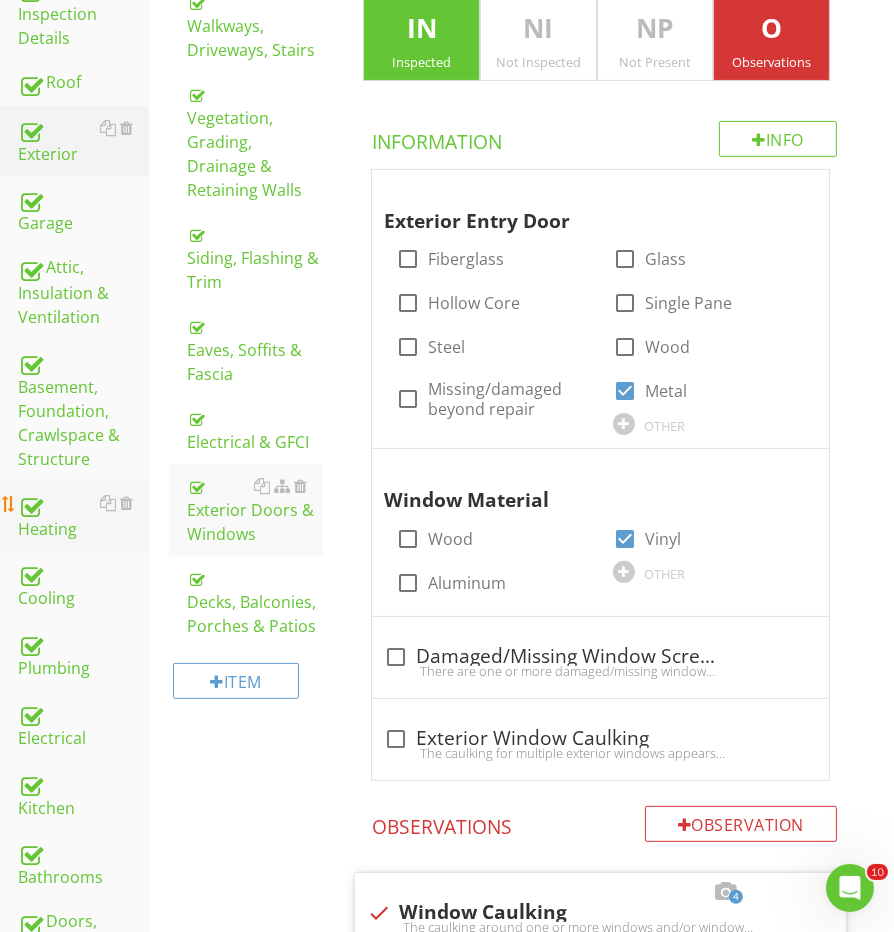click on "Heating" at bounding box center [83, 516] 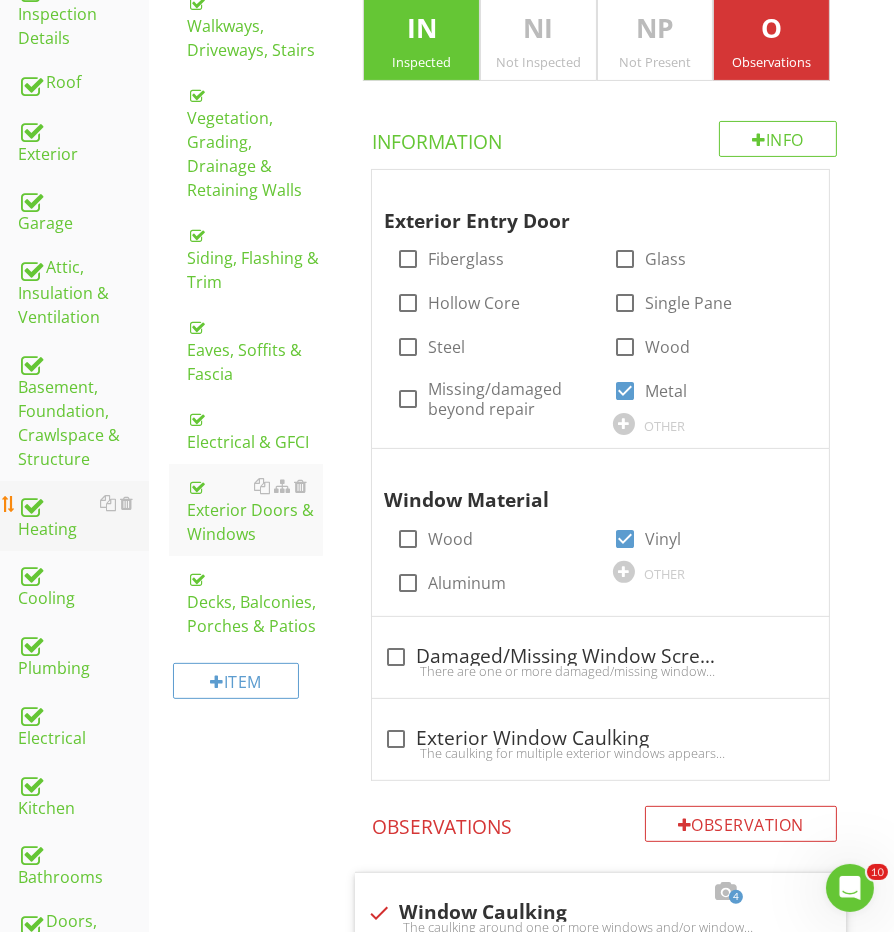 click on "Heating" at bounding box center (83, 516) 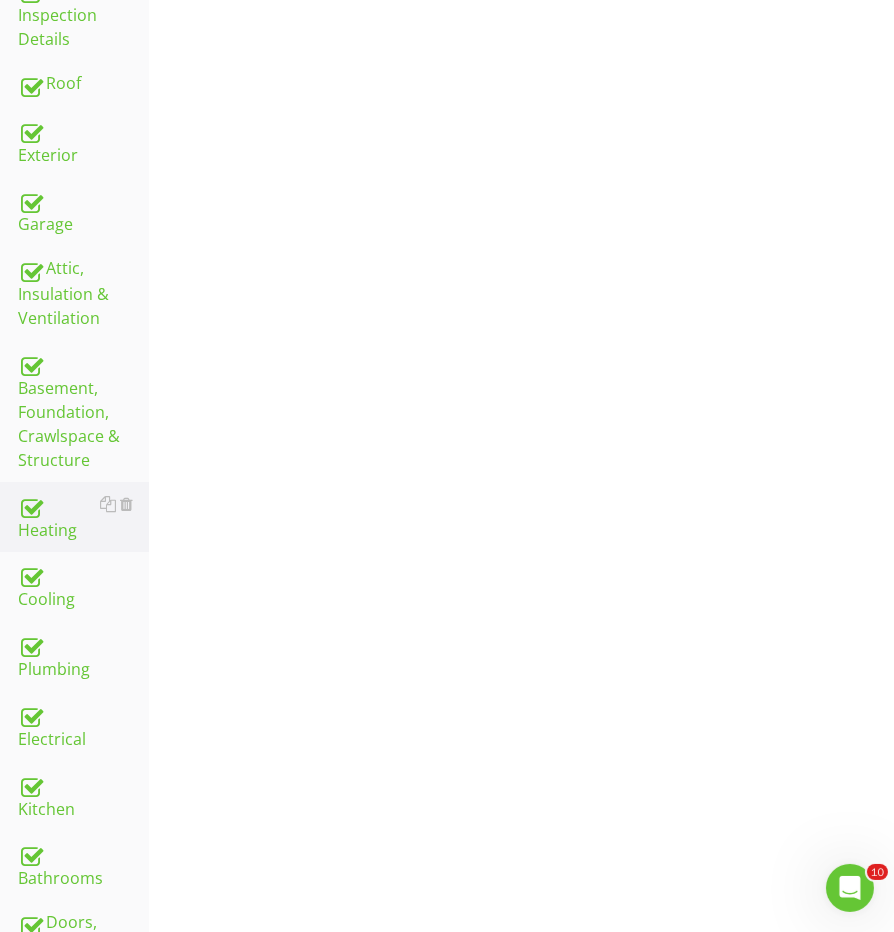 scroll, scrollTop: 258, scrollLeft: 0, axis: vertical 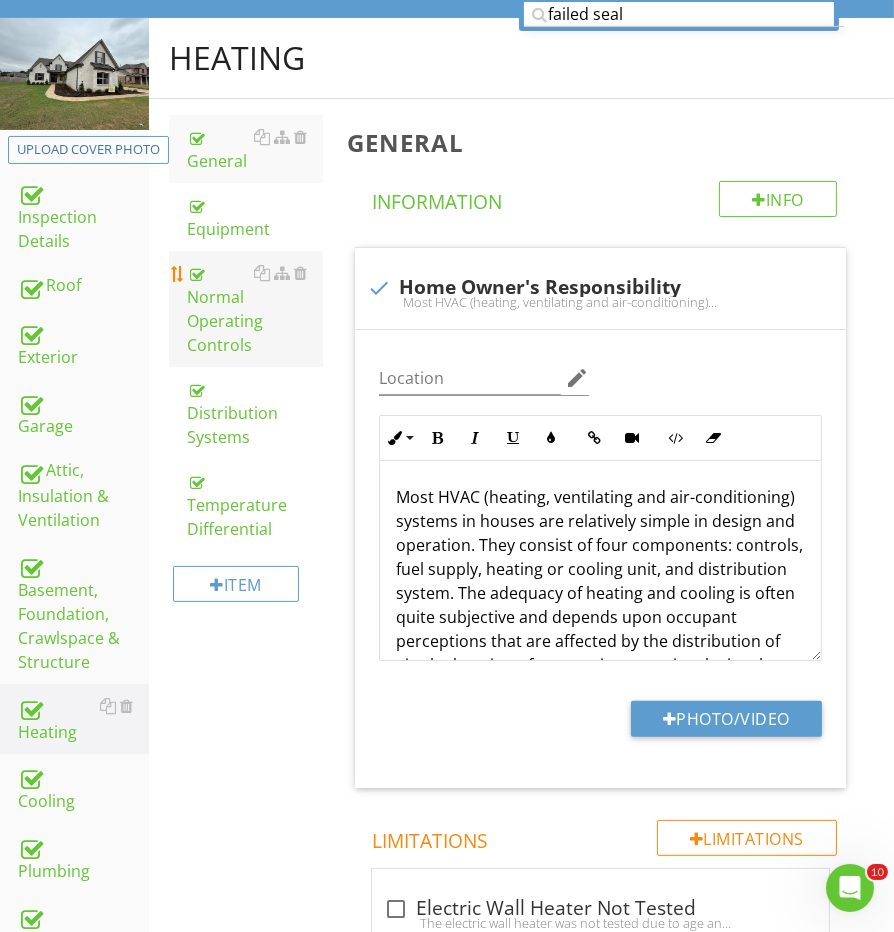 click on "Normal Operating Controls" at bounding box center (255, 309) 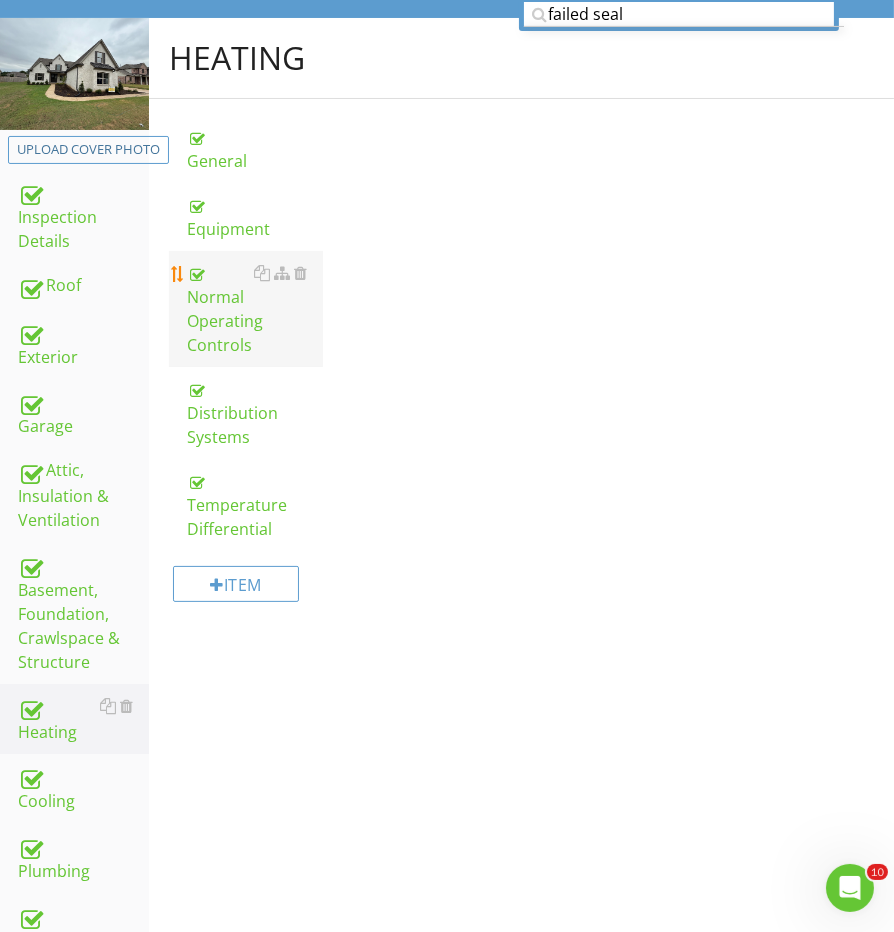 scroll, scrollTop: 257, scrollLeft: 0, axis: vertical 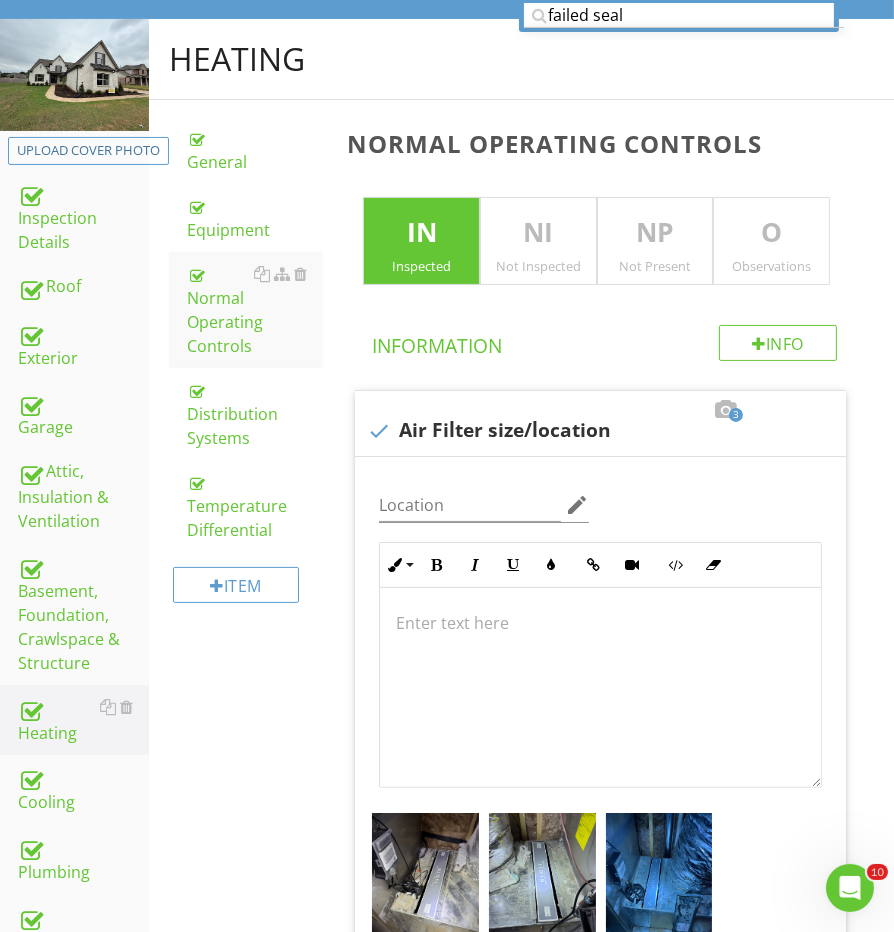 click on "O" at bounding box center [771, 233] 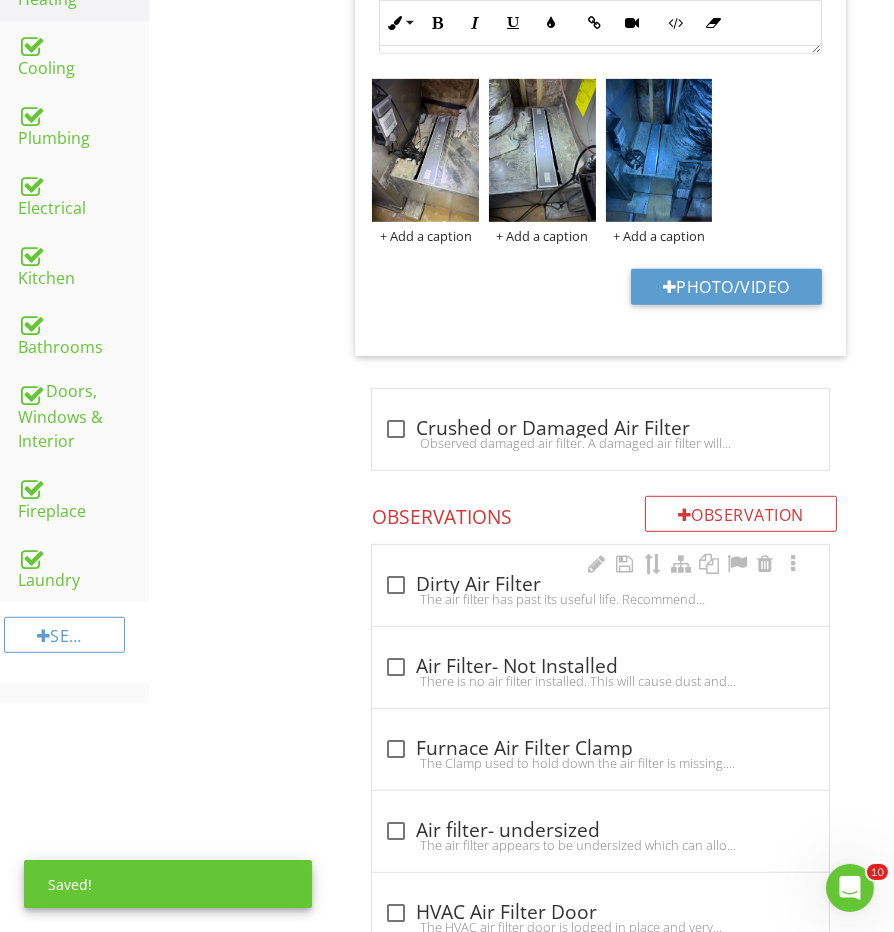 click on "check_box_outline_blank
Dirty Air Filter
The air filter has past its useful life. Recommend replacing the air filter on a 3 month schedule to prevent a build up of dust and debris in the HVAC system." at bounding box center [600, 585] 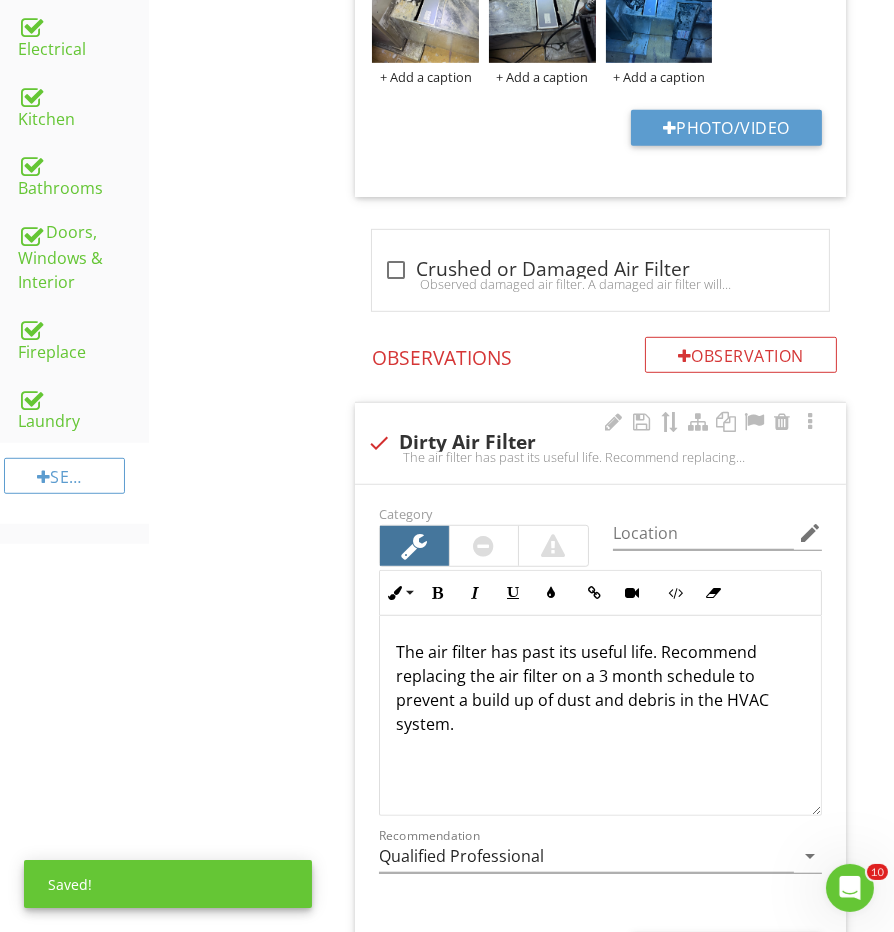 scroll, scrollTop: 1208, scrollLeft: 0, axis: vertical 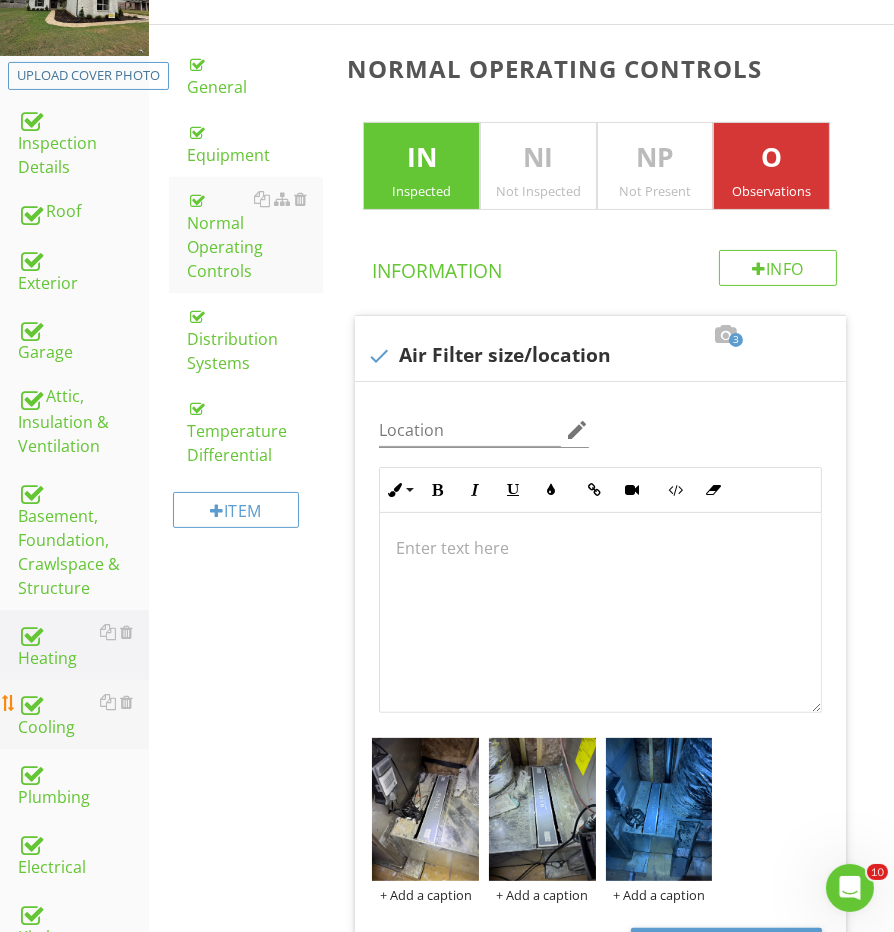 click on "Cooling" at bounding box center [83, 715] 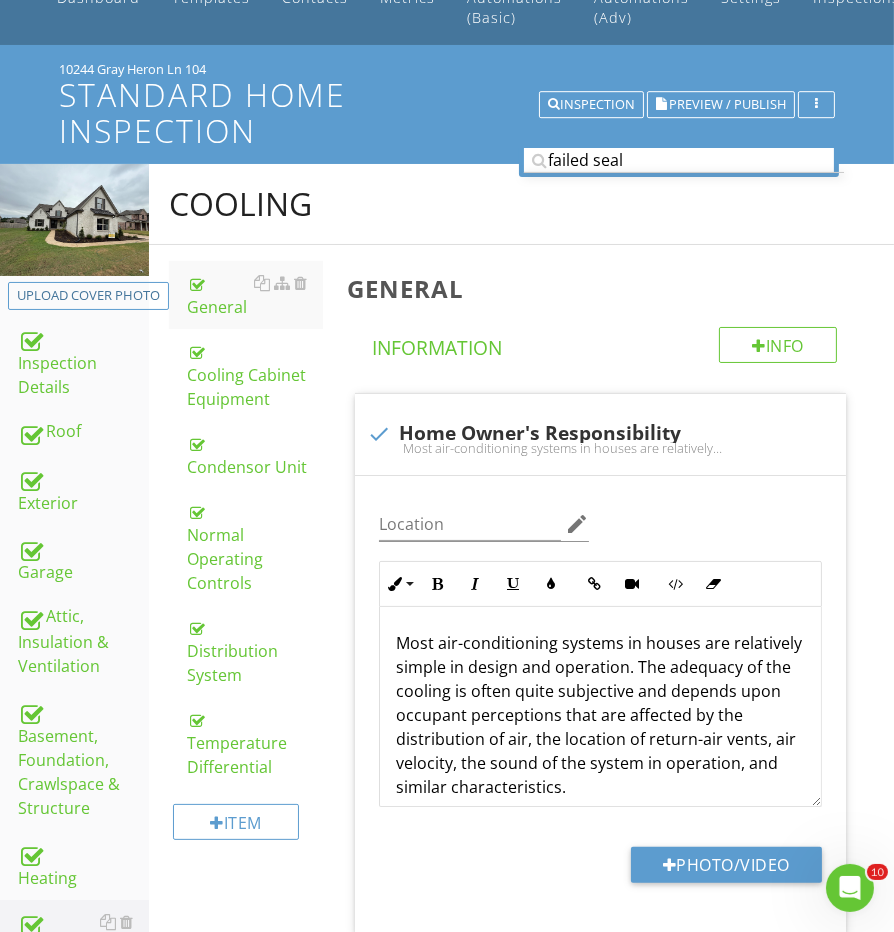 scroll, scrollTop: 60, scrollLeft: 0, axis: vertical 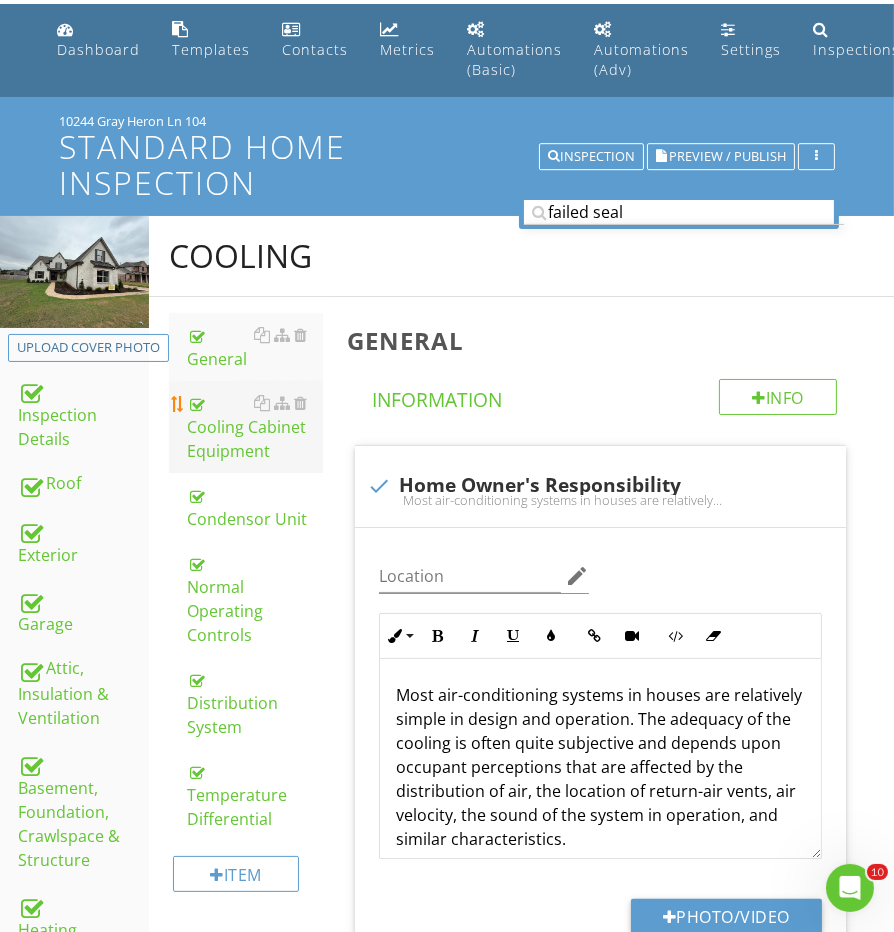 click on "Cooling Cabinet Equipment" at bounding box center [255, 427] 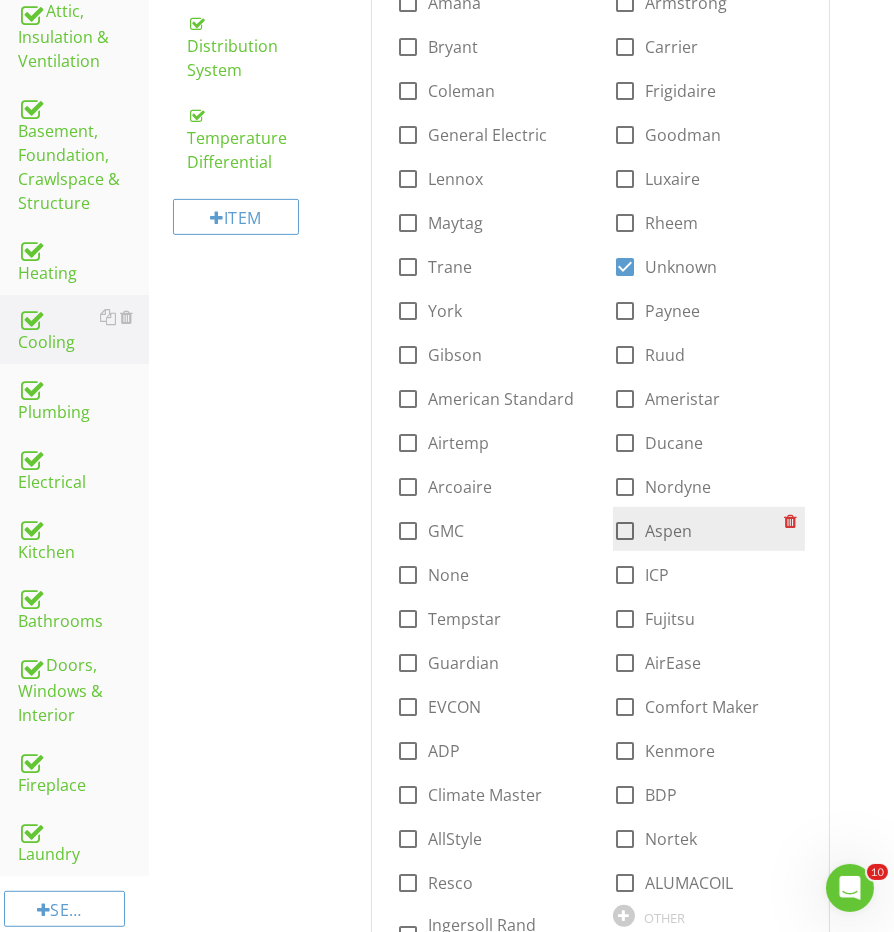 click on "check_box_outline_blank Amana   check_box_outline_blank Armstrong   check_box_outline_blank Bryant   check_box_outline_blank Carrier   check_box_outline_blank Coleman   check_box_outline_blank Frigidaire   check_box_outline_blank General Electric   check_box_outline_blank Goodman   check_box_outline_blank Lennox   check_box_outline_blank Luxaire   check_box_outline_blank Maytag   check_box_outline_blank Rheem   check_box_outline_blank Trane   check_box Unknown   check_box_outline_blank York   check_box_outline_blank Paynee   check_box_outline_blank Gibson   check_box_outline_blank Ruud   check_box_outline_blank American Standard   check_box_outline_blank Ameristar   check_box_outline_blank Airtemp   check_box_outline_blank Ducane   check_box_outline_blank Arcoaire   check_box_outline_blank Nordyne   check_box_outline_blank GMC   check_box_outline_blank Aspen   check_box_outline_blank None   check_box_outline_blank ICP   check_box_outline_blank Tempstar   check_box_outline_blank Fujitsu   Guardian   AirEase" at bounding box center (600, -21) 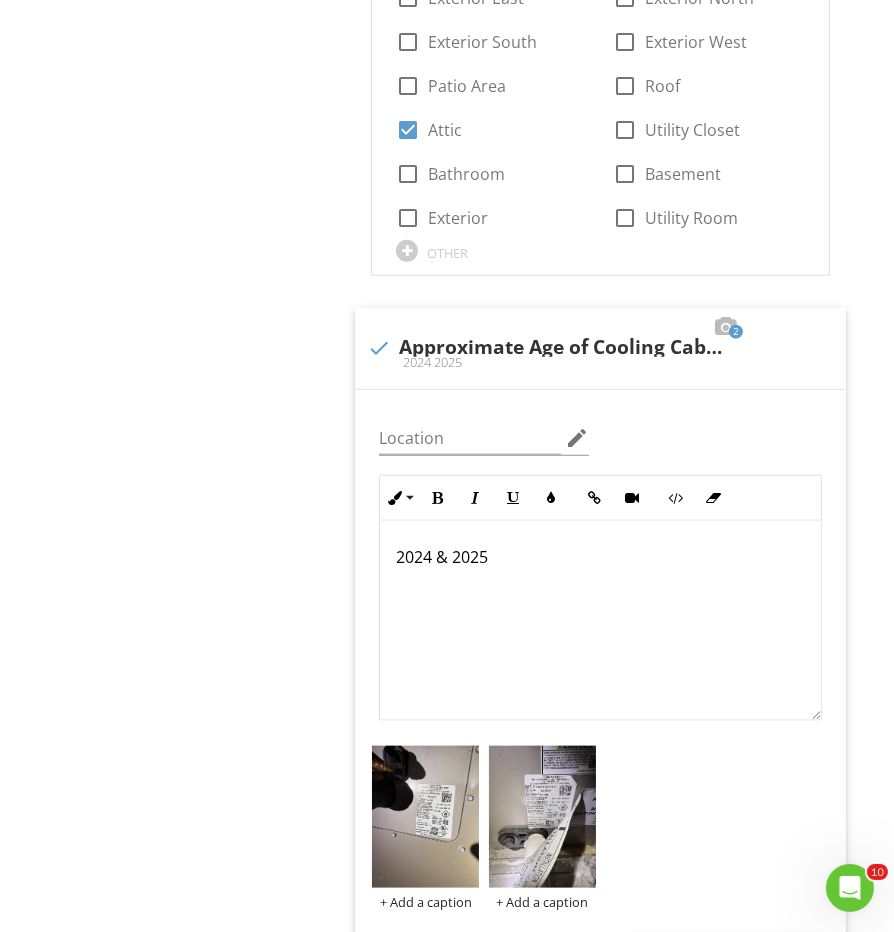 scroll, scrollTop: 2262, scrollLeft: 0, axis: vertical 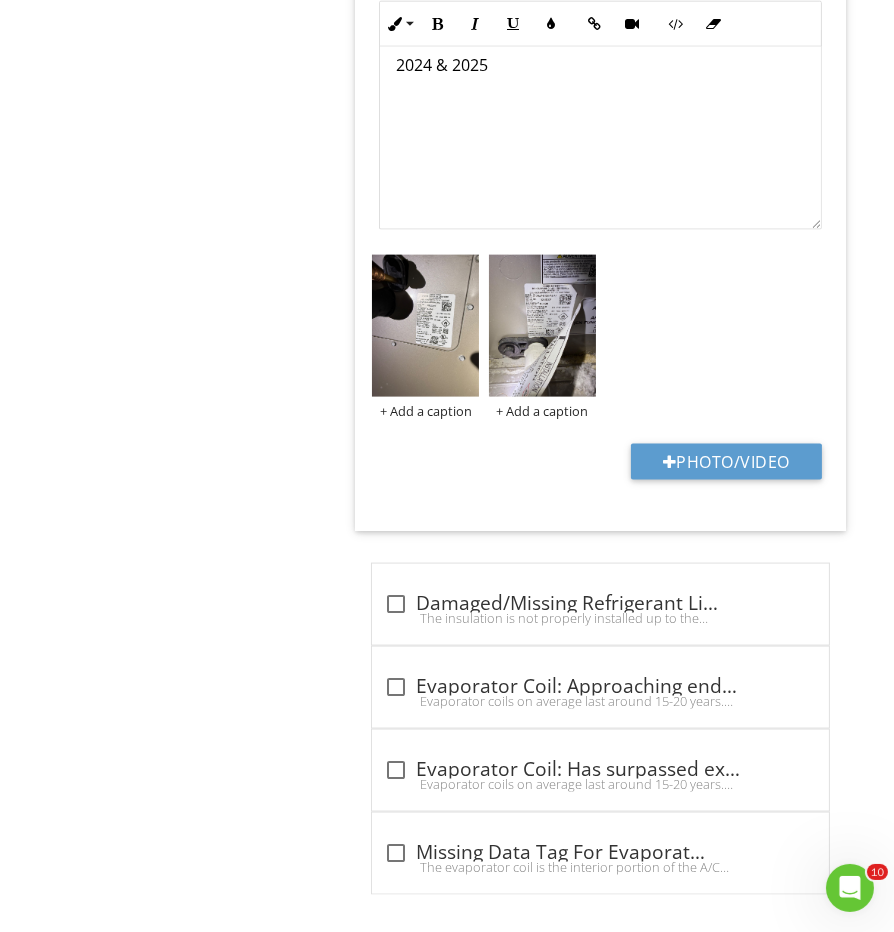 click on "Cooling
General
Cooling Cabinet Equipment
Condensor Unit
Normal Operating Controls
Distribution System
Temperature Differential
Item
Cooling Cabinet Equipment
IN   Inspected NI   Not Inspected NP   Not Present O   Observations
Info
Information
Brand
check_box_outline_blank Amana   check_box_outline_blank Armstrong   check_box_outline_blank Bryant   check_box_outline_blank Carrier   check_box_outline_blank Coleman   check_box_outline_blank Frigidaire   check_box_outline_blank General Electric   check_box_outline_blank Goodman   check_box_outline_blank Lennox   check_box_outline_blank Luxaire   check_box_outline_blank Maytag   Rheem" at bounding box center (521, -720) 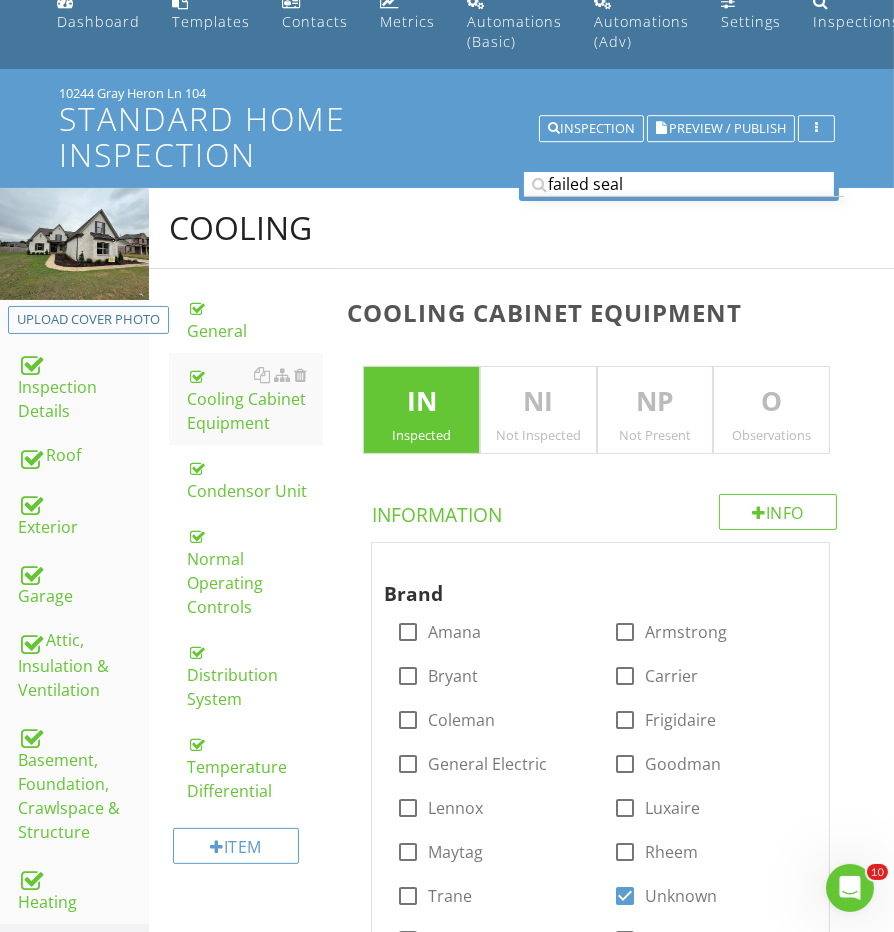 scroll, scrollTop: 7, scrollLeft: 0, axis: vertical 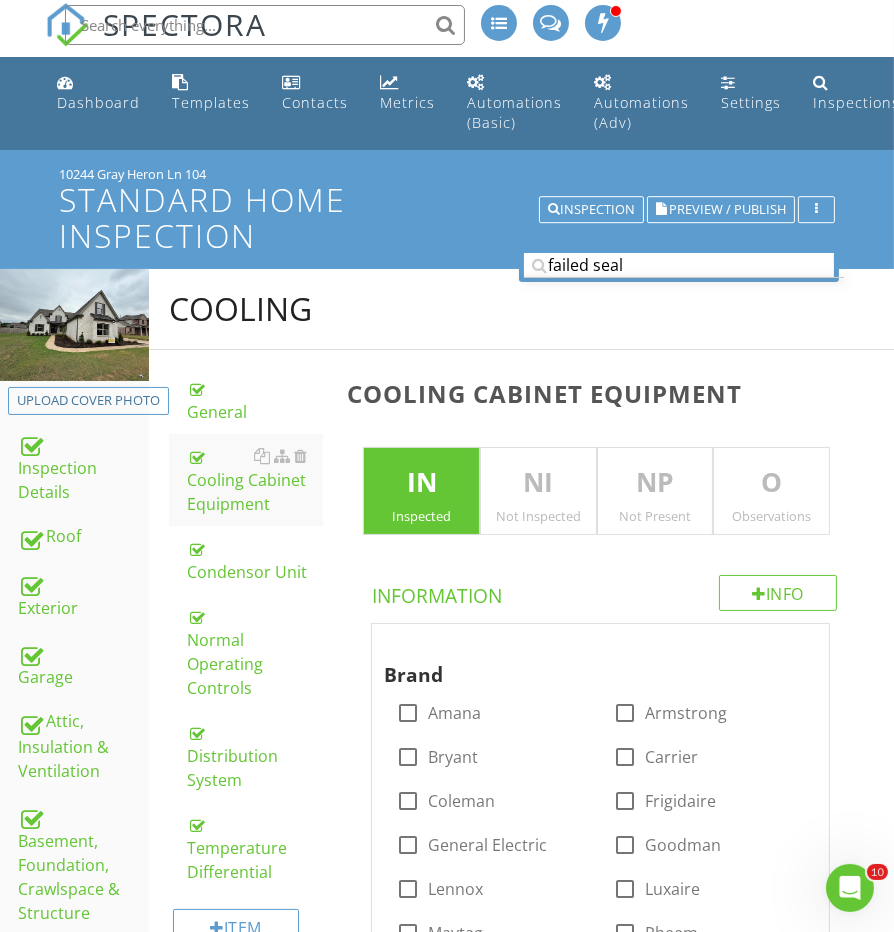 click on "O   Observations" at bounding box center [771, 491] 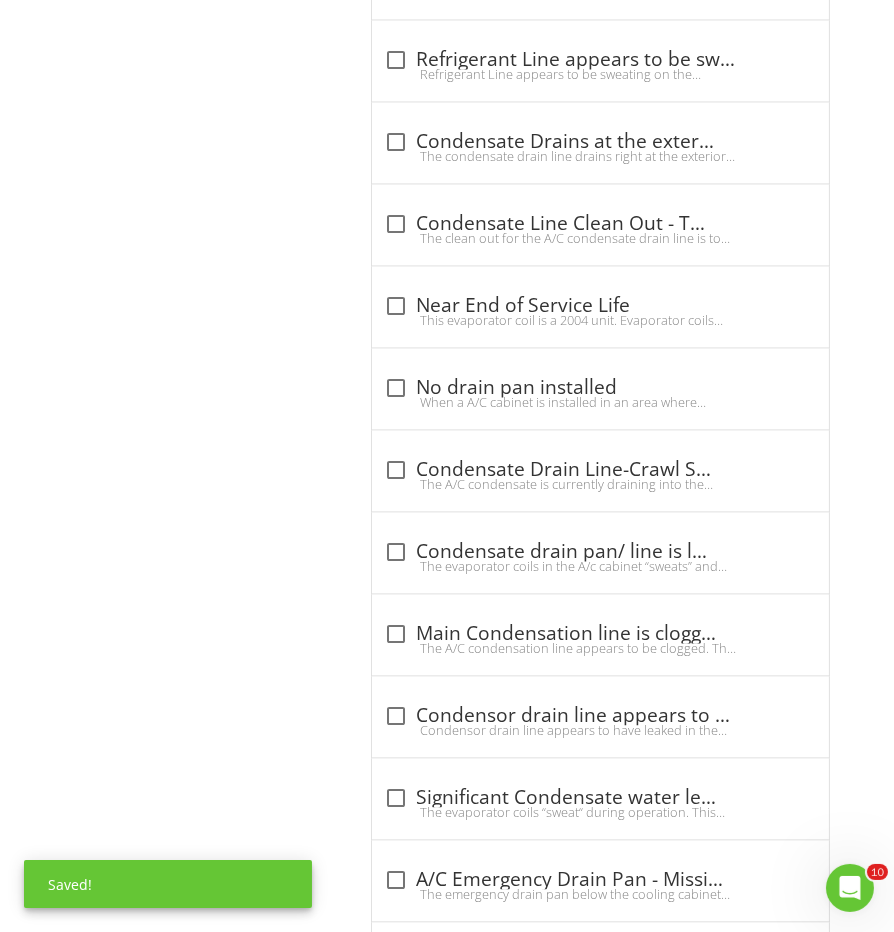scroll, scrollTop: 3280, scrollLeft: 0, axis: vertical 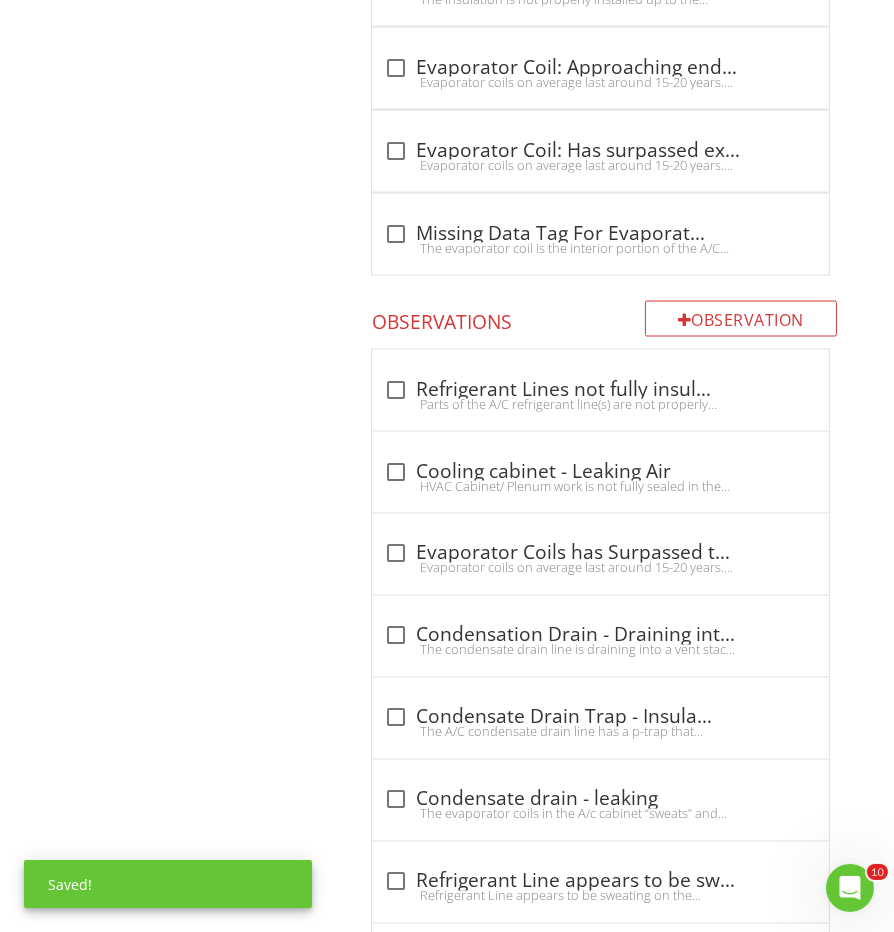 click on "Cooling
General
Cooling Cabinet Equipment
Condensor Unit
Normal Operating Controls
Distribution System
Temperature Differential
Item
Cooling Cabinet Equipment
IN   Inspected NI   Not Inspected NP   Not Present O   Observations
Info
Information
Brand
check_box_outline_blank Amana   check_box_outline_blank Armstrong   check_box_outline_blank Bryant   check_box_outline_blank Carrier   check_box_outline_blank Coleman   check_box_outline_blank Frigidaire   check_box_outline_blank General Electric   check_box_outline_blank Goodman   check_box_outline_blank Lennox   check_box_outline_blank Luxaire   check_box_outline_blank Maytag   Rheem" at bounding box center (521, 502) 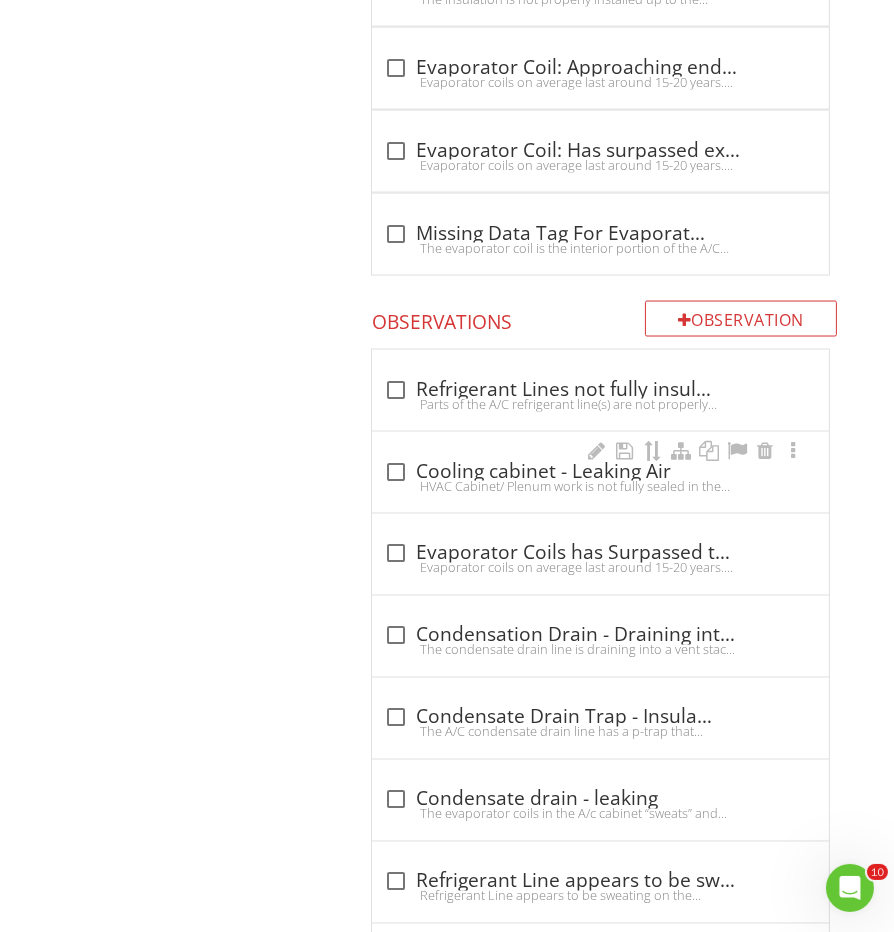 click on "HVAC Cabinet/ Plenum work is not fully sealed in the closet or attic and is allowing conditioned air to escape the cabinet. Recommend having the cabinet sealed to prevent energy loss." at bounding box center (600, 486) 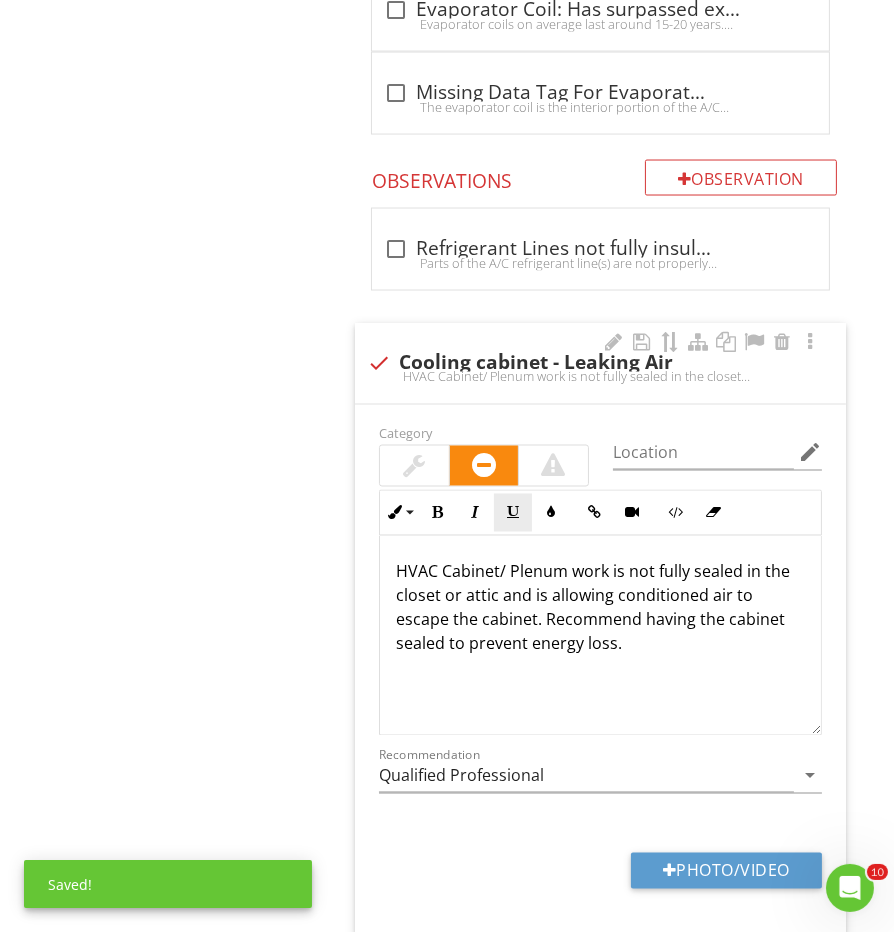 scroll, scrollTop: 3450, scrollLeft: 0, axis: vertical 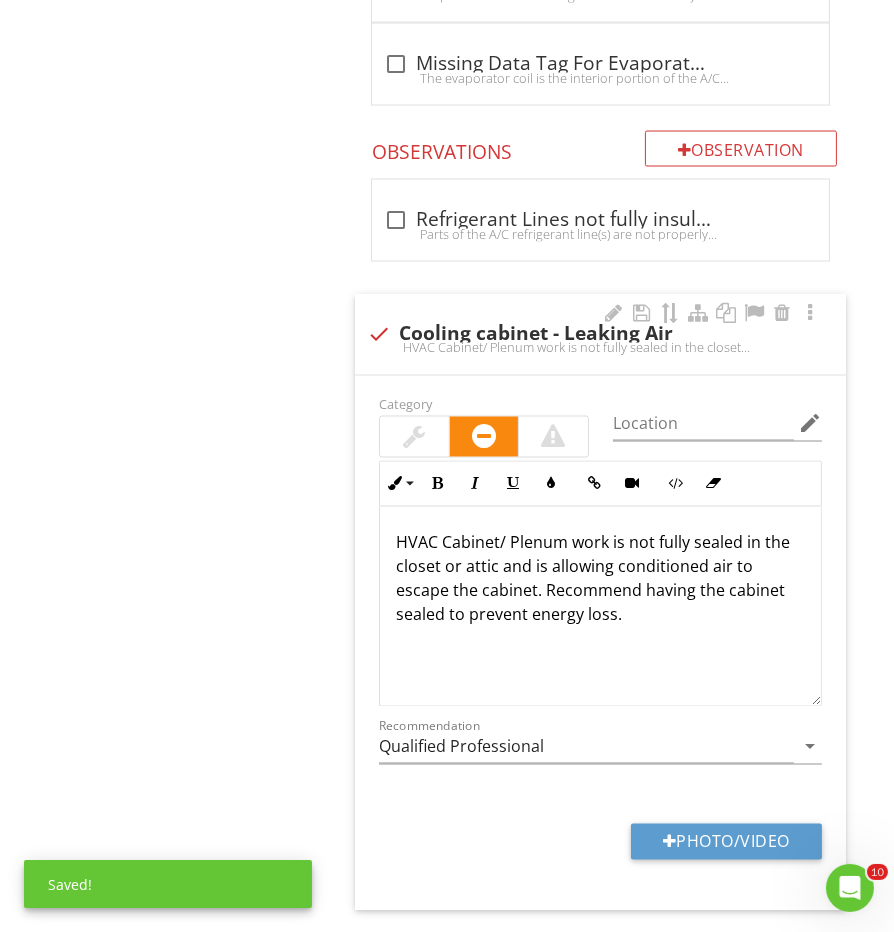 click at bounding box center (414, 437) 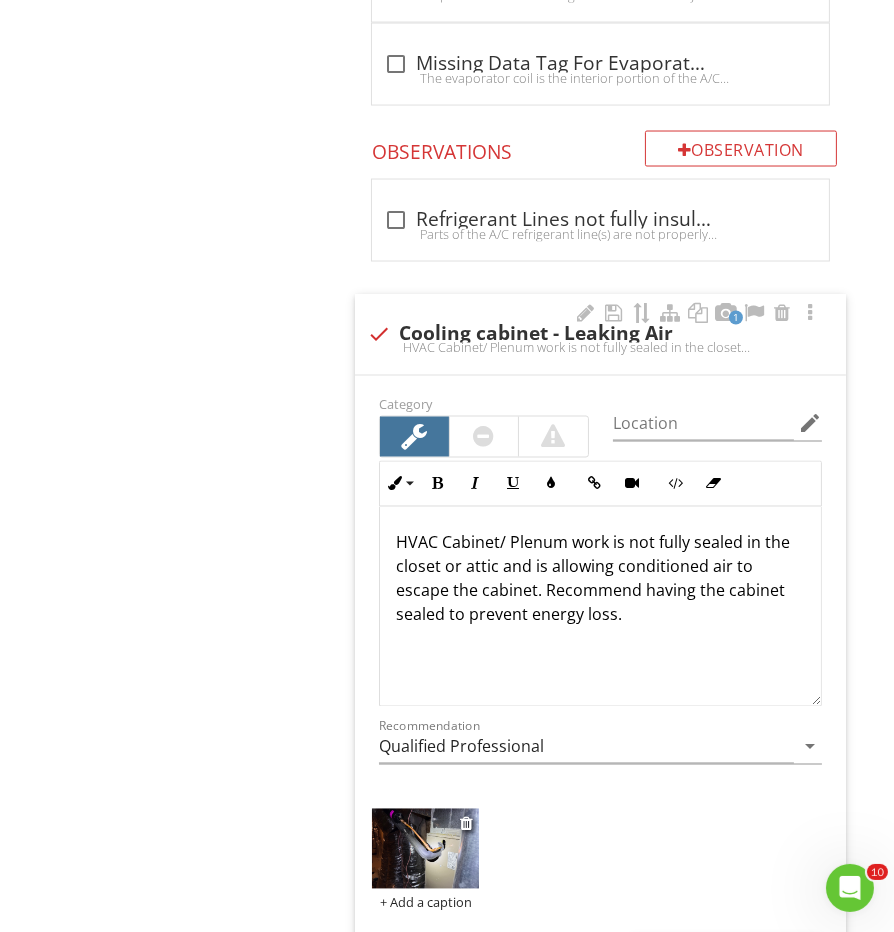 click at bounding box center [425, 849] 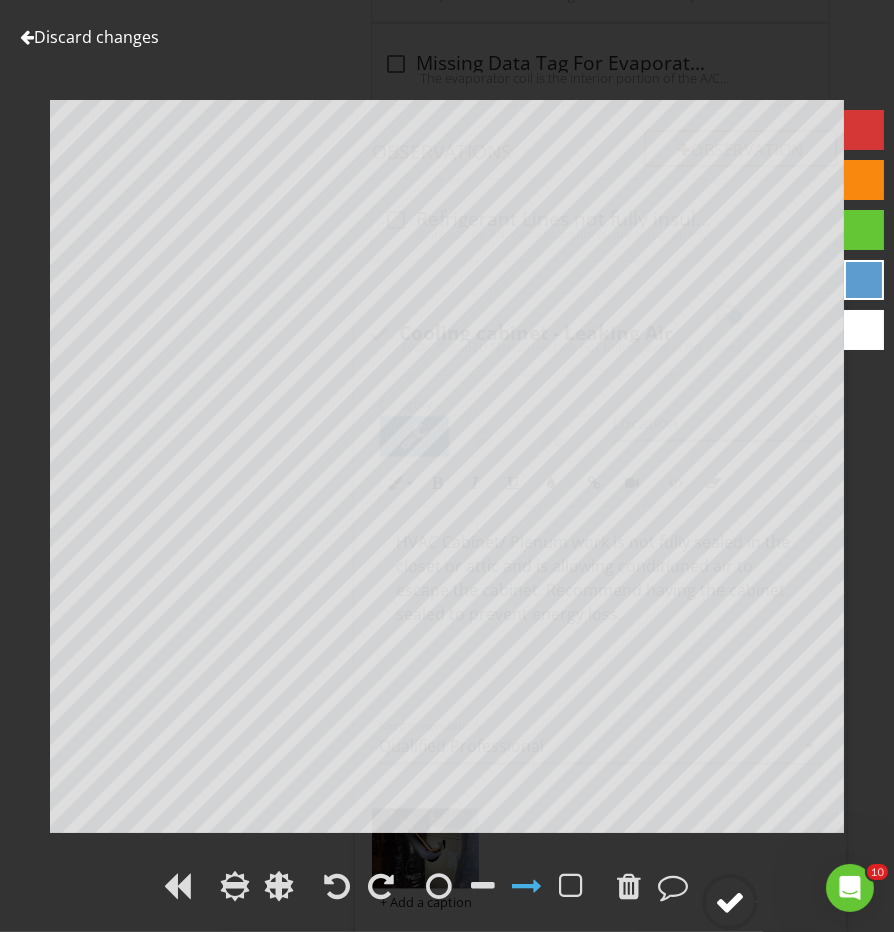 click 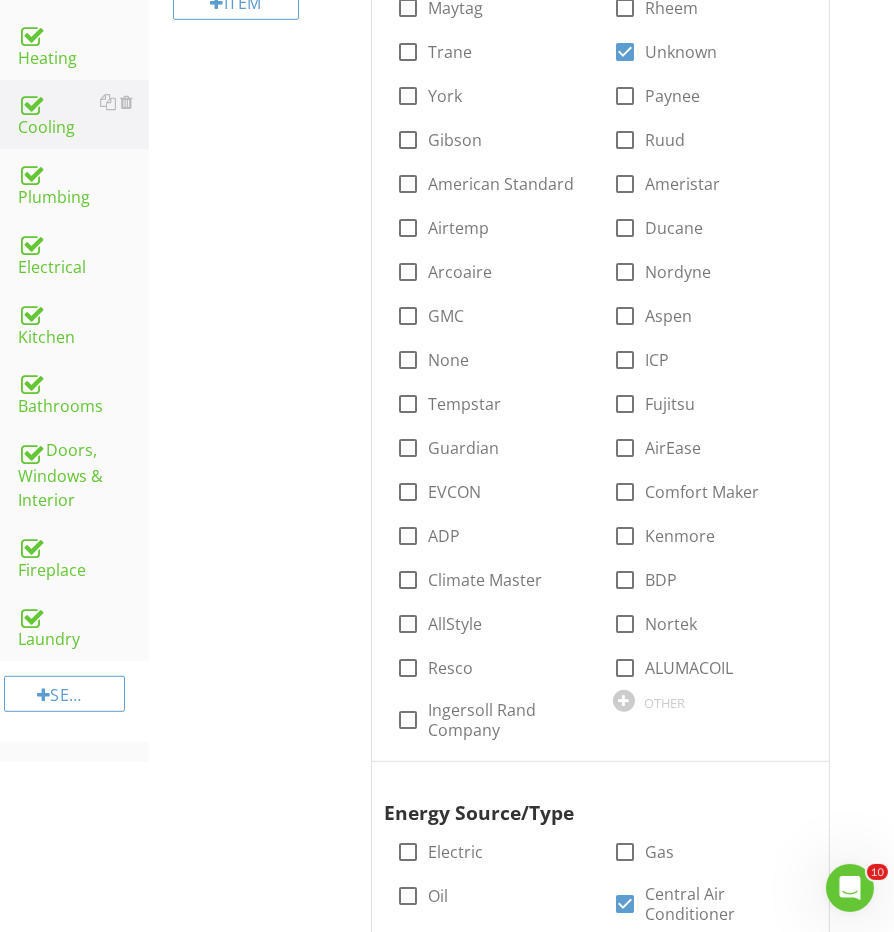 scroll, scrollTop: 897, scrollLeft: 0, axis: vertical 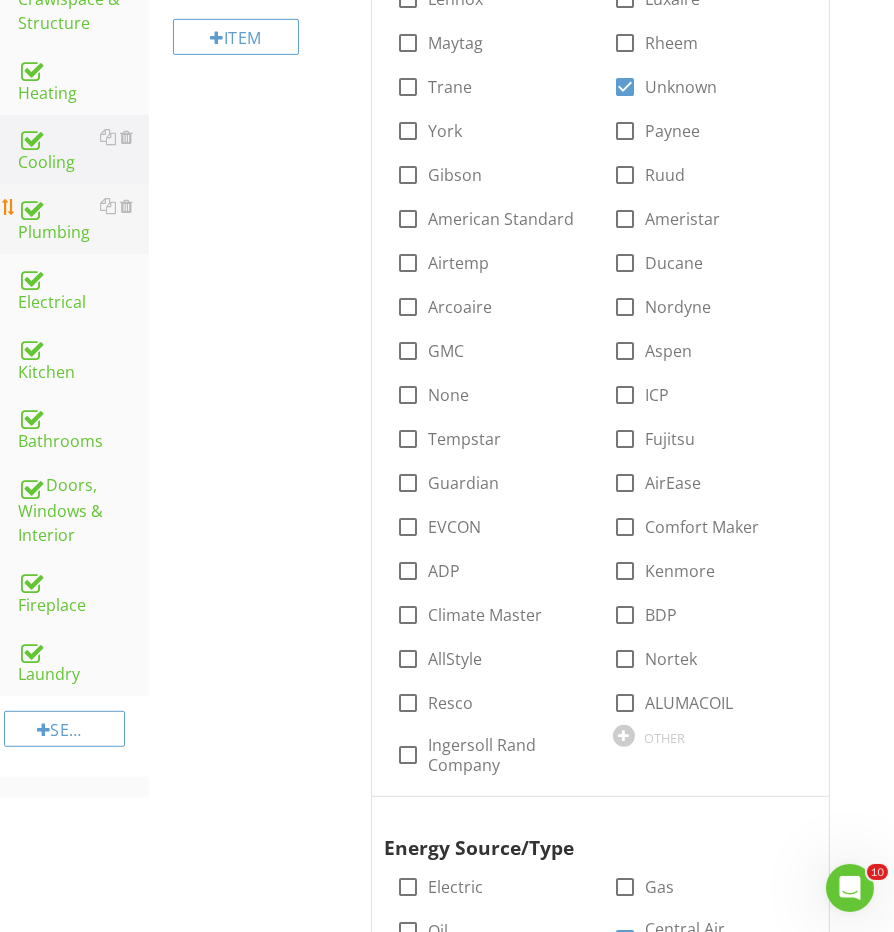 click on "Plumbing" at bounding box center (83, 219) 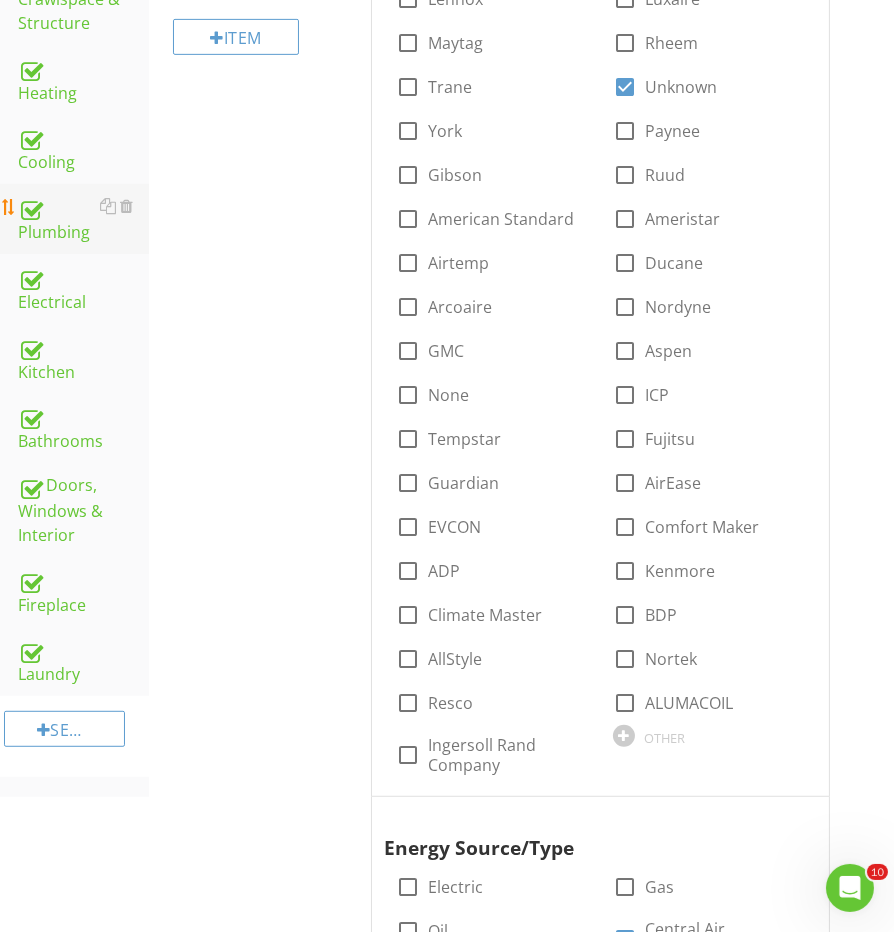 click on "Plumbing" at bounding box center (83, 219) 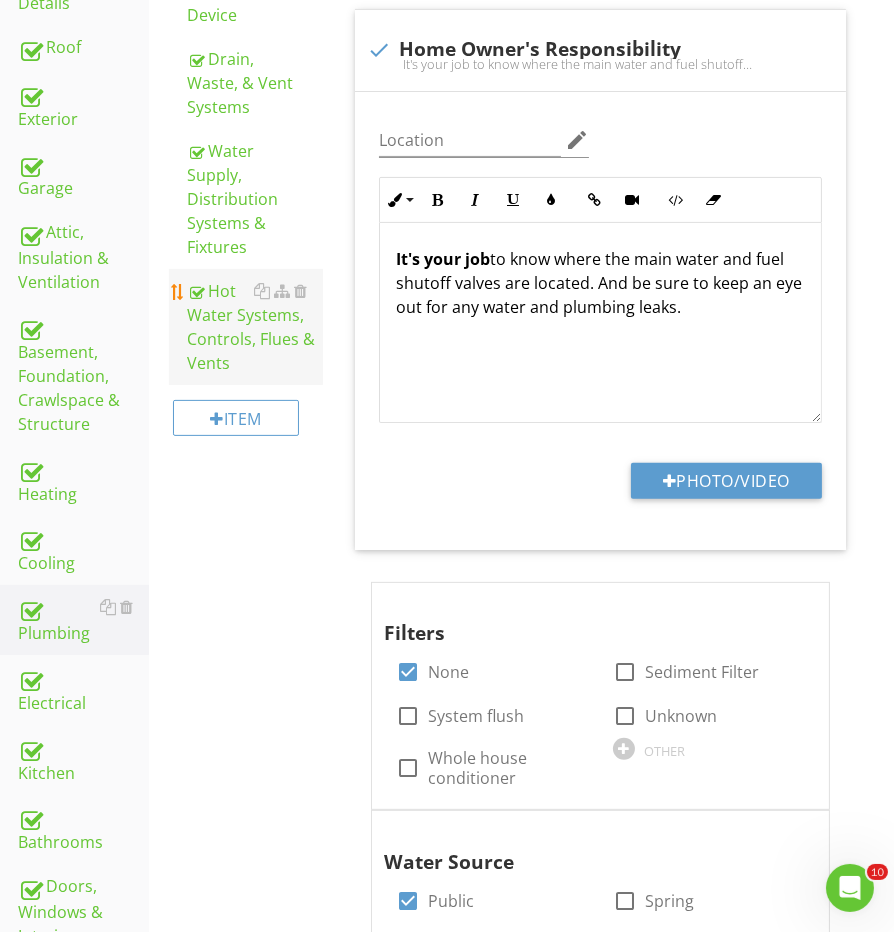 scroll, scrollTop: 457, scrollLeft: 0, axis: vertical 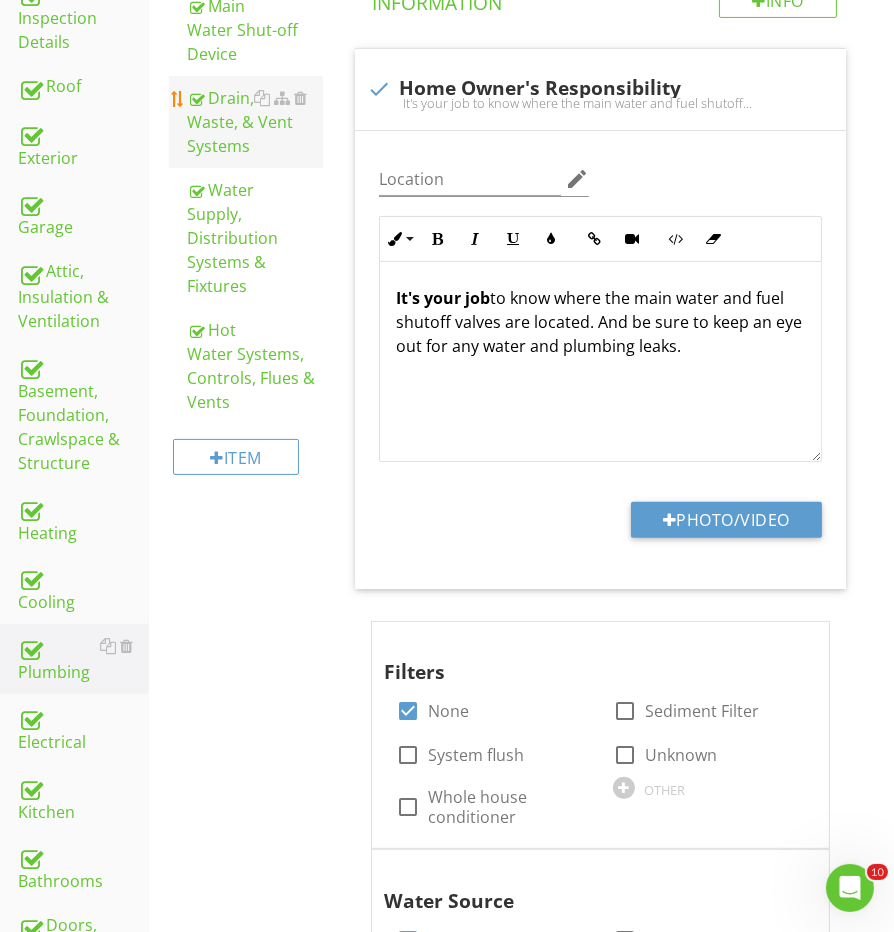 click on "Drain, Waste, & Vent Systems" at bounding box center [255, 122] 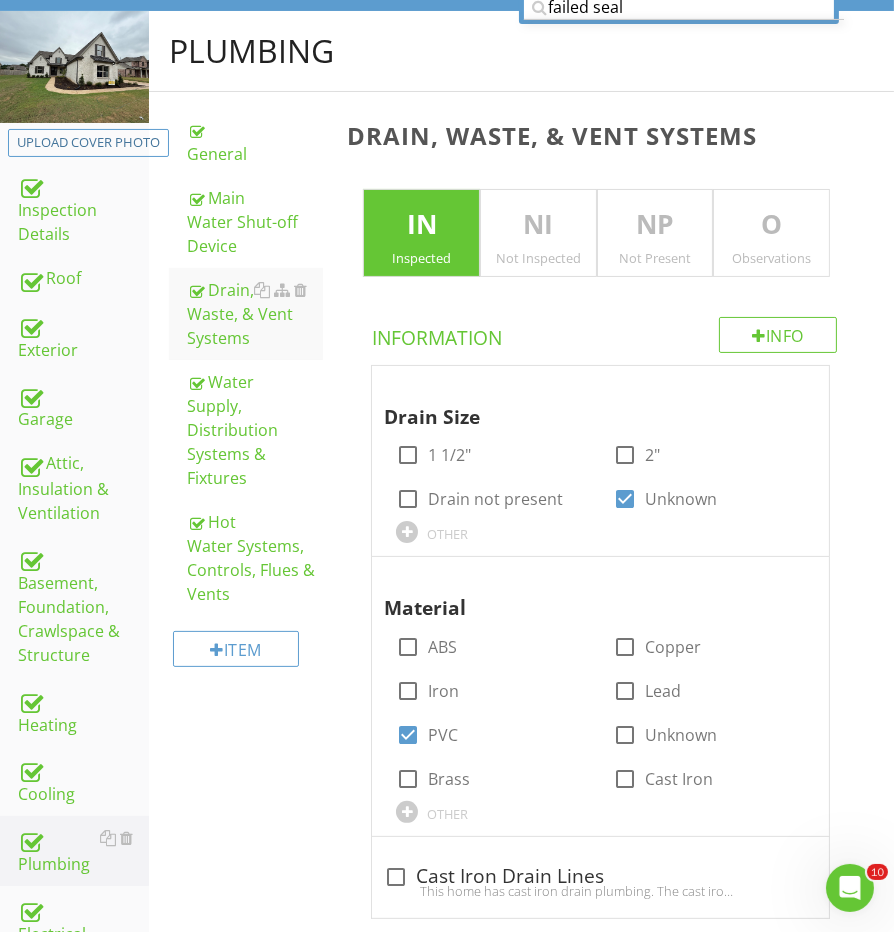 click on "O" at bounding box center (771, 225) 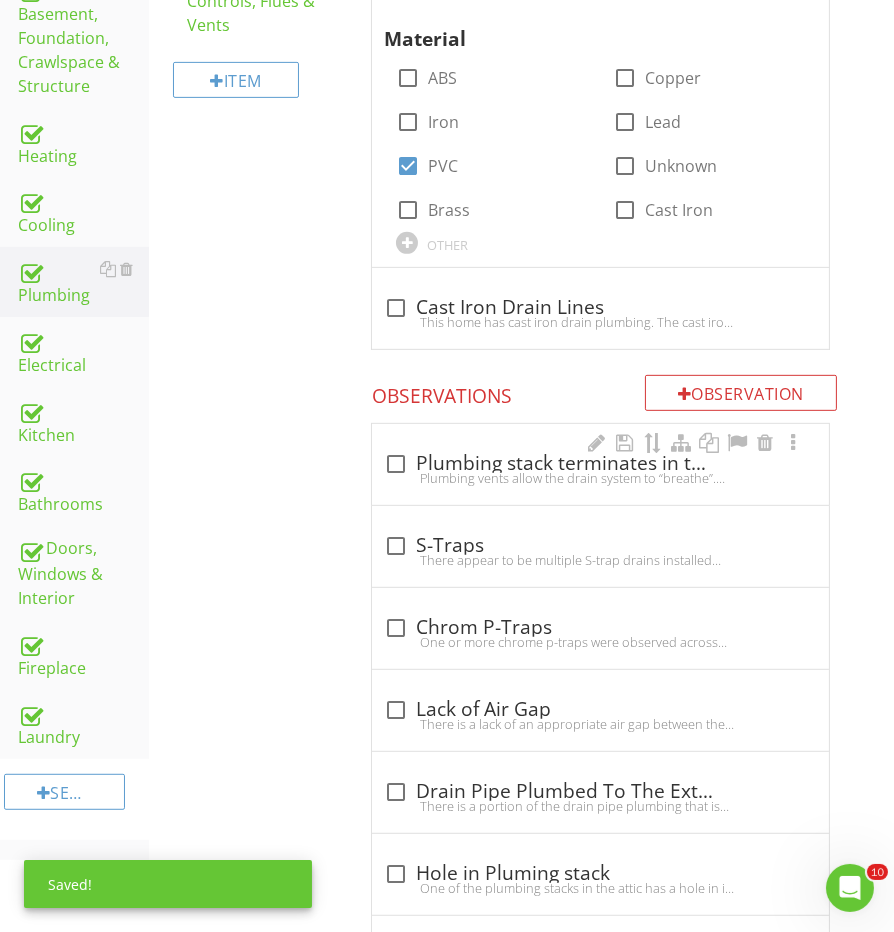 click on "Plumbing vents allow the drain system to “breathe”. The vent pipes run from the plumbing fixture up through the roof.There appears to be one plumbing stack that terminated inside the attic. This allows sewer gases to escape into the attic.Recommend a licensed plumber extend the vent stack through the roof or install an AAV valve if permitted." at bounding box center (600, 478) 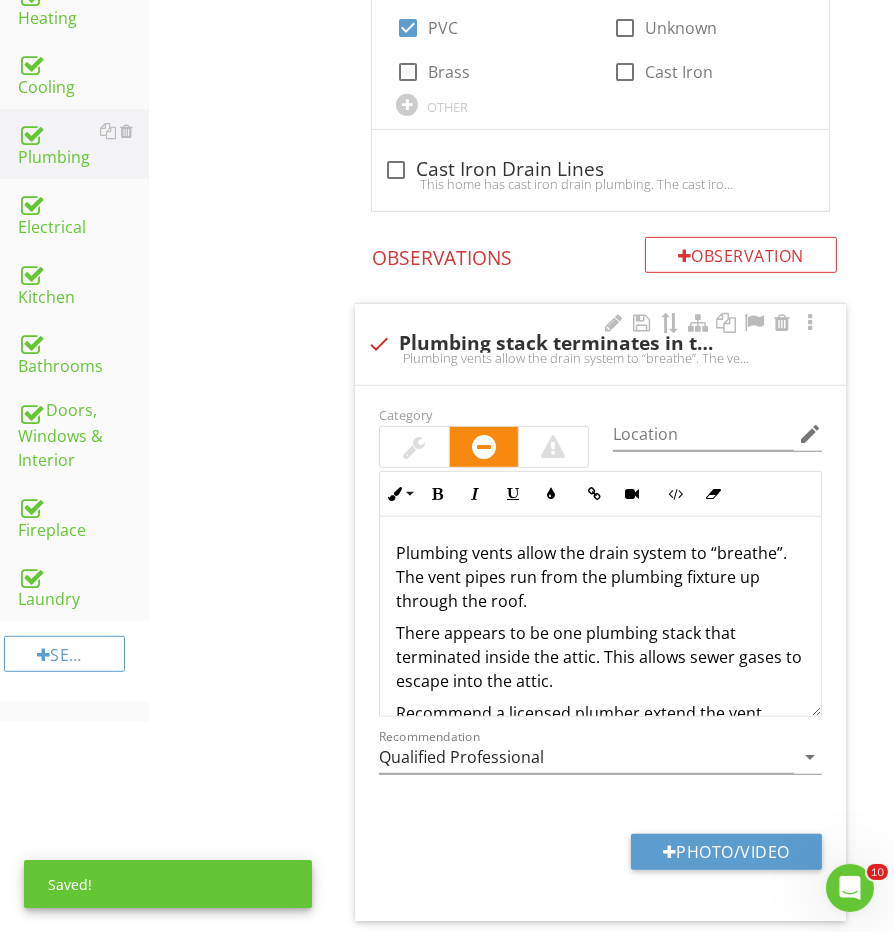 scroll, scrollTop: 1008, scrollLeft: 0, axis: vertical 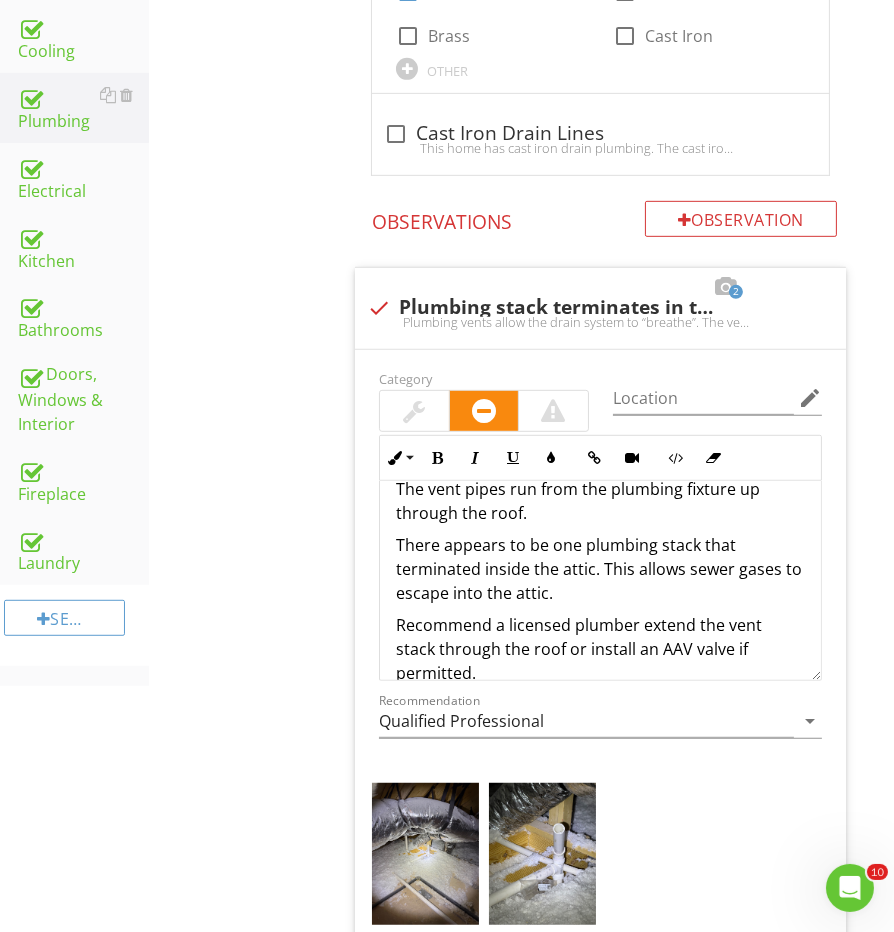 click at bounding box center (425, 854) 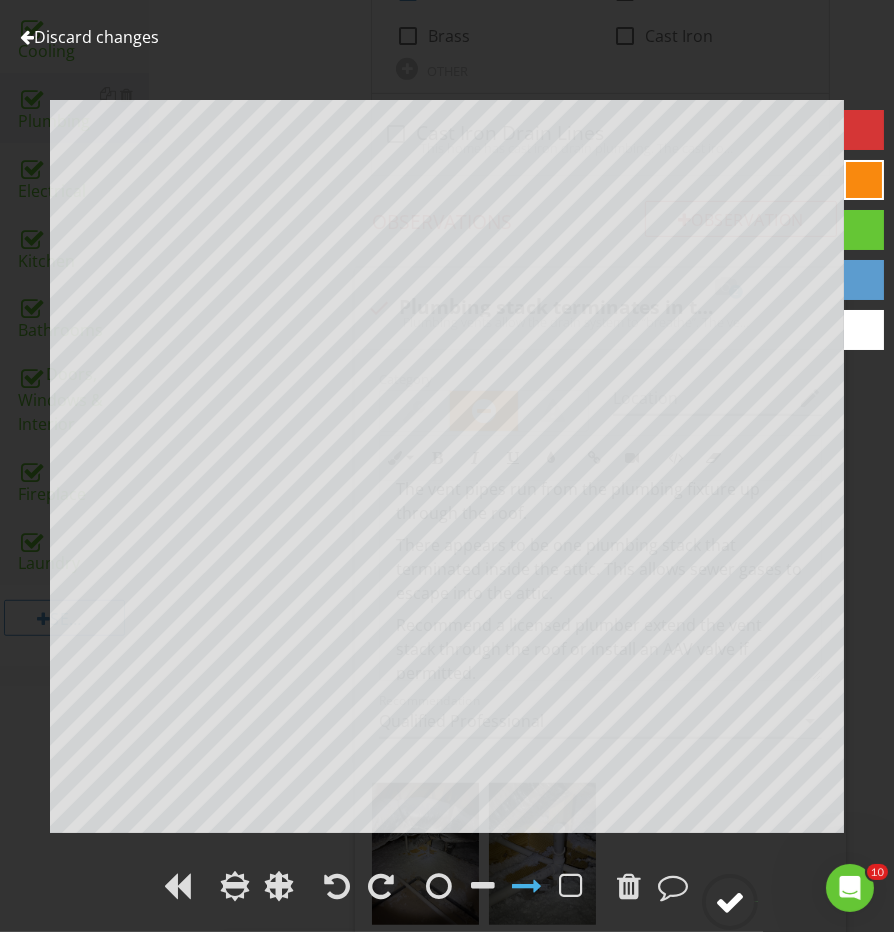 click at bounding box center (730, 902) 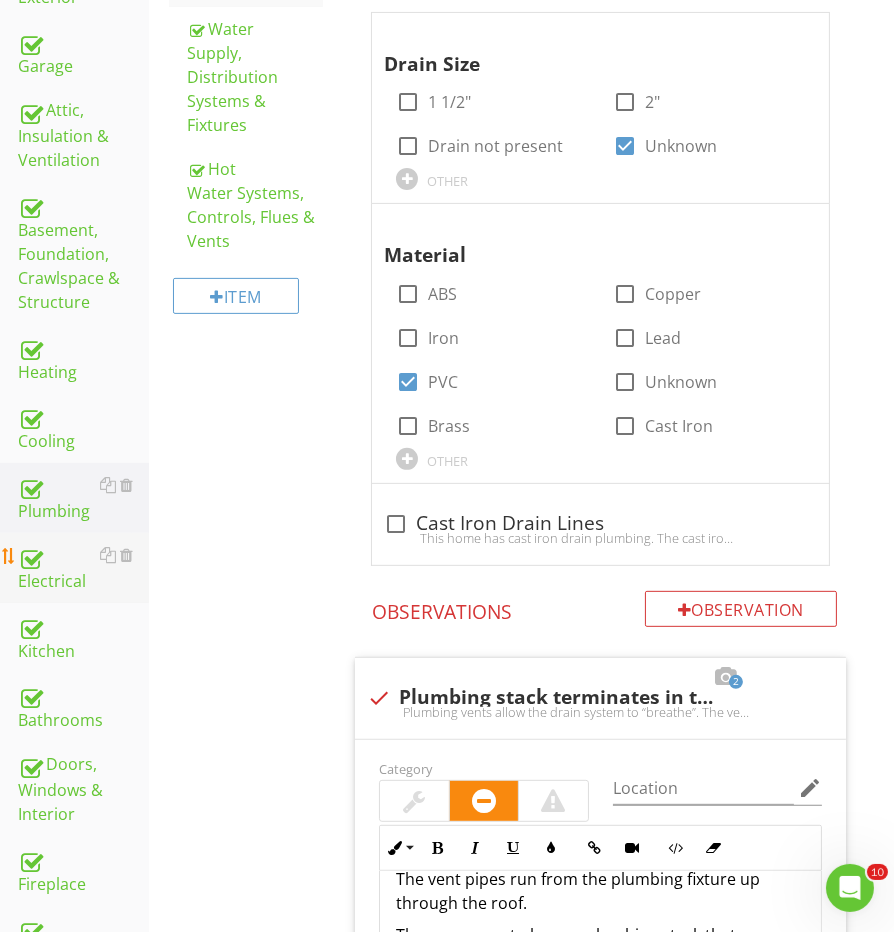 scroll, scrollTop: 480, scrollLeft: 0, axis: vertical 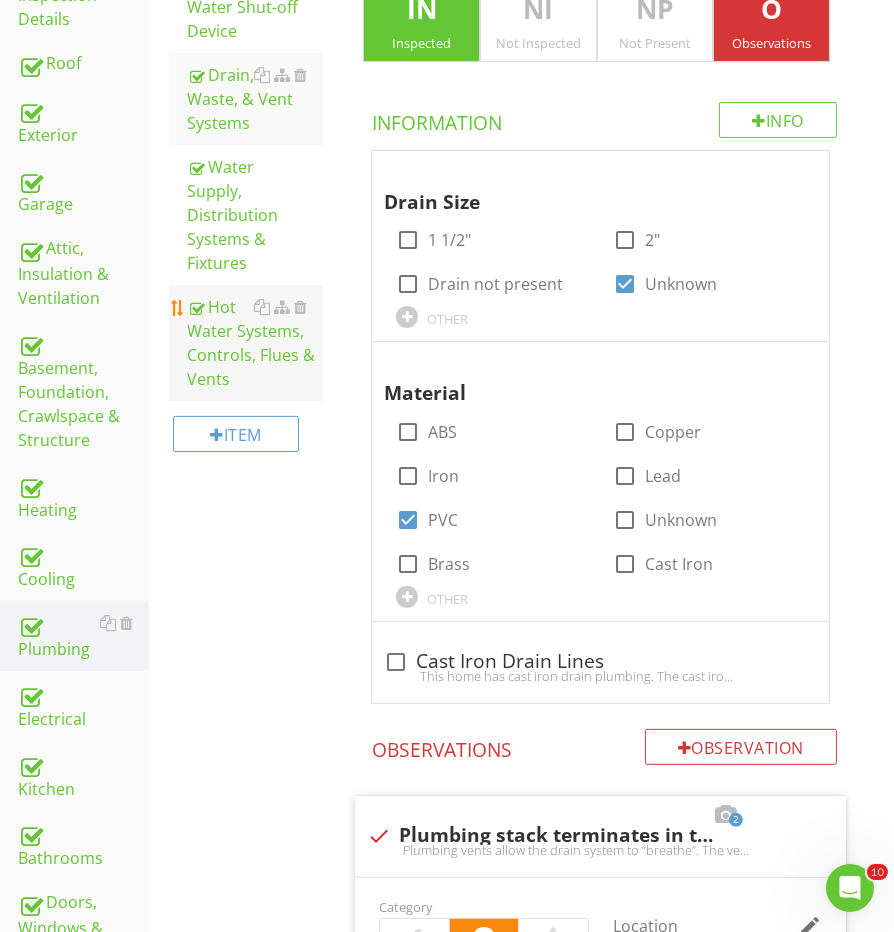 click on "Hot Water Systems, Controls, Flues & Vents" at bounding box center (255, 343) 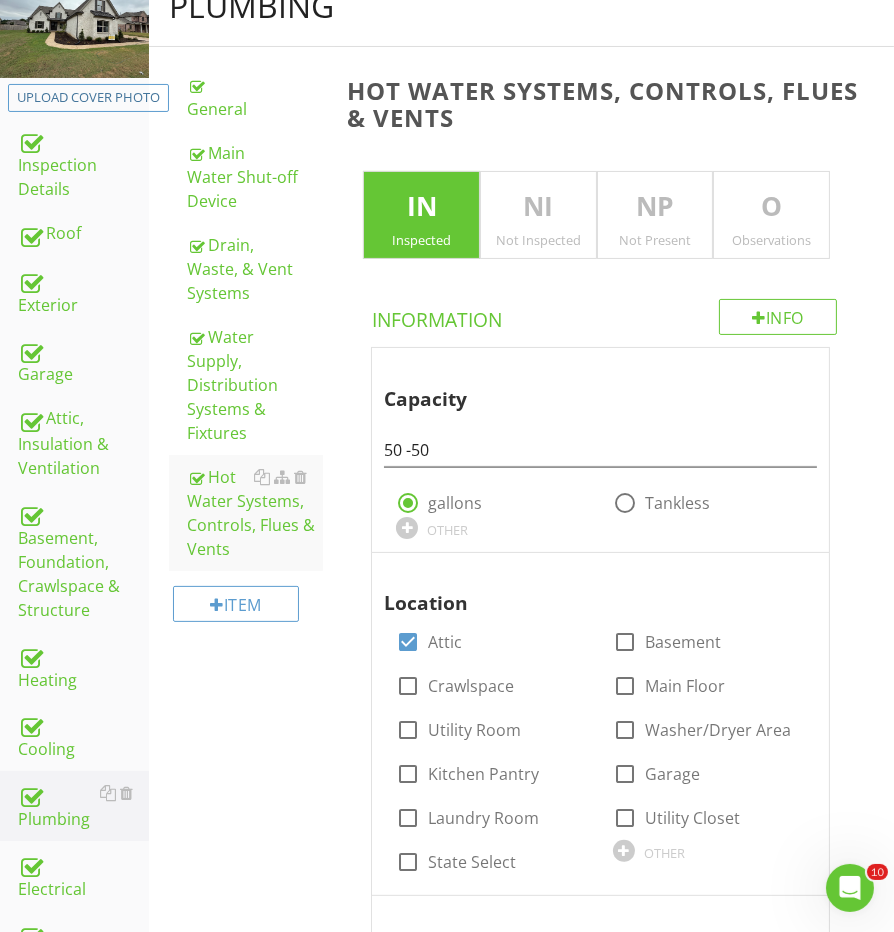 click on "O" at bounding box center (771, 207) 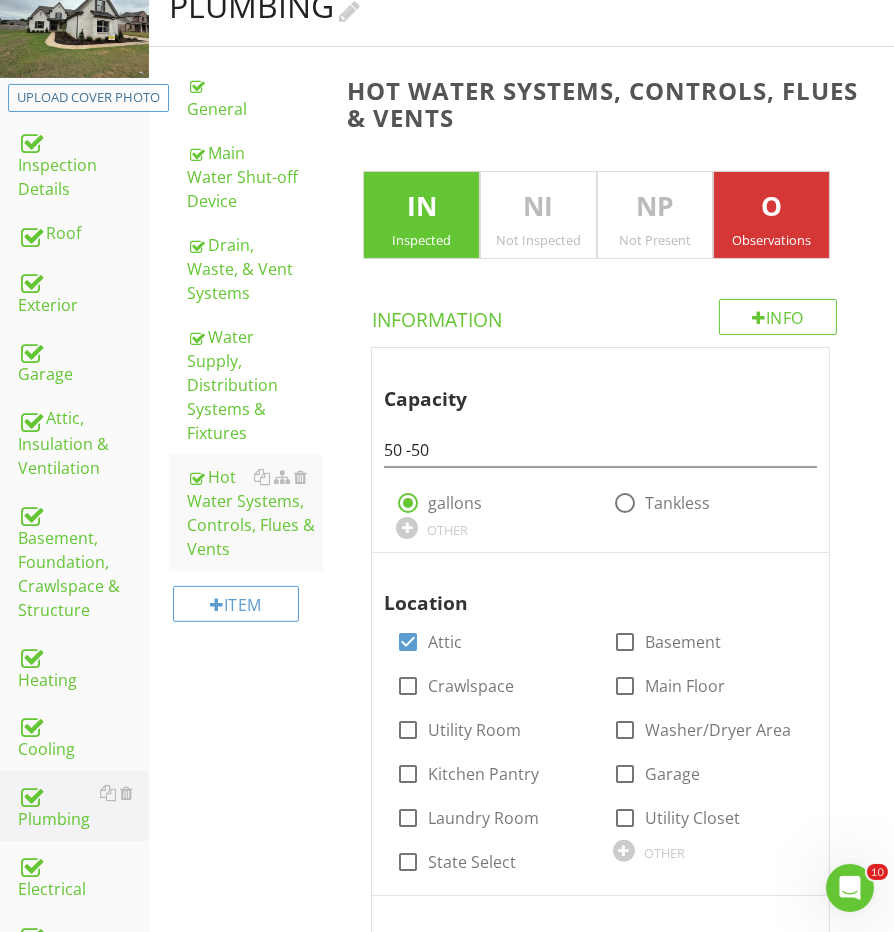 scroll, scrollTop: 145, scrollLeft: 0, axis: vertical 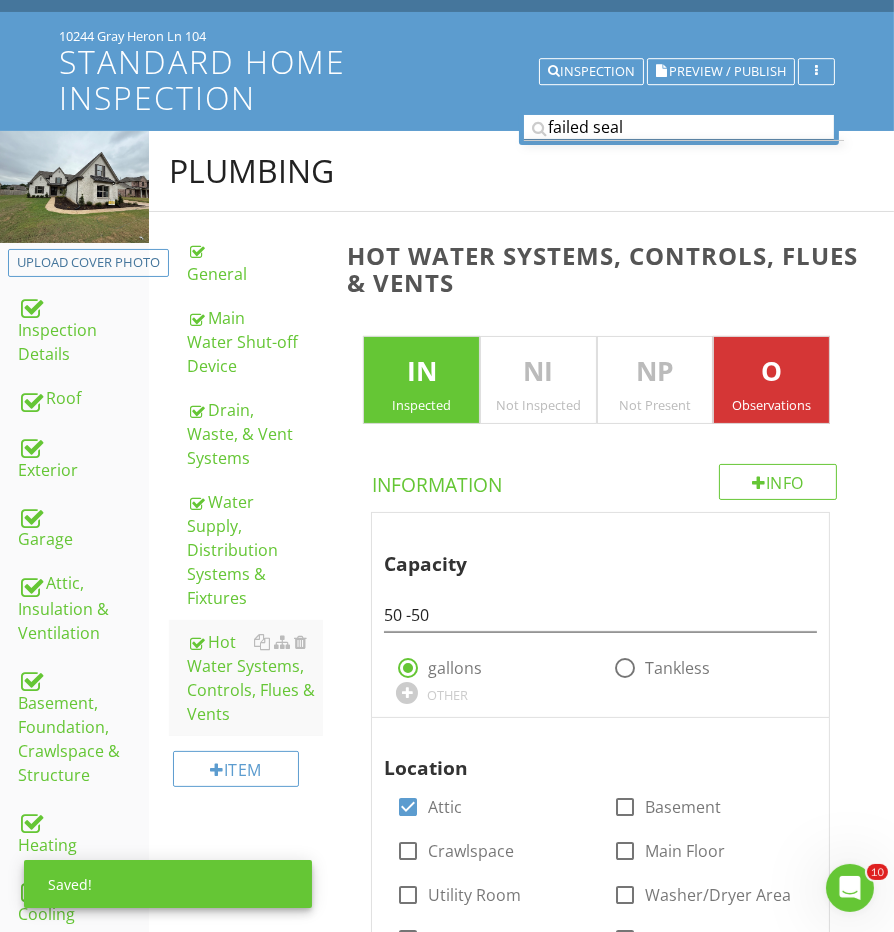 click on "failed seal" at bounding box center (679, 127) 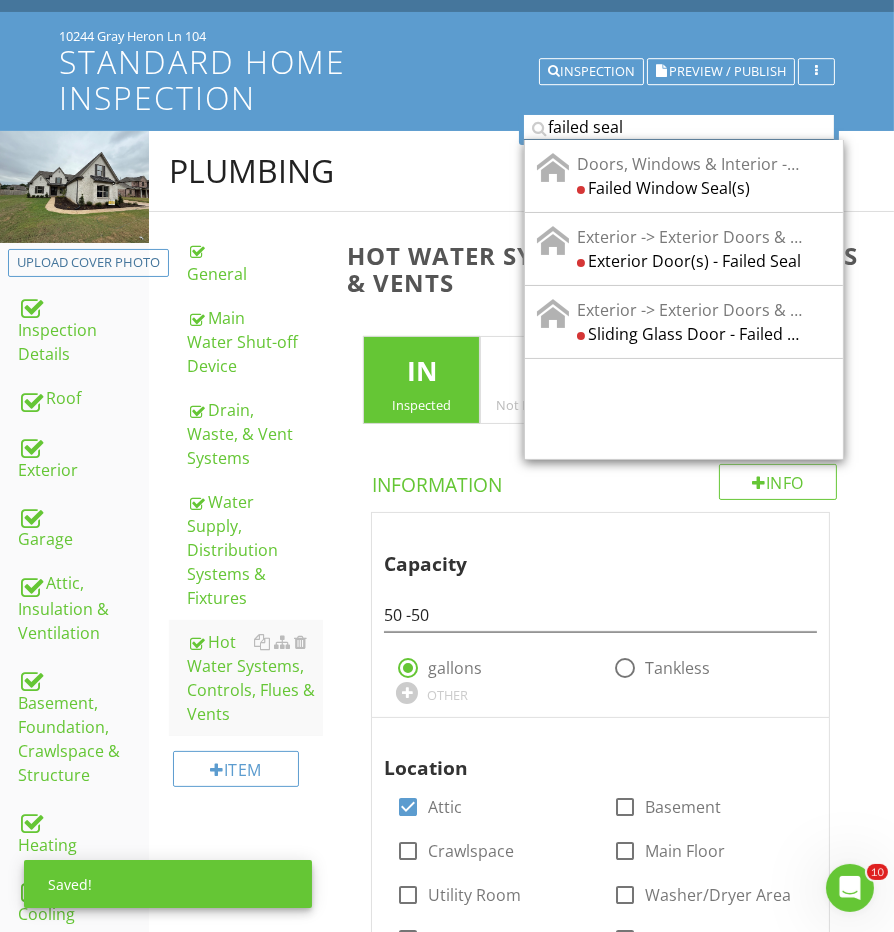 click on "failed seal" at bounding box center [679, 127] 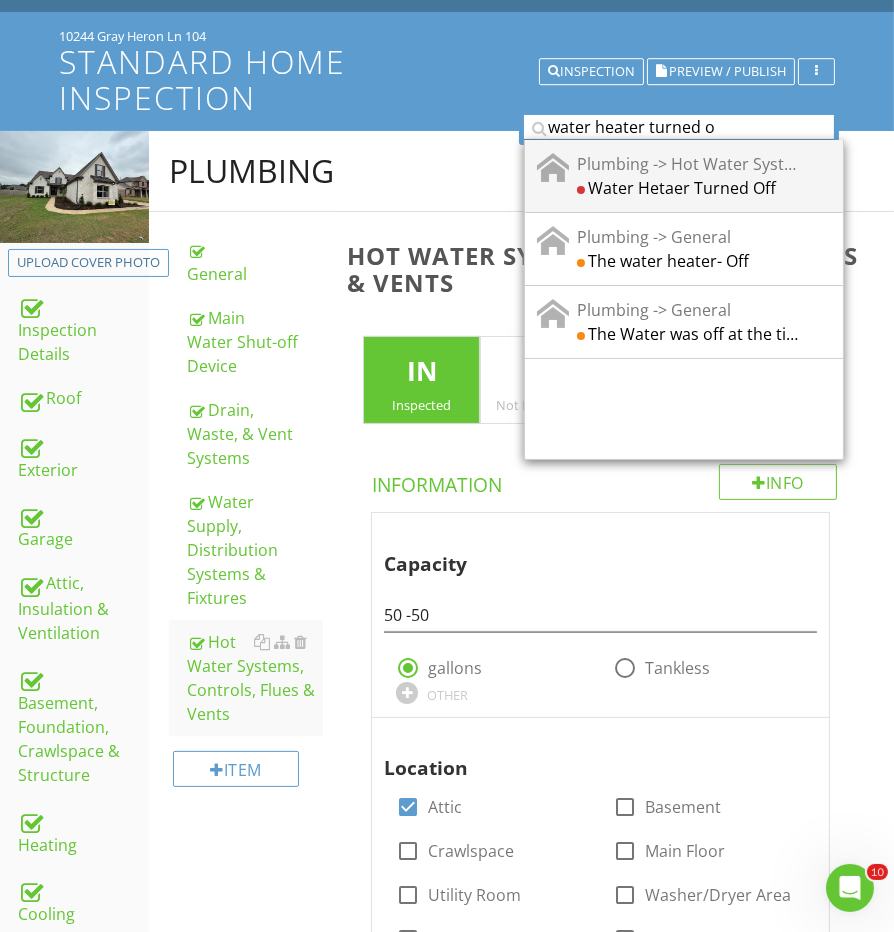 type on "water heater turned o" 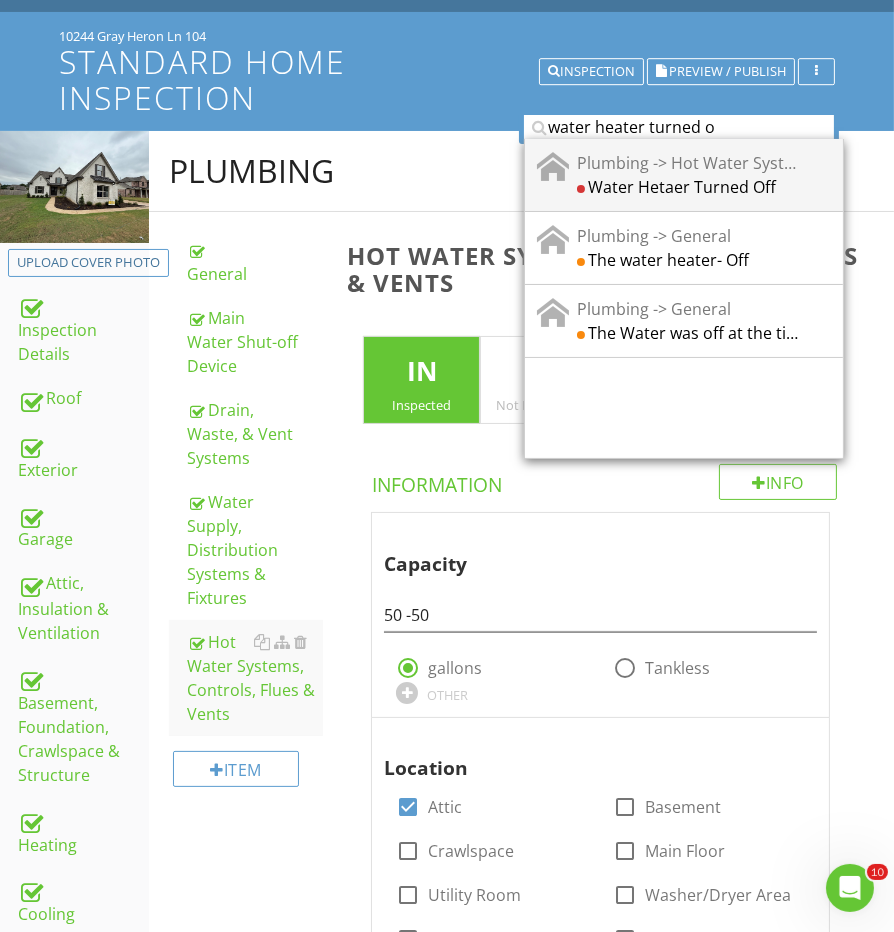 click on "Water Hetaer Turned Off" at bounding box center (690, 187) 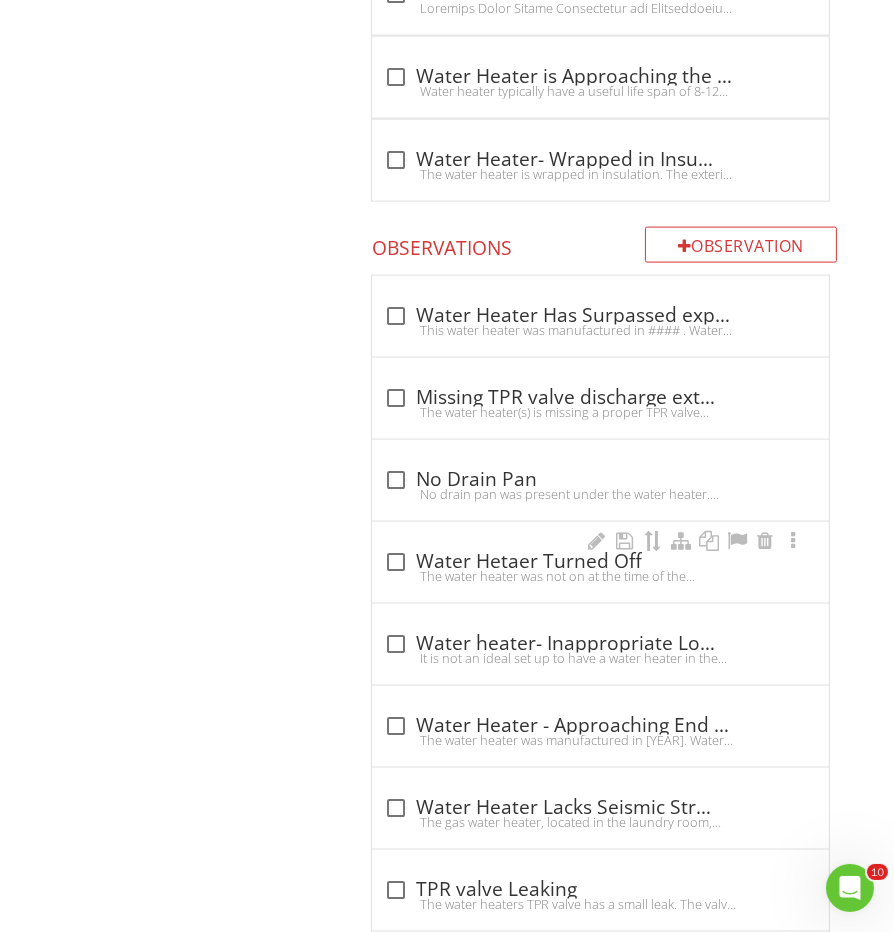 click on "check_box_outline_blank
Water Hetaer Turned Off" at bounding box center [600, 562] 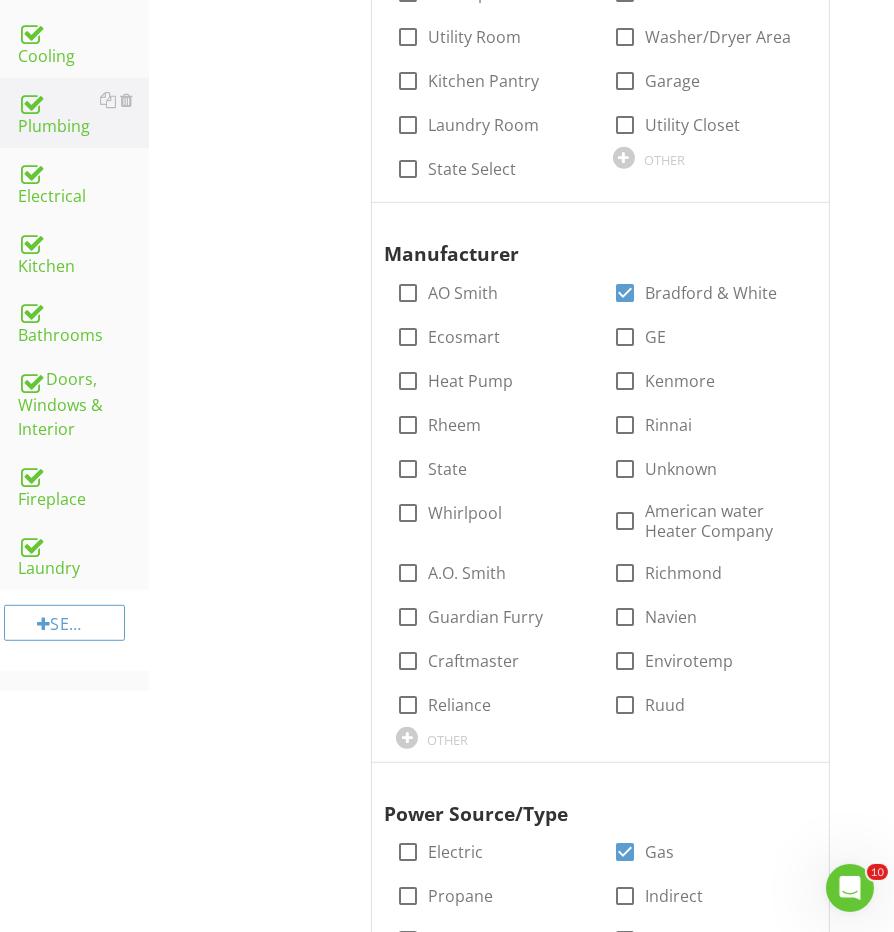 scroll, scrollTop: 650, scrollLeft: 0, axis: vertical 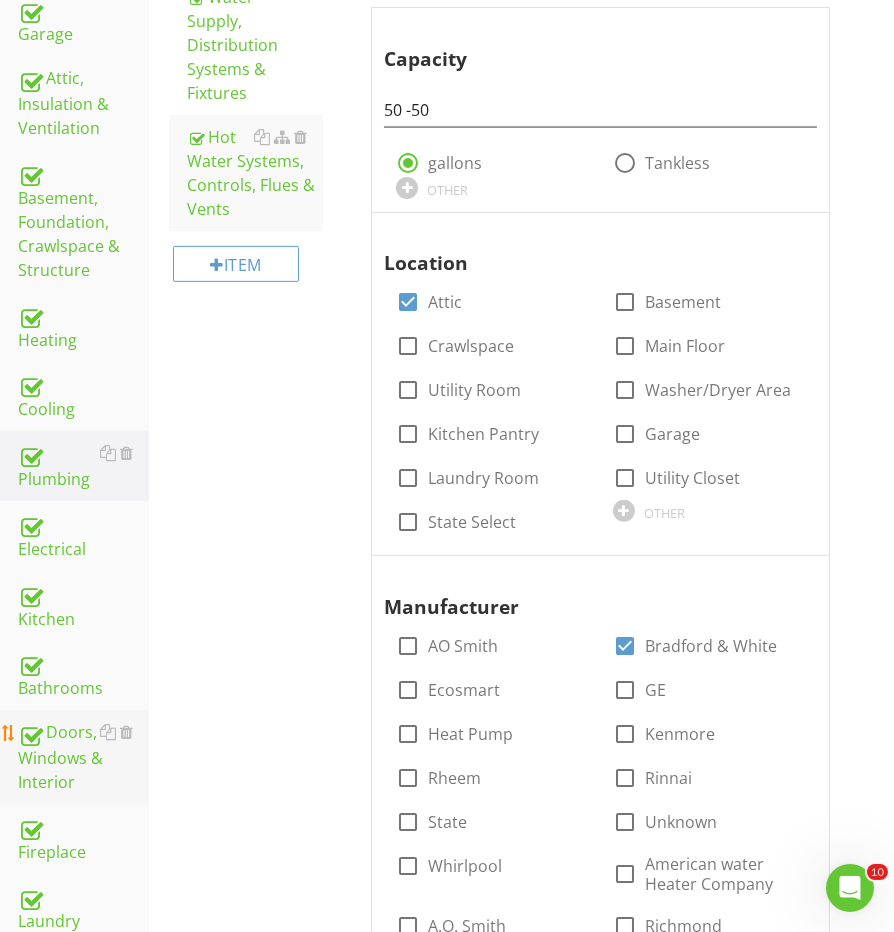 click on "Doors, Windows & Interior" at bounding box center (83, 757) 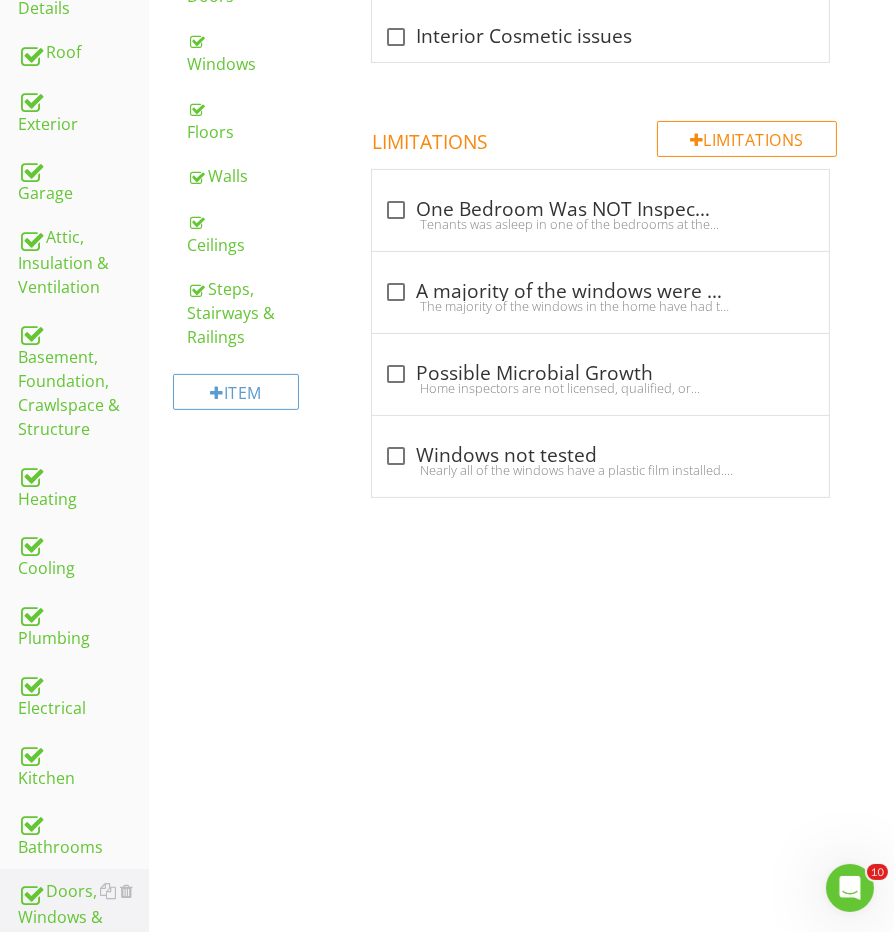 scroll, scrollTop: 272, scrollLeft: 0, axis: vertical 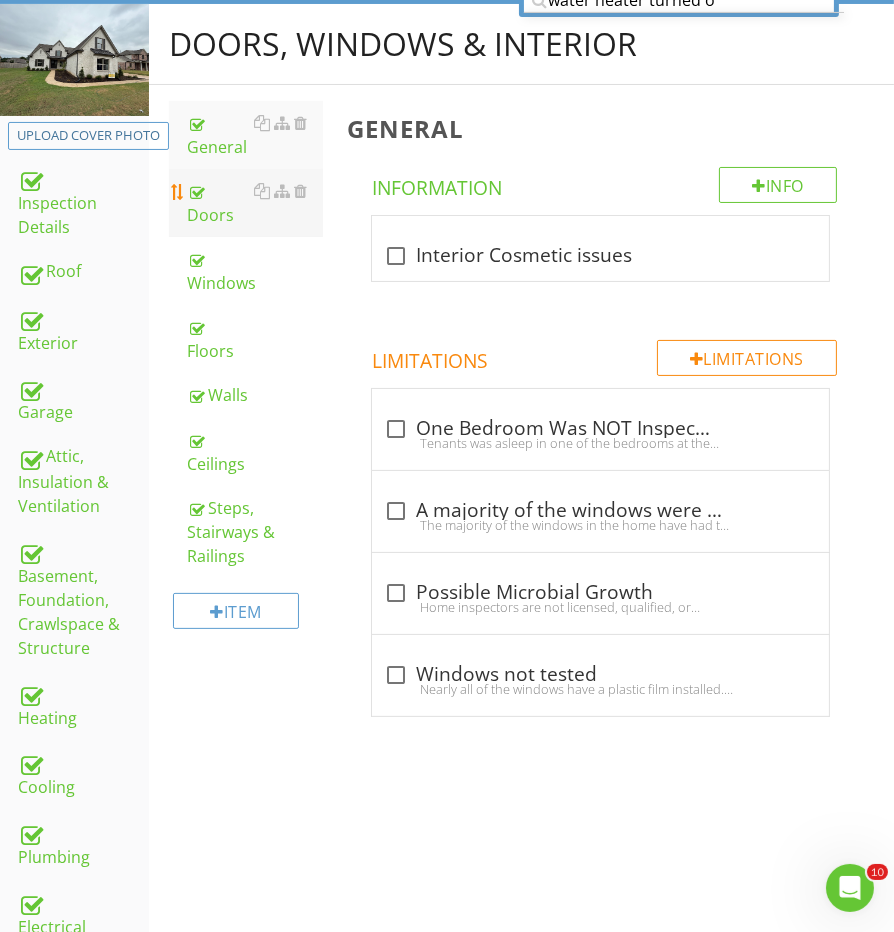 click on "Doors" at bounding box center [255, 203] 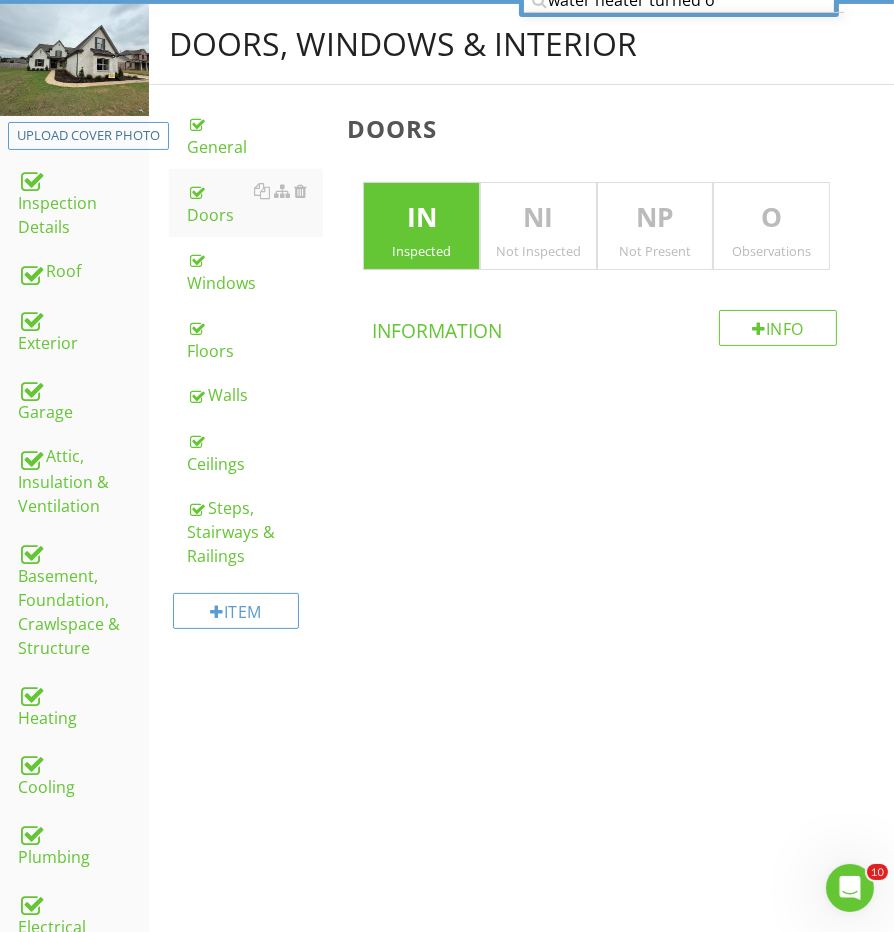 click on "O" at bounding box center [771, 218] 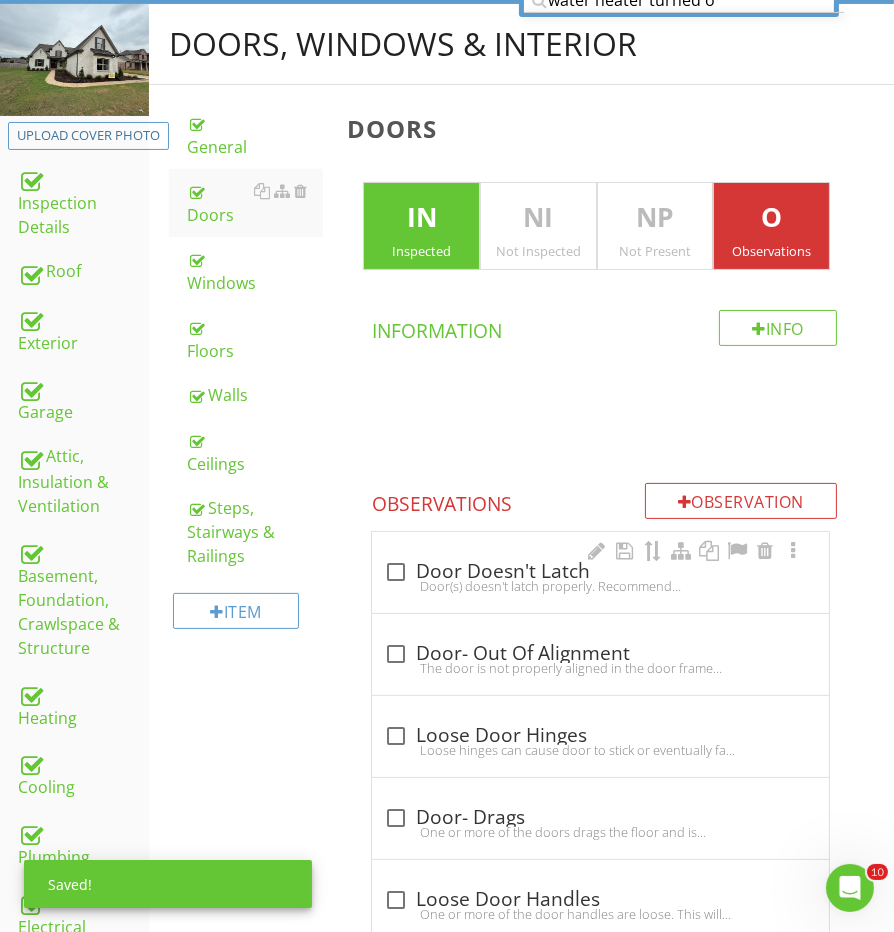 click on "check_box_outline_blank
Door Doesn't Latch" at bounding box center (600, 572) 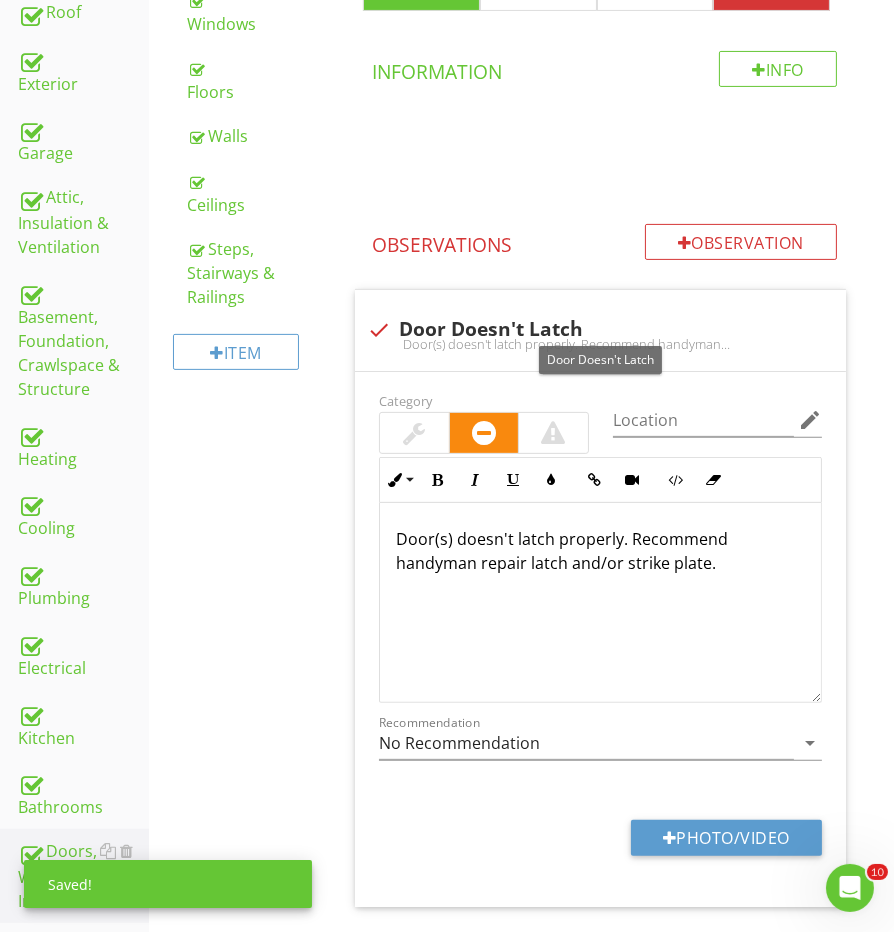 scroll, scrollTop: 554, scrollLeft: 0, axis: vertical 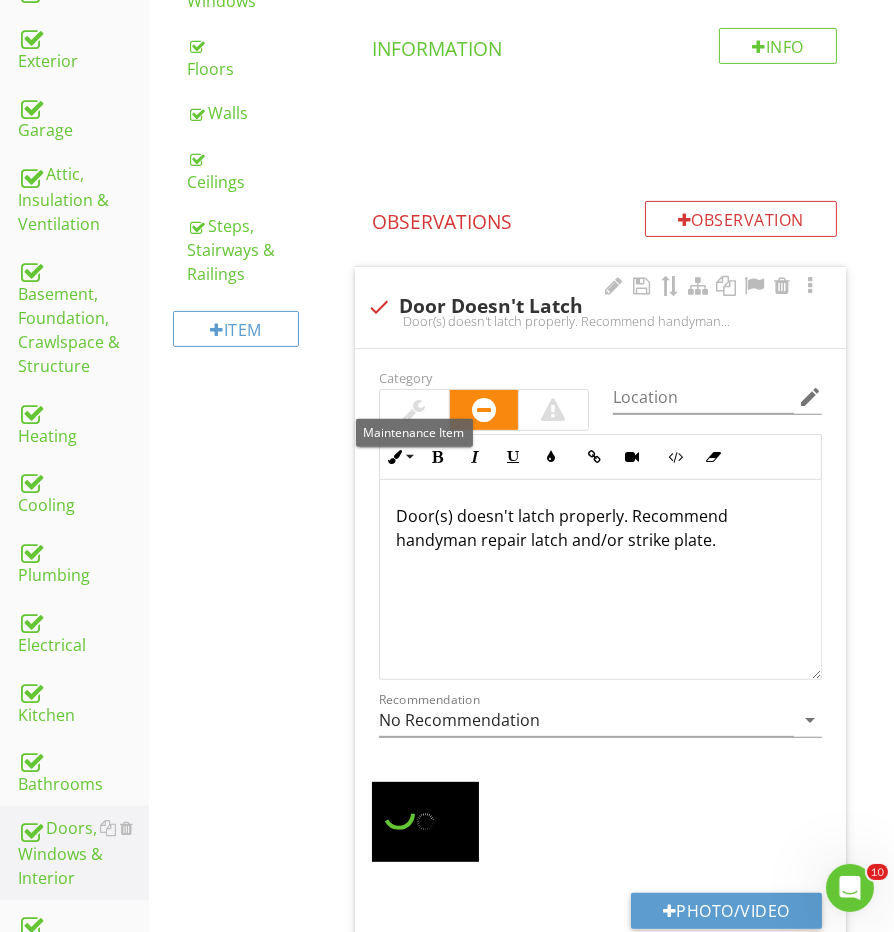 click at bounding box center (414, 410) 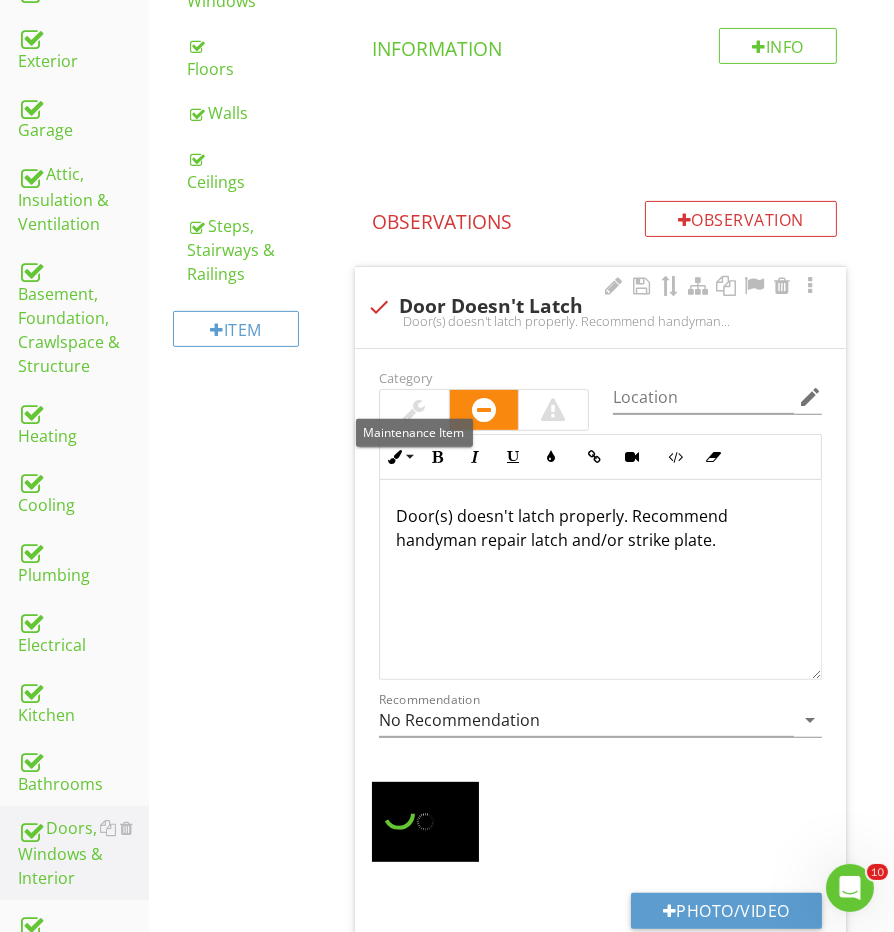 click at bounding box center (414, 410) 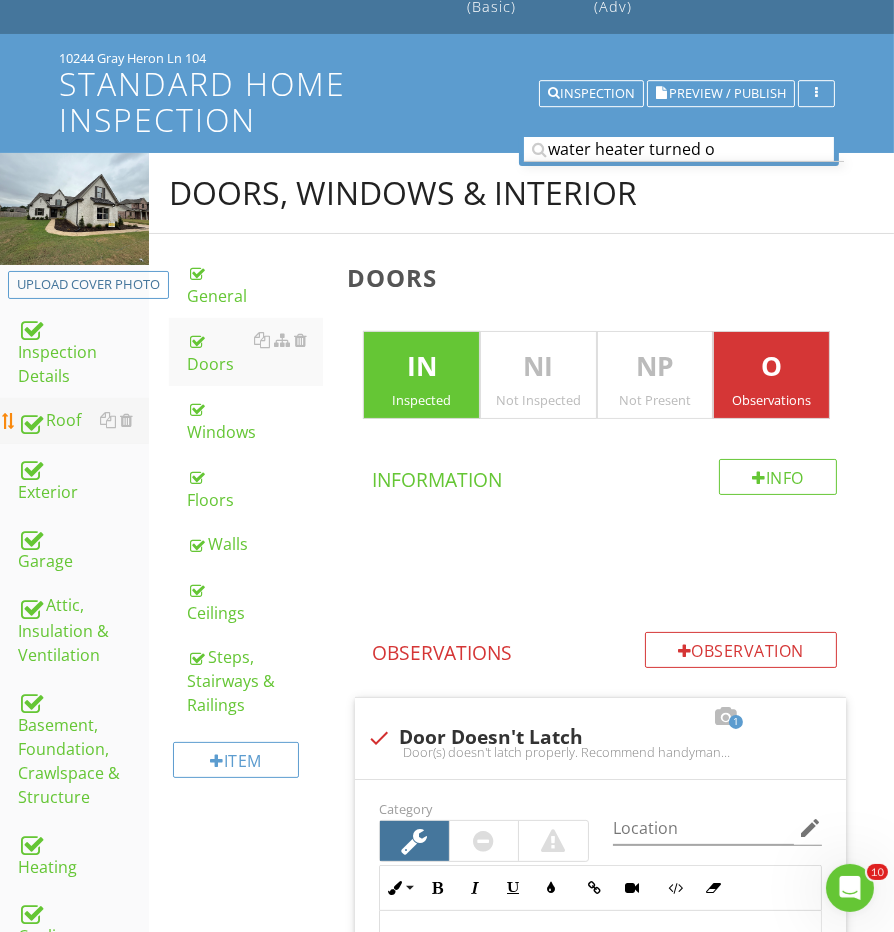 click on "Roof" at bounding box center [83, 421] 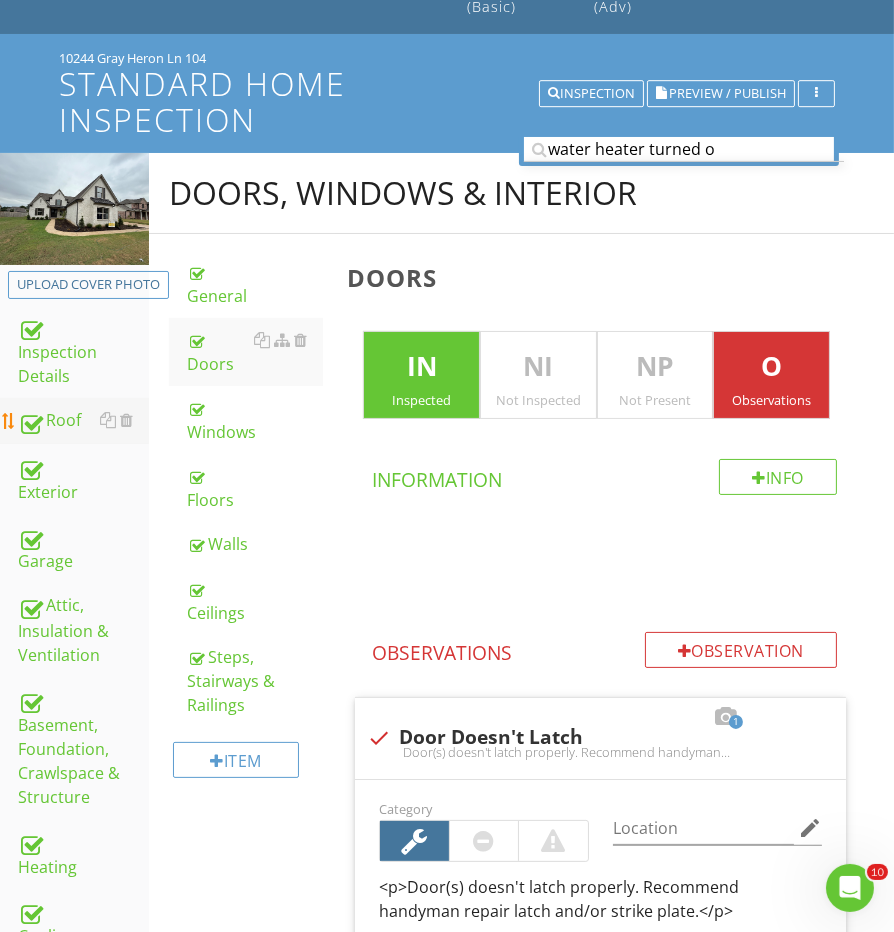 click on "Roof" at bounding box center [83, 421] 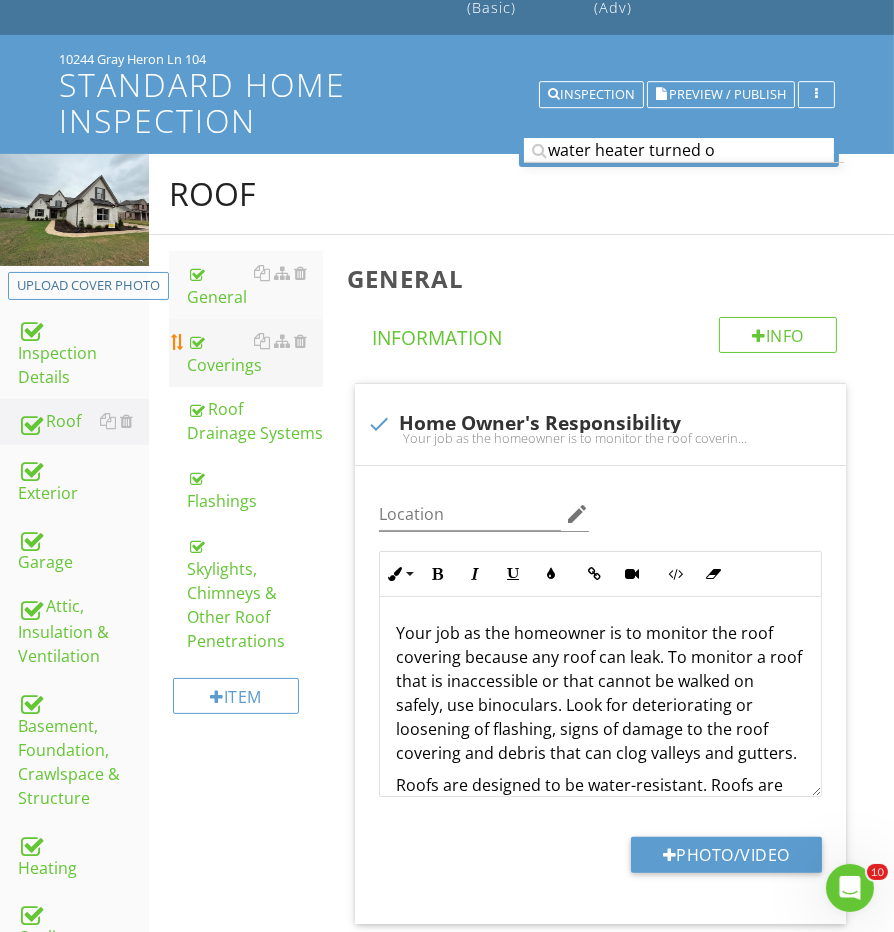 click on "Coverings" at bounding box center (255, 353) 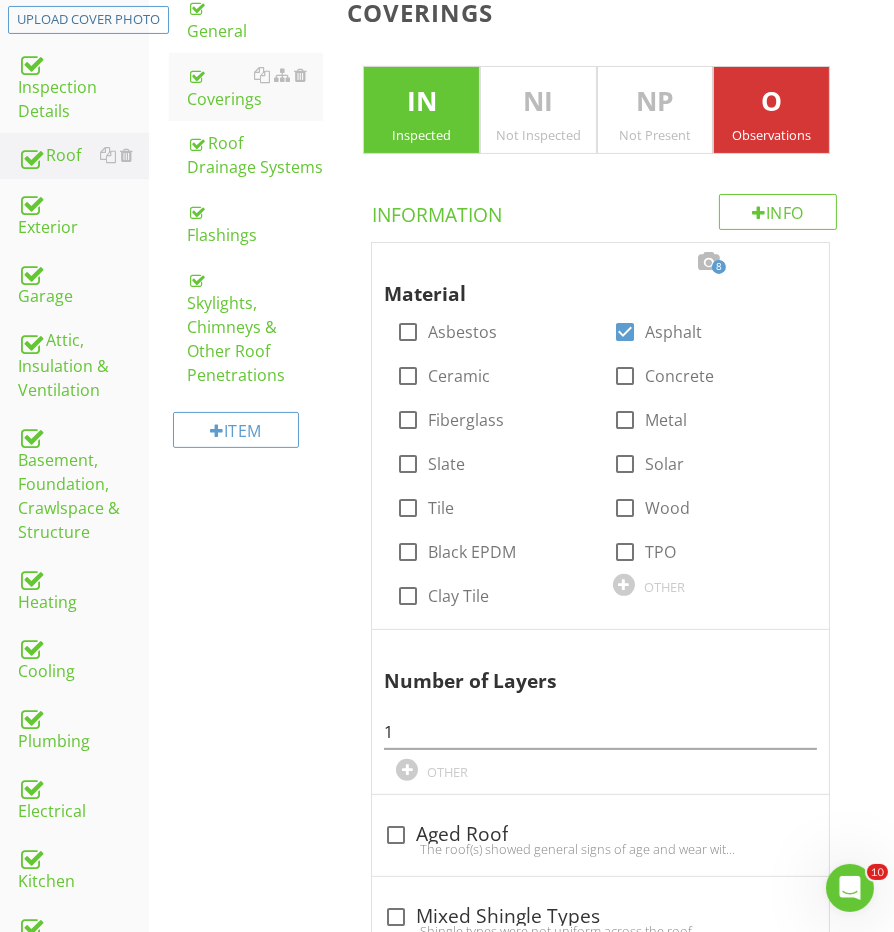scroll, scrollTop: 247, scrollLeft: 0, axis: vertical 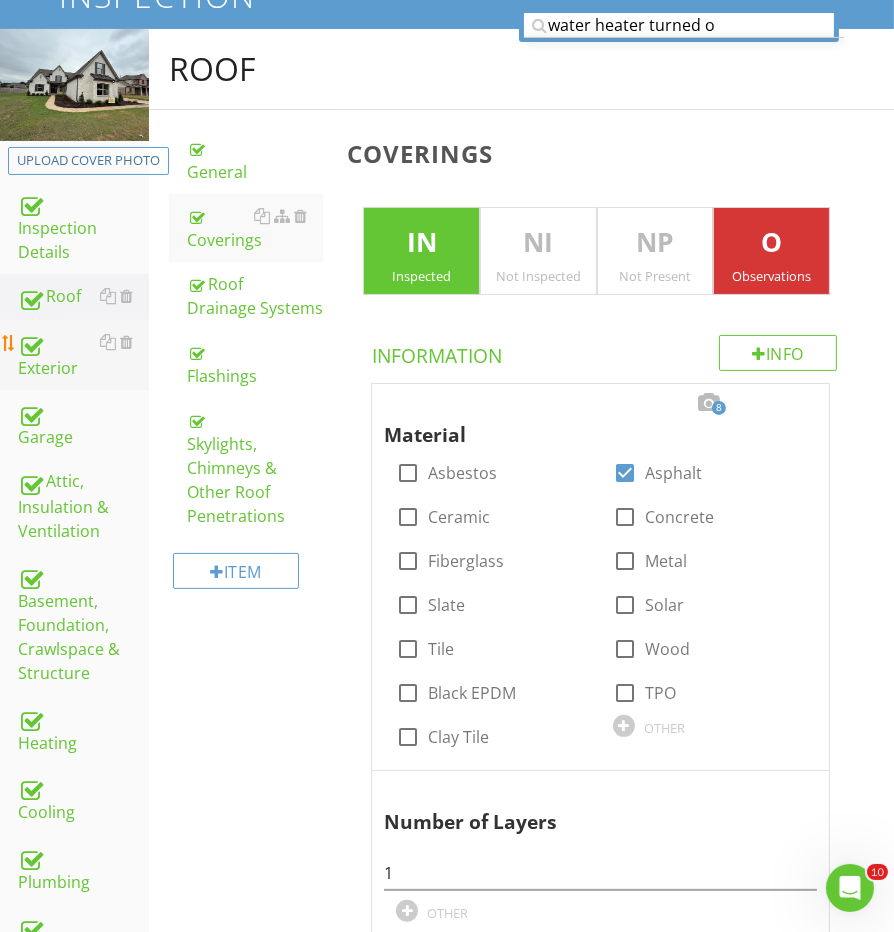 click on "Exterior" at bounding box center (83, 355) 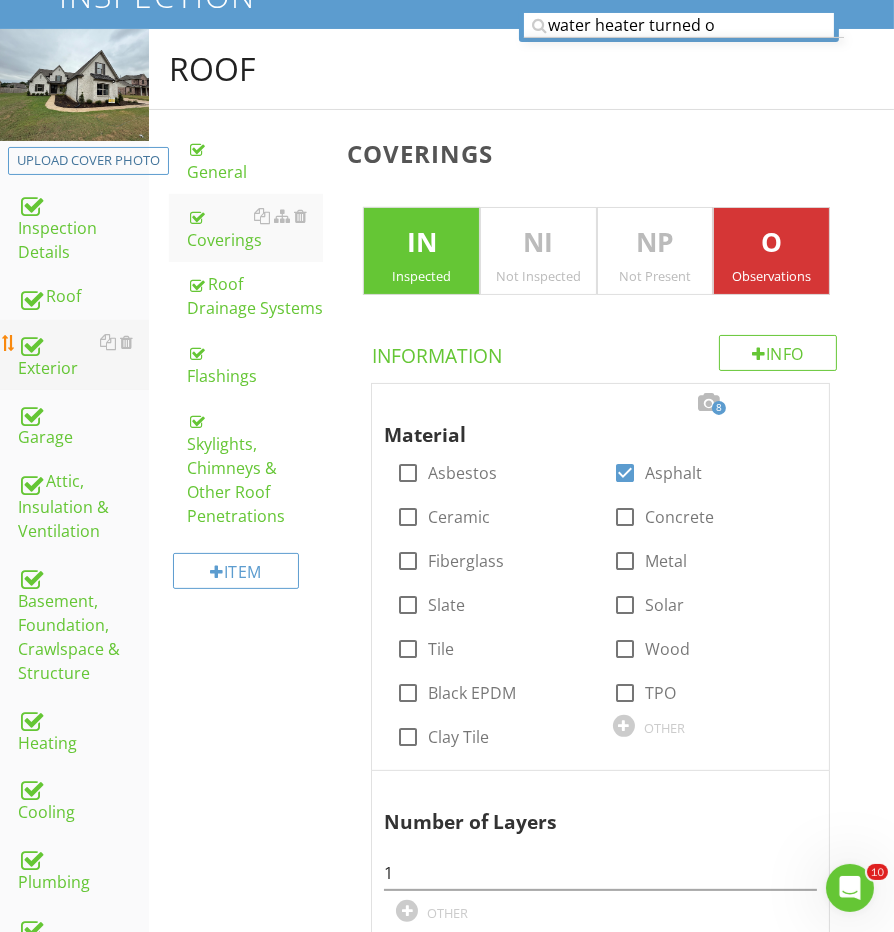 click on "Exterior" at bounding box center (83, 355) 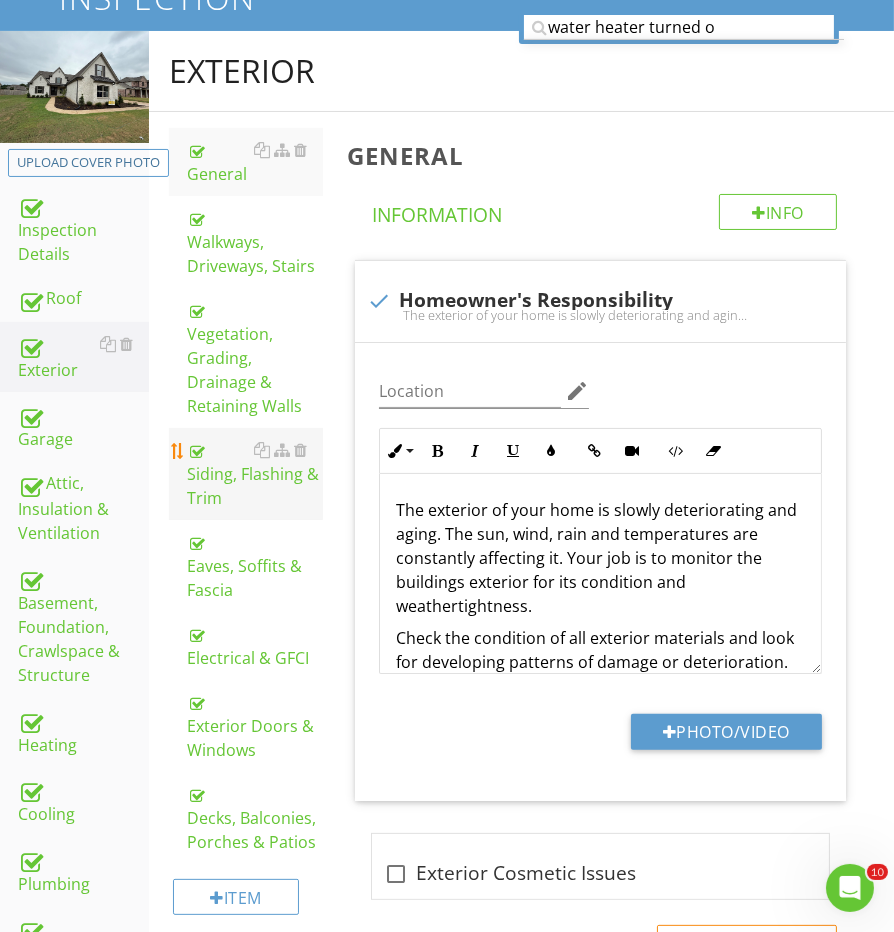 click on "Siding, Flashing & Trim" at bounding box center [255, 474] 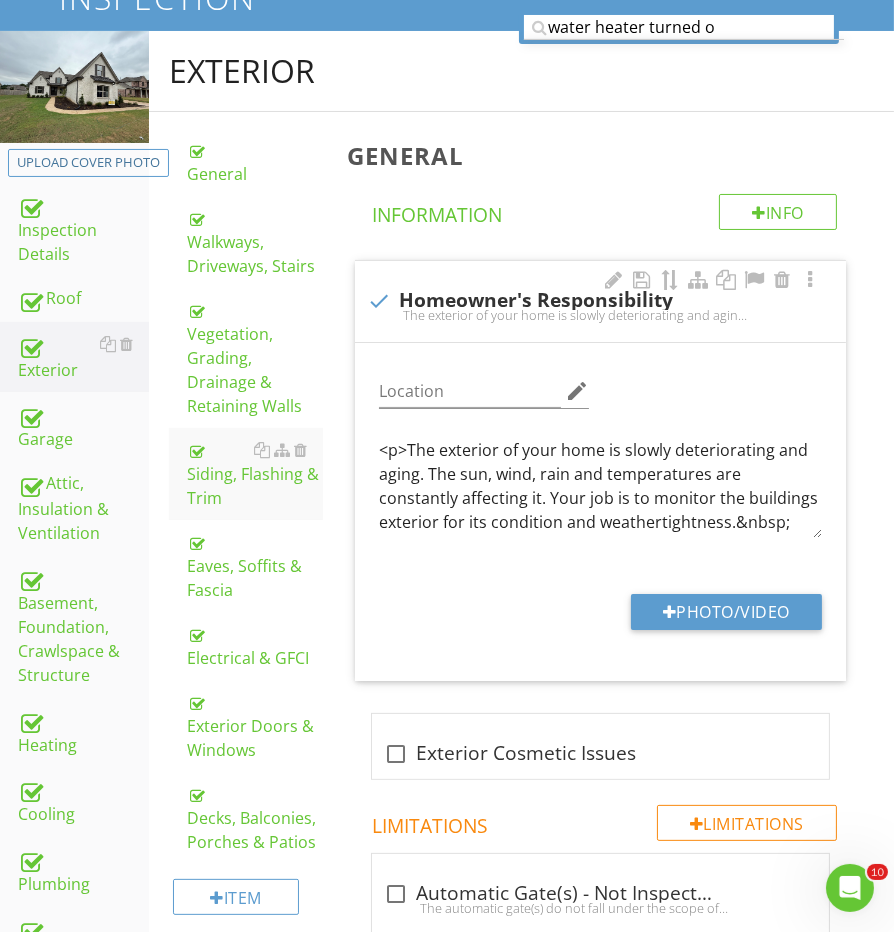 scroll, scrollTop: 244, scrollLeft: 0, axis: vertical 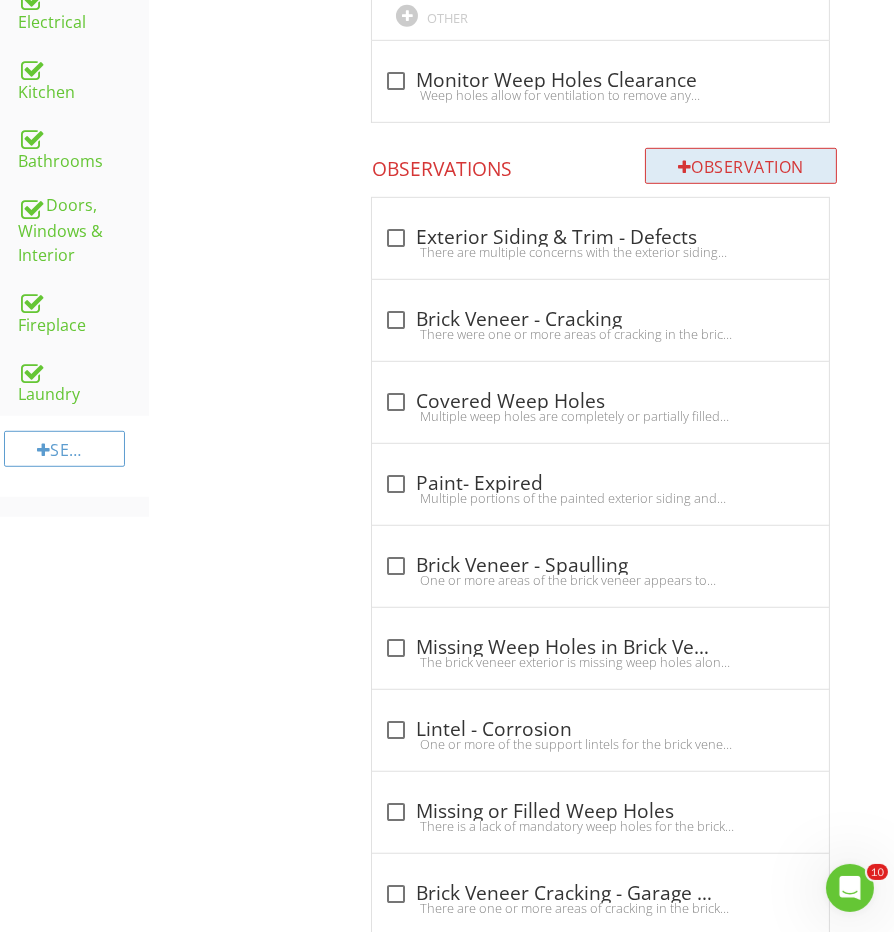click on "Observation" at bounding box center [741, 166] 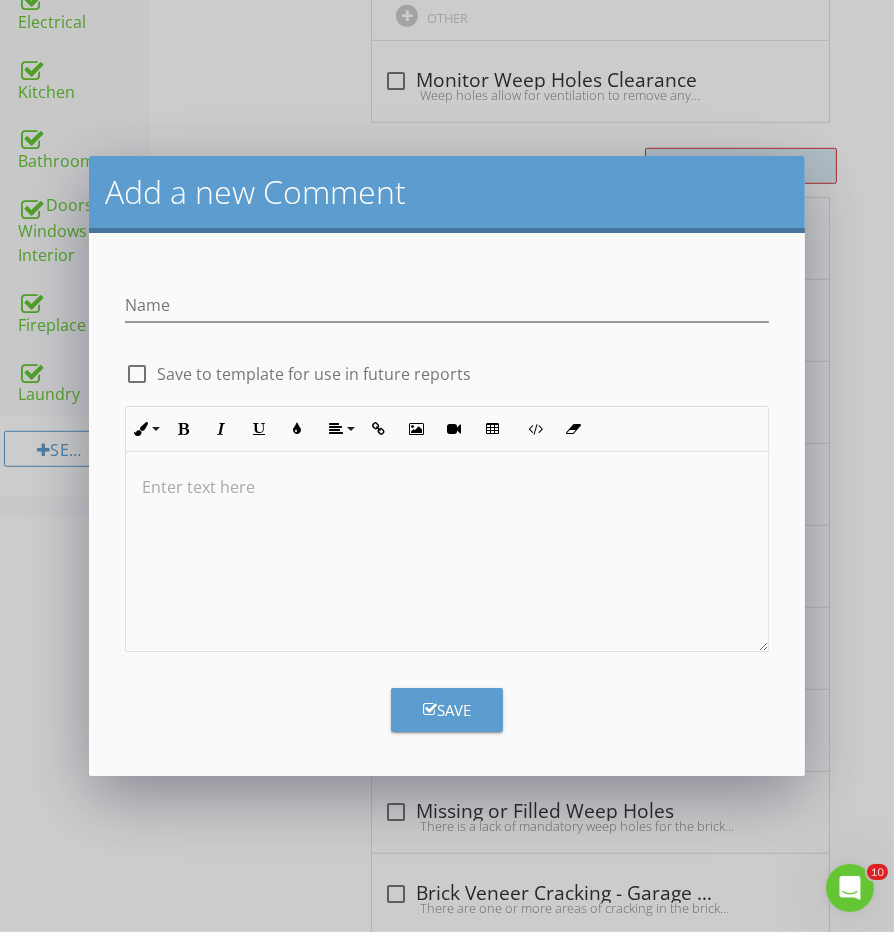 scroll, scrollTop: 1176, scrollLeft: 0, axis: vertical 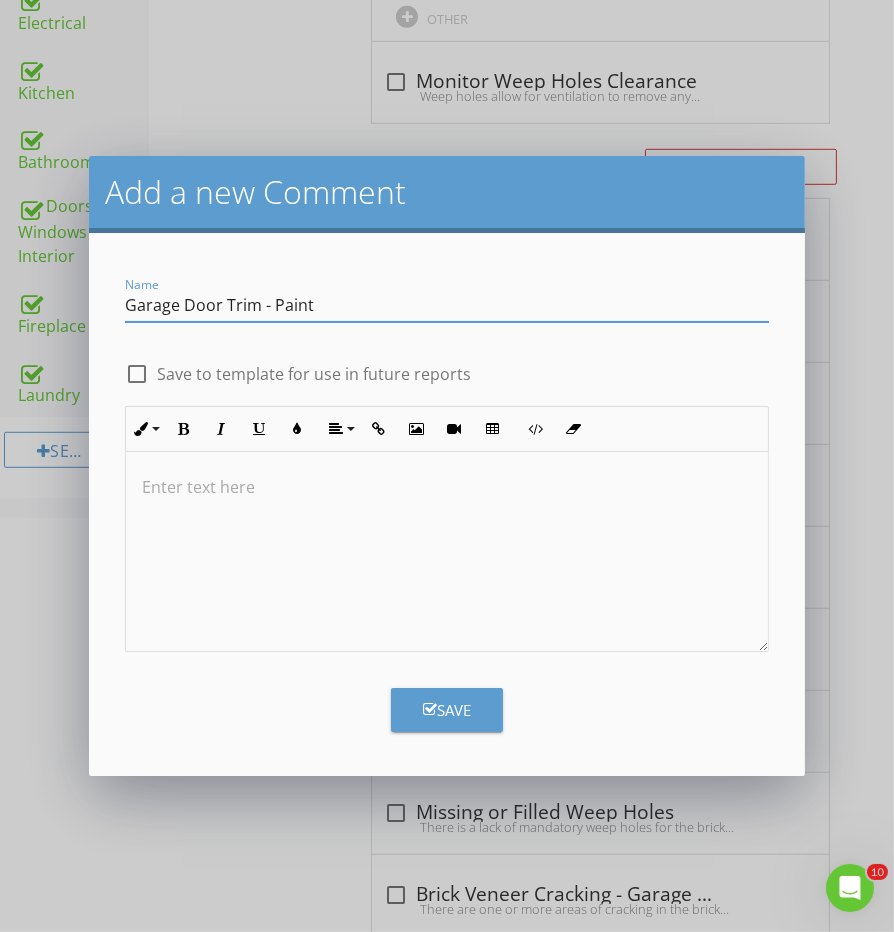 type on "Garage Door Trim - Paint" 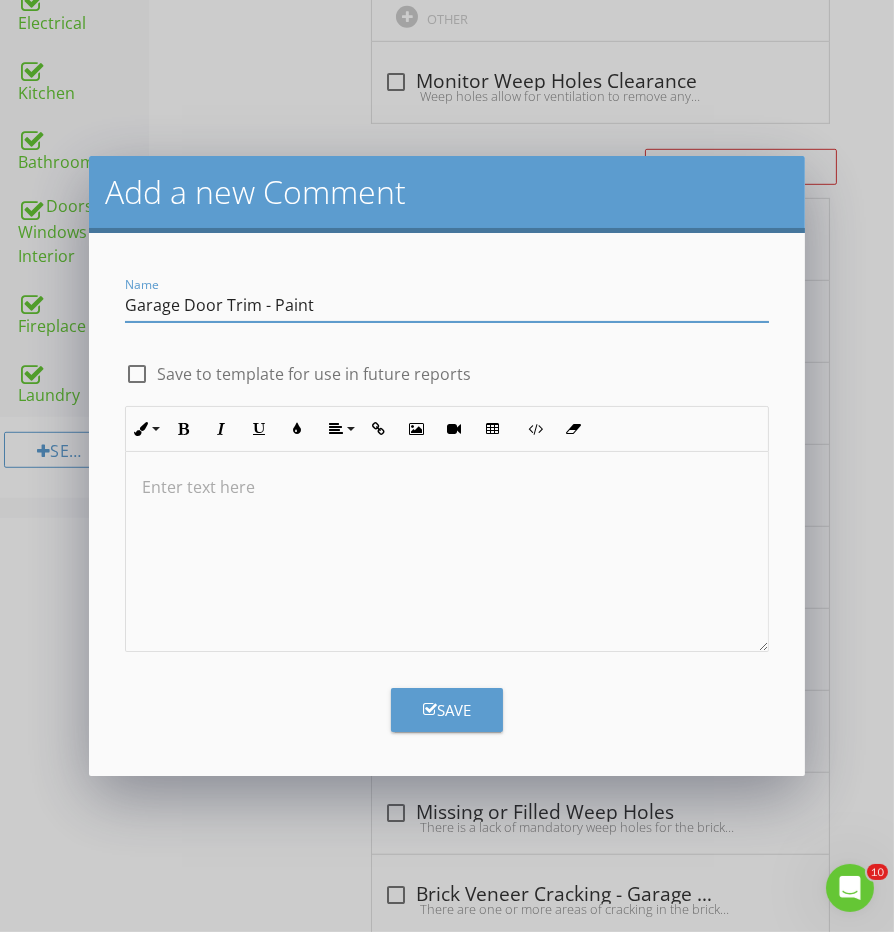 click at bounding box center [446, 552] 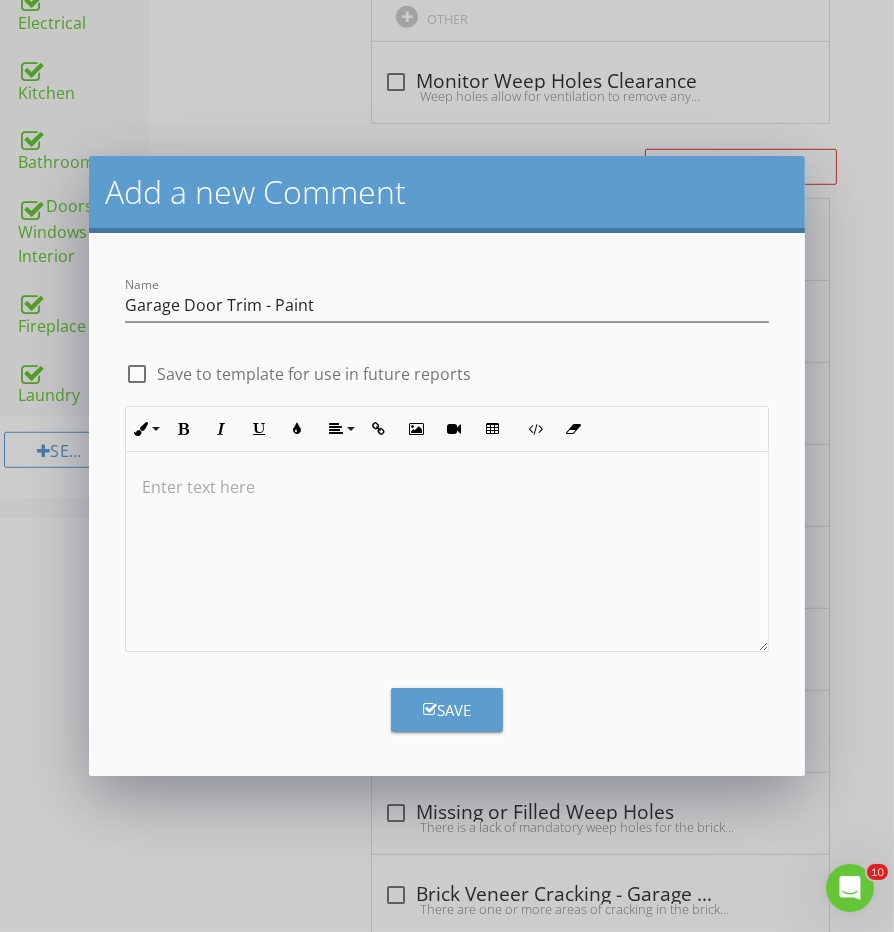 type 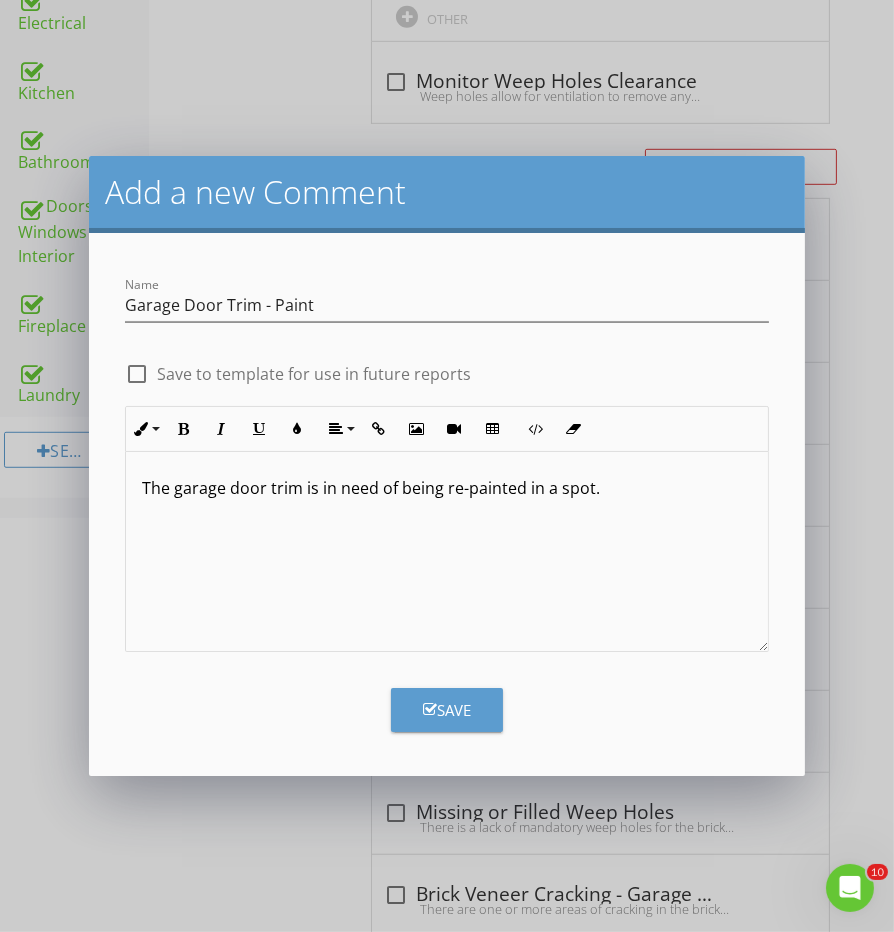 click on "Save" at bounding box center [447, 710] 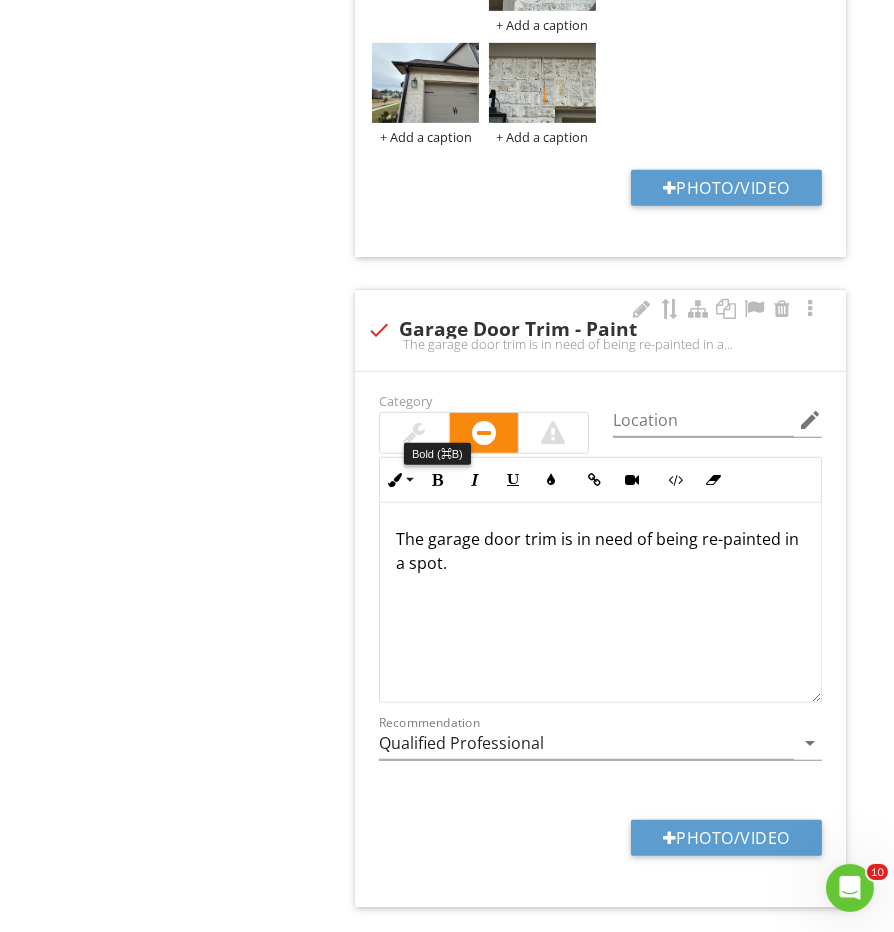 scroll, scrollTop: 8596, scrollLeft: 0, axis: vertical 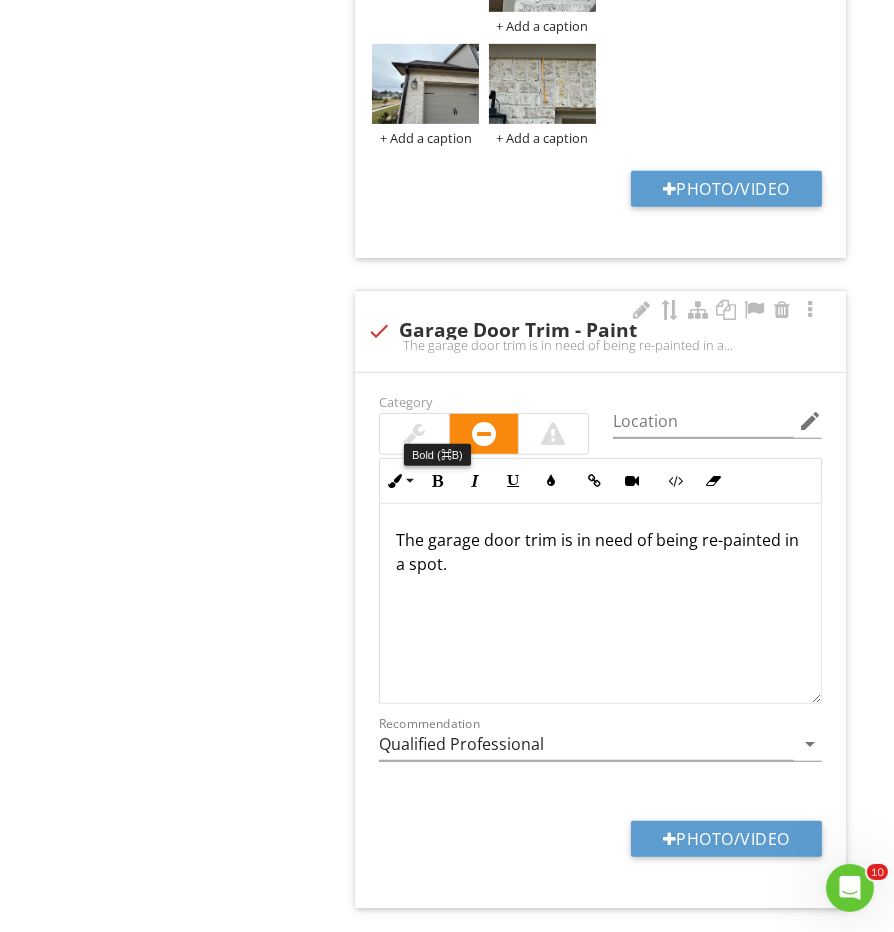 click at bounding box center (414, 434) 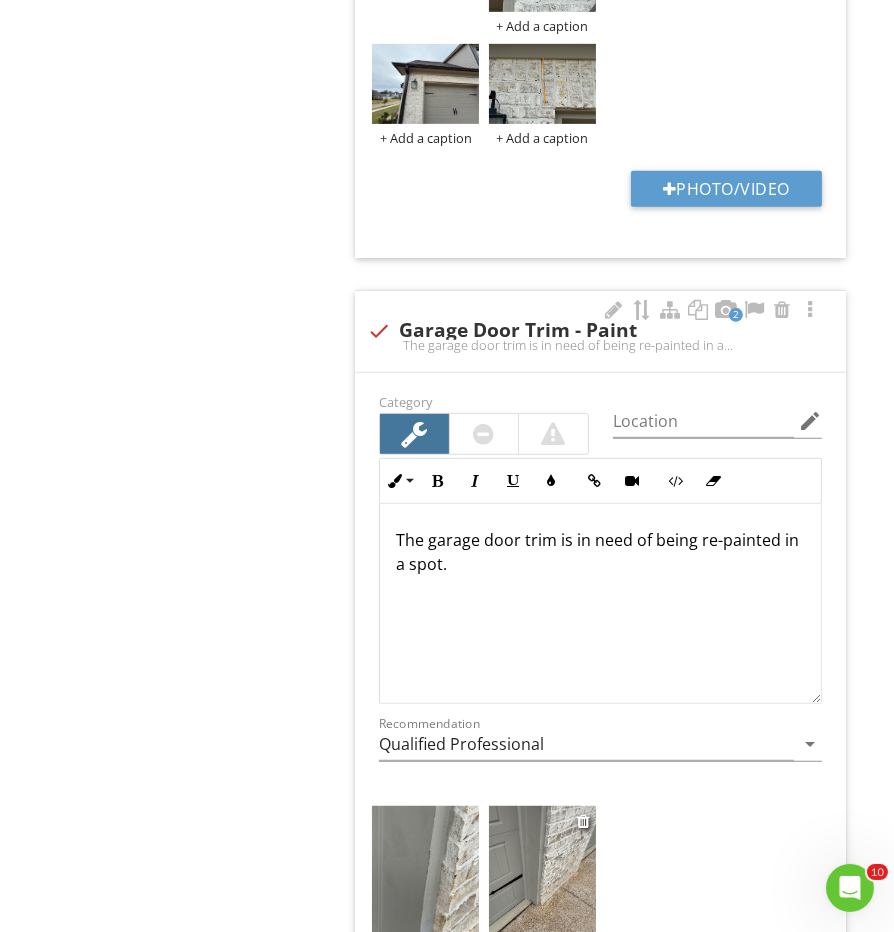 click at bounding box center [542, 877] 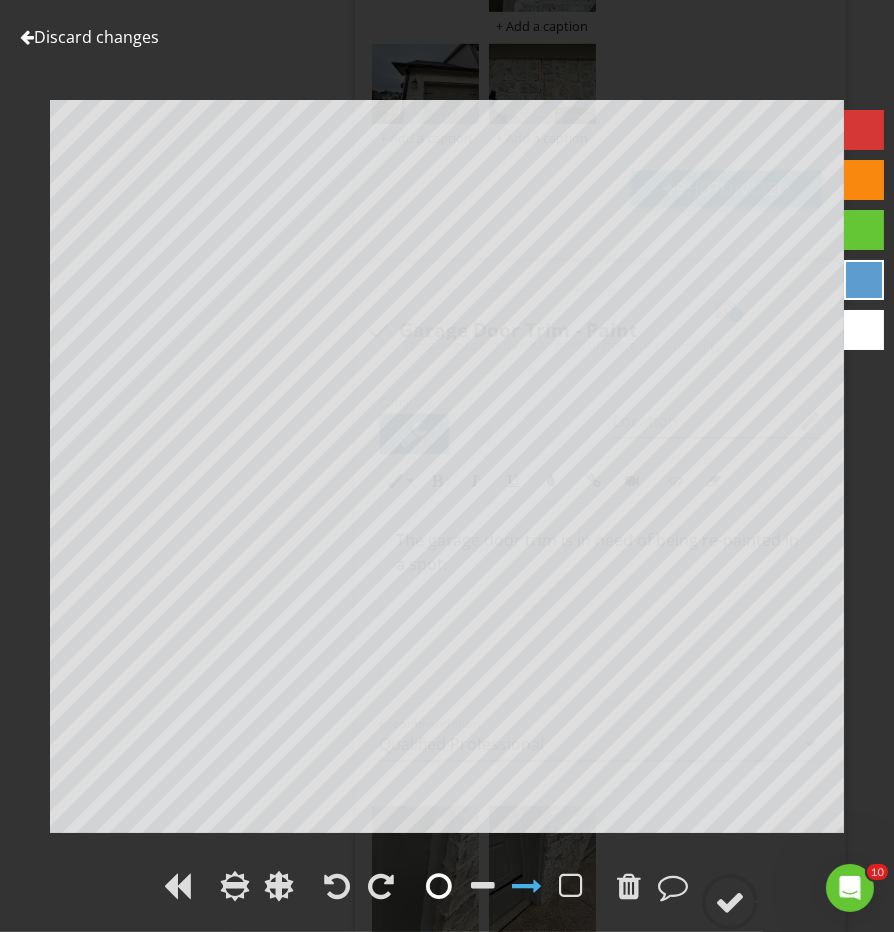 click at bounding box center (439, 886) 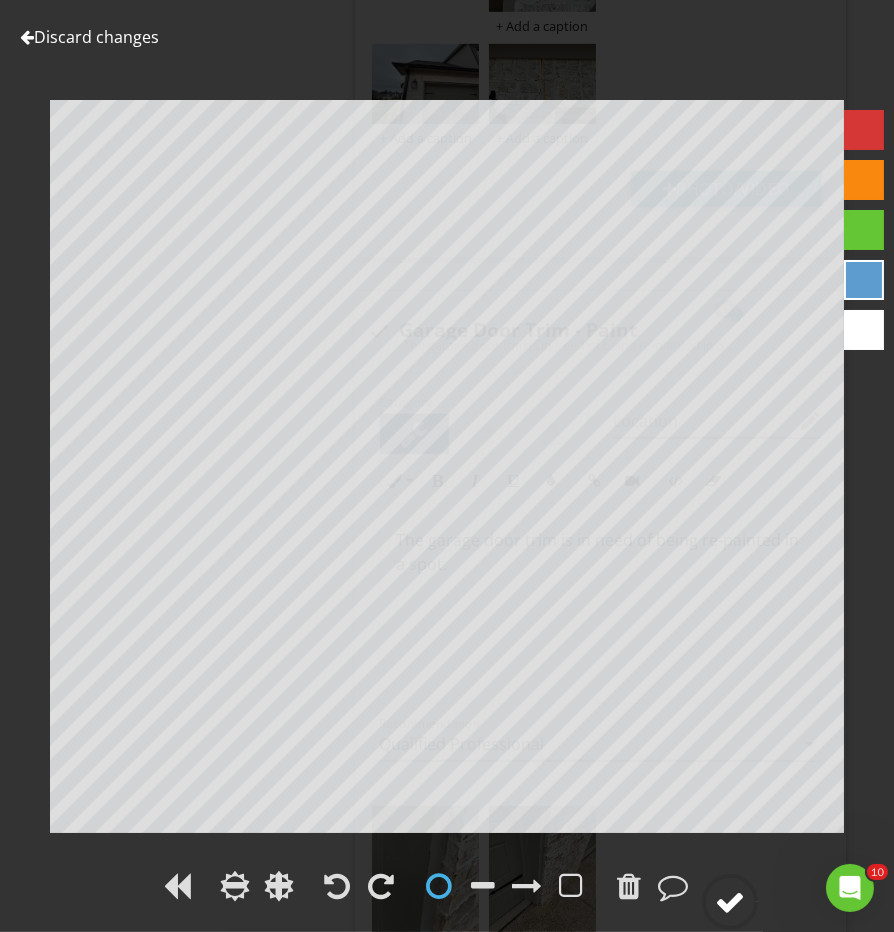 click at bounding box center (730, 902) 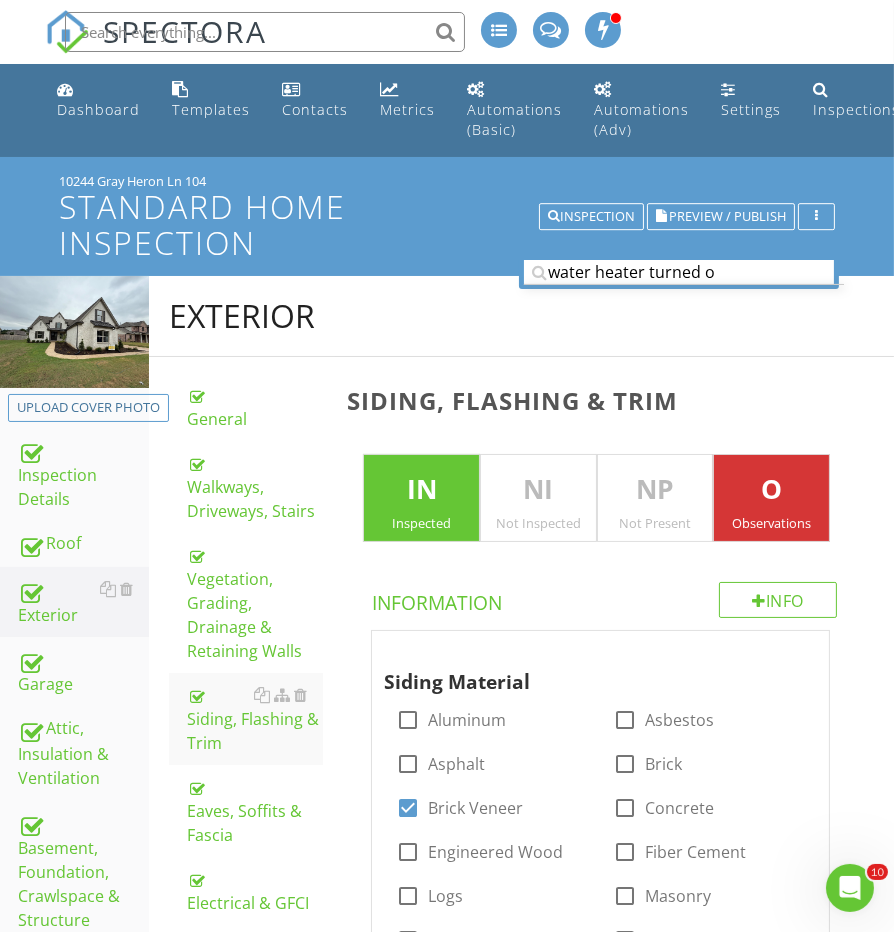 scroll, scrollTop: 0, scrollLeft: 0, axis: both 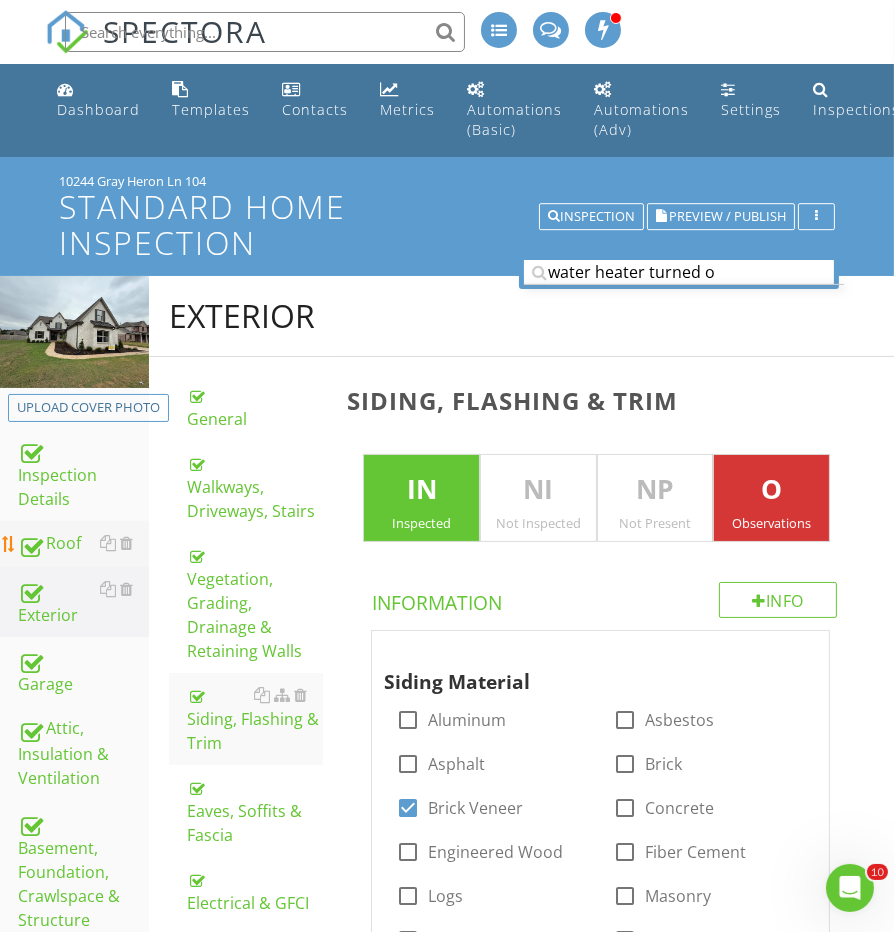 click on "Roof" at bounding box center (83, 544) 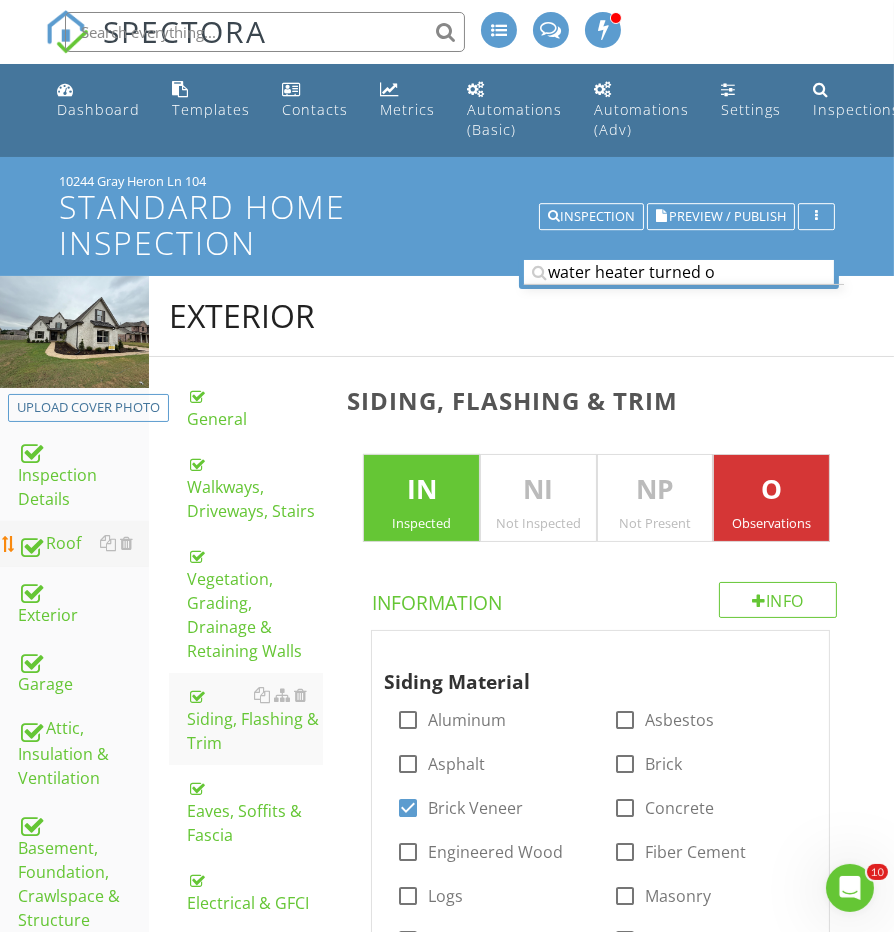 click on "Roof" at bounding box center (83, 544) 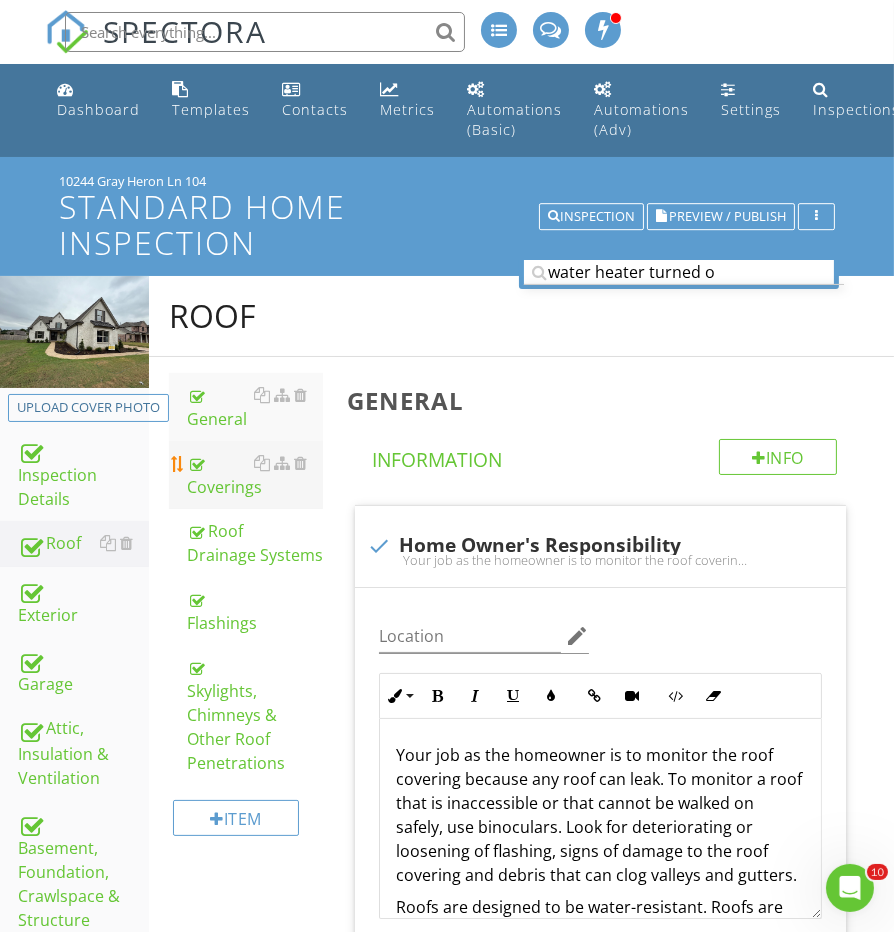 click on "Coverings" at bounding box center (255, 475) 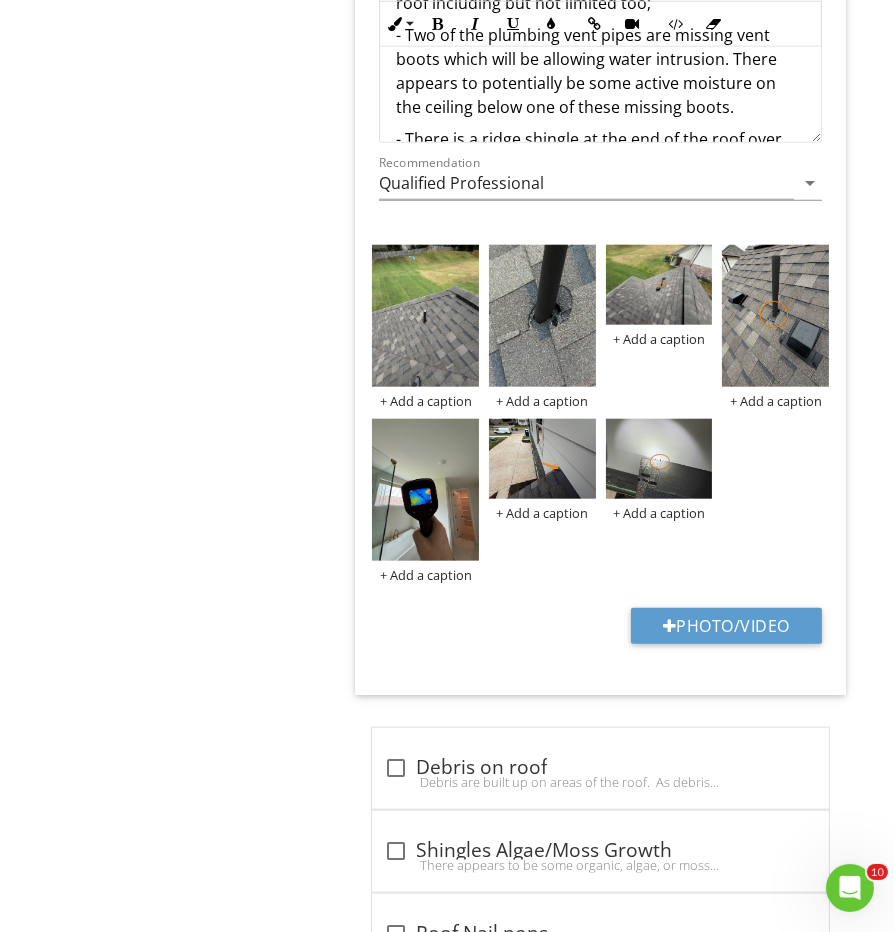scroll, scrollTop: 2032, scrollLeft: 0, axis: vertical 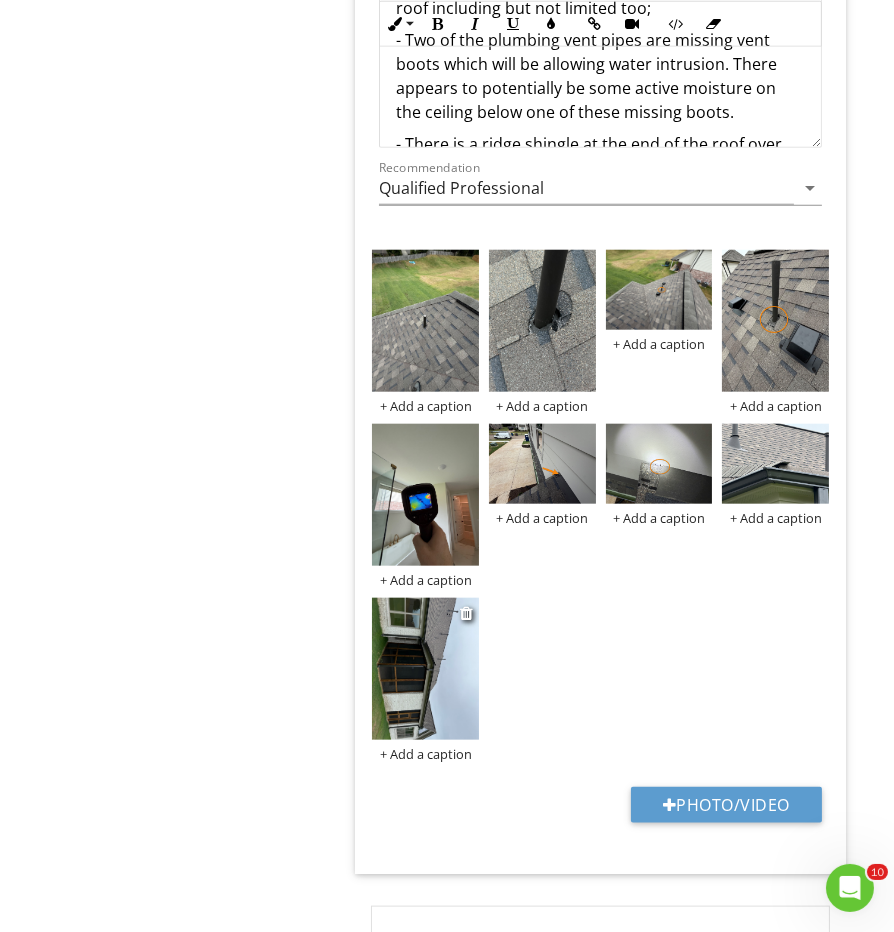 click at bounding box center (425, 669) 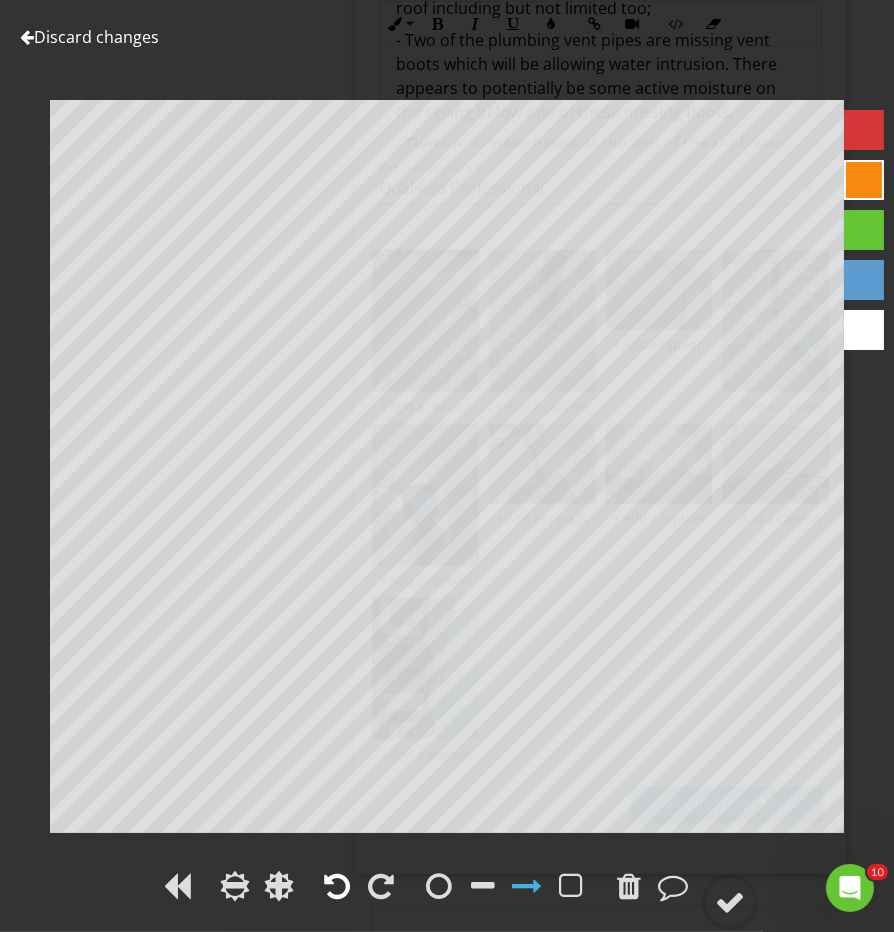 click at bounding box center [337, 886] 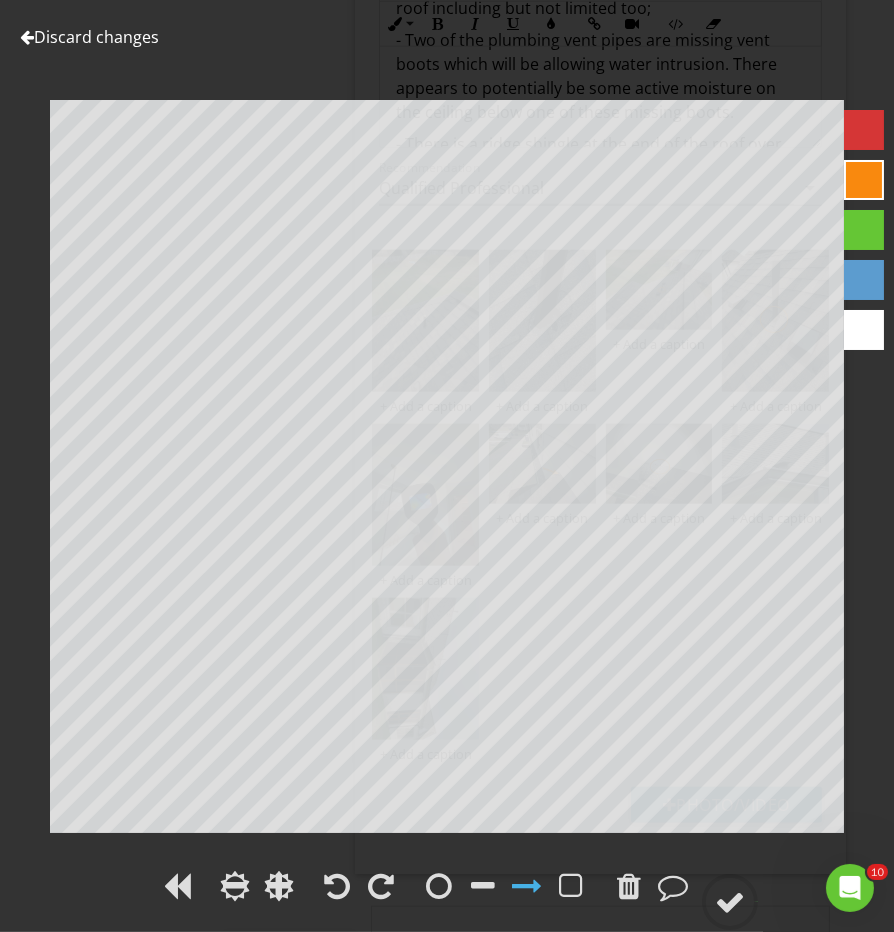 click at bounding box center [439, 886] 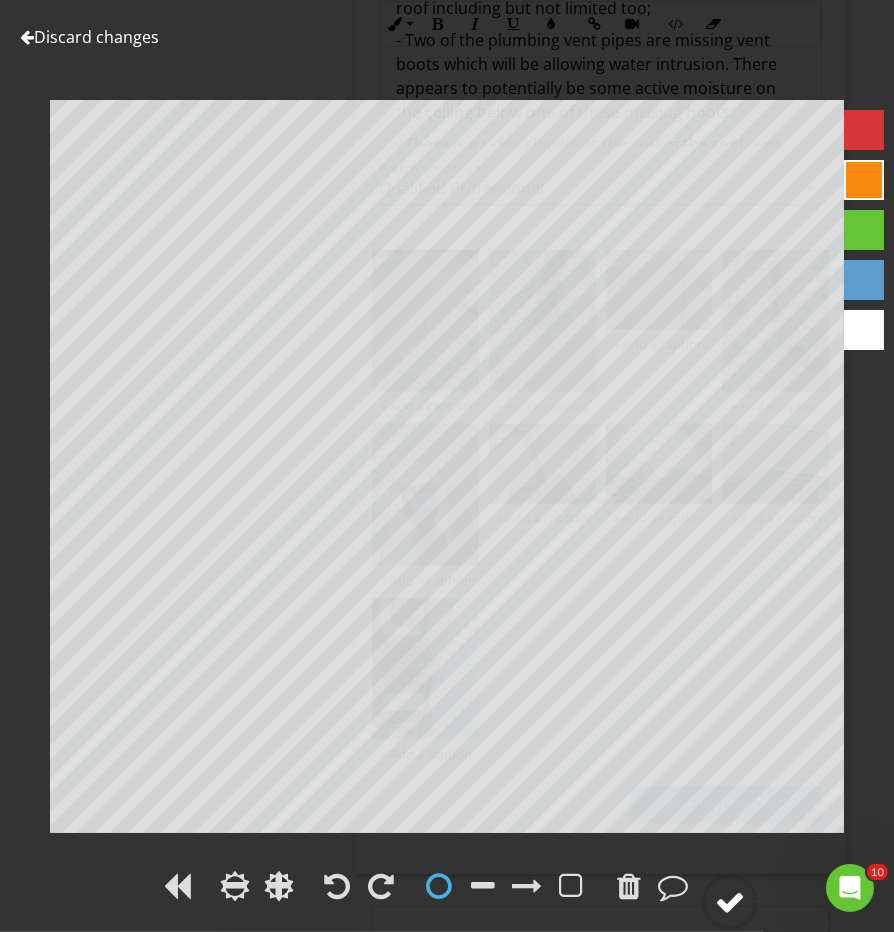 click at bounding box center [730, 902] 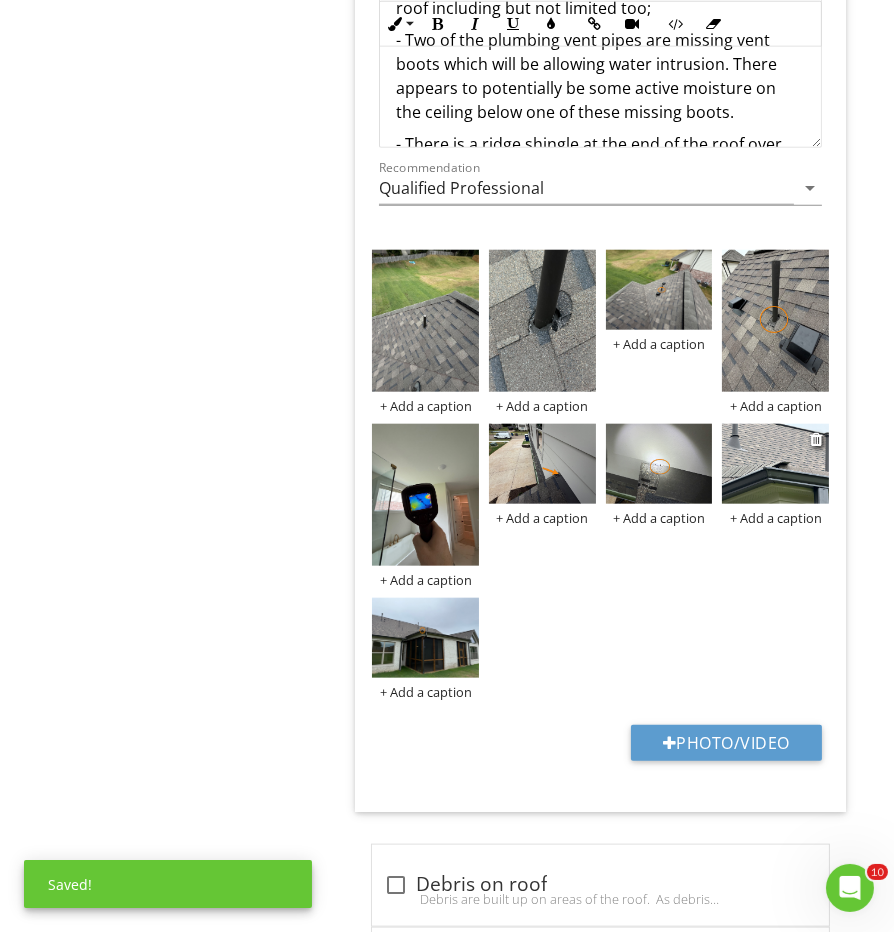 click at bounding box center (775, 464) 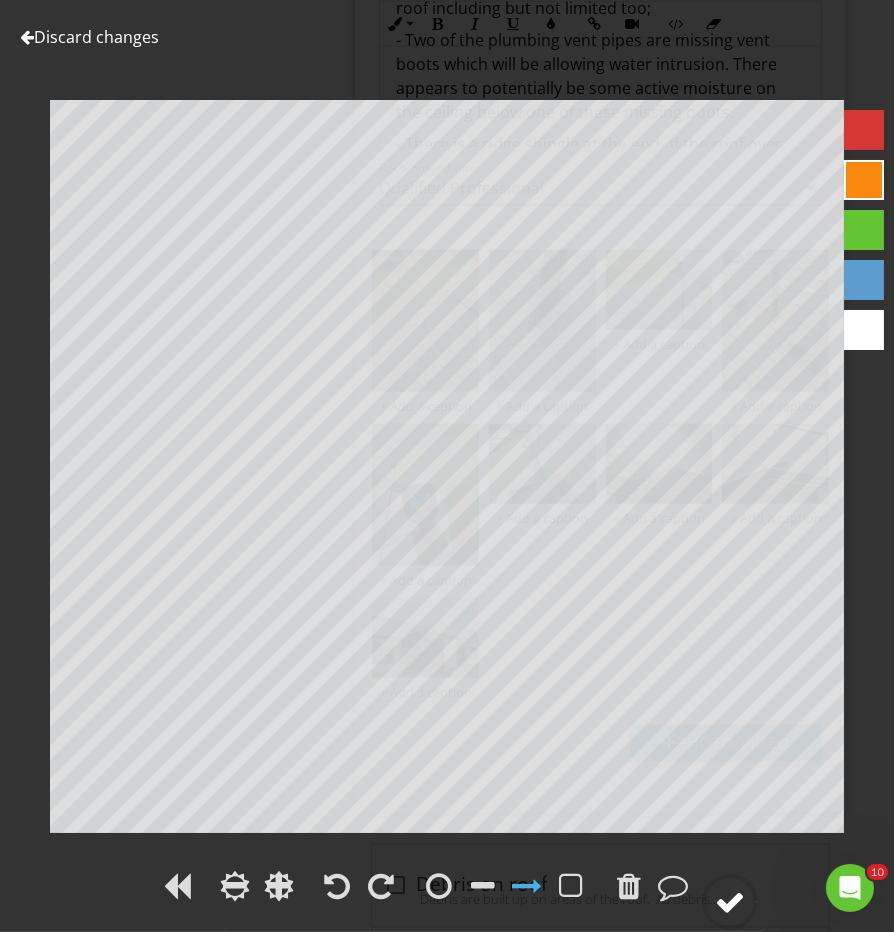 click at bounding box center [730, 902] 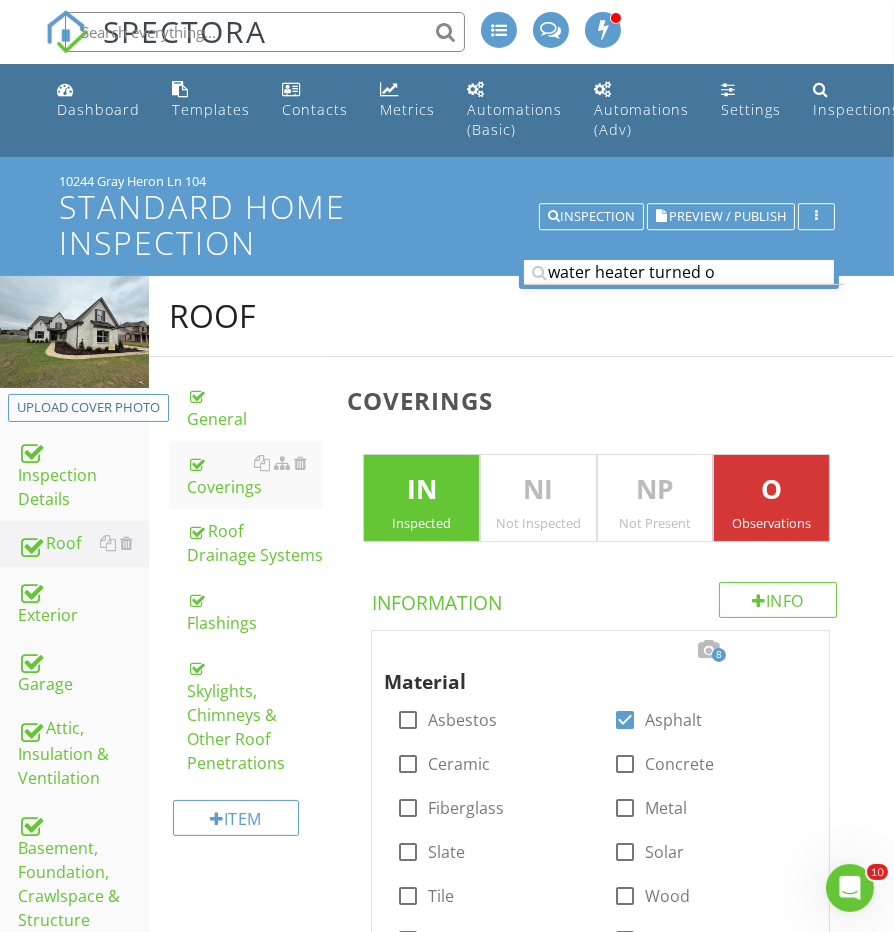 scroll, scrollTop: 0, scrollLeft: 0, axis: both 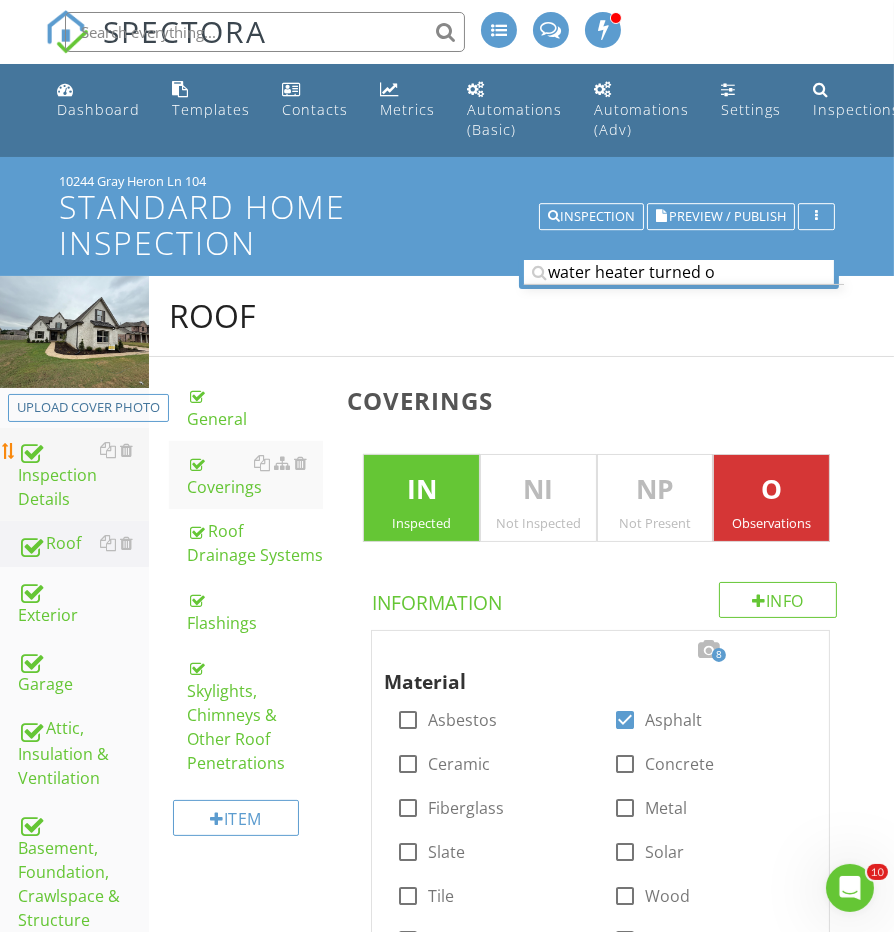 click on "Inspection Details" at bounding box center (83, 475) 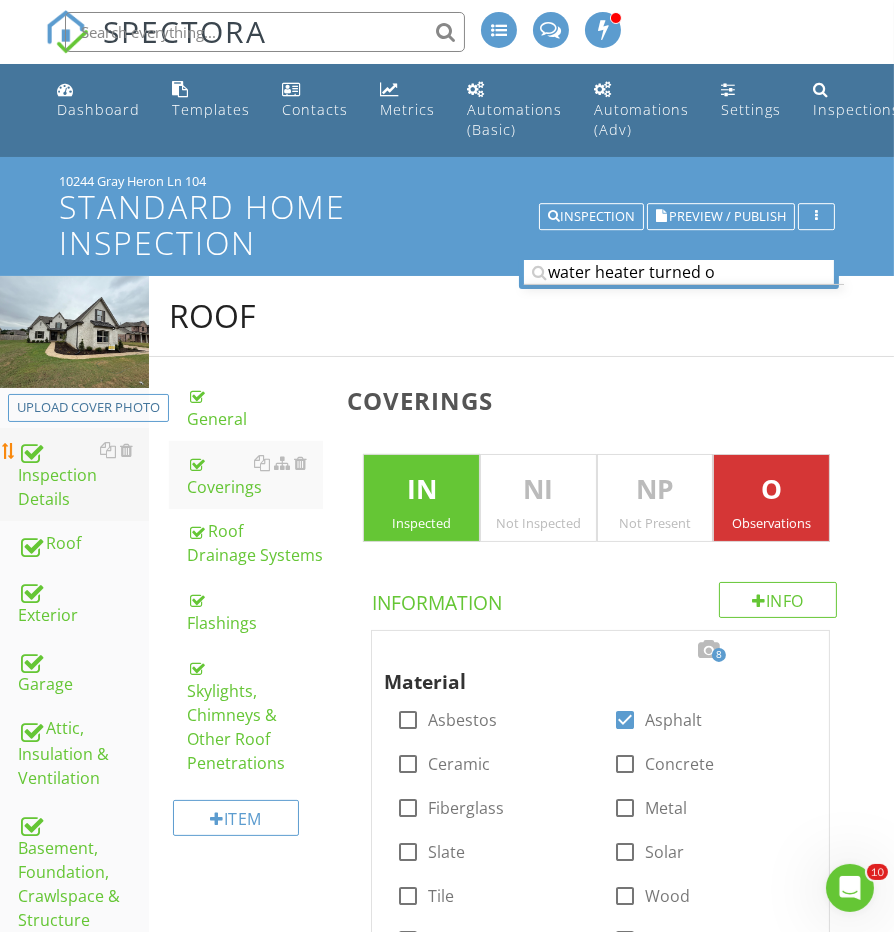 click on "Inspection Details" at bounding box center [83, 475] 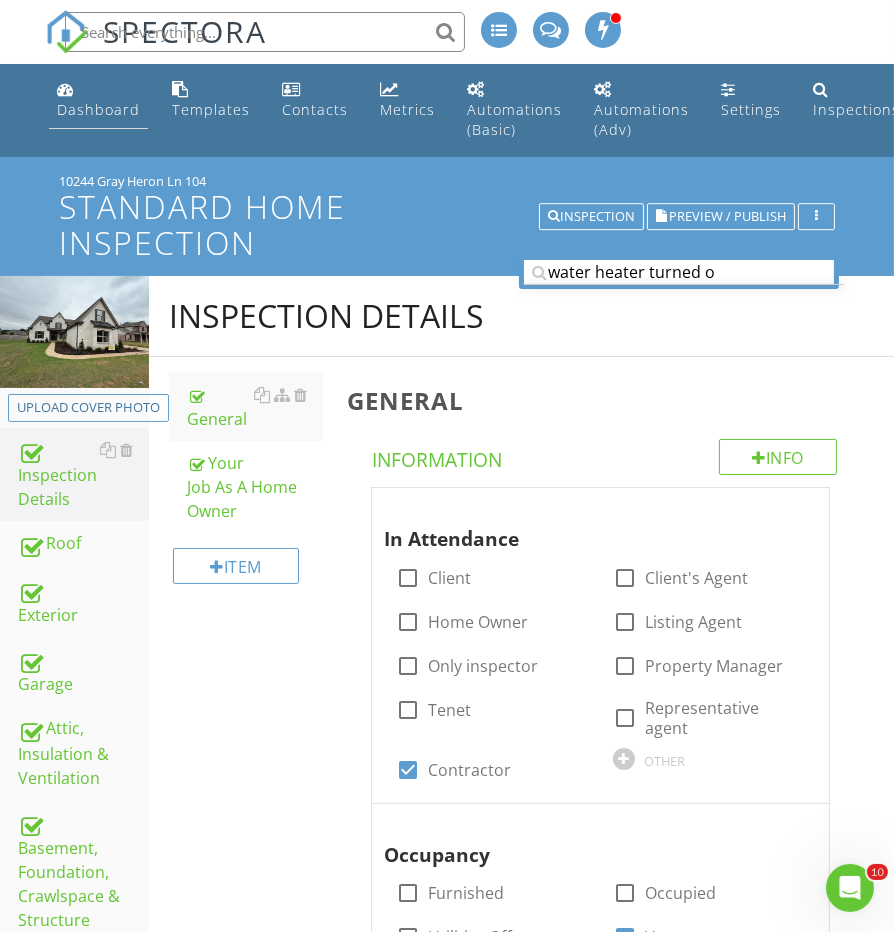 scroll, scrollTop: 0, scrollLeft: 0, axis: both 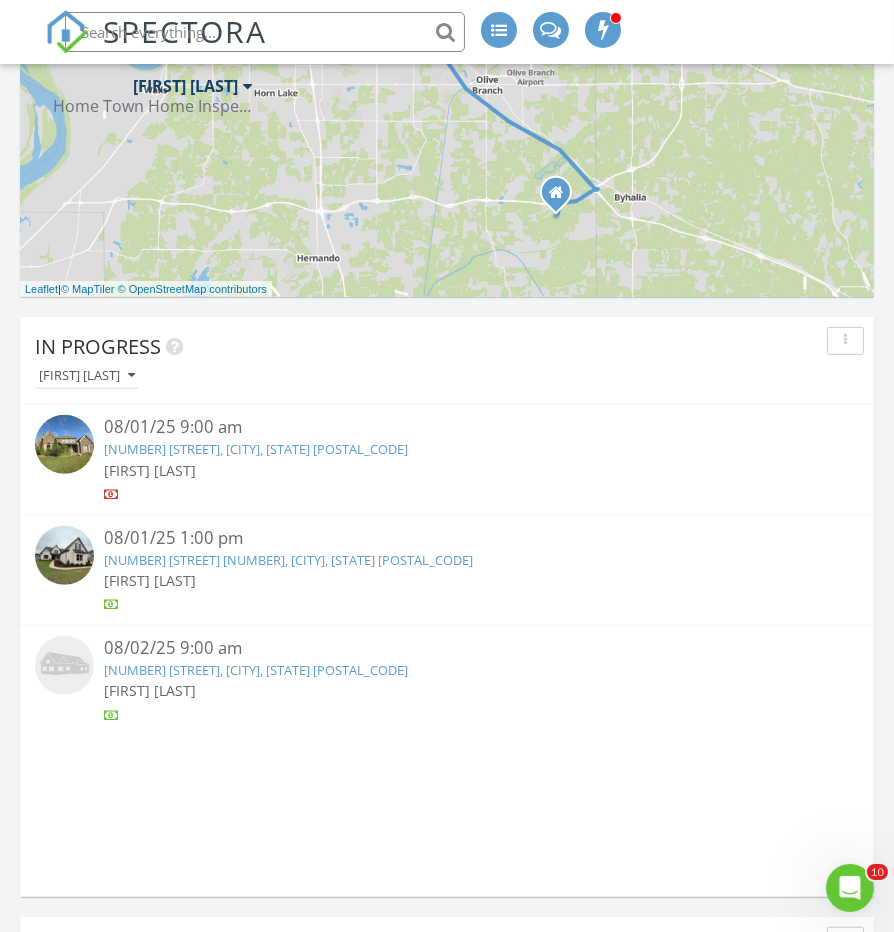 click at bounding box center [64, 555] 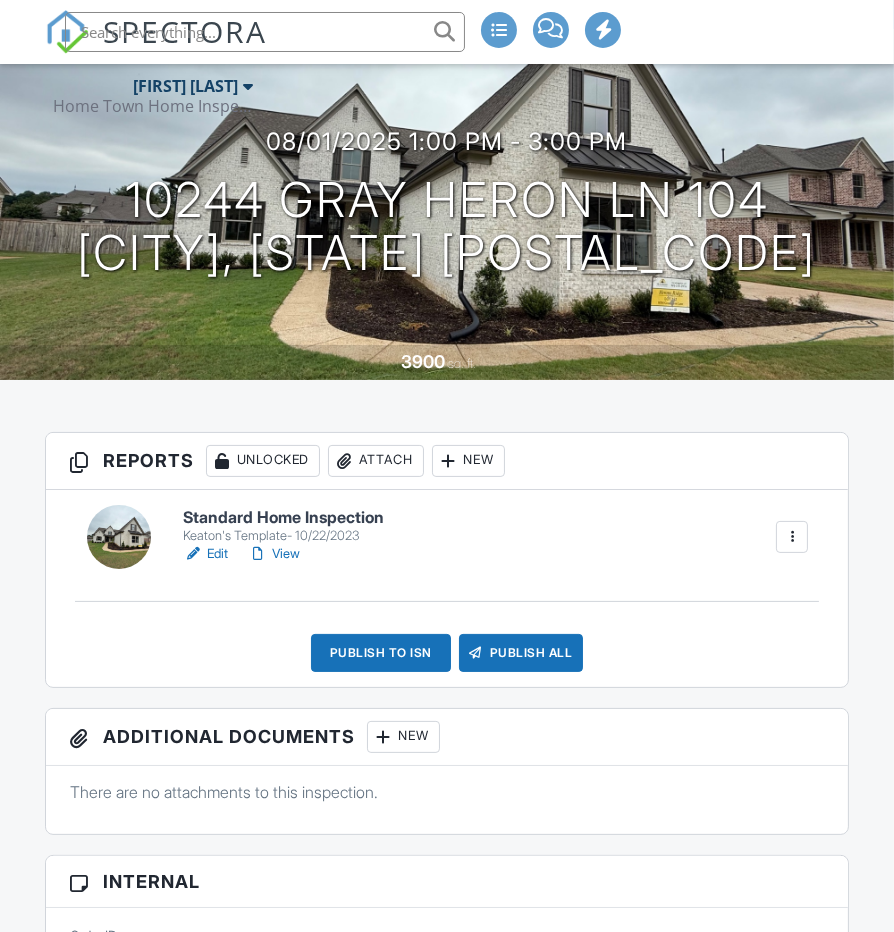 scroll, scrollTop: 196, scrollLeft: 0, axis: vertical 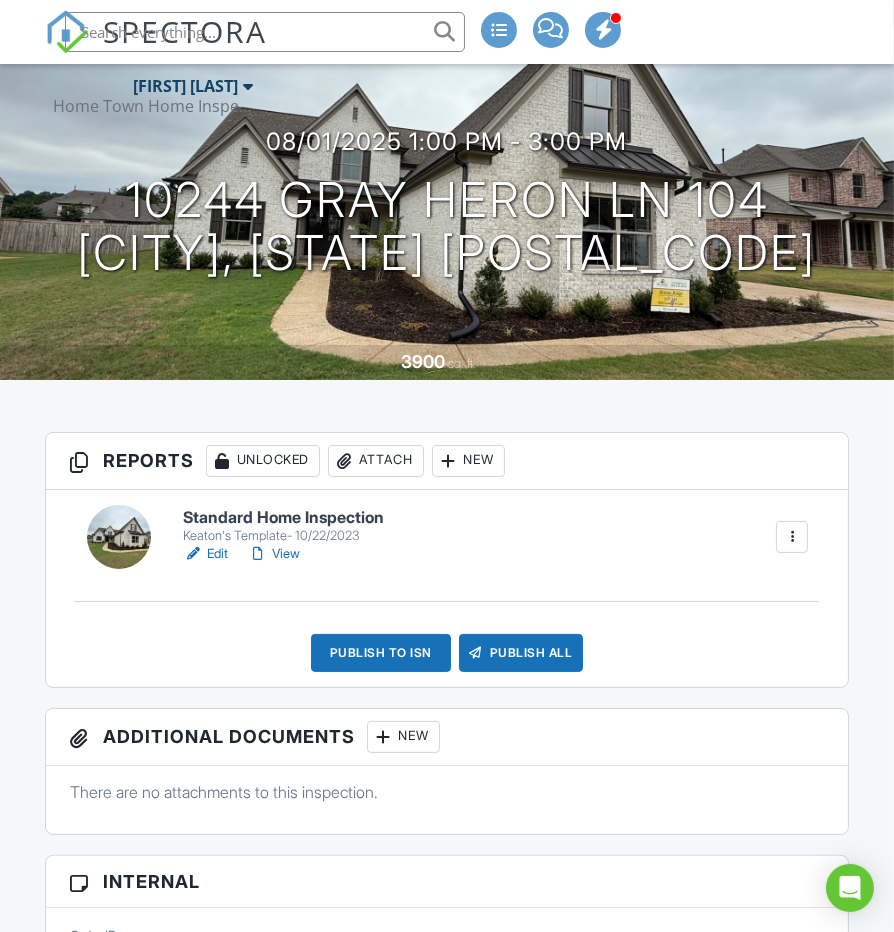 drag, startPoint x: 370, startPoint y: 649, endPoint x: 554, endPoint y: 442, distance: 276.95667 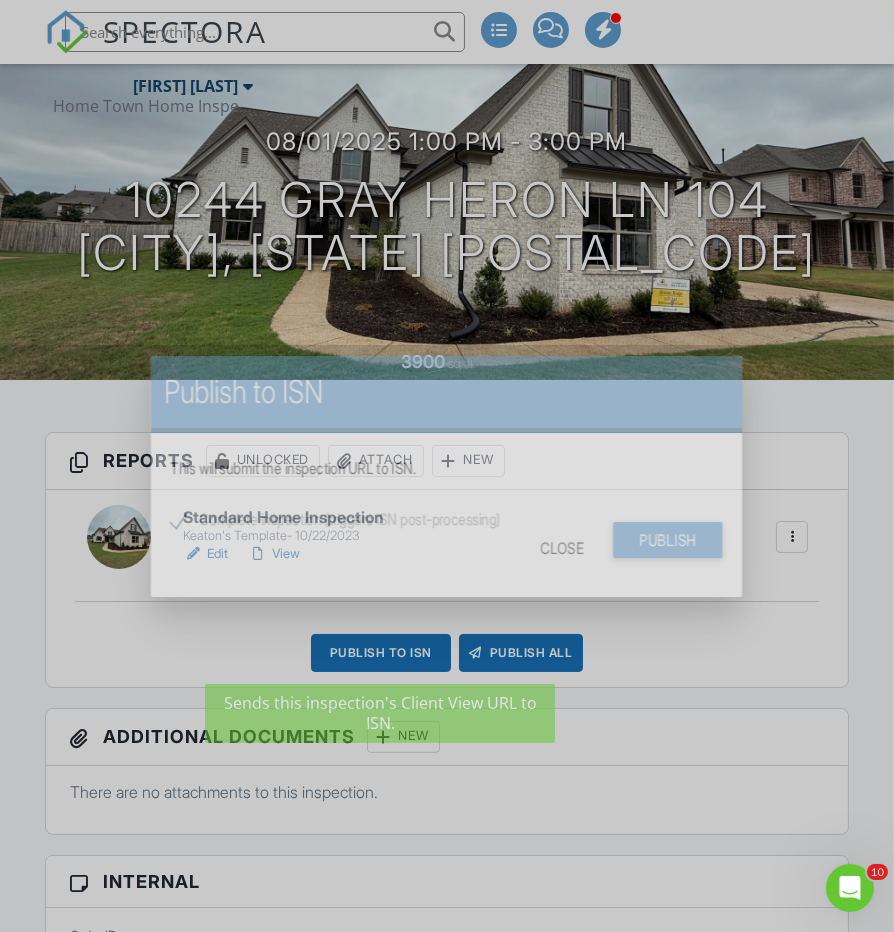 scroll, scrollTop: 0, scrollLeft: 0, axis: both 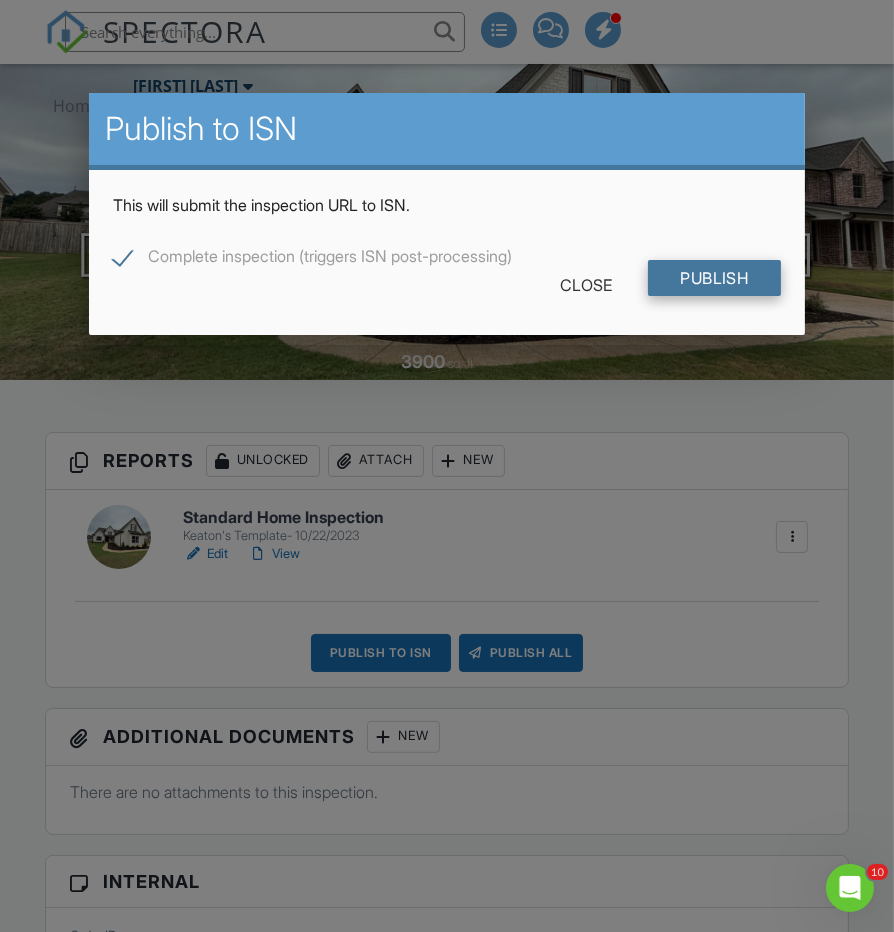 click on "Publish" at bounding box center (714, 278) 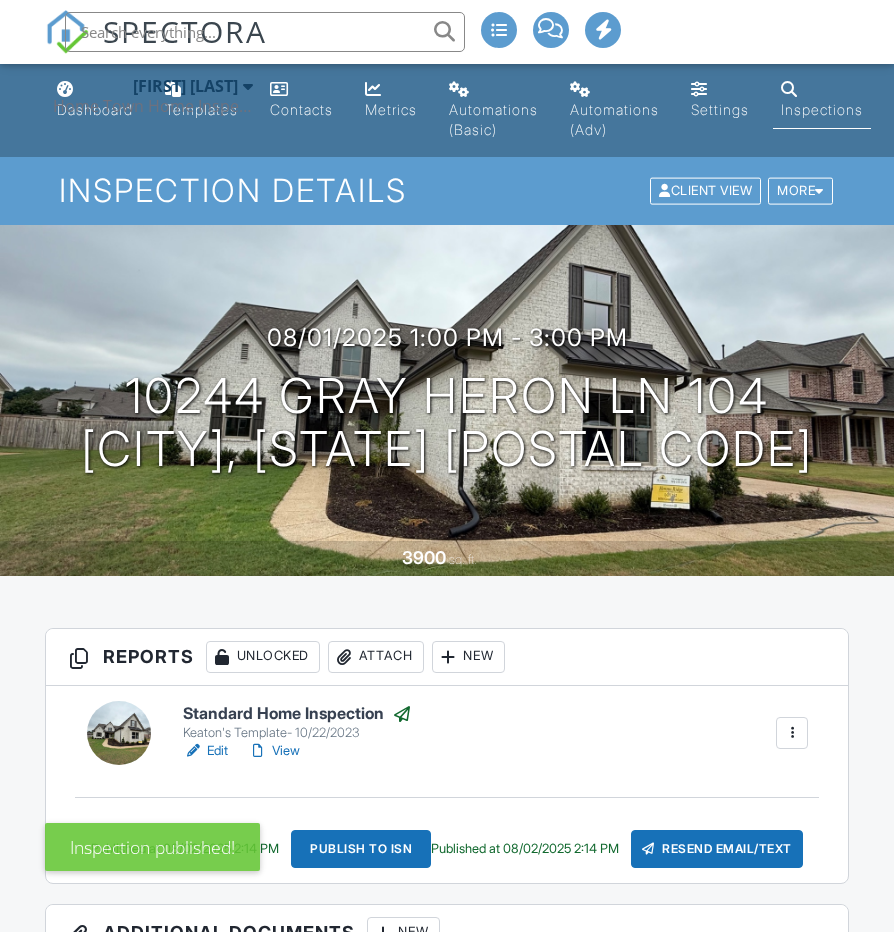 scroll, scrollTop: 0, scrollLeft: 0, axis: both 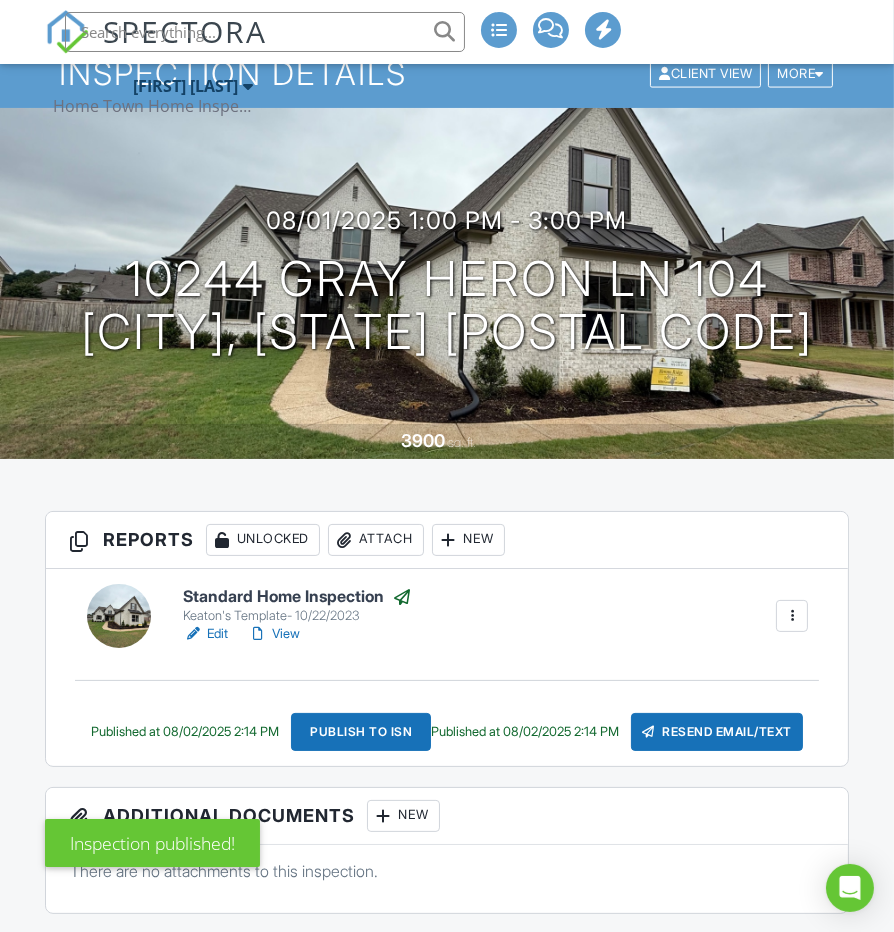 click on "View" at bounding box center [274, 634] 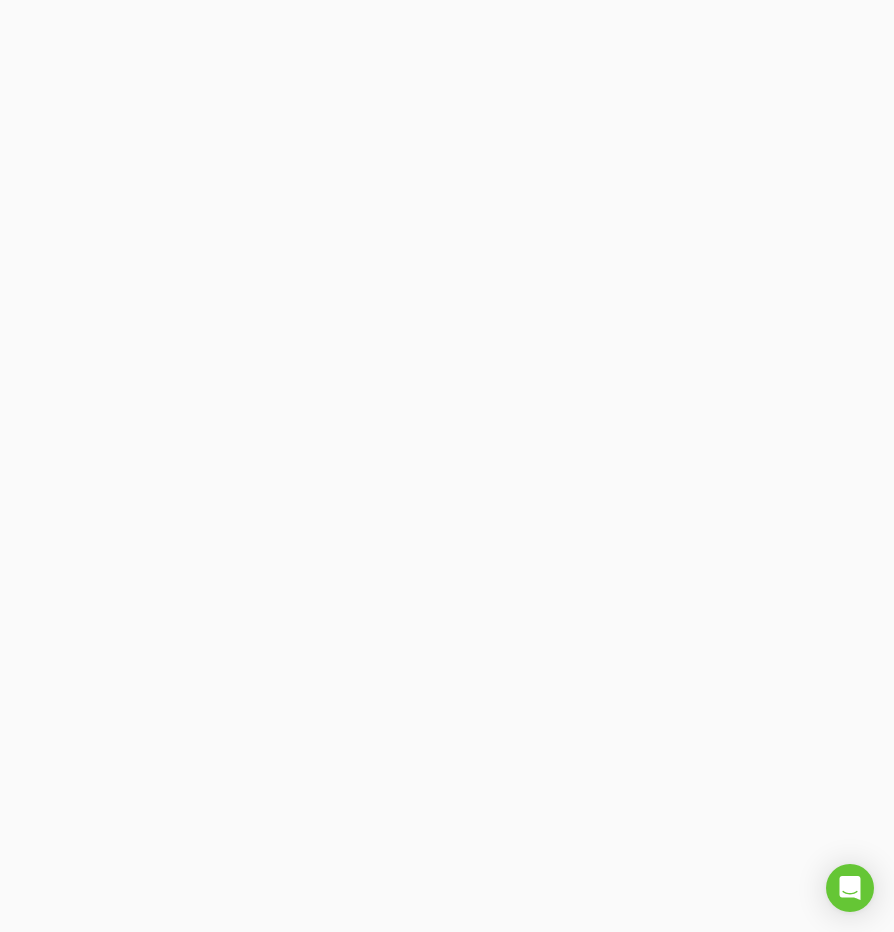 scroll, scrollTop: 0, scrollLeft: 0, axis: both 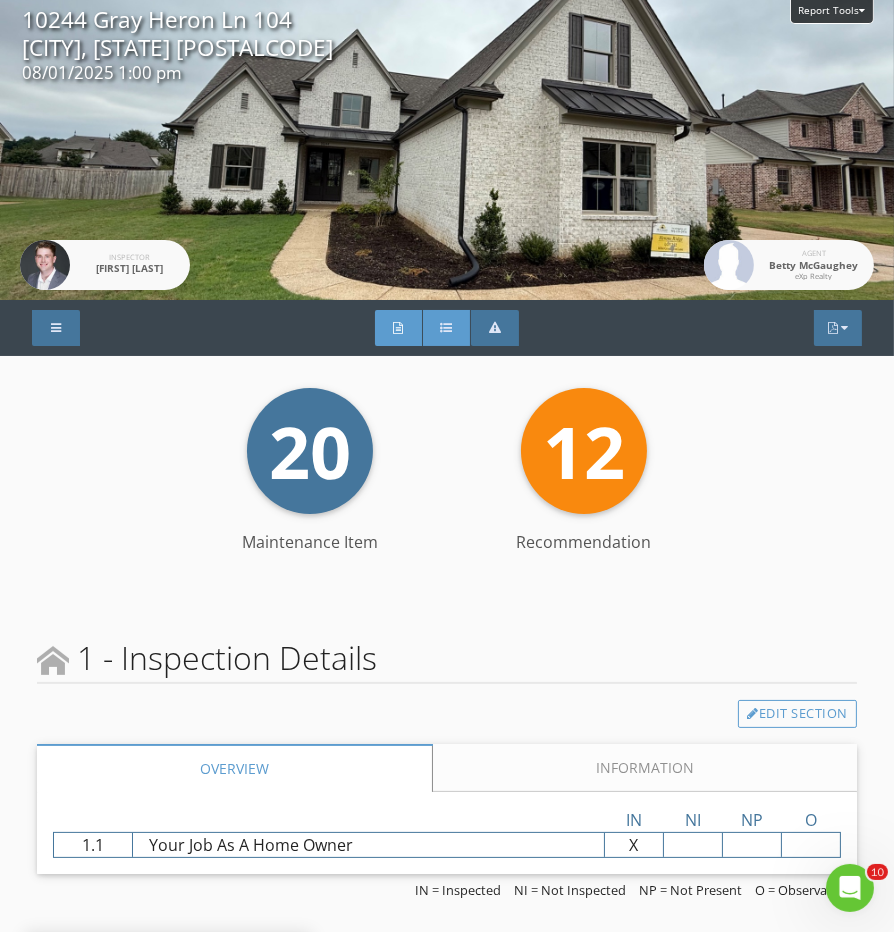 click on "Summary" at bounding box center [447, 328] 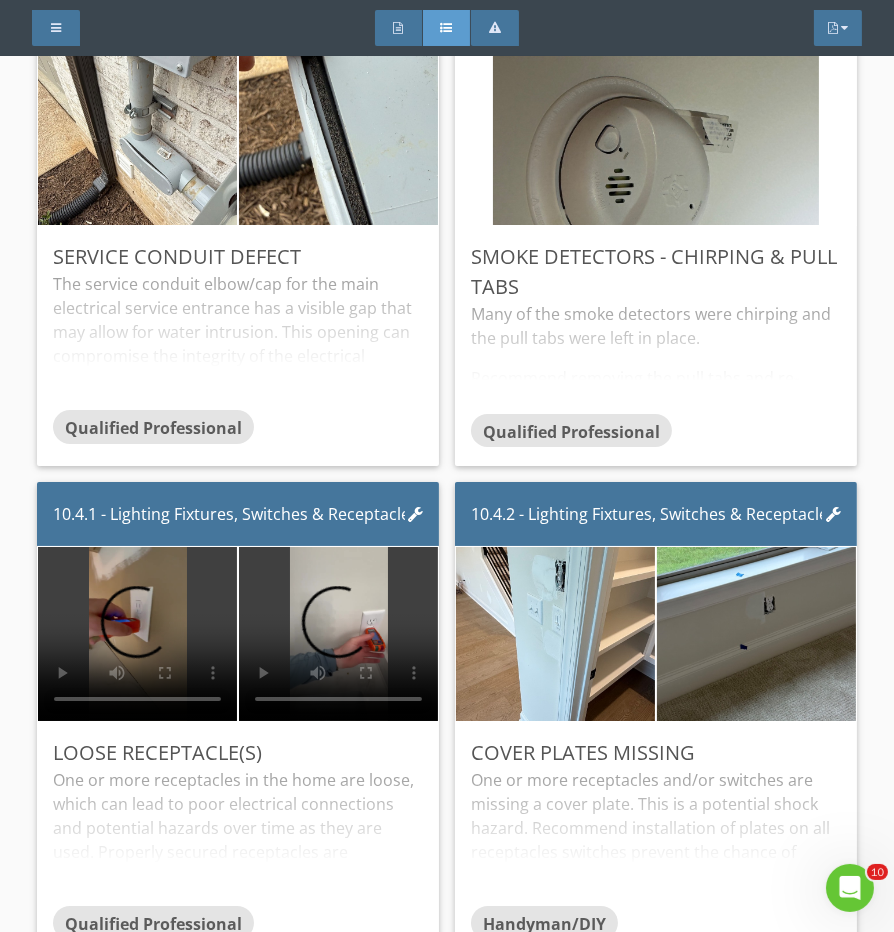 scroll, scrollTop: 5115, scrollLeft: 0, axis: vertical 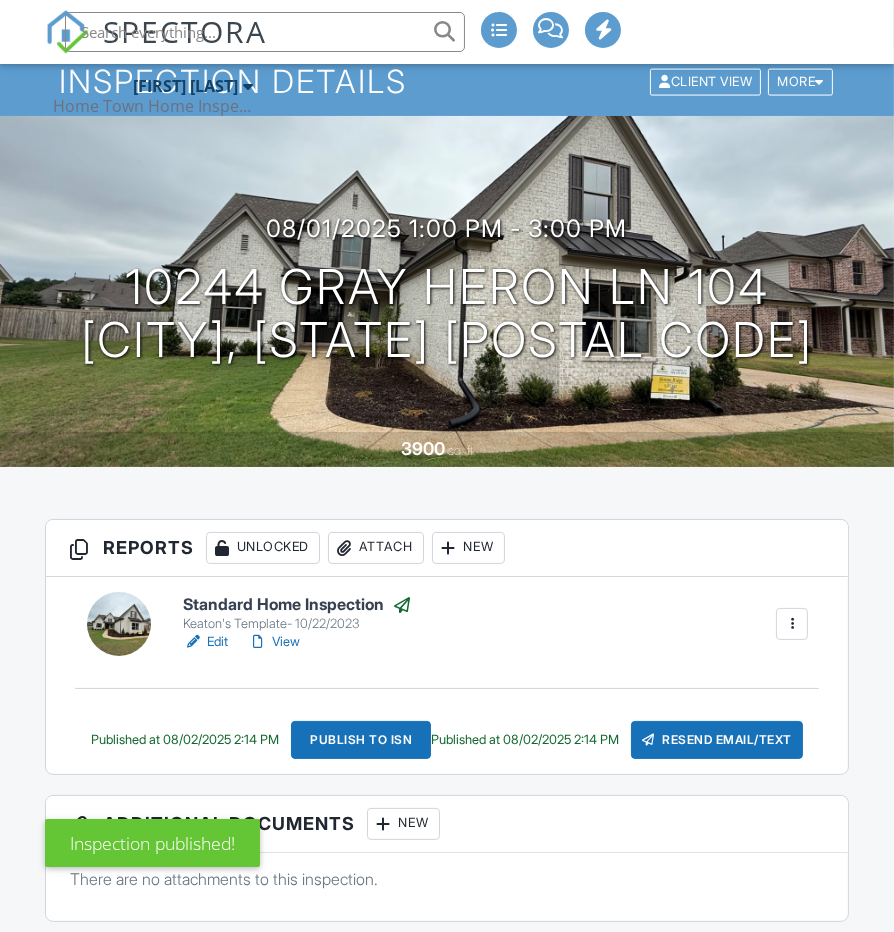click at bounding box center (119, 624) 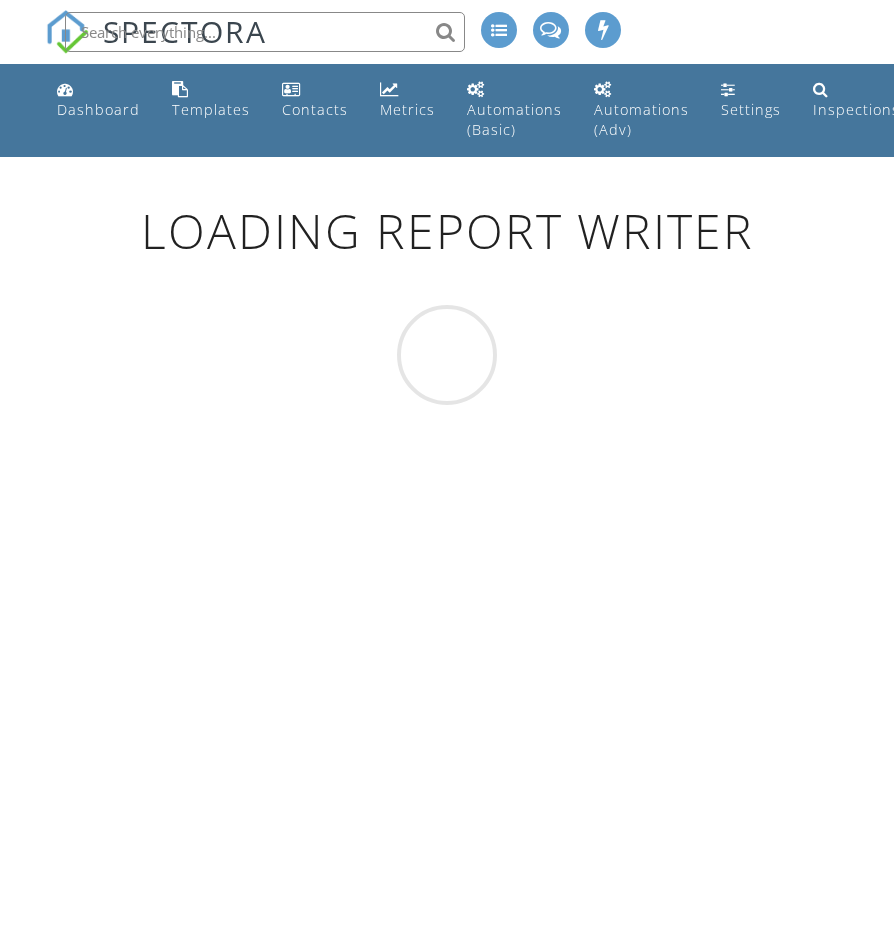 scroll, scrollTop: 0, scrollLeft: 0, axis: both 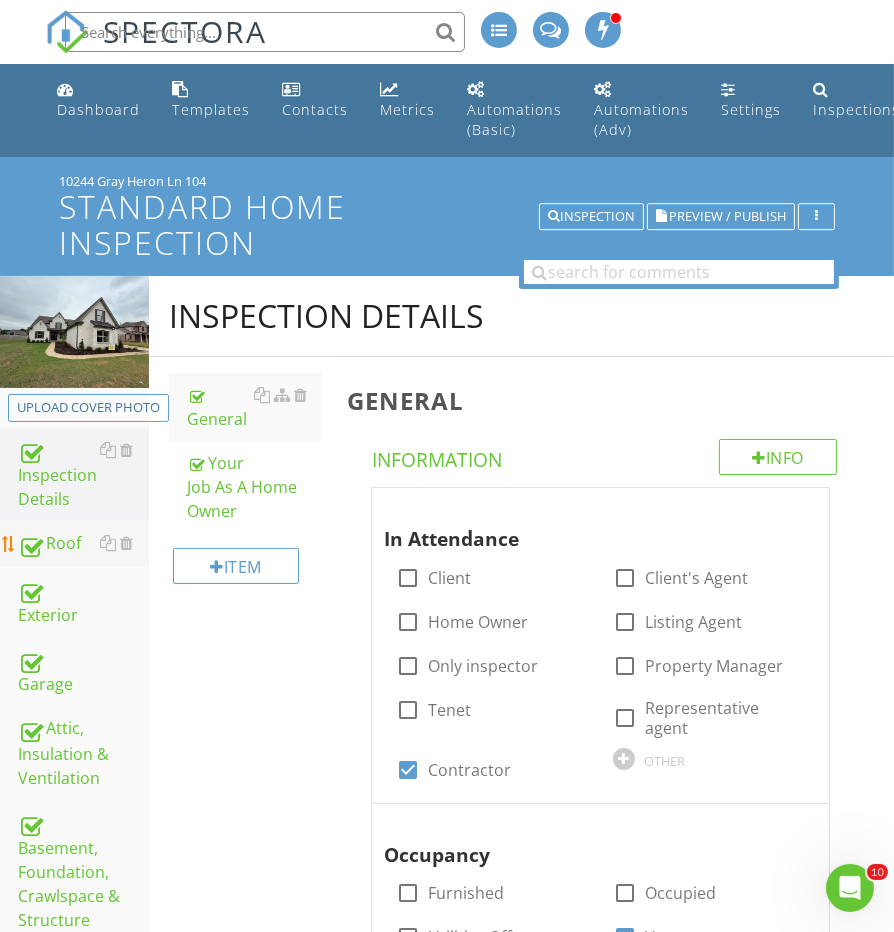 click on "Roof" at bounding box center [83, 544] 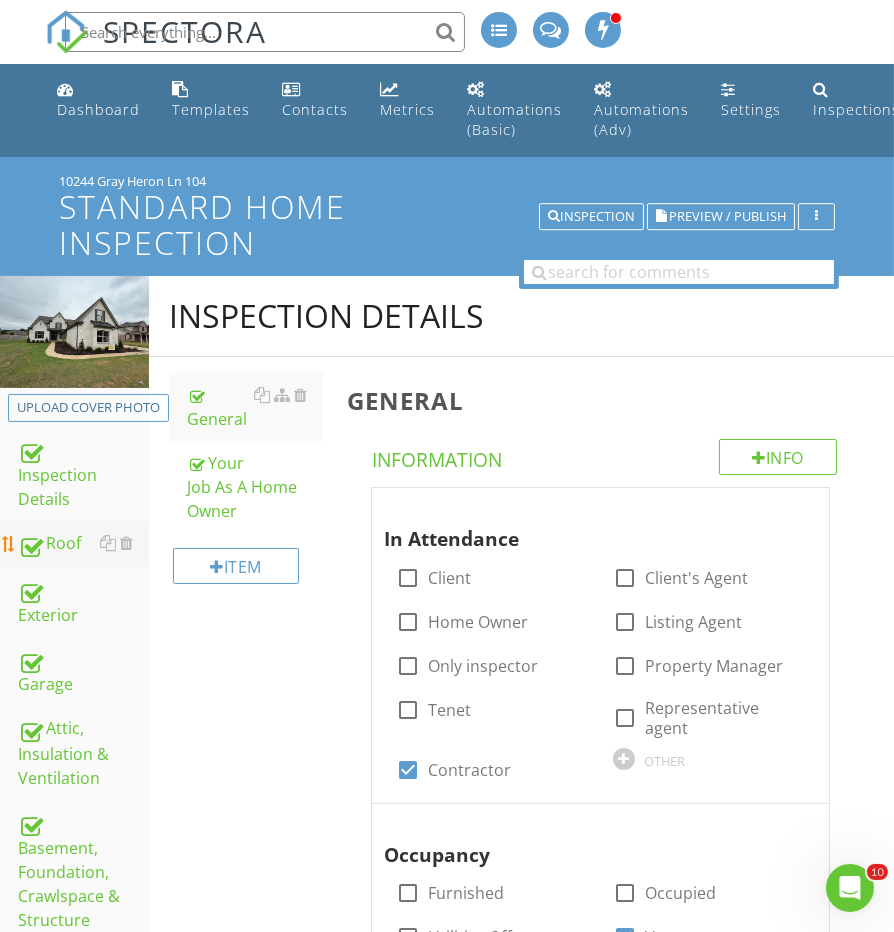 click on "Roof" at bounding box center [83, 544] 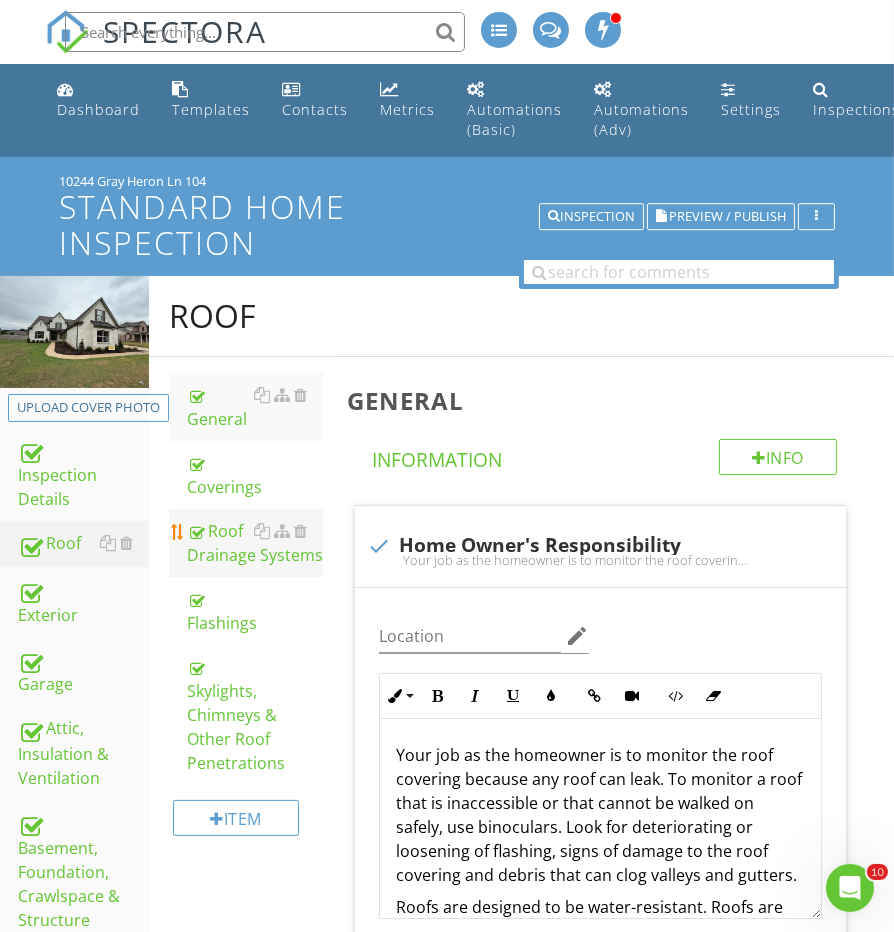 click on "Roof Drainage Systems" at bounding box center [255, 543] 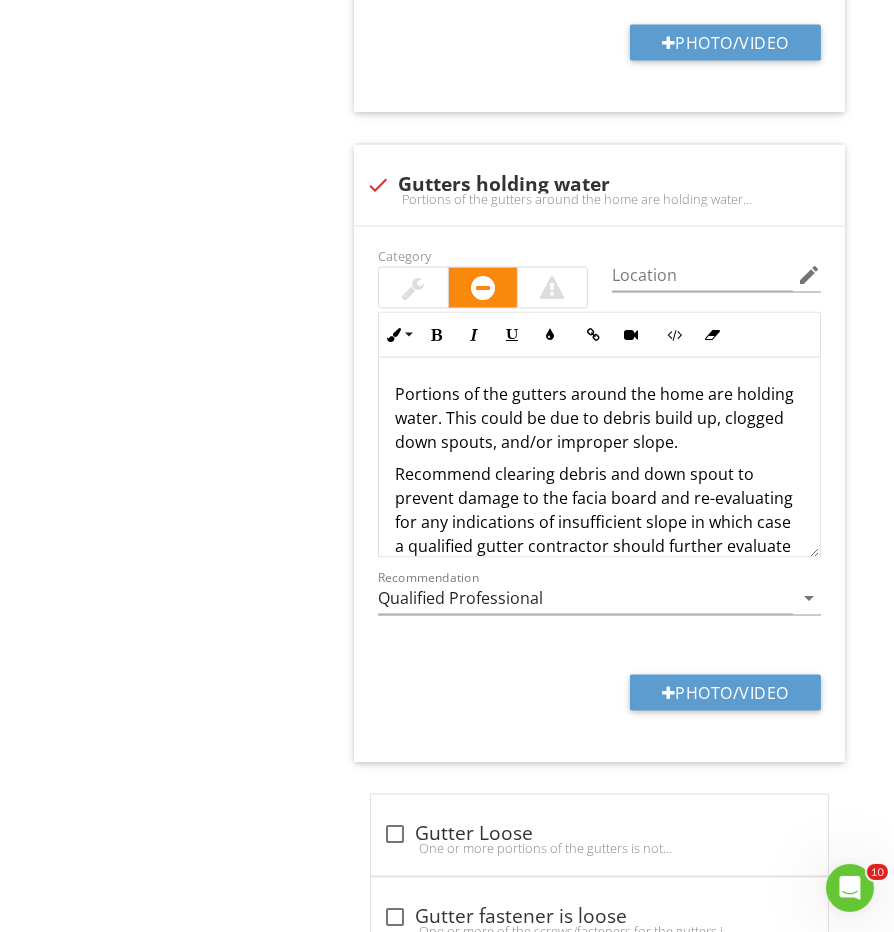 scroll, scrollTop: 3109, scrollLeft: 1, axis: both 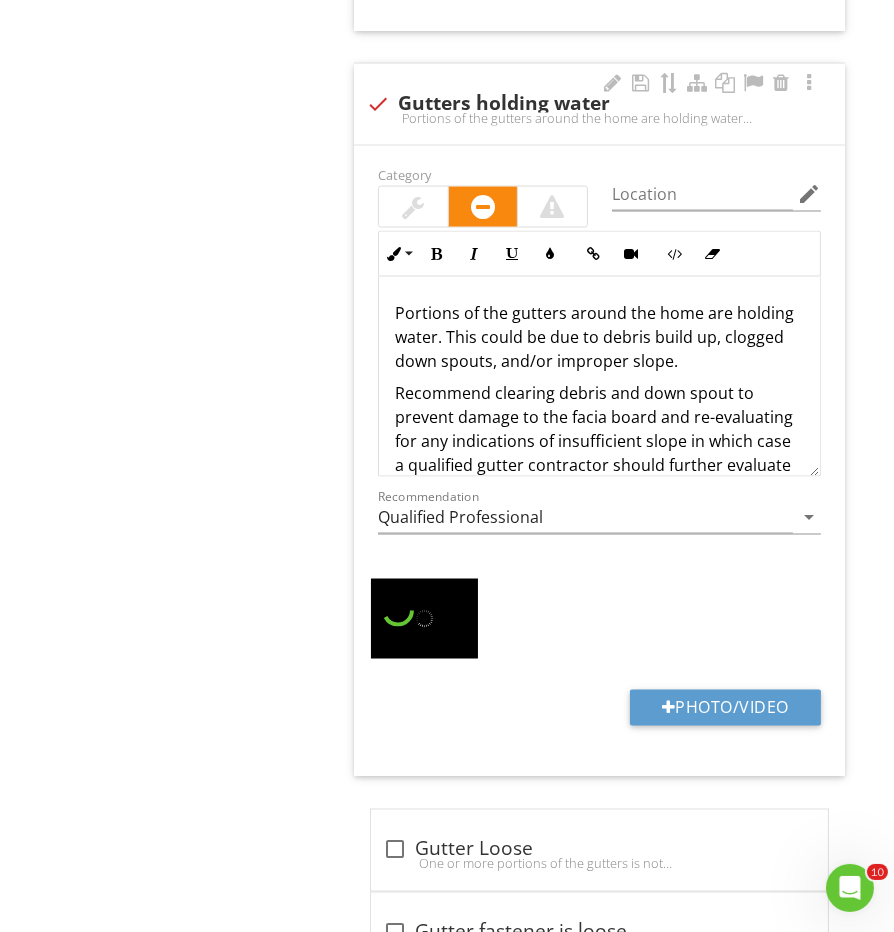 click at bounding box center (413, 207) 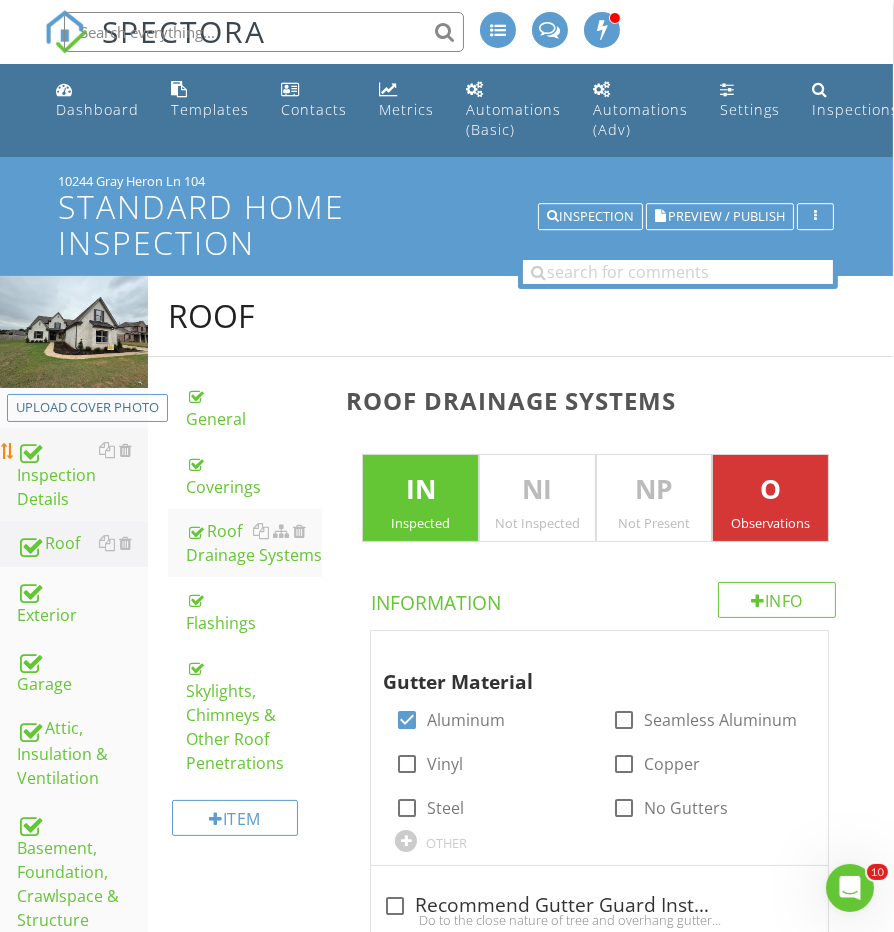 scroll, scrollTop: 0, scrollLeft: 1, axis: horizontal 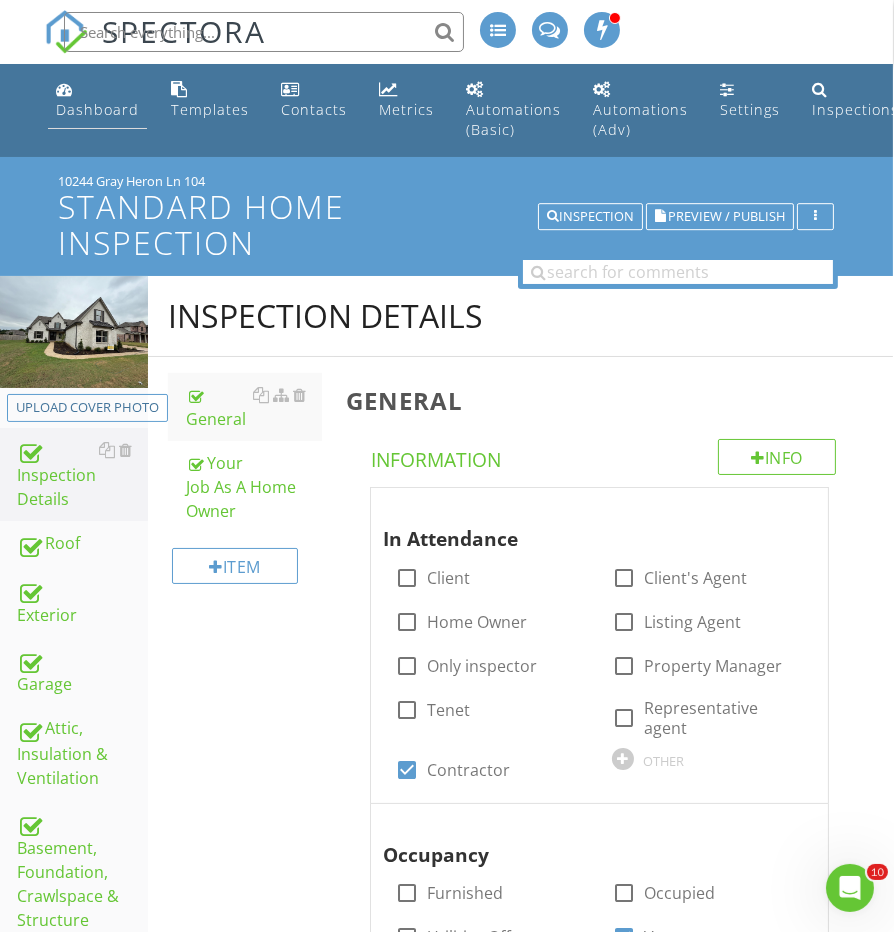 click on "Dashboard" at bounding box center [97, 100] 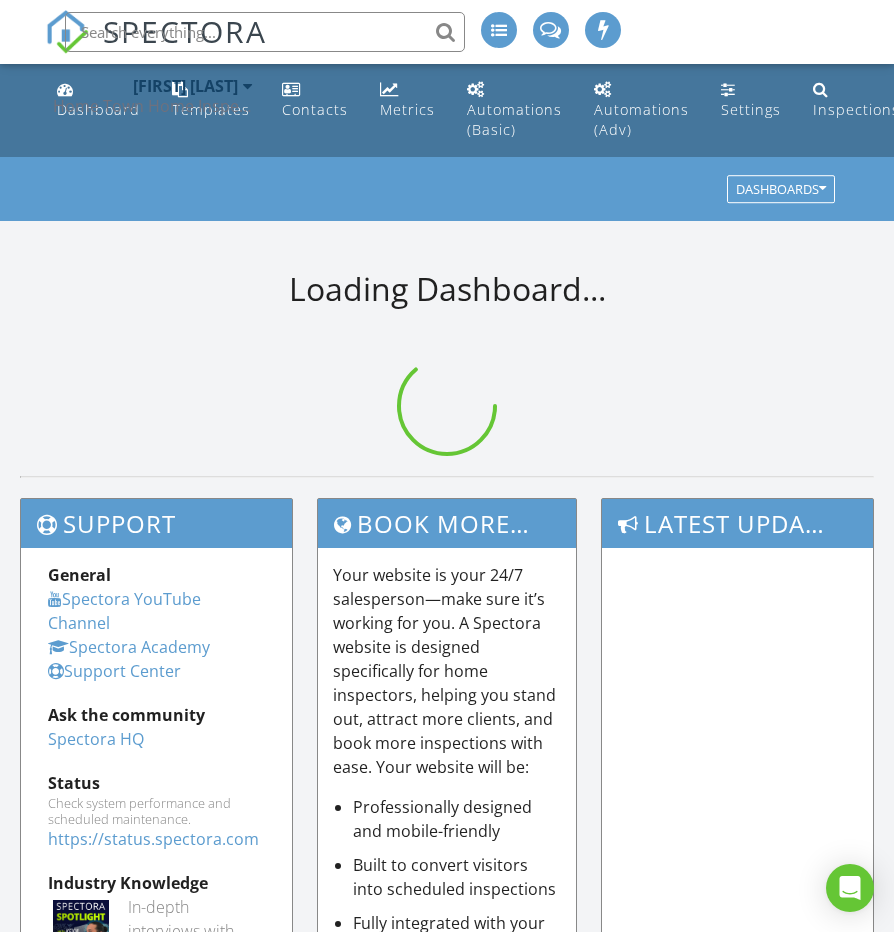 scroll, scrollTop: 0, scrollLeft: 0, axis: both 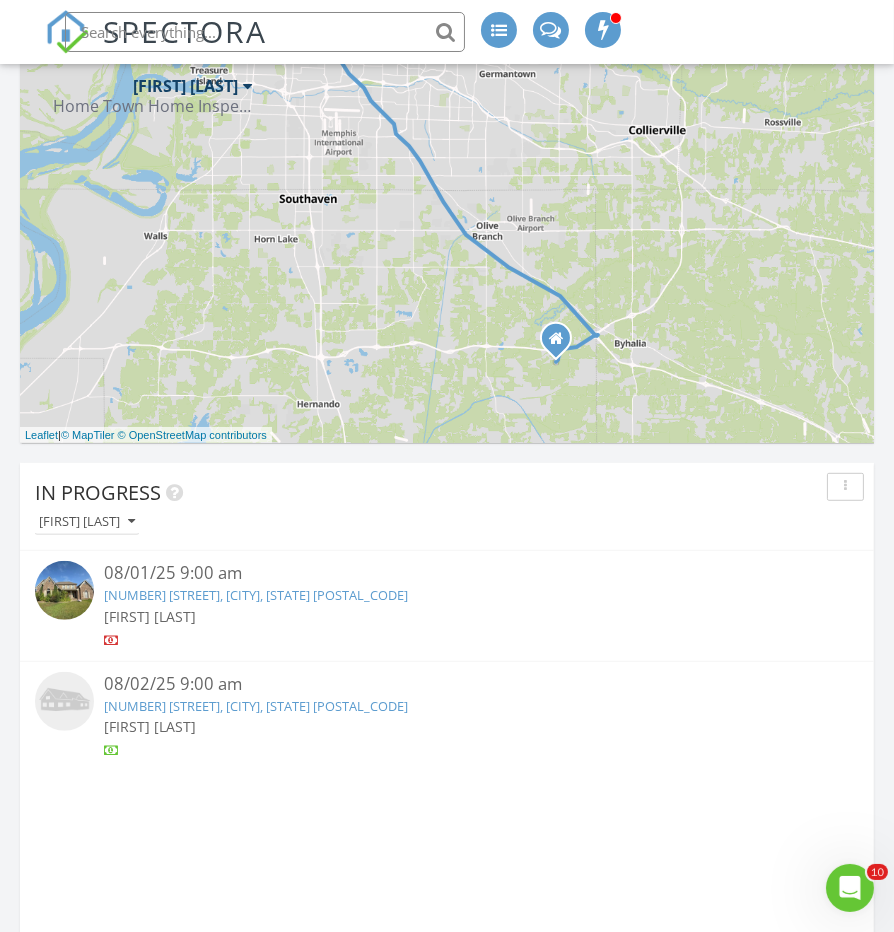 click at bounding box center [64, 590] 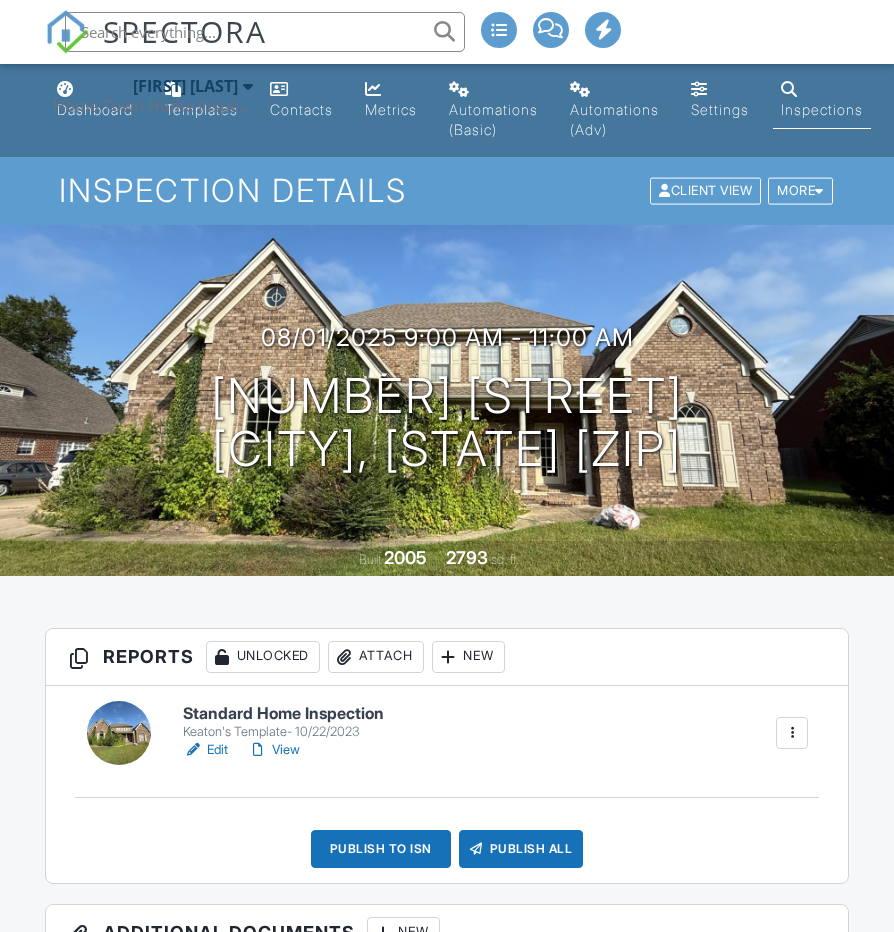 scroll, scrollTop: 0, scrollLeft: 0, axis: both 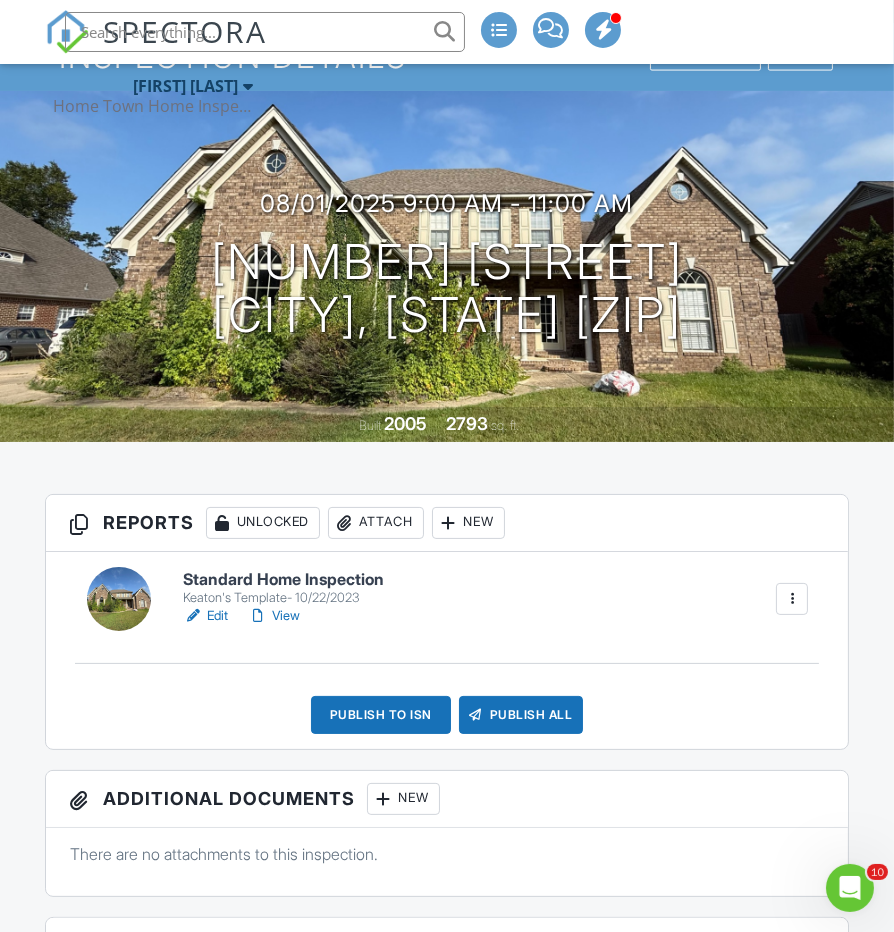 click on "Standard Home Inspection" at bounding box center [283, 580] 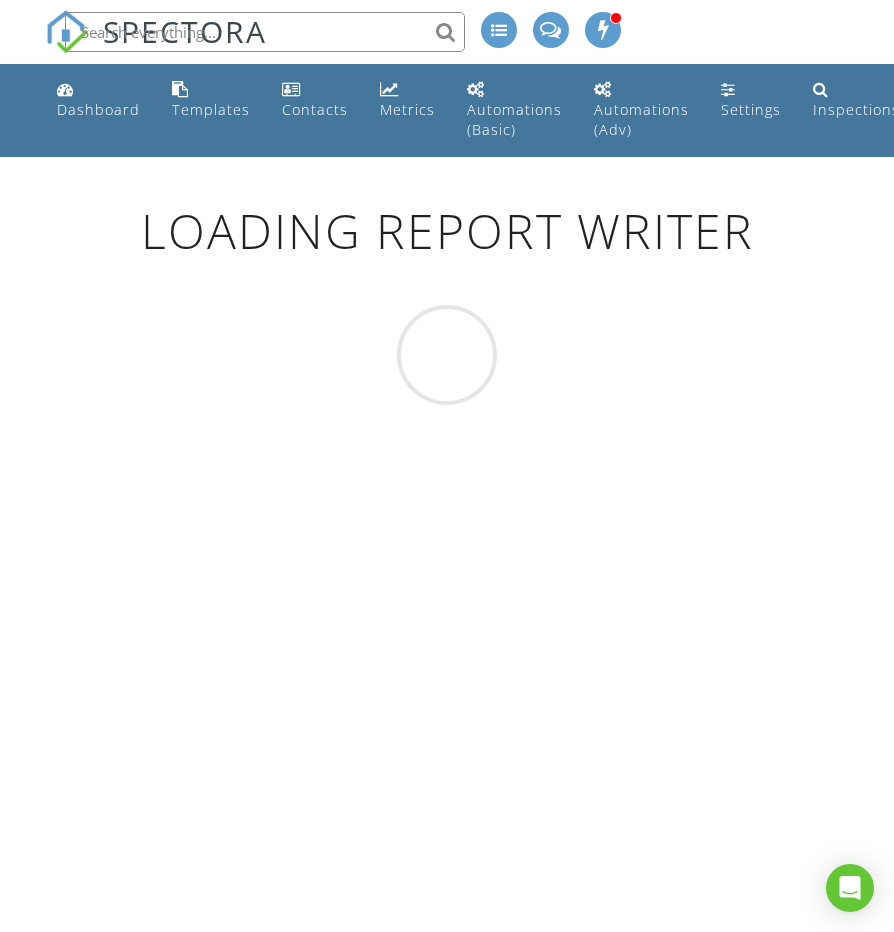 scroll, scrollTop: 0, scrollLeft: 0, axis: both 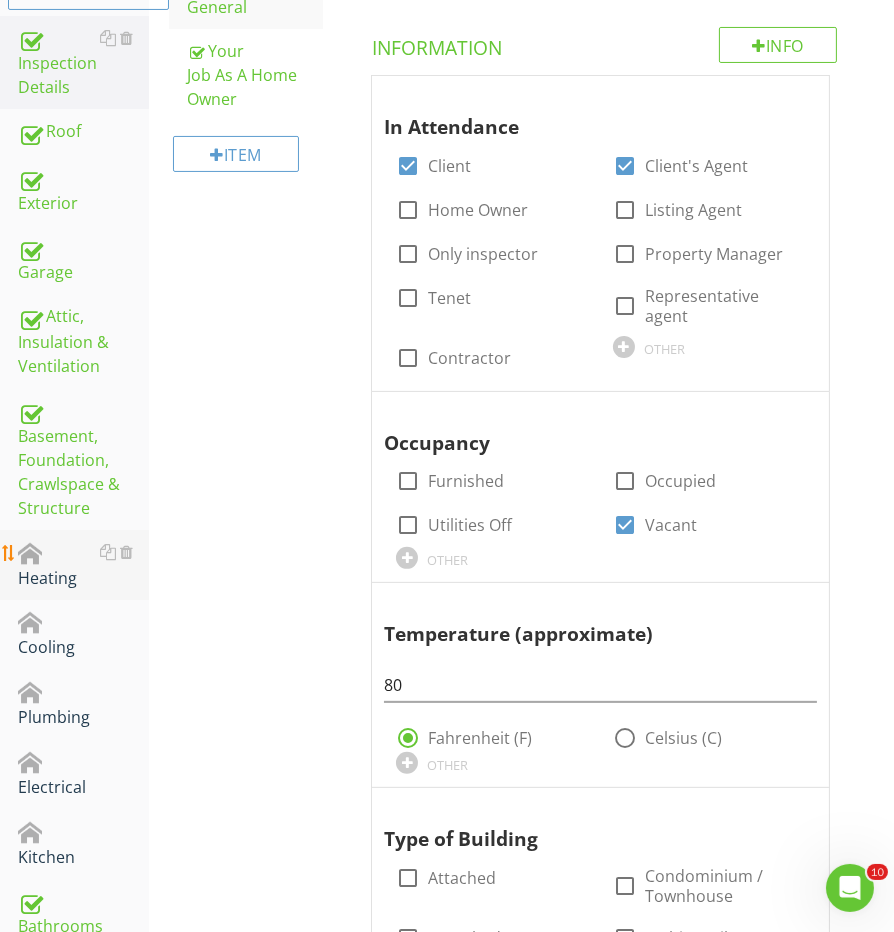 click on "Heating" at bounding box center [83, 565] 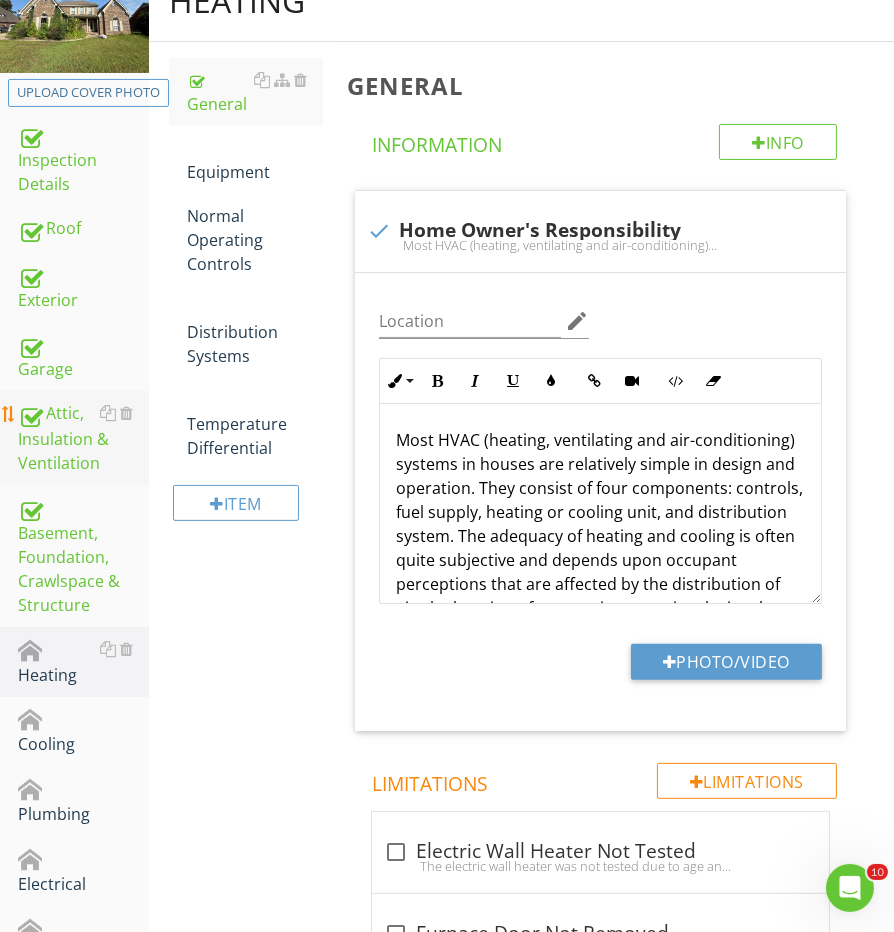 scroll, scrollTop: 209, scrollLeft: 0, axis: vertical 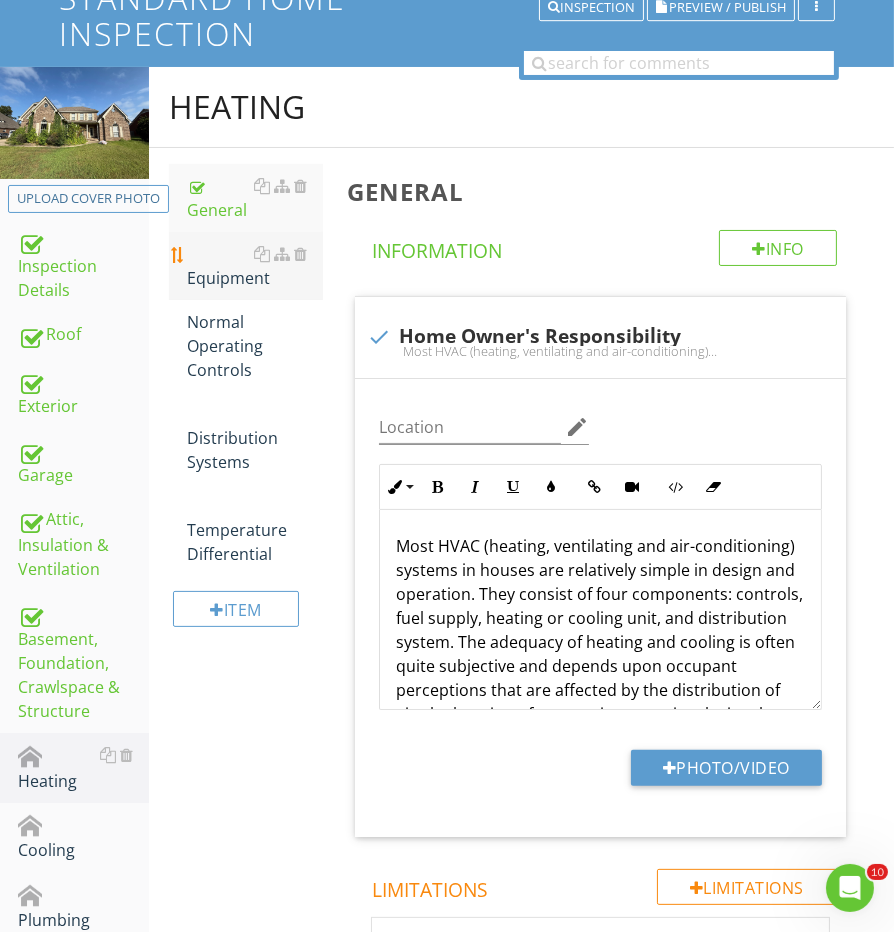 click on "Equipment" at bounding box center (255, 266) 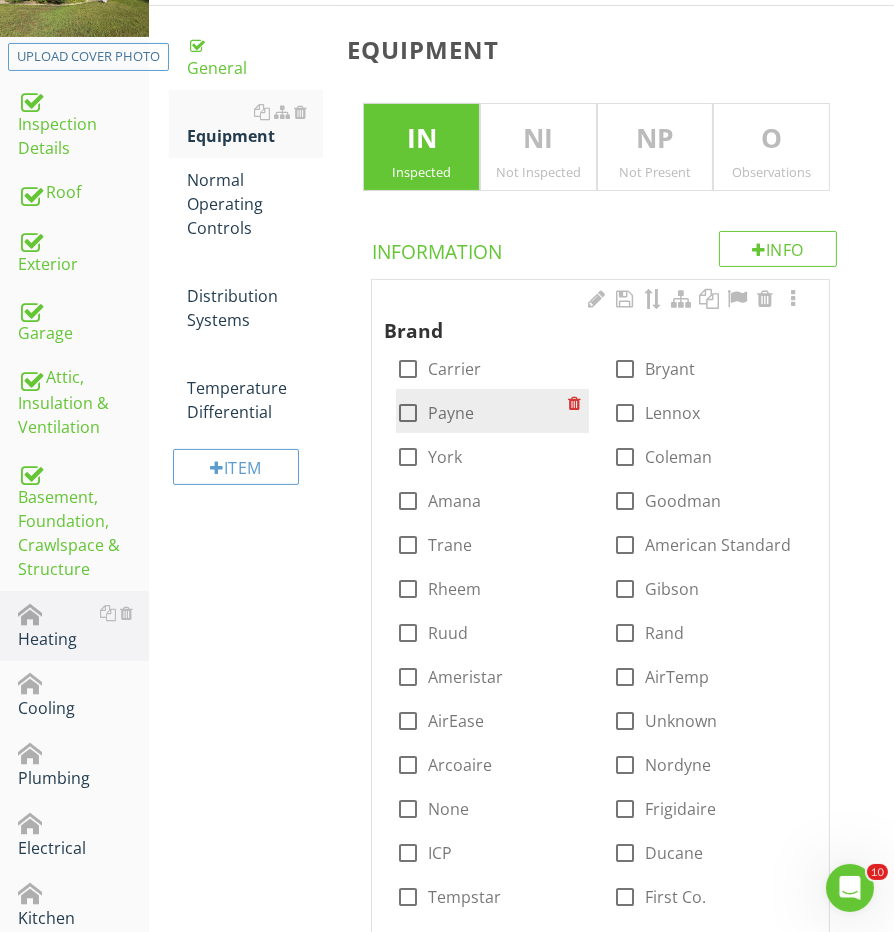 click at bounding box center [408, 369] 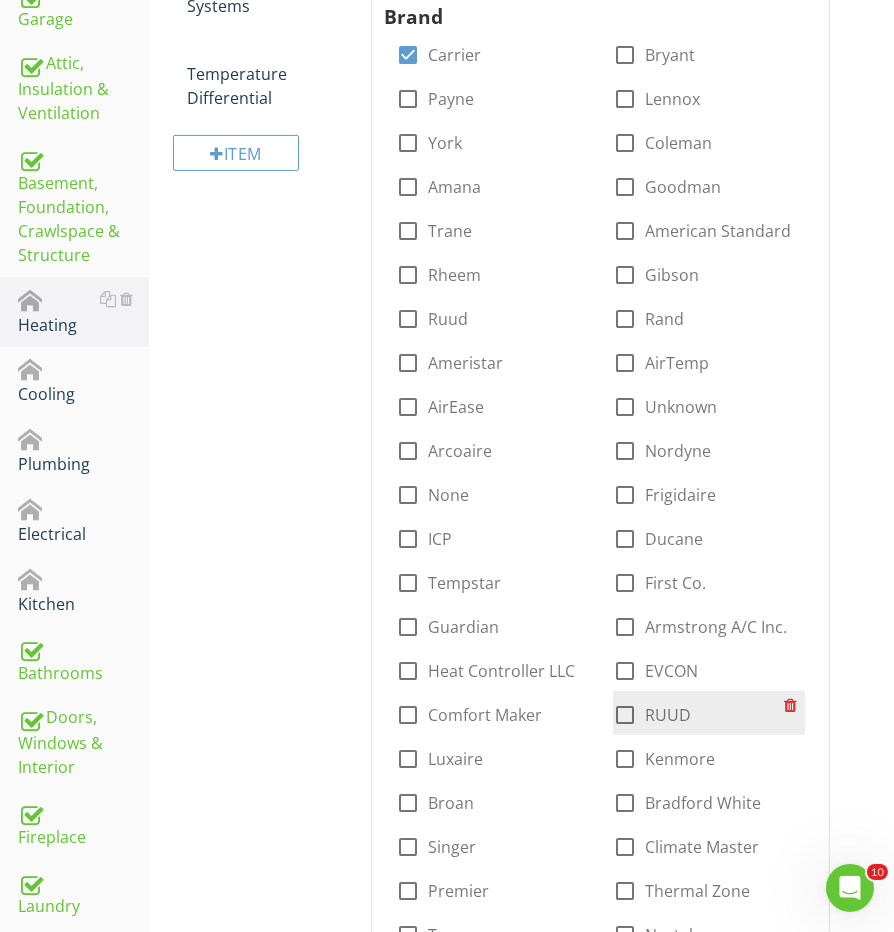 scroll, scrollTop: 610, scrollLeft: 0, axis: vertical 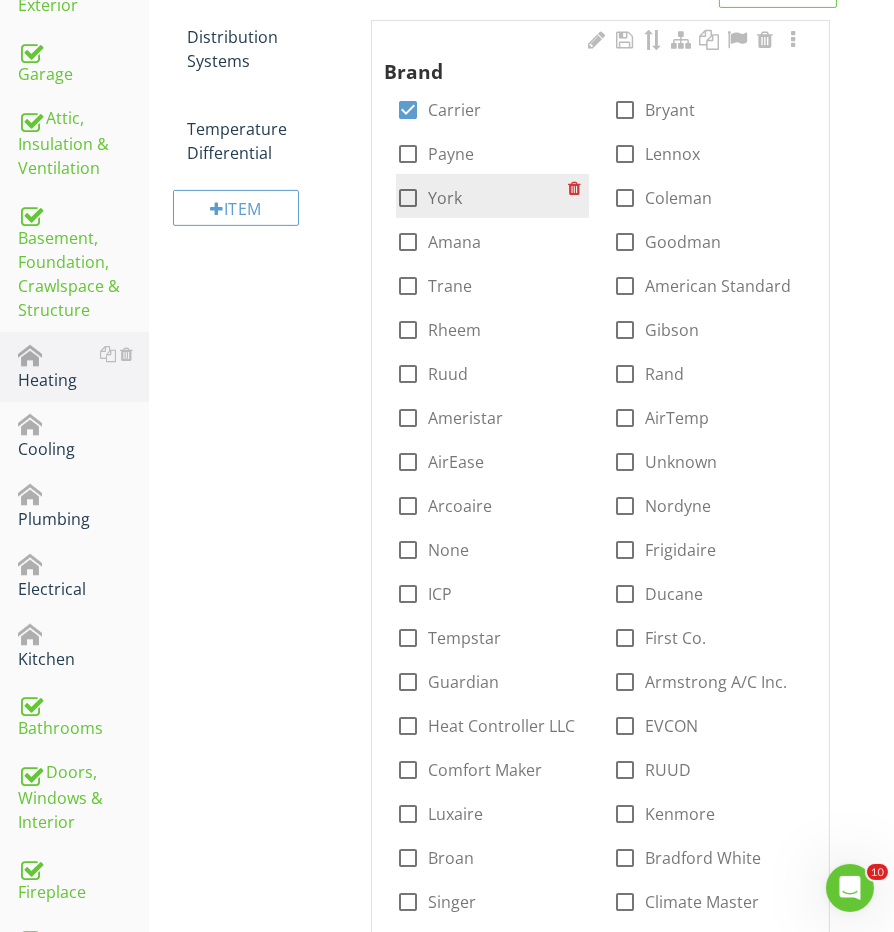 click at bounding box center (408, 198) 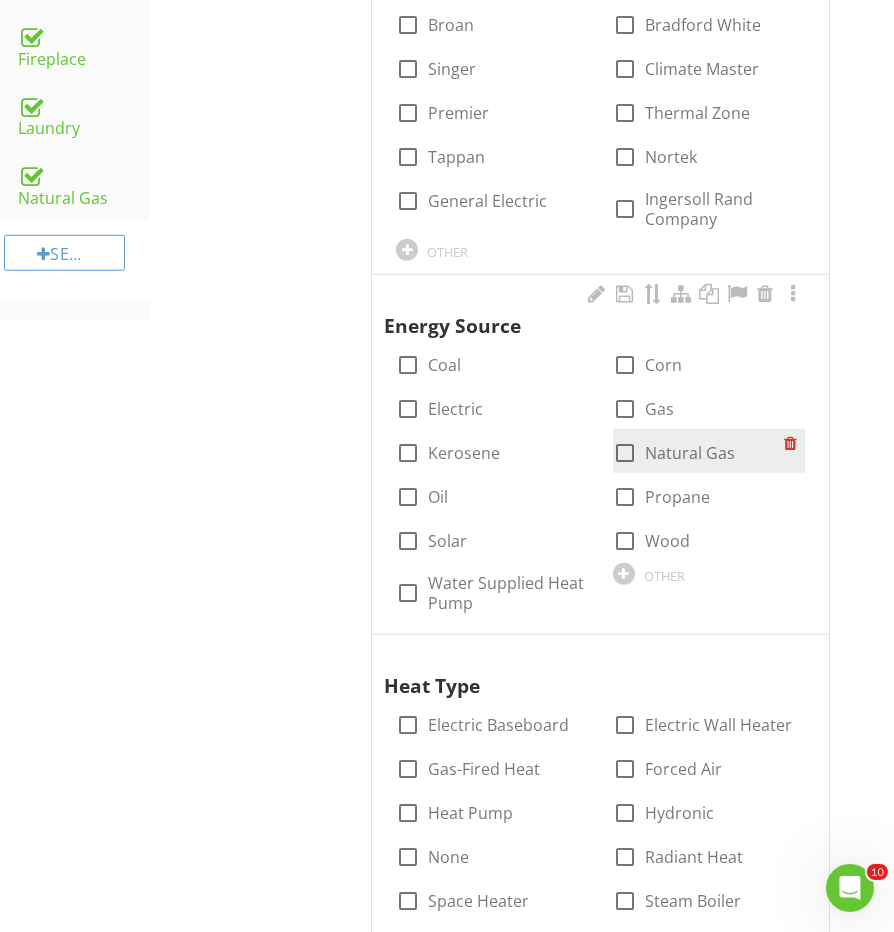 click at bounding box center [625, 453] 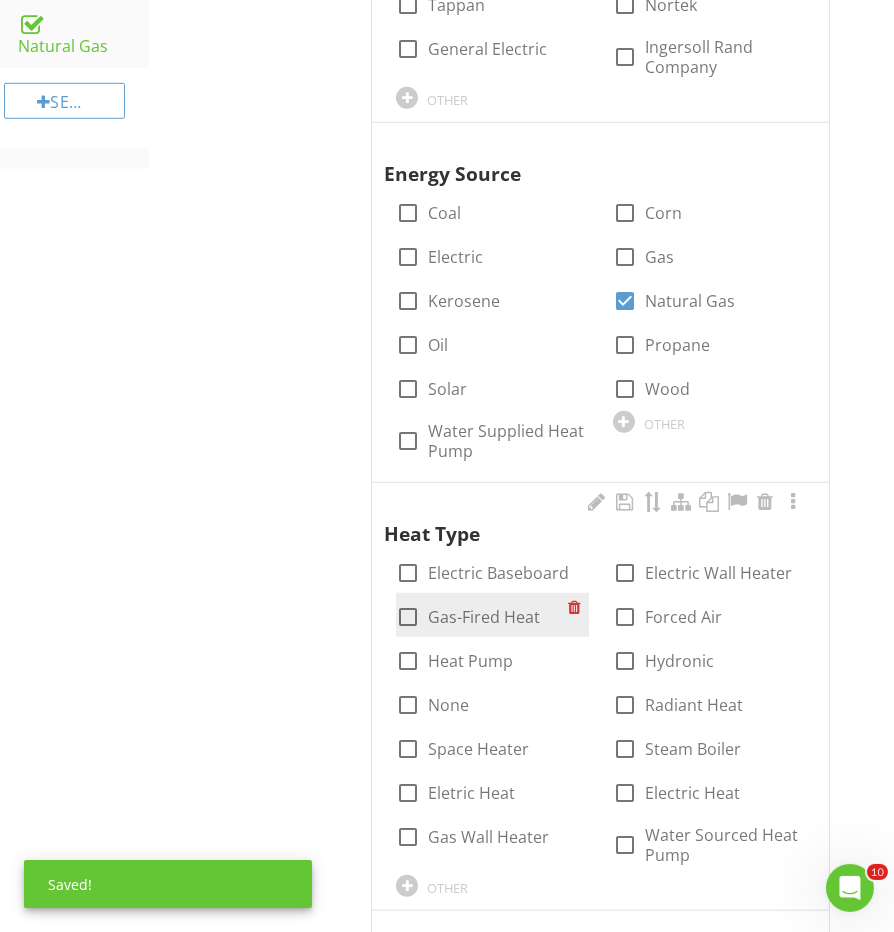 click at bounding box center [408, 617] 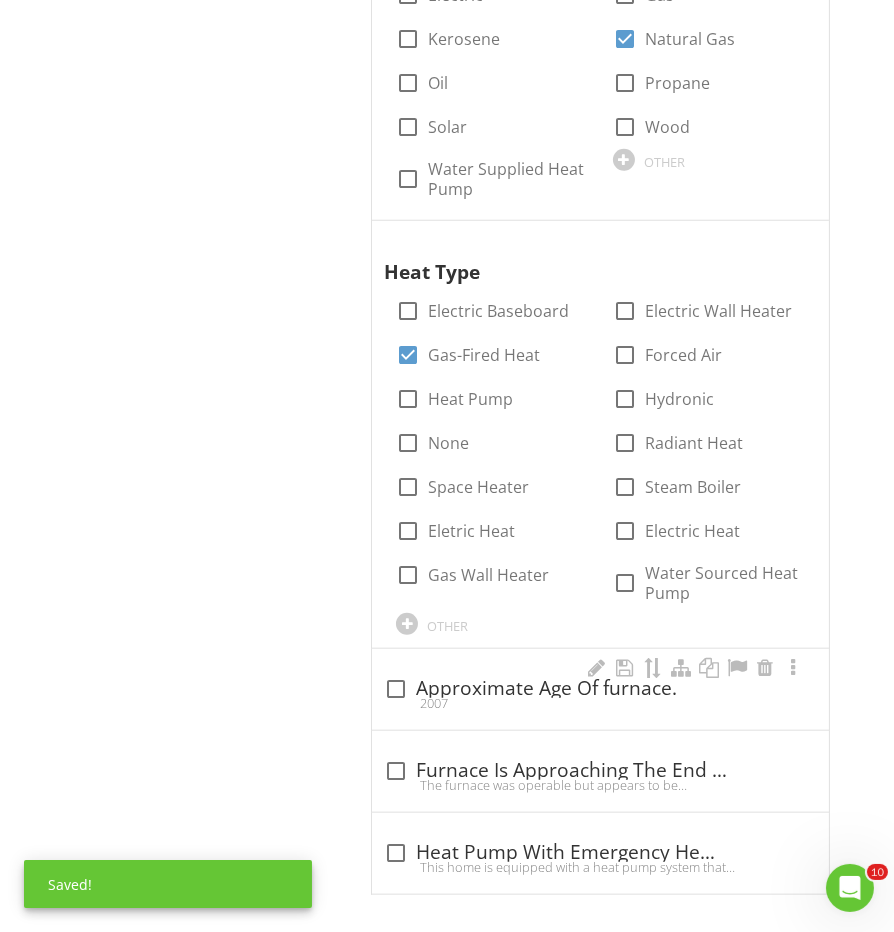 click on "check_box_outline_blank
Approximate Age Of furnace." at bounding box center (600, 689) 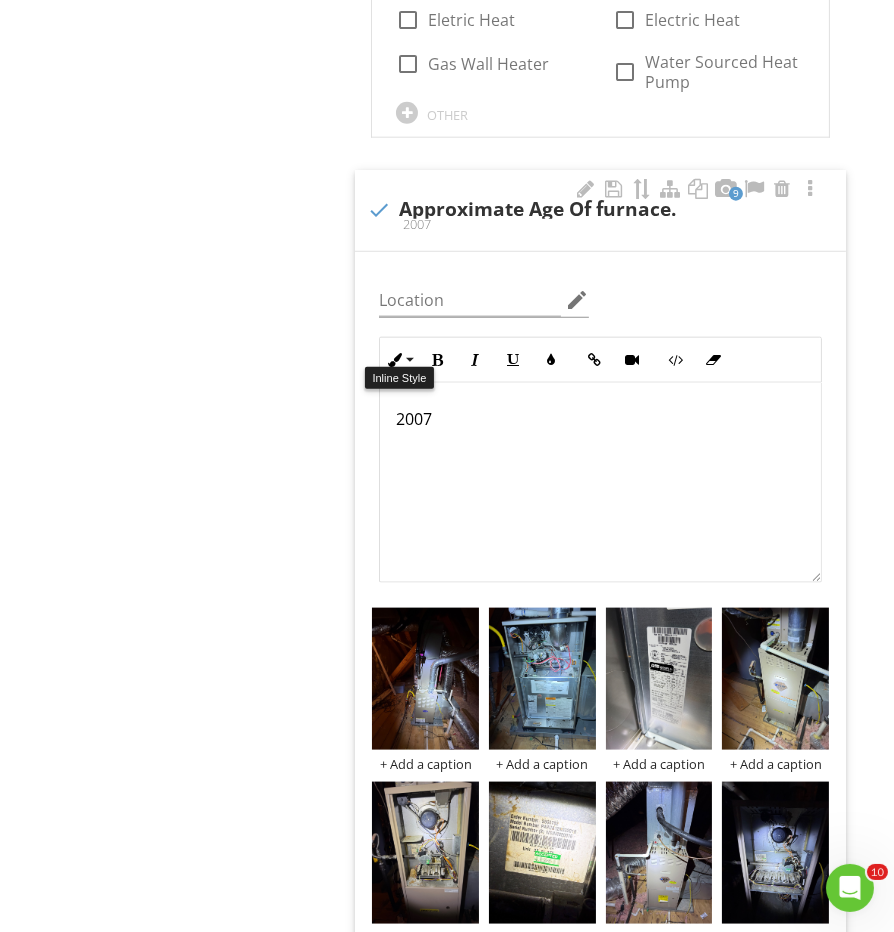 scroll, scrollTop: 2370, scrollLeft: 0, axis: vertical 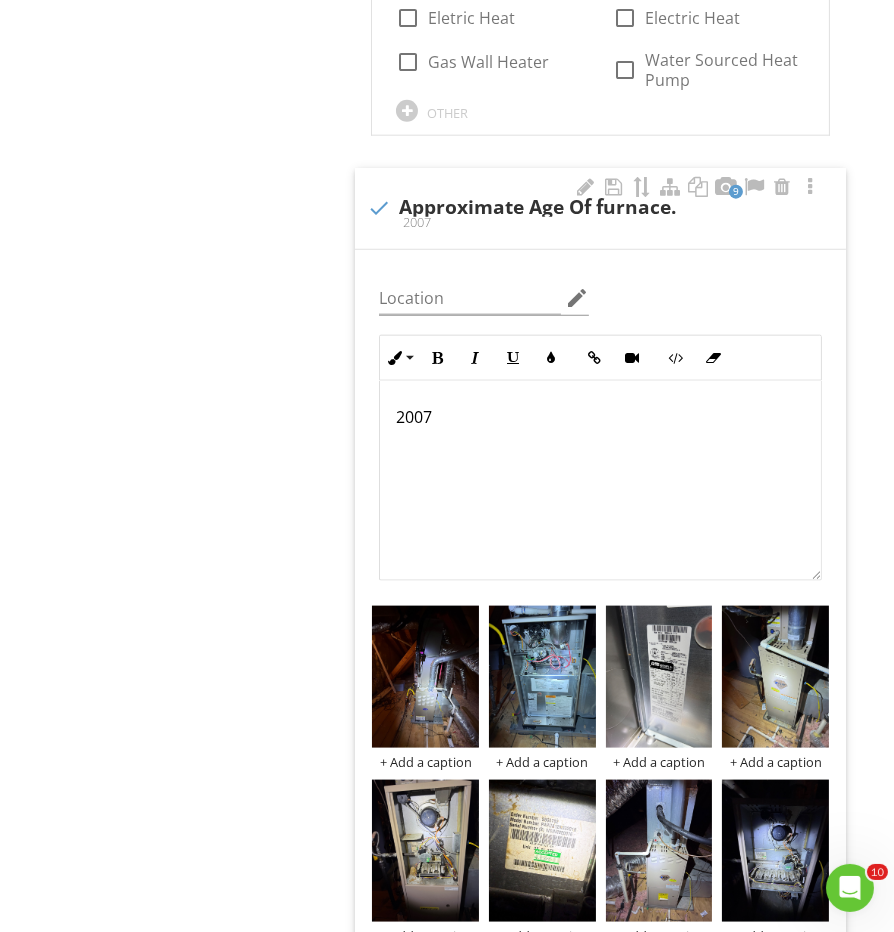 click on "2007" at bounding box center [600, 481] 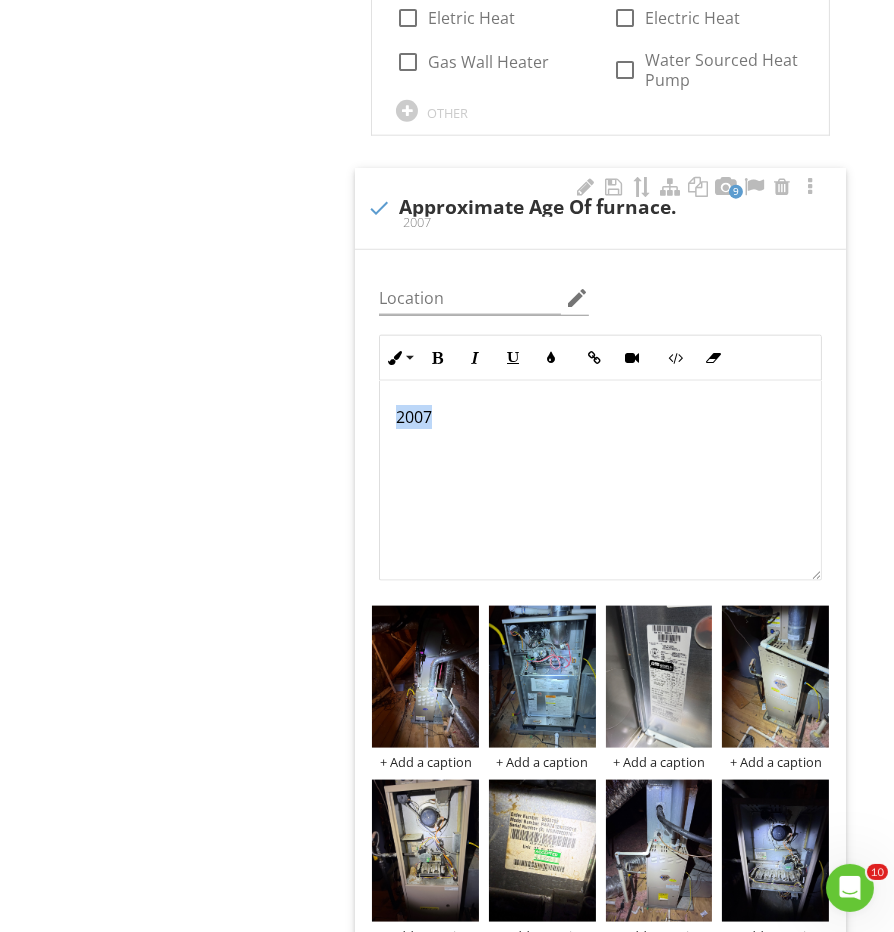 click on "2007" at bounding box center (600, 481) 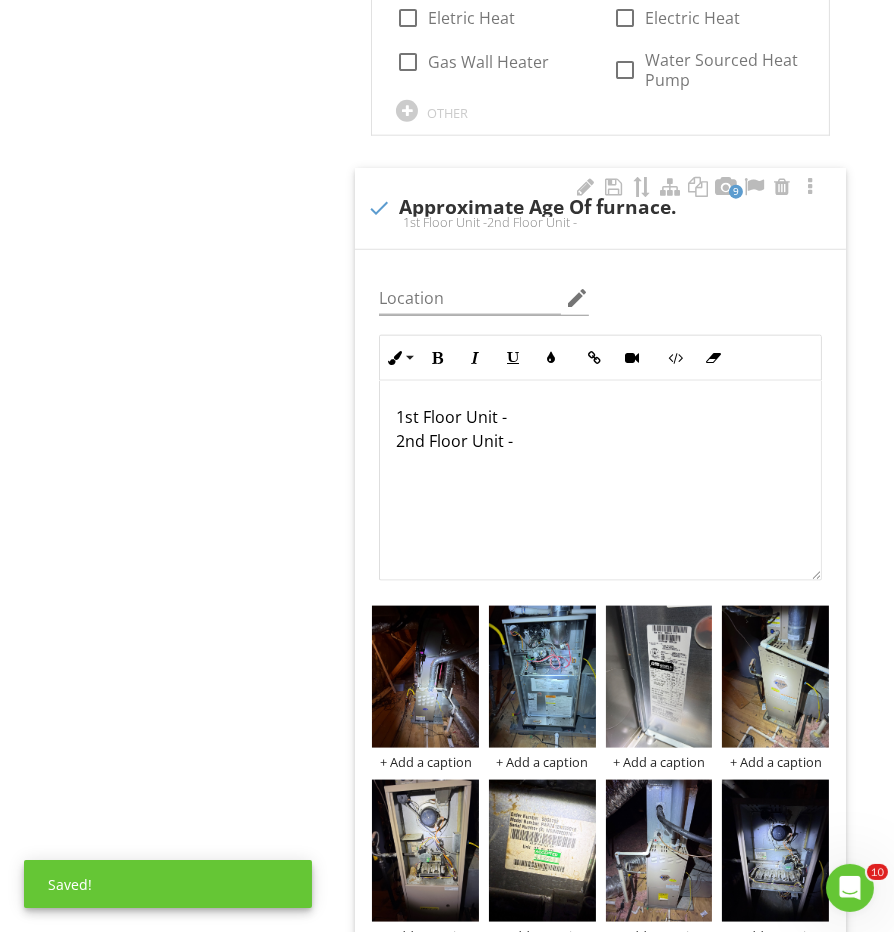 click on "1st Floor Unit - 2nd Floor Unit -" at bounding box center (600, 429) 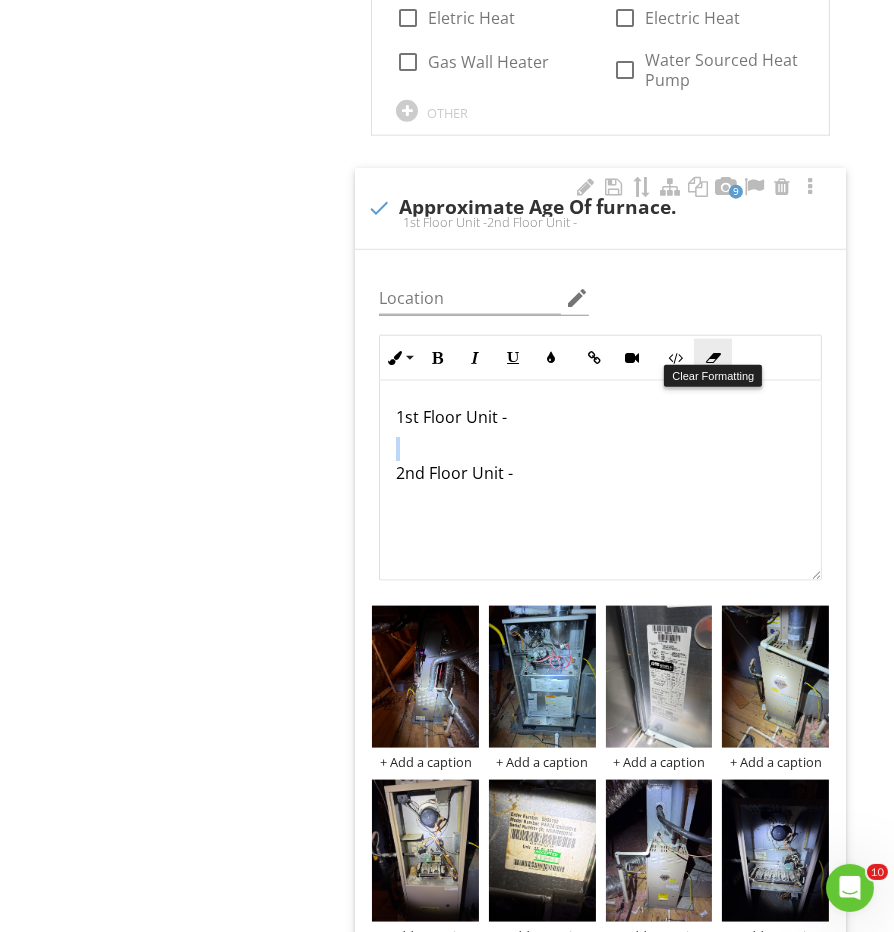 type 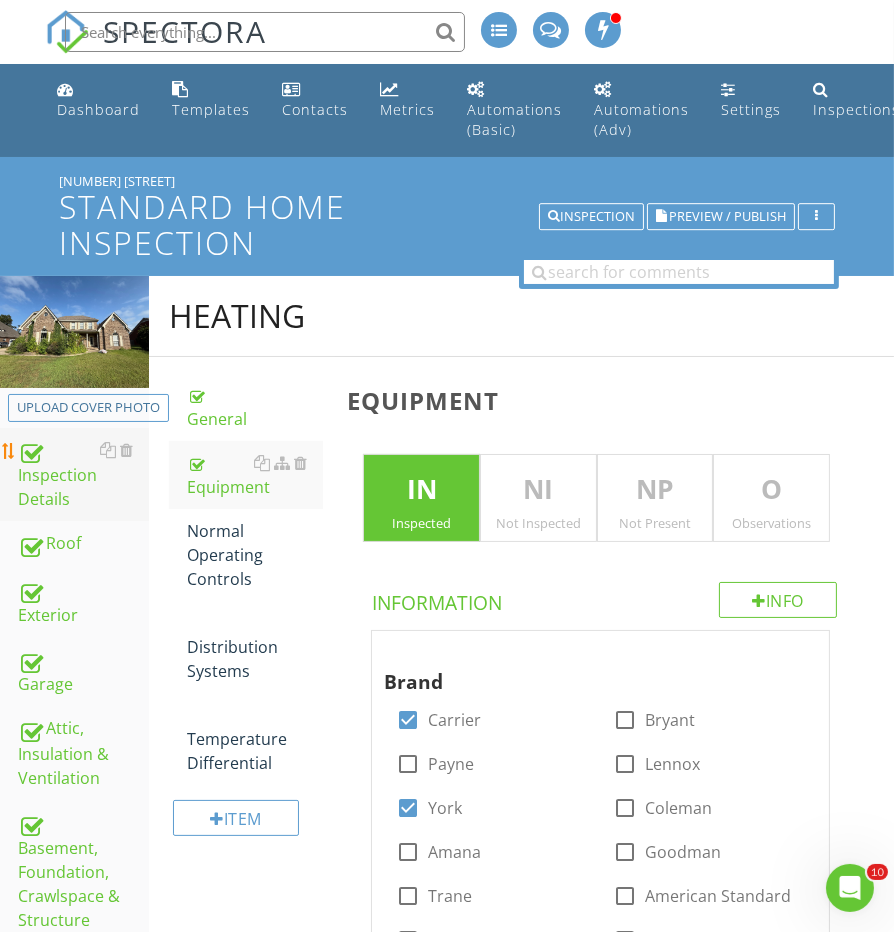 scroll, scrollTop: -1, scrollLeft: 0, axis: vertical 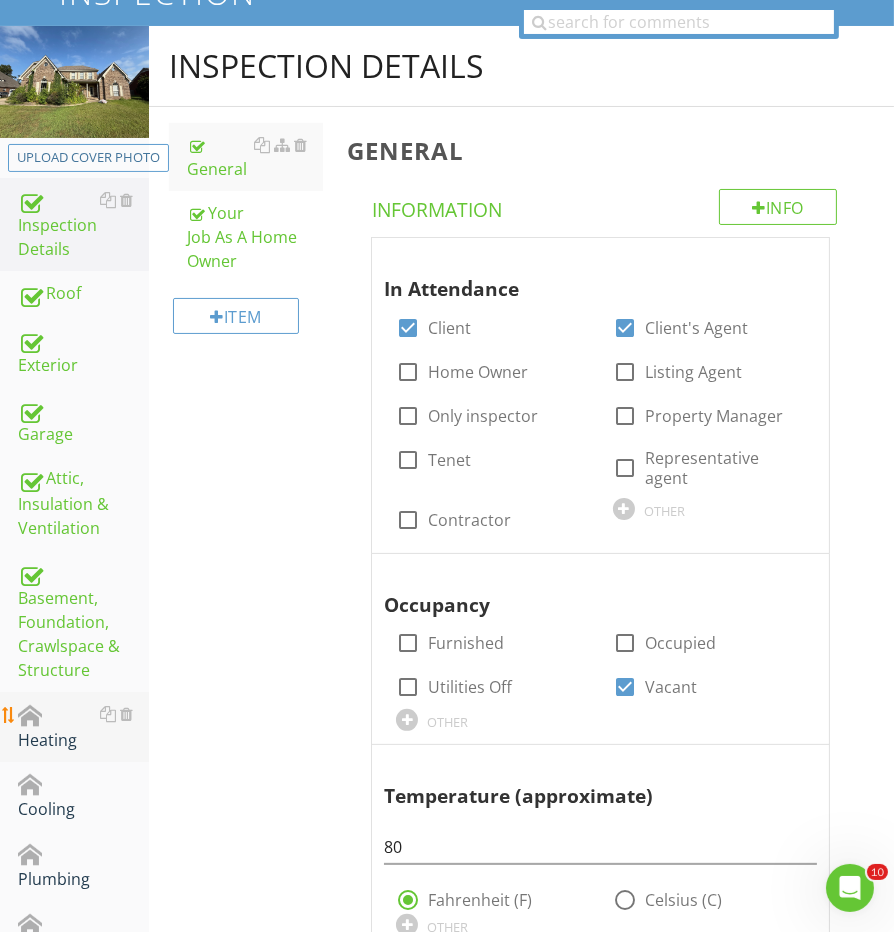 click on "Heating" at bounding box center (83, 727) 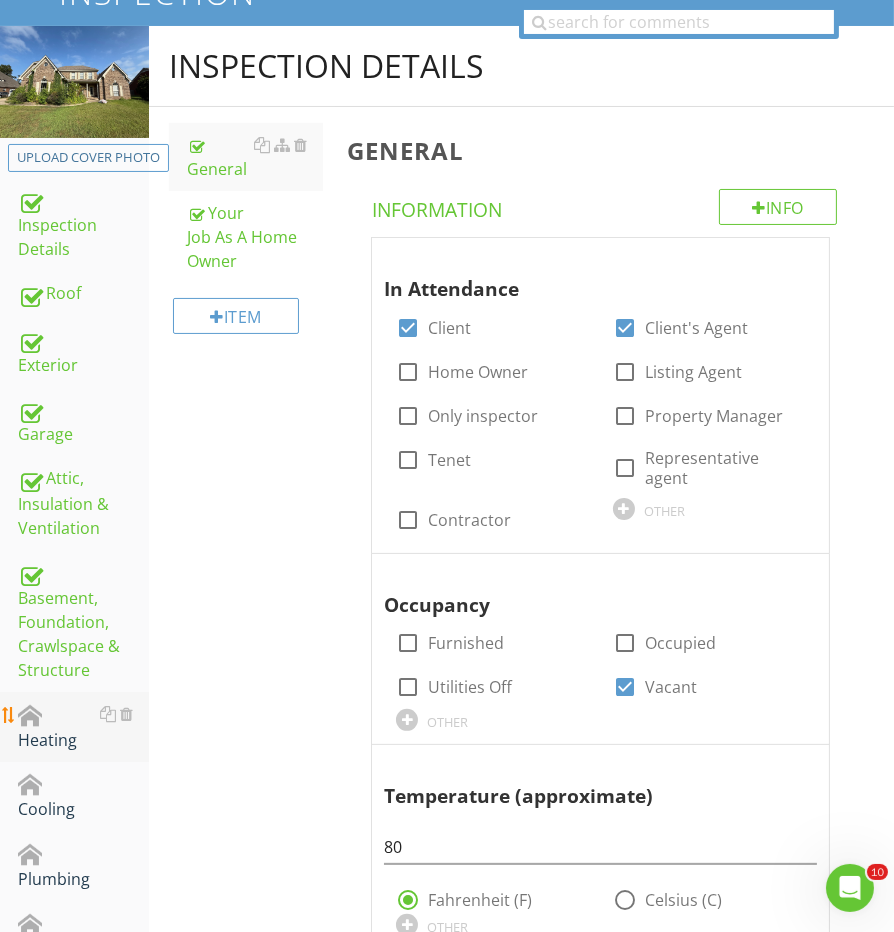 scroll, scrollTop: 249, scrollLeft: 0, axis: vertical 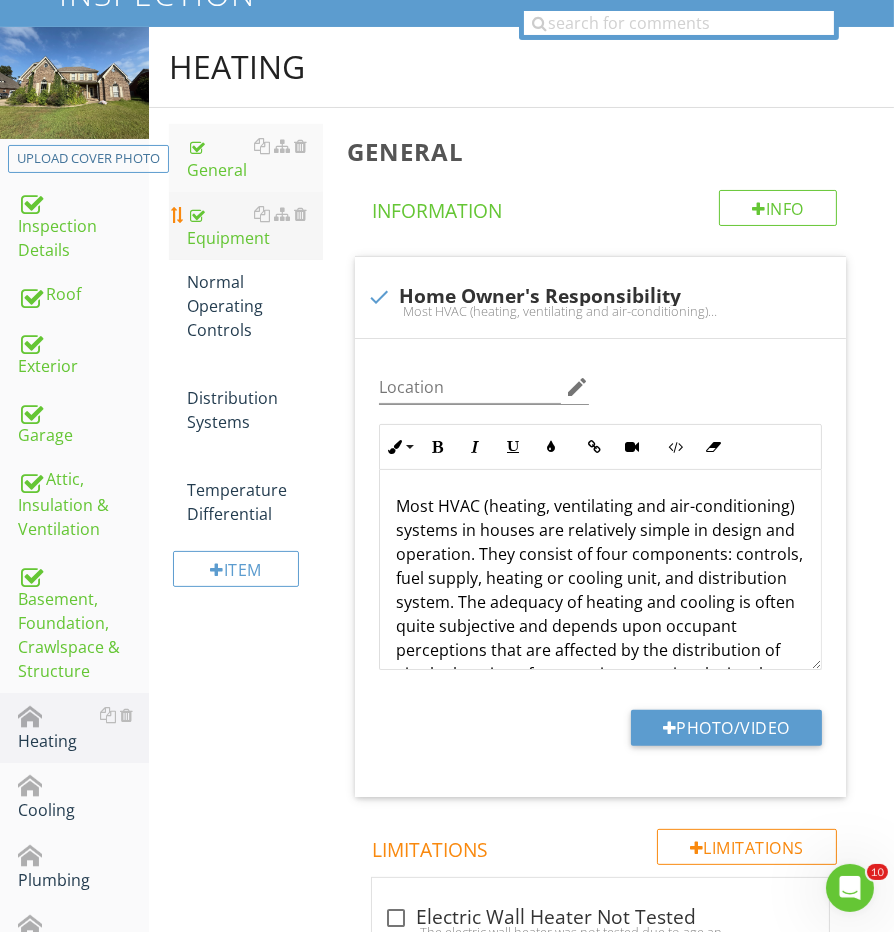 click on "Equipment" at bounding box center (255, 226) 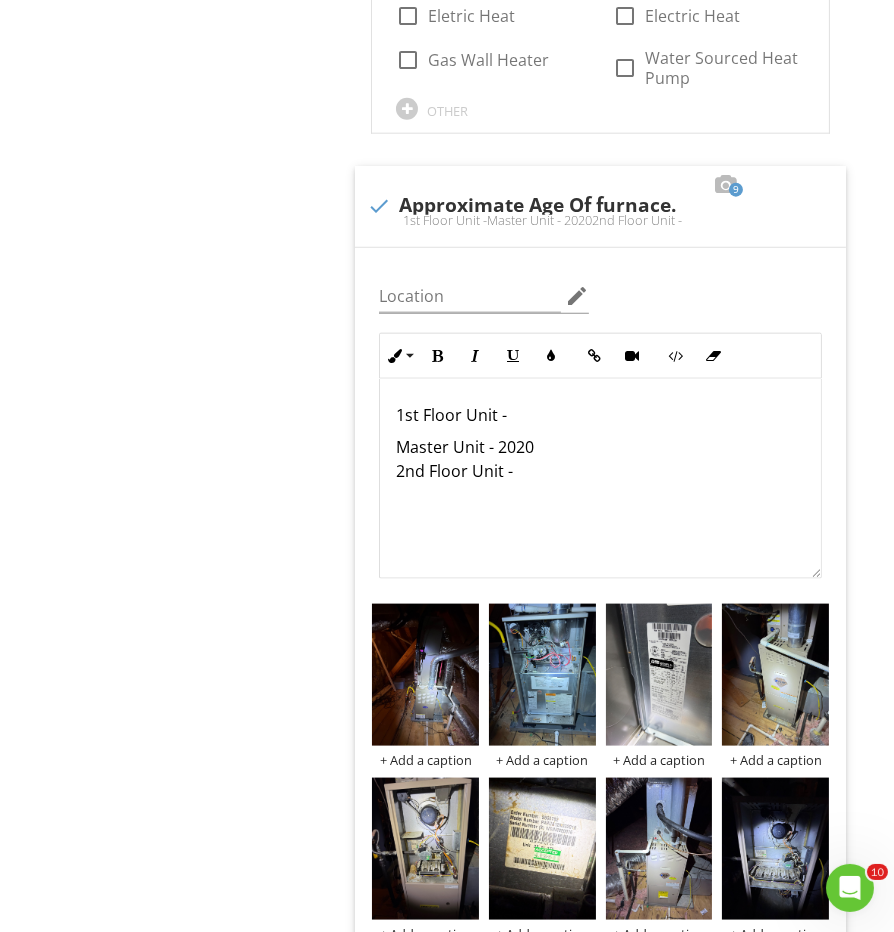 scroll, scrollTop: 2414, scrollLeft: 0, axis: vertical 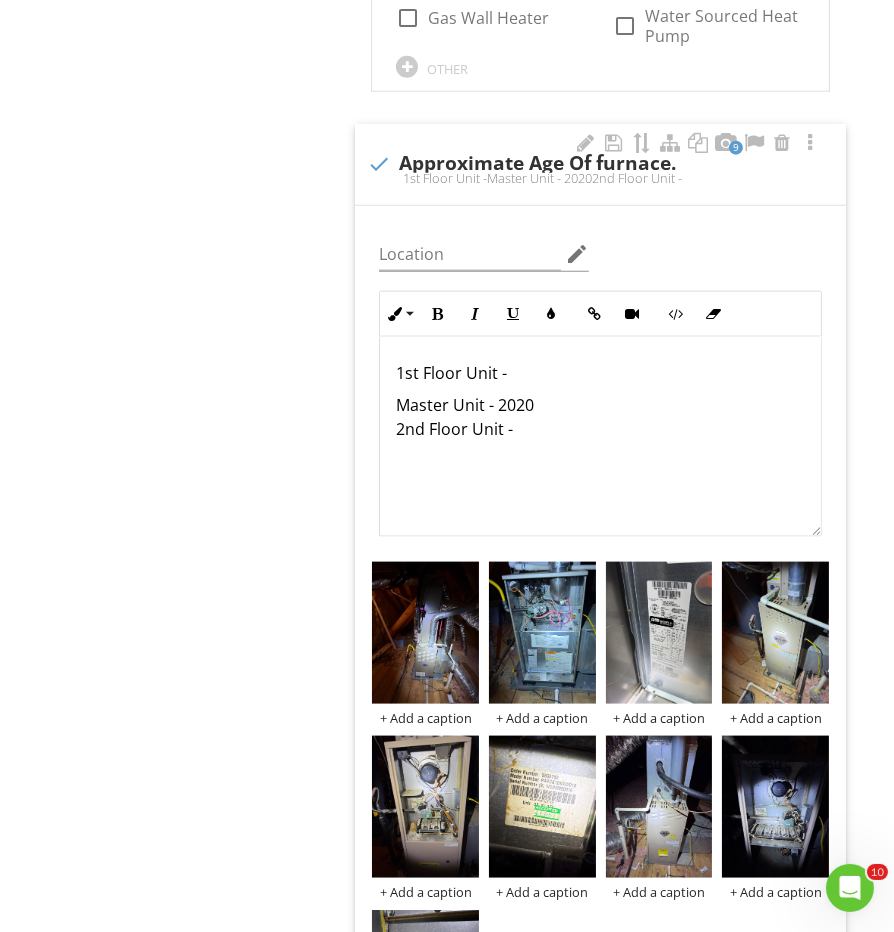 click on "Master Unit - 2020 2nd Floor Unit -" at bounding box center (600, 417) 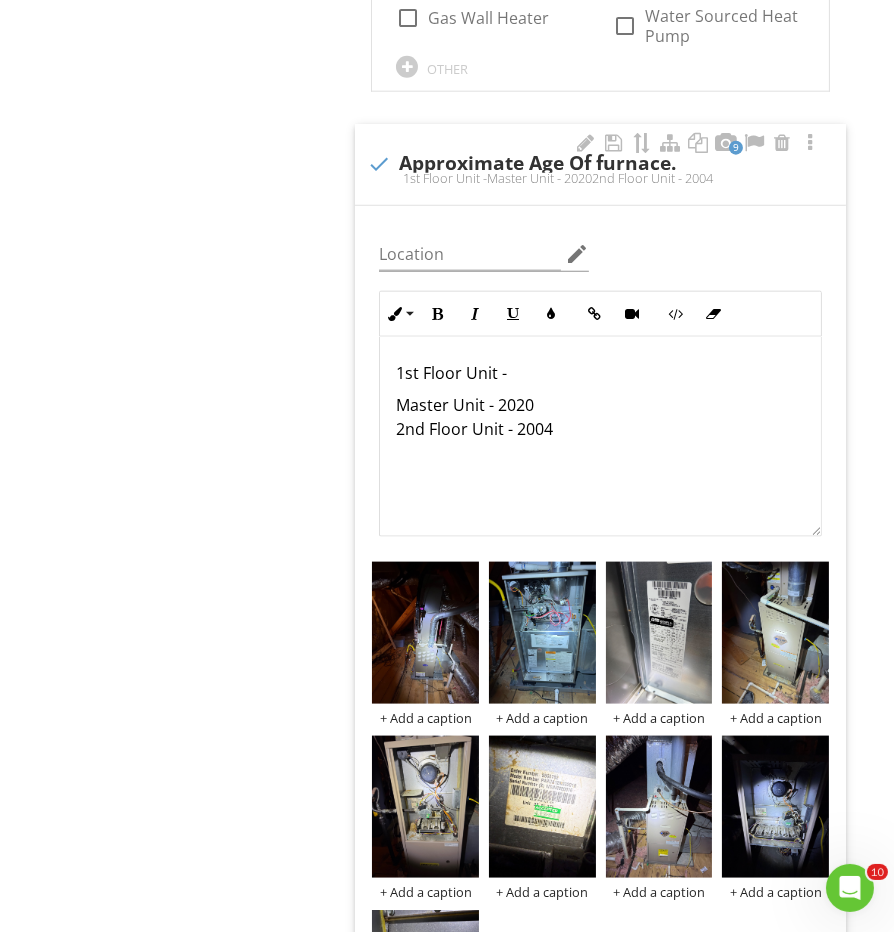 click on "1st Floor Unit -" at bounding box center (600, 373) 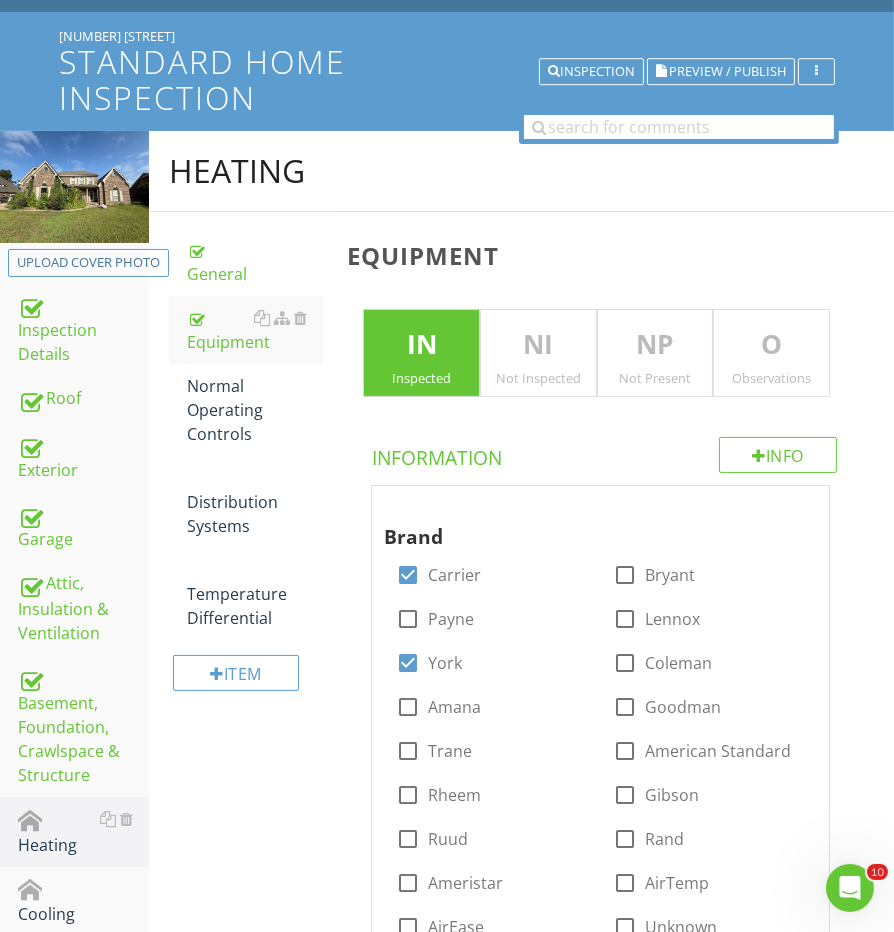 scroll, scrollTop: 147, scrollLeft: 0, axis: vertical 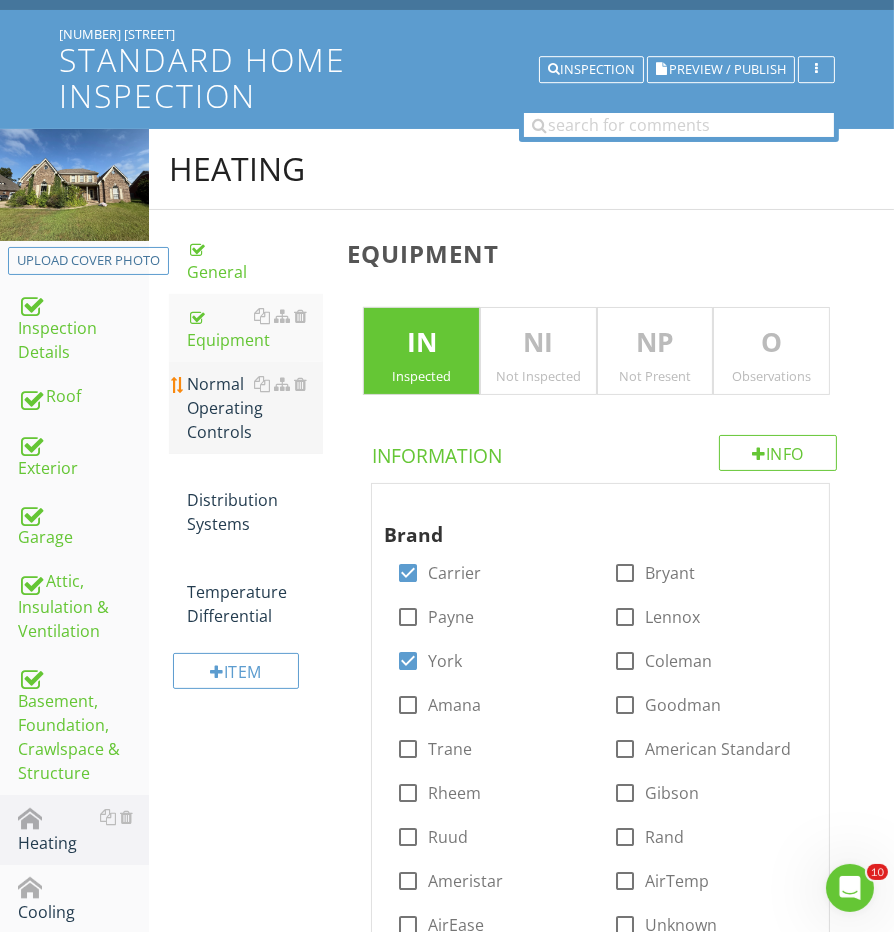 click on "Normal Operating Controls" at bounding box center [255, 408] 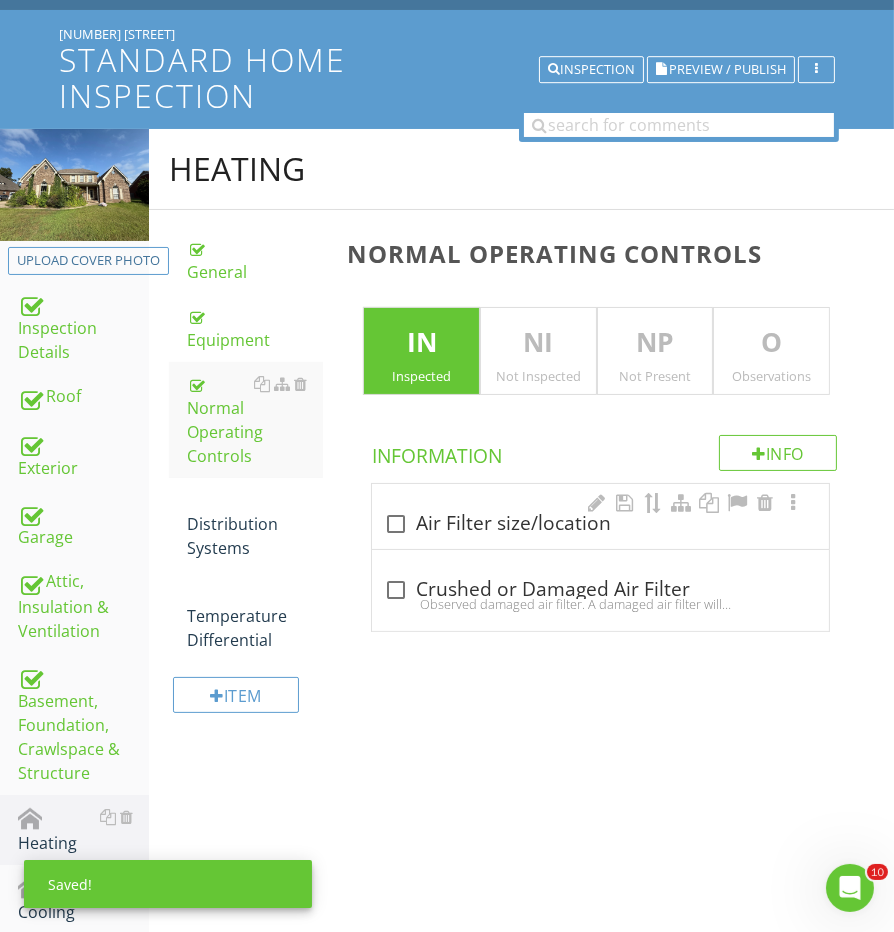 click on "check_box_outline_blank
Air Filter size/location" at bounding box center (600, 524) 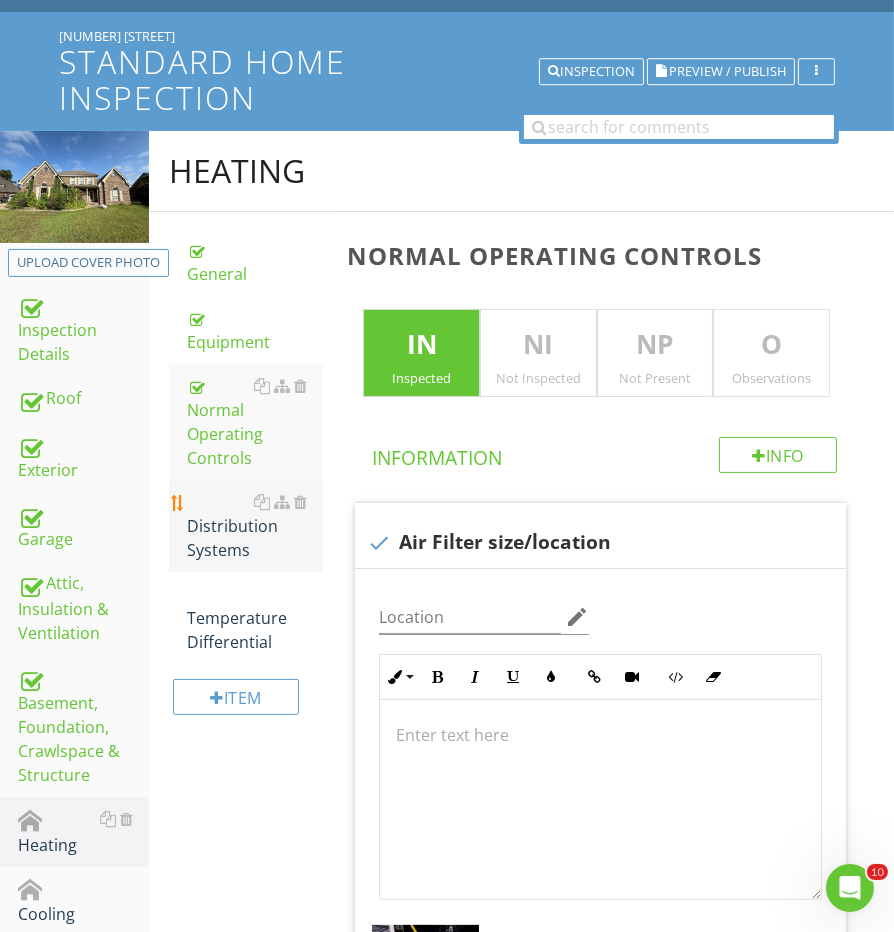 click on "Distribution Systems" at bounding box center [255, 526] 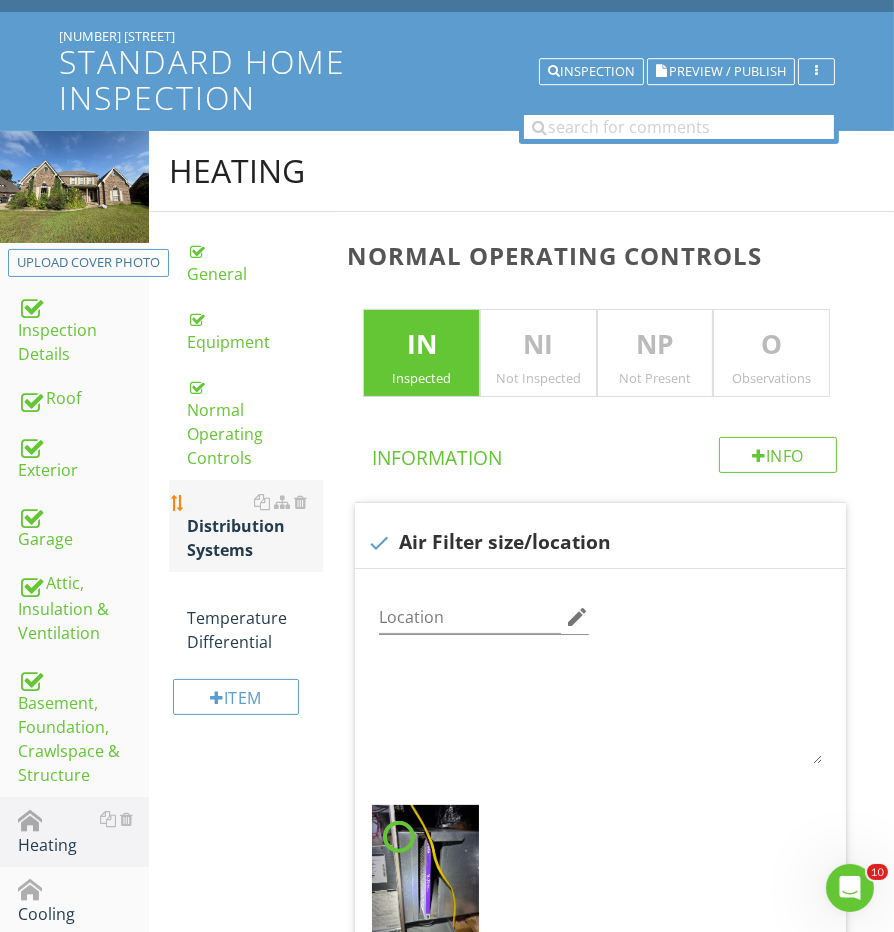 click on "Distribution Systems" at bounding box center (255, 526) 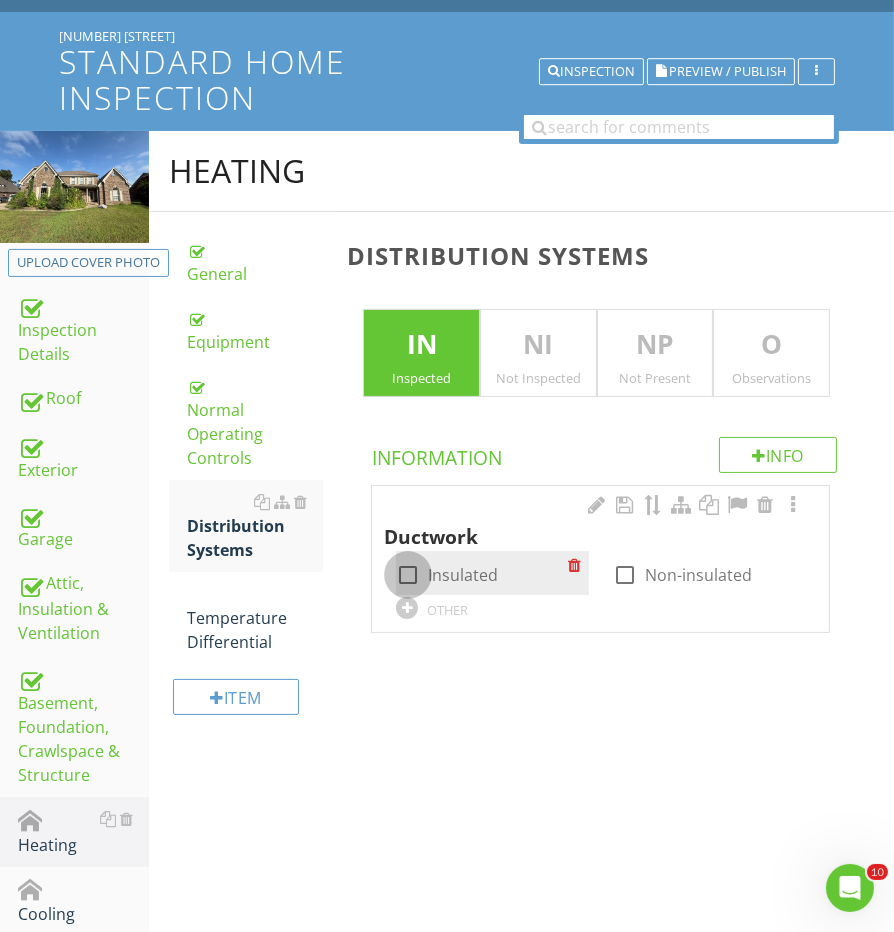 click at bounding box center [408, 575] 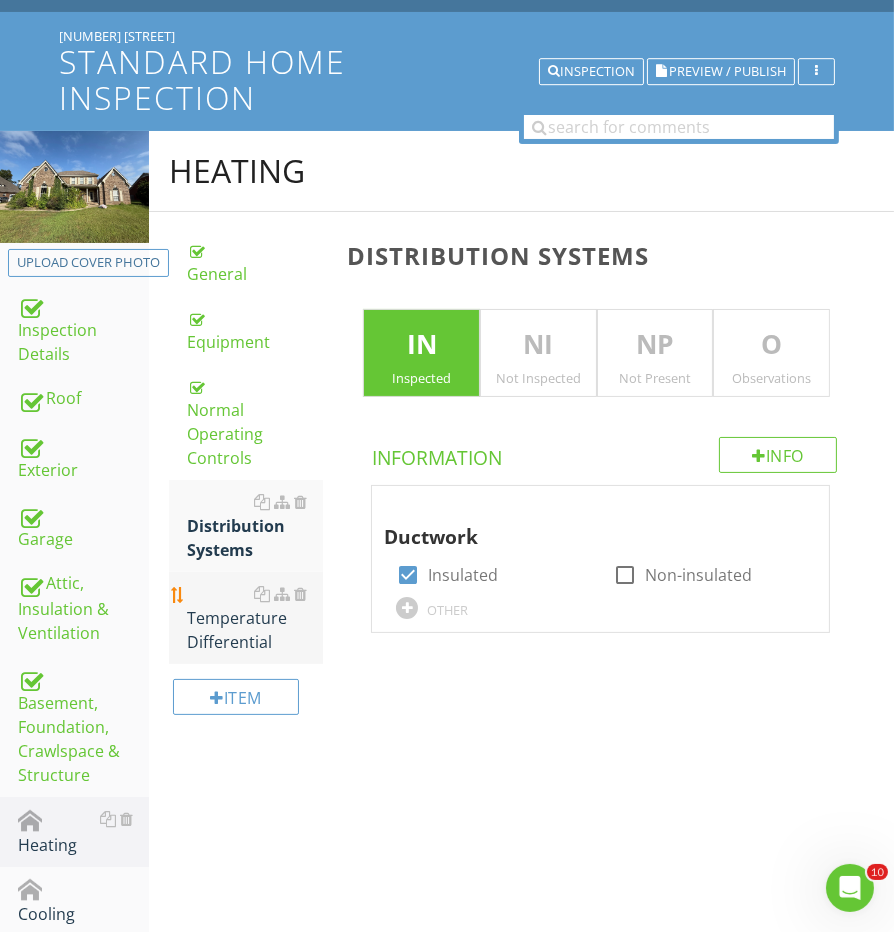 click on "Temperature Differential" at bounding box center [255, 618] 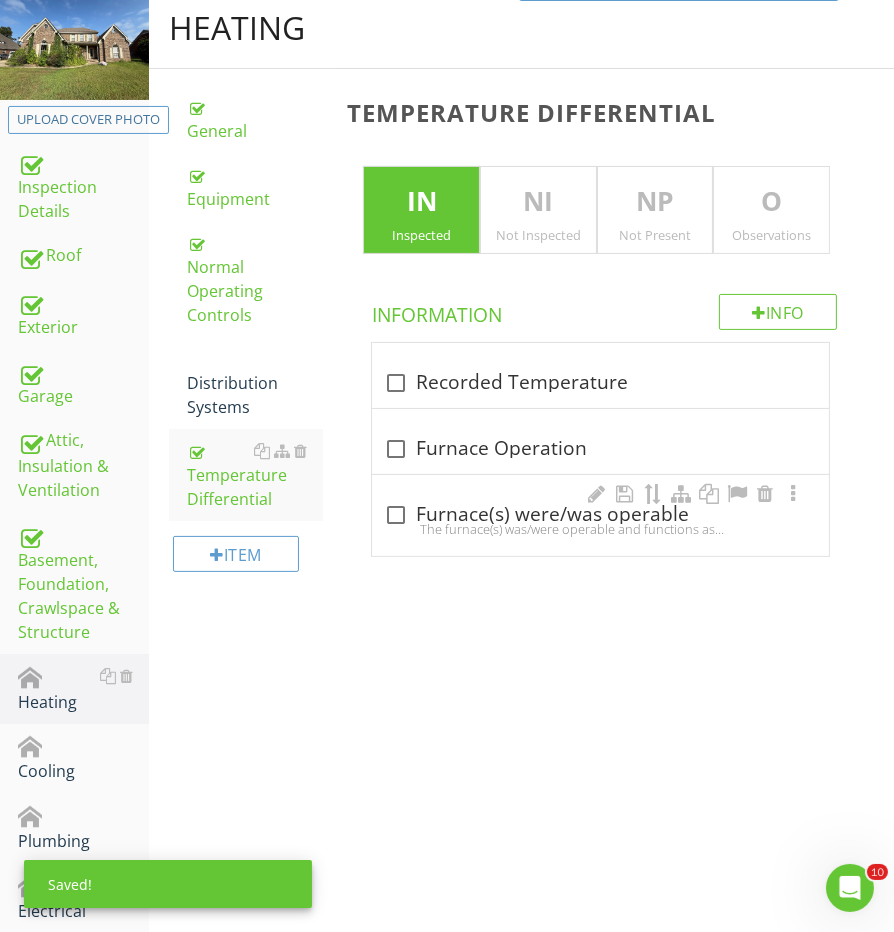 click on "The furnace(s) was/were operable and functions as intended at the time of the inspection." at bounding box center (600, 529) 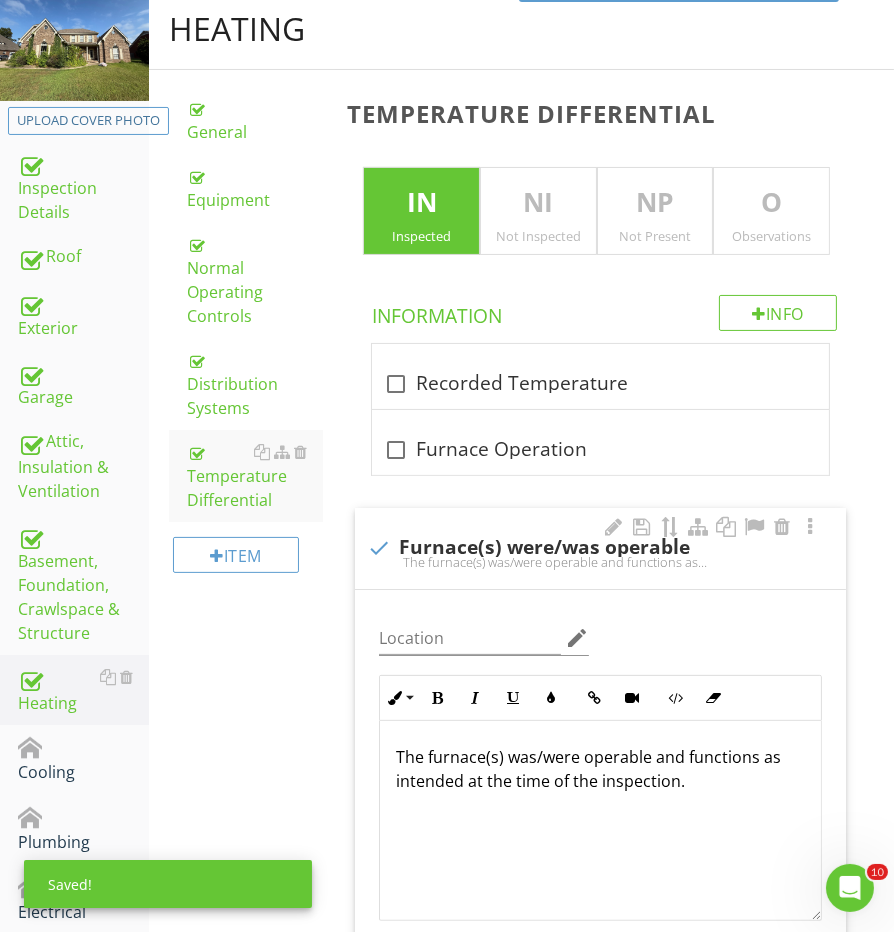 click on "The furnace(s) was/were operable and functions as intended at the time of the inspection." at bounding box center (600, 562) 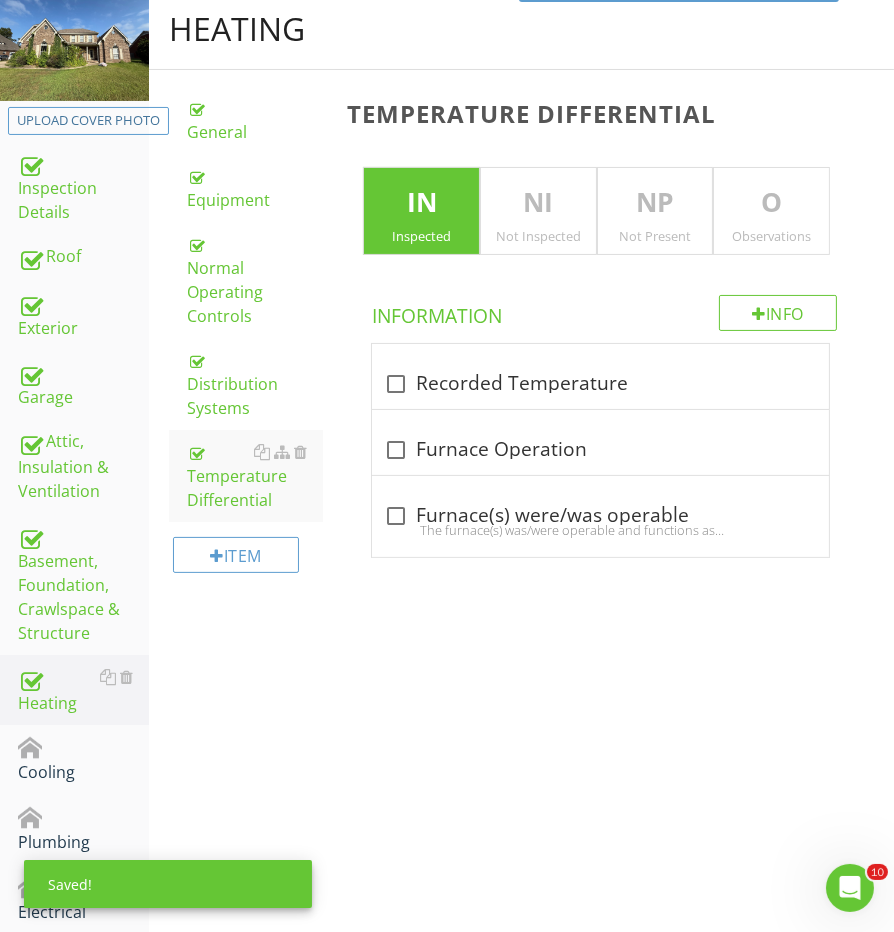 click on "NI" at bounding box center (538, 203) 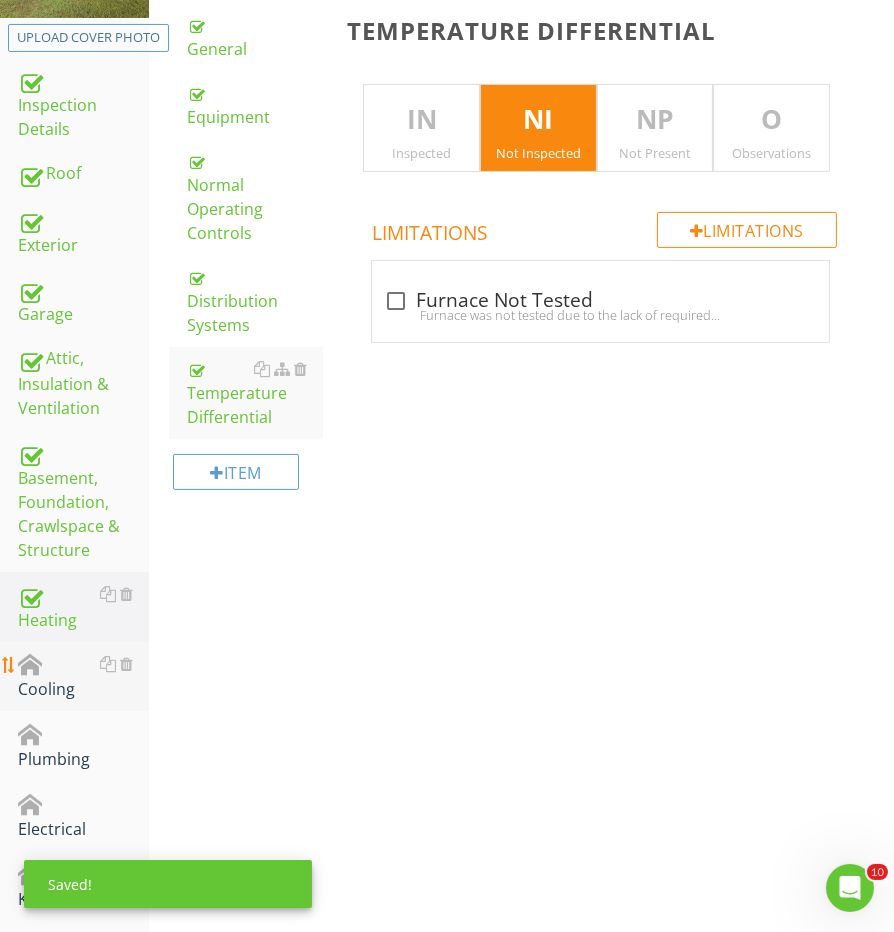 click on "Cooling" at bounding box center (83, 677) 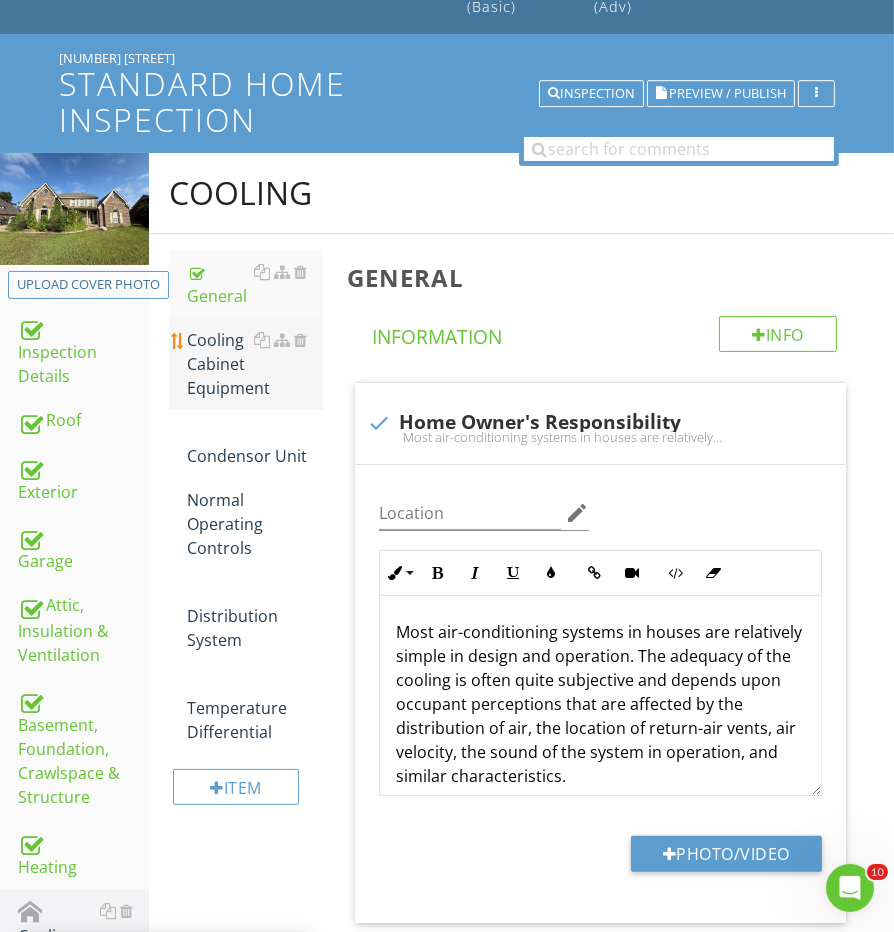 click on "Cooling Cabinet Equipment" at bounding box center [255, 364] 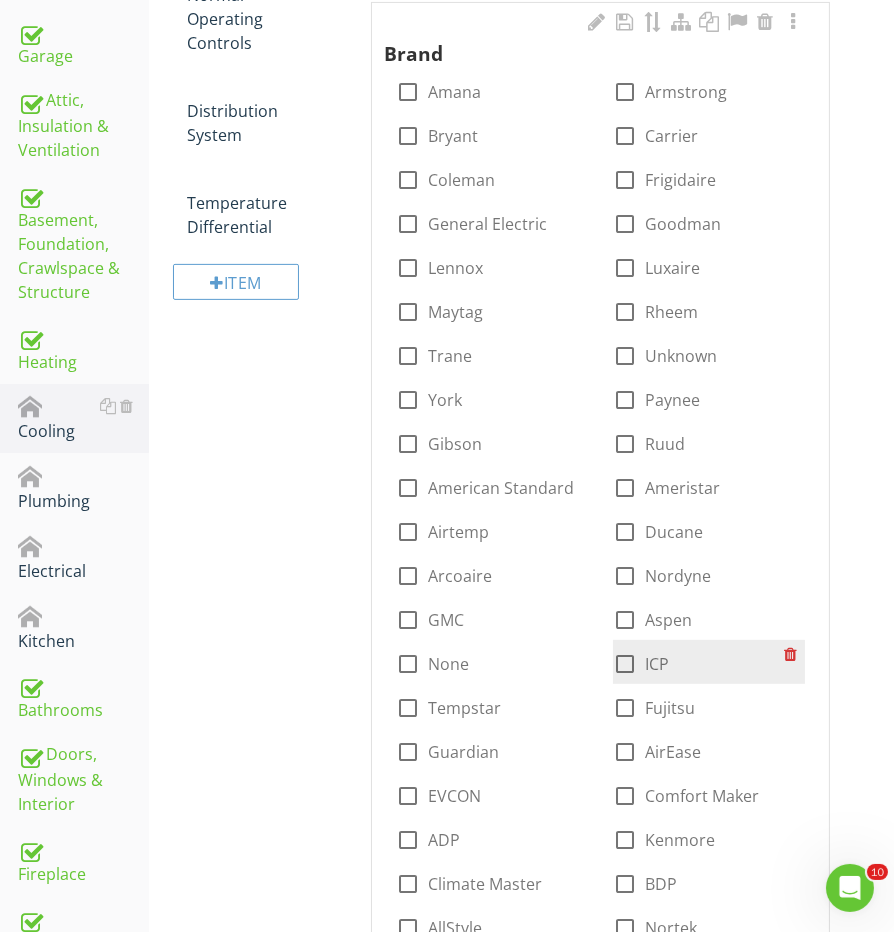 scroll, scrollTop: 680, scrollLeft: 0, axis: vertical 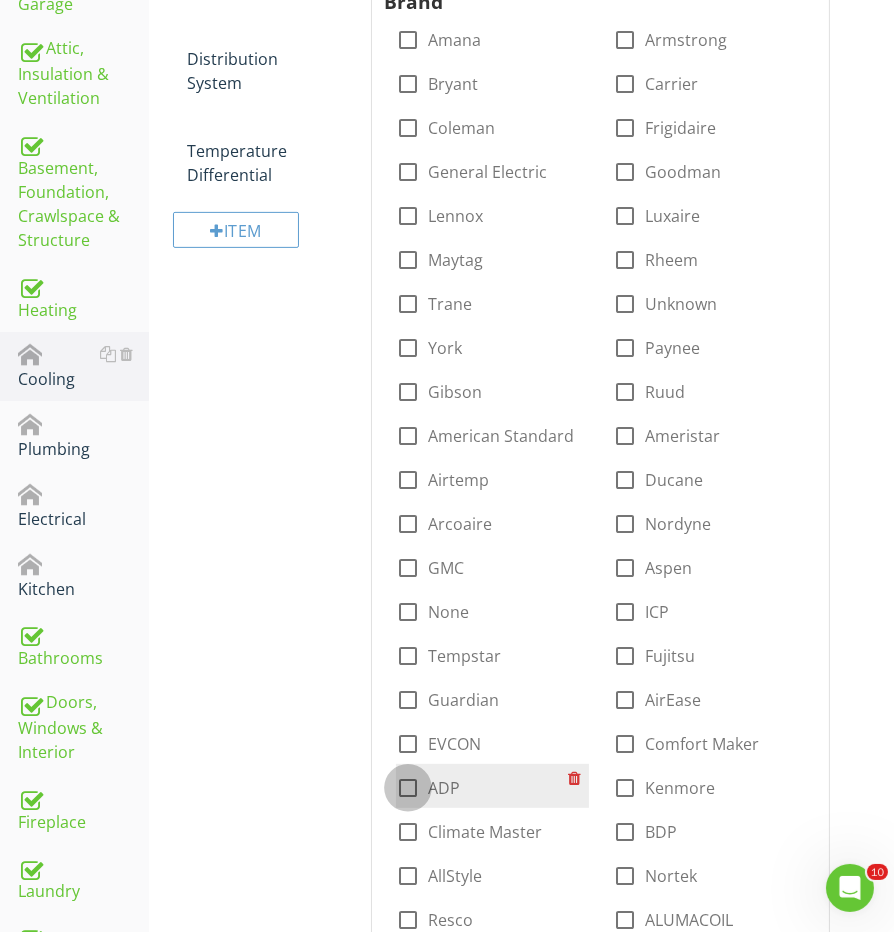 click at bounding box center (408, 788) 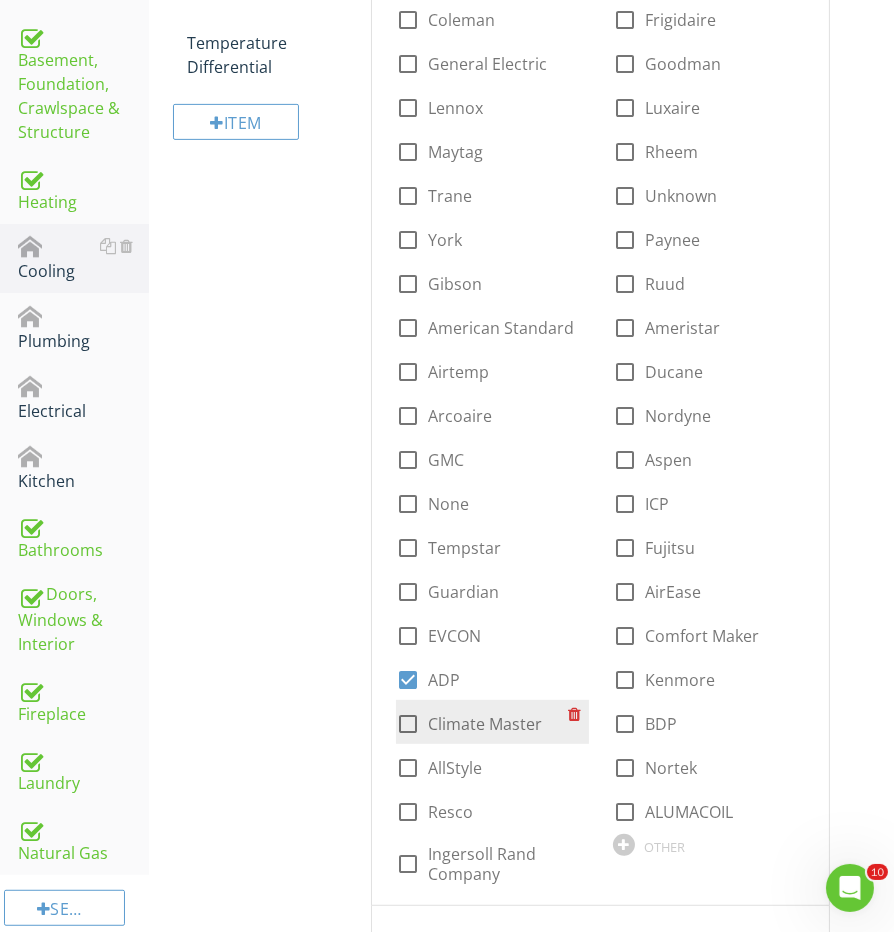 scroll, scrollTop: 801, scrollLeft: 0, axis: vertical 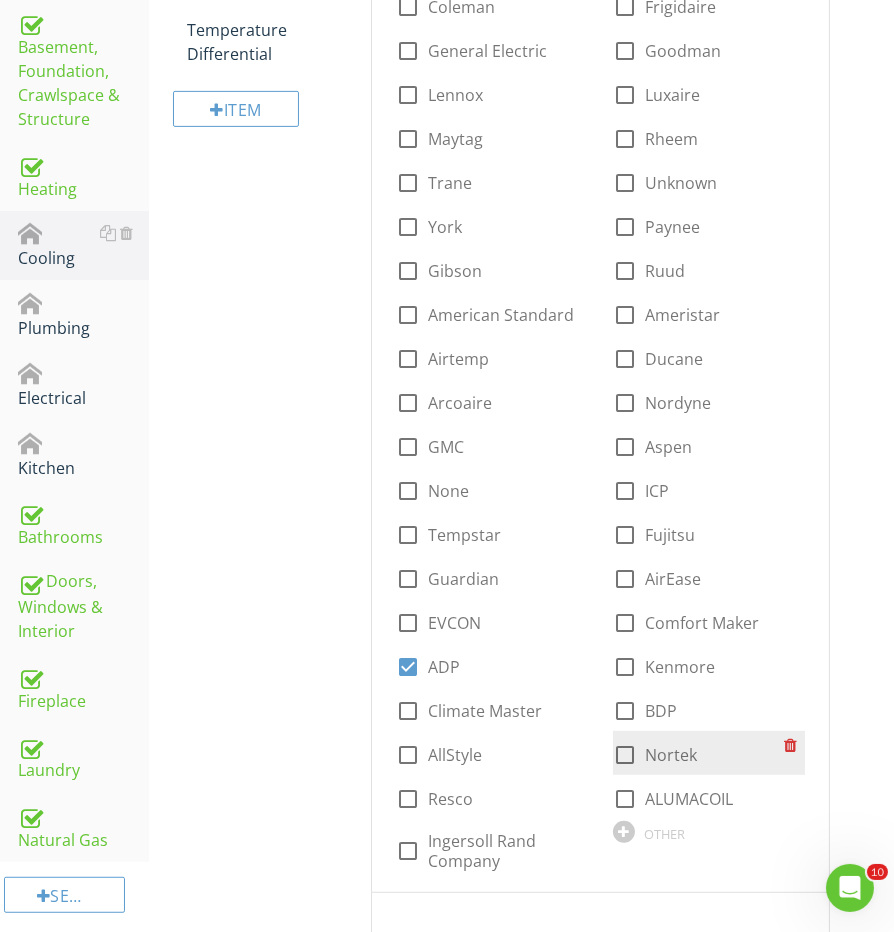 drag, startPoint x: 619, startPoint y: 689, endPoint x: 628, endPoint y: 728, distance: 40.024994 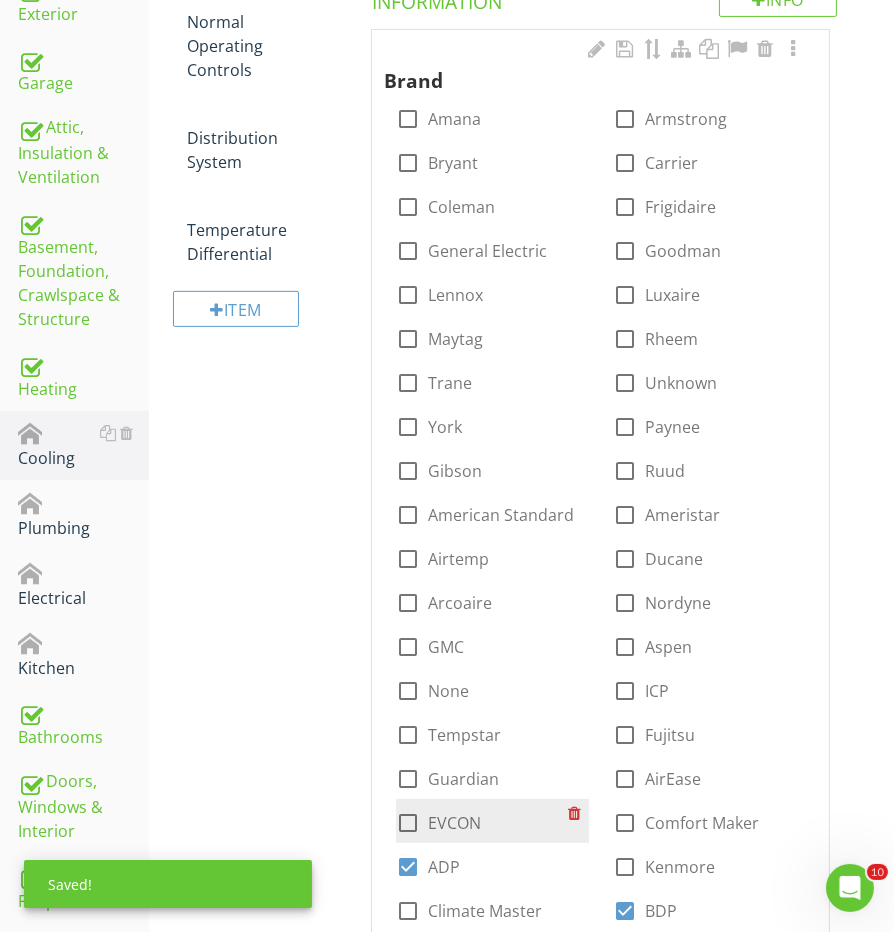 scroll, scrollTop: 547, scrollLeft: 0, axis: vertical 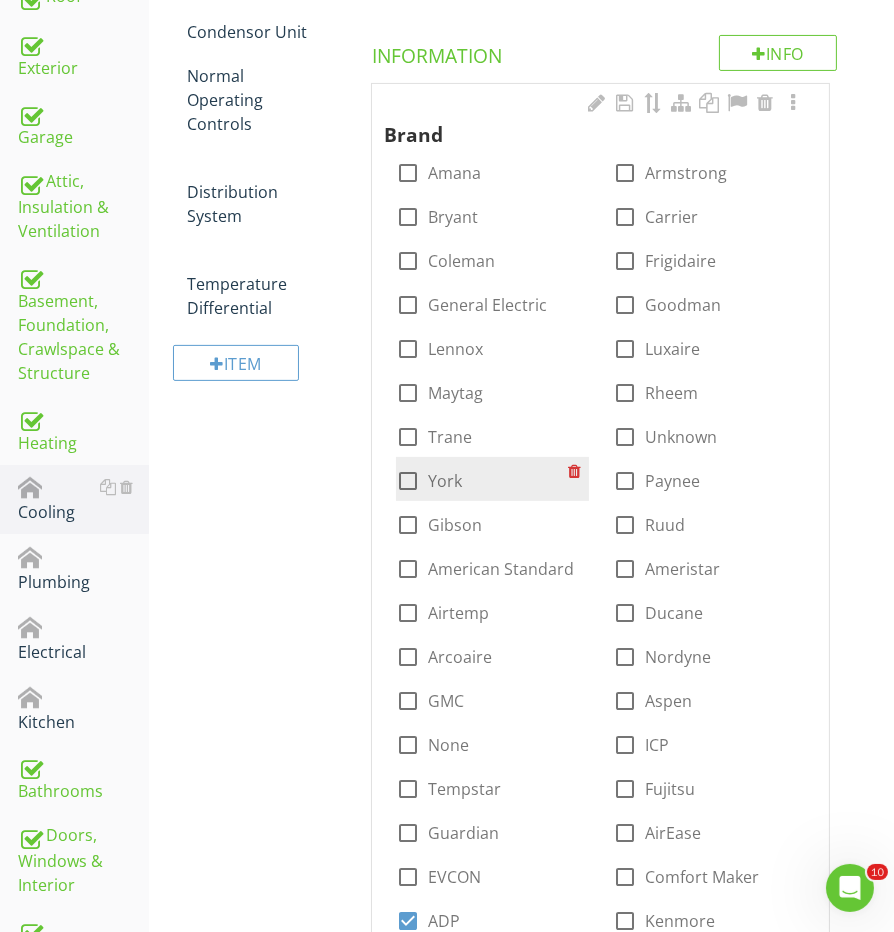 click at bounding box center [408, 481] 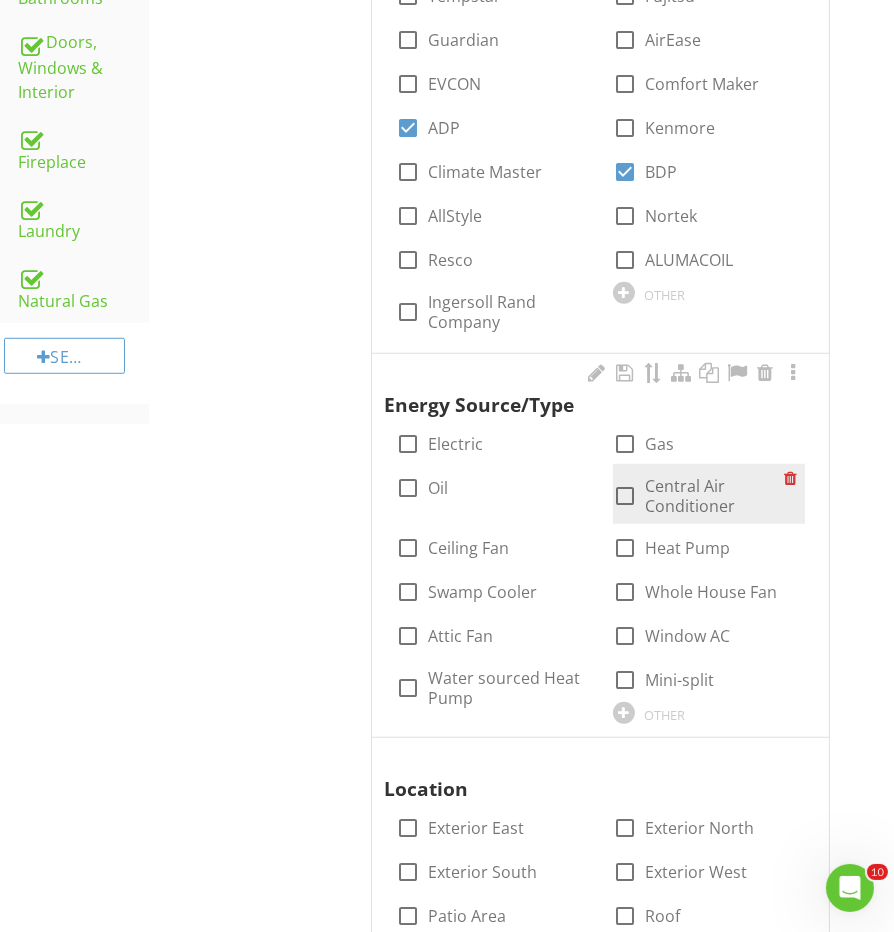 click at bounding box center (625, 496) 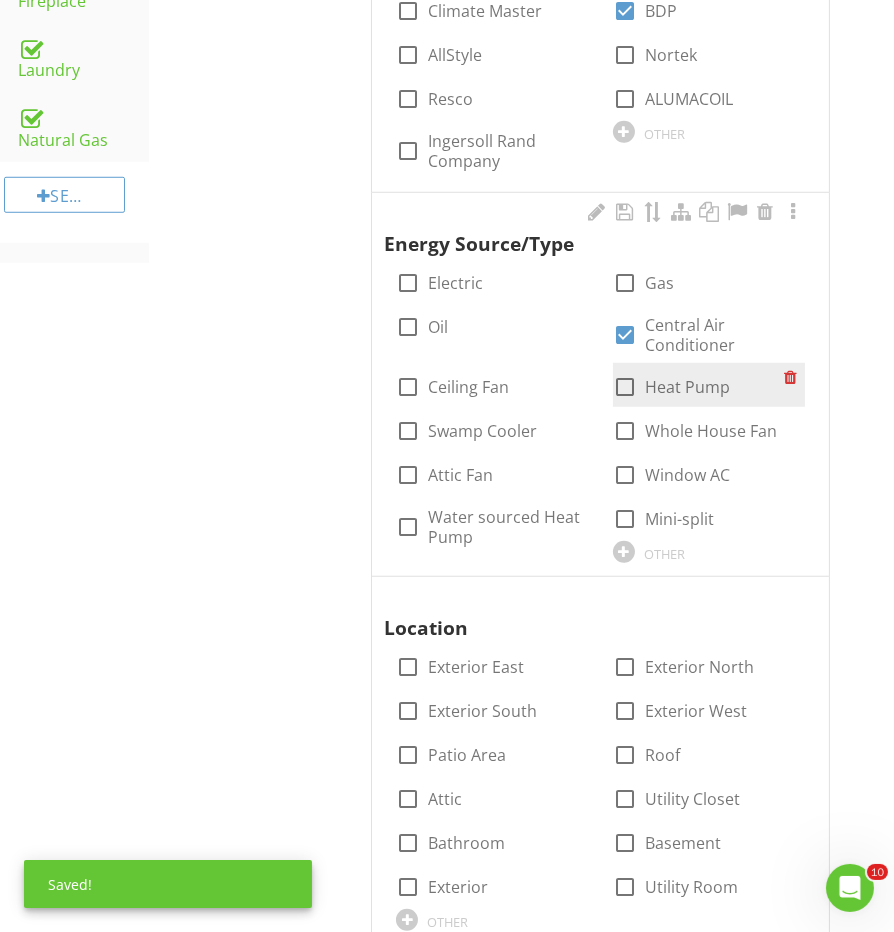 scroll, scrollTop: 1668, scrollLeft: 0, axis: vertical 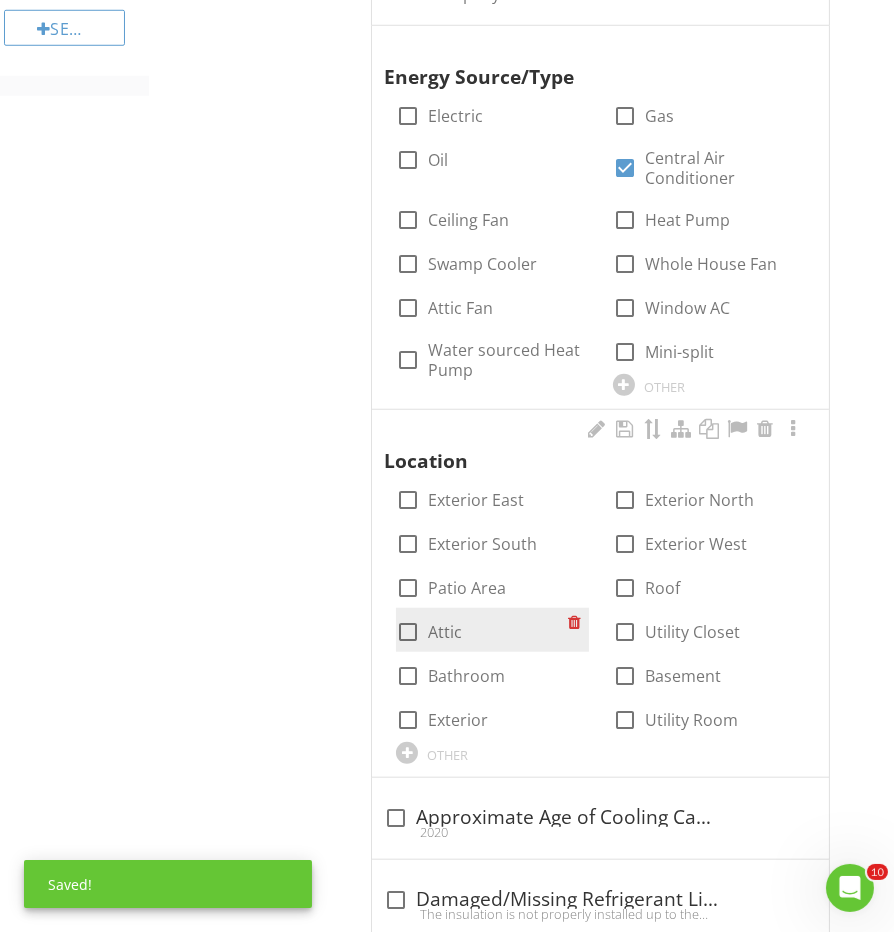 click at bounding box center (408, 632) 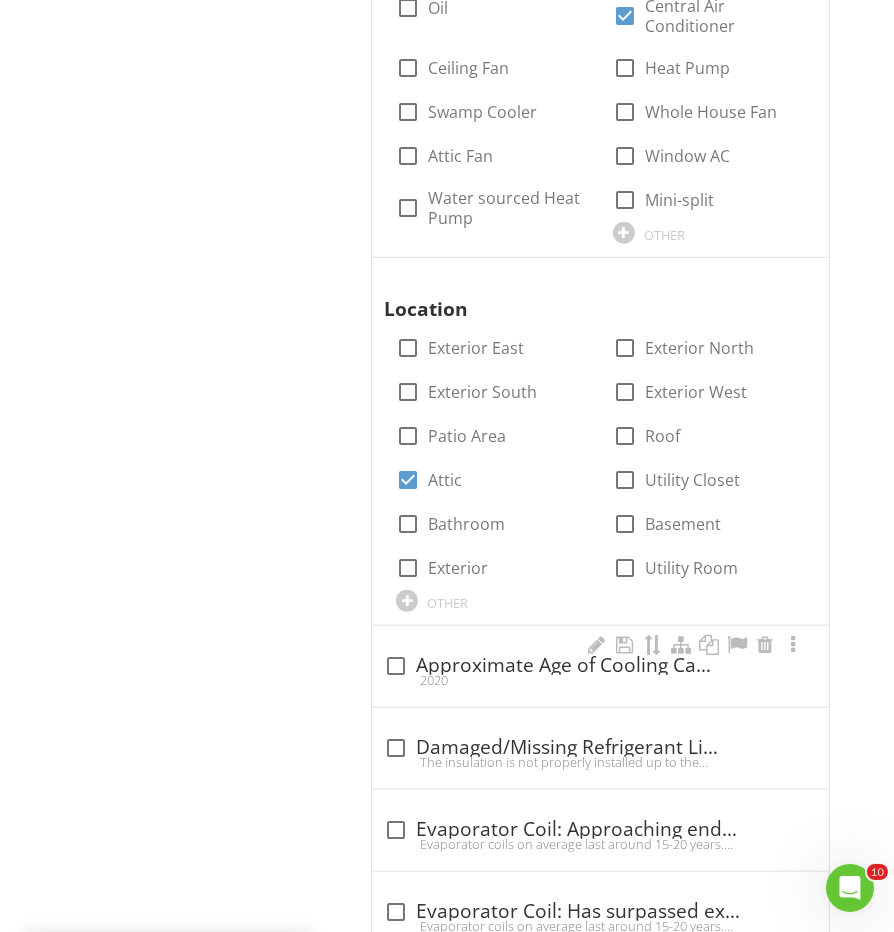 click on "2020" at bounding box center (600, 680) 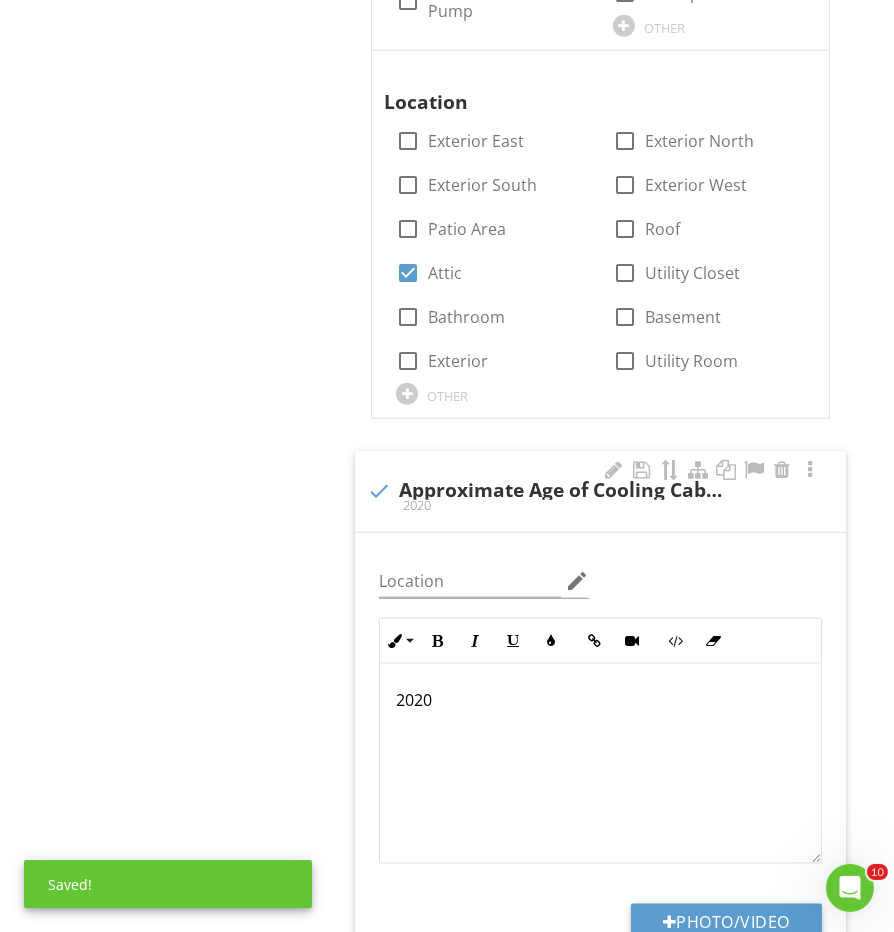 scroll, scrollTop: 2034, scrollLeft: 0, axis: vertical 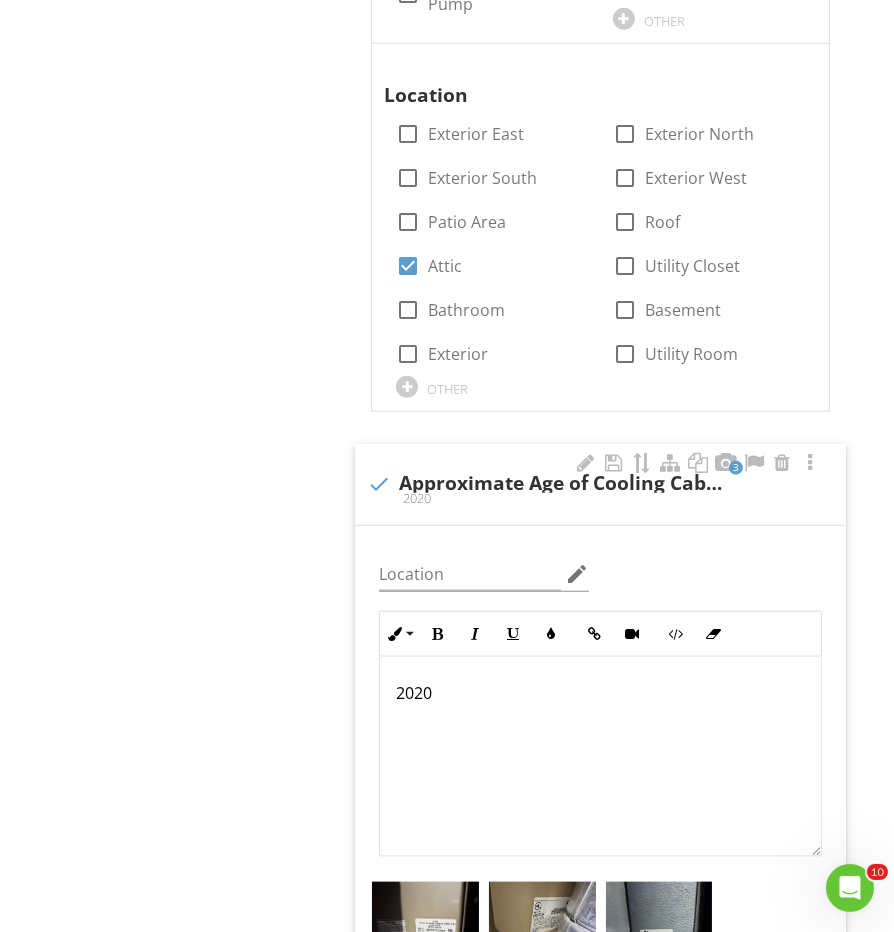 click on "2020" at bounding box center (600, 757) 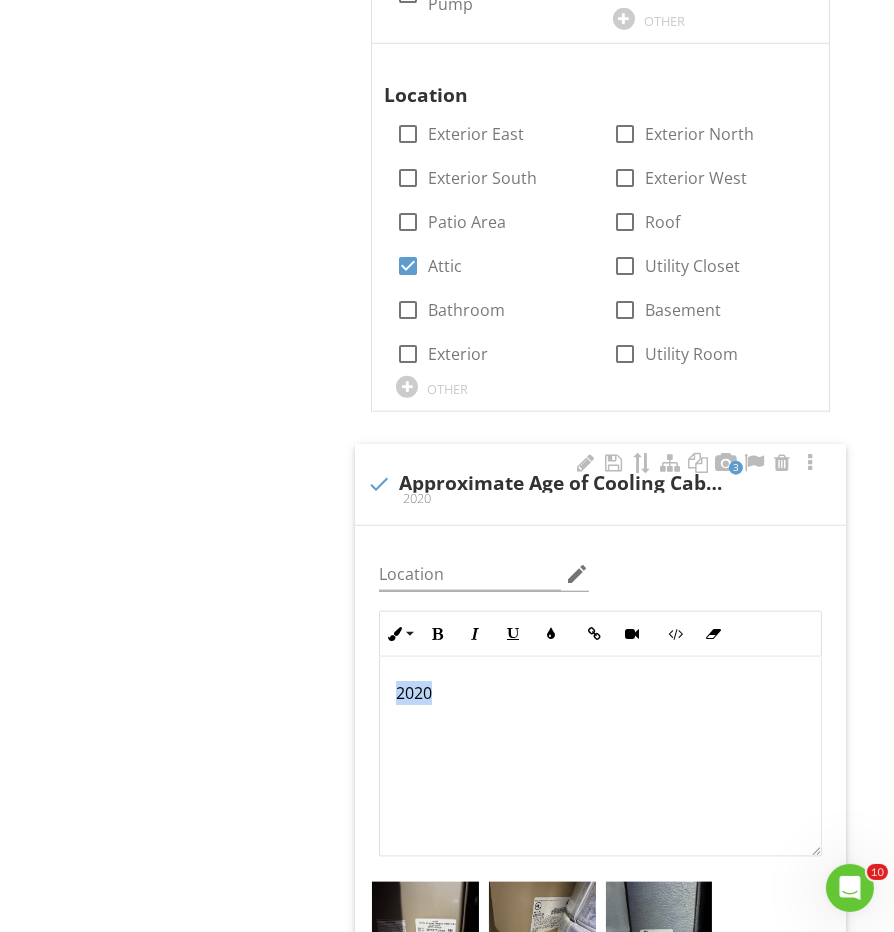 click on "2020" at bounding box center (600, 693) 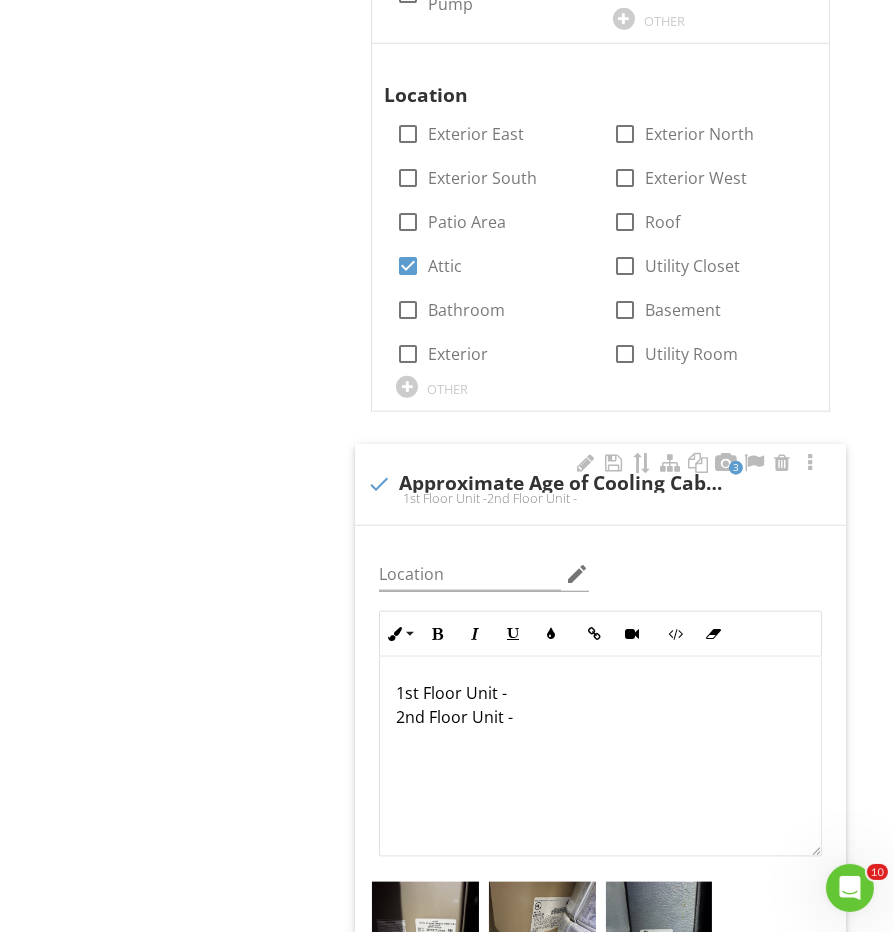 click on "1st Floor Unit - 2nd Floor Unit -" at bounding box center (600, 705) 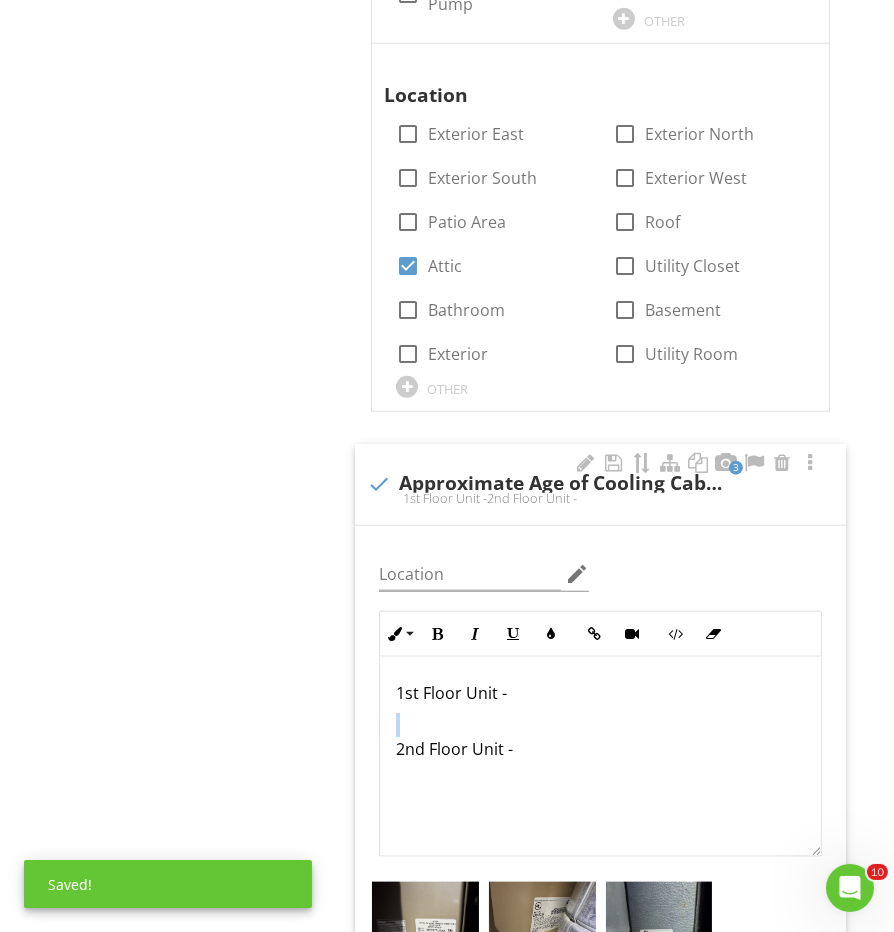 type 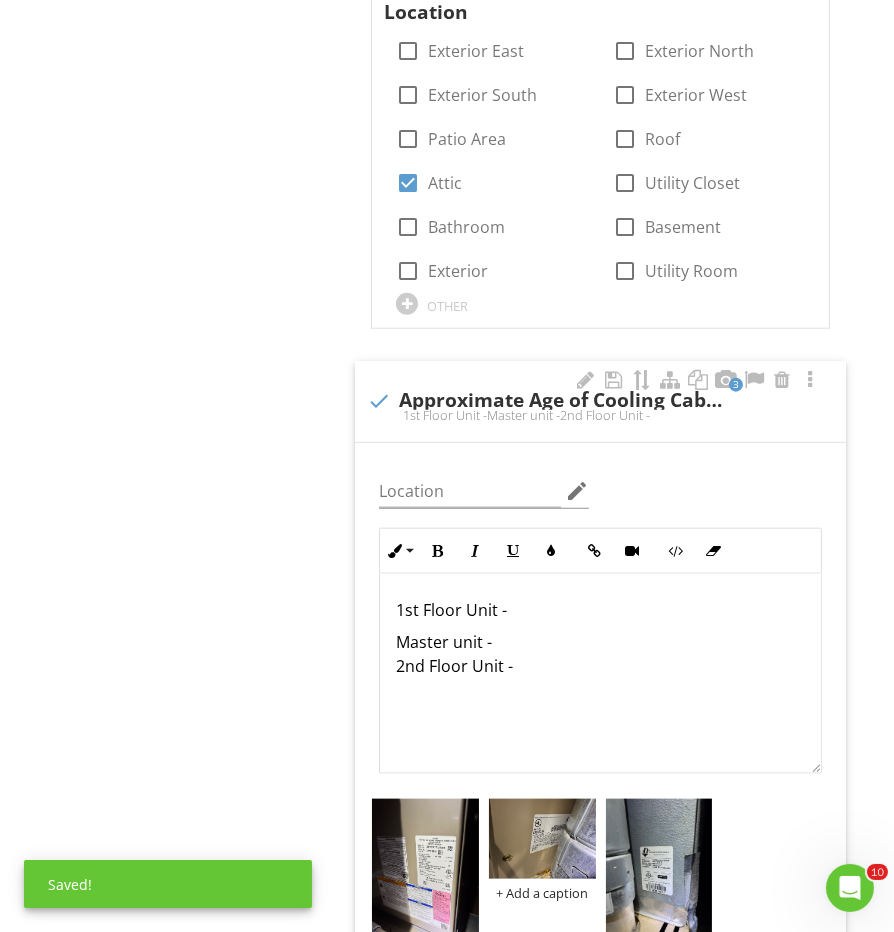 scroll, scrollTop: 2195, scrollLeft: 0, axis: vertical 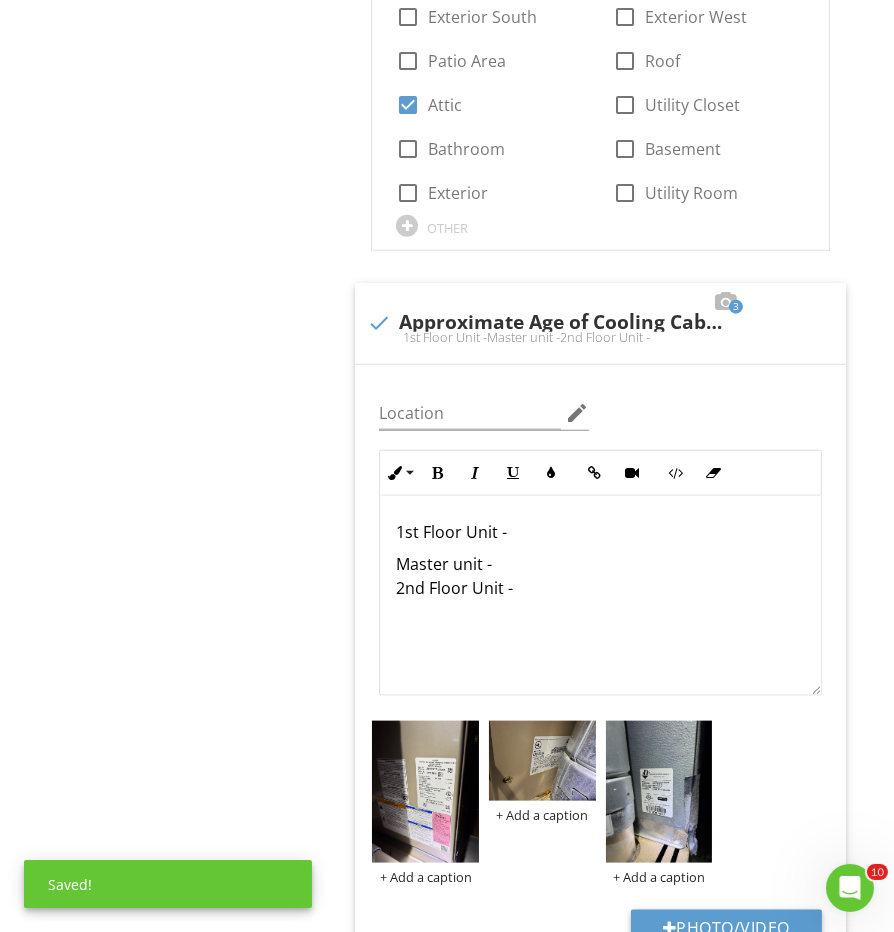 click on "Master unit -  2nd Floor Unit -" at bounding box center (600, 576) 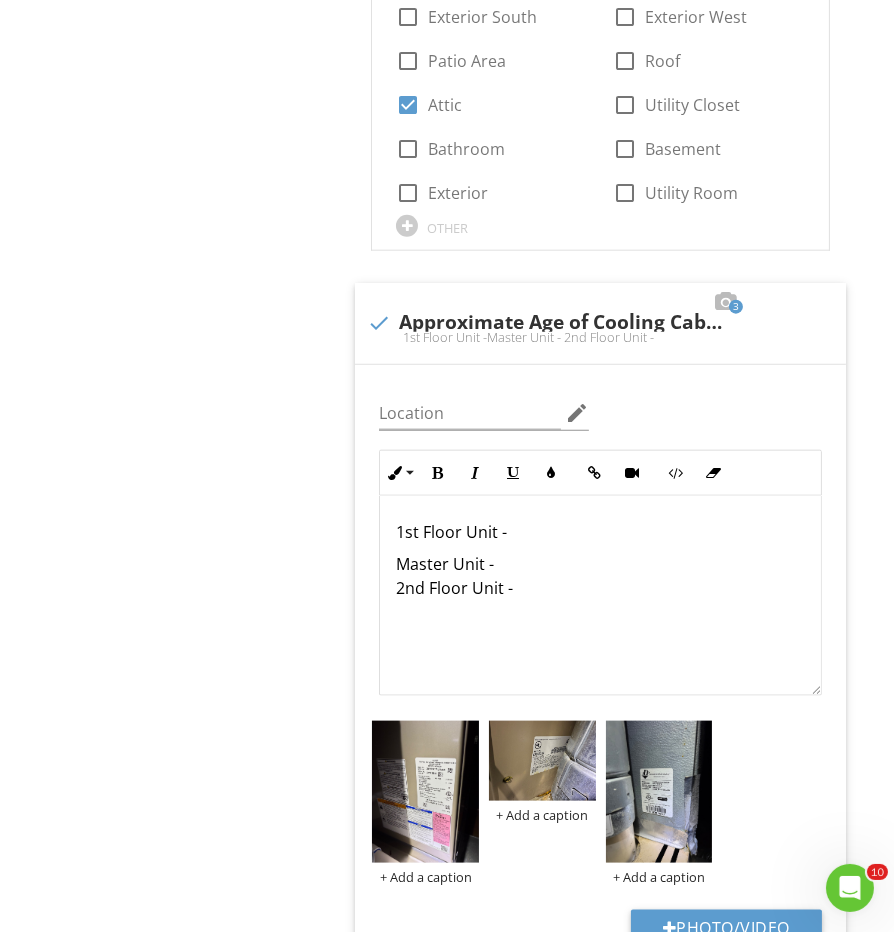click on "1st Floor Unit -" at bounding box center [600, 532] 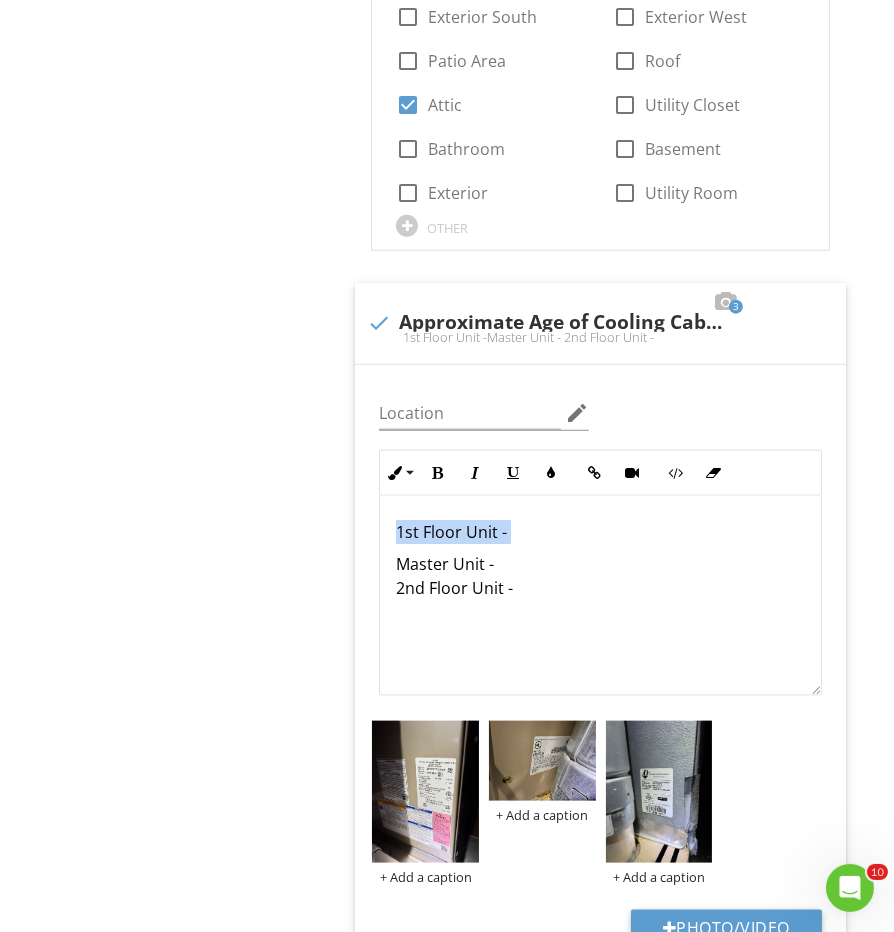 click on "1st Floor Unit -" at bounding box center [600, 532] 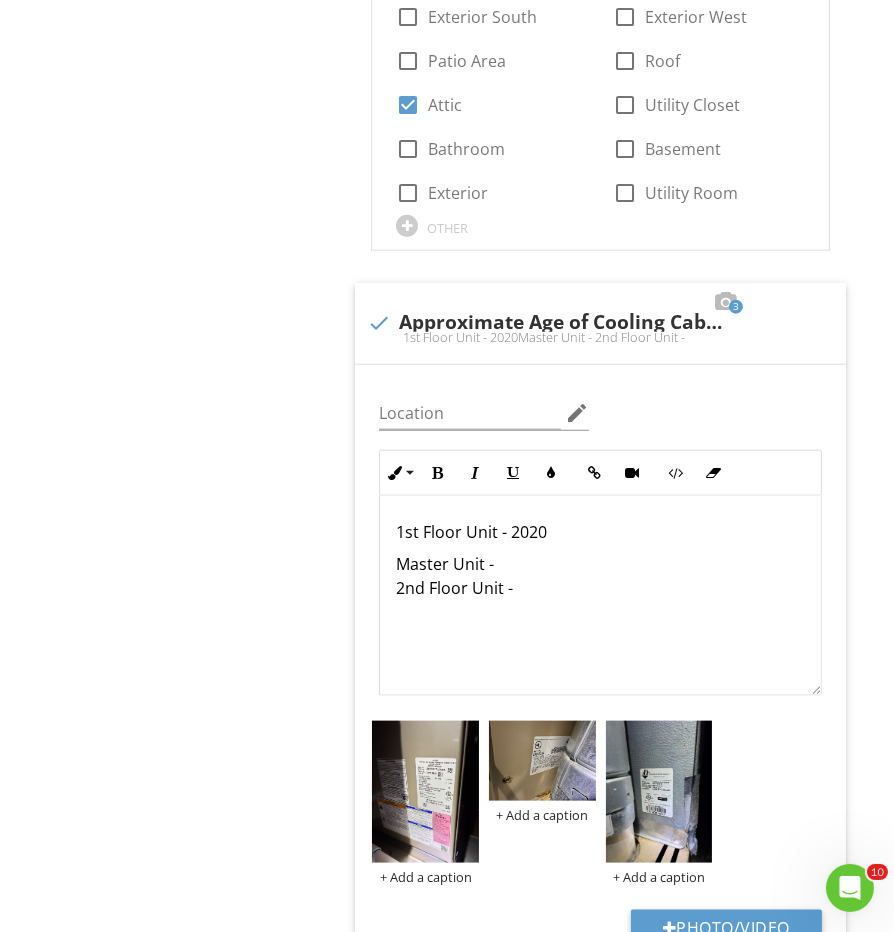 click on "Master Unit -  2nd Floor Unit -" at bounding box center [600, 576] 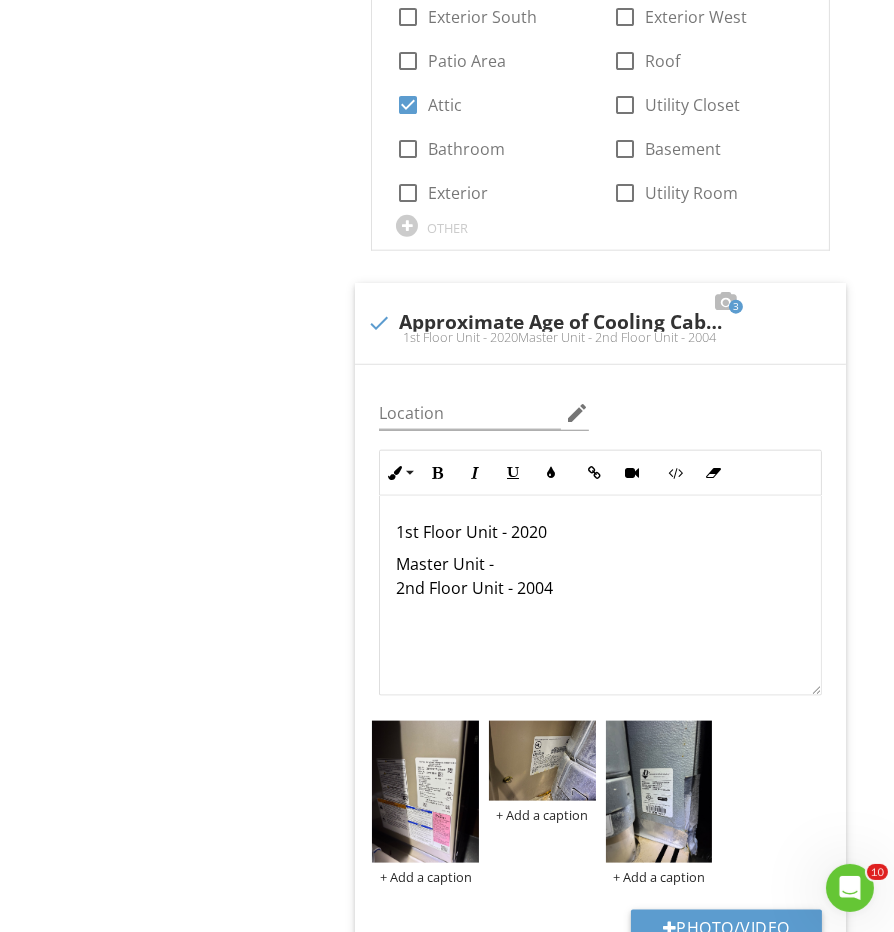 click on "1st Floor Unit - 2020" at bounding box center (600, 532) 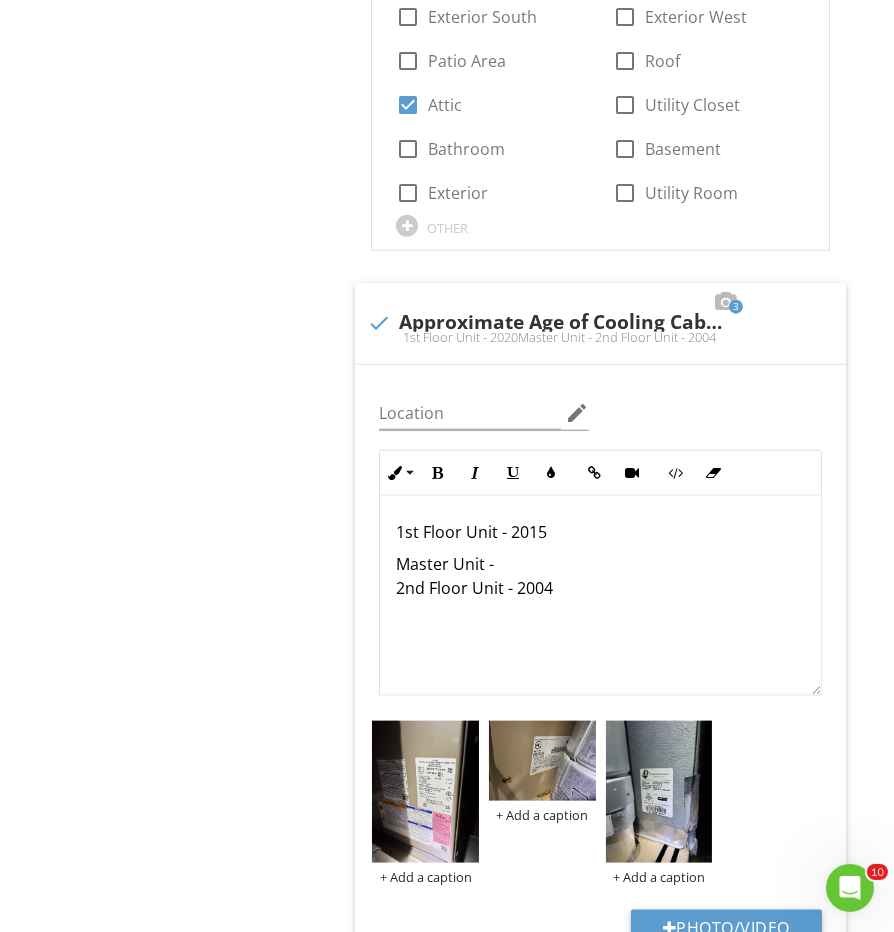 click on "Master Unit -  2nd Floor Unit - 2004" at bounding box center (600, 576) 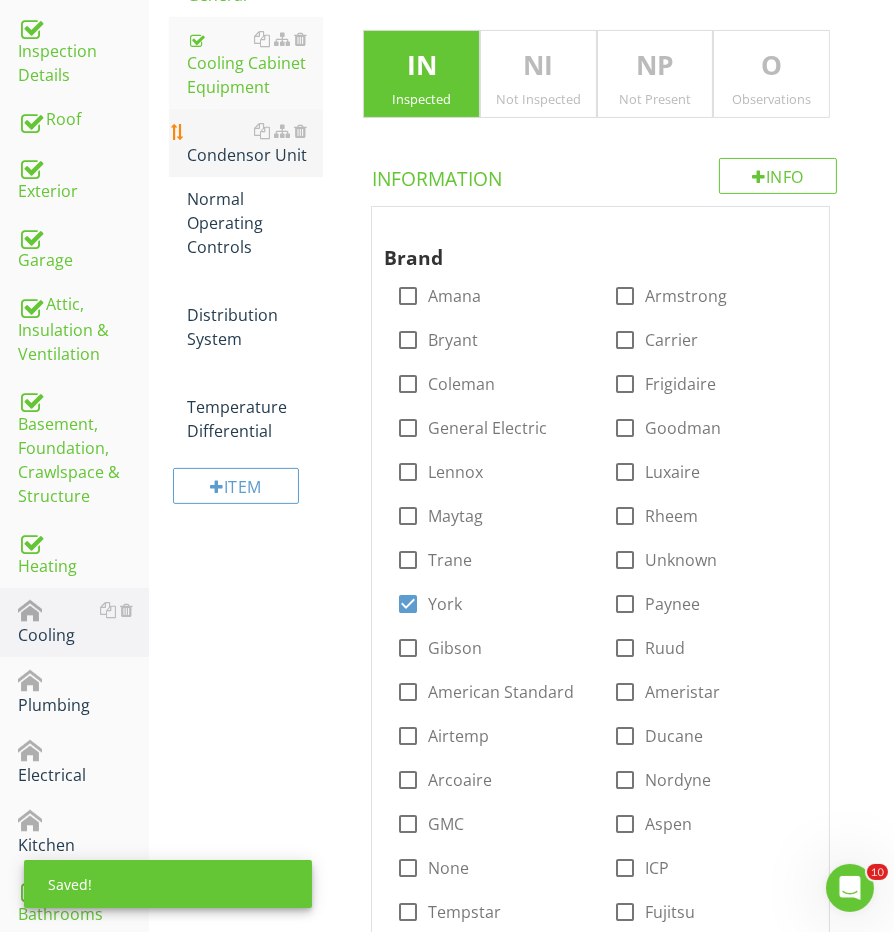 scroll, scrollTop: 334, scrollLeft: 0, axis: vertical 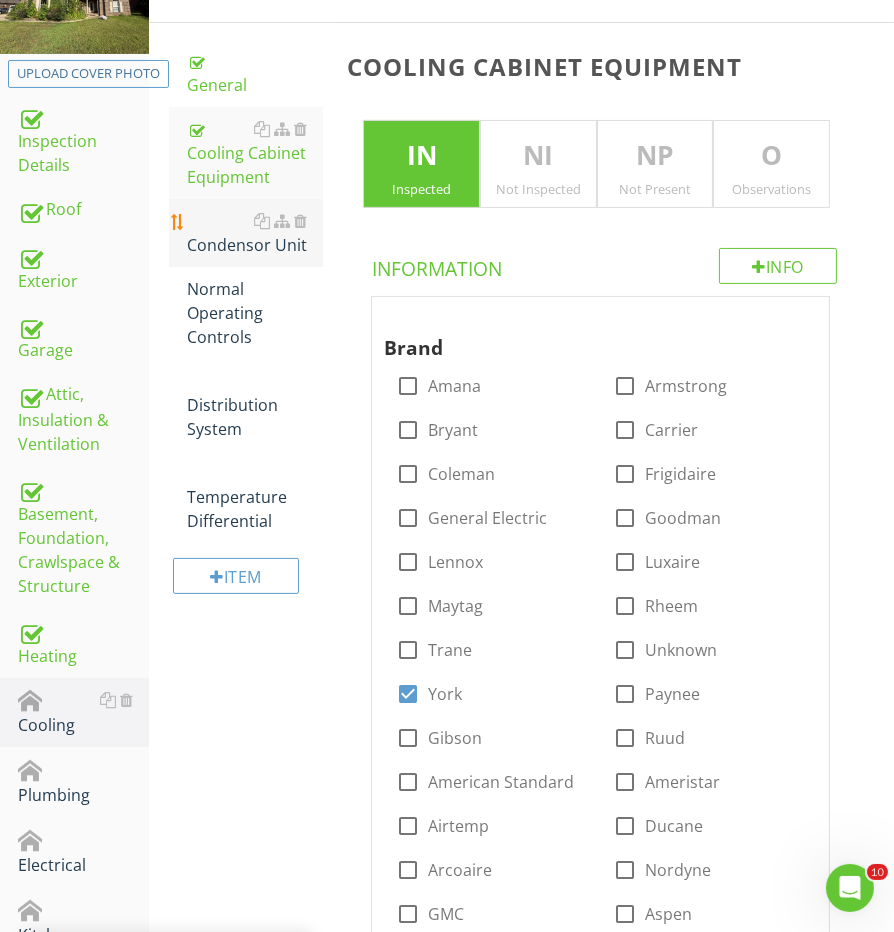 click on "Condensor Unit" at bounding box center (255, 233) 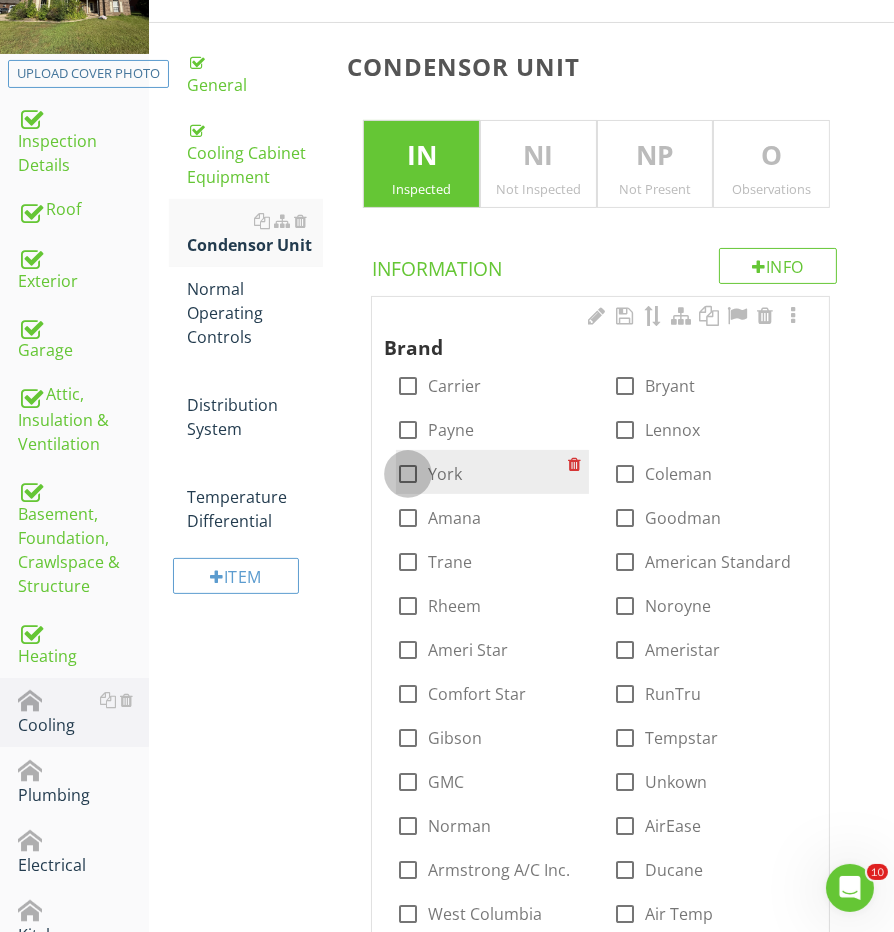 click at bounding box center [408, 474] 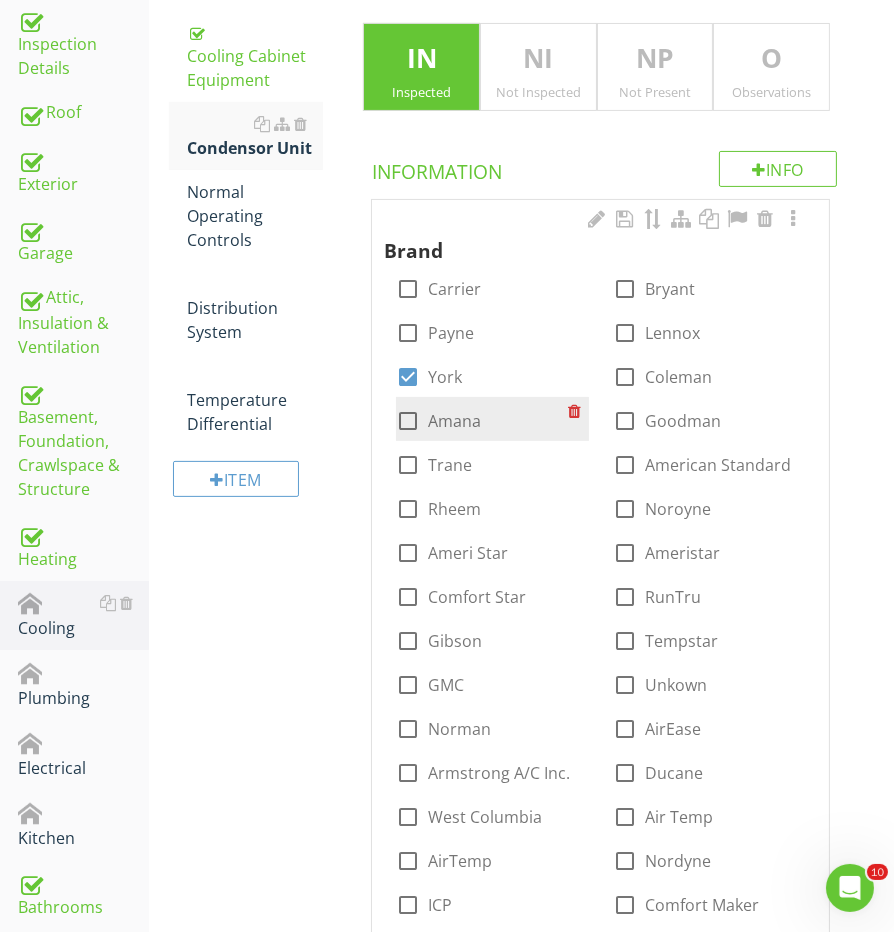 scroll, scrollTop: 507, scrollLeft: 0, axis: vertical 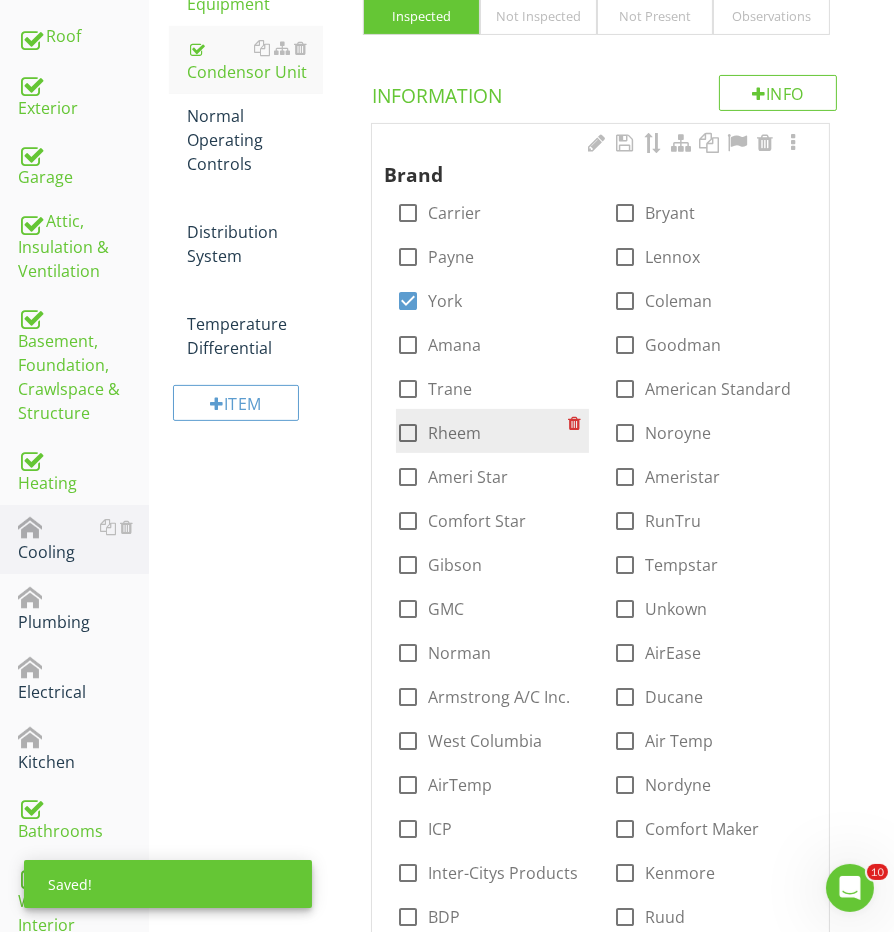 click at bounding box center [408, 433] 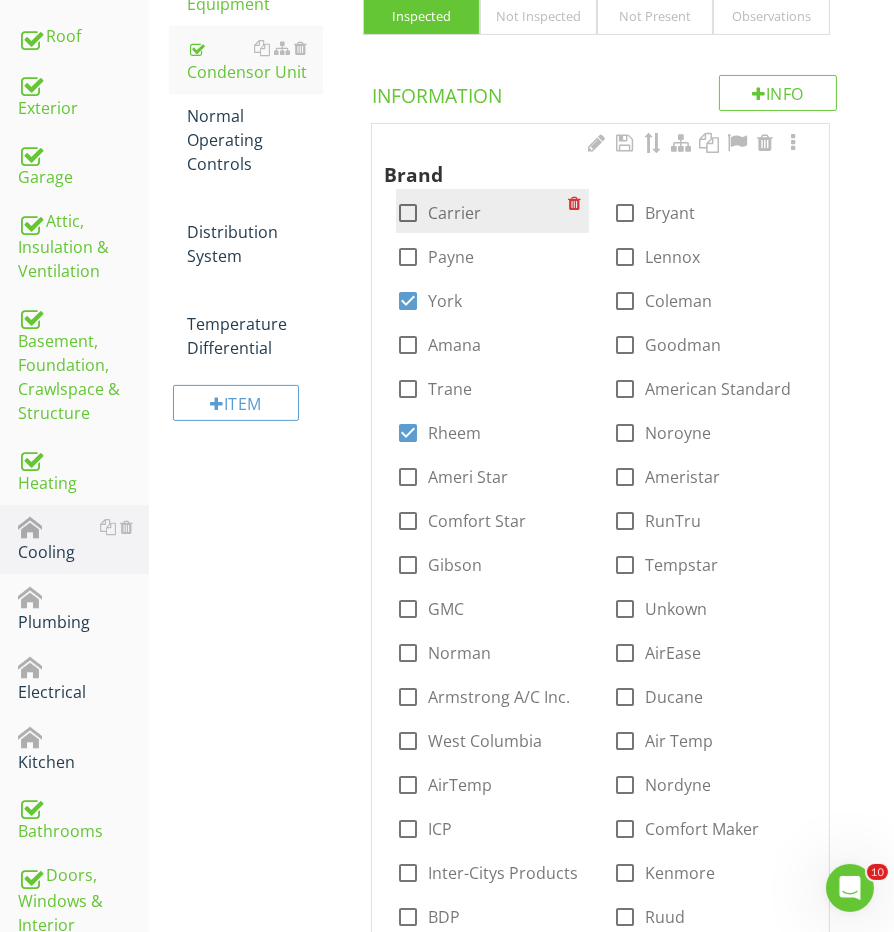 click at bounding box center [408, 213] 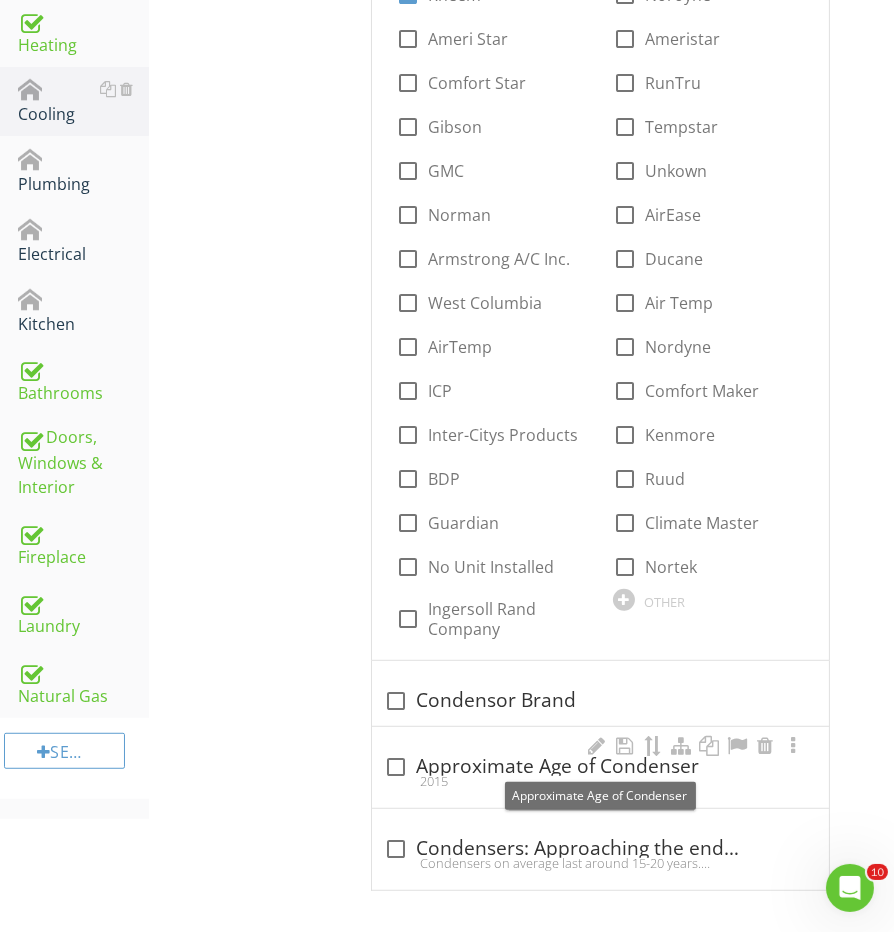 click on "check_box_outline_blank
Approximate Age of Condenser" at bounding box center (600, 767) 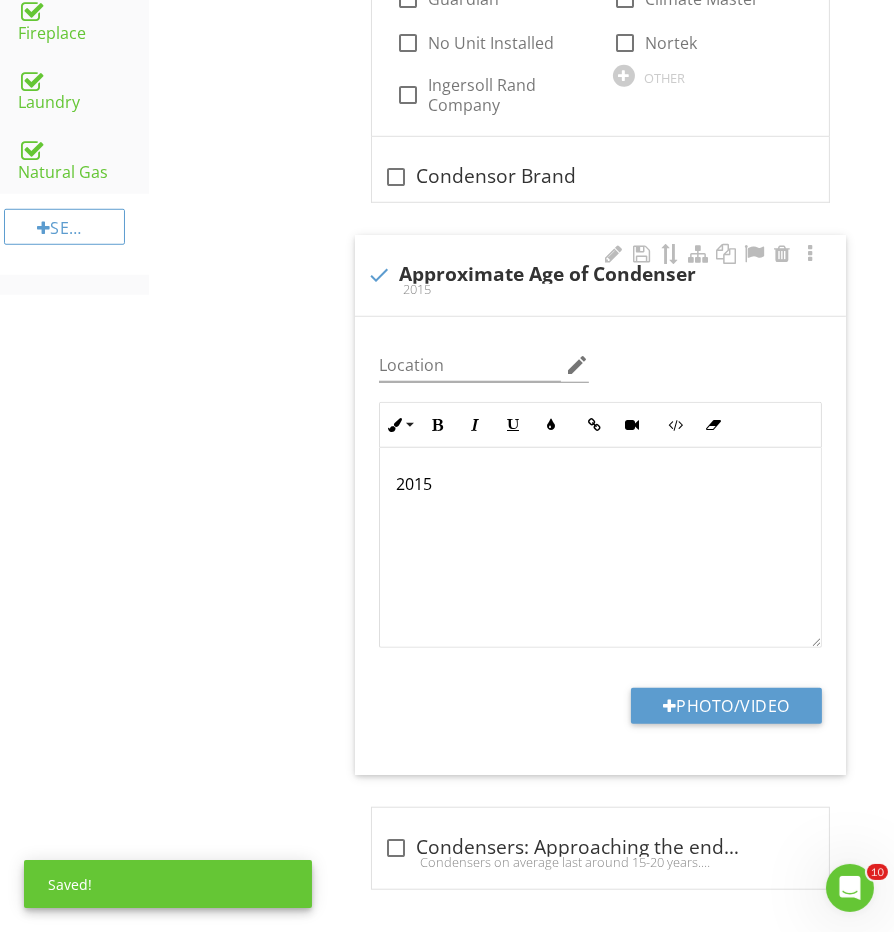 scroll, scrollTop: 1468, scrollLeft: 0, axis: vertical 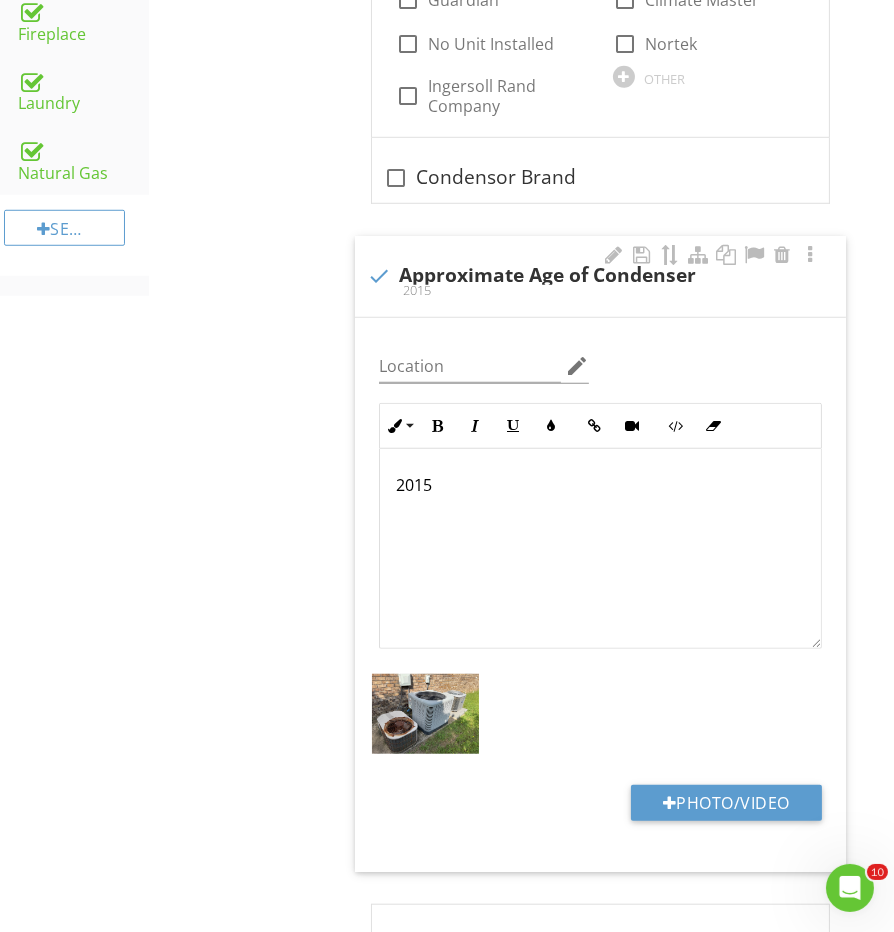 click on "2015" at bounding box center [600, 549] 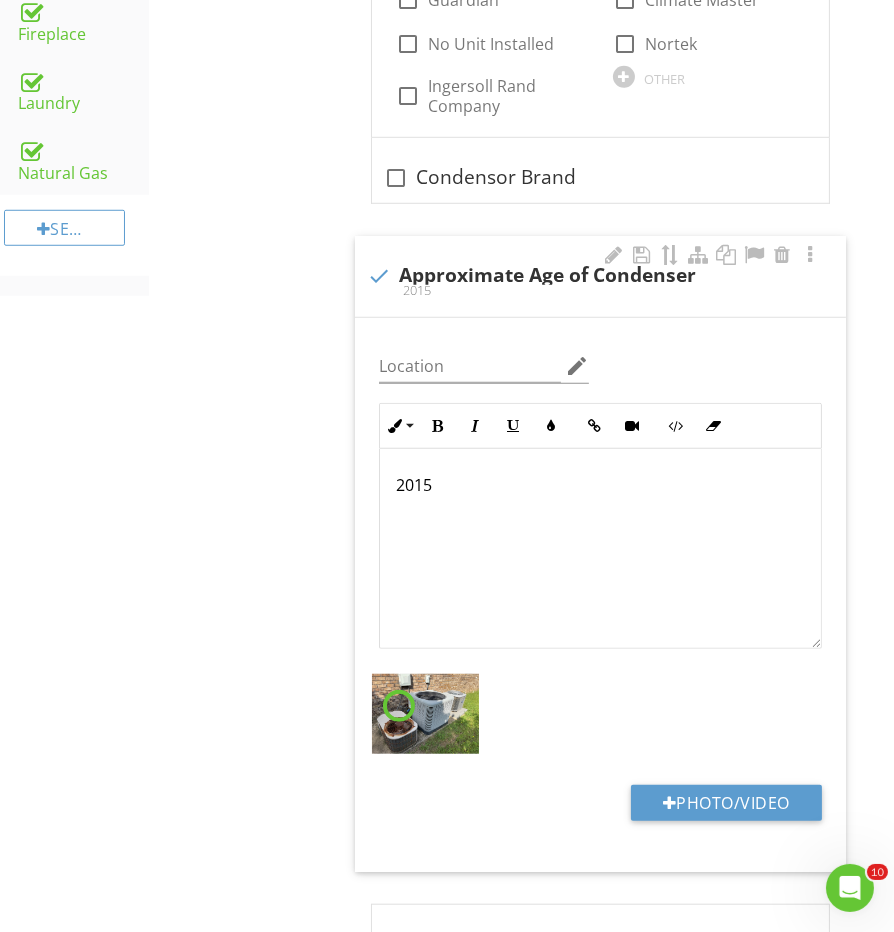 click on "2015" at bounding box center (600, 549) 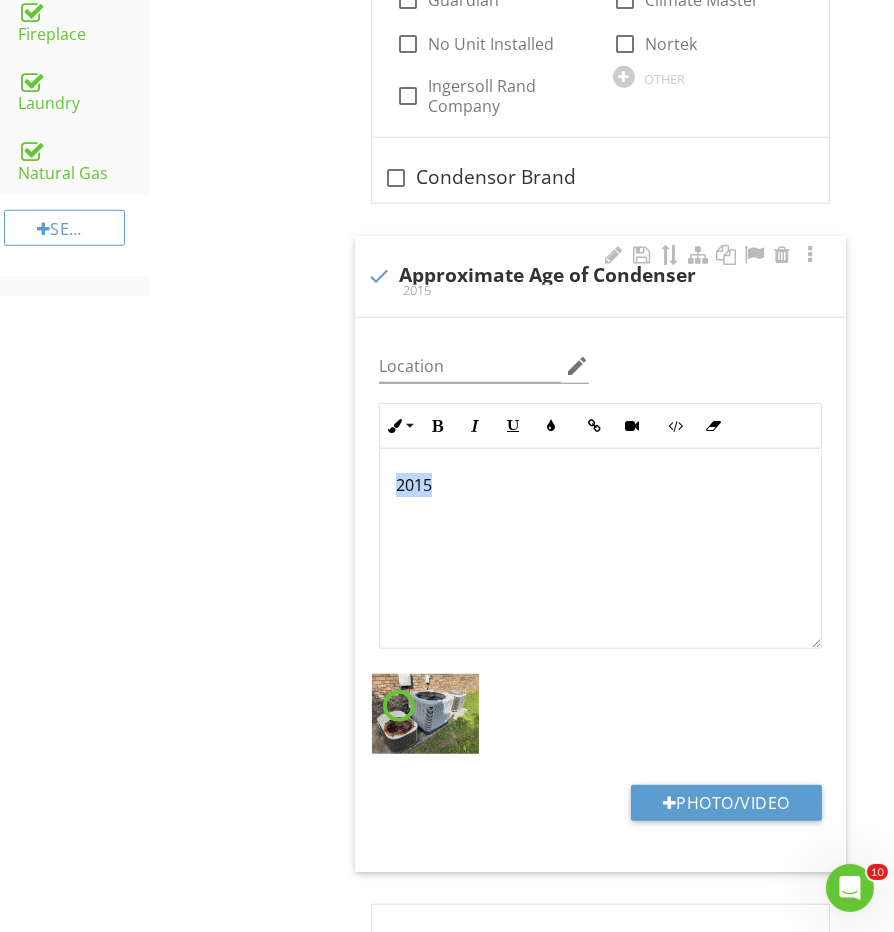 click on "2015" at bounding box center [600, 549] 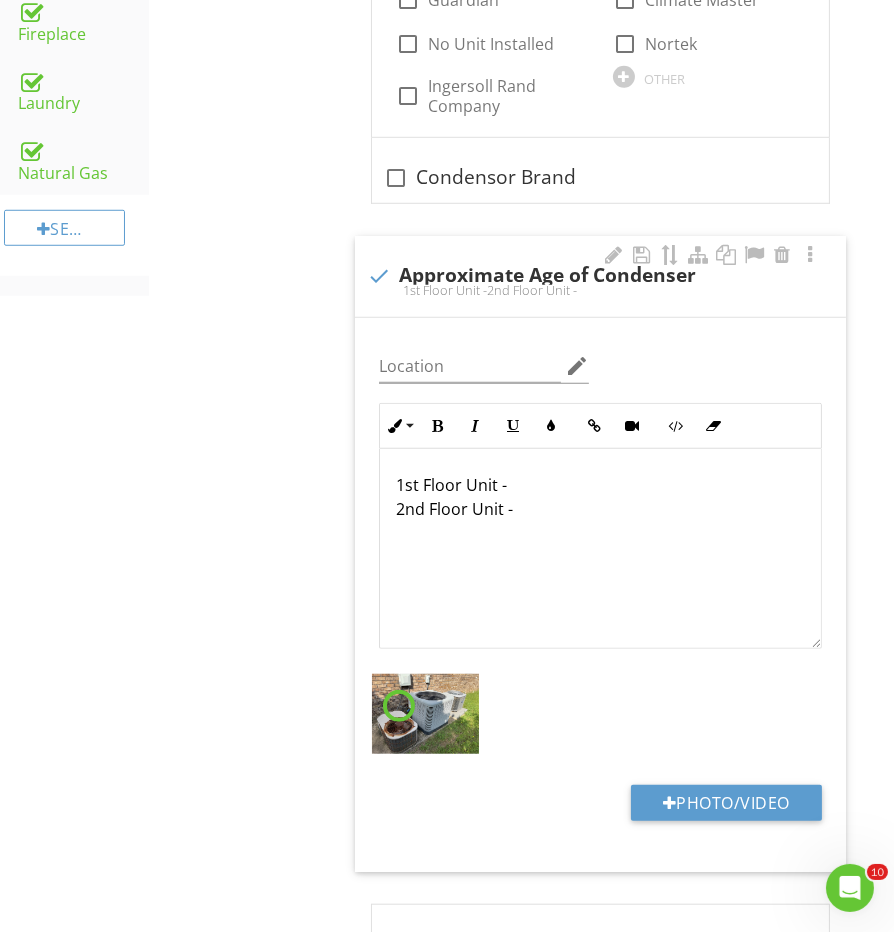 click on "1st Floor Unit - 2nd Floor Unit -" at bounding box center [600, 497] 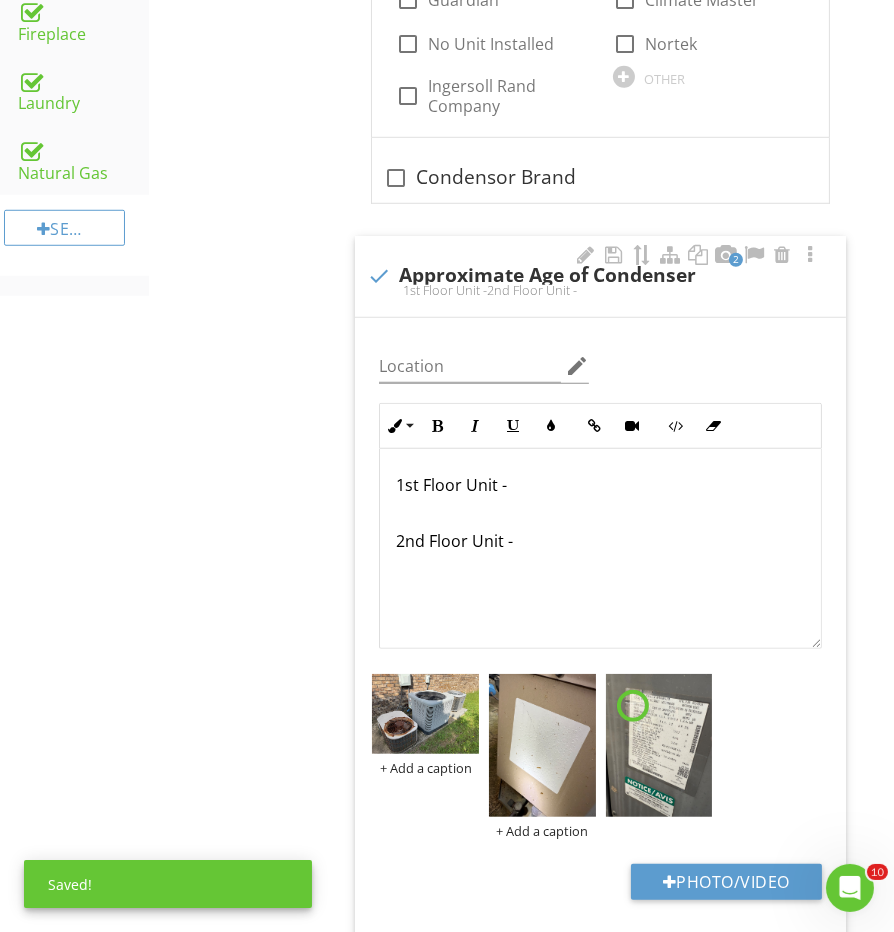 type 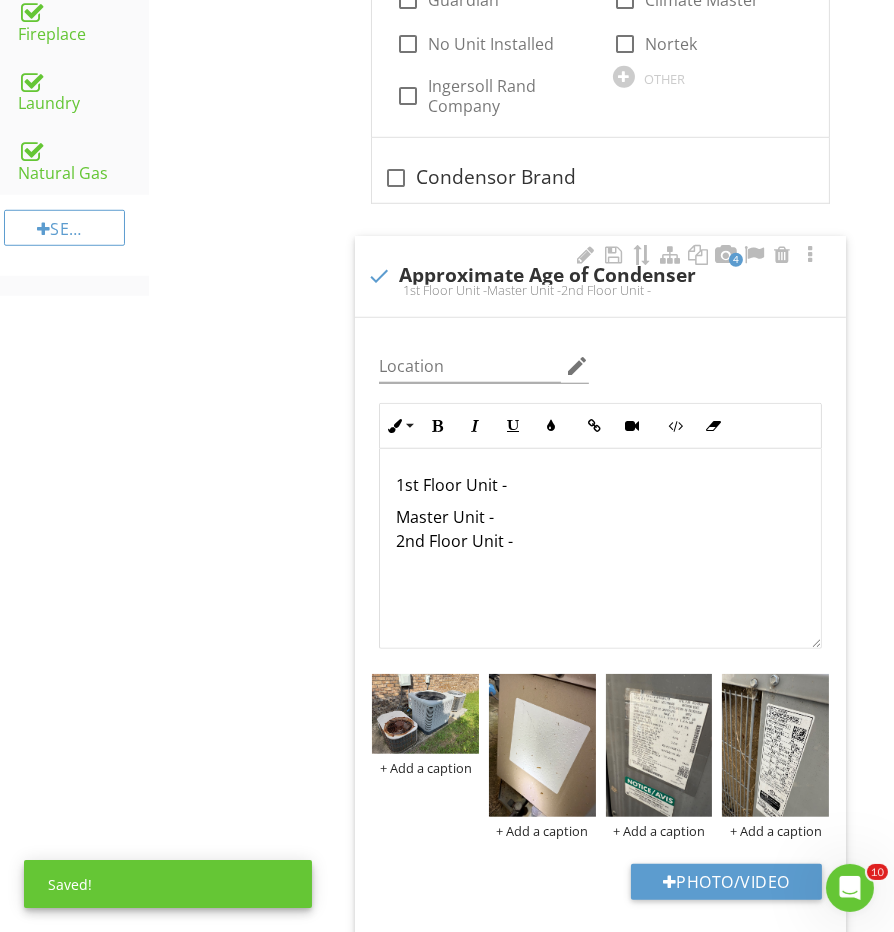 click on "Master Unit -  2nd Floor Unit -" at bounding box center [600, 529] 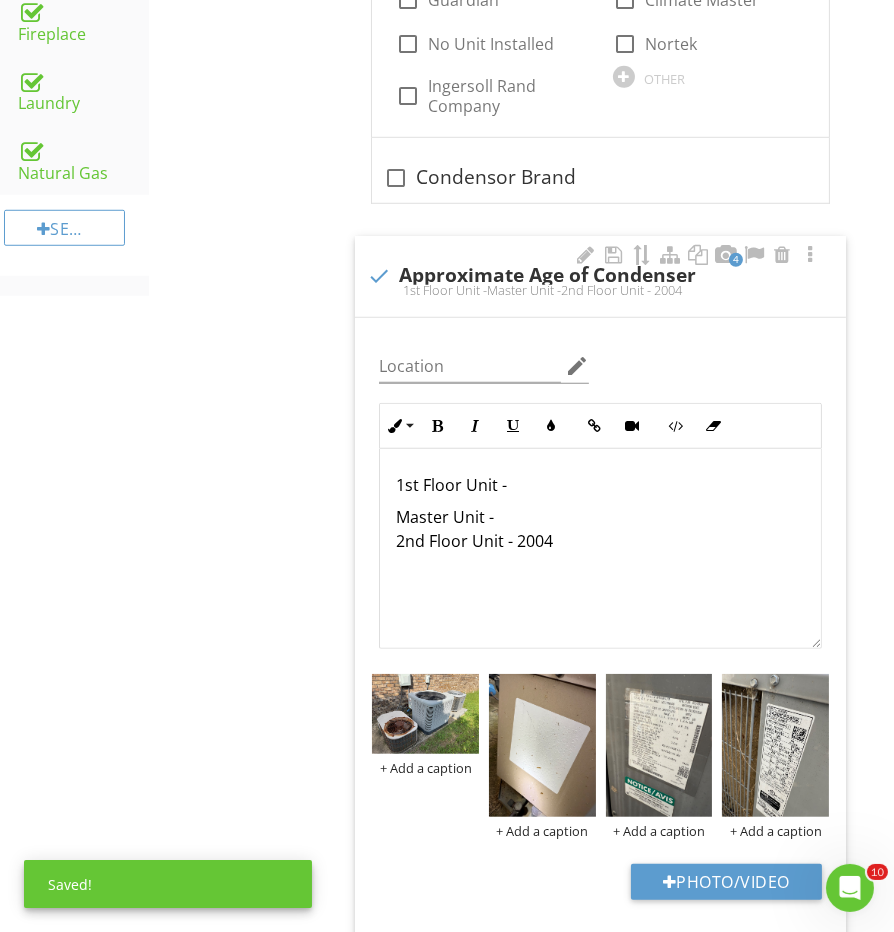 click on "Master Unit -  2nd Floor Unit - 2004" at bounding box center (600, 529) 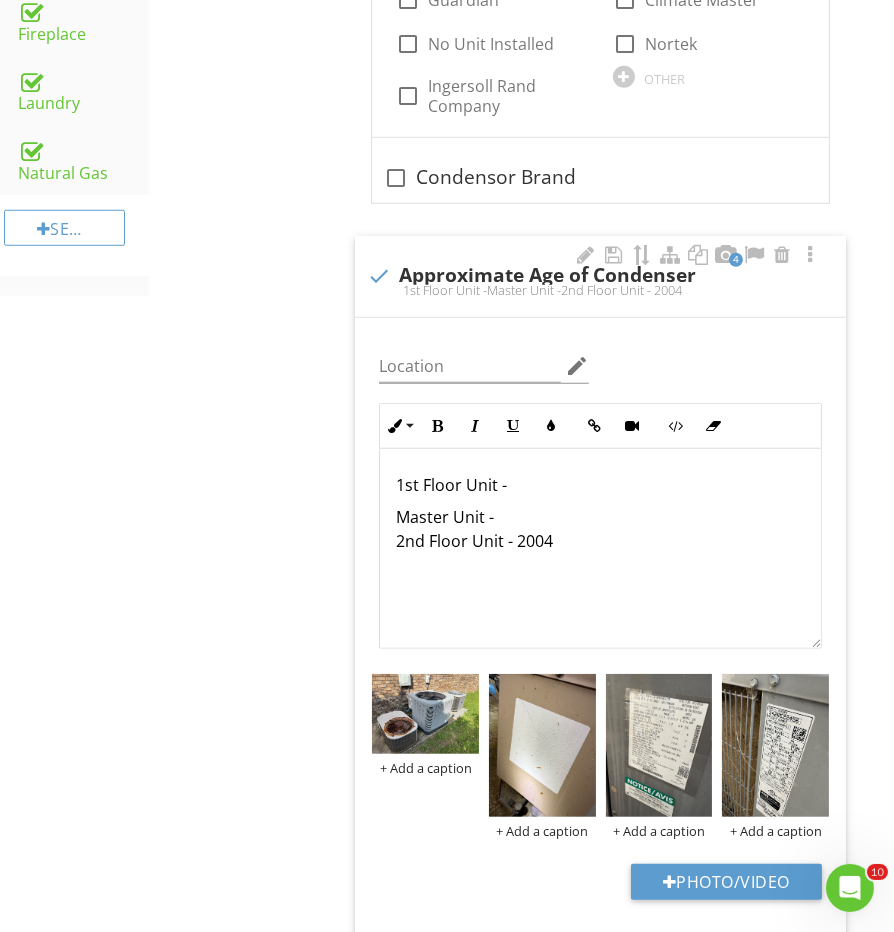 click on "1st Floor Unit -" at bounding box center [600, 485] 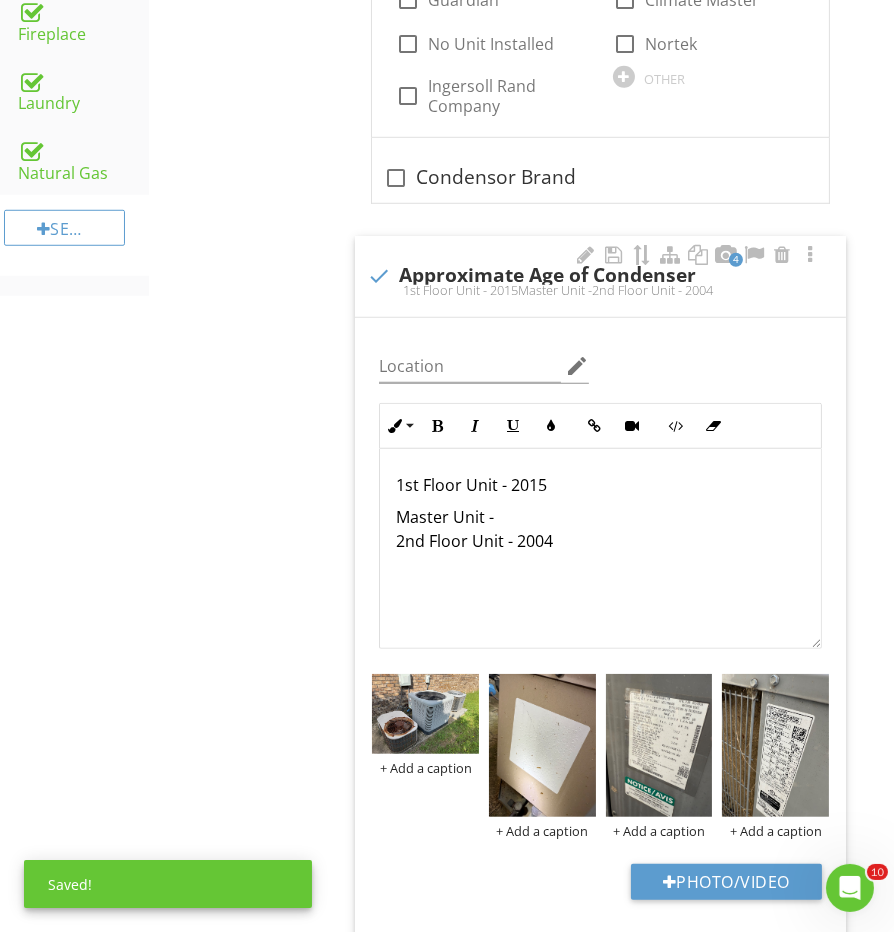 click on "Master Unit -  2nd Floor Unit - 2004" at bounding box center [600, 529] 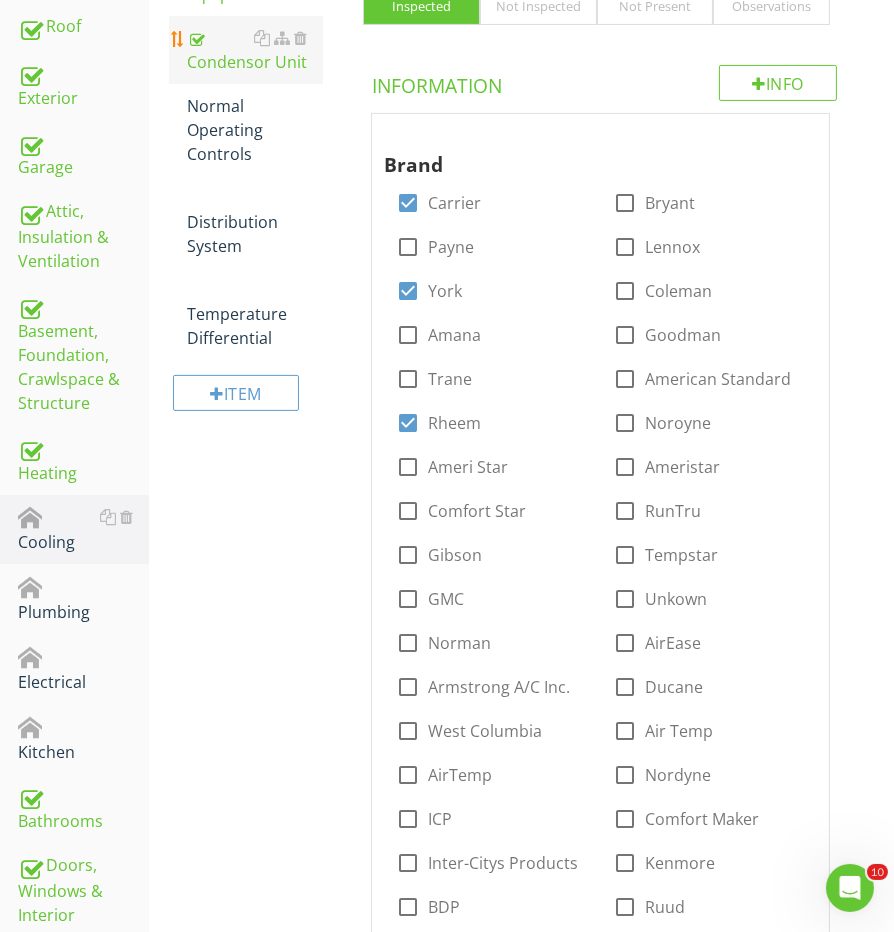 scroll, scrollTop: 432, scrollLeft: 0, axis: vertical 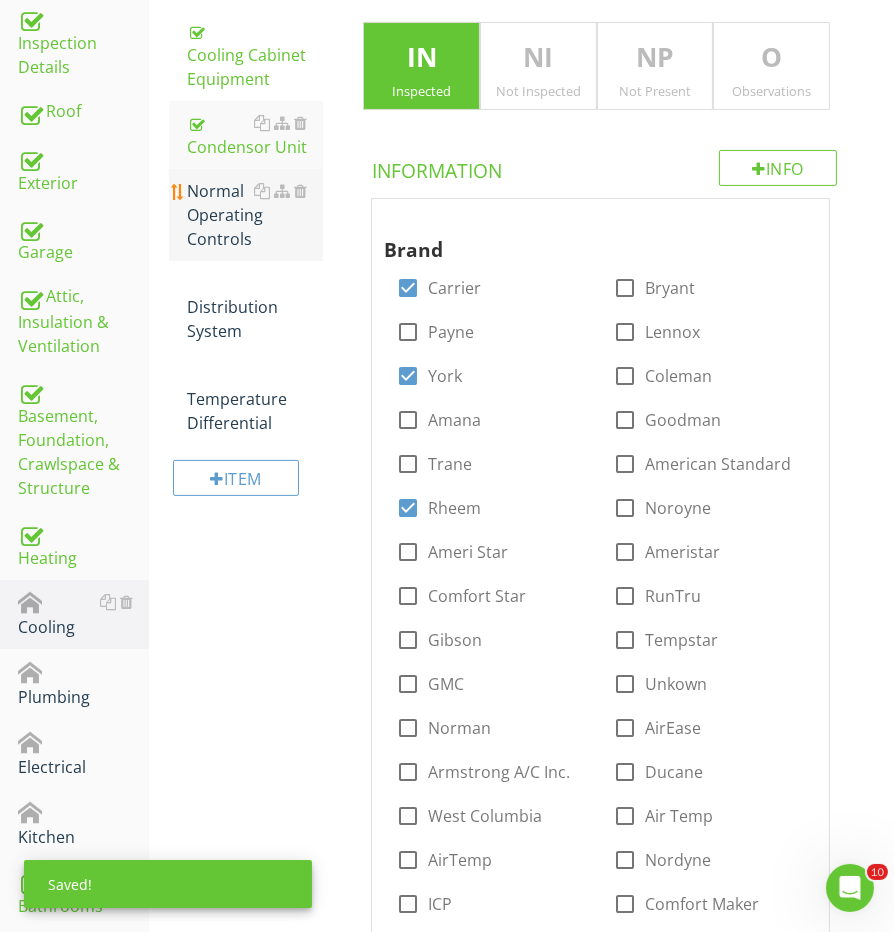 click on "Normal Operating Controls" at bounding box center (255, 215) 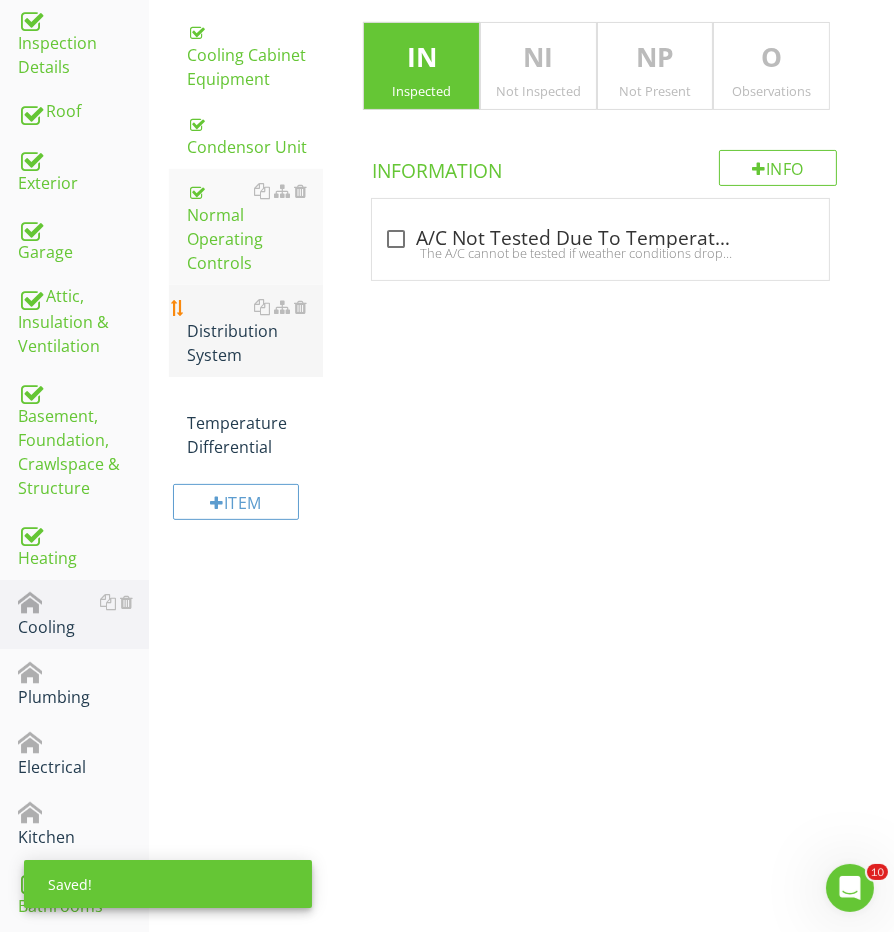 click on "Distribution System" at bounding box center (255, 331) 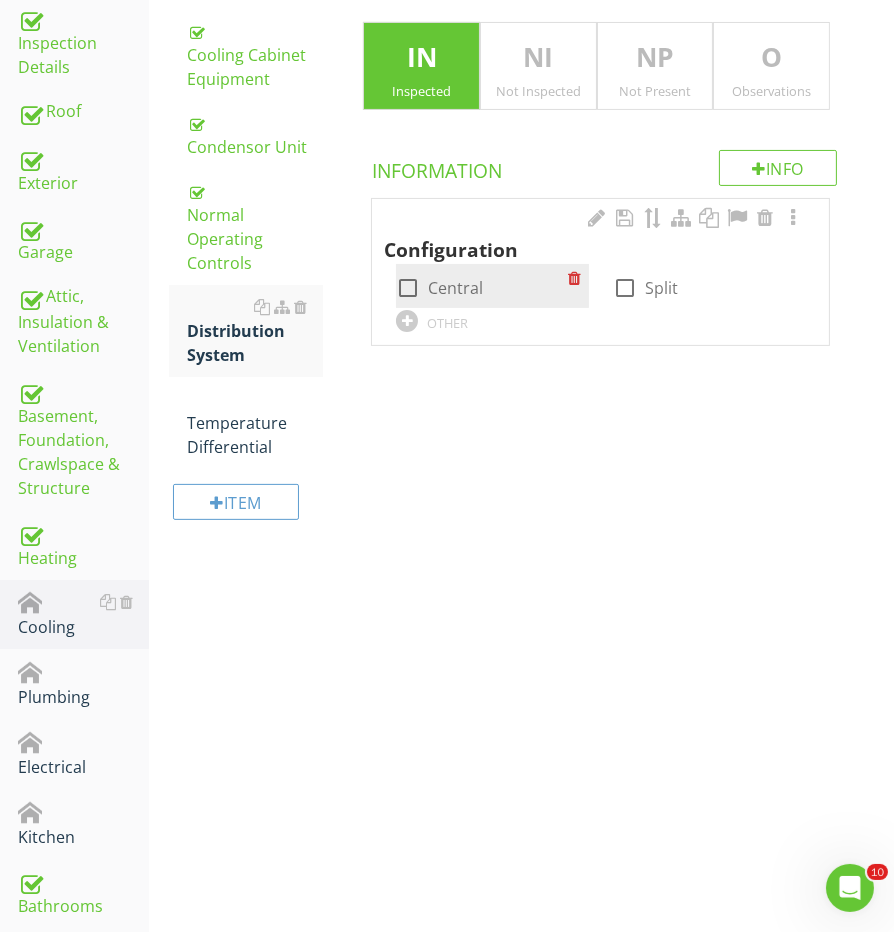 click at bounding box center (408, 288) 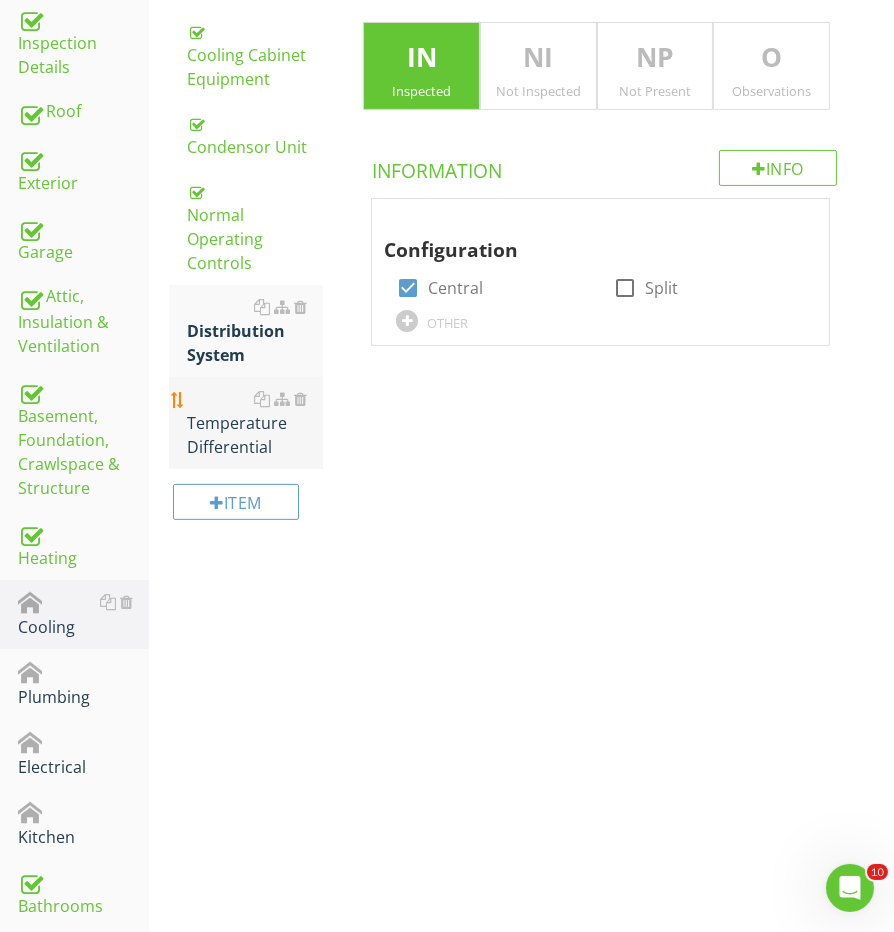 click on "Temperature Differential" at bounding box center [255, 423] 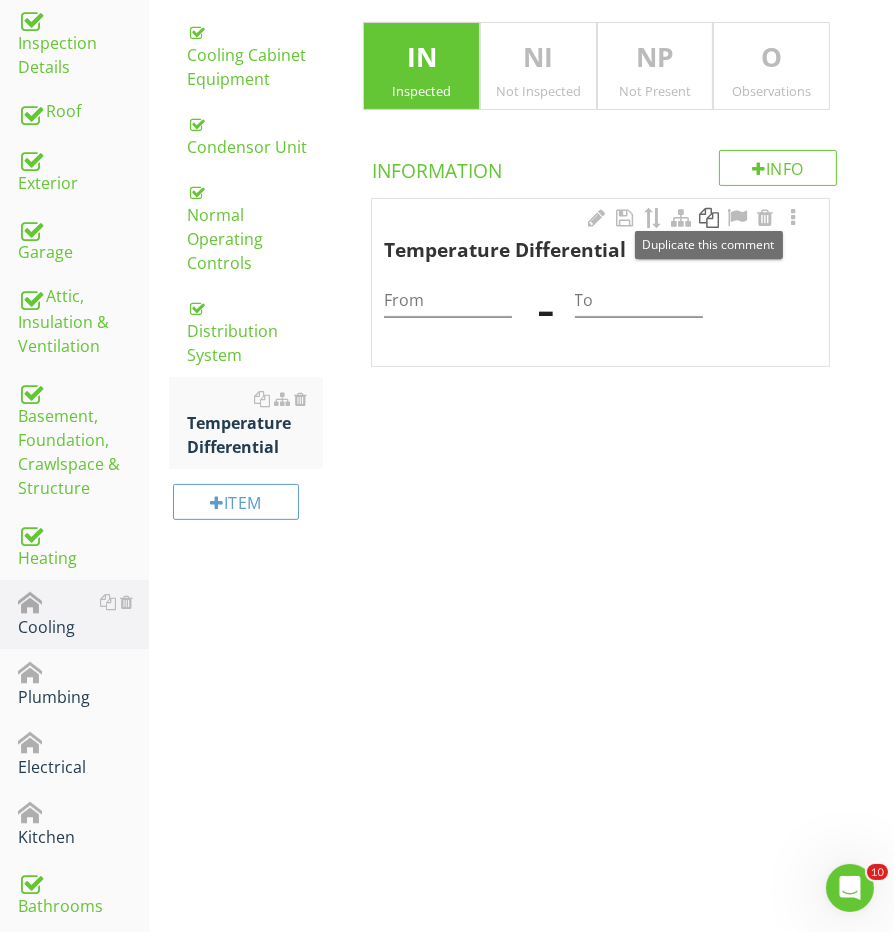 click at bounding box center (709, 218) 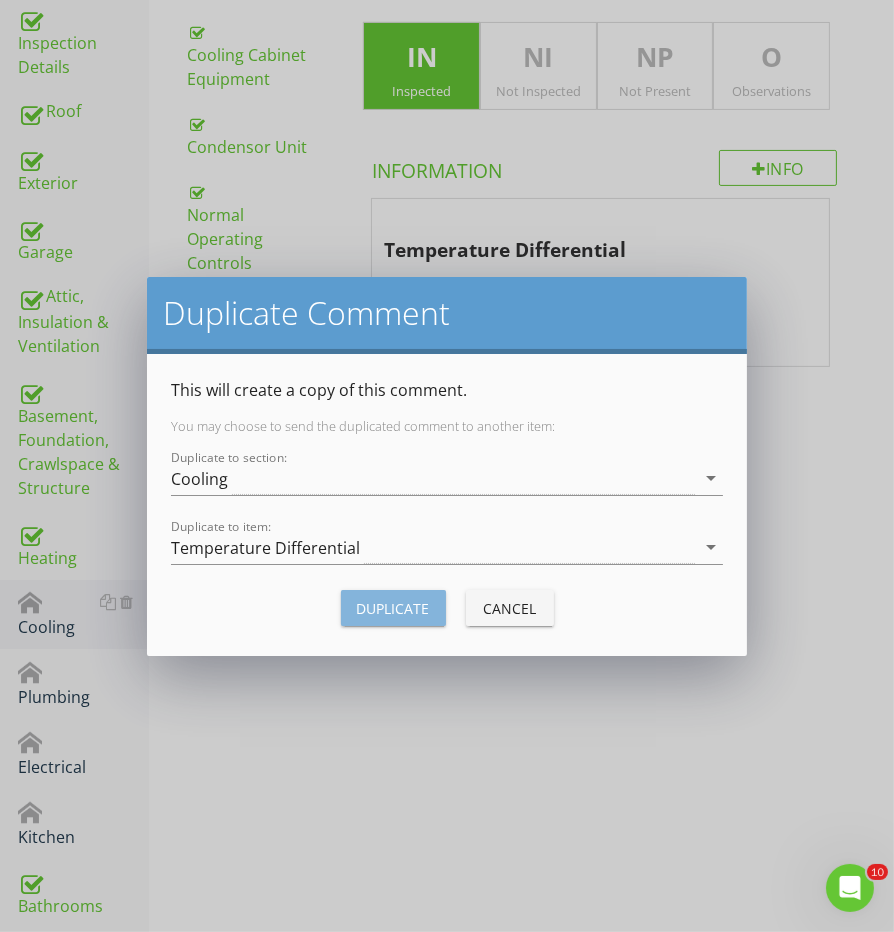 click on "Duplicate" at bounding box center [393, 608] 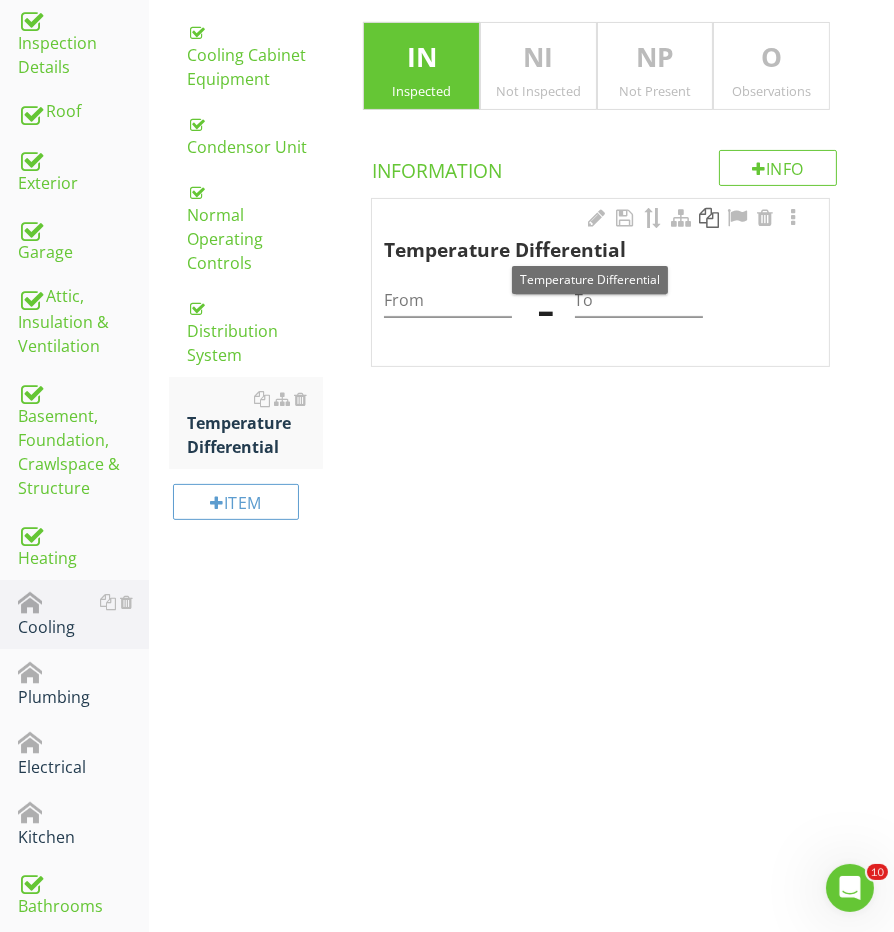 click at bounding box center [709, 218] 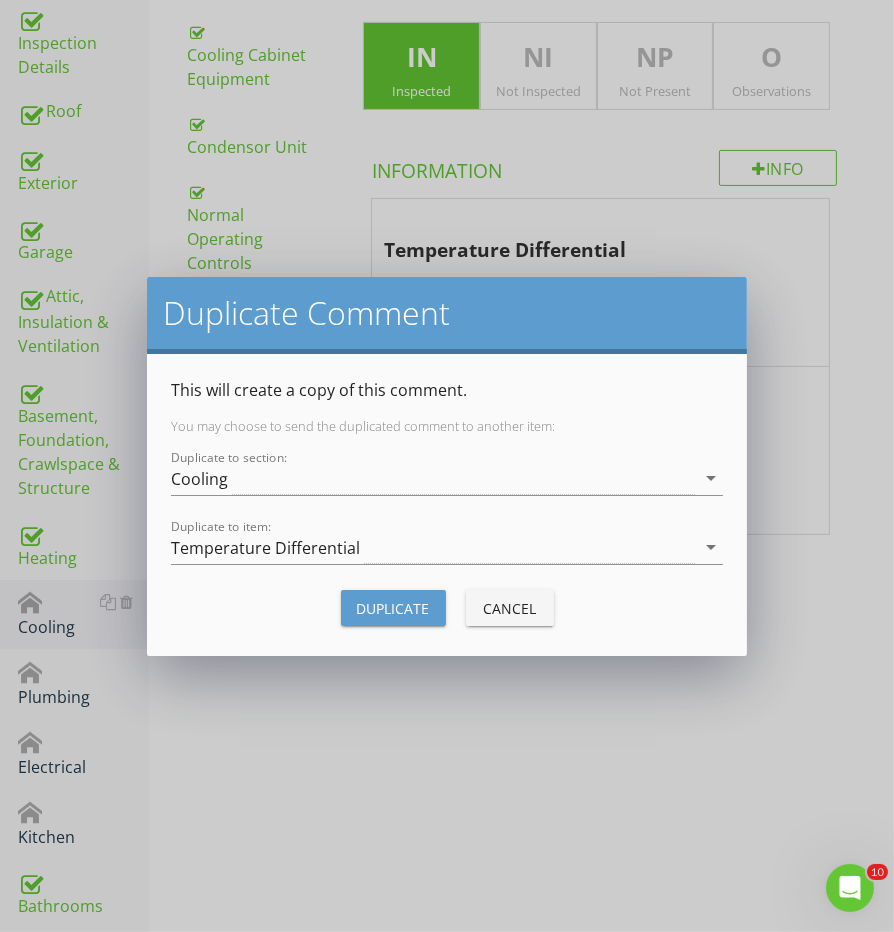 click on "Duplicate" at bounding box center [393, 608] 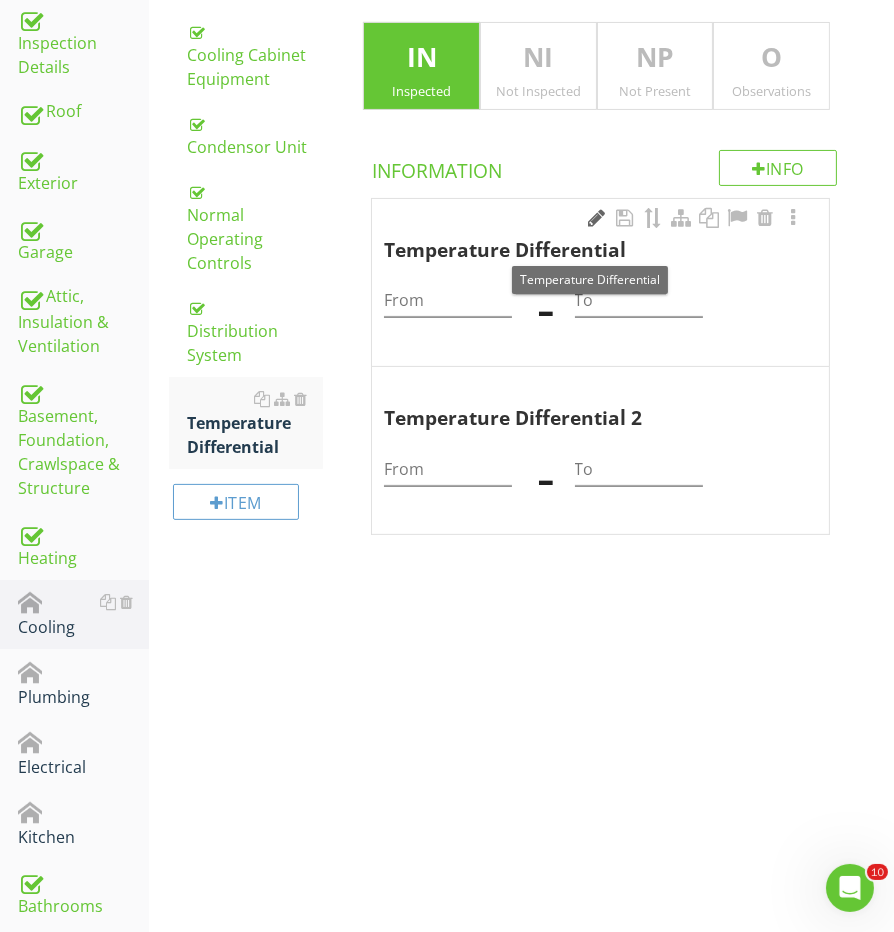 click at bounding box center (597, 218) 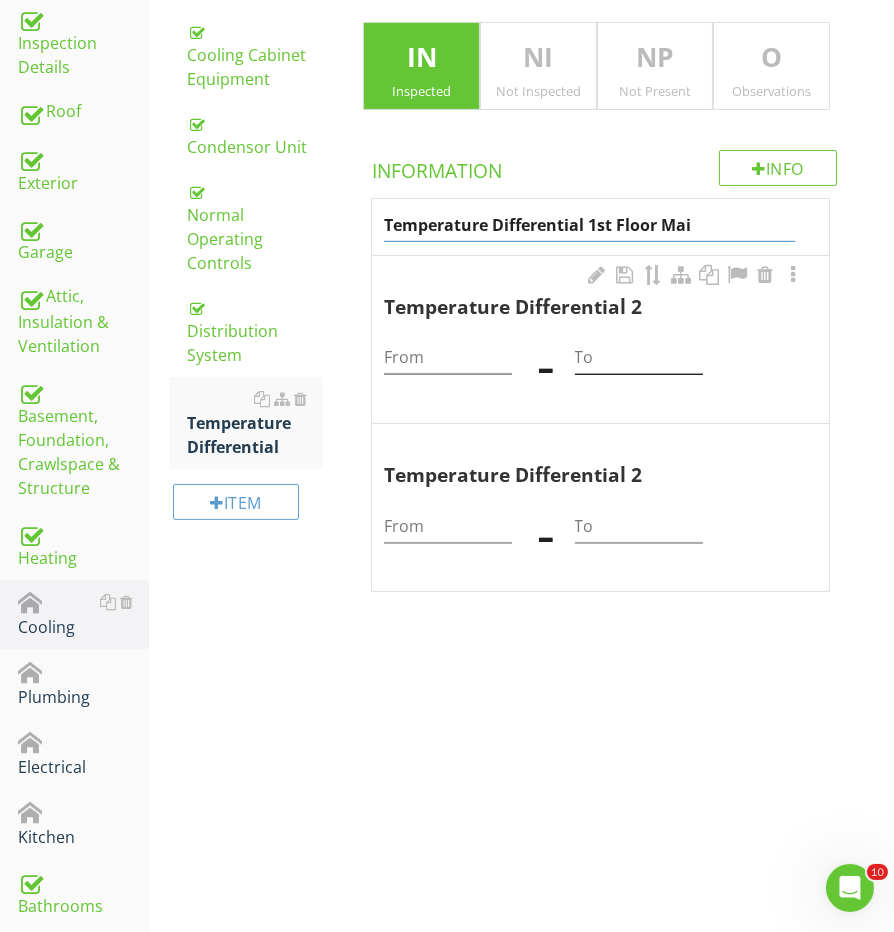 type on "Temperature Differential 1st Floor Main" 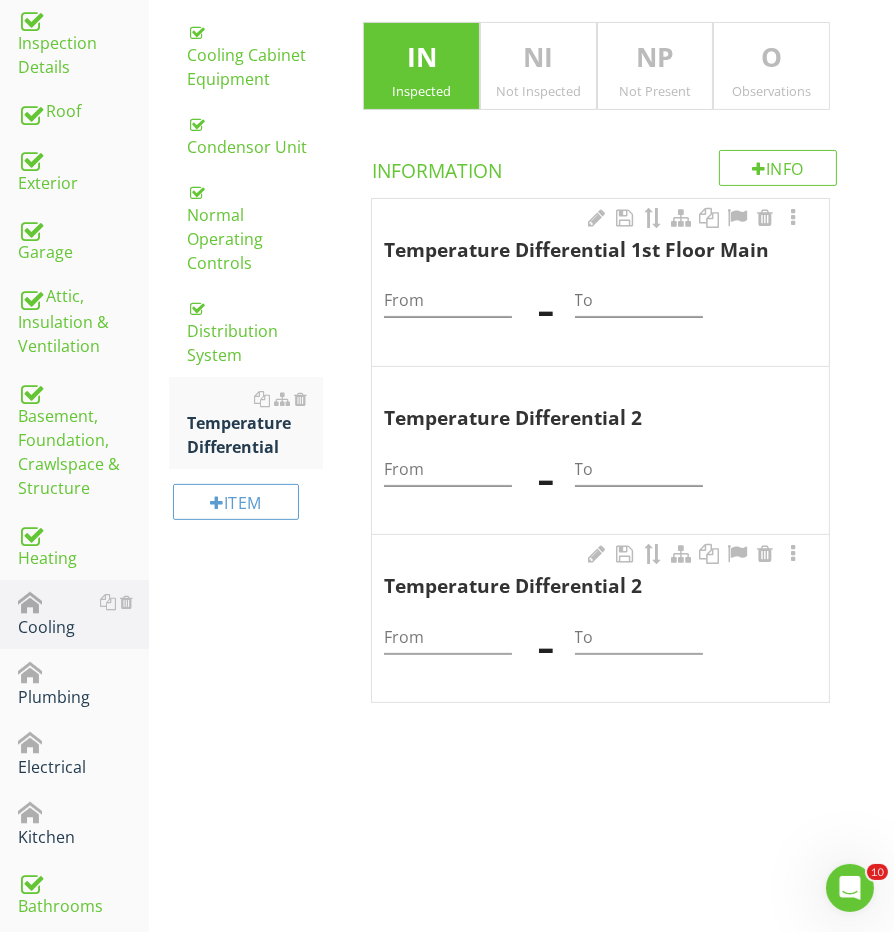 click on "Upload cover photo
Inspection Details
Roof
Exterior
Garage
Attic, Insulation & Ventilation
Basement, Foundation, Crawlspace & Structure
Heating
Cooling
Plumbing
Electrical
Kitchen
Bathrooms
Doors, Windows & Interior
Fireplace
Laundry
Natural Gas
Section
Cooling
General
Cooling Cabinet Equipment
Condensor Unit
Normal Operating Controls
Distribution System
Temperature Differential
IN   NI   NP" at bounding box center [447, 588] 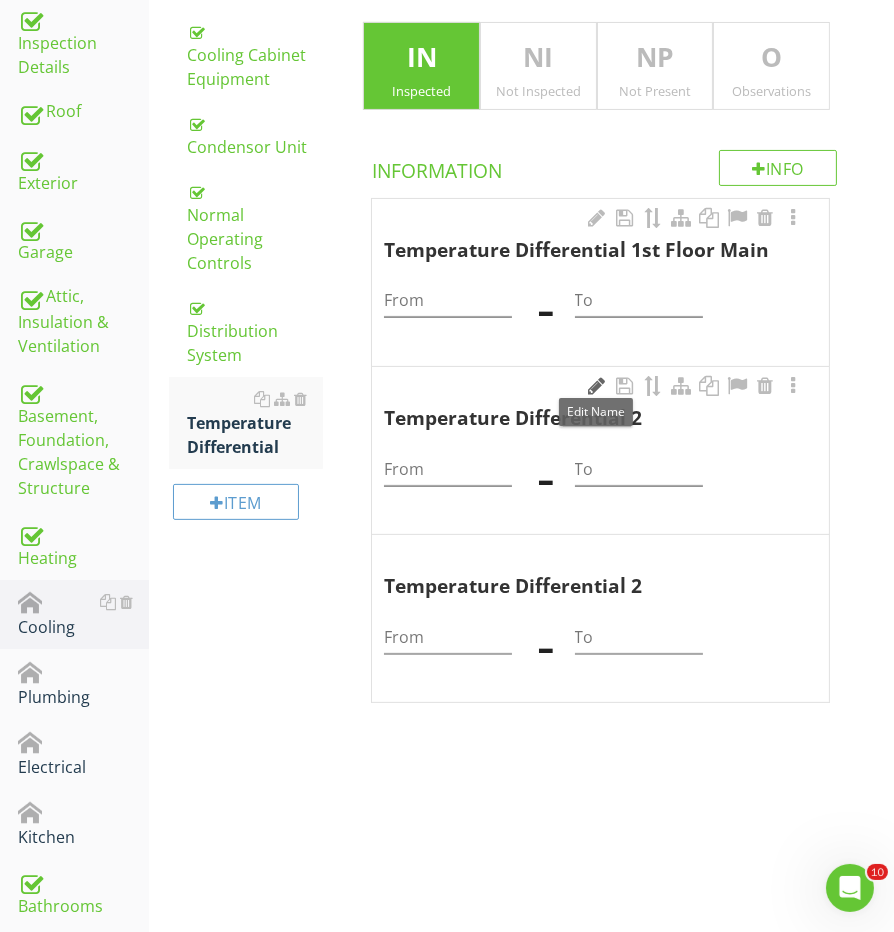 click at bounding box center (597, 386) 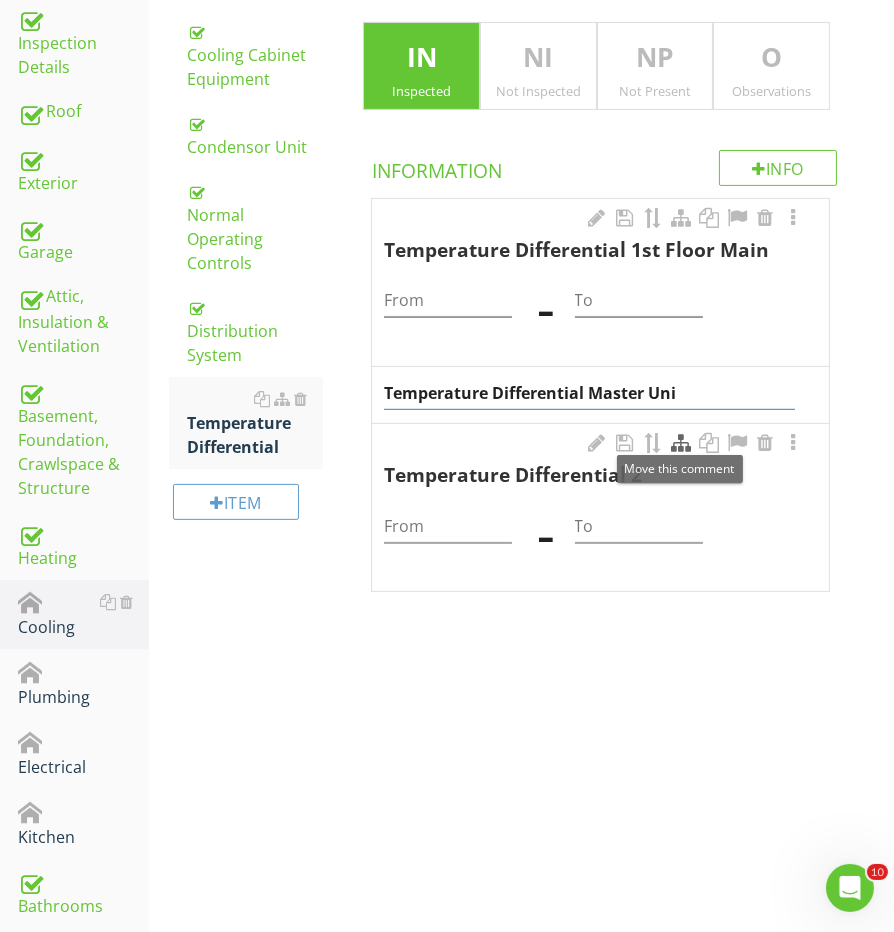 type on "Temperature Differential Master Unit" 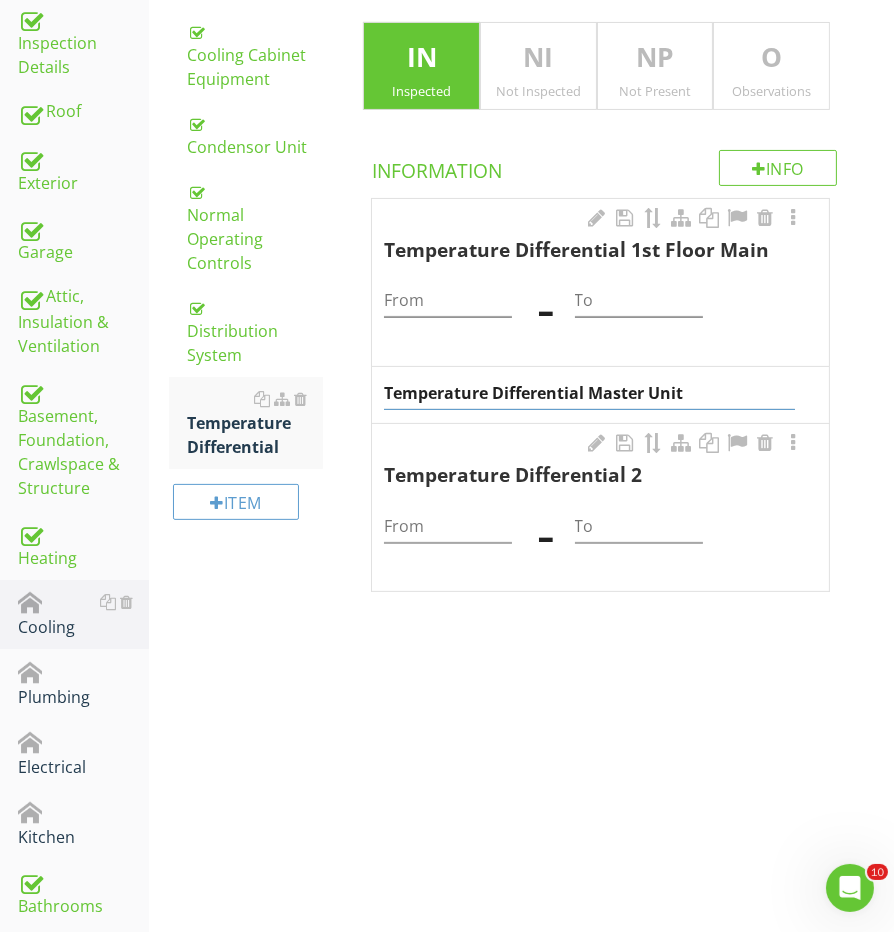click on "Upload cover photo
Inspection Details
Roof
Exterior
Garage
Attic, Insulation & Ventilation
Basement, Foundation, Crawlspace & Structure
Heating
Cooling
Plumbing
Electrical
Kitchen
Bathrooms
Doors, Windows & Interior
Fireplace
Laundry
Natural Gas
Section
Cooling
General
Cooling Cabinet Equipment
Condensor Unit
Normal Operating Controls
Distribution System
Temperature Differential
IN   NI   NP" at bounding box center [447, 588] 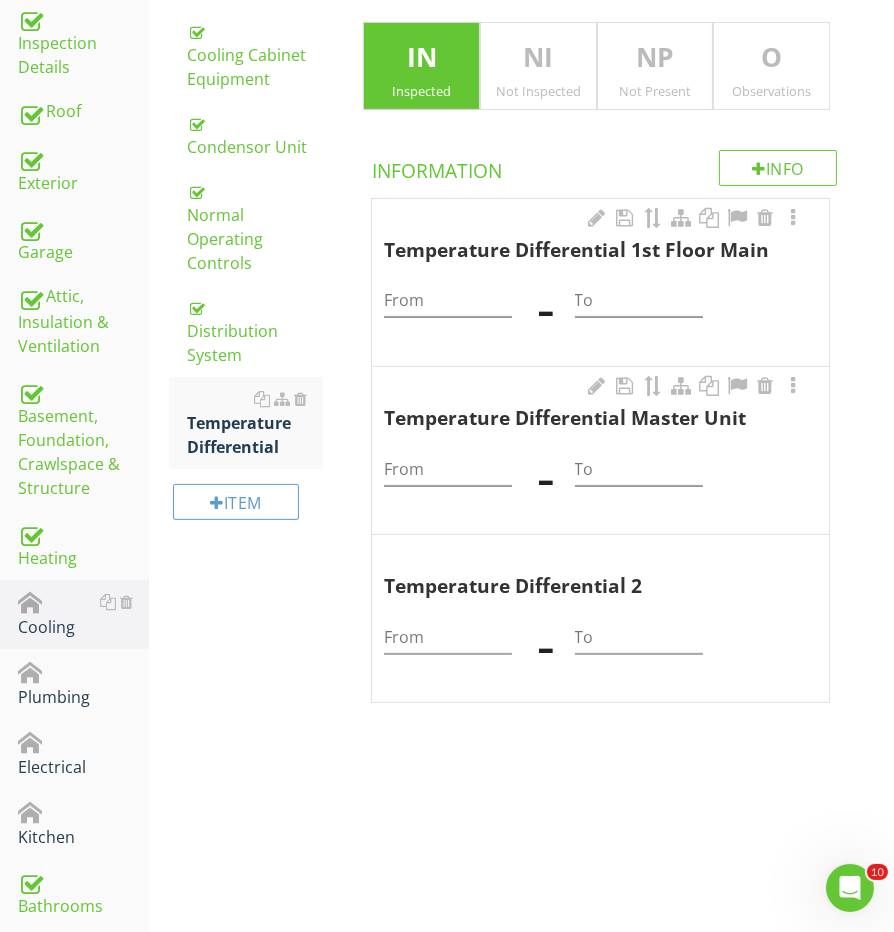 drag, startPoint x: 588, startPoint y: 544, endPoint x: 638, endPoint y: 594, distance: 70.71068 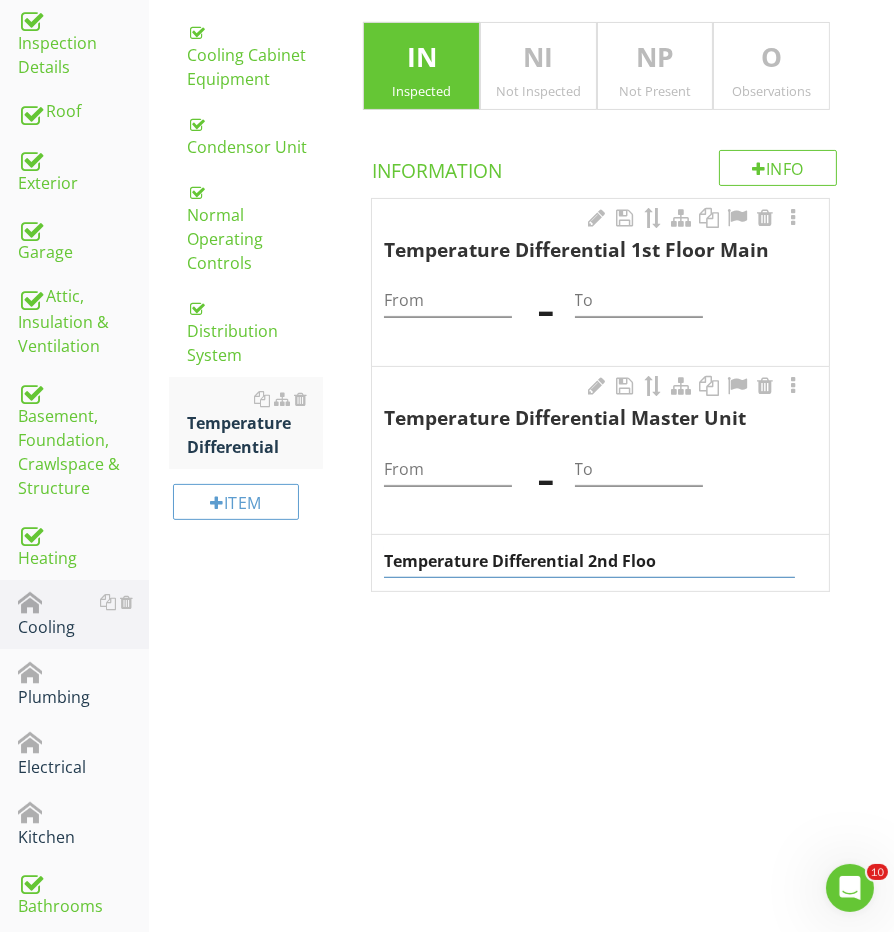 type on "Temperature Differential 2nd Floor" 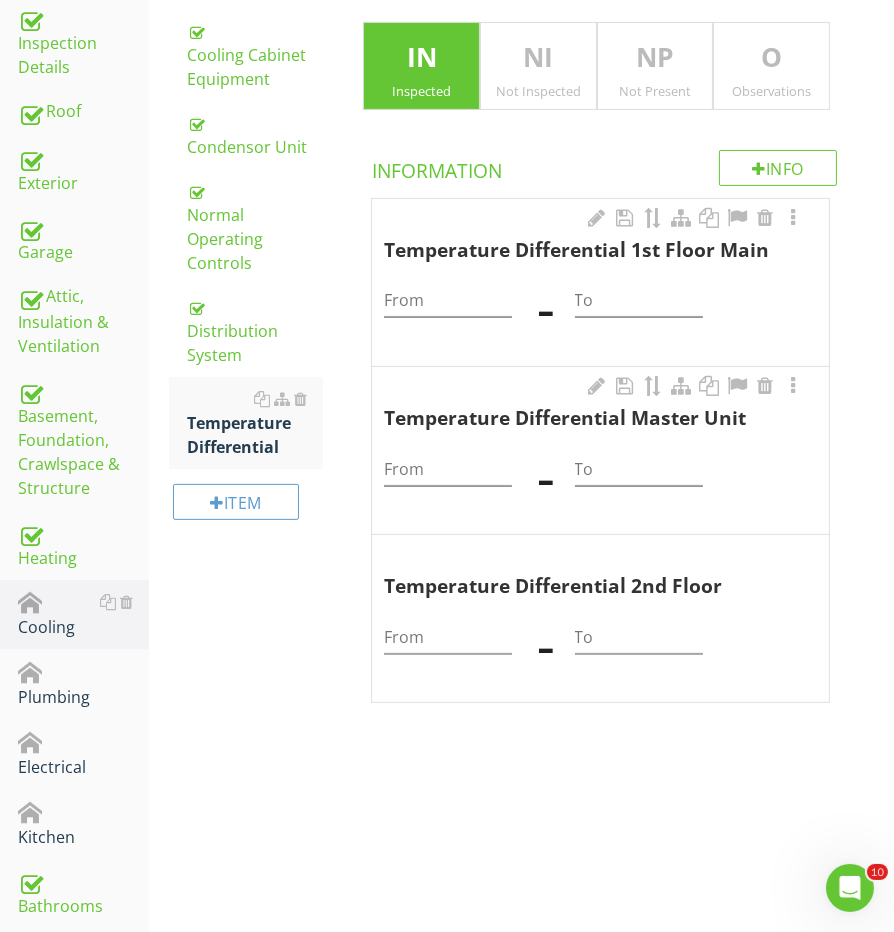 click on "Upload cover photo
Inspection Details
Roof
Exterior
Garage
Attic, Insulation & Ventilation
Basement, Foundation, Crawlspace & Structure
Heating
Cooling
Plumbing
Electrical
Kitchen
Bathrooms
Doors, Windows & Interior
Fireplace
Laundry
Natural Gas
Section
Cooling
General
Cooling Cabinet Equipment
Condensor Unit
Normal Operating Controls
Distribution System
Temperature Differential
IN   NI   NP" at bounding box center [447, 588] 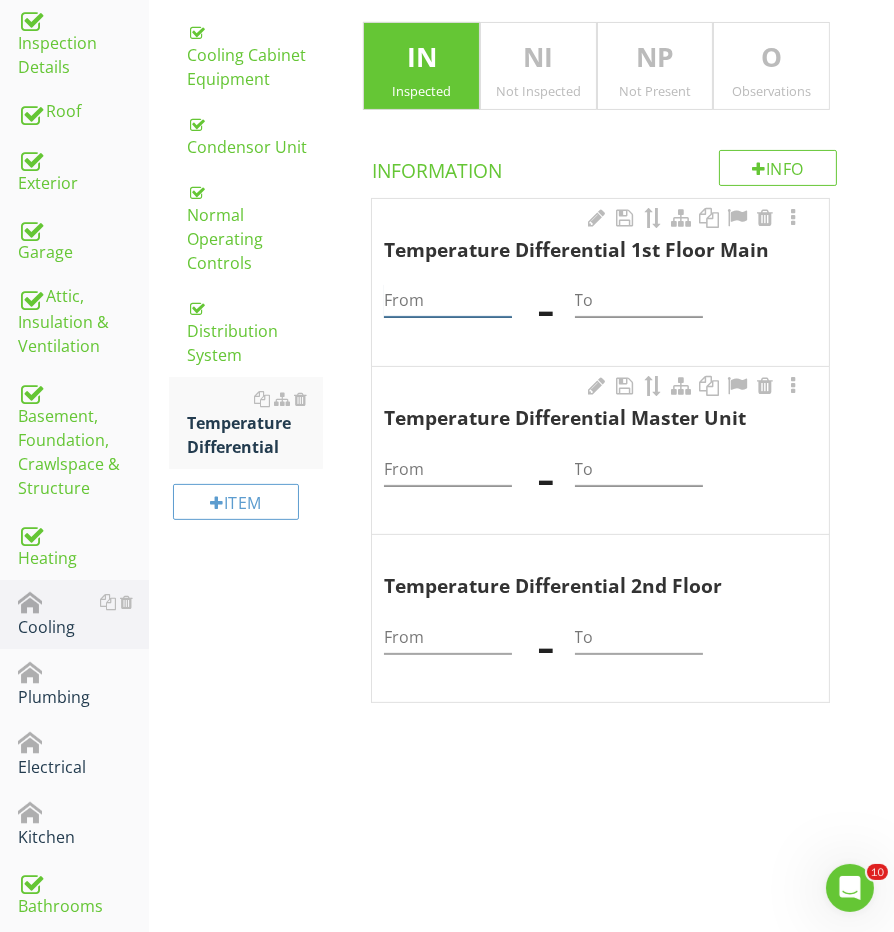 click at bounding box center (448, 300) 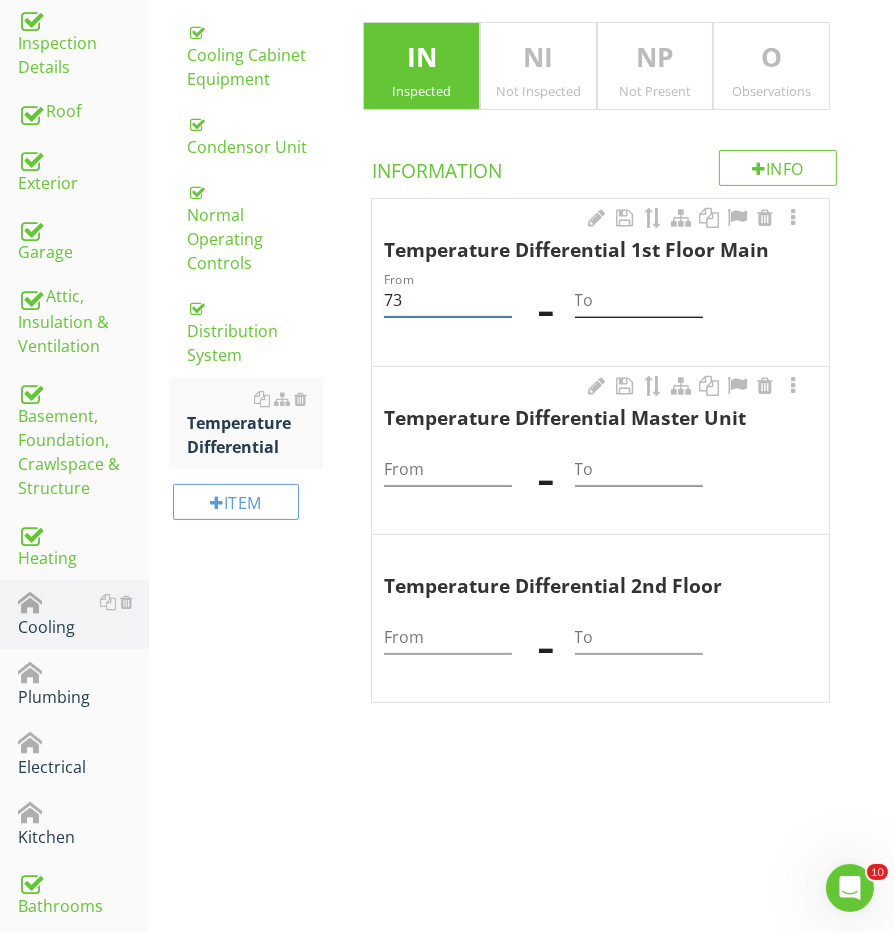 type on "73" 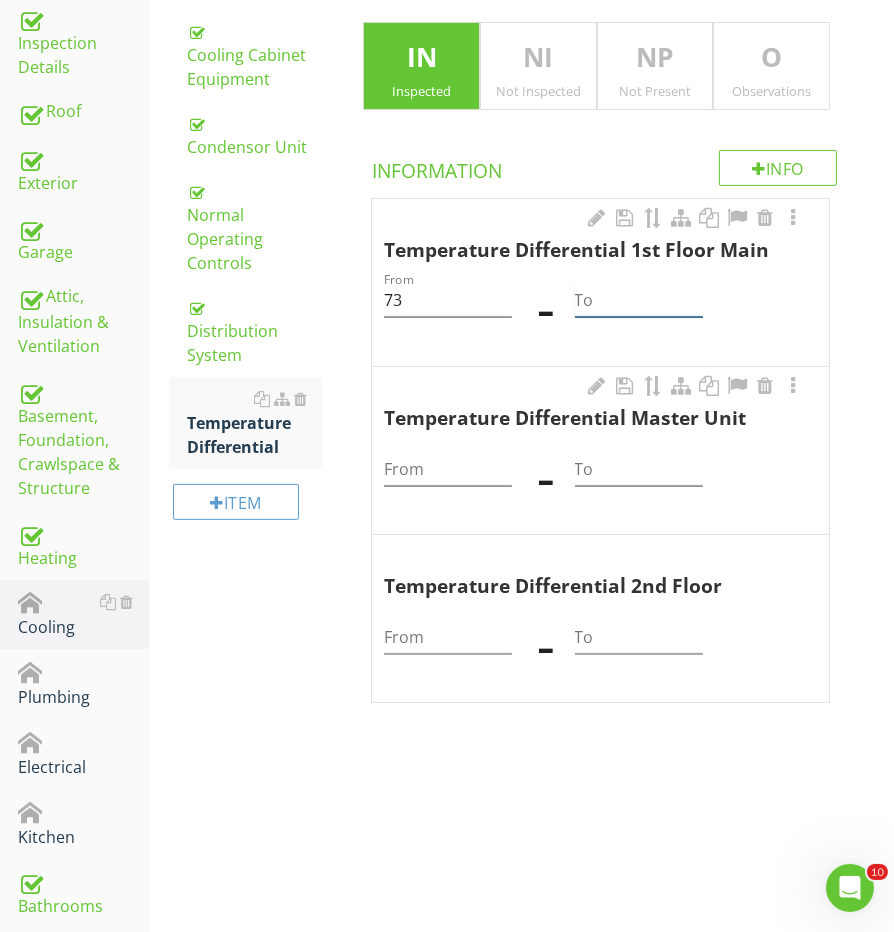 click at bounding box center (639, 300) 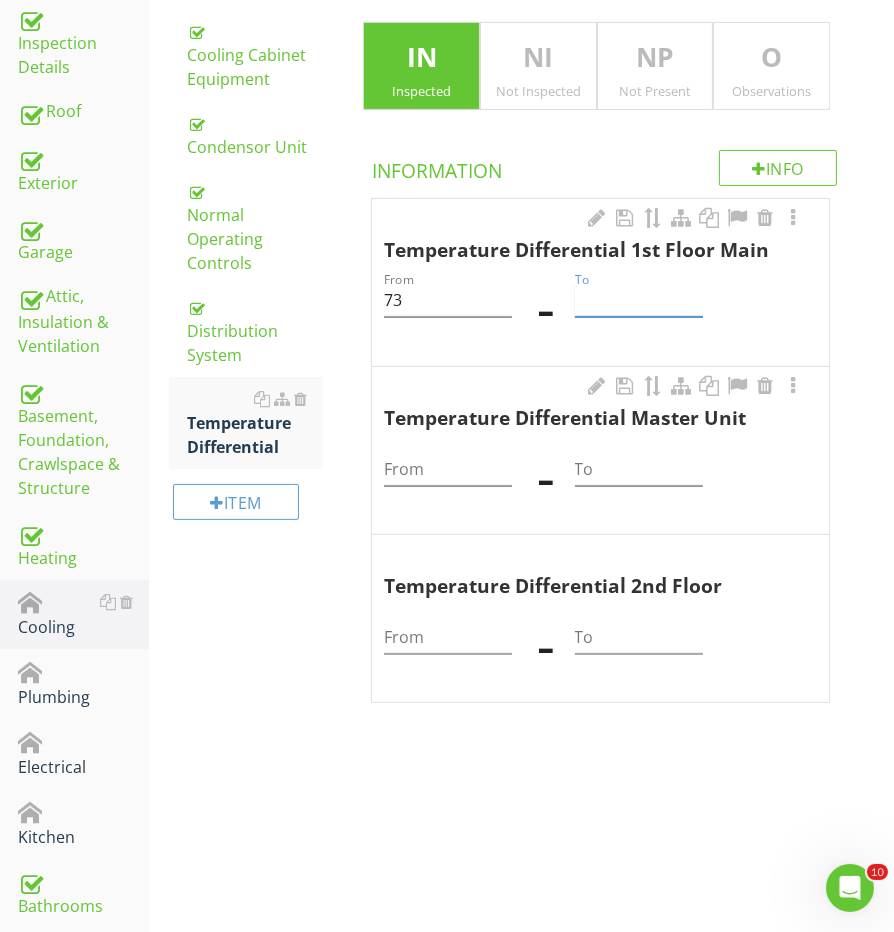 click at bounding box center [639, 300] 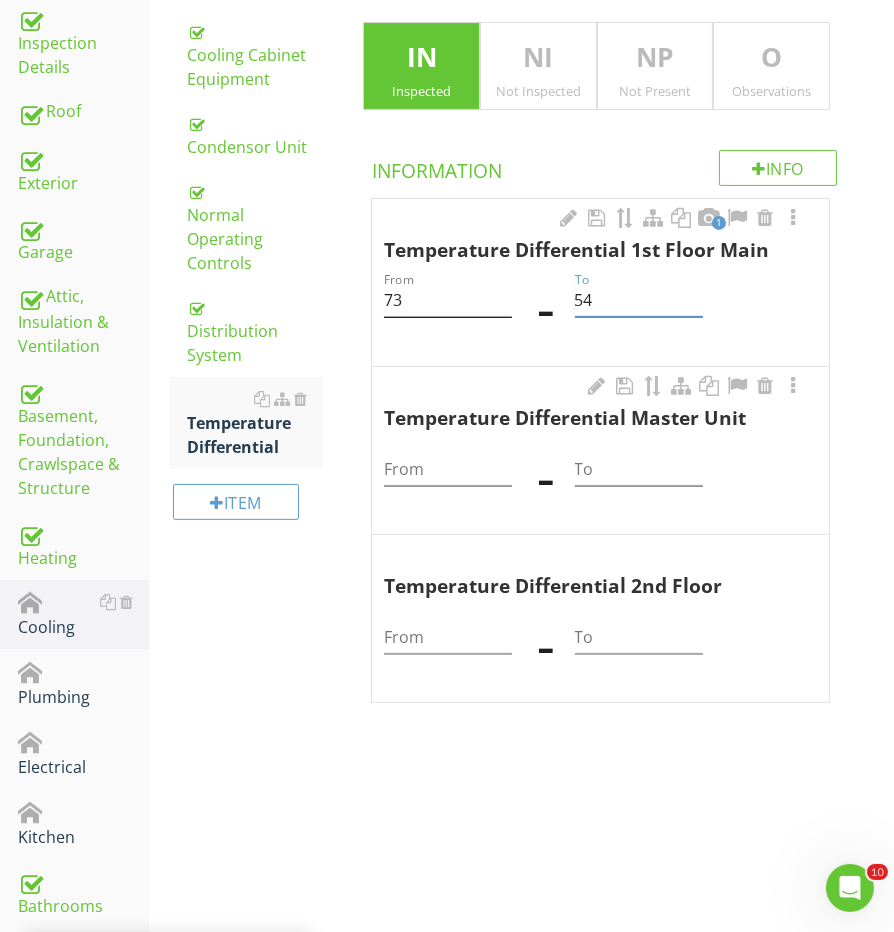 type on "54" 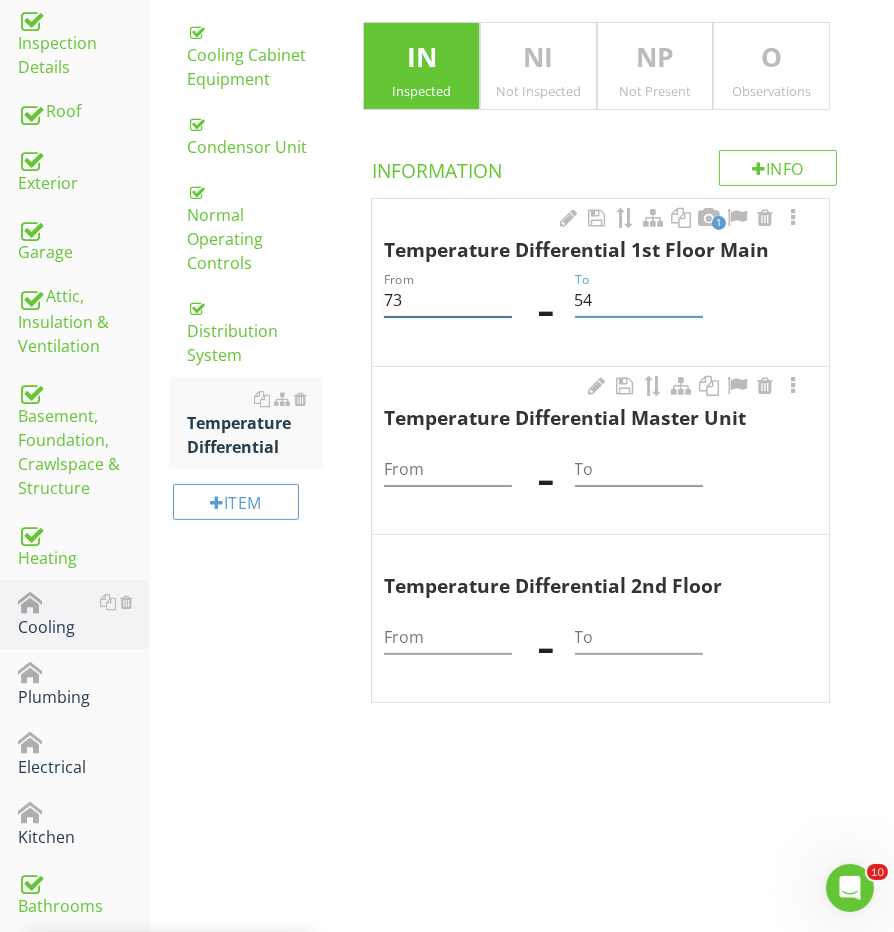 click on "73" at bounding box center (448, 300) 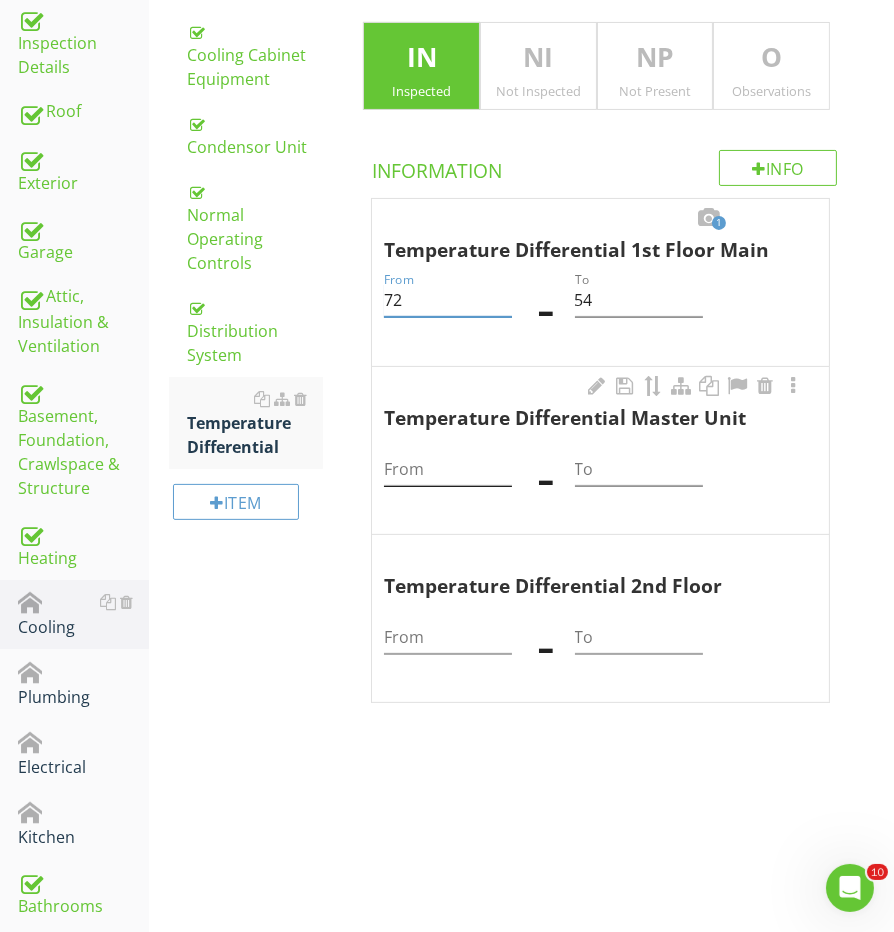 type on "72" 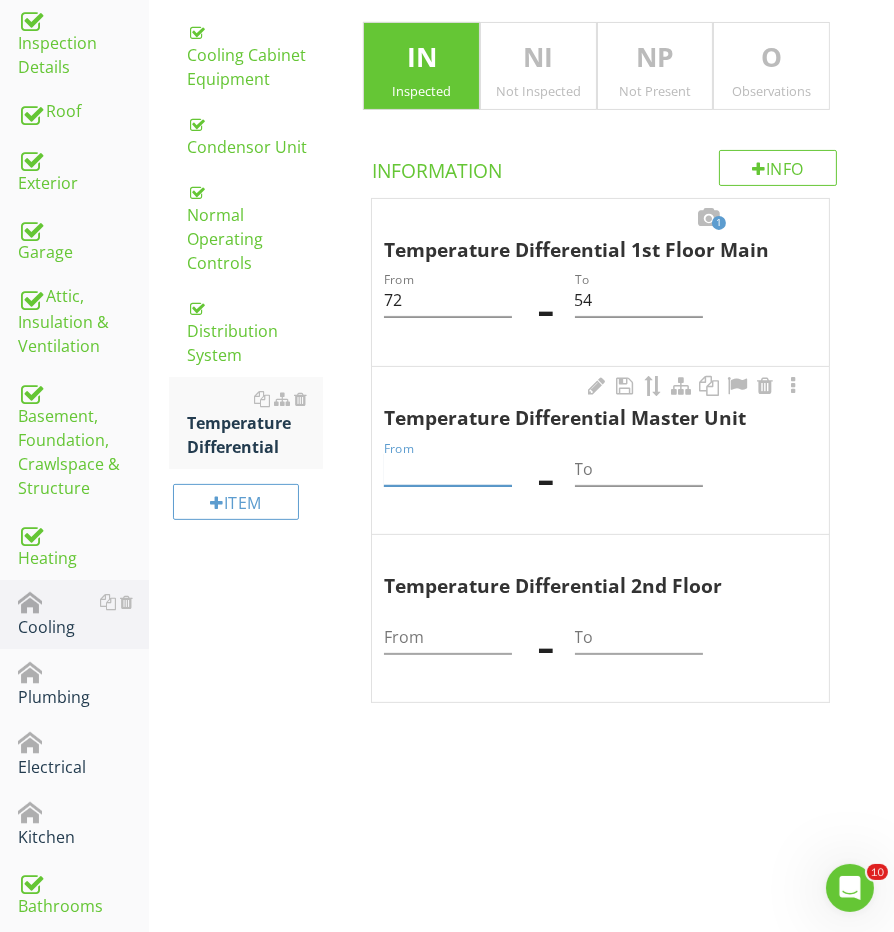 click at bounding box center [448, 469] 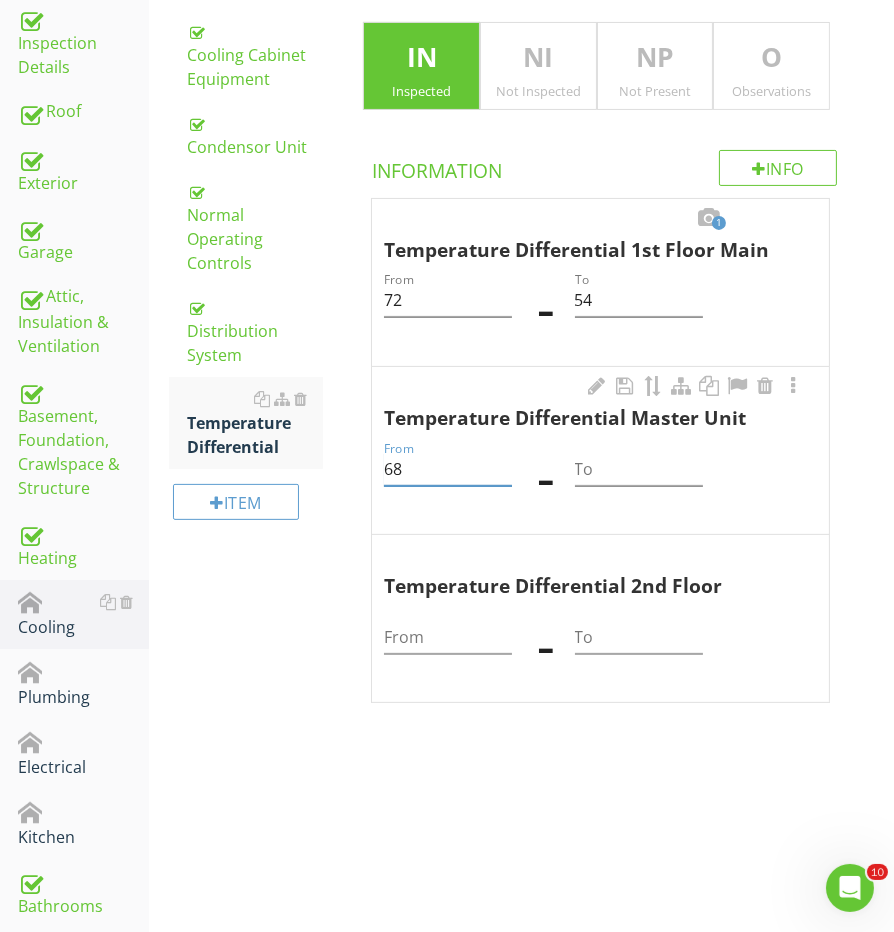 type on "68" 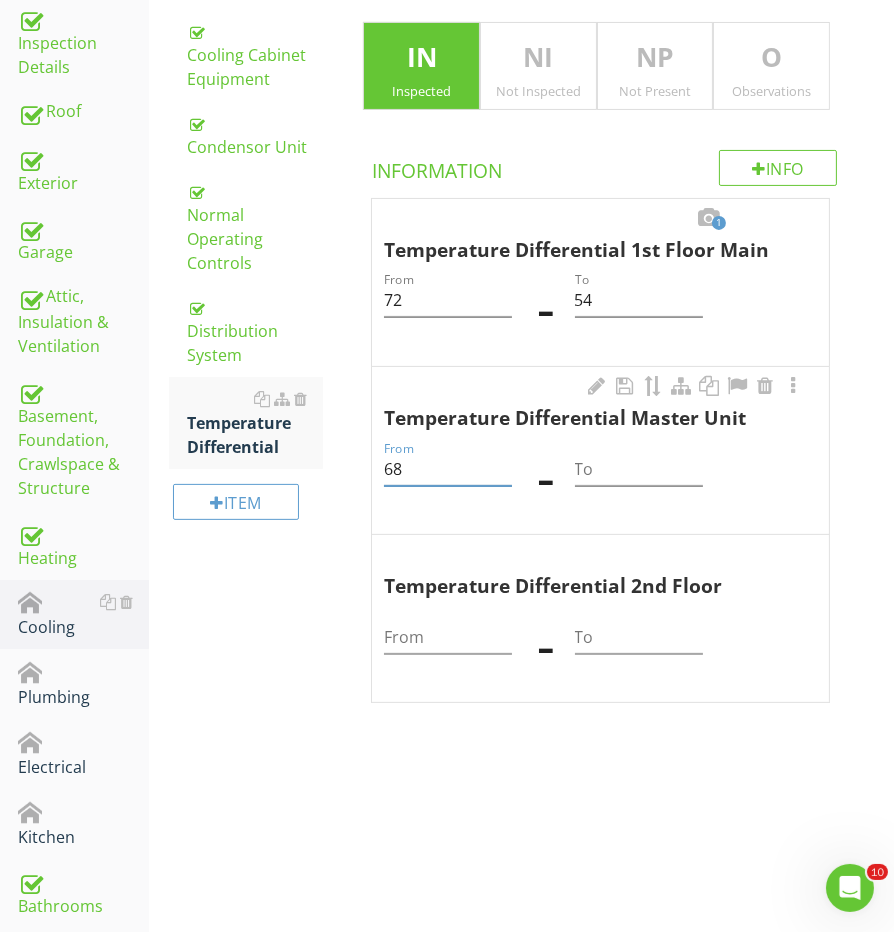 click on "Temperature Differential Master Unit
From 68    -    To" at bounding box center [600, 450] 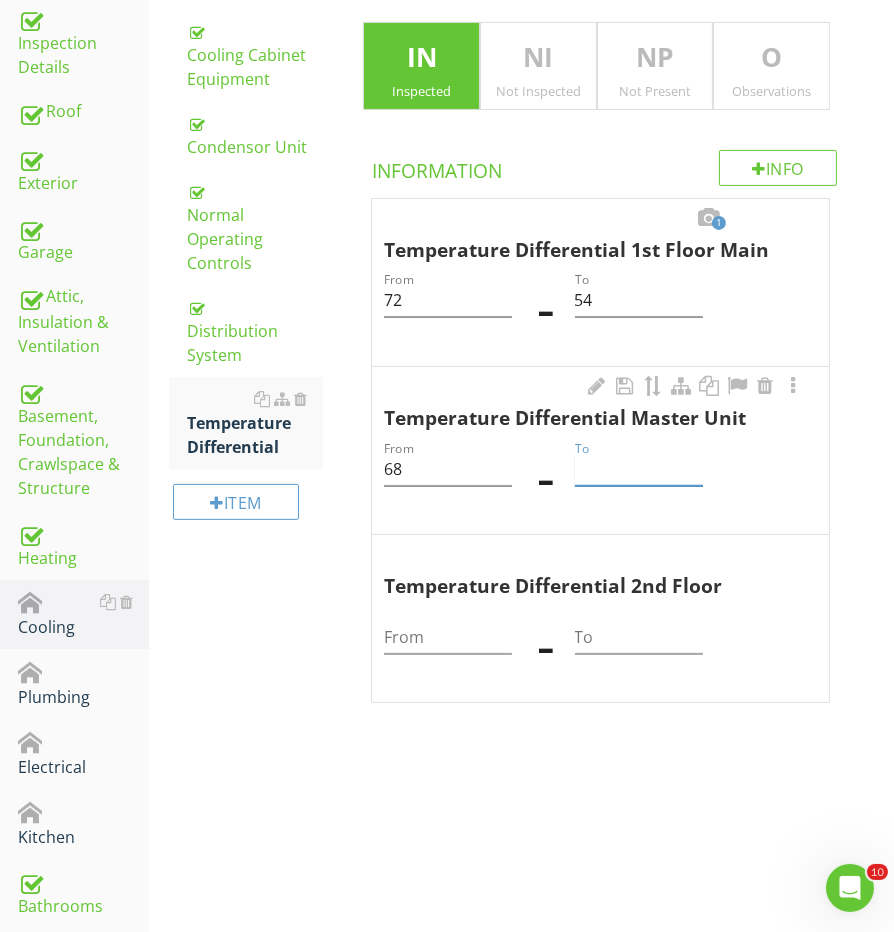 click at bounding box center (639, 469) 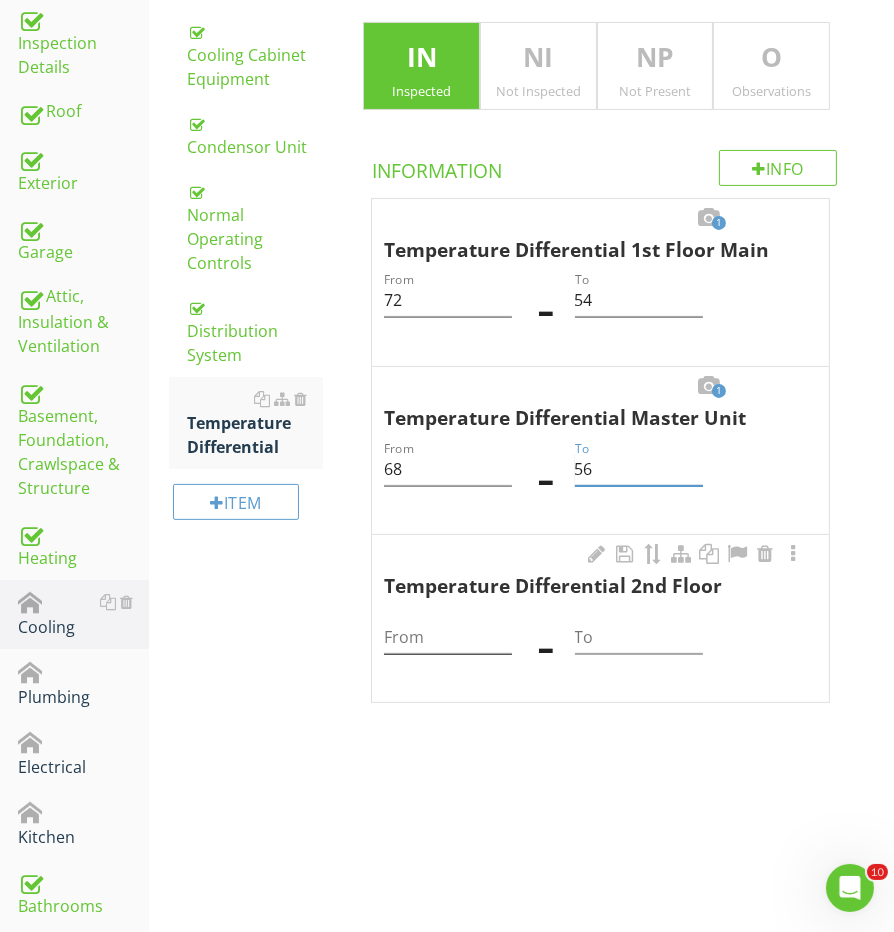 type on "56" 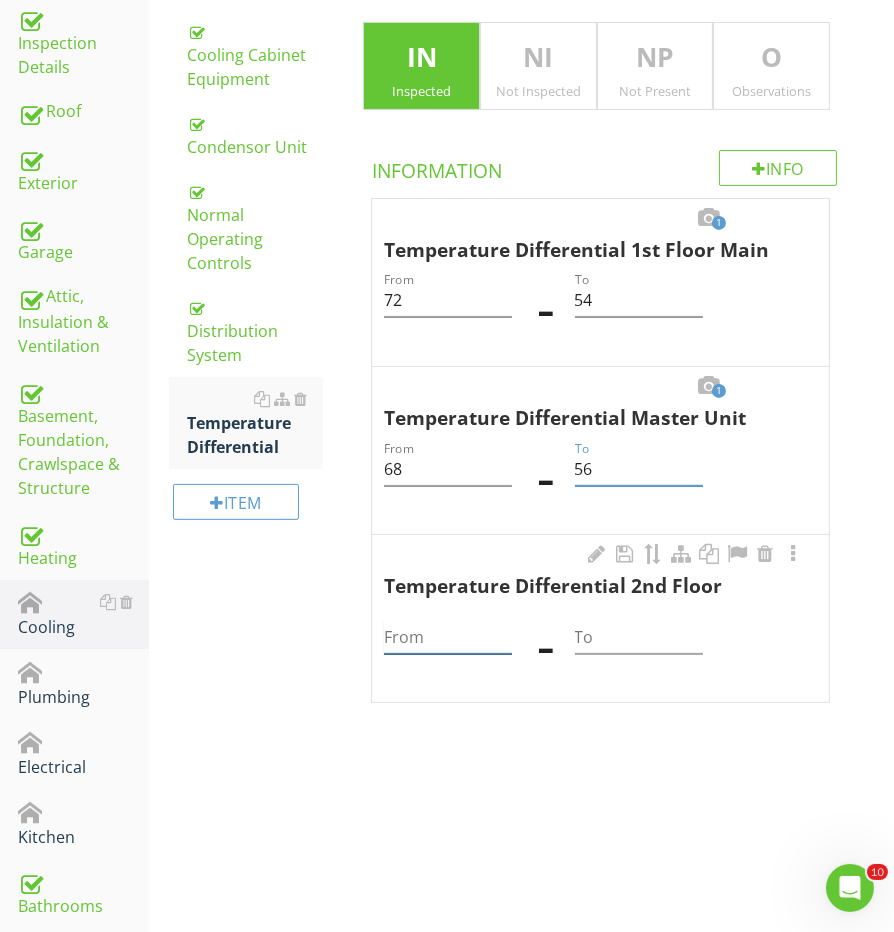 click at bounding box center [448, 637] 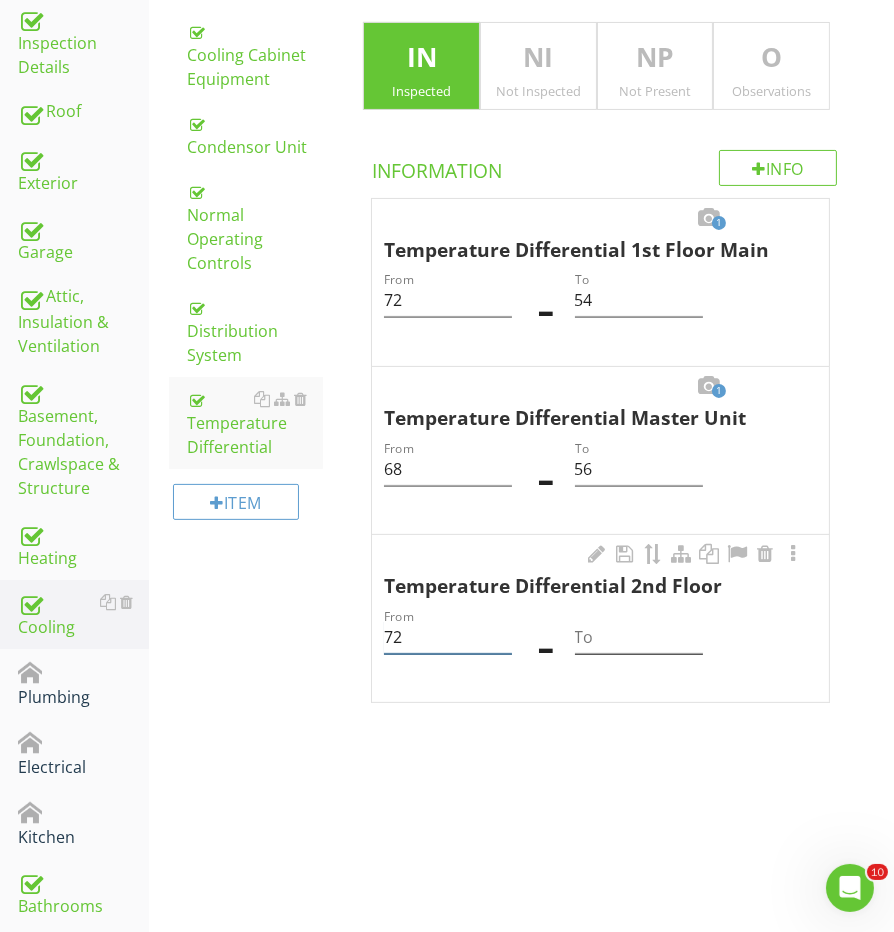 type on "72" 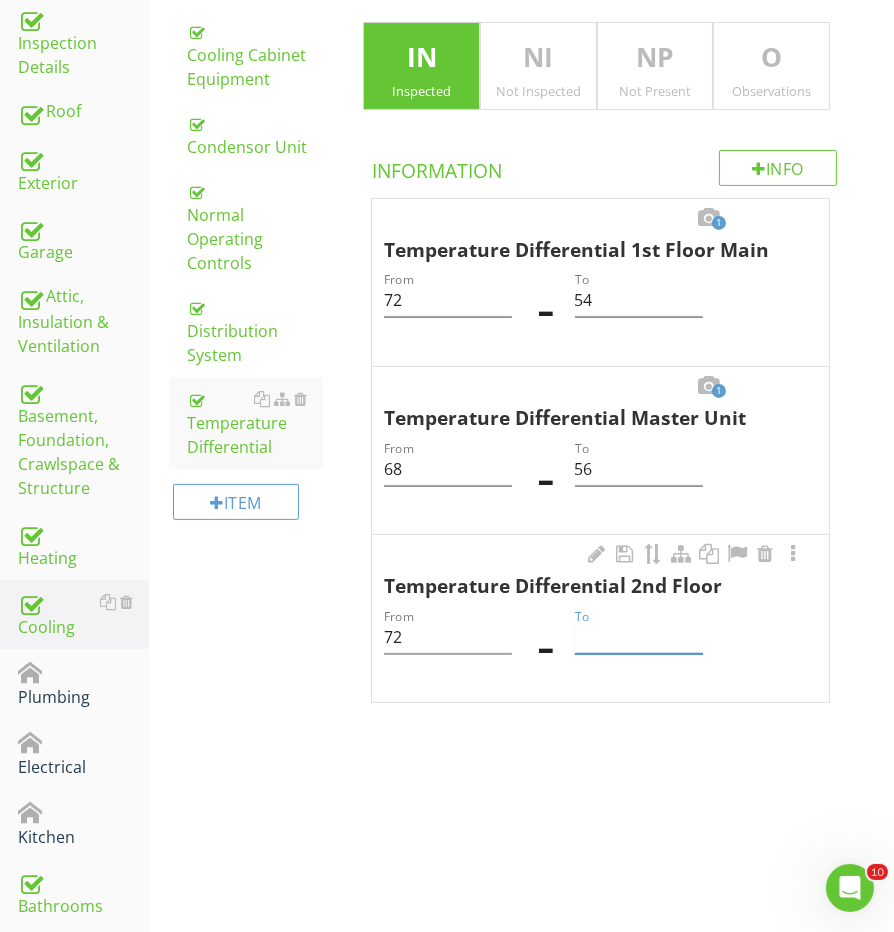 click at bounding box center (639, 637) 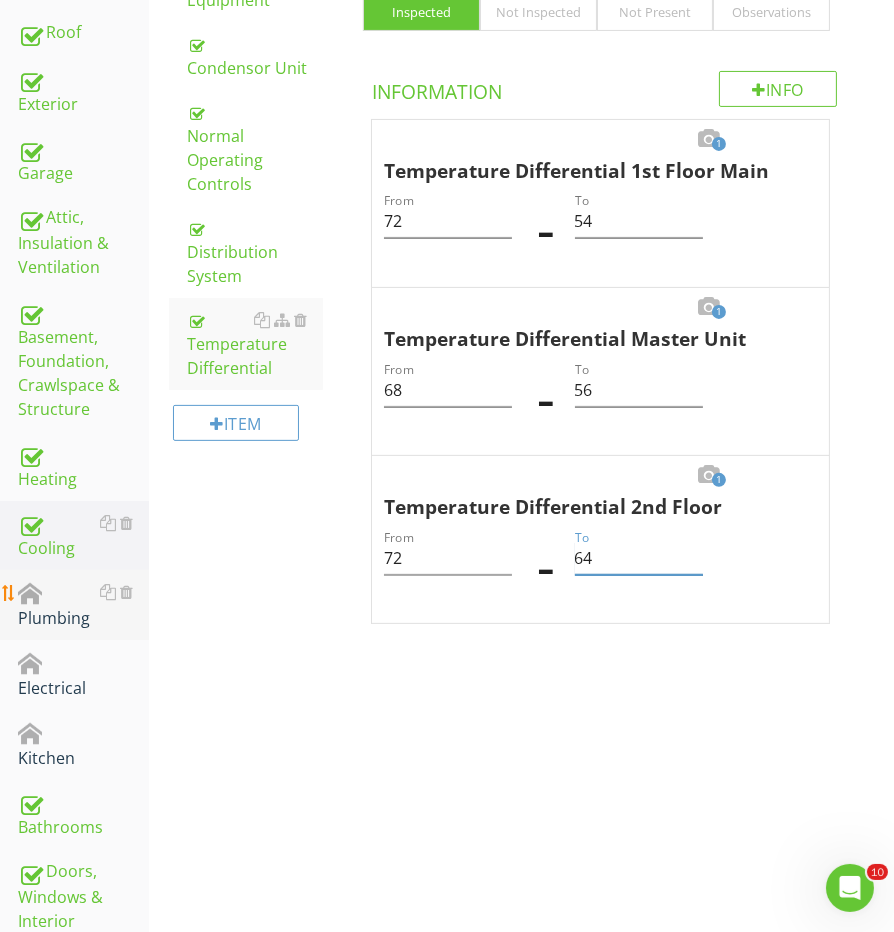 type on "64" 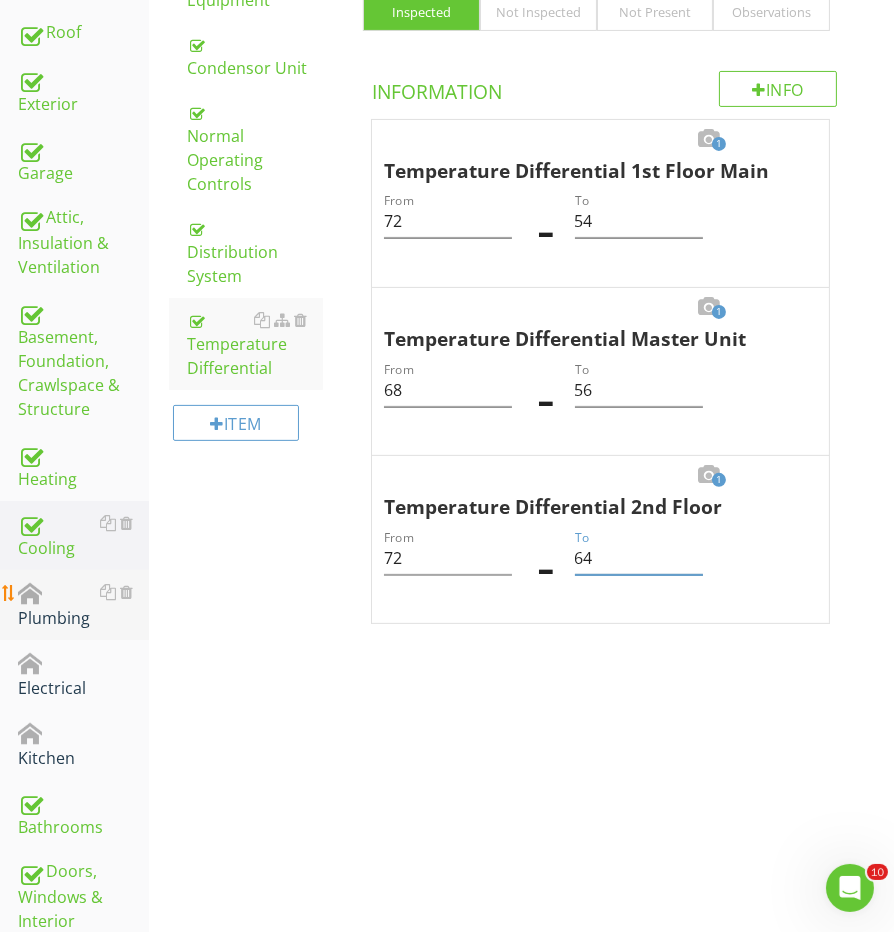 click on "Plumbing" at bounding box center [83, 605] 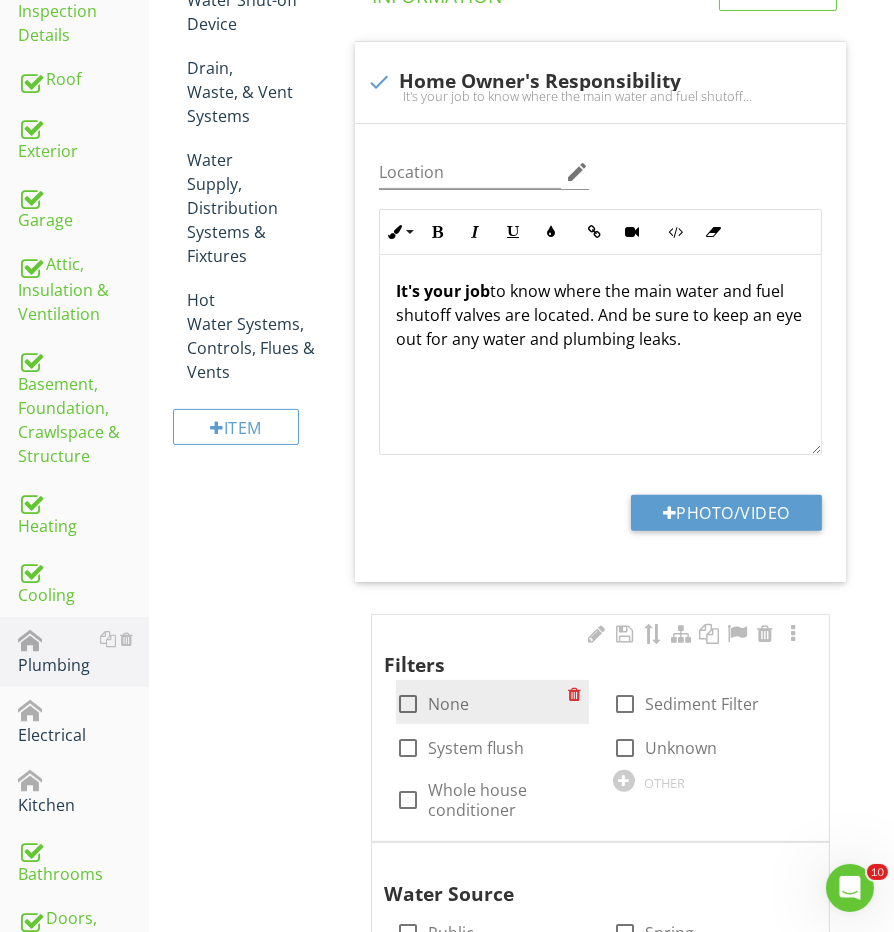 click at bounding box center [408, 704] 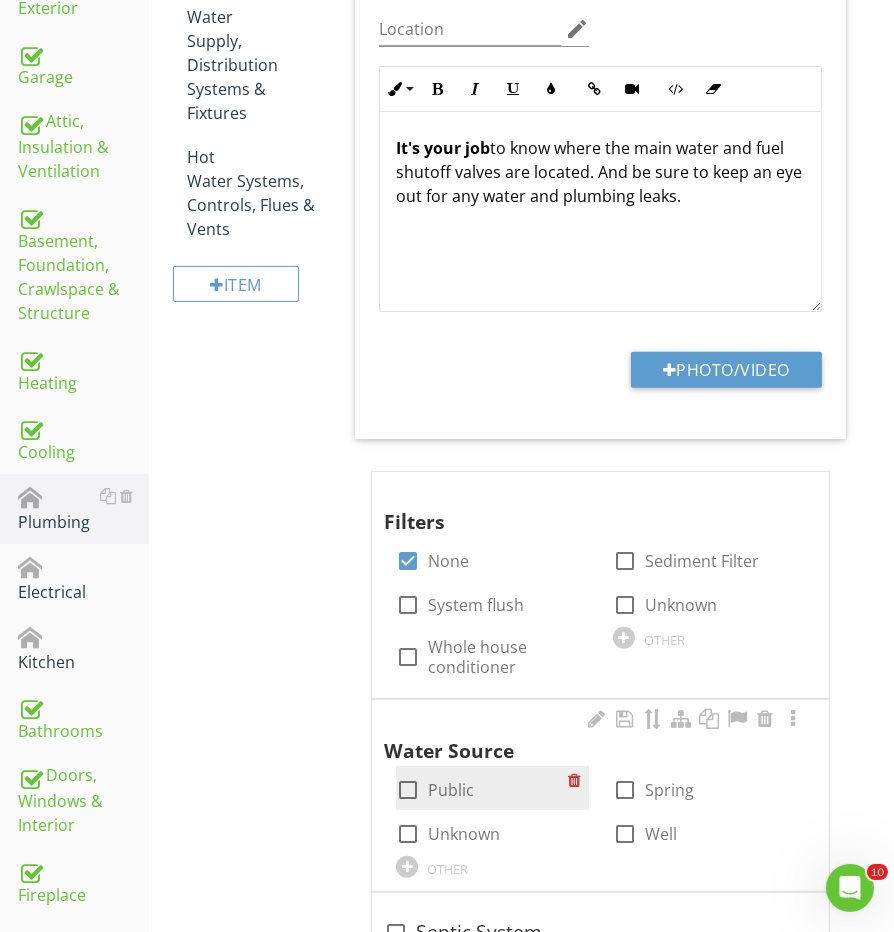 click at bounding box center [408, 790] 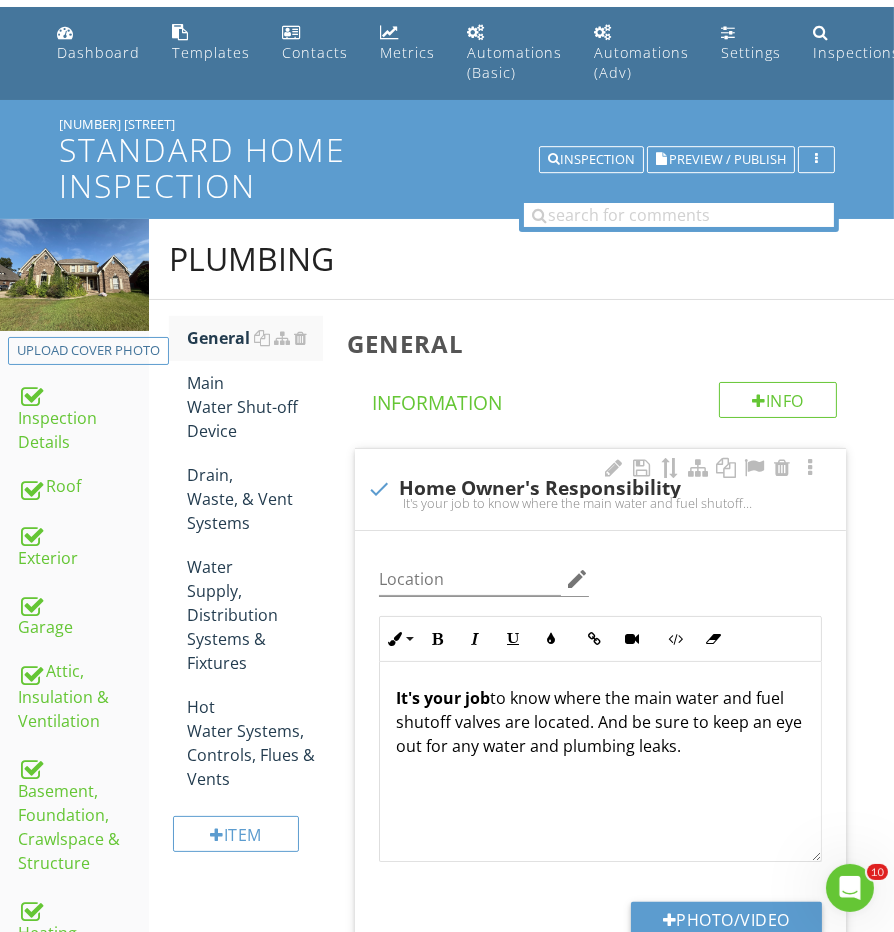 scroll, scrollTop: 31, scrollLeft: 0, axis: vertical 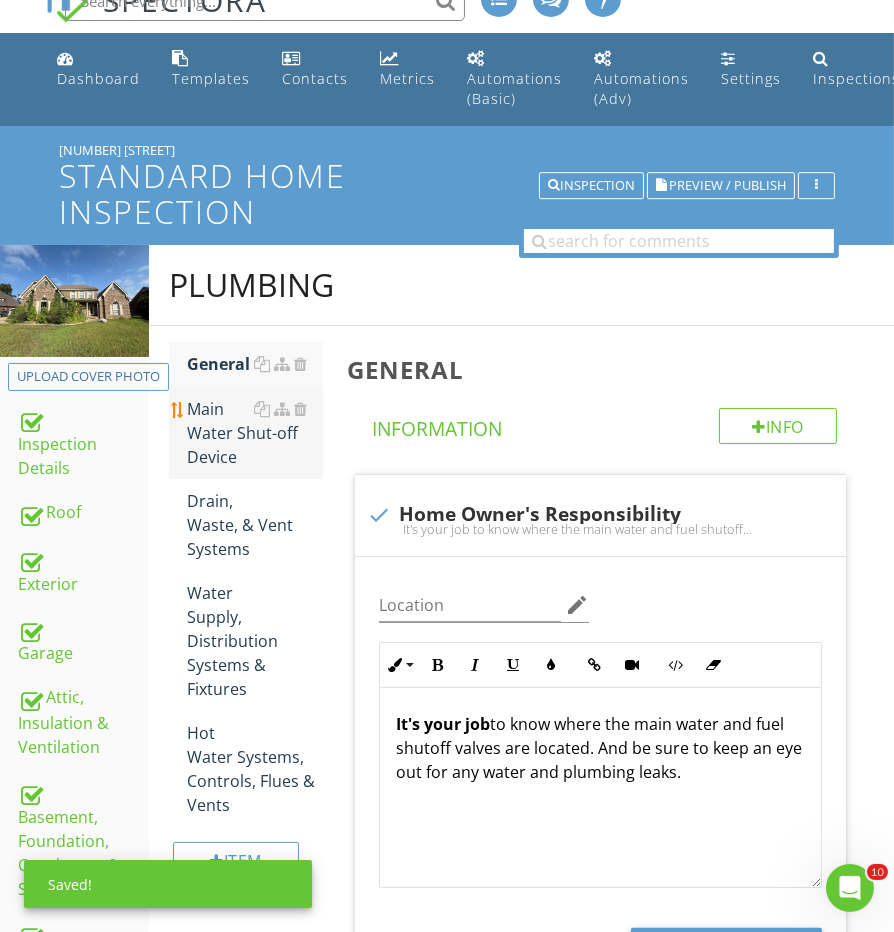 click on "Main Water Shut-off Device" at bounding box center [255, 433] 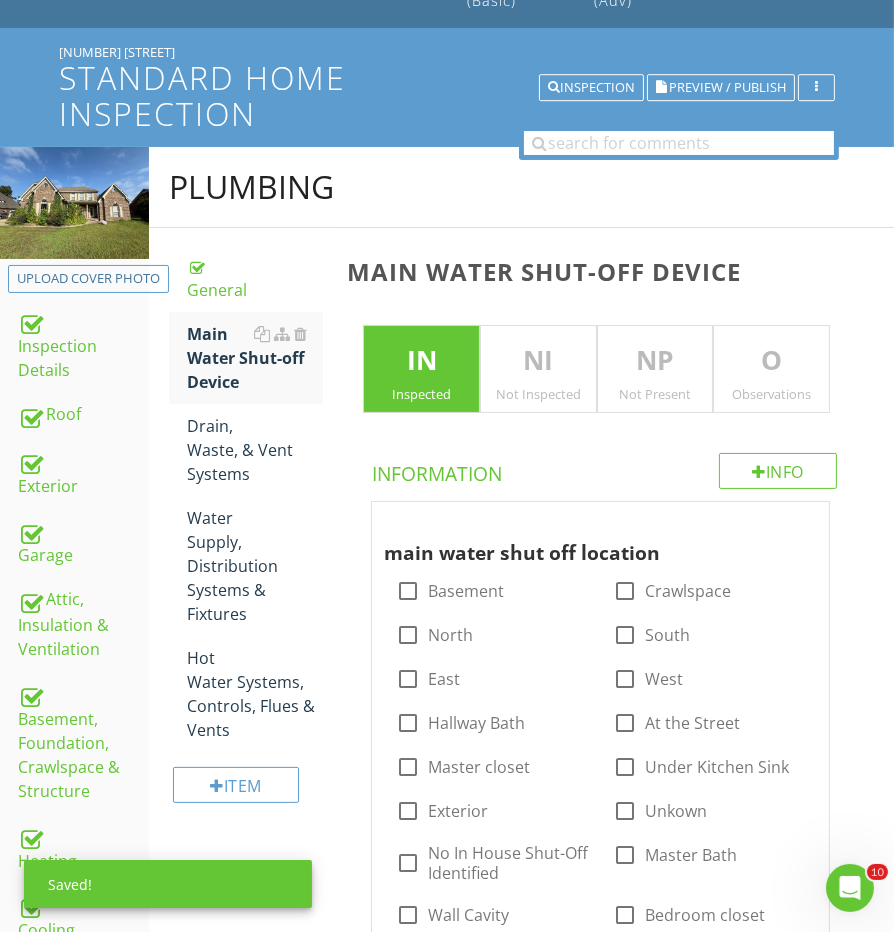 scroll, scrollTop: 221, scrollLeft: 0, axis: vertical 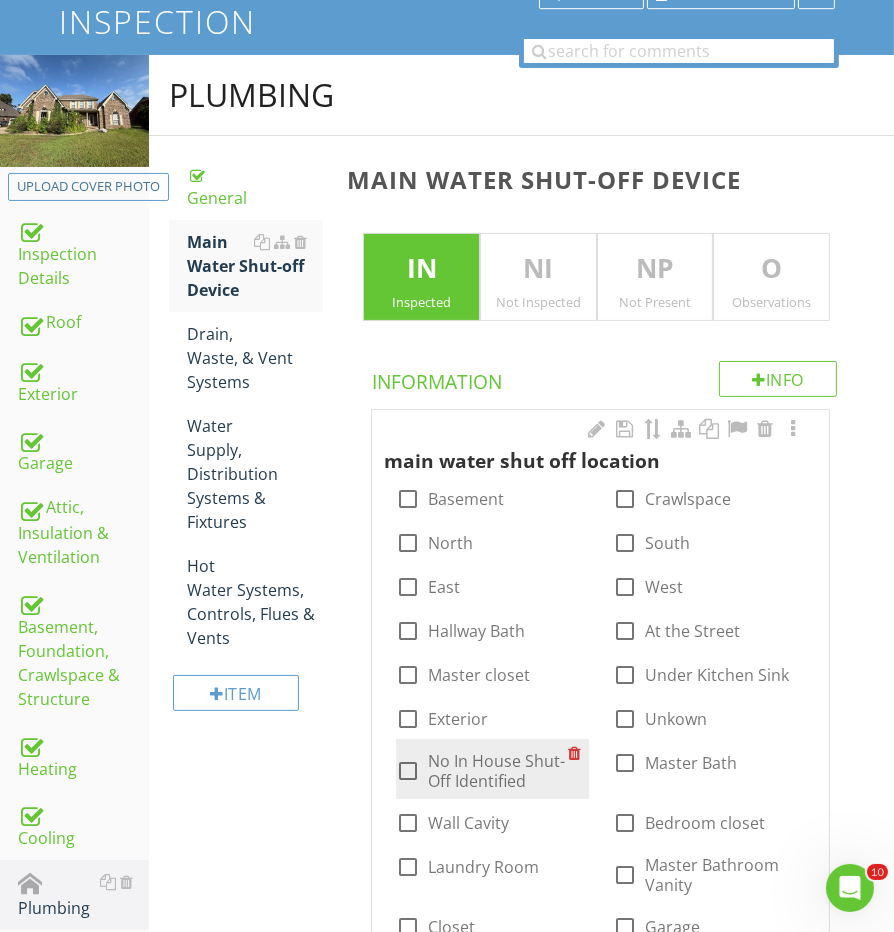 click at bounding box center [408, 771] 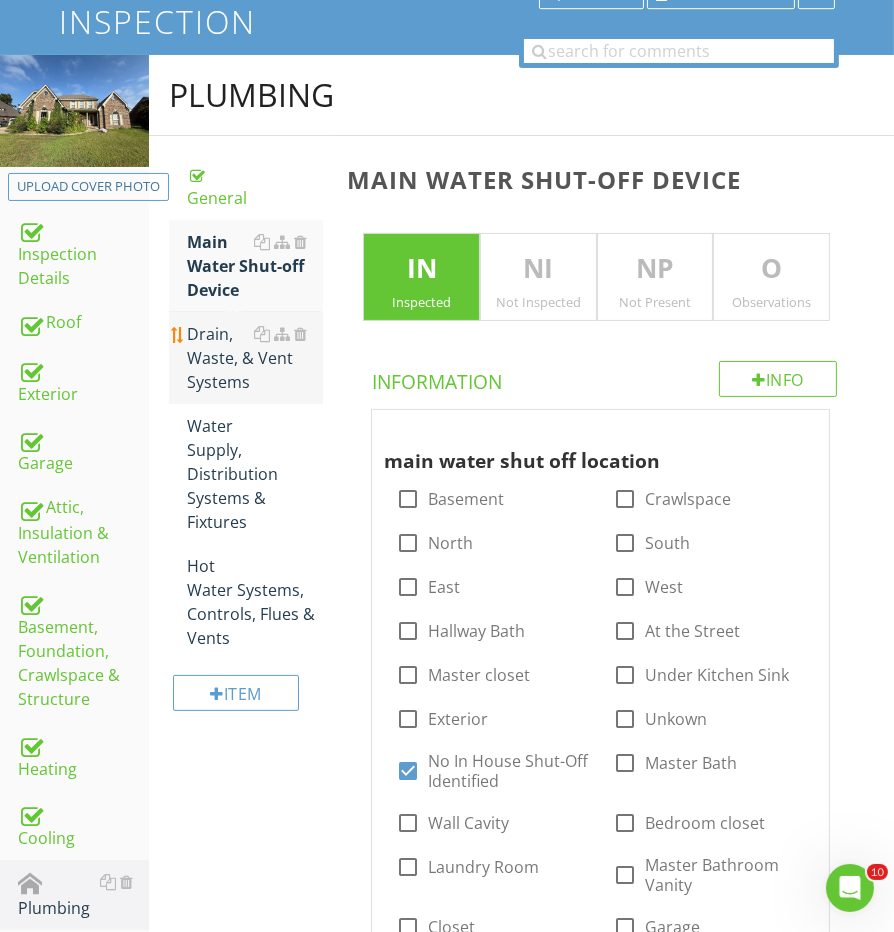 click on "Drain, Waste, & Vent Systems" at bounding box center (255, 358) 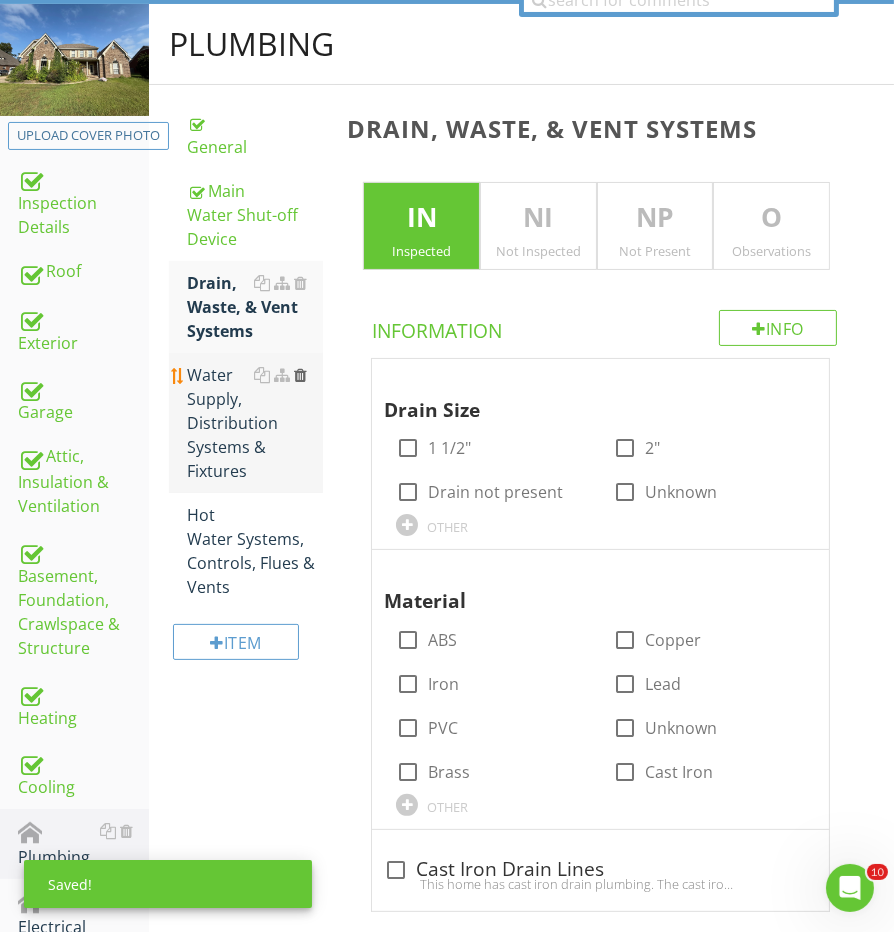 scroll, scrollTop: 309, scrollLeft: 0, axis: vertical 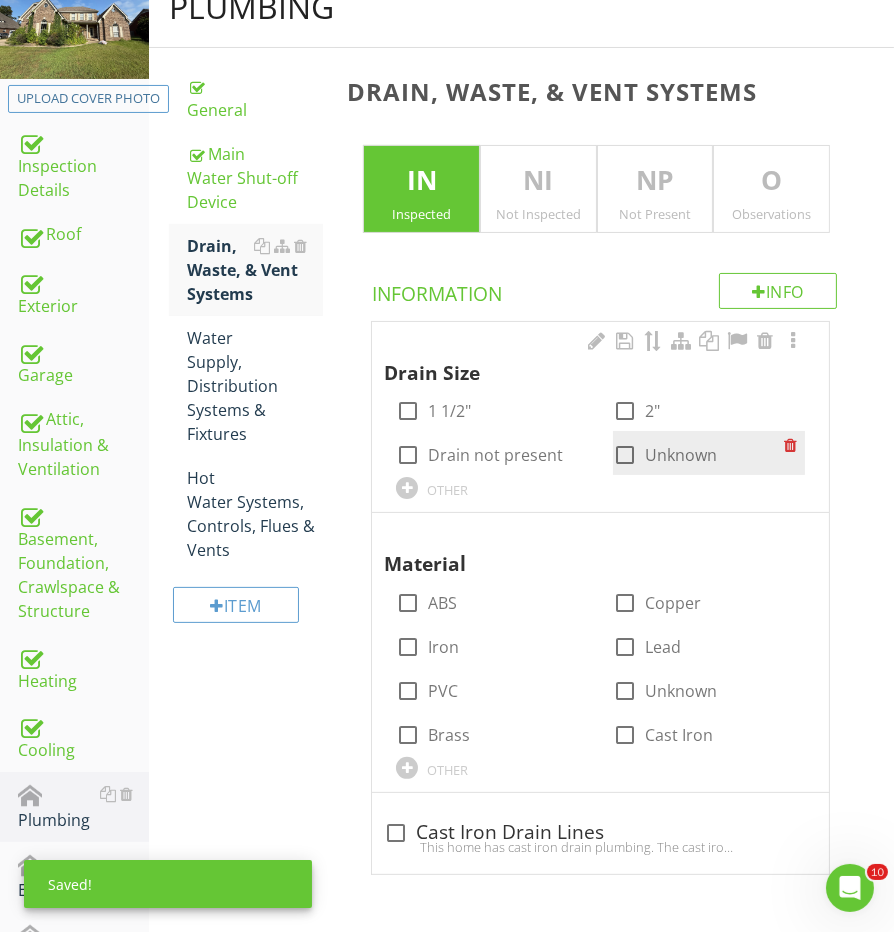 click at bounding box center (625, 455) 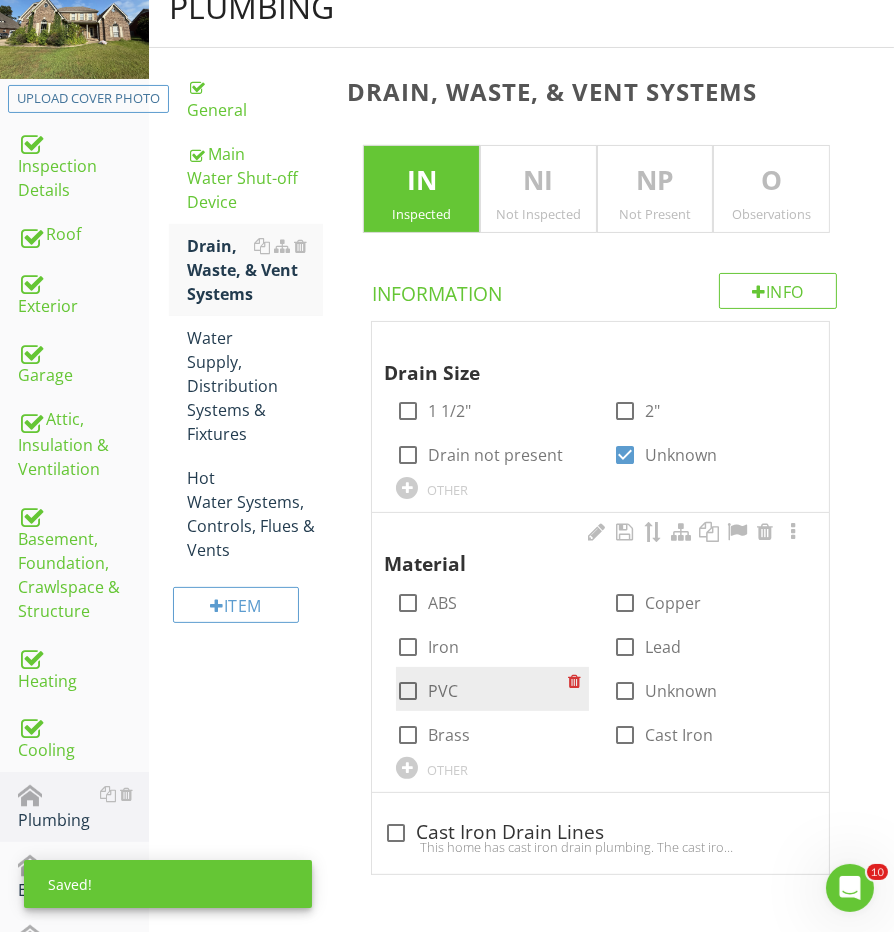 click on "check_box_outline_blank PVC" at bounding box center [492, 689] 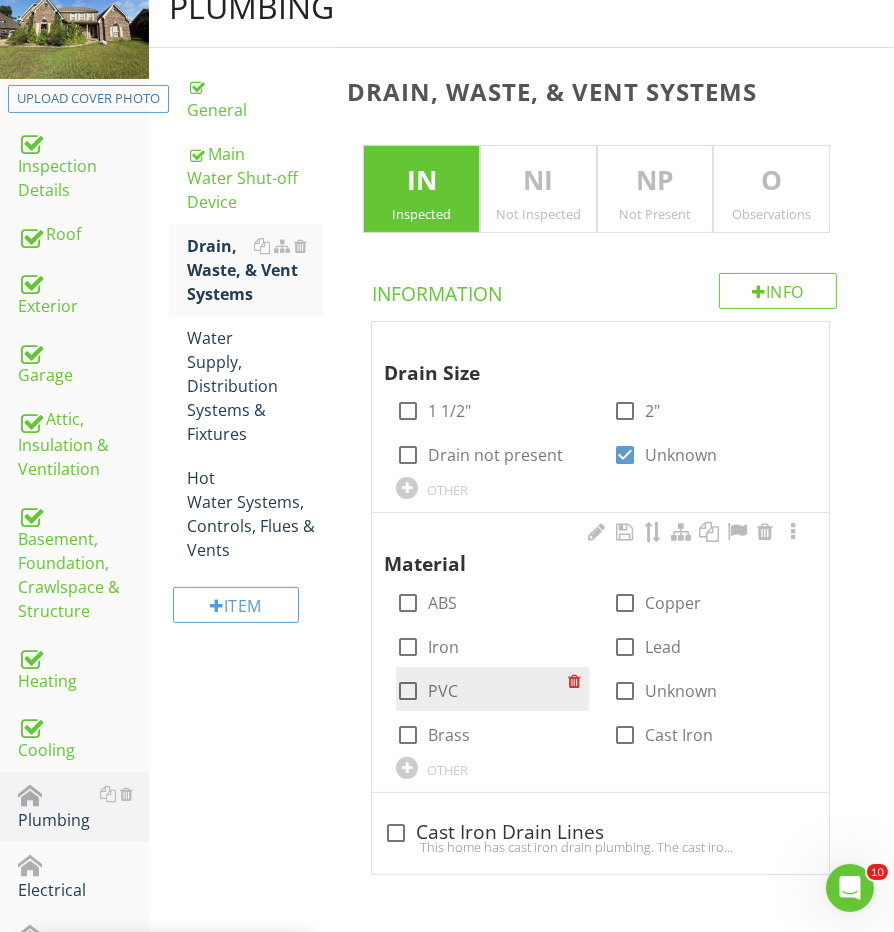 click at bounding box center (408, 691) 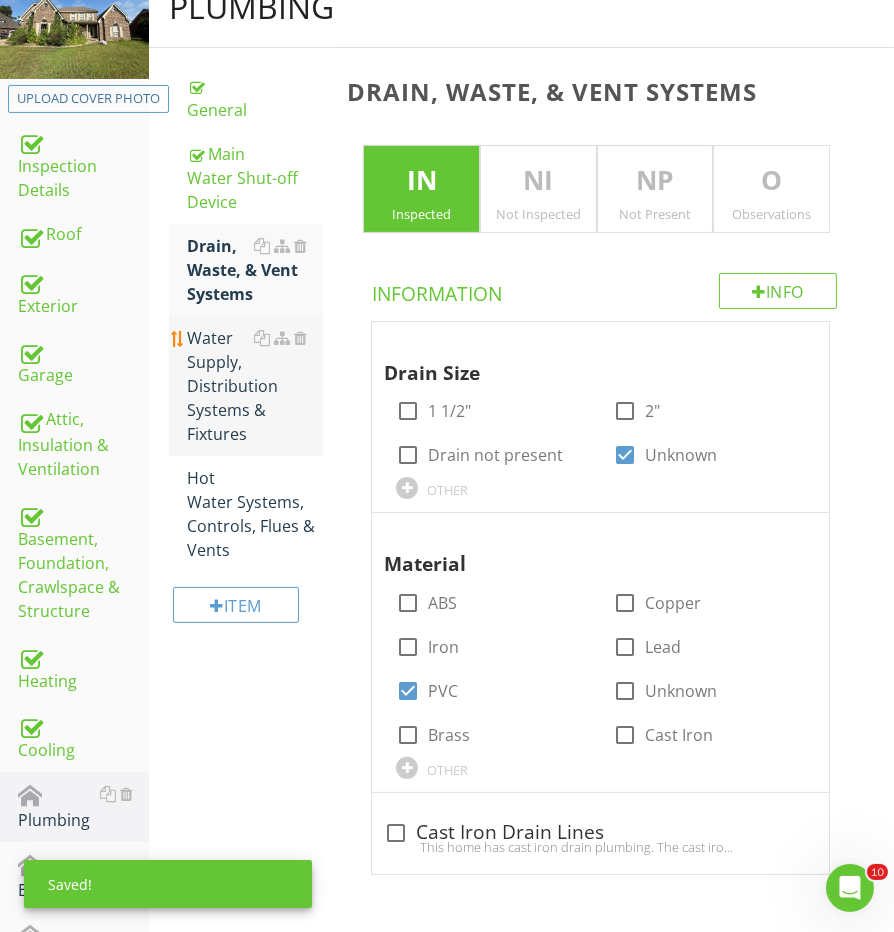 click on "Water Supply, Distribution Systems & Fixtures" at bounding box center (255, 386) 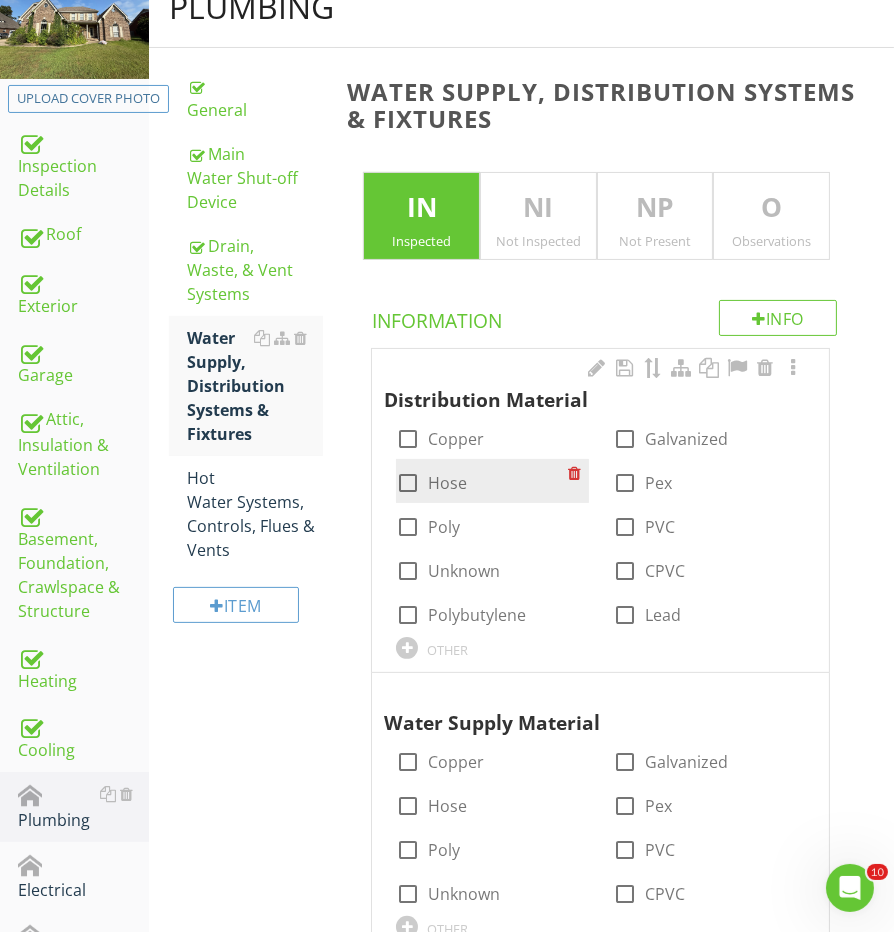 click at bounding box center [408, 439] 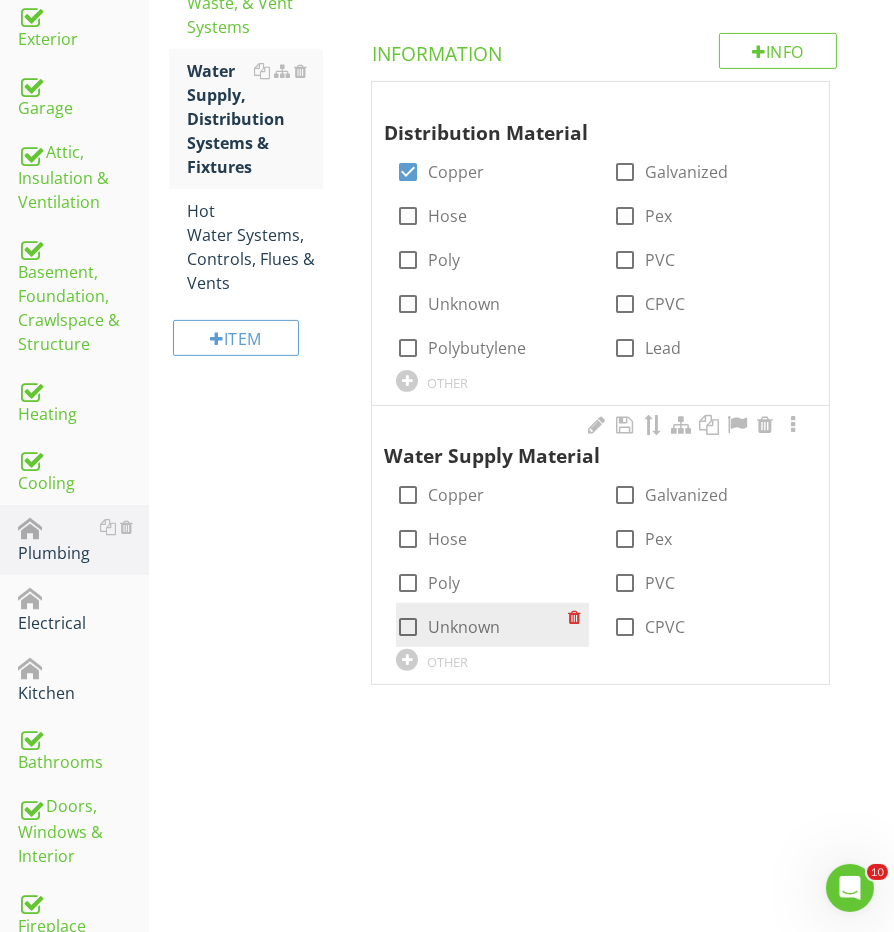 click at bounding box center [408, 627] 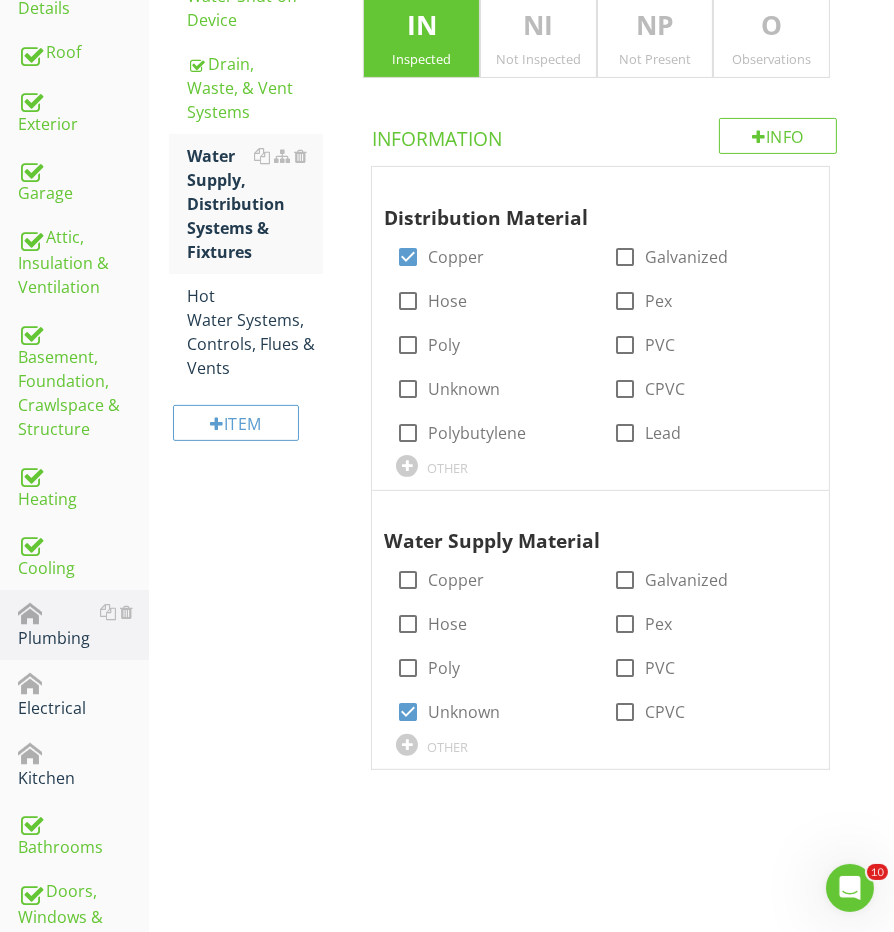 scroll, scrollTop: 470, scrollLeft: 0, axis: vertical 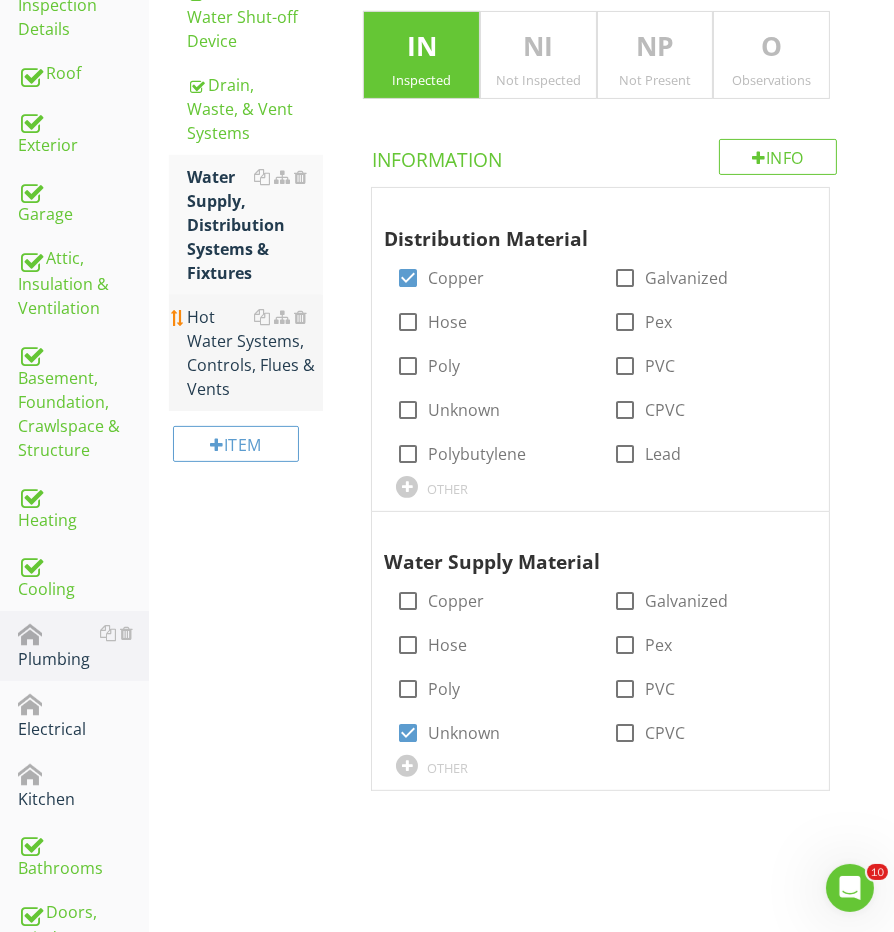 click on "Hot Water Systems, Controls, Flues & Vents" at bounding box center (255, 353) 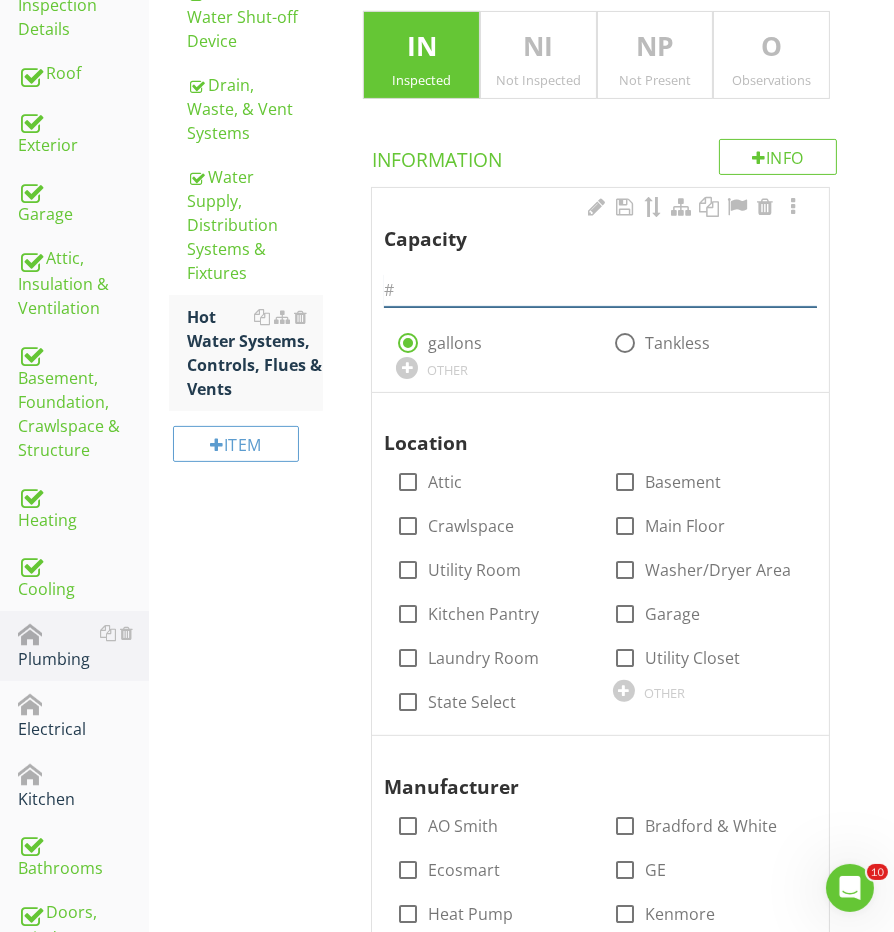 click at bounding box center (600, 290) 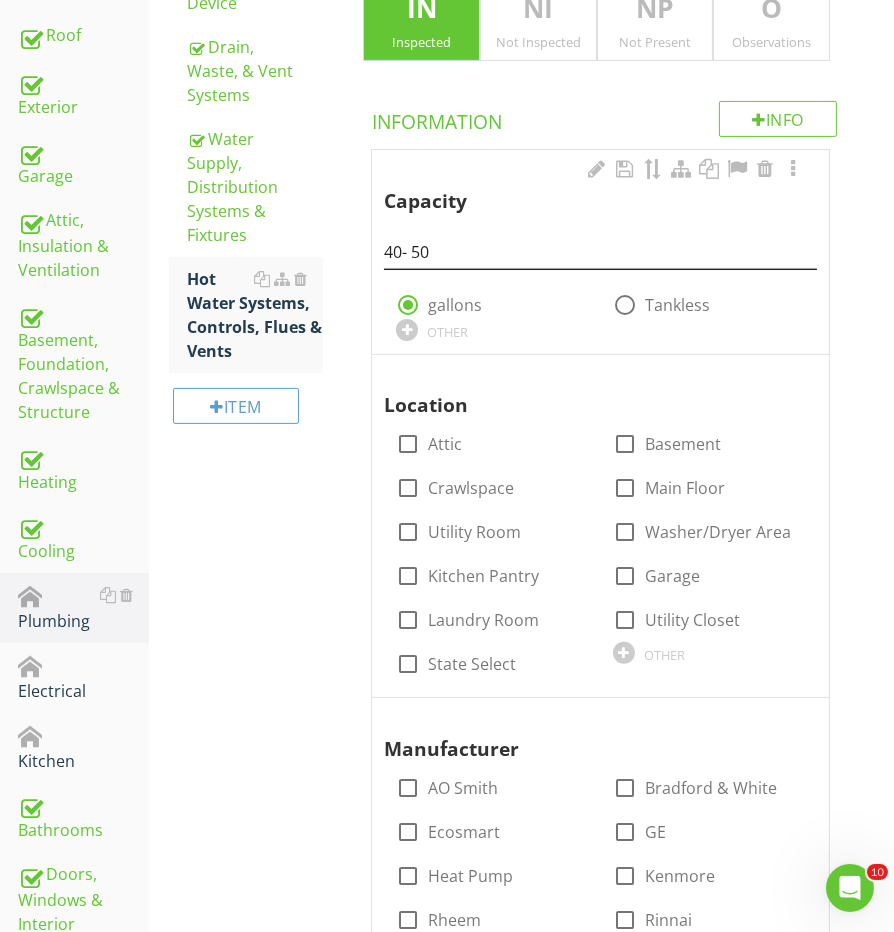 scroll, scrollTop: 540, scrollLeft: 0, axis: vertical 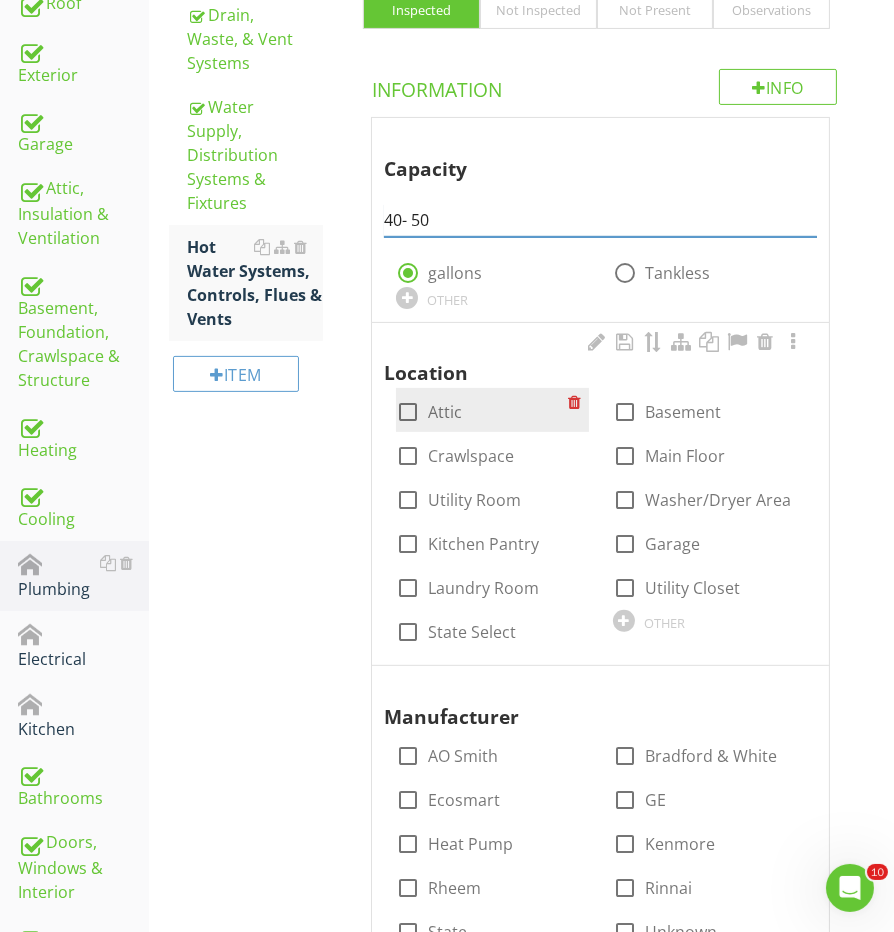 type on "40- 50" 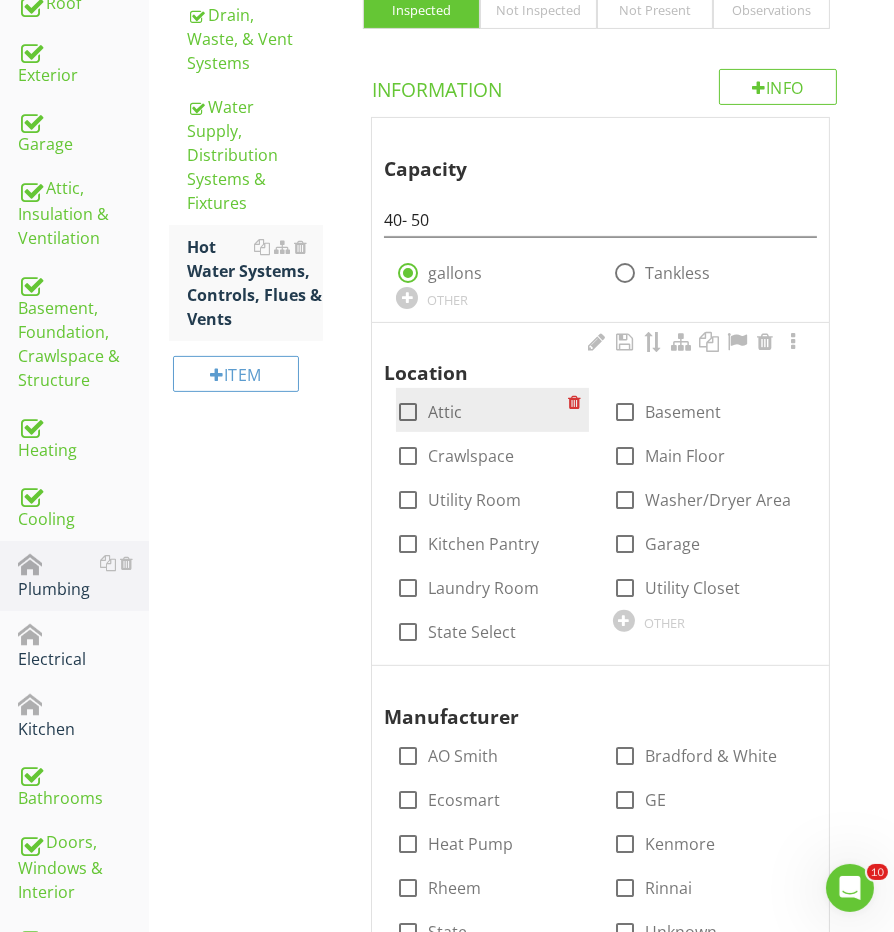 click on "check_box_outline_blank Attic" at bounding box center (429, 412) 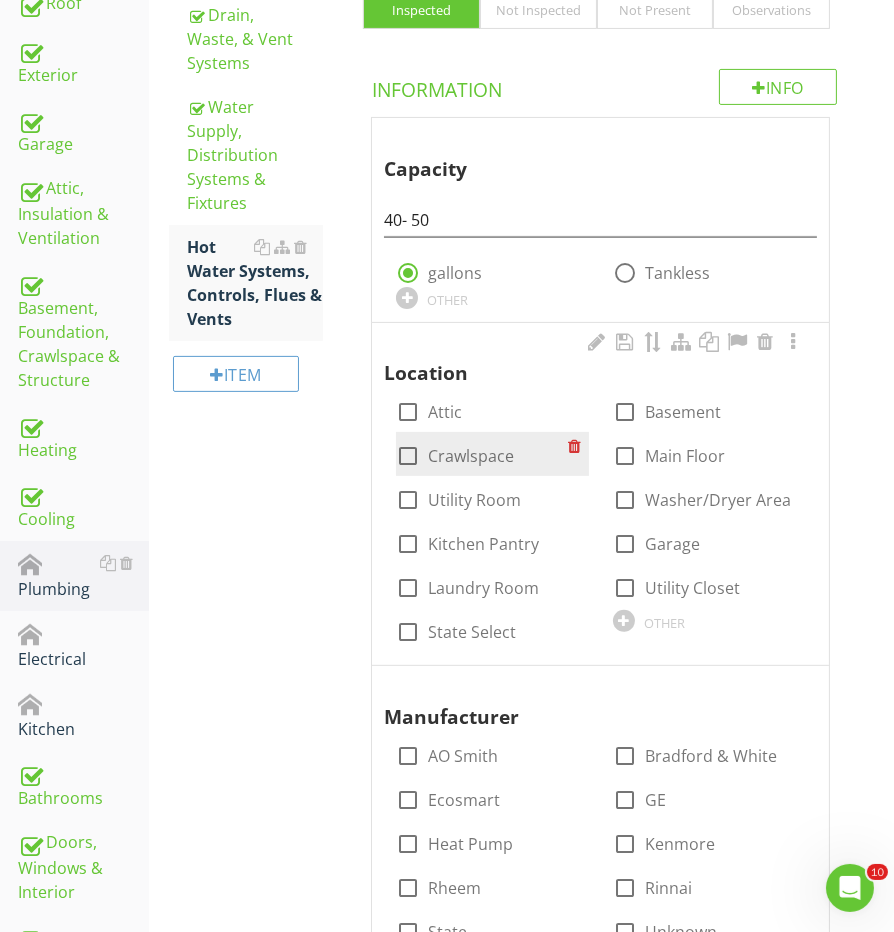 click on "check_box_outline_blank Attic" at bounding box center (429, 412) 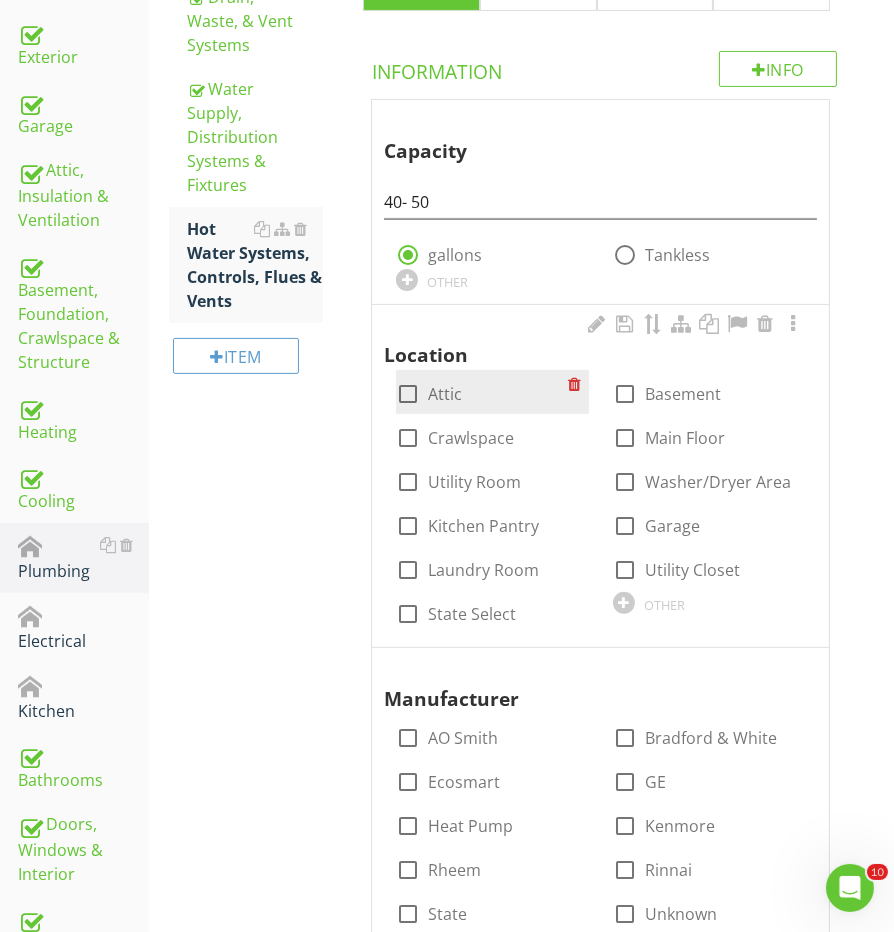 click at bounding box center (408, 394) 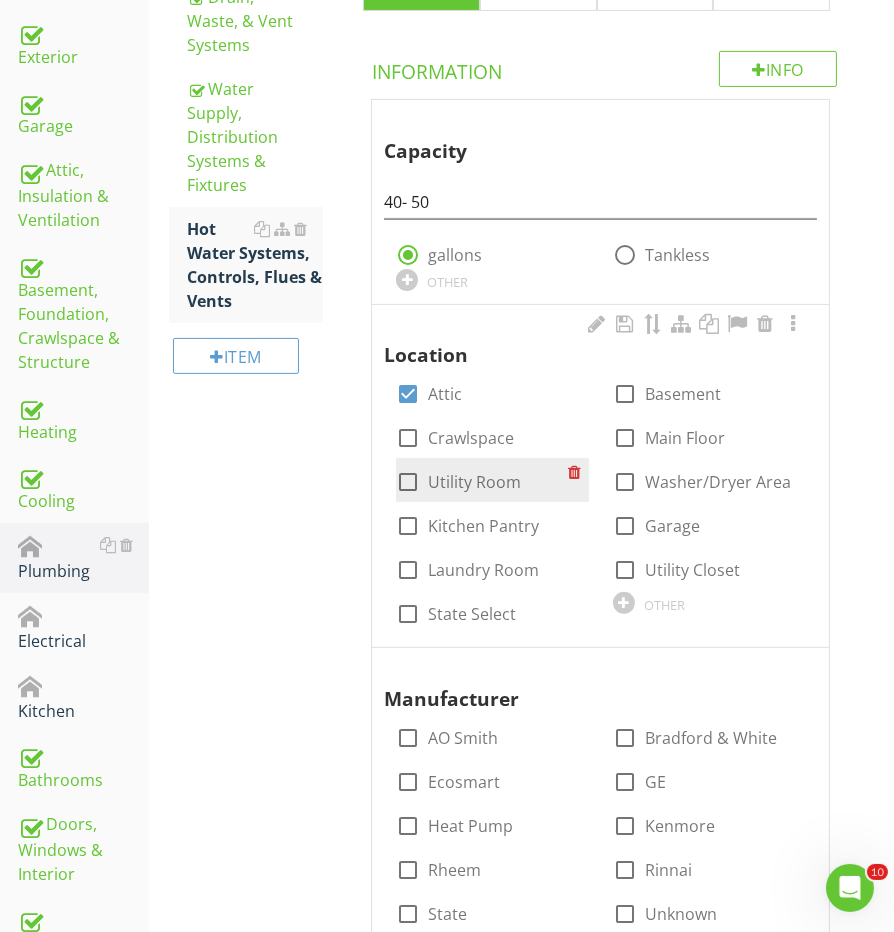 scroll, scrollTop: 835, scrollLeft: 0, axis: vertical 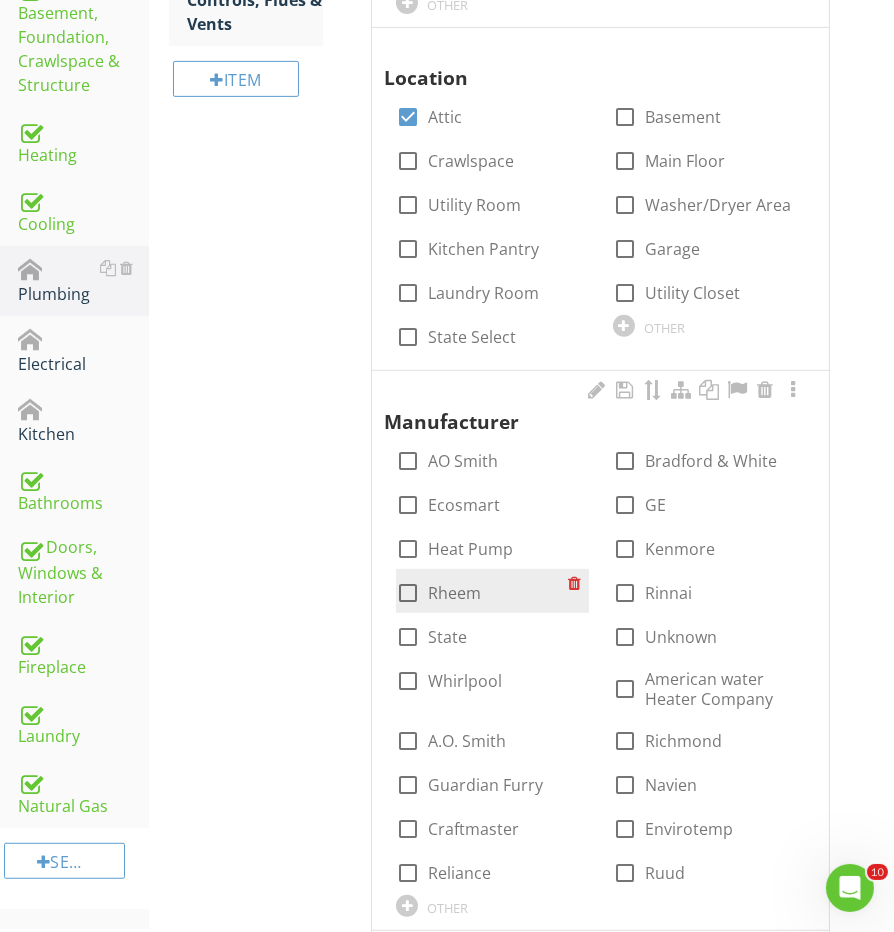 click at bounding box center (408, 593) 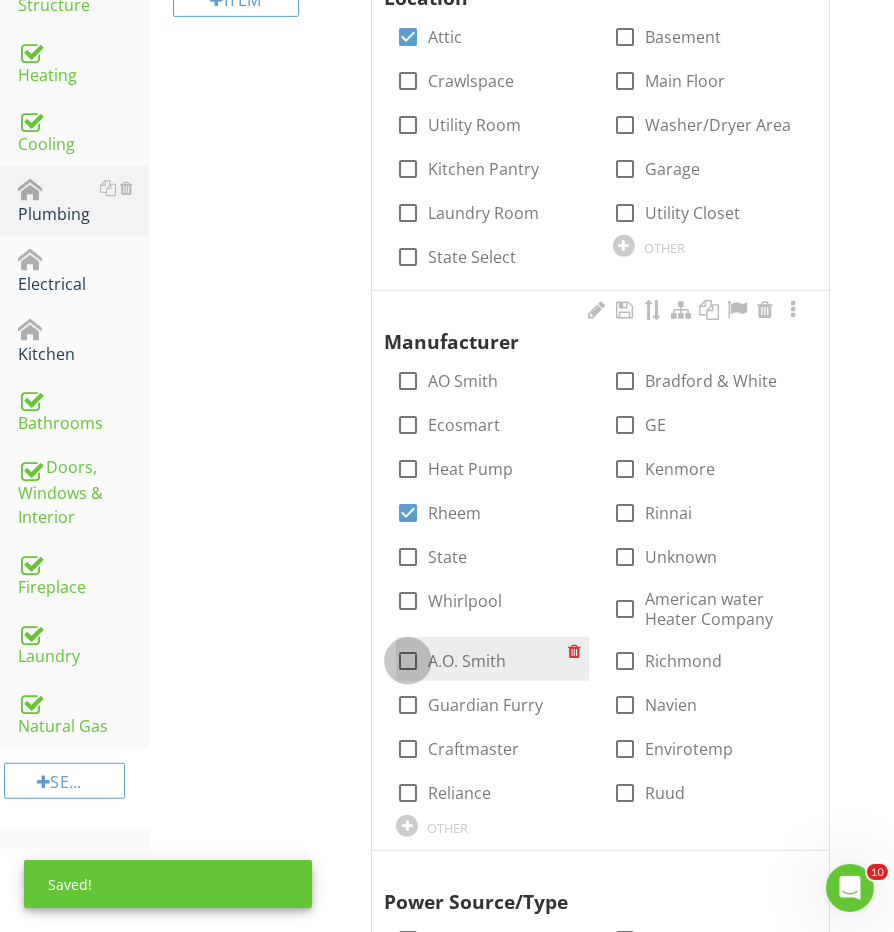 click at bounding box center [408, 661] 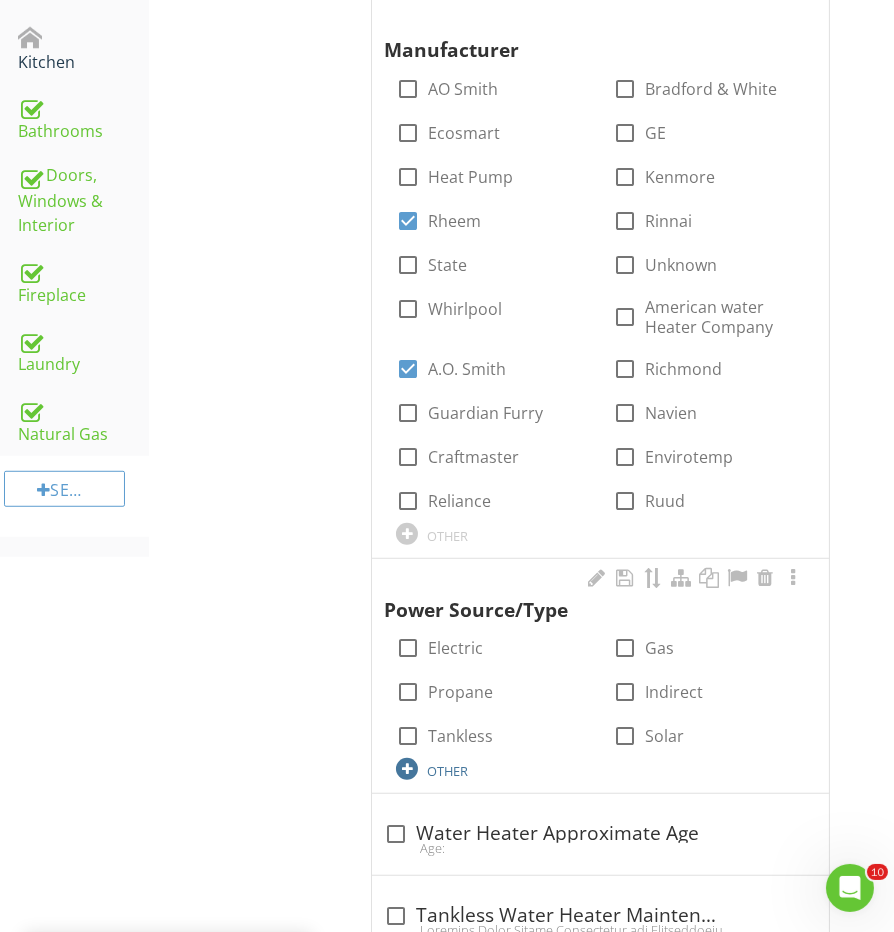 scroll, scrollTop: 1234, scrollLeft: 0, axis: vertical 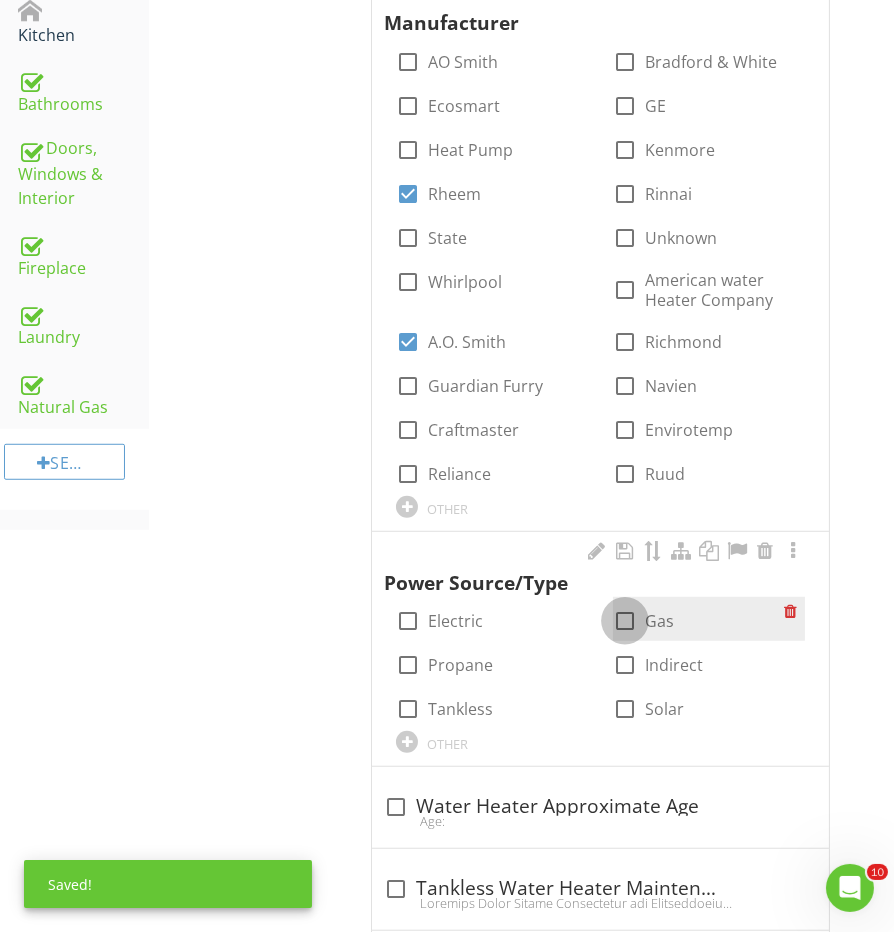 click at bounding box center [625, 621] 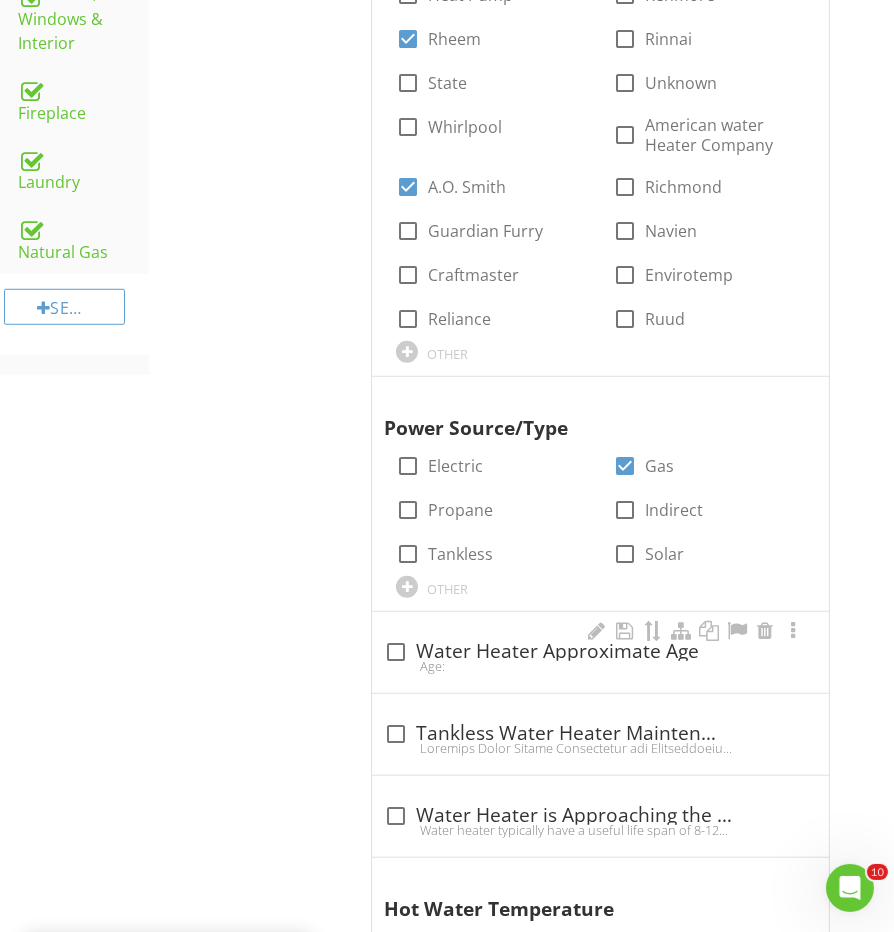 click on "Age:" at bounding box center (600, 666) 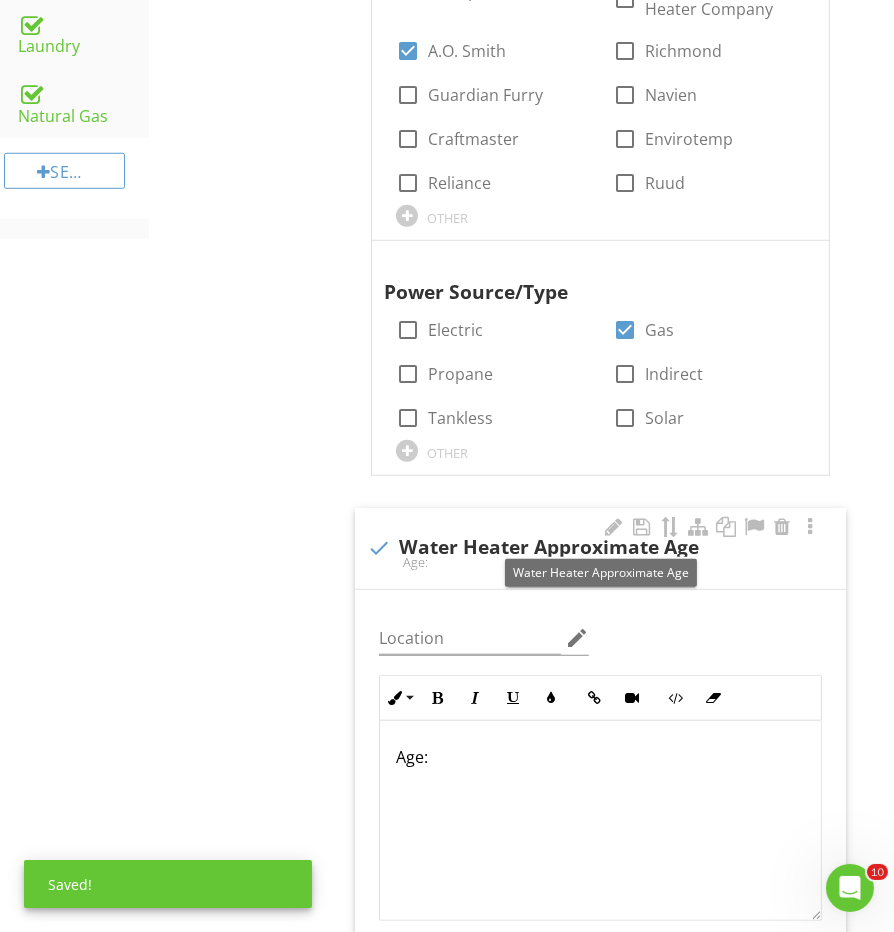 scroll, scrollTop: 1718, scrollLeft: 0, axis: vertical 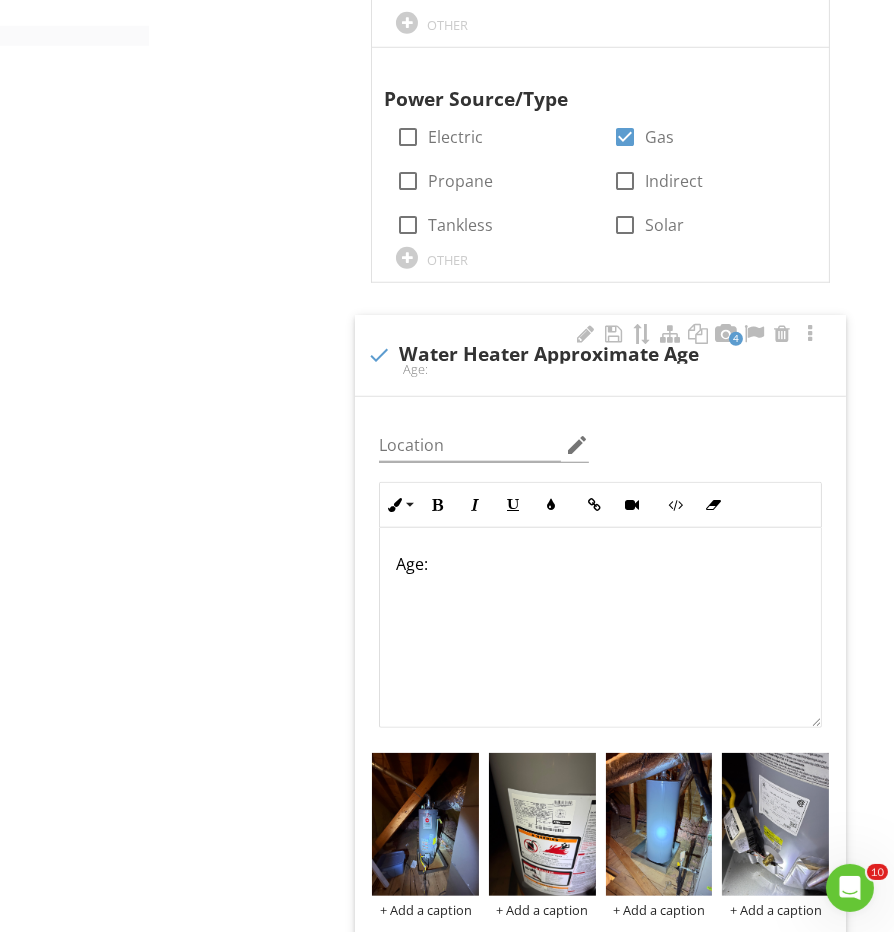 click on "Age:" at bounding box center [600, 564] 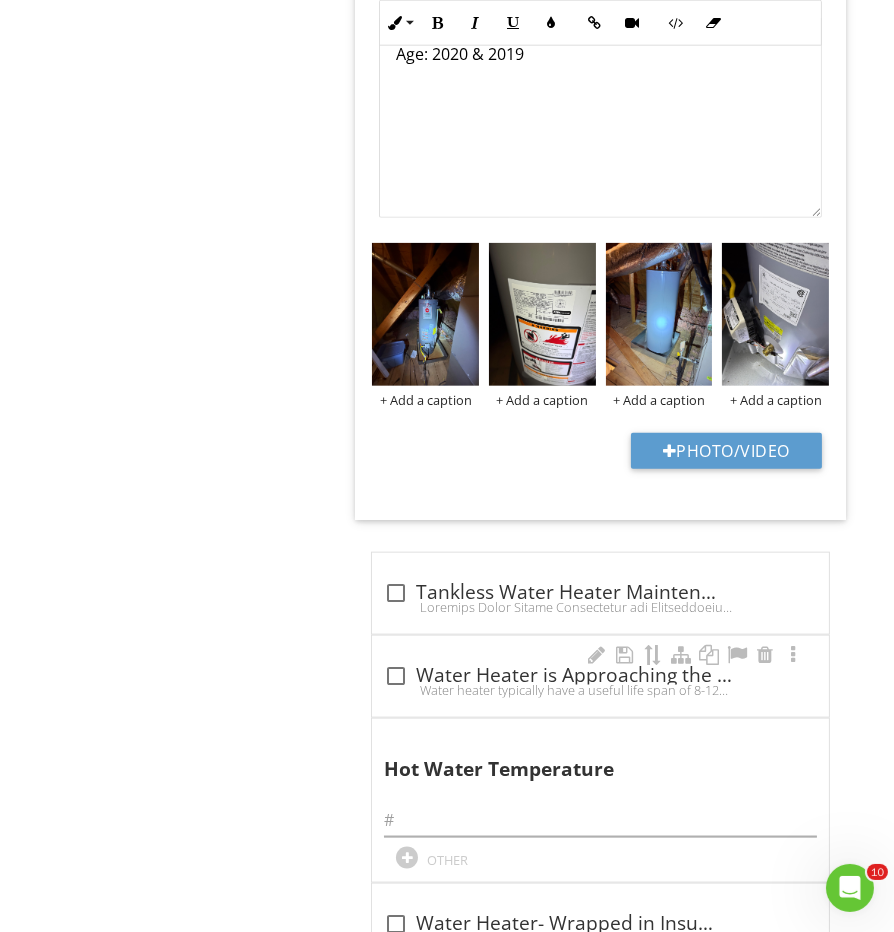 scroll, scrollTop: 2278, scrollLeft: 0, axis: vertical 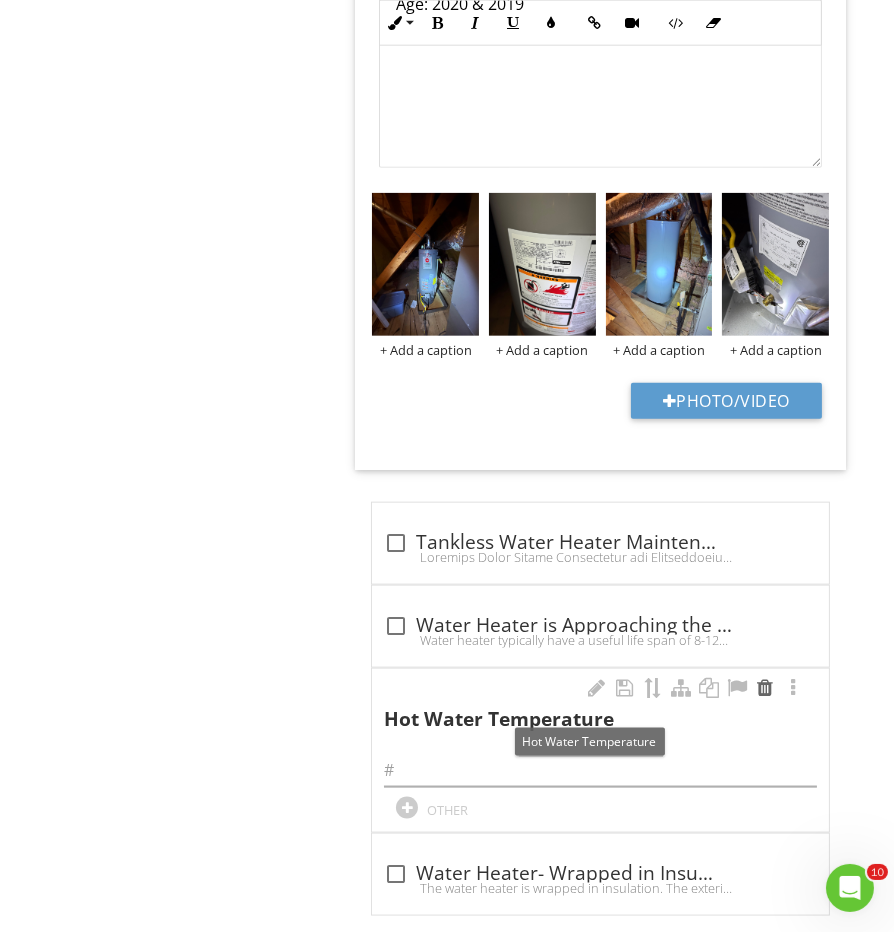 click at bounding box center (765, 688) 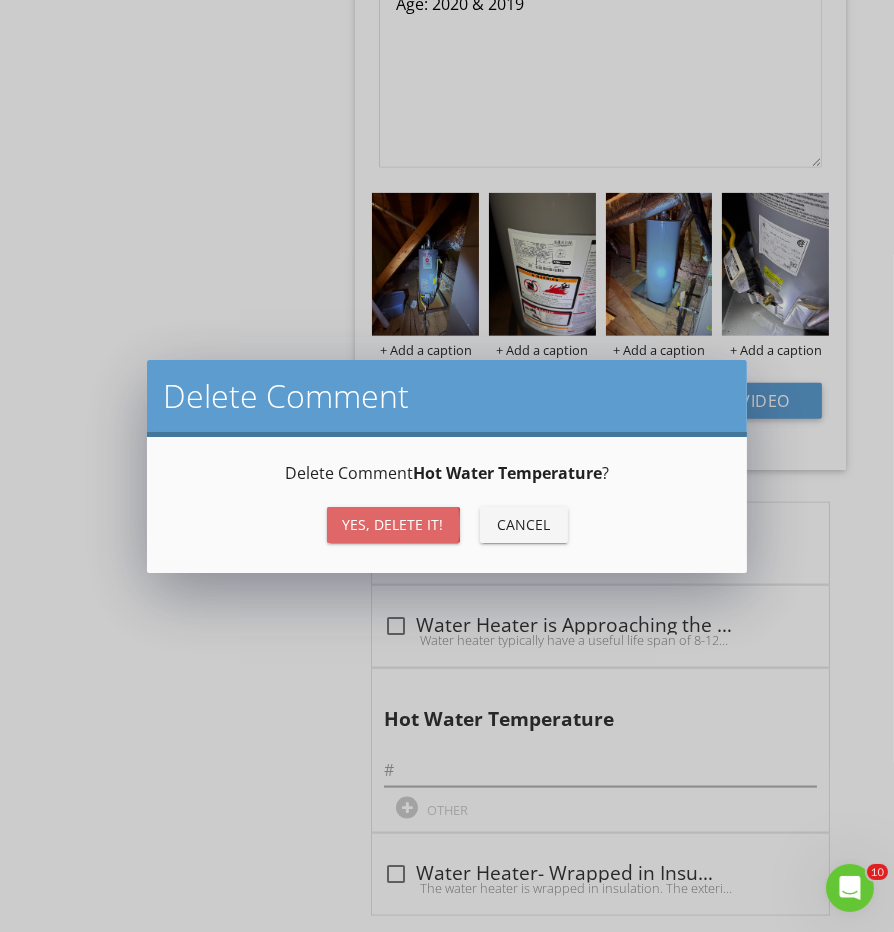 click on "Yes, Delete it!" at bounding box center (393, 524) 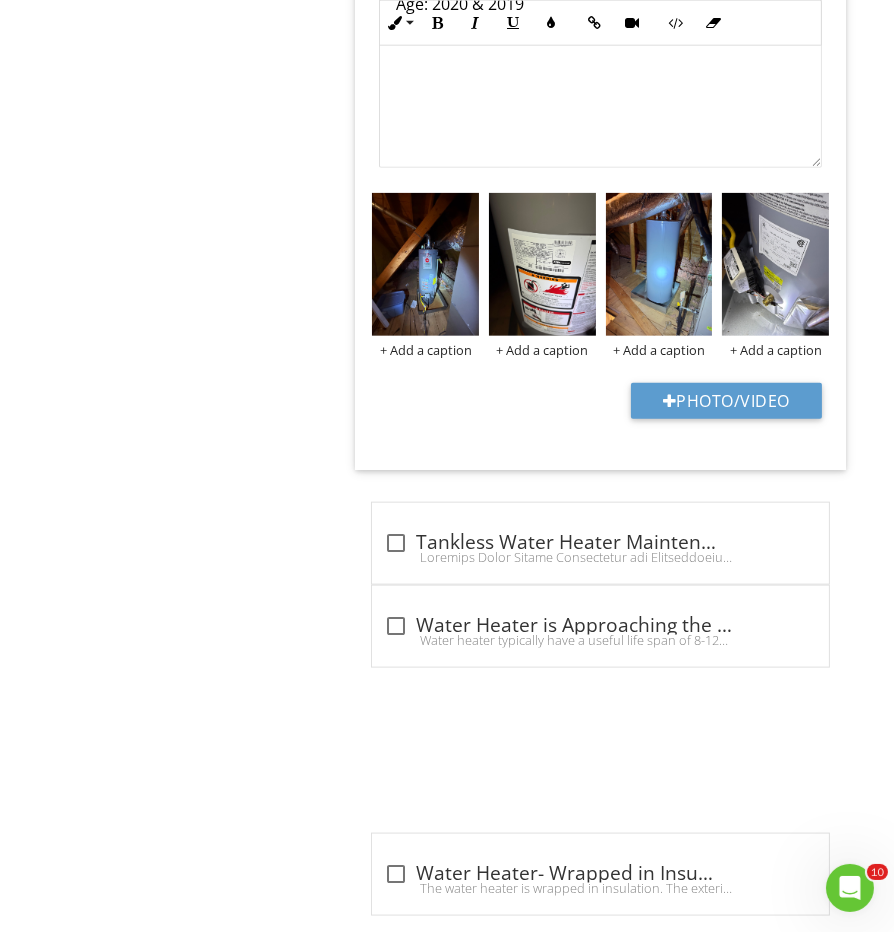 scroll, scrollTop: 801, scrollLeft: 0, axis: vertical 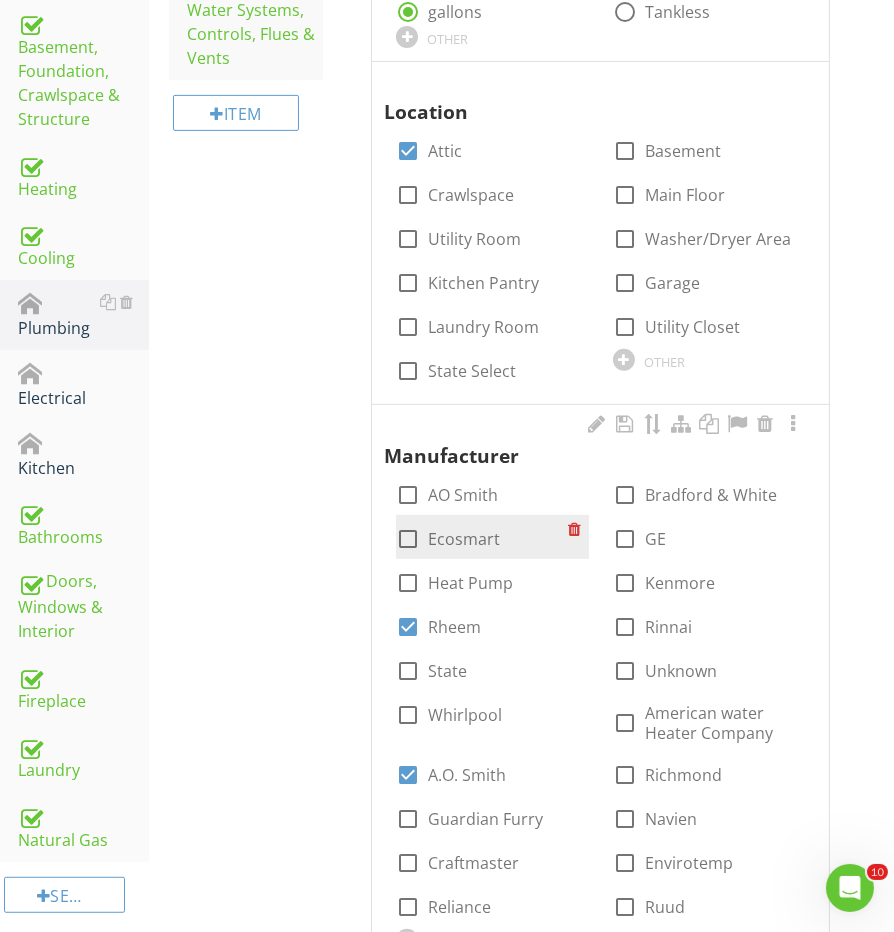 click at bounding box center [408, 539] 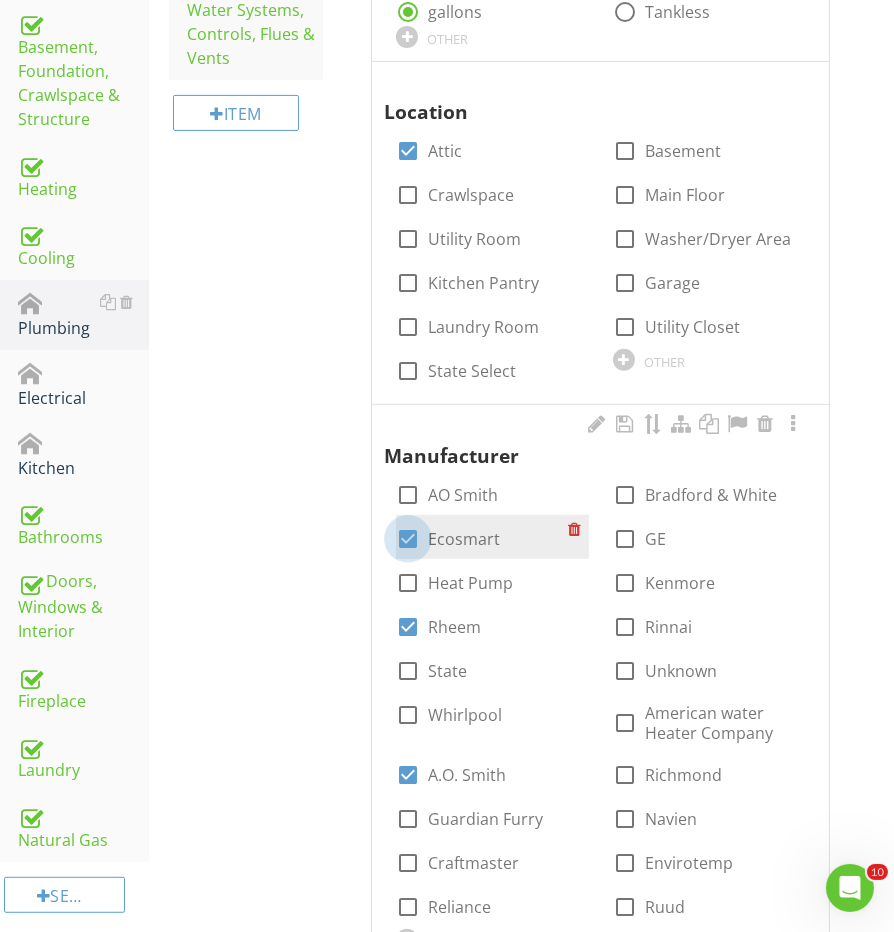 click at bounding box center [408, 539] 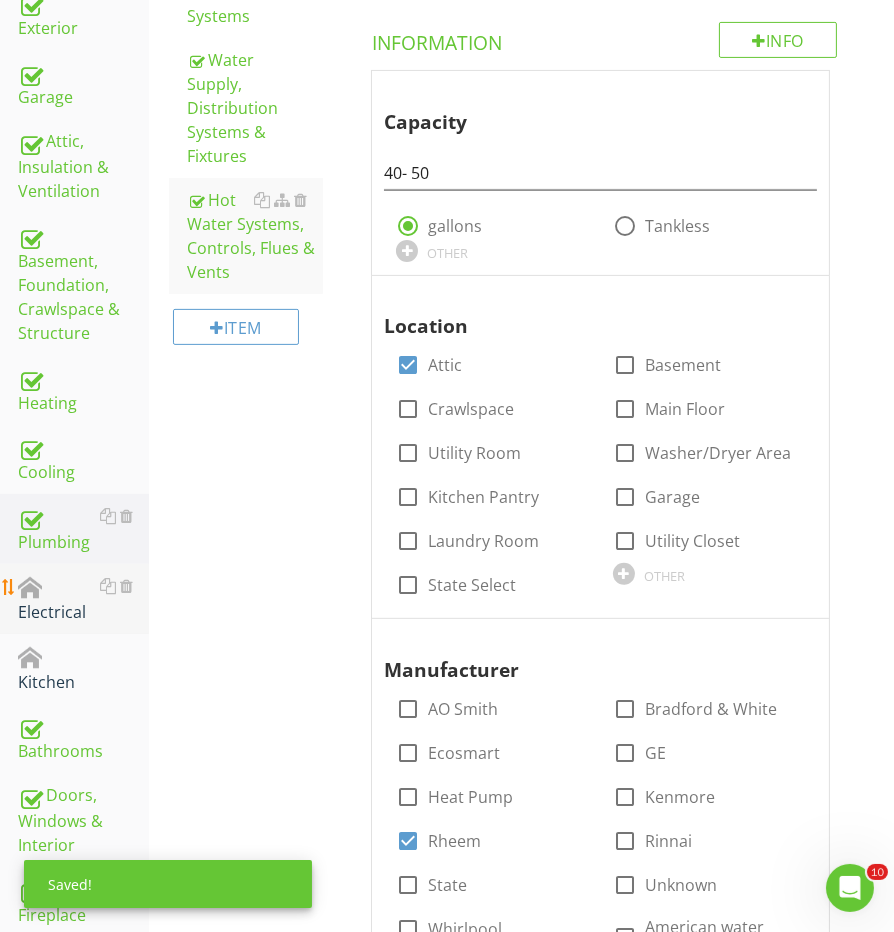 click on "Electrical" at bounding box center (83, 599) 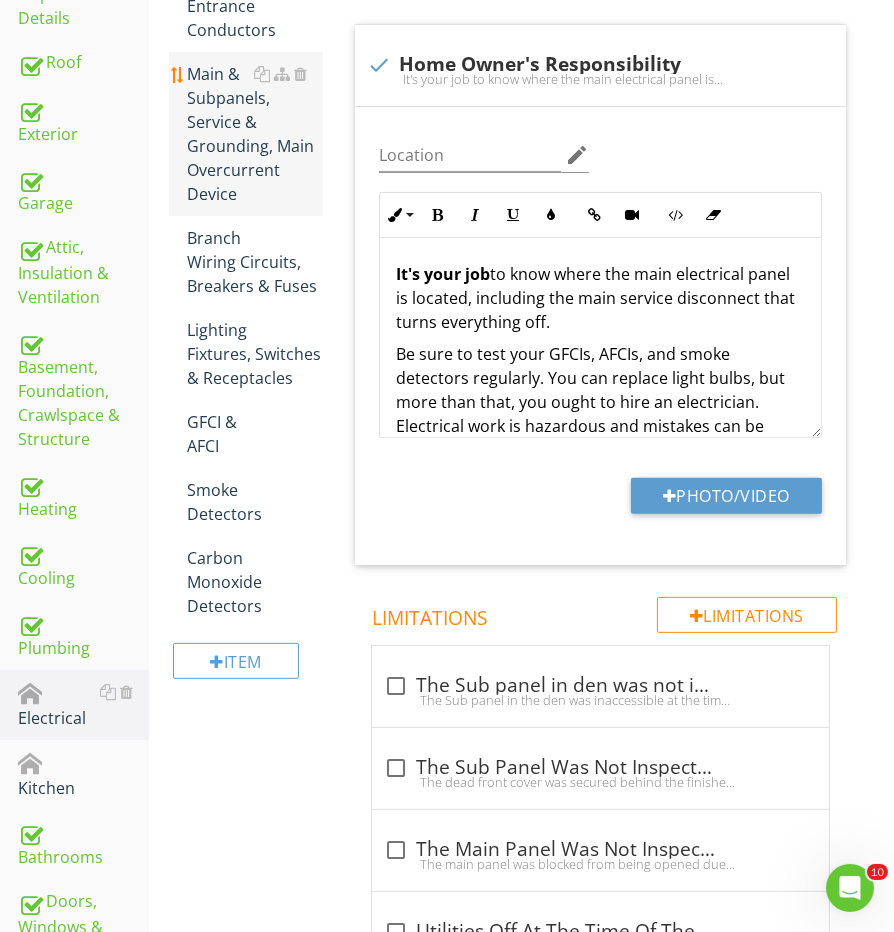 scroll, scrollTop: 331, scrollLeft: 0, axis: vertical 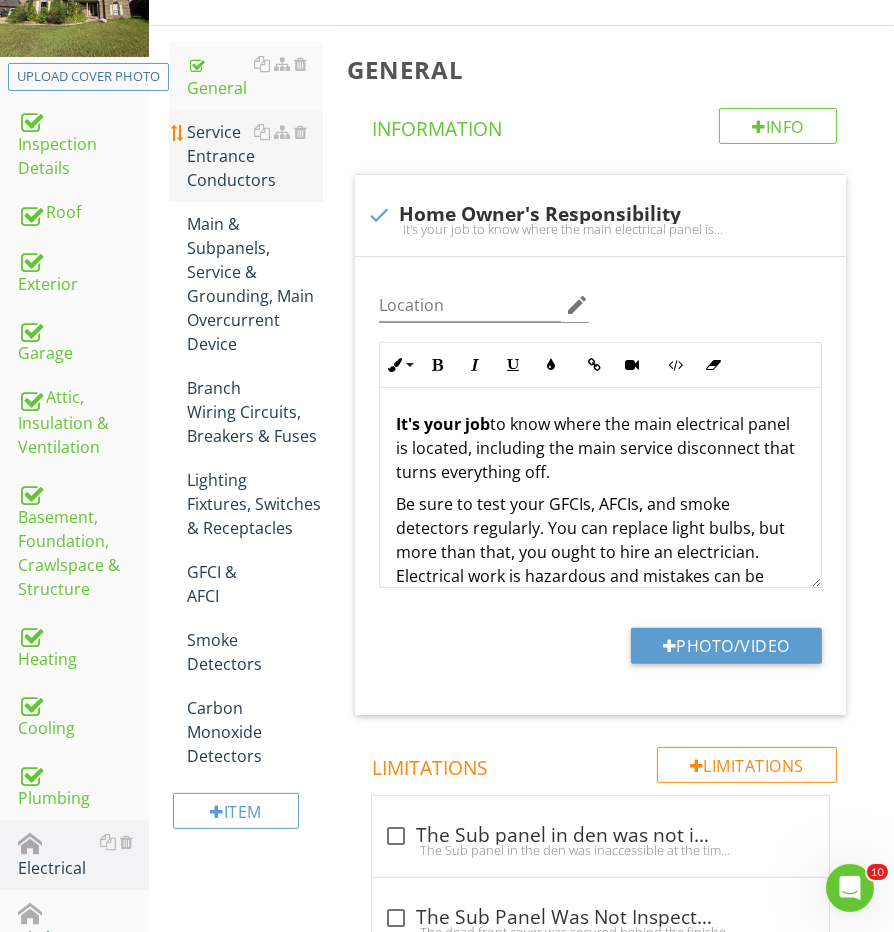 click on "Service Entrance Conductors" at bounding box center (255, 156) 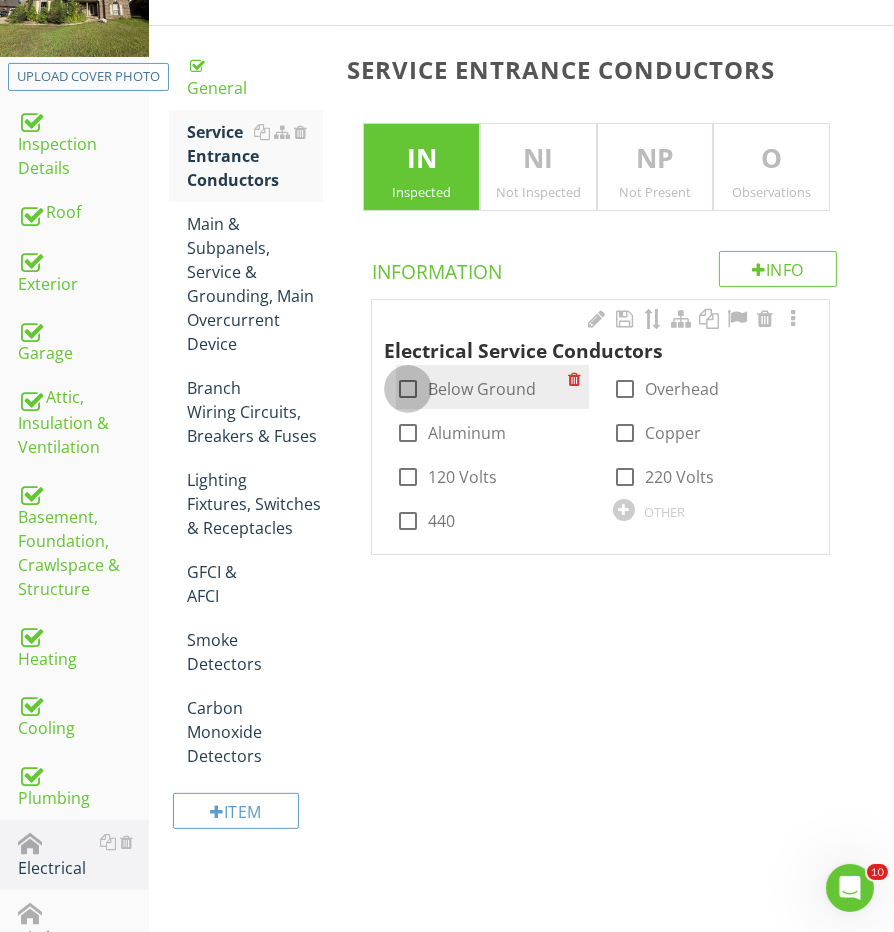 click at bounding box center [408, 389] 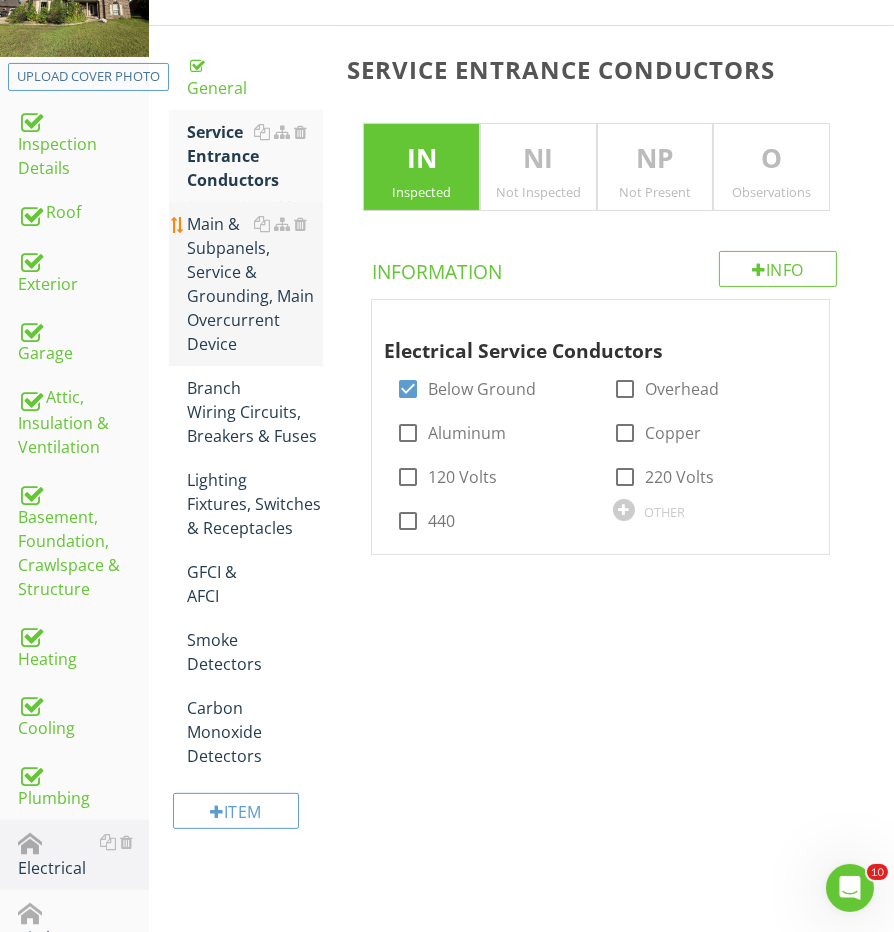 click on "Main & Subpanels, Service & Grounding, Main Overcurrent Device" at bounding box center (255, 284) 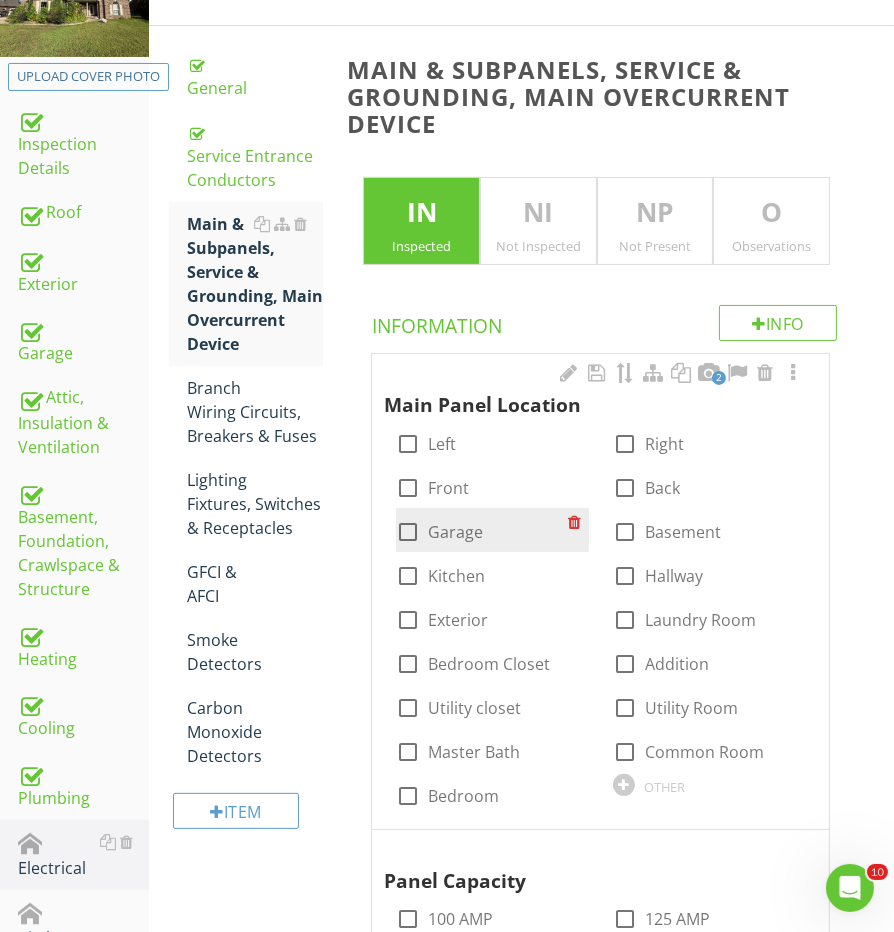 click on "Garage" at bounding box center [455, 532] 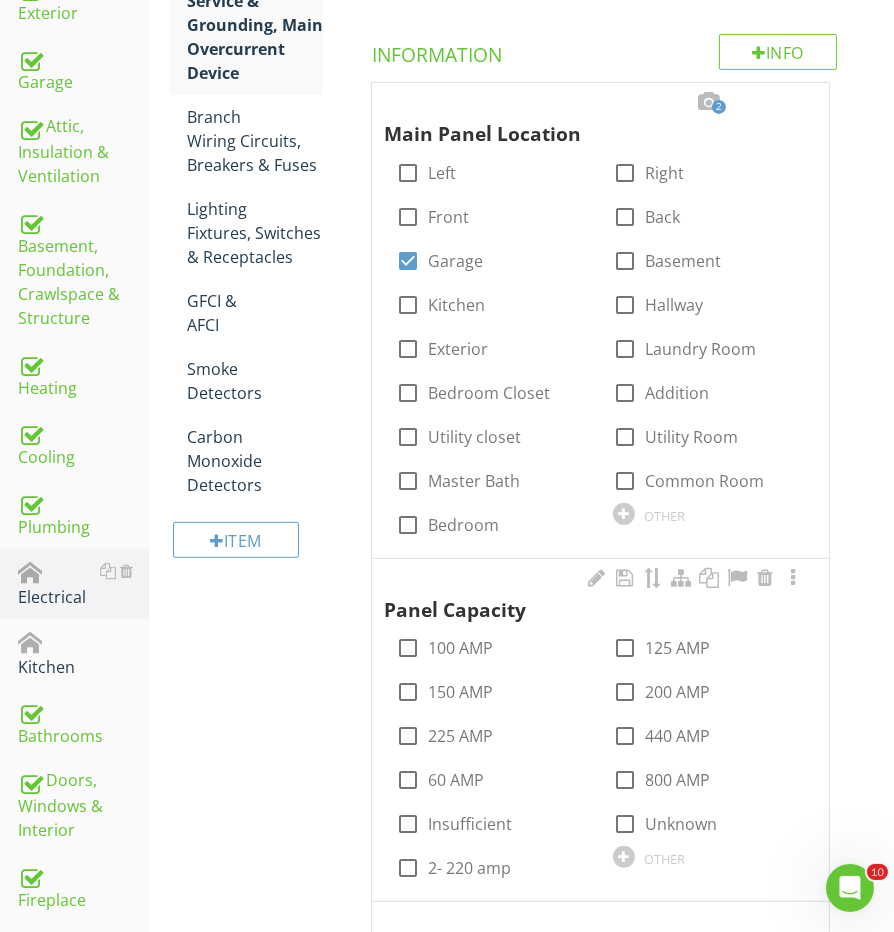scroll, scrollTop: 651, scrollLeft: 0, axis: vertical 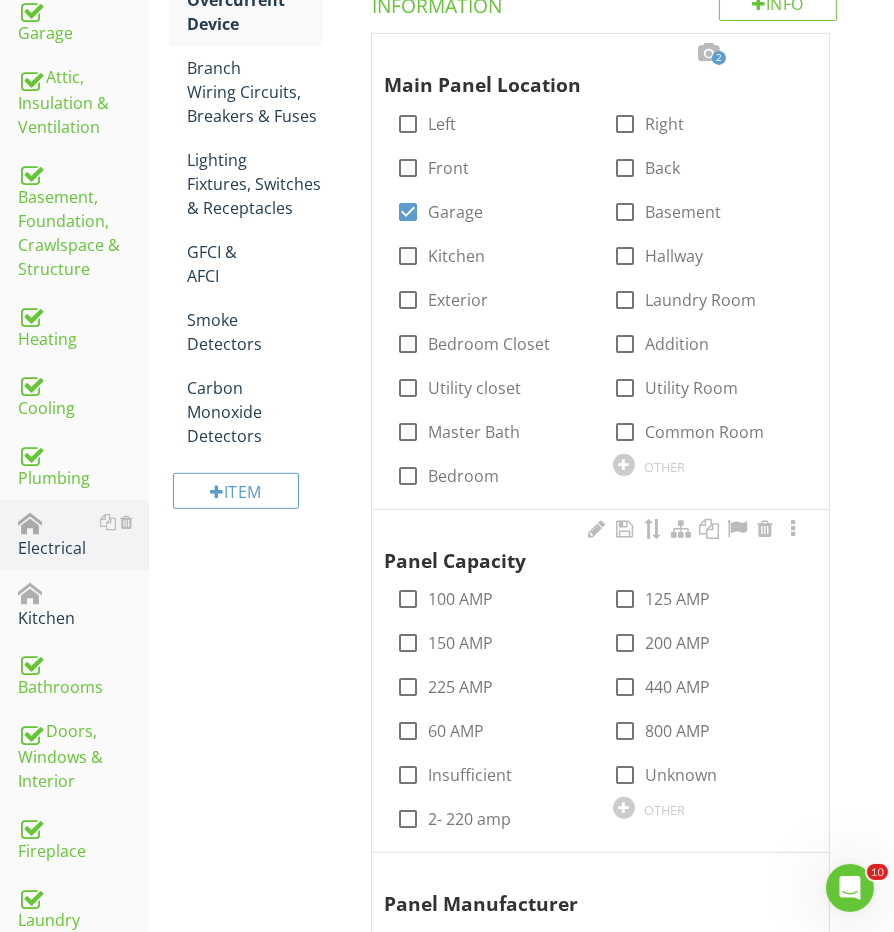 click on "check_box_outline_blank 200 AMP" at bounding box center (709, 641) 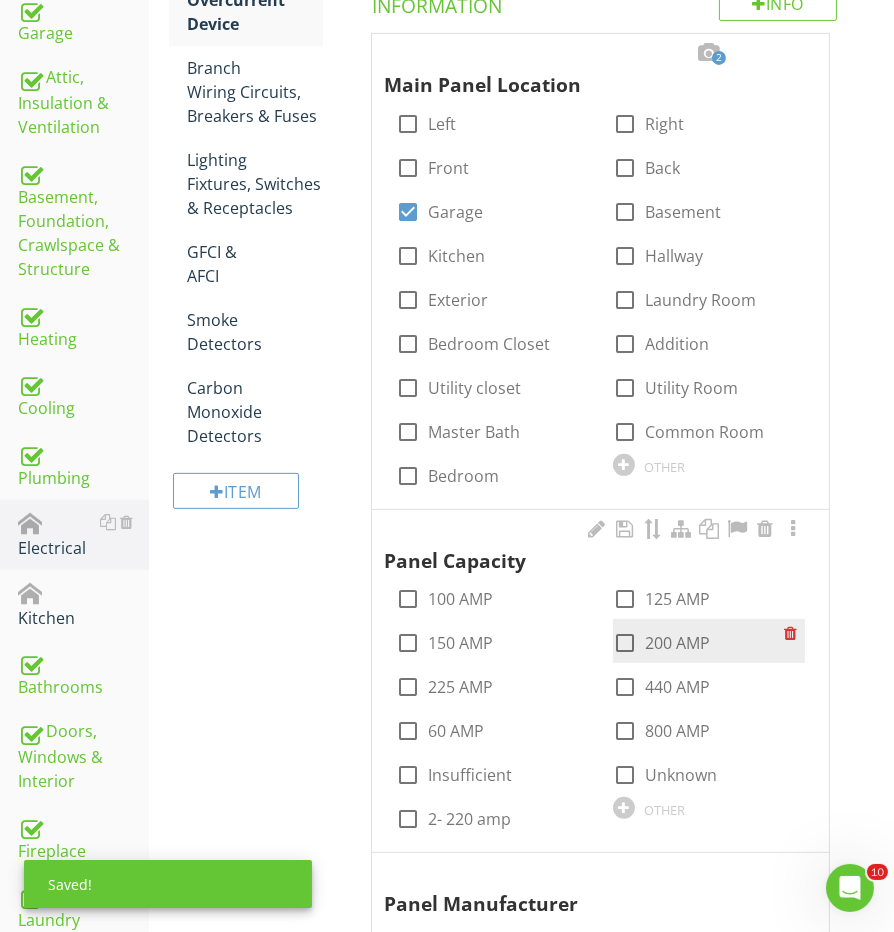 click at bounding box center [625, 643] 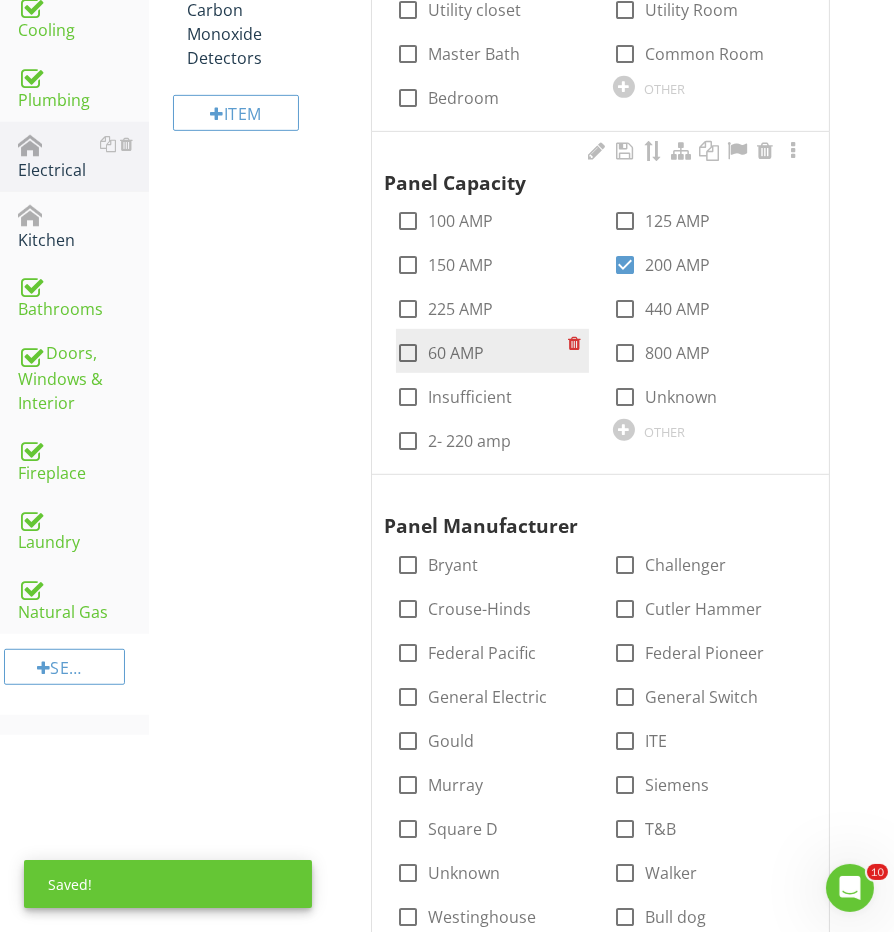 scroll, scrollTop: 1037, scrollLeft: 0, axis: vertical 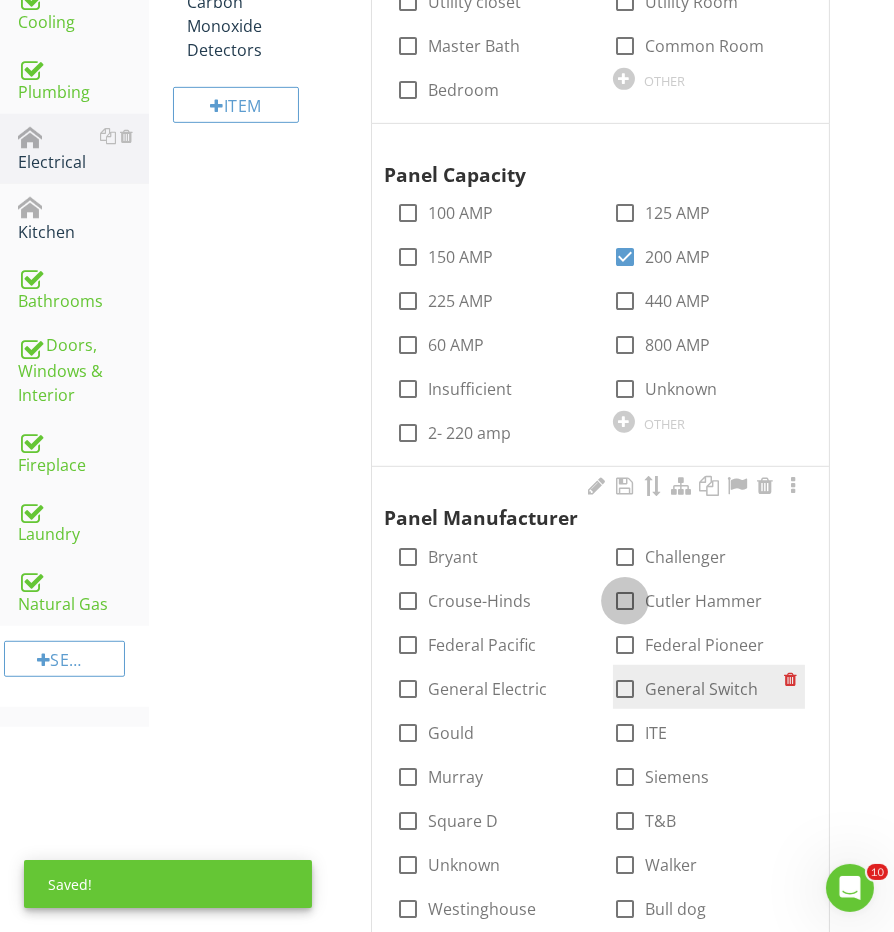 drag, startPoint x: 628, startPoint y: 603, endPoint x: 638, endPoint y: 664, distance: 61.81424 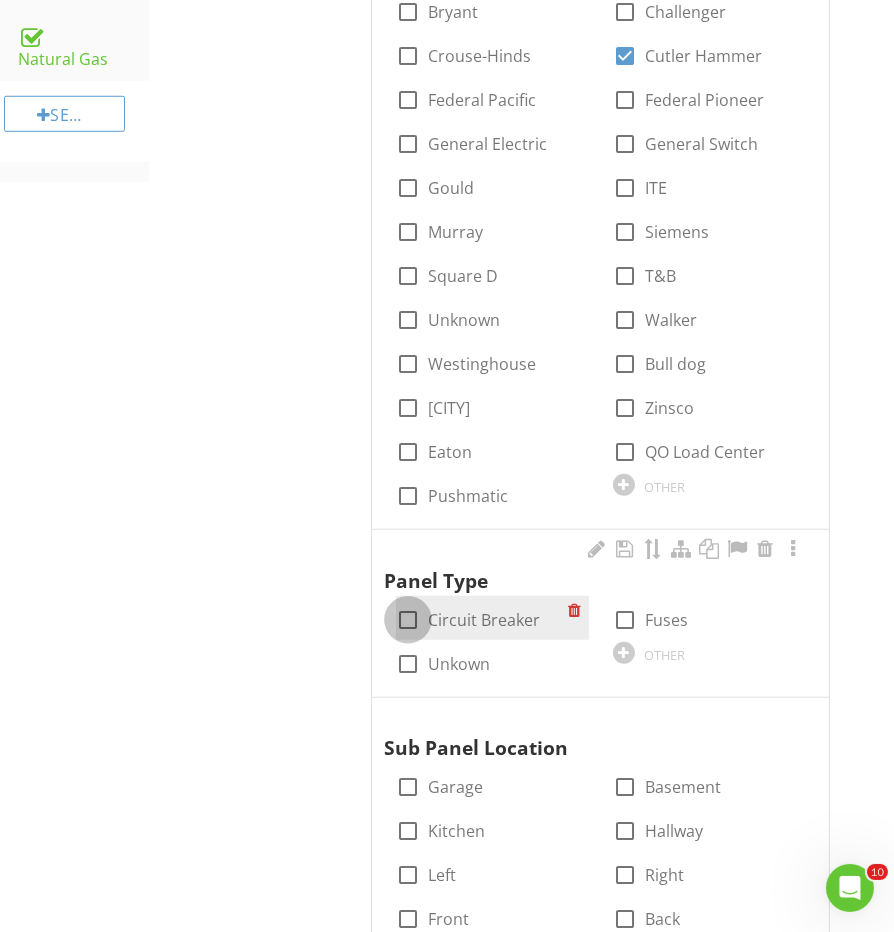 click at bounding box center [408, 620] 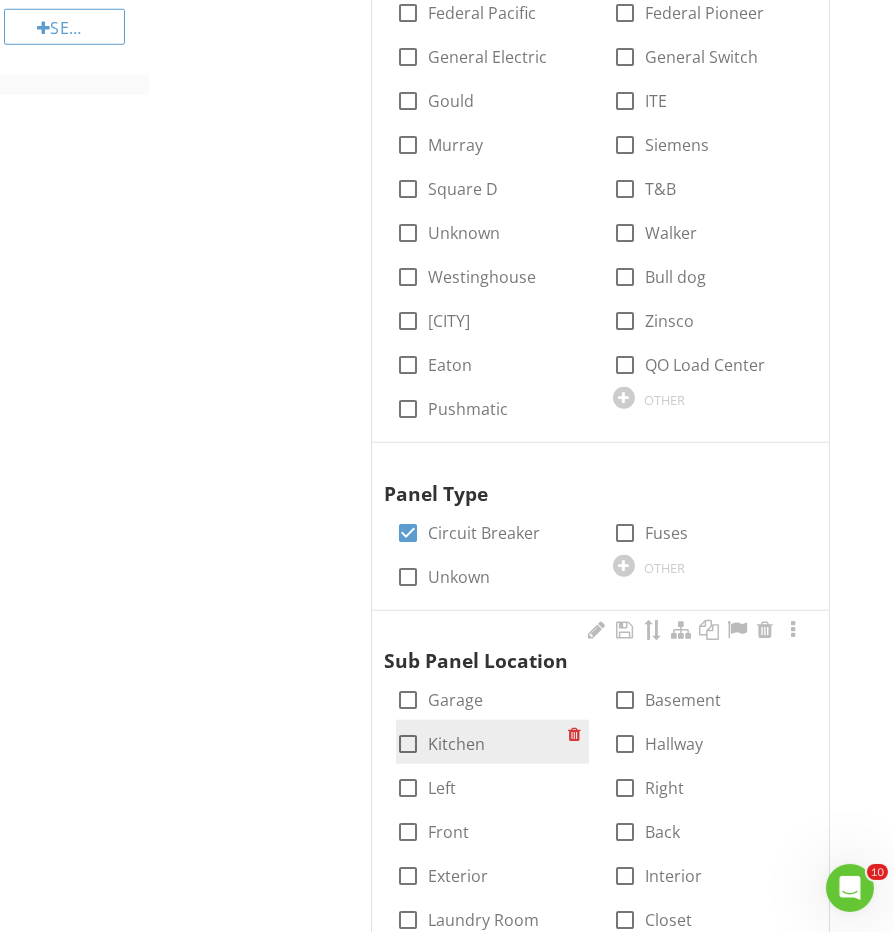 scroll, scrollTop: 1718, scrollLeft: 0, axis: vertical 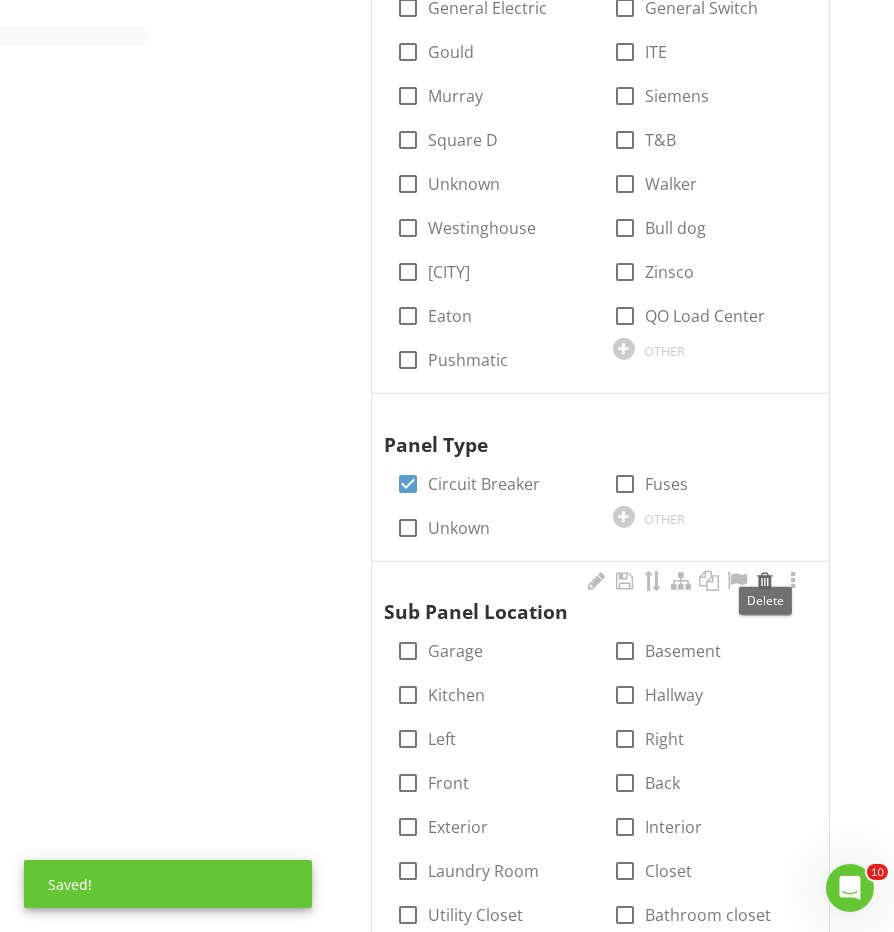 click at bounding box center [765, 581] 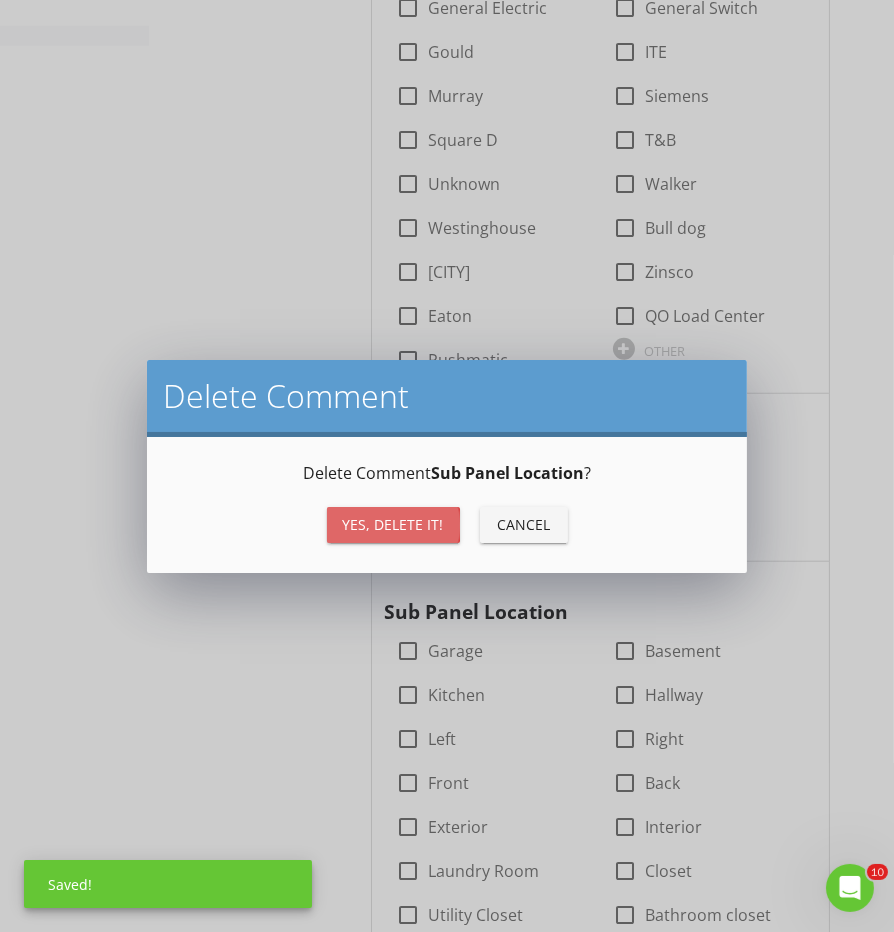 click on "Yes, Delete it!" at bounding box center (393, 524) 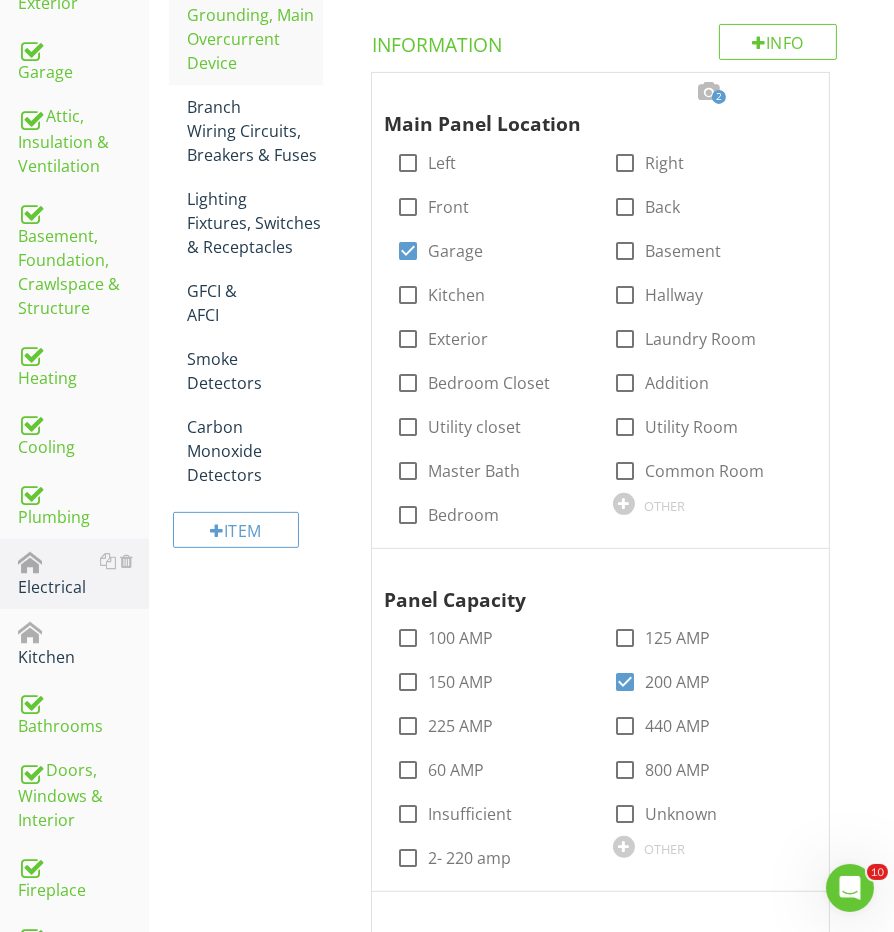 scroll, scrollTop: 550, scrollLeft: 0, axis: vertical 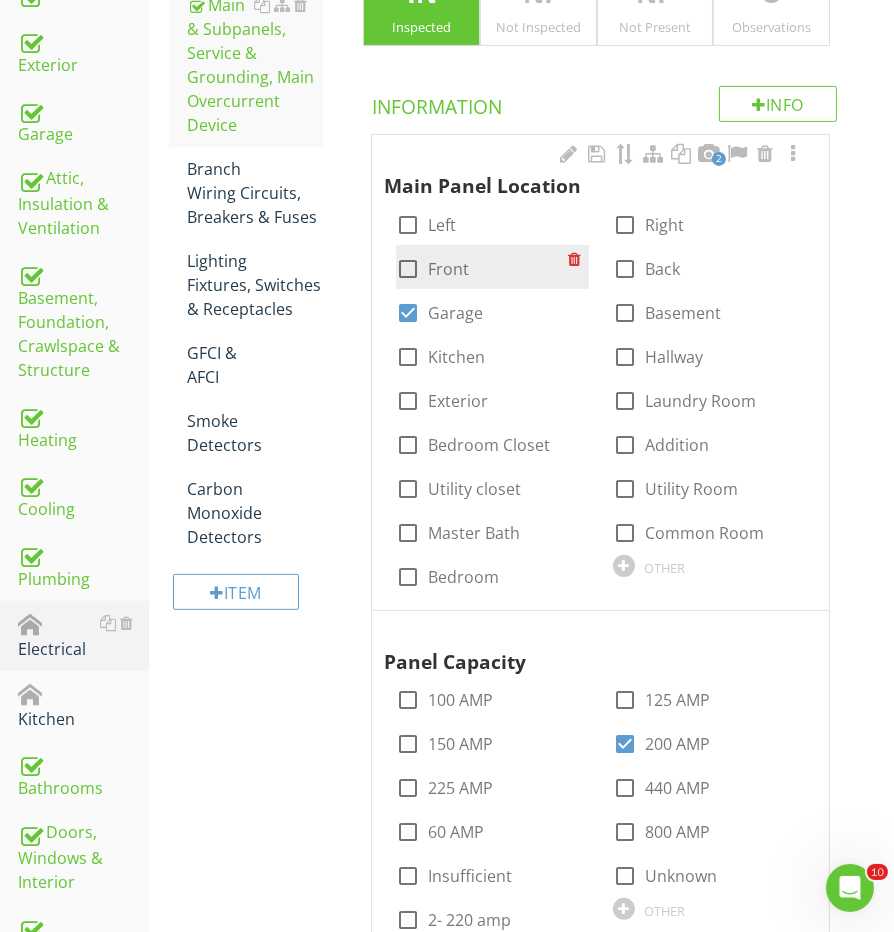 click at bounding box center (408, 269) 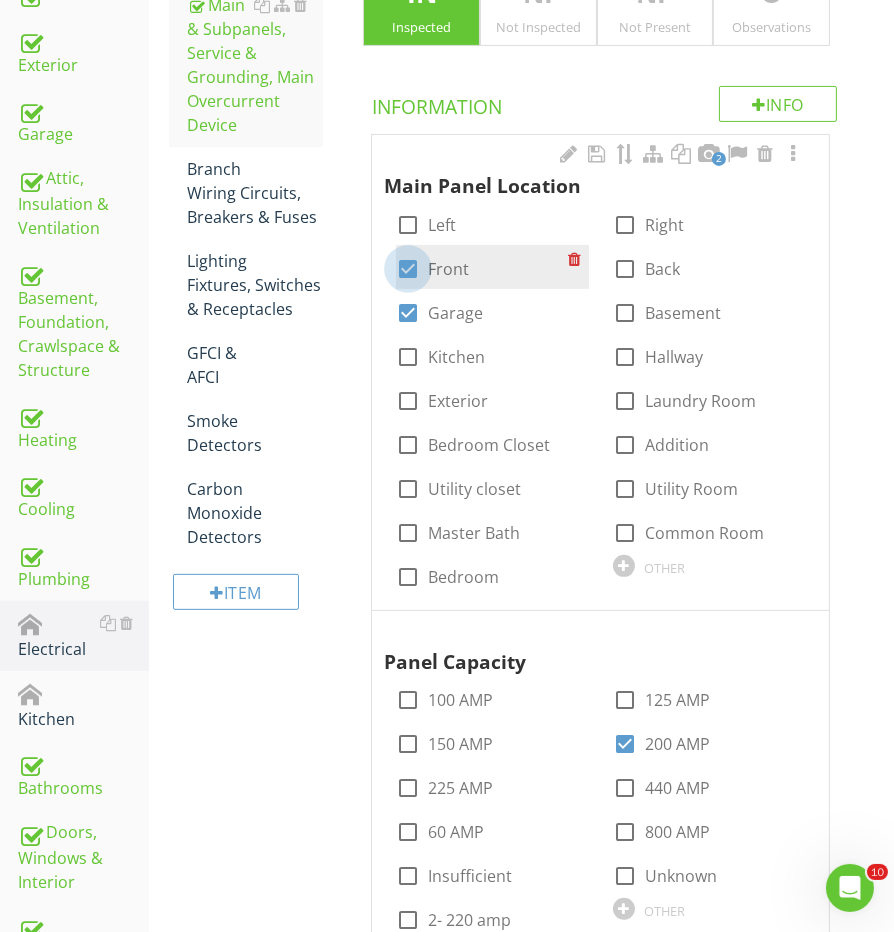 click at bounding box center (408, 269) 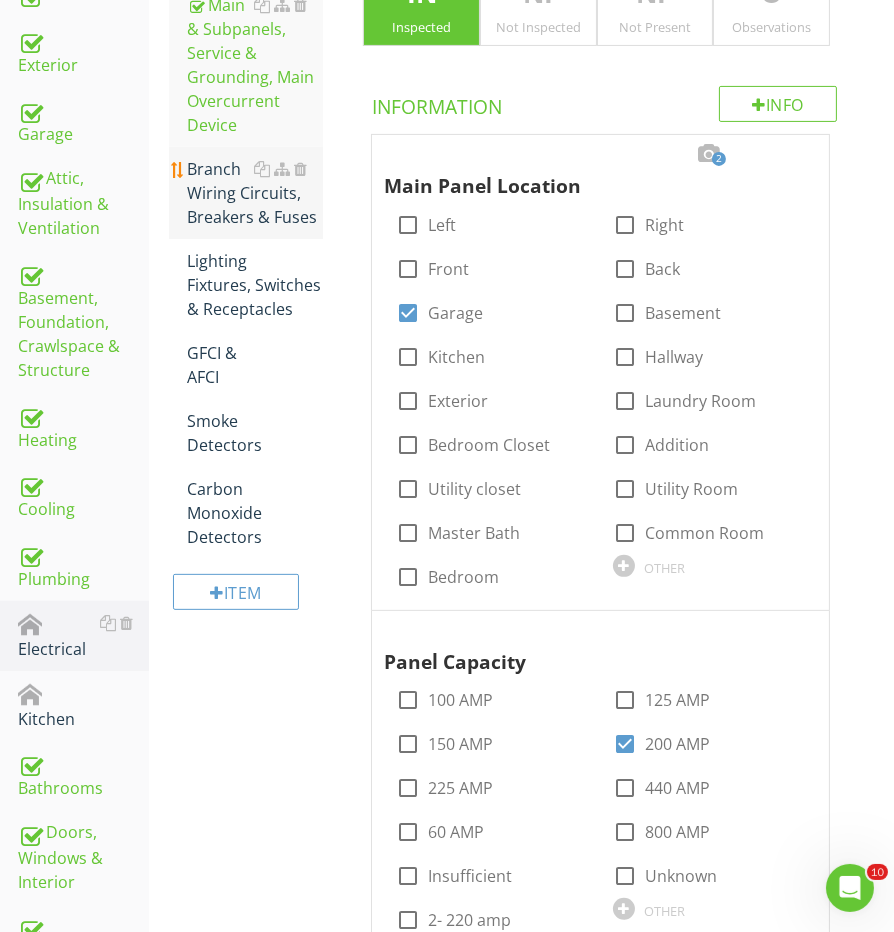 click on "Branch Wiring Circuits, Breakers & Fuses" at bounding box center [255, 193] 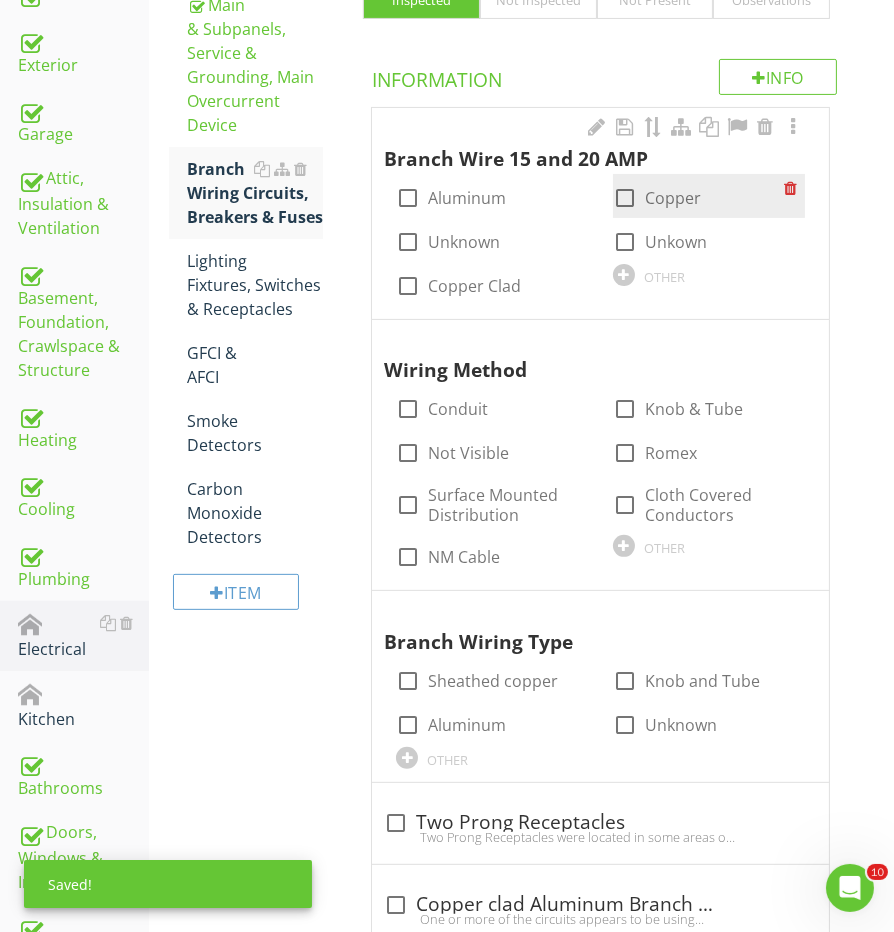 click at bounding box center (625, 198) 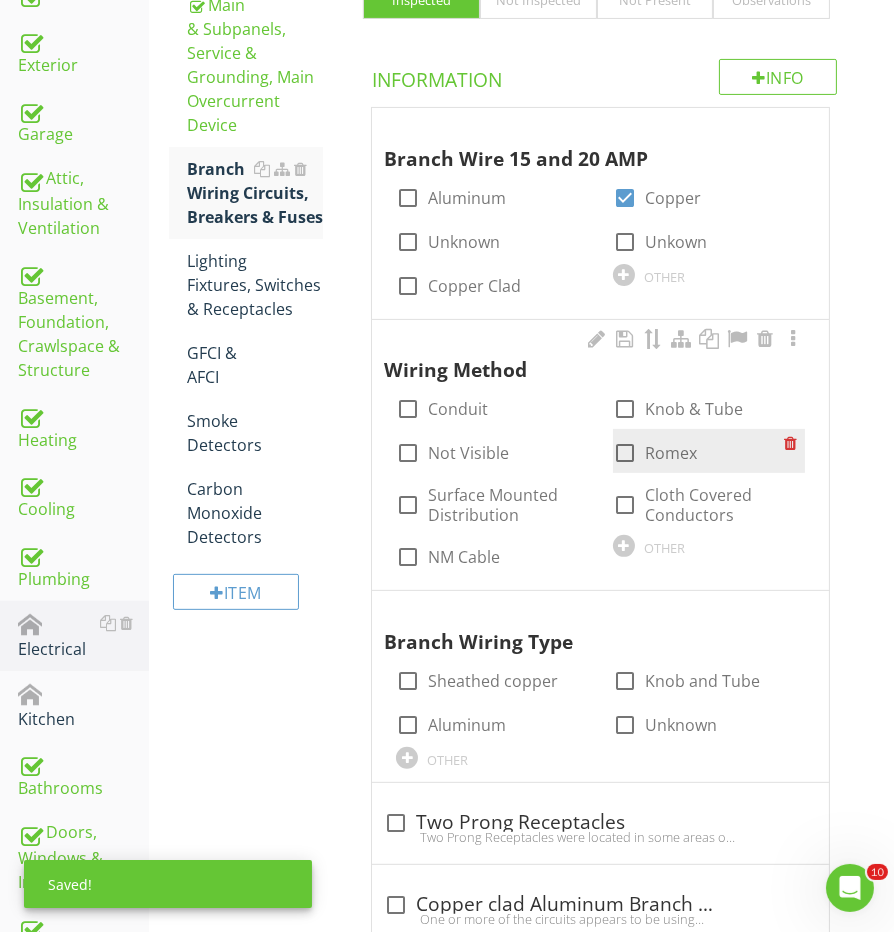 click at bounding box center (625, 453) 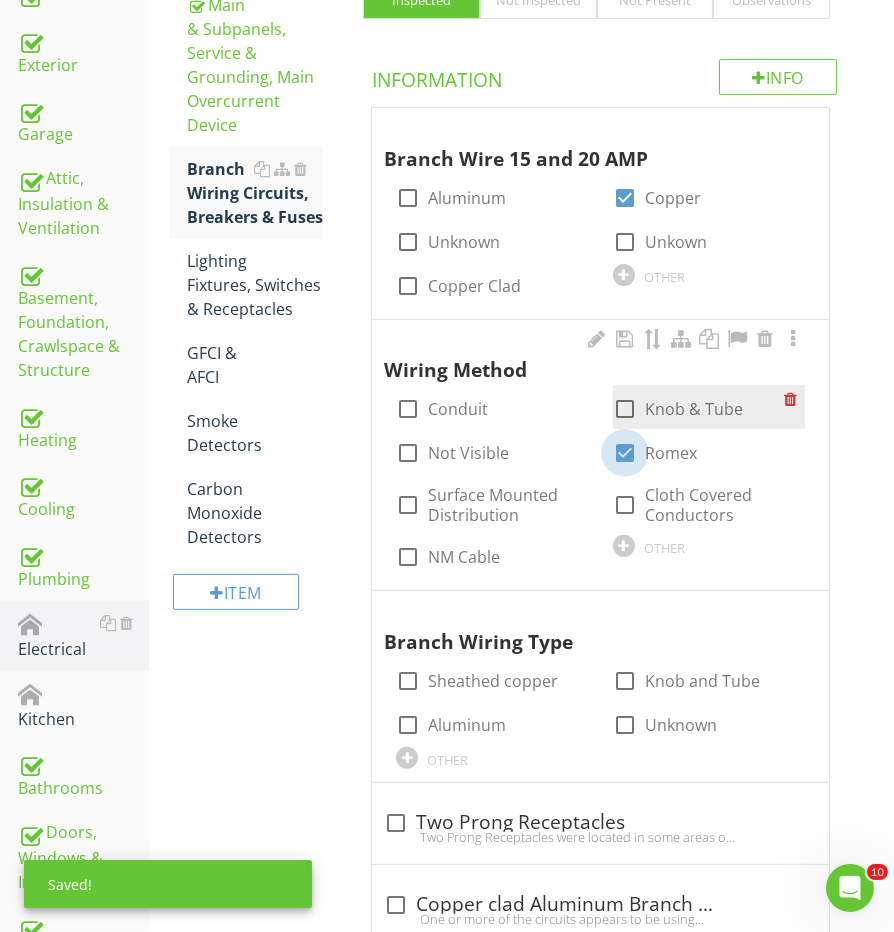 scroll, scrollTop: 548, scrollLeft: 16, axis: both 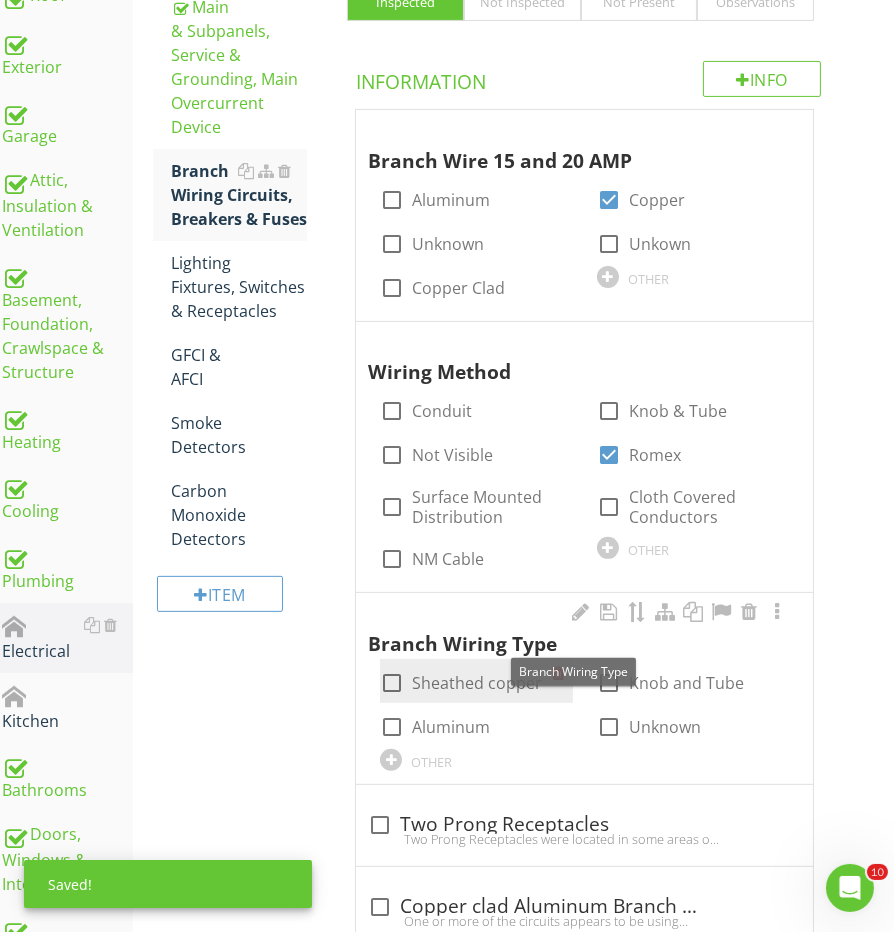 click at bounding box center [392, 683] 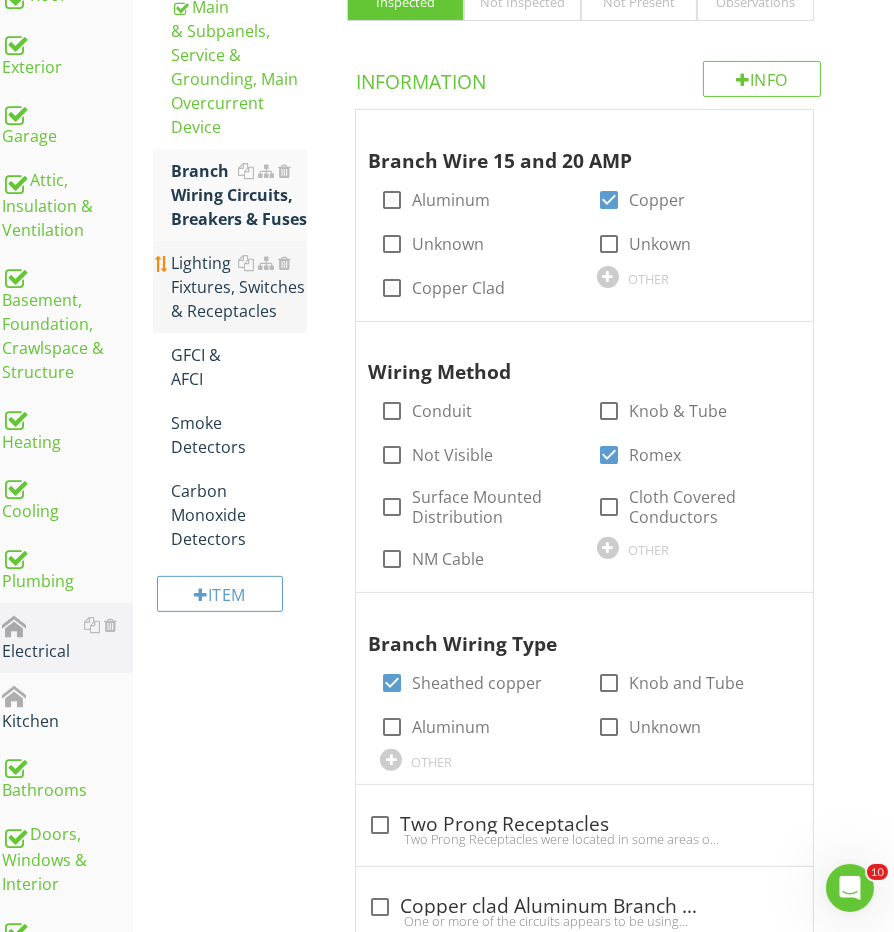 click on "Lighting Fixtures, Switches & Receptacles" at bounding box center (239, 287) 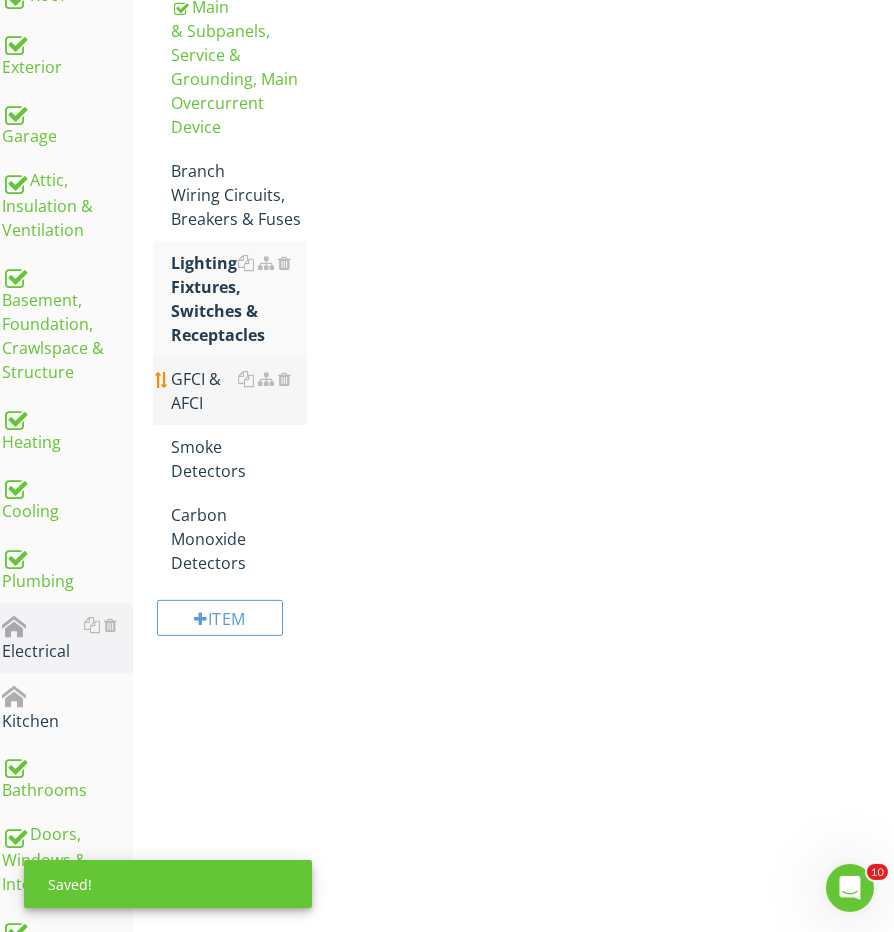 click on "GFCI & AFCI" at bounding box center (239, 391) 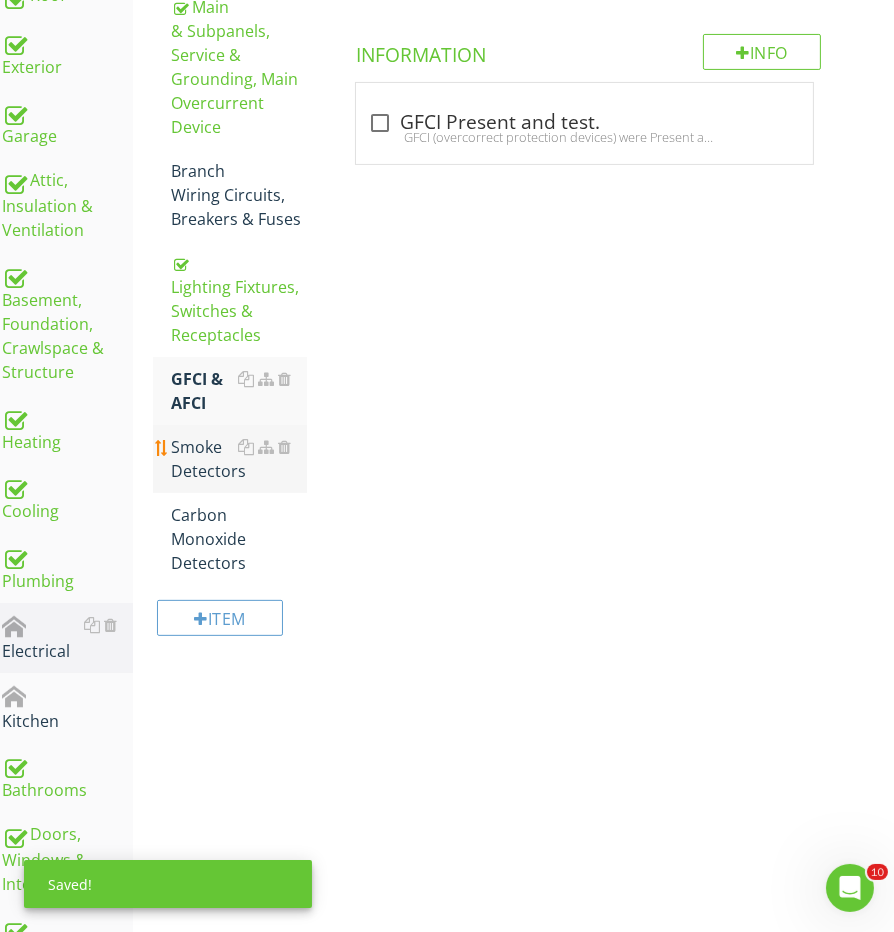 click on "Smoke Detectors" at bounding box center [239, 459] 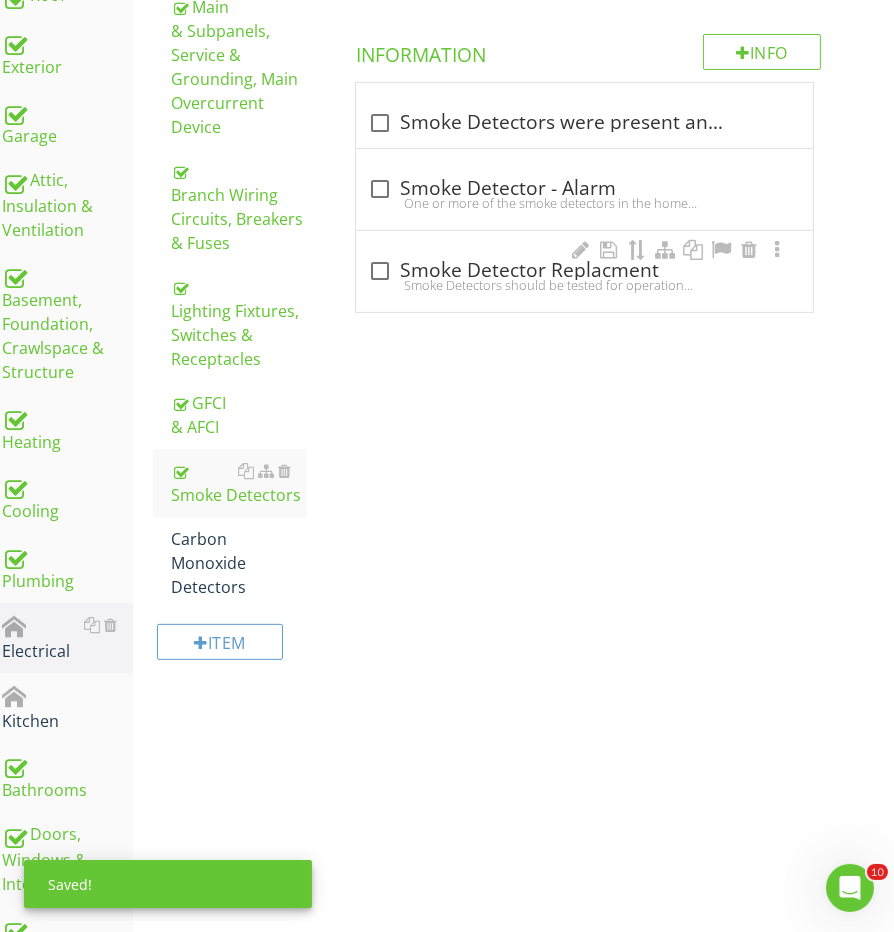 click on "check_box_outline_blank
Smoke Detector Replacment
Smoke Detectors should be tested for operation annually and replaced per manufacture recommendations(typically every 5-10 years). I recommend replacing all smoke detectors upon the purchase of the home and verifying smoke detectors are installed and working in all of the required locations. Install smoke alarms inside each bedroom, outside each sleeping area and on every level of the home, including the basement. On levels without bedrooms, install alarms in the living room (or den or family room) or near the stairway to the upper level, or in both locations.These detectors should be tested on a scheduled basis." at bounding box center (584, 271) 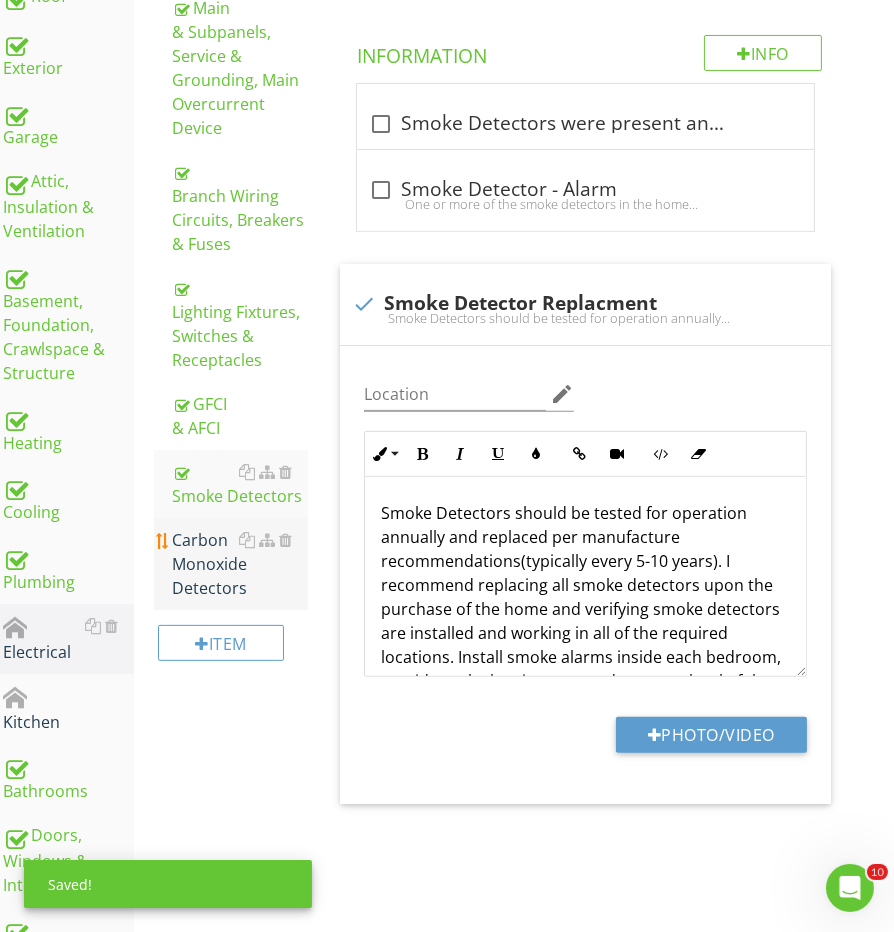 click on "Carbon Monoxide Detectors" at bounding box center (240, 564) 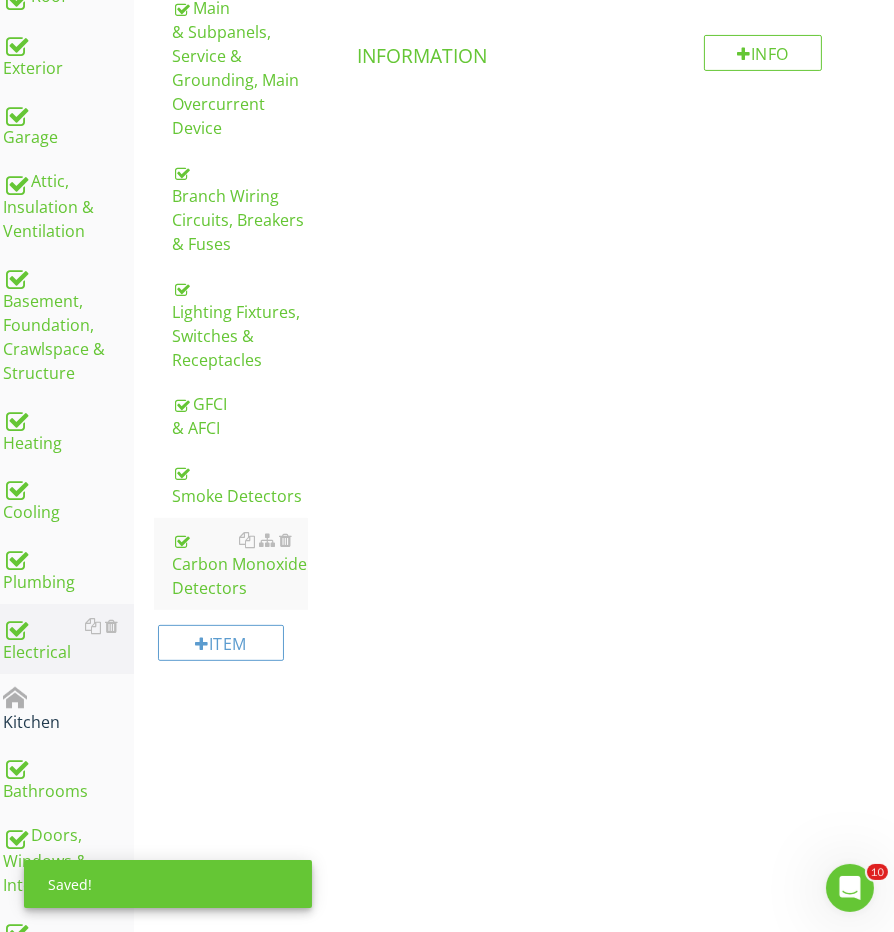 scroll, scrollTop: 523, scrollLeft: 15, axis: both 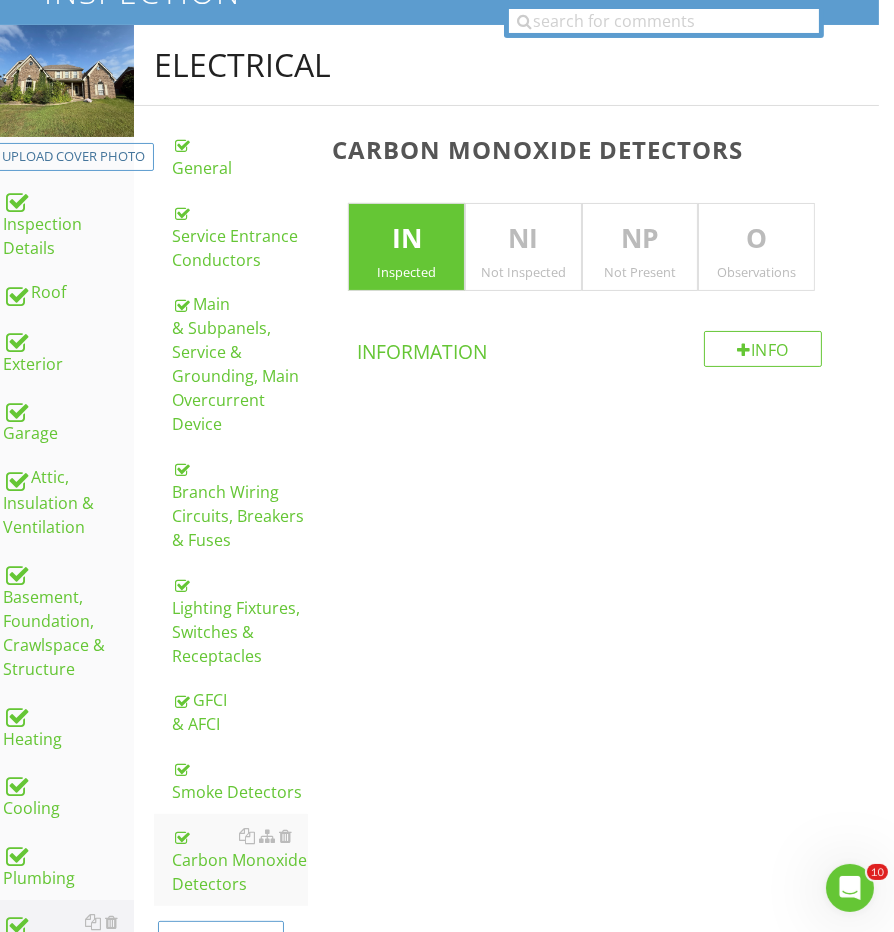 click on "O" at bounding box center (756, 239) 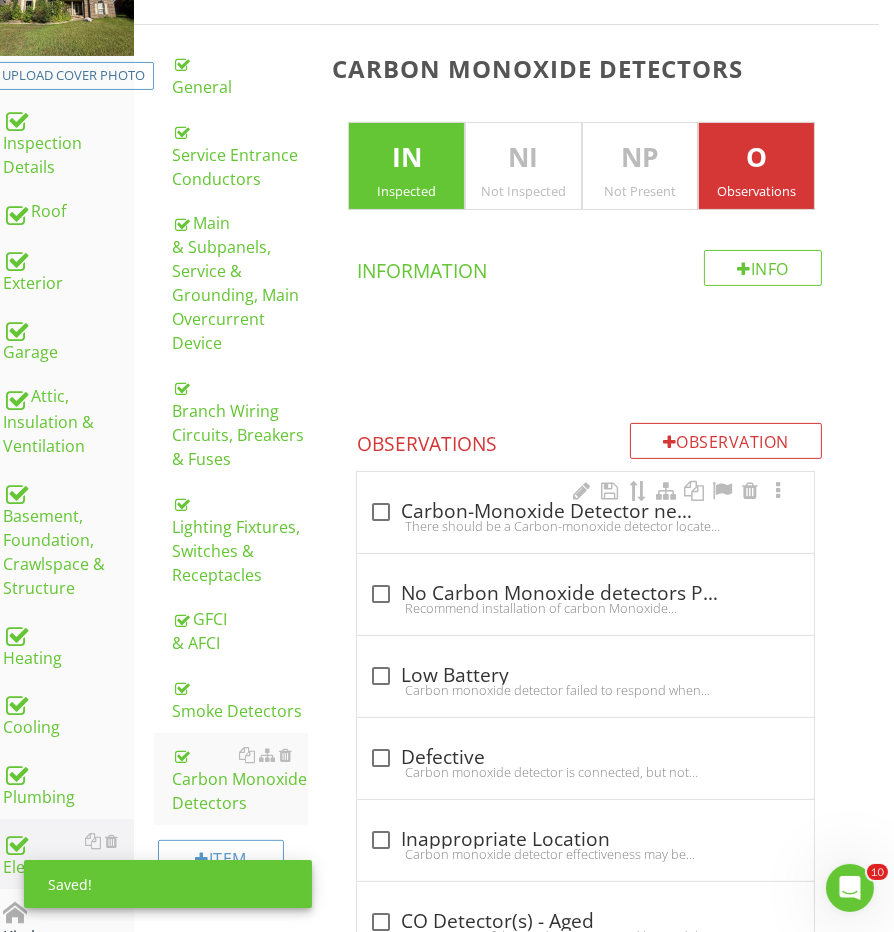click on "check_box_outline_blank
Carbon-Monoxide Detector needed" at bounding box center (585, 510) 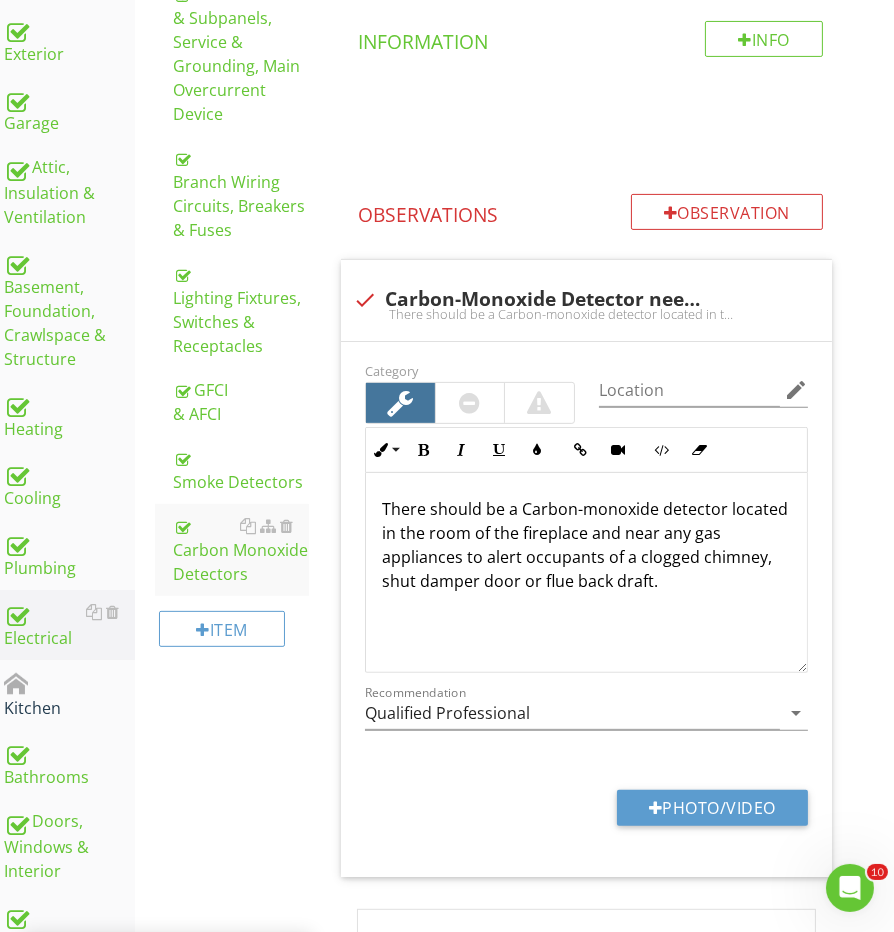 scroll, scrollTop: 747, scrollLeft: 14, axis: both 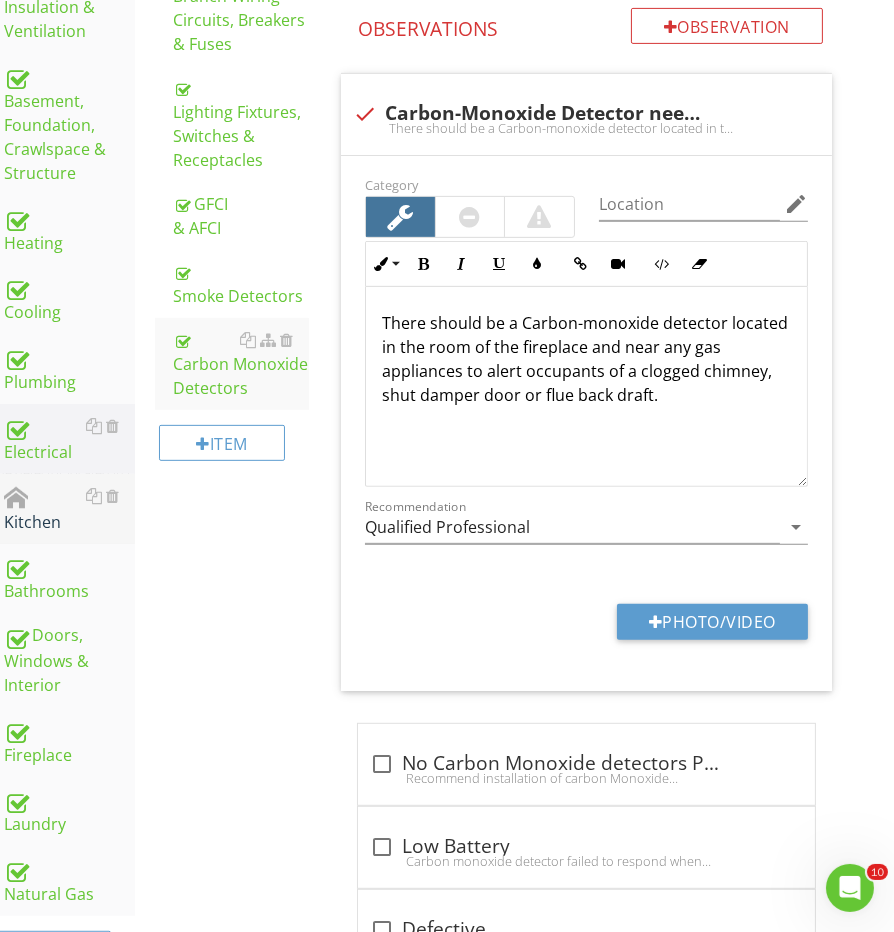 click on "Kitchen" at bounding box center (69, 509) 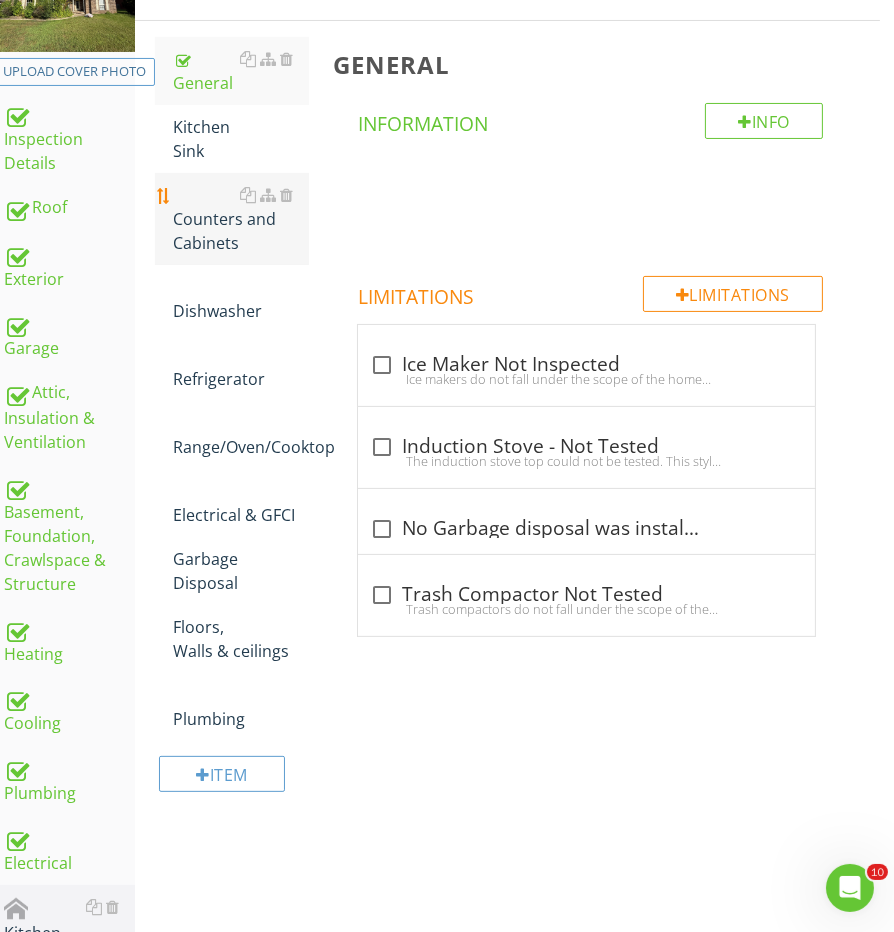 scroll, scrollTop: 288, scrollLeft: 14, axis: both 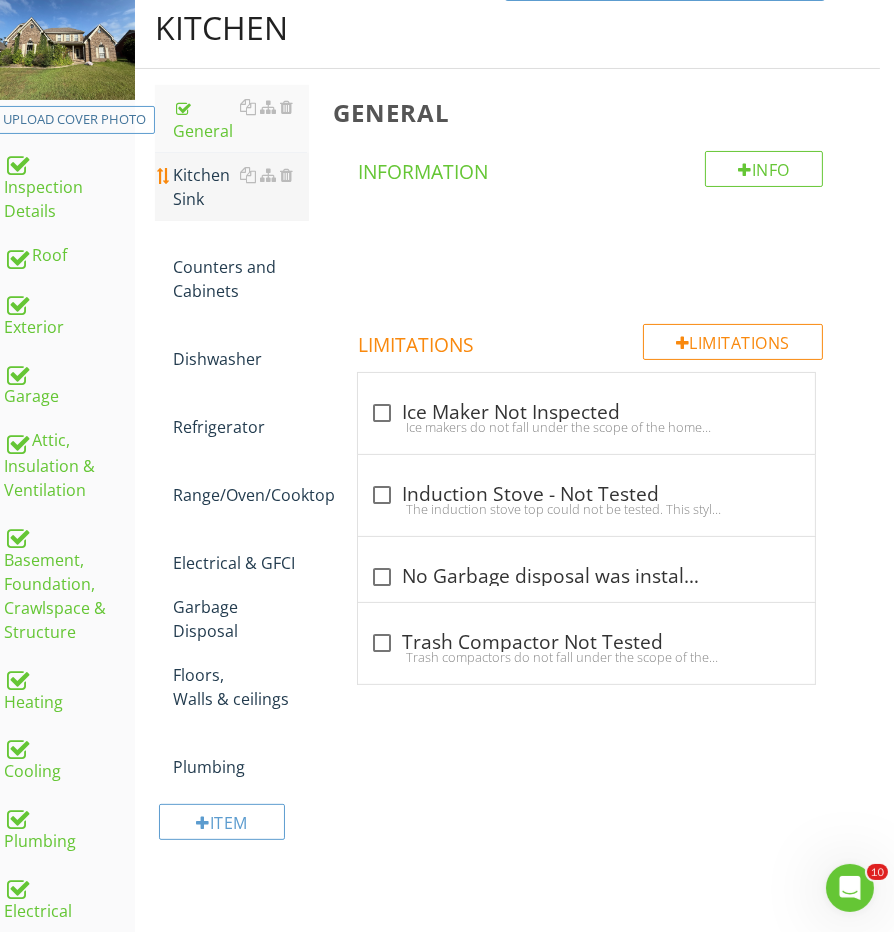 click on "Kitchen Sink" at bounding box center [241, 187] 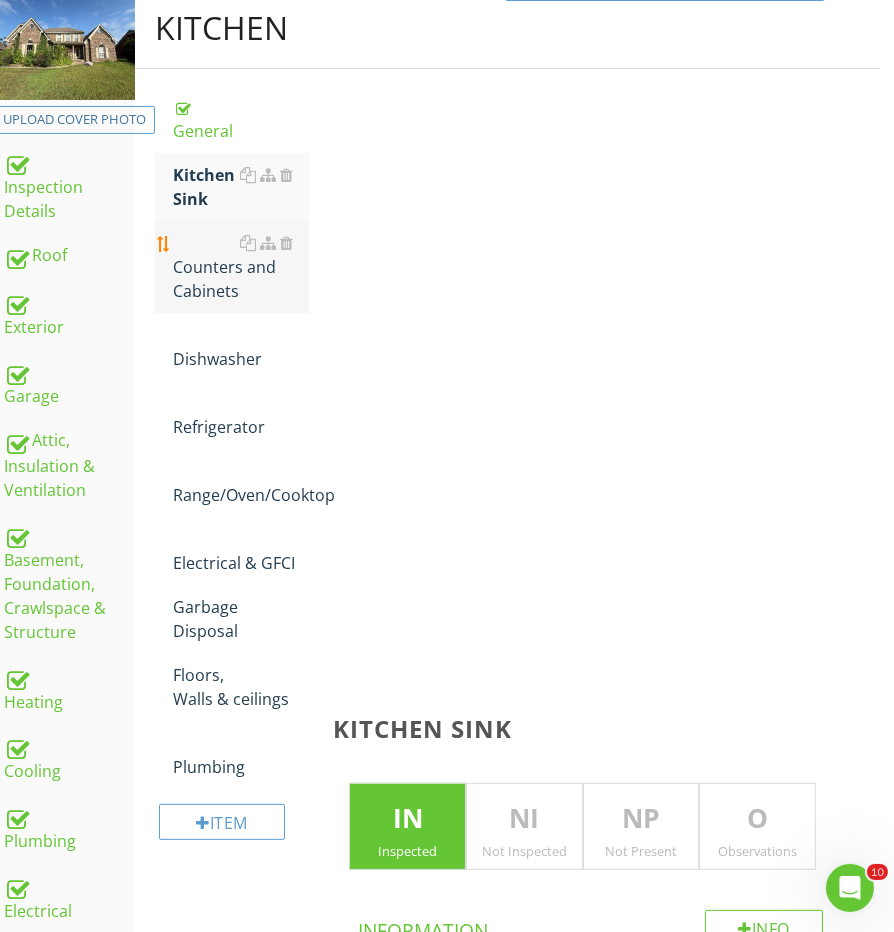 click on "Counters and Cabinets" at bounding box center (241, 267) 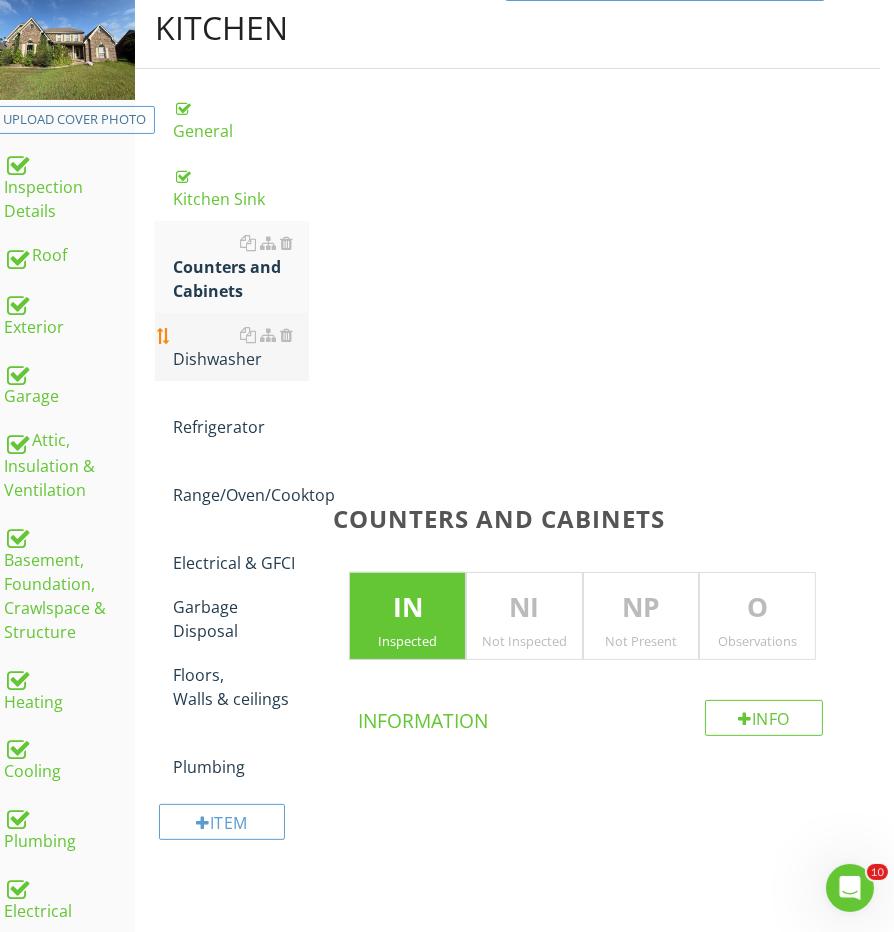 click on "Dishwasher" at bounding box center (241, 347) 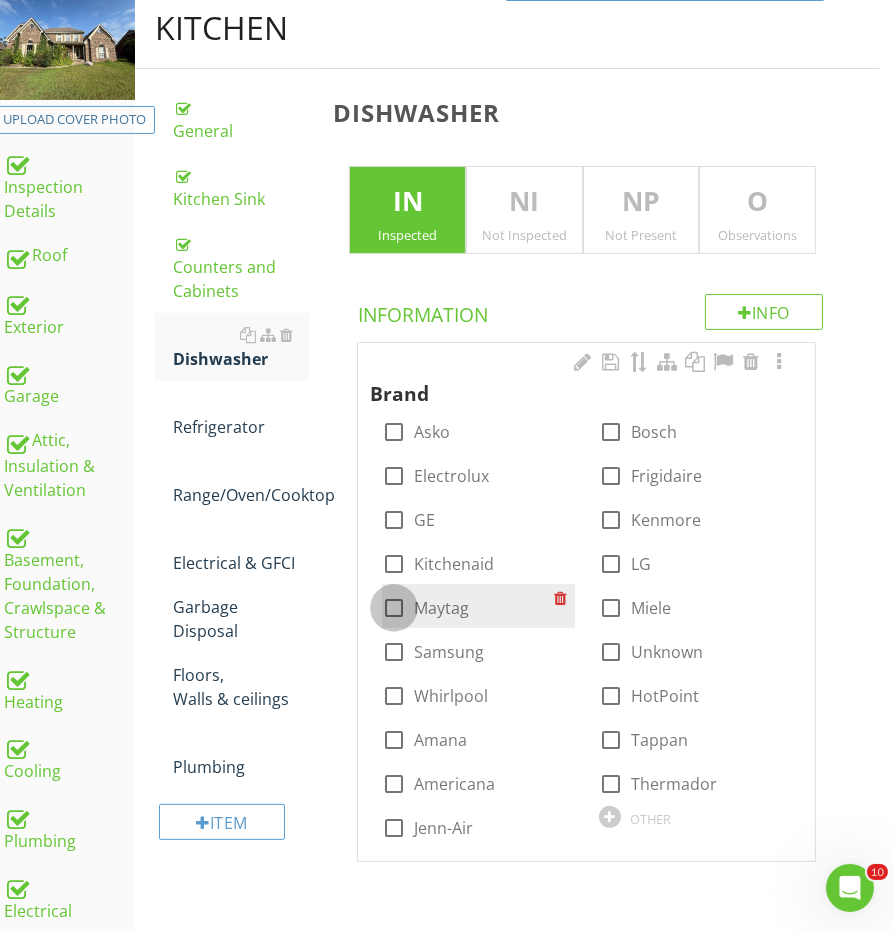 click at bounding box center (394, 608) 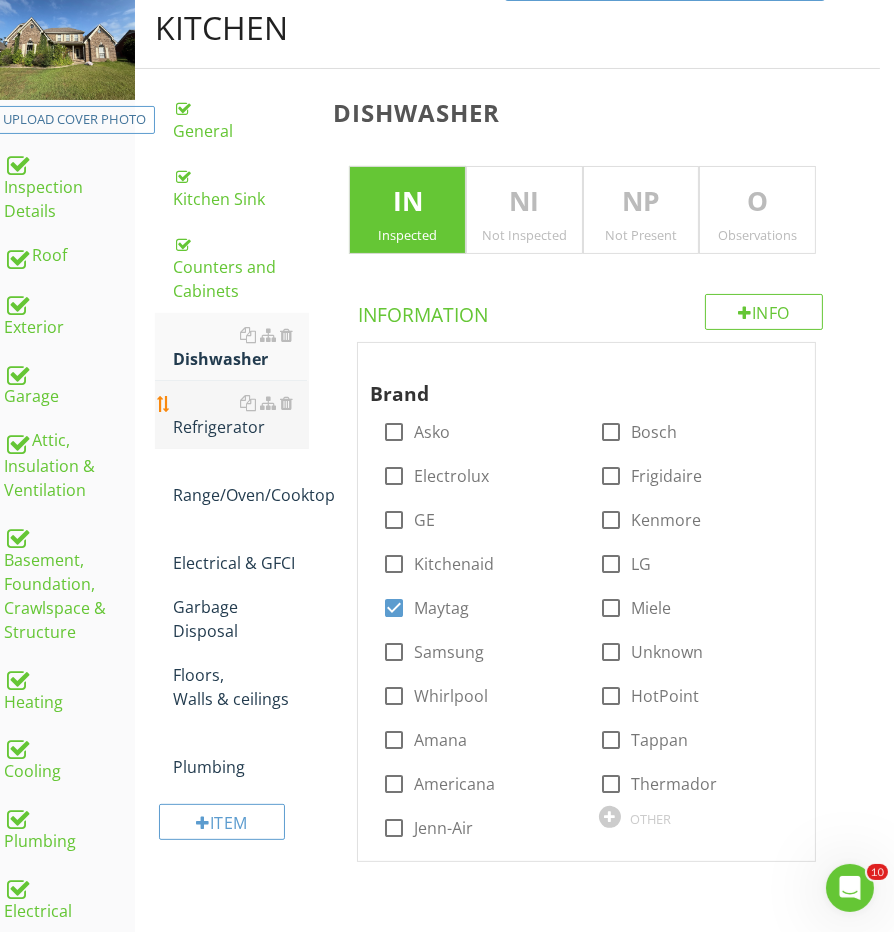 click on "Refrigerator" at bounding box center (241, 415) 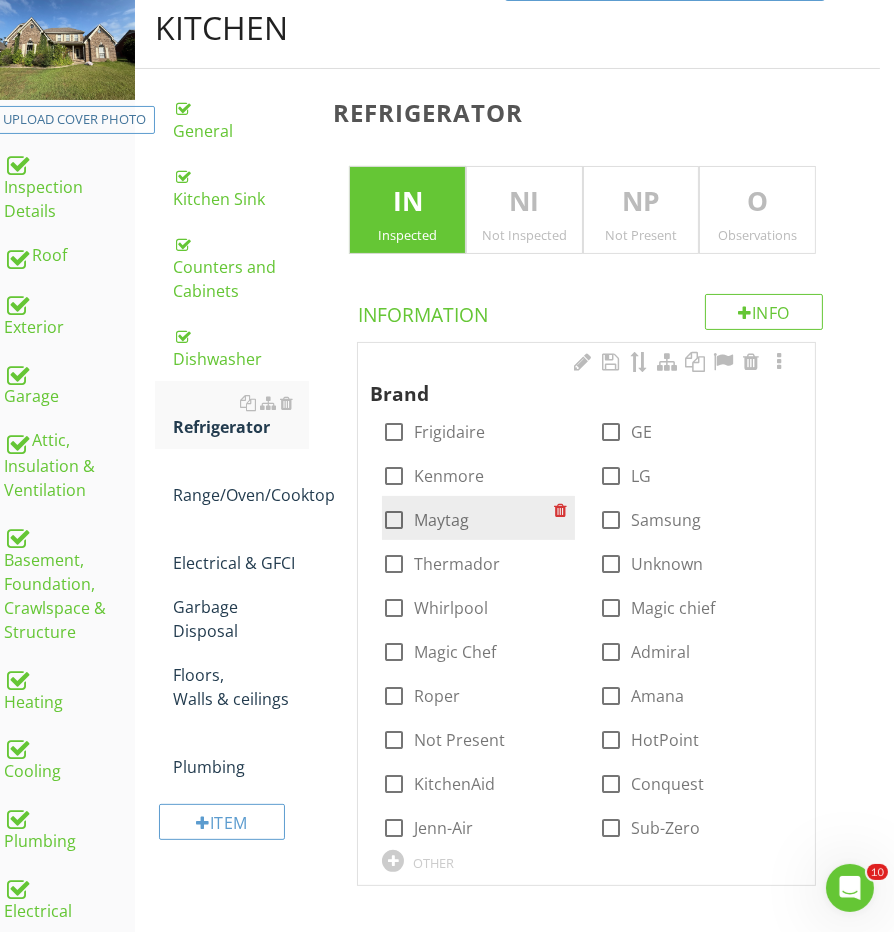 click at bounding box center (394, 520) 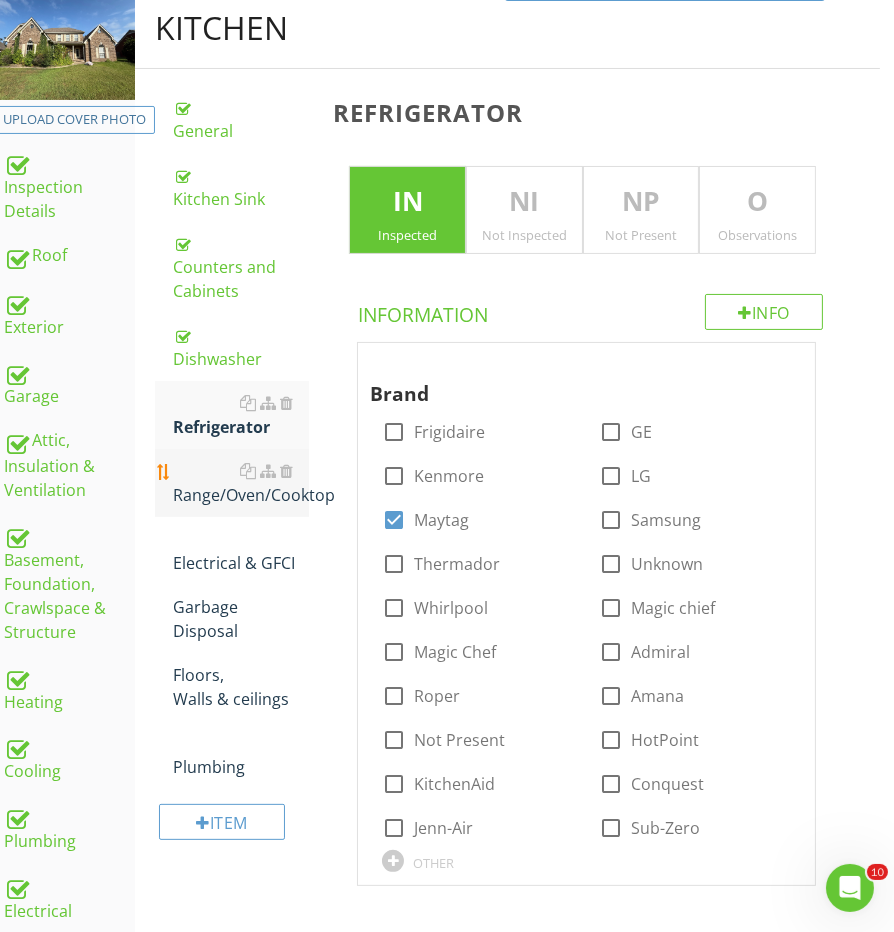 click on "Range/Oven/Cooktop" at bounding box center (241, 483) 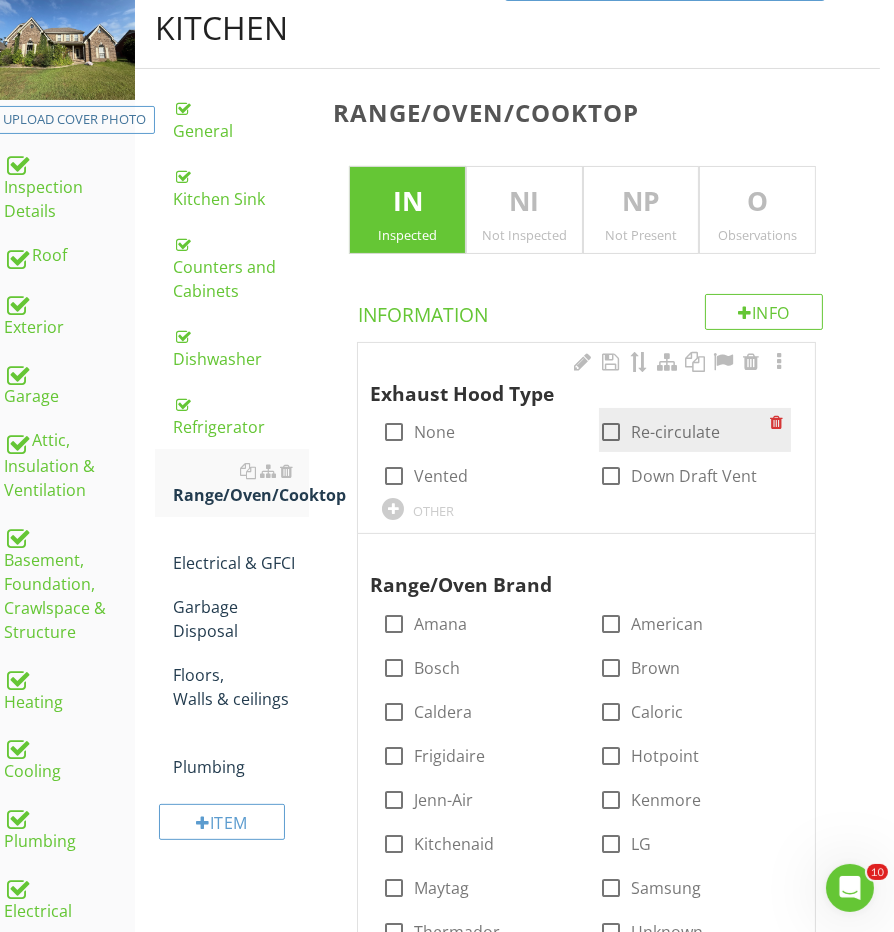 click on "Re-circulate" at bounding box center [675, 432] 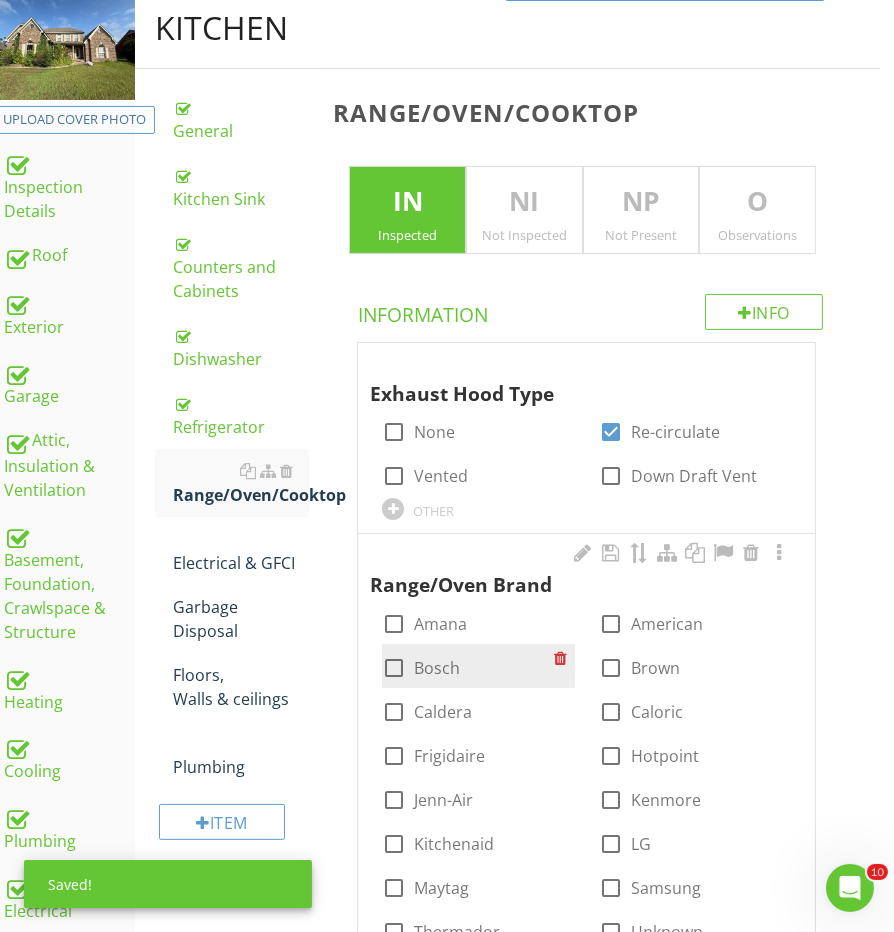 scroll, scrollTop: 484, scrollLeft: 14, axis: both 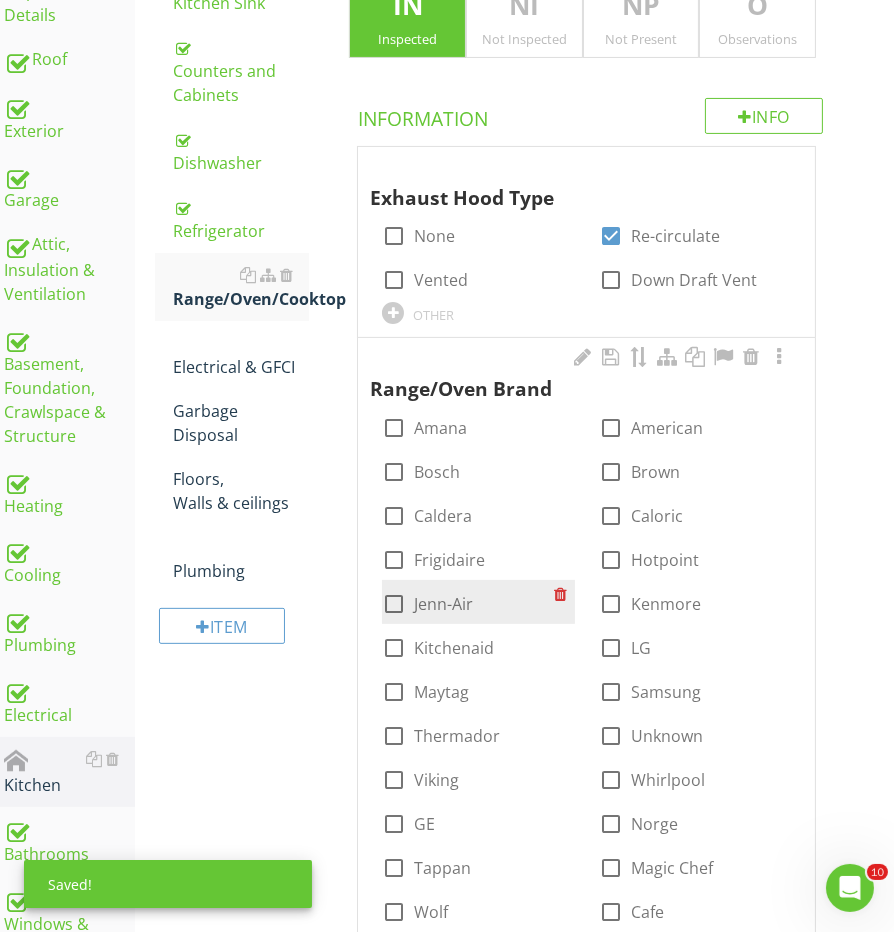 click at bounding box center (394, 604) 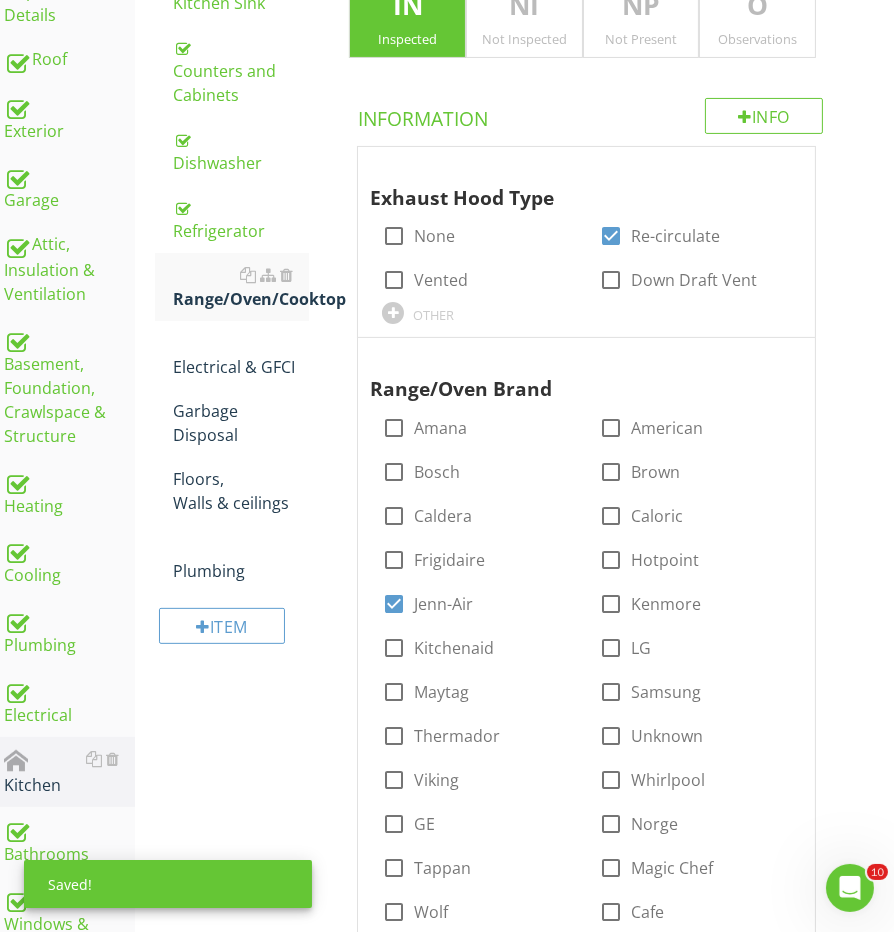 scroll, scrollTop: 552, scrollLeft: 14, axis: both 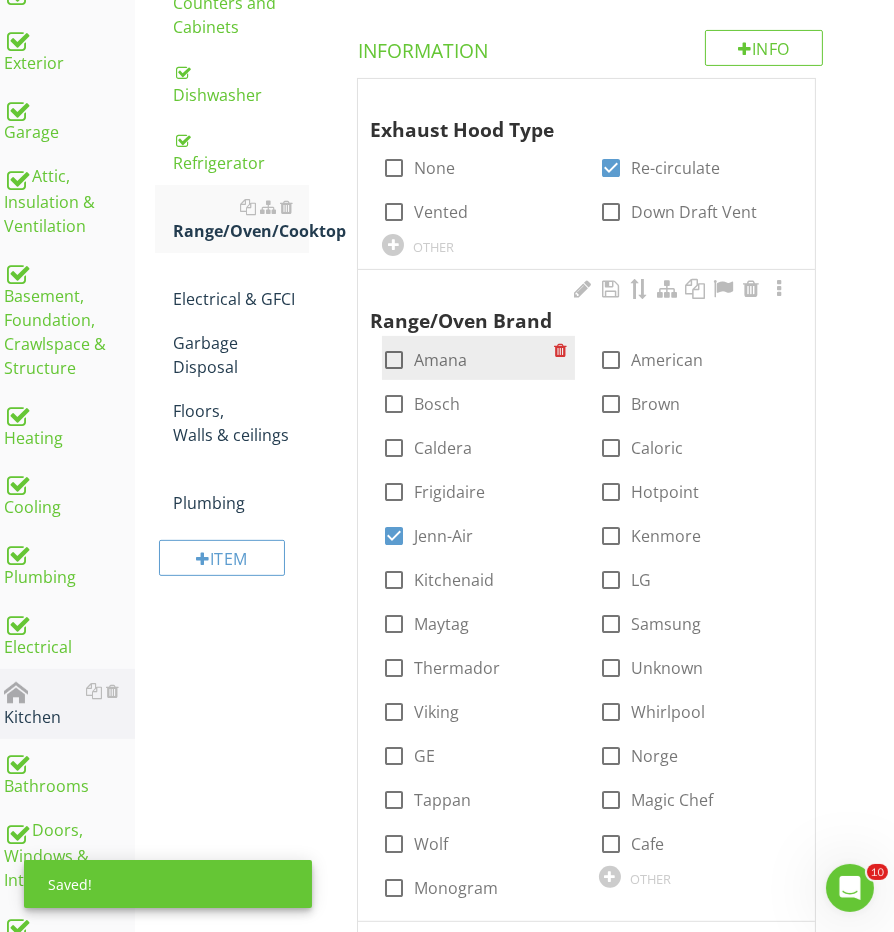 click on "Amana" at bounding box center [440, 360] 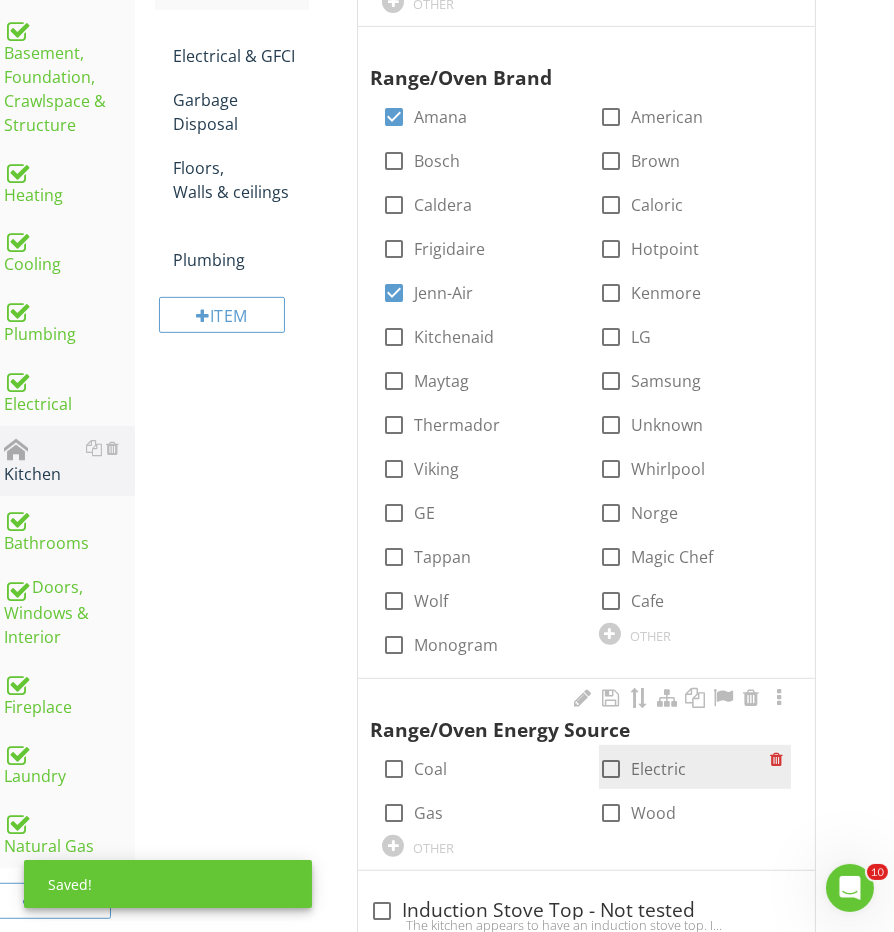 click at bounding box center [611, 769] 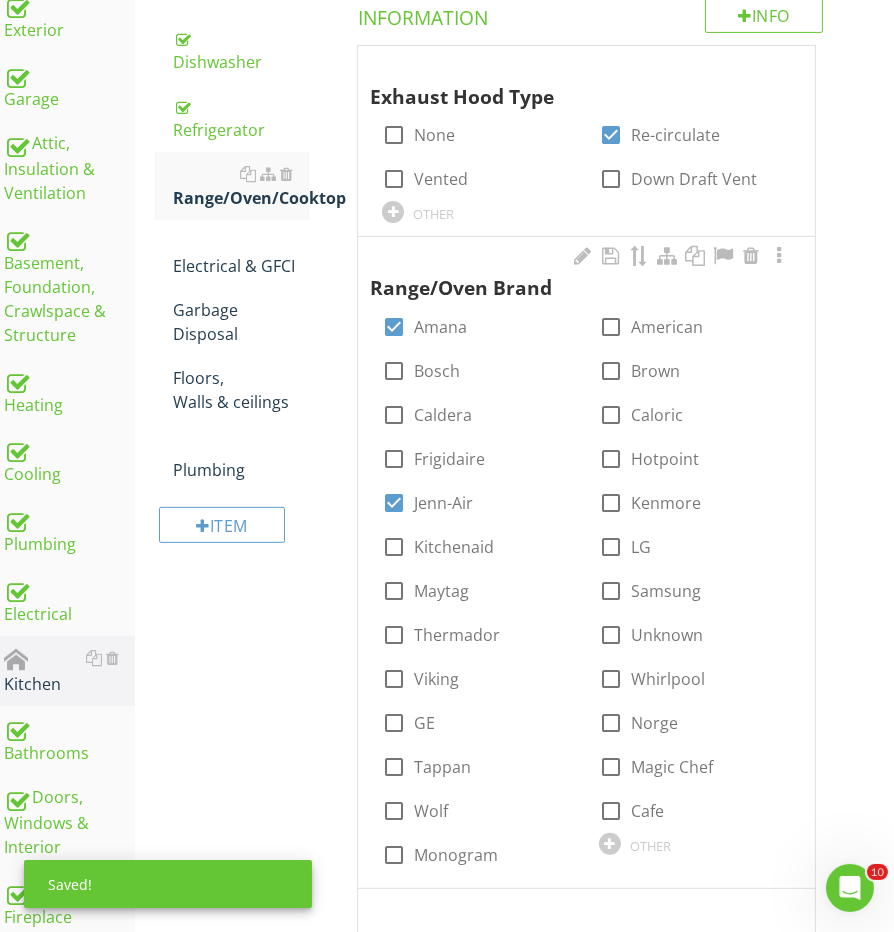scroll, scrollTop: 451, scrollLeft: 14, axis: both 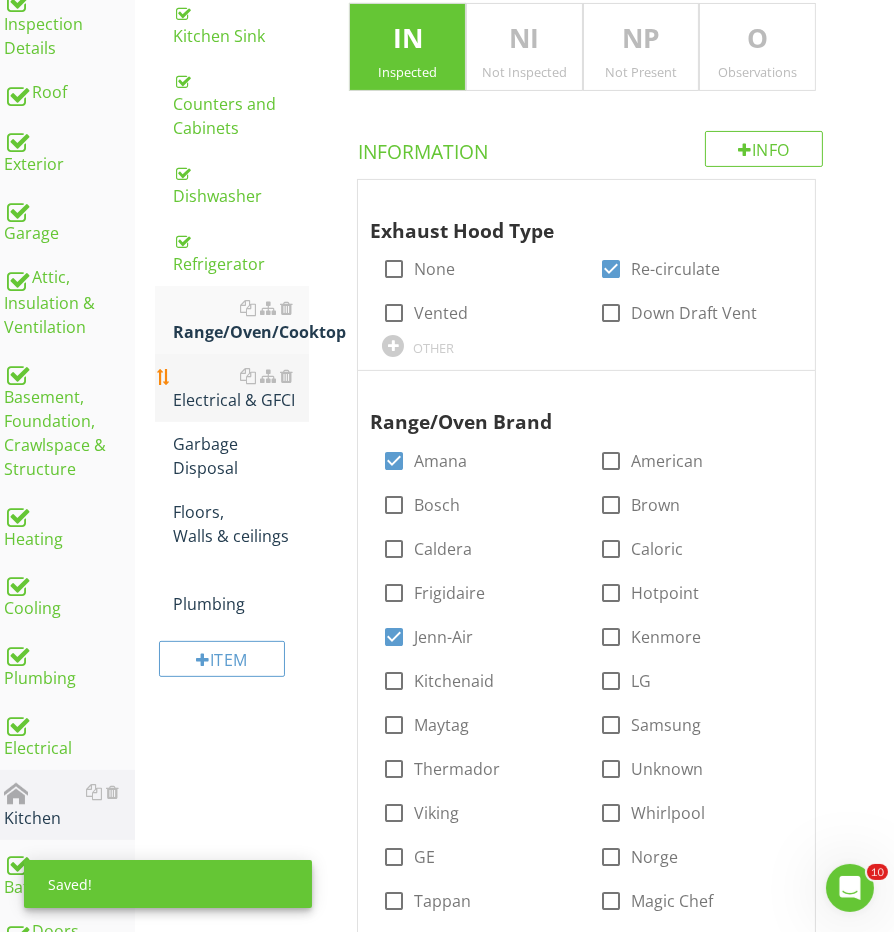 click on "Electrical & GFCI" at bounding box center [241, 388] 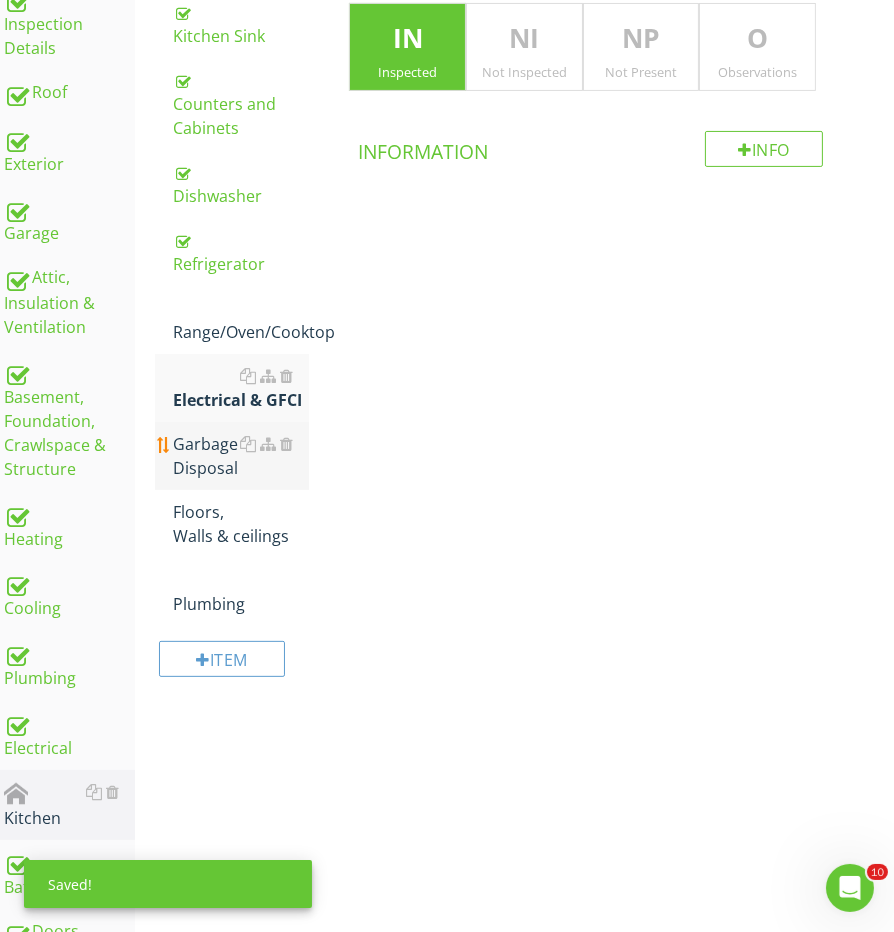 click on "Garbage Disposal" at bounding box center [241, 456] 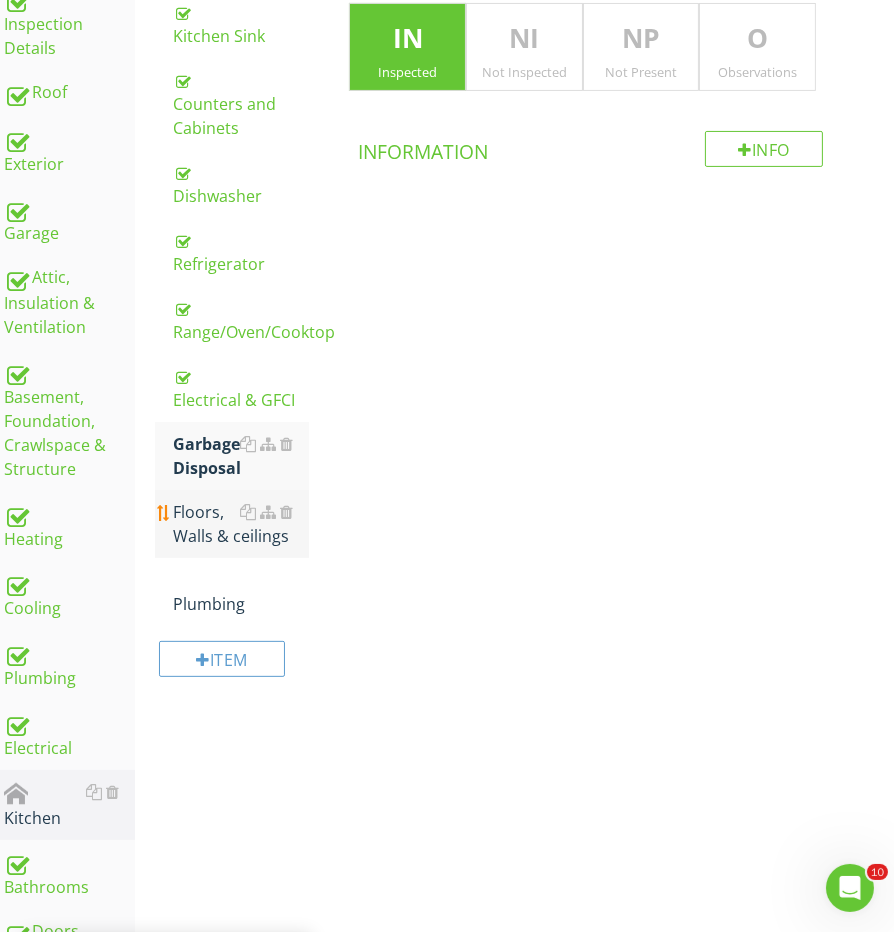 click on "Floors, Walls & ceilings" at bounding box center (241, 524) 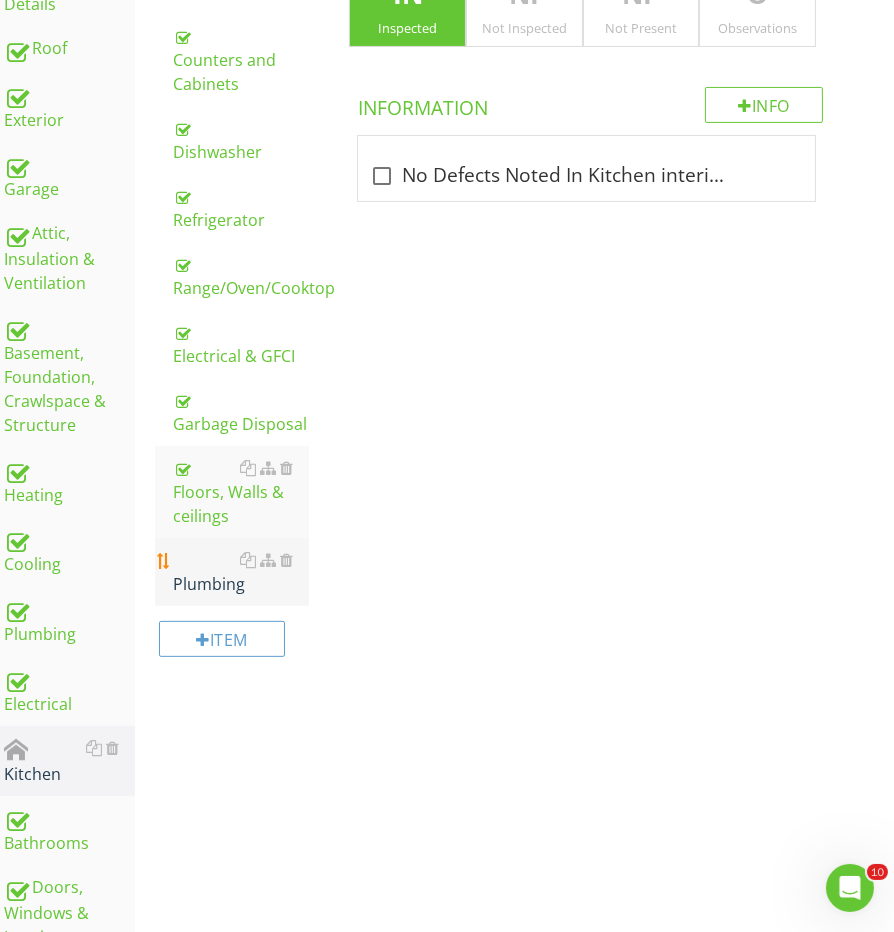 click on "Plumbing" at bounding box center (241, 572) 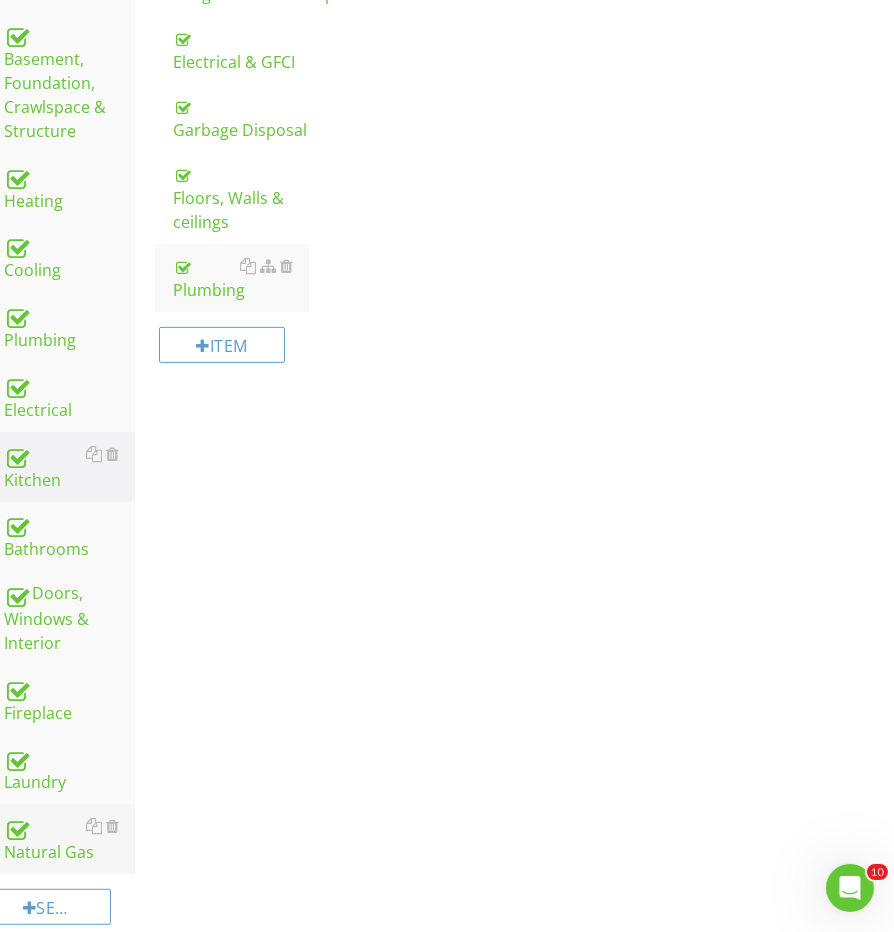 scroll, scrollTop: 788, scrollLeft: 14, axis: both 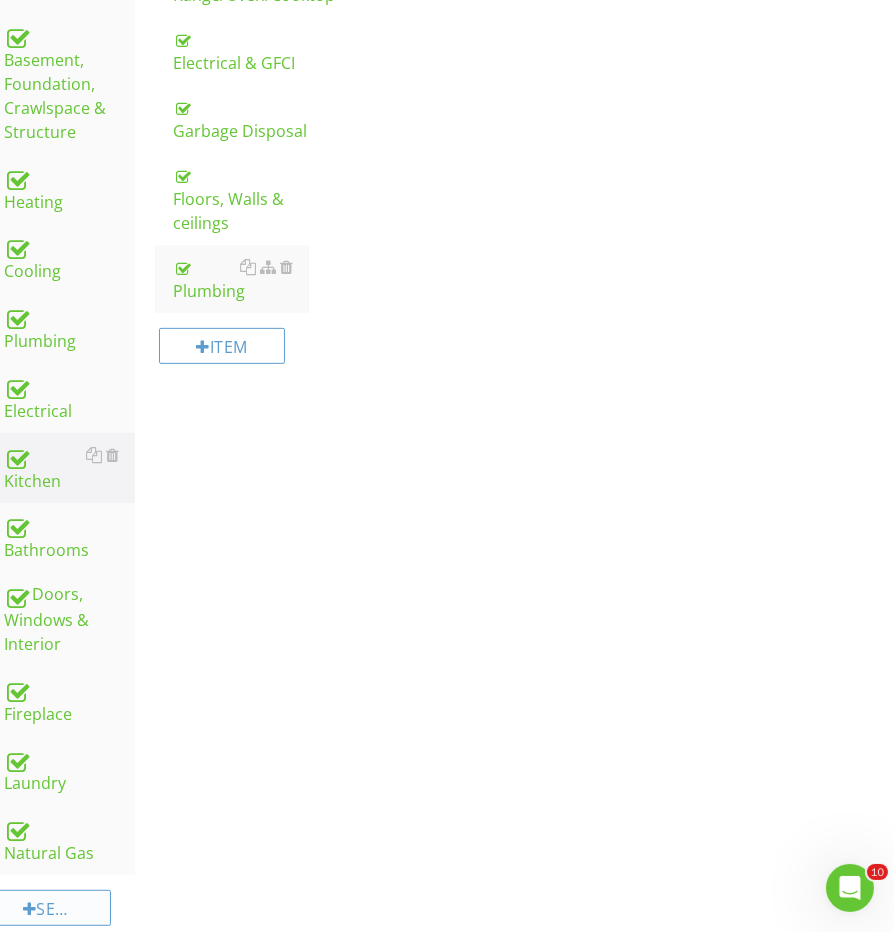 click on "Section" at bounding box center [50, 908] 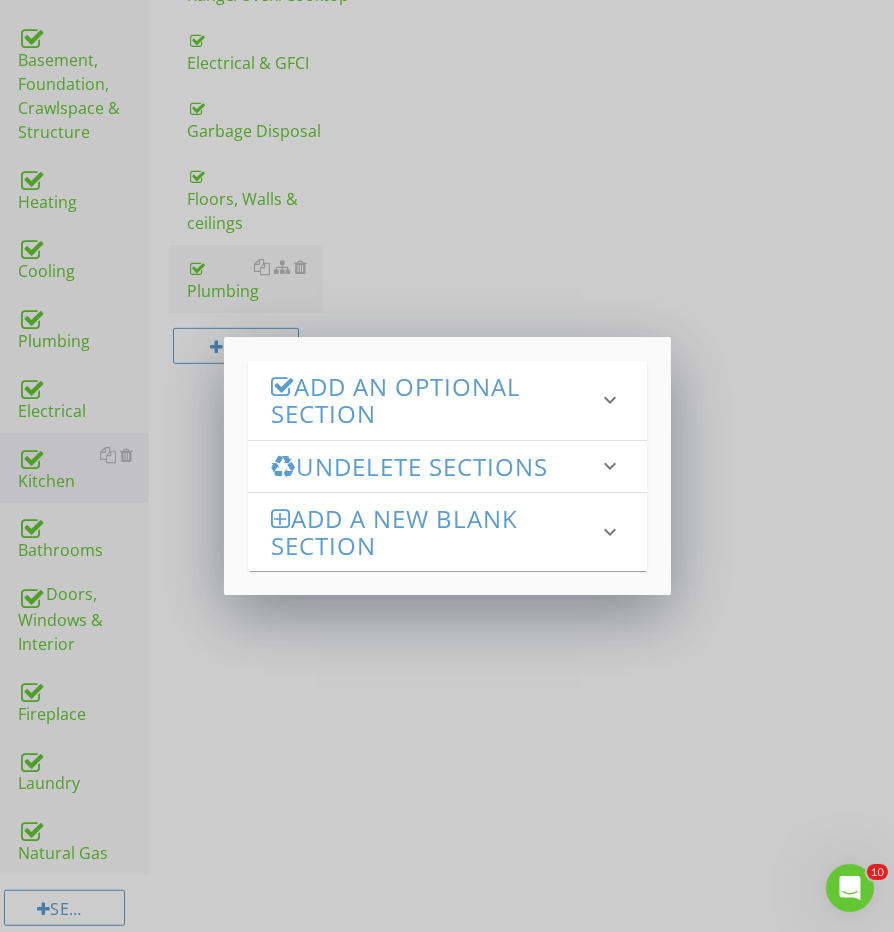 click on "Add an Optional Section" at bounding box center [435, 400] 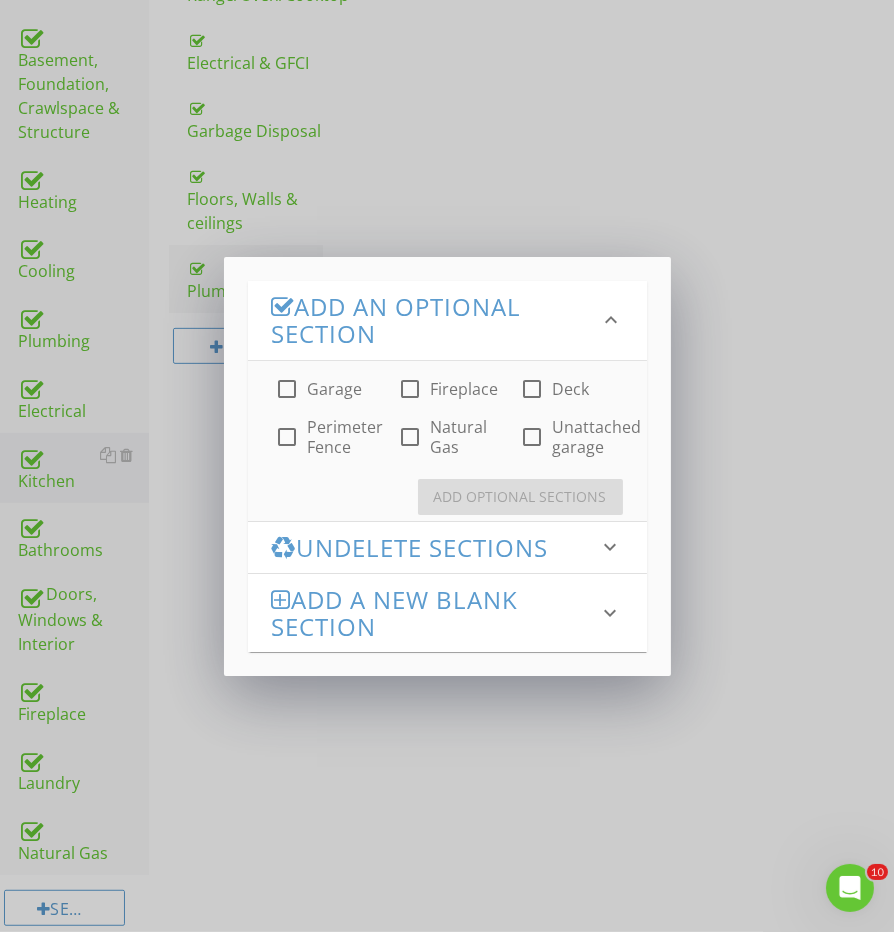 click on "check_box_outline_blank Garage check_box_outline_blank Fireplace check_box_outline_blank Deck check_box_outline_blank Perimeter Fence check_box_outline_blank Natural Gas check_box_outline_blank Unattached garage" at bounding box center [447, 409] 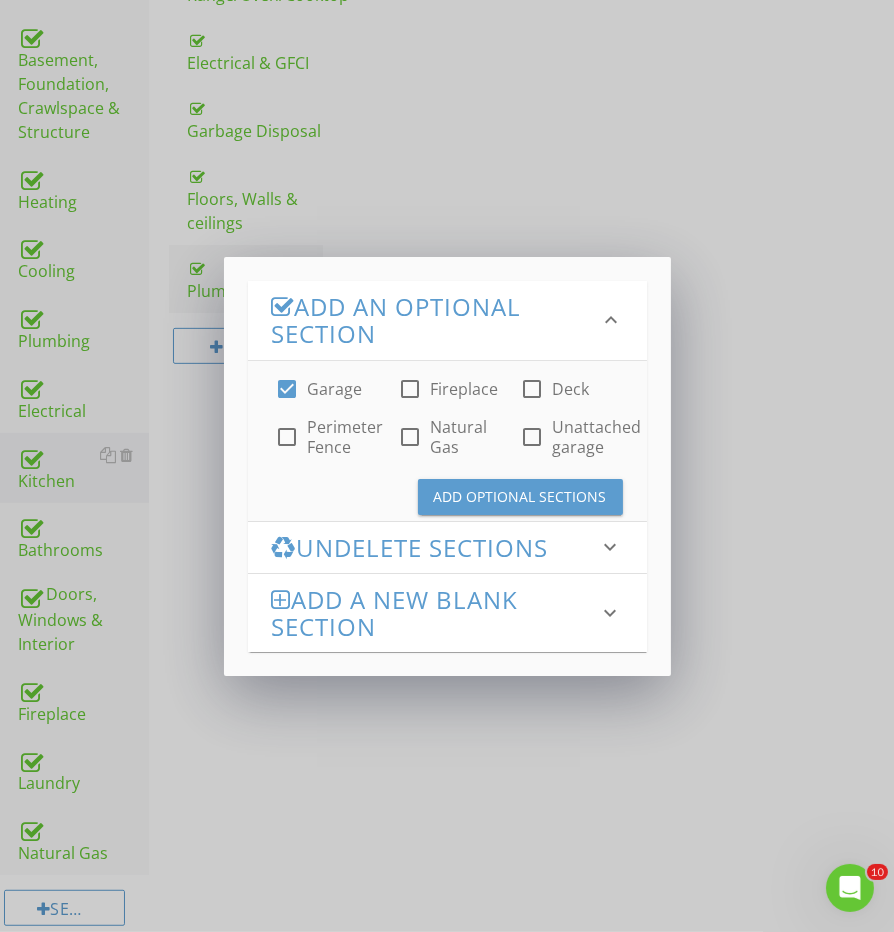 click on "Fireplace" at bounding box center [464, 389] 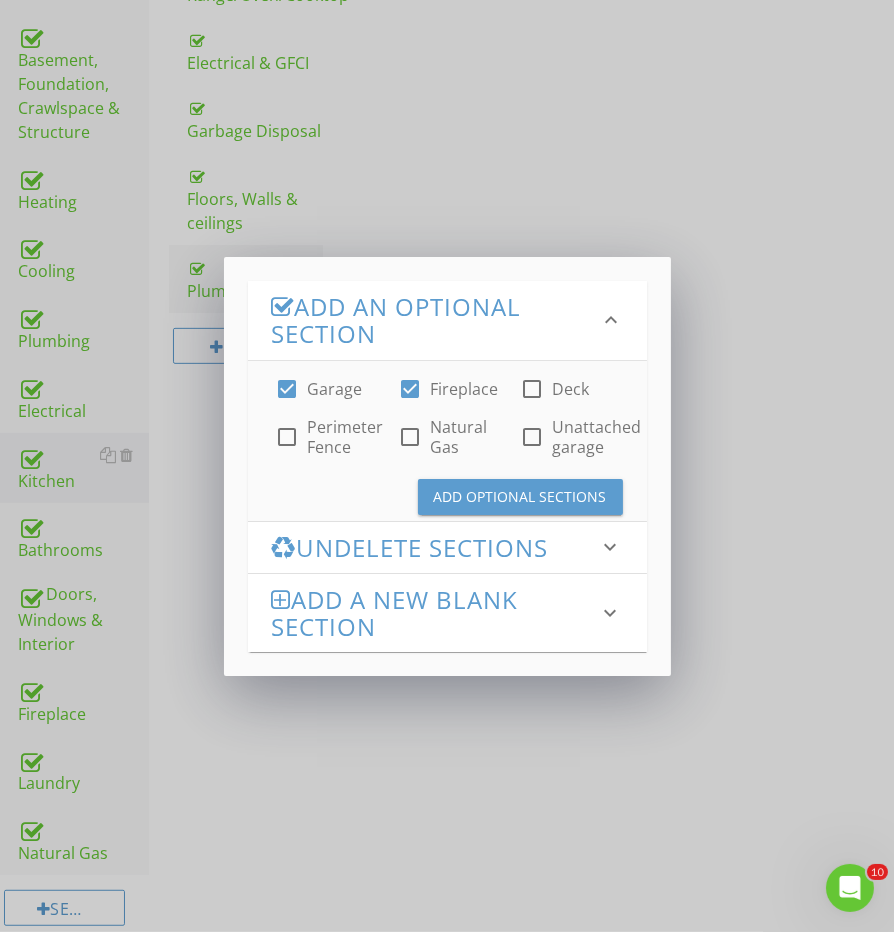 click on "Add Optional Sections" at bounding box center [520, 496] 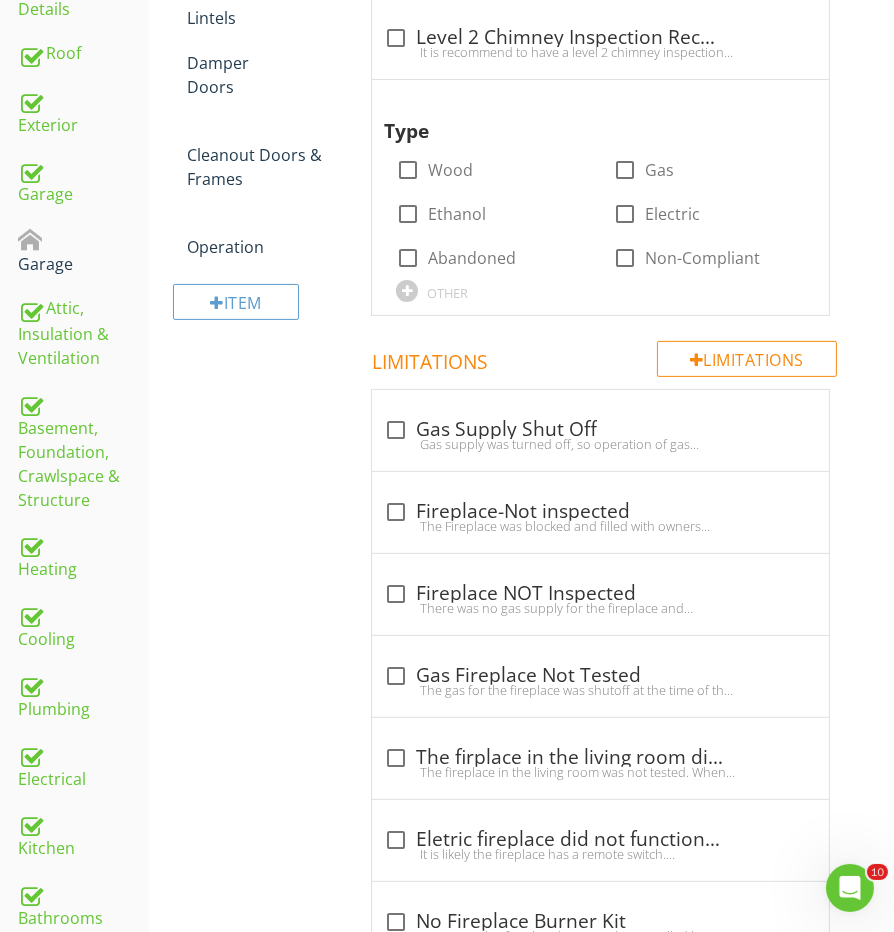 scroll, scrollTop: 296, scrollLeft: 0, axis: vertical 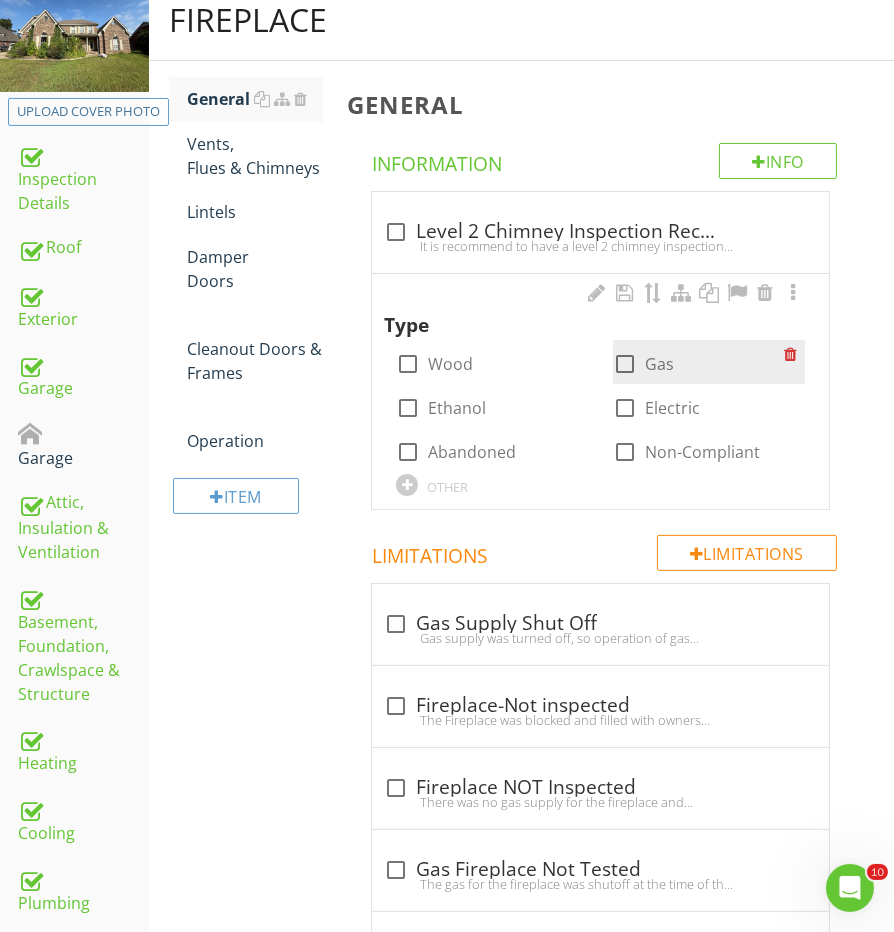 click on "Gas" at bounding box center [659, 364] 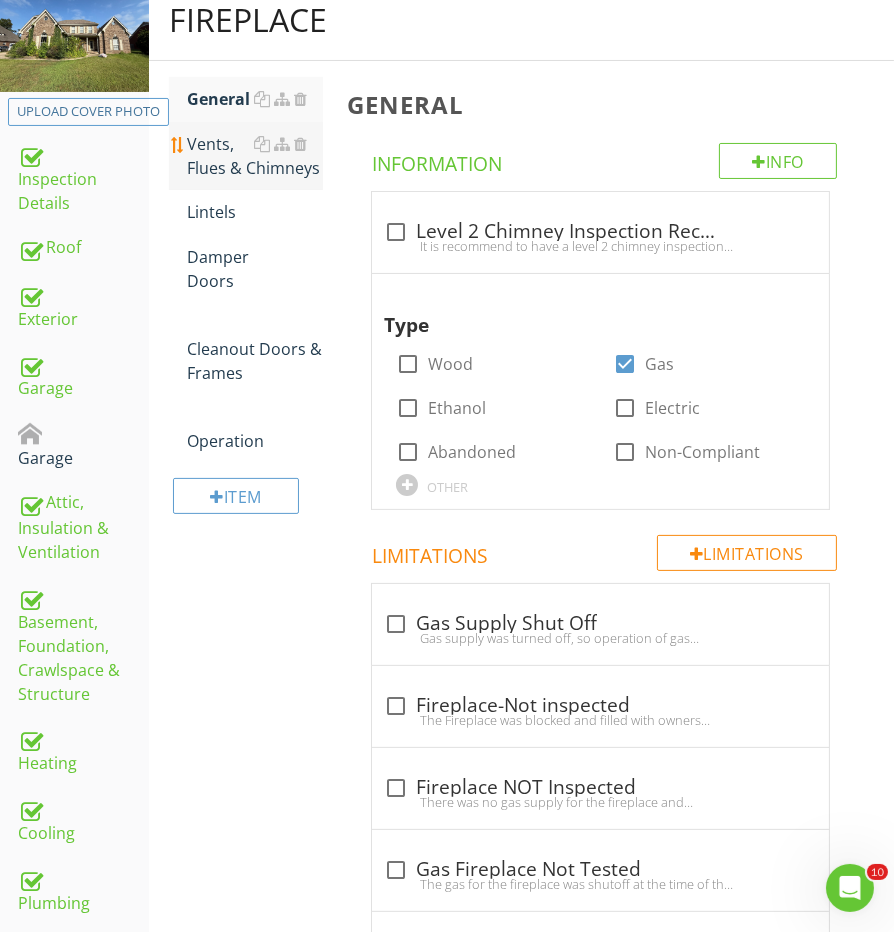 click on "Vents, Flues & Chimneys" at bounding box center (255, 156) 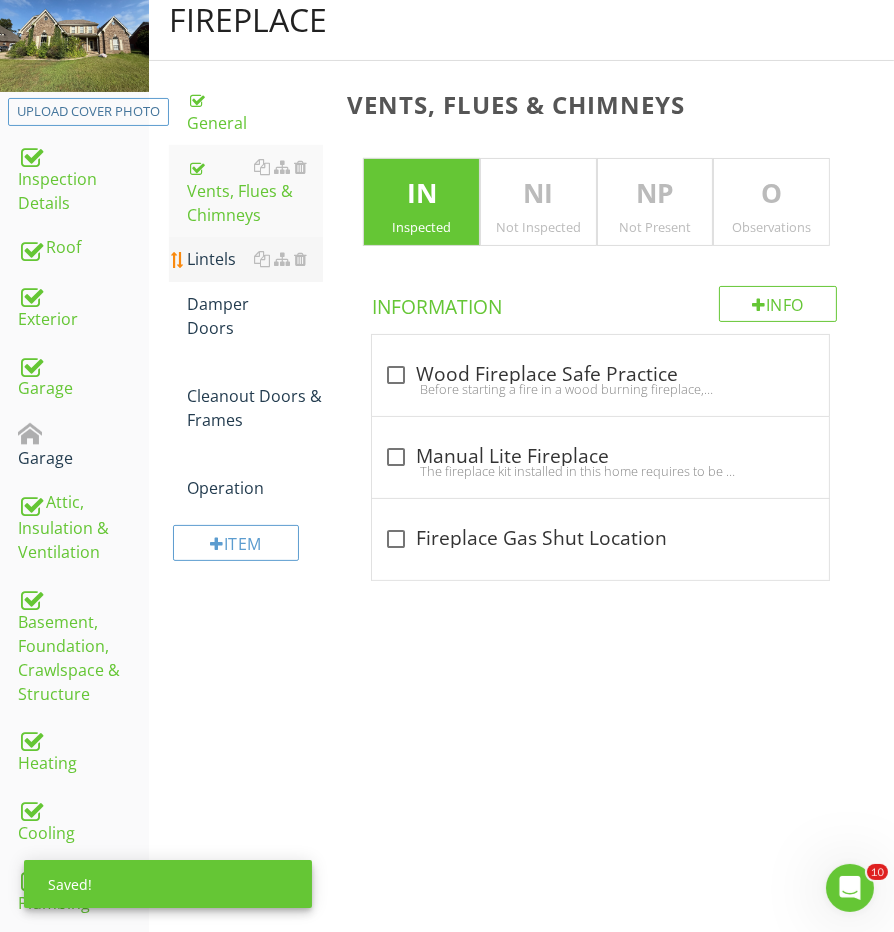 click on "Lintels" at bounding box center [255, 259] 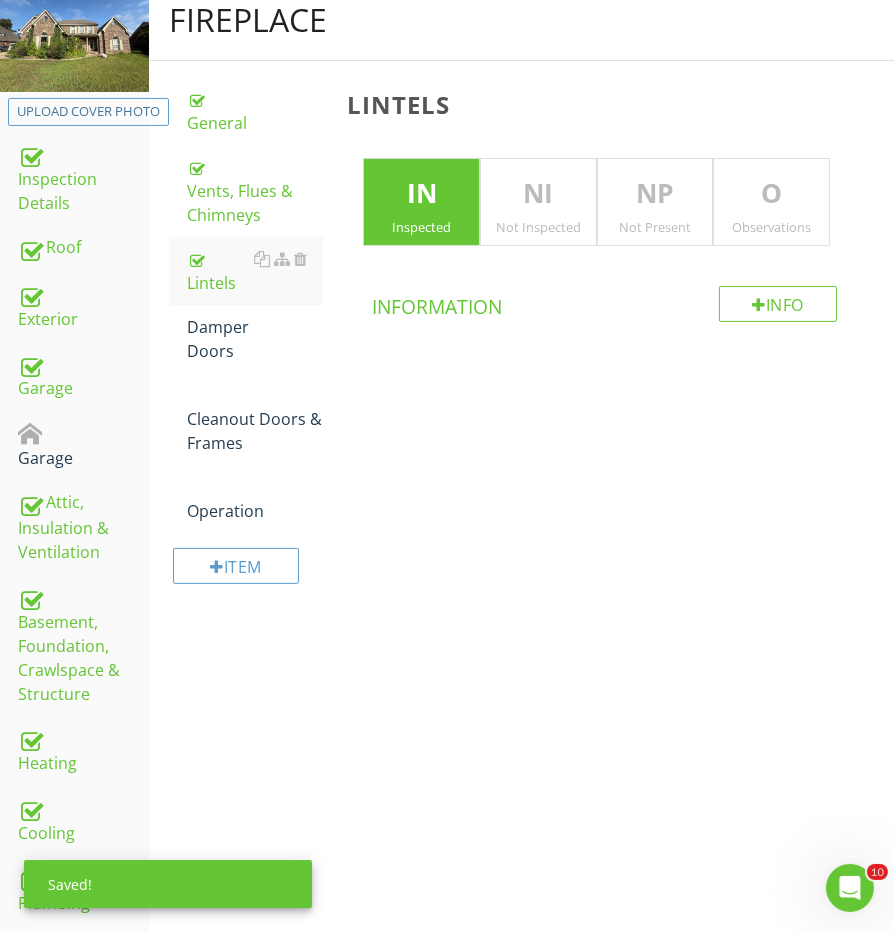 click on "Not Present" at bounding box center (655, 227) 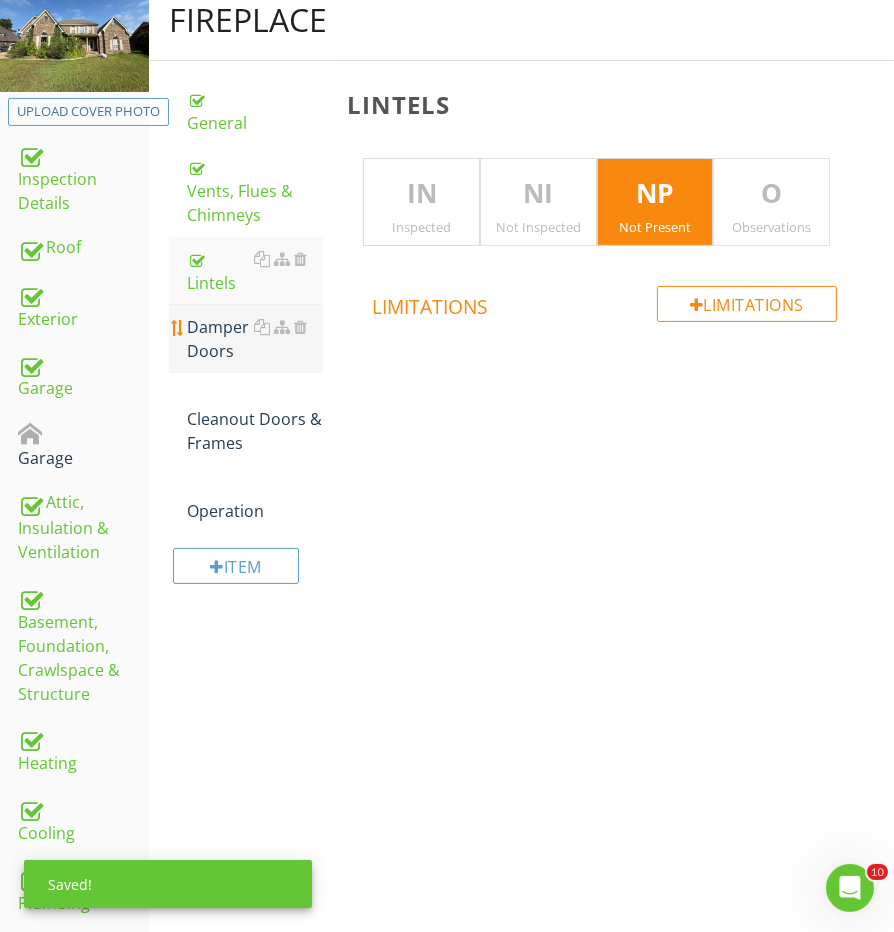 click on "Damper Doors" at bounding box center (255, 339) 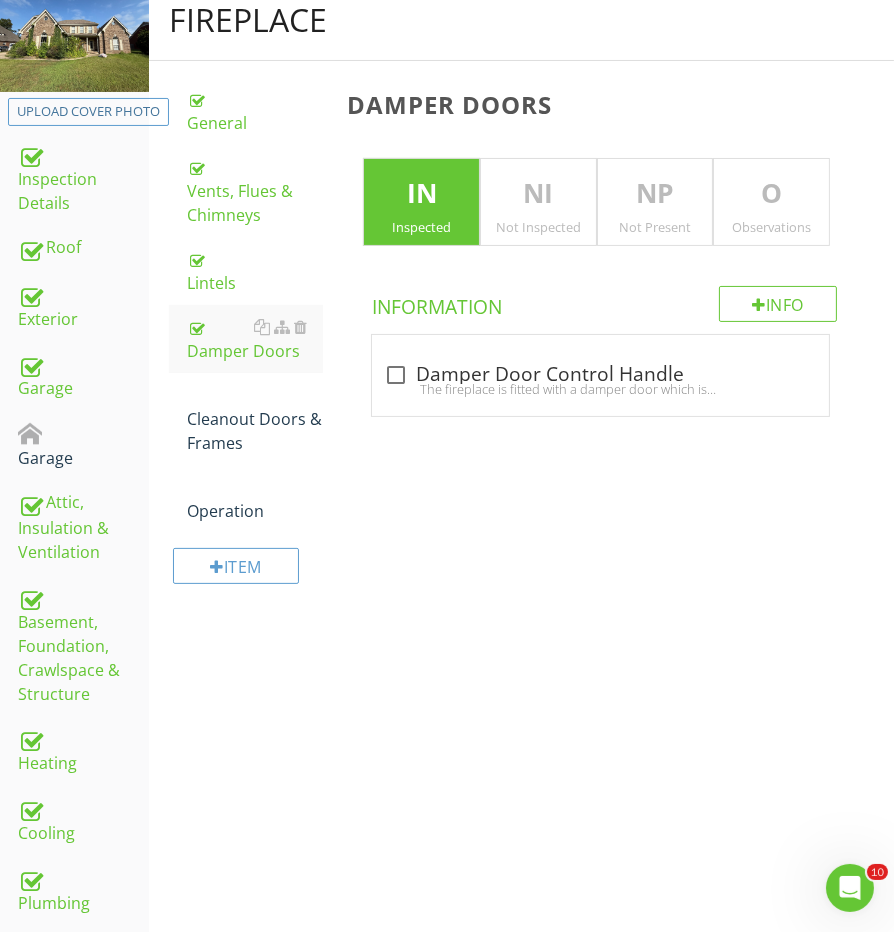 click on "NP" at bounding box center [655, 194] 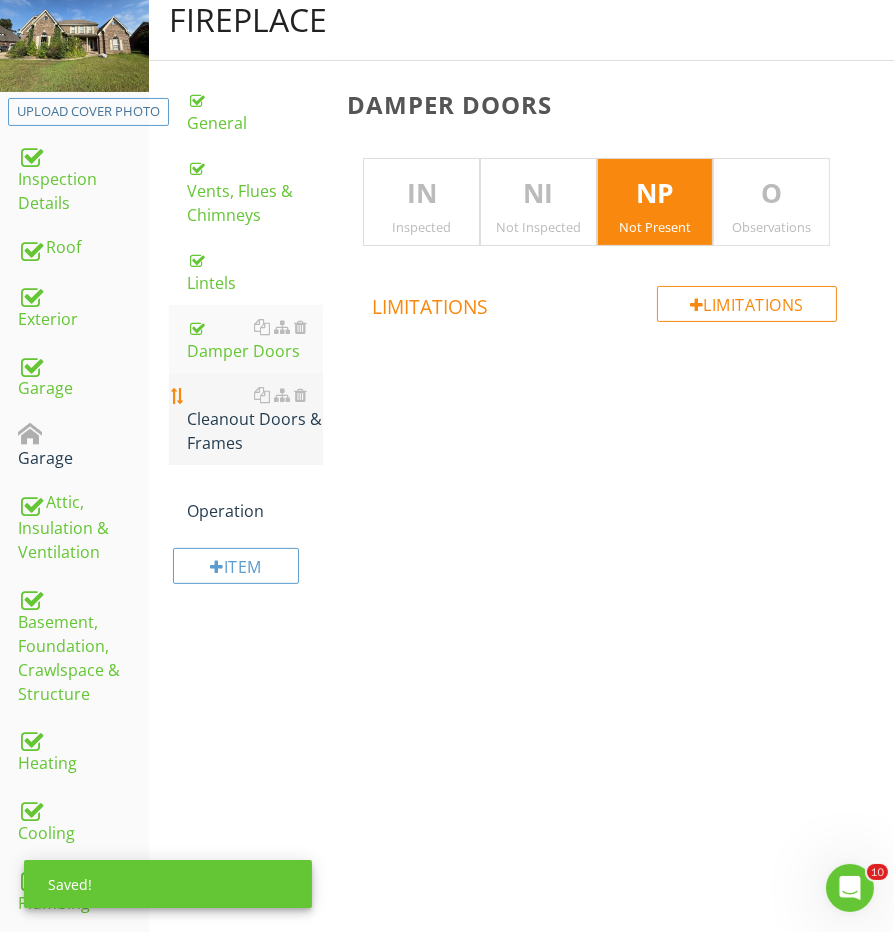 click on "Cleanout Doors & Frames" at bounding box center (255, 419) 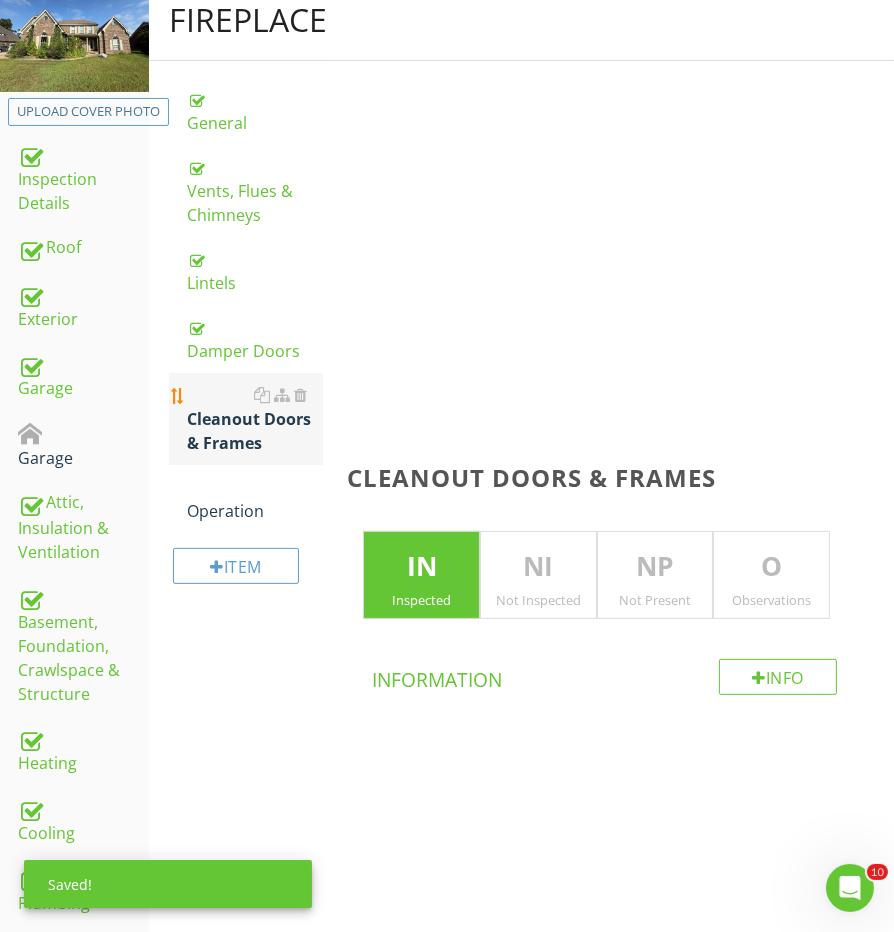 click on "Cleanout Doors & Frames" at bounding box center [255, 419] 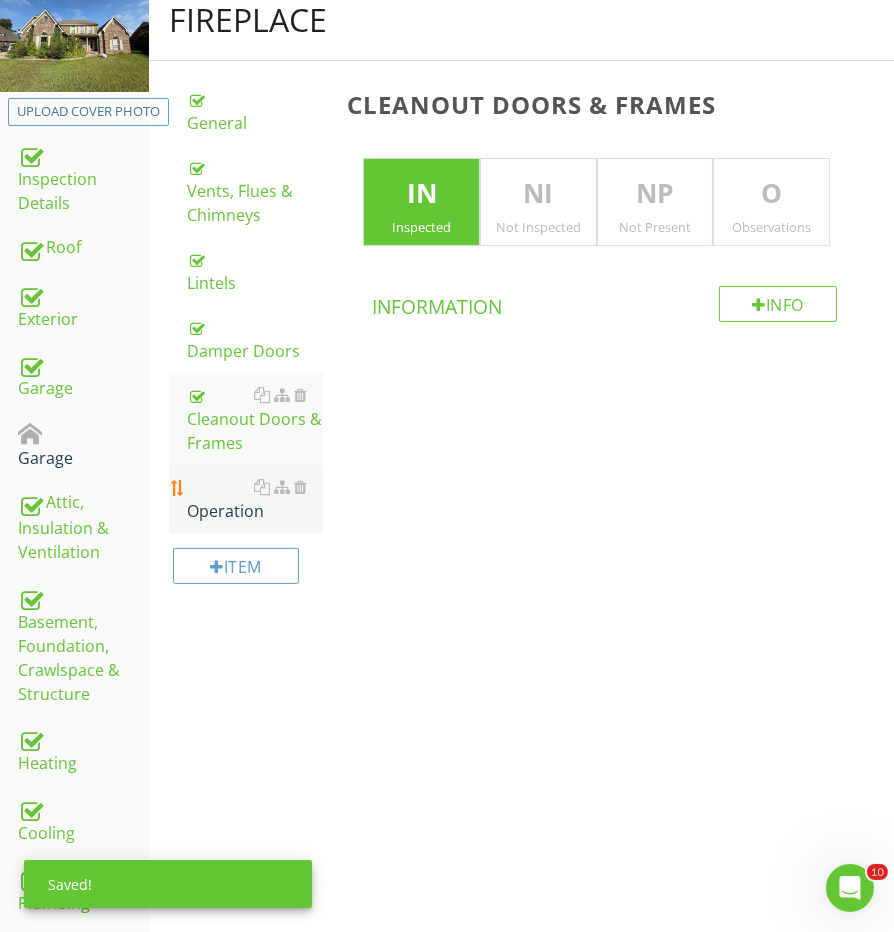 click on "Operation" at bounding box center (255, 499) 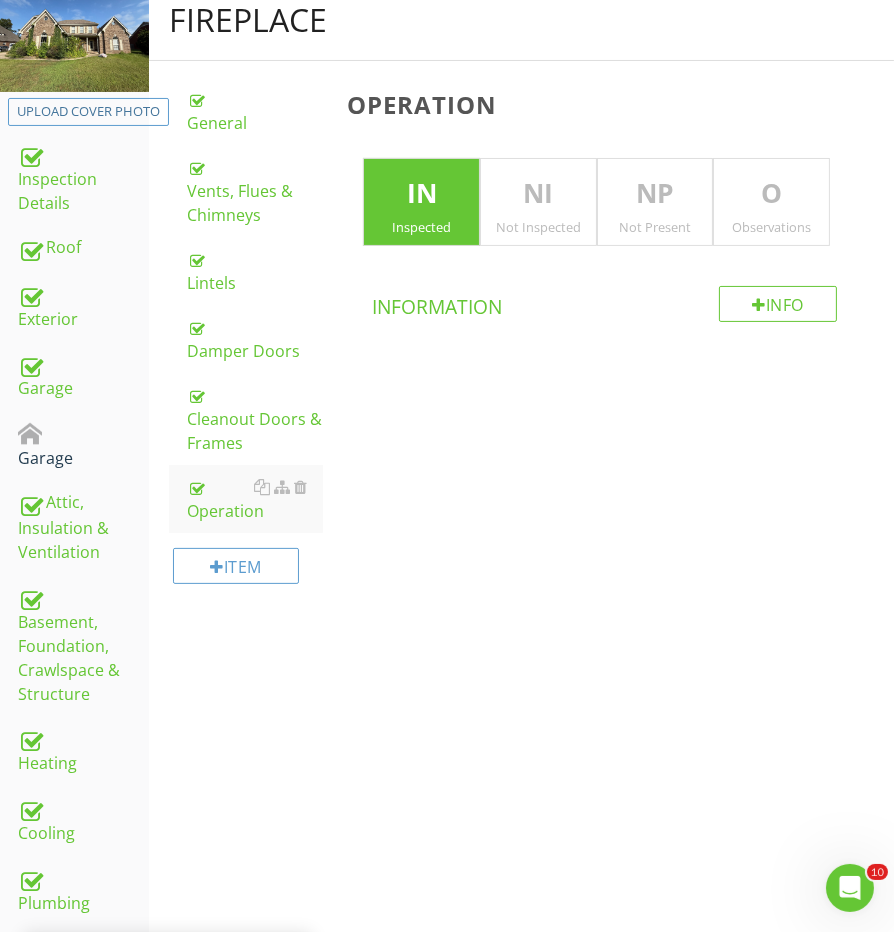 click on "O   Observations" at bounding box center (771, 202) 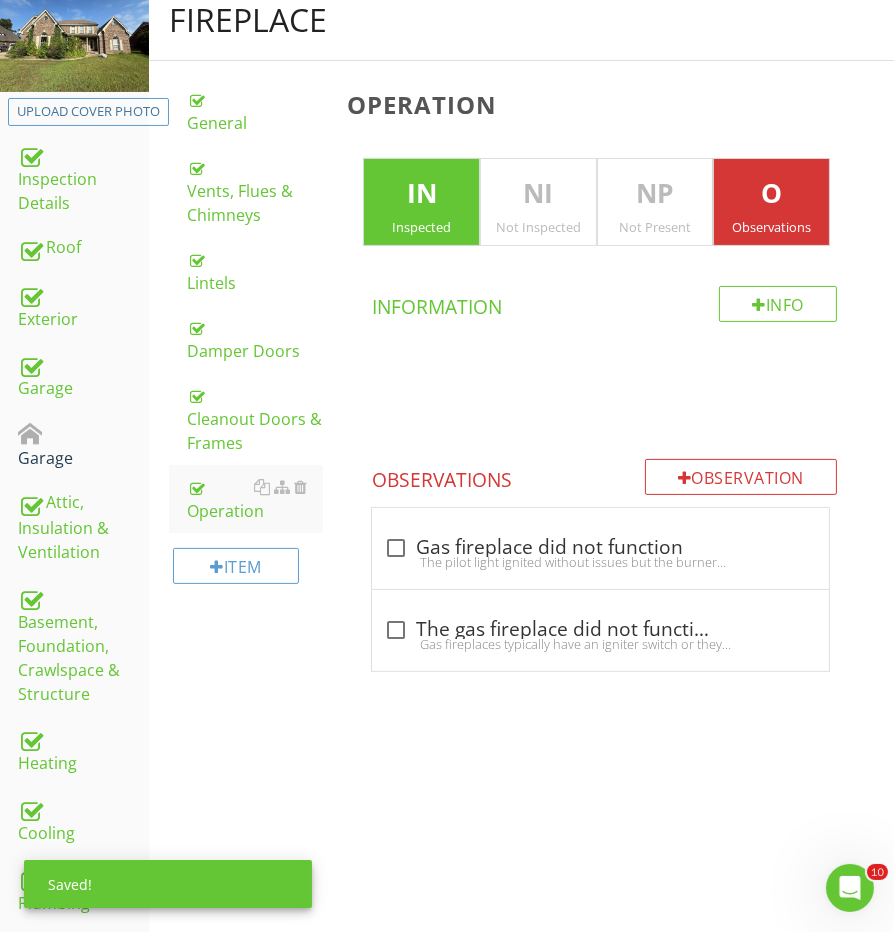 click on "NP" at bounding box center [655, 194] 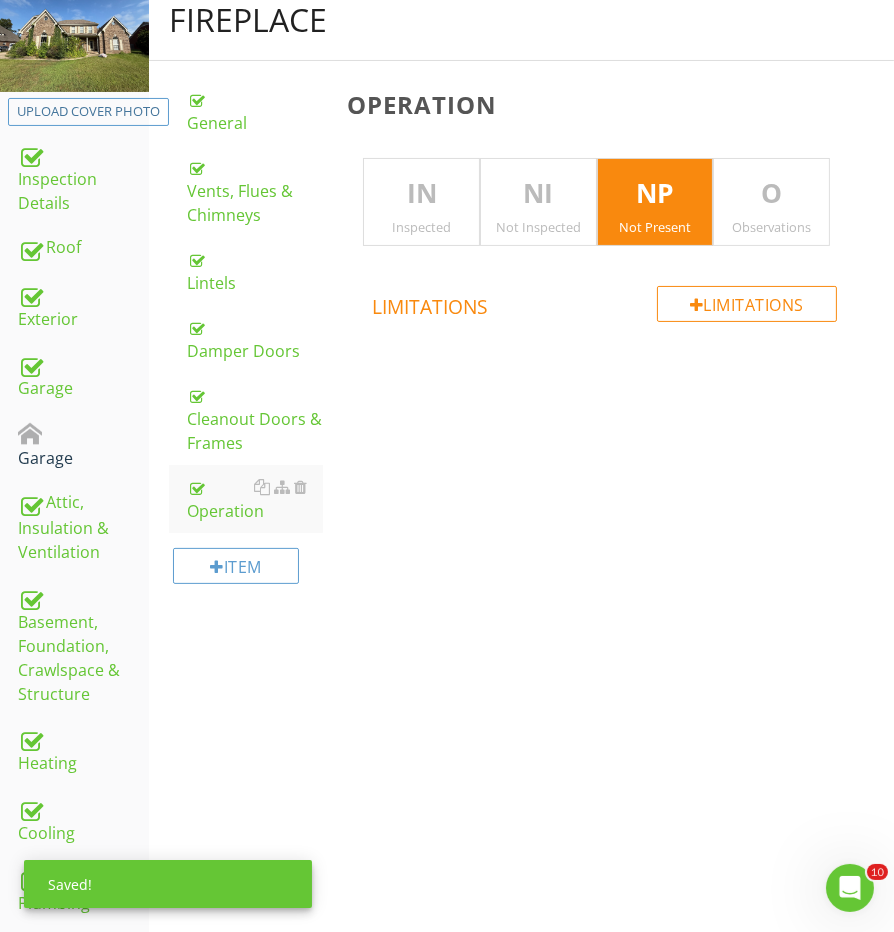 click on "NI" at bounding box center (538, 194) 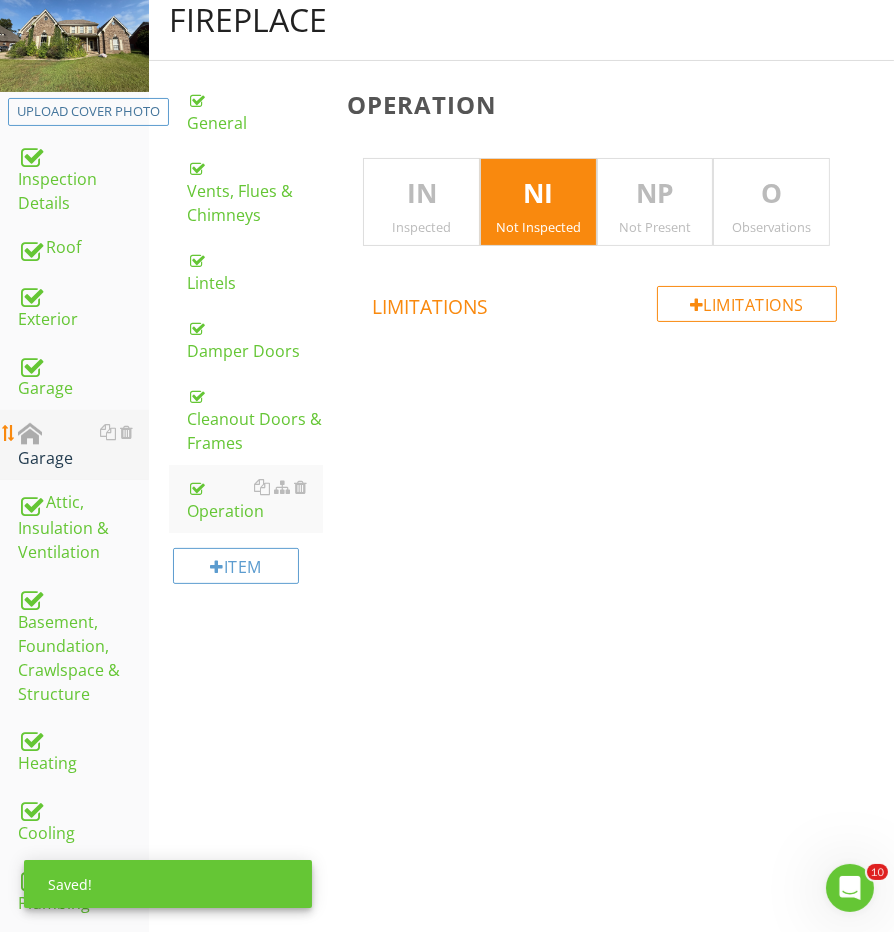 click on "Garage" at bounding box center (83, 445) 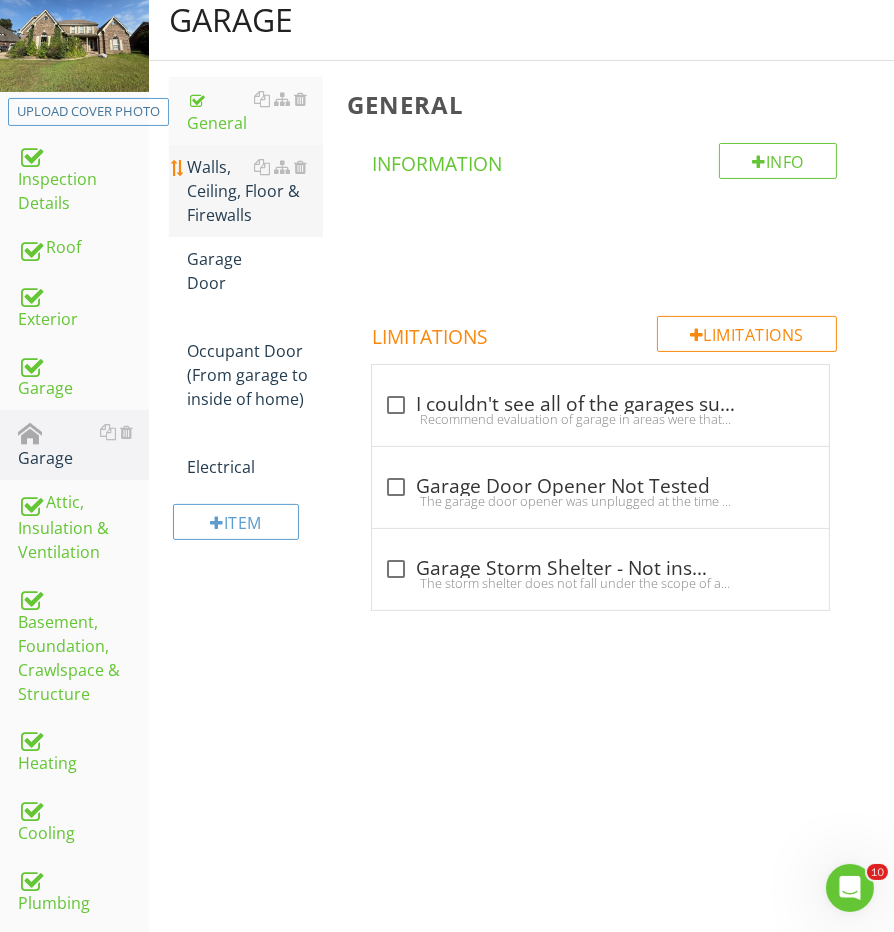 click on "Walls, Ceiling, Floor & Firewalls" at bounding box center [255, 191] 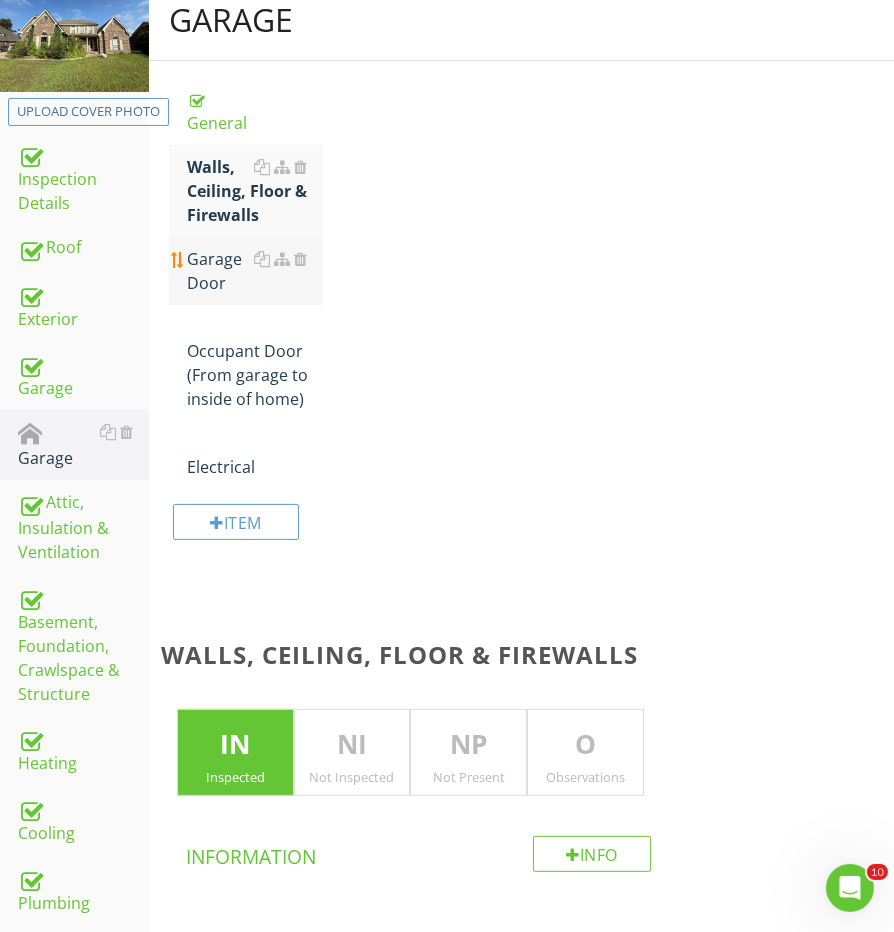 click on "Garage Door" at bounding box center (255, 271) 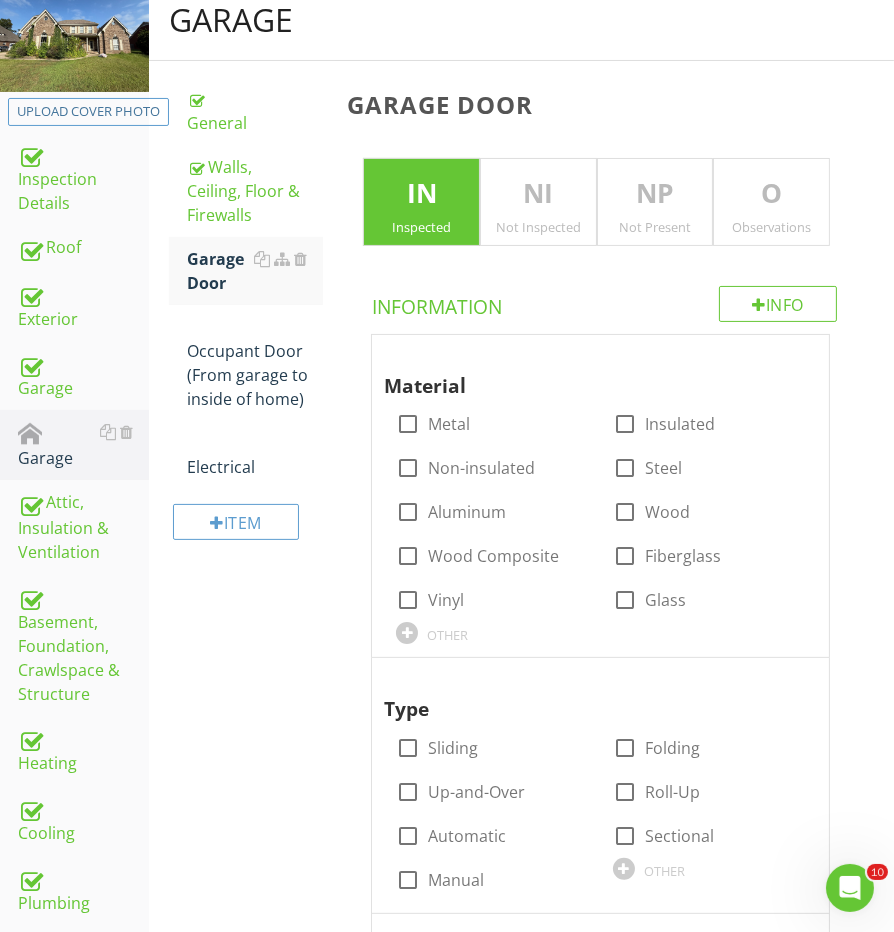 scroll, scrollTop: 377, scrollLeft: 0, axis: vertical 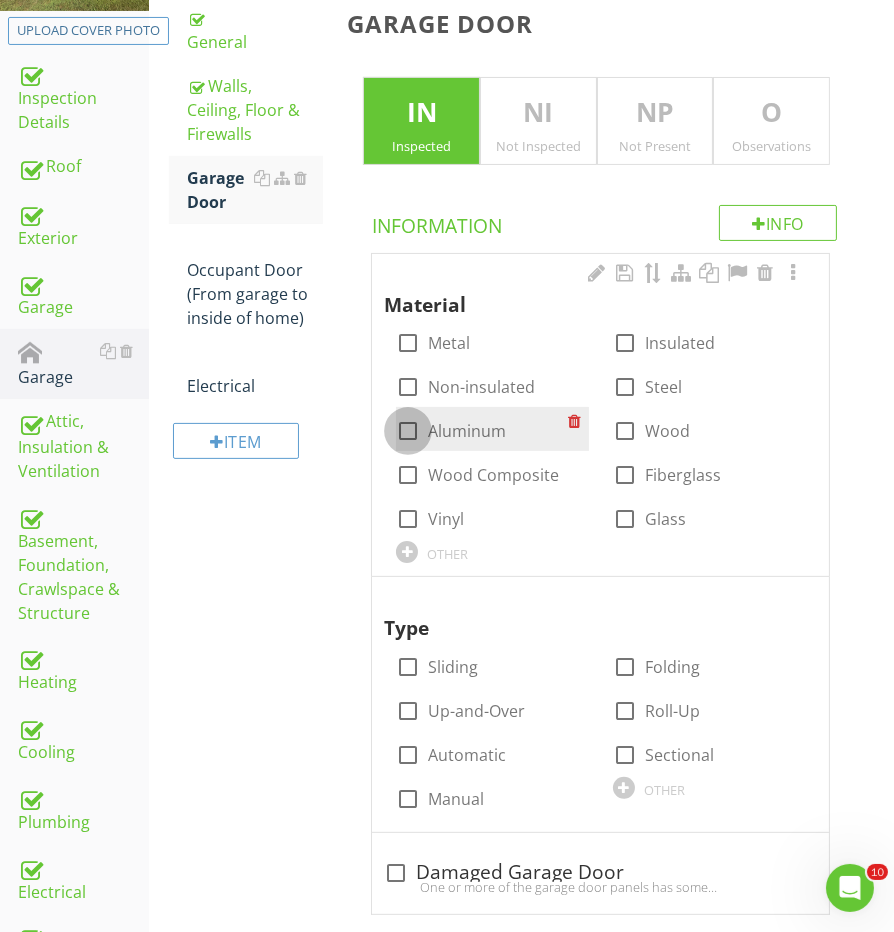 click at bounding box center [408, 431] 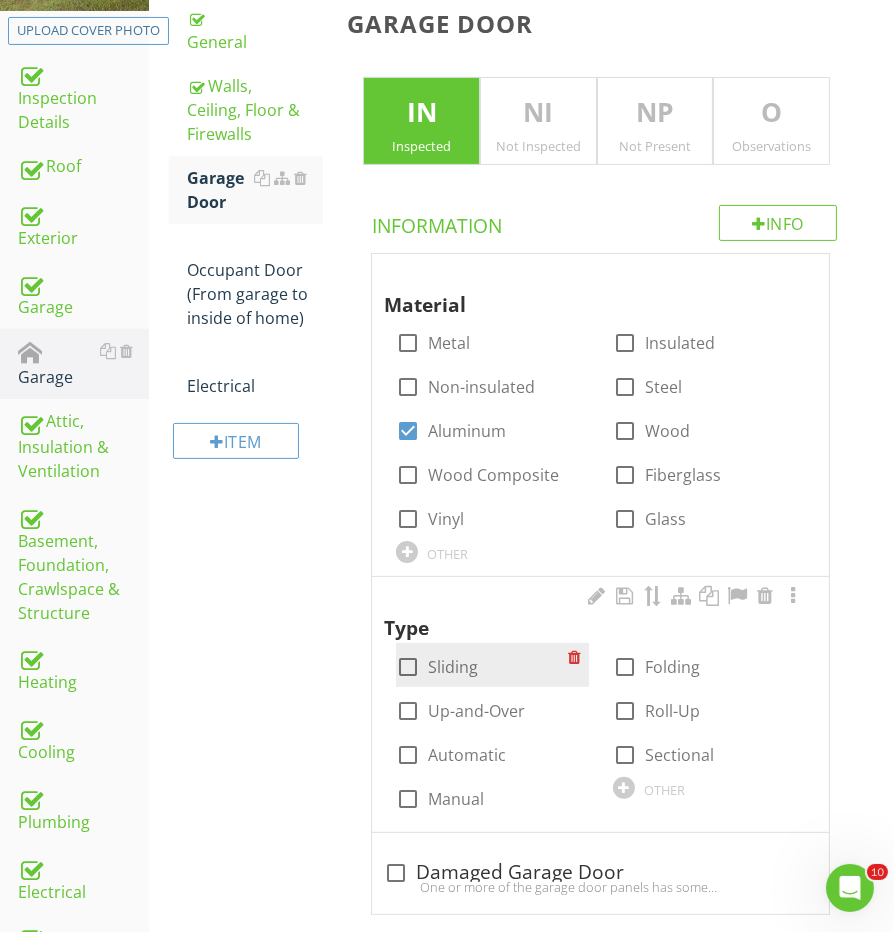 scroll, scrollTop: 400, scrollLeft: 0, axis: vertical 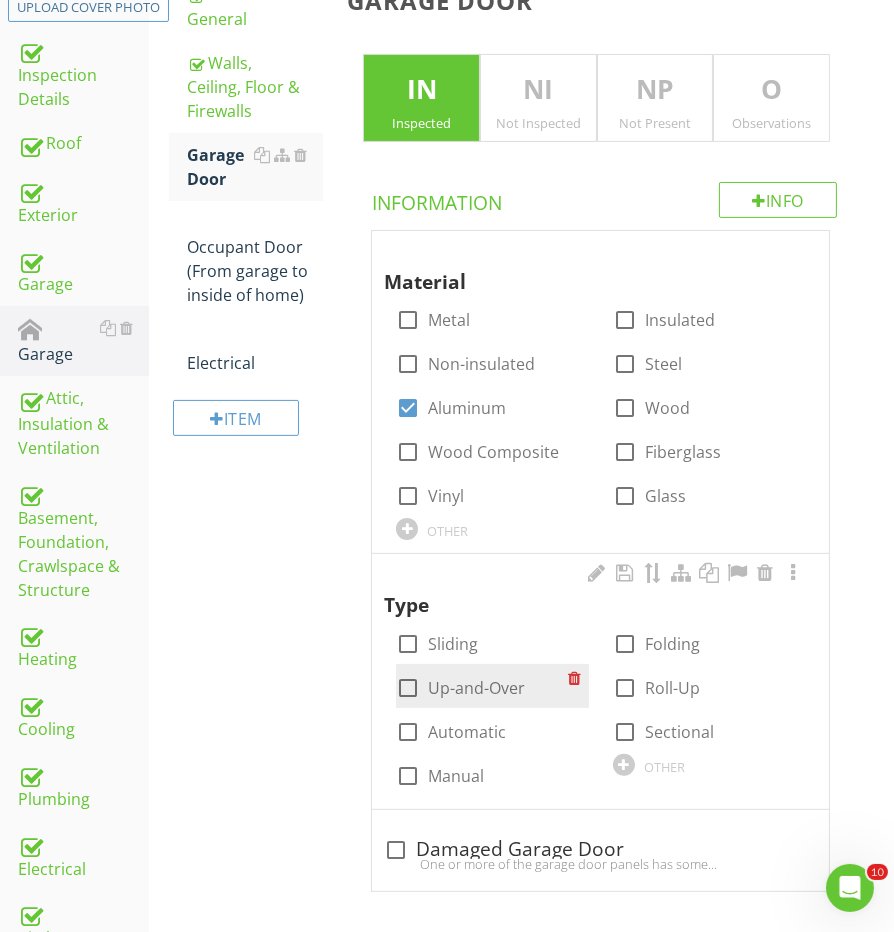 click at bounding box center [408, 688] 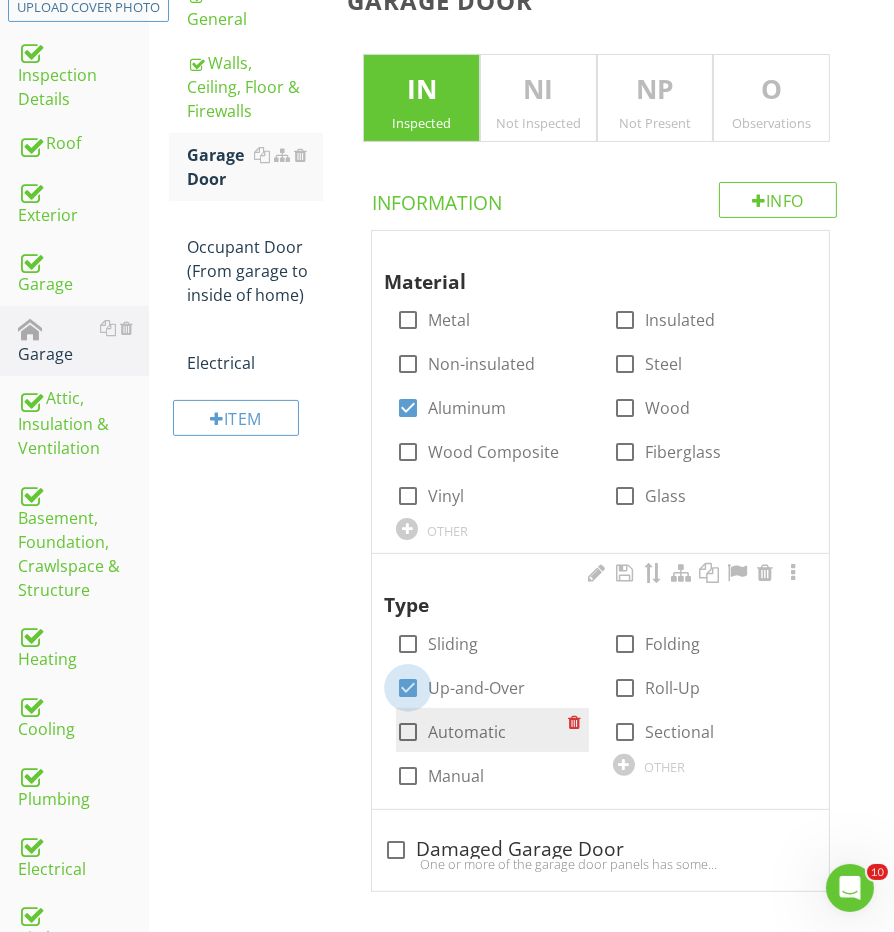 click at bounding box center (408, 732) 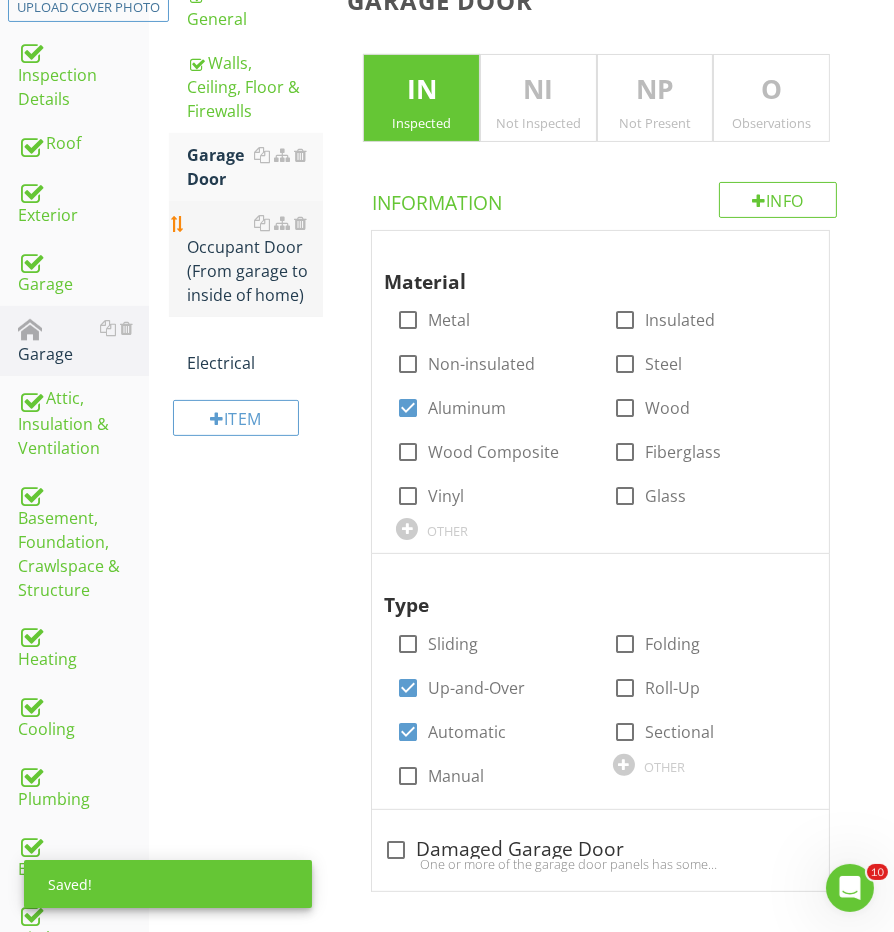 click on "Occupant Door (From garage to inside of home)" at bounding box center [255, 259] 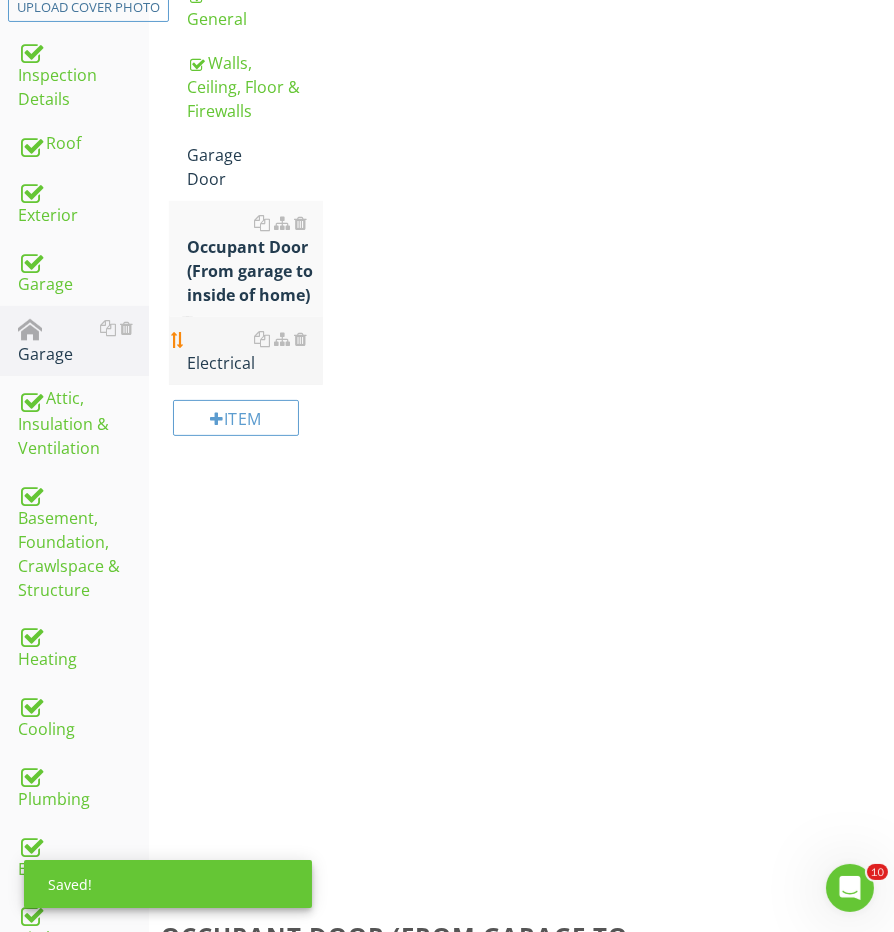 click on "Electrical" at bounding box center [255, 351] 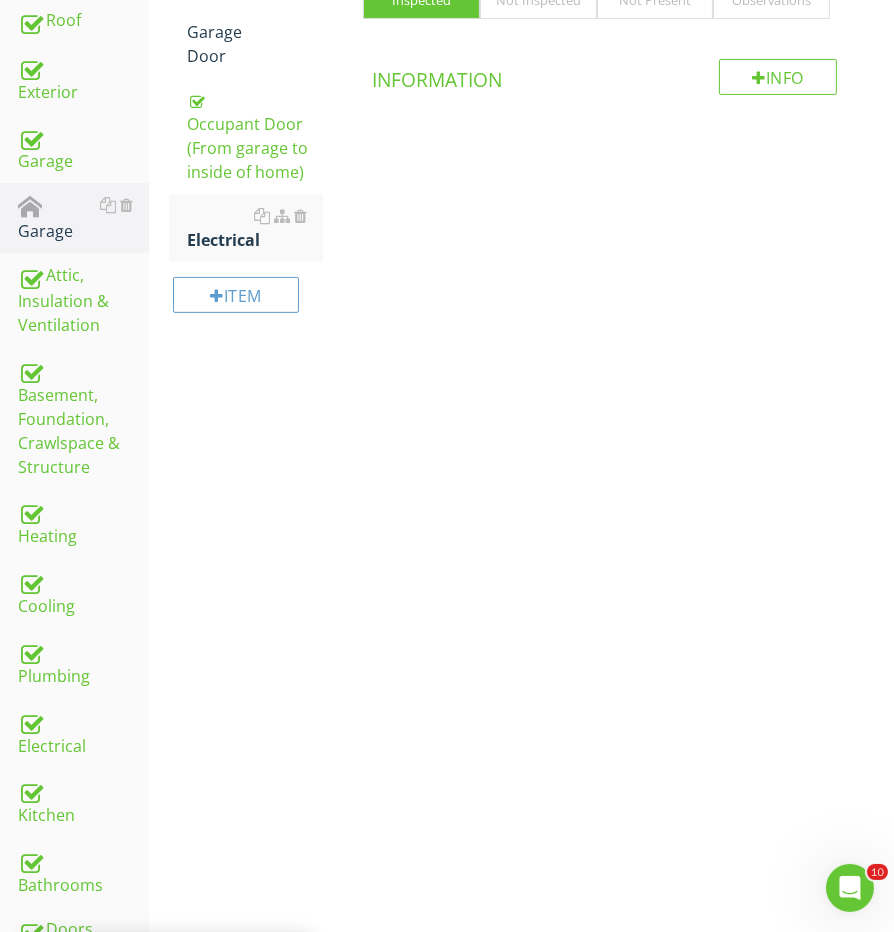 scroll, scrollTop: 334, scrollLeft: 0, axis: vertical 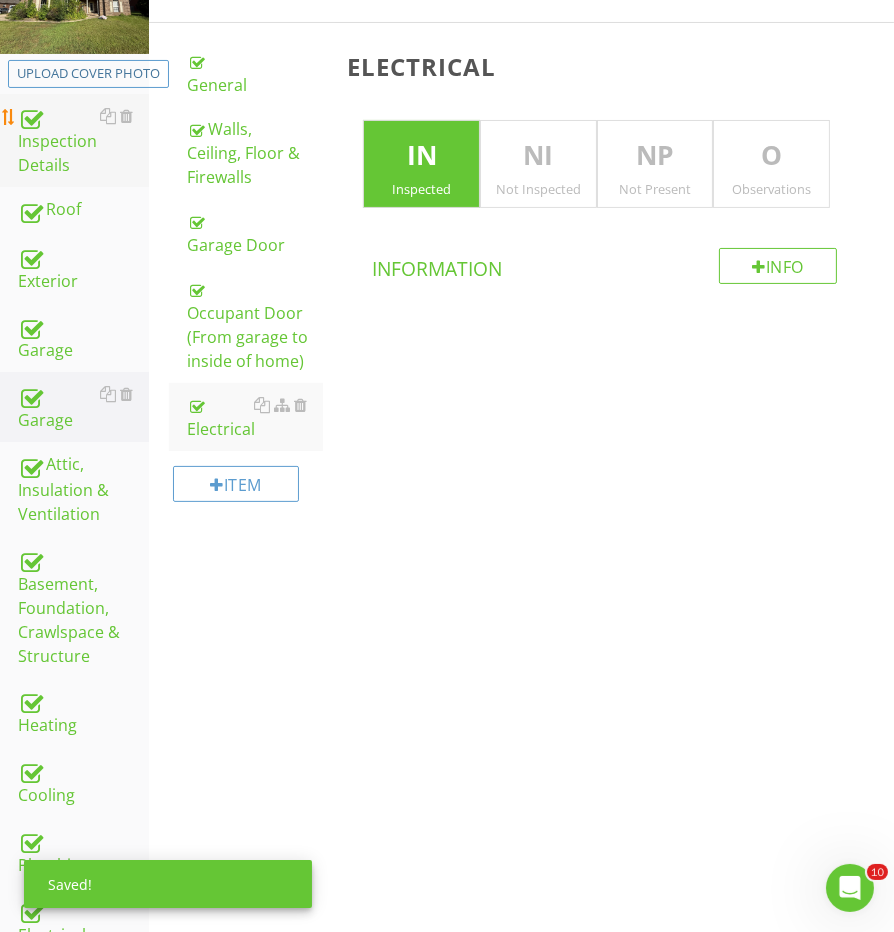 click on "Inspection Details" at bounding box center (83, 141) 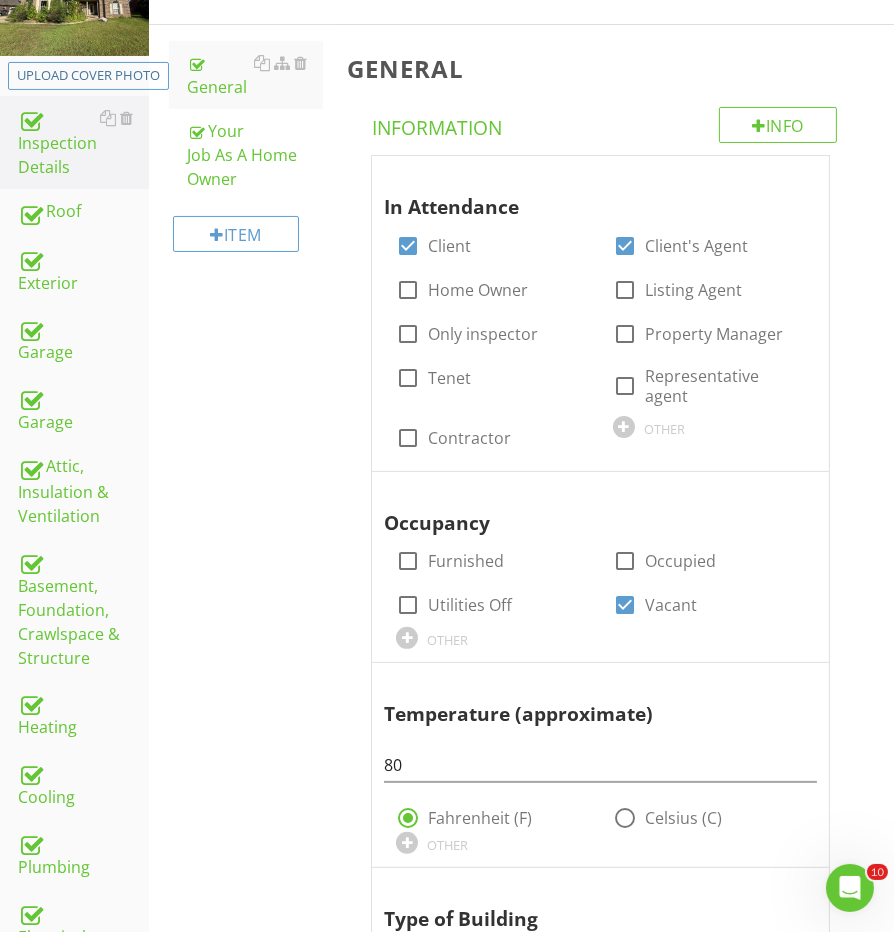 scroll, scrollTop: 182, scrollLeft: 0, axis: vertical 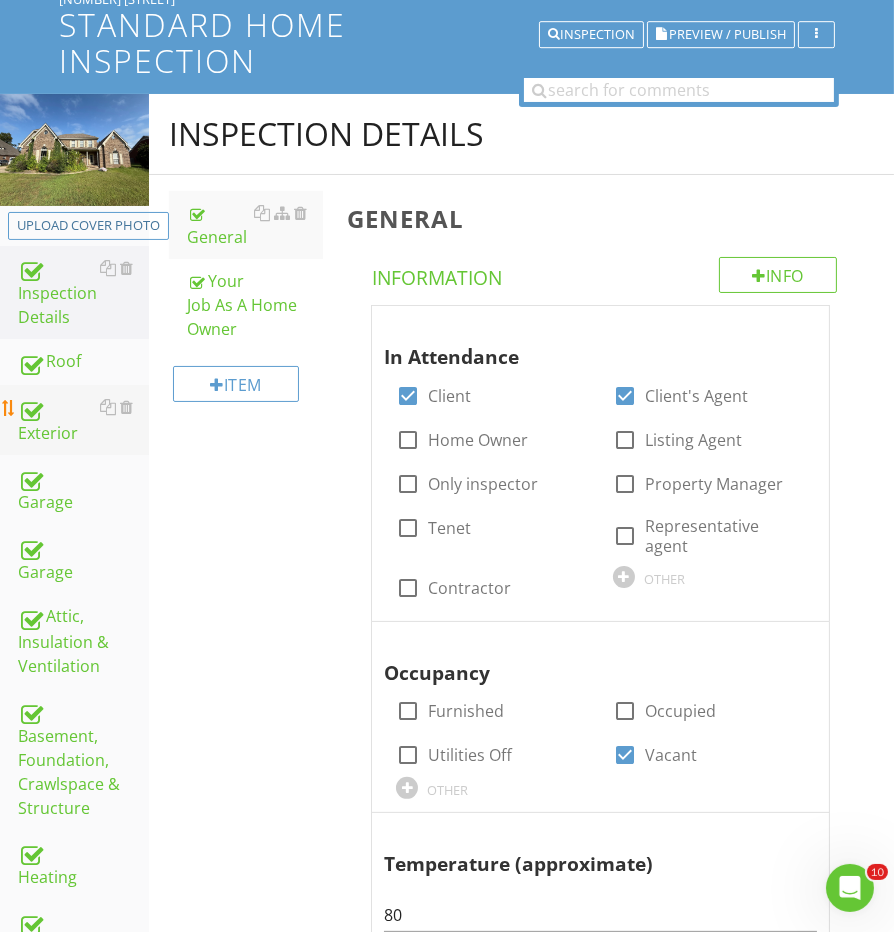 click on "Exterior" at bounding box center [83, 420] 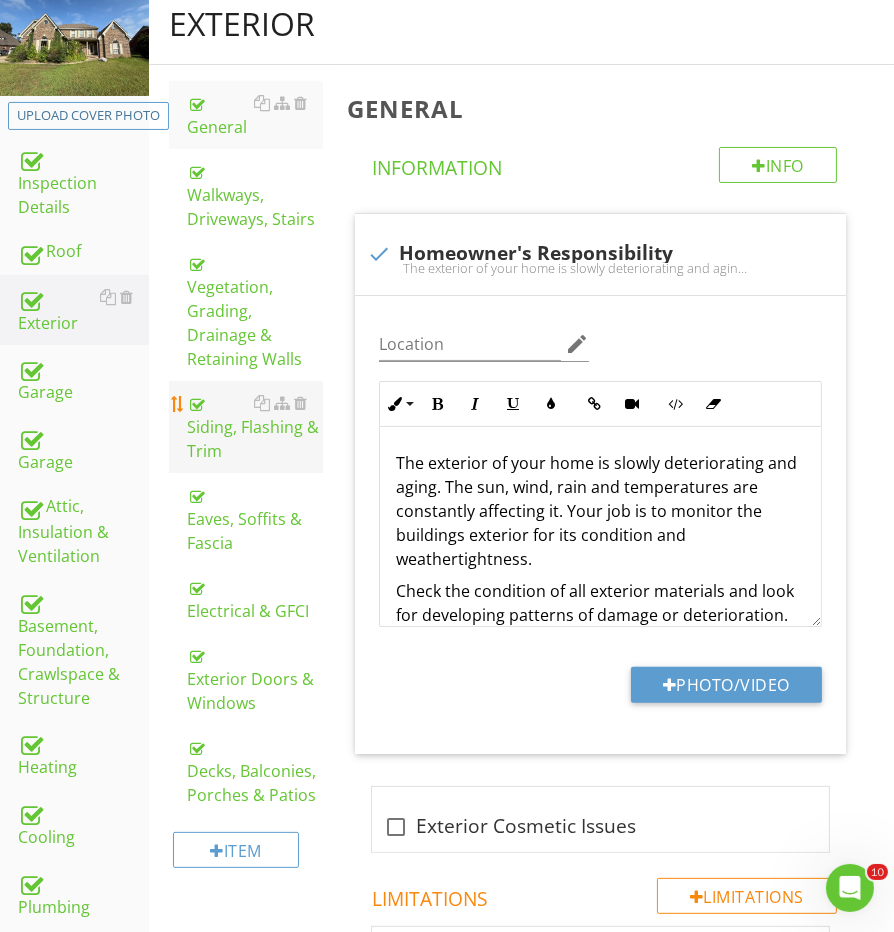 scroll, scrollTop: 296, scrollLeft: 0, axis: vertical 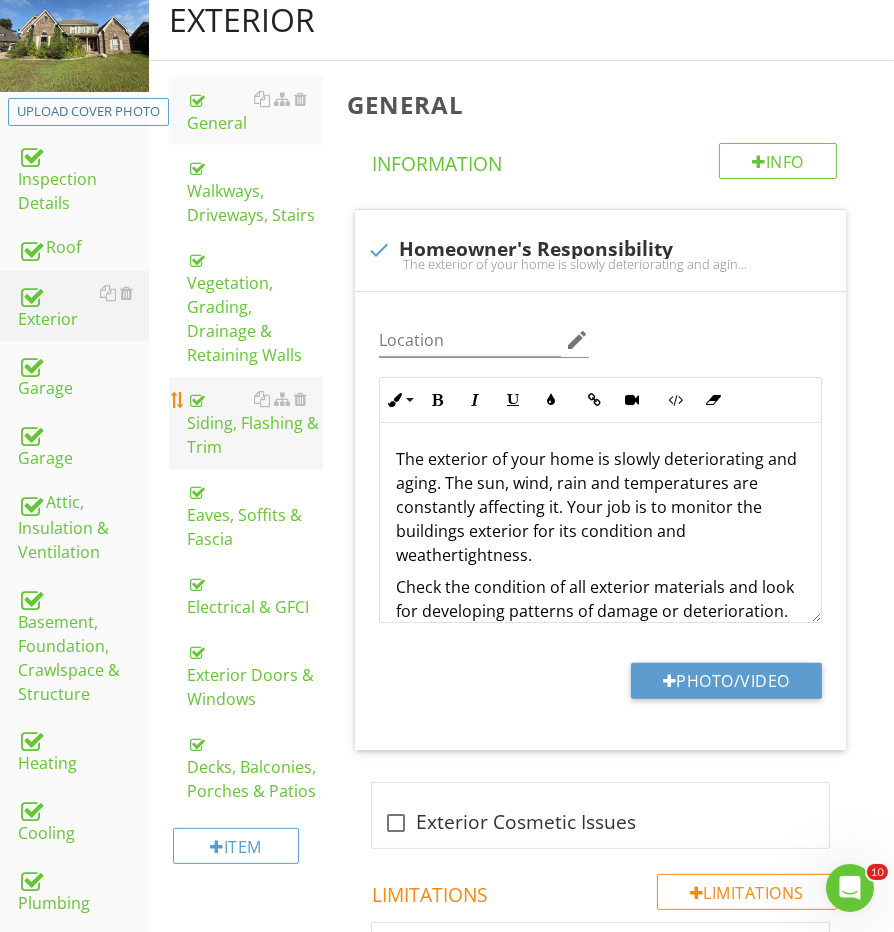 click on "Siding, Flashing & Trim" at bounding box center [255, 423] 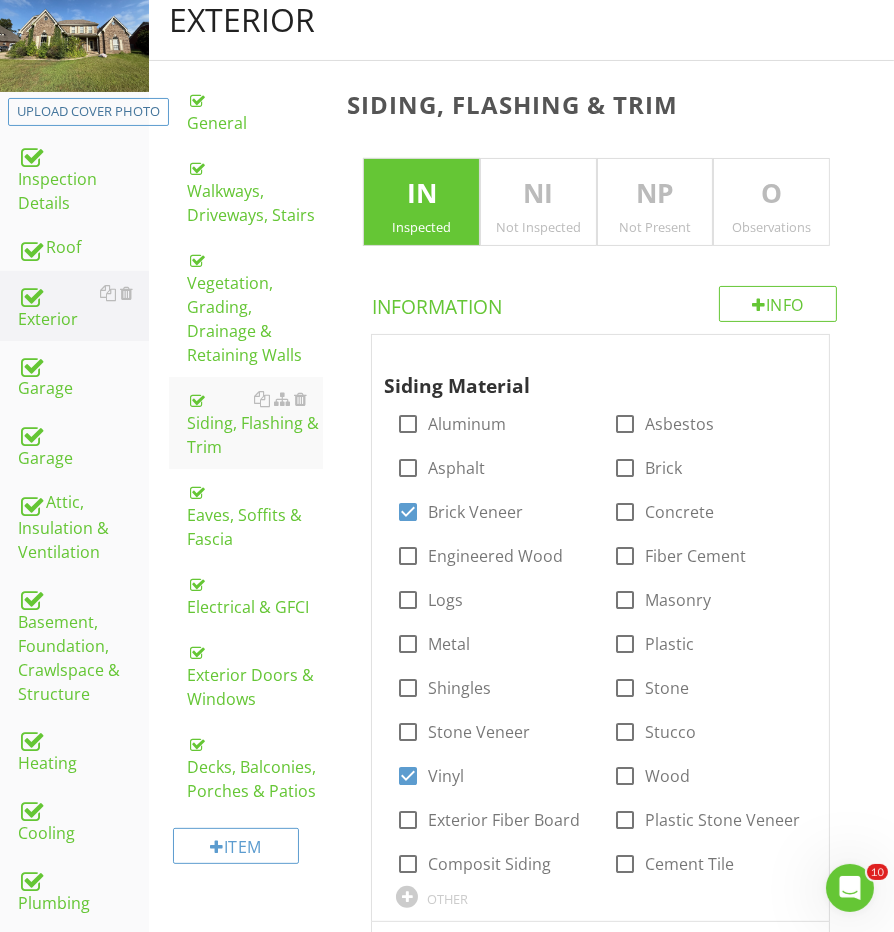 click on "Observations" at bounding box center (771, 227) 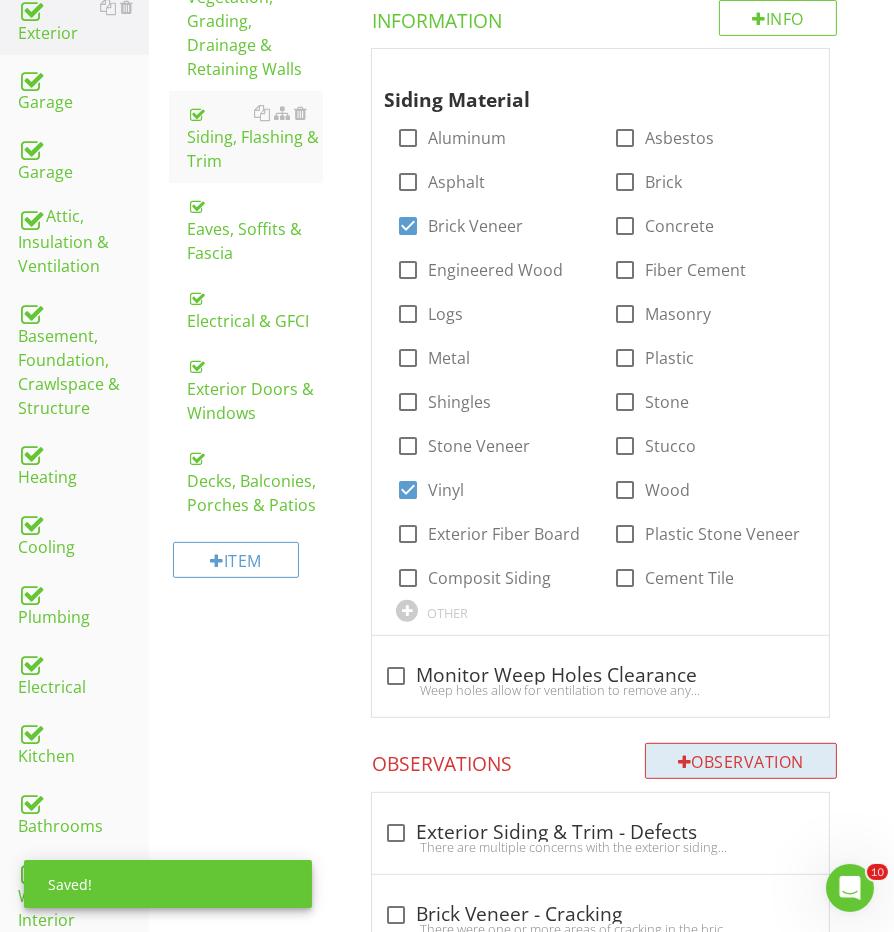 click on "Observation" at bounding box center (741, 761) 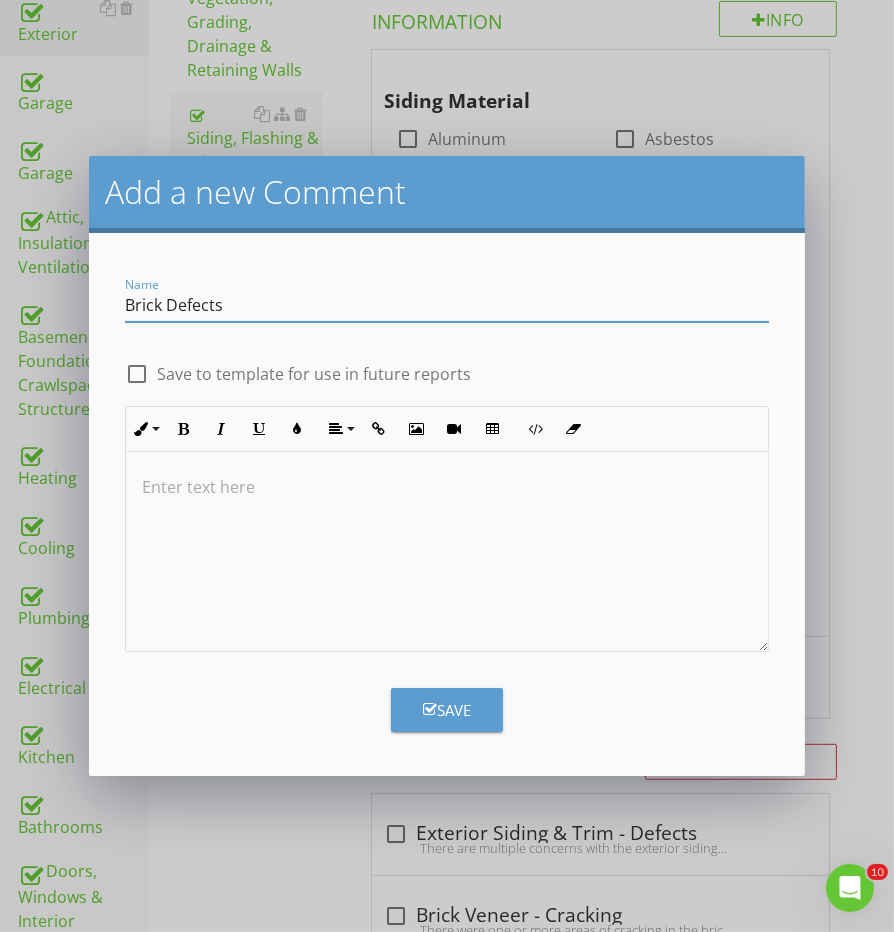 type on "Brick Defects" 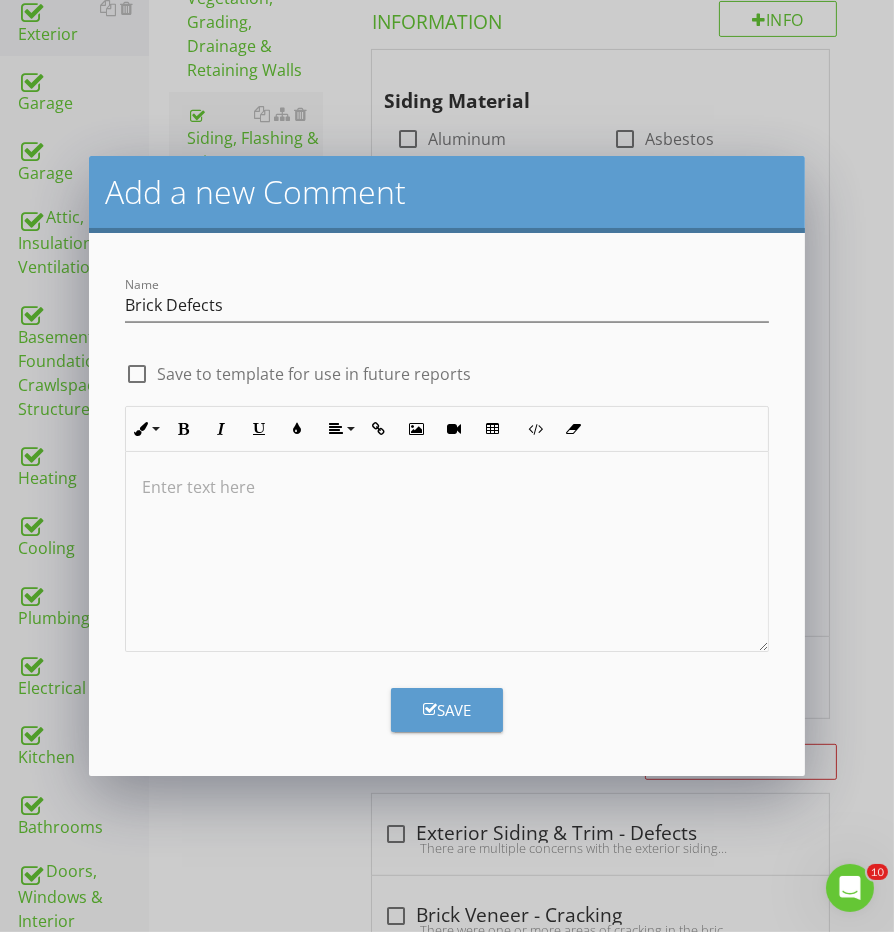 click at bounding box center [446, 552] 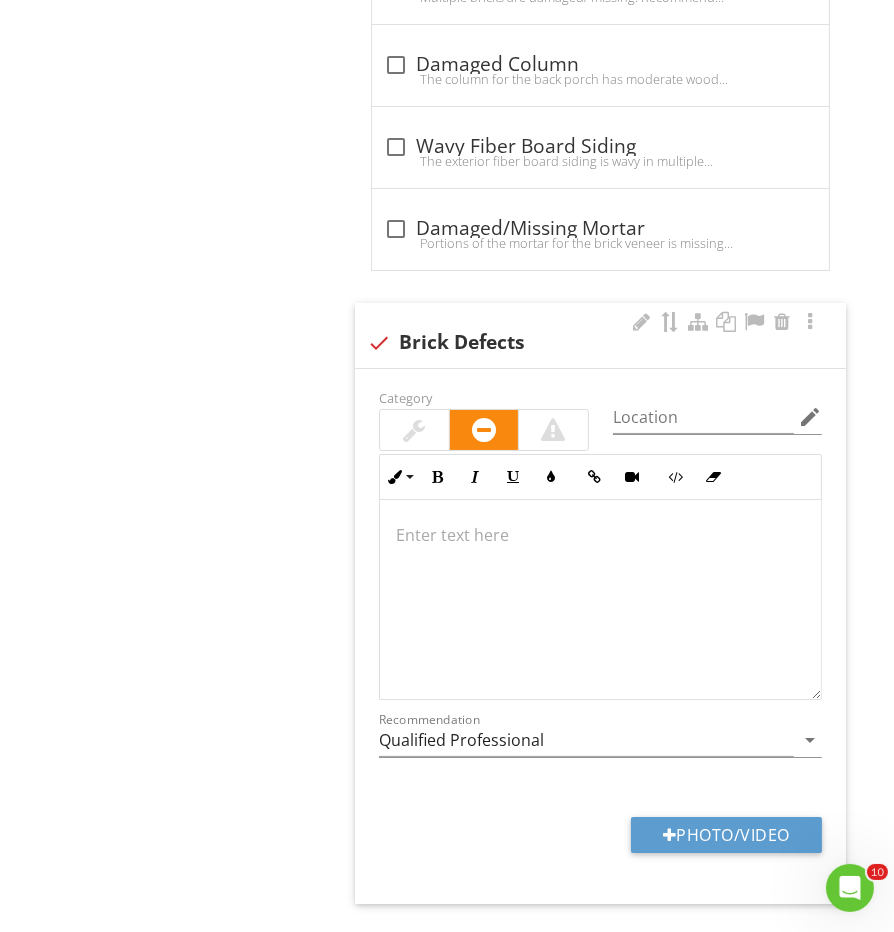 scroll, scrollTop: 7647, scrollLeft: 0, axis: vertical 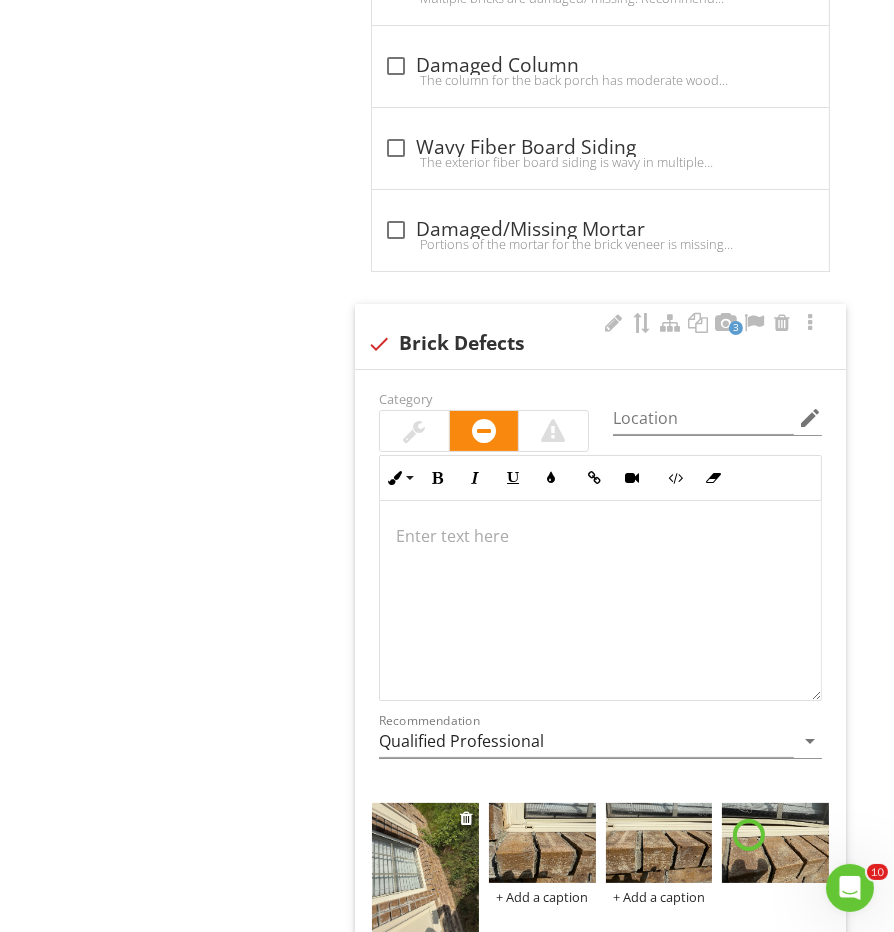 click at bounding box center (425, 874) 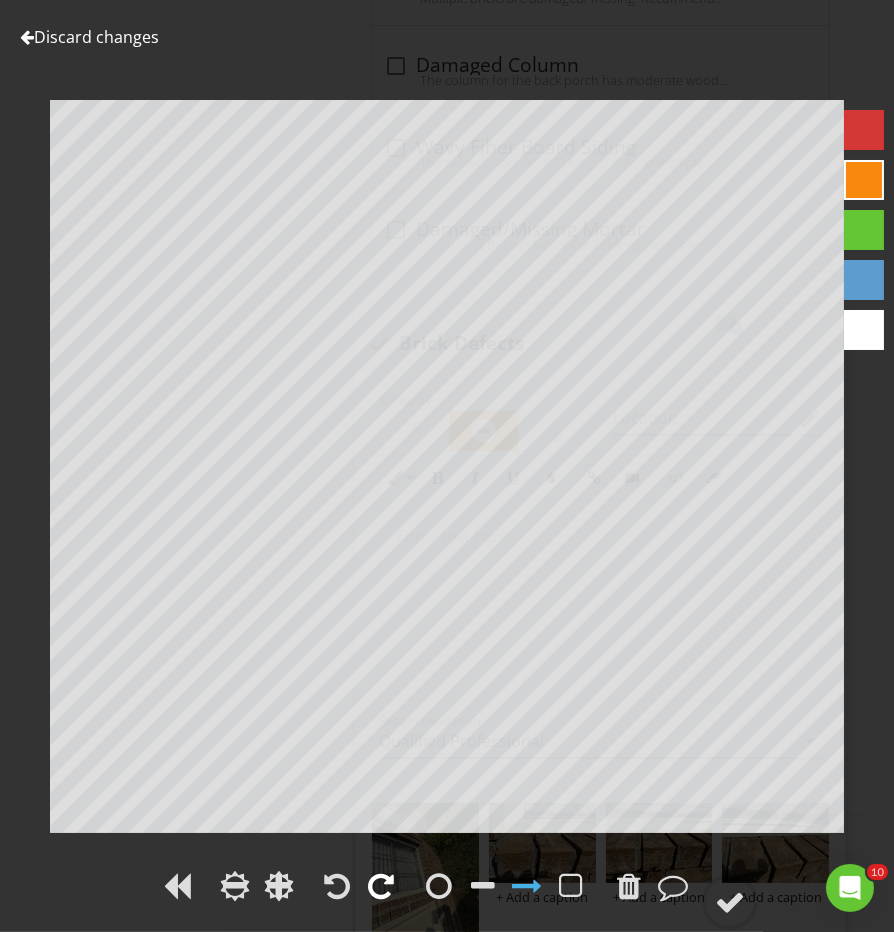 click at bounding box center (381, 886) 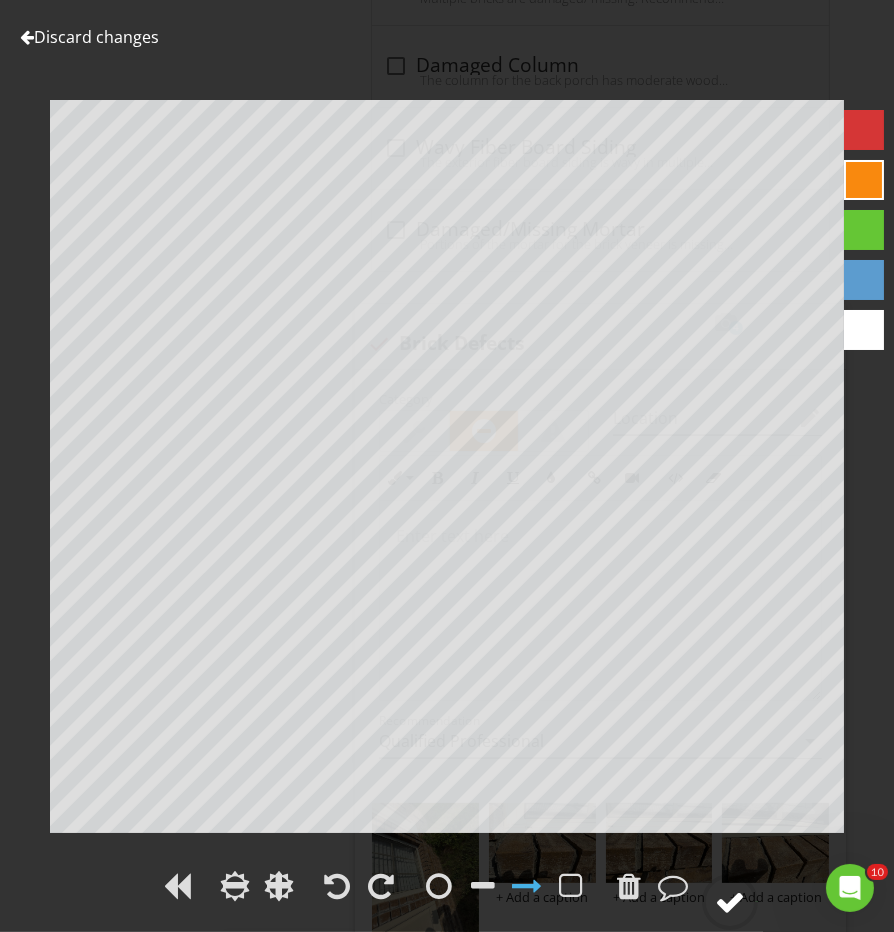 click 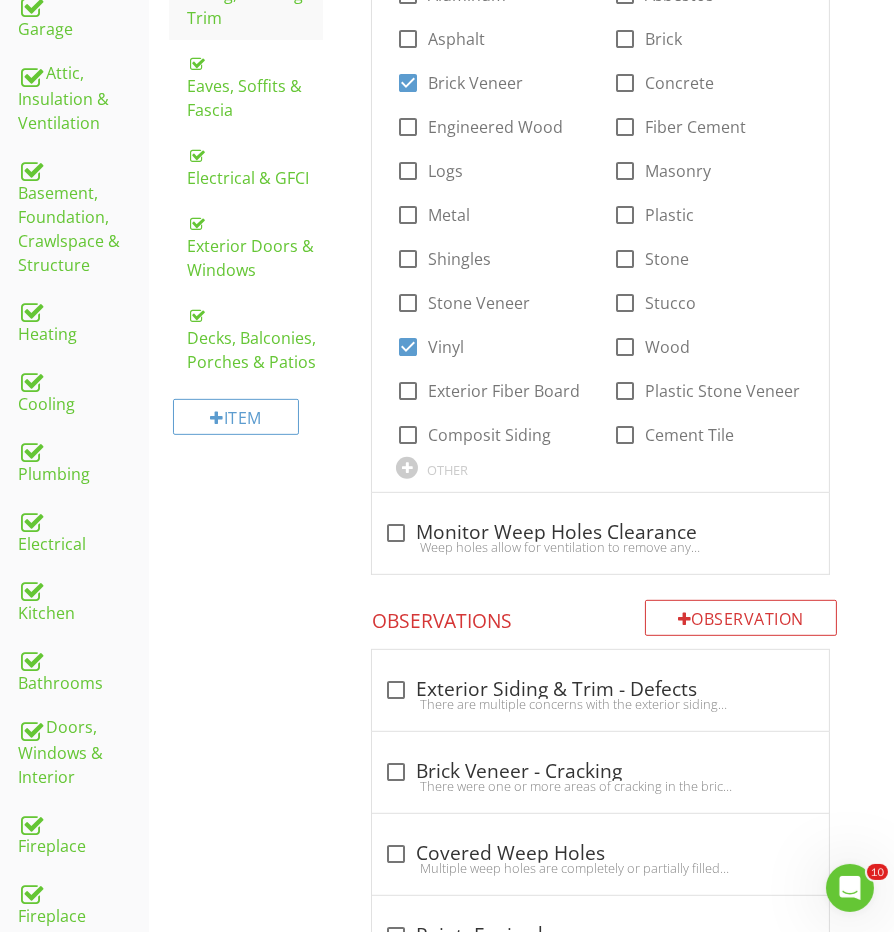 scroll, scrollTop: 470, scrollLeft: 0, axis: vertical 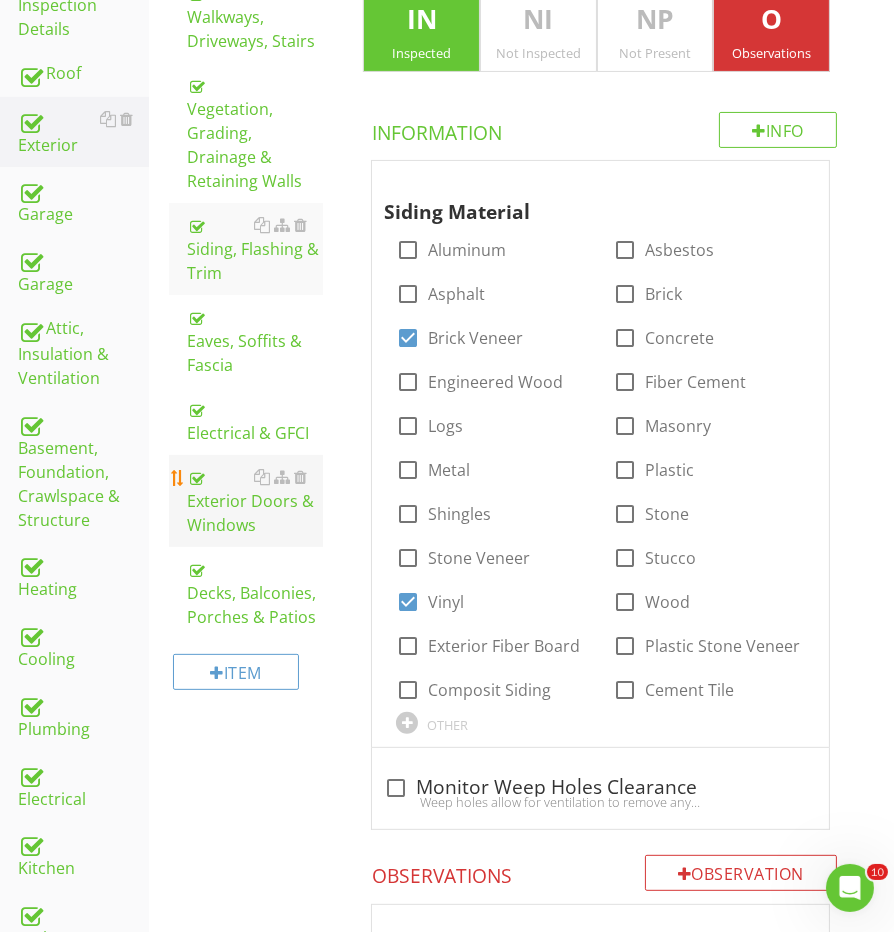 click on "Exterior Doors & Windows" at bounding box center (255, 501) 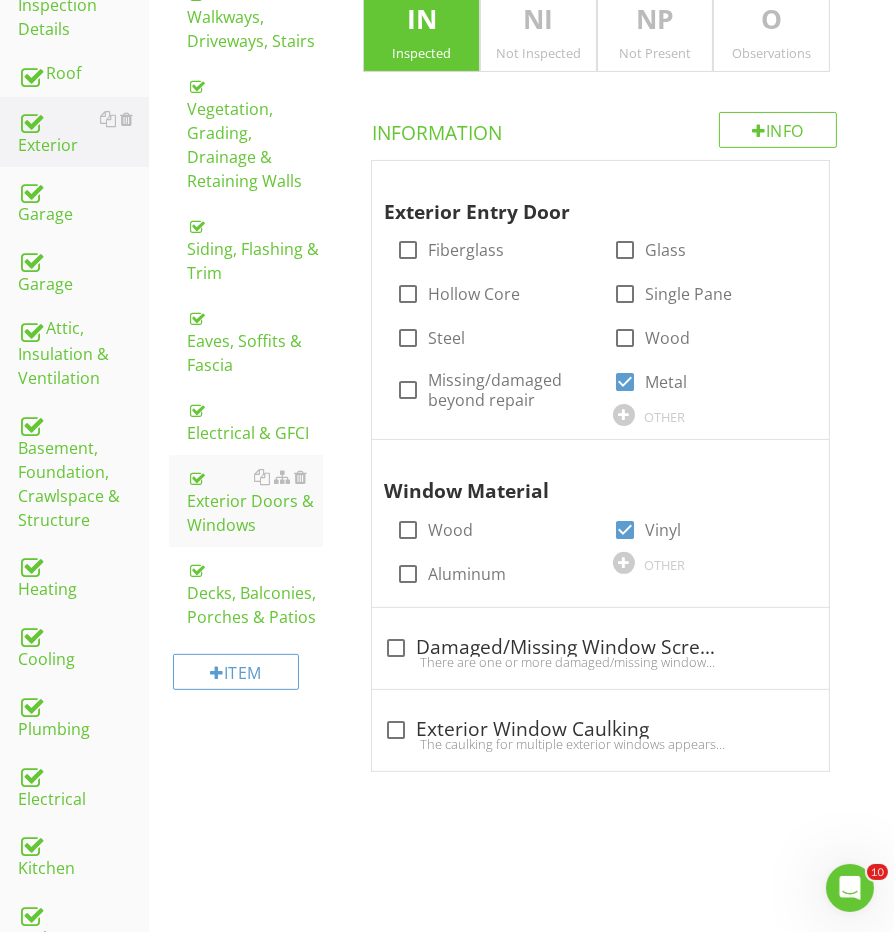 click on "Observations" at bounding box center [771, 53] 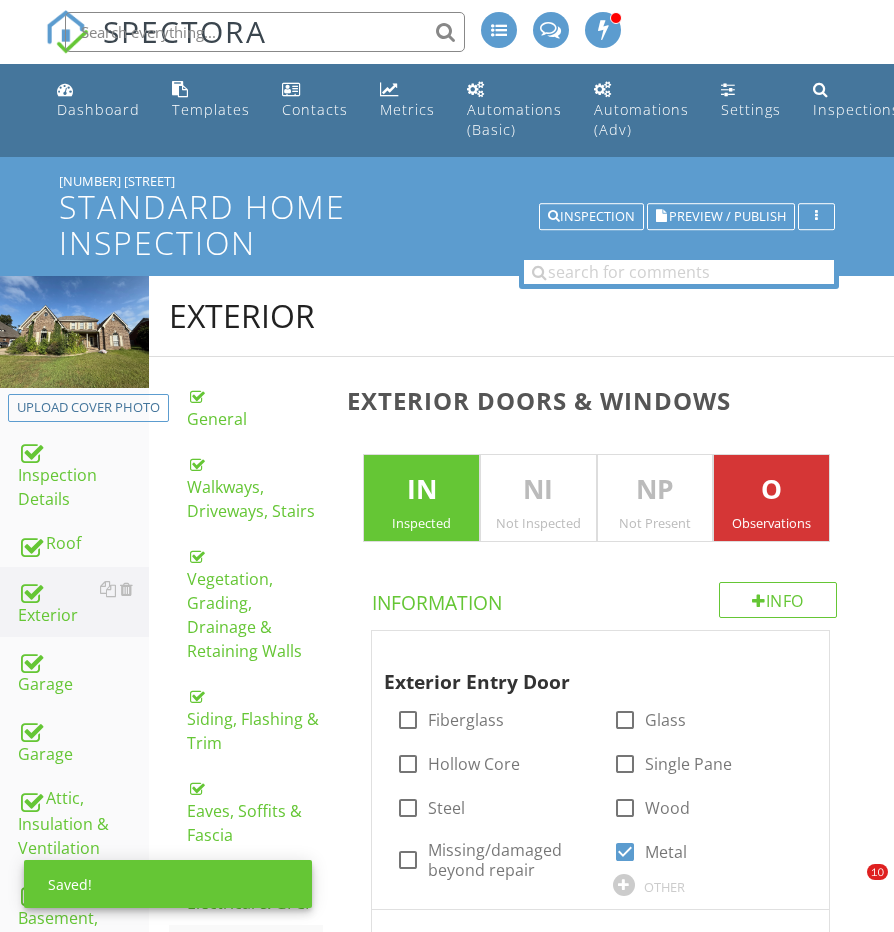 scroll, scrollTop: 694, scrollLeft: 0, axis: vertical 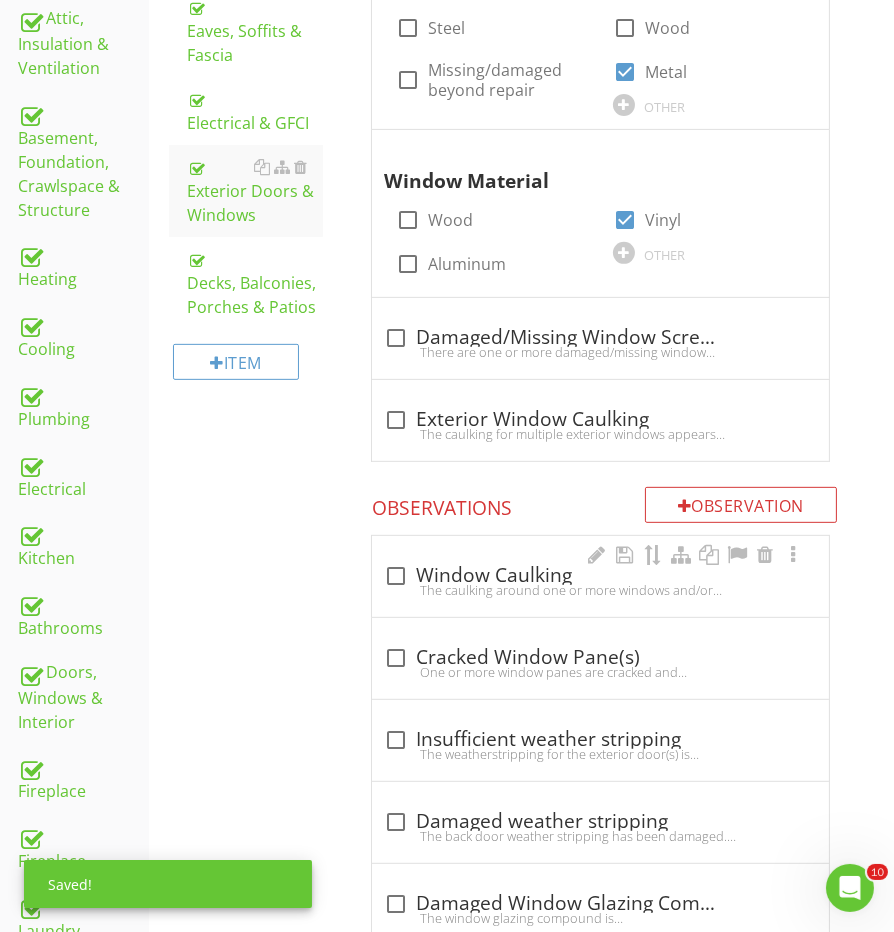 click on "The caulking around one or more windows and/or window trim is deteriorated, cracked, or missing. This can allow for air  water intrusion.Recommend having the damaged, cracked, and/or missing caulking replaced with the appropriate exterior grade window caulking. Regular evaluation of all windows and repair of any and all caulk that has shrunken or cracked is recommended." at bounding box center (600, 590) 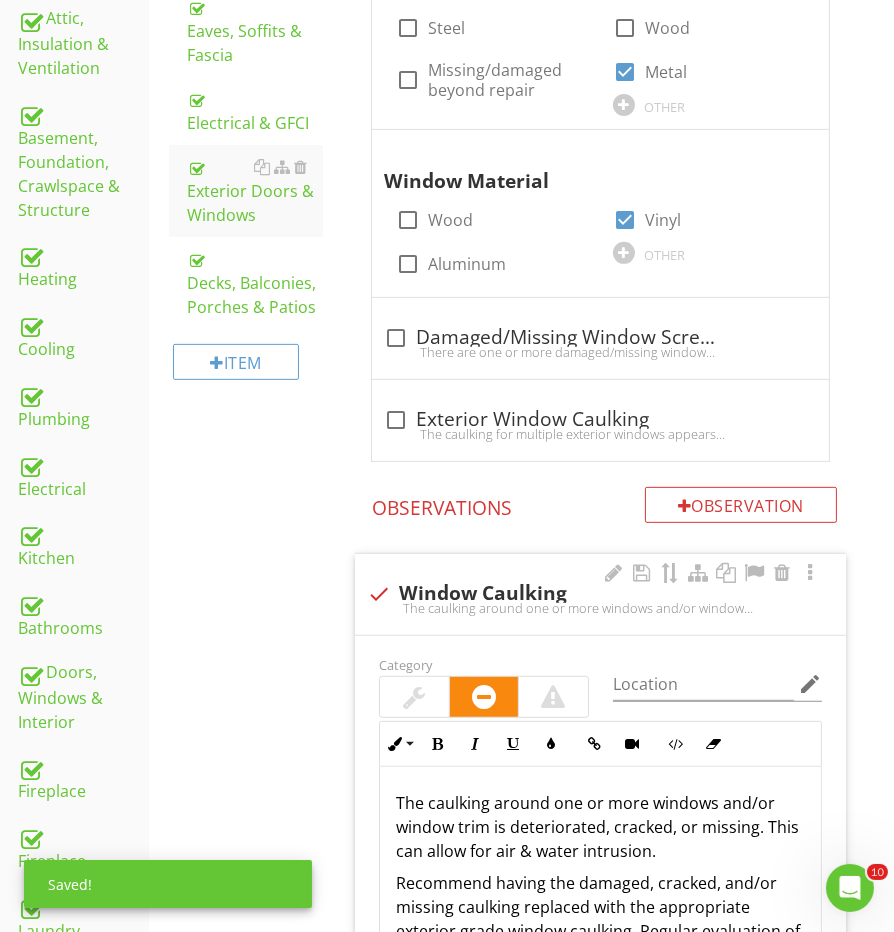 scroll, scrollTop: 1017, scrollLeft: 0, axis: vertical 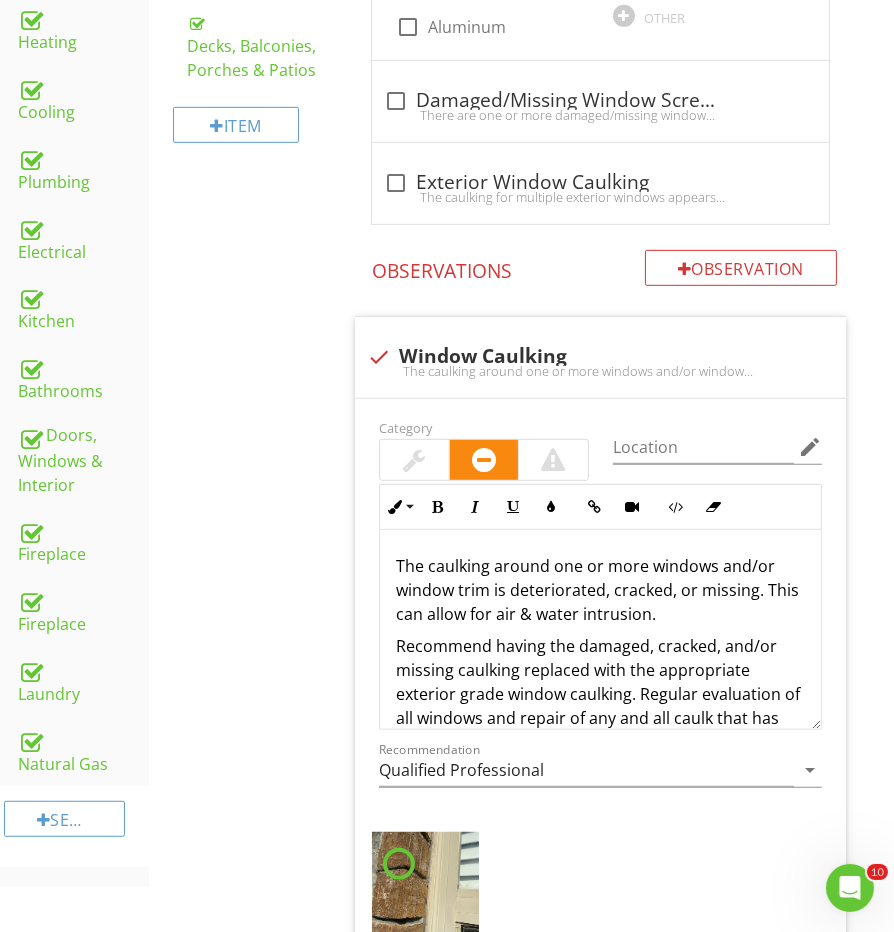 click at bounding box center (414, 460) 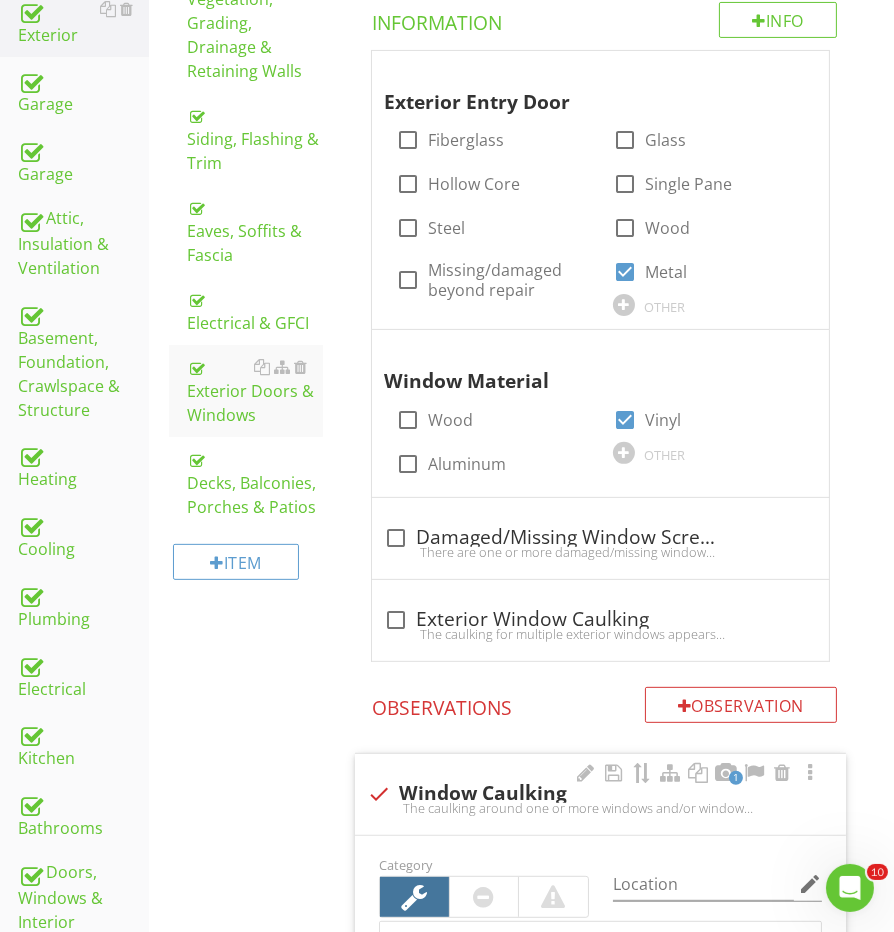 scroll, scrollTop: 0, scrollLeft: 0, axis: both 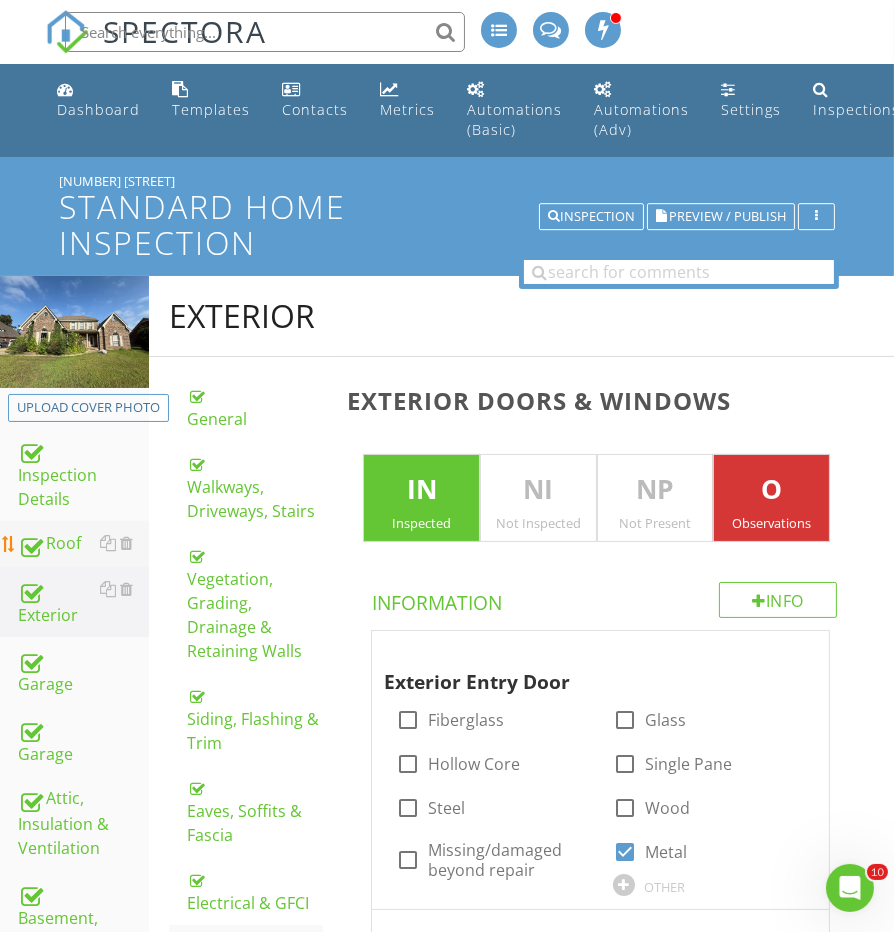 click on "Roof" at bounding box center [83, 544] 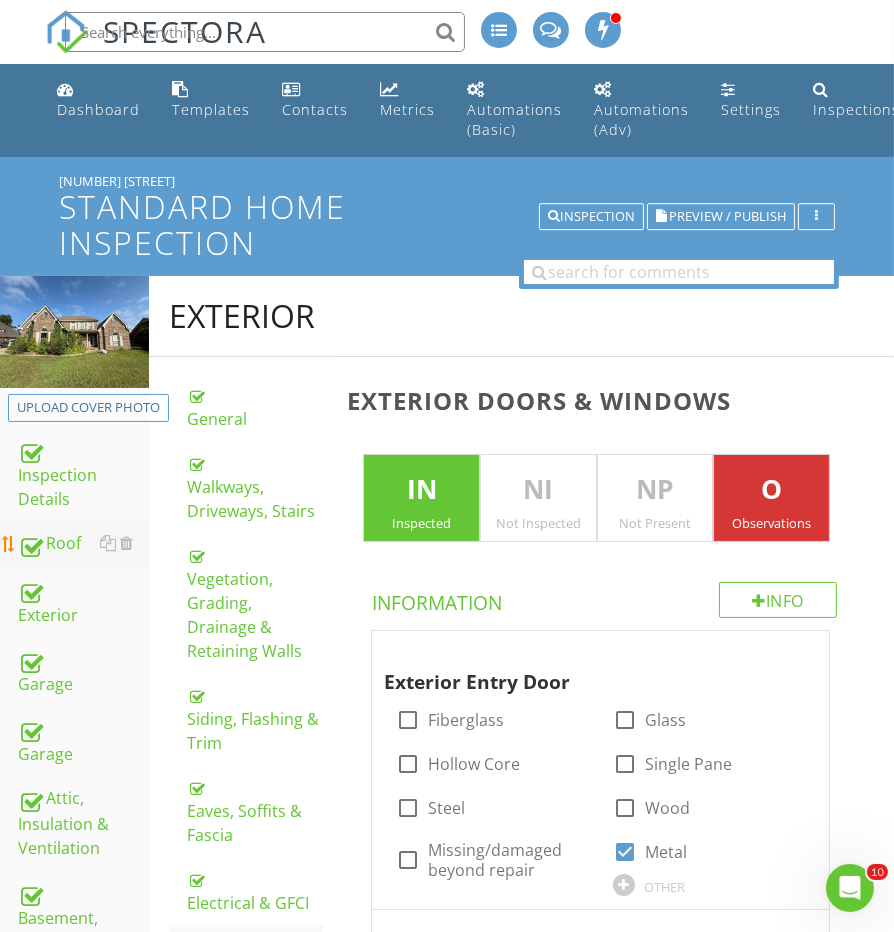 click on "Roof" at bounding box center [83, 544] 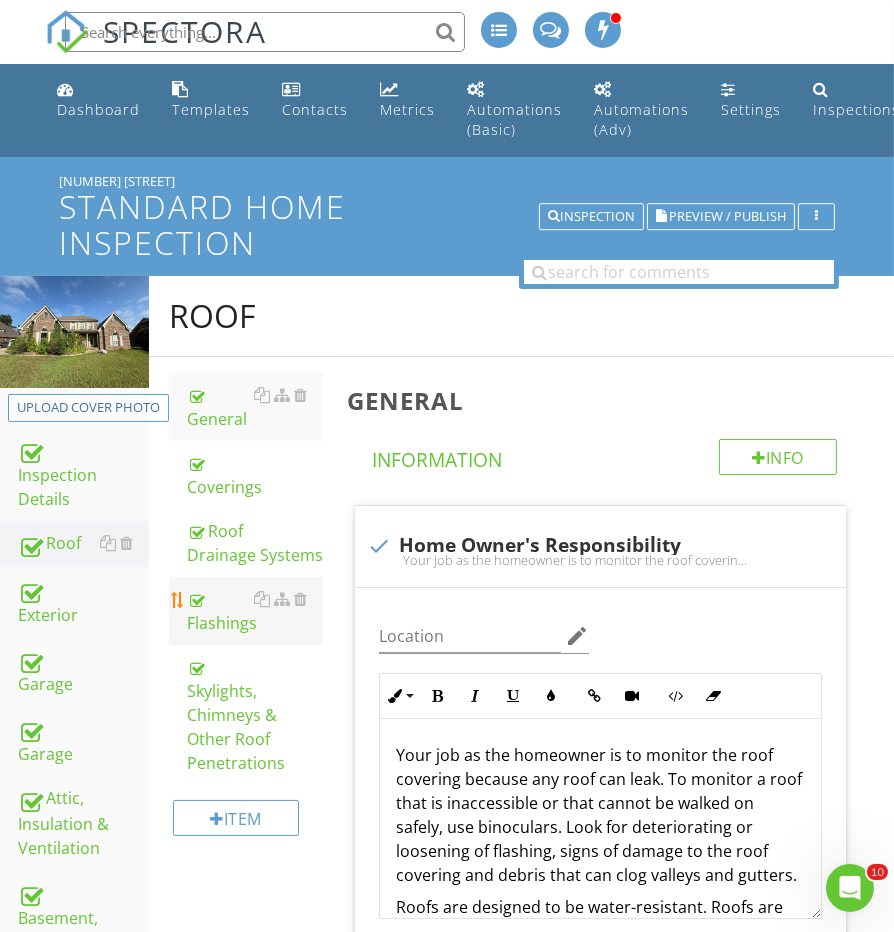 click on "Flashings" at bounding box center (255, 611) 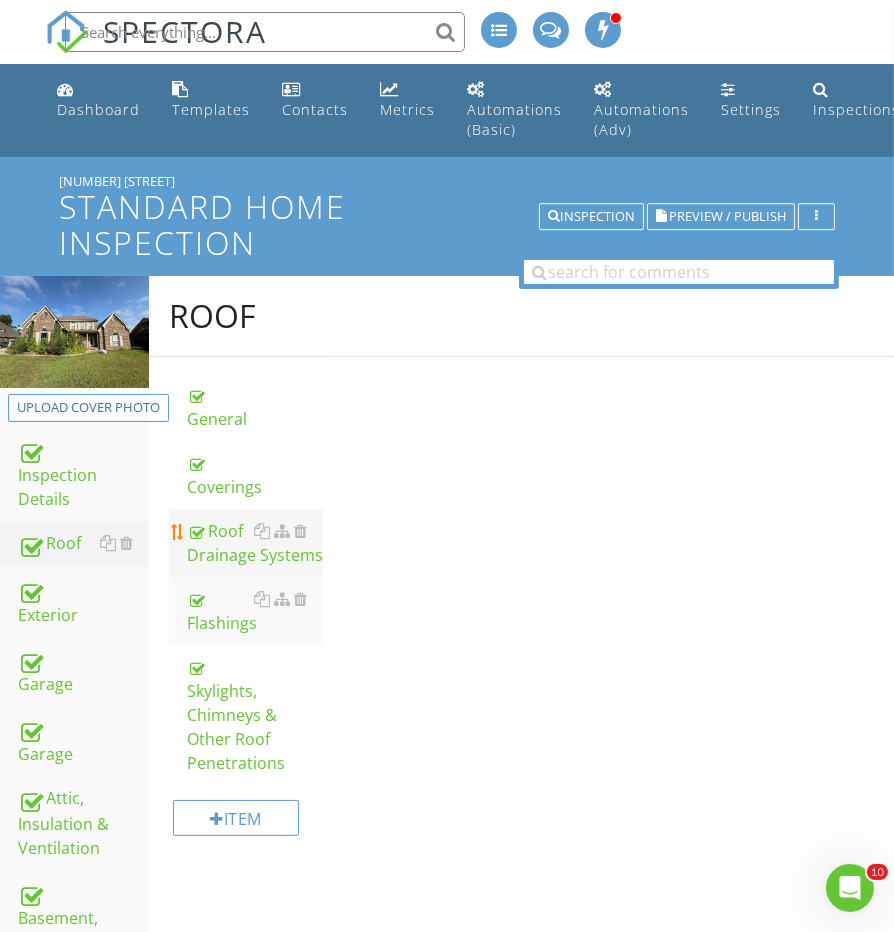 click on "Roof Drainage Systems" at bounding box center (255, 543) 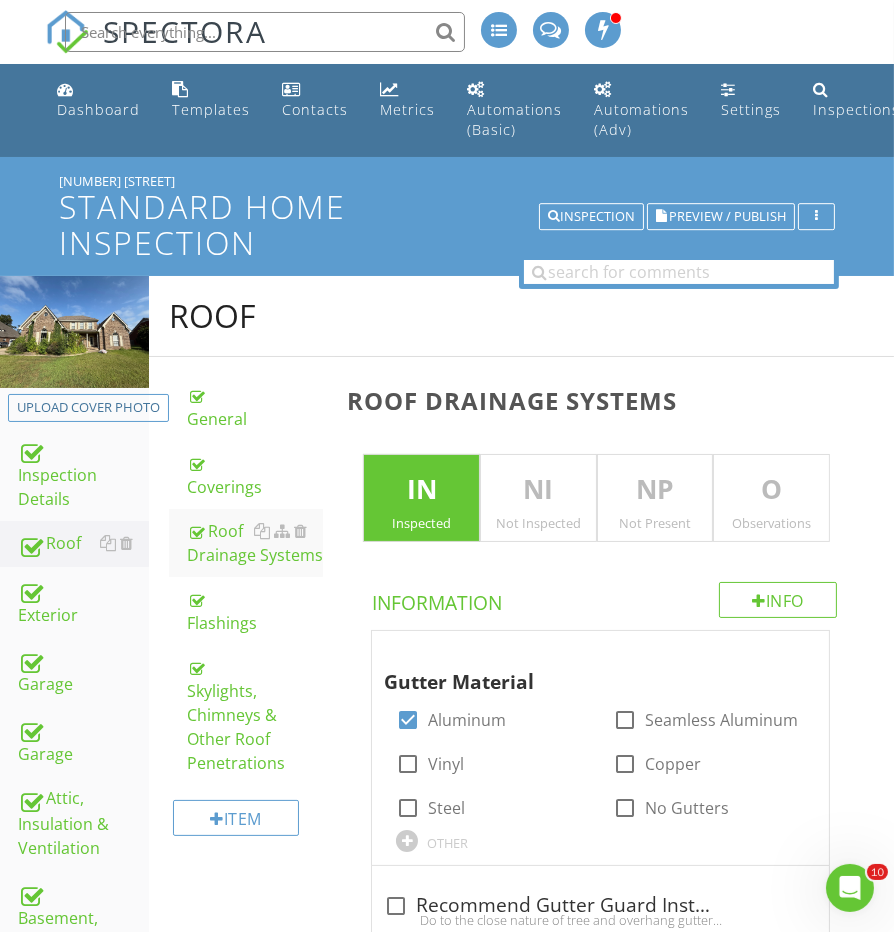 click on "Observations" at bounding box center [771, 523] 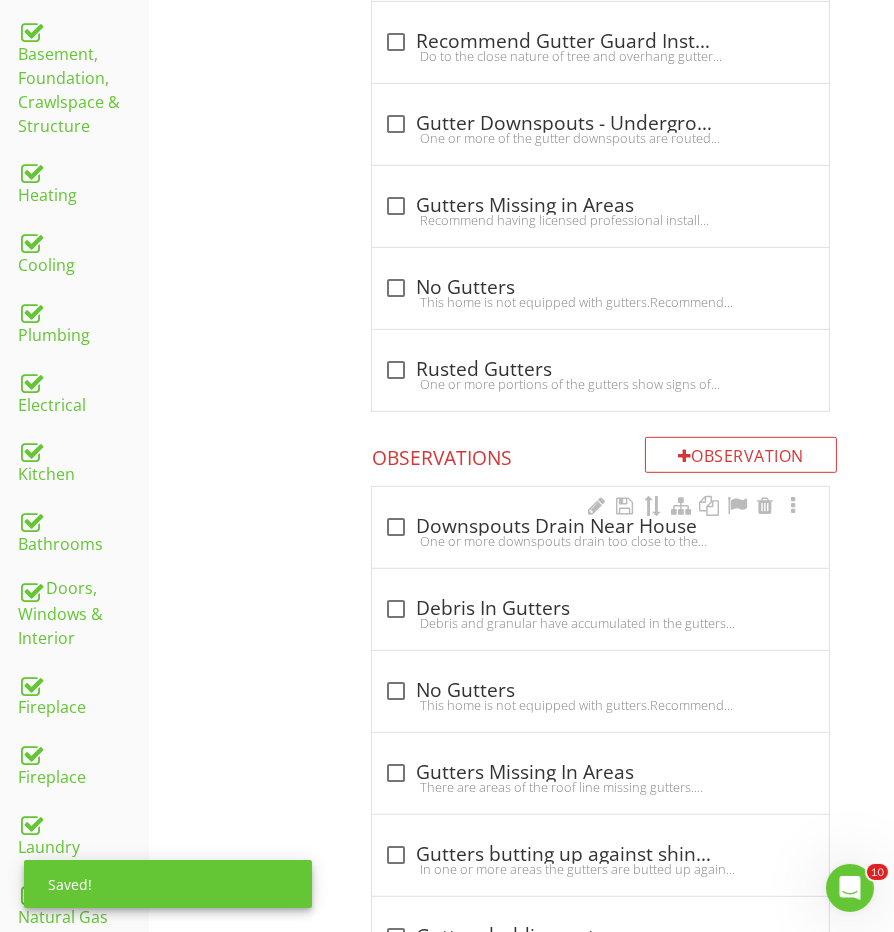 click on "check_box_outline_blank
Downspouts Drain Near House
One or more downspouts drain too close to the home's foundation. This can result in excessive moisture in the soil at the foundation, which can lead to foundation/structural movement. Recommend a qualified contractor adjust downspout extensions to drain at least 6 feet from the foundation. Here is a helpful DIY link and video on draining water flow away from your house." at bounding box center (600, 533) 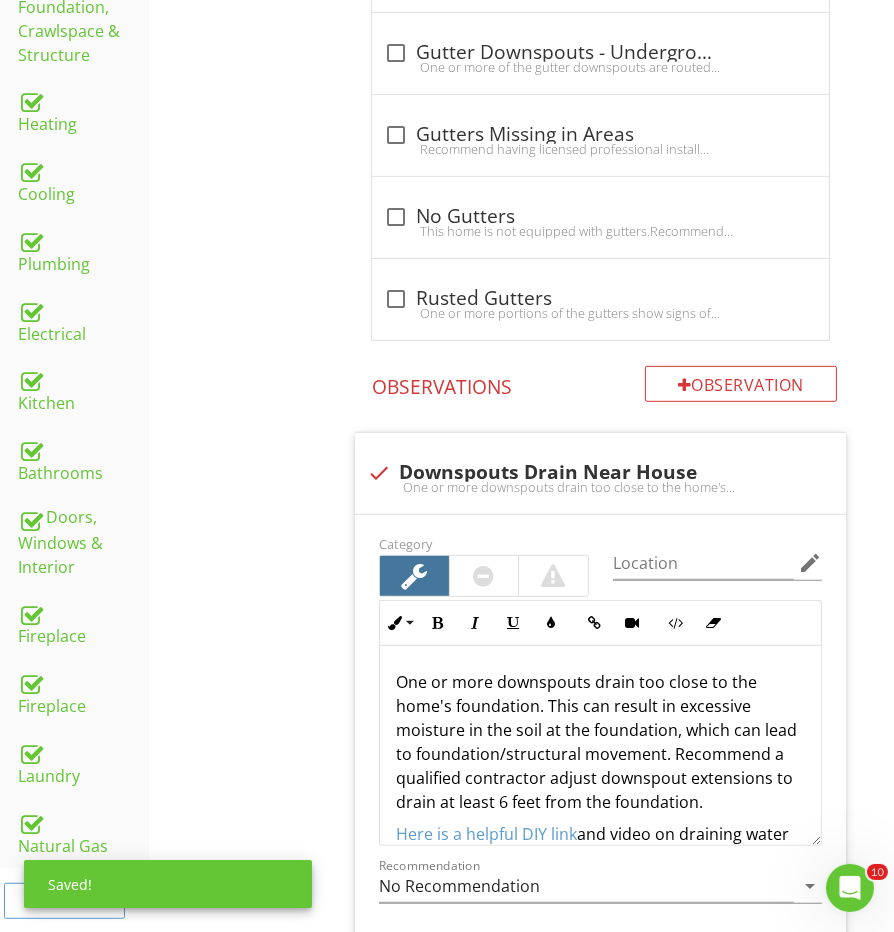 scroll, scrollTop: 995, scrollLeft: 0, axis: vertical 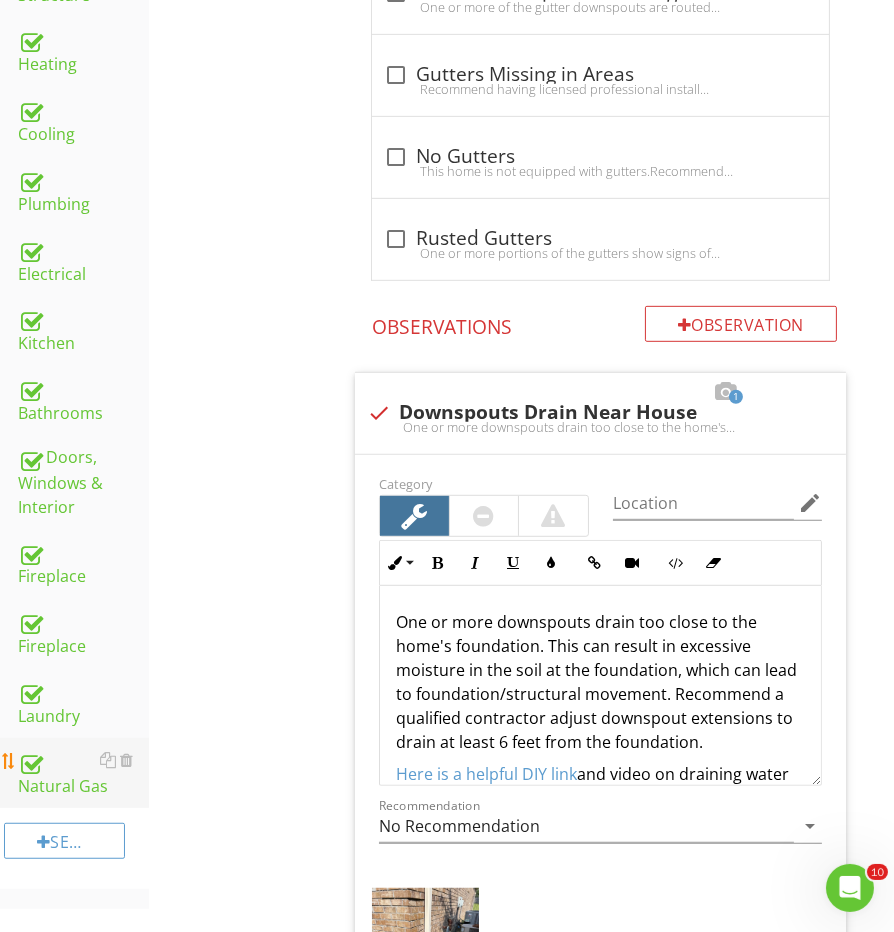 click on "Natural Gas" at bounding box center (83, 773) 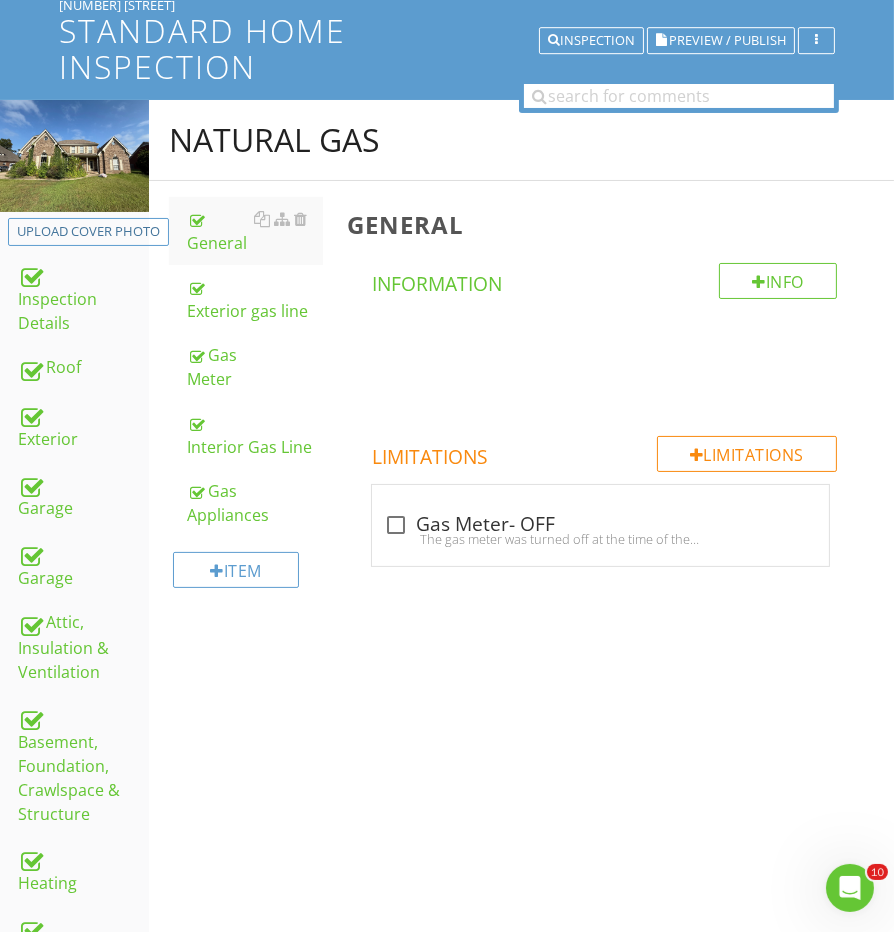 scroll, scrollTop: 155, scrollLeft: 0, axis: vertical 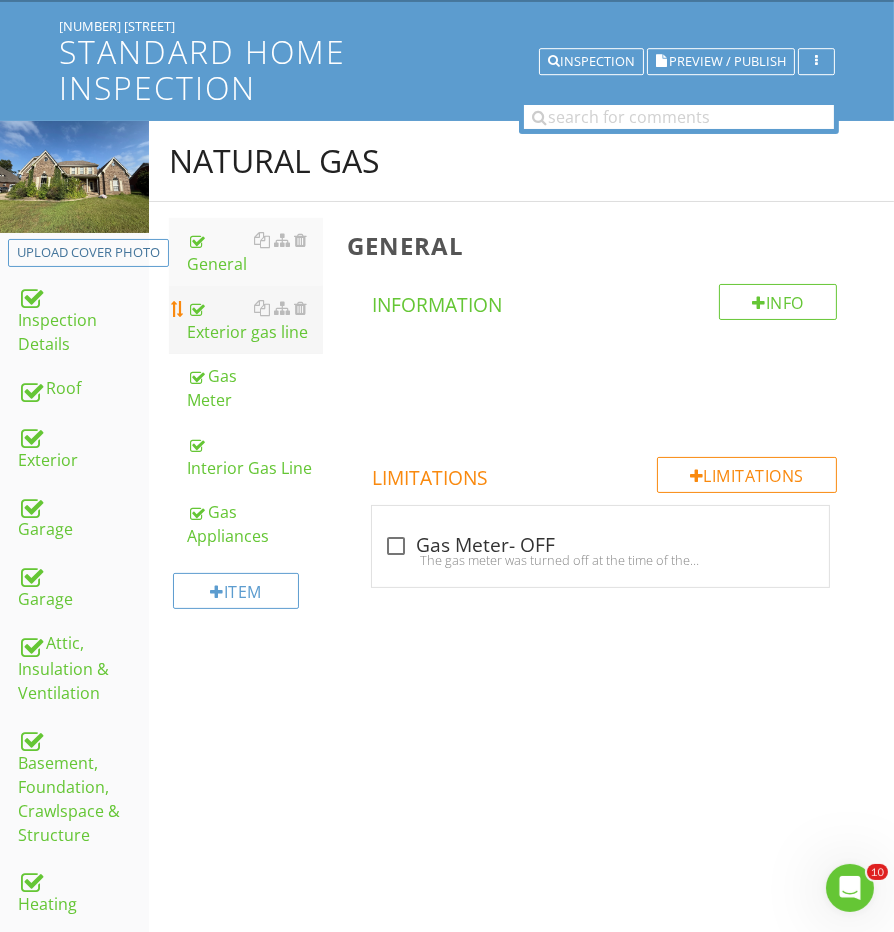 click on "Exterior gas line" at bounding box center [255, 320] 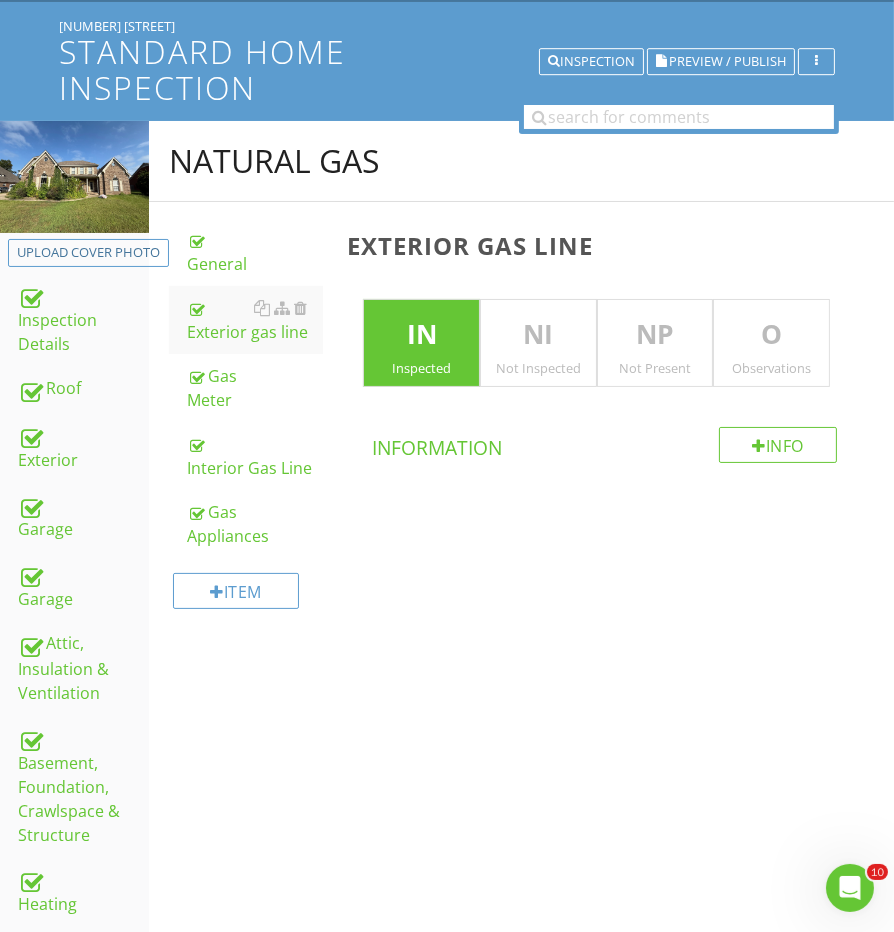click on "O" at bounding box center [771, 335] 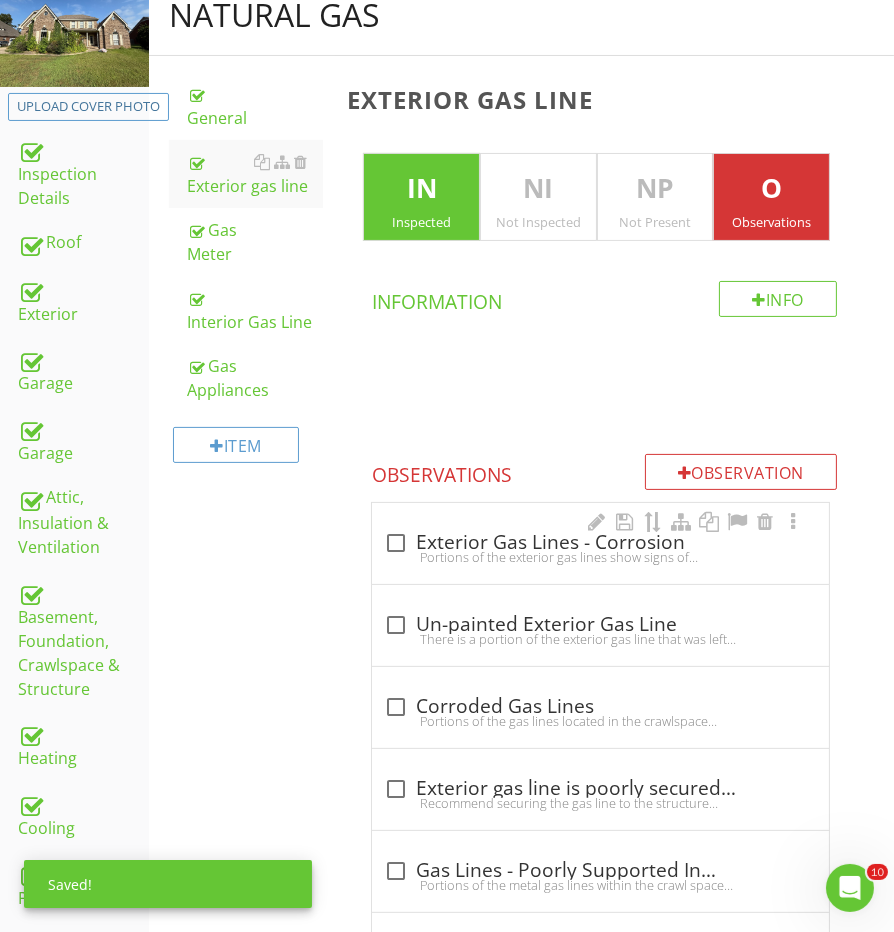 click on "check_box_outline_blank
Exterior Gas Lines - Corrosion
Portions of the exterior gas lines show signs of corrosion.Recommend having the gas line painted with an approved paint to prolong the life of the pipe." at bounding box center (600, 549) 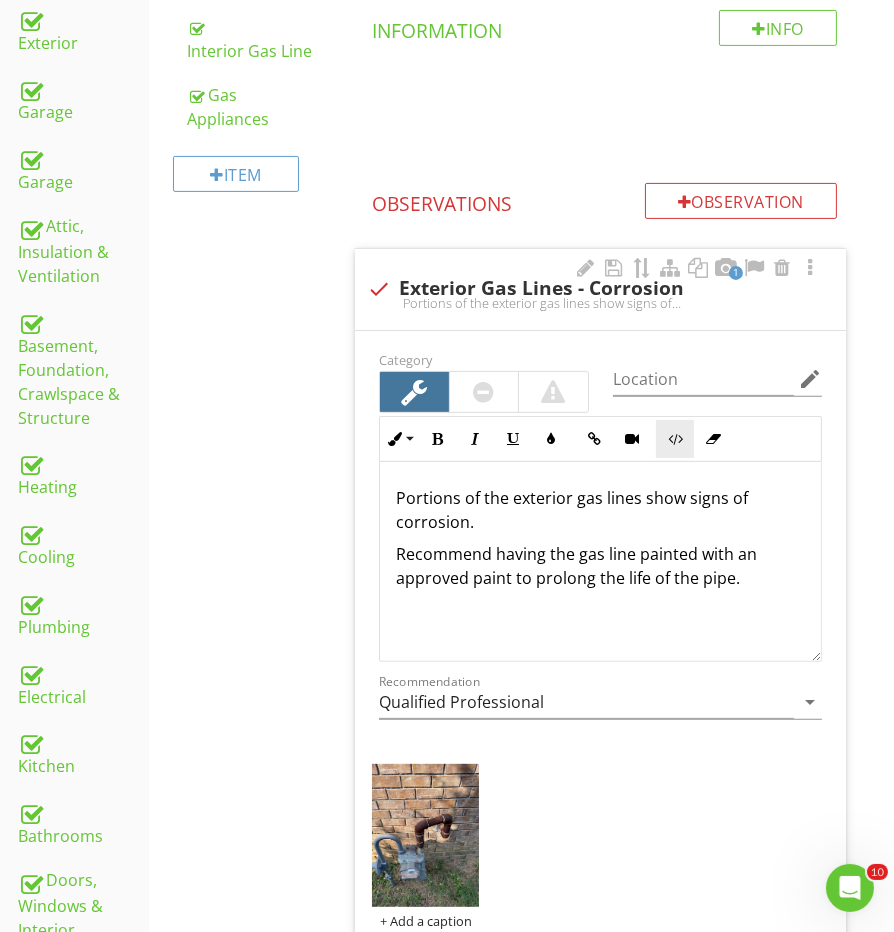 scroll, scrollTop: 589, scrollLeft: 0, axis: vertical 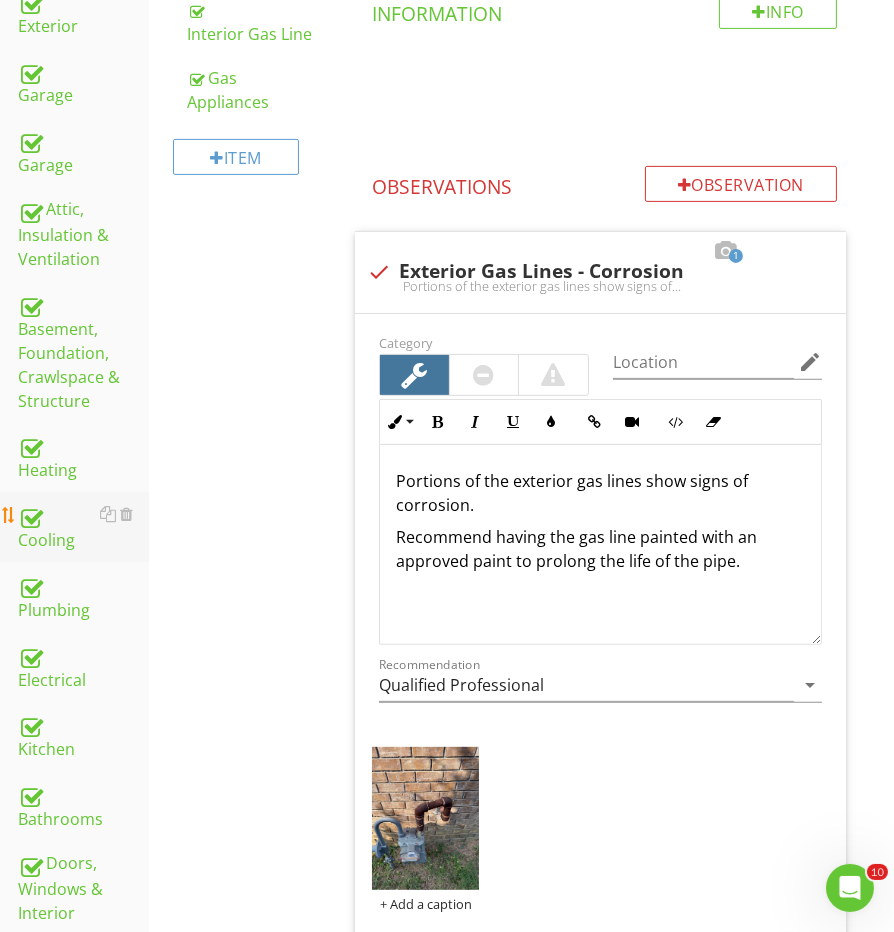 click on "Cooling" at bounding box center [83, 527] 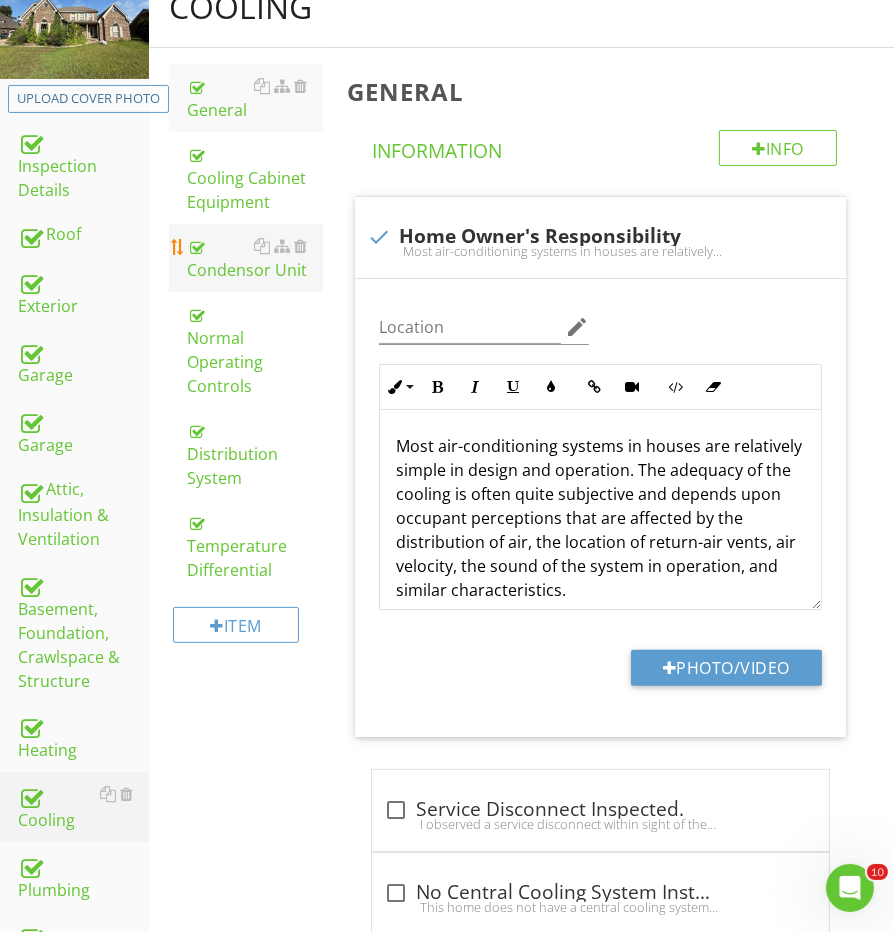 click on "Condensor Unit" at bounding box center [255, 258] 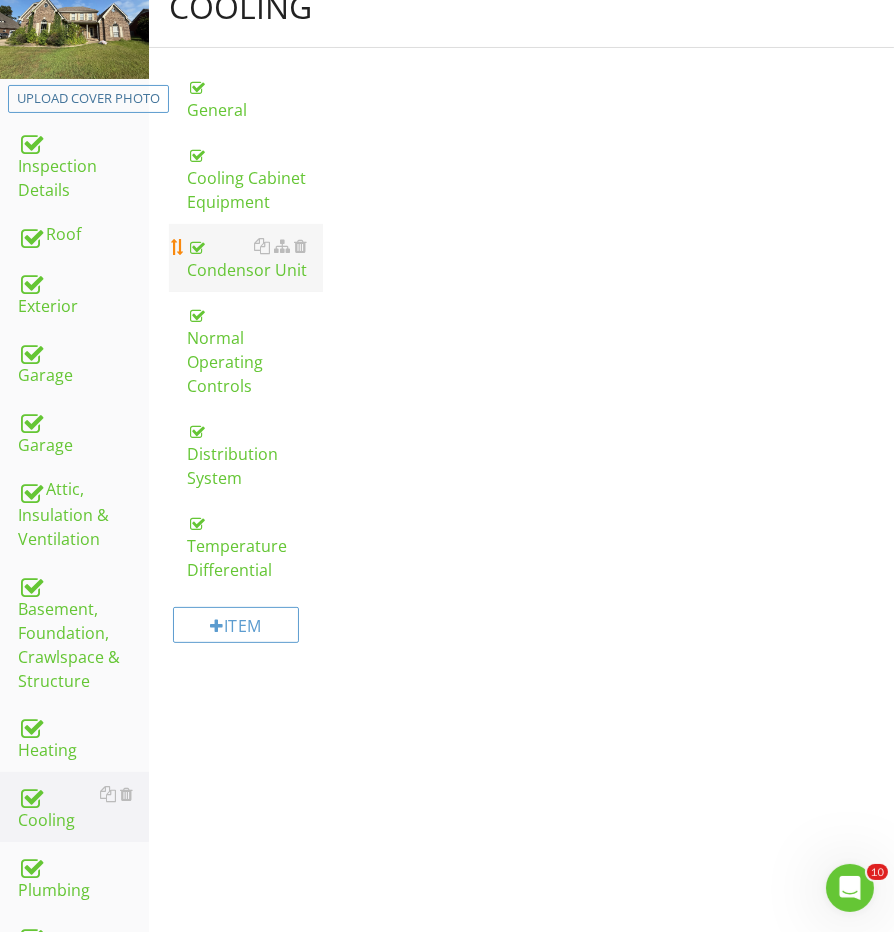 scroll, scrollTop: 308, scrollLeft: 0, axis: vertical 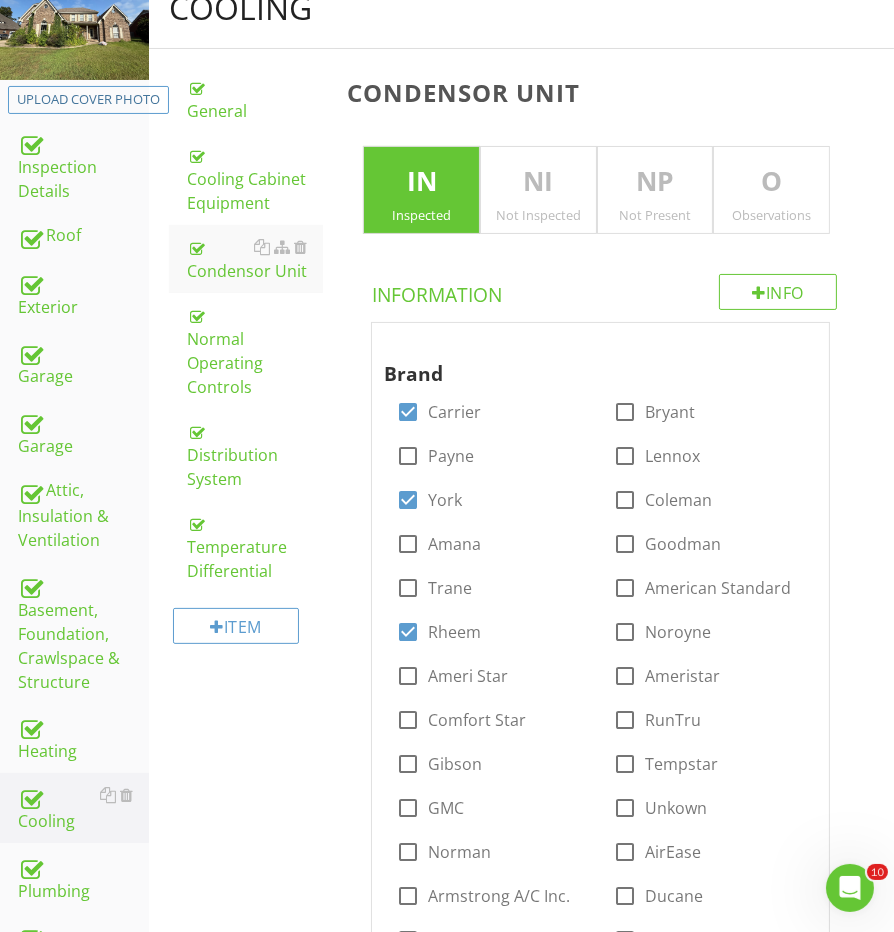 click on "O" at bounding box center [771, 182] 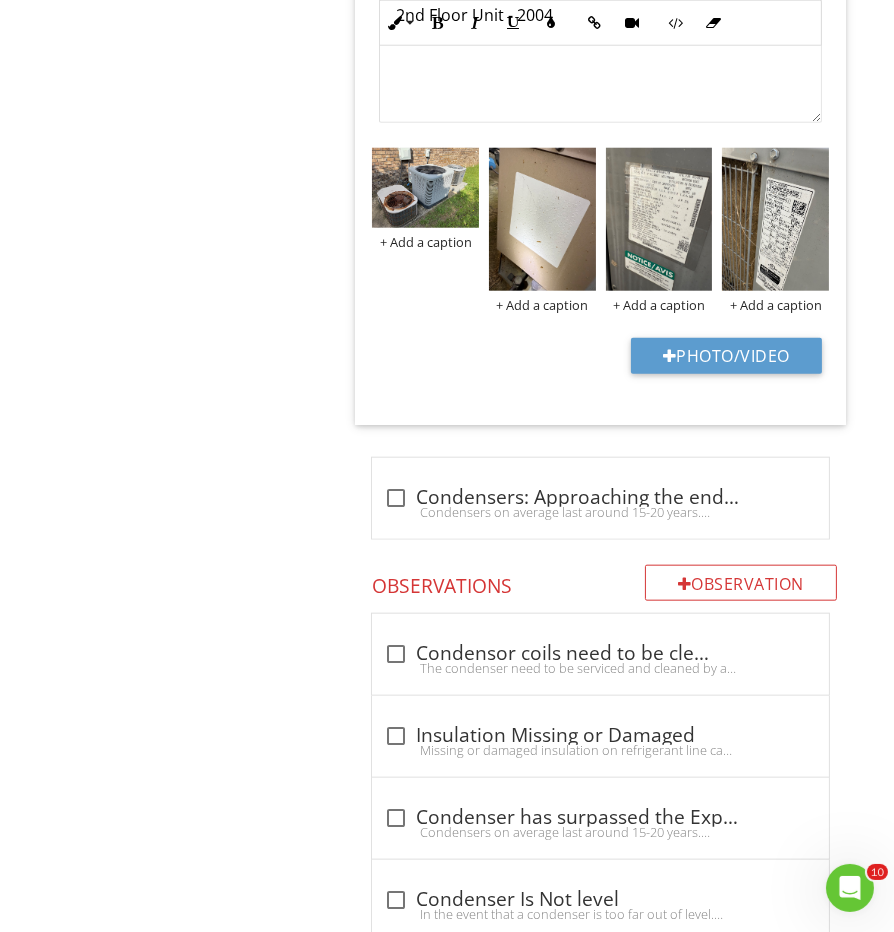 scroll, scrollTop: 2288, scrollLeft: 0, axis: vertical 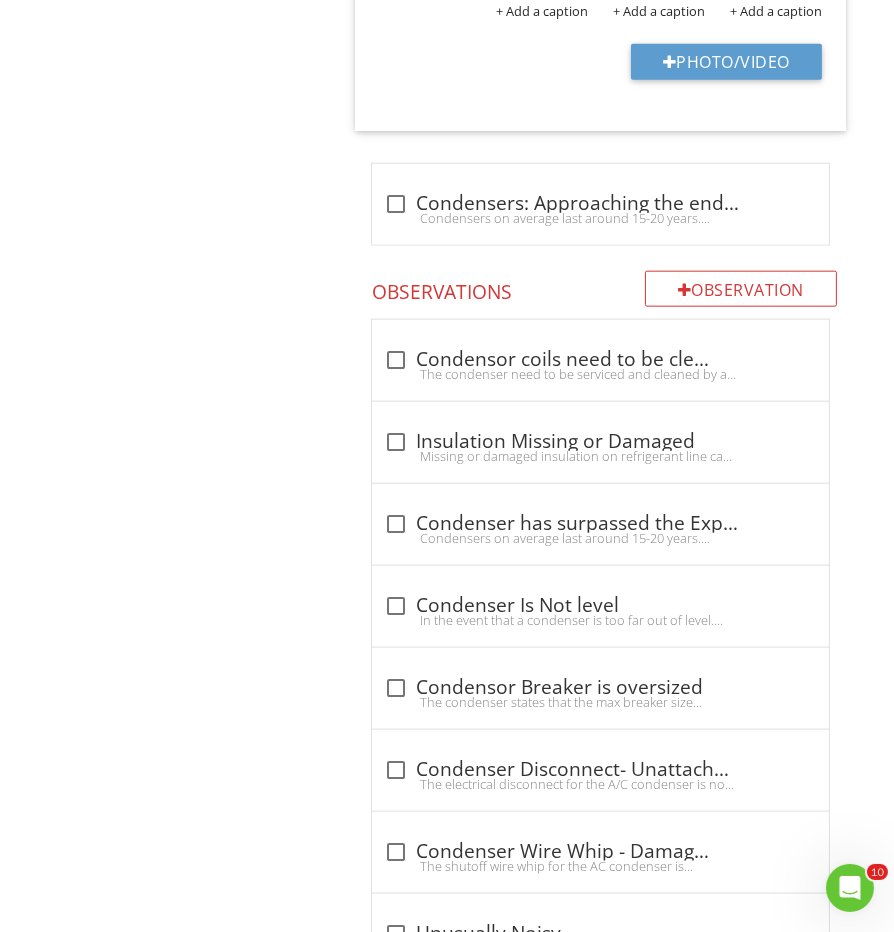 click on "Cooling
General
Cooling Cabinet Equipment
Condensor Unit
Normal Operating Controls
Distribution System
Temperature Differential
Item
Condensor Unit
IN   Inspected NI   Not Inspected NP   Not Present O   Observations
Info
Information
Brand
check_box Carrier   check_box_outline_blank Bryant   check_box_outline_blank Payne   check_box_outline_blank Lennox   check_box York   check_box_outline_blank Coleman   check_box_outline_blank Amana   check_box_outline_blank Goodman   check_box_outline_blank Trane   check_box_outline_blank American Standard   check_box Rheem   check_box_outline_blank Noroyne   check_box_outline_blank Ameri Star" at bounding box center [521, 590] 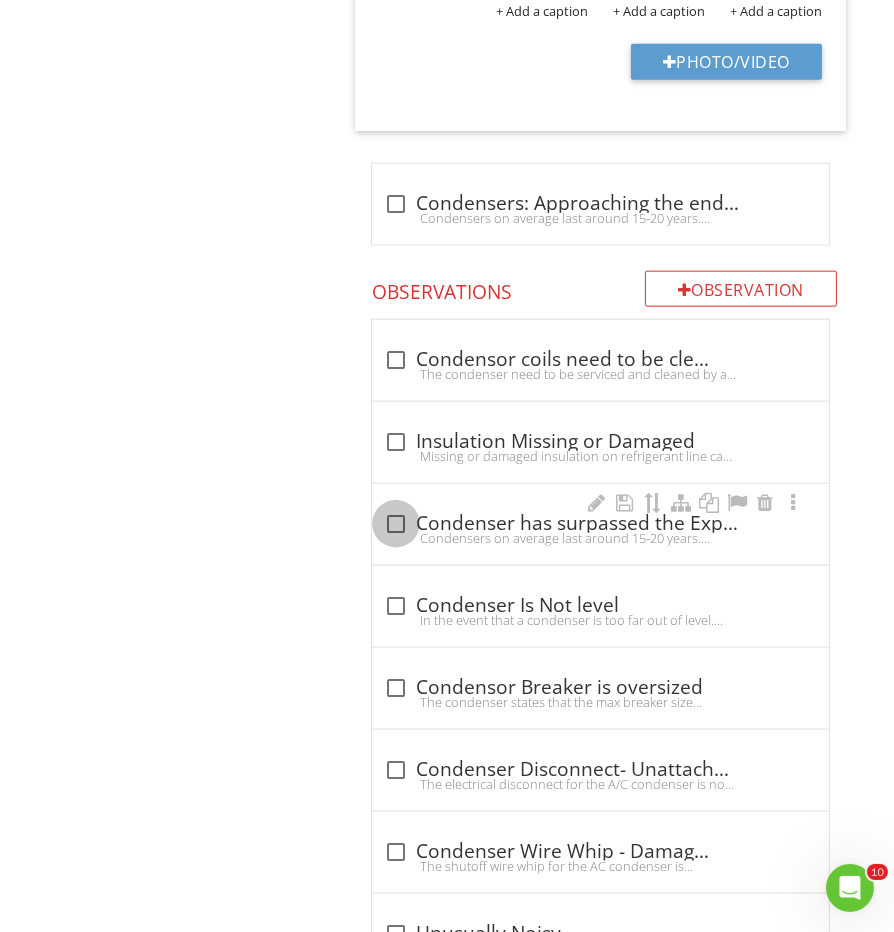 click at bounding box center (396, 524) 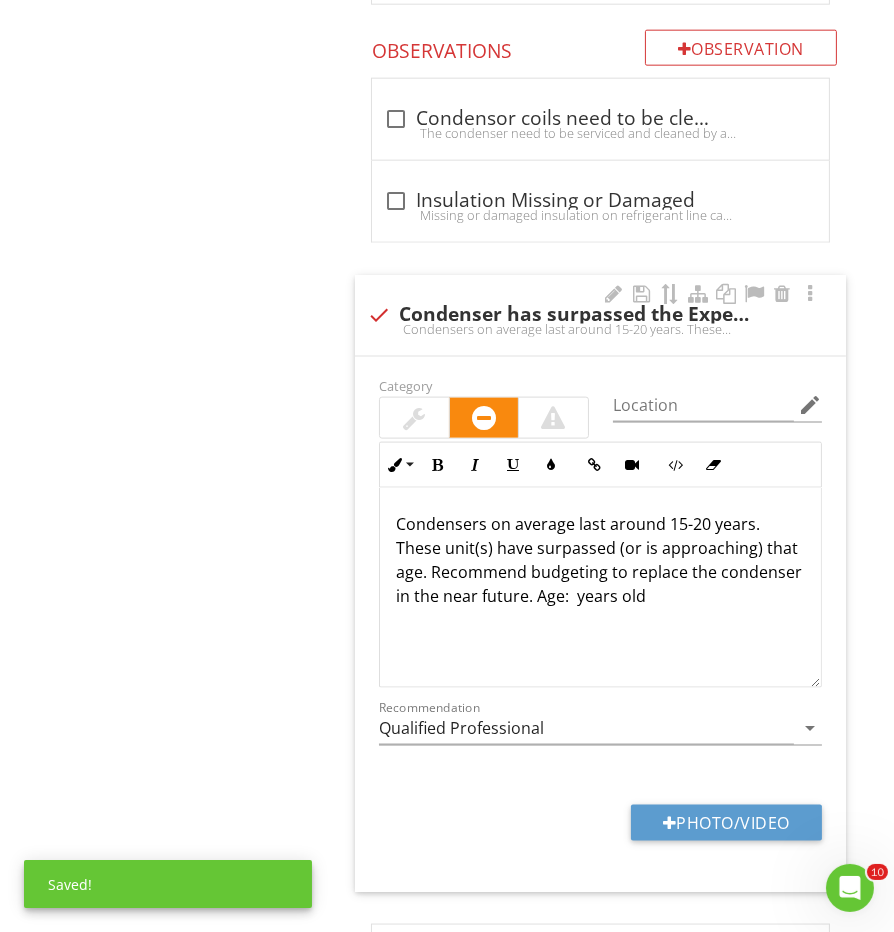 scroll, scrollTop: 2543, scrollLeft: 0, axis: vertical 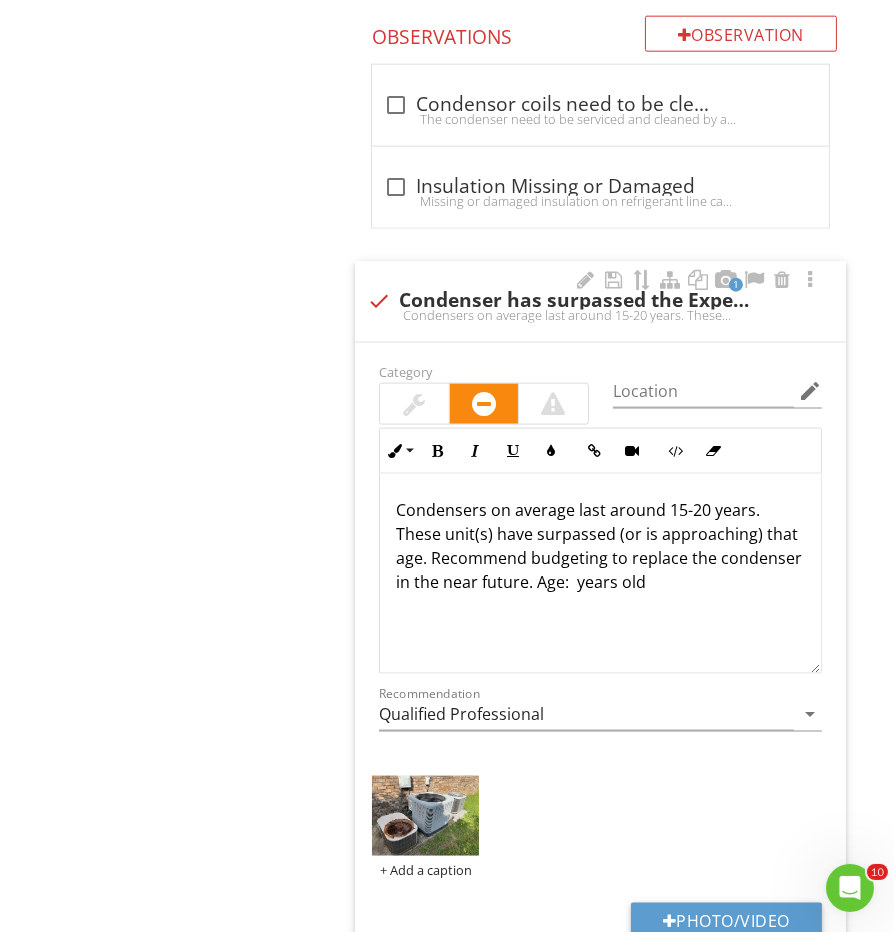click on "Condensers on average last around 15-20 years. These unit(s) have surpassed (or is approaching) that age. Recommend budgeting to replace the condenser in the near future. Age:  years old" at bounding box center (600, 546) 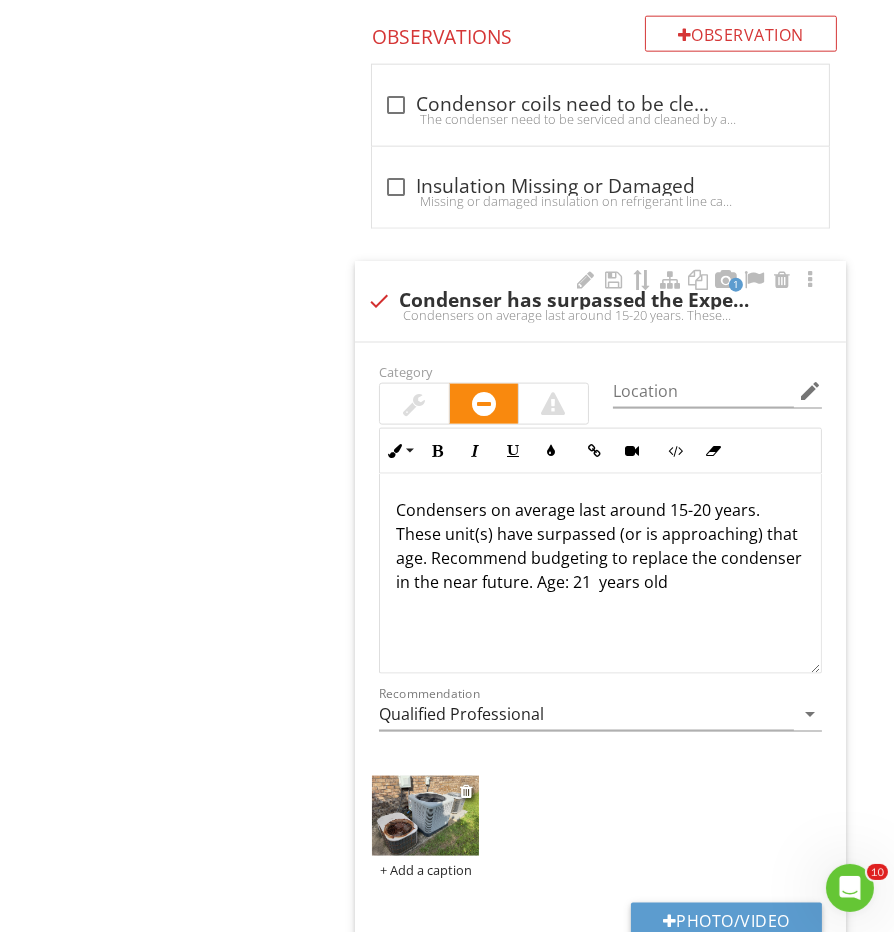 click at bounding box center (425, 816) 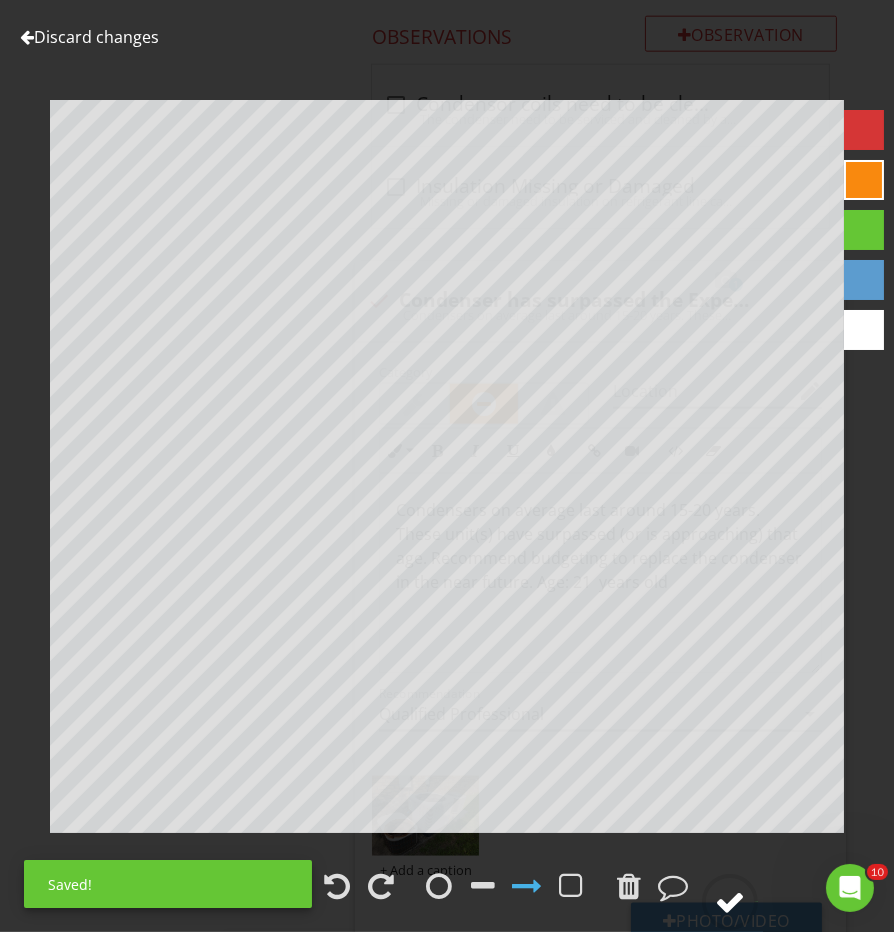 click 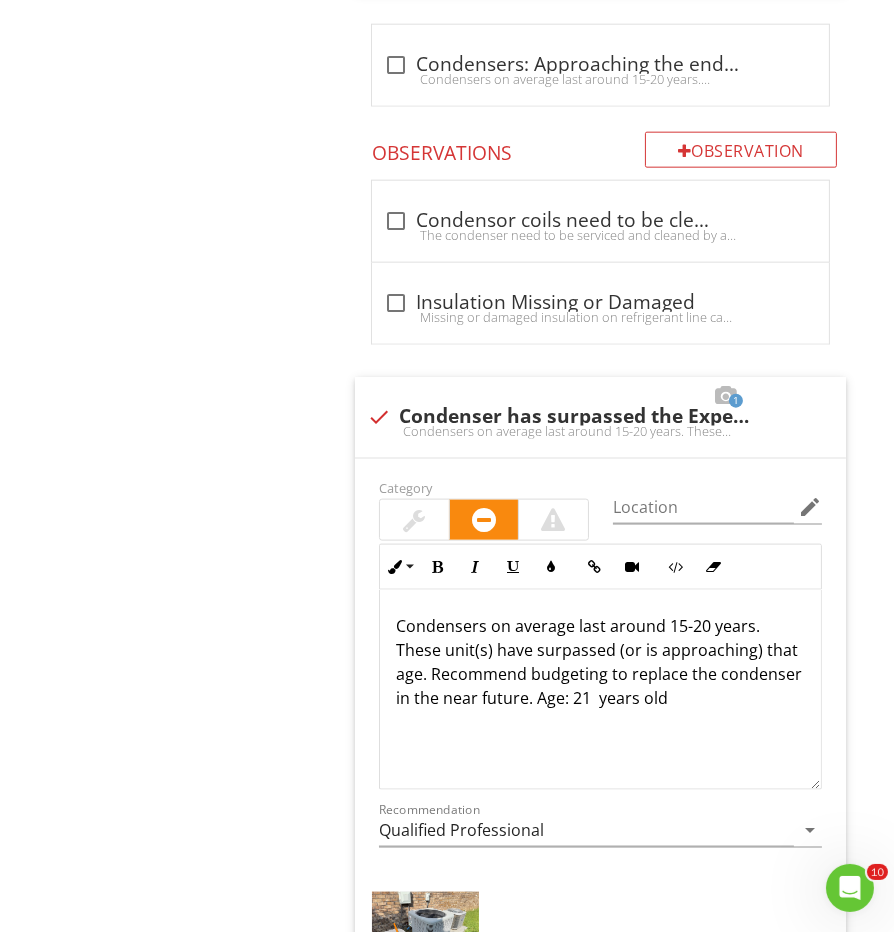scroll, scrollTop: 2260, scrollLeft: 0, axis: vertical 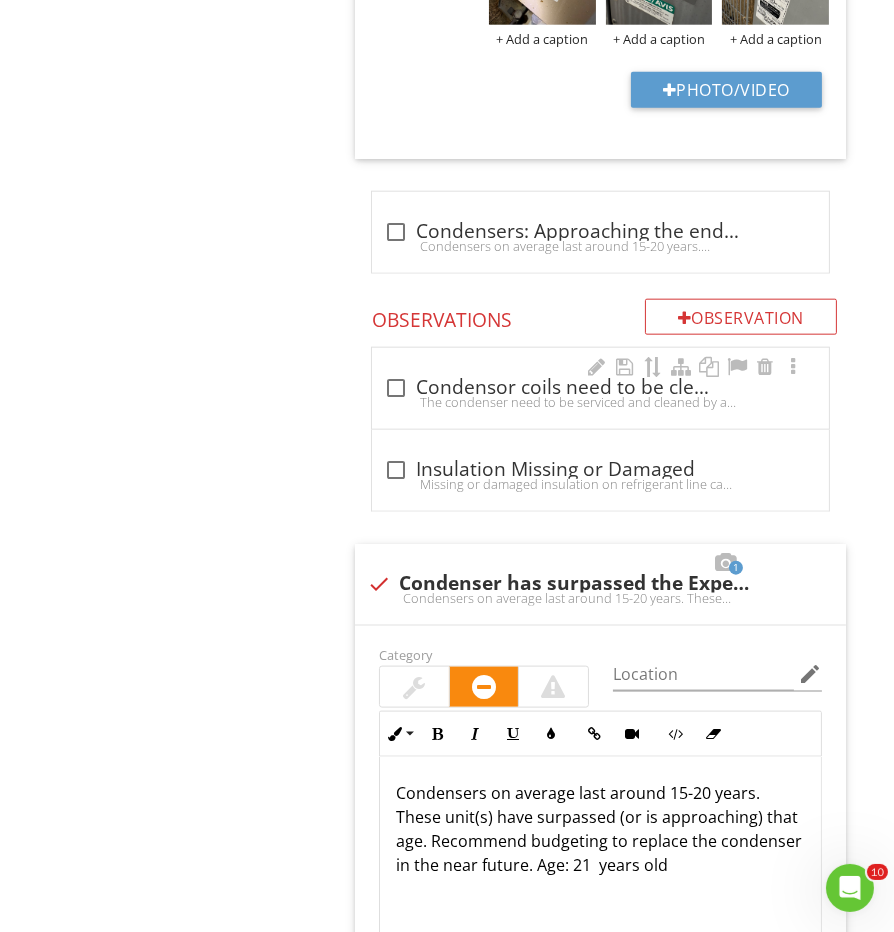 click on "check_box_outline_blank
Condensor coils need to be cleaned" at bounding box center [600, 388] 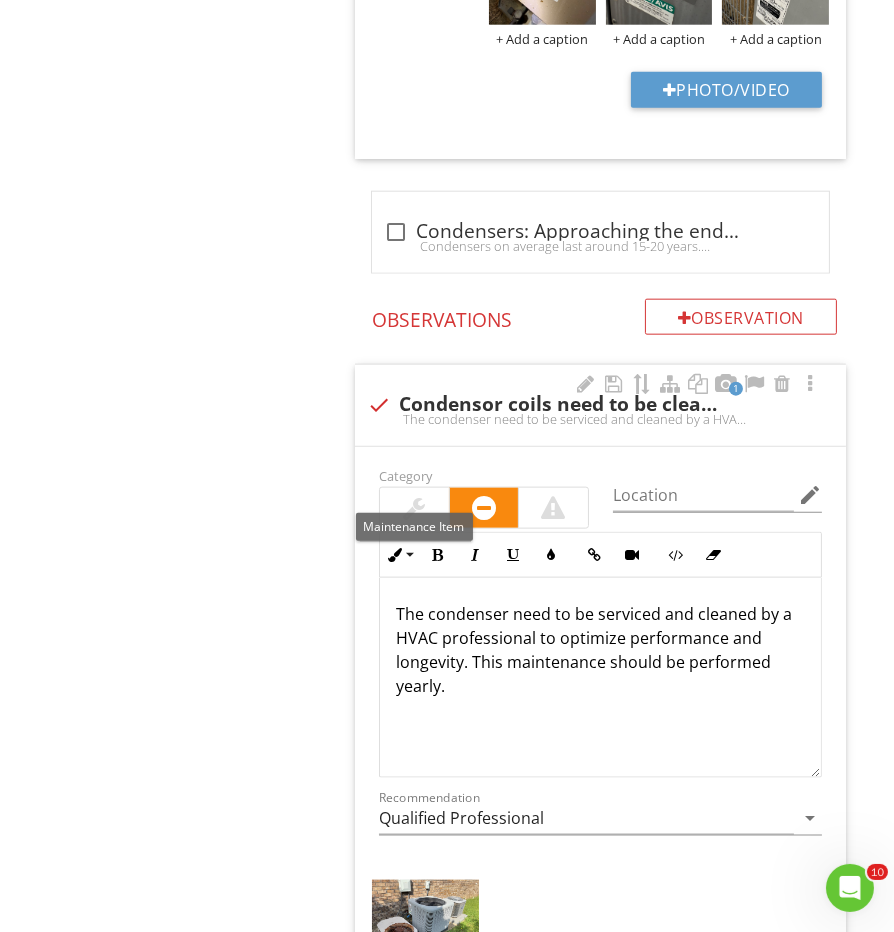 click at bounding box center (414, 508) 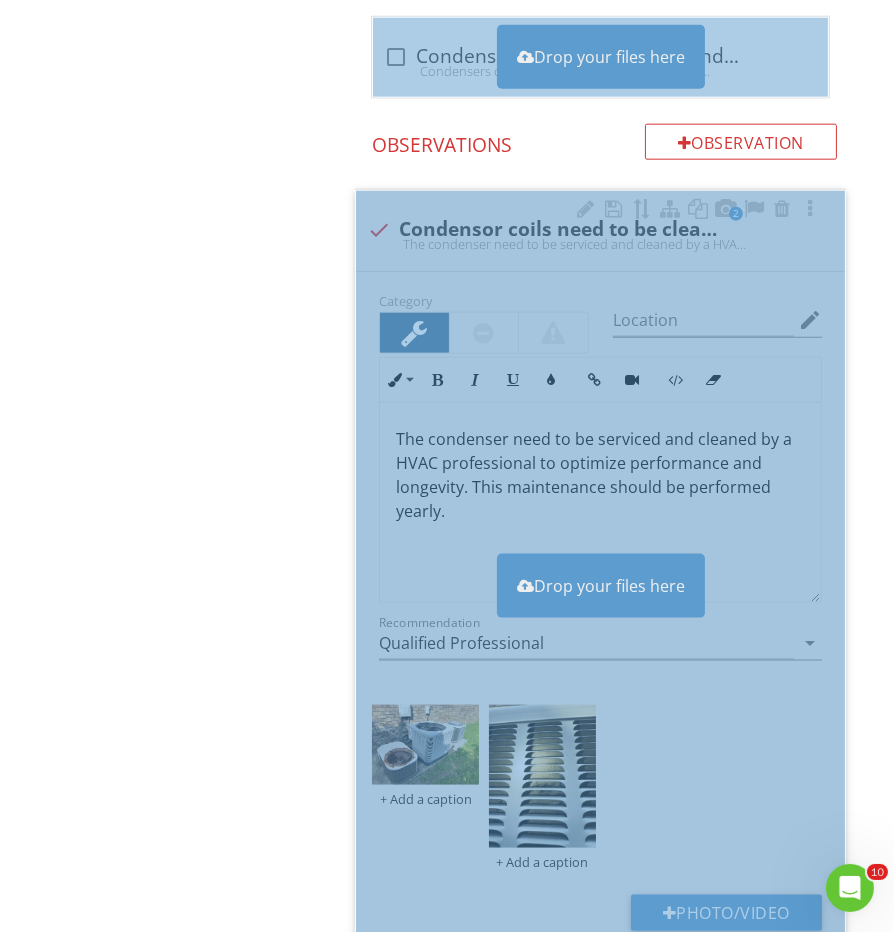 scroll, scrollTop: 2440, scrollLeft: 0, axis: vertical 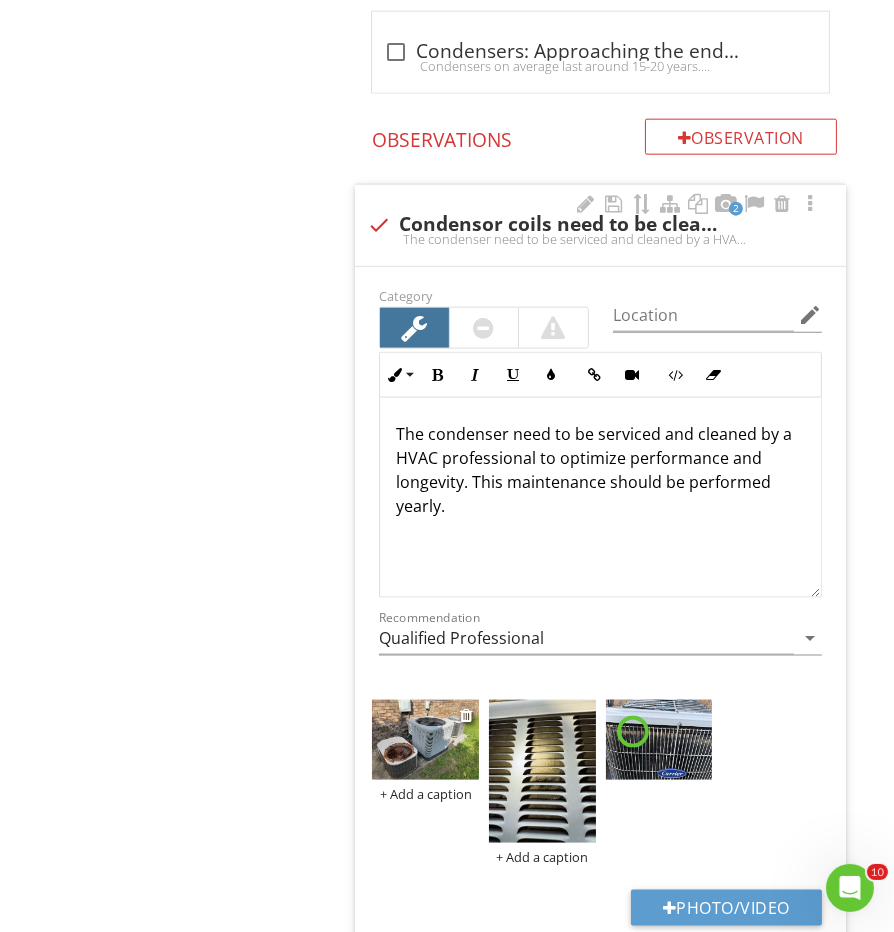 click at bounding box center [425, 740] 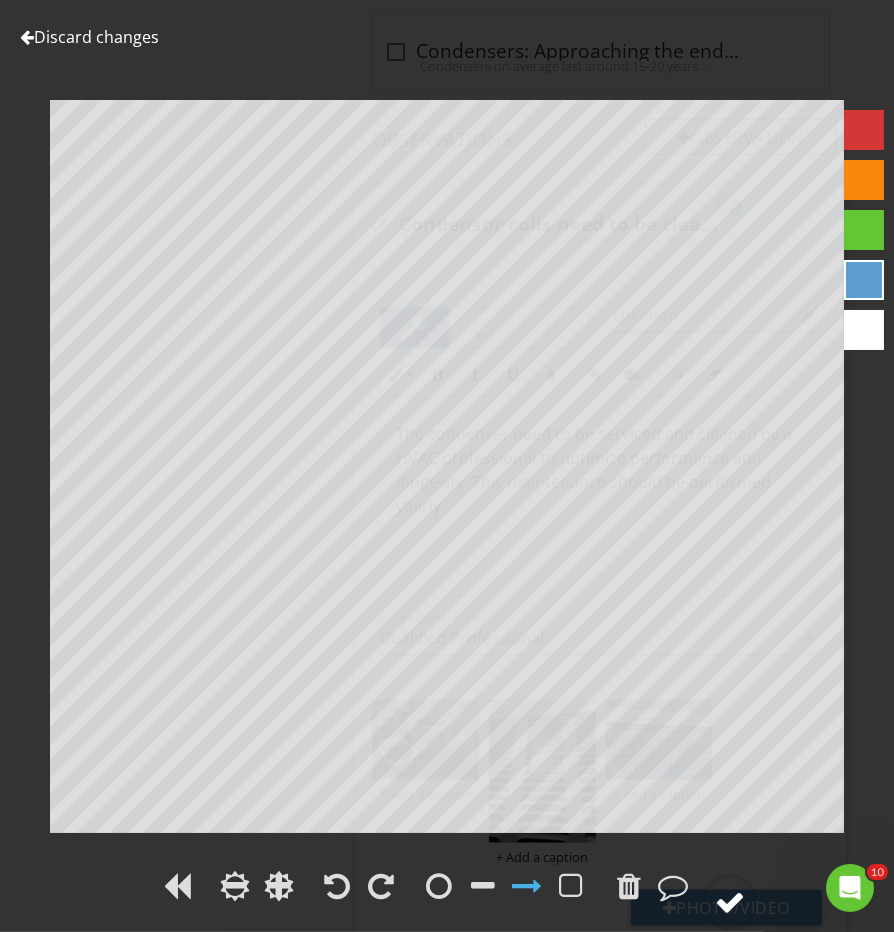 click 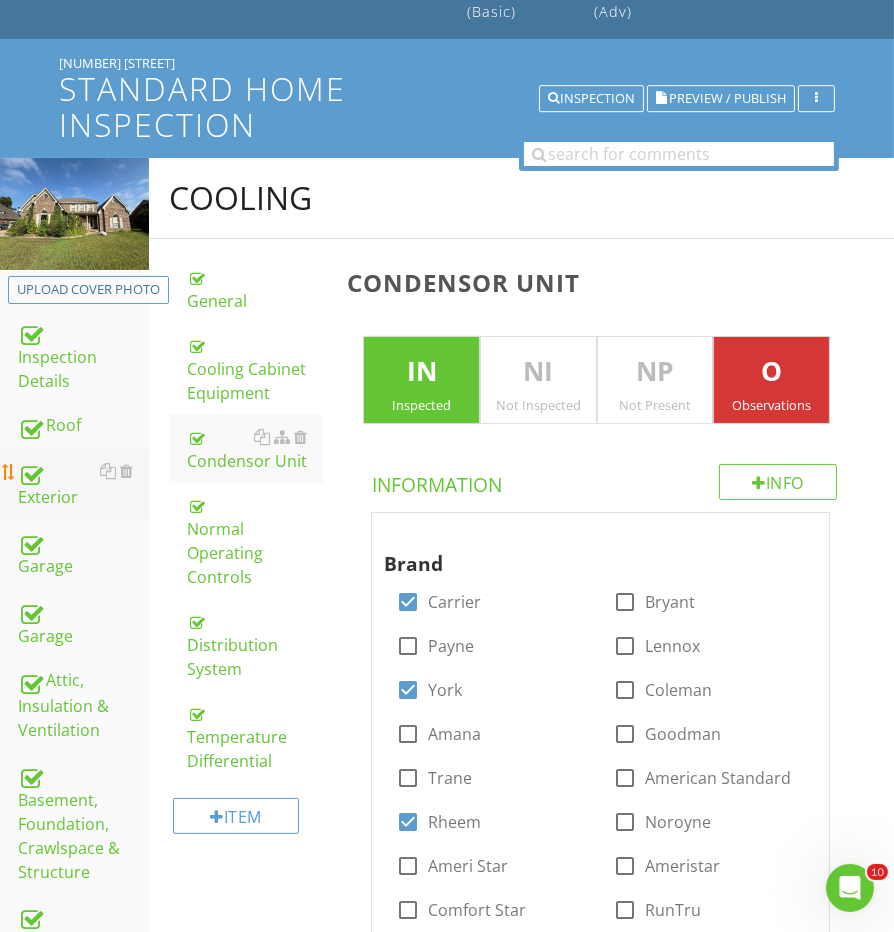click on "Exterior" at bounding box center (83, 484) 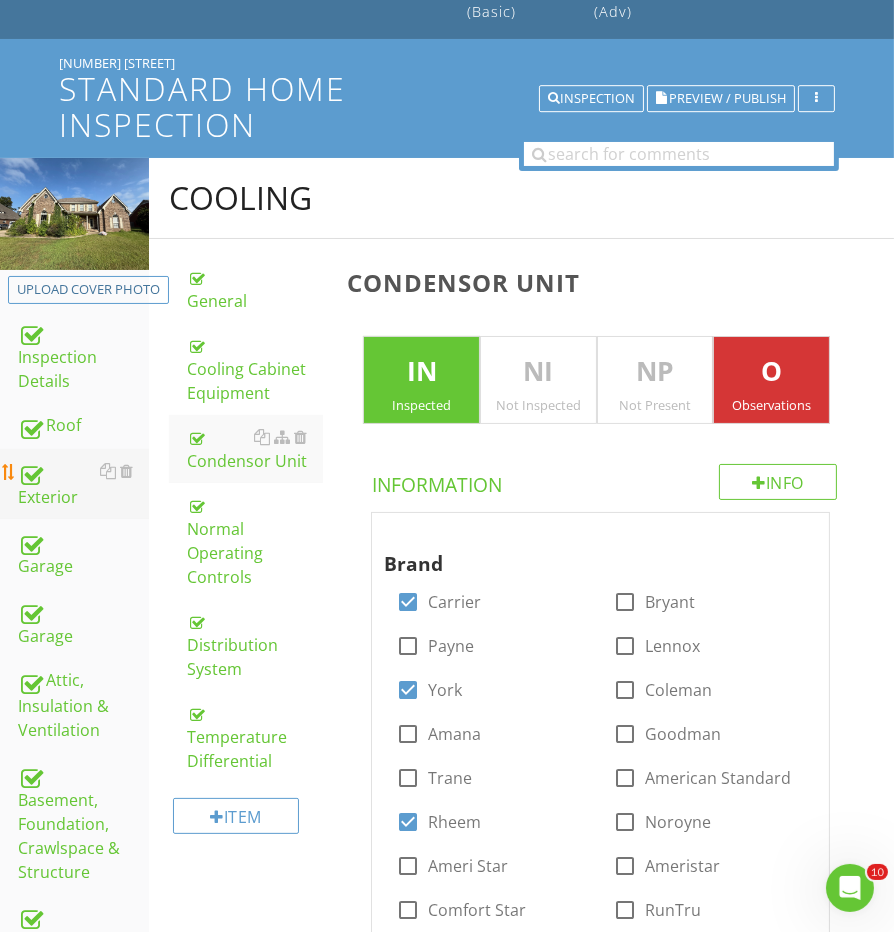 click on "Exterior" at bounding box center [83, 484] 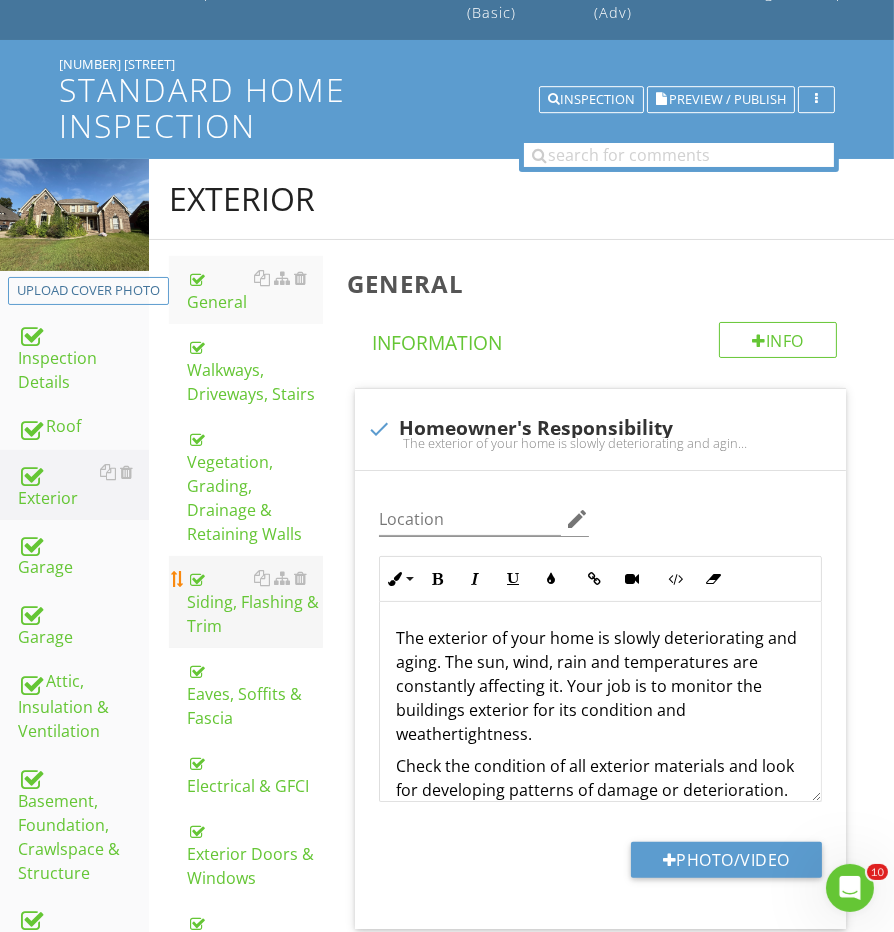 click on "Siding, Flashing & Trim" at bounding box center [255, 602] 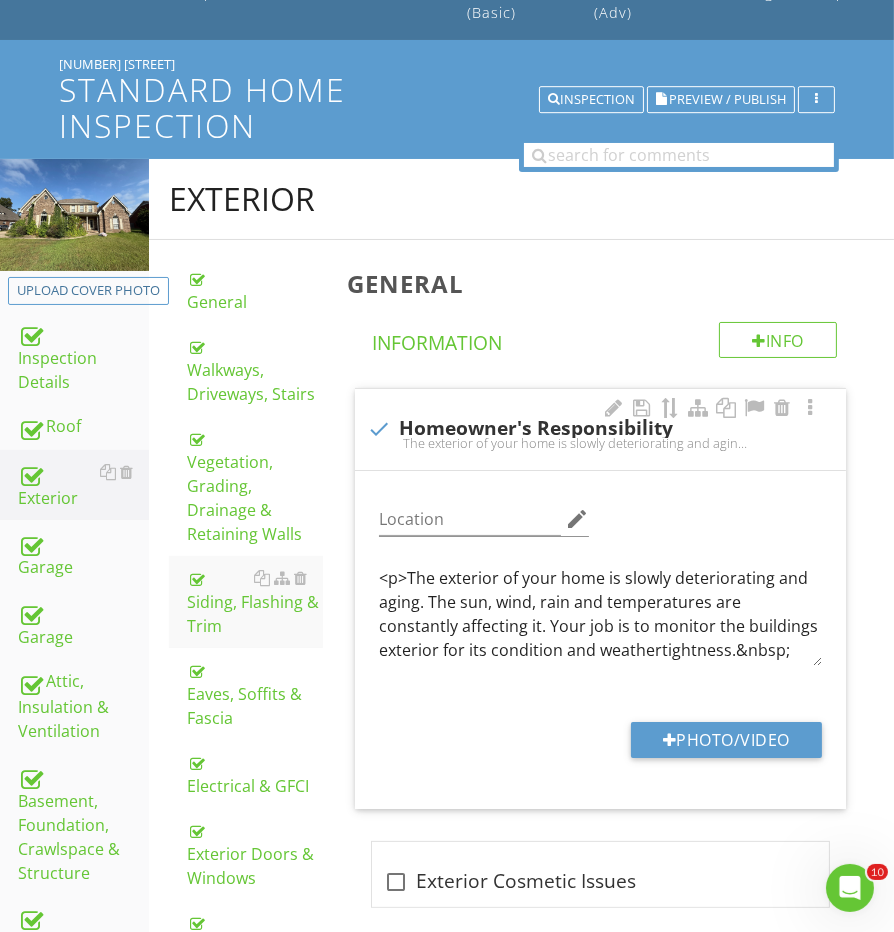 scroll, scrollTop: 116, scrollLeft: 0, axis: vertical 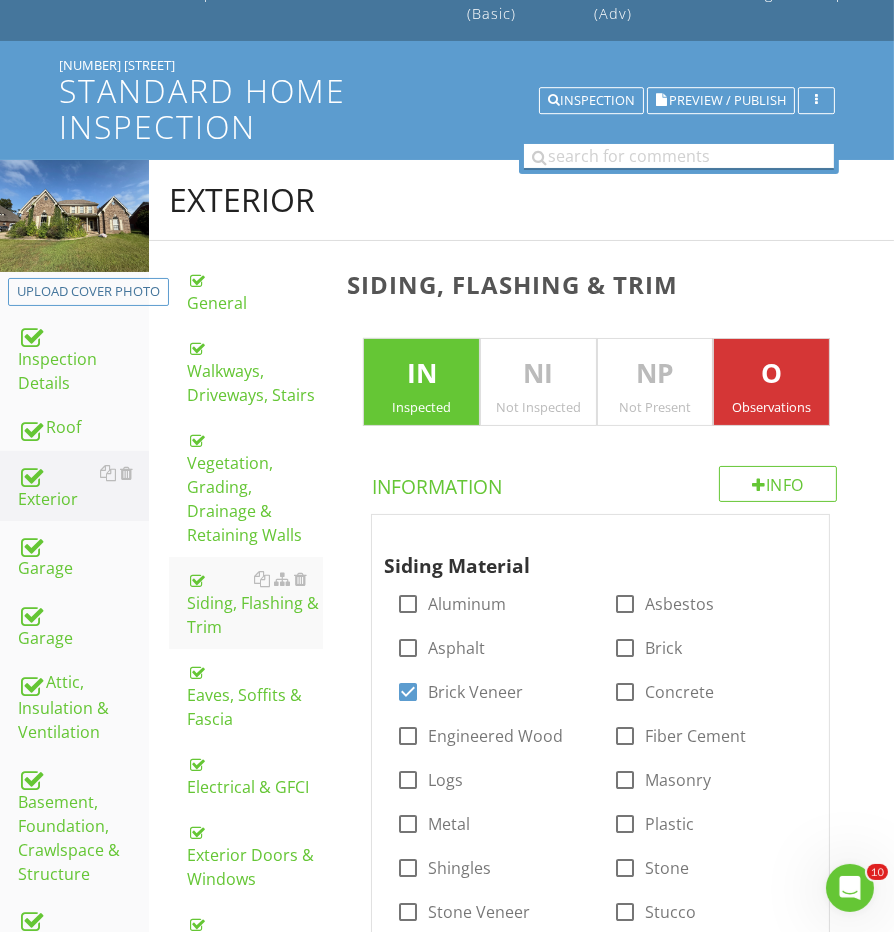 click at bounding box center [679, 156] 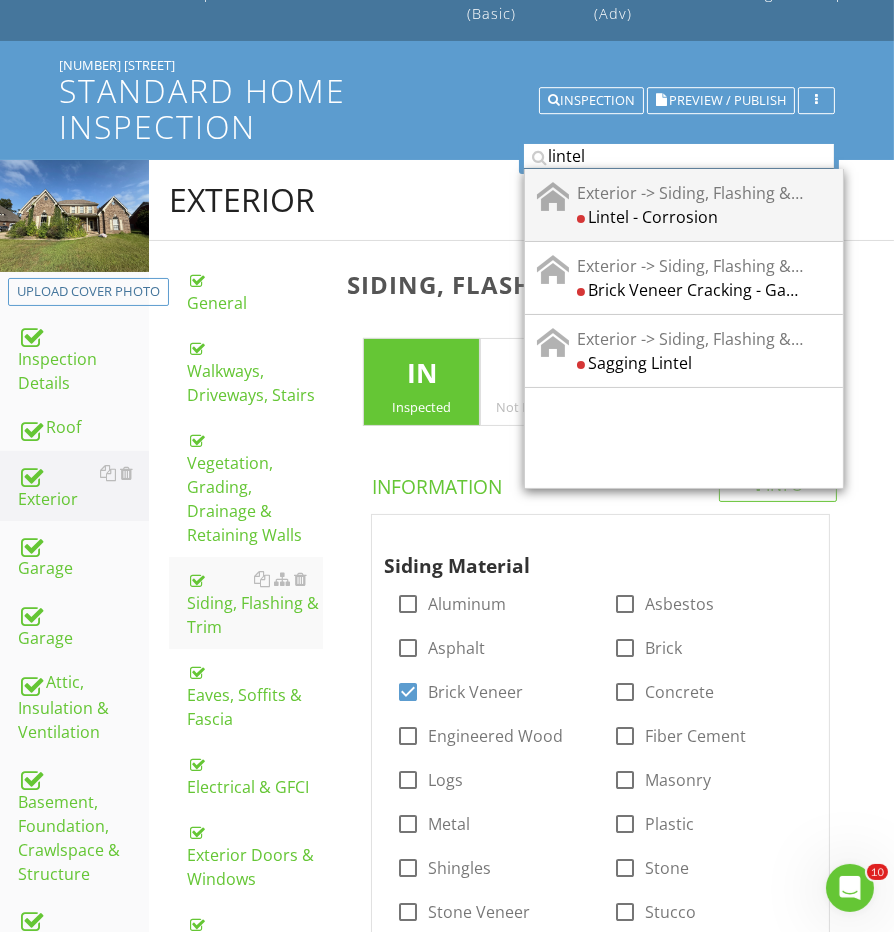type on "lintel" 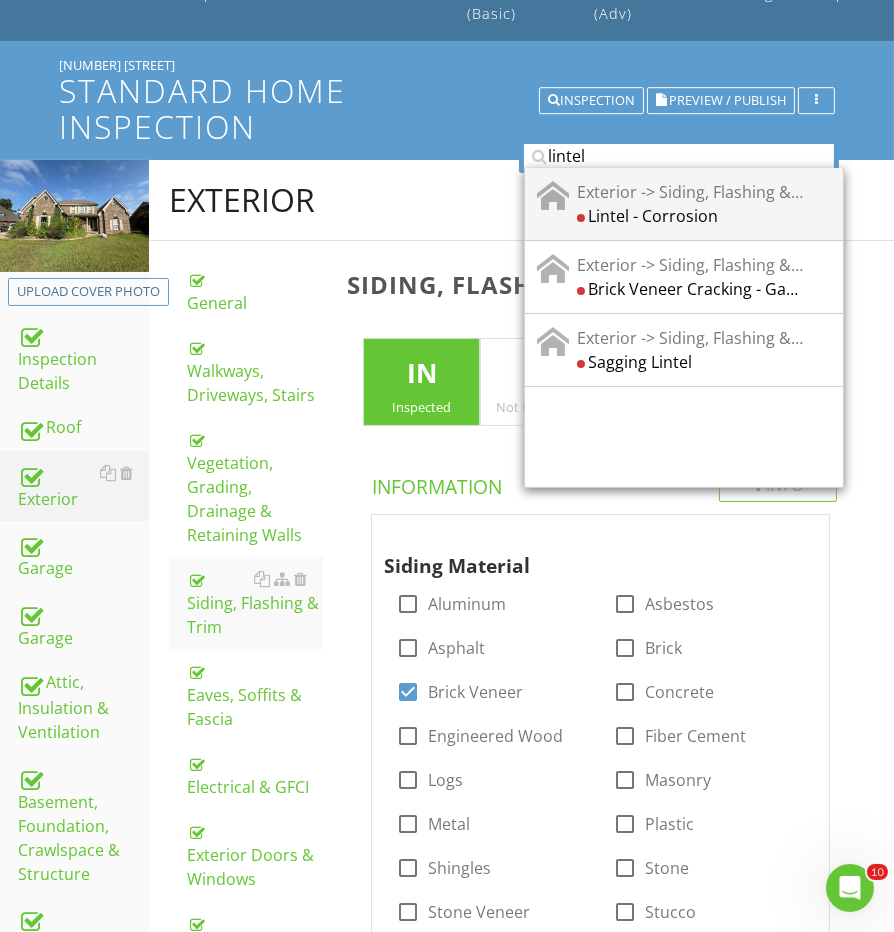 click on "Lintel - Corrosion" at bounding box center (690, 216) 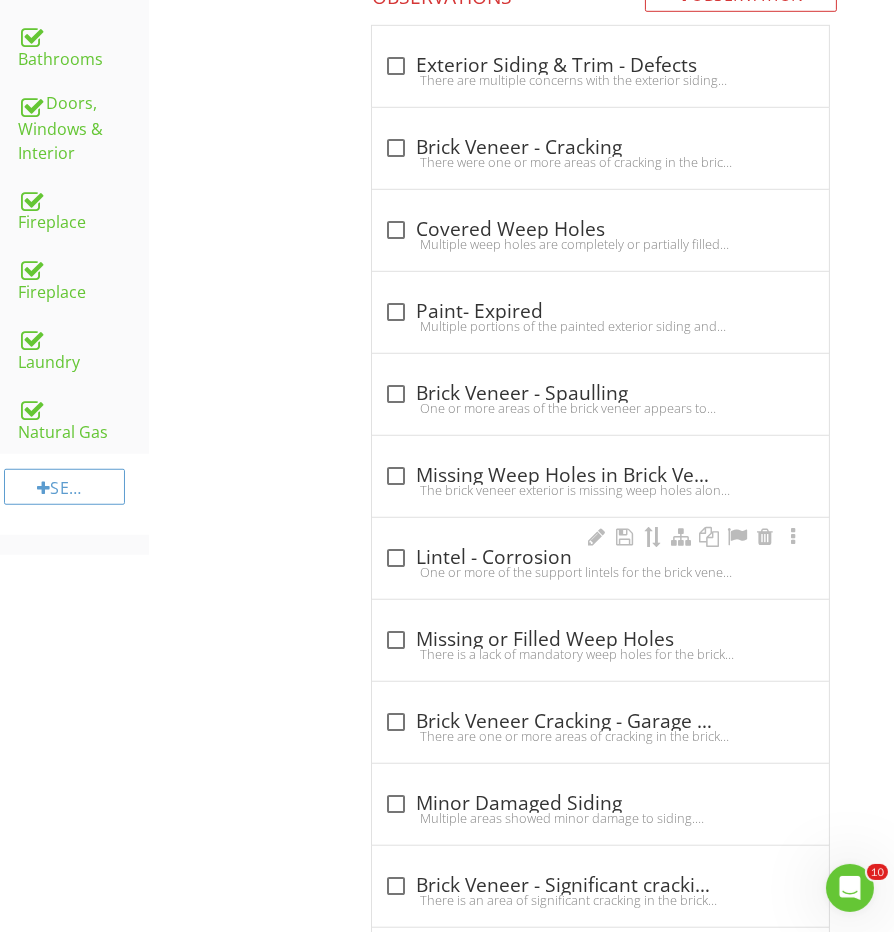 click on "check_box_outline_blank
Lintel - Corrosion
One or more of the support lintels for the brick veneer has notable corrosion. The lintels should be prepped and properly painted with an approved paint to extend the life of the metal and minimize the corrosion.Excess corrosion of the lintel typically leads to sagging of the brick and may lead to the need of the replacement of the lintel.Recommend having a qualified masonry contractor further evaluate and repair/correct." at bounding box center (600, 564) 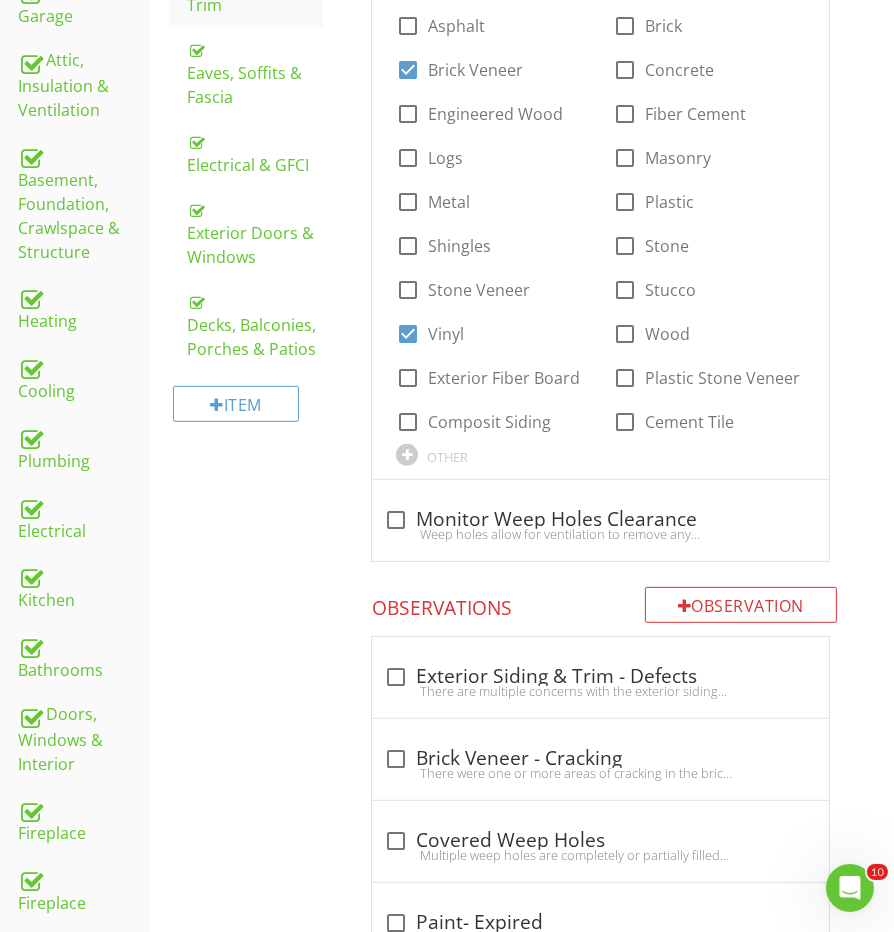 scroll, scrollTop: 336, scrollLeft: 0, axis: vertical 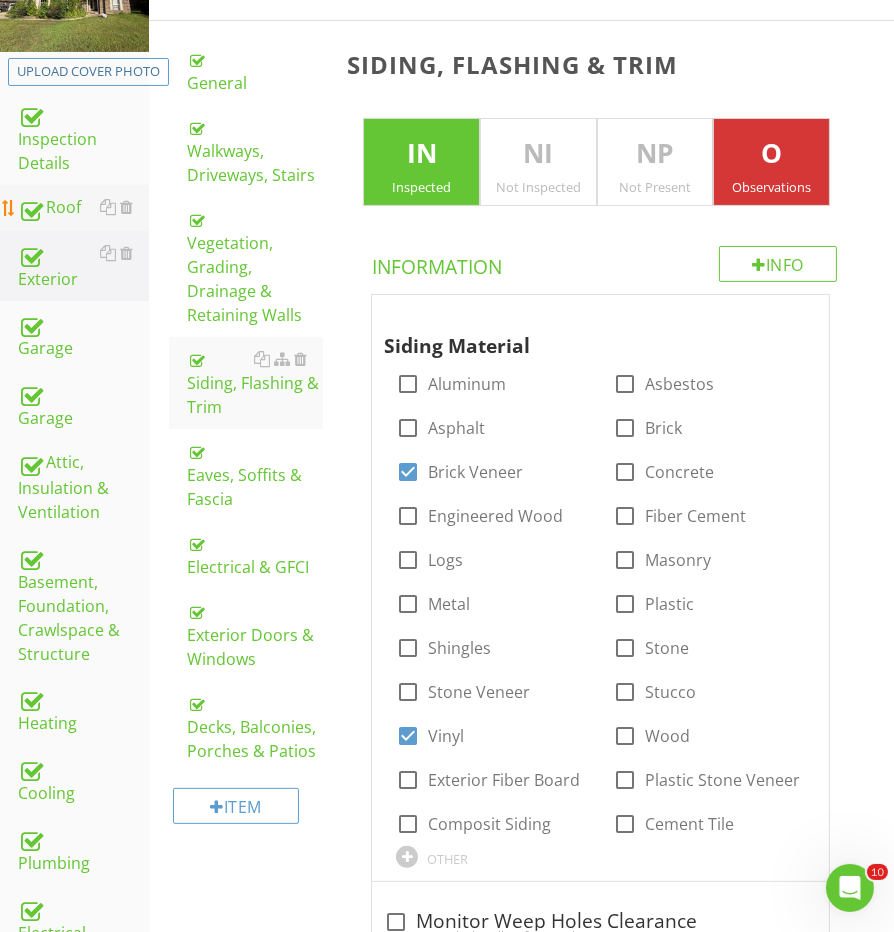 click on "Roof" at bounding box center [83, 208] 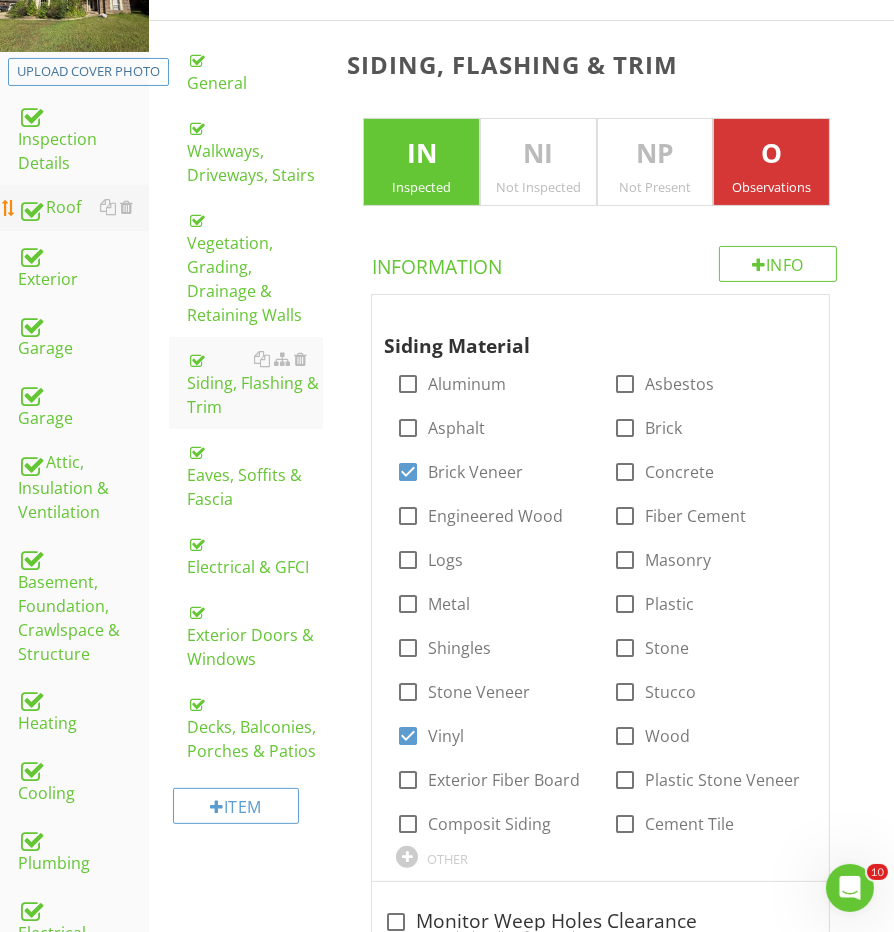 scroll, scrollTop: 335, scrollLeft: 0, axis: vertical 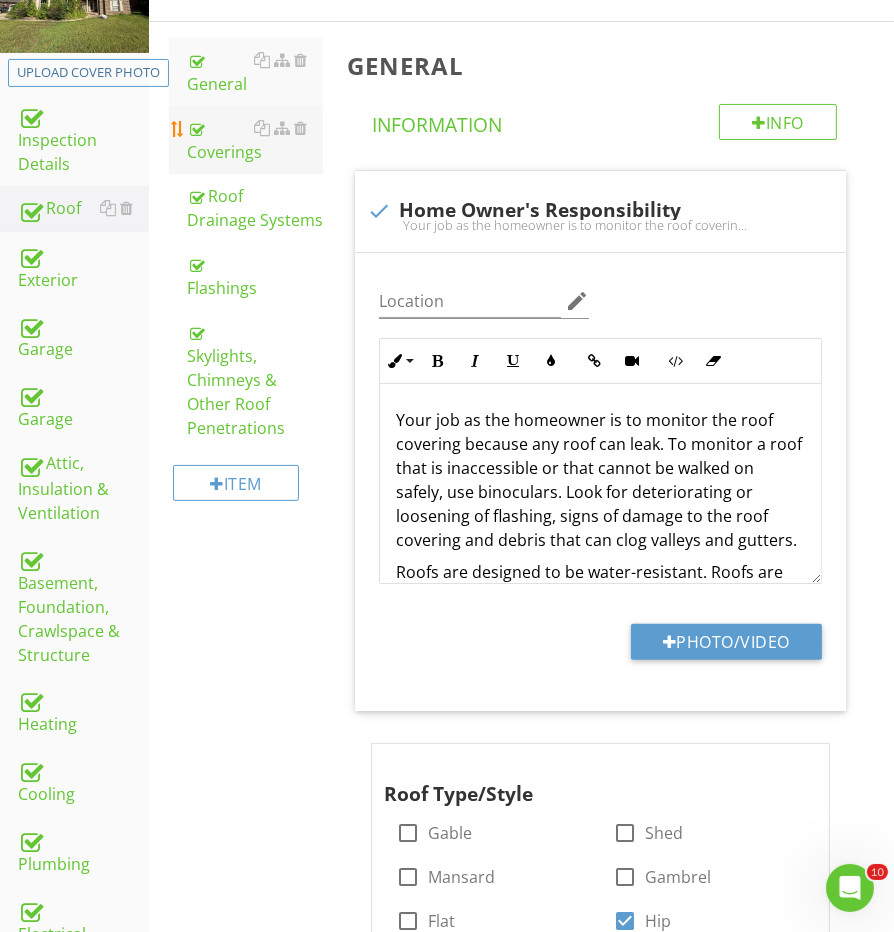 click on "Coverings" at bounding box center [255, 140] 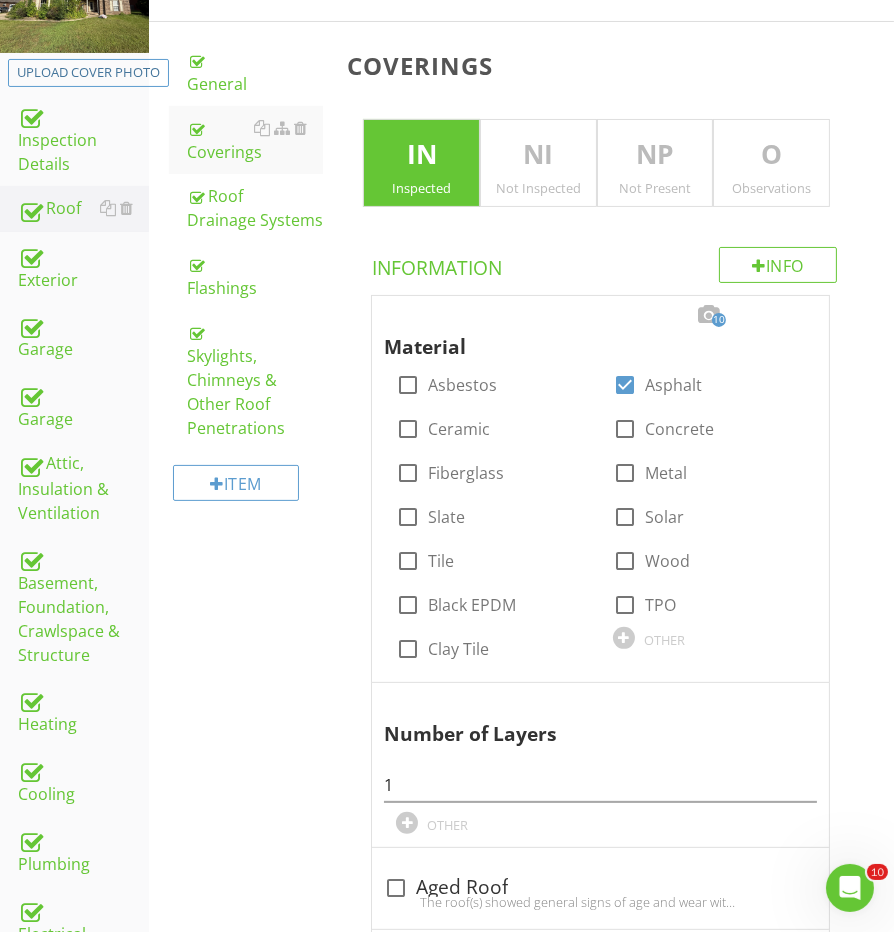 click on "O" at bounding box center (771, 155) 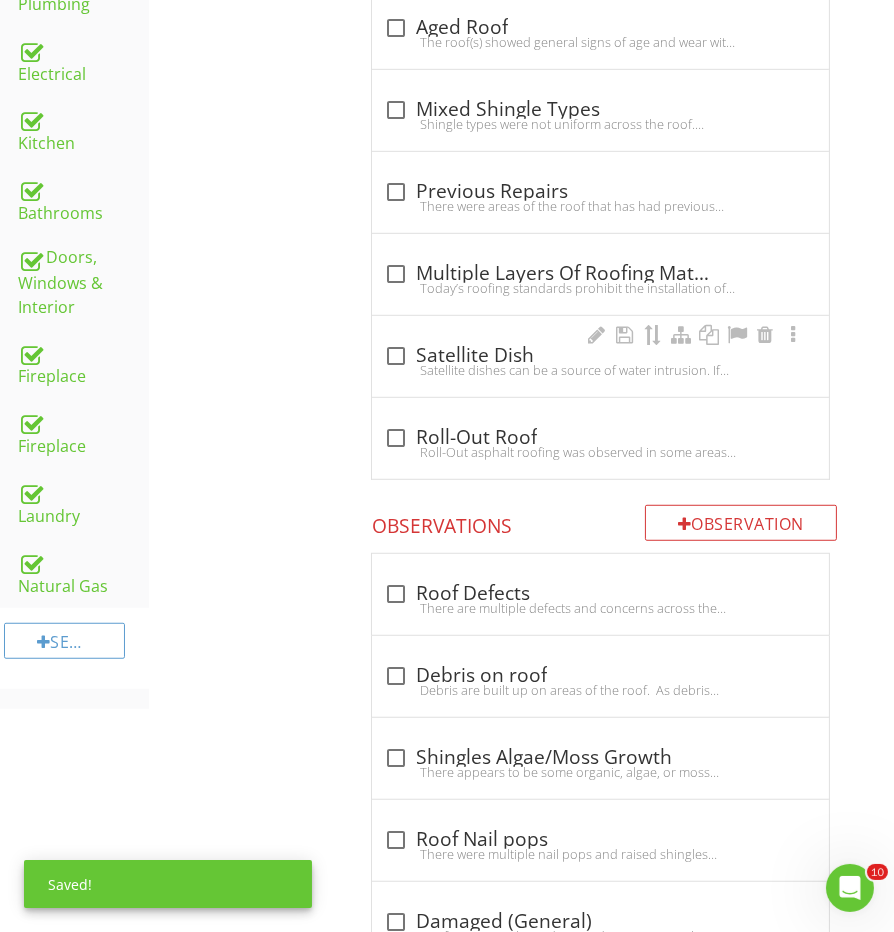 scroll, scrollTop: 1375, scrollLeft: 0, axis: vertical 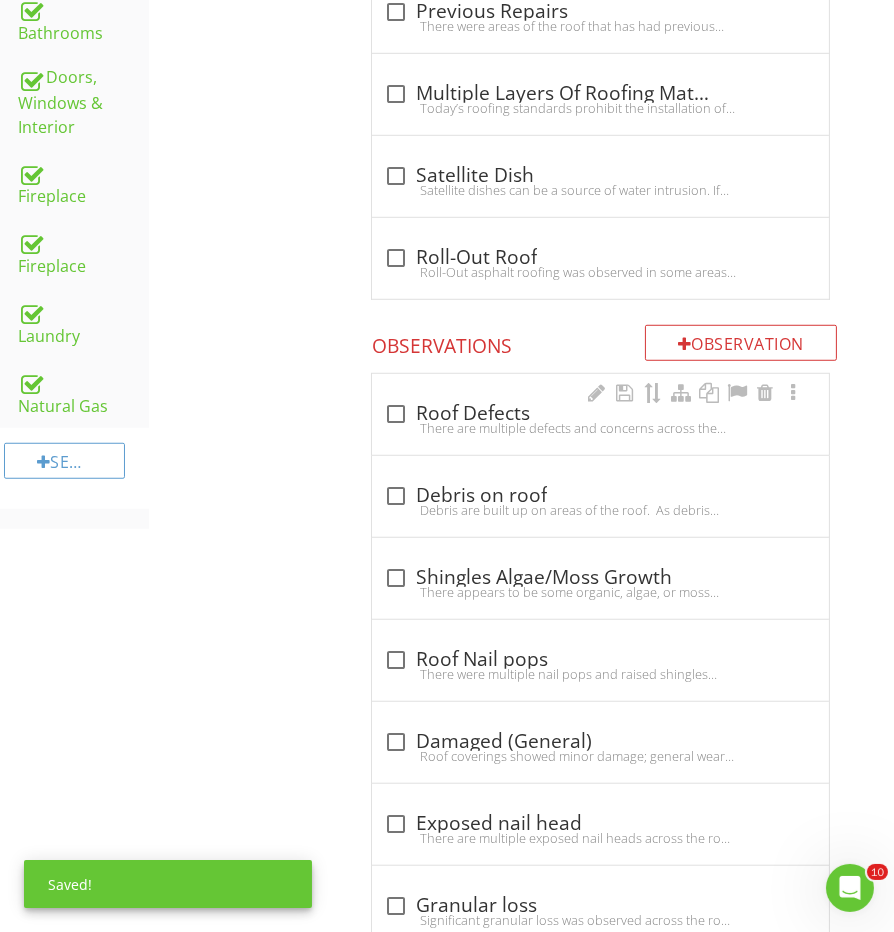 click on "There are multiple defects and concerns across the roof including but not limited too;-Recommend having a qualified roofer further evaluate and repair." at bounding box center [600, 428] 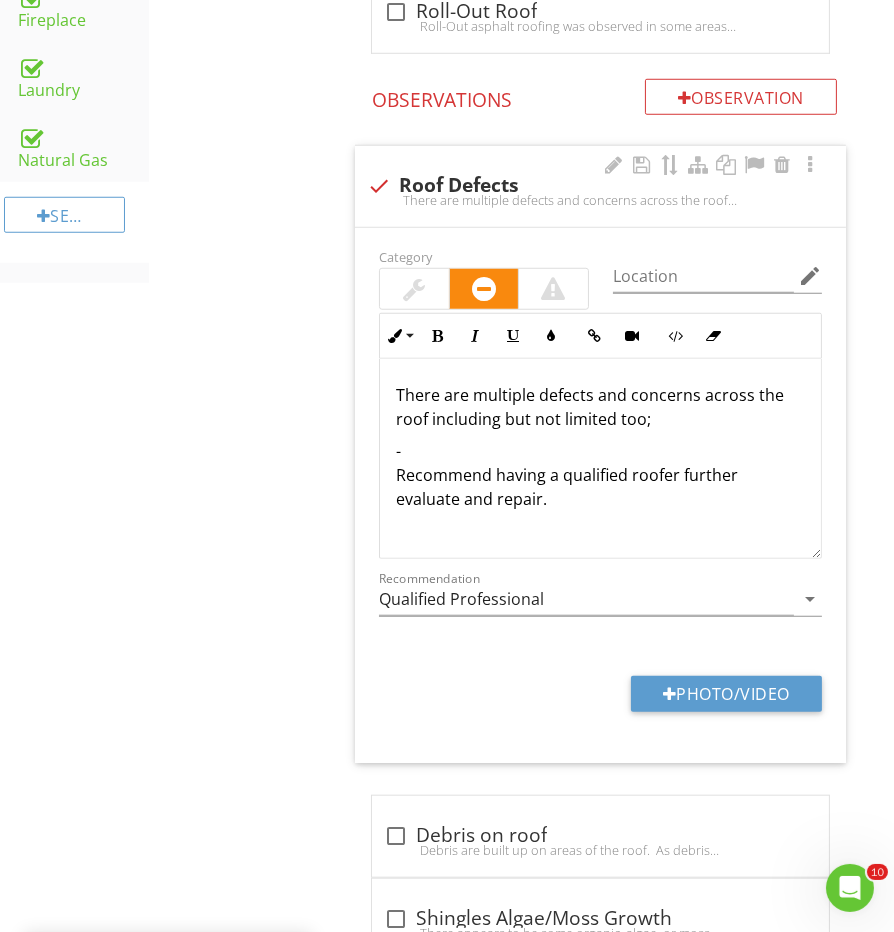 scroll, scrollTop: 1628, scrollLeft: 0, axis: vertical 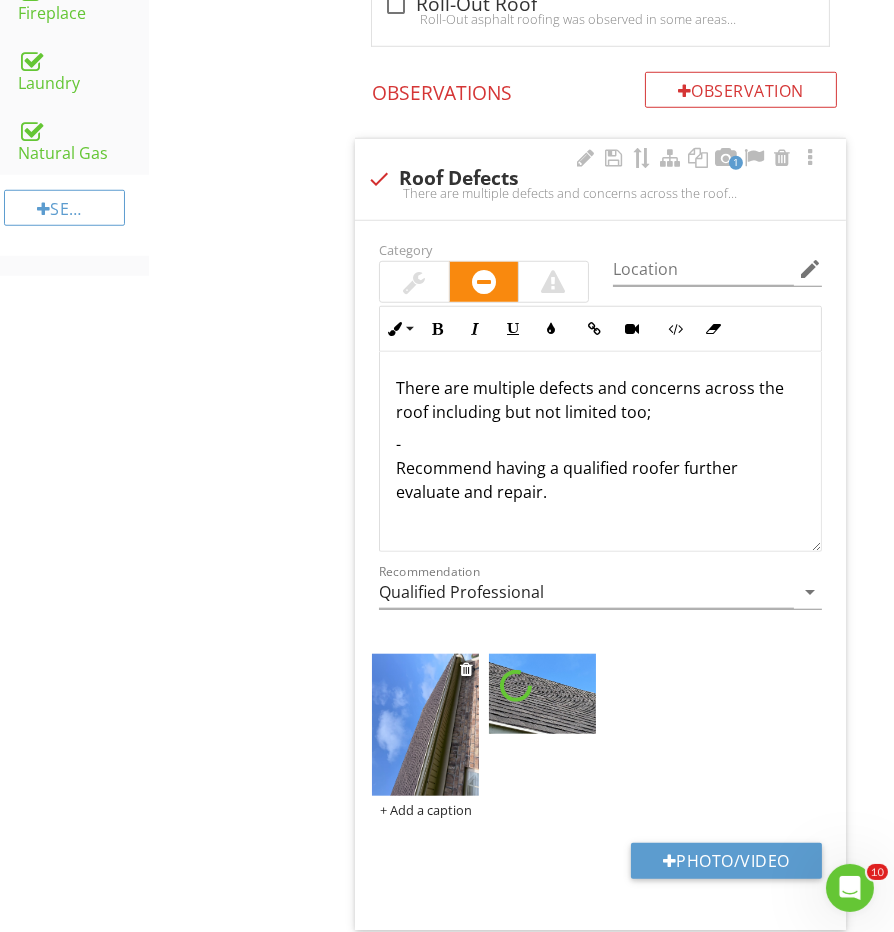 click at bounding box center [425, 725] 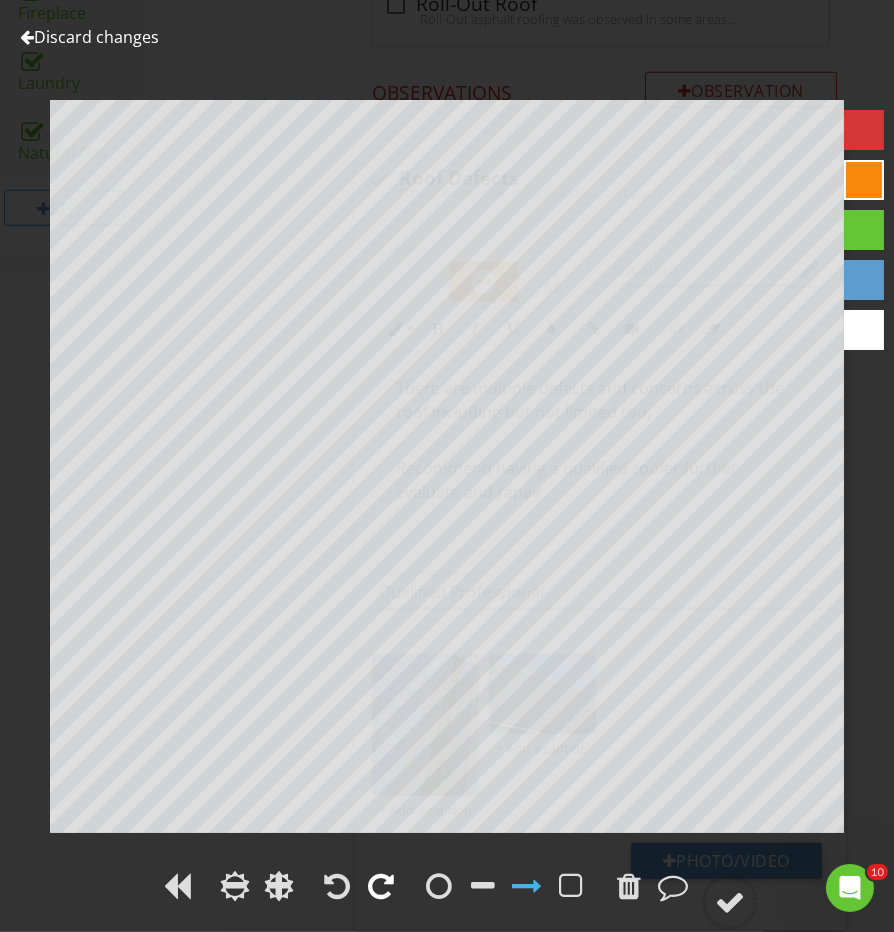 click at bounding box center [381, 886] 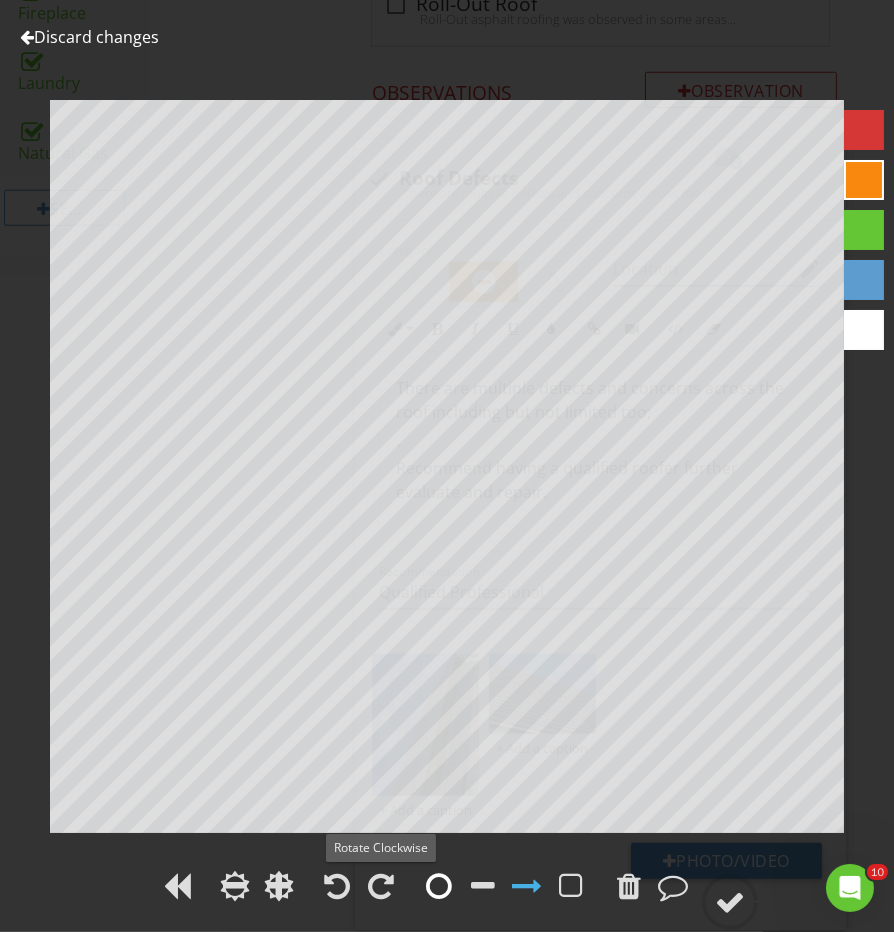 click at bounding box center [439, 886] 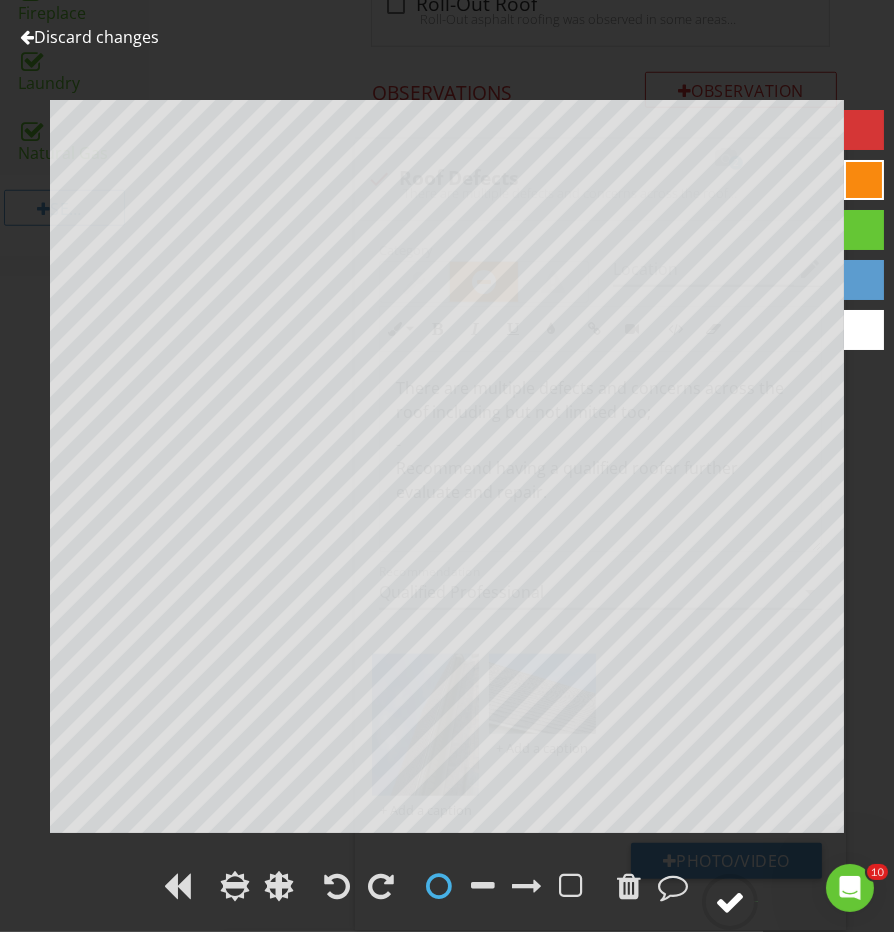 click at bounding box center [730, 902] 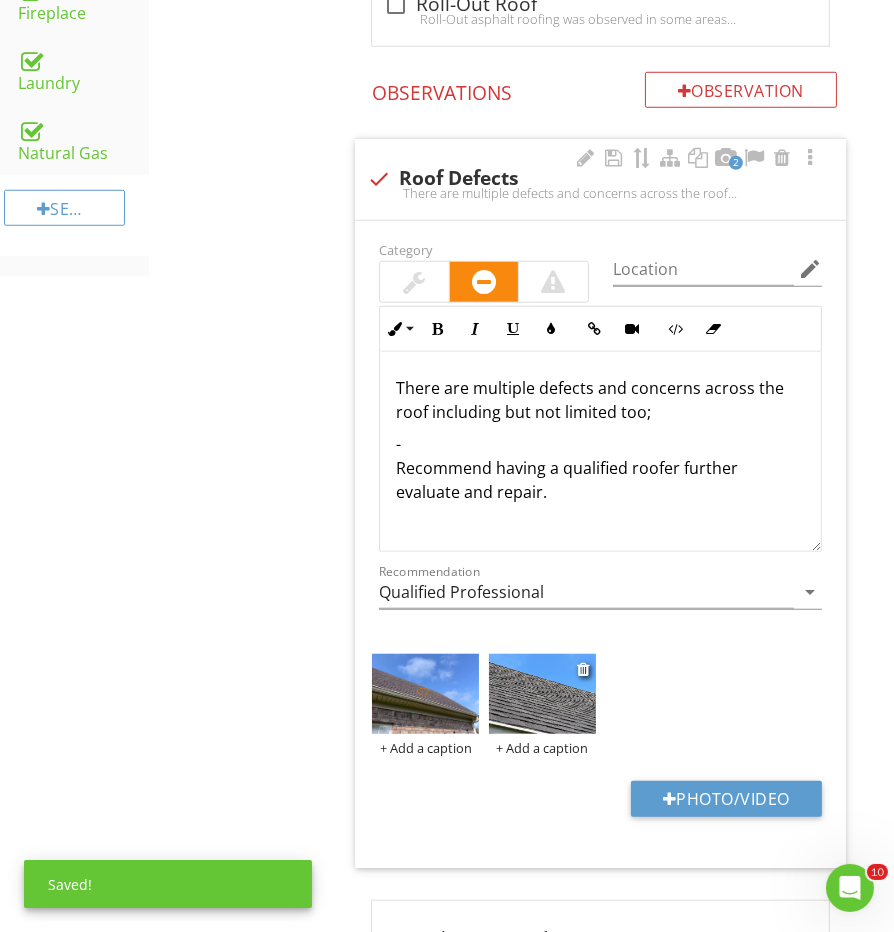 click at bounding box center [542, 694] 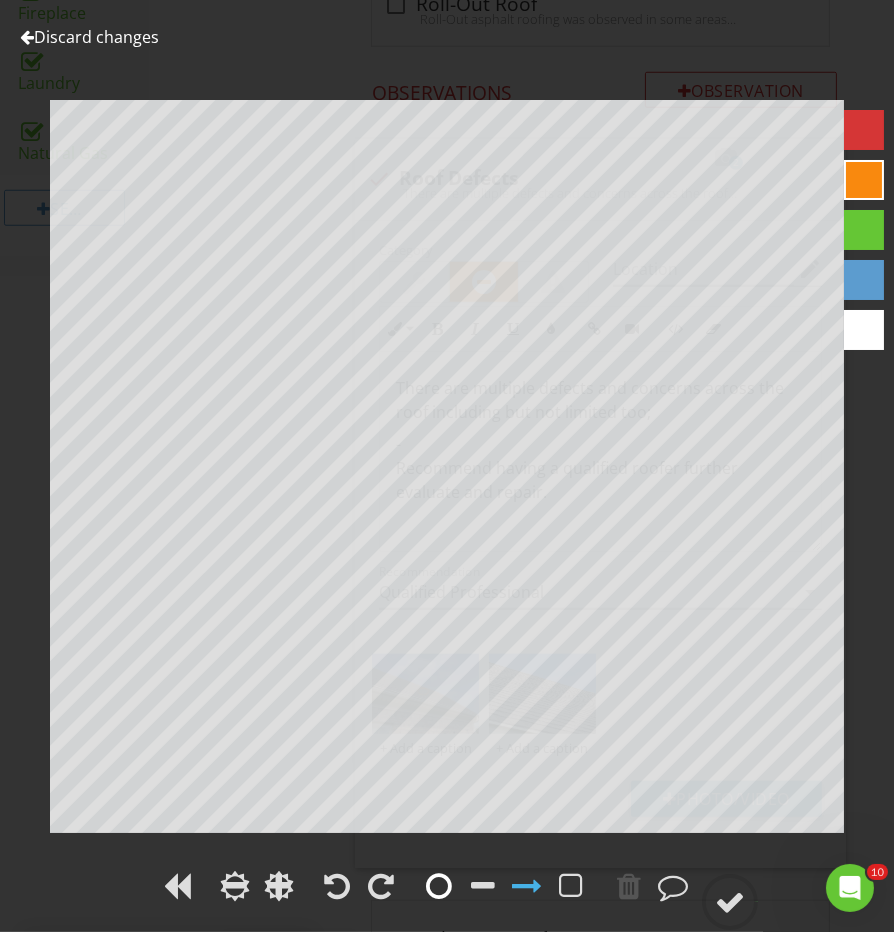 click at bounding box center (439, 886) 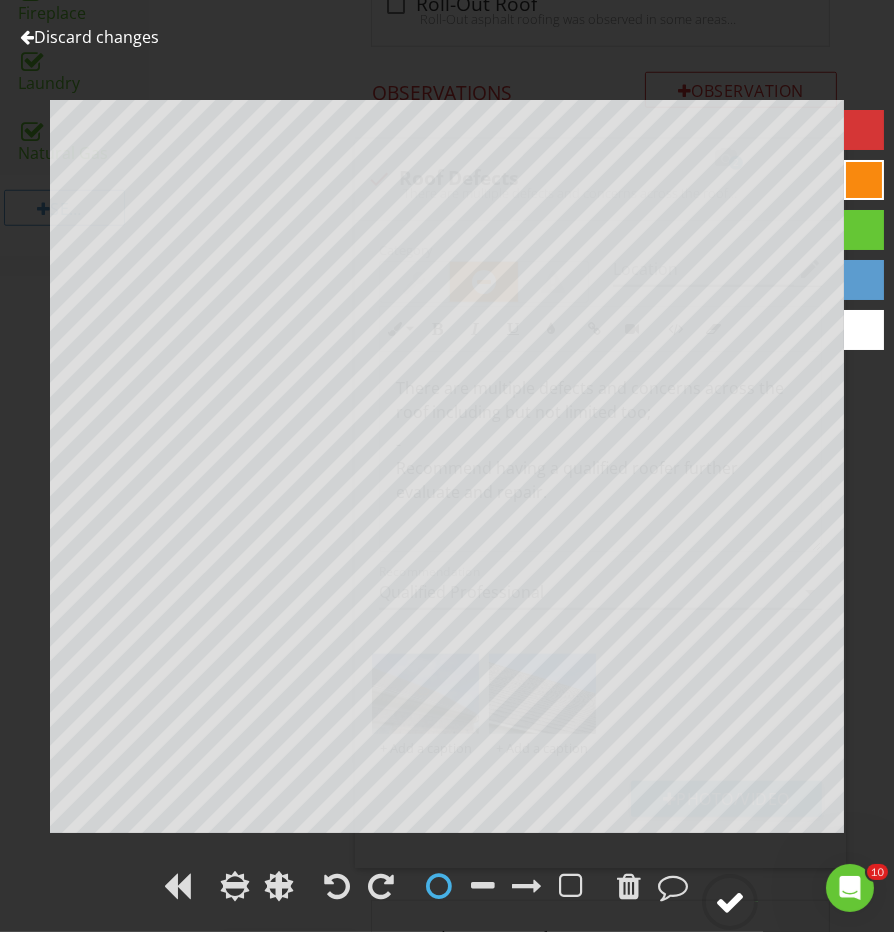 click at bounding box center [730, 902] 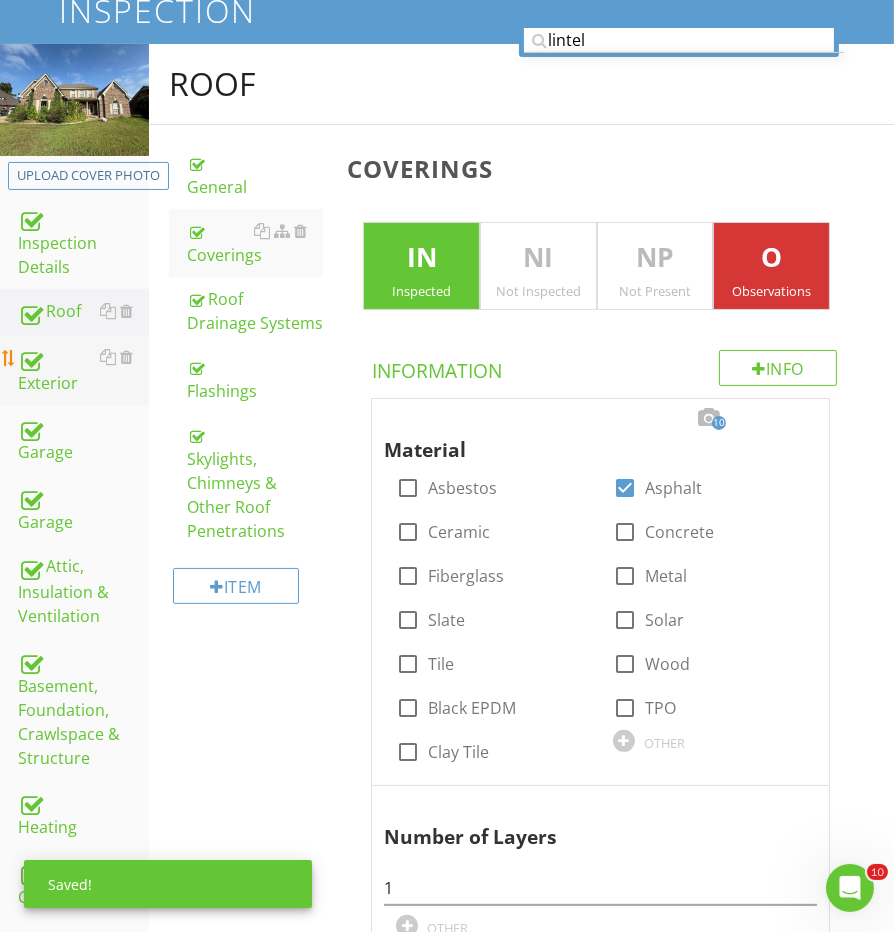 click on "Exterior" at bounding box center [83, 370] 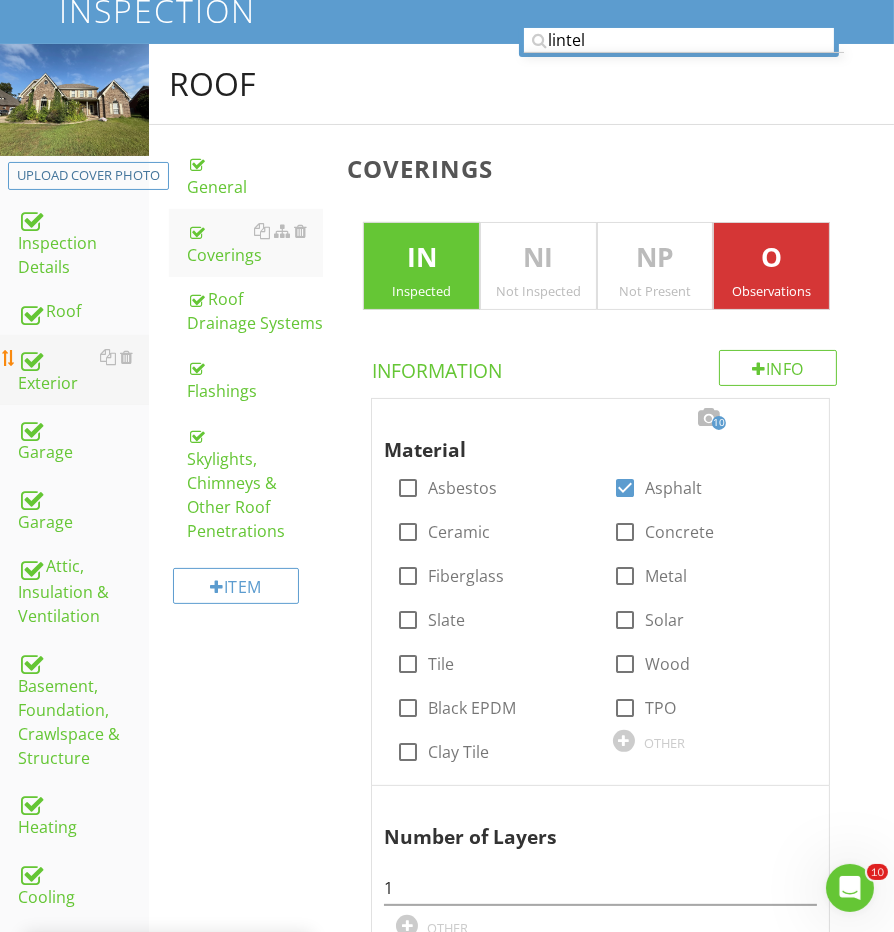 click on "Exterior" at bounding box center (83, 370) 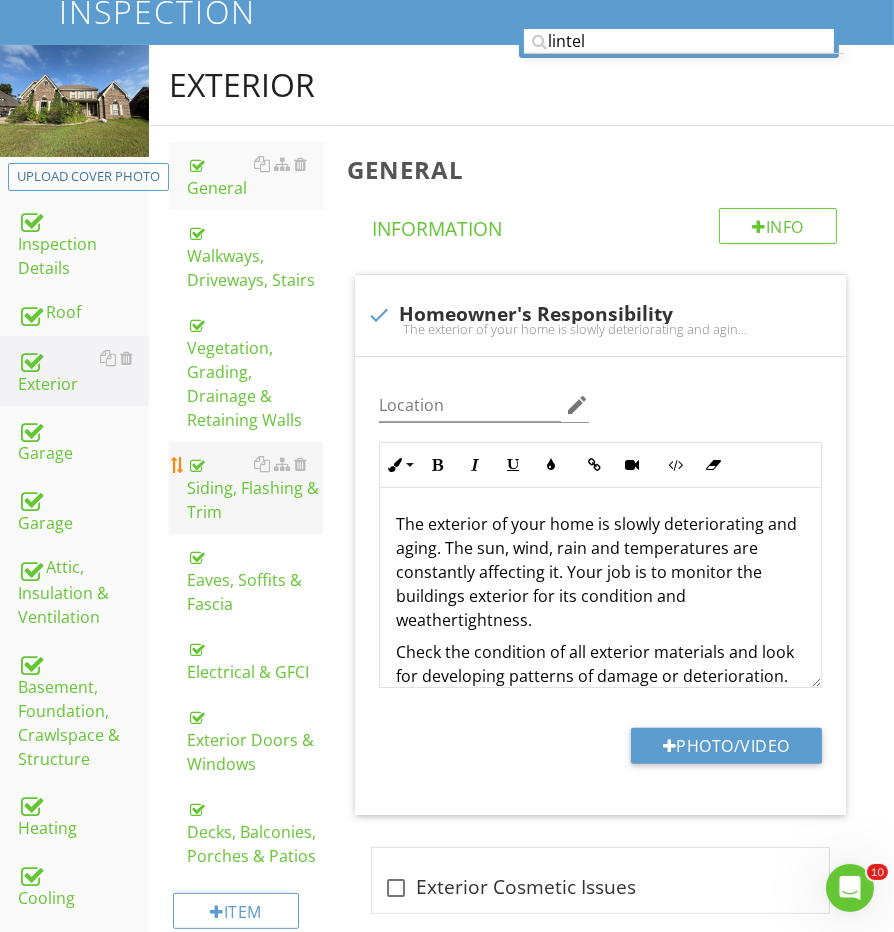 click on "Siding, Flashing & Trim" at bounding box center [255, 488] 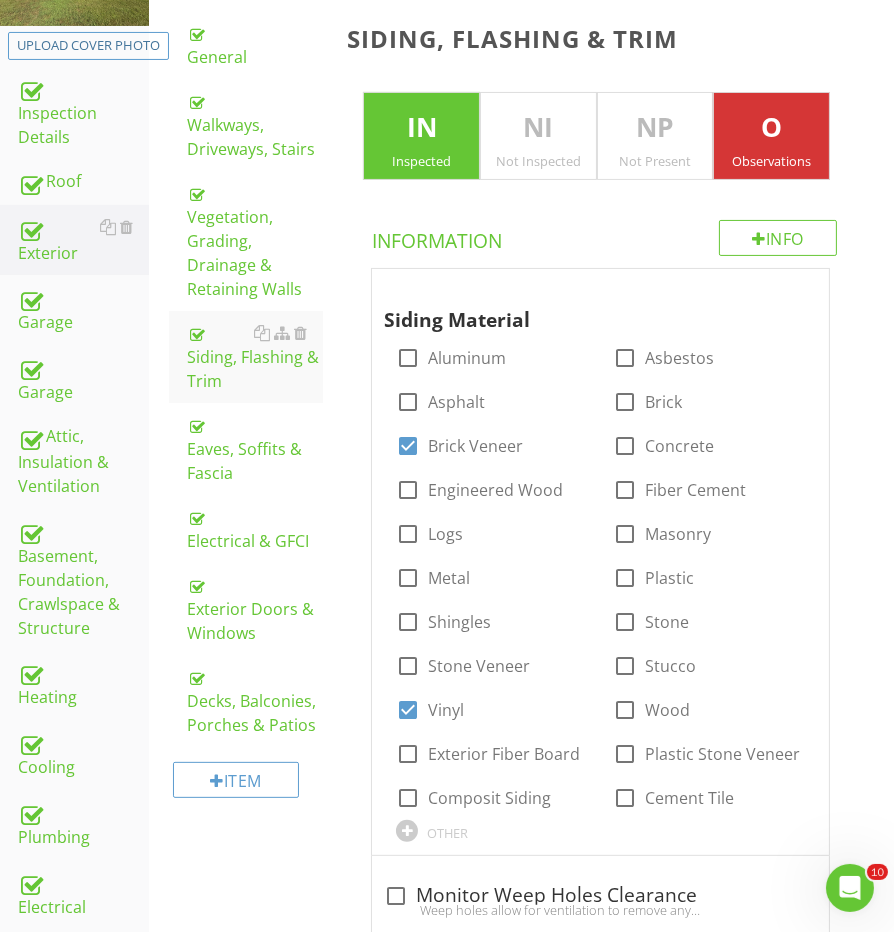 scroll, scrollTop: 284, scrollLeft: 0, axis: vertical 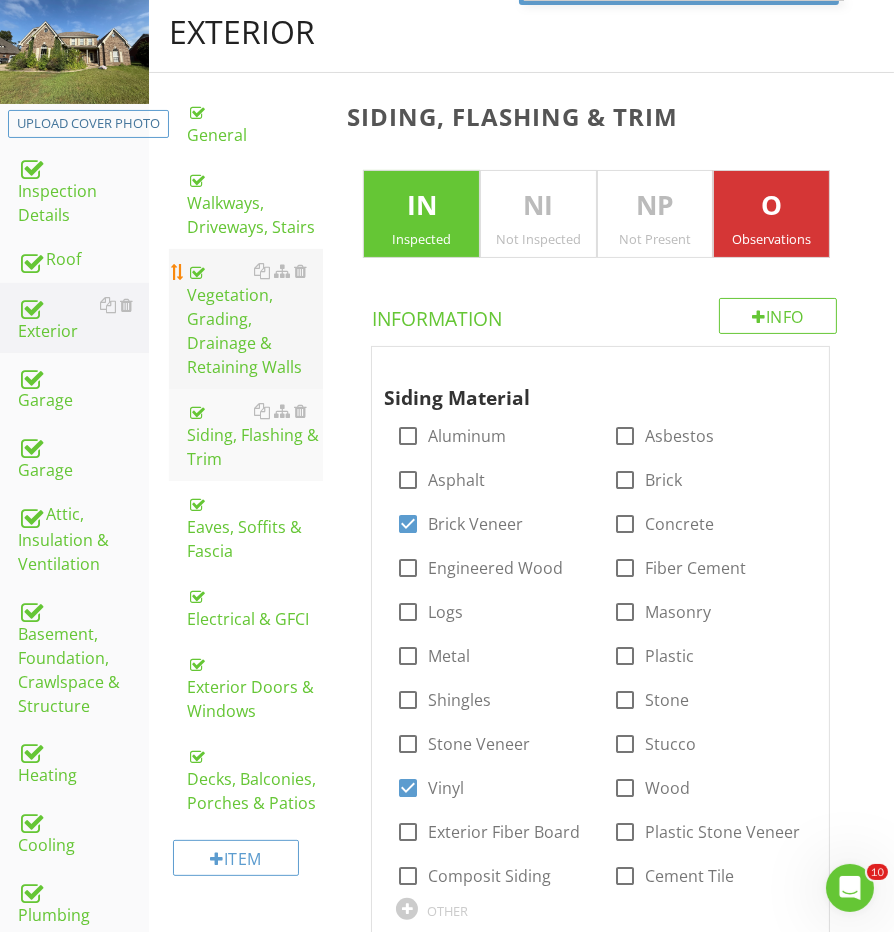 click on "Vegetation, Grading, Drainage & Retaining Walls" at bounding box center (255, 319) 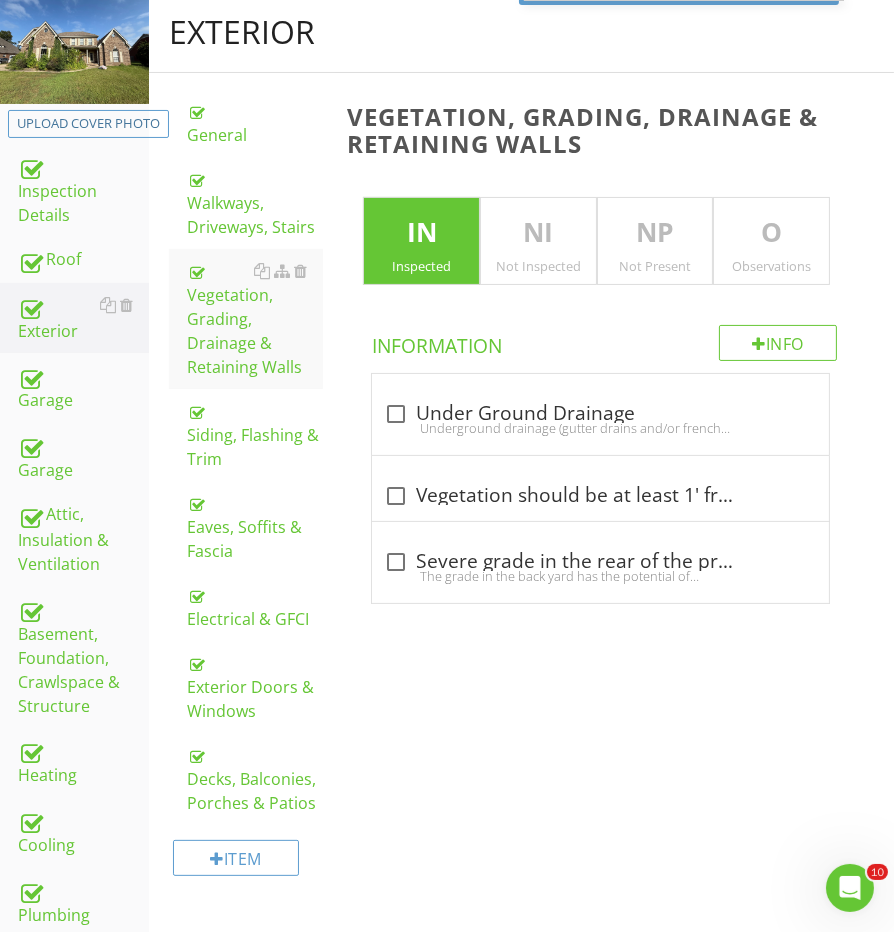 click on "O" at bounding box center [771, 233] 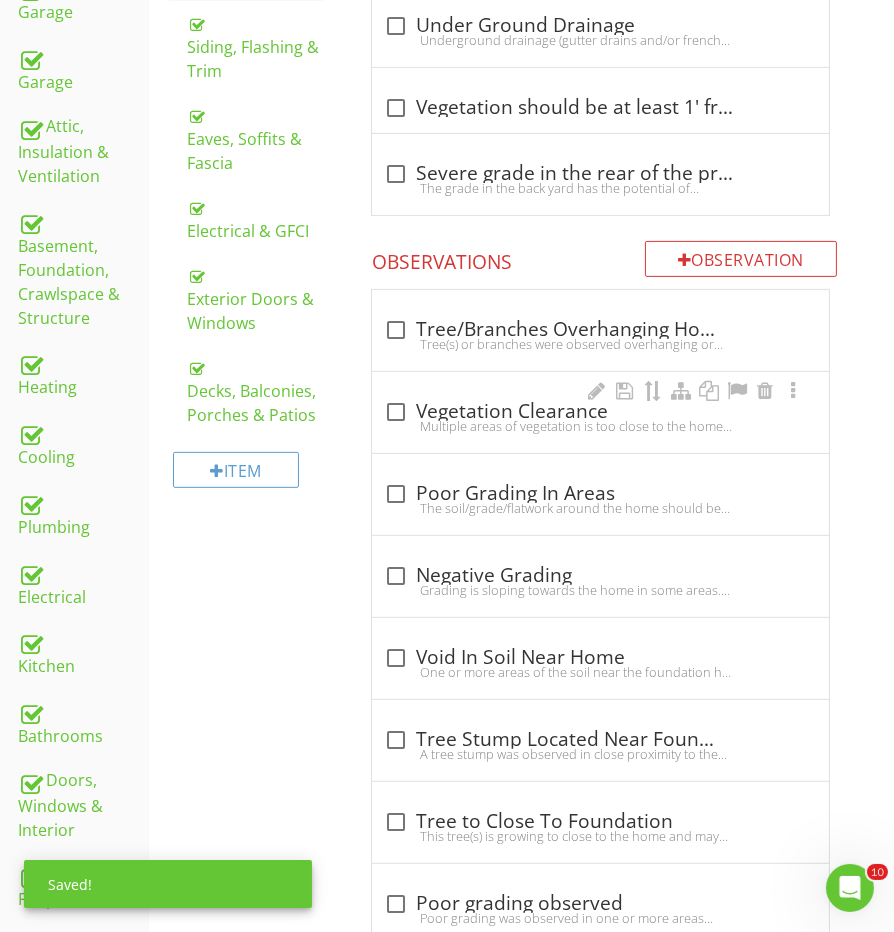click on "check_box_outline_blank
Vegetation Clearance" at bounding box center [600, 412] 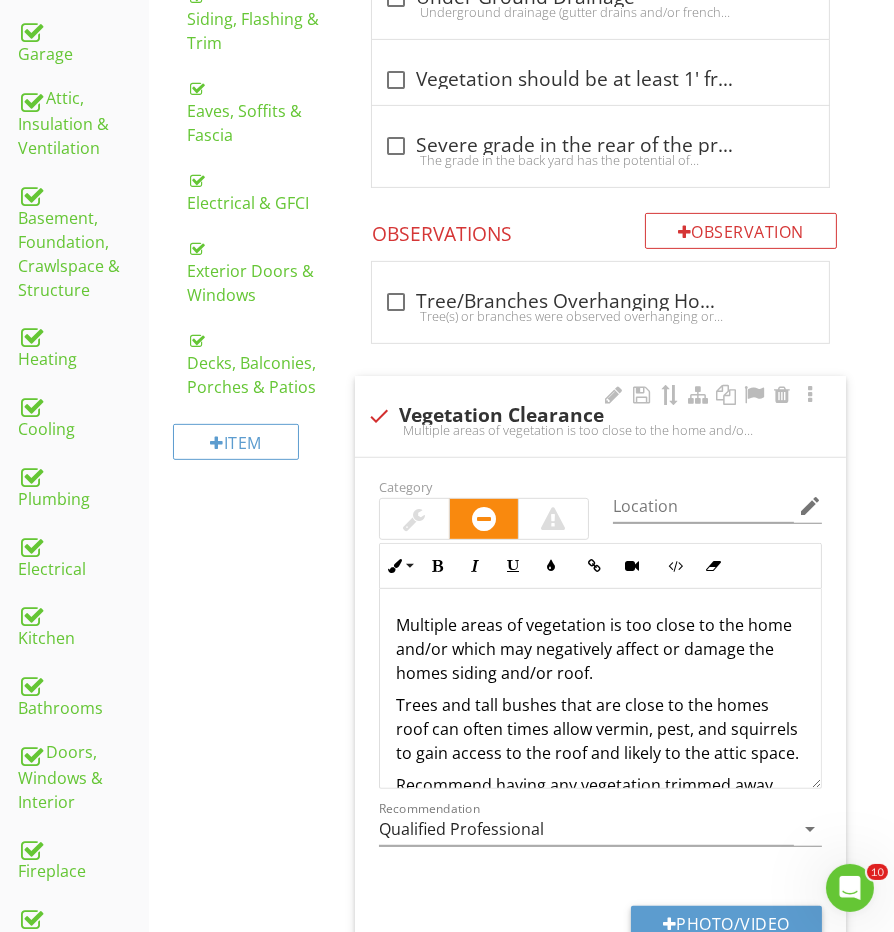 scroll, scrollTop: 697, scrollLeft: 0, axis: vertical 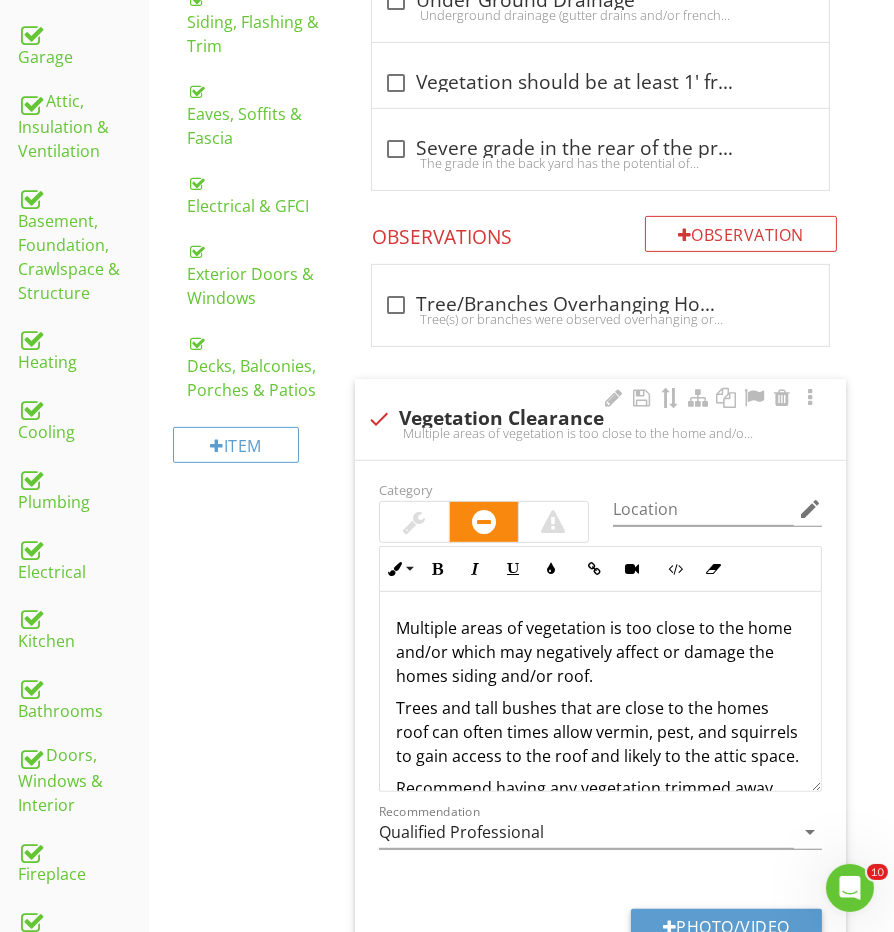 click at bounding box center (414, 522) 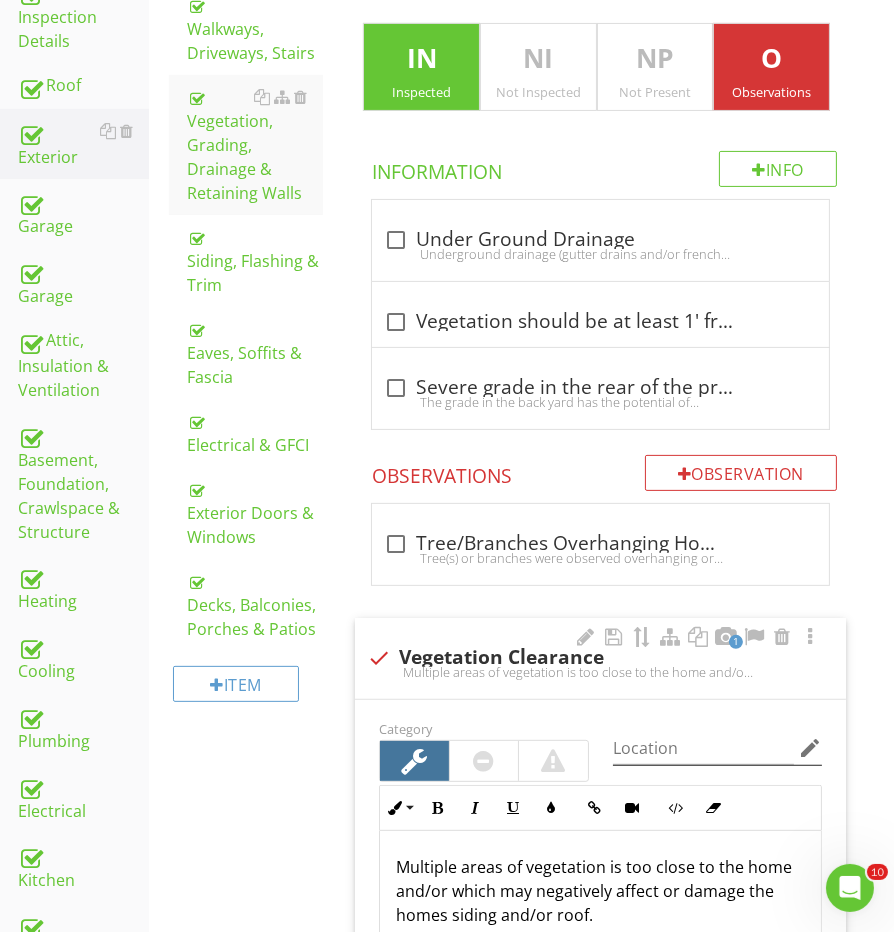 scroll, scrollTop: 162, scrollLeft: 0, axis: vertical 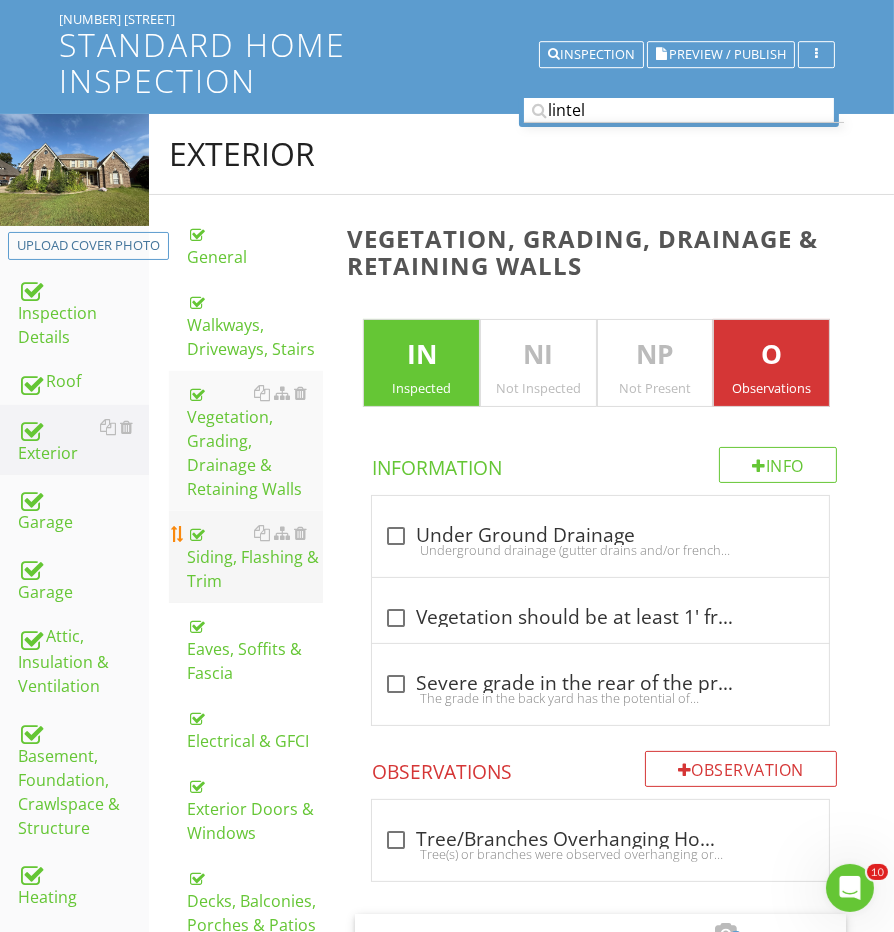 click on "Siding, Flashing & Trim" at bounding box center (255, 557) 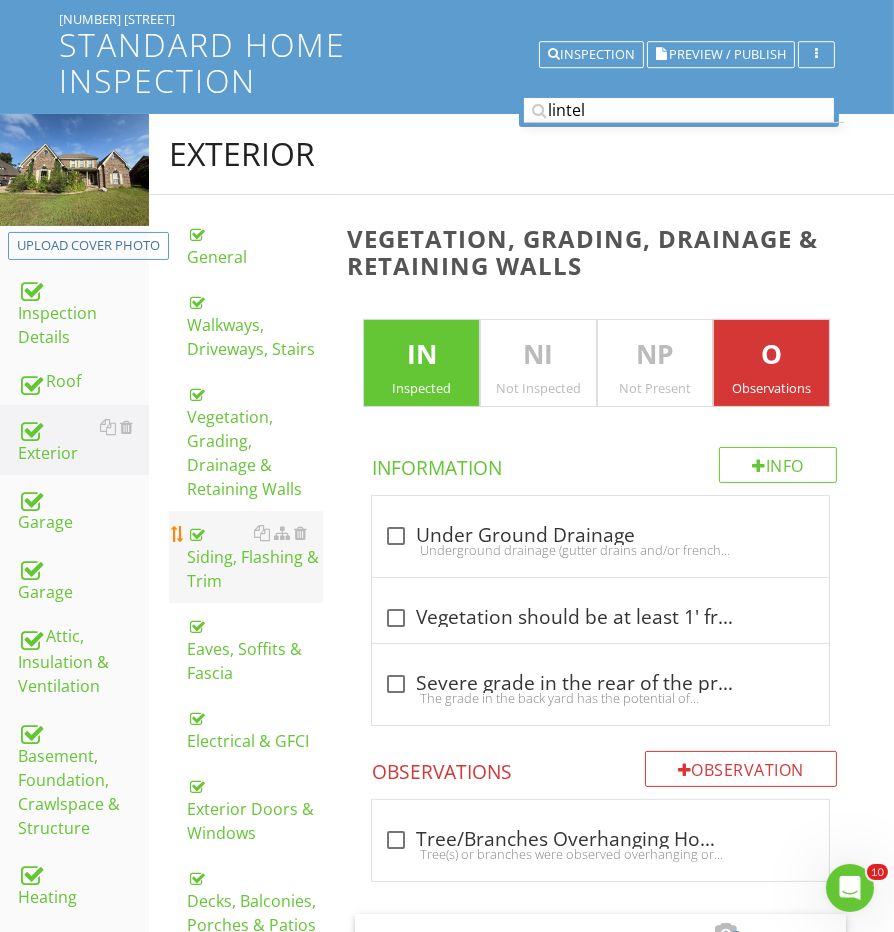click on "Siding, Flashing & Trim" at bounding box center [255, 557] 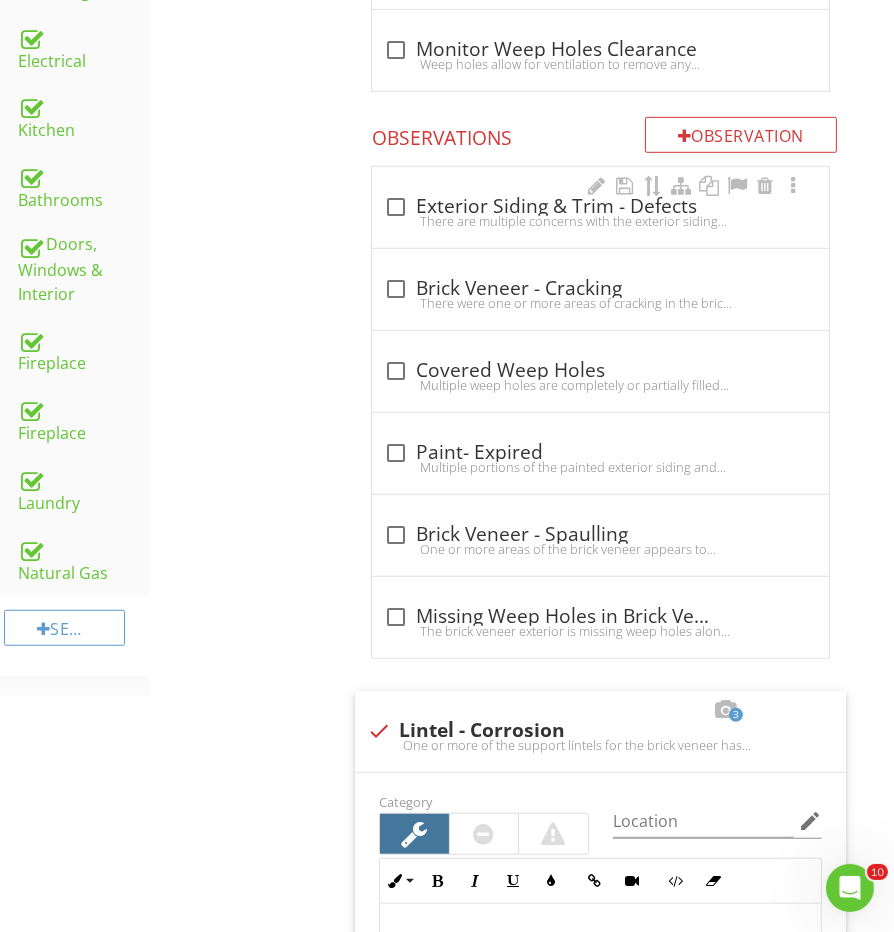 click on "check_box_outline_blank
Exterior Siding & Trim - Defects" at bounding box center (600, 207) 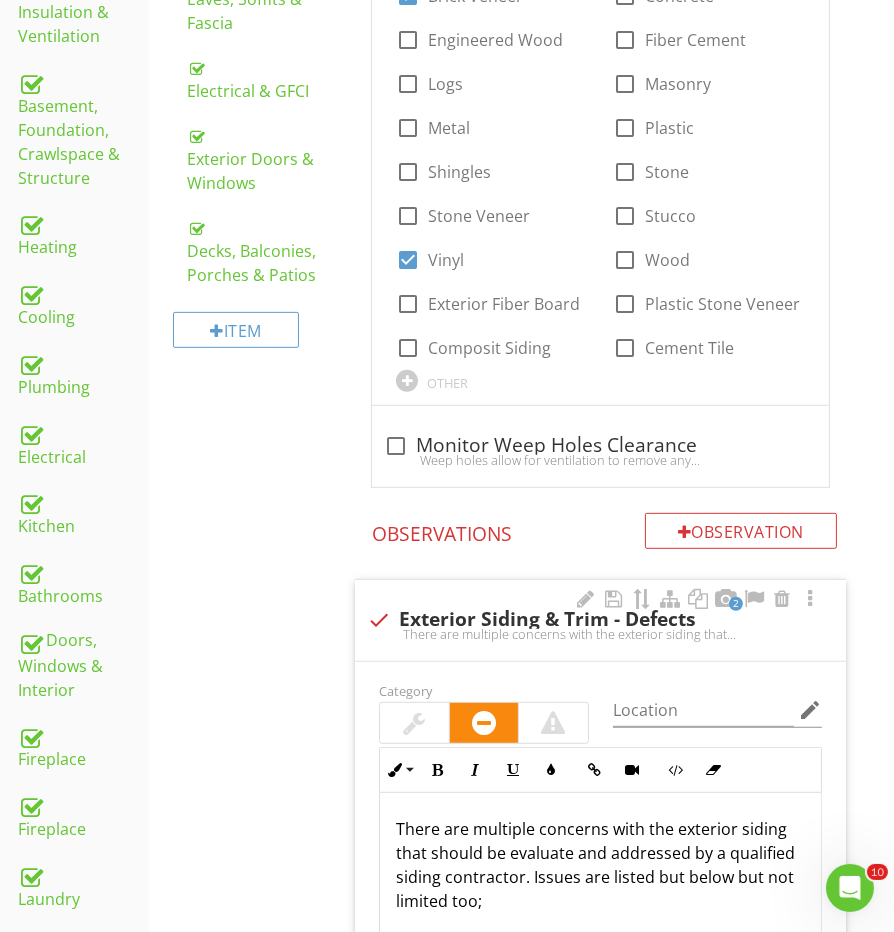 scroll, scrollTop: 271, scrollLeft: 0, axis: vertical 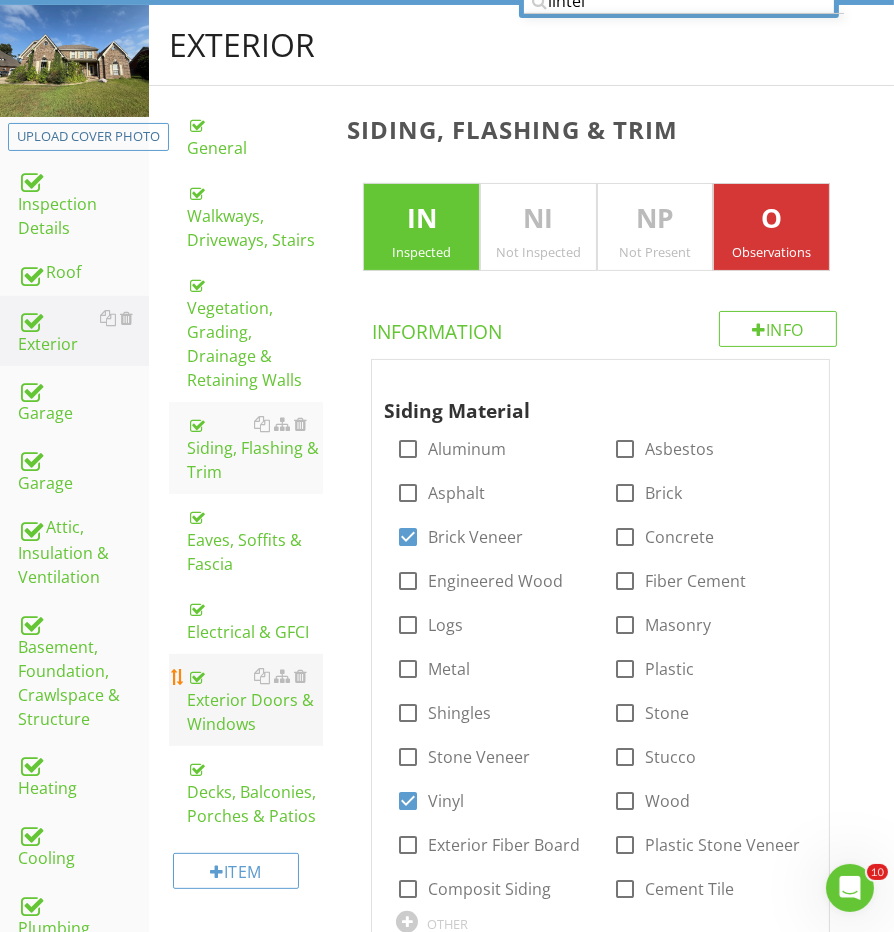 click on "Exterior Doors & Windows" at bounding box center (255, 700) 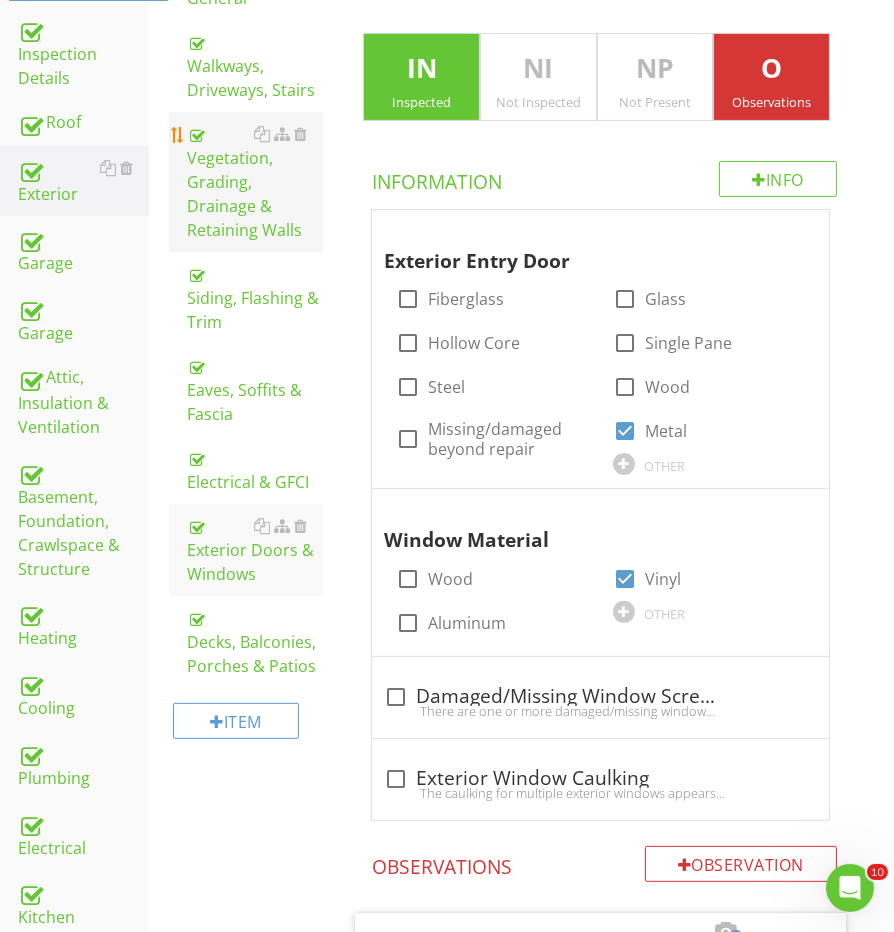 scroll, scrollTop: 363, scrollLeft: 0, axis: vertical 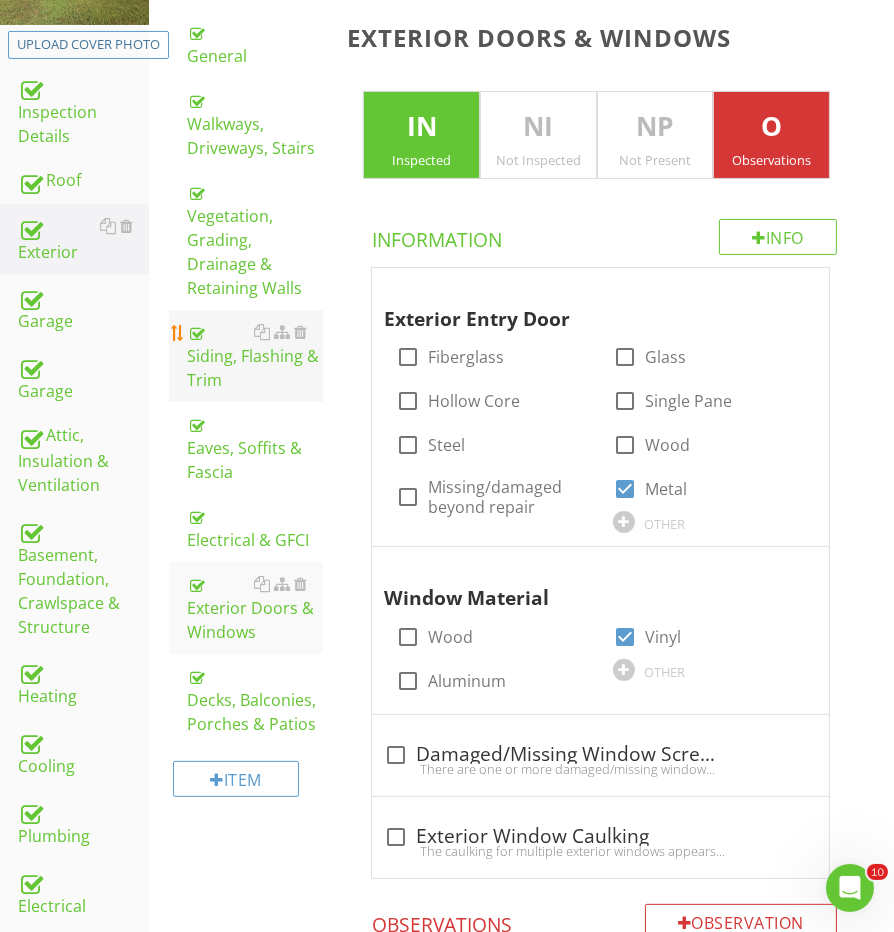 click on "Siding, Flashing & Trim" at bounding box center (255, 356) 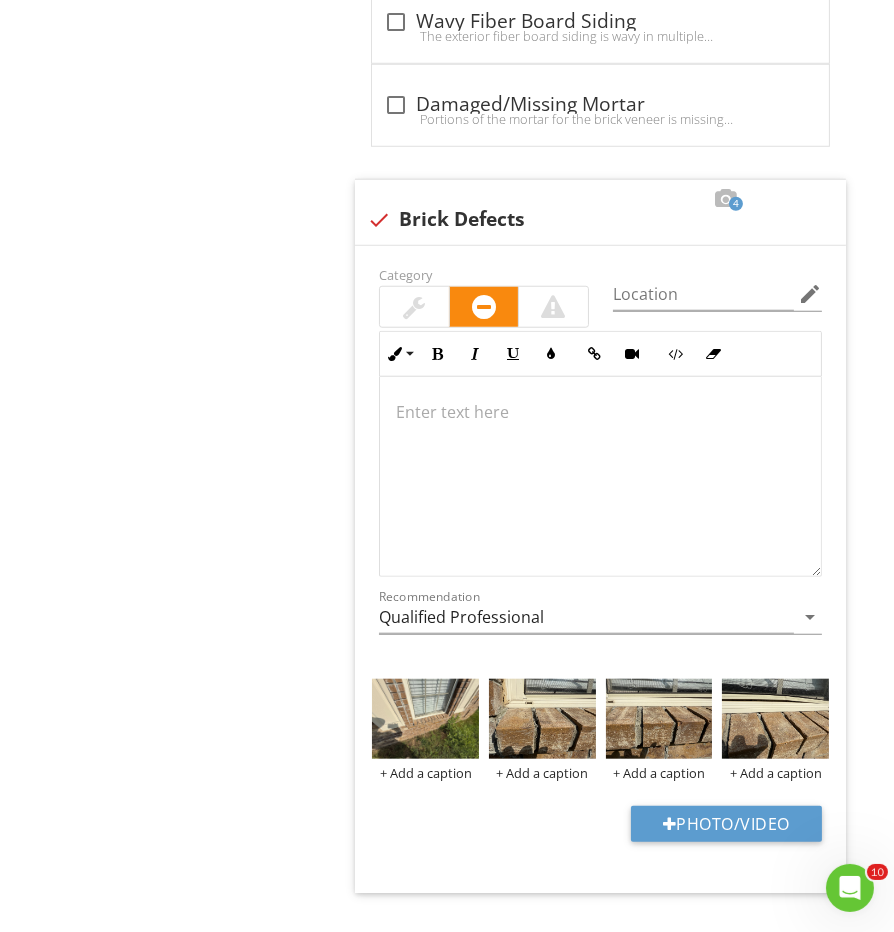 scroll, scrollTop: 9318, scrollLeft: 0, axis: vertical 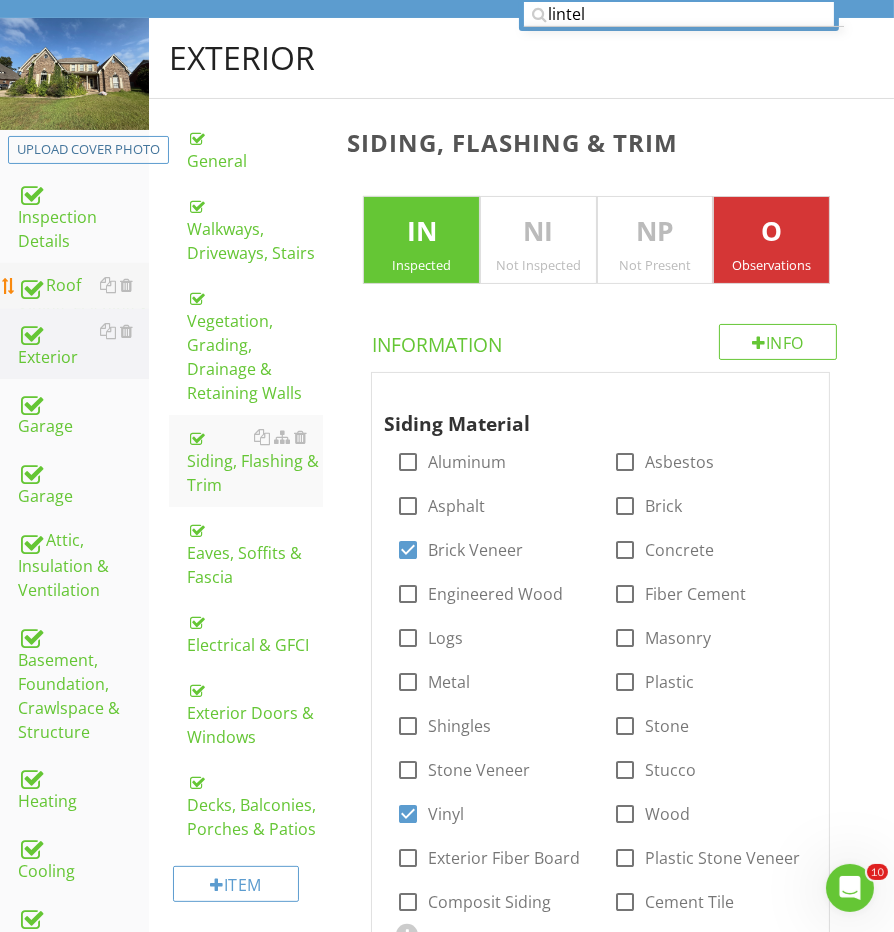 click on "Roof" at bounding box center [83, 286] 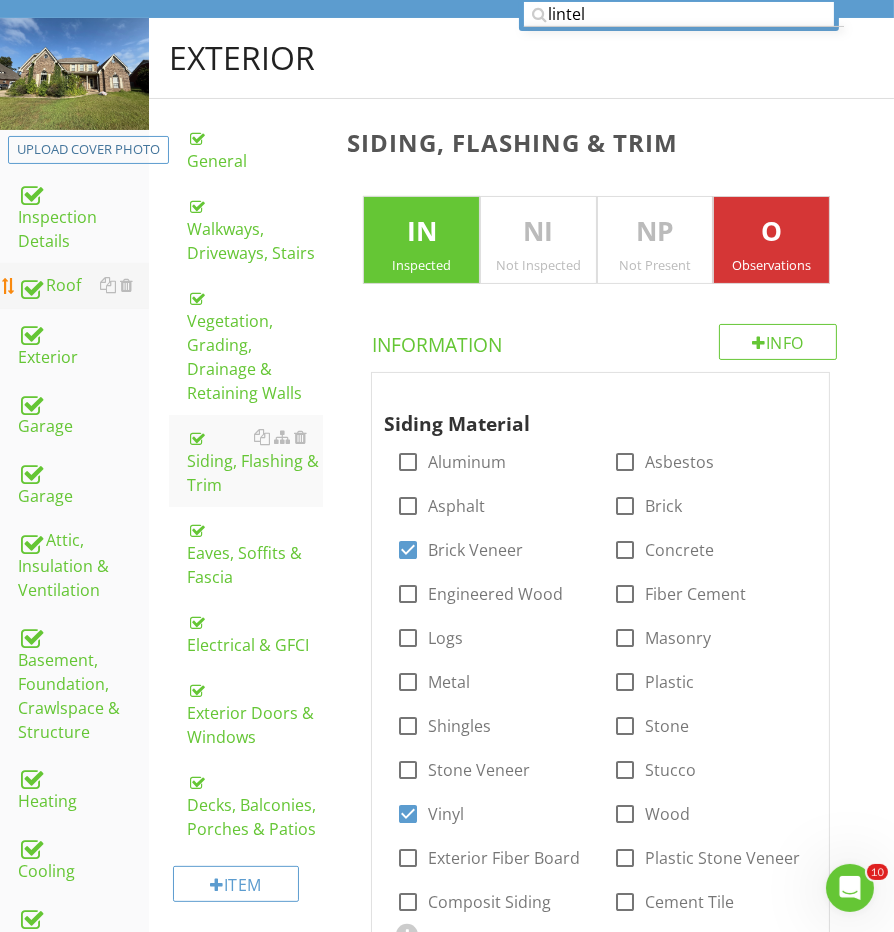 scroll, scrollTop: 257, scrollLeft: 0, axis: vertical 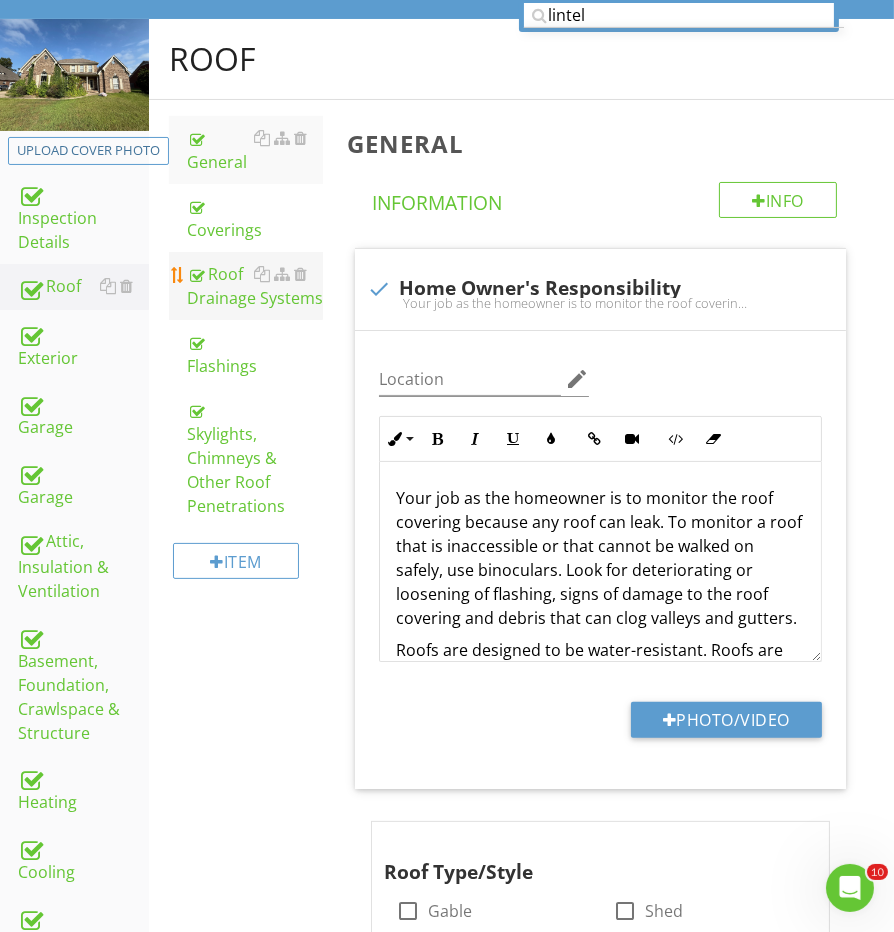 click on "Roof Drainage Systems" at bounding box center (255, 286) 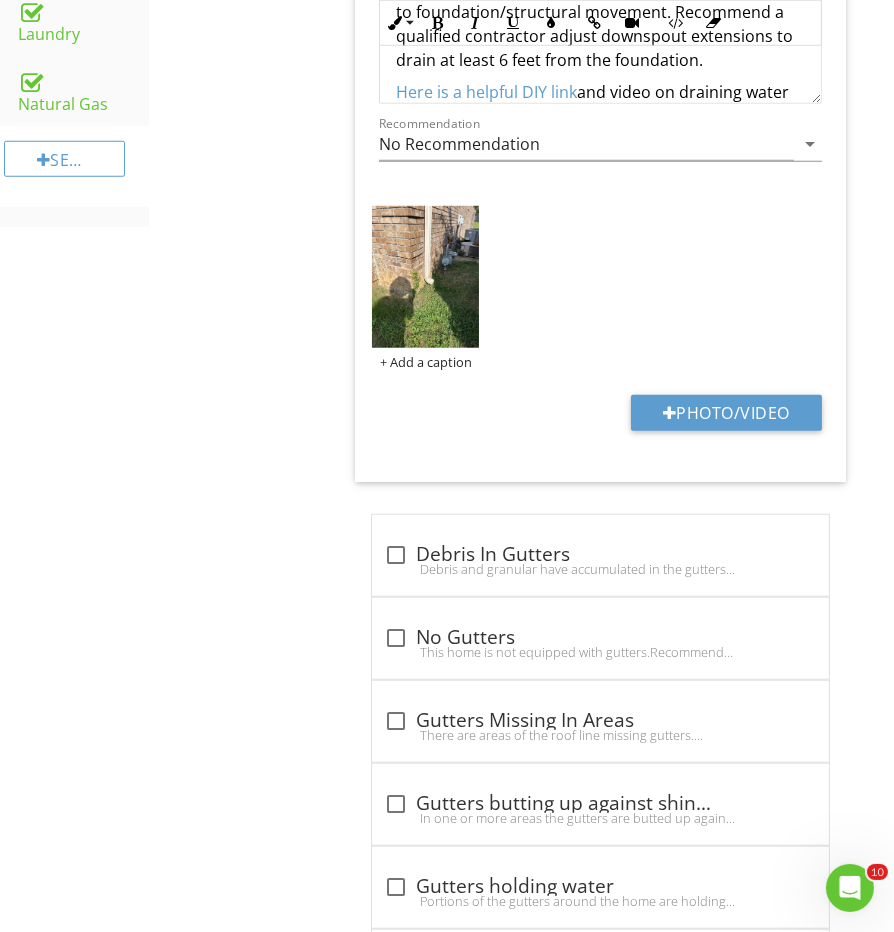 scroll, scrollTop: 1667, scrollLeft: 0, axis: vertical 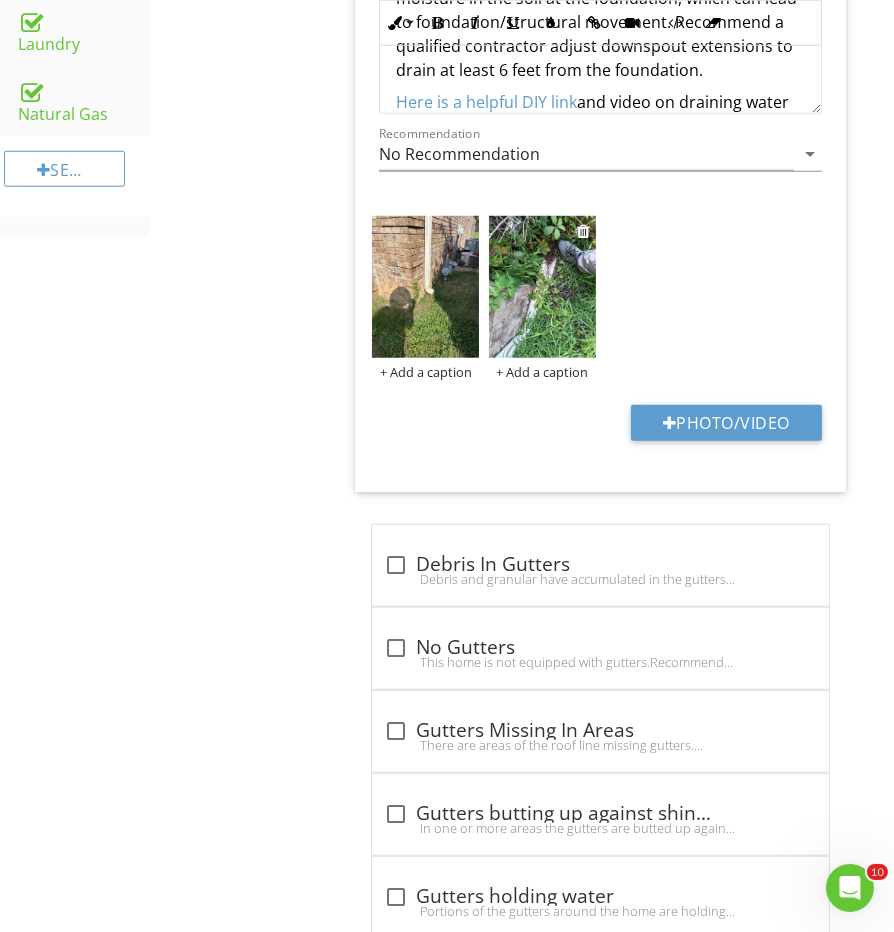 click at bounding box center (542, 287) 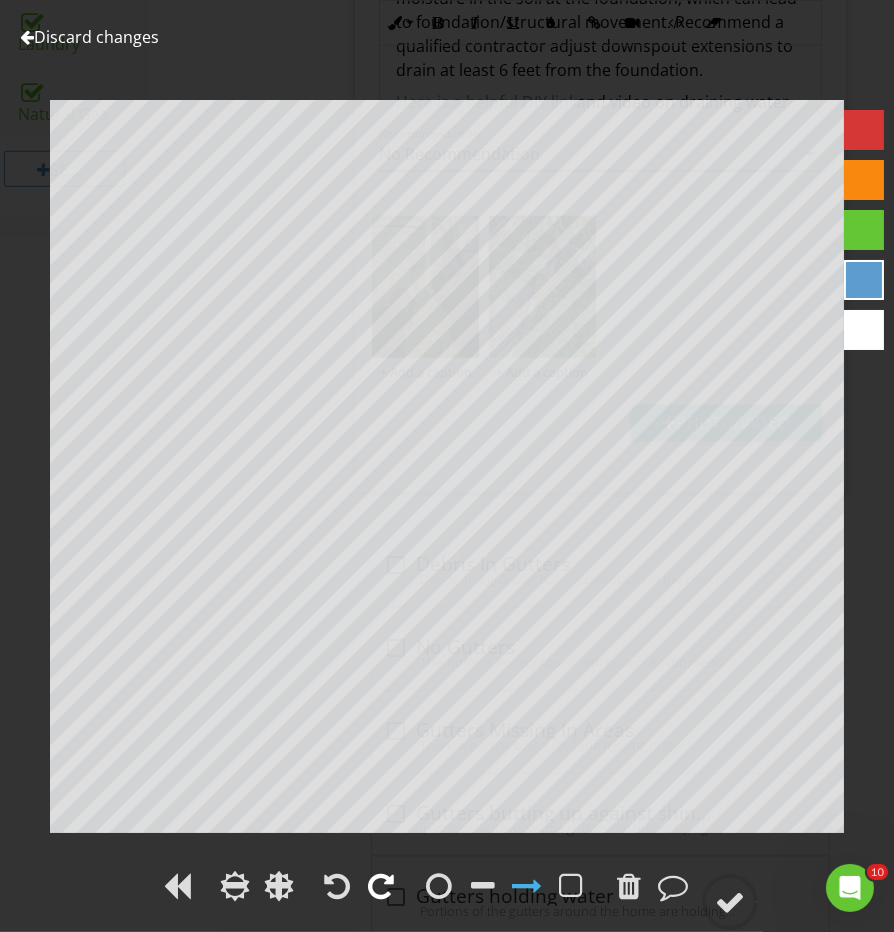click at bounding box center [381, 886] 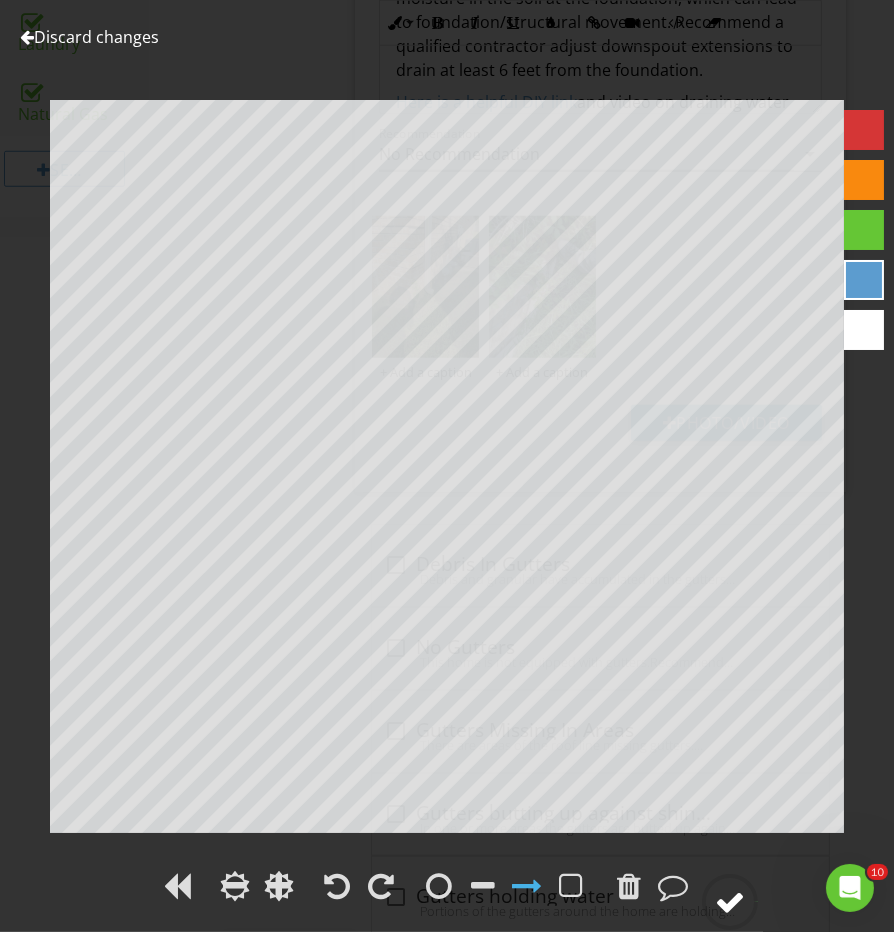 click 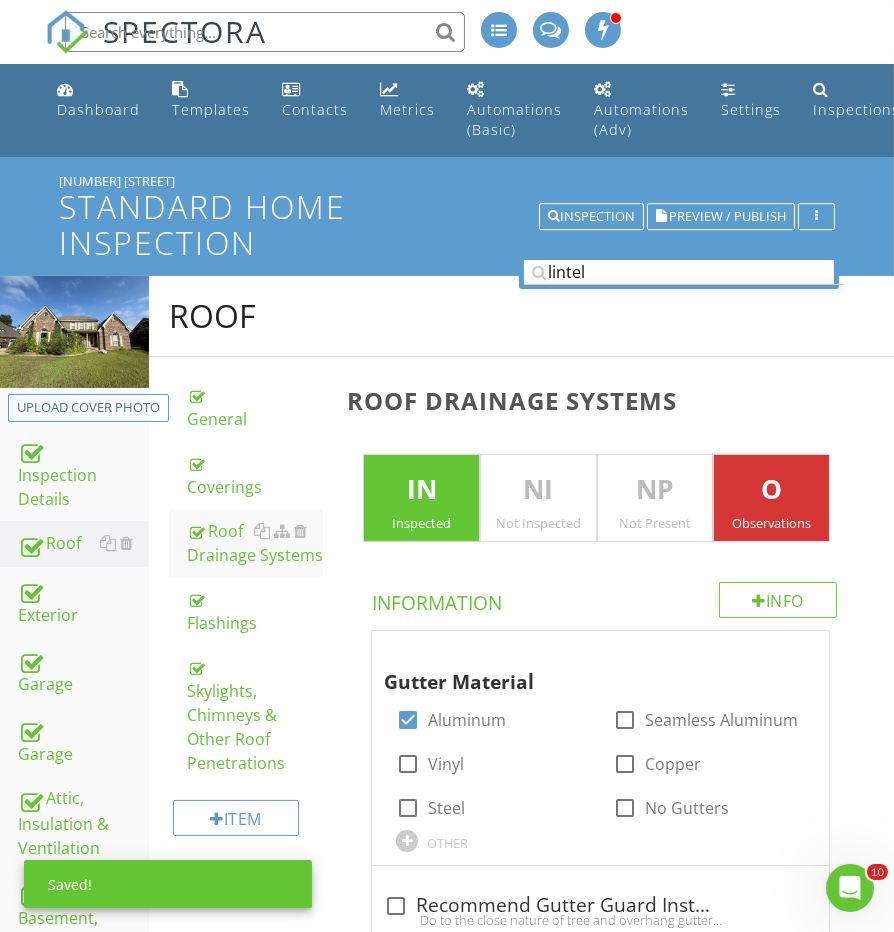 scroll, scrollTop: 0, scrollLeft: 0, axis: both 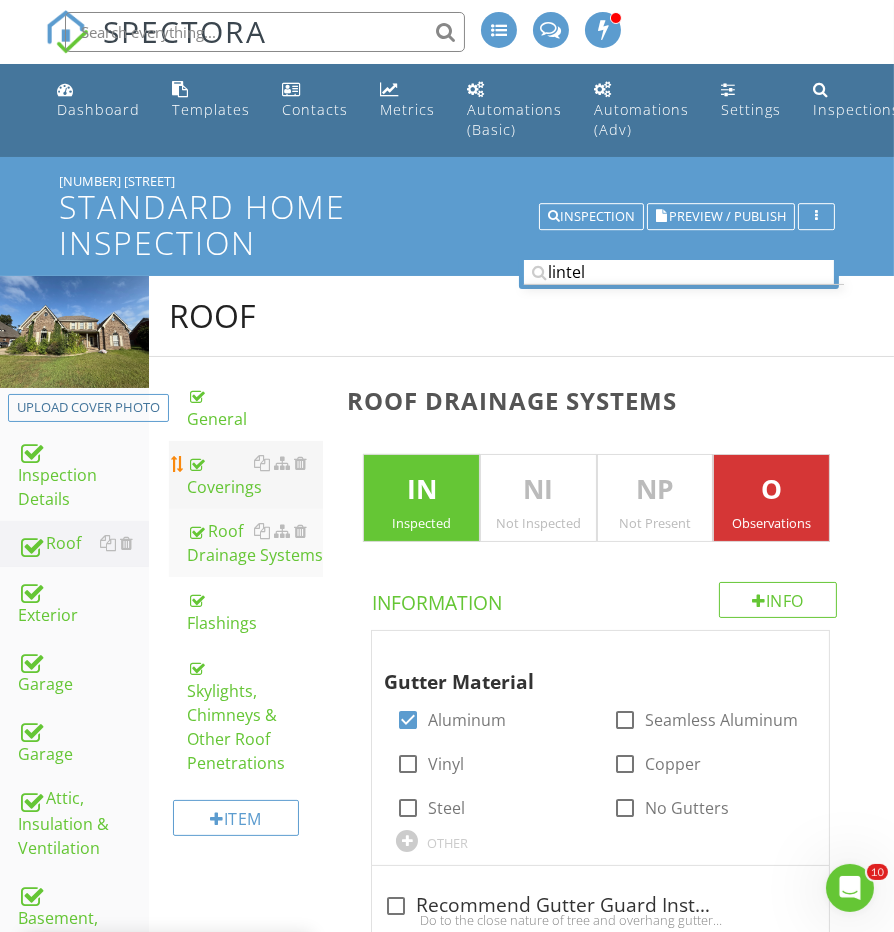click on "Coverings" at bounding box center (255, 475) 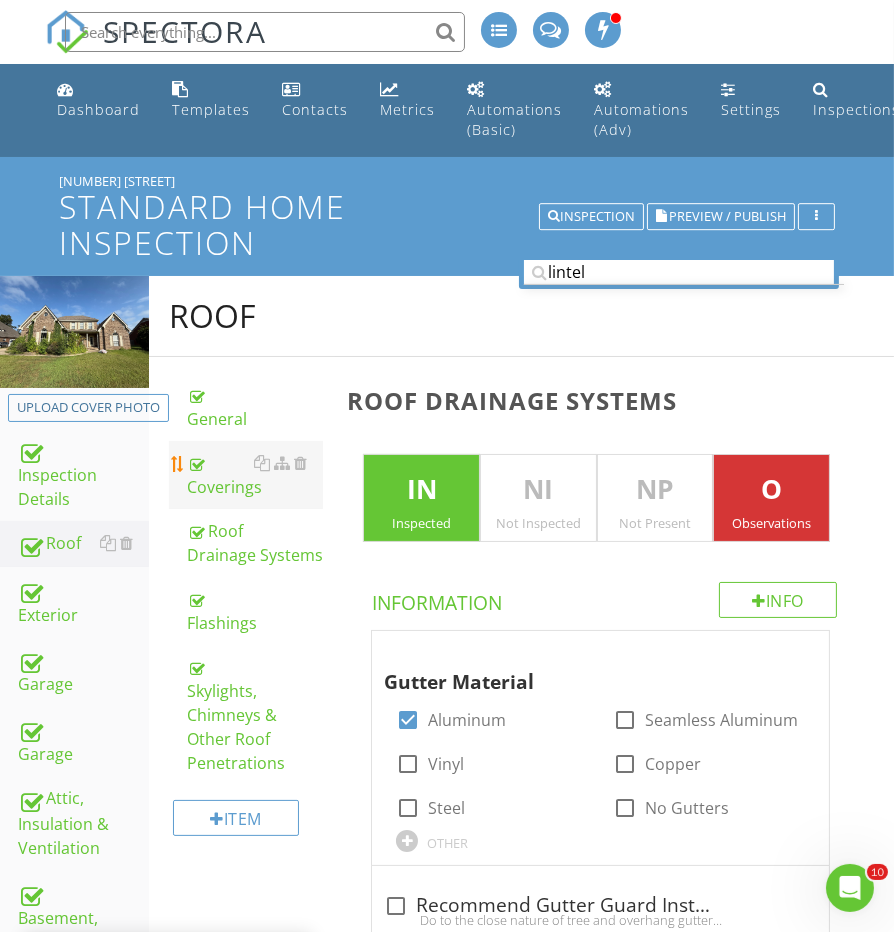 click on "Coverings" at bounding box center (255, 475) 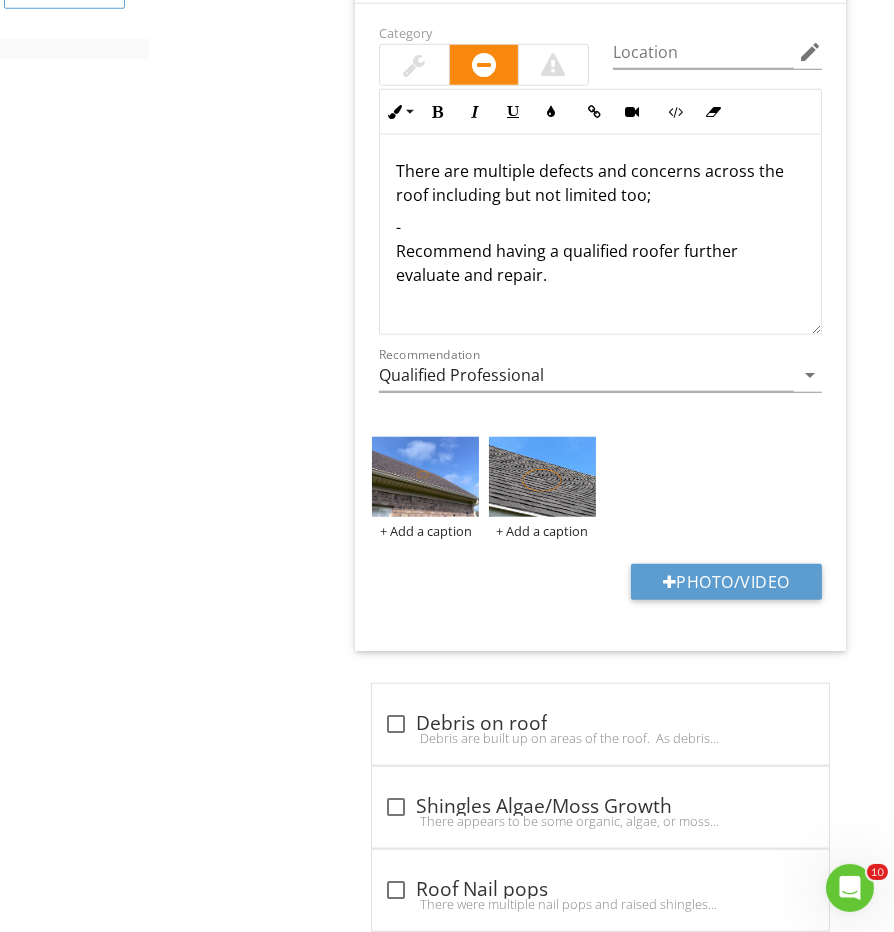 scroll, scrollTop: 1774, scrollLeft: 0, axis: vertical 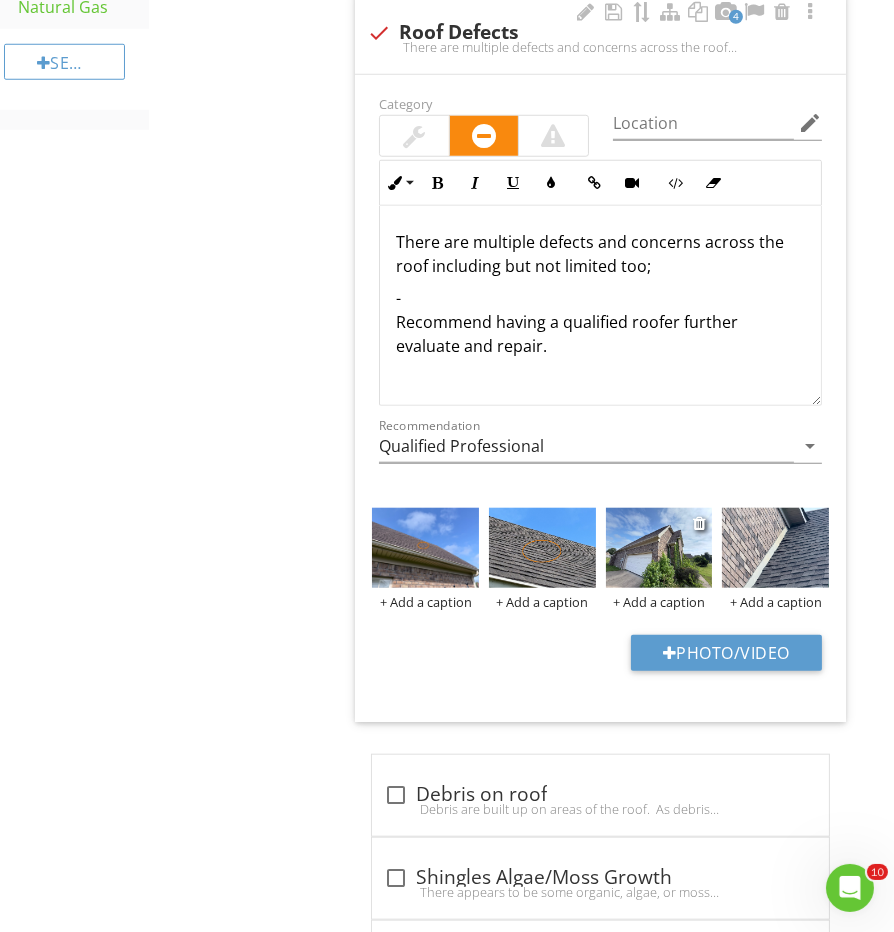click at bounding box center (659, 548) 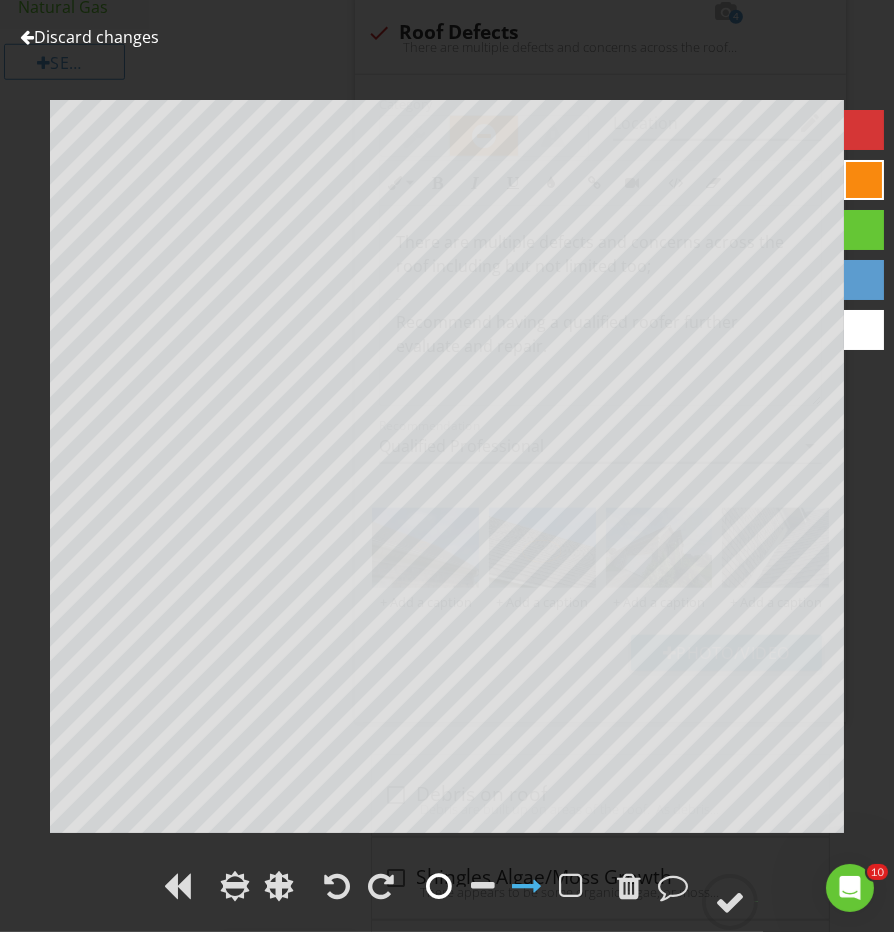 click at bounding box center (439, 886) 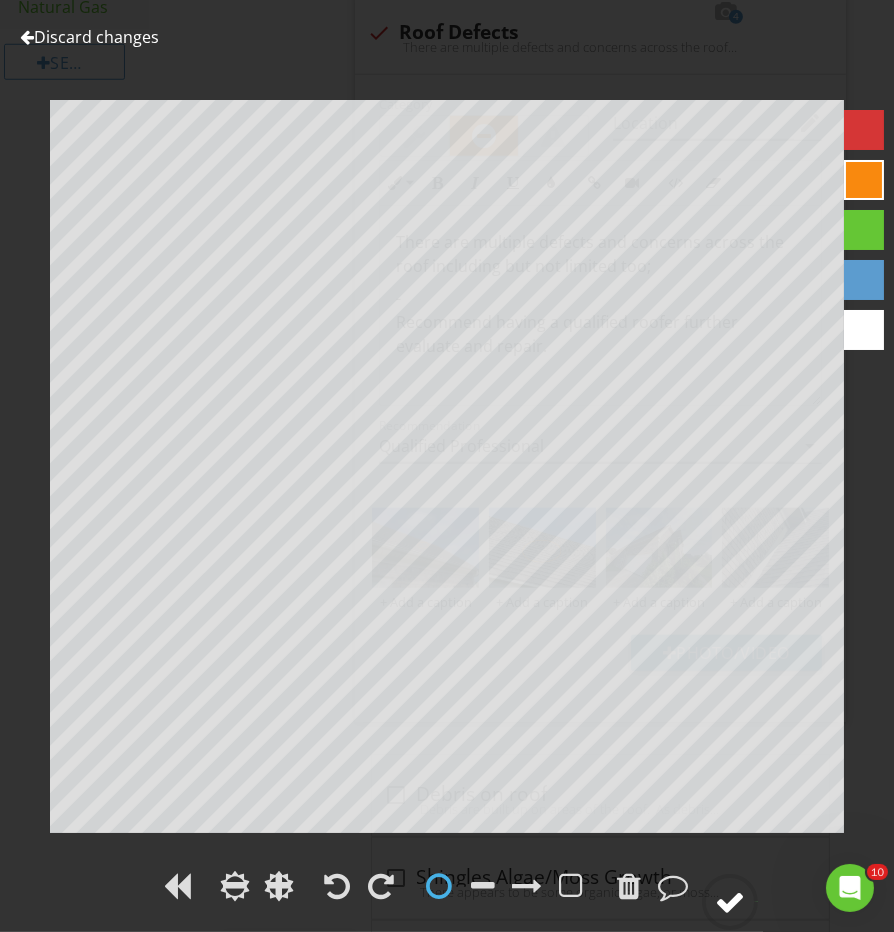 click 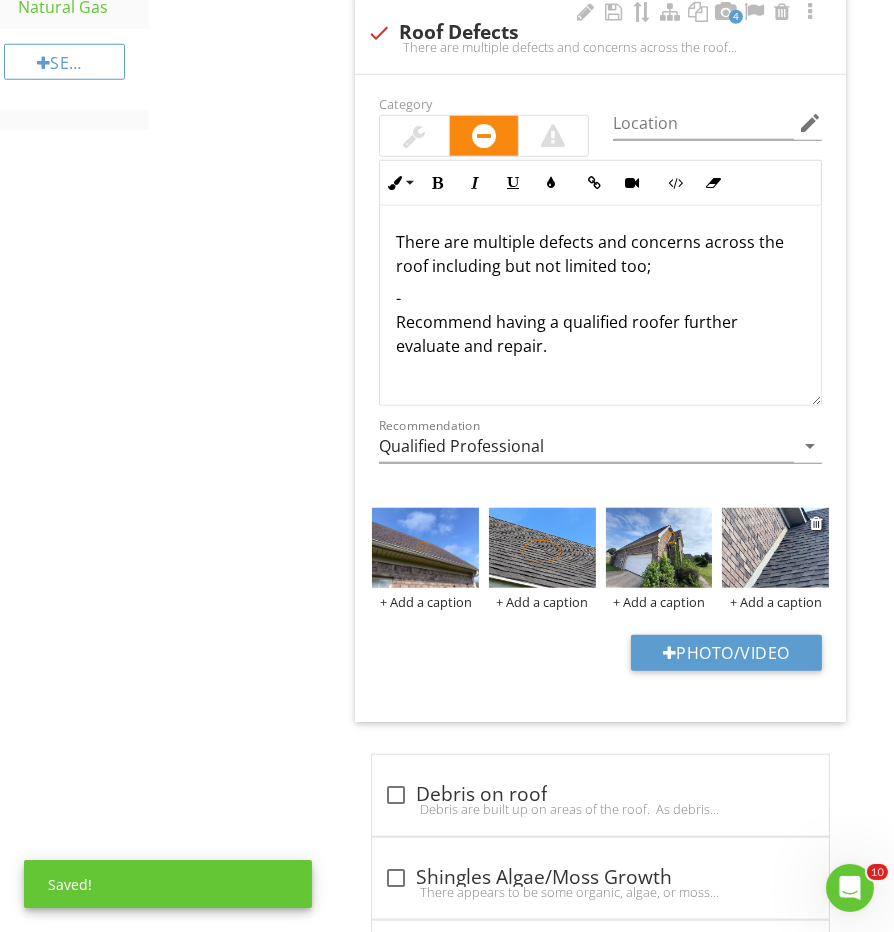 click at bounding box center (775, 548) 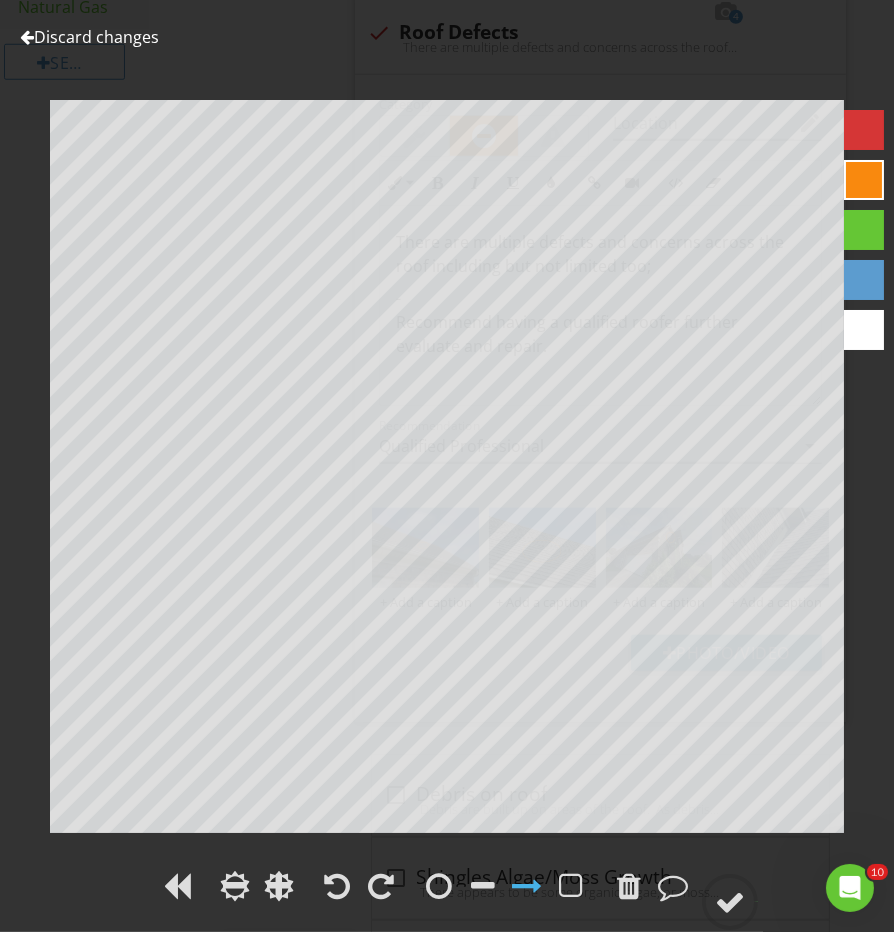 click at bounding box center (447, 889) 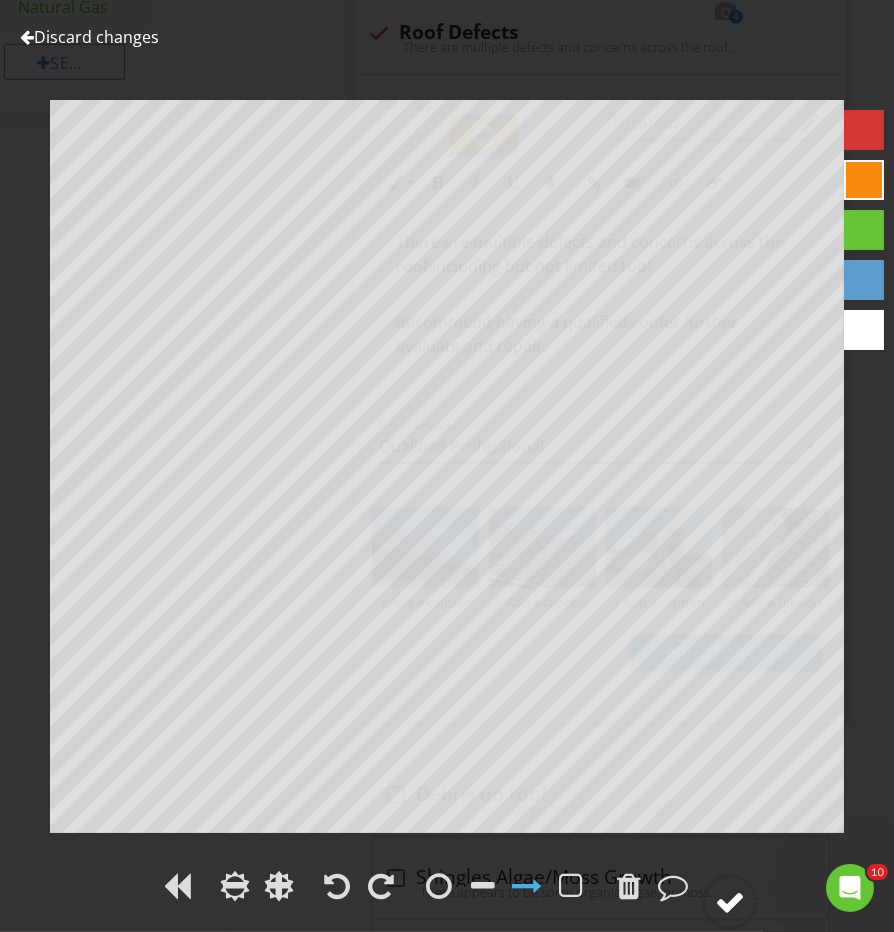 click at bounding box center (730, 902) 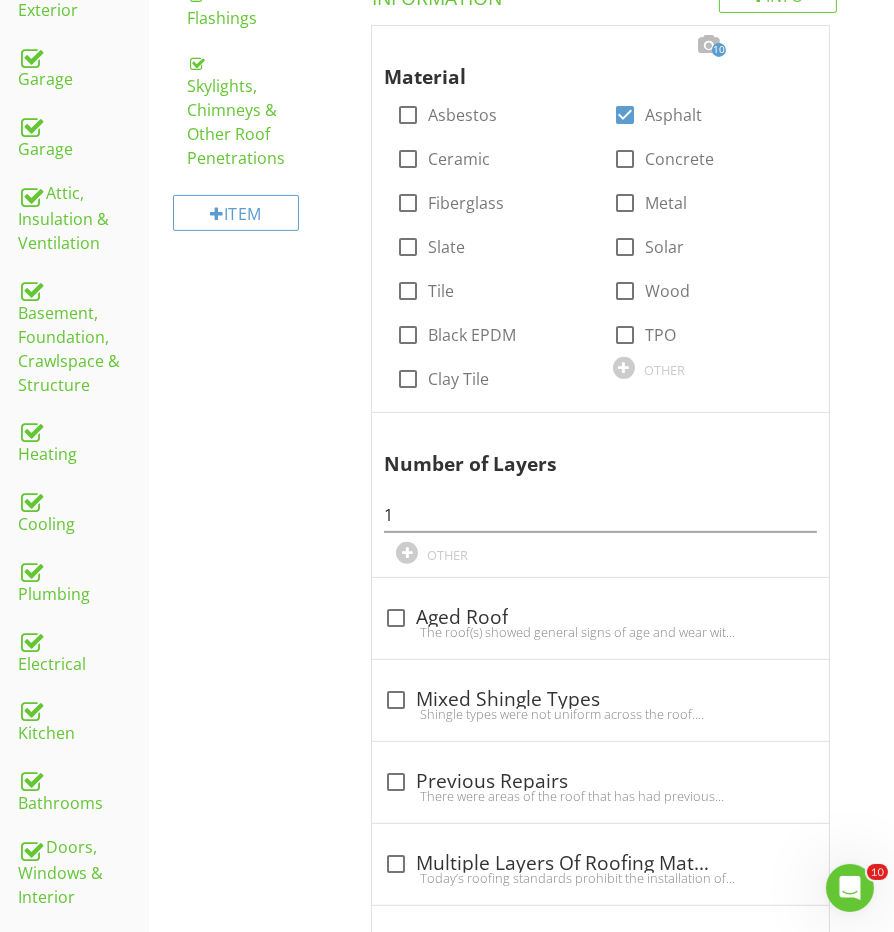 scroll, scrollTop: 391, scrollLeft: 0, axis: vertical 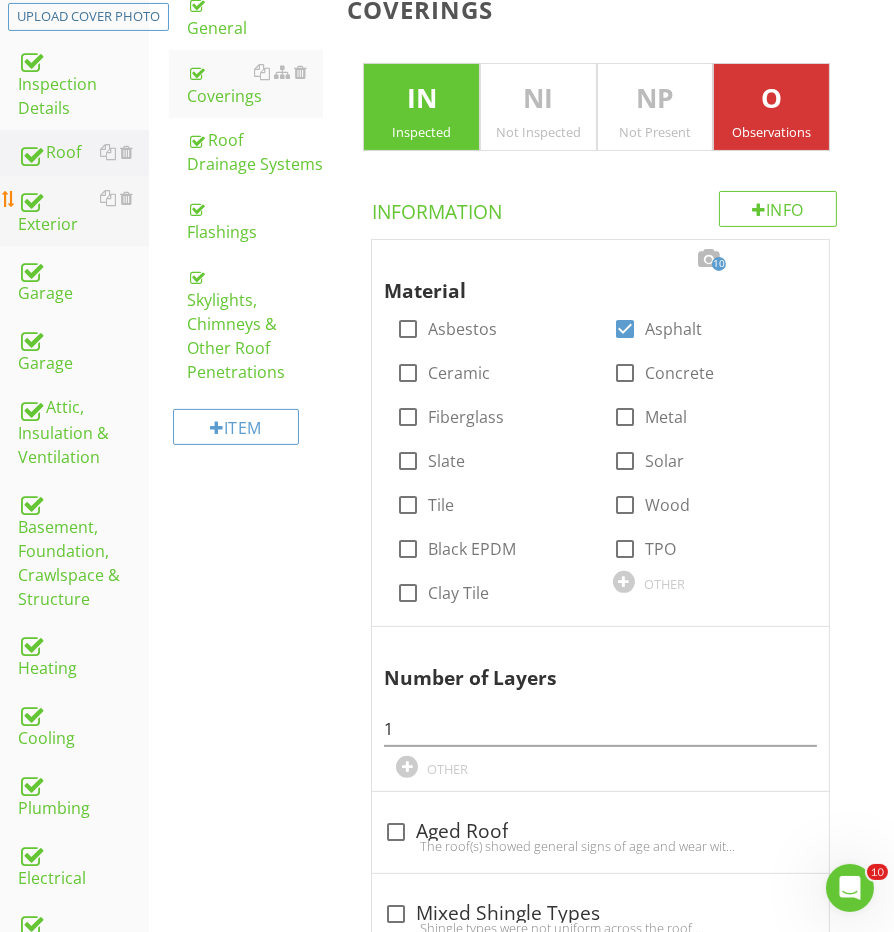 click on "Exterior" at bounding box center [83, 211] 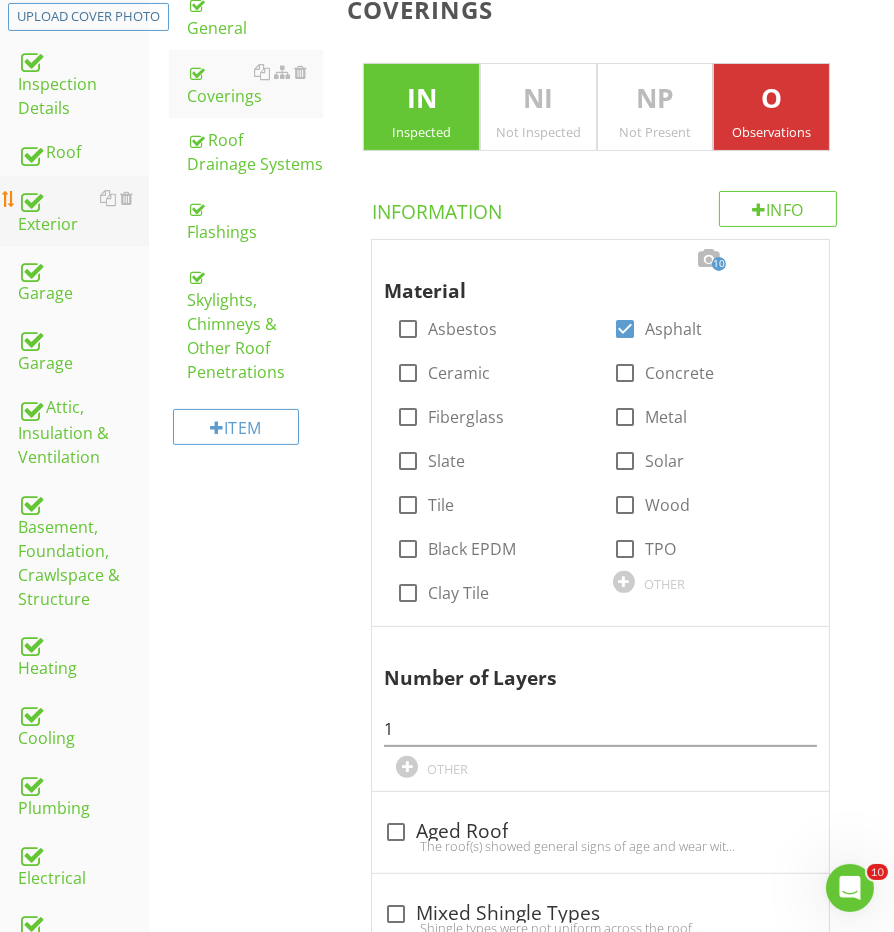 click on "Exterior" at bounding box center (83, 211) 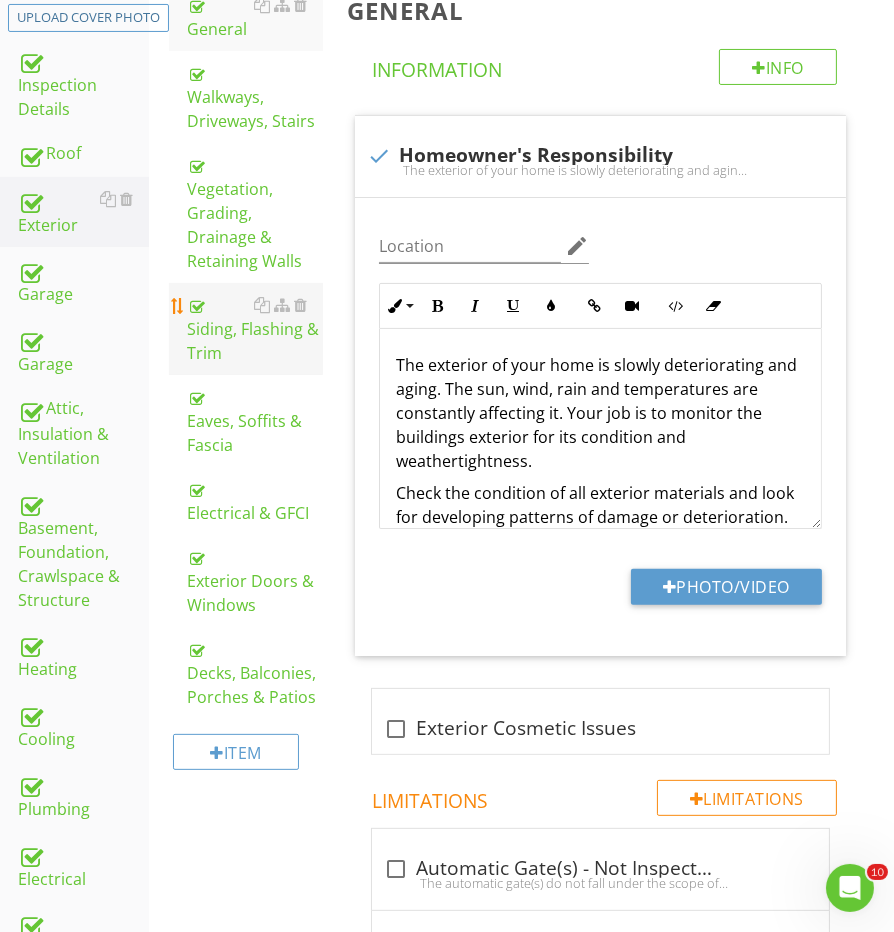 click on "Siding, Flashing & Trim" at bounding box center (255, 329) 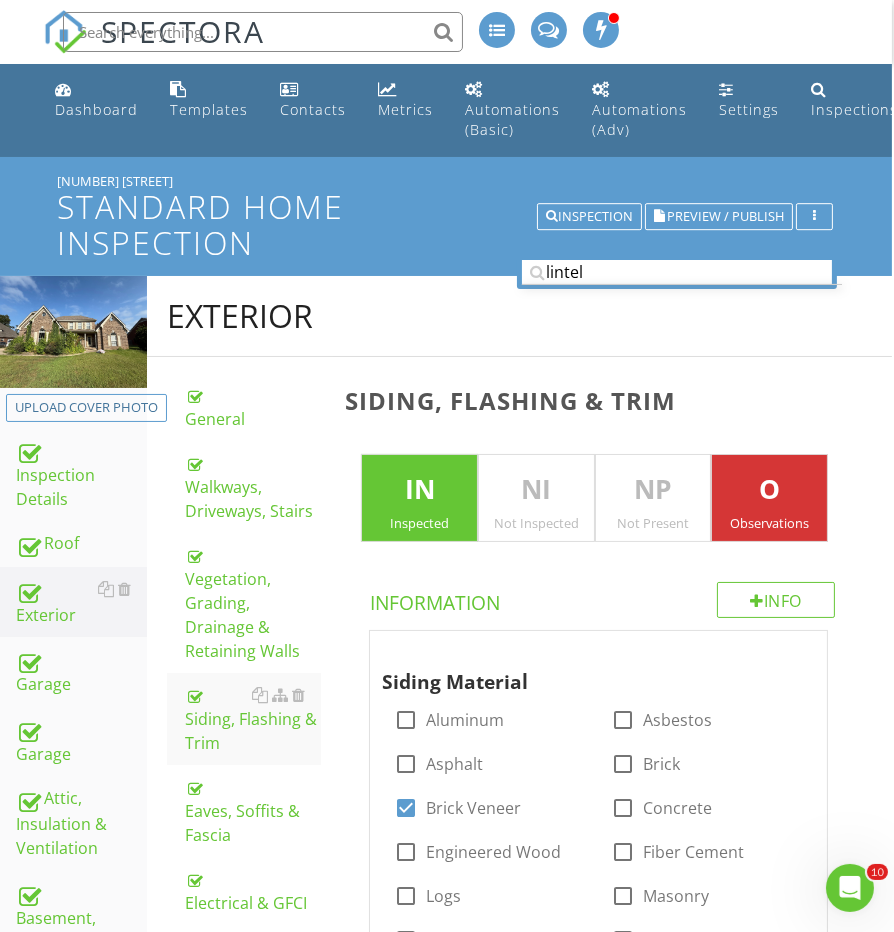 scroll, scrollTop: -1, scrollLeft: 2, axis: both 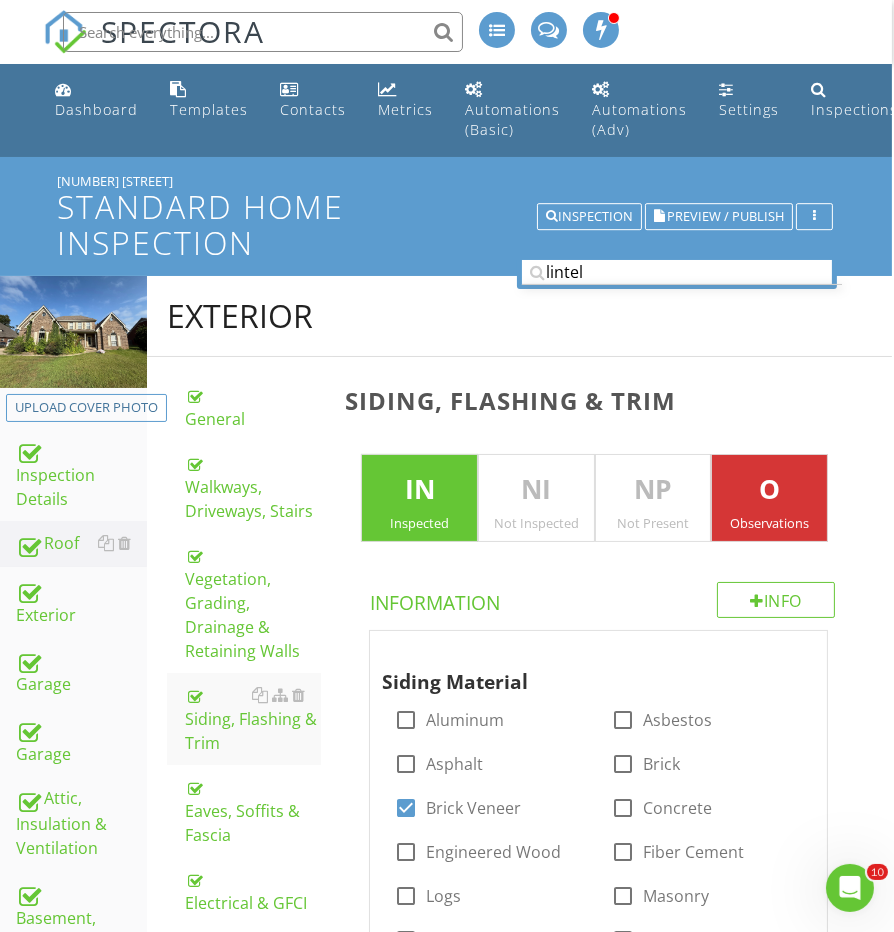 click on "Roof" at bounding box center [81, 544] 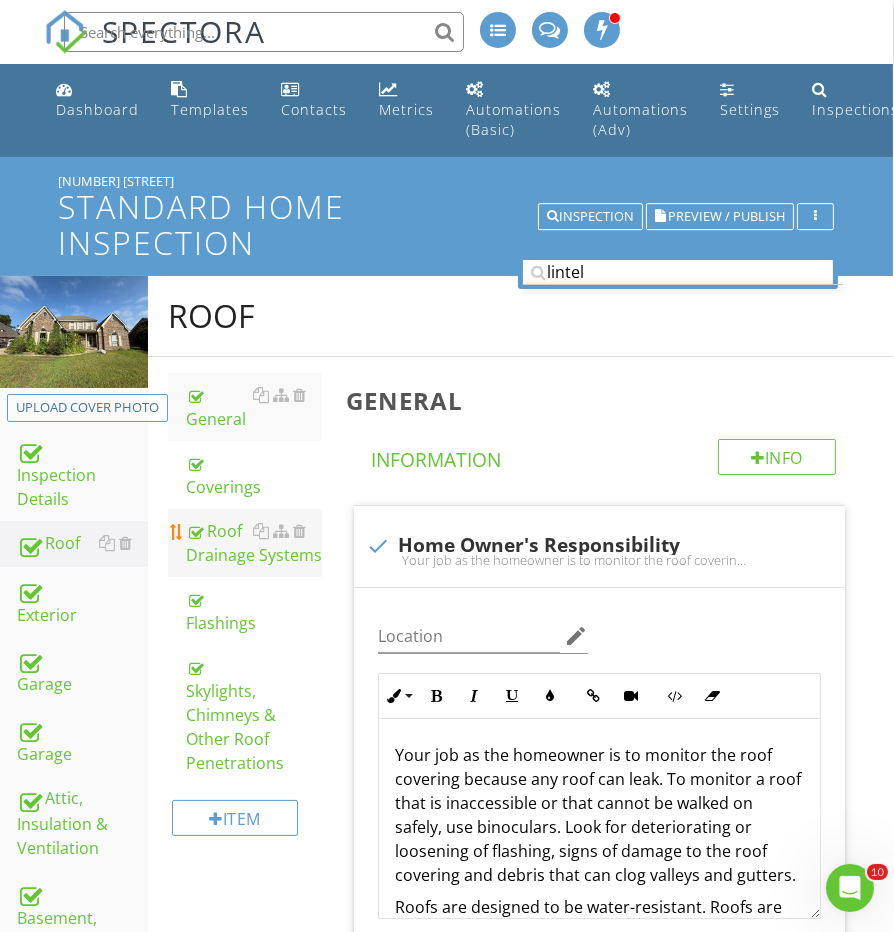click on "Roof Drainage Systems" at bounding box center [254, 543] 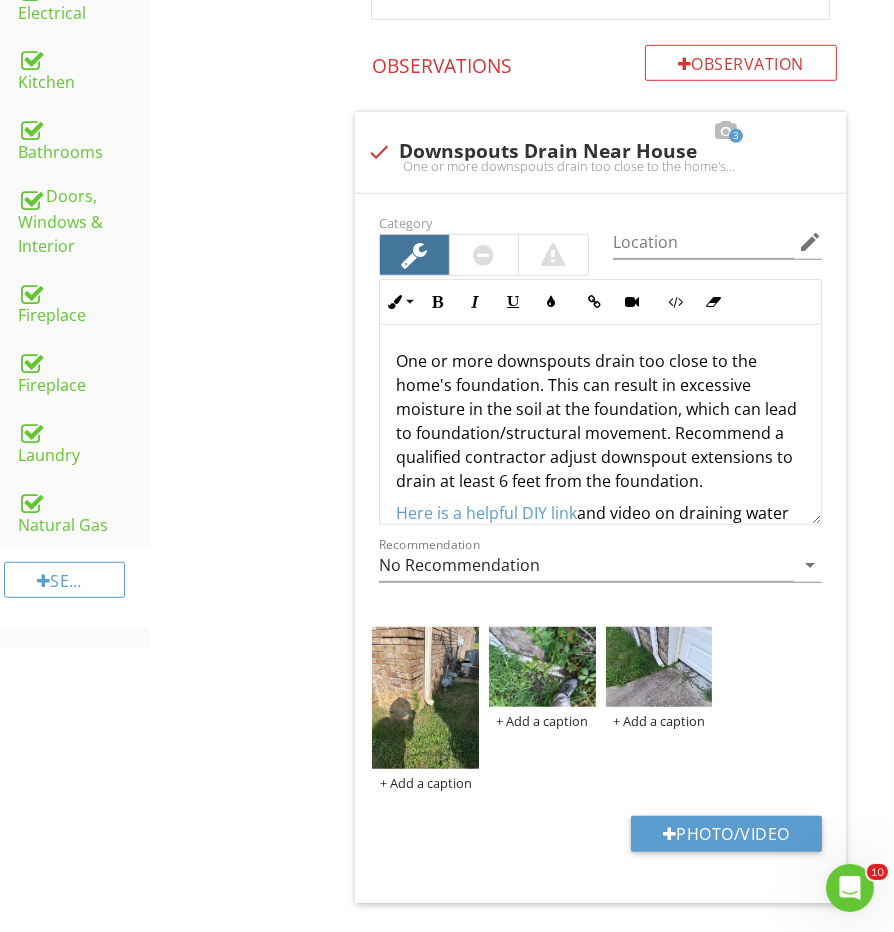 scroll, scrollTop: 1058, scrollLeft: 0, axis: vertical 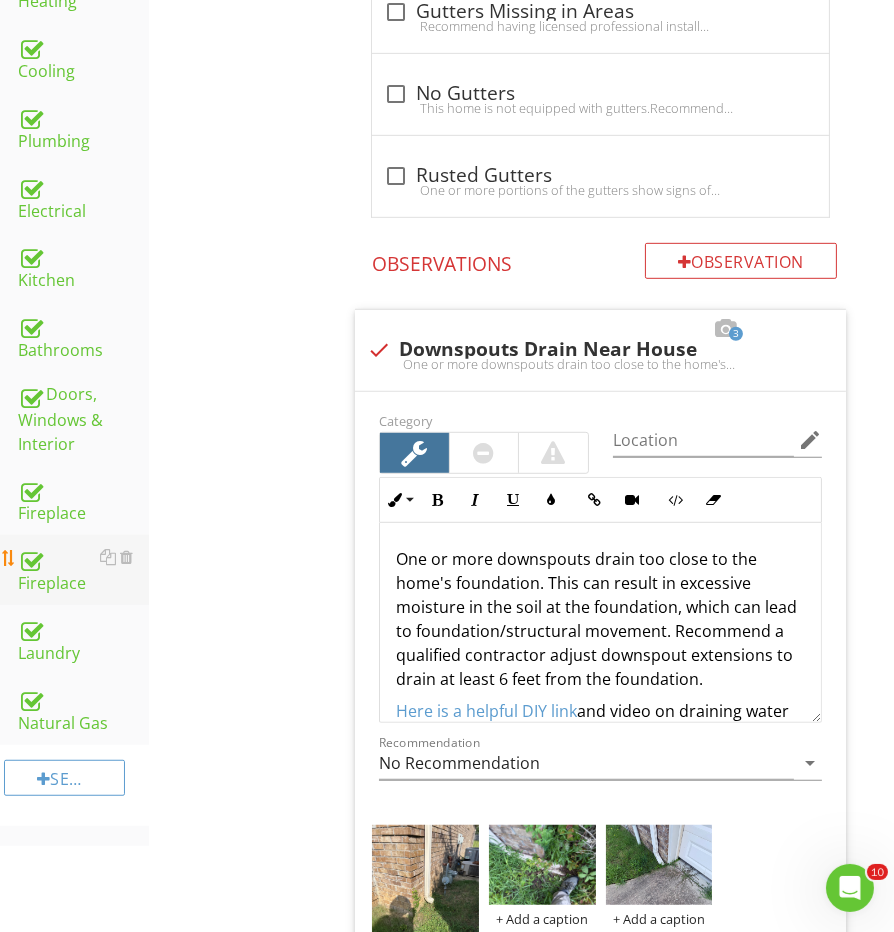 click on "Fireplace" at bounding box center [83, 570] 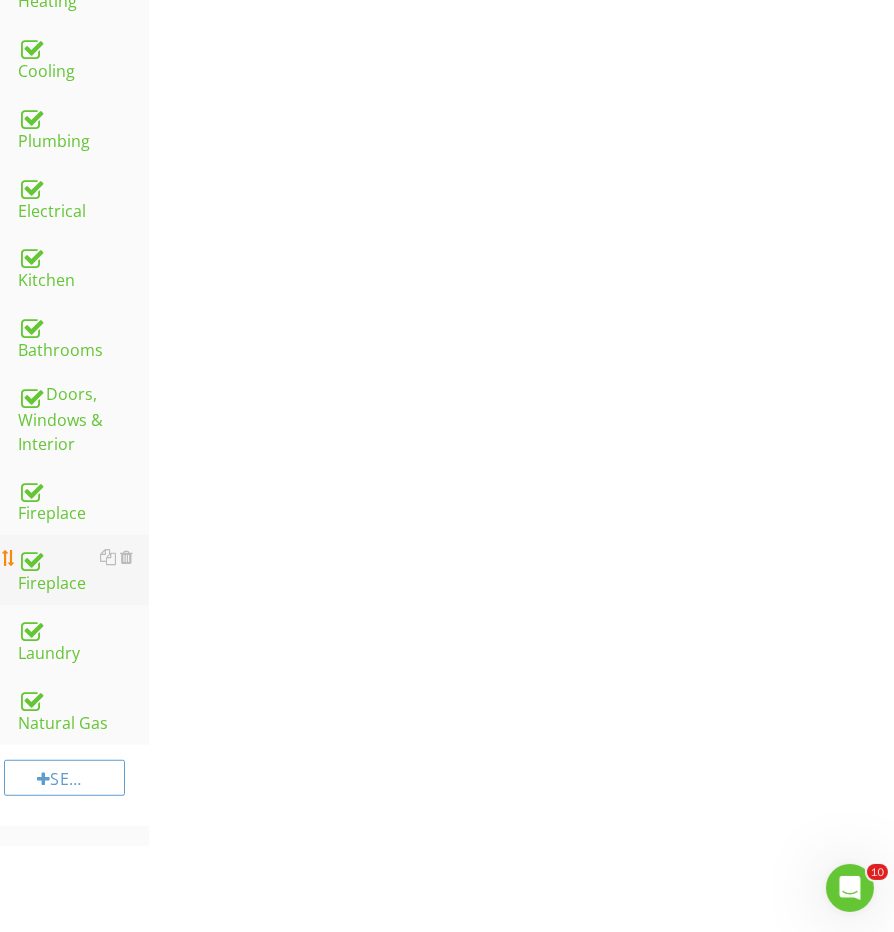 scroll, scrollTop: 952, scrollLeft: 0, axis: vertical 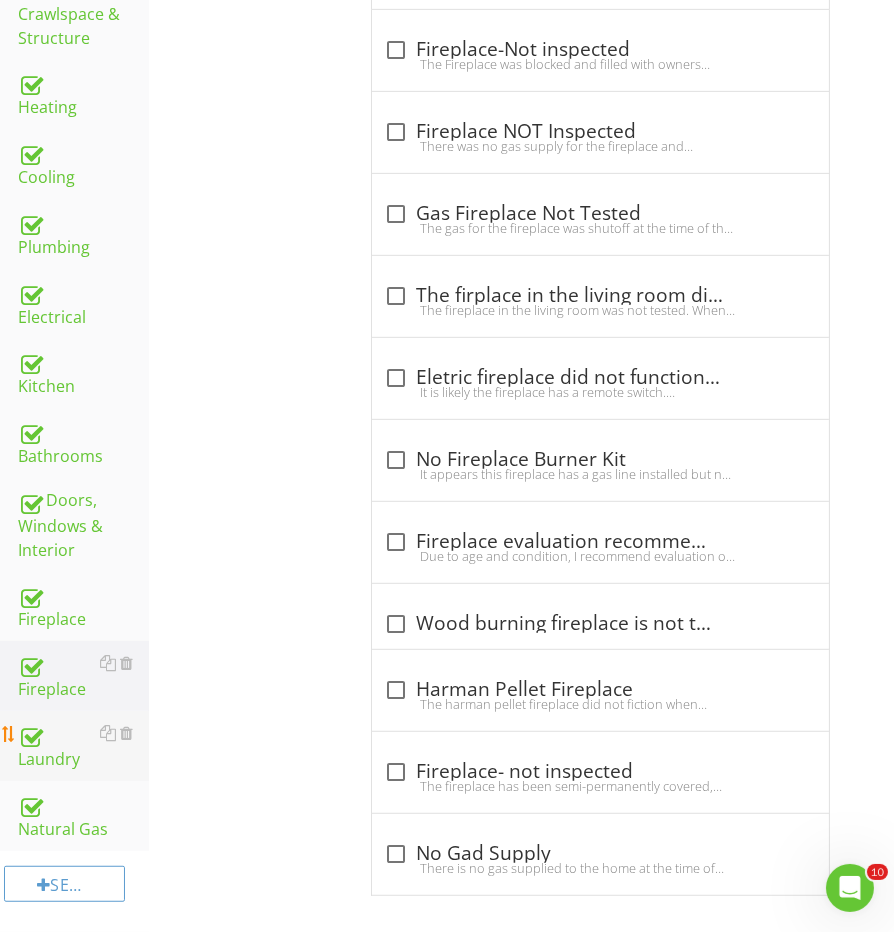 click on "Laundry" at bounding box center [83, 746] 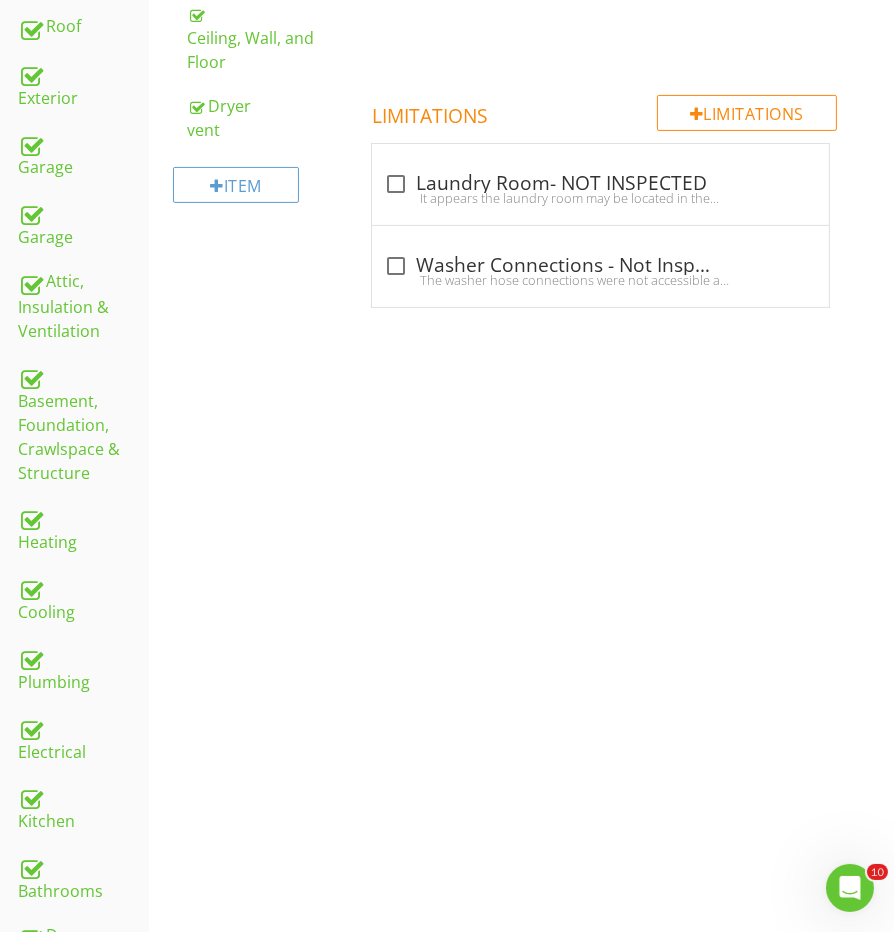 scroll, scrollTop: 352, scrollLeft: 0, axis: vertical 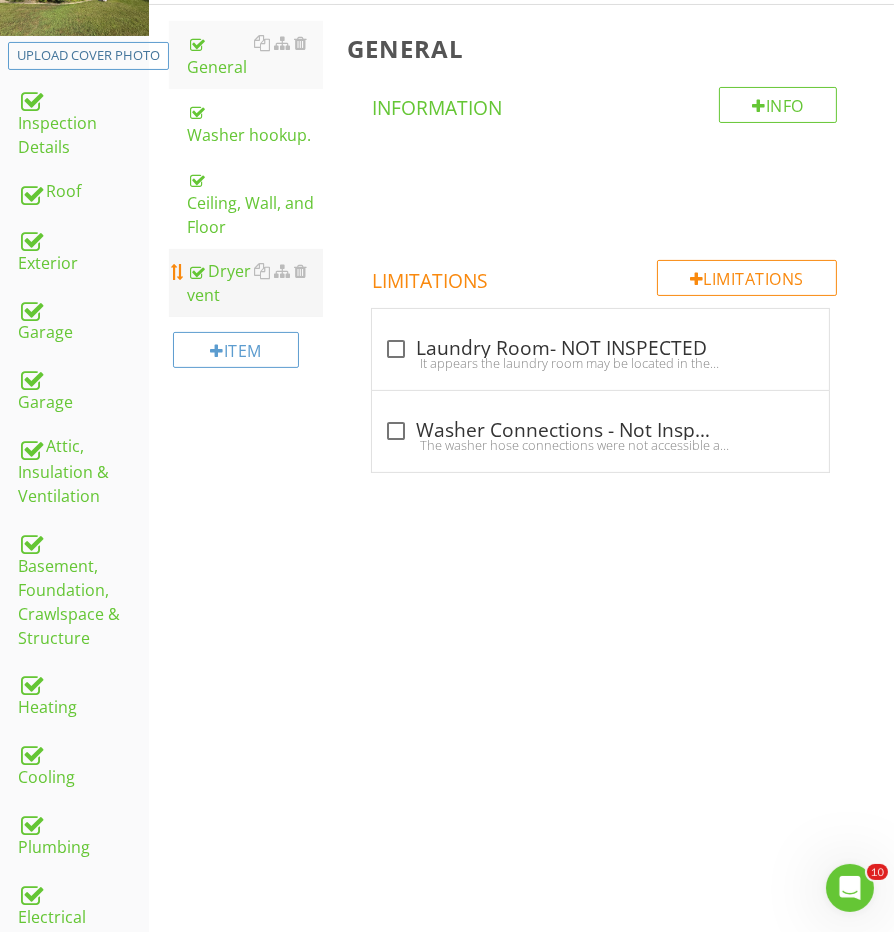 click on "Dryer vent" at bounding box center [255, 283] 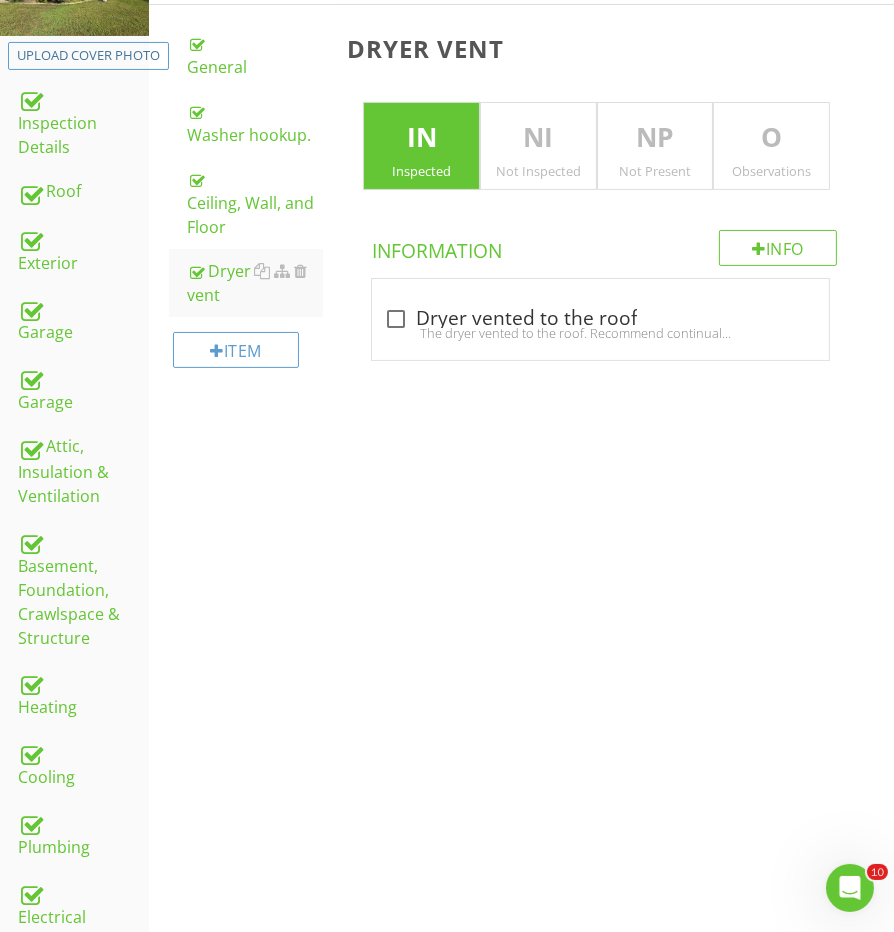 click on "Observations" at bounding box center (771, 171) 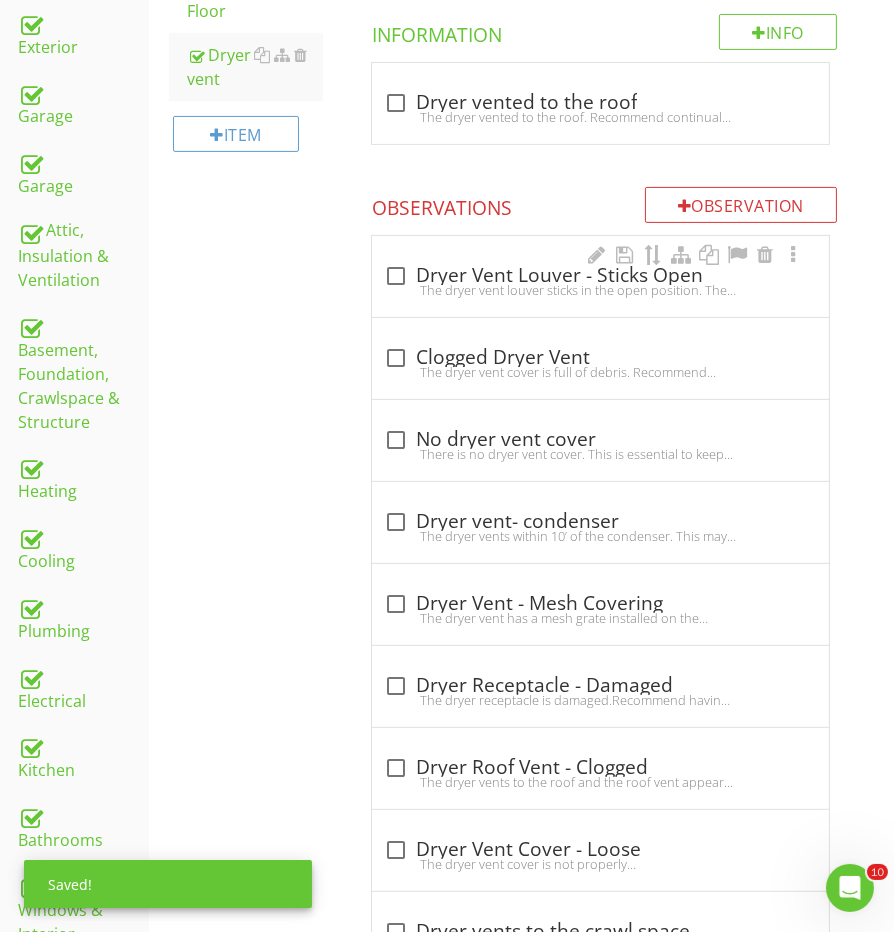 scroll, scrollTop: 583, scrollLeft: 0, axis: vertical 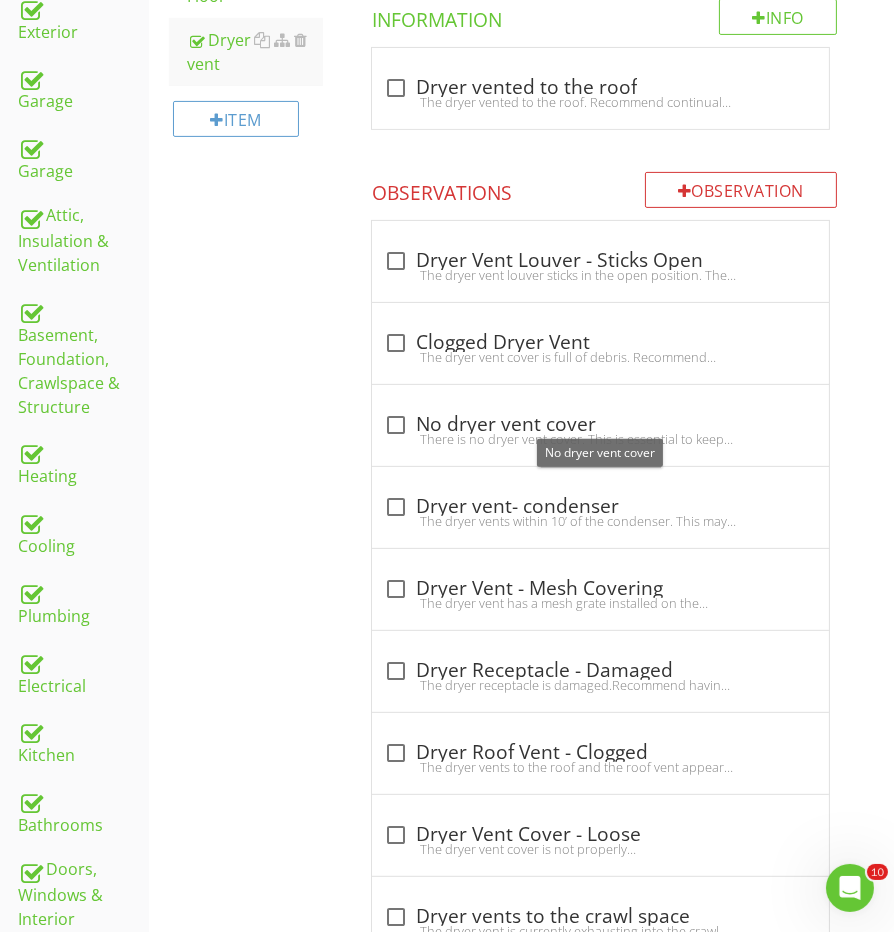 click on "Laundry
General
Washer hookup.
Ceiling, Wall, and Floor
Dryer vent
Item
Dryer vent
IN   Inspected NI   Not Inspected NP   Not Present O   Observations
Info
Information                       check_box_outline_blank
Dryer vented to the roof
The dryer vented to the roof. Recommend continual evaluation because this is a problematic set up. The hot vent can condensate in the winter and cause ice damming. The vertical vent is prone to clogging. Here is a site for more dryer vent safety. https://www.nachi.org/dryer-vent-safety.htm
Observation
Observations" at bounding box center (521, 1499) 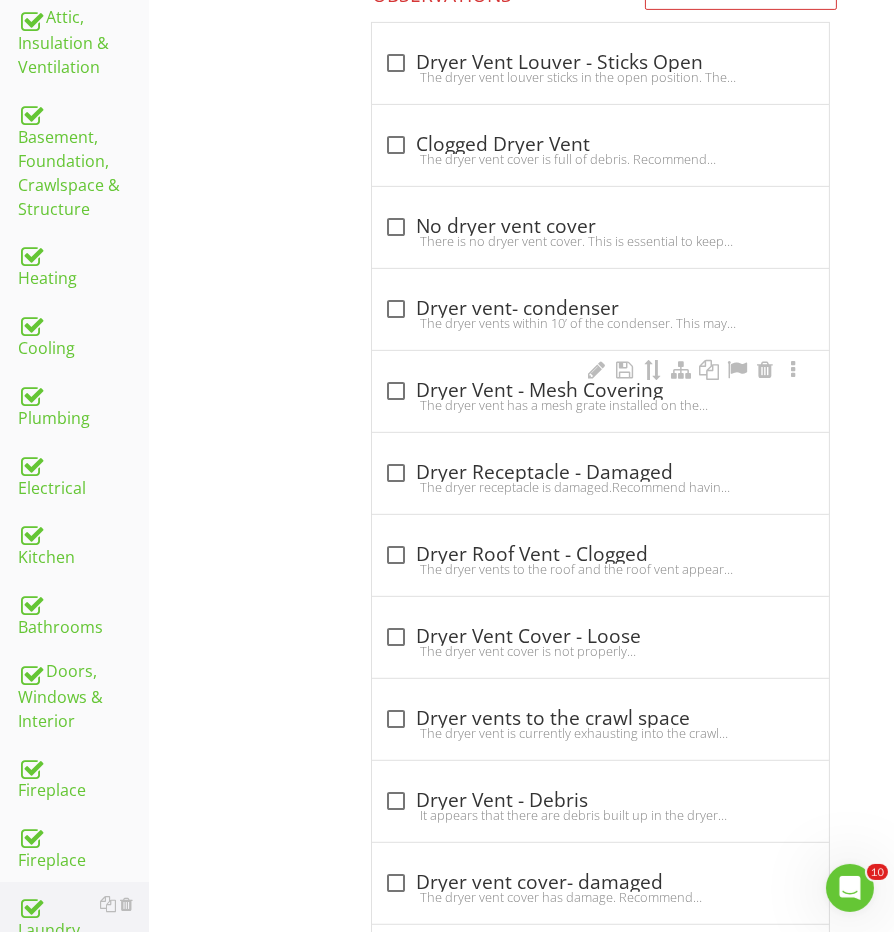 click on "check_box_outline_blank
Dryer Vent - Mesh Covering" at bounding box center [600, 391] 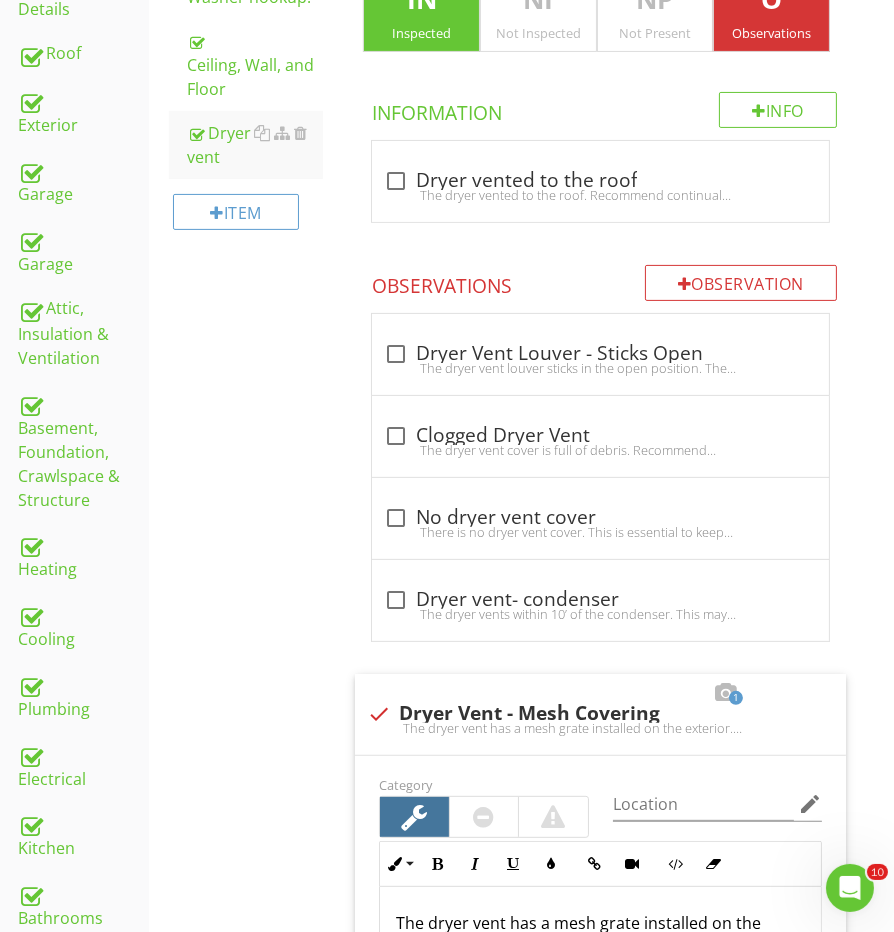 scroll, scrollTop: 207, scrollLeft: 0, axis: vertical 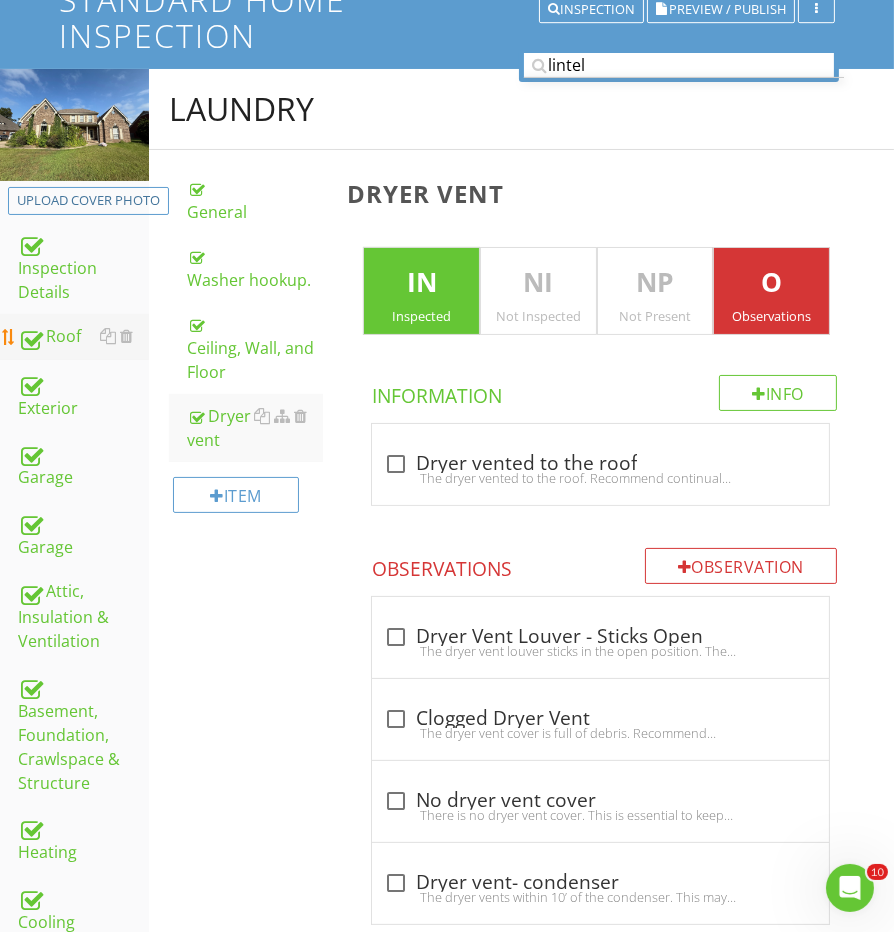 click on "Roof" at bounding box center [83, 337] 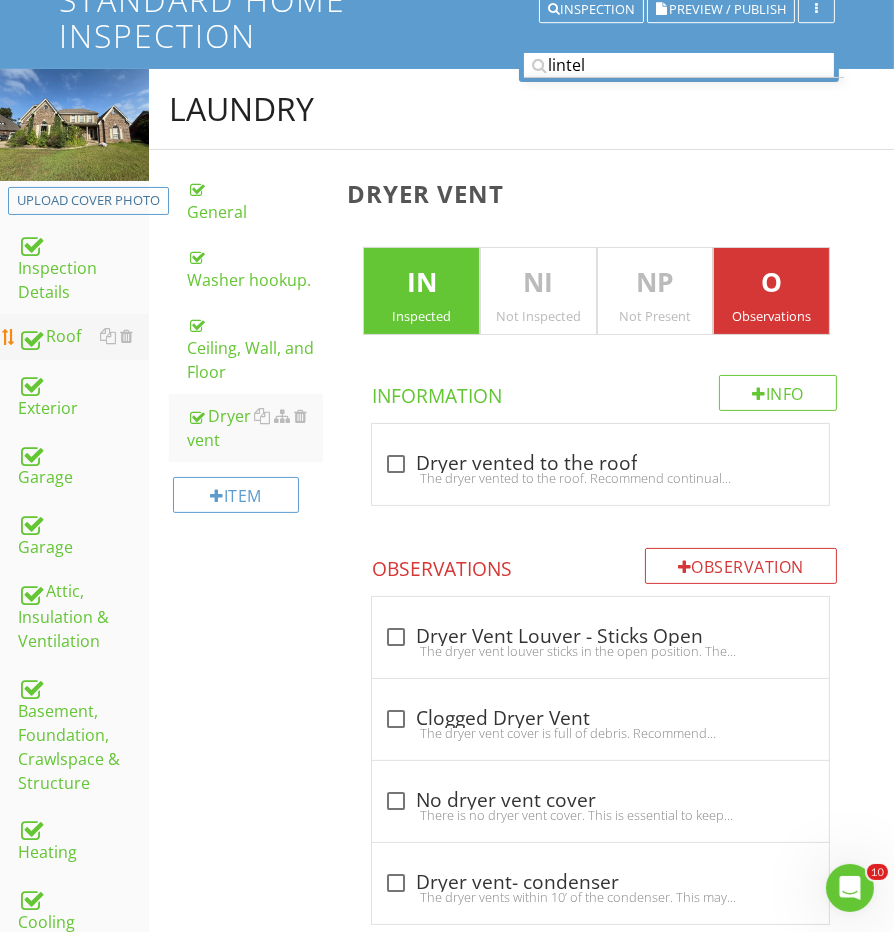 click on "Roof" at bounding box center (83, 337) 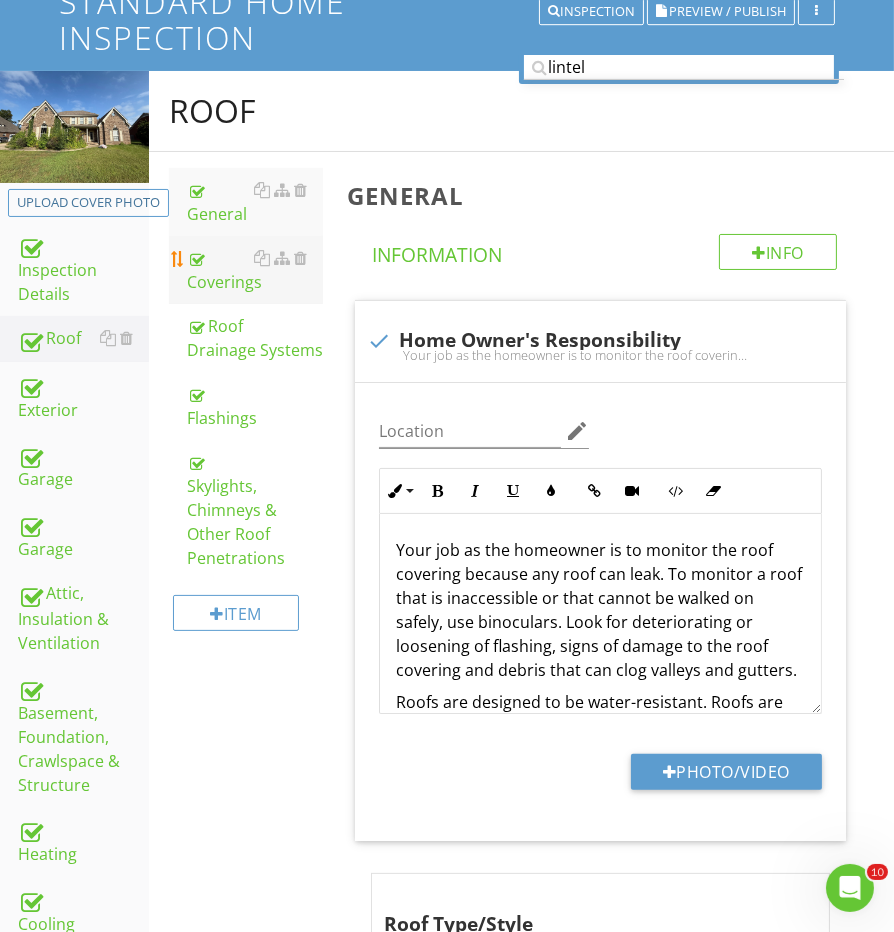 click on "Coverings" at bounding box center [255, 270] 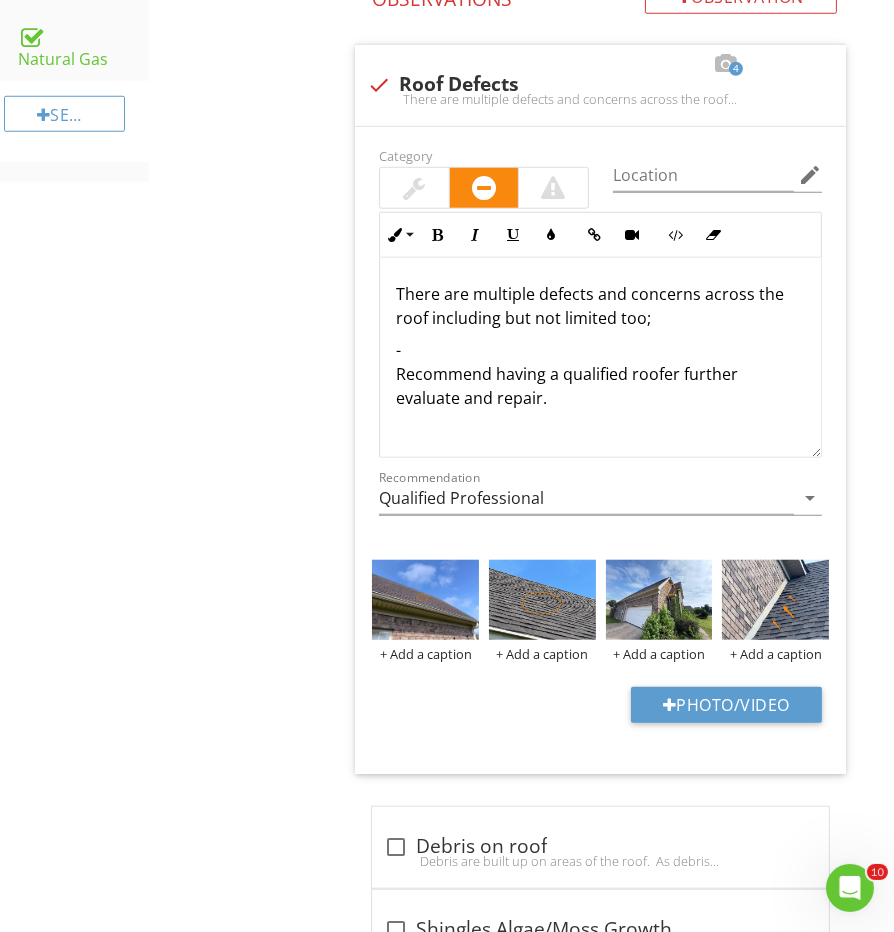 scroll, scrollTop: 1752, scrollLeft: 0, axis: vertical 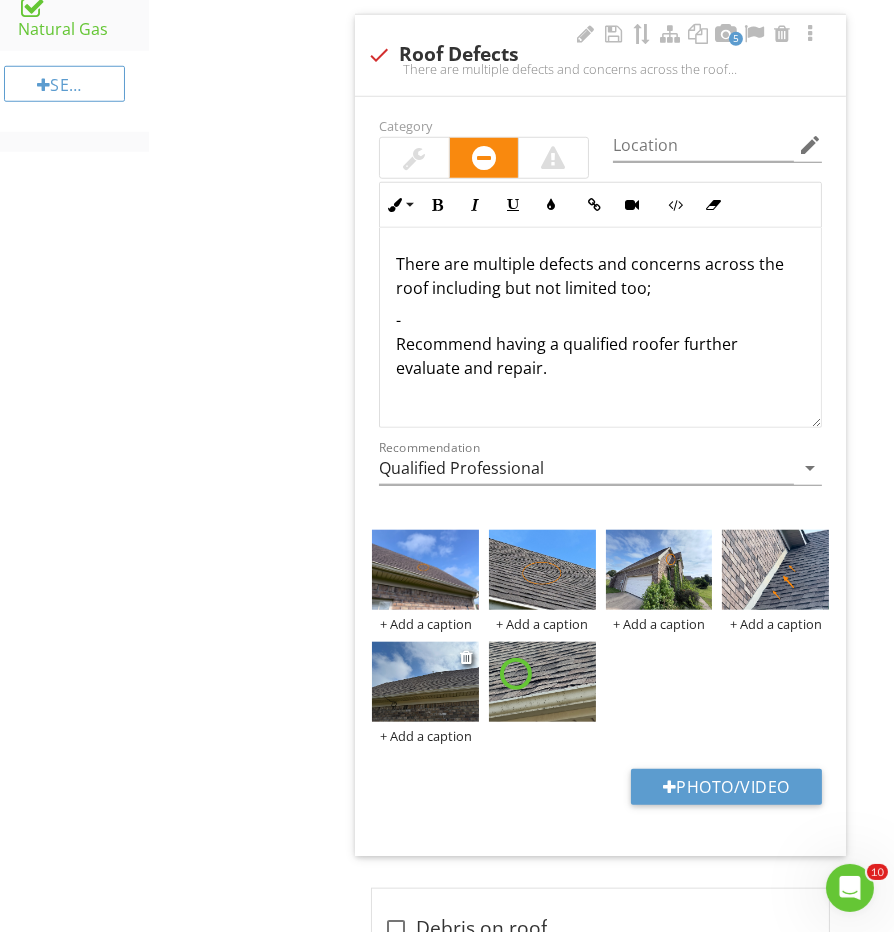 click at bounding box center [425, 682] 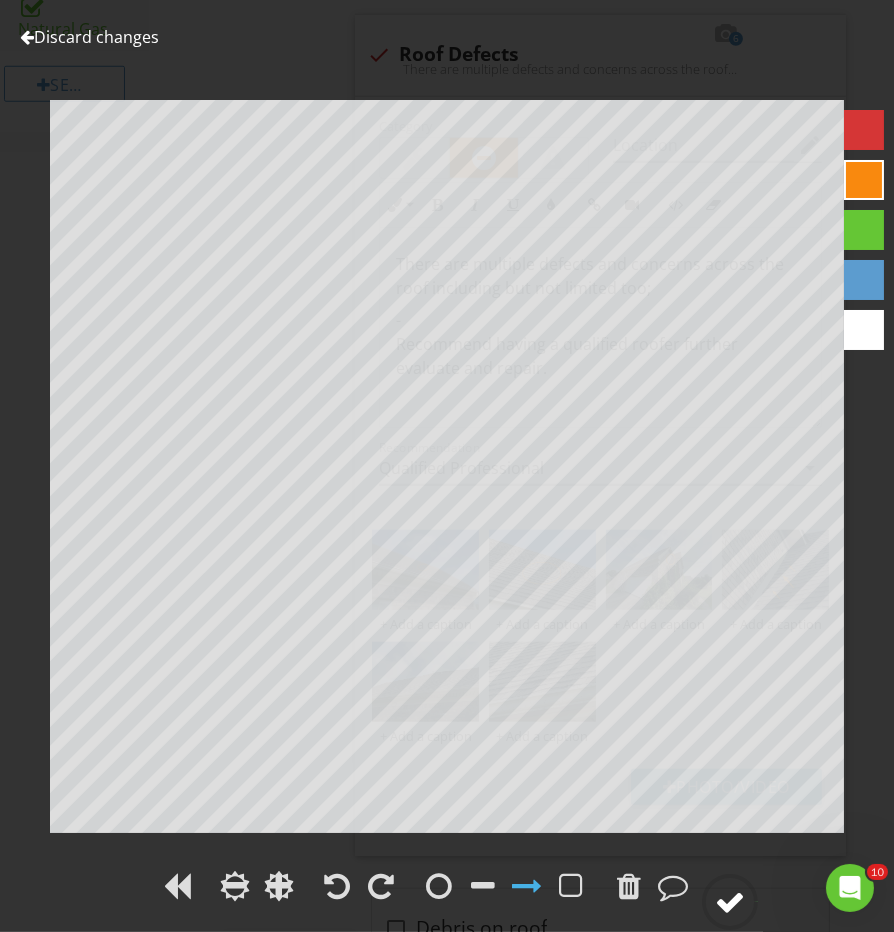 click 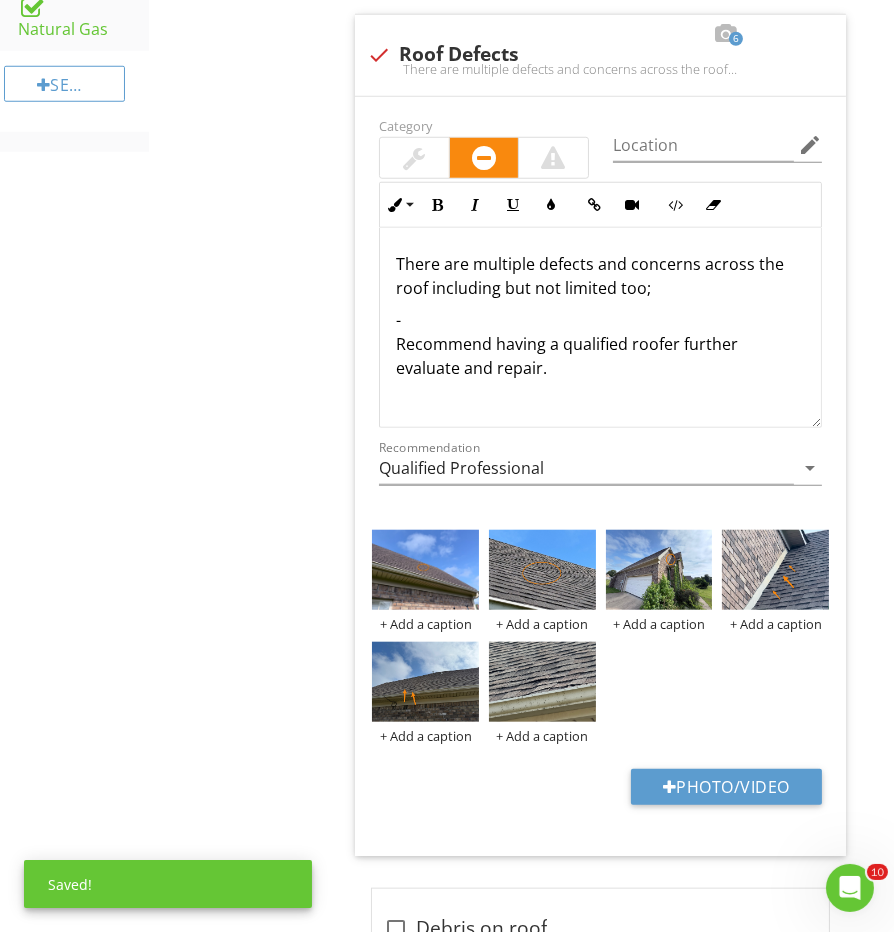 click at bounding box center (542, 682) 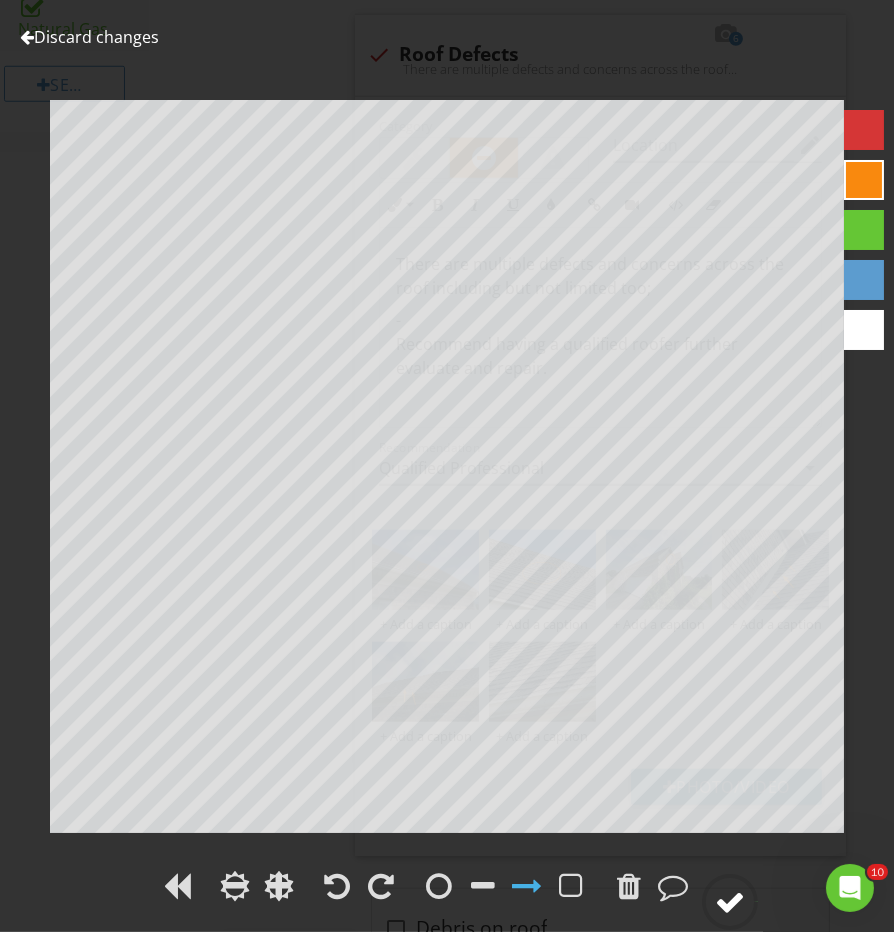 click 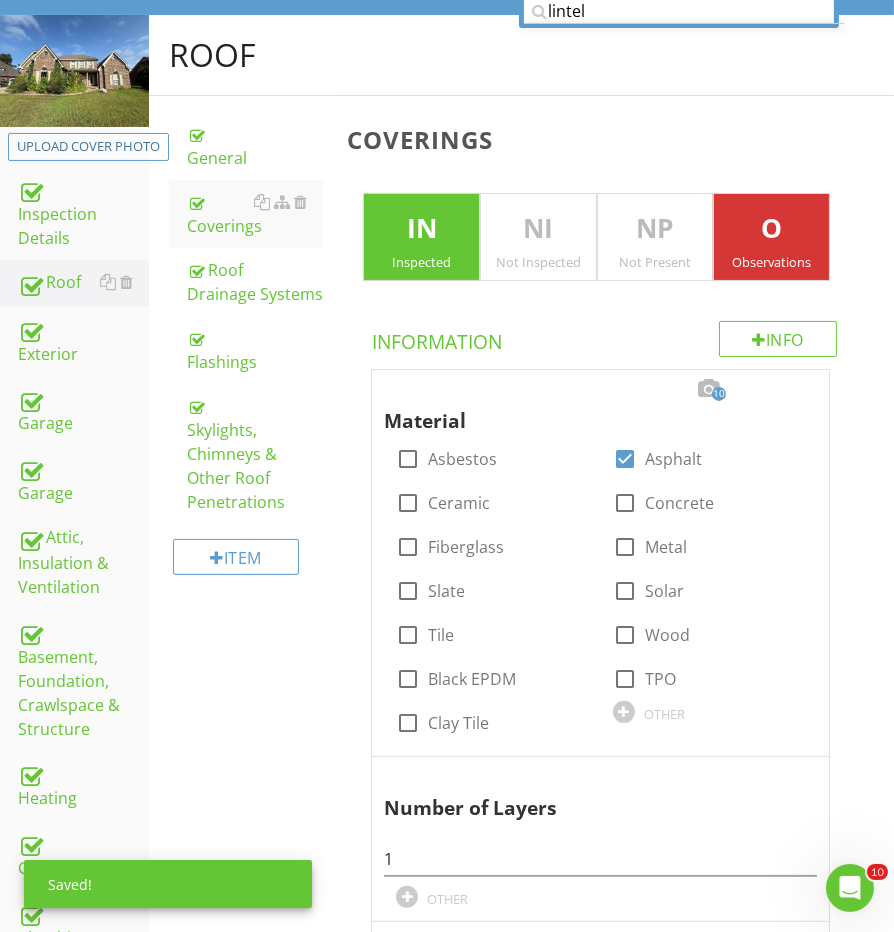 scroll, scrollTop: 167, scrollLeft: 0, axis: vertical 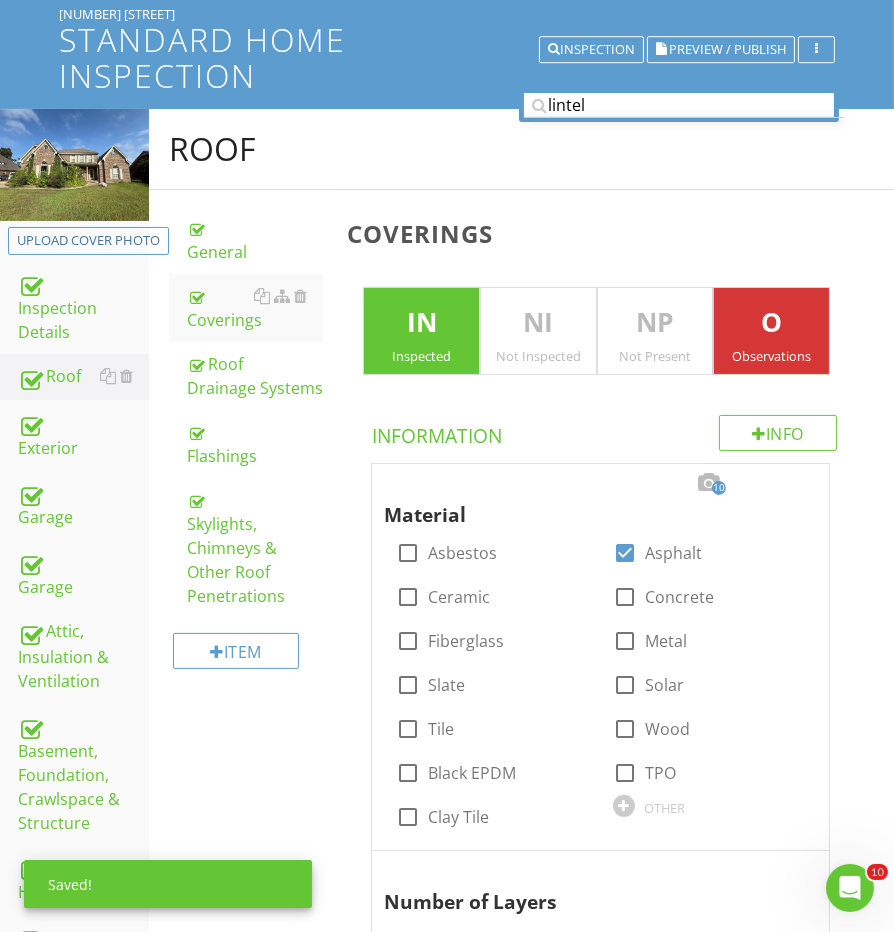 click on "Roof Drainage Systems" at bounding box center [255, 376] 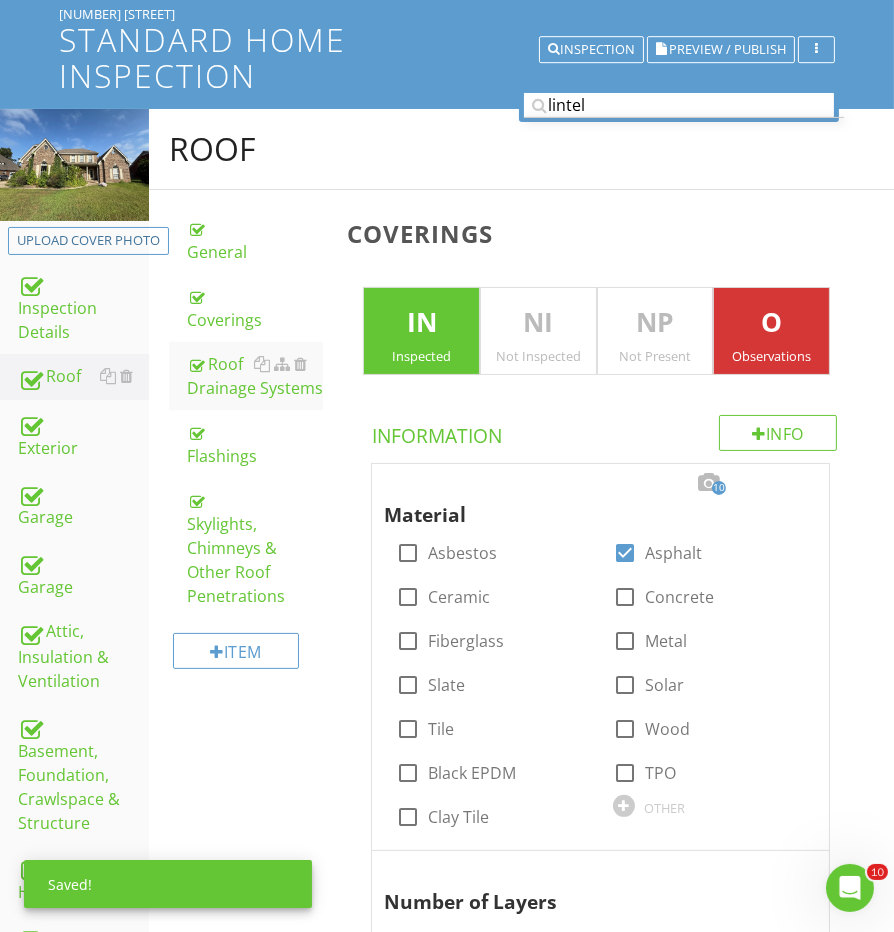 click on "Roof Drainage Systems" at bounding box center [255, 376] 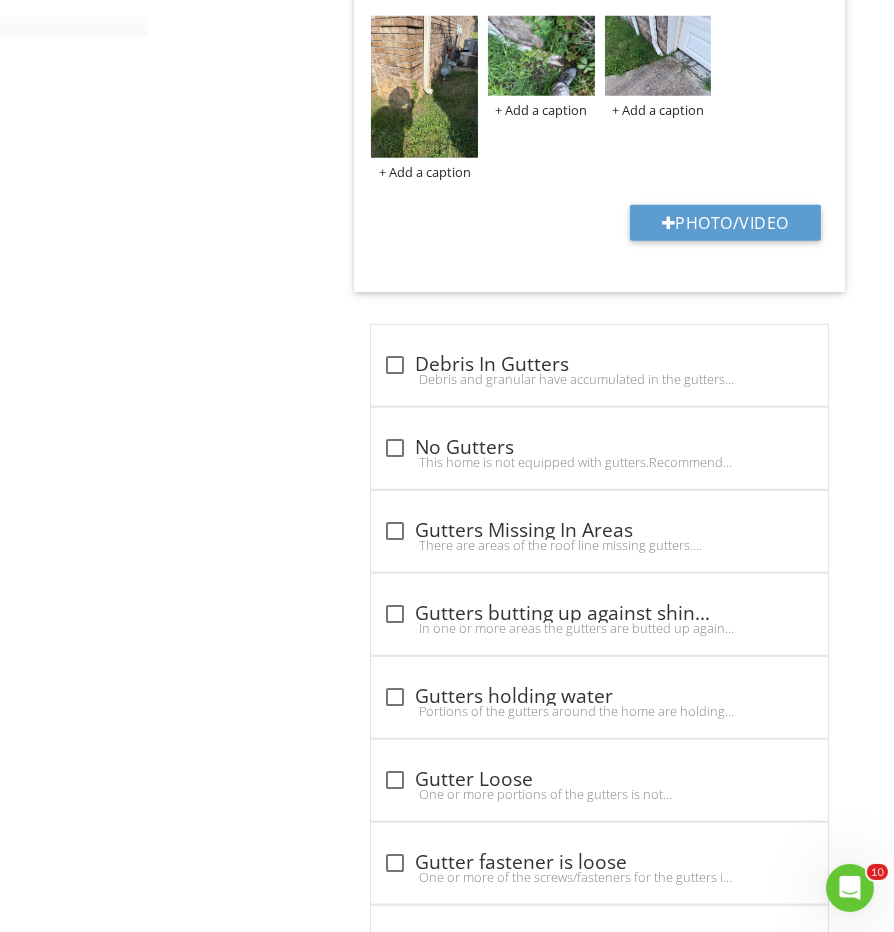 scroll, scrollTop: 1500, scrollLeft: 1, axis: both 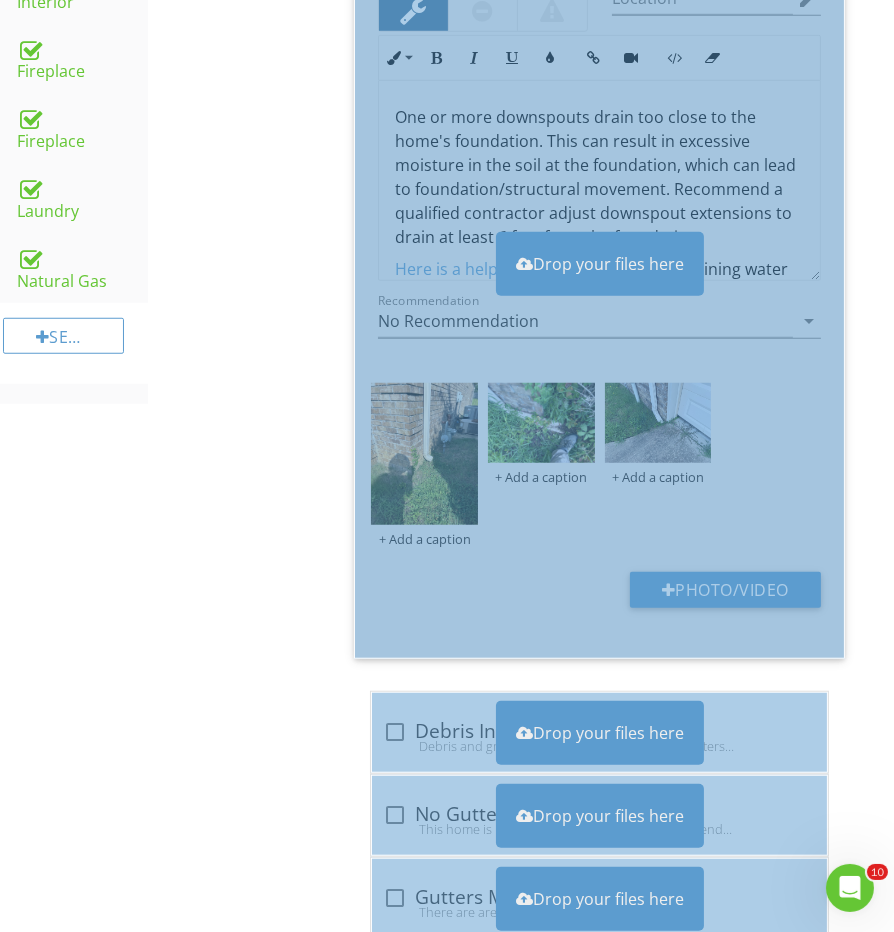 click on "Roof
General
Coverings
Roof Drainage Systems
Flashings
Skylights, Chimneys & Other Roof Penetrations
Item
Roof Drainage Systems
IN   Inspected NI   Not Inspected NP   Not Present O   Observations
Info
Information
Drop your files here
Gutter Material
check_box Aluminum   check_box_outline_blank Seamless Aluminum   check_box_outline_blank Vinyl   check_box_outline_blank Copper   check_box_outline_blank Steel   check_box_outline_blank No Gutters         OTHER
Drop your files here
check_box_outline_blank
Recommend Gutter Guard Installation
Drop your files here" at bounding box center [520, 1128] 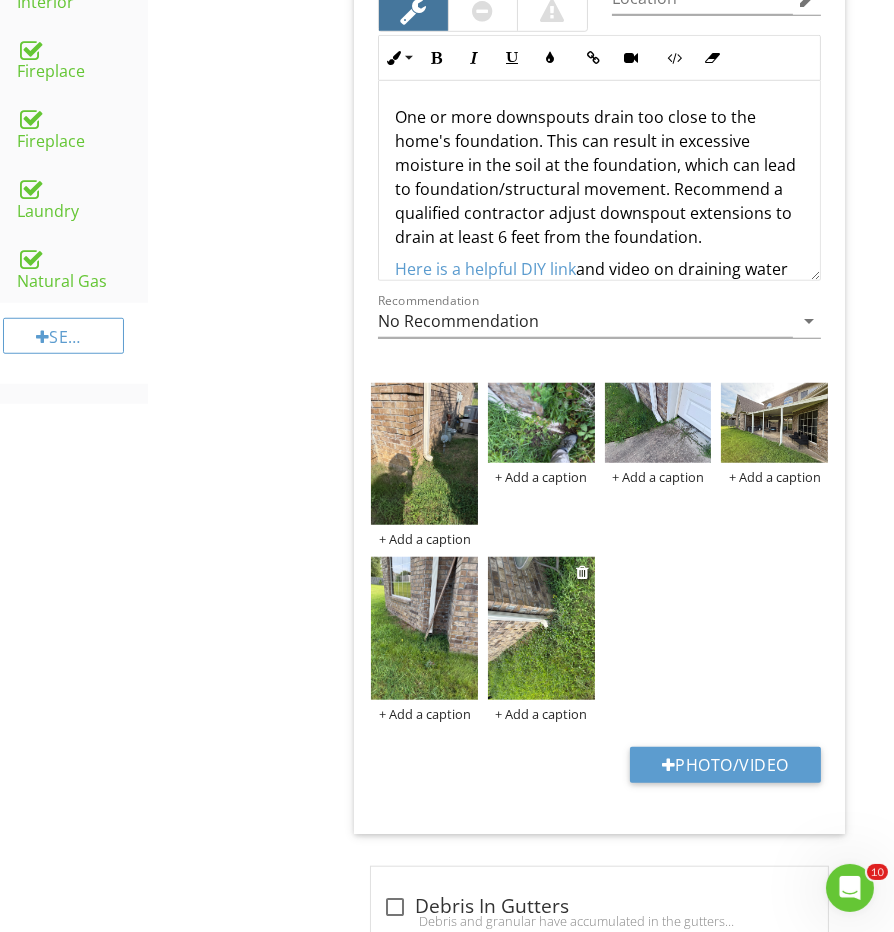 click at bounding box center (541, 628) 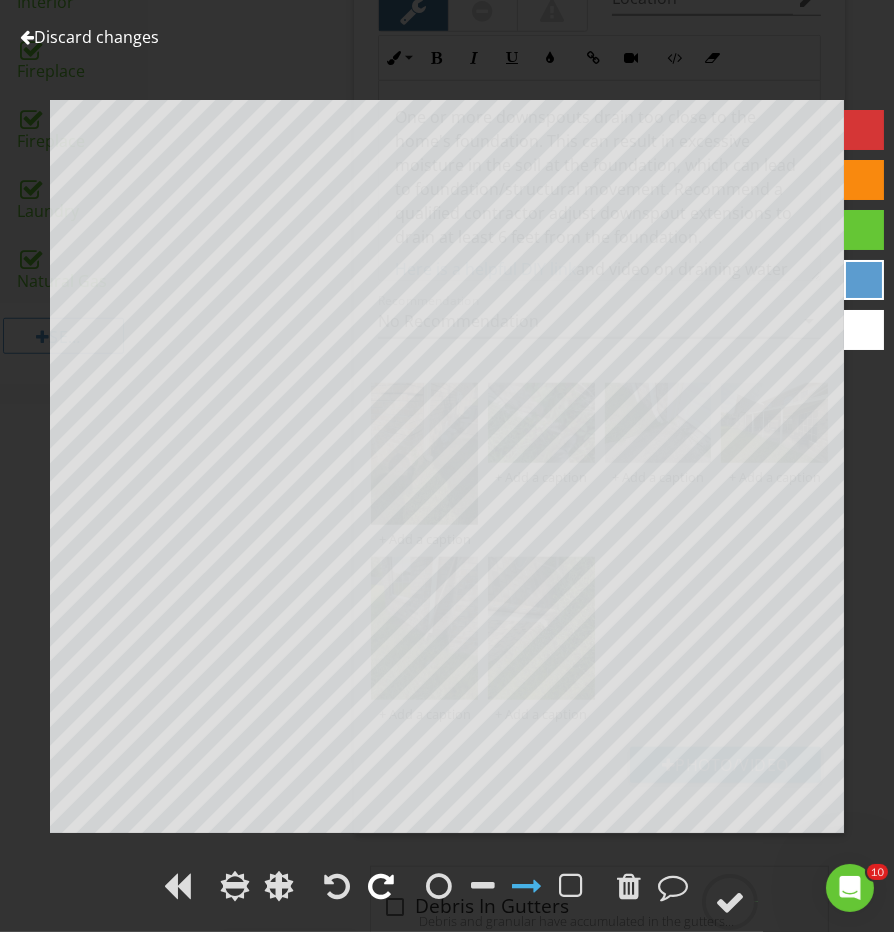 click at bounding box center [381, 886] 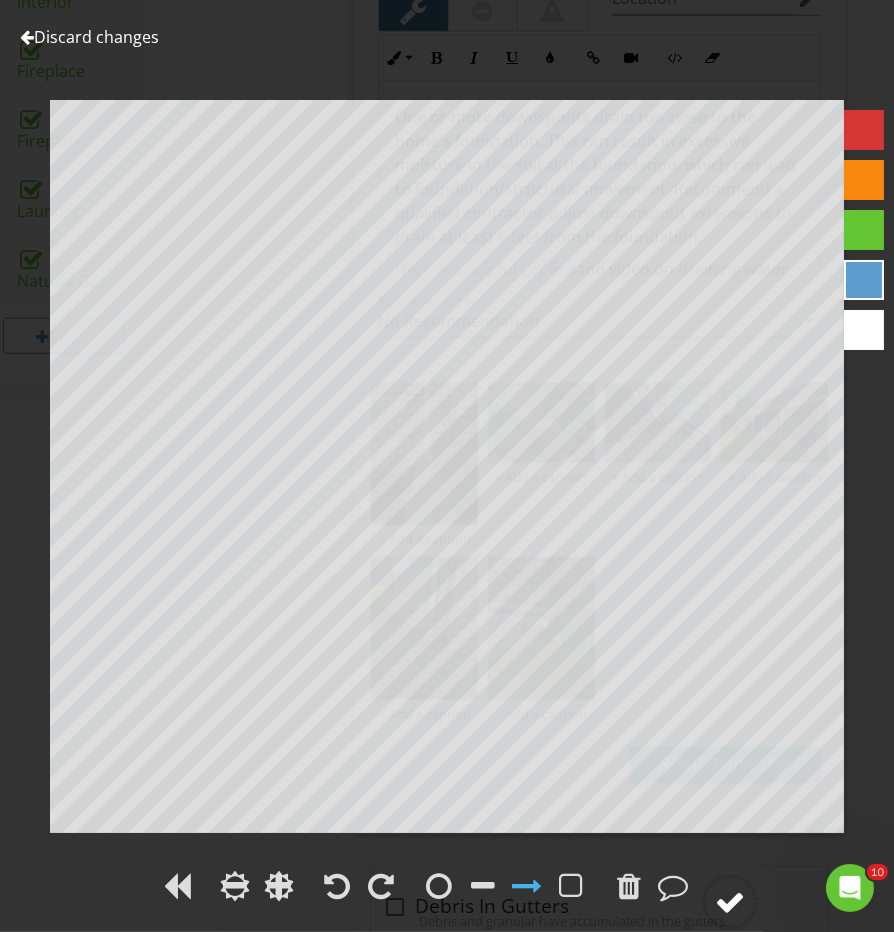 click at bounding box center [730, 902] 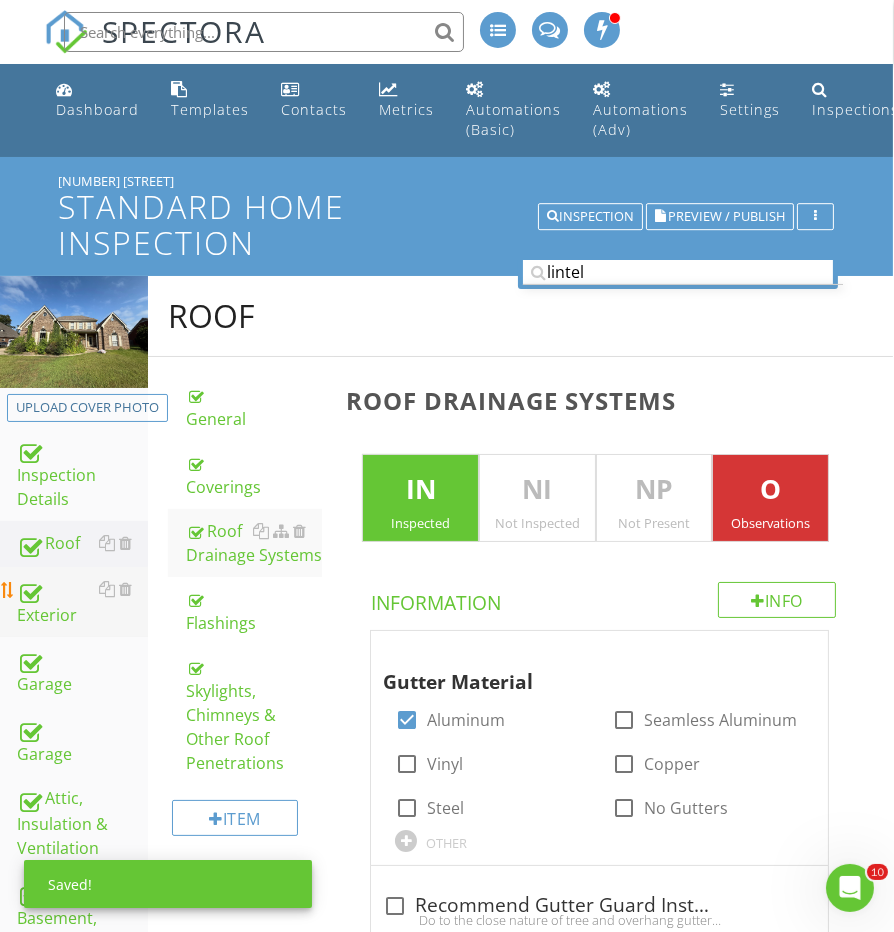 scroll, scrollTop: 0, scrollLeft: 1, axis: horizontal 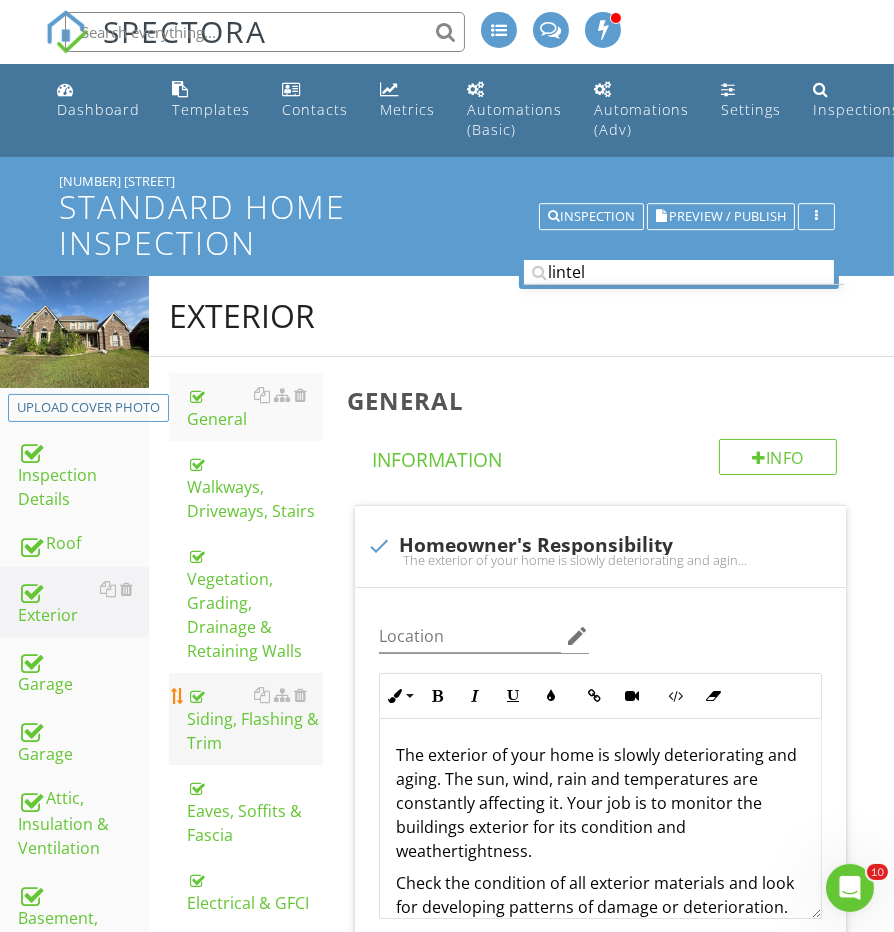 click on "Siding, Flashing & Trim" at bounding box center [255, 719] 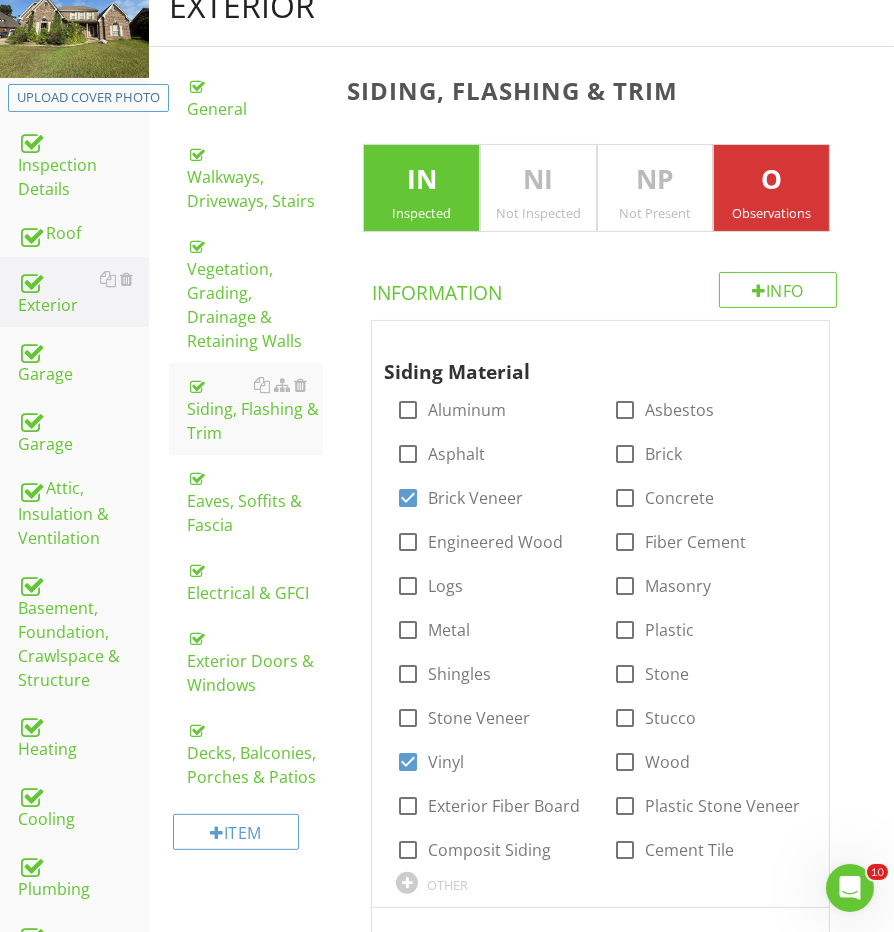 scroll, scrollTop: 320, scrollLeft: 0, axis: vertical 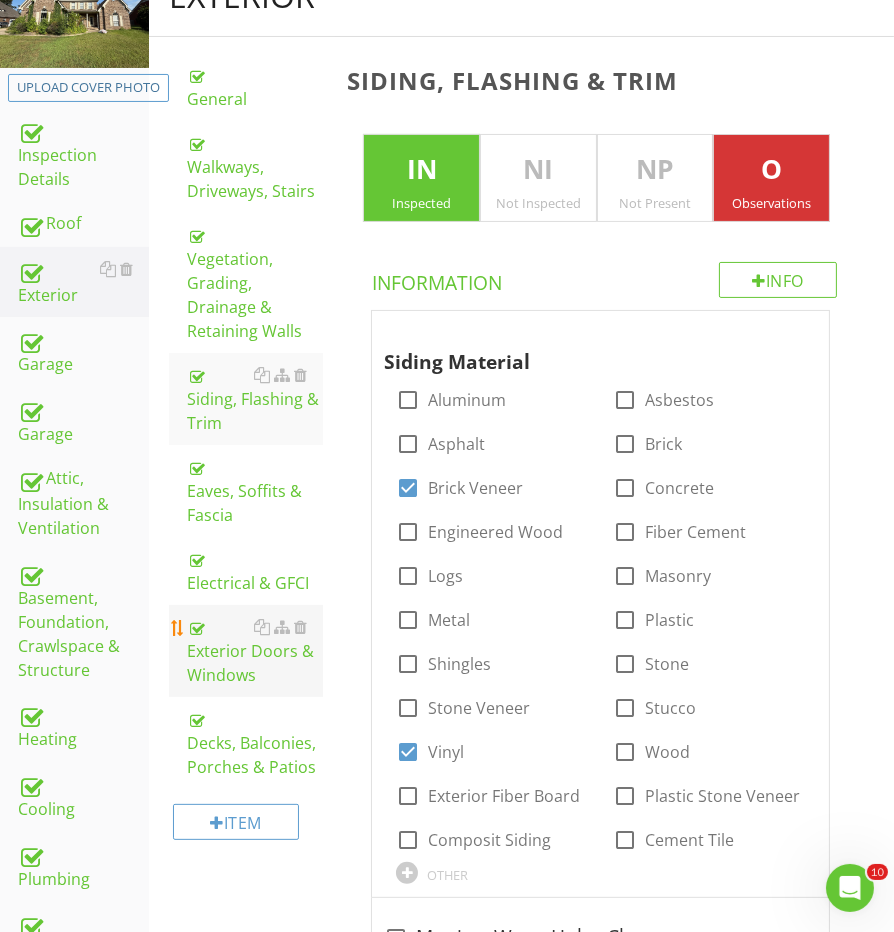 click on "Exterior Doors & Windows" at bounding box center (255, 651) 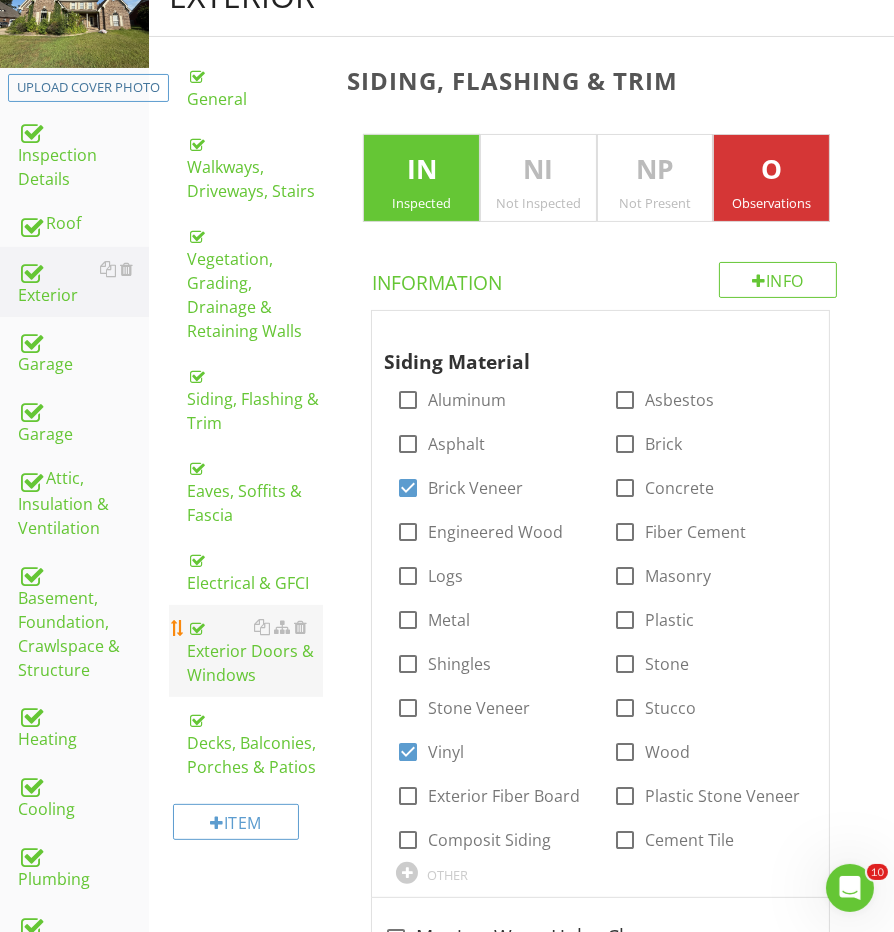 click on "Exterior Doors & Windows" at bounding box center [255, 651] 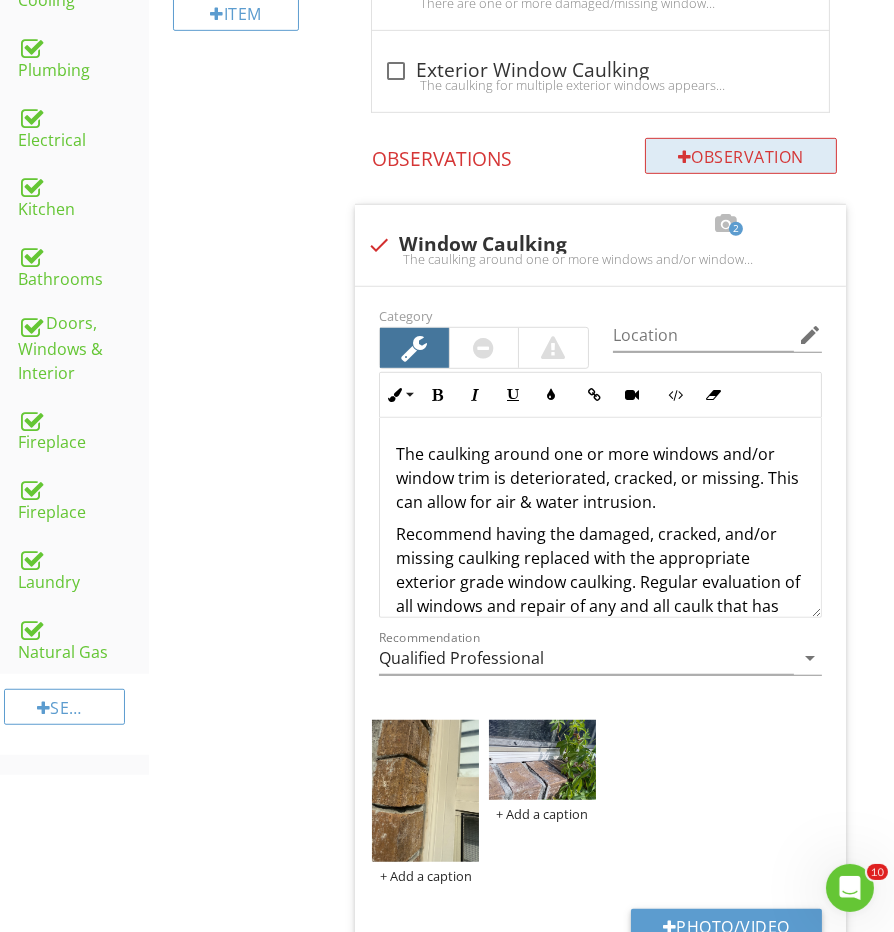 click on "Observation" at bounding box center [741, 156] 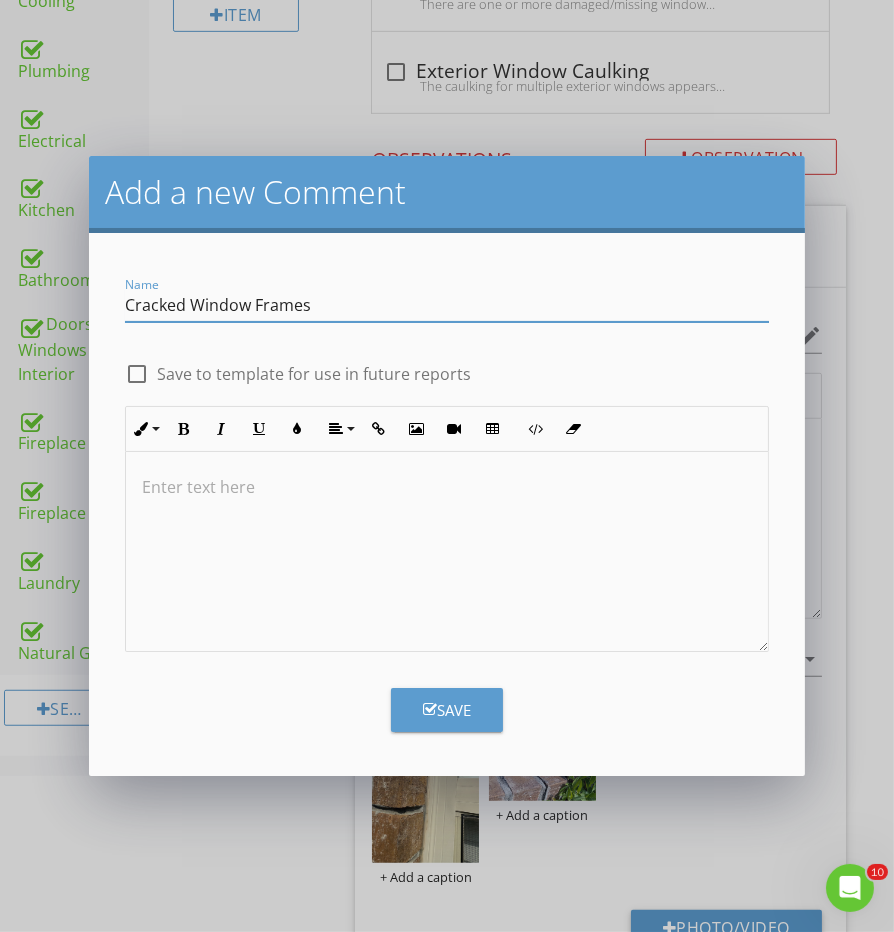 type on "Cracked Window Frames" 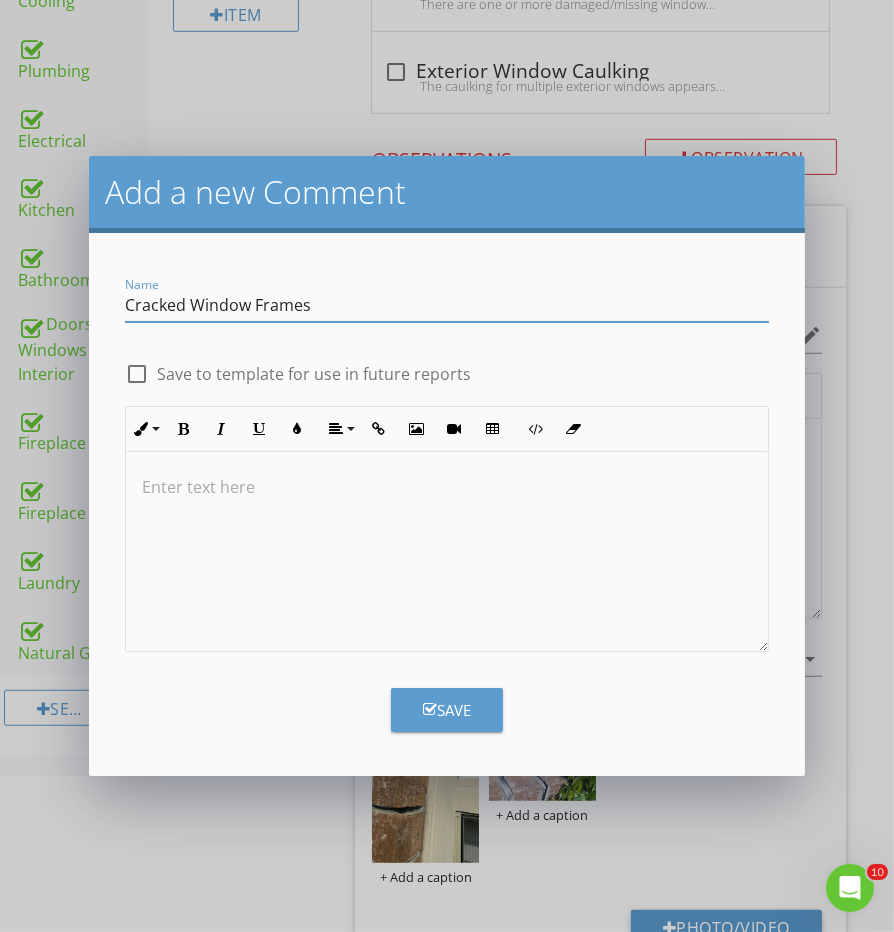 click at bounding box center (446, 552) 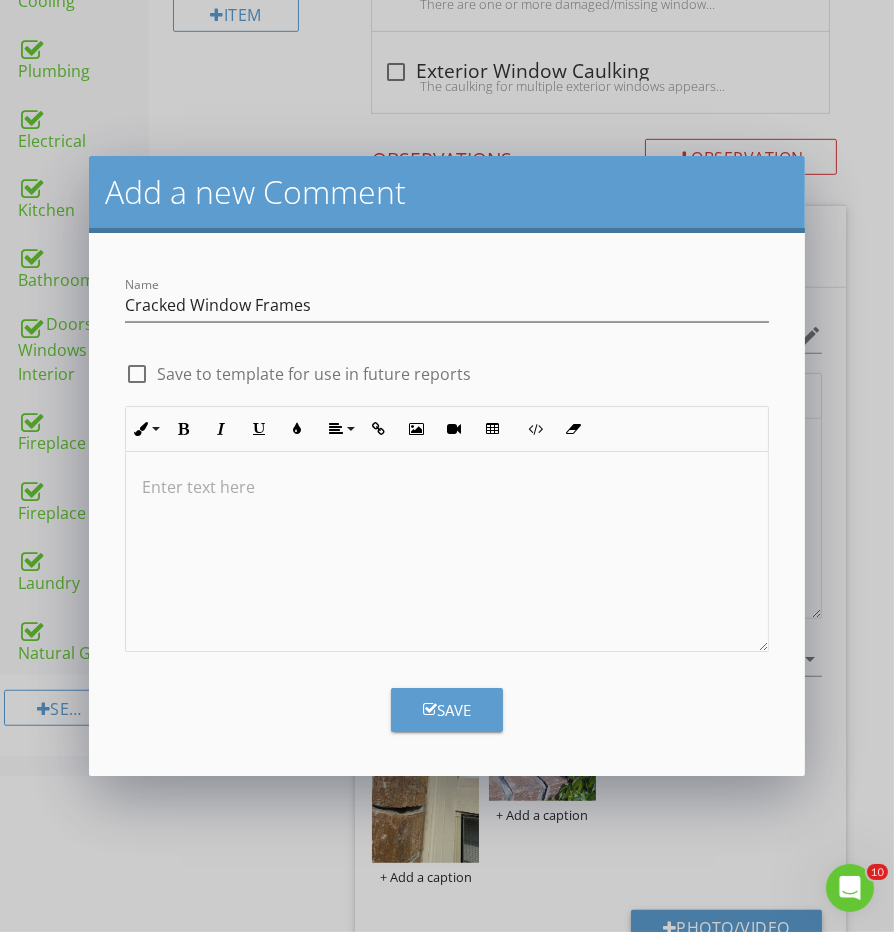 type 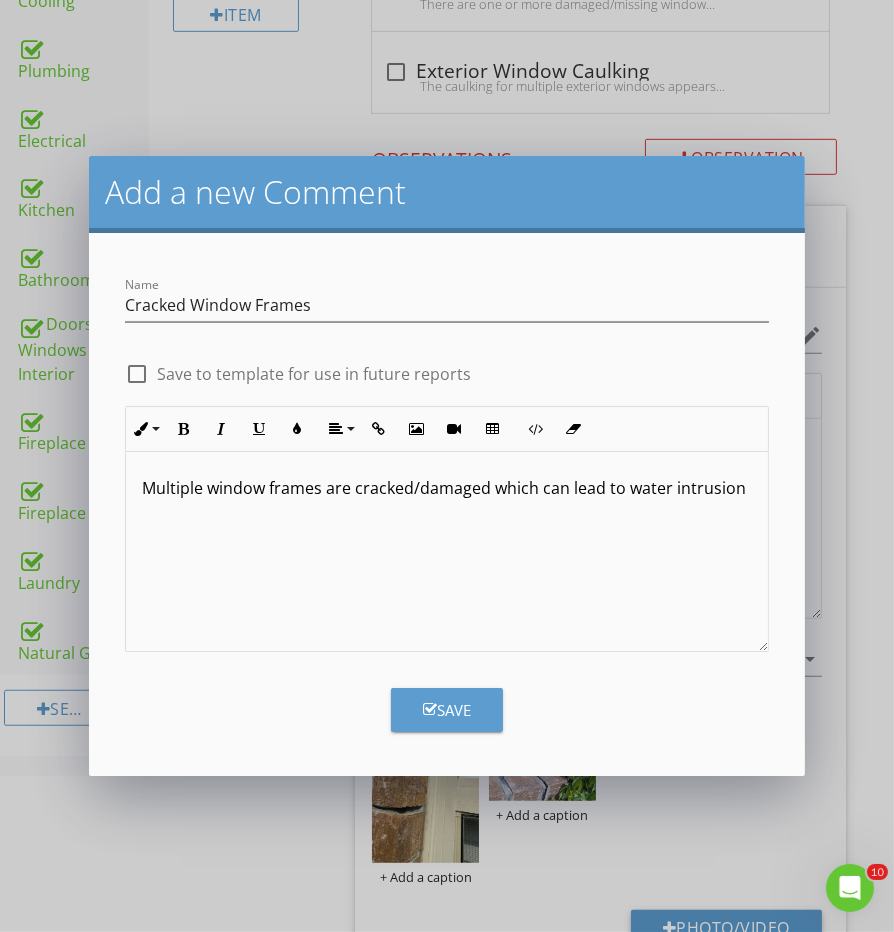 click on "Multiple window frames are cracked/damaged which can lead to water intrusion" at bounding box center (446, 488) 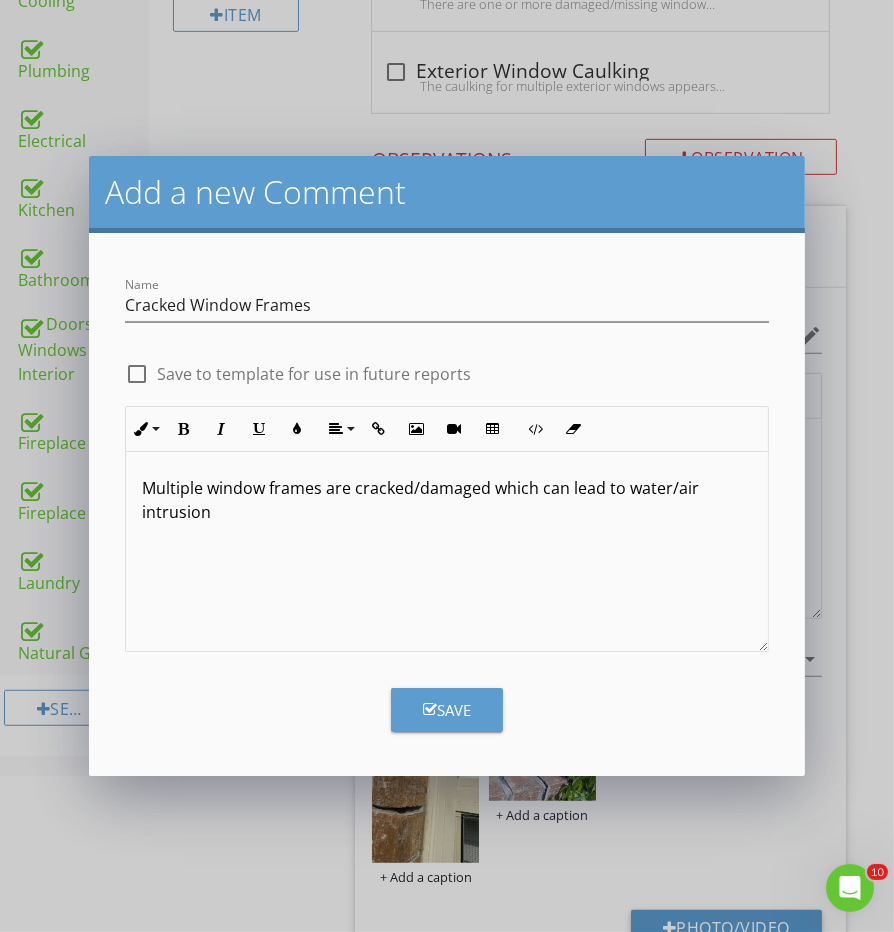 click on "Multiple window frames are cracked/damaged which can lead to water/air intrusion" at bounding box center (446, 500) 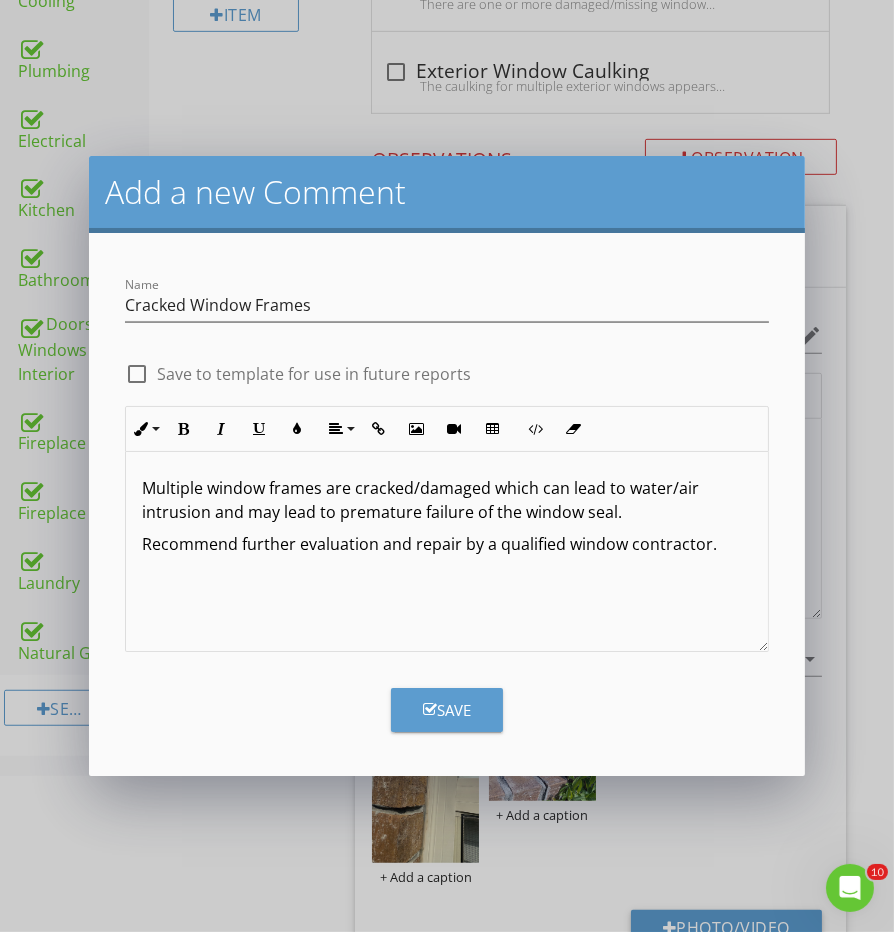 click on "Save" at bounding box center (447, 710) 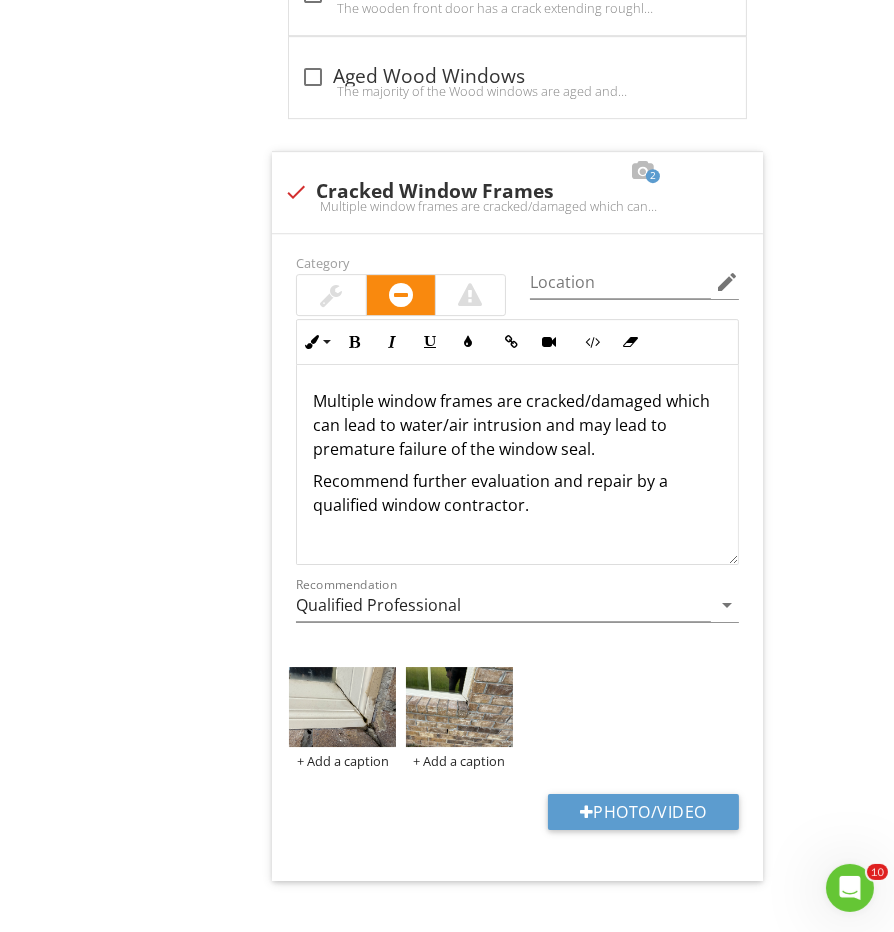scroll, scrollTop: 6355, scrollLeft: 83, axis: both 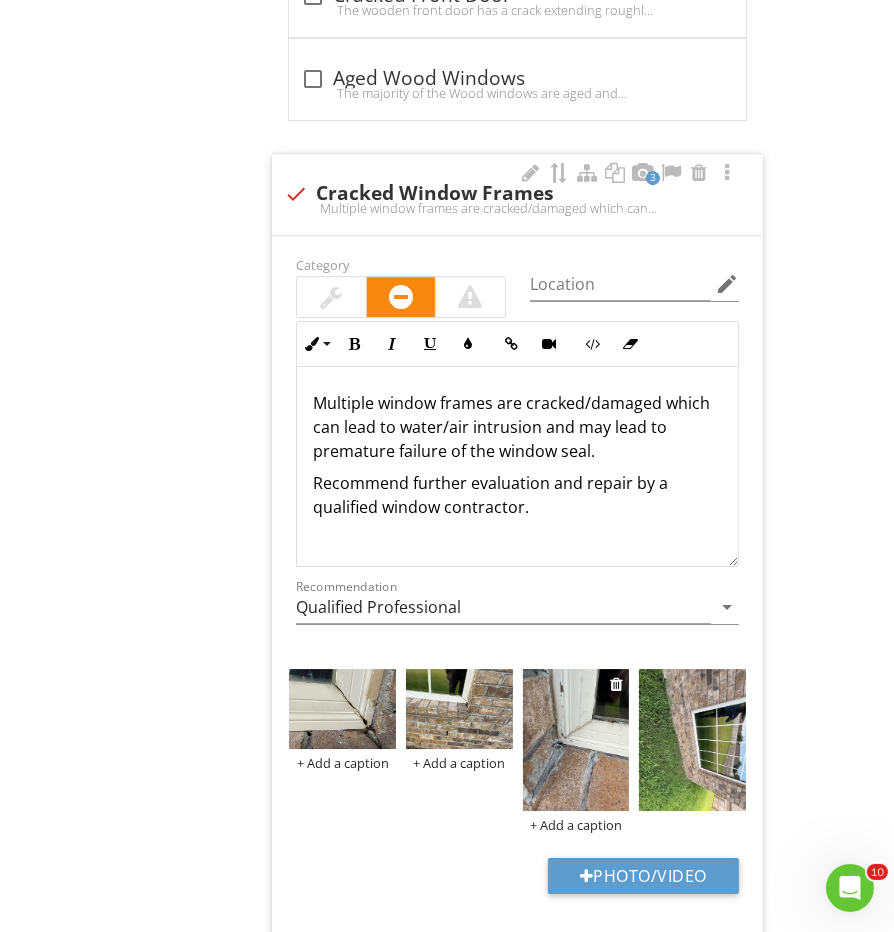 click at bounding box center [576, 740] 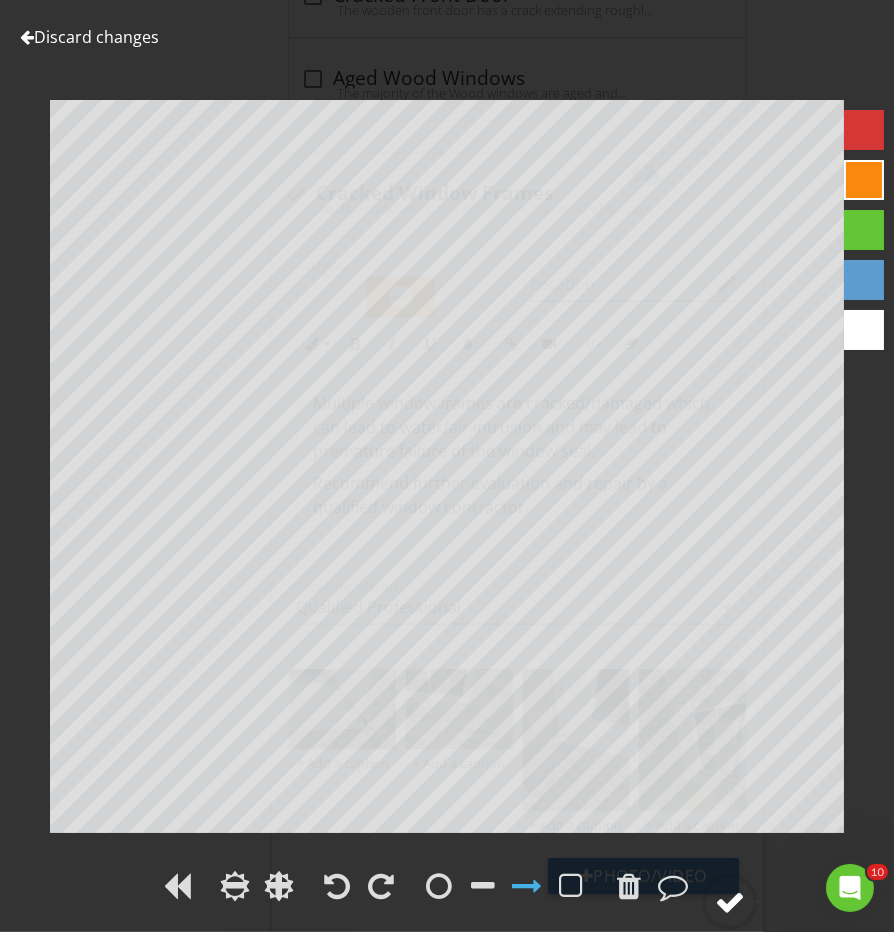 click 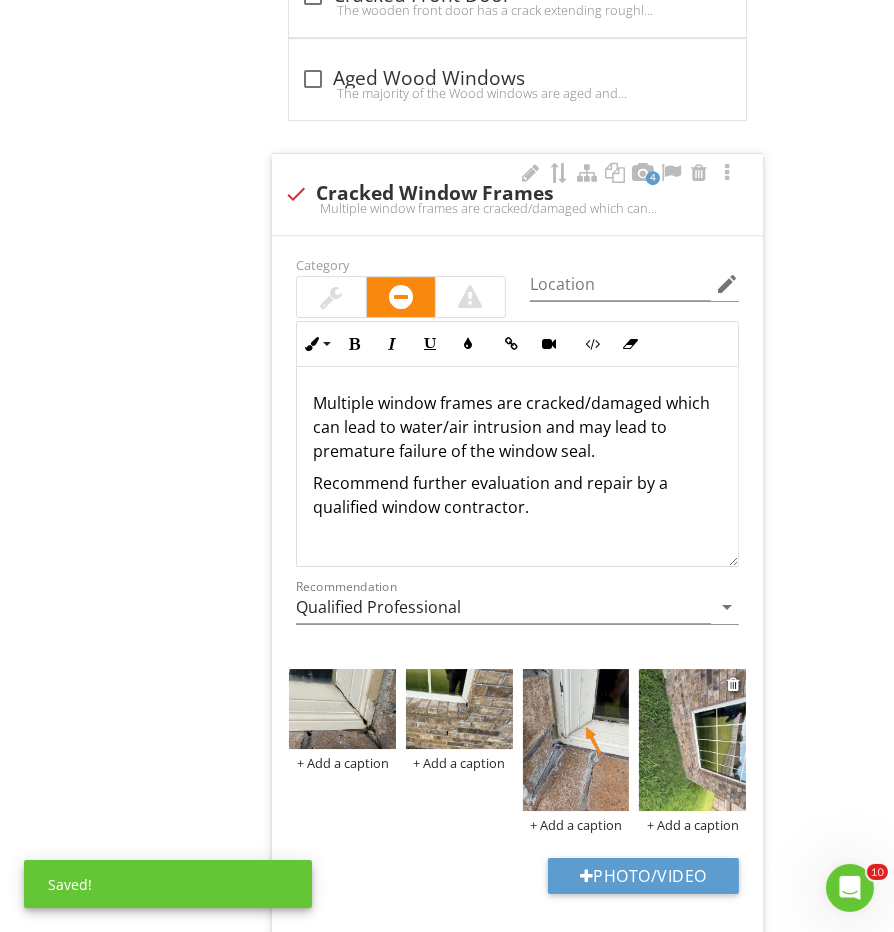 click at bounding box center [692, 740] 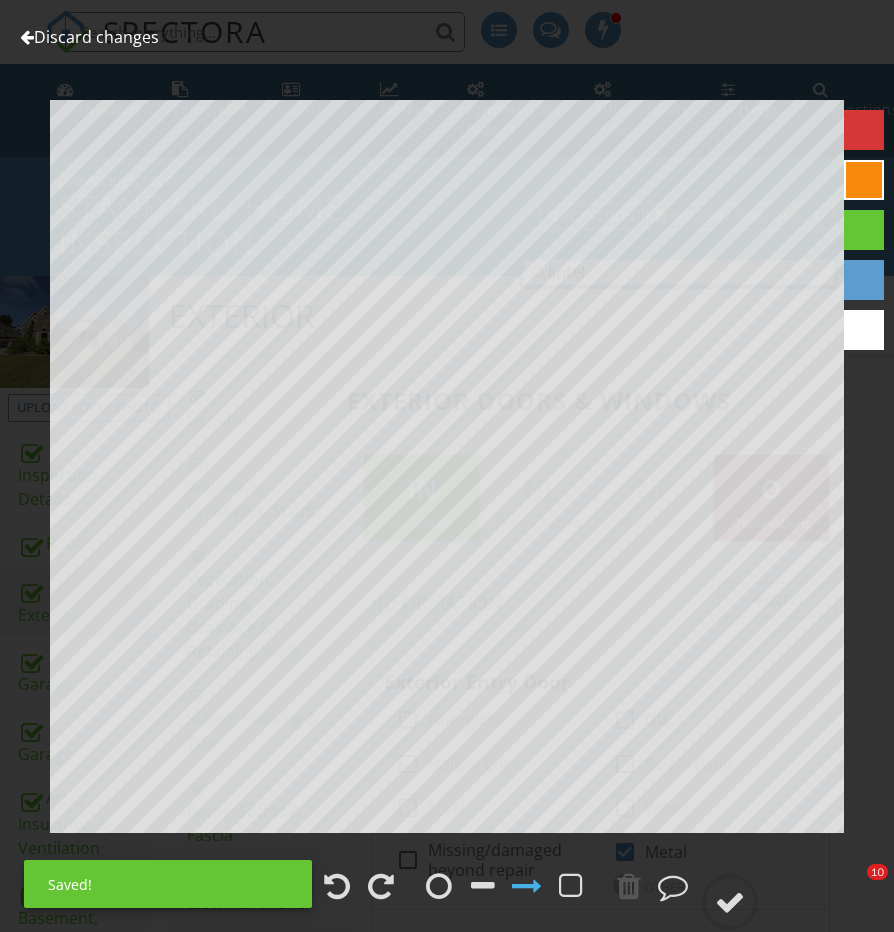 scroll, scrollTop: 6355, scrollLeft: 83, axis: both 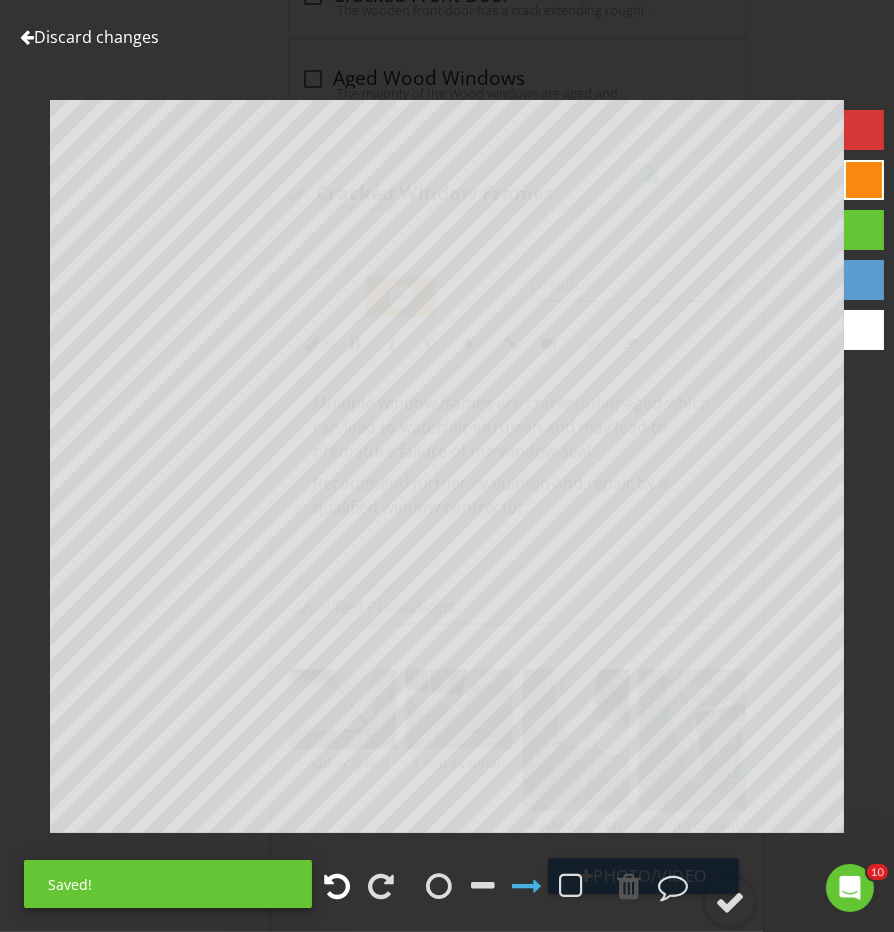 click at bounding box center [337, 886] 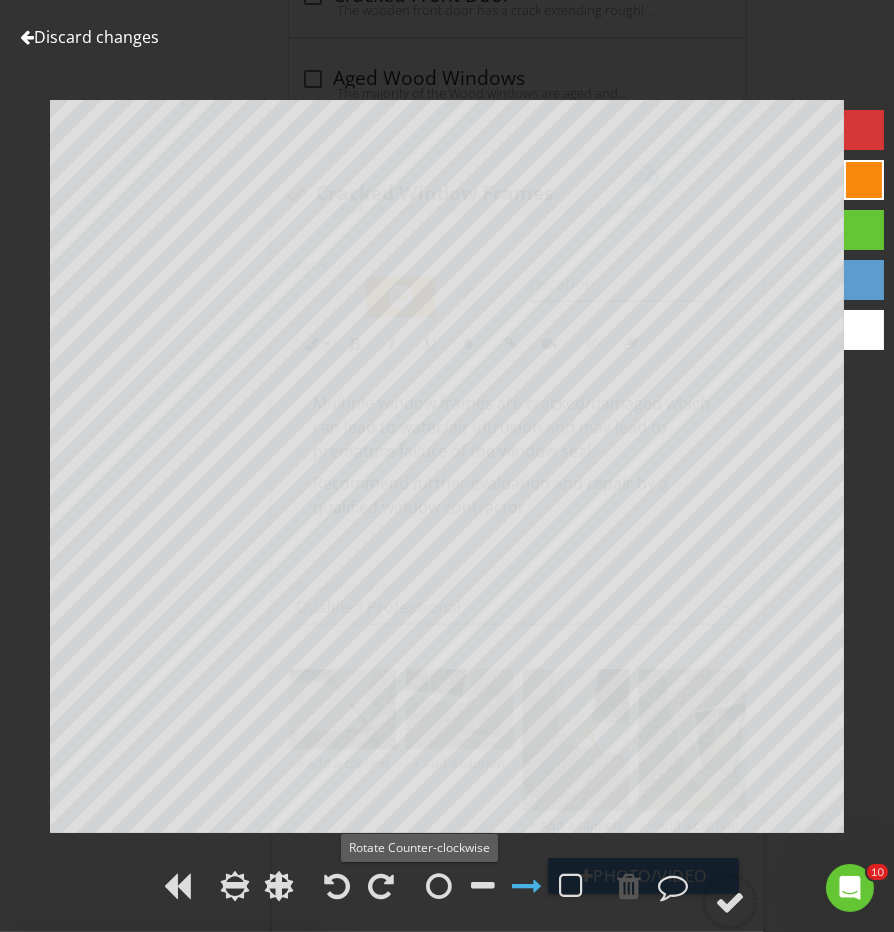 click at bounding box center [447, 889] 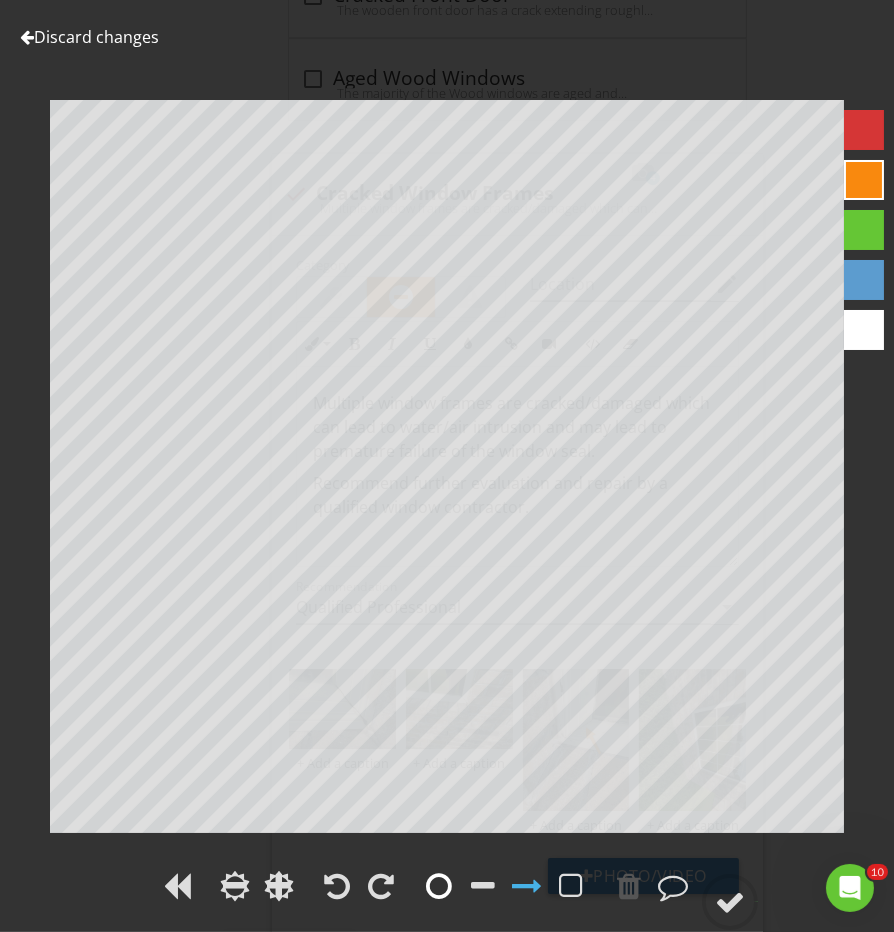 click at bounding box center (439, 886) 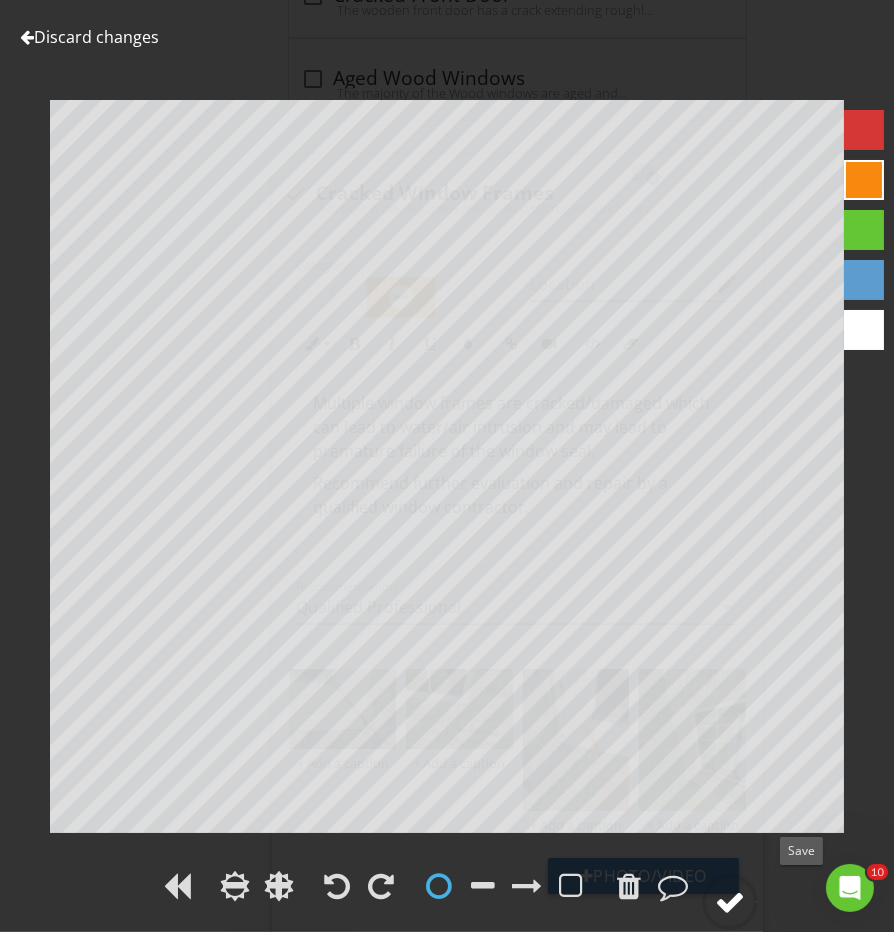 click at bounding box center [730, 902] 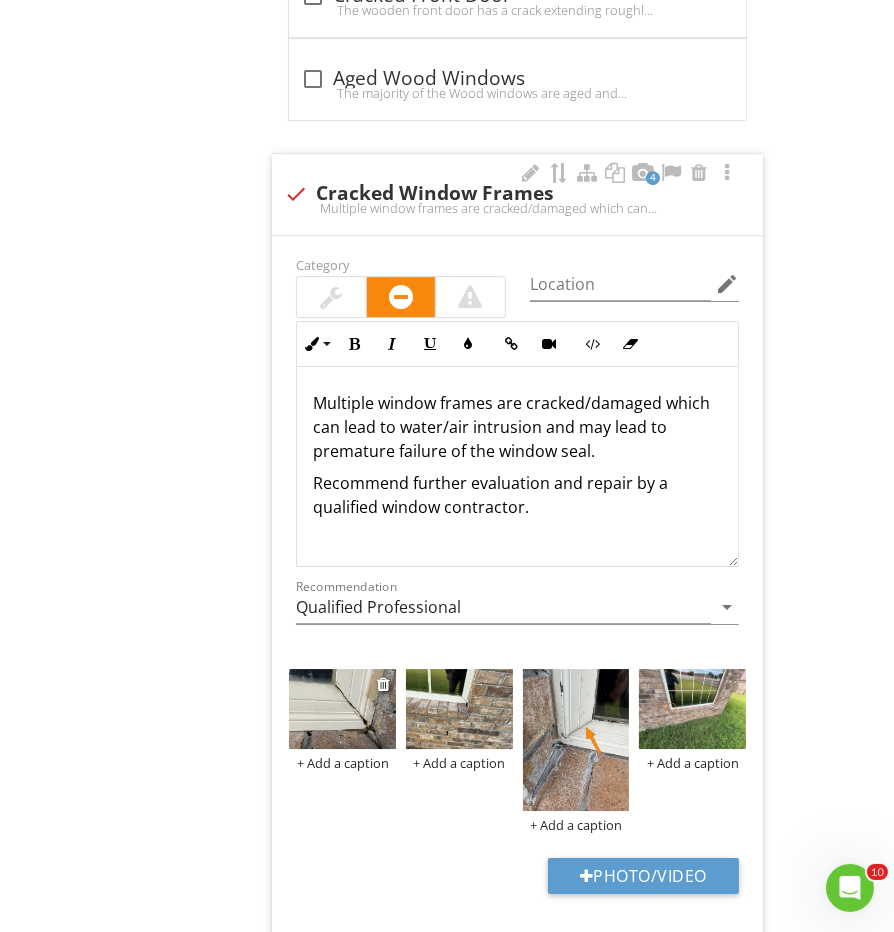 click at bounding box center [342, 709] 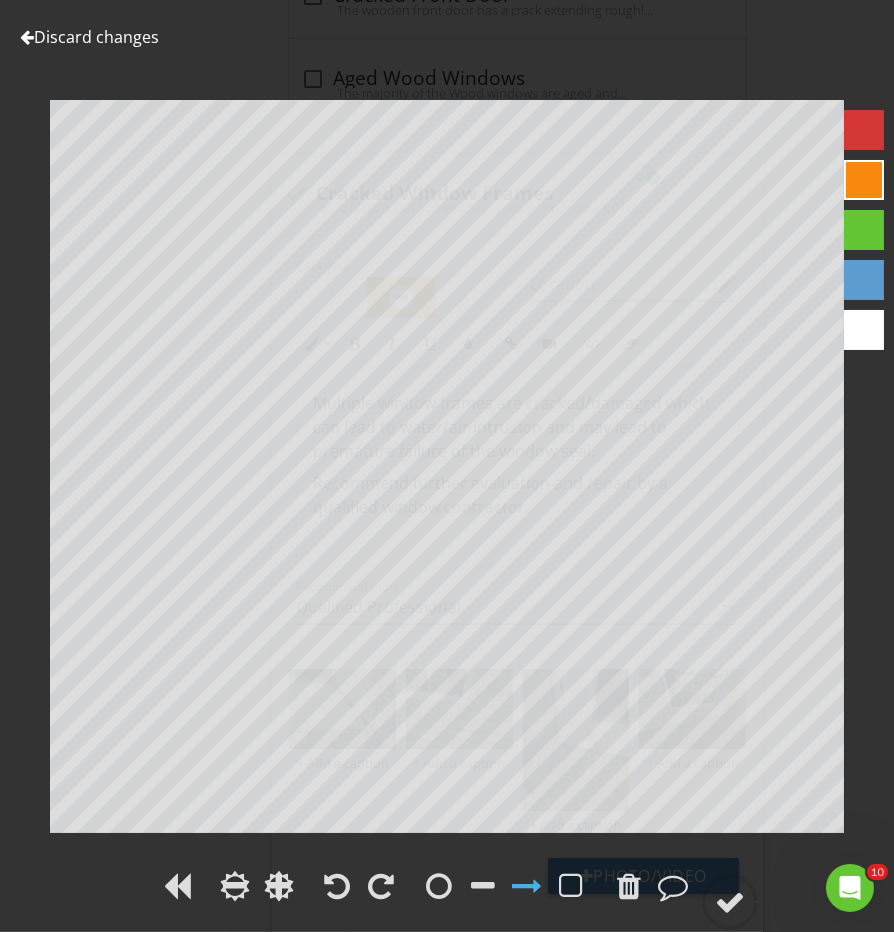 click at bounding box center [447, 889] 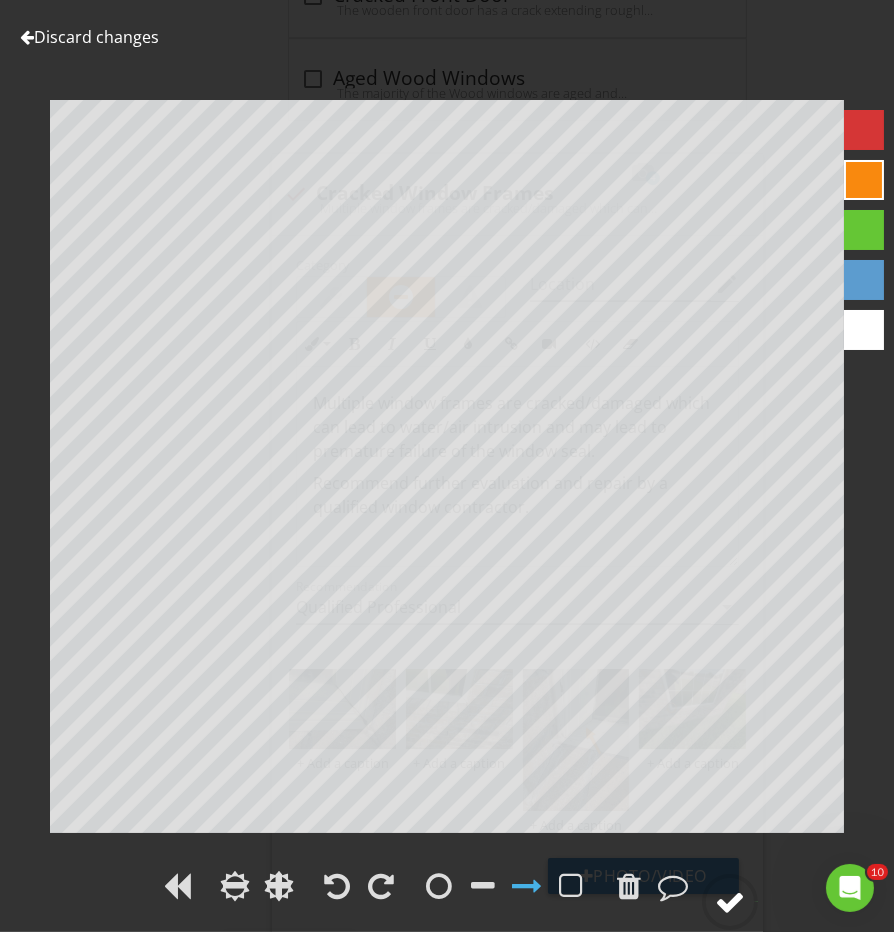 click at bounding box center [730, 902] 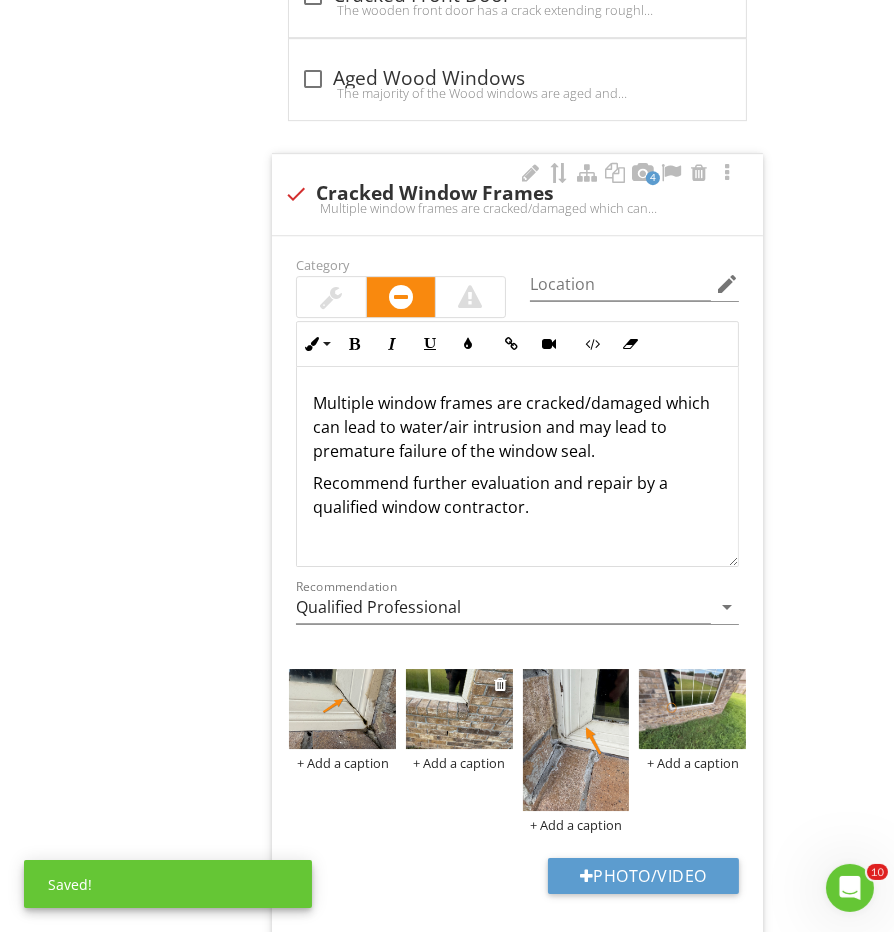 click at bounding box center (459, 709) 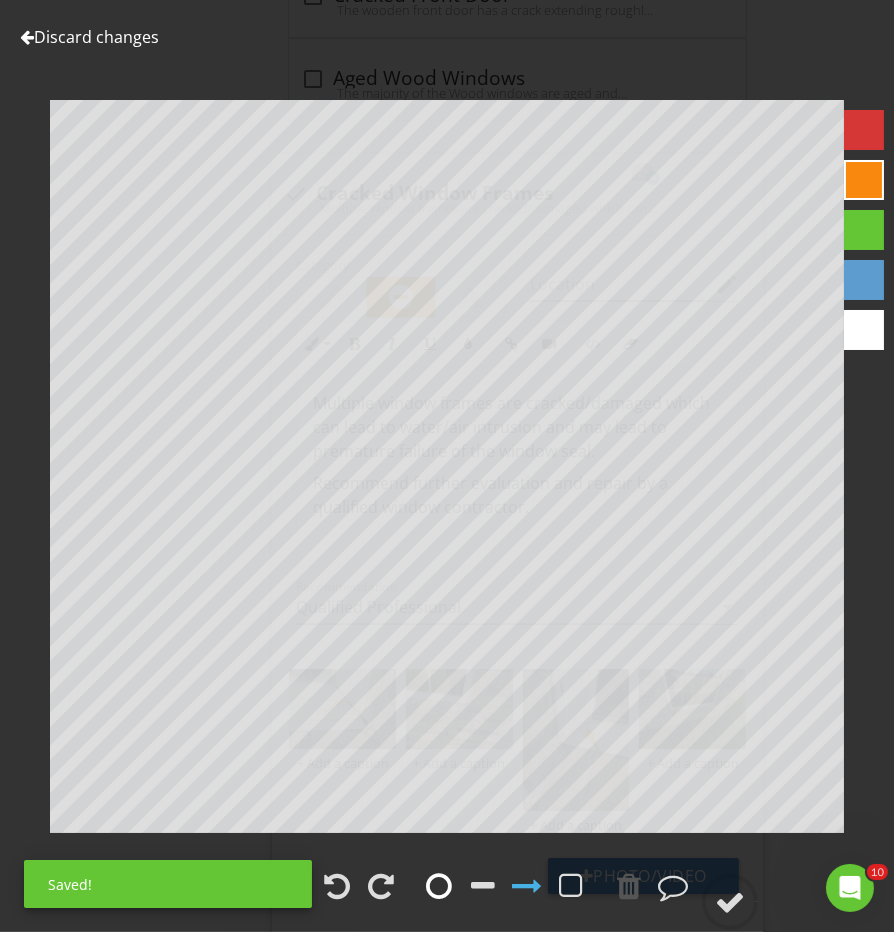 click at bounding box center (439, 886) 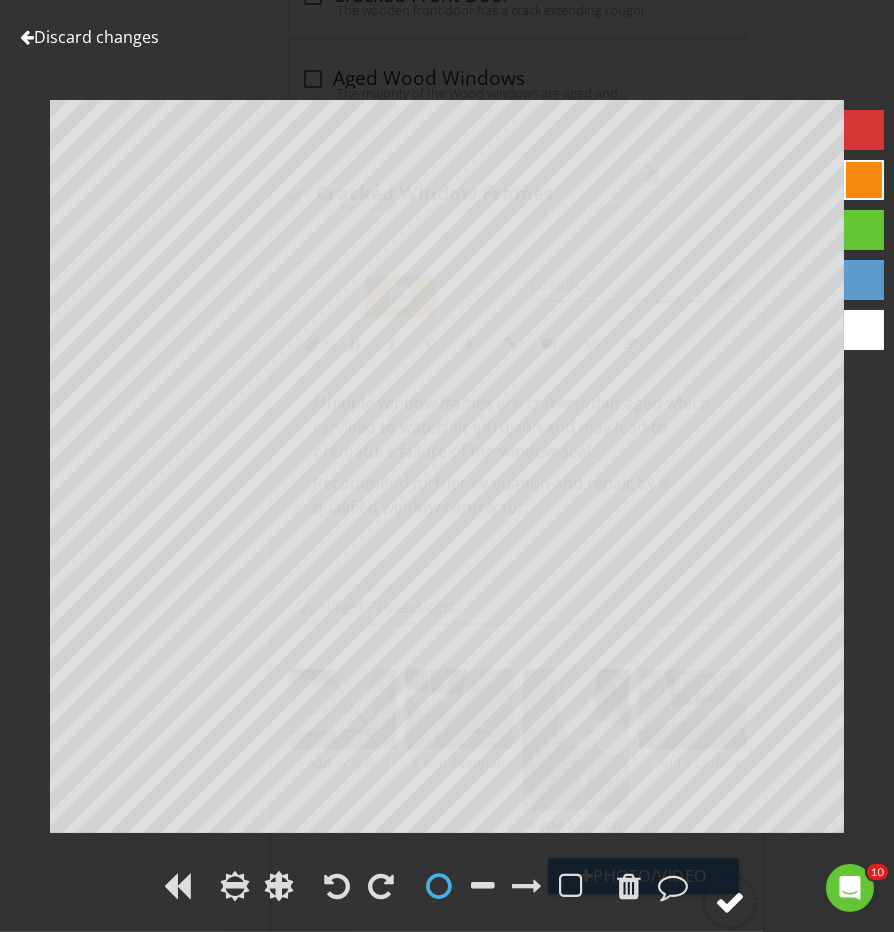 click at bounding box center [730, 902] 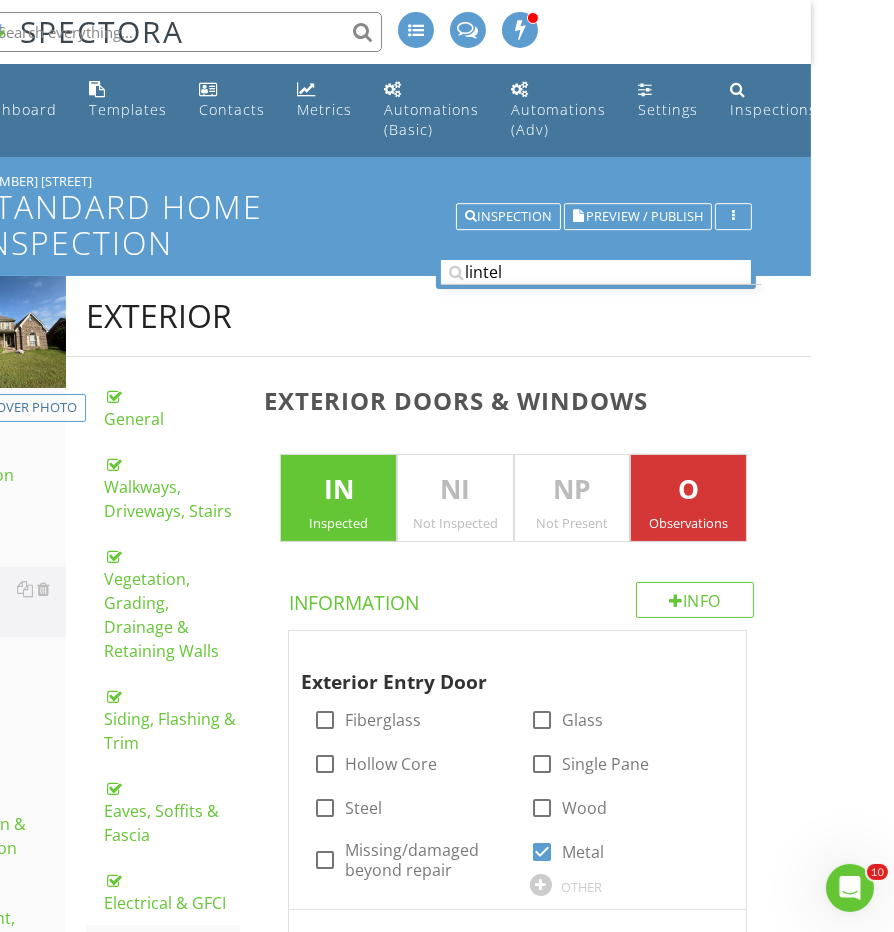 scroll, scrollTop: 0, scrollLeft: 83, axis: horizontal 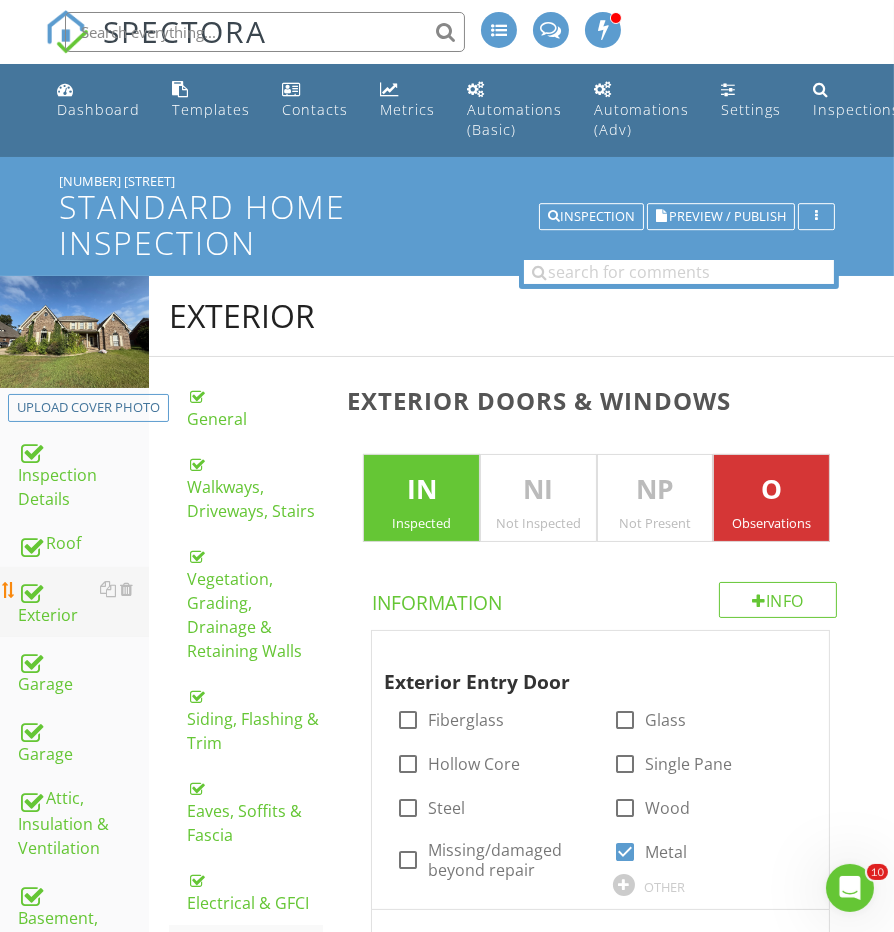 click on "Exterior" at bounding box center [83, 602] 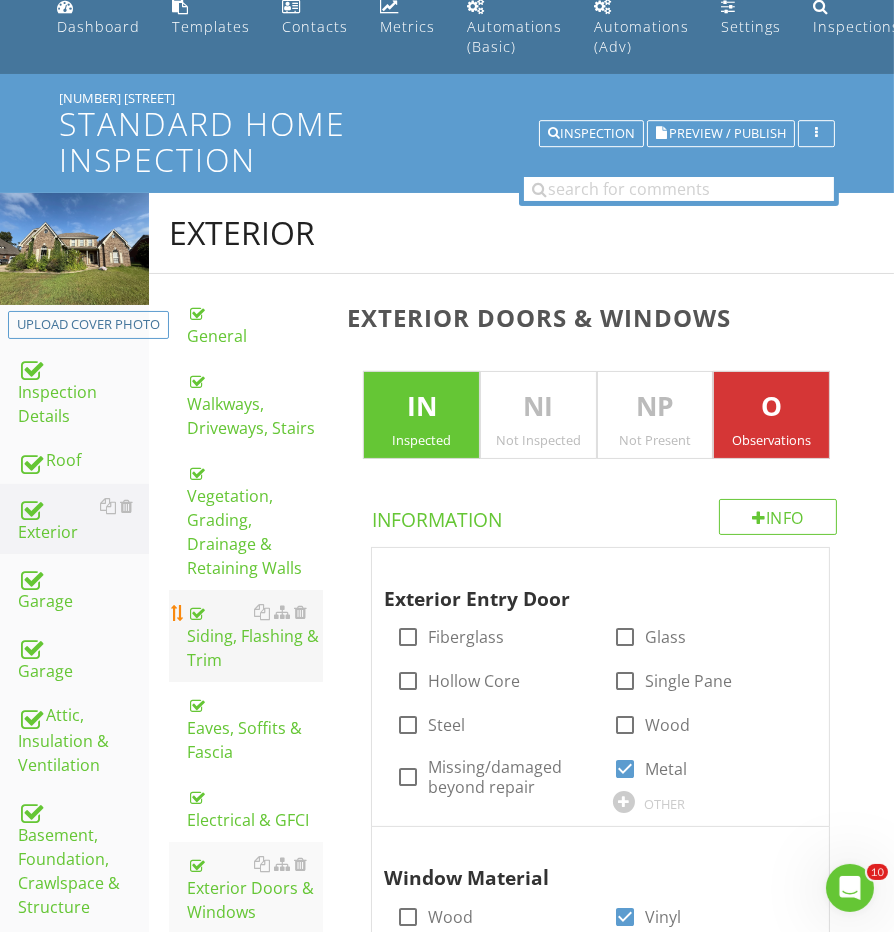 click on "Siding, Flashing & Trim" at bounding box center (255, 636) 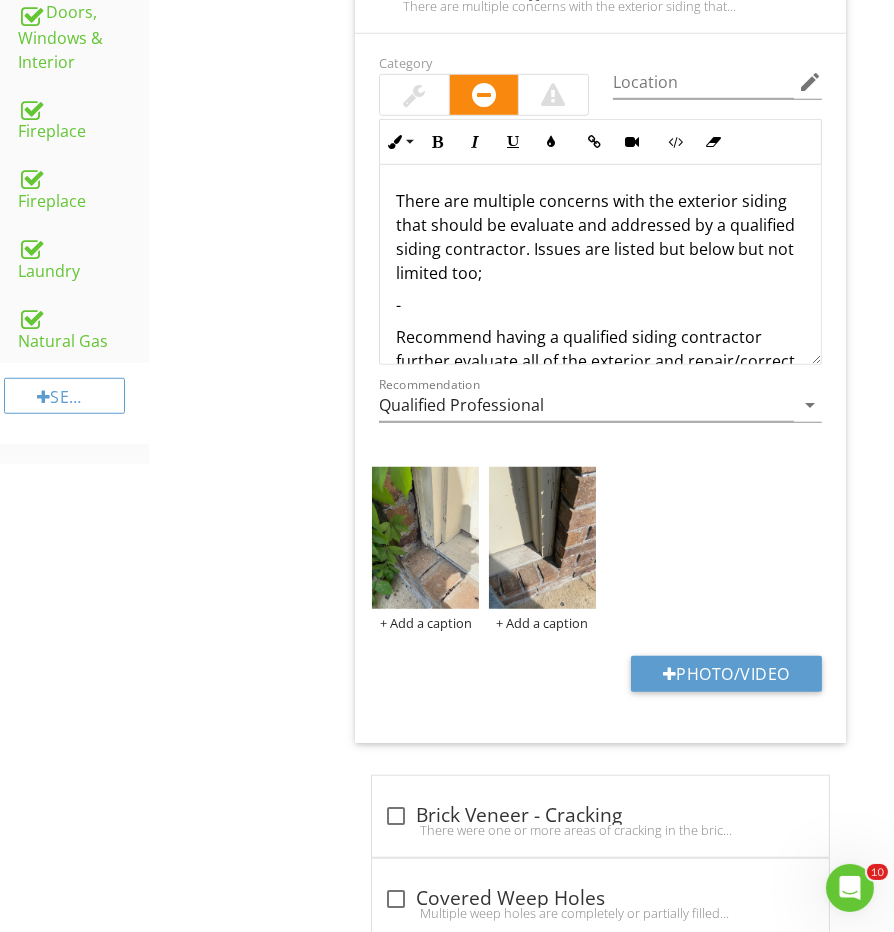 scroll, scrollTop: 1521, scrollLeft: 0, axis: vertical 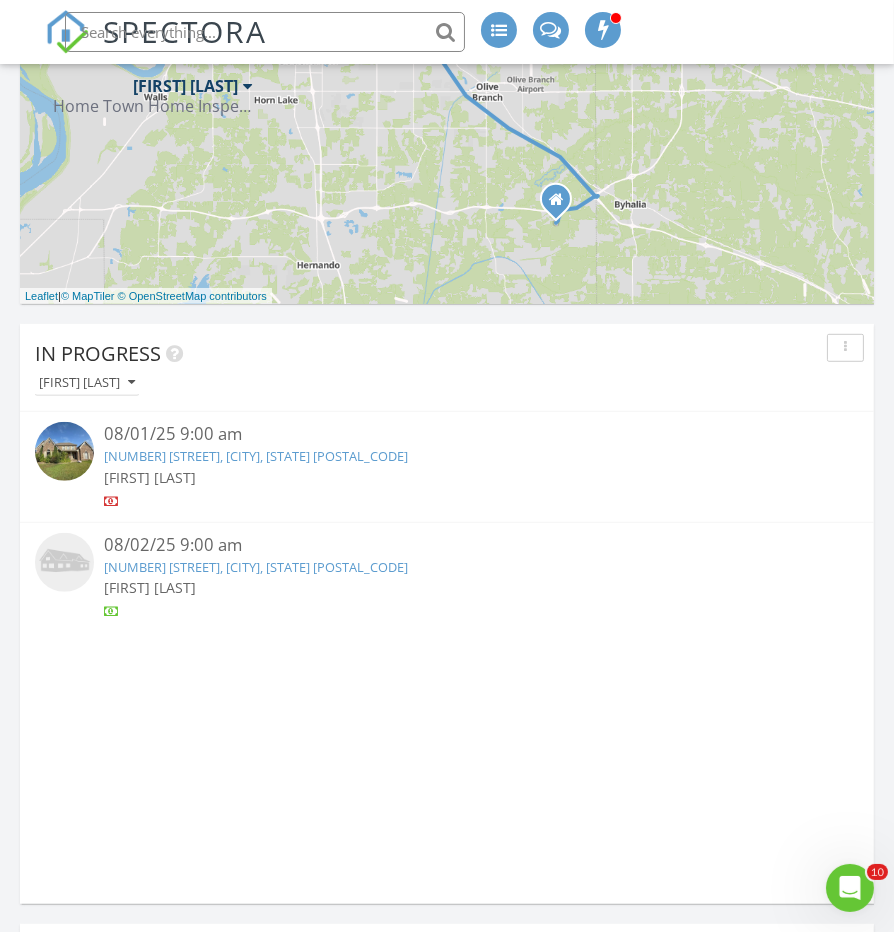 click at bounding box center [64, 451] 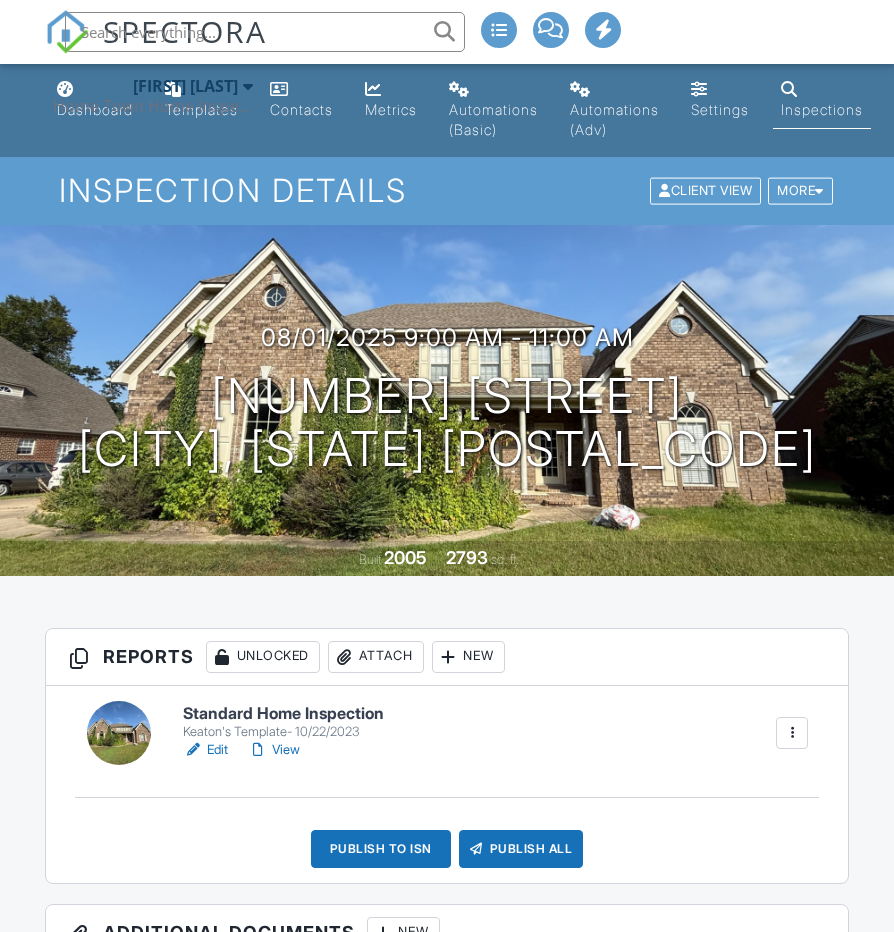 scroll, scrollTop: 244, scrollLeft: 0, axis: vertical 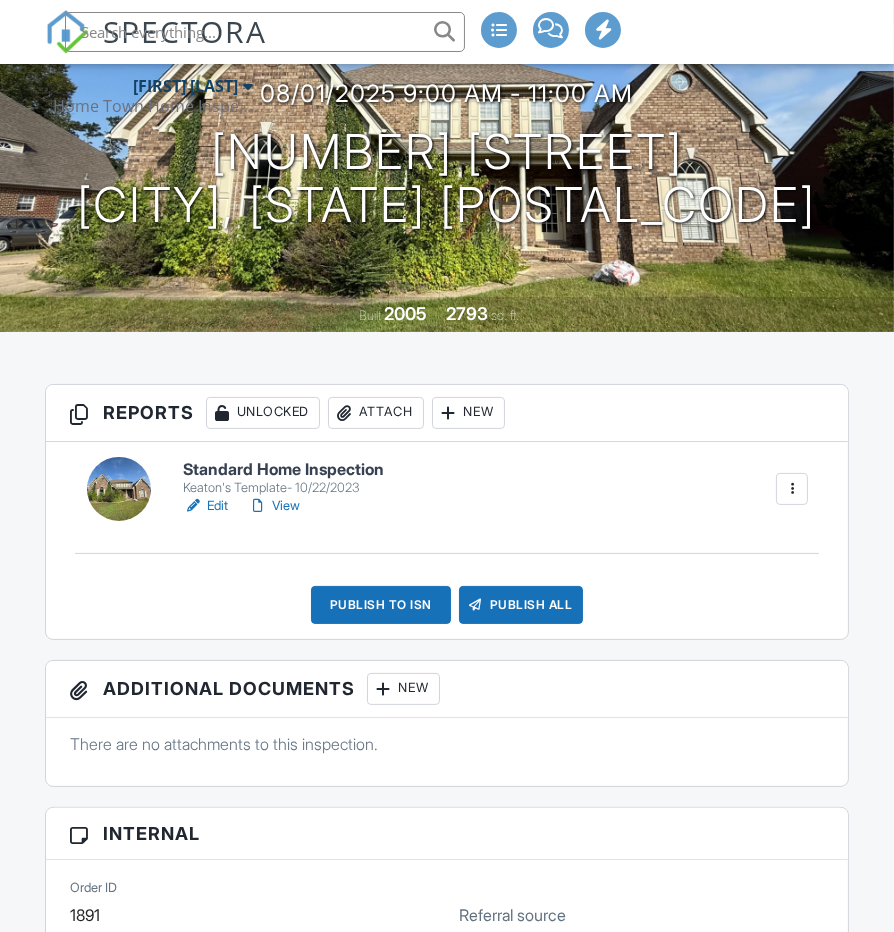 click at bounding box center (119, 489) 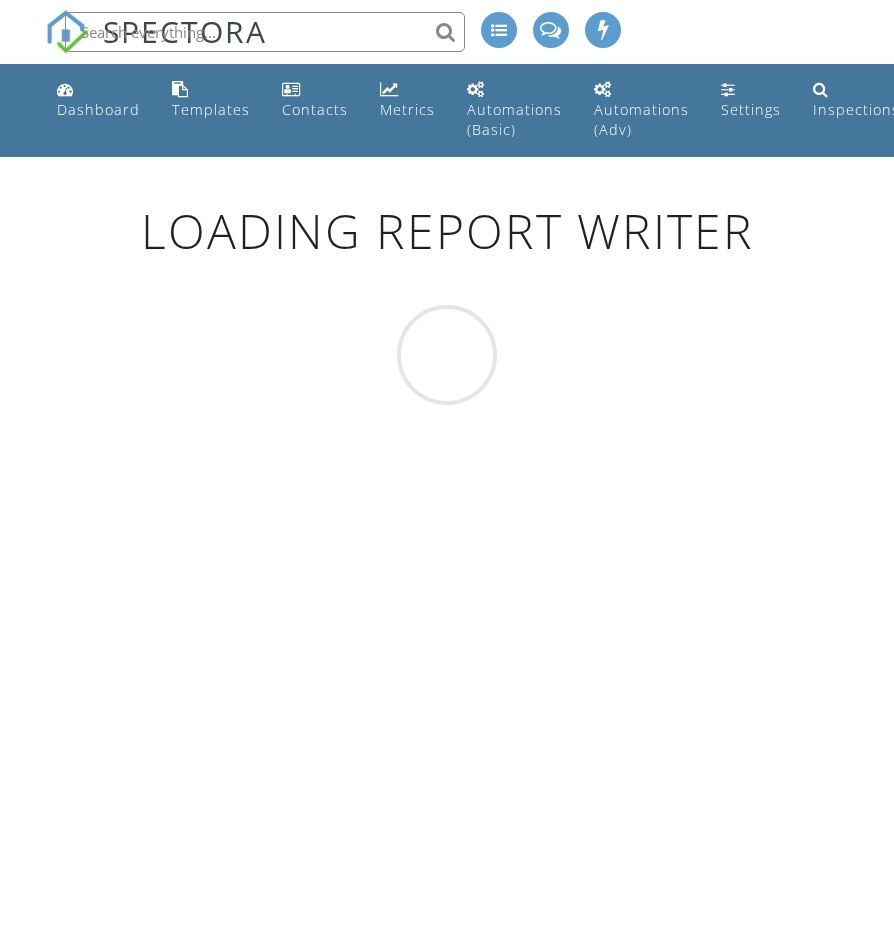 scroll, scrollTop: 0, scrollLeft: 0, axis: both 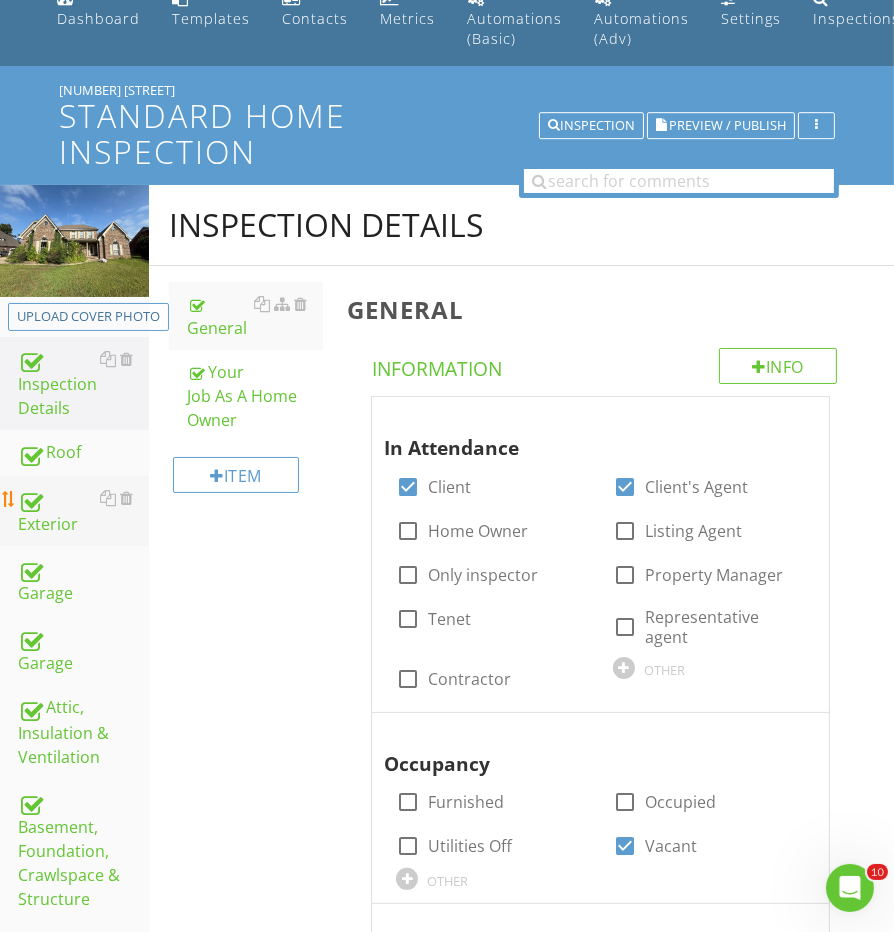 click at bounding box center (30, 500) 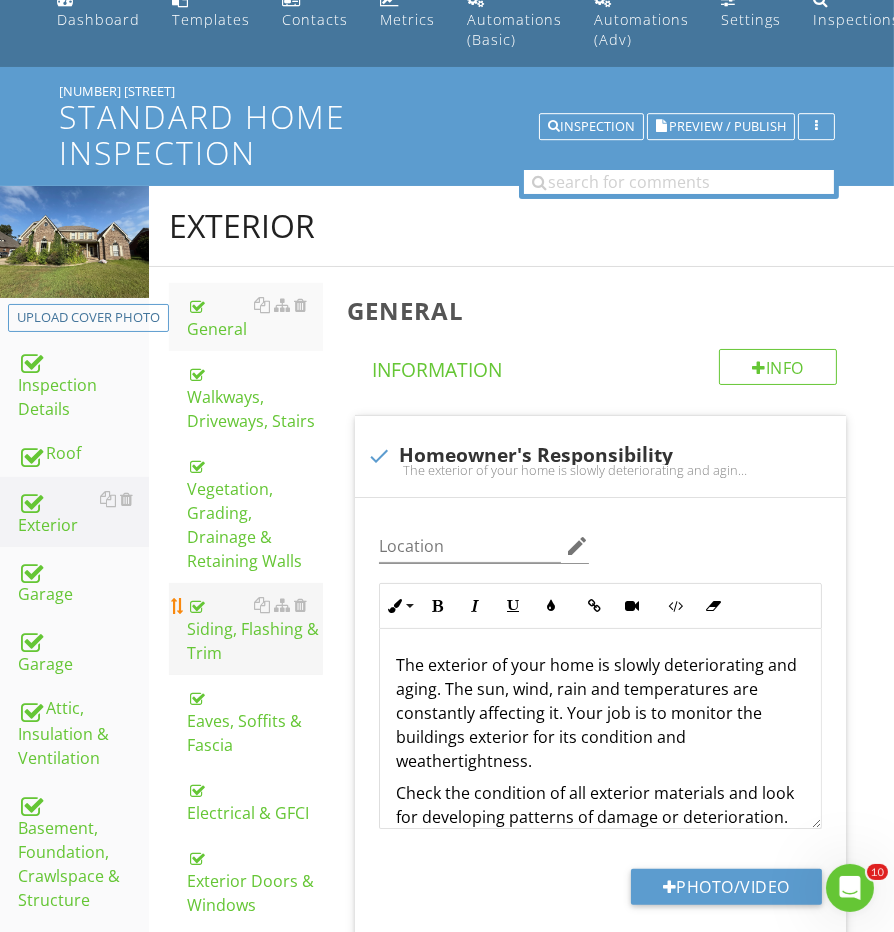click on "Siding, Flashing & Trim" at bounding box center [255, 629] 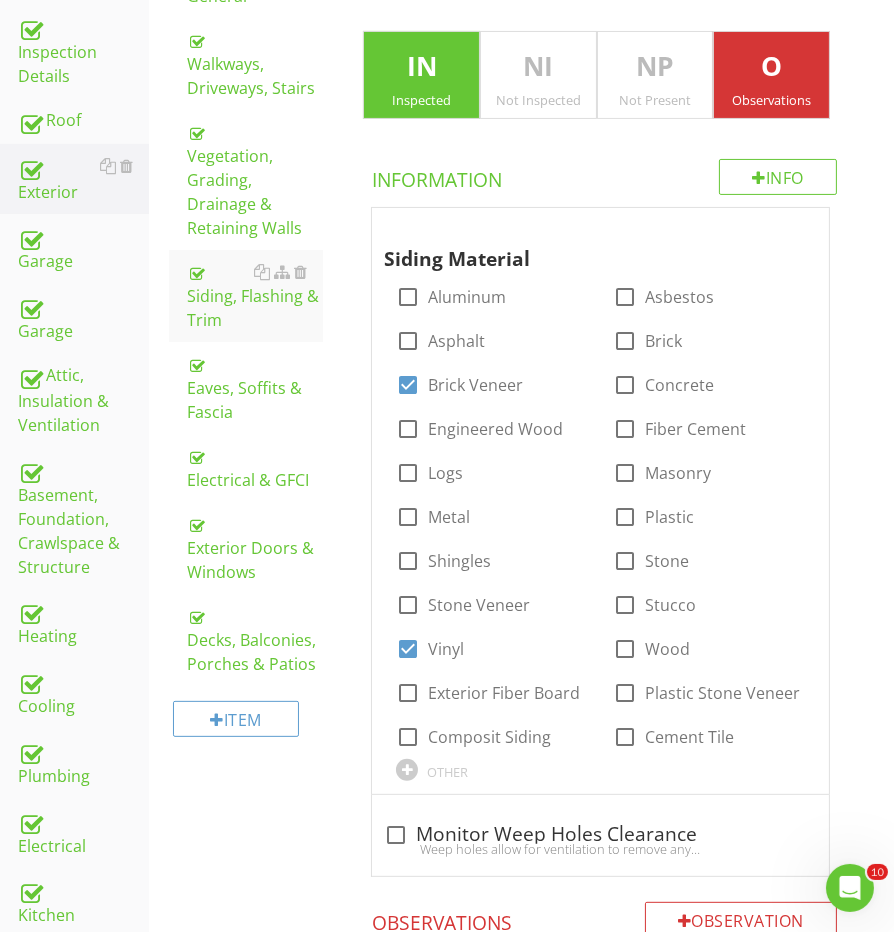 scroll, scrollTop: 428, scrollLeft: 0, axis: vertical 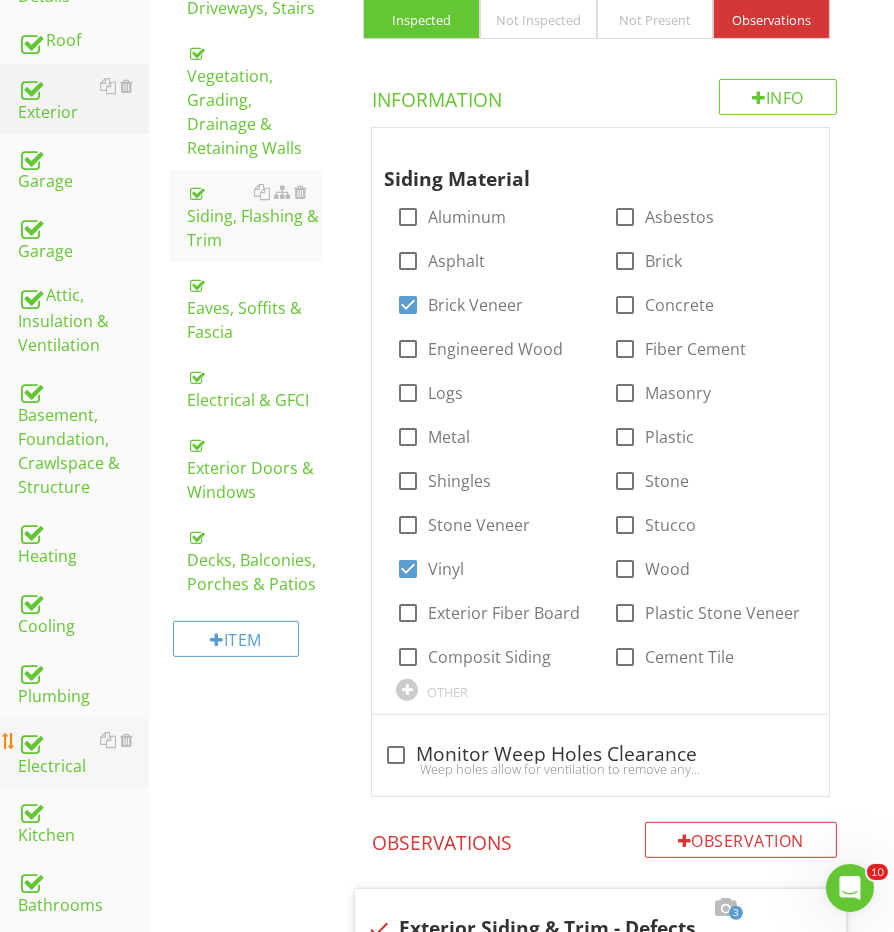 click on "Electrical" at bounding box center (83, 753) 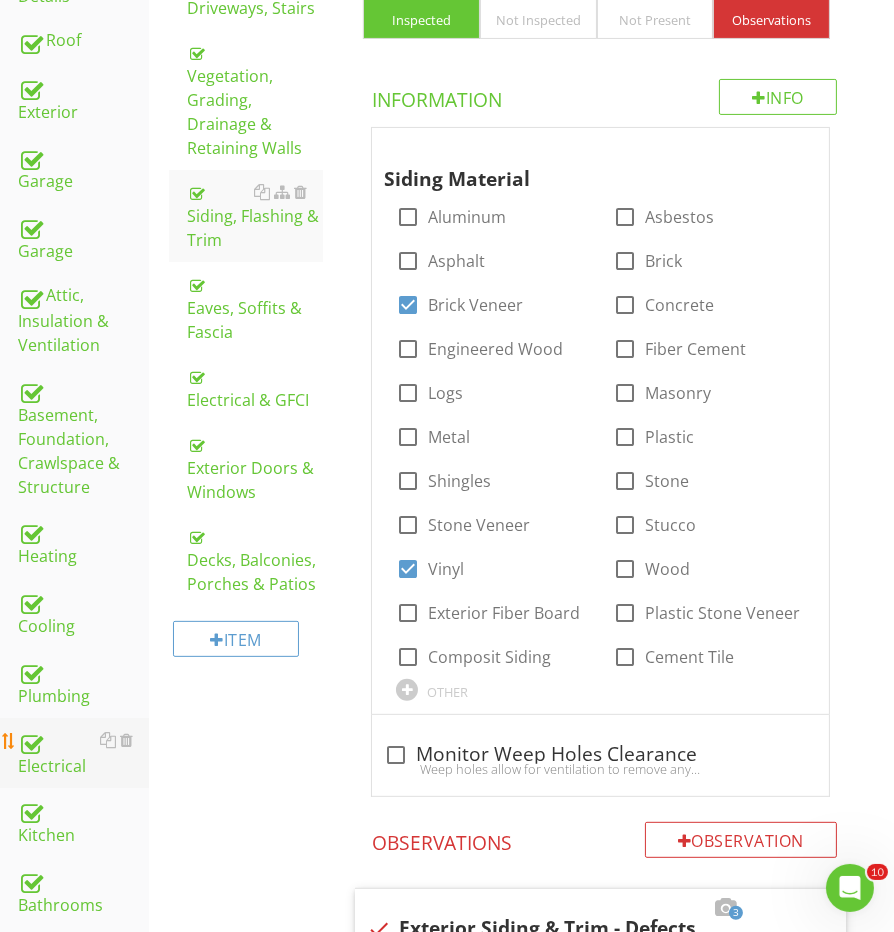 click on "Electrical" at bounding box center [83, 753] 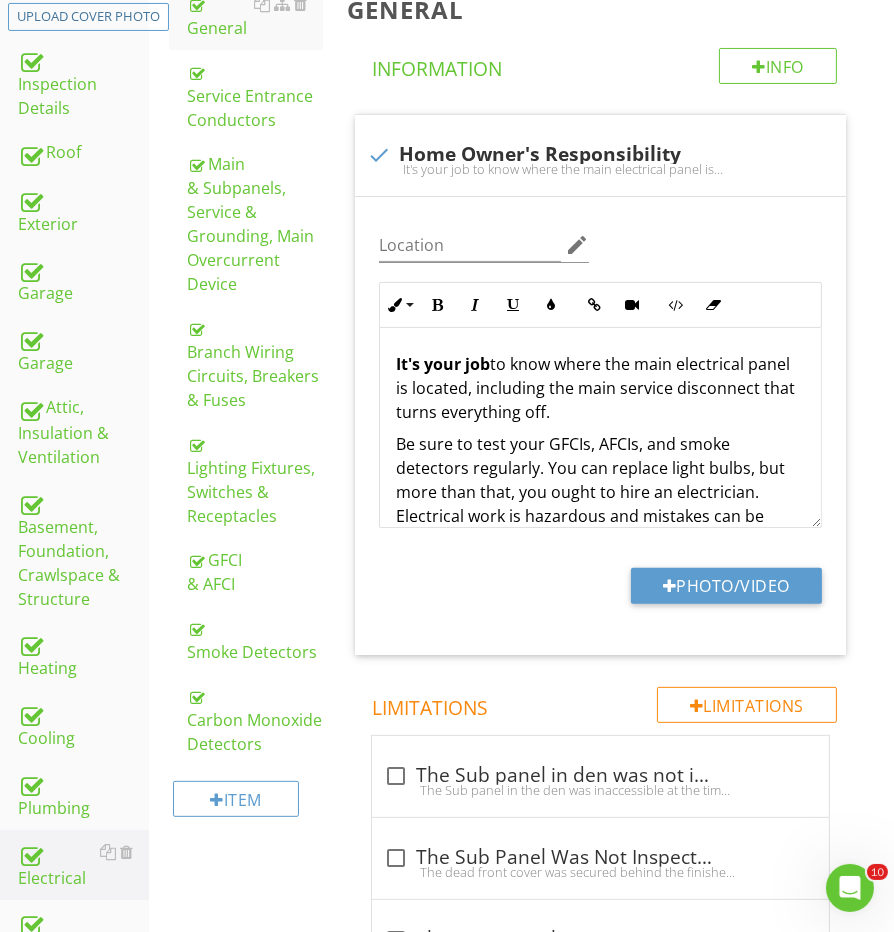 scroll, scrollTop: 270, scrollLeft: 0, axis: vertical 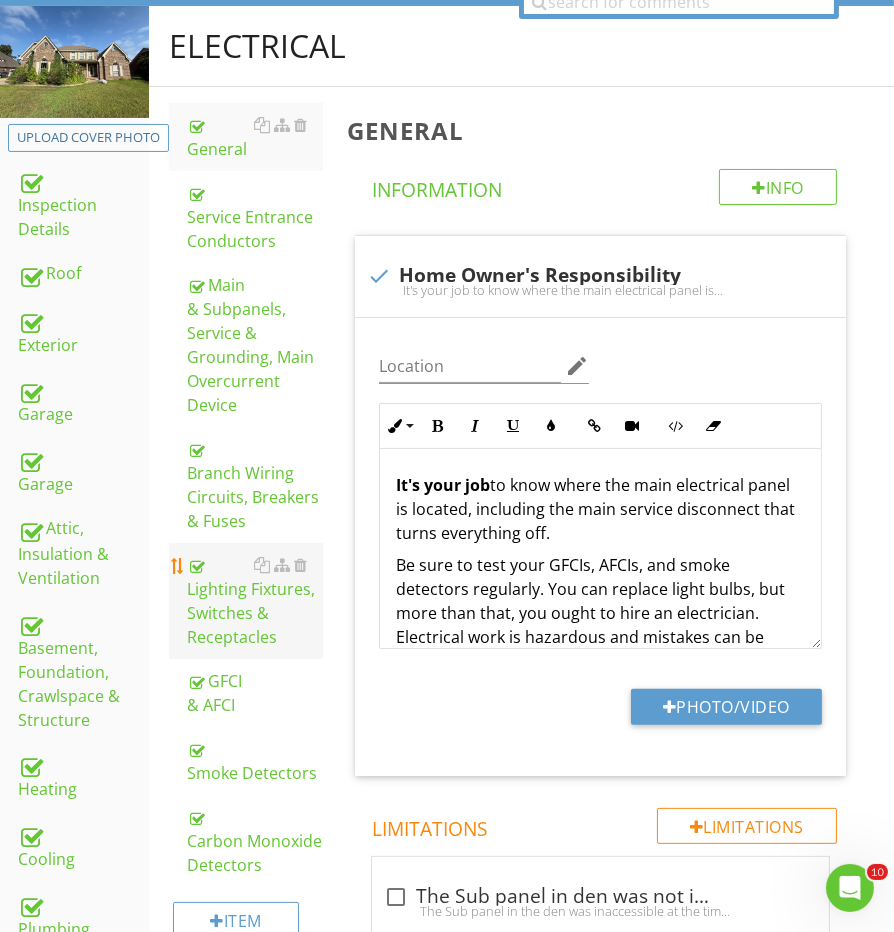 click on "Lighting Fixtures, Switches & Receptacles" at bounding box center (255, 601) 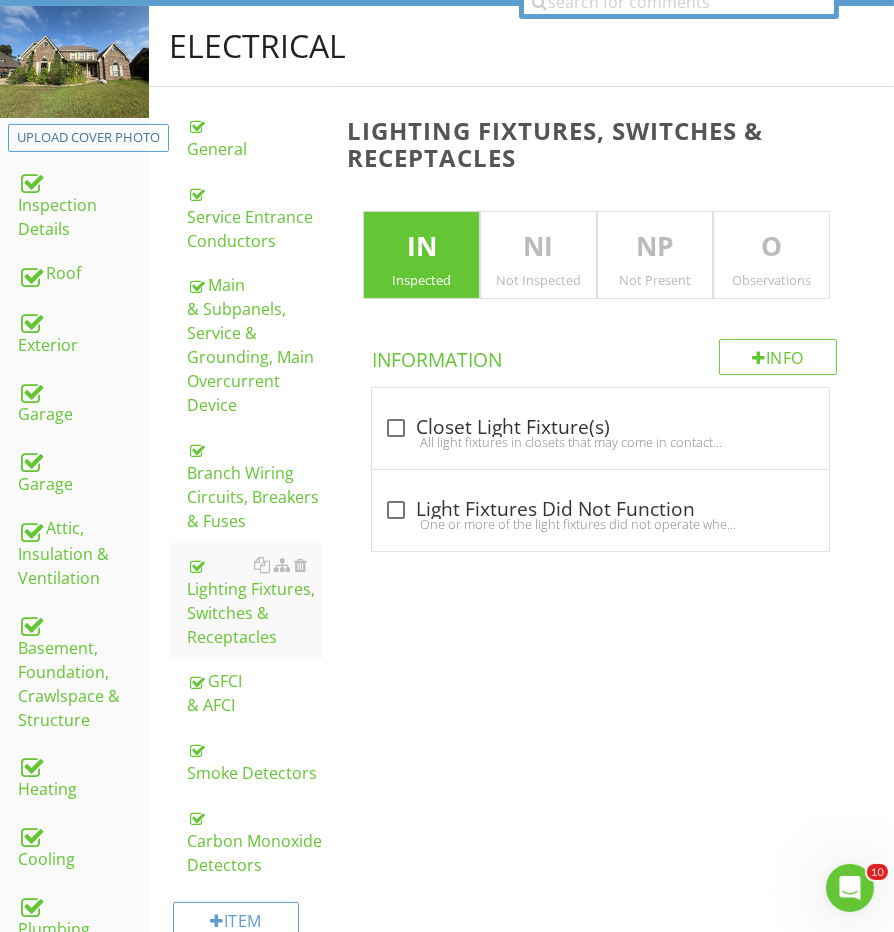 click on "O   Observations" at bounding box center [771, 255] 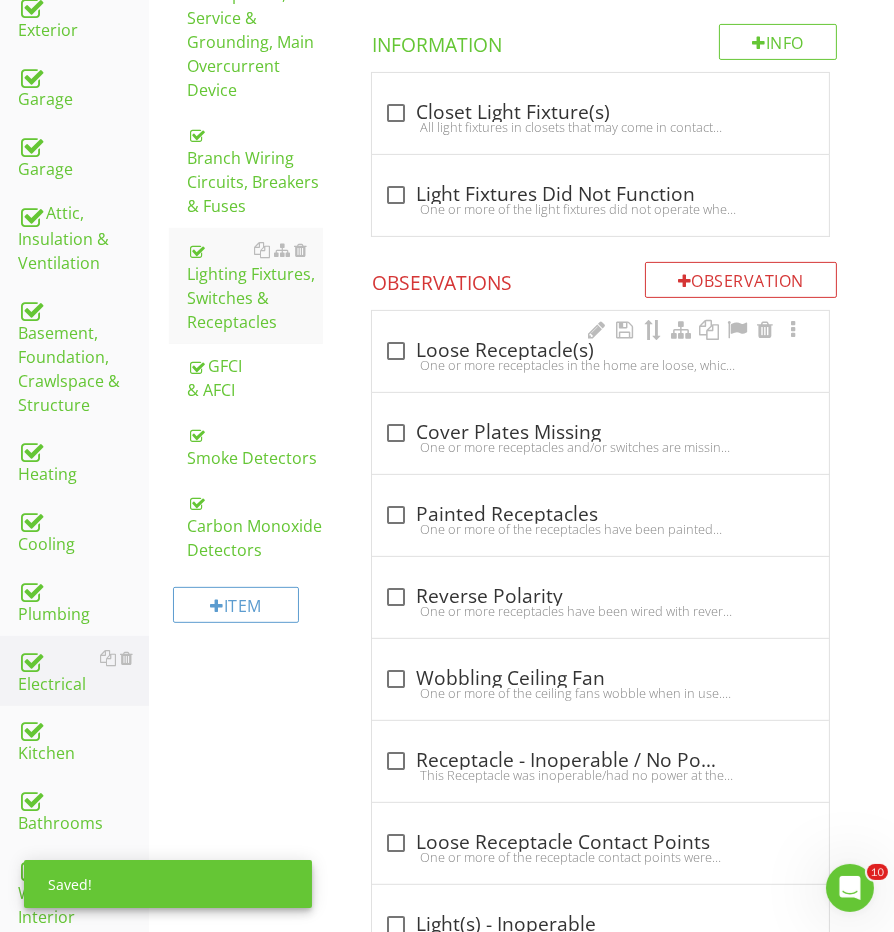 click on "One or more receptacles in the home are loose, which can lead to poor electrical connections and potential hazards over time as they are used. Properly secured receptacles are important for maintaining a safe and reliable electrical system.Recommend having all receptacles inspected and re-secured to the junction box as needed to prevent further issues." at bounding box center (600, 365) 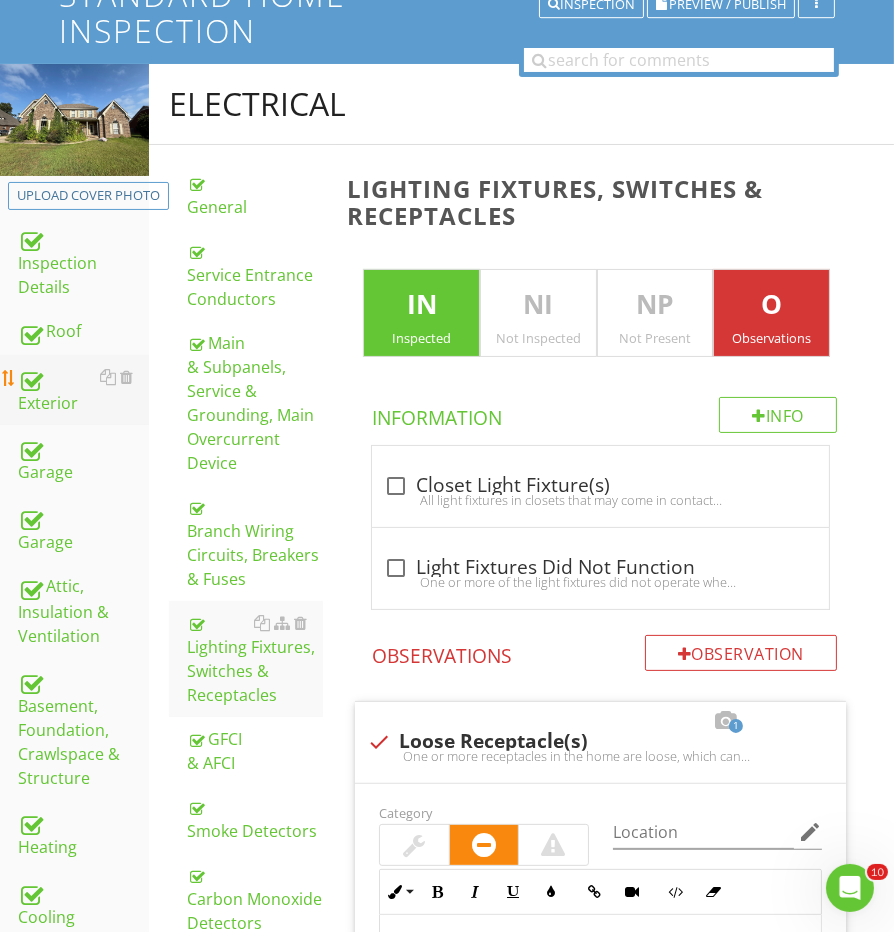 click on "Exterior" at bounding box center (83, 390) 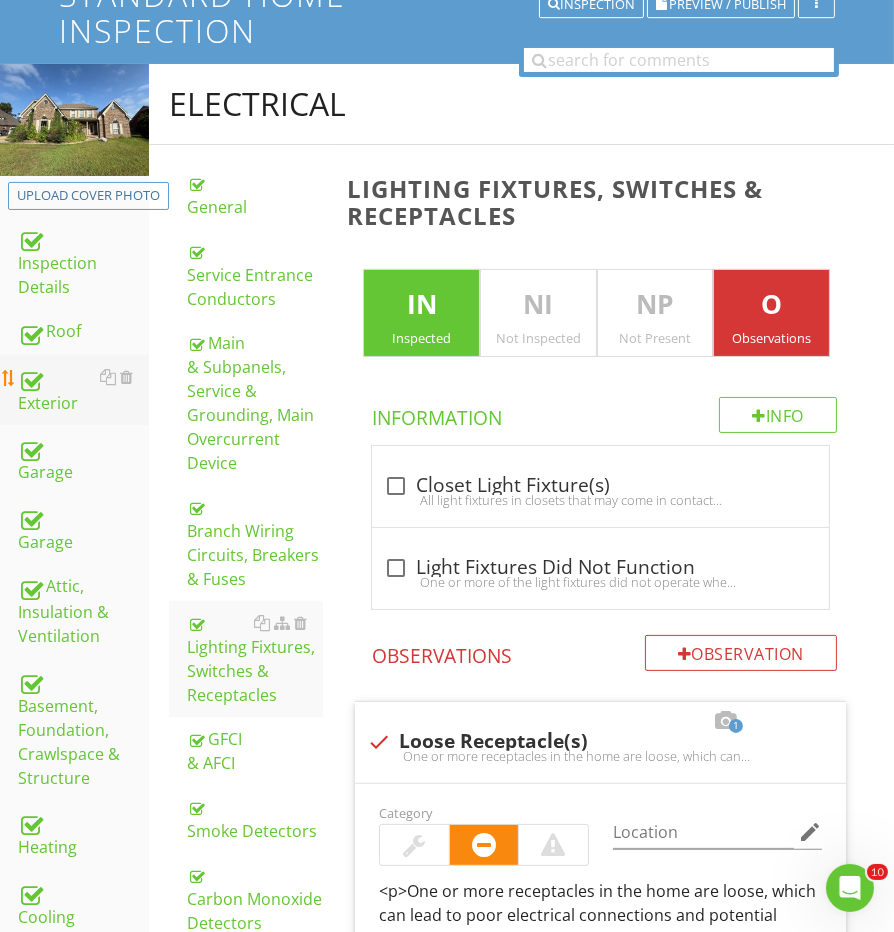 click on "Exterior" at bounding box center (83, 390) 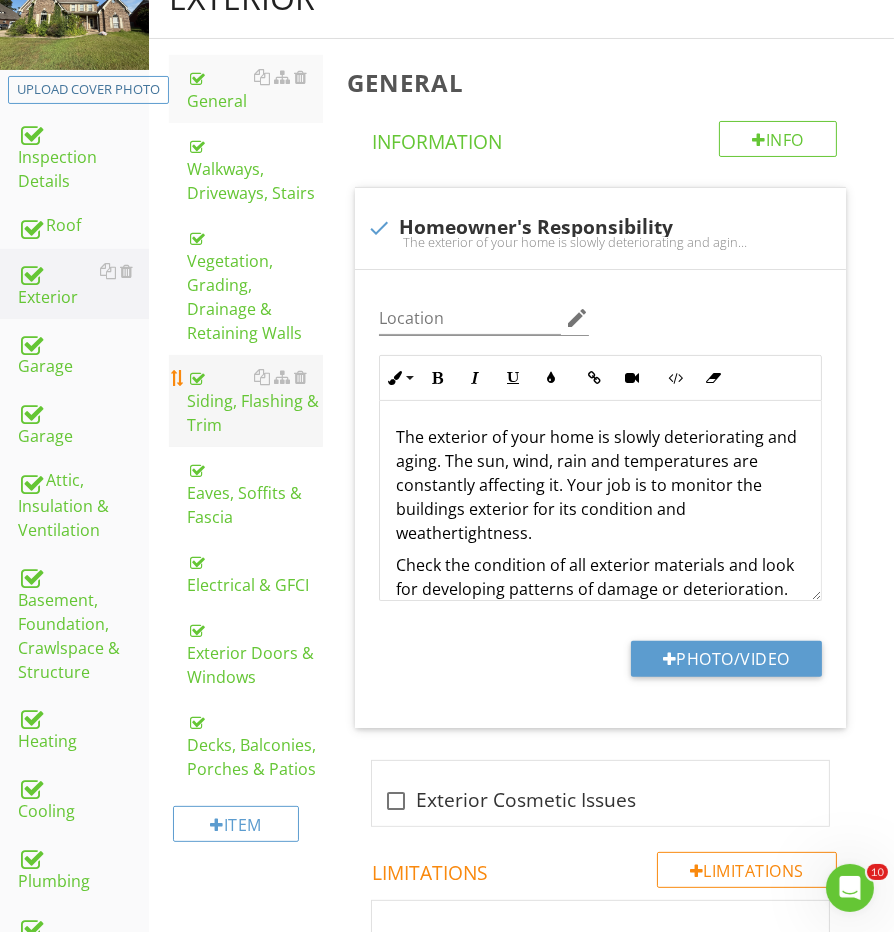 click on "Siding, Flashing & Trim" at bounding box center (255, 401) 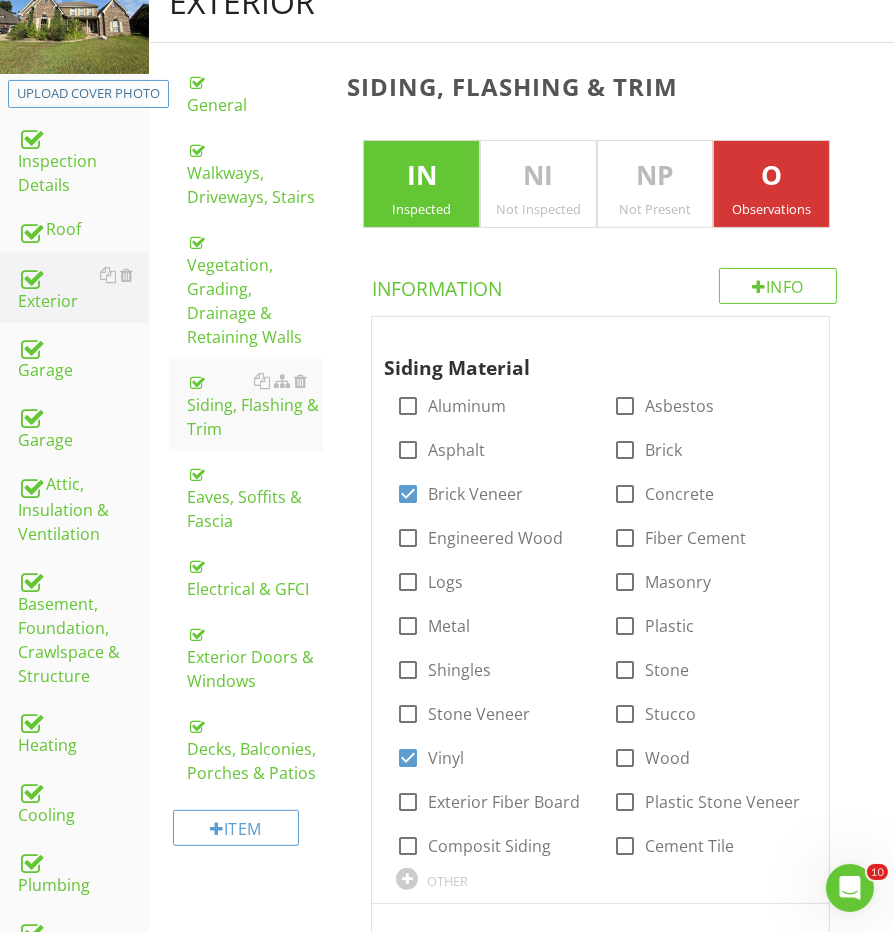 scroll, scrollTop: 337, scrollLeft: 0, axis: vertical 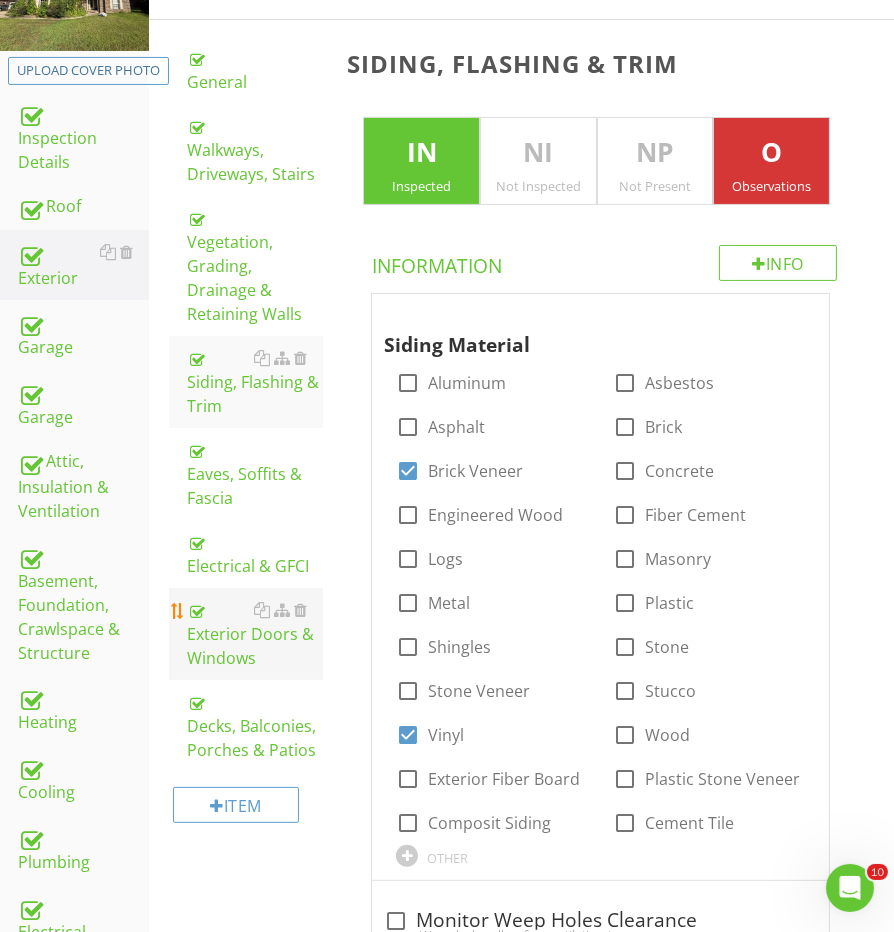 click on "Exterior Doors & Windows" at bounding box center [255, 634] 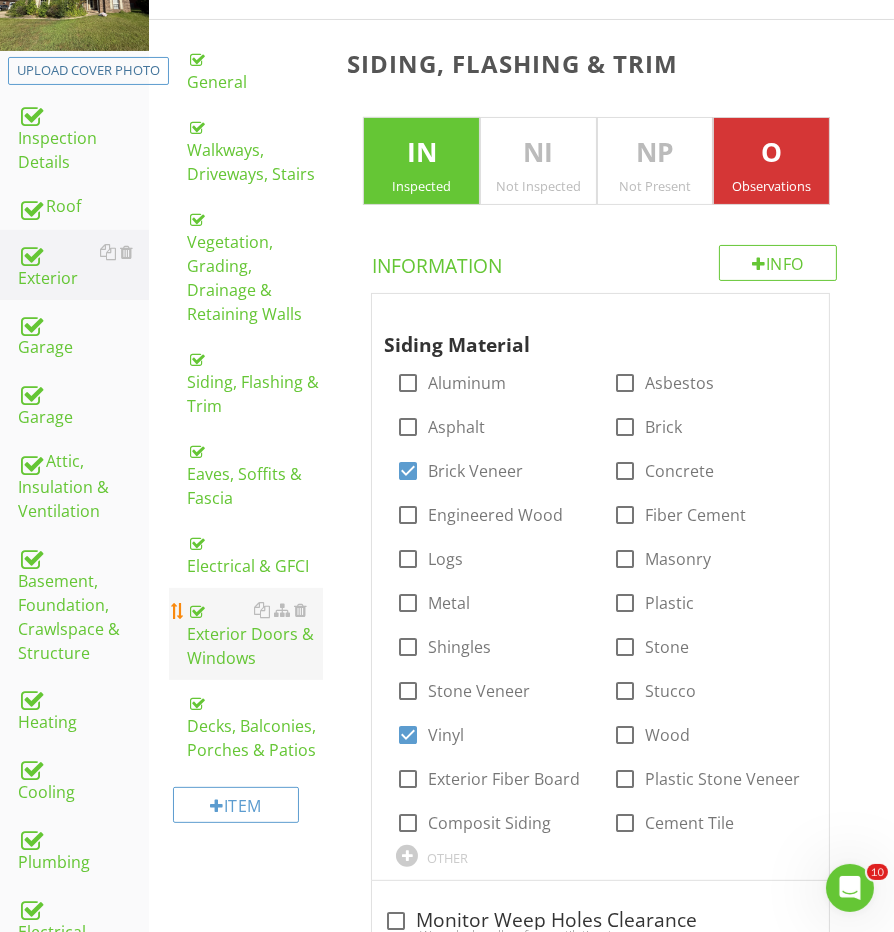 click on "Exterior Doors & Windows" at bounding box center [255, 634] 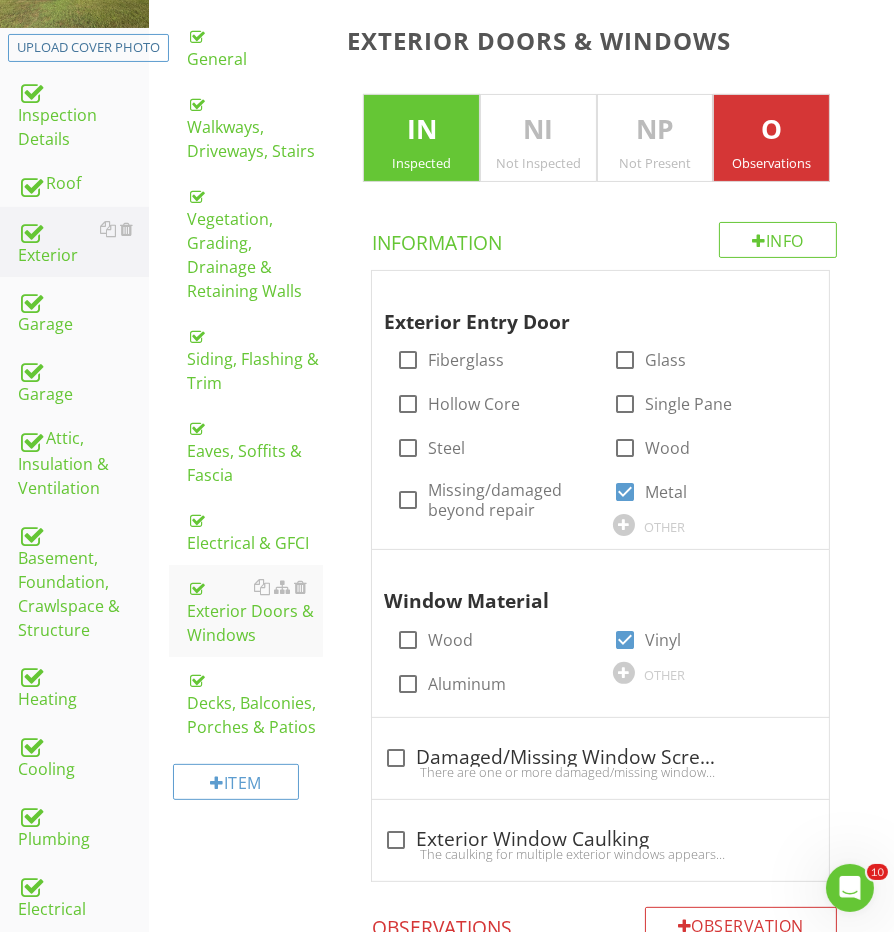 scroll, scrollTop: 328, scrollLeft: 0, axis: vertical 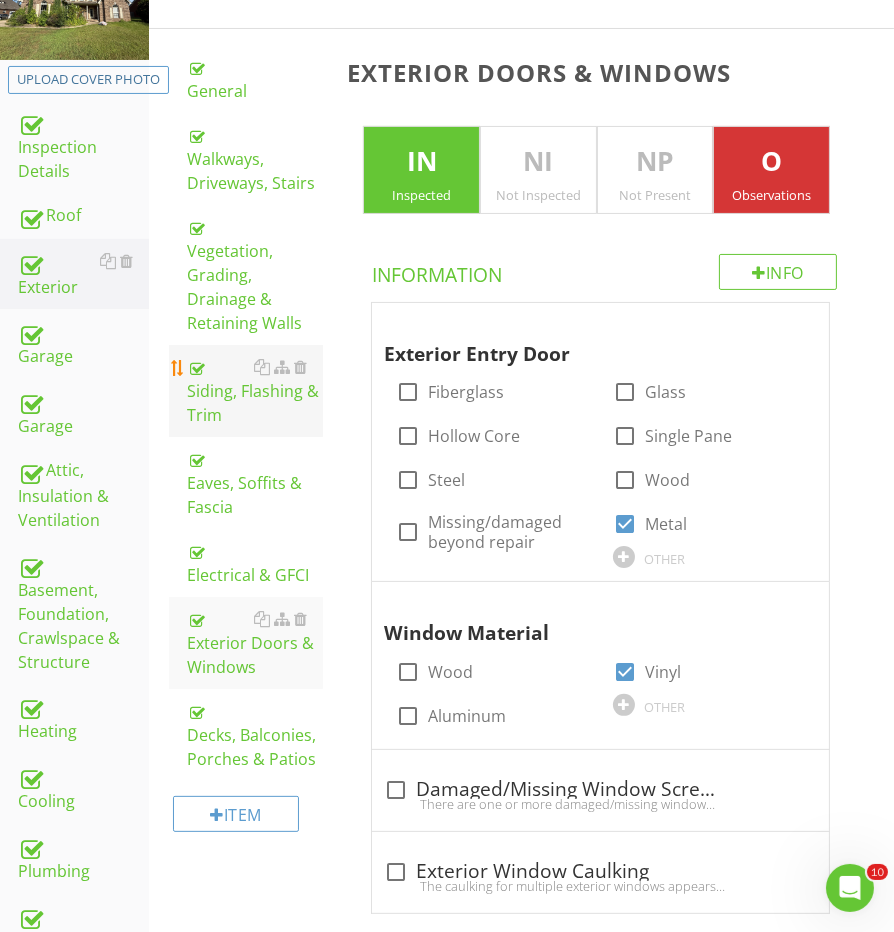 click on "Siding, Flashing & Trim" at bounding box center (255, 391) 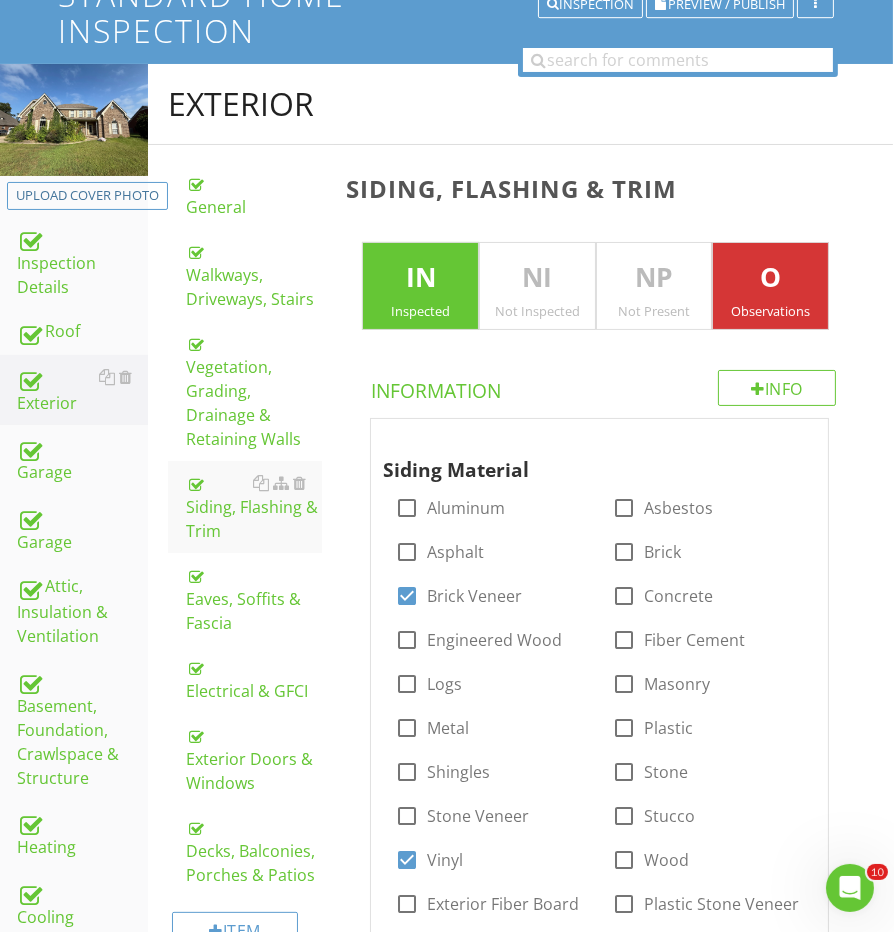 scroll, scrollTop: 335, scrollLeft: 1, axis: both 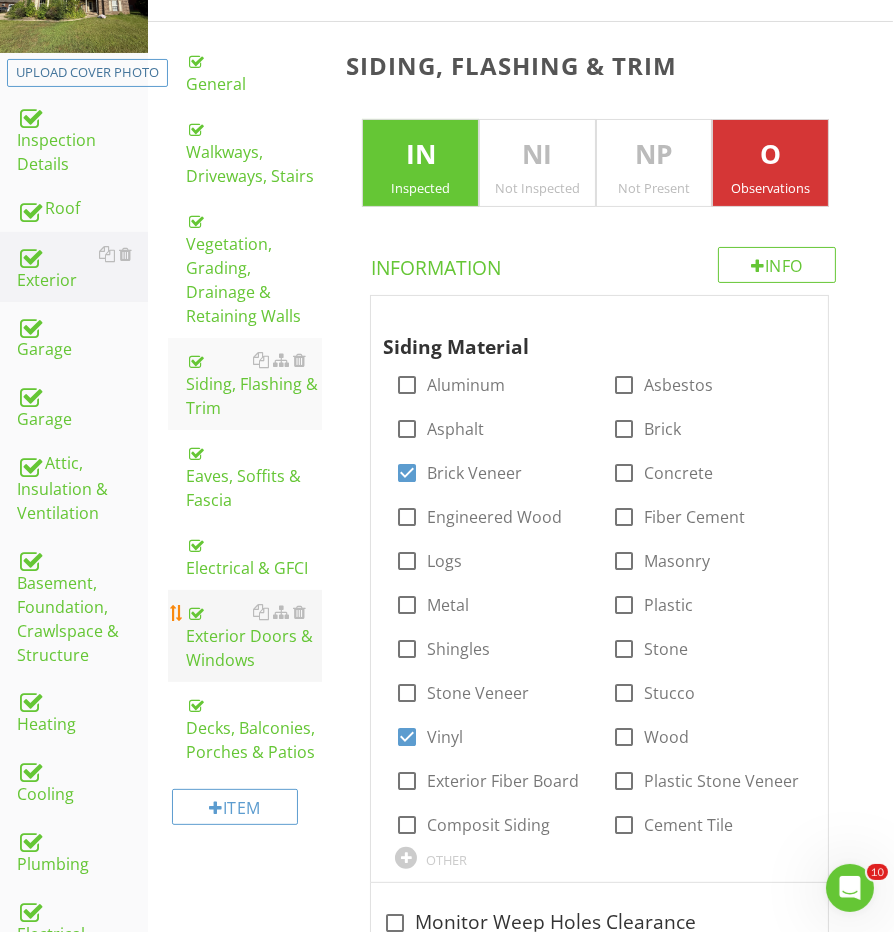 click on "Exterior Doors & Windows" at bounding box center (254, 636) 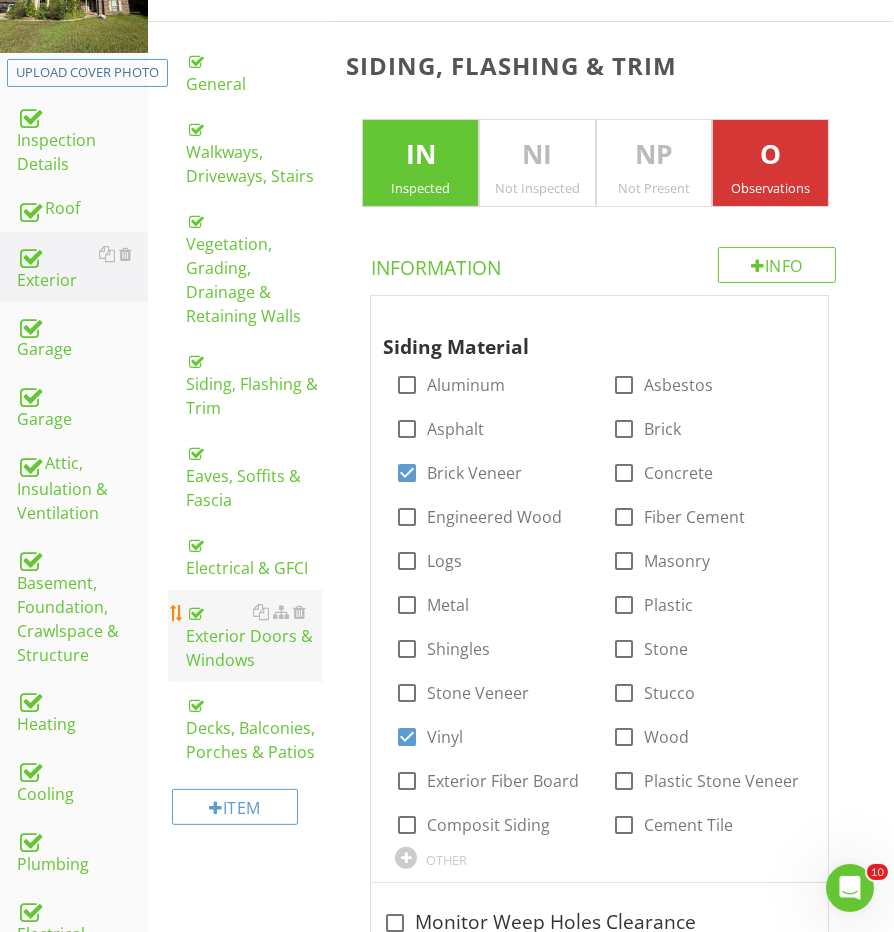 click on "Exterior Doors & Windows" at bounding box center (254, 636) 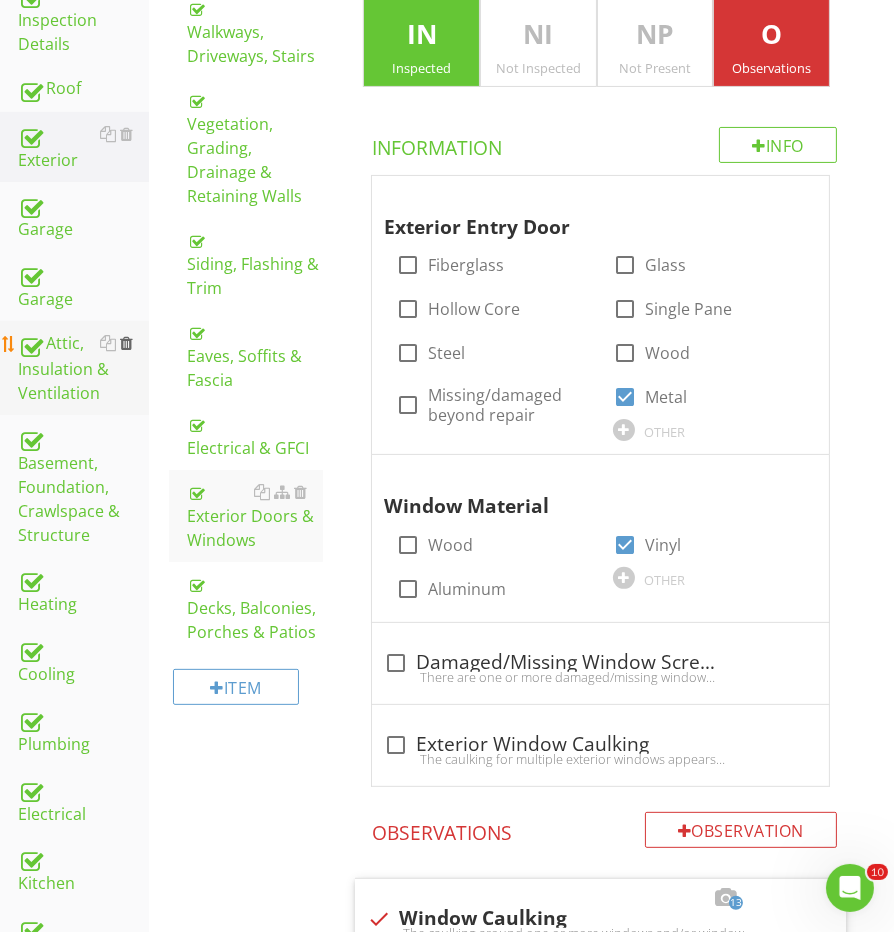 scroll, scrollTop: 360, scrollLeft: 0, axis: vertical 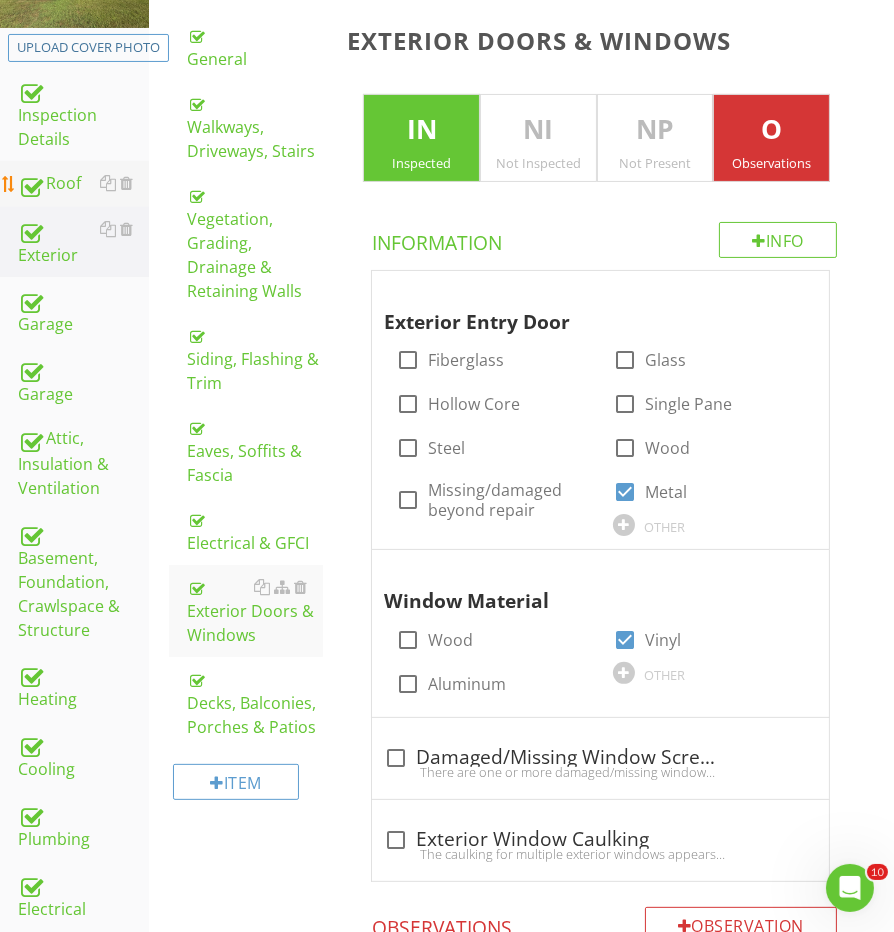 click at bounding box center (30, 185) 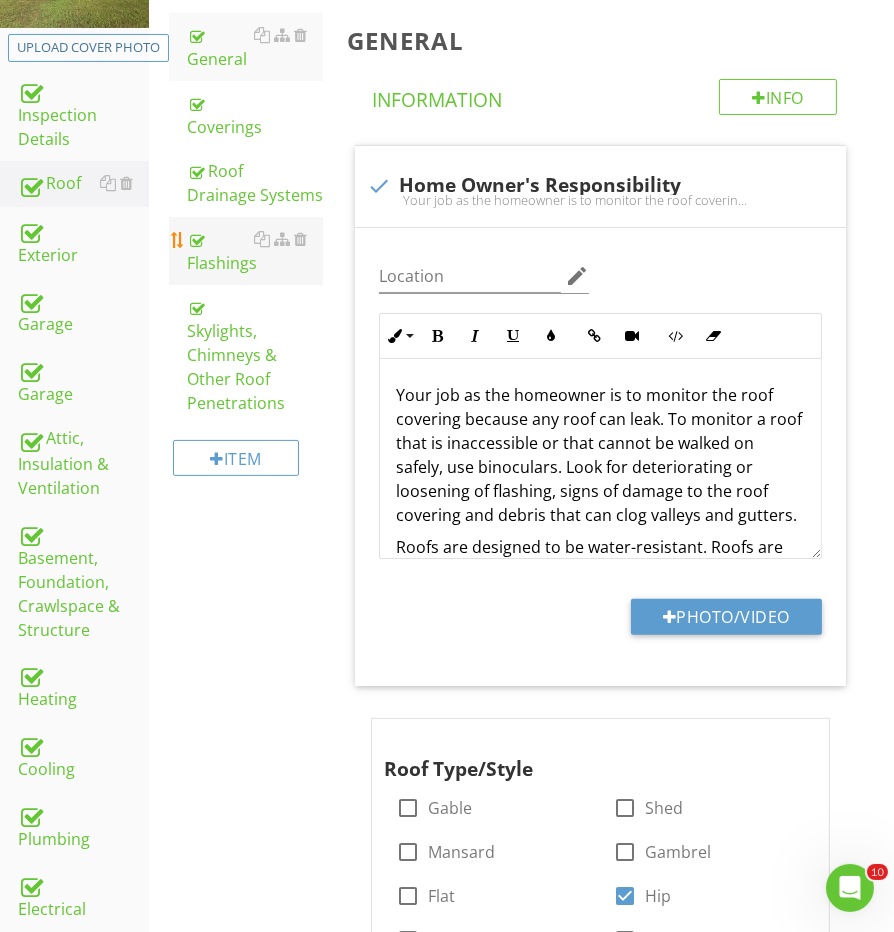 click on "Flashings" at bounding box center (255, 251) 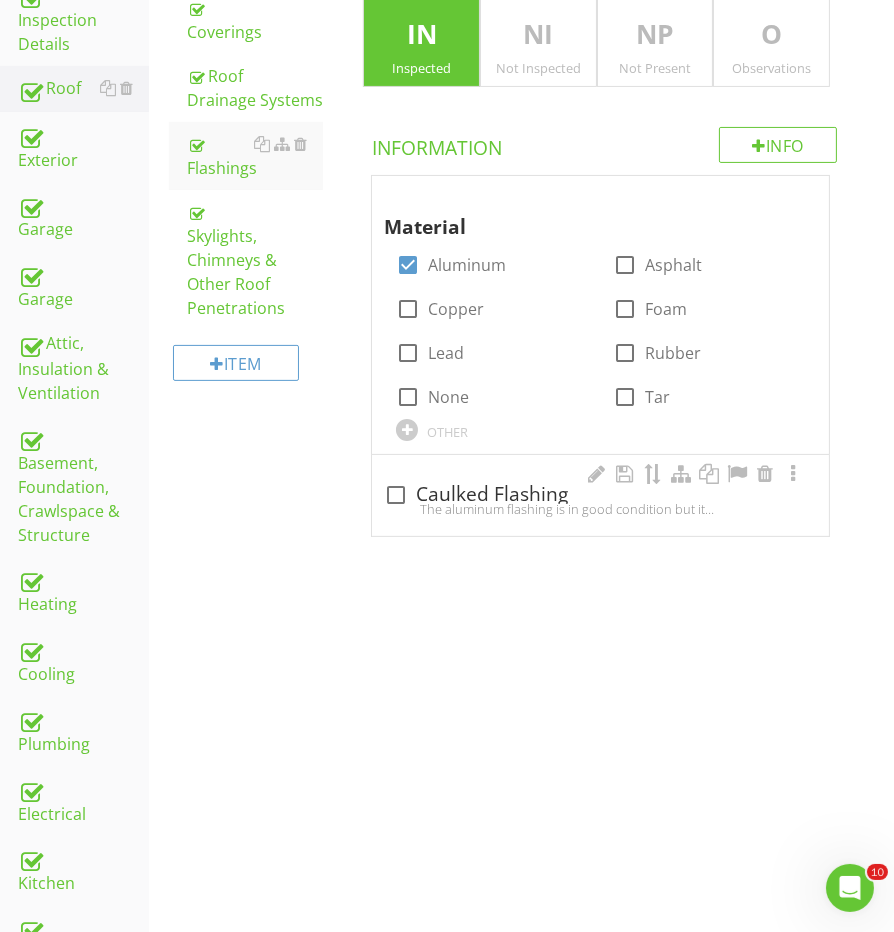 click on "check_box_outline_blank
Caulked Flashing
The aluminum flashing is in good condition but it should be noted that the caulking will deteriorate over time and will need to be replaced. Recommend yearly evaluation and replacement when the caulk shrinks and cracks to prevent water intrusion." at bounding box center [600, 495] 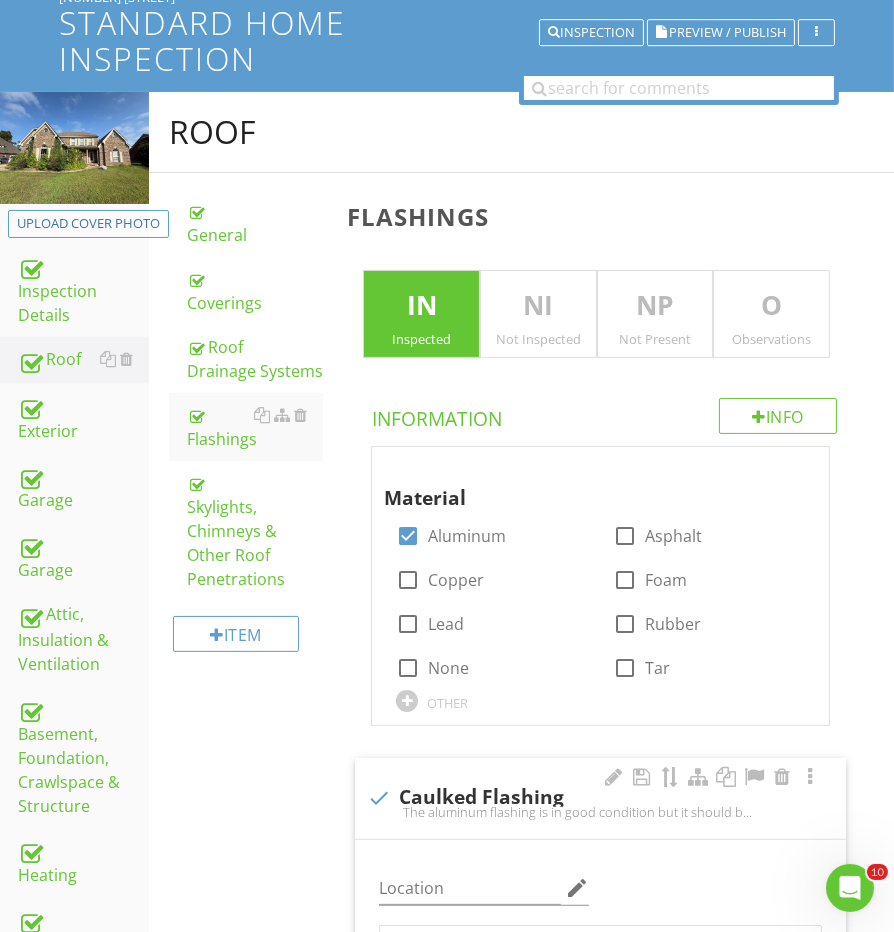 scroll, scrollTop: 189, scrollLeft: 0, axis: vertical 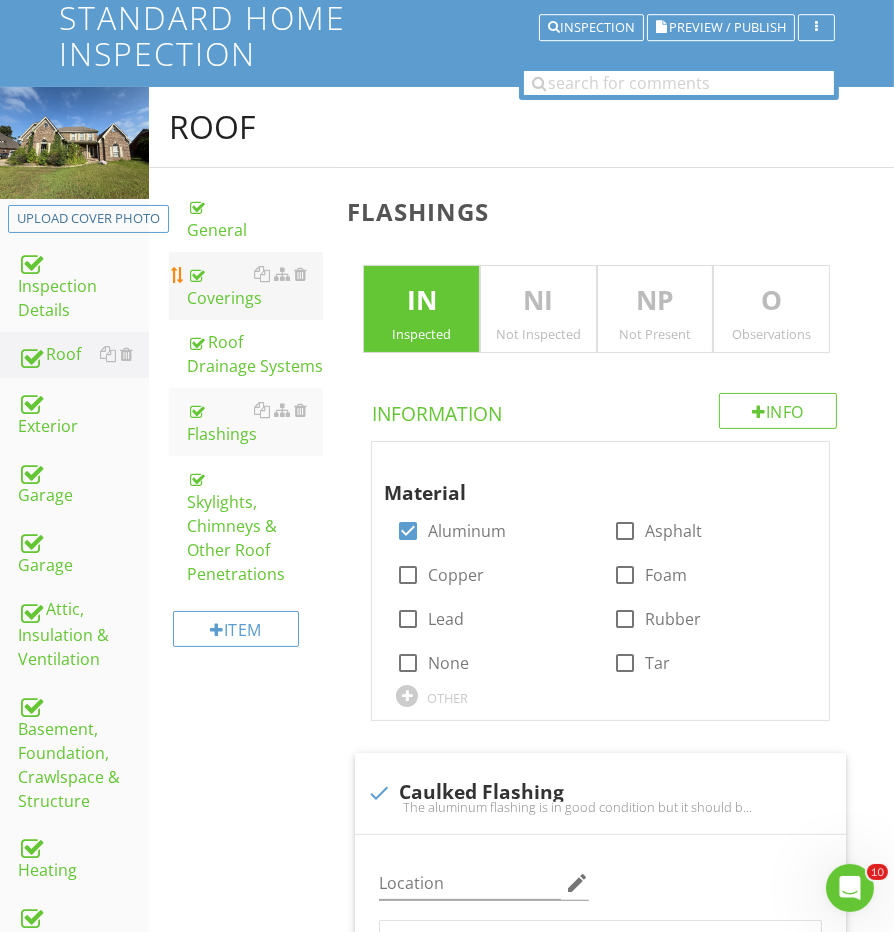 click on "Coverings" at bounding box center [255, 286] 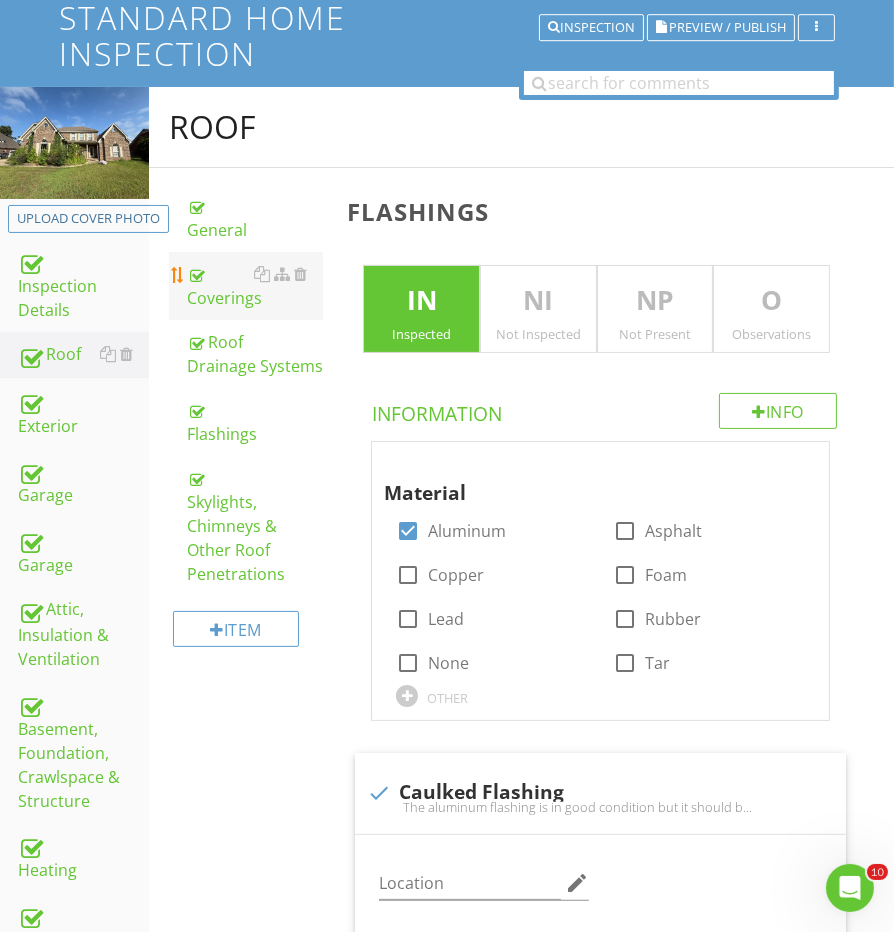 click on "Coverings" at bounding box center [255, 286] 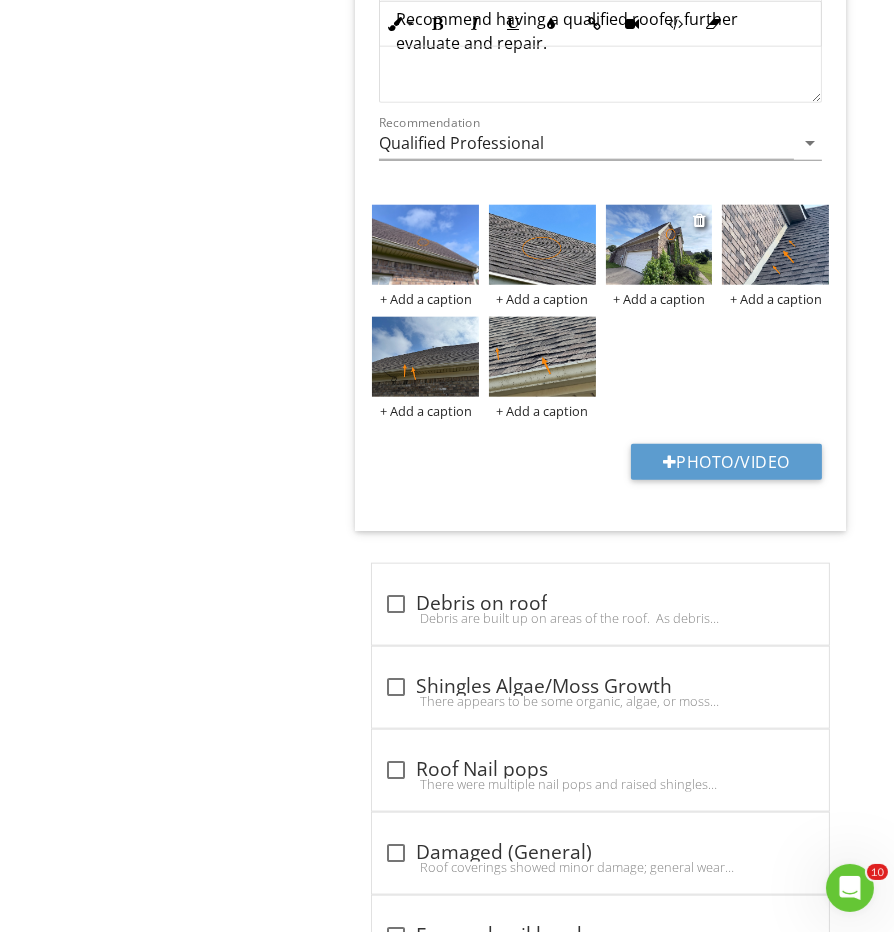 scroll, scrollTop: 1891, scrollLeft: 0, axis: vertical 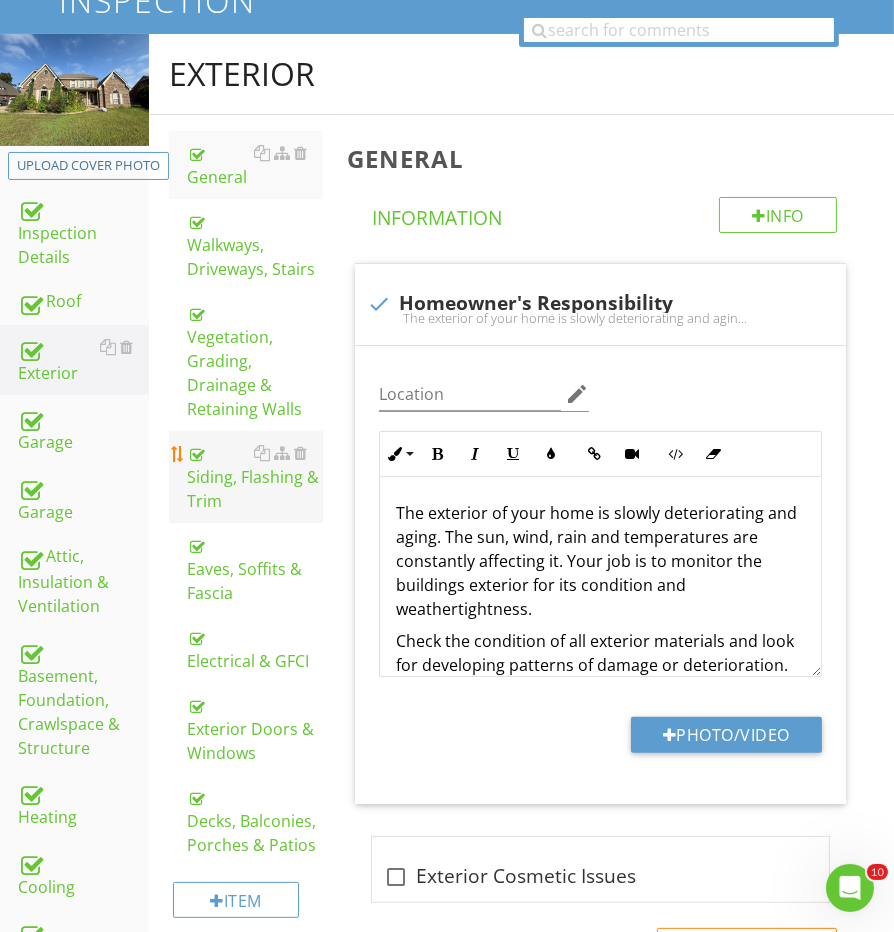click on "Siding, Flashing & Trim" at bounding box center [255, 477] 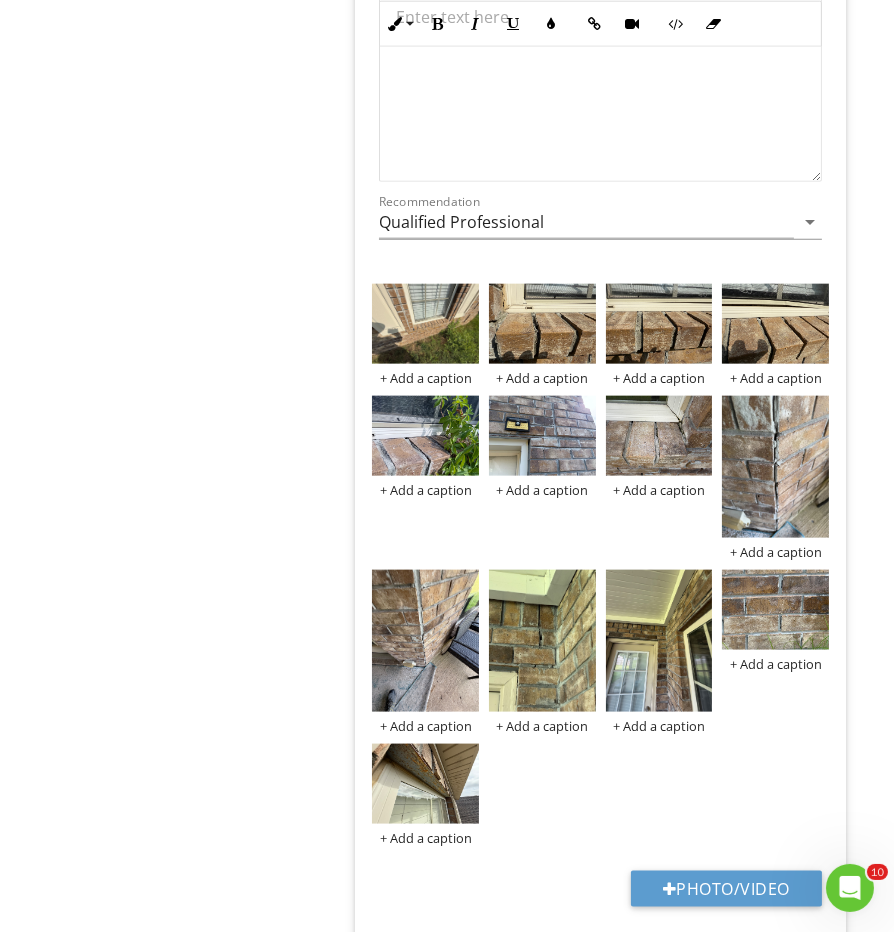 scroll, scrollTop: 10001, scrollLeft: 0, axis: vertical 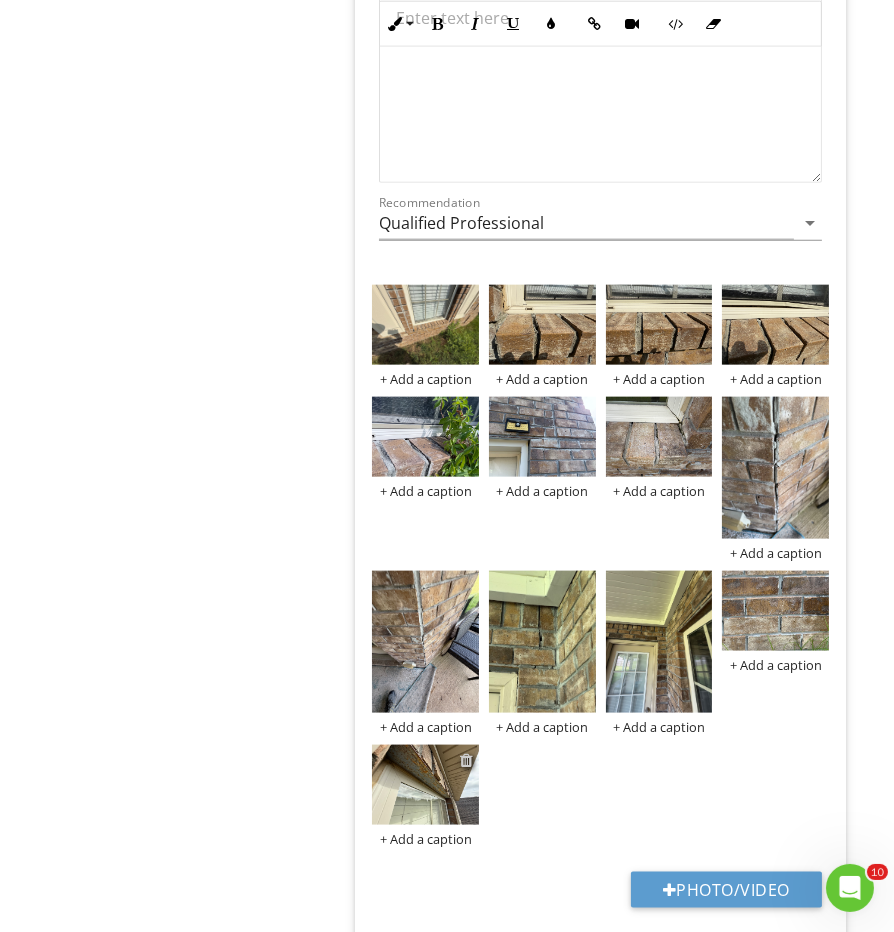 click at bounding box center (466, 760) 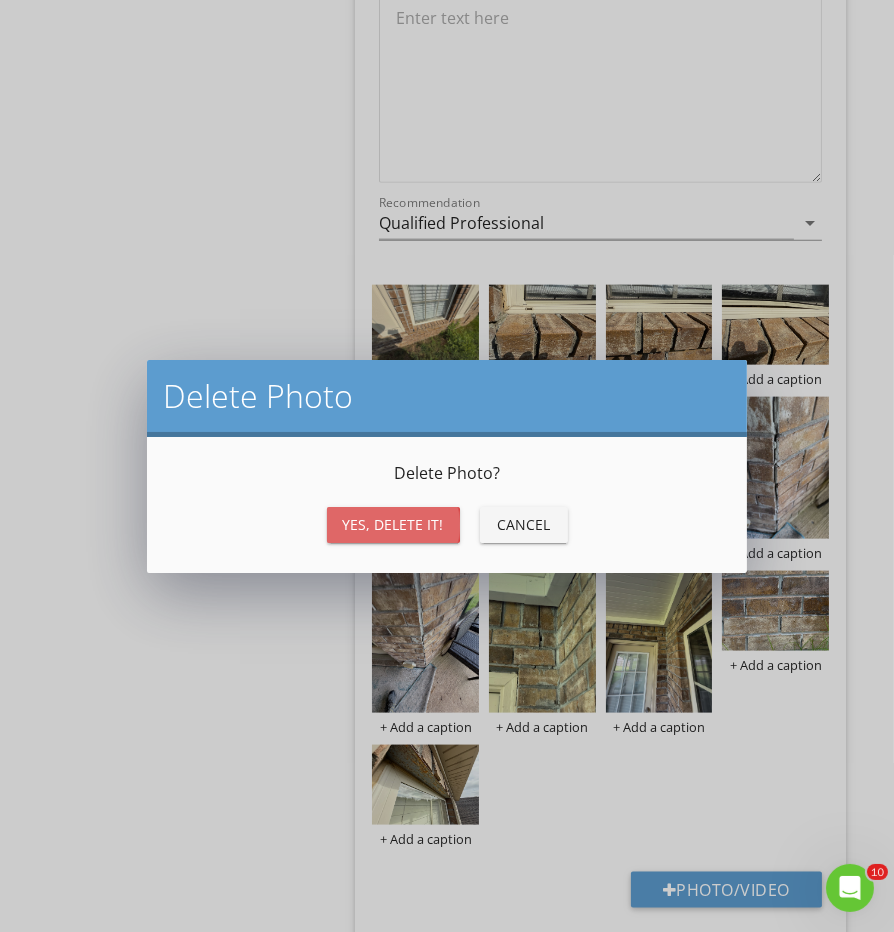 click on "Yes, Delete it!" at bounding box center (393, 524) 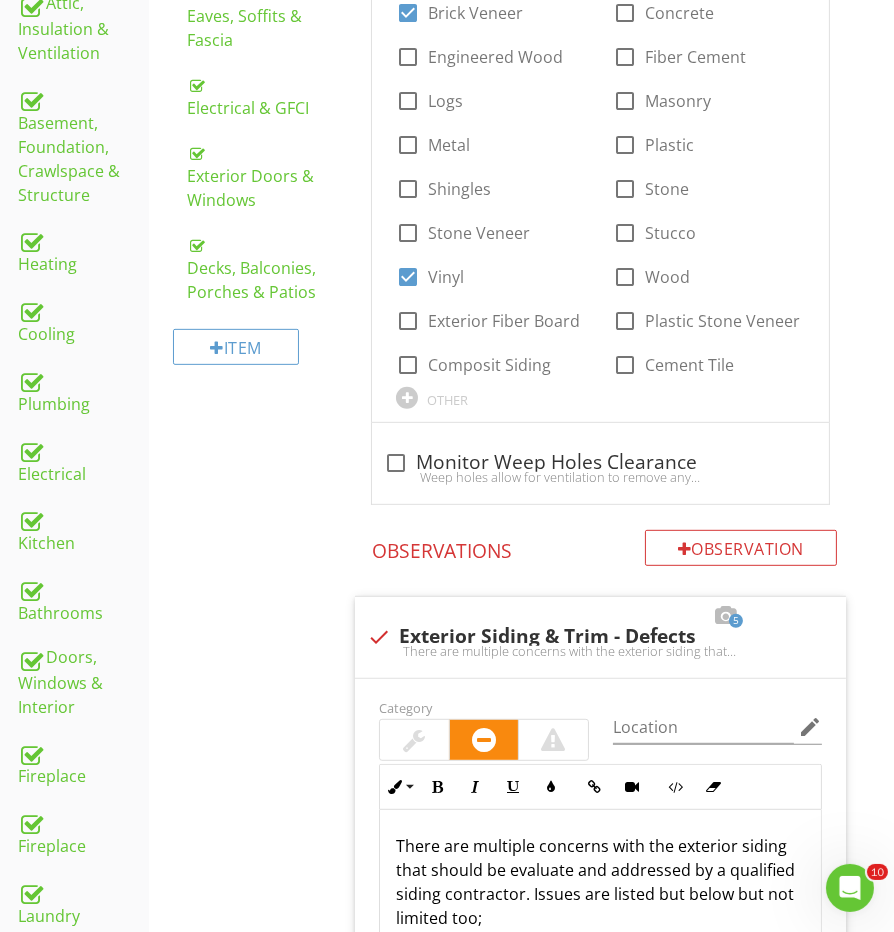 scroll, scrollTop: 185, scrollLeft: 0, axis: vertical 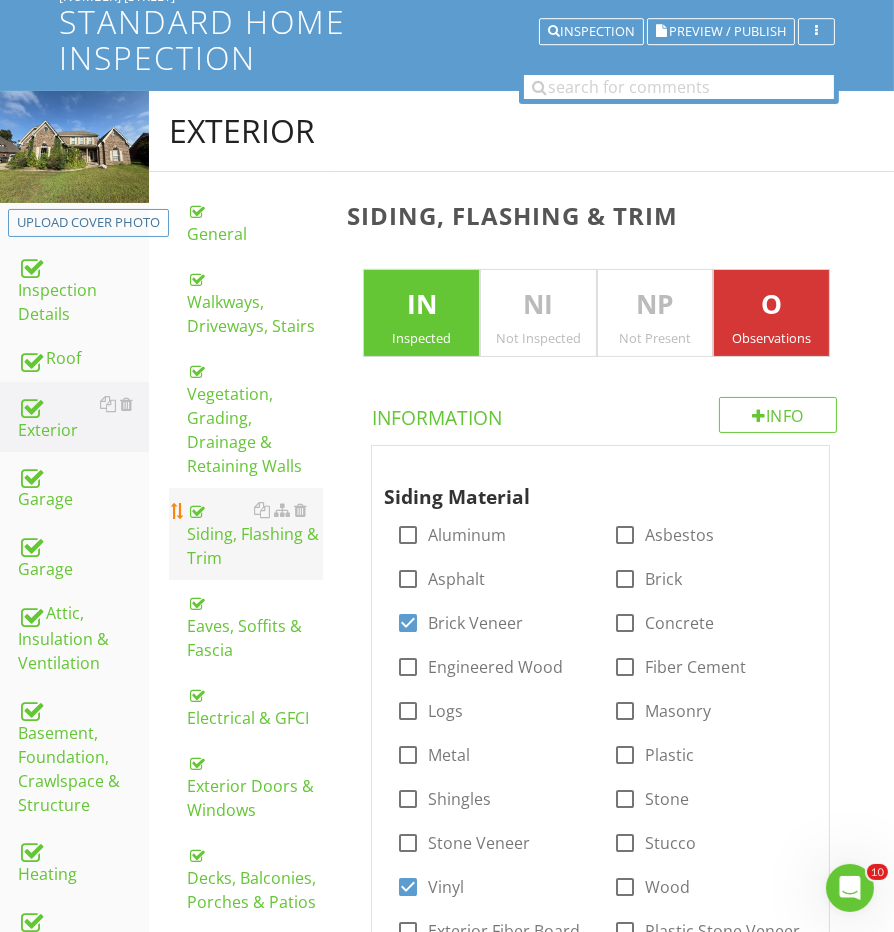 click on "Siding, Flashing & Trim" at bounding box center [255, 534] 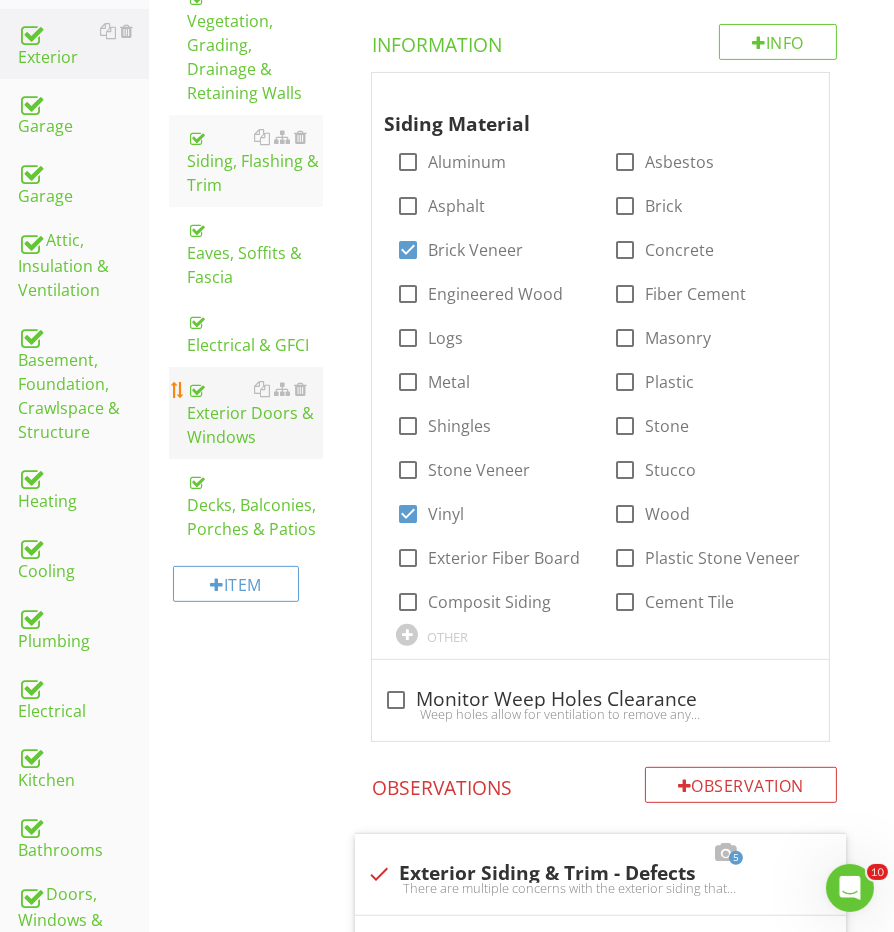 click on "Exterior Doors & Windows" at bounding box center (255, 413) 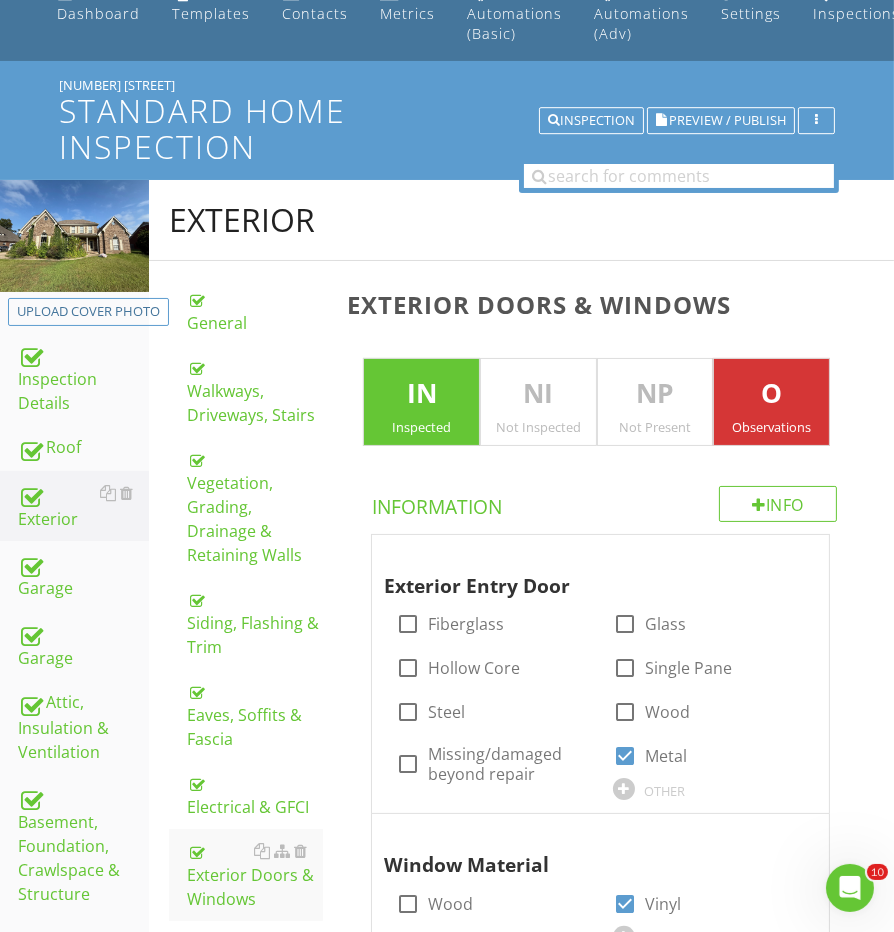 scroll, scrollTop: 57, scrollLeft: 0, axis: vertical 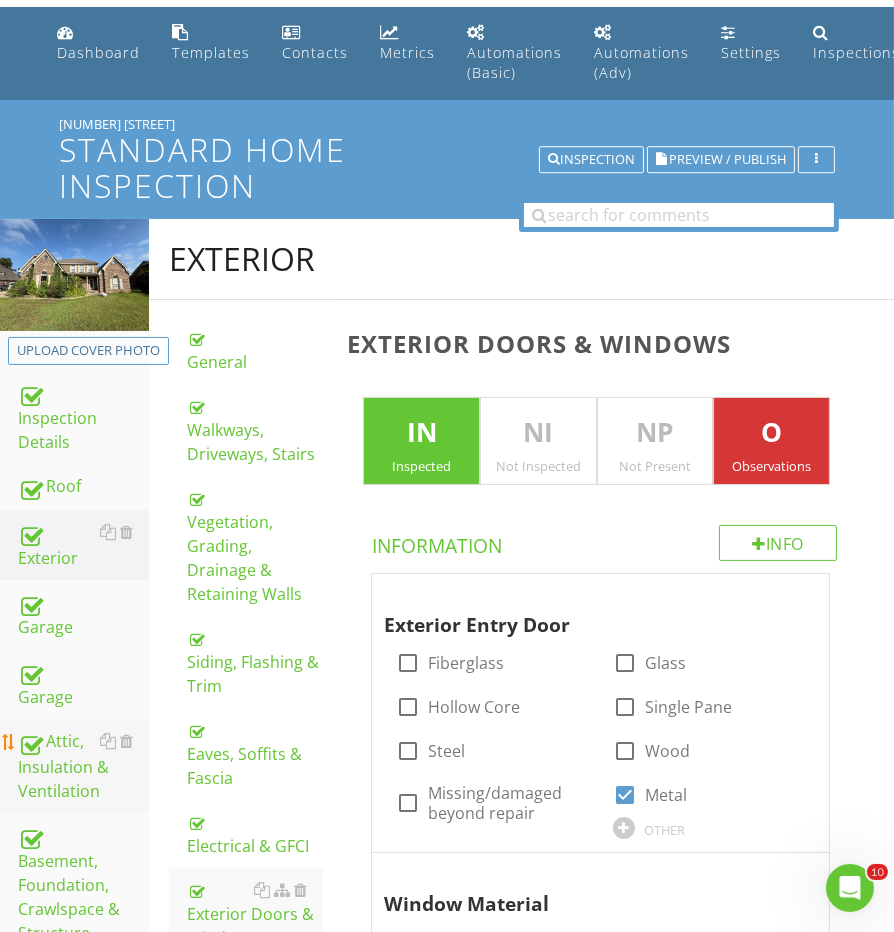 click on "Attic, Insulation & Ventilation" at bounding box center (83, 766) 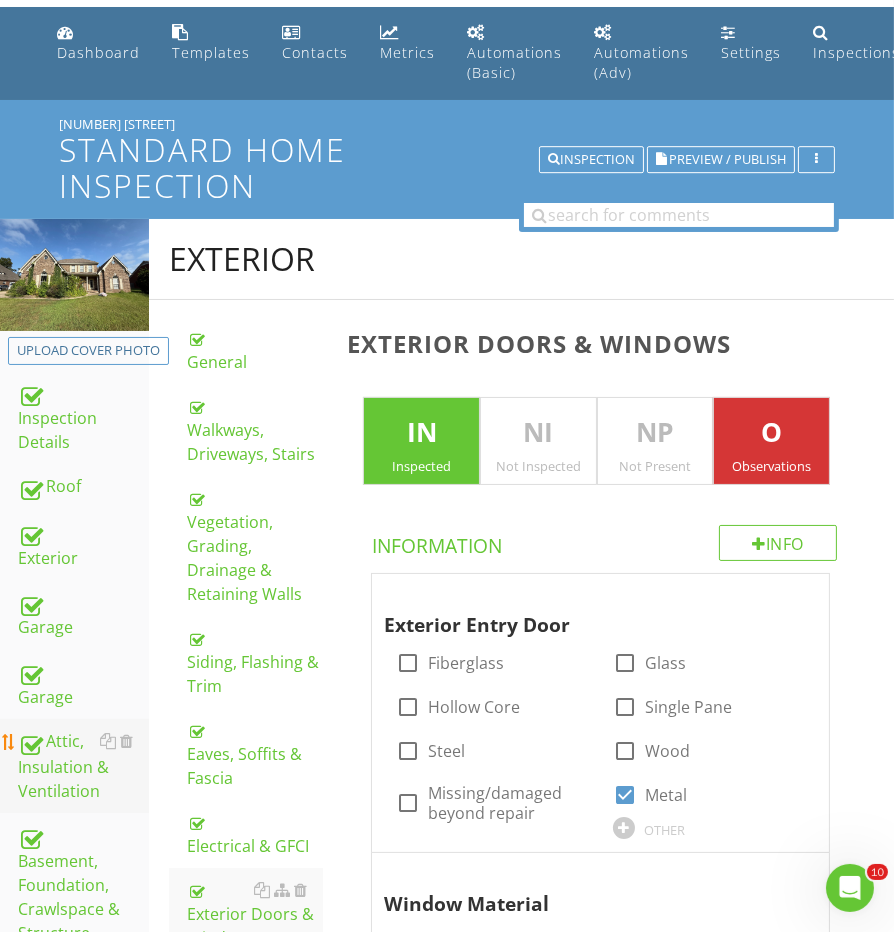 click on "Attic, Insulation & Ventilation" at bounding box center (83, 766) 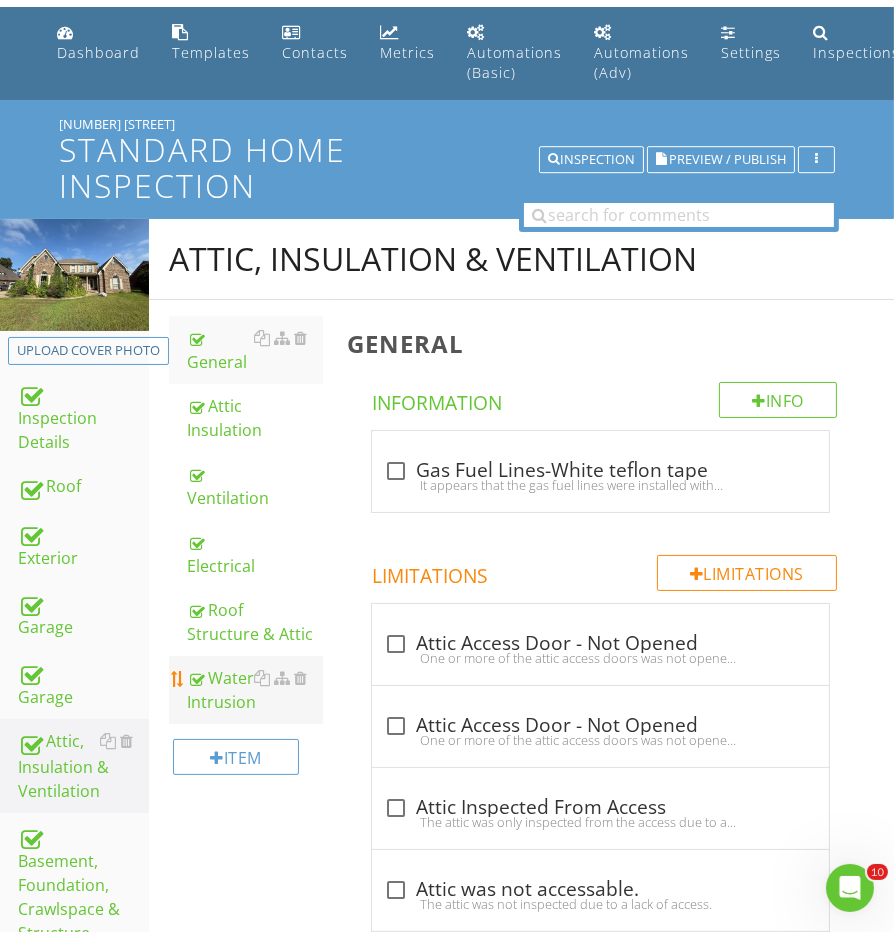 scroll, scrollTop: 112, scrollLeft: 0, axis: vertical 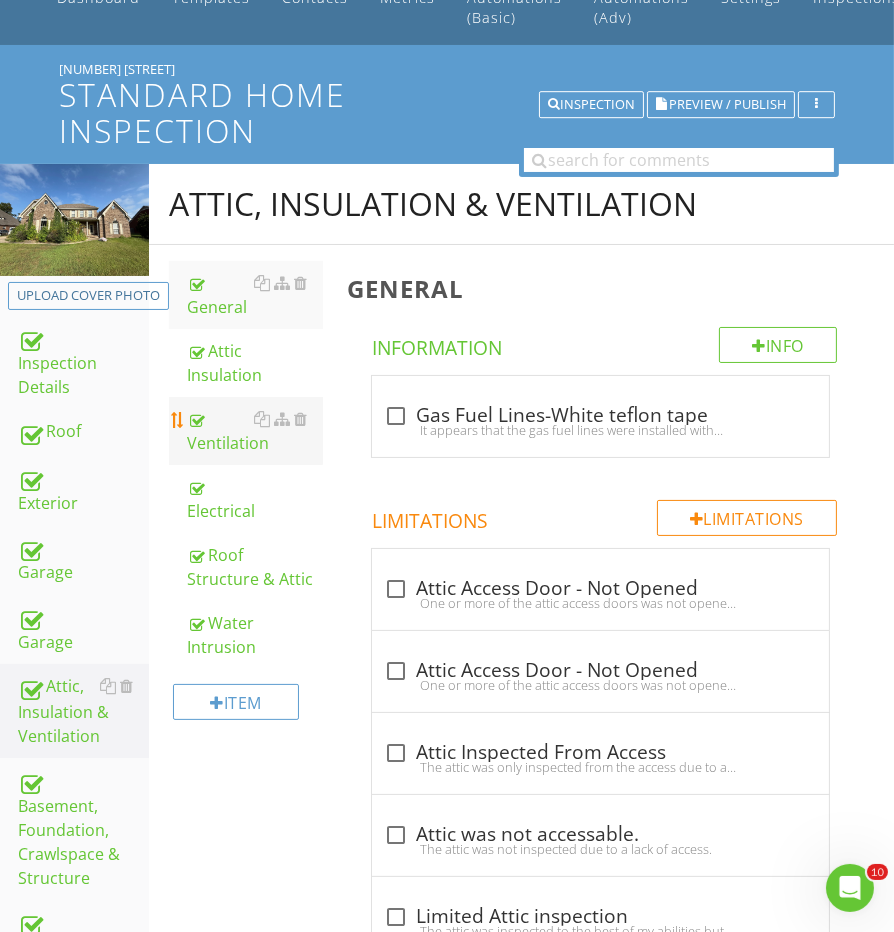 click on "Ventilation" at bounding box center (255, 431) 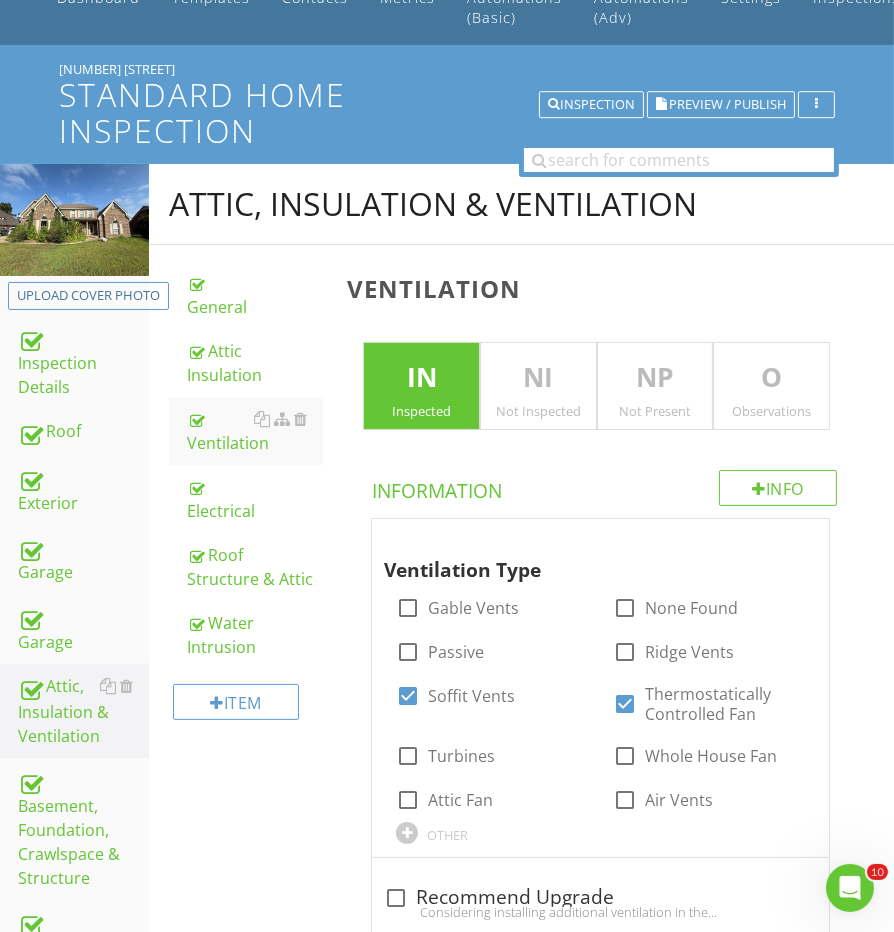 click on "Observations" at bounding box center (771, 411) 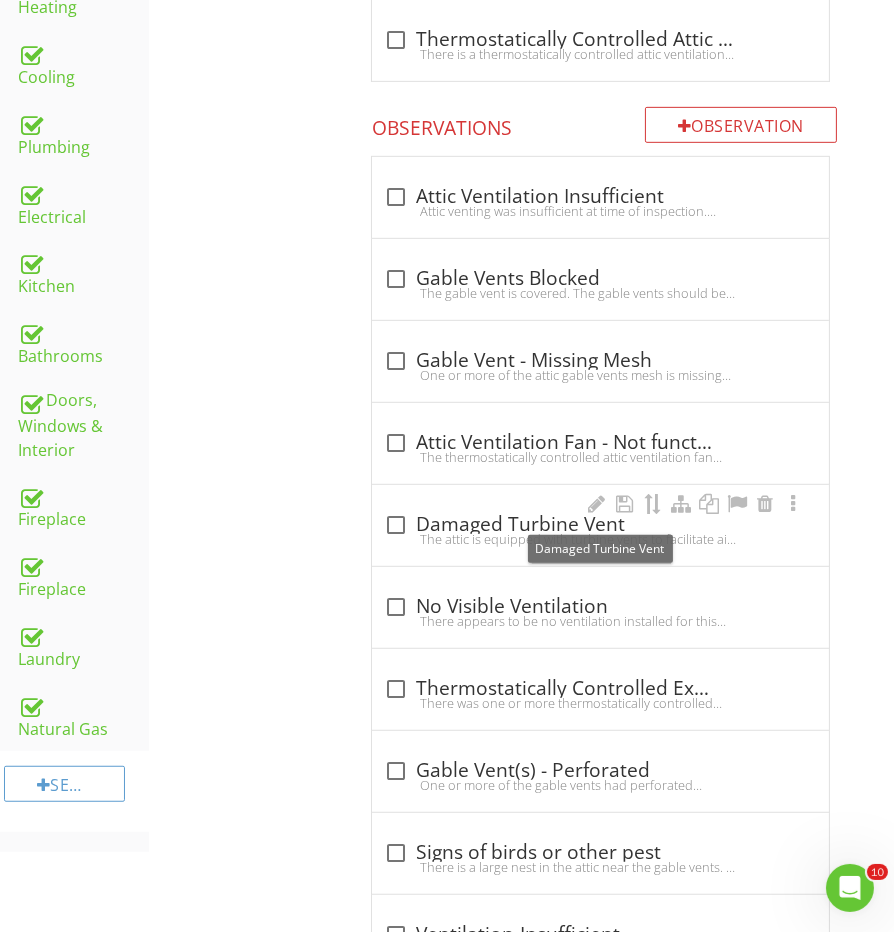 scroll, scrollTop: 1152, scrollLeft: 0, axis: vertical 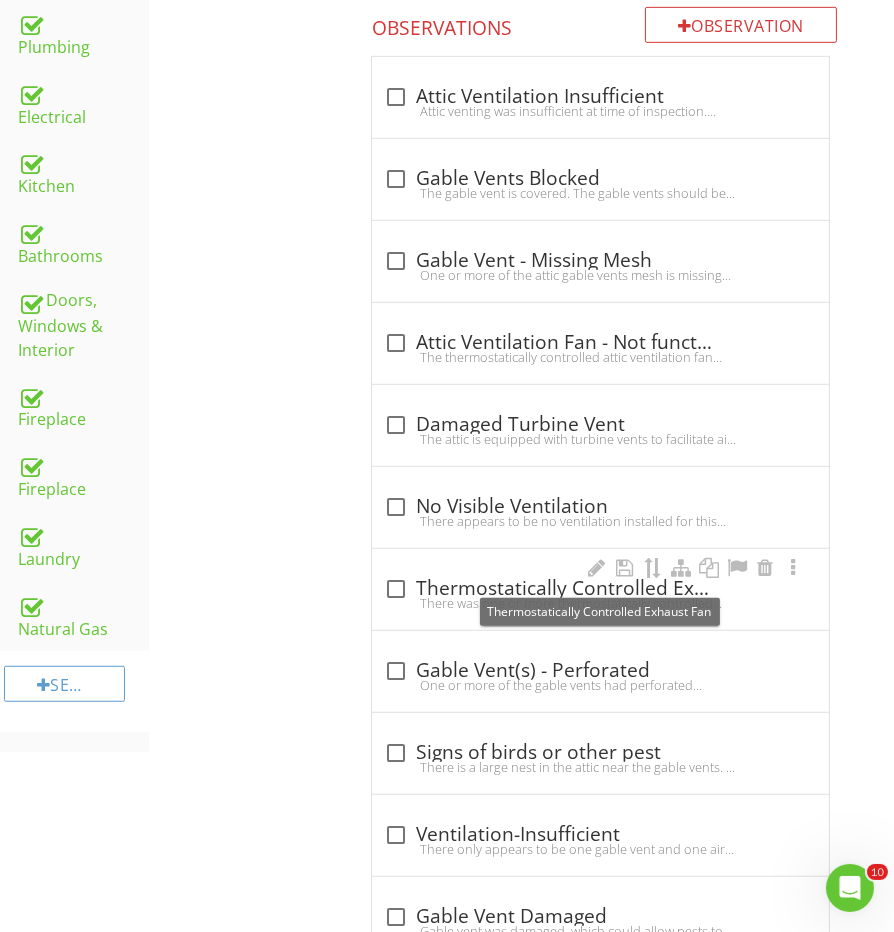 click on "check_box_outline_blank
Thermostatically Controlled Exhaust Fan" at bounding box center [600, 589] 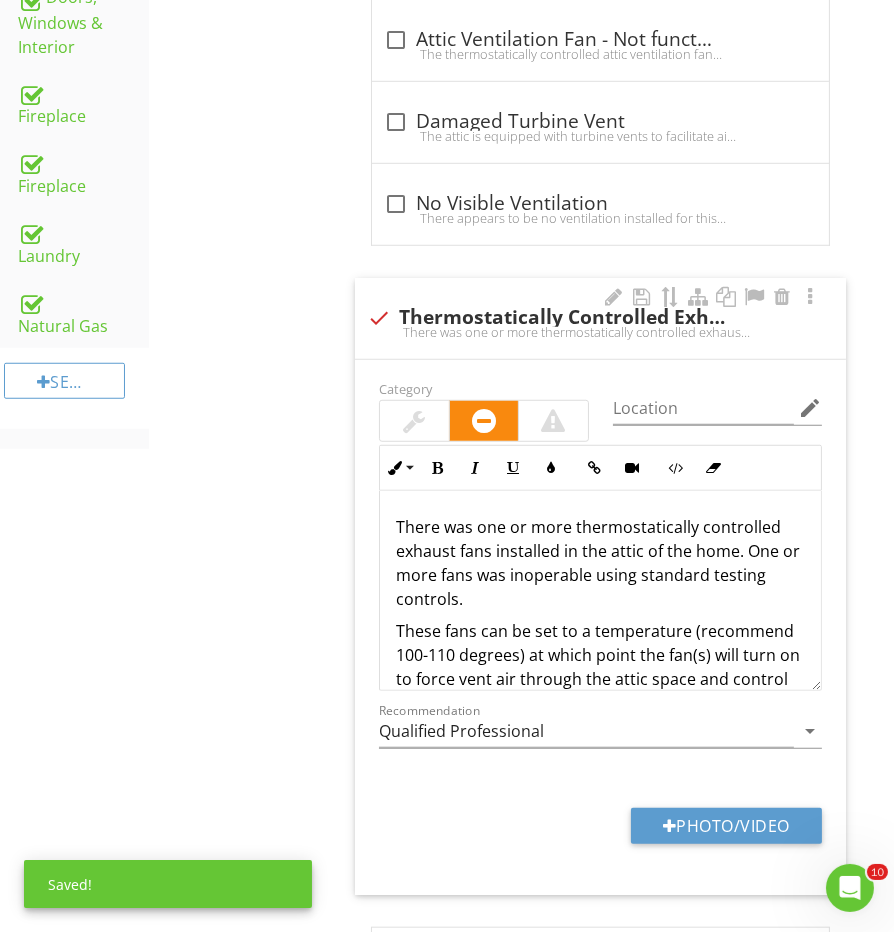 scroll, scrollTop: 1456, scrollLeft: 0, axis: vertical 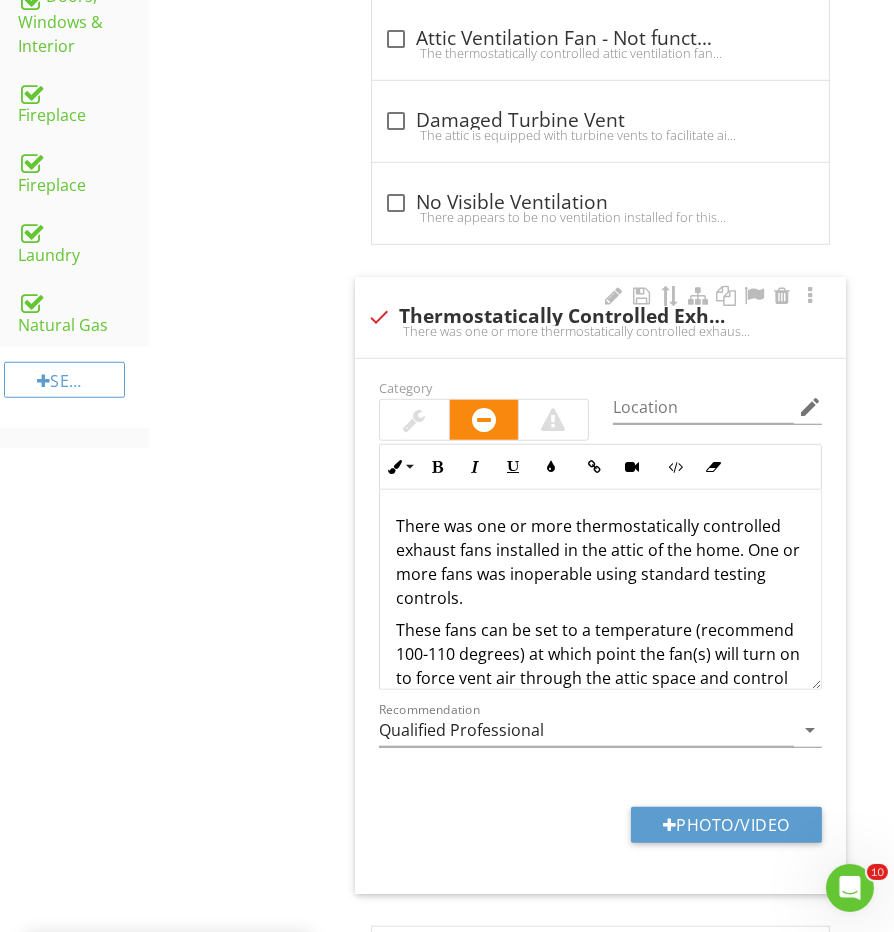 click on "There was one or more thermostatically controlled exhaust fans installed in the attic of the home. One or more fans was inoperable using standard testing controls." at bounding box center (600, 562) 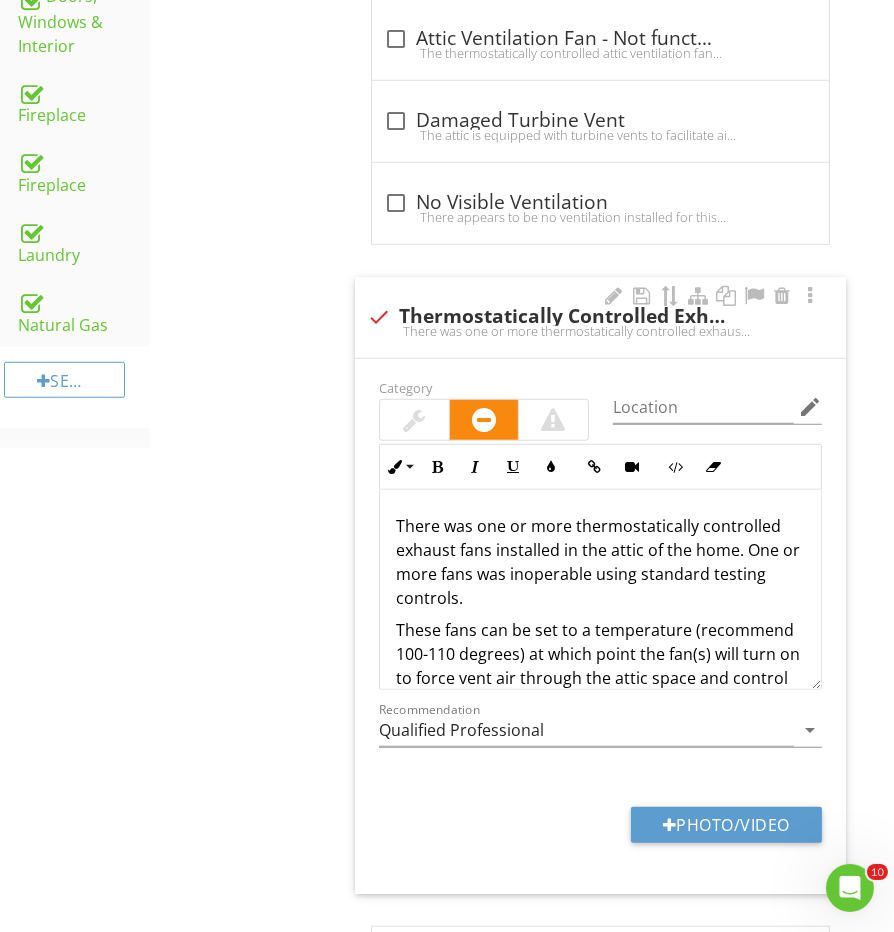 drag, startPoint x: 518, startPoint y: 587, endPoint x: 744, endPoint y: 541, distance: 230.63391 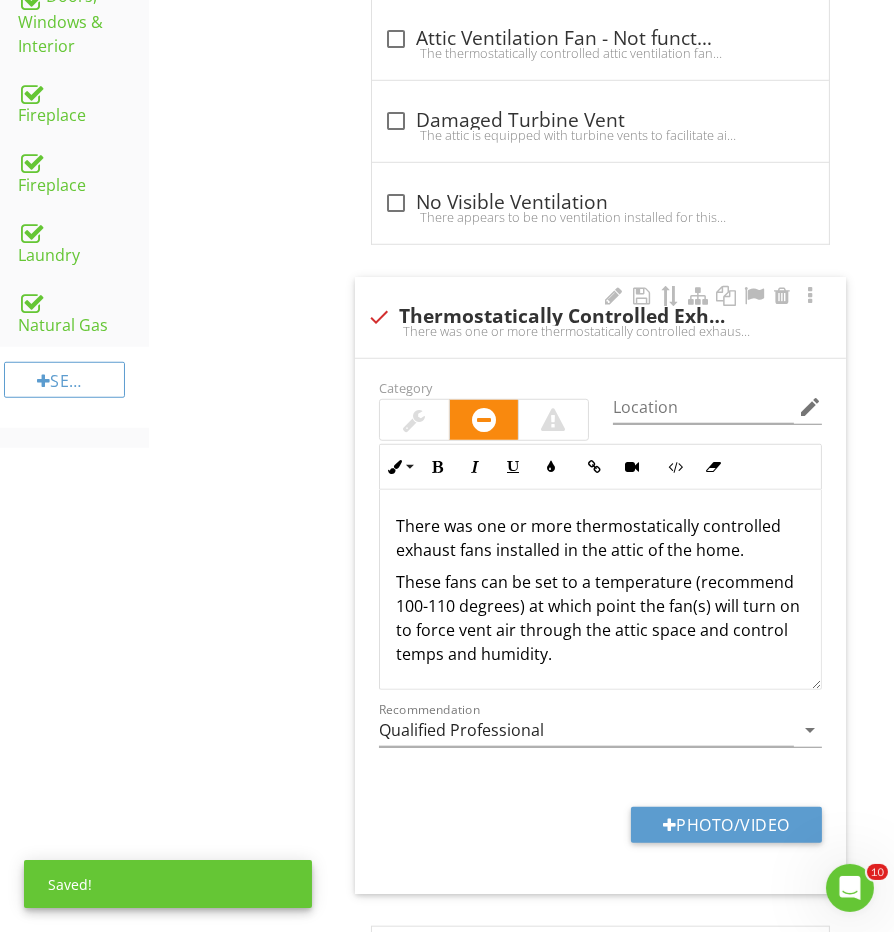 click on "There was one or more thermostatically controlled exhaust fans installed in the attic of the home." at bounding box center [600, 538] 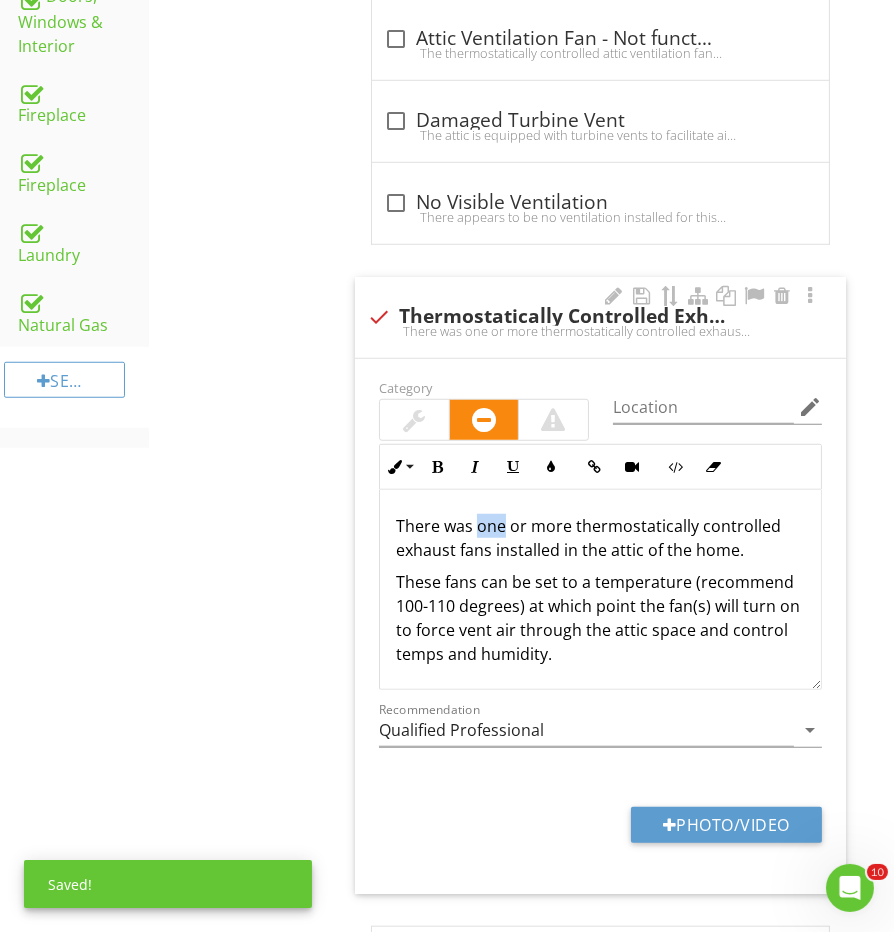 click on "There was one or more thermostatically controlled exhaust fans installed in the attic of the home." at bounding box center (600, 538) 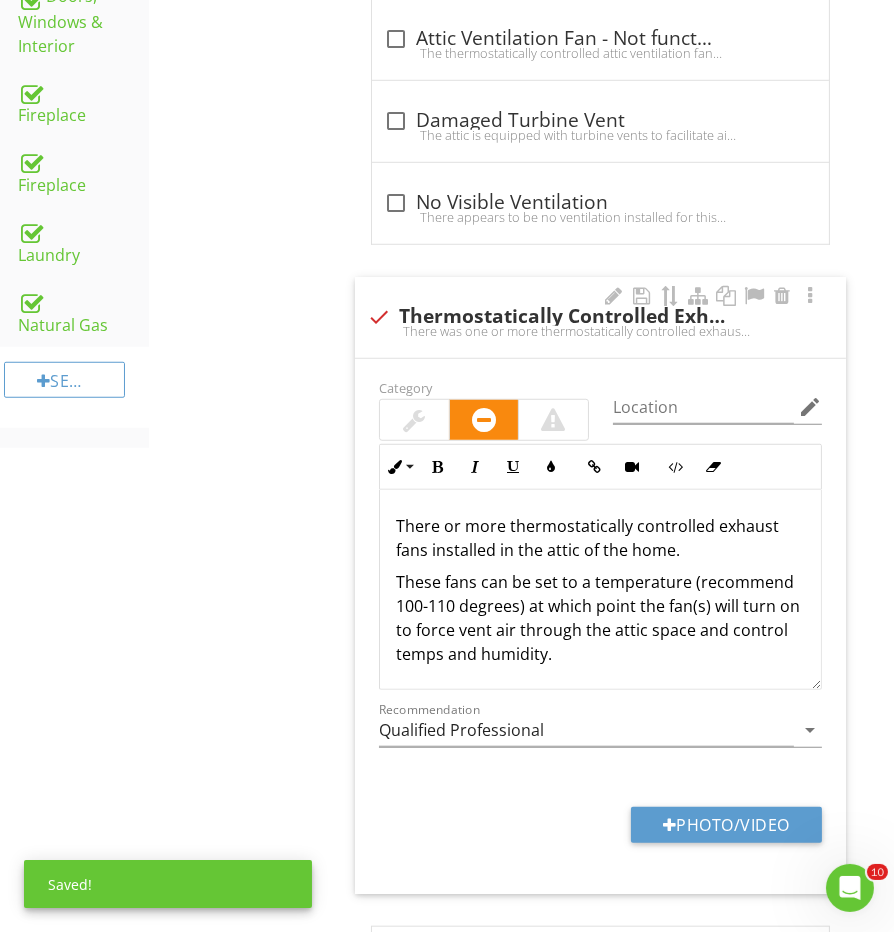 type 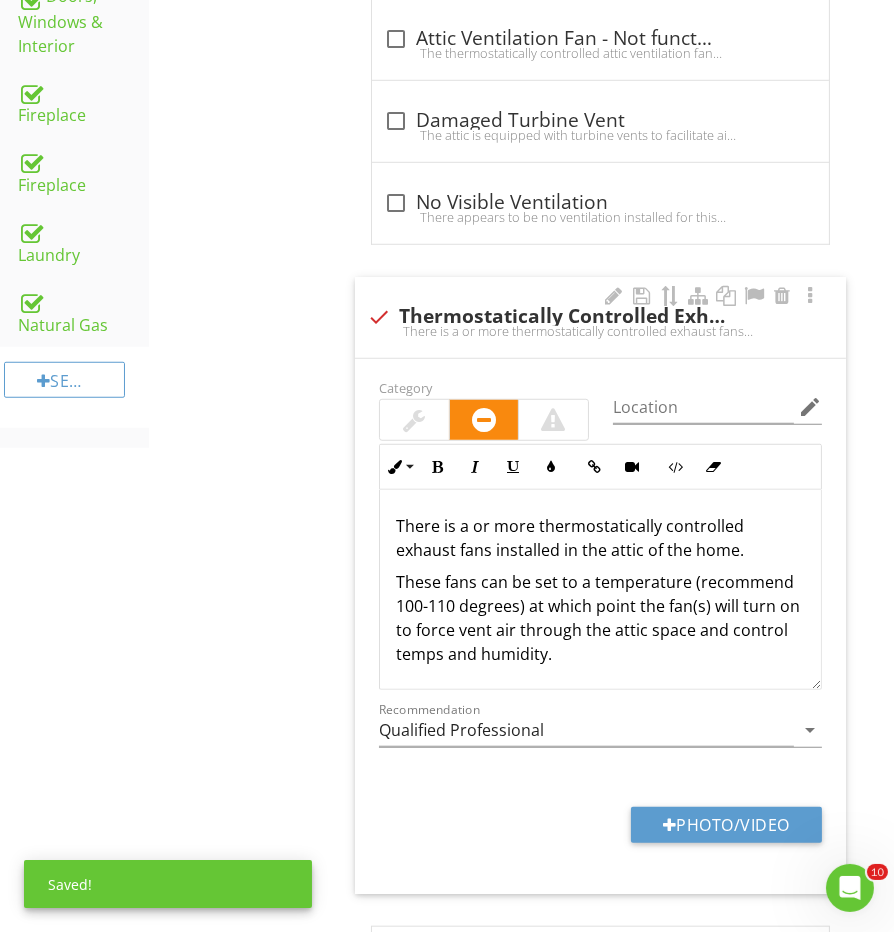 click on "There is a or more thermostatically controlled exhaust fans installed in the attic of the home." at bounding box center (600, 538) 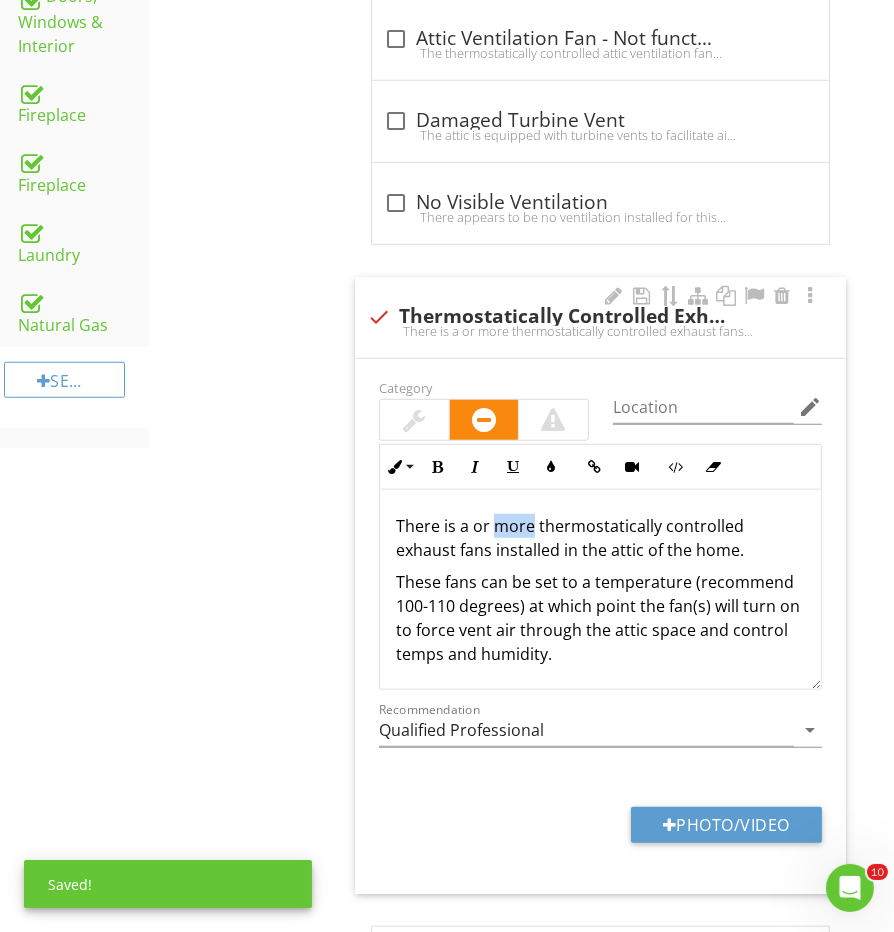 click on "There is a or more thermostatically controlled exhaust fans installed in the attic of the home." at bounding box center (600, 538) 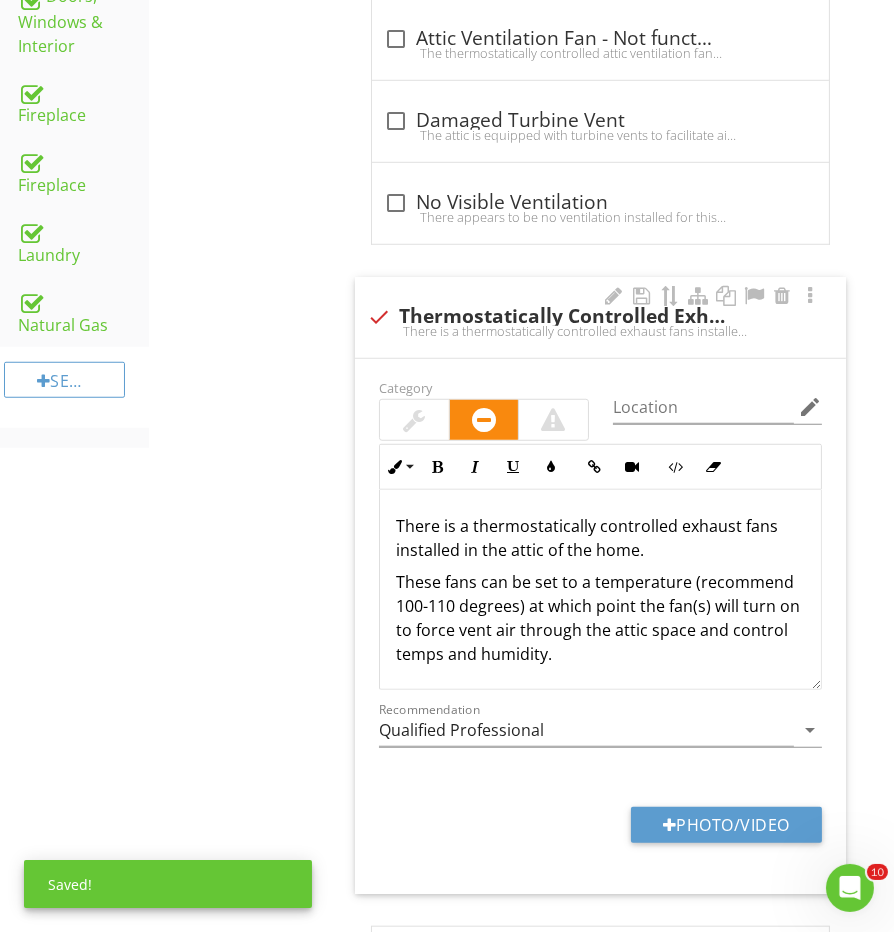 click on "There is a thermostatically controlled exhaust fans installed in the attic of the home." at bounding box center (600, 538) 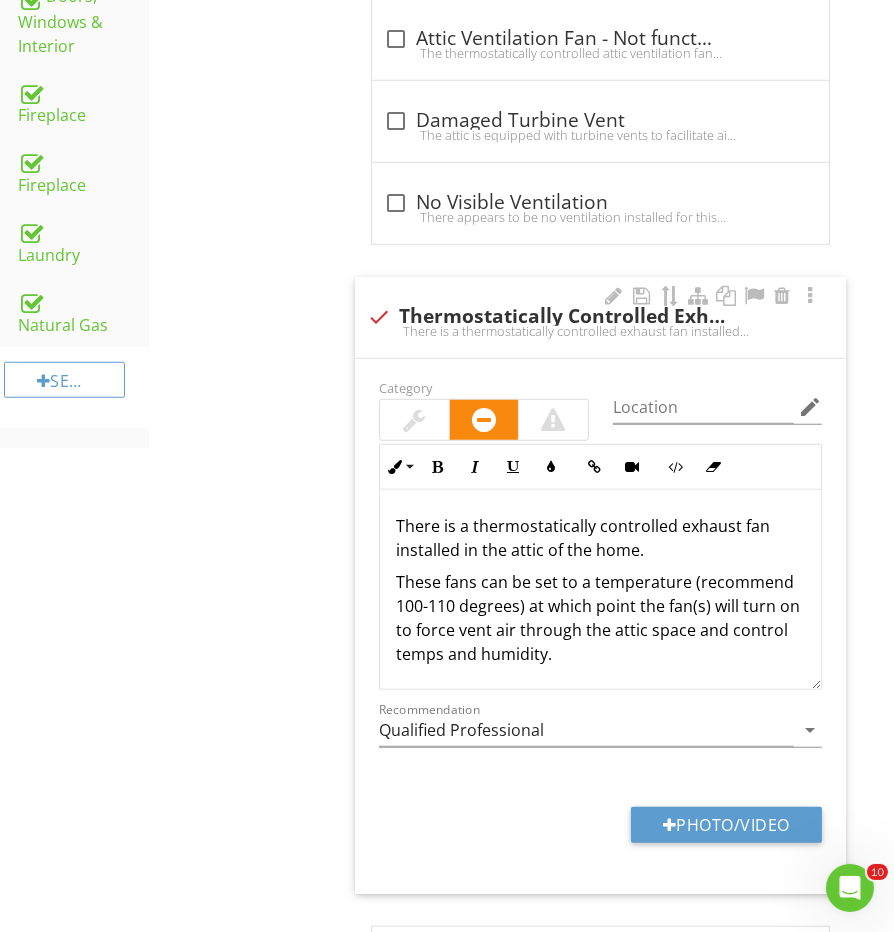 click on "There is a thermostatically controlled exhaust fan installed in the attic of the home." at bounding box center (600, 538) 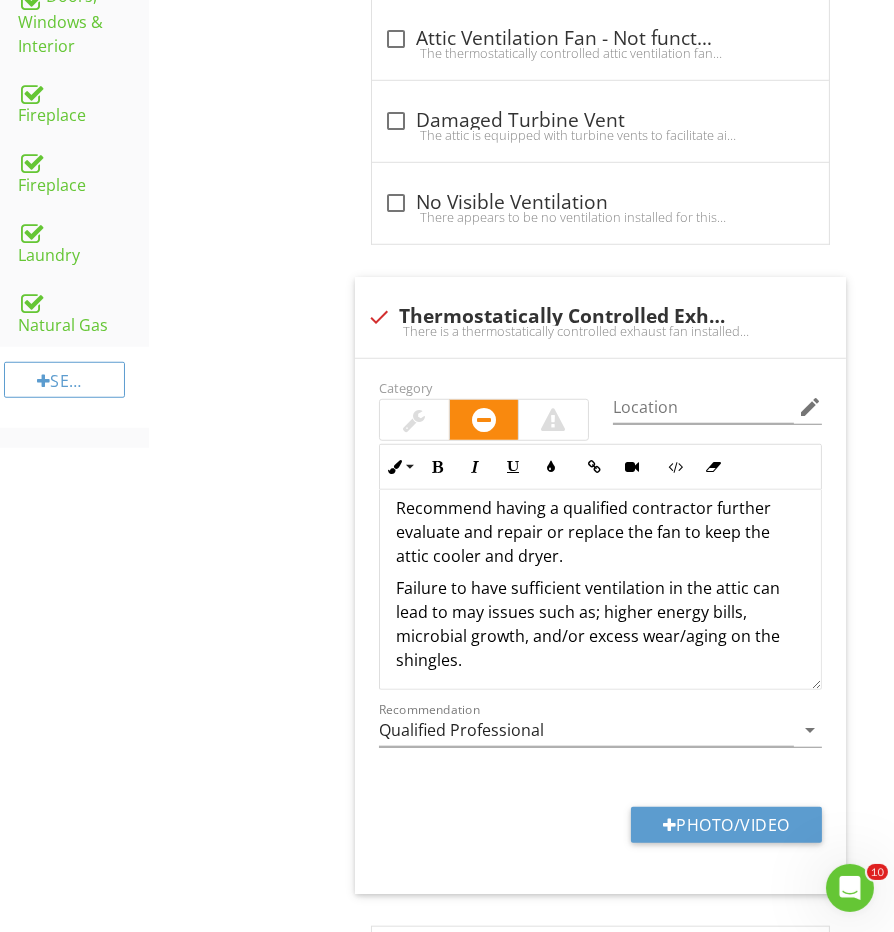 scroll, scrollTop: 257, scrollLeft: 0, axis: vertical 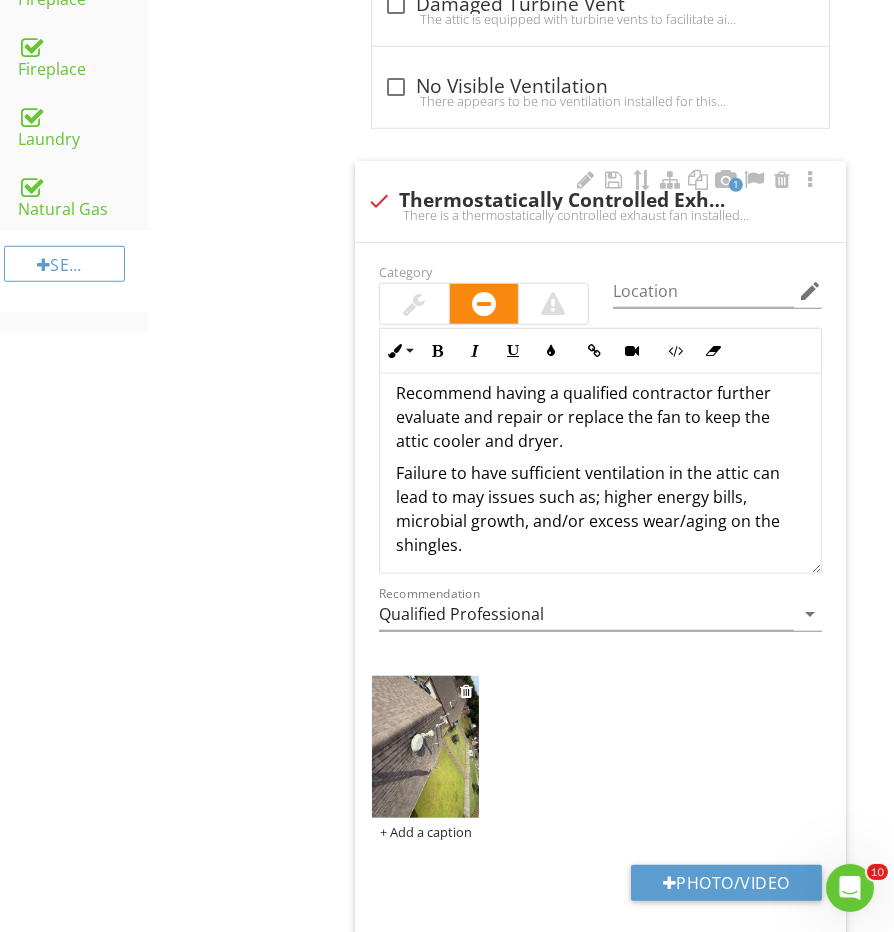 click at bounding box center (425, 747) 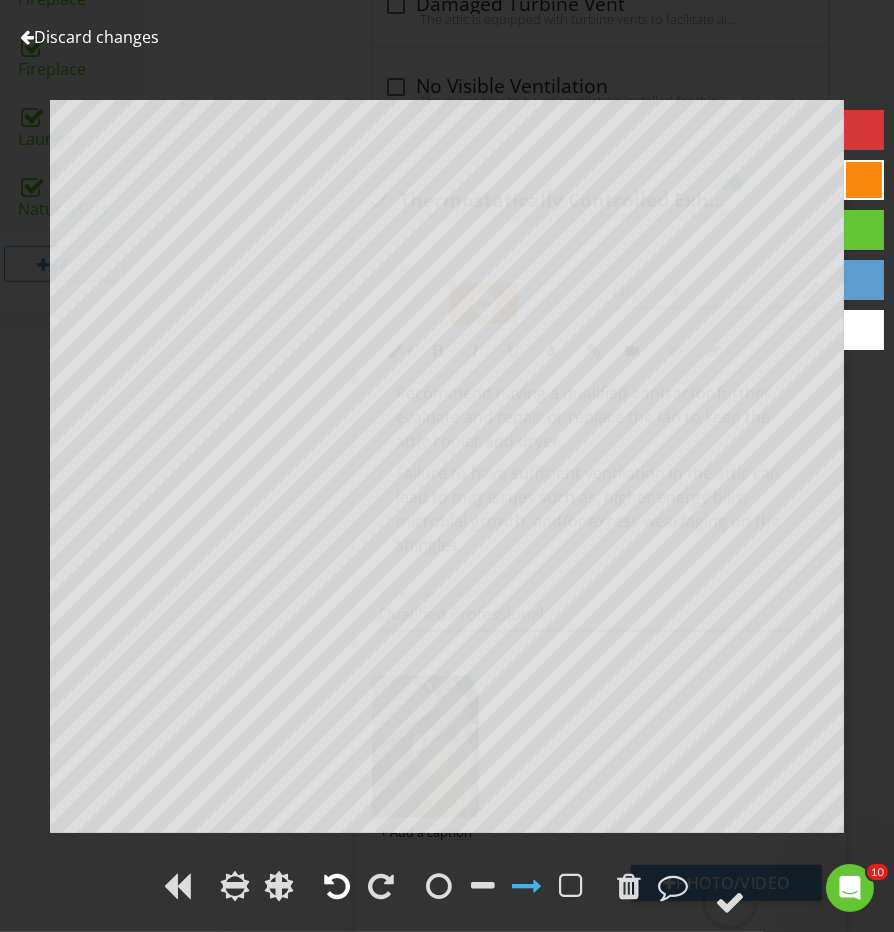click at bounding box center (337, 886) 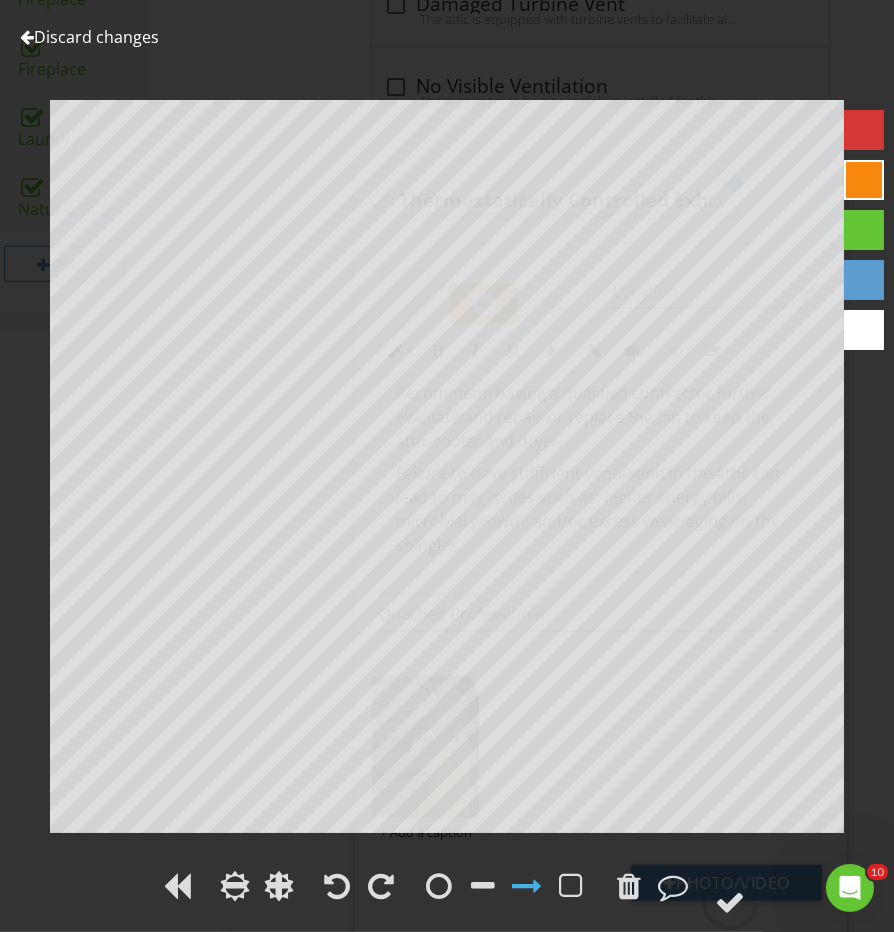 click at bounding box center (505, 889) 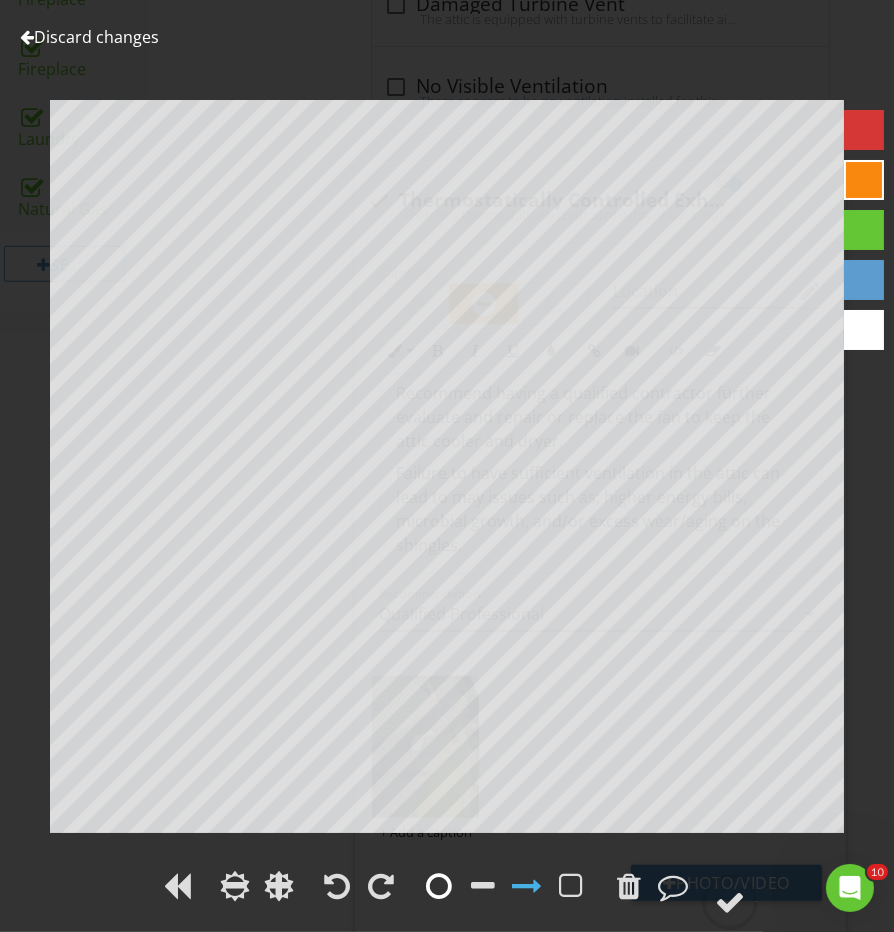 click at bounding box center (439, 886) 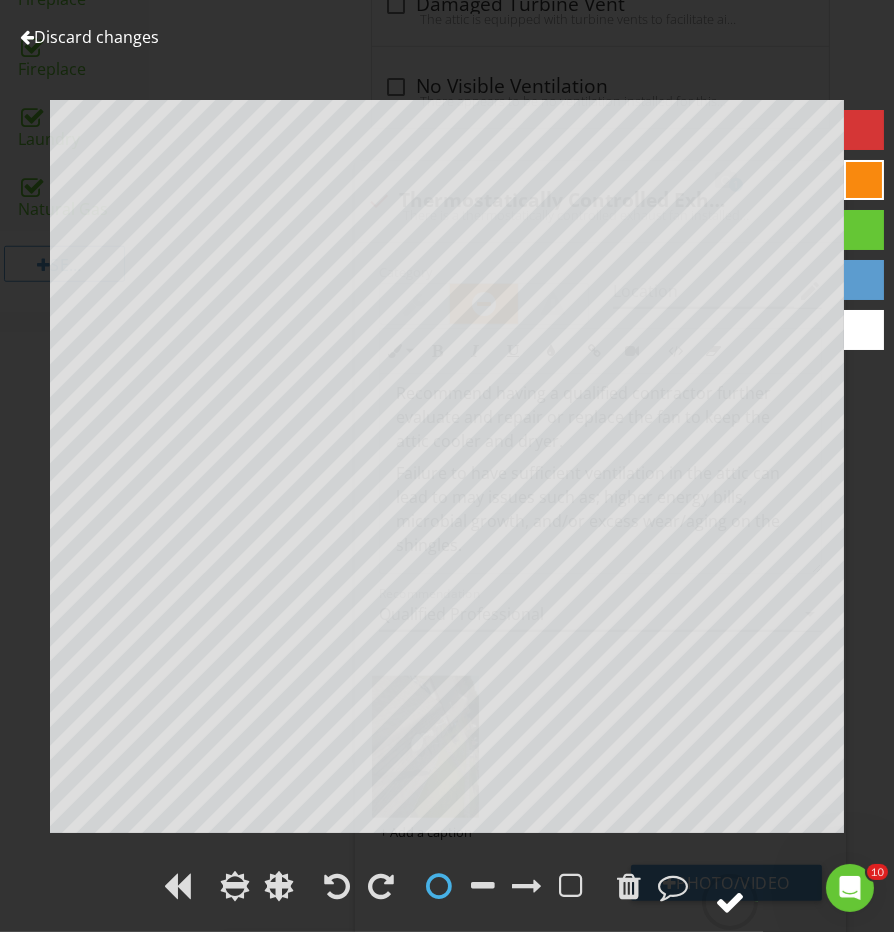 click at bounding box center [730, 902] 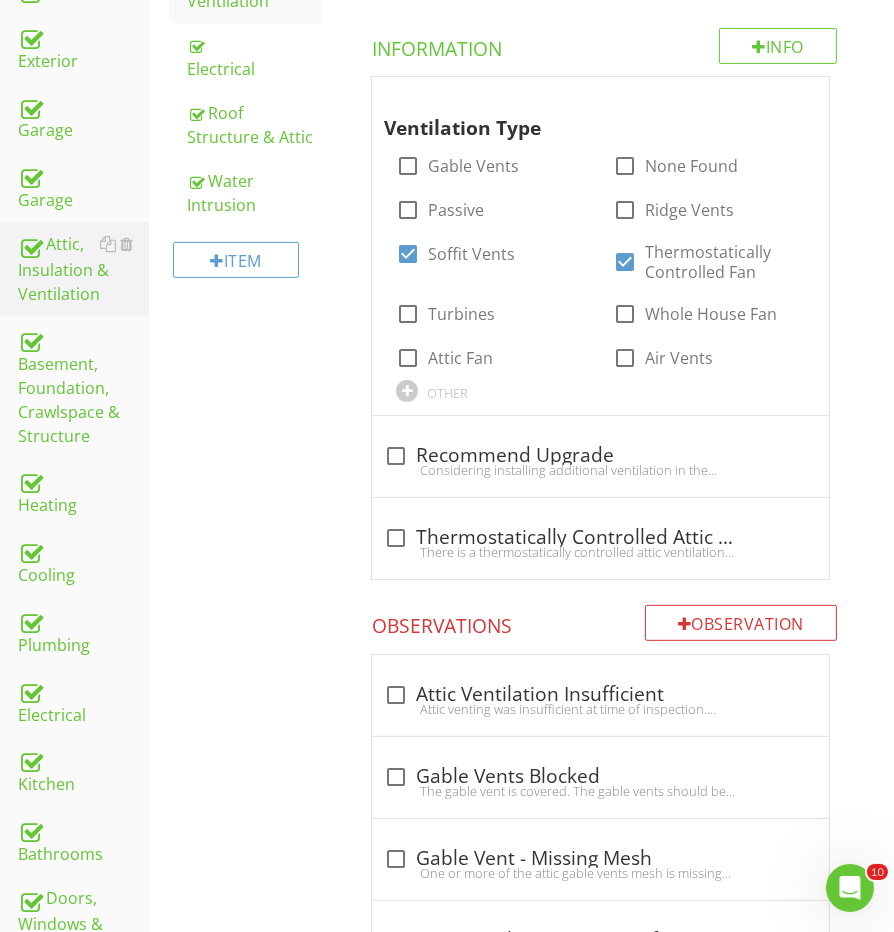 scroll, scrollTop: 682, scrollLeft: 0, axis: vertical 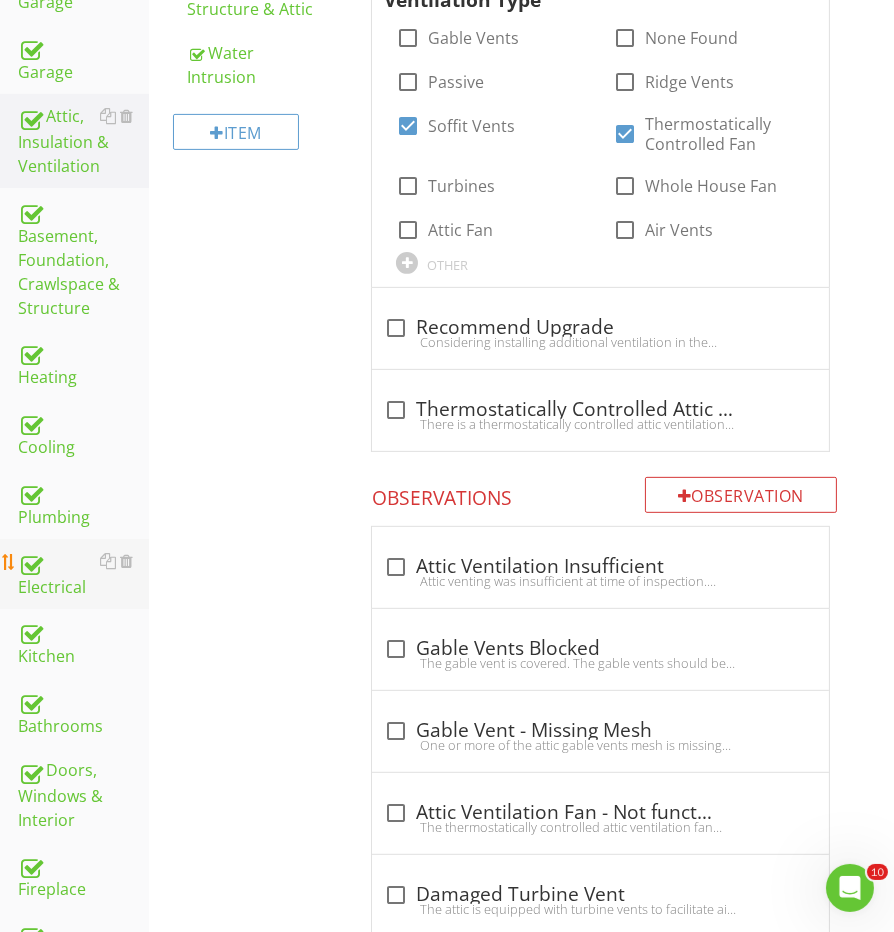 click on "Electrical" at bounding box center [83, 574] 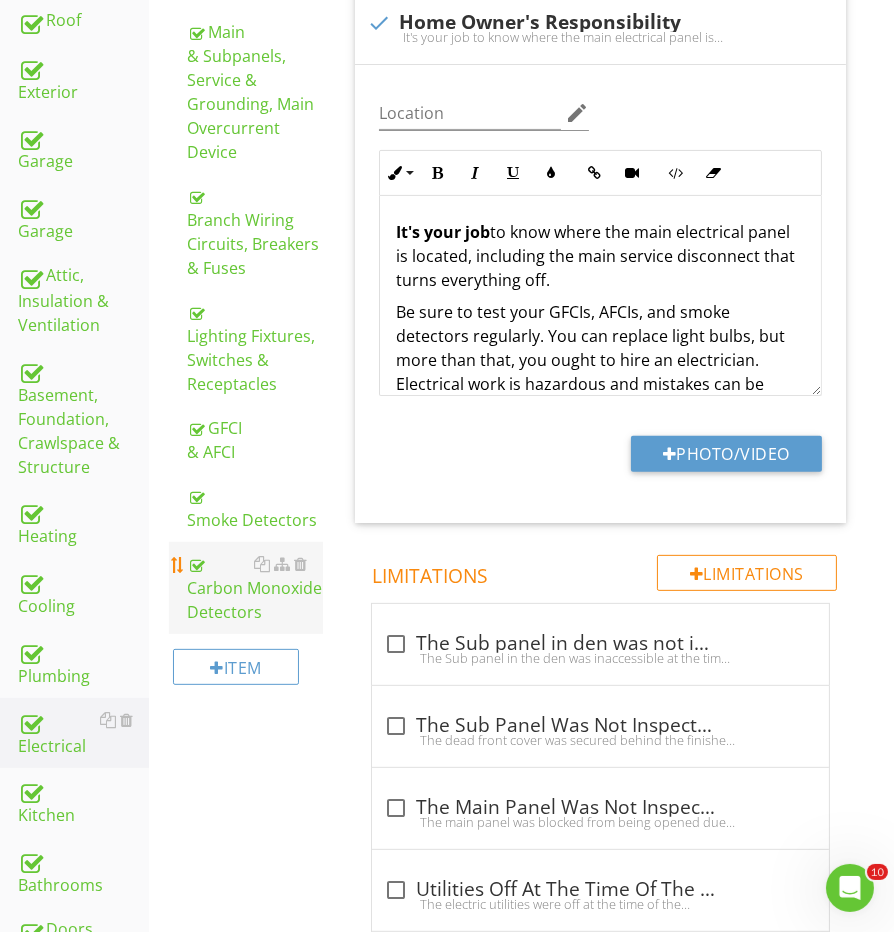 click on "Carbon Monoxide Detectors" at bounding box center (255, 588) 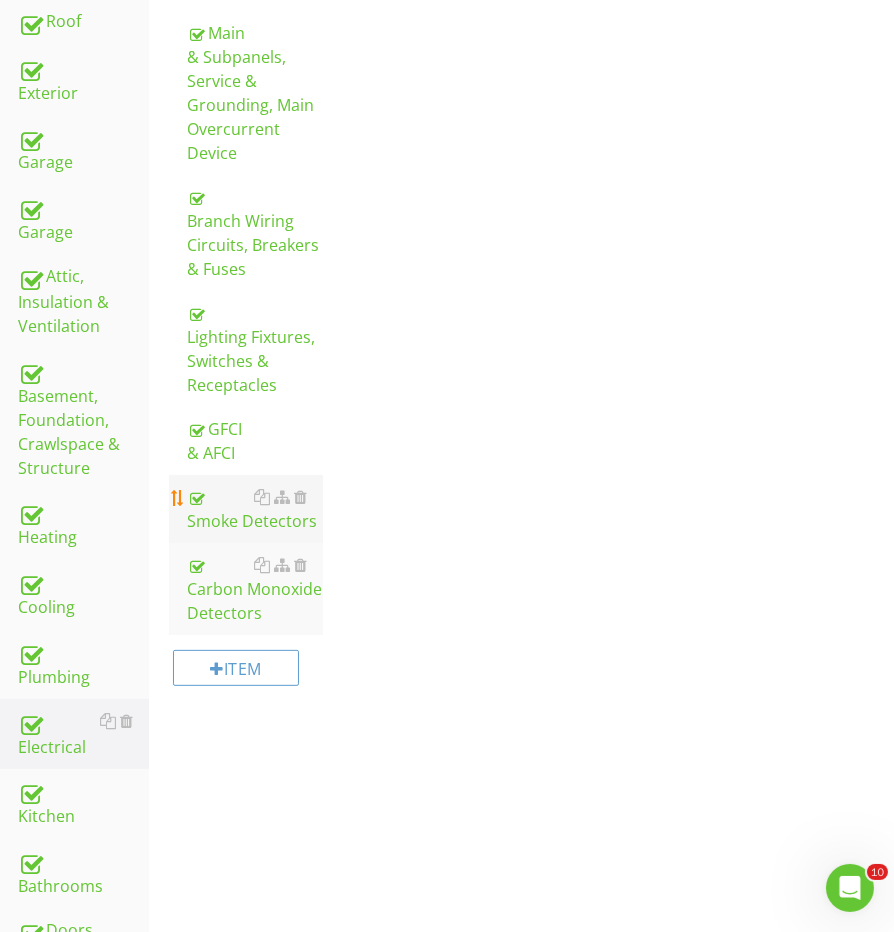 click on "Smoke Detectors" at bounding box center (255, 509) 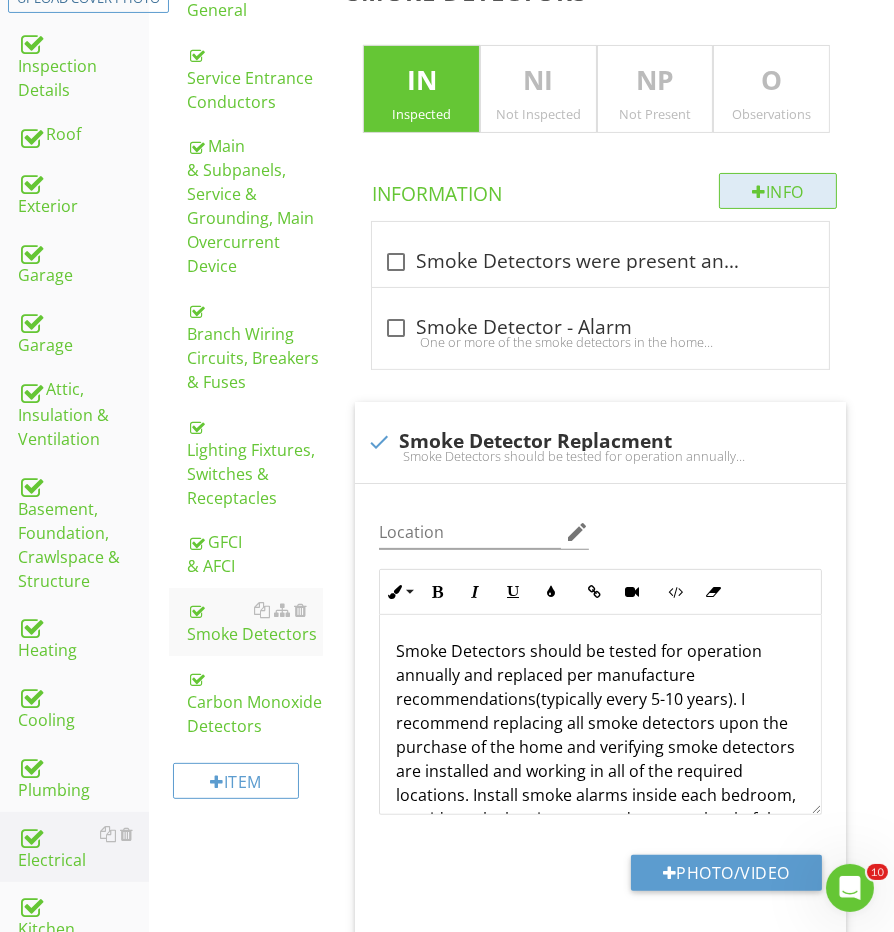 click on "O   Observations" at bounding box center [771, 89] 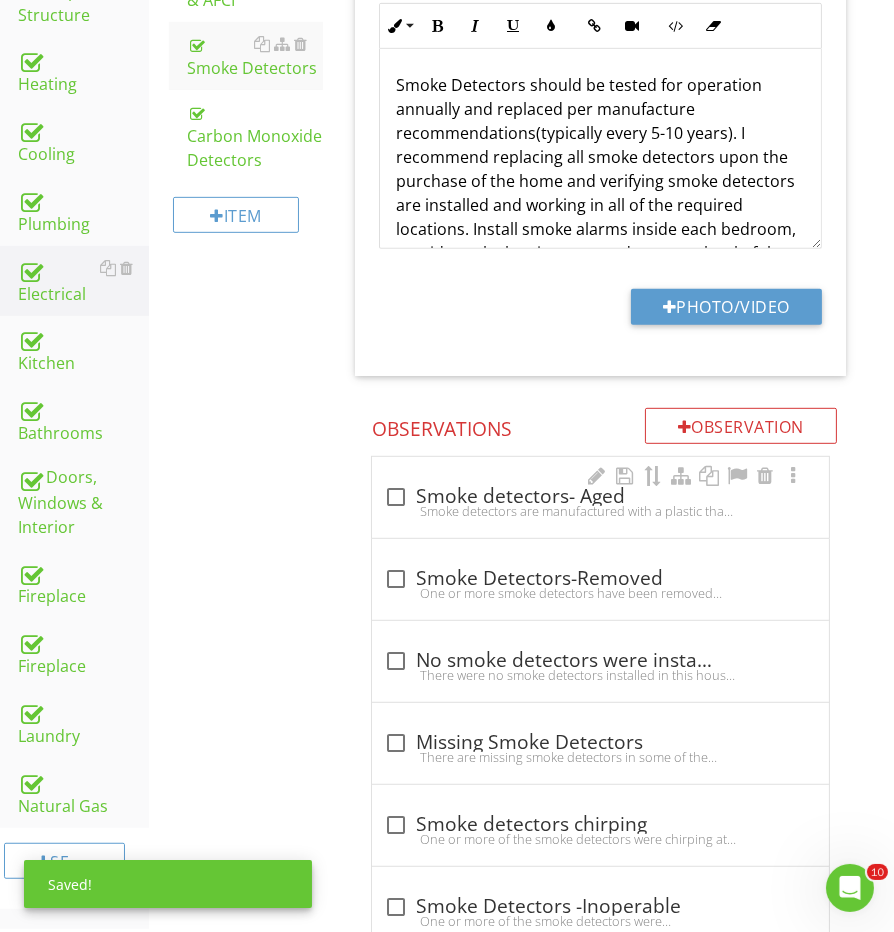 click on "Smoke detectors are manufactured with a plastic that is design to yellow with age. Detectors are only accurate for about 10 years and as they begin to yellow. This is a sign to replace the detectors. Recommend replacing any smoke detectors that are tan of yellow in color or appear to be aged." at bounding box center [600, 511] 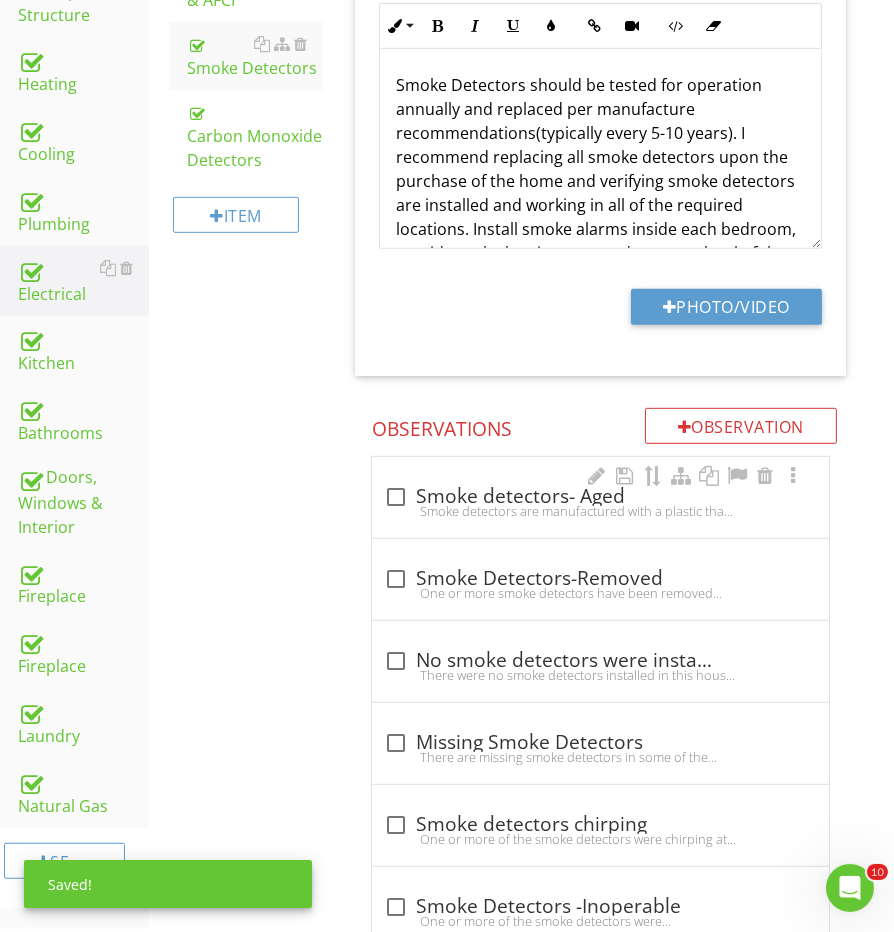checkbox on "true" 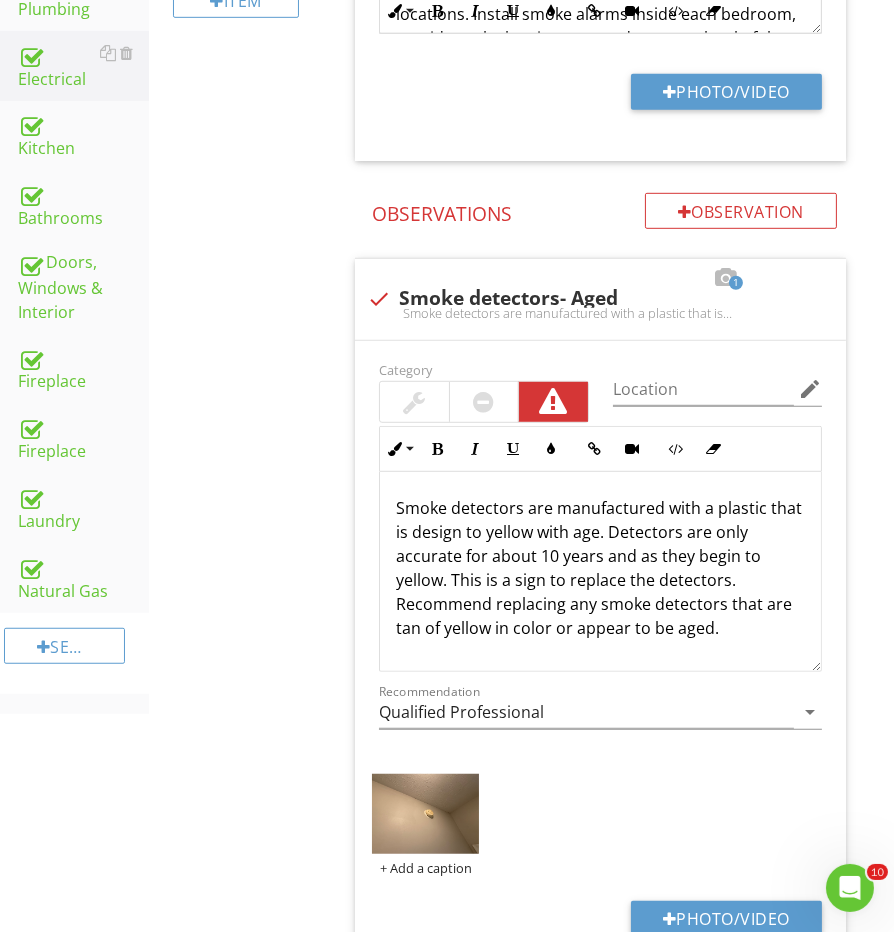 scroll, scrollTop: 1307, scrollLeft: 0, axis: vertical 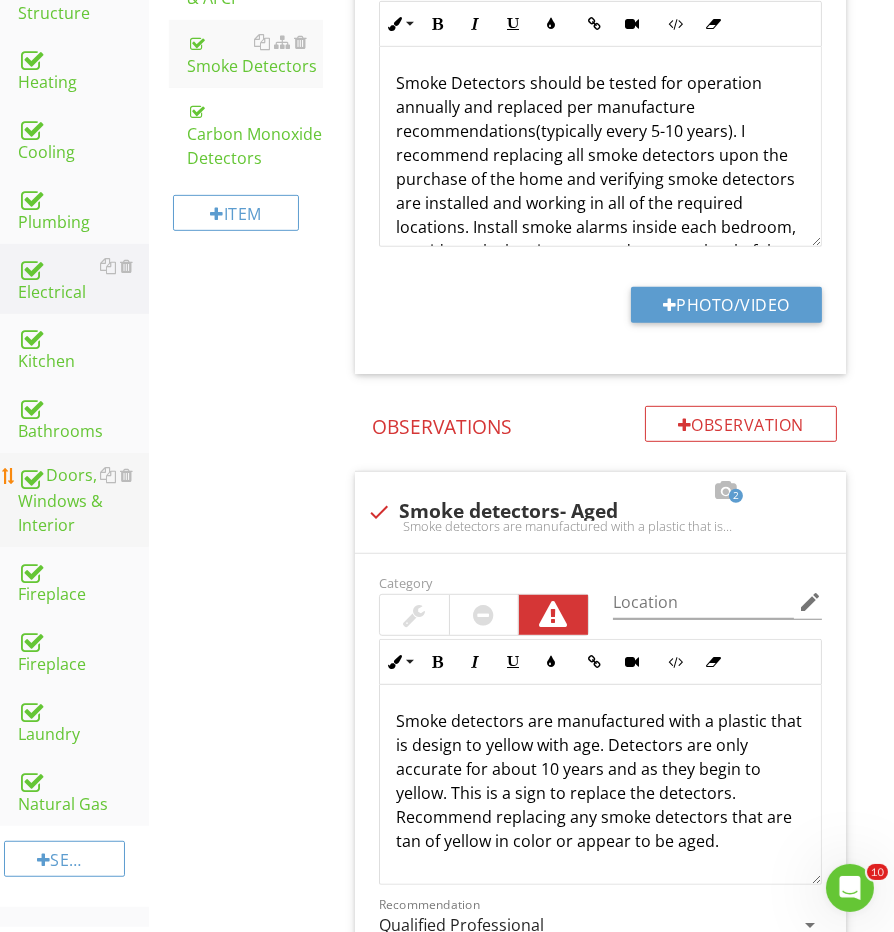 click on "Doors, Windows & Interior" at bounding box center (83, 500) 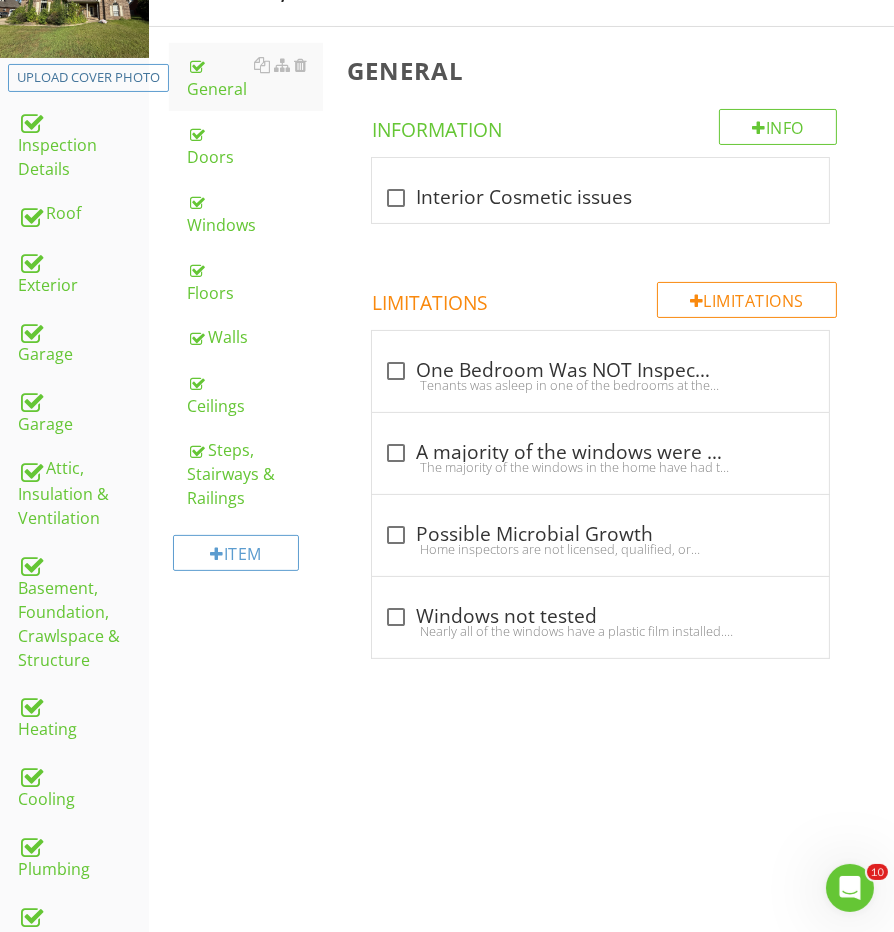 scroll, scrollTop: 232, scrollLeft: 0, axis: vertical 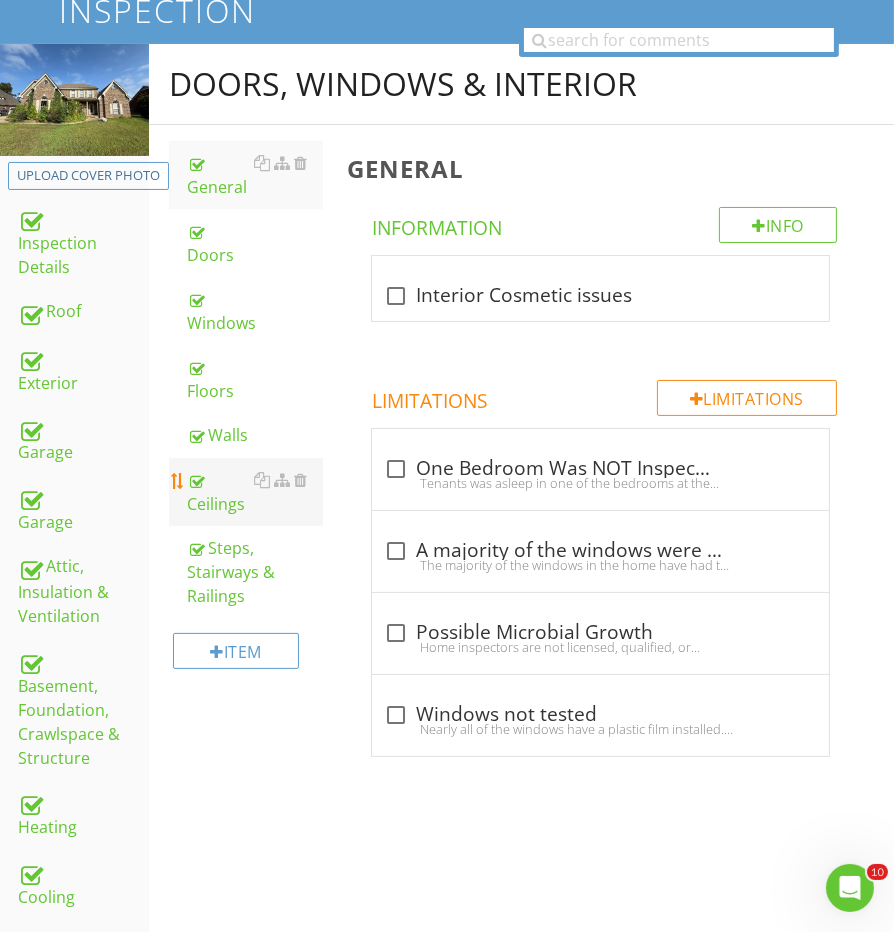 click on "Ceilings" at bounding box center (255, 492) 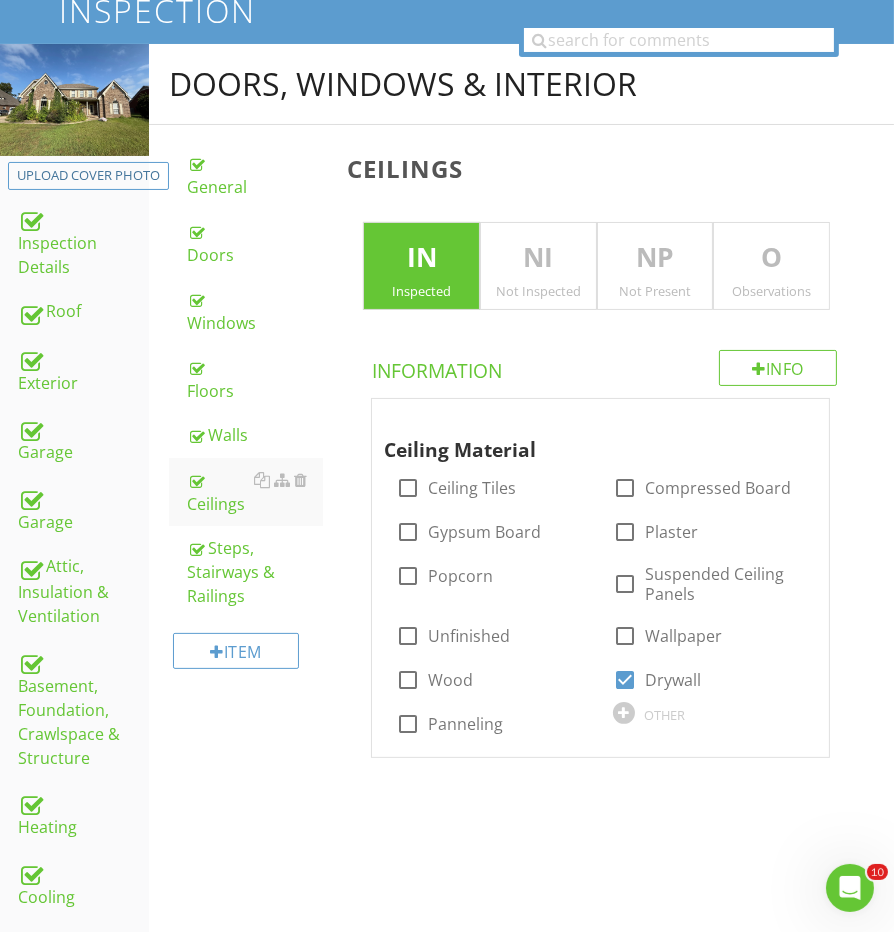 click on "O   Observations" at bounding box center [771, 266] 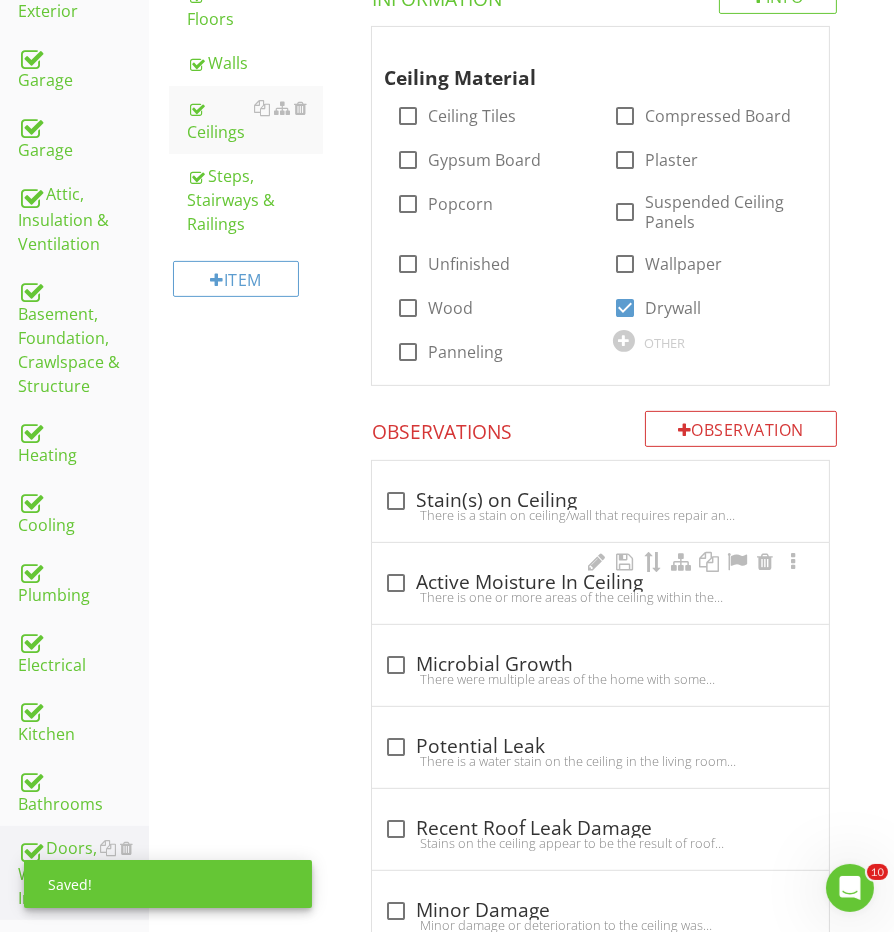click on "check_box_outline_blank
Active Moisture In Ceiling
There is one or more areas of the ceiling within the home that appears to have active moisture. The source of the moisture could not be identified. The area appears to be containing moisture when tested with the thermal camera and moisture meter. Recommend having a qualified contractor further evaluate and repair." at bounding box center [600, 583] 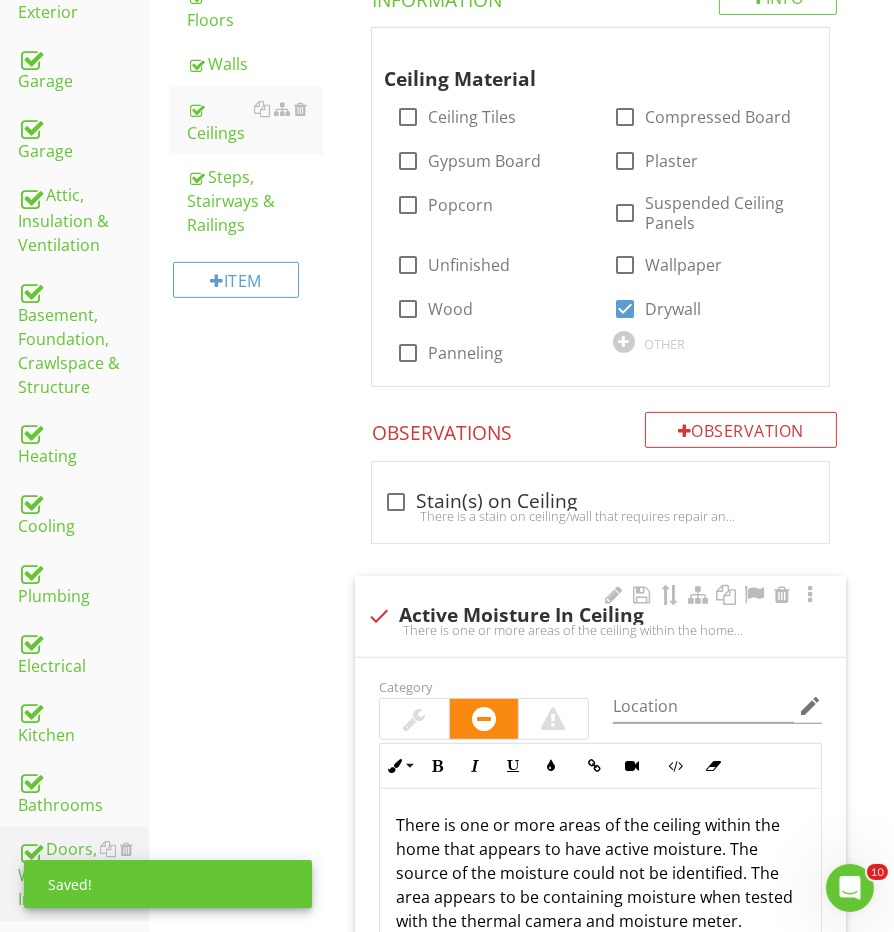 click on "There is one or more areas of the ceiling within the home that appears to have active moisture. The source of the moisture could not be identified. The area appears to be containing moisture when tested with the thermal camera and moisture meter. Recommend having a qualified contractor further evaluate and repair." at bounding box center [600, 630] 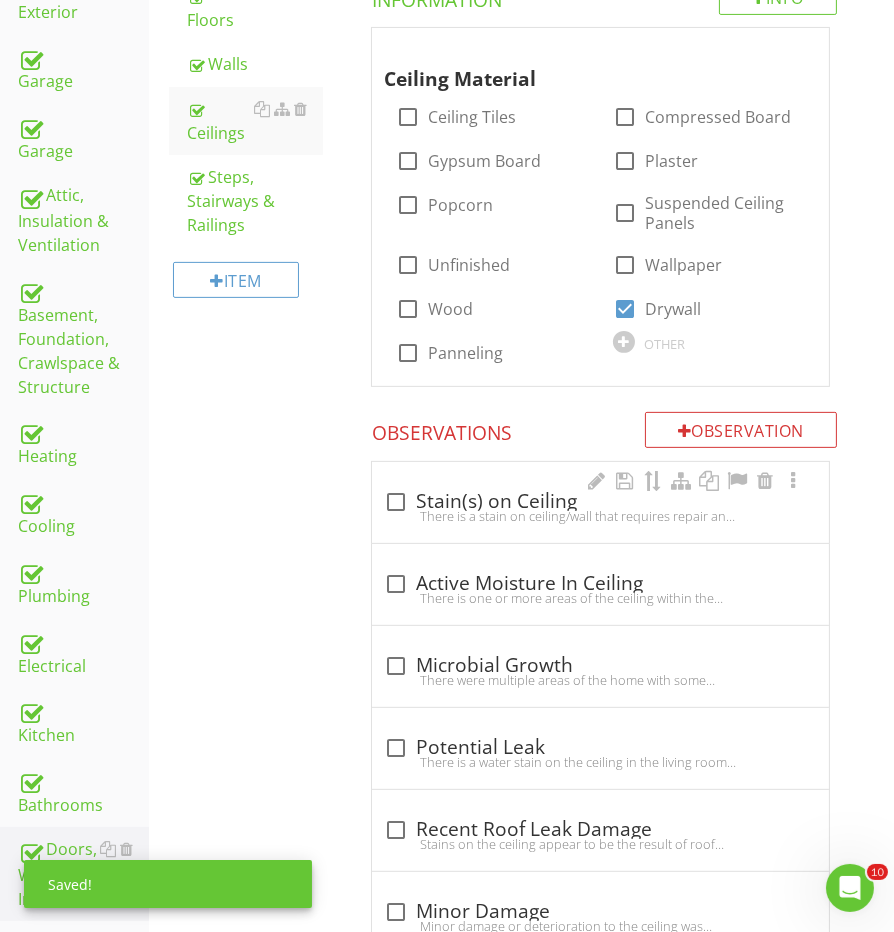 click on "check_box_outline_blank
Stain(s) on Ceiling" at bounding box center [600, 502] 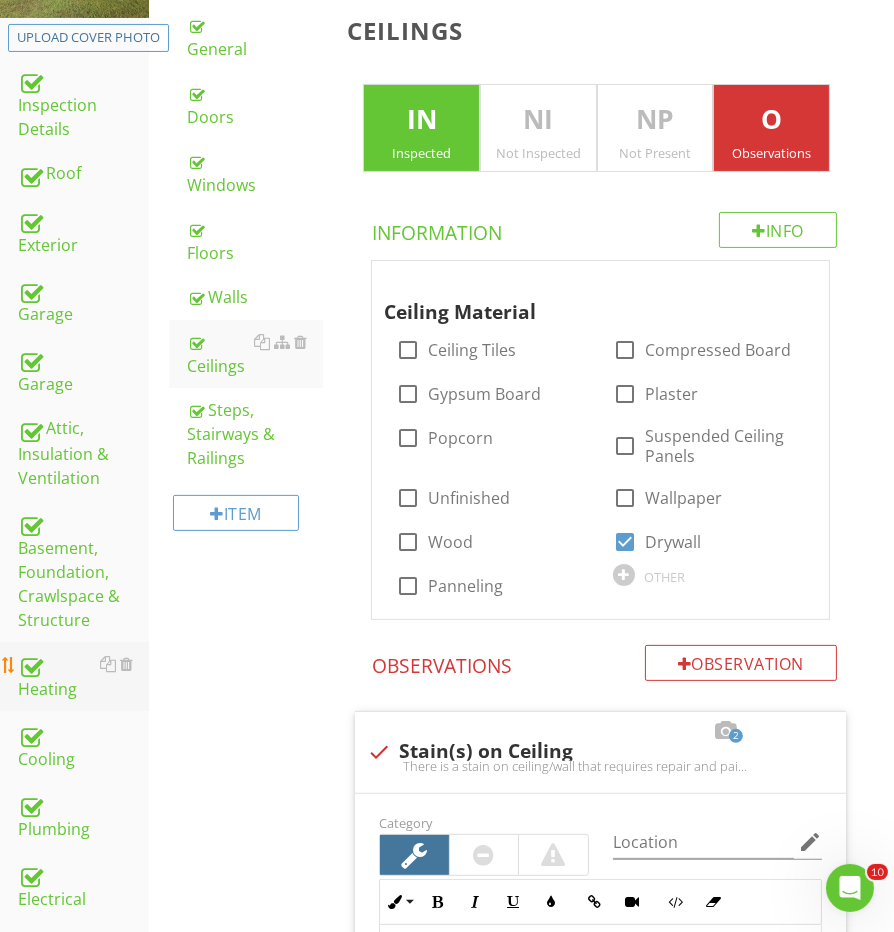 scroll, scrollTop: 363, scrollLeft: 0, axis: vertical 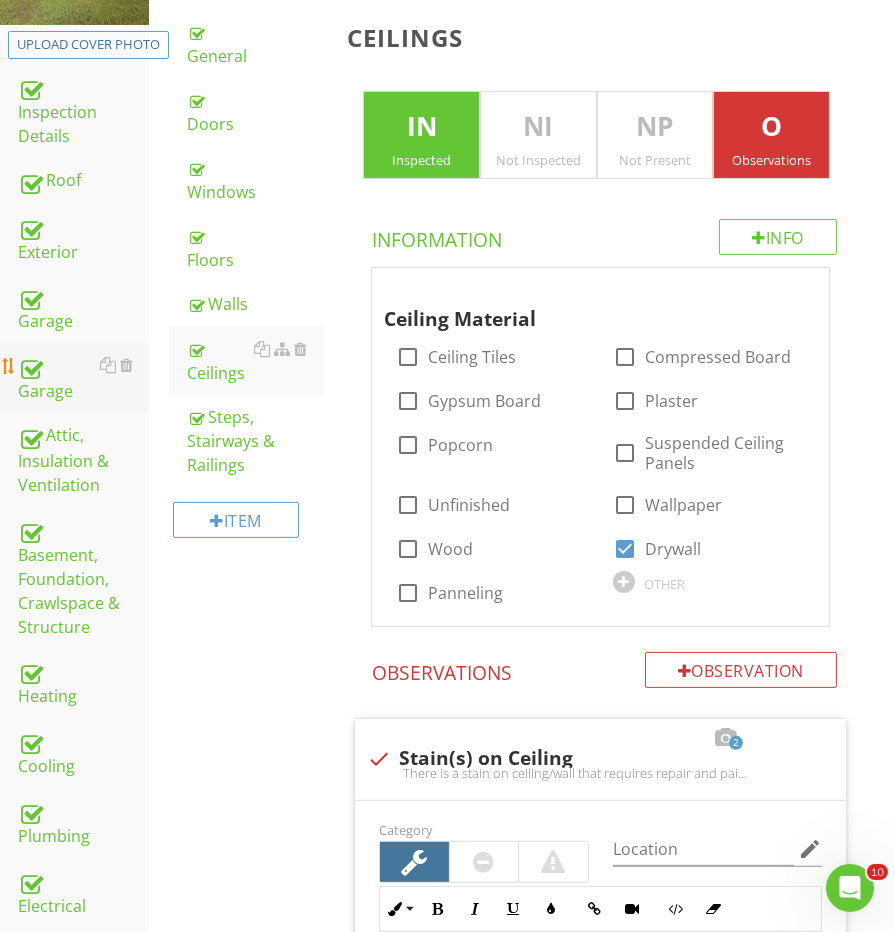click on "Garage" at bounding box center [83, 378] 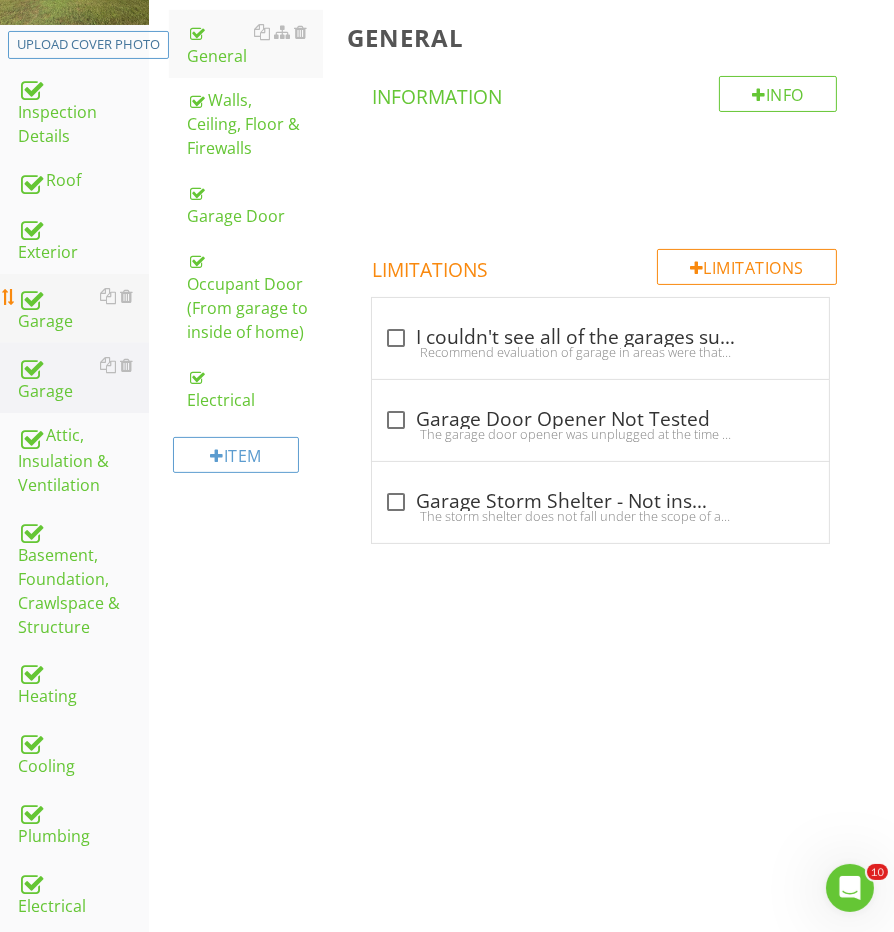 click on "Garage" at bounding box center (83, 309) 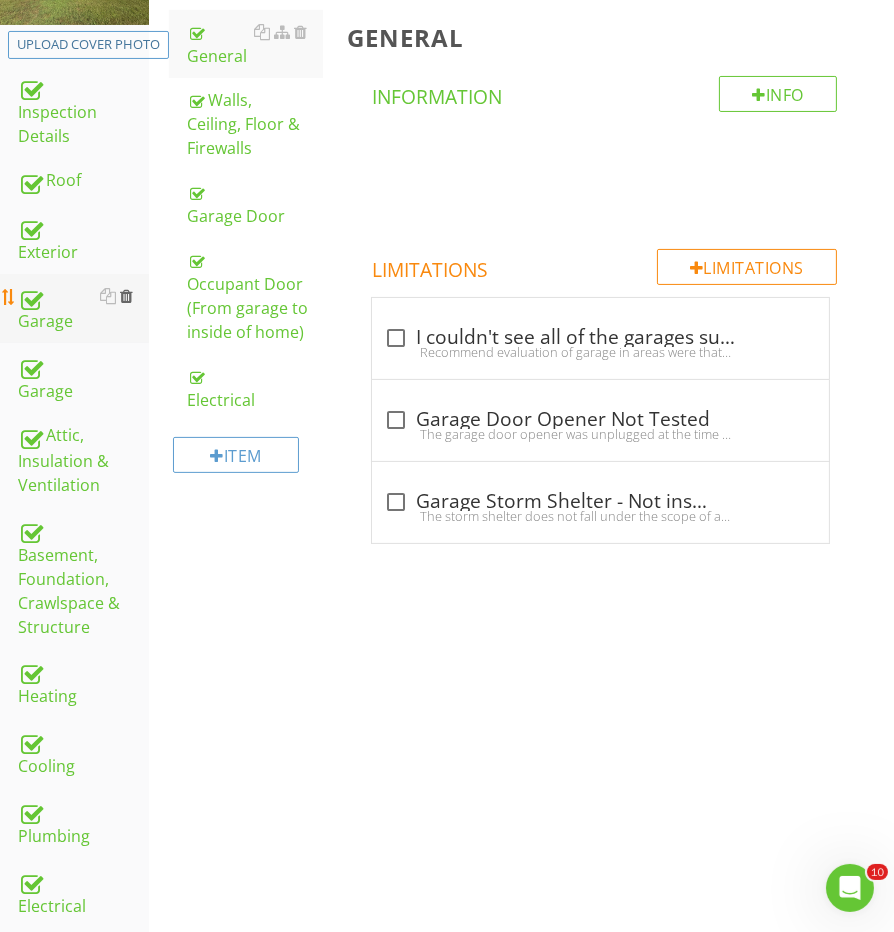 click at bounding box center (126, 296) 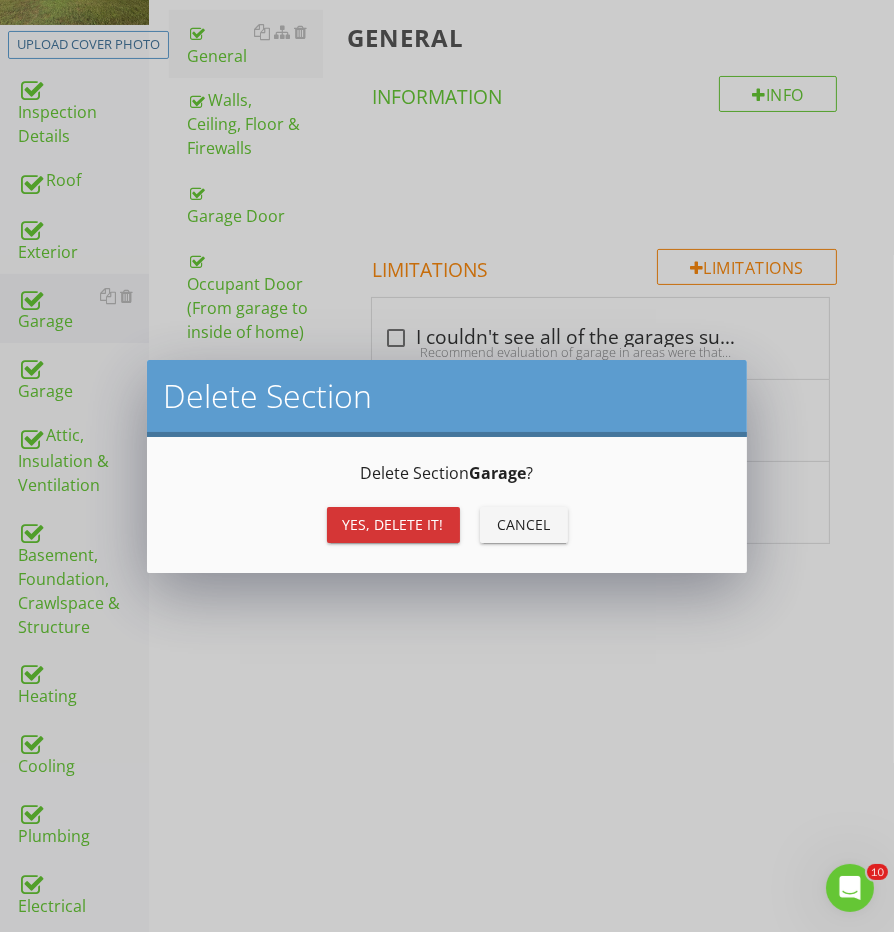 click on "Yes, Delete it!" at bounding box center (393, 524) 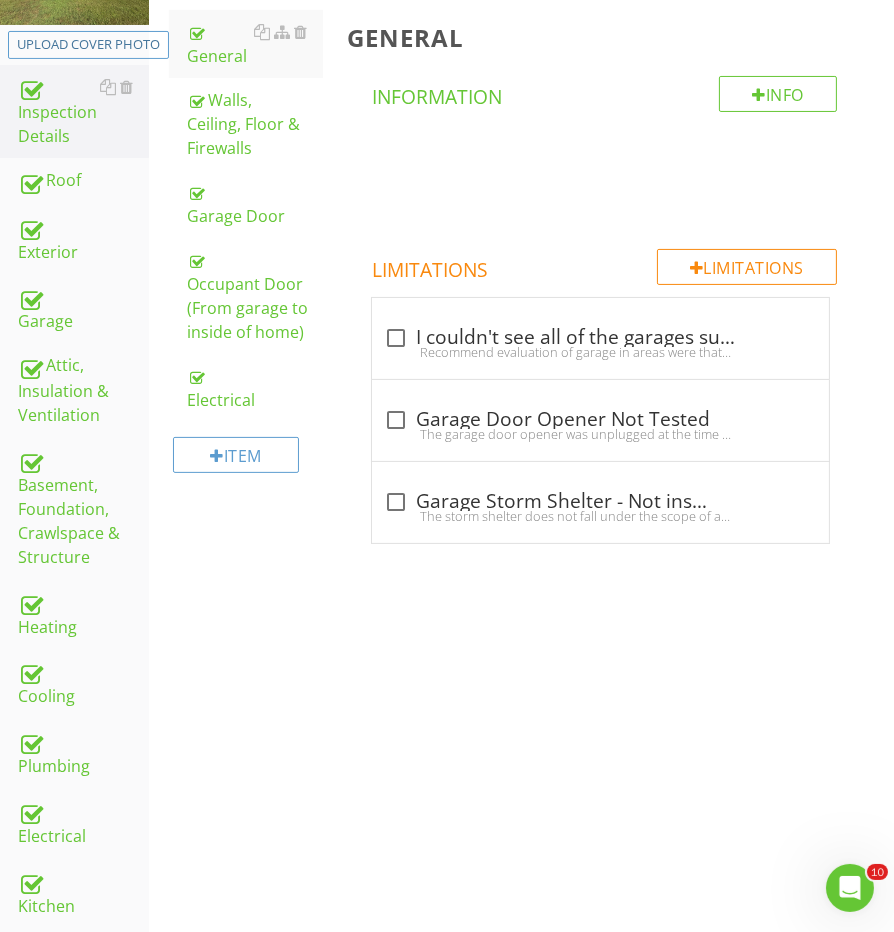 scroll, scrollTop: 362, scrollLeft: 0, axis: vertical 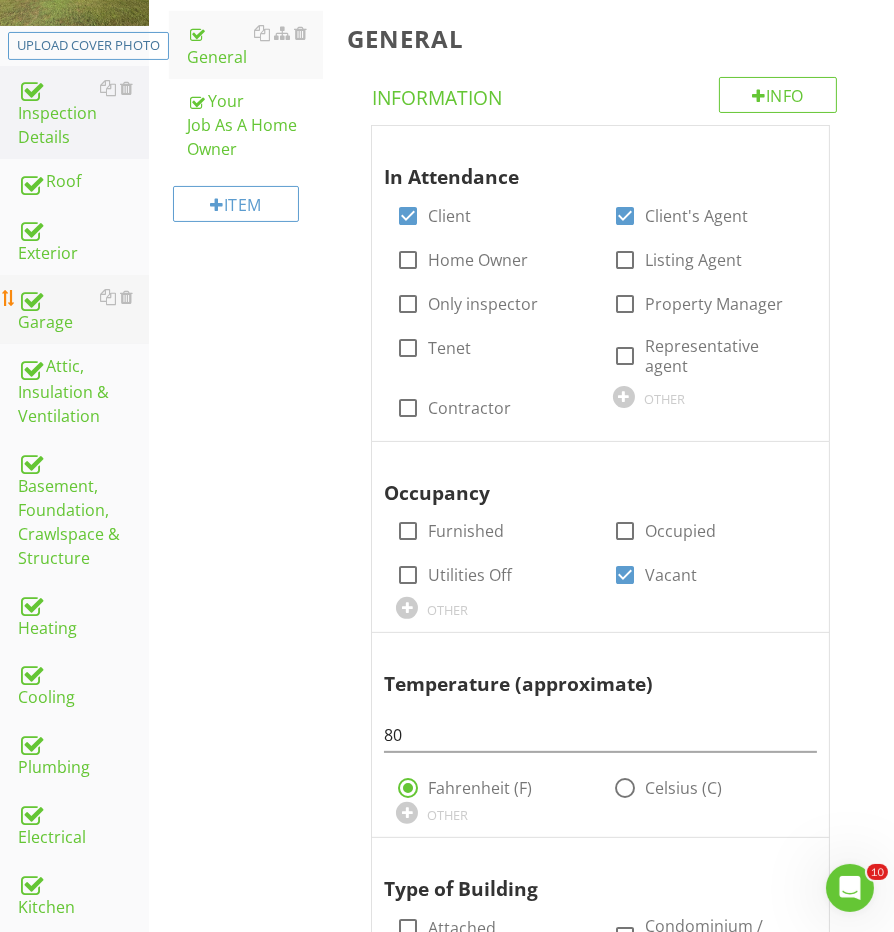 click on "Garage" at bounding box center [83, 310] 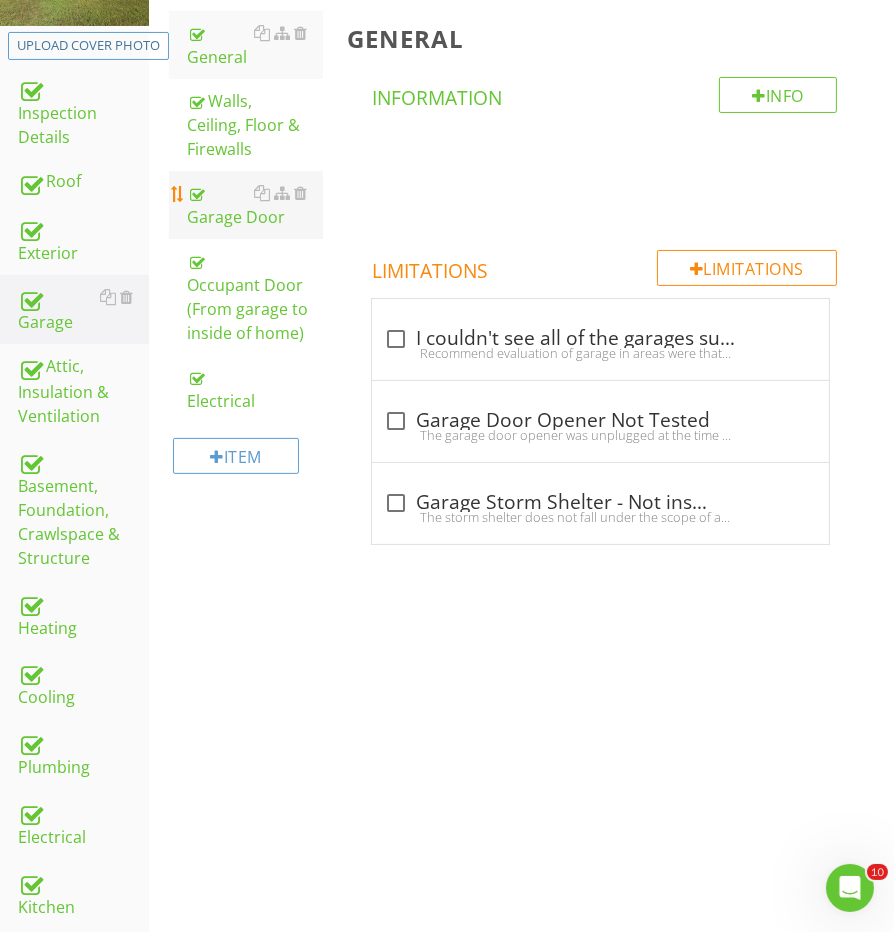 click on "Garage Door" at bounding box center (255, 205) 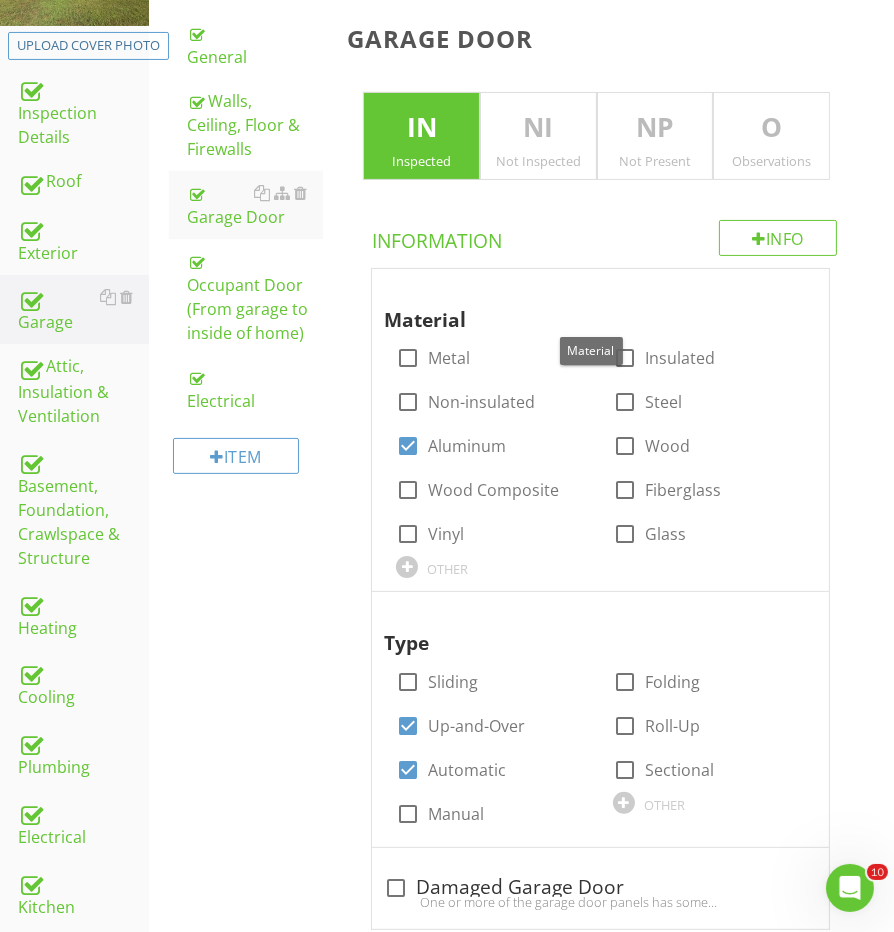 click on "O" at bounding box center (771, 128) 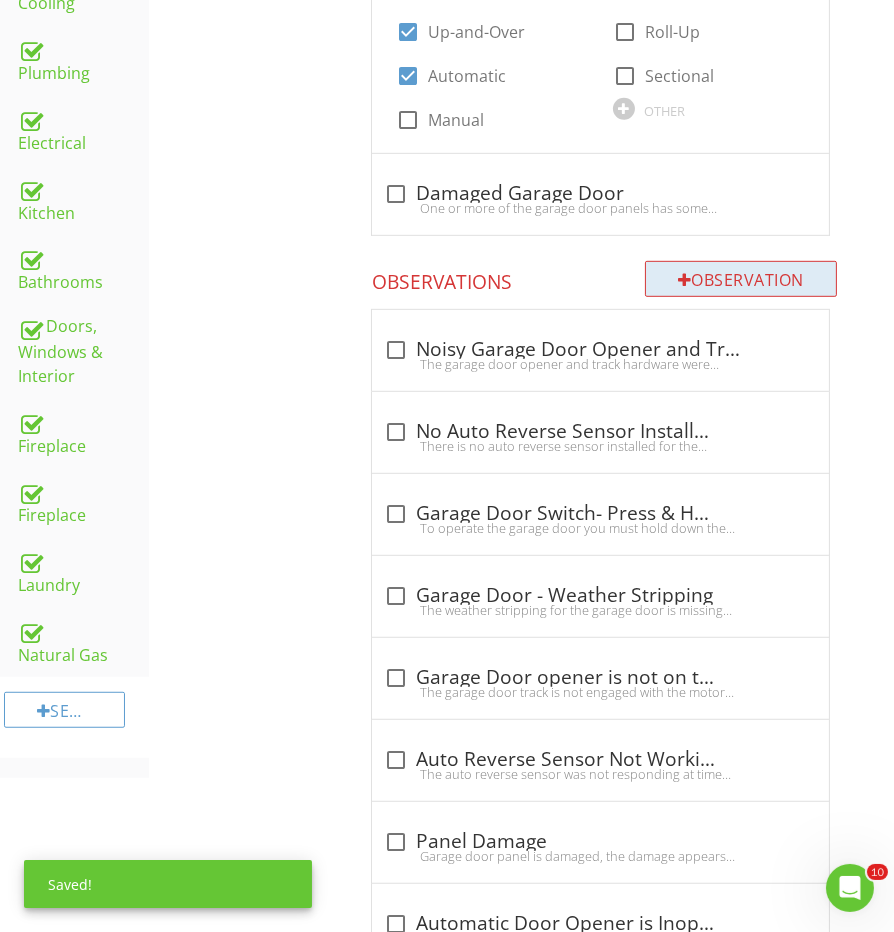 click on "Observation" at bounding box center [741, 279] 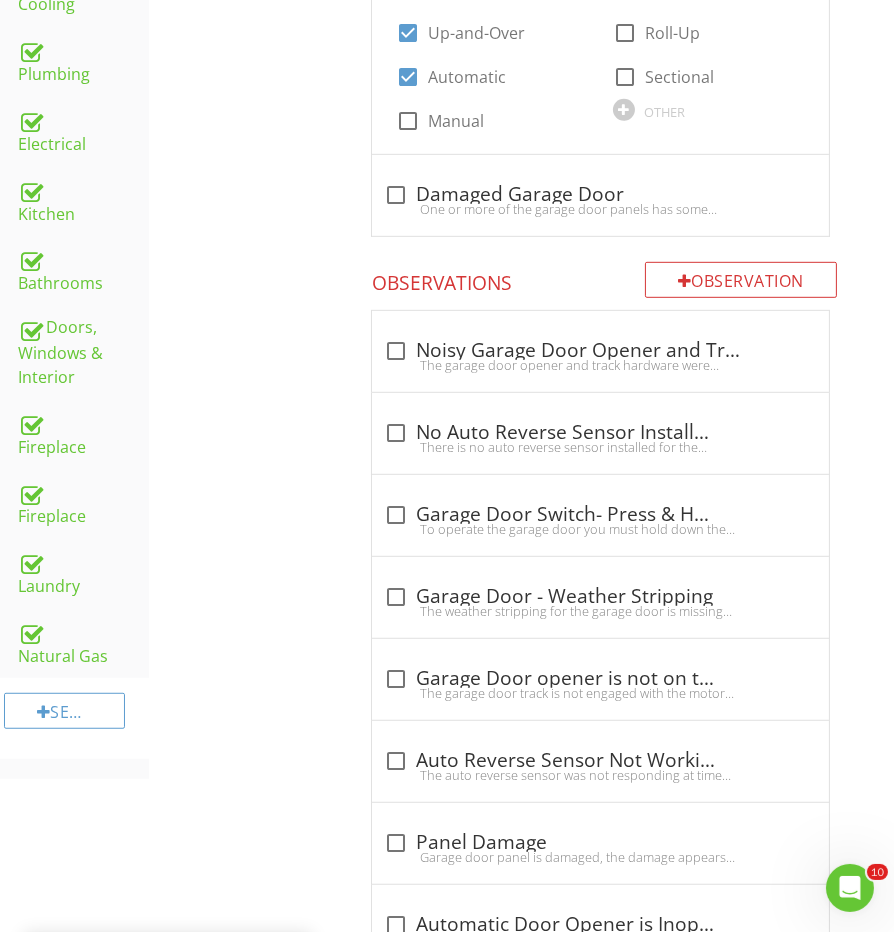 click on "Add a new Comment         Name   check_box_outline_blank Save to template for use in future reports
Save" at bounding box center [447, 466] 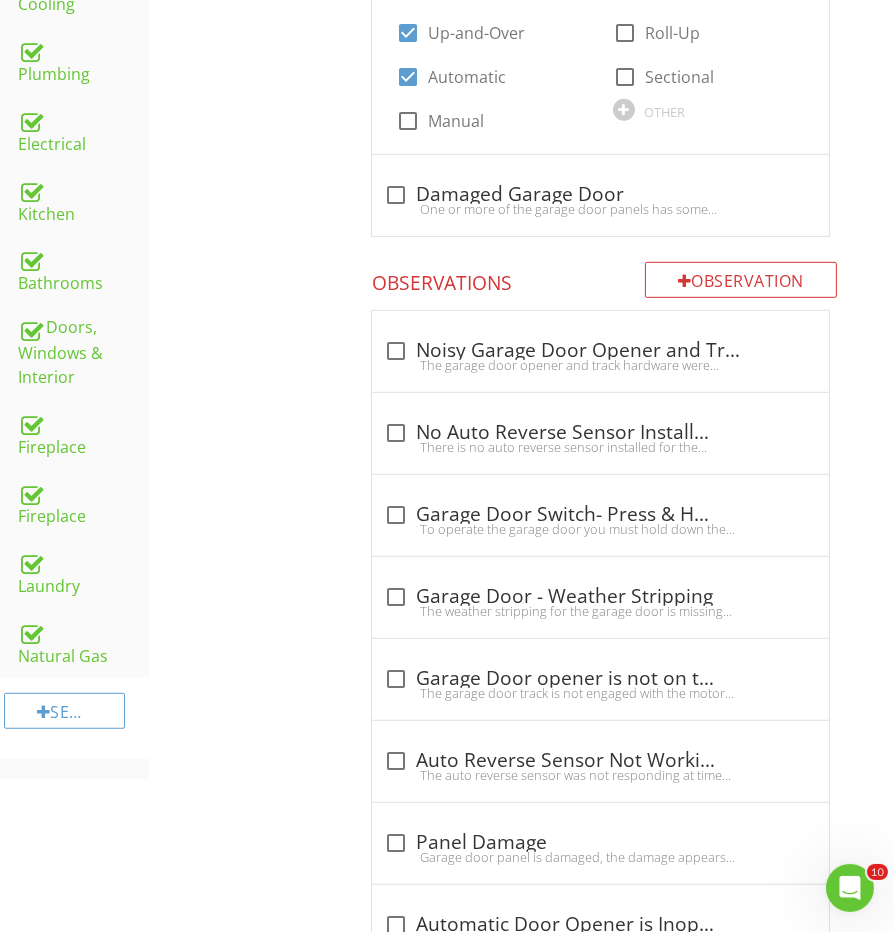 click on "Garage
General
Walls, Ceiling, Floor & Firewalls
Garage Door
Occupant Door (From garage to inside of home)
Electrical
Item
Garage Door
IN   Inspected NI   Not Inspected NP   Not Present O   Observations
Info
Information
Material
check_box_outline_blank Metal   check_box_outline_blank Insulated   check_box_outline_blank Non-insulated   check_box_outline_blank Steel   check_box Aluminum   check_box_outline_blank Wood   check_box_outline_blank Wood Composite   check_box_outline_blank Fiberglass   check_box_outline_blank Vinyl   check_box_outline_blank Glass         OTHER
Type
check_box_outline_blank" at bounding box center [521, 931] 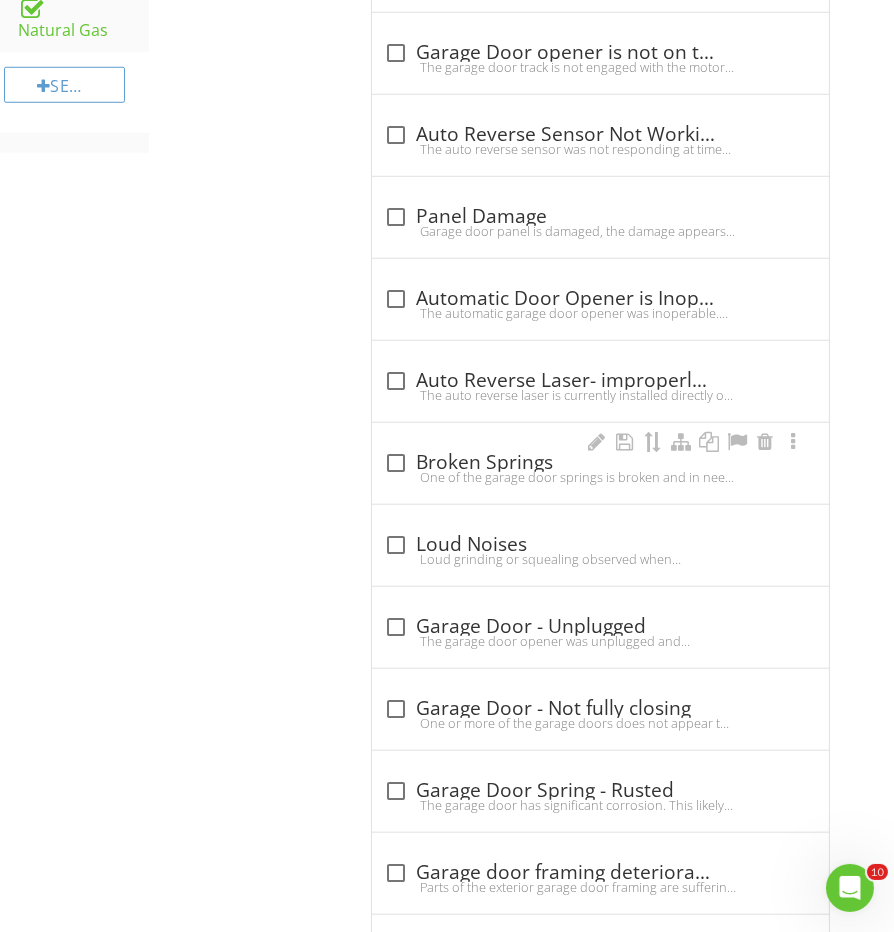 click on "check_box_outline_blank
Broken Springs" at bounding box center (600, 463) 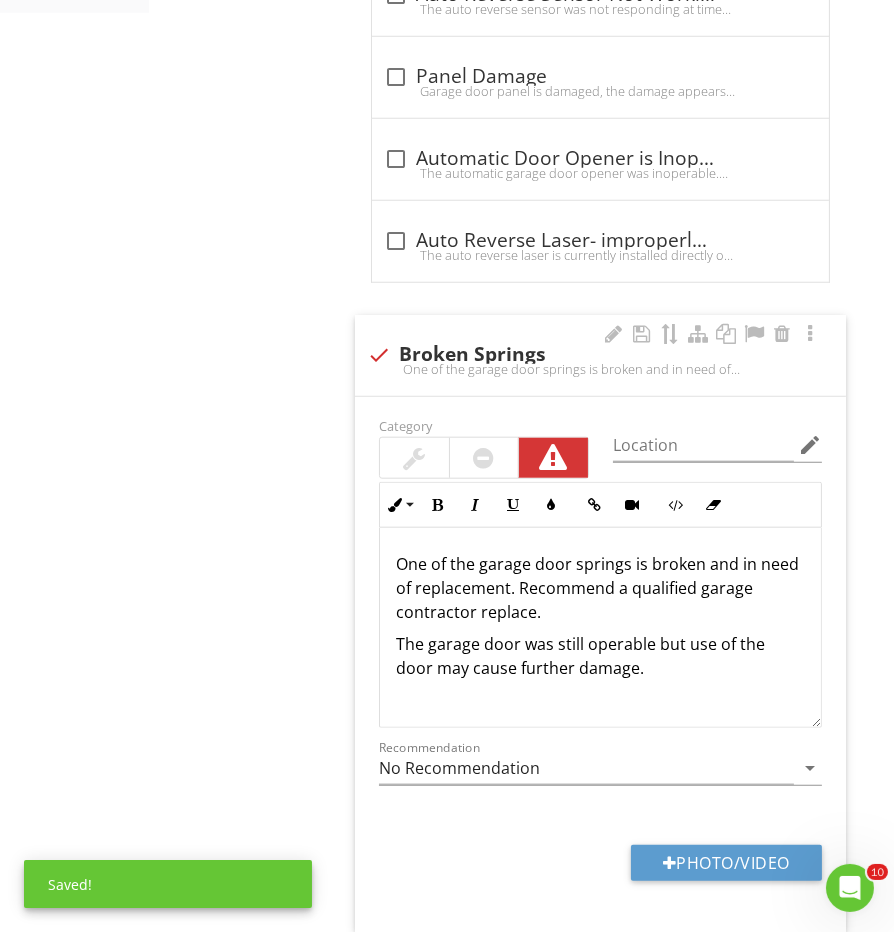 scroll, scrollTop: 1828, scrollLeft: 0, axis: vertical 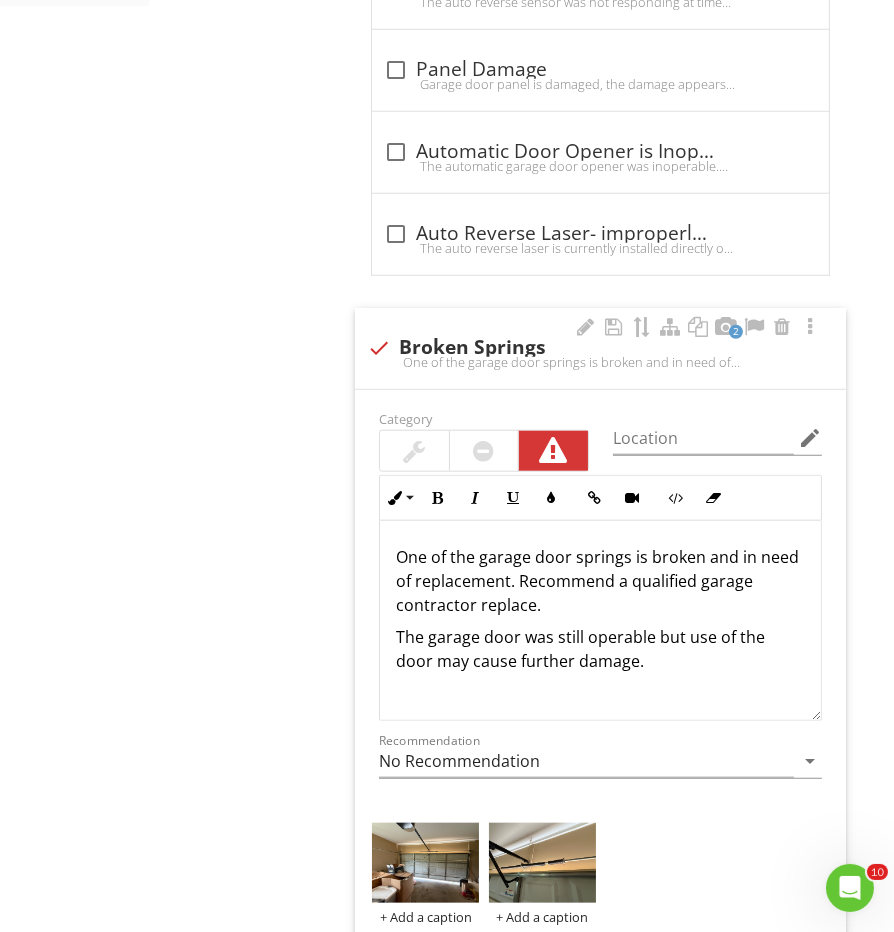 click on "One of the garage door springs is broken and in need of replacement. Recommend a qualified garage contractor replace." at bounding box center (600, 581) 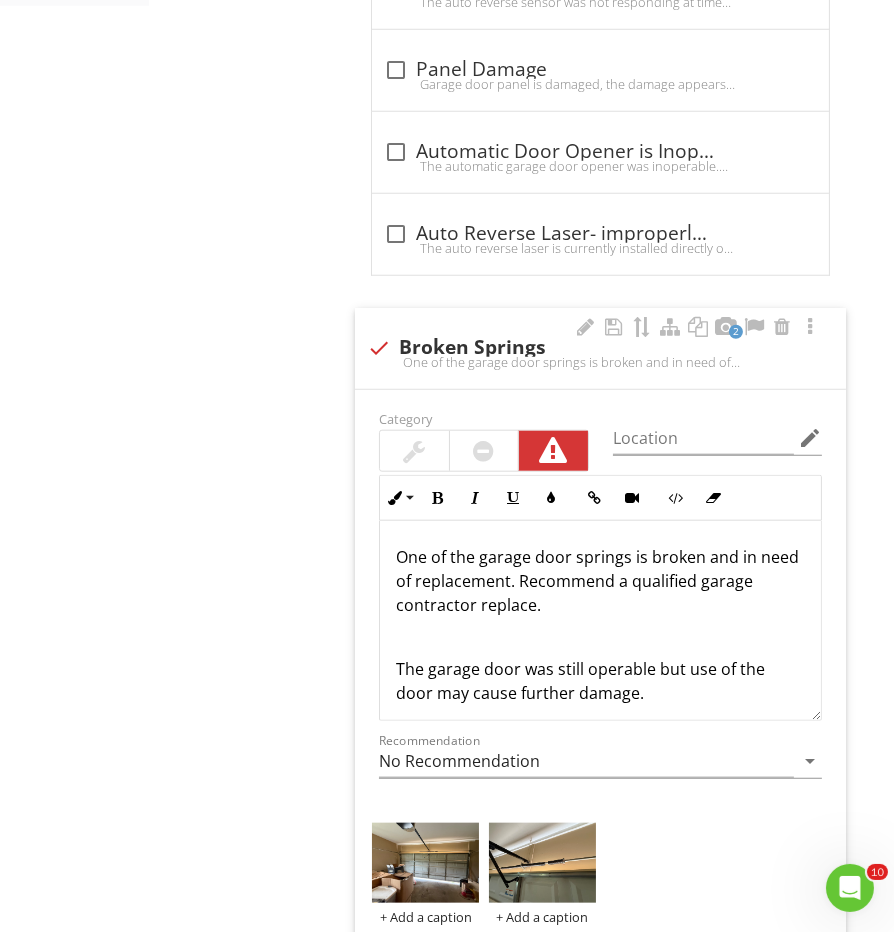 type 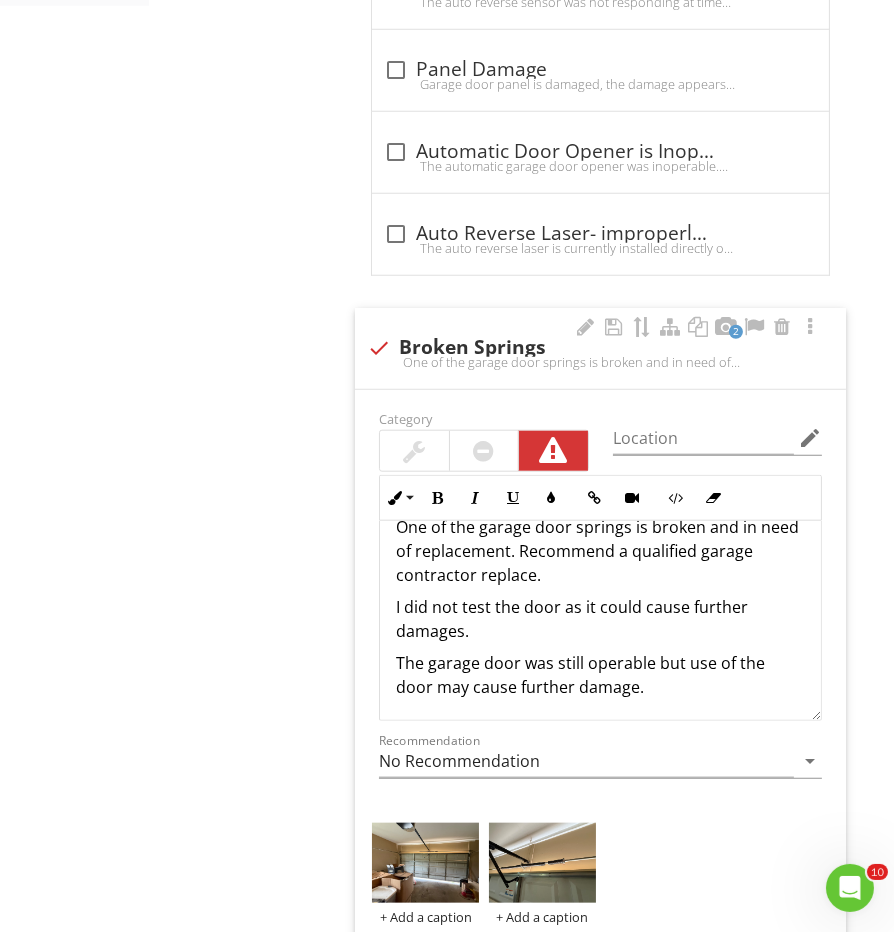 scroll, scrollTop: 29, scrollLeft: 0, axis: vertical 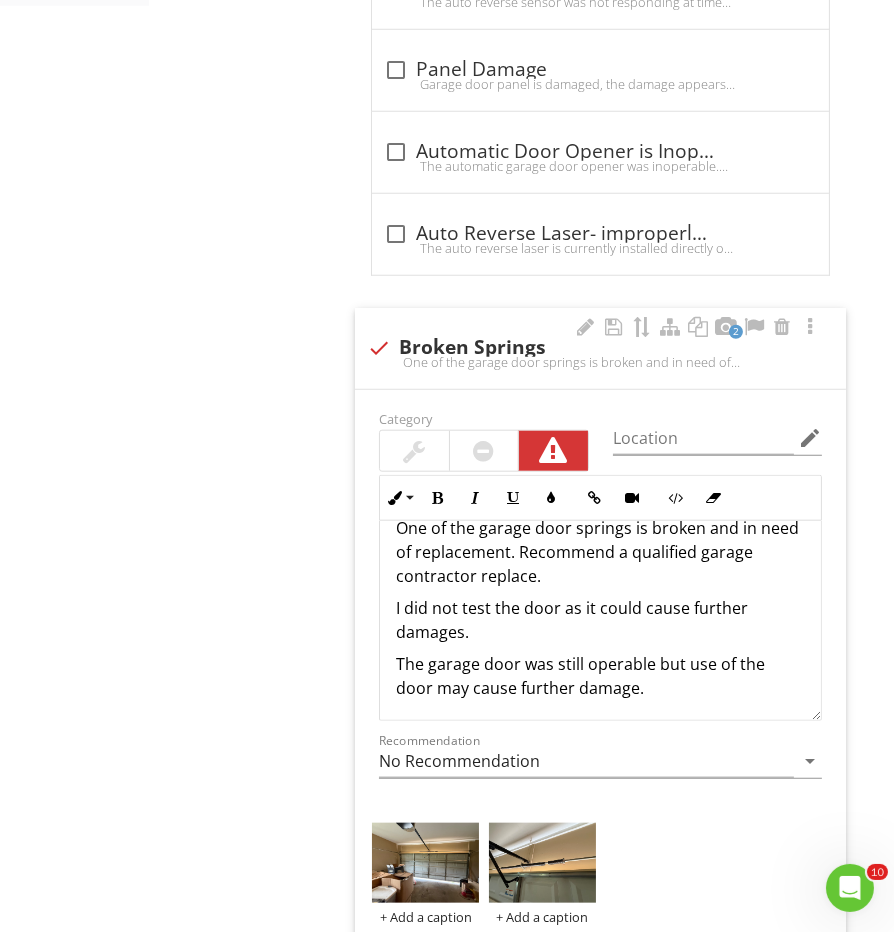 click on "One of the garage door springs is broken and in need of replacement. Recommend a qualified garage contractor replace.  I did not test the door as it could cause further damages.  The garage door was still operable but use of the door may cause further damage." at bounding box center [600, 608] 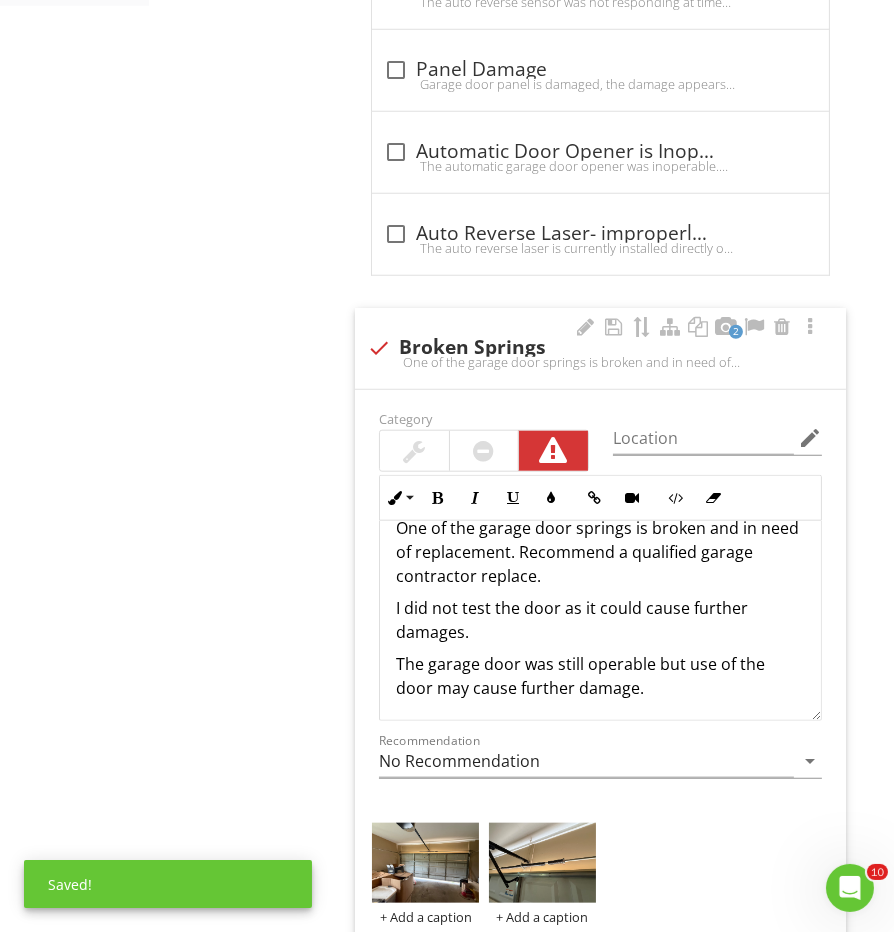 drag, startPoint x: 629, startPoint y: 687, endPoint x: 377, endPoint y: 651, distance: 254.55844 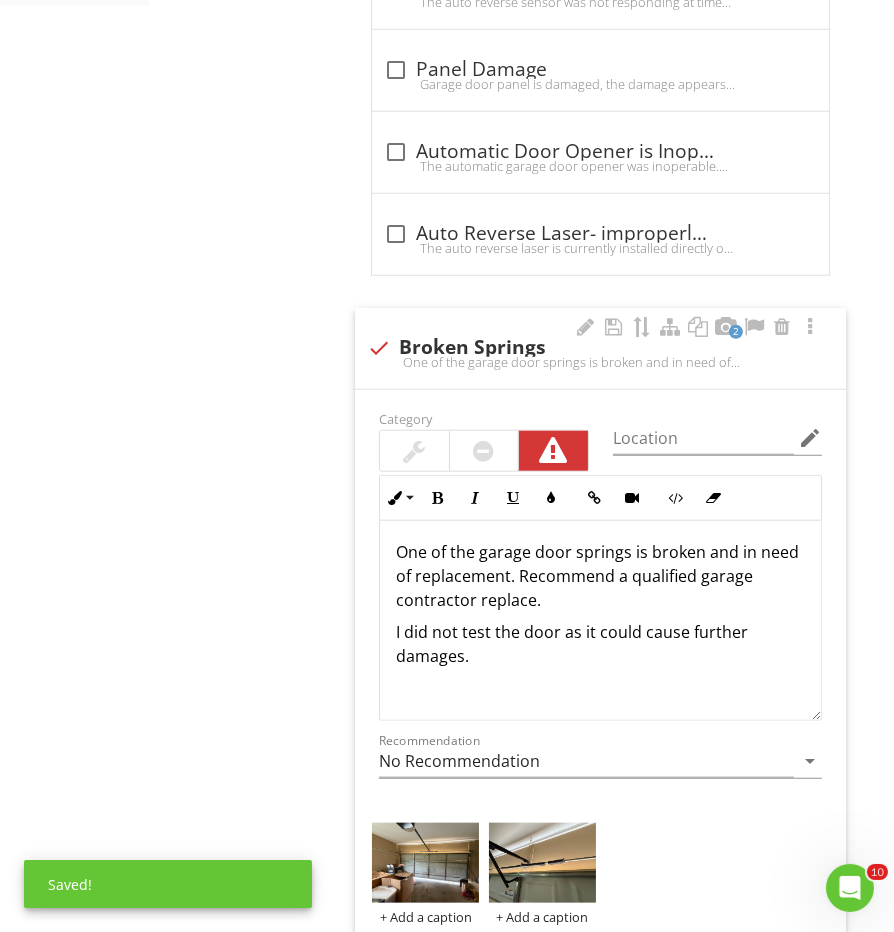 click at bounding box center (484, 451) 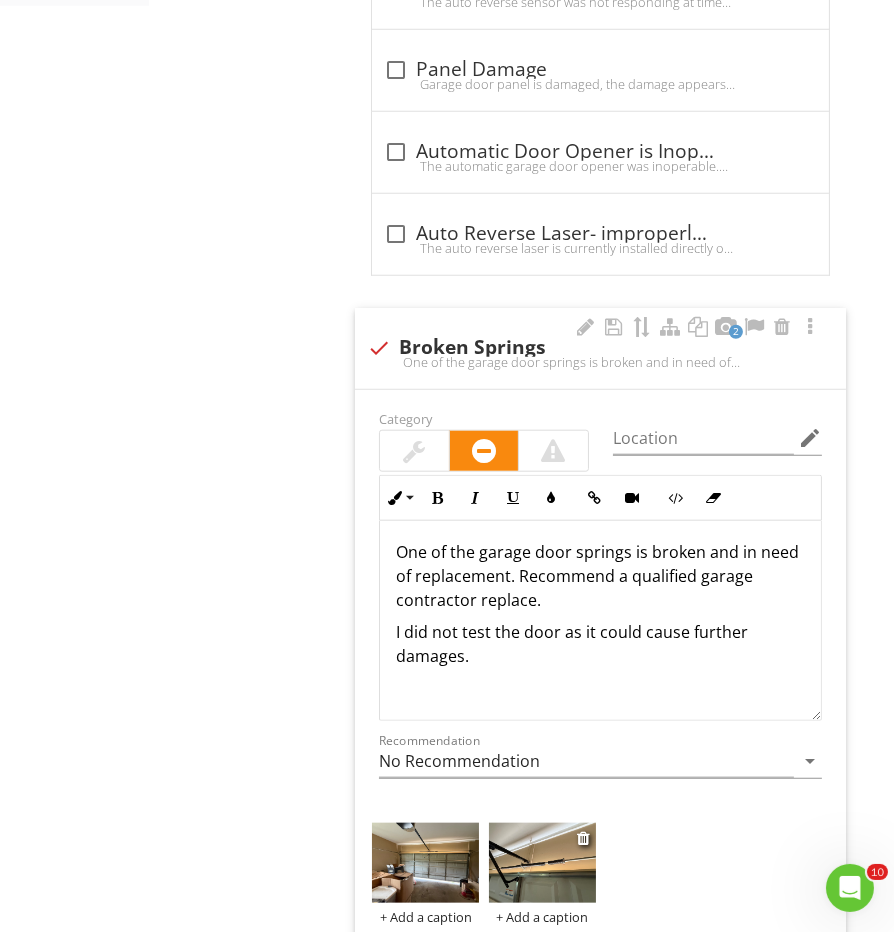 click at bounding box center (542, 863) 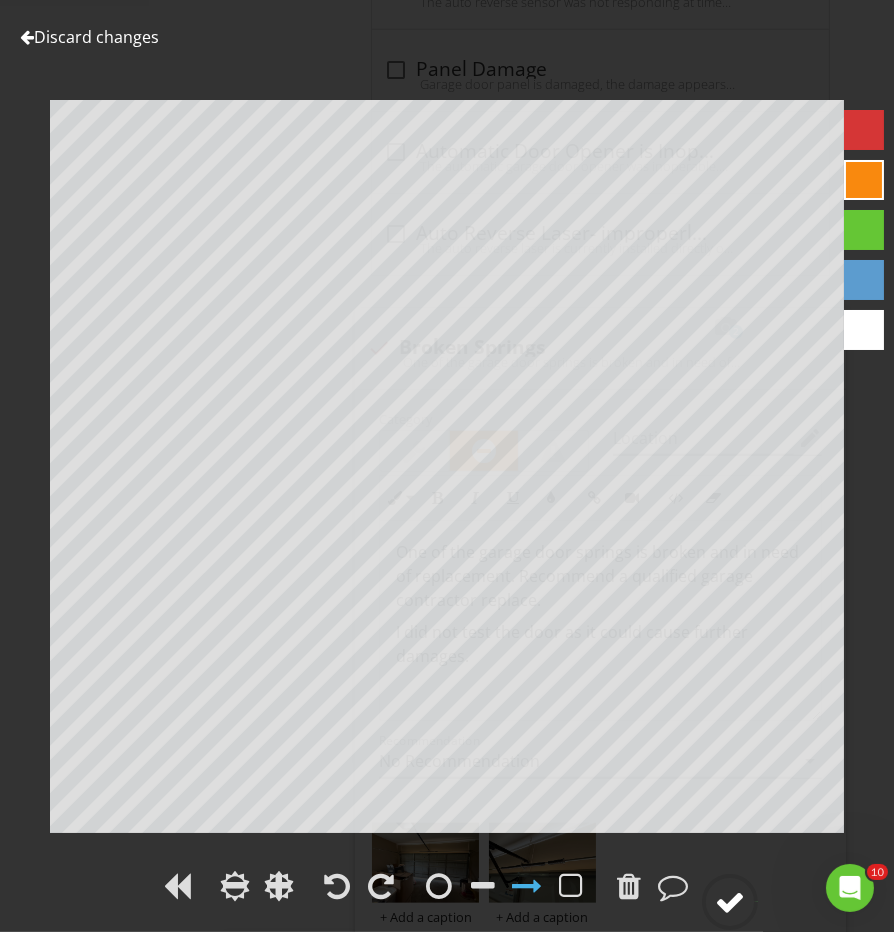 click at bounding box center [730, 902] 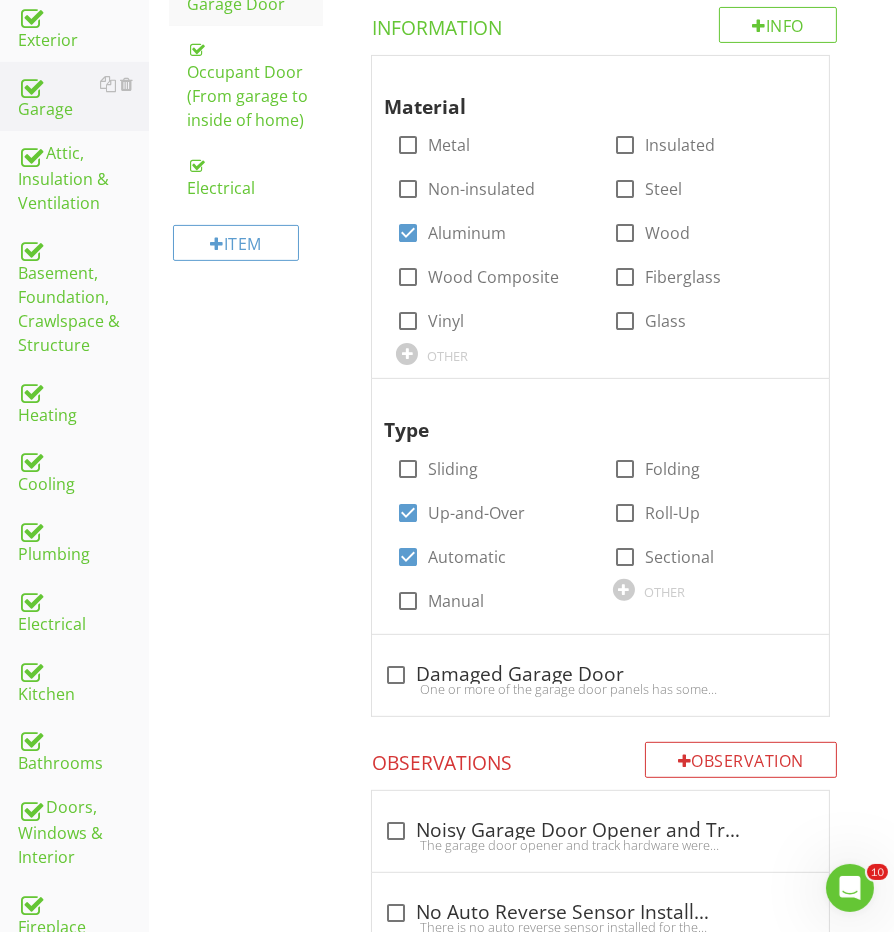 scroll, scrollTop: 607, scrollLeft: 0, axis: vertical 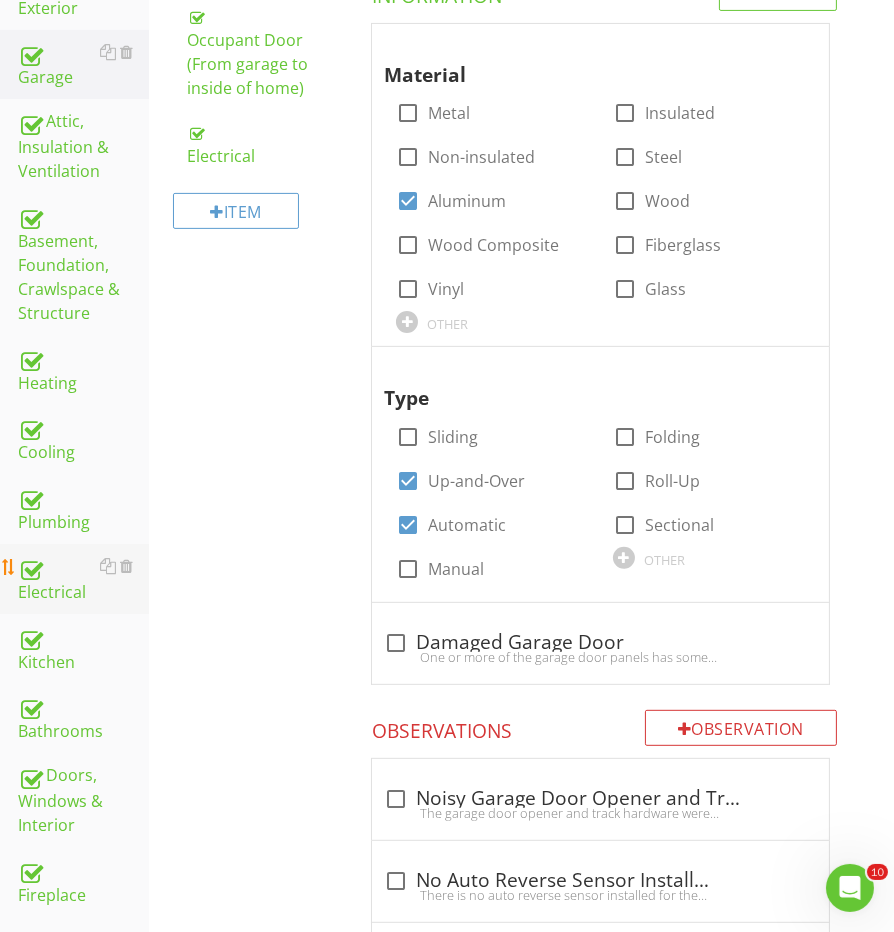 click on "Electrical" at bounding box center [83, 579] 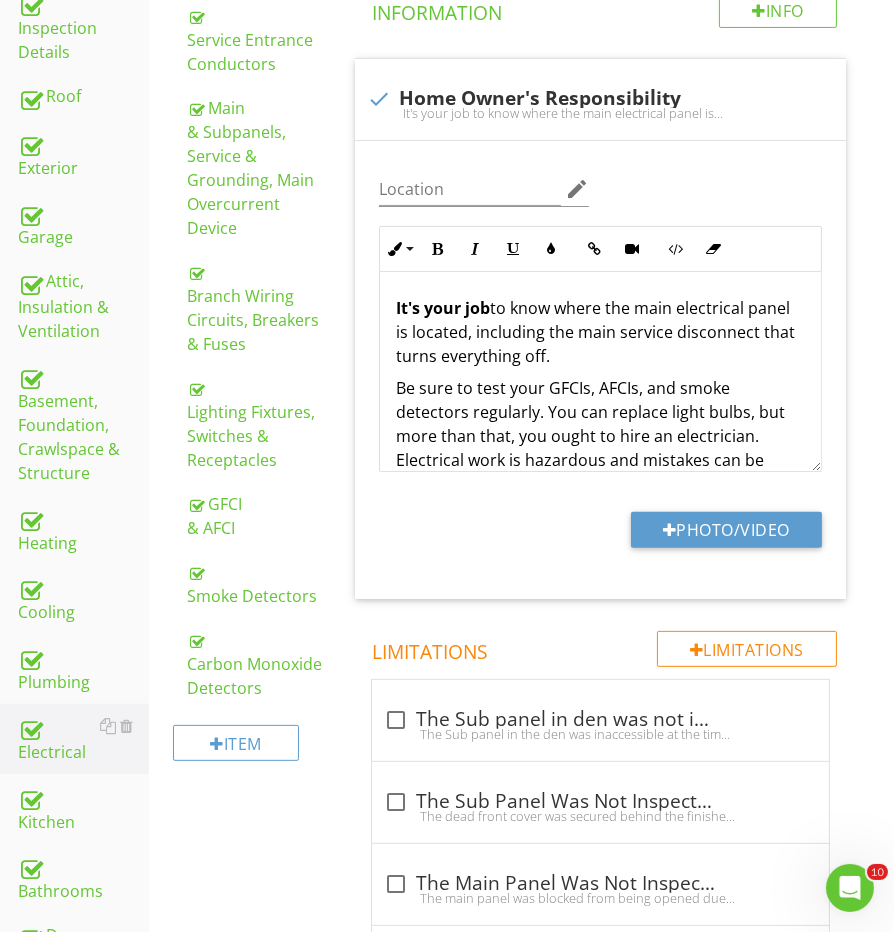 scroll, scrollTop: 316, scrollLeft: 0, axis: vertical 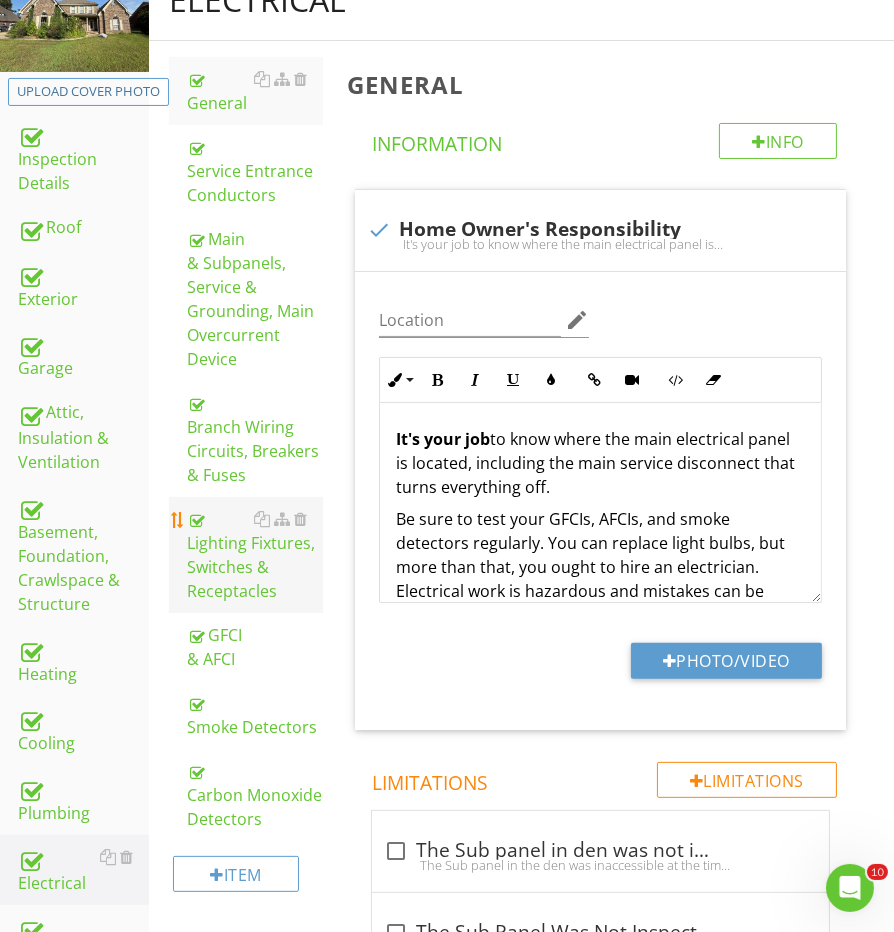 click on "Lighting Fixtures, Switches & Receptacles" at bounding box center (255, 555) 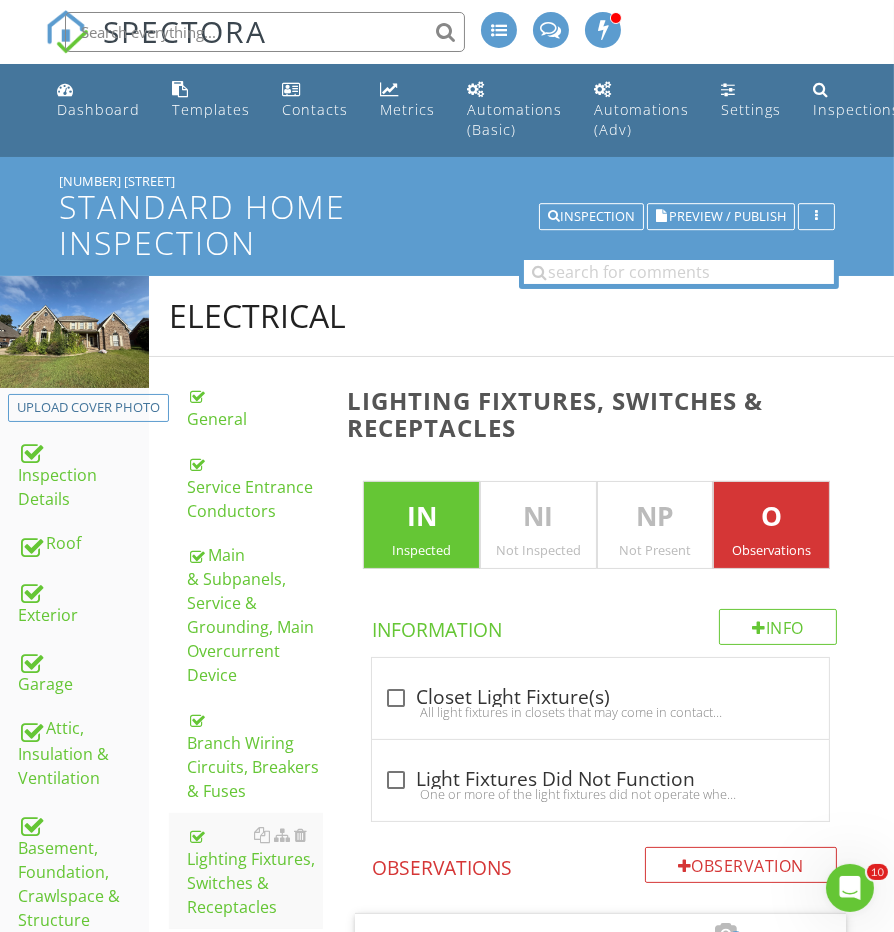 scroll, scrollTop: 0, scrollLeft: 0, axis: both 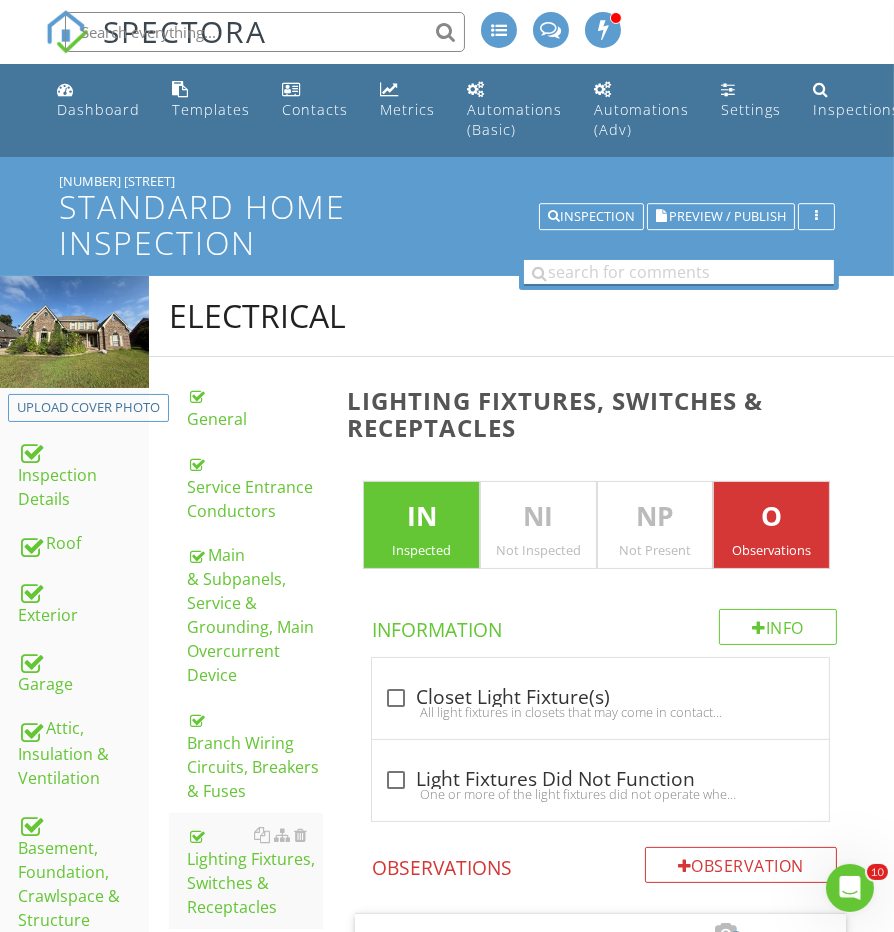 click at bounding box center (679, 272) 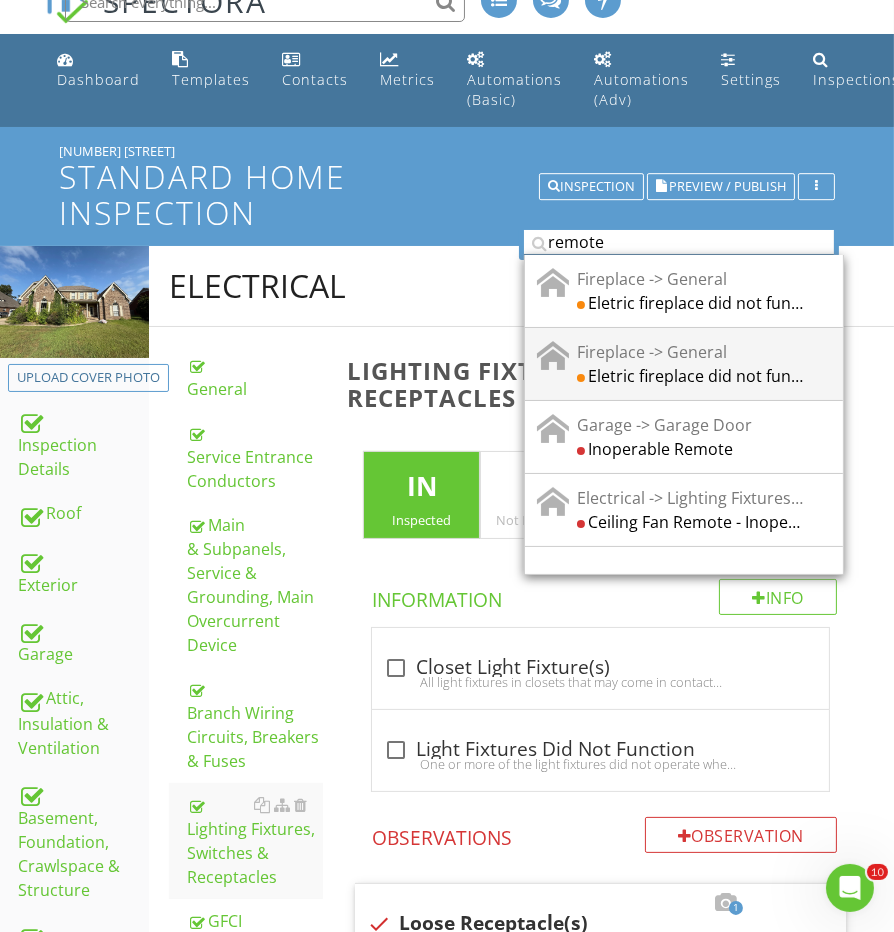 scroll, scrollTop: 35, scrollLeft: 0, axis: vertical 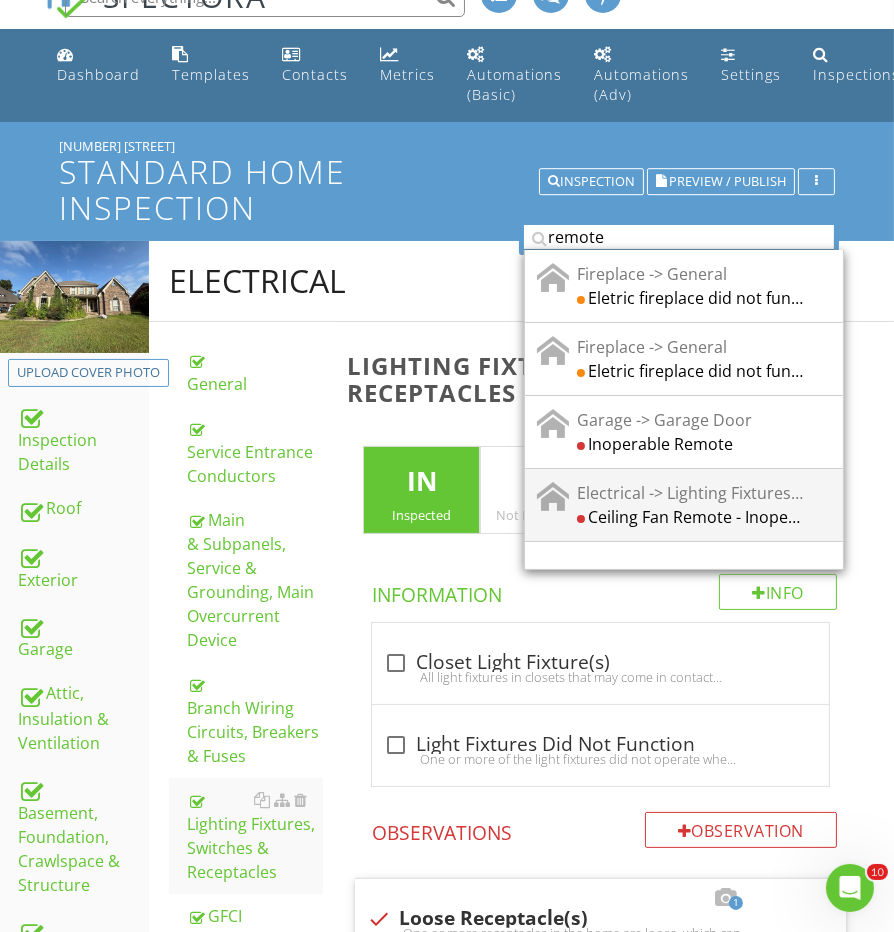 type on "remote" 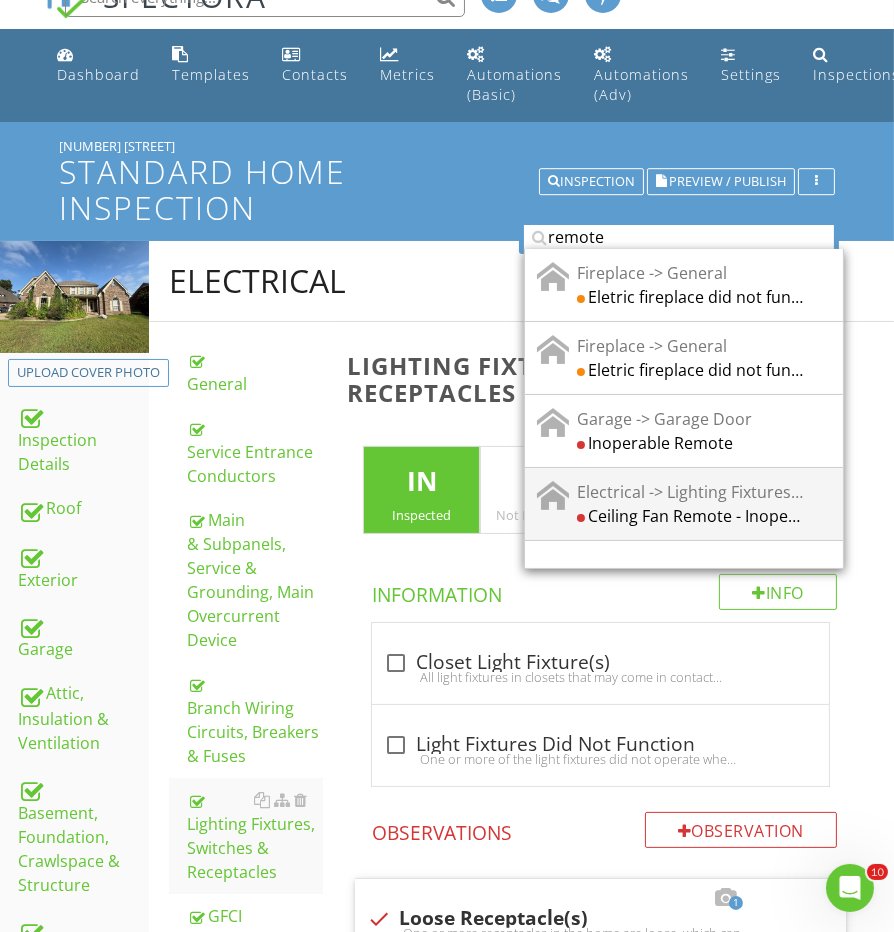 click on "Ceiling Fan Remote - Inoperable" at bounding box center [690, 516] 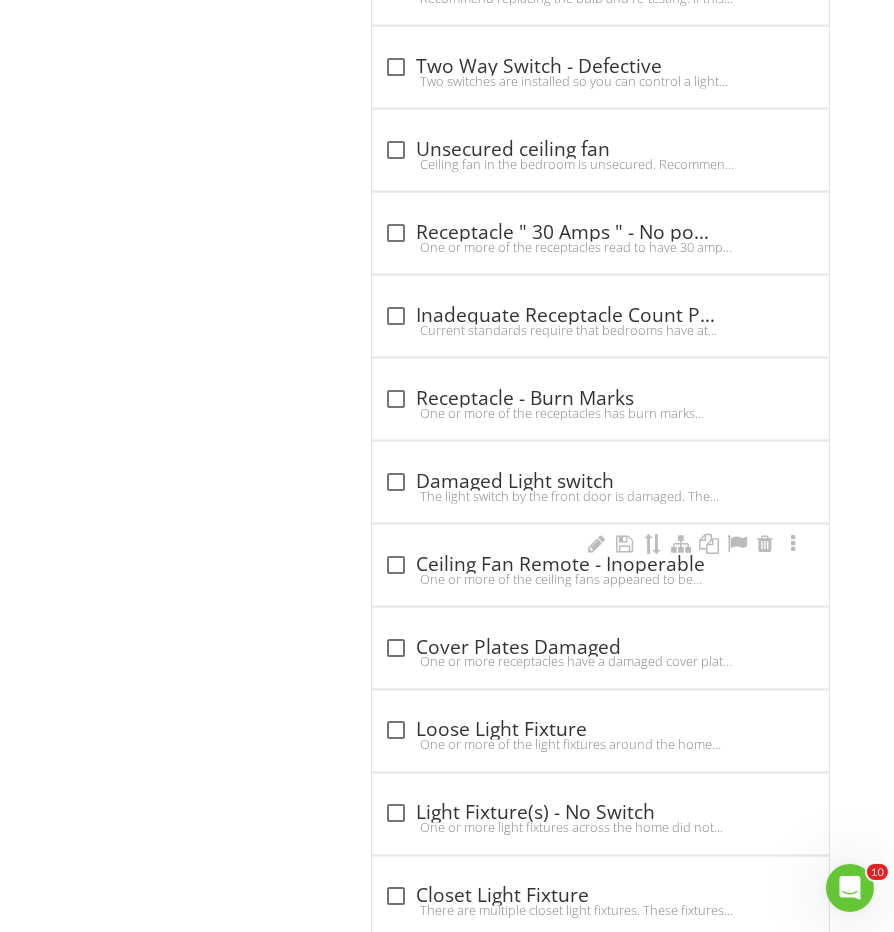 click on "check_box_outline_blank
Ceiling Fan Remote - Inoperable" at bounding box center [600, 565] 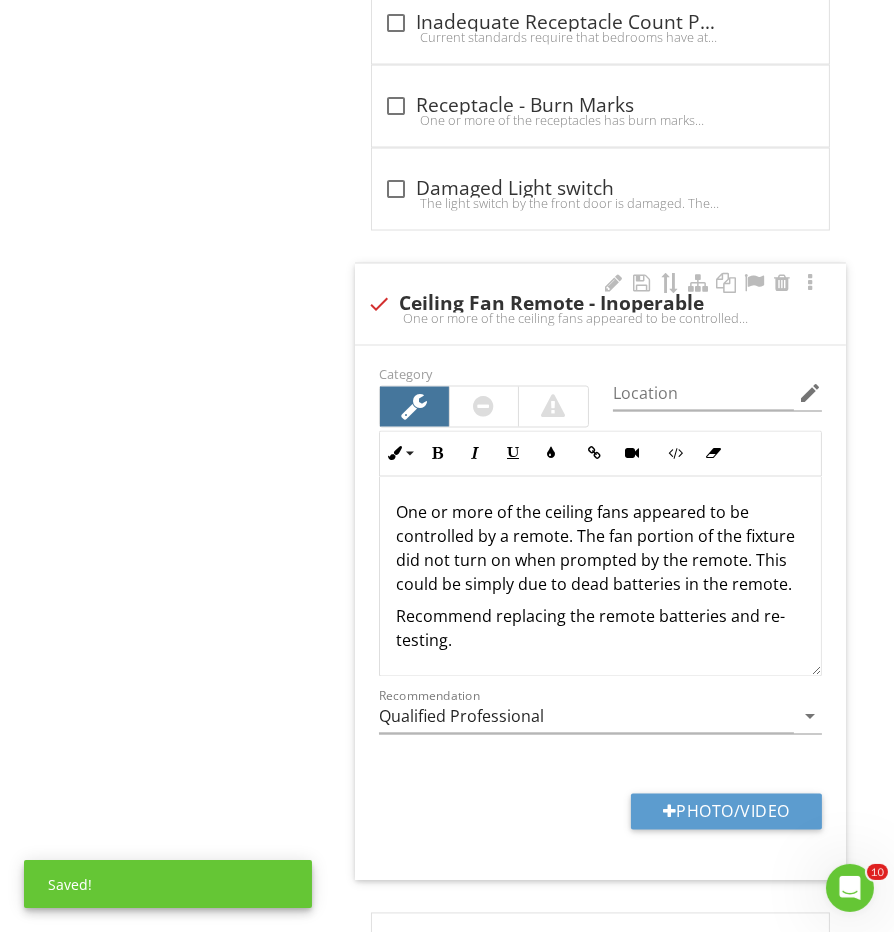 scroll, scrollTop: 3490, scrollLeft: 0, axis: vertical 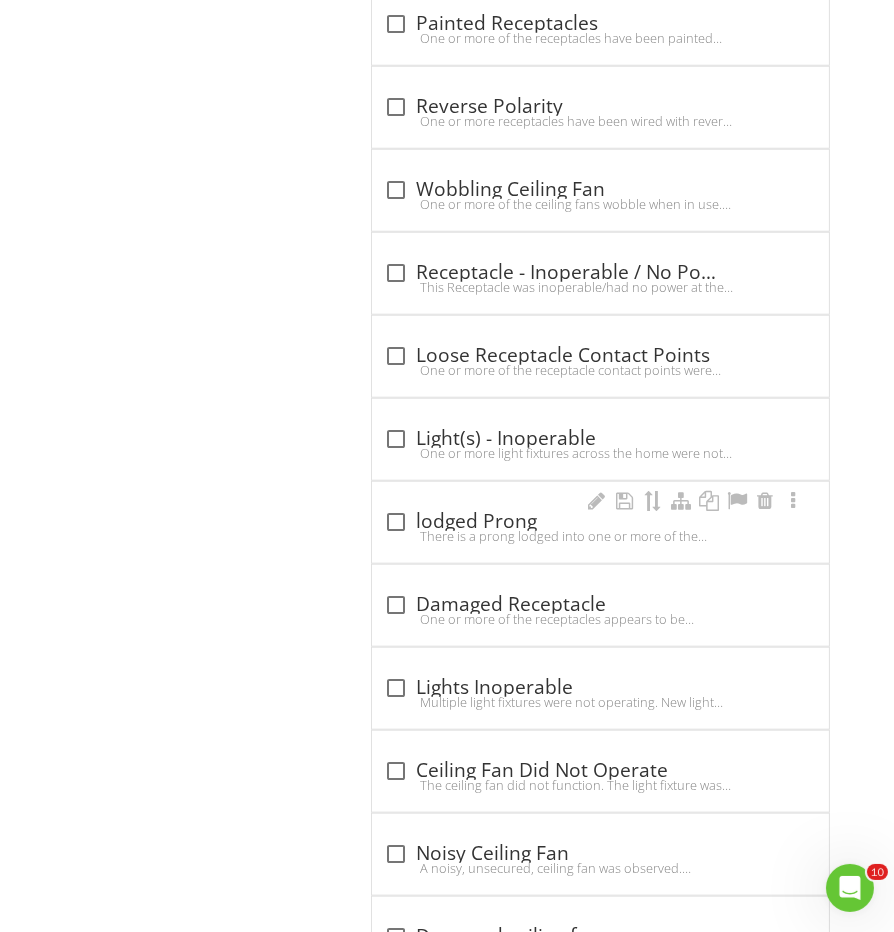 click on "check_box_outline_blank
lodged Prong
There is a prong lodged into one or more of the receptacles. Recommend removing the prong or replacing the receptacle to restore function.The power will need to be turned off to make this repair. Recommend contacting a qualified electrician as needed." at bounding box center (600, 522) 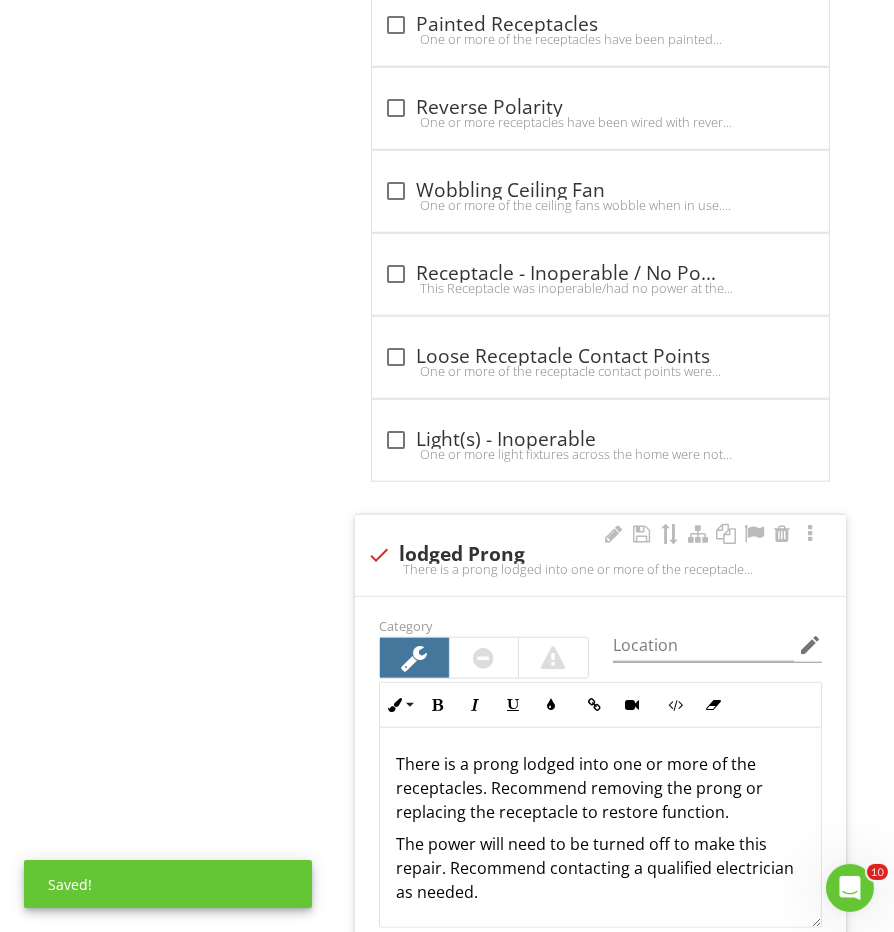 click on "check
lodged Prong" at bounding box center [600, 555] 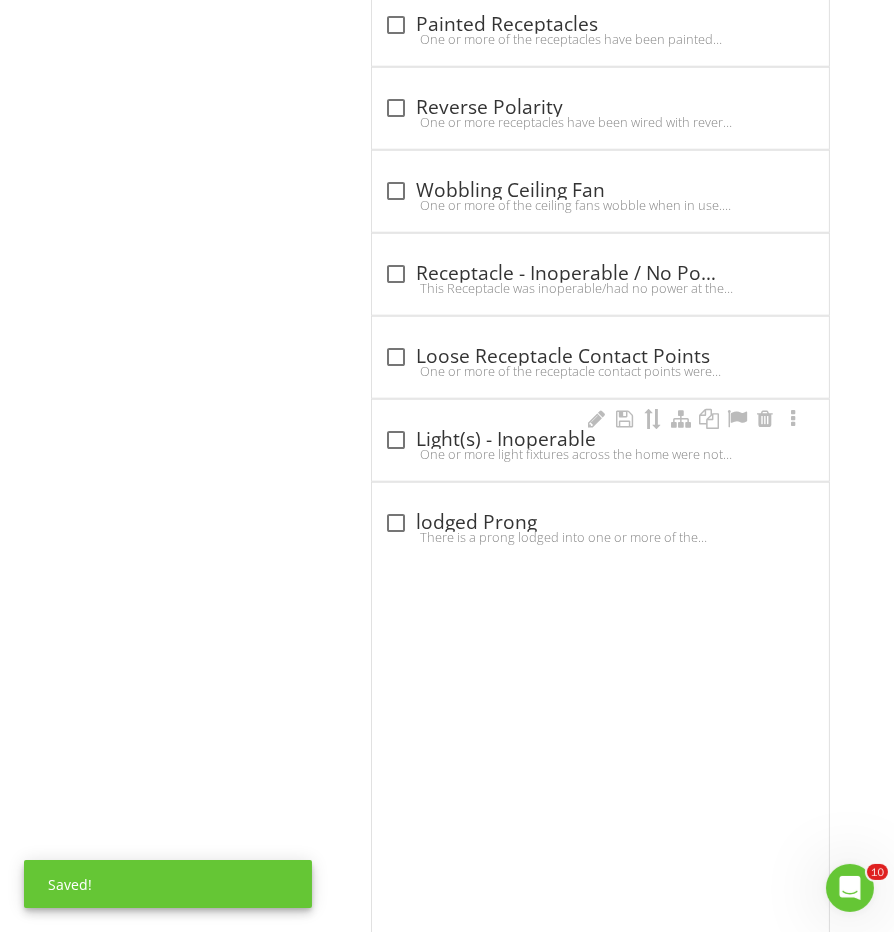 click on "One or more light fixtures across the home were not illuminating when tested.This could be just due to blown bulbs or a more serious issues such as and issue with; the circuit, switch, or fixture.Recommend replacing the bulb and retesting. If the issue is not resolved a qualified electrician should further evaluate and repair/correct.Light inoperable" at bounding box center [600, 454] 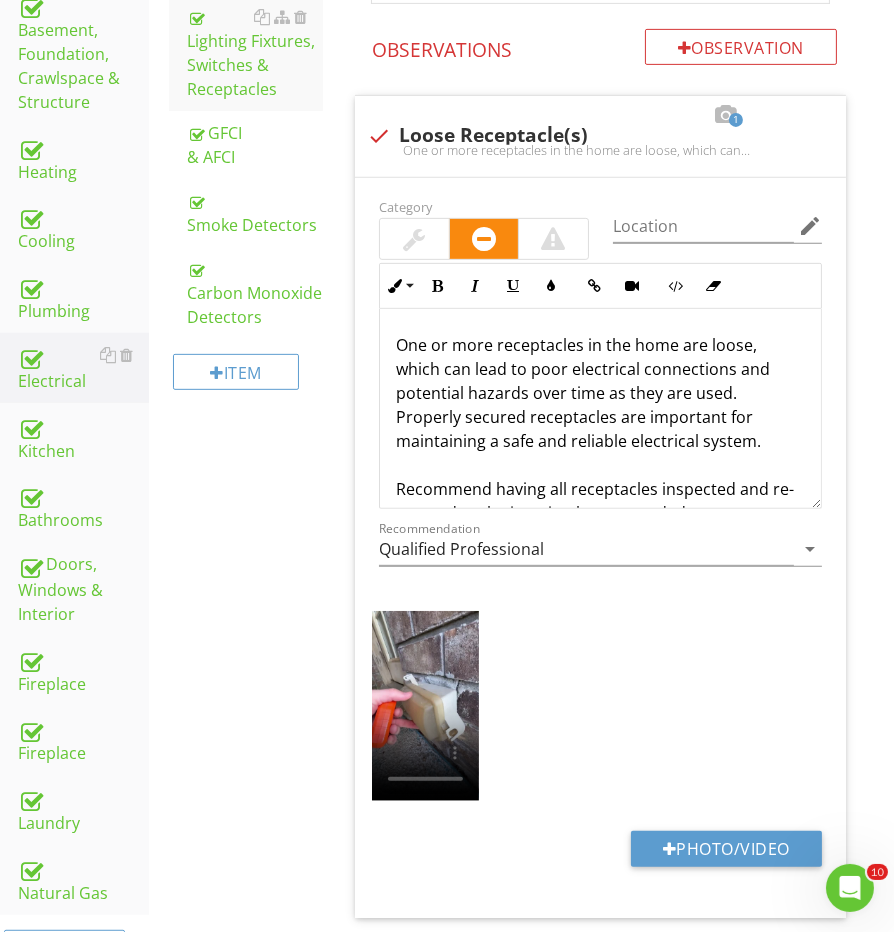 scroll, scrollTop: 901, scrollLeft: 0, axis: vertical 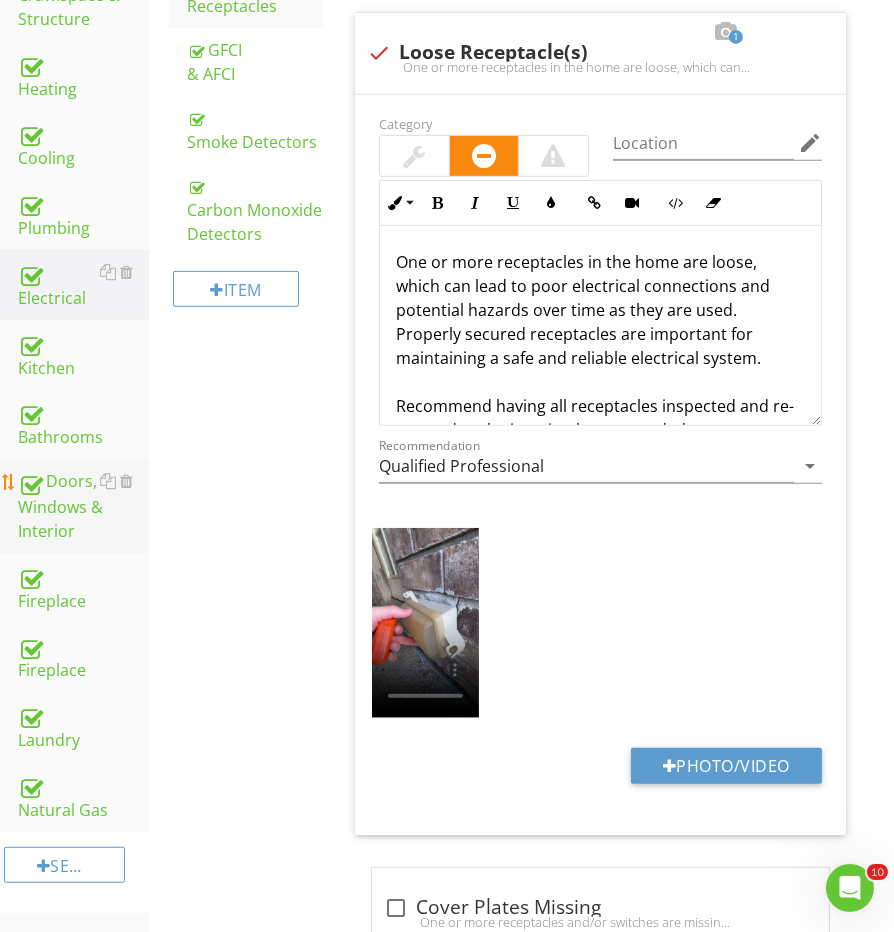 click on "Doors, Windows & Interior" at bounding box center [83, 506] 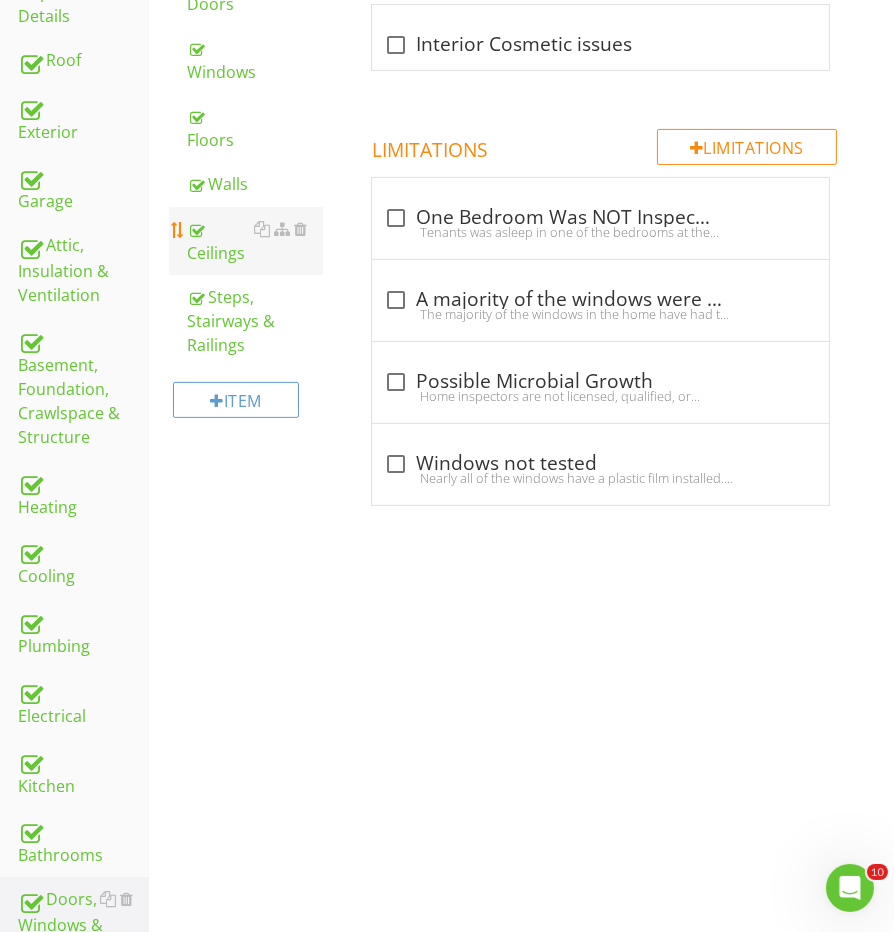 click on "Ceilings" at bounding box center [255, 241] 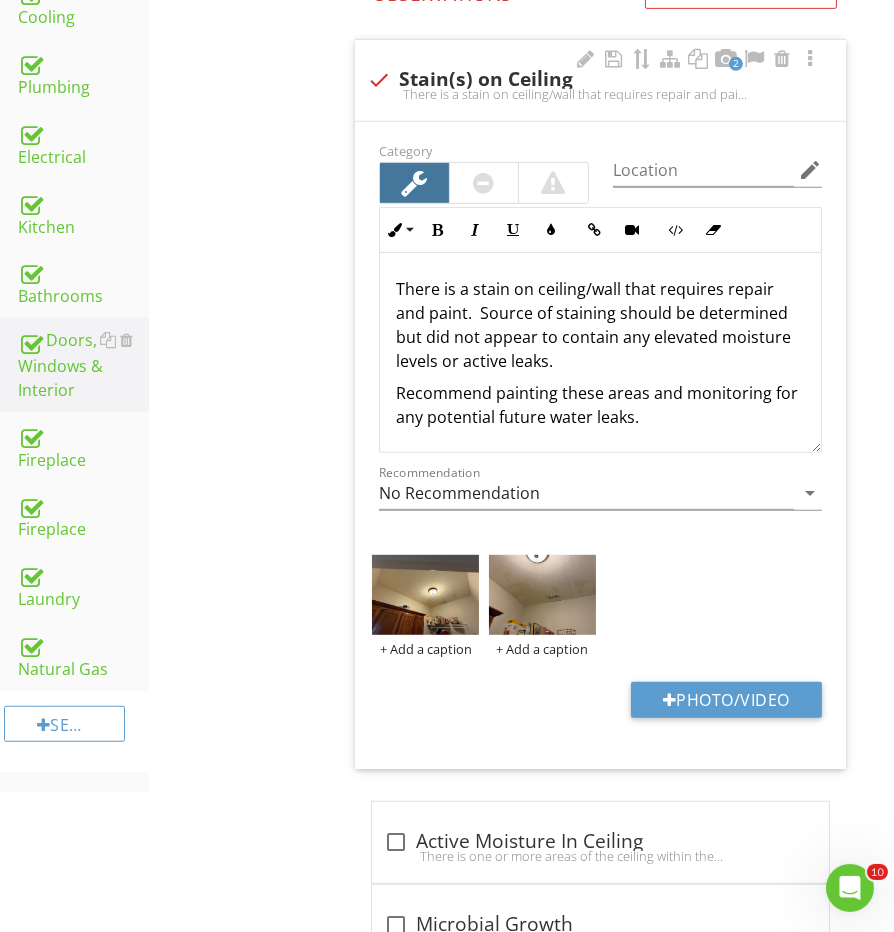 scroll, scrollTop: 1068, scrollLeft: 0, axis: vertical 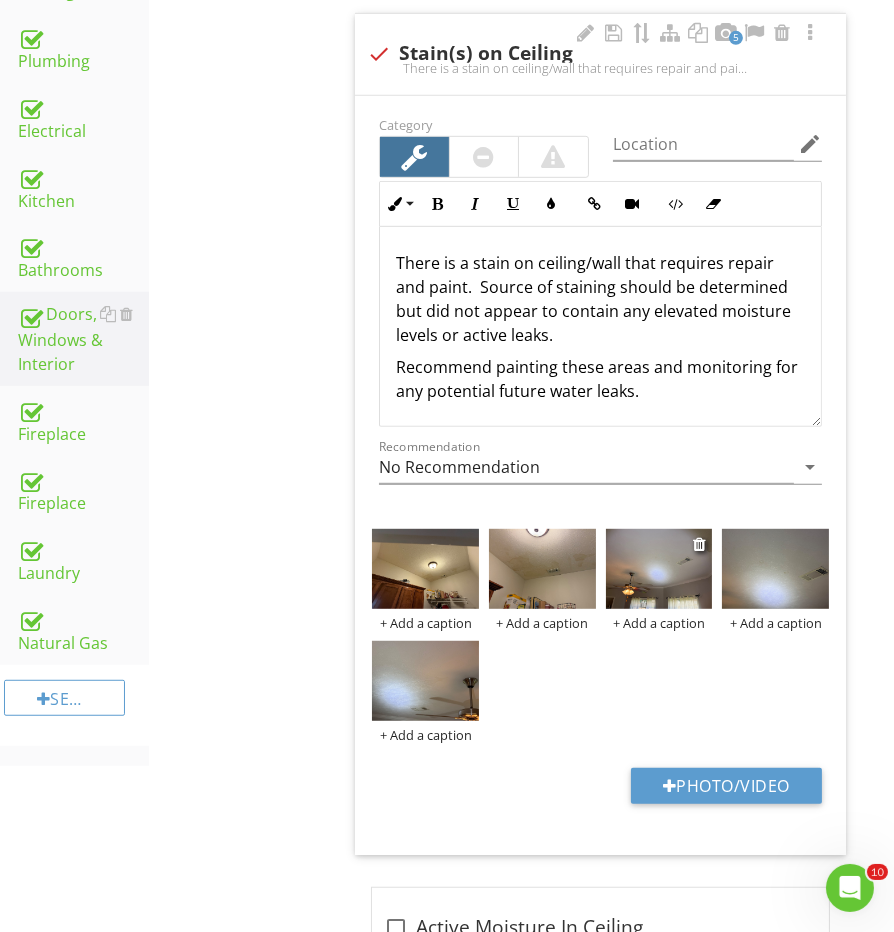 click at bounding box center (659, 569) 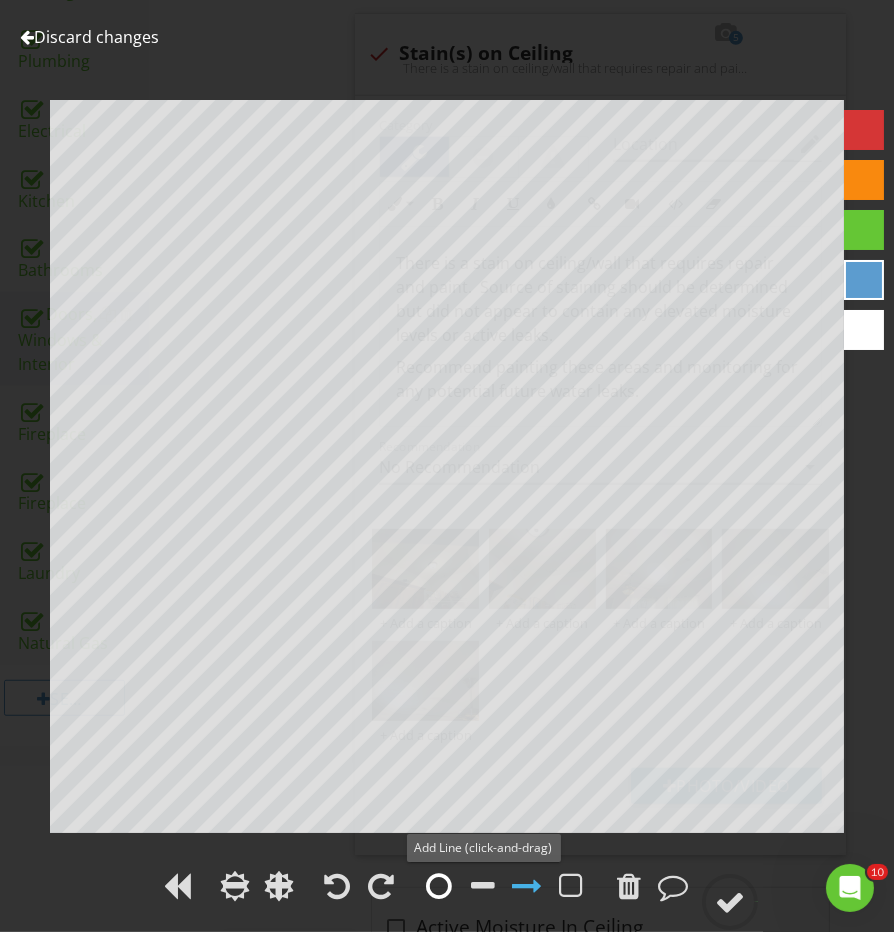 click at bounding box center (439, 886) 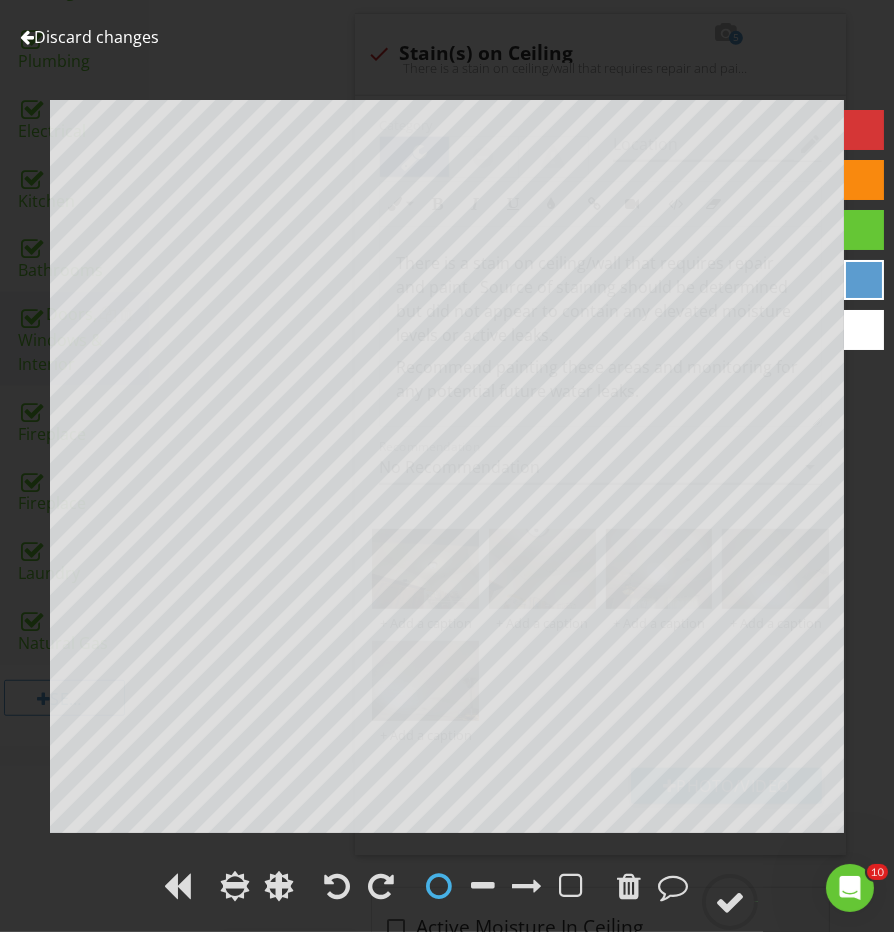 click on "Discard changes
Add Location" at bounding box center (447, 466) 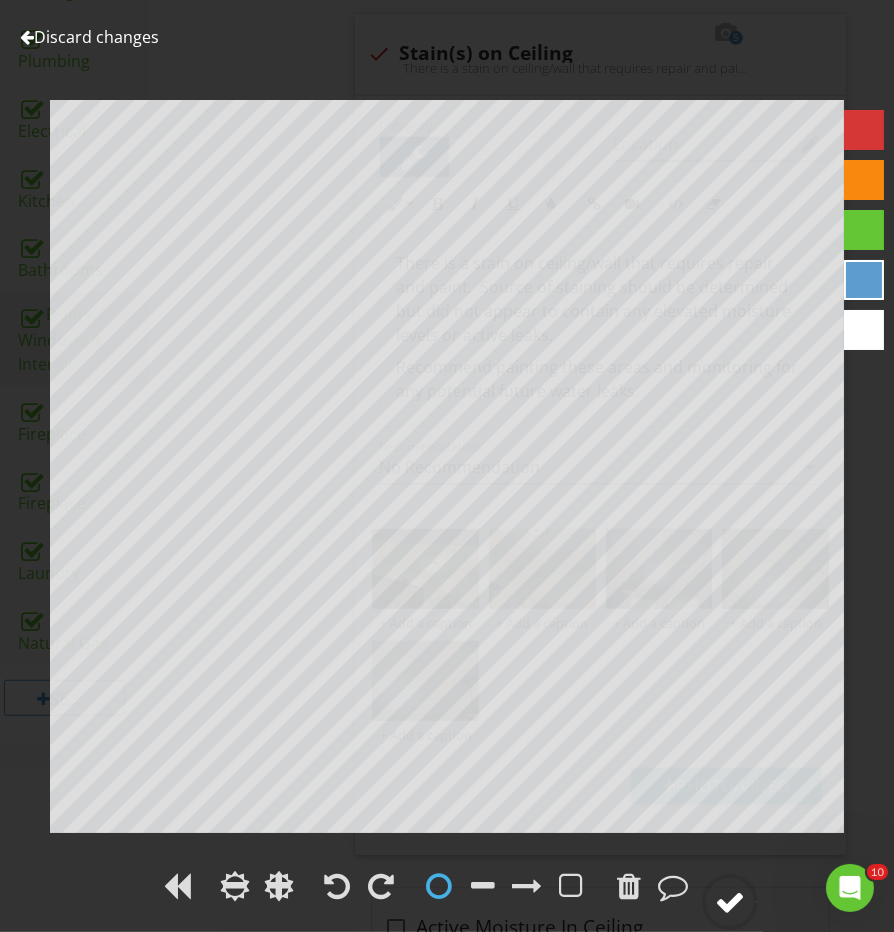 click at bounding box center (730, 902) 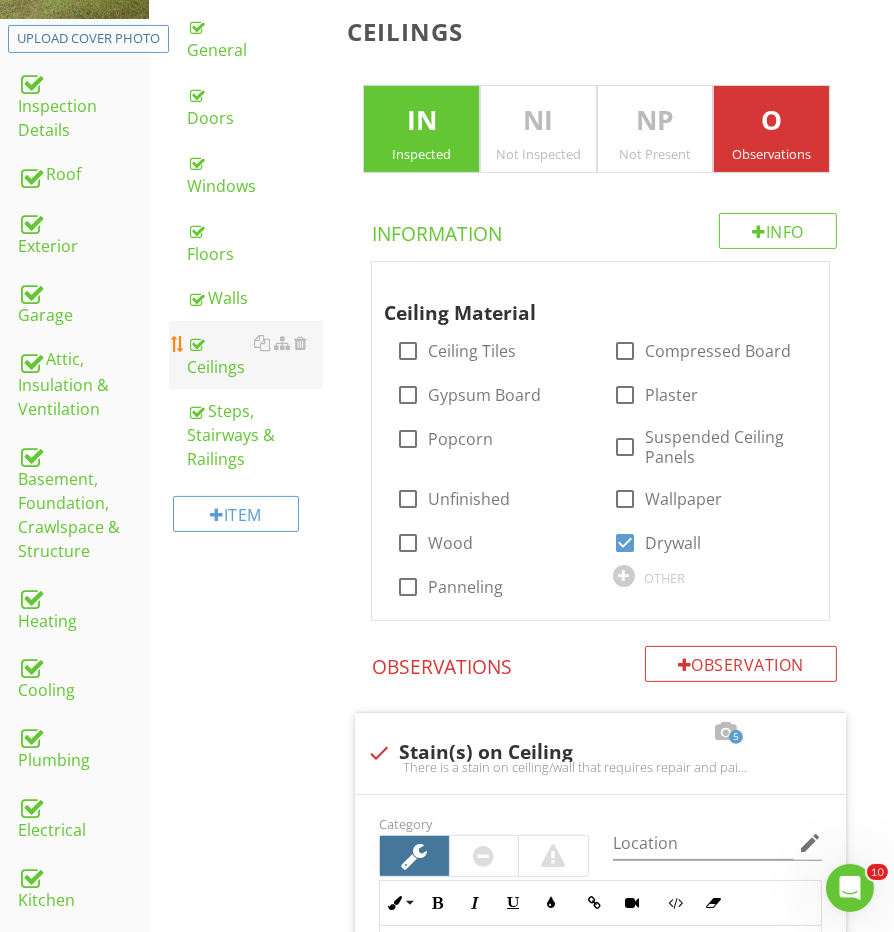 scroll, scrollTop: 328, scrollLeft: 0, axis: vertical 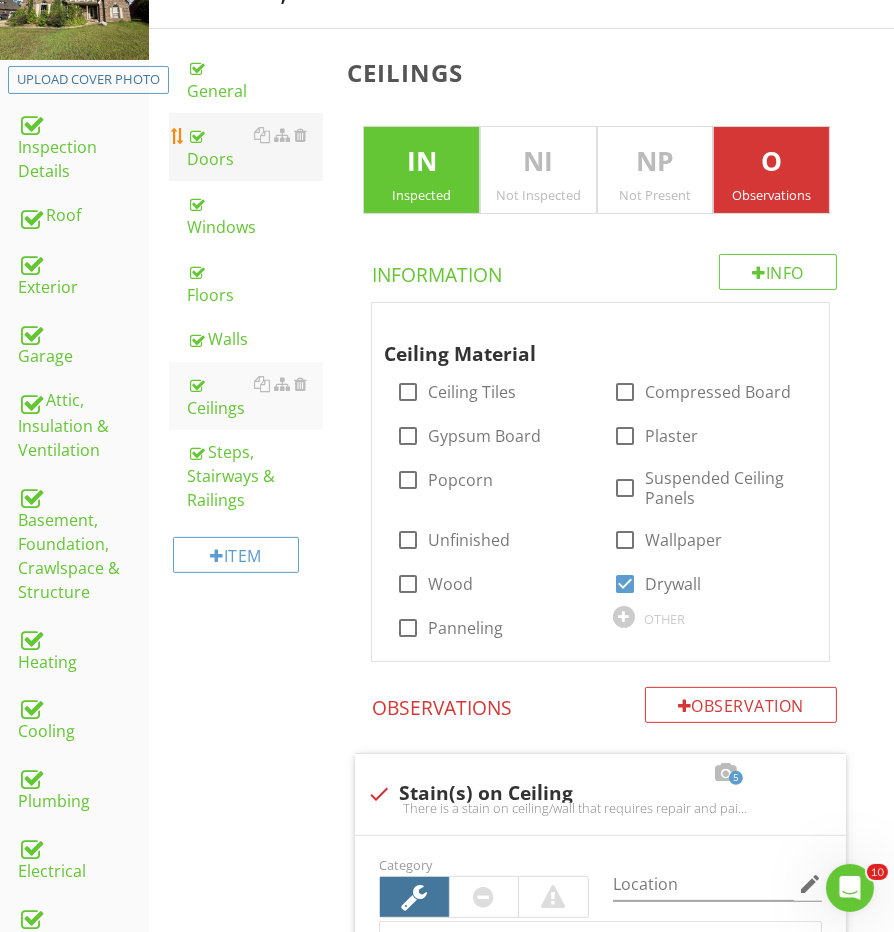 click on "Doors" at bounding box center (255, 147) 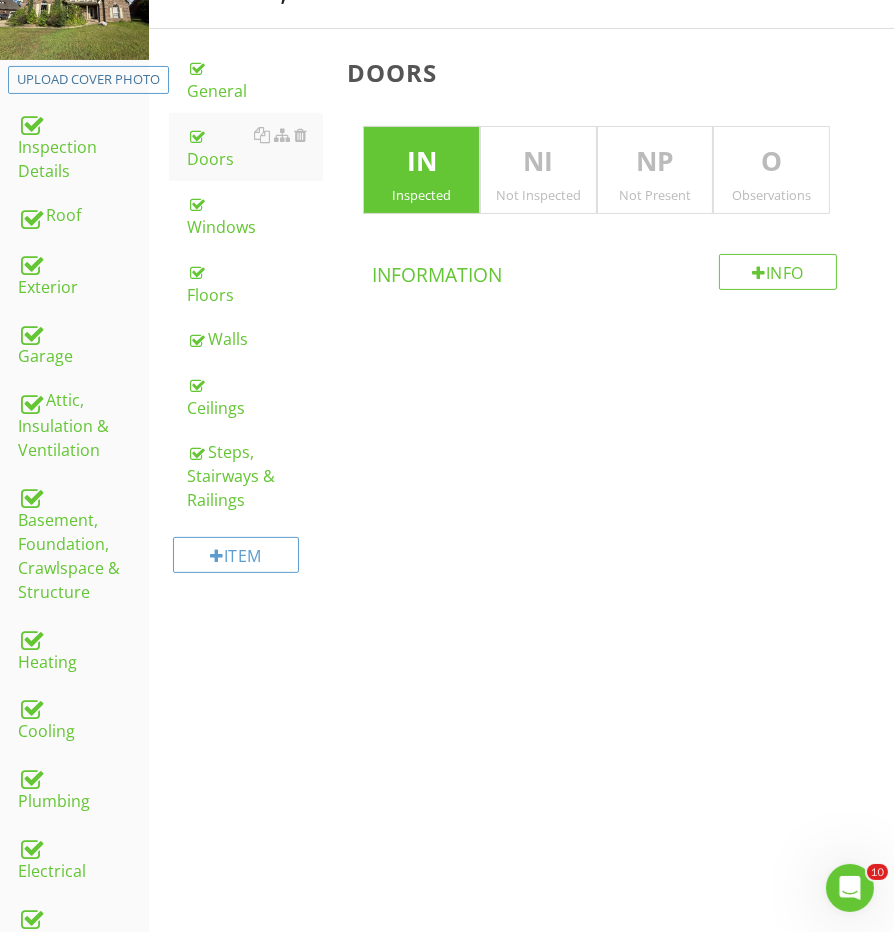 click on "O" at bounding box center [771, 162] 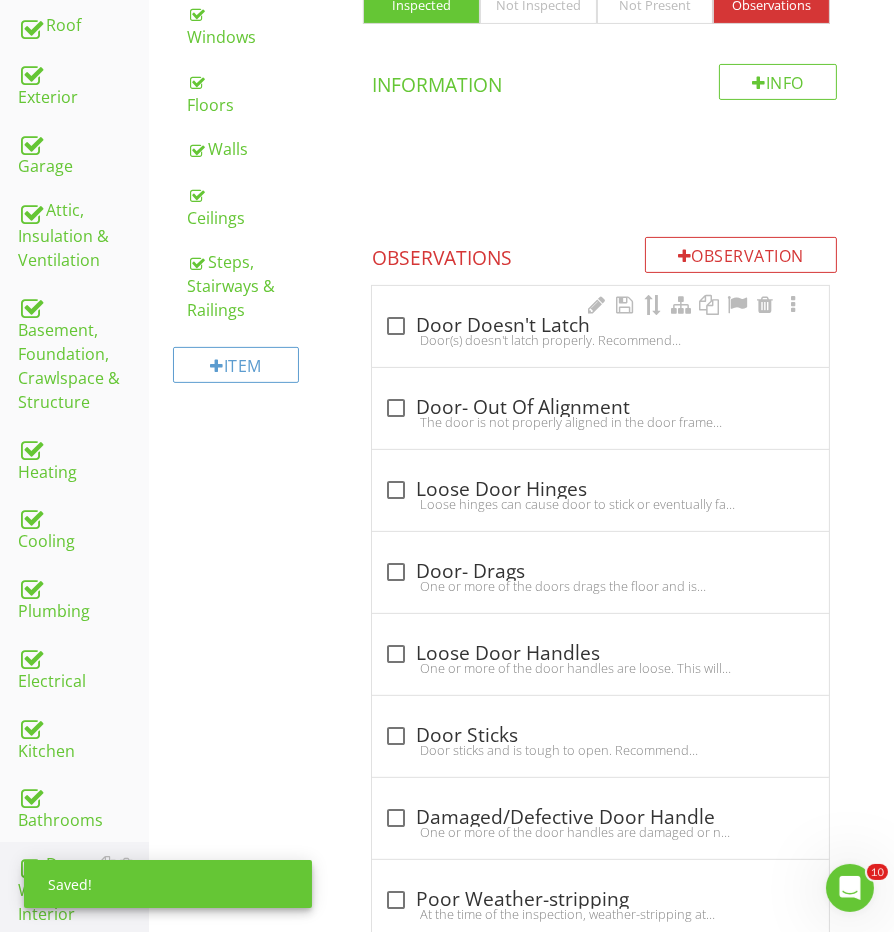 click on "check_box_outline_blank
Door Doesn't Latch" at bounding box center [600, 326] 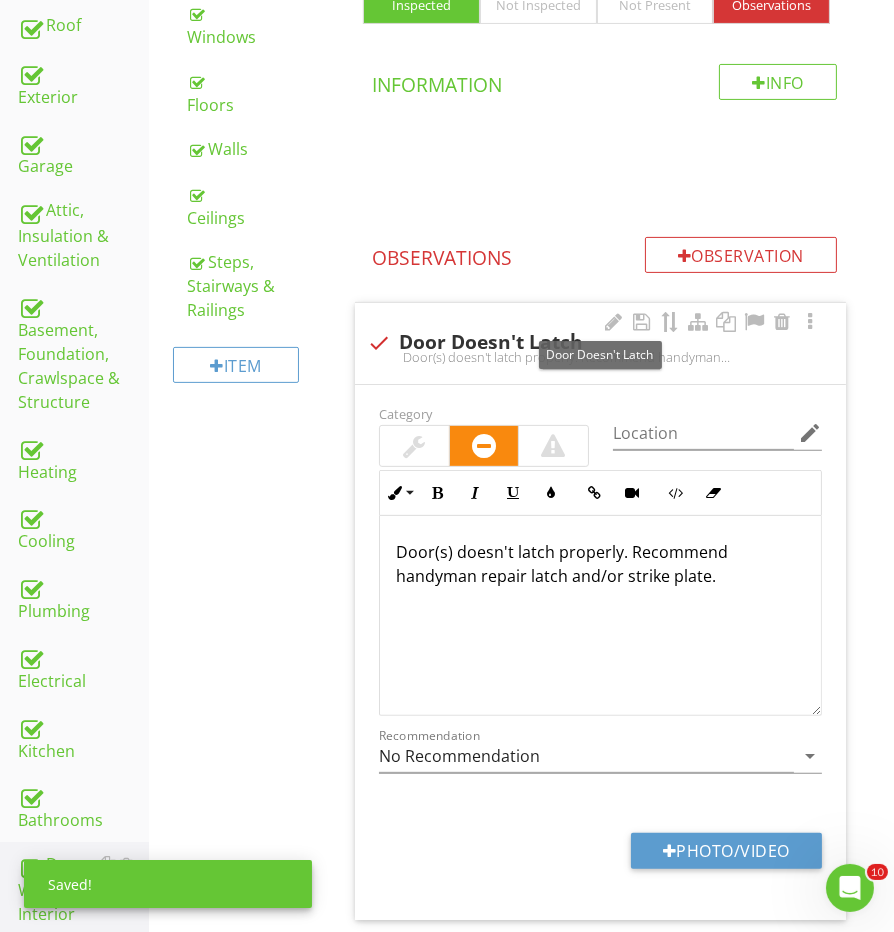scroll, scrollTop: 517, scrollLeft: 0, axis: vertical 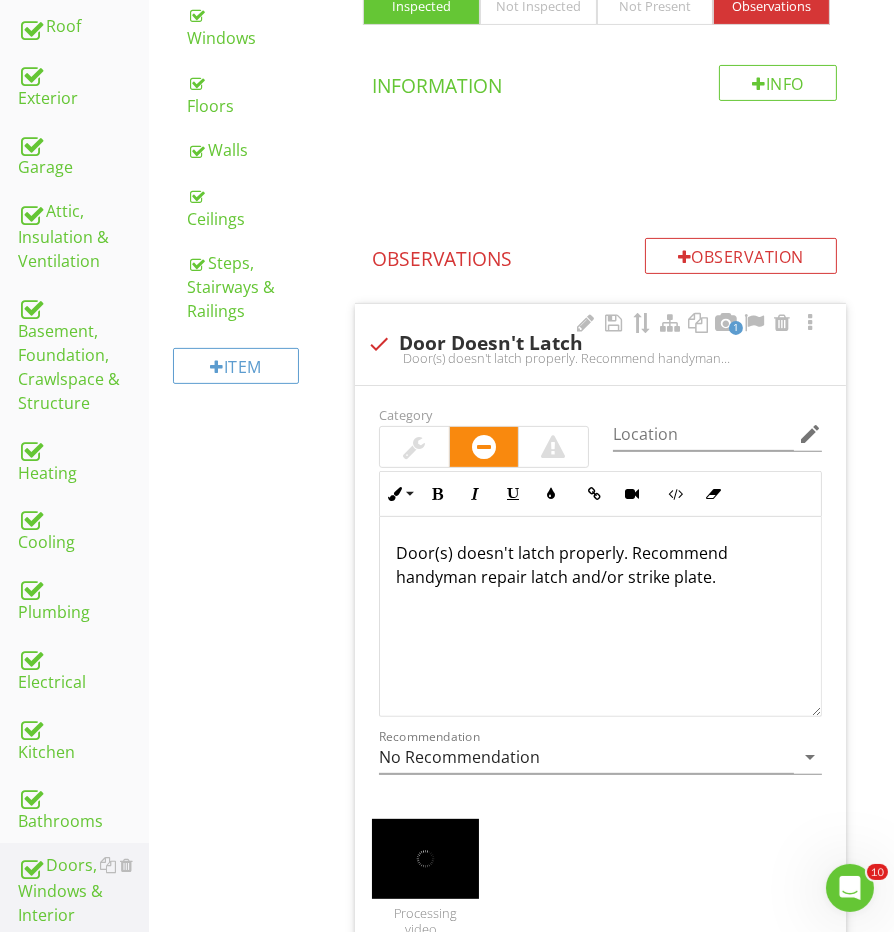 click at bounding box center [414, 447] 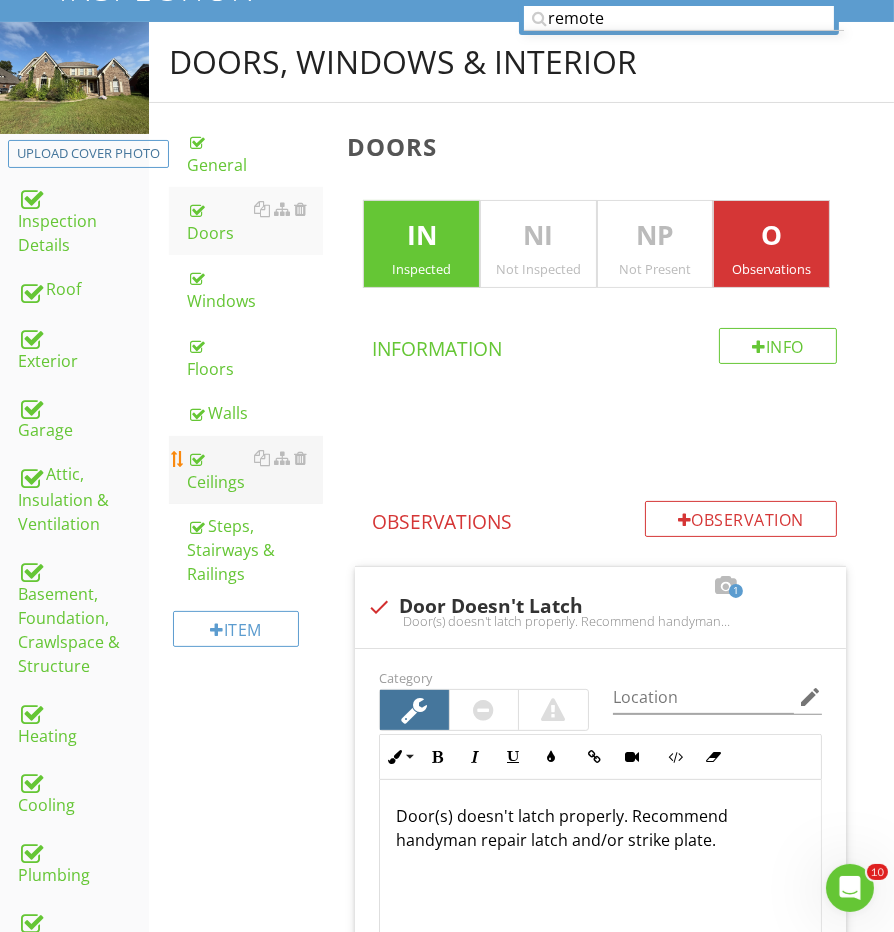 click on "Ceilings" at bounding box center [255, 470] 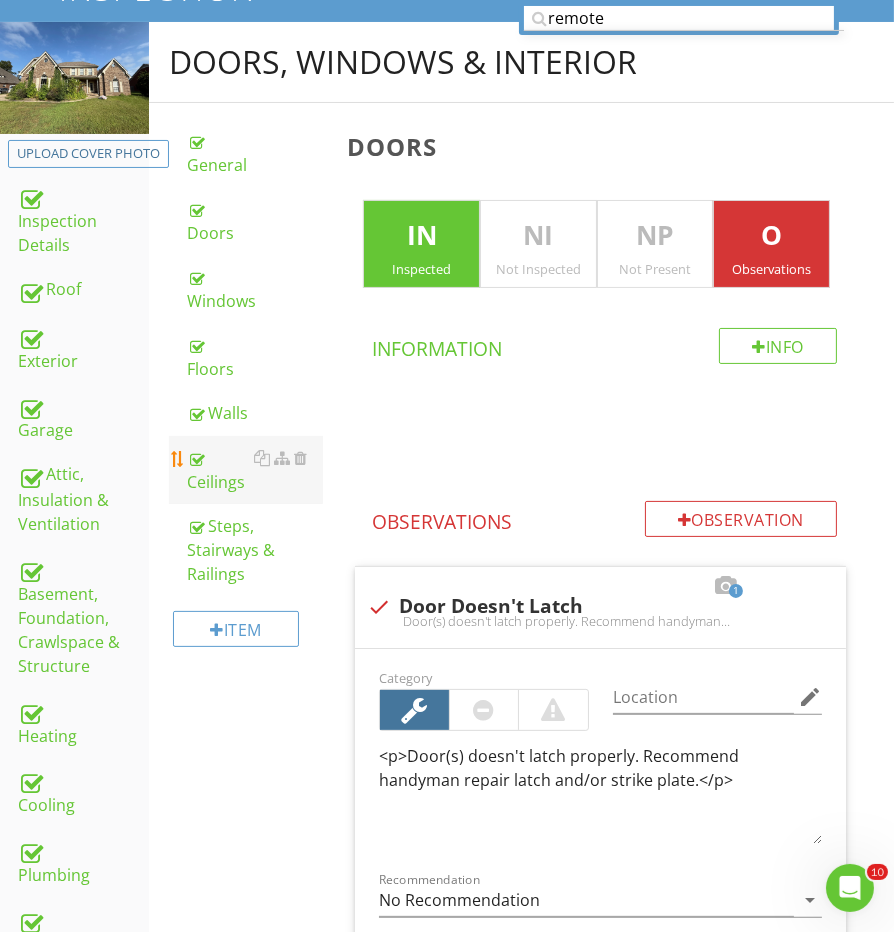 click on "Ceilings" at bounding box center [255, 470] 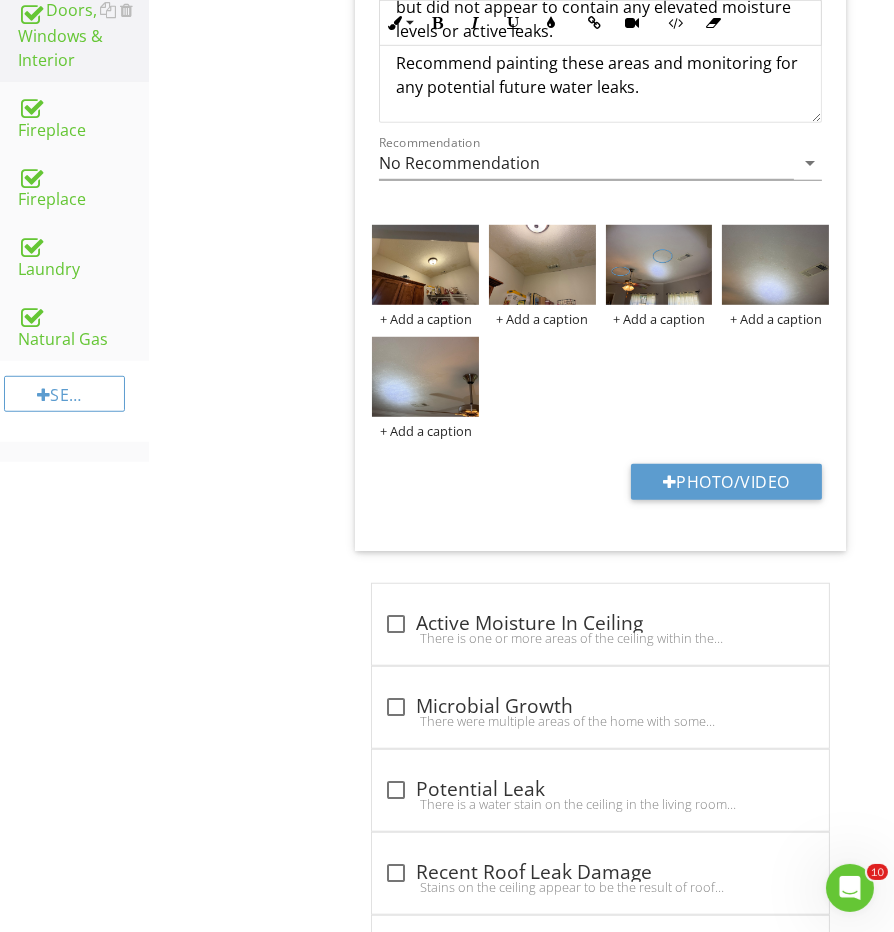 scroll, scrollTop: 1216, scrollLeft: 0, axis: vertical 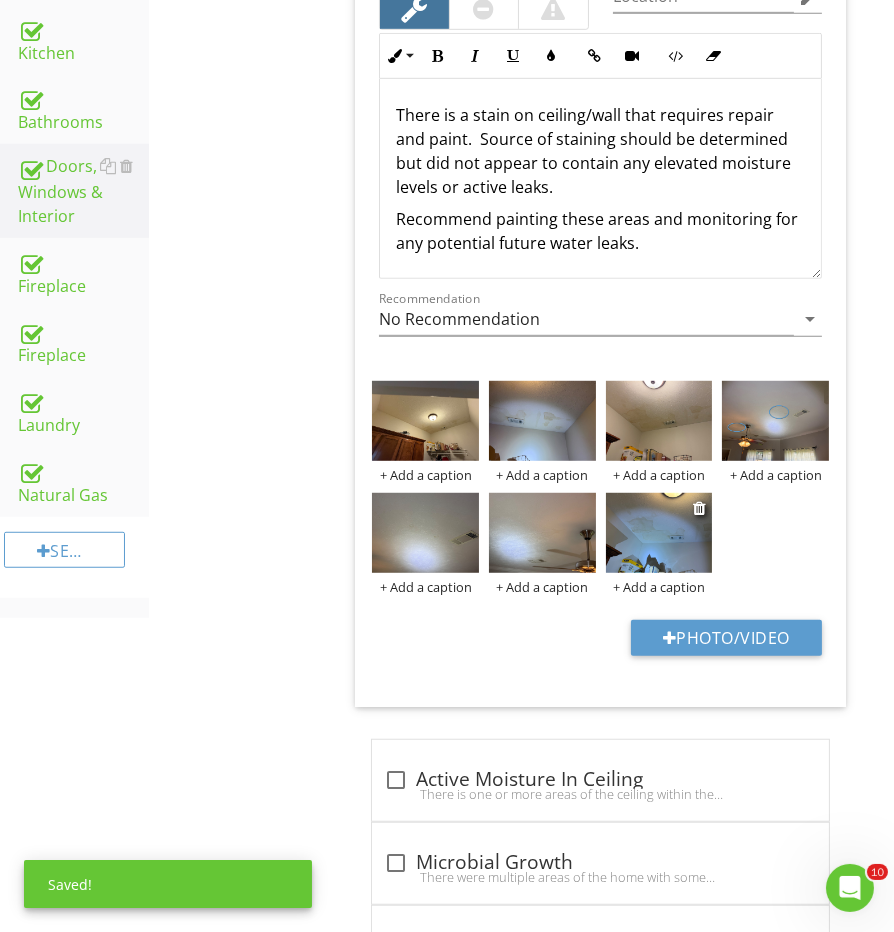 click at bounding box center [659, 533] 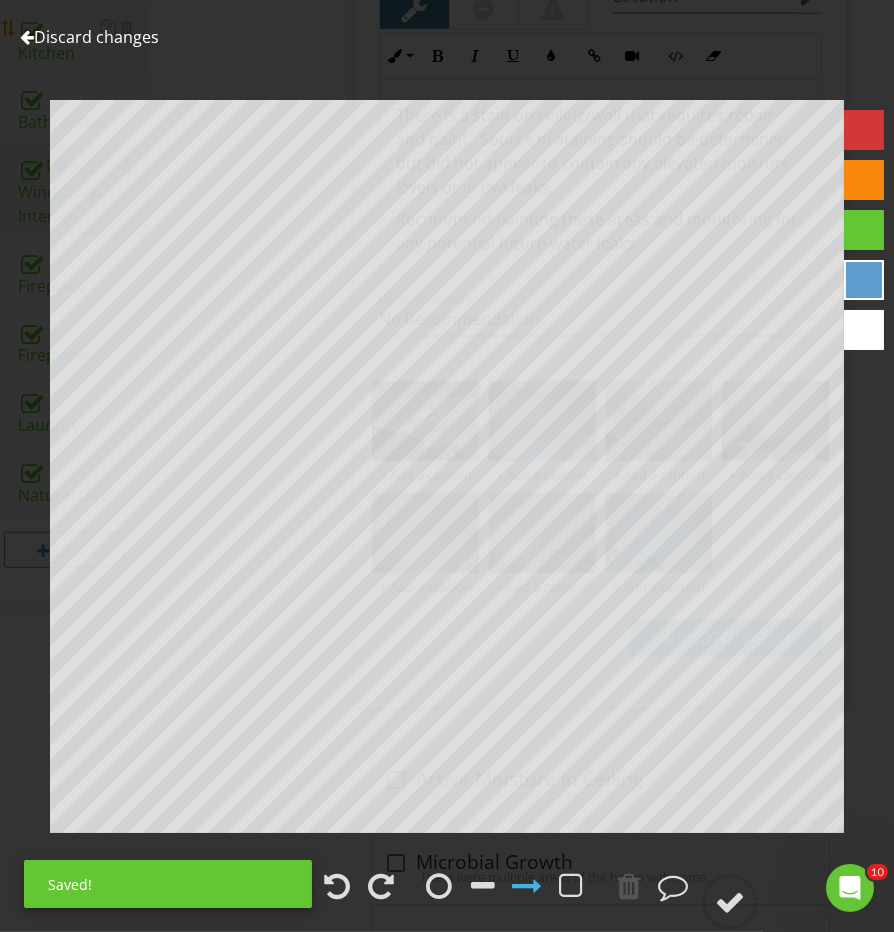 click on "Discard changes" at bounding box center (89, 37) 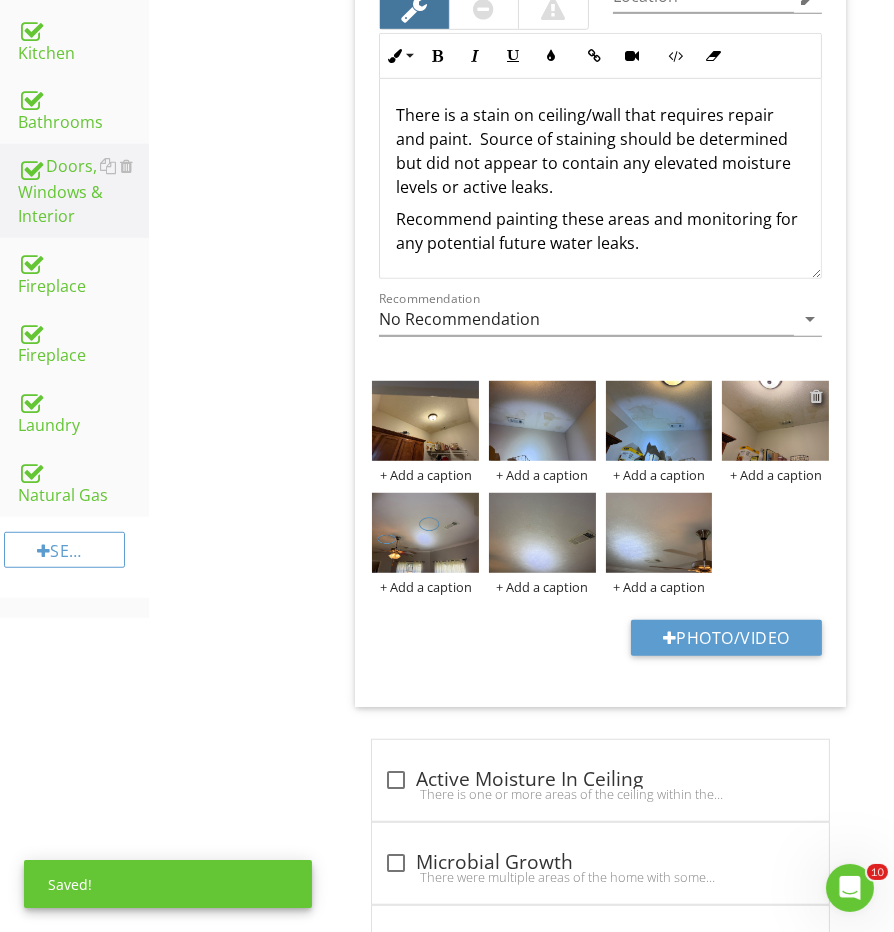 click at bounding box center (816, 396) 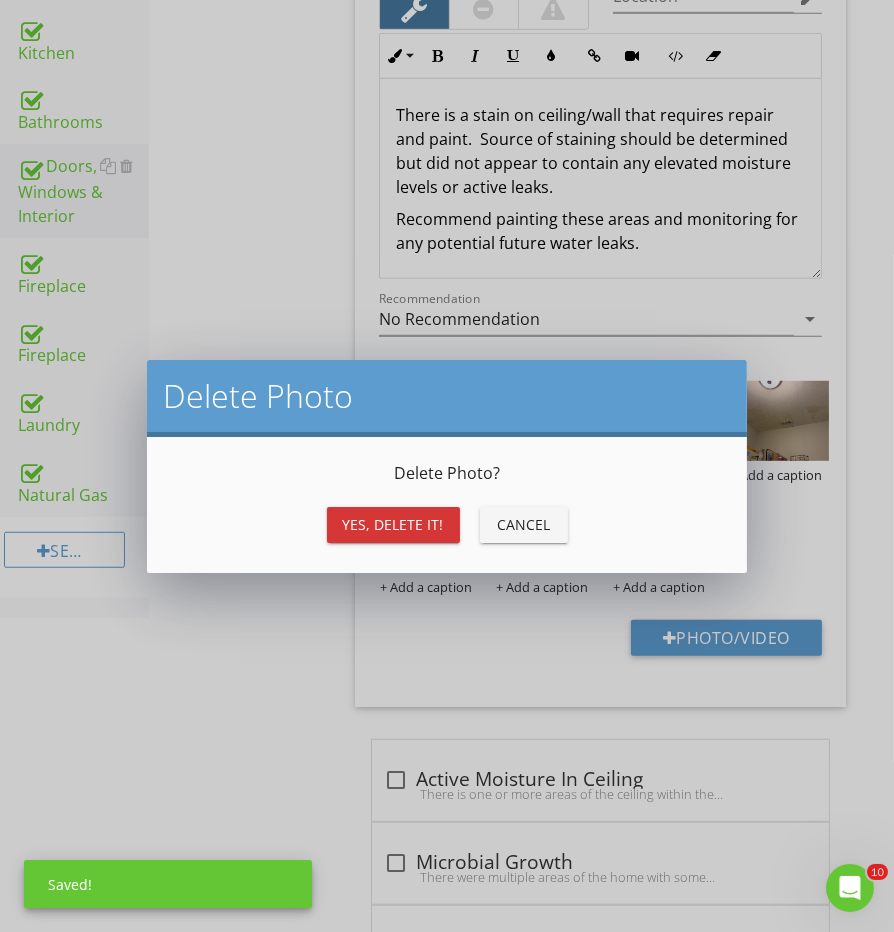 click on "Yes, Delete it!" at bounding box center [393, 524] 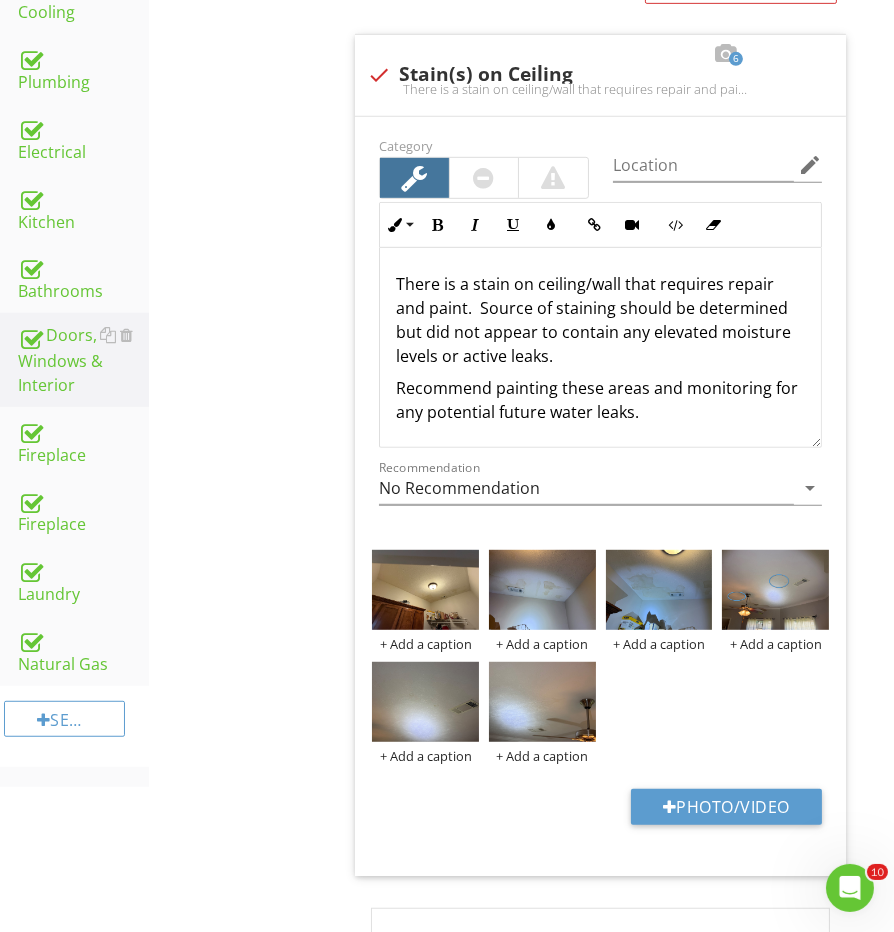 scroll, scrollTop: 940, scrollLeft: 0, axis: vertical 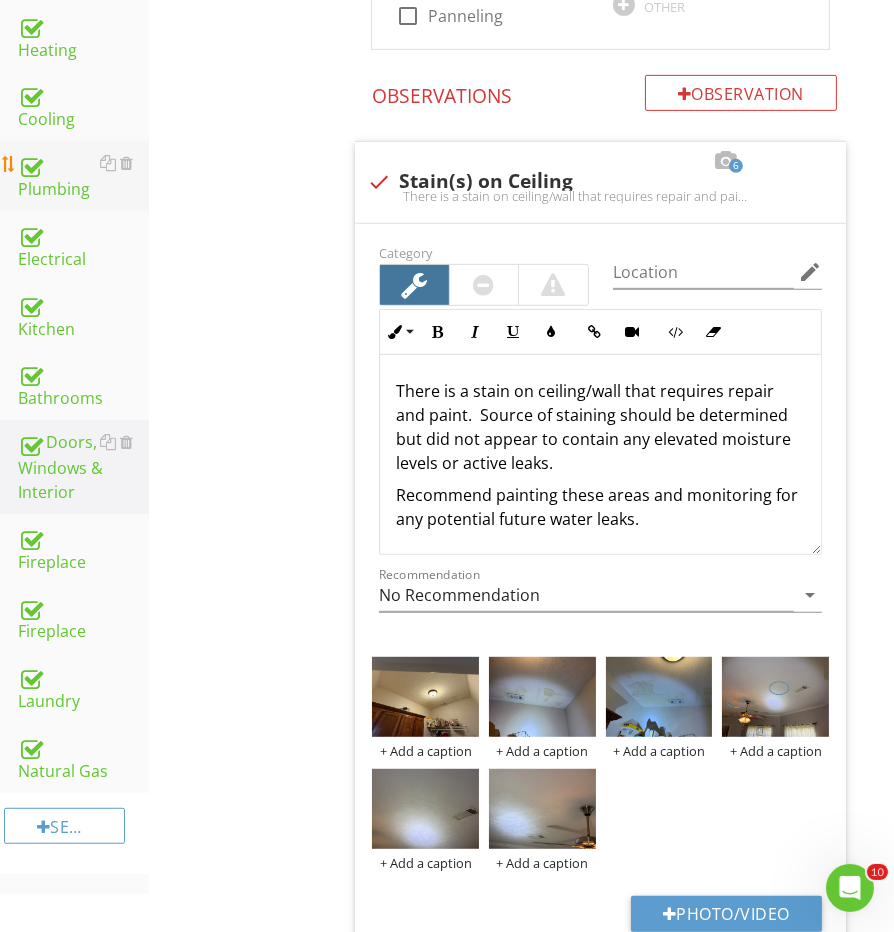 click on "Plumbing" at bounding box center (83, 176) 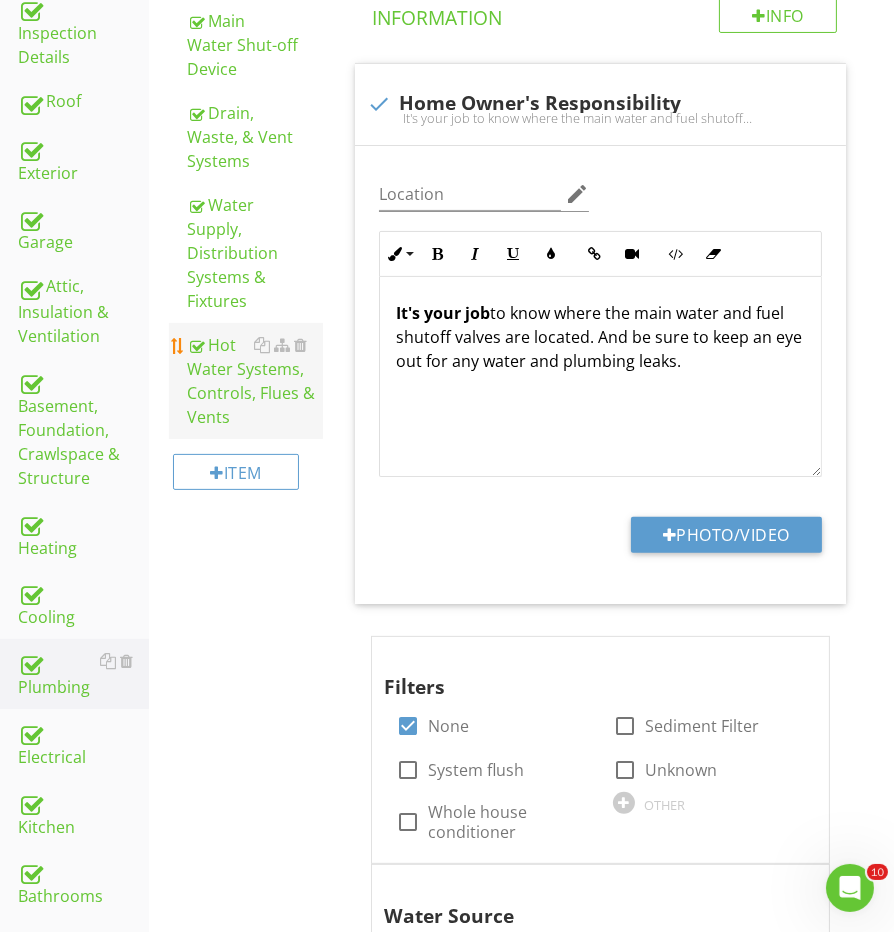 scroll, scrollTop: 352, scrollLeft: 0, axis: vertical 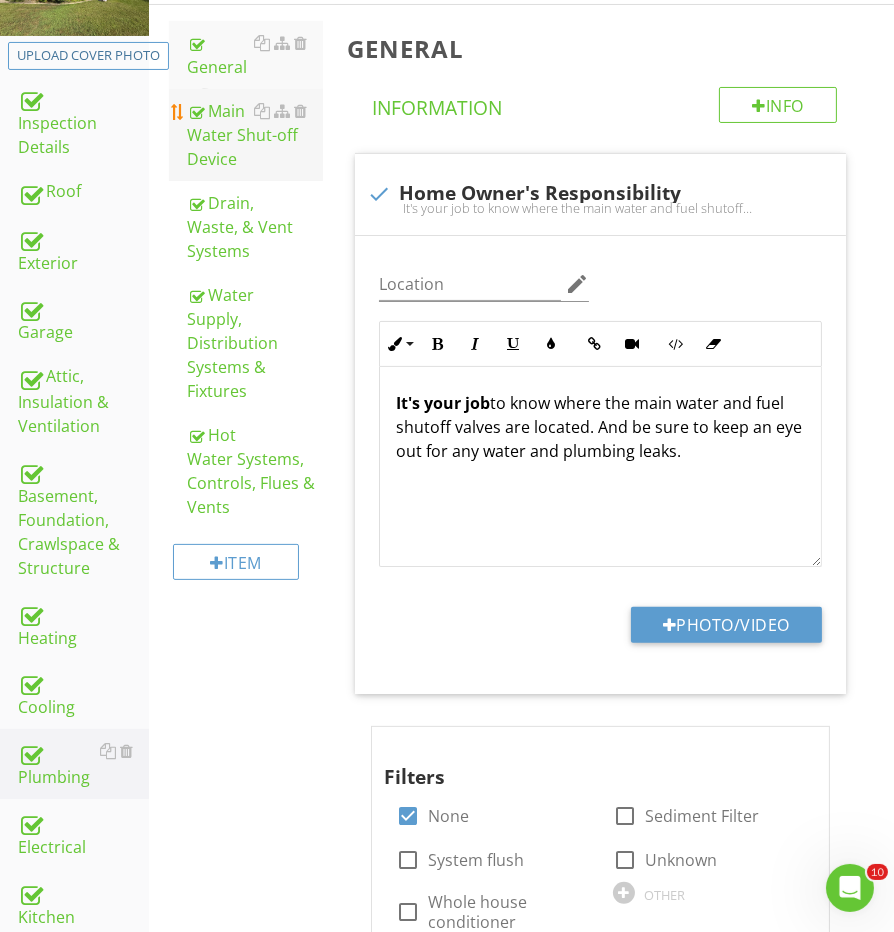 click on "Main Water Shut-off Device" at bounding box center [255, 135] 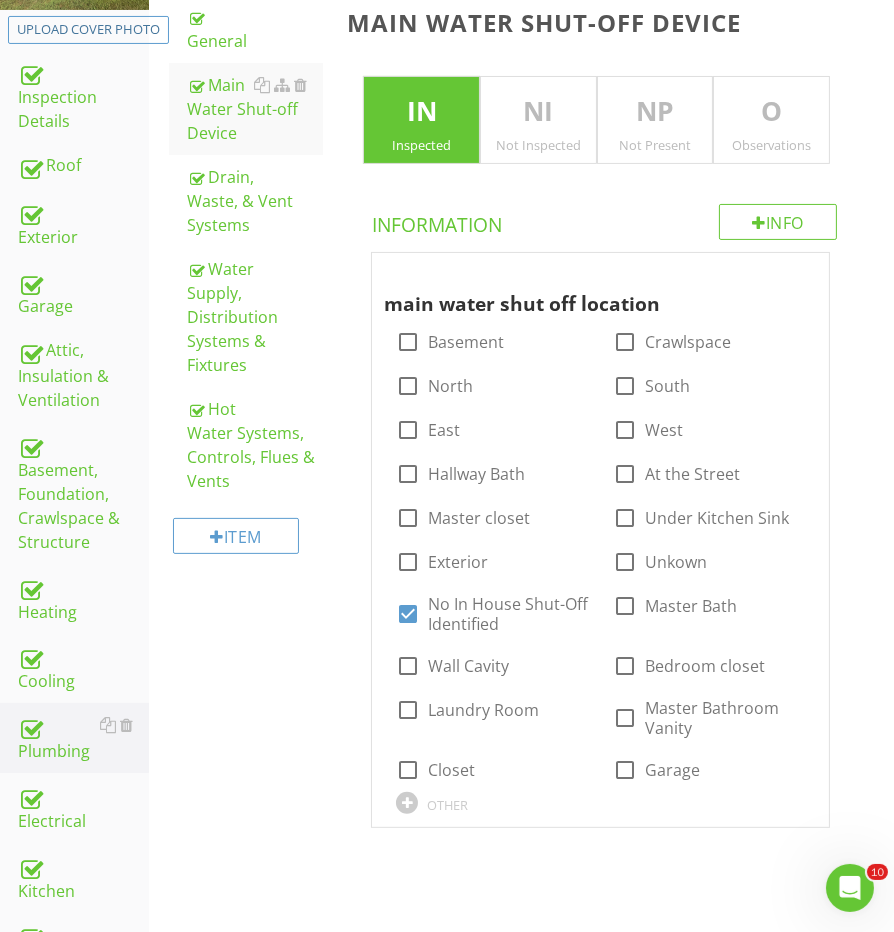scroll, scrollTop: 389, scrollLeft: 0, axis: vertical 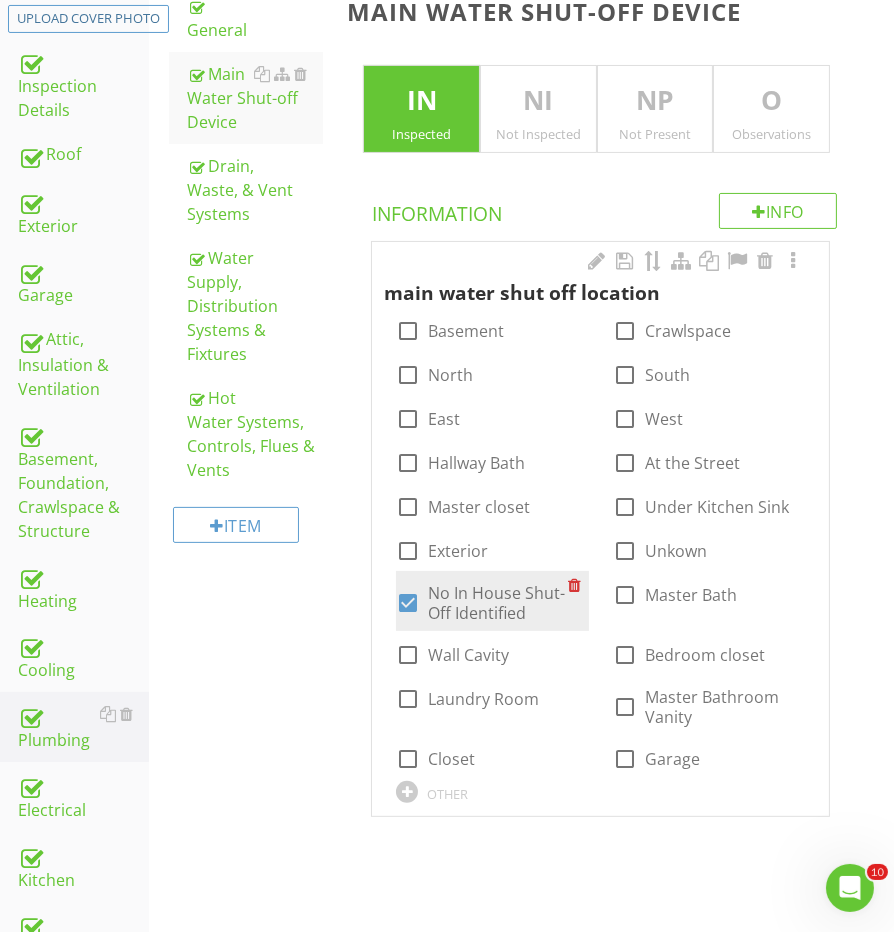 click on "No In House Shut-Off Identified" at bounding box center [497, 603] 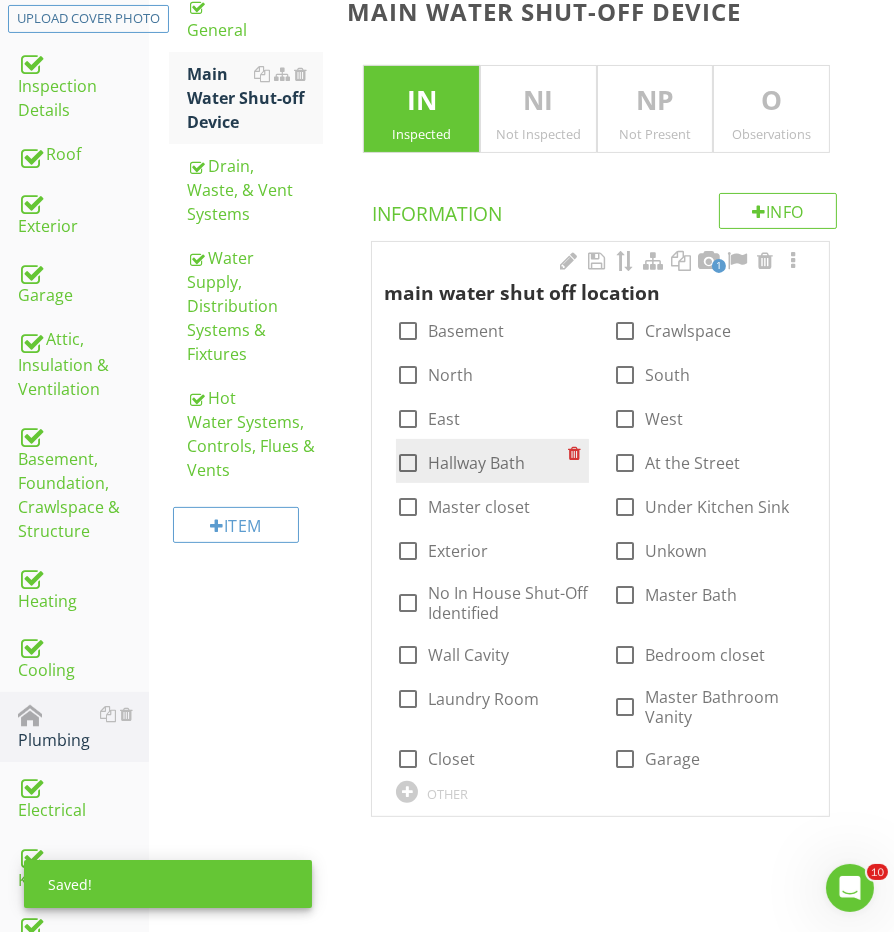 click at bounding box center (408, 463) 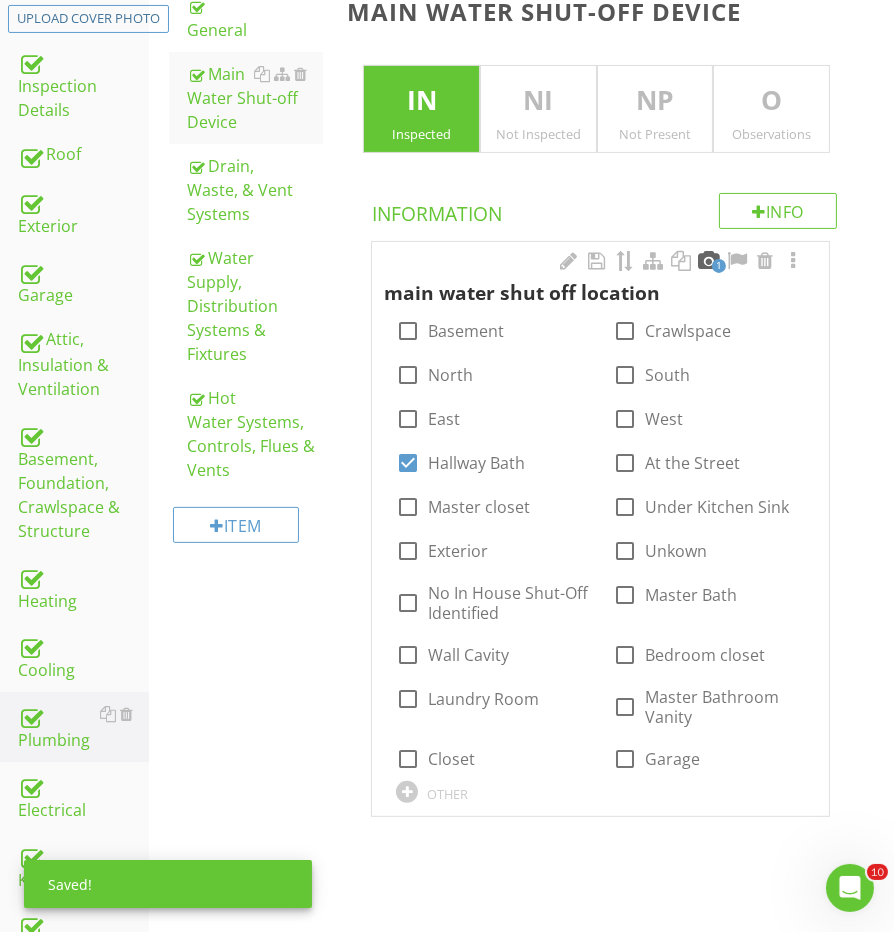 click at bounding box center [709, 261] 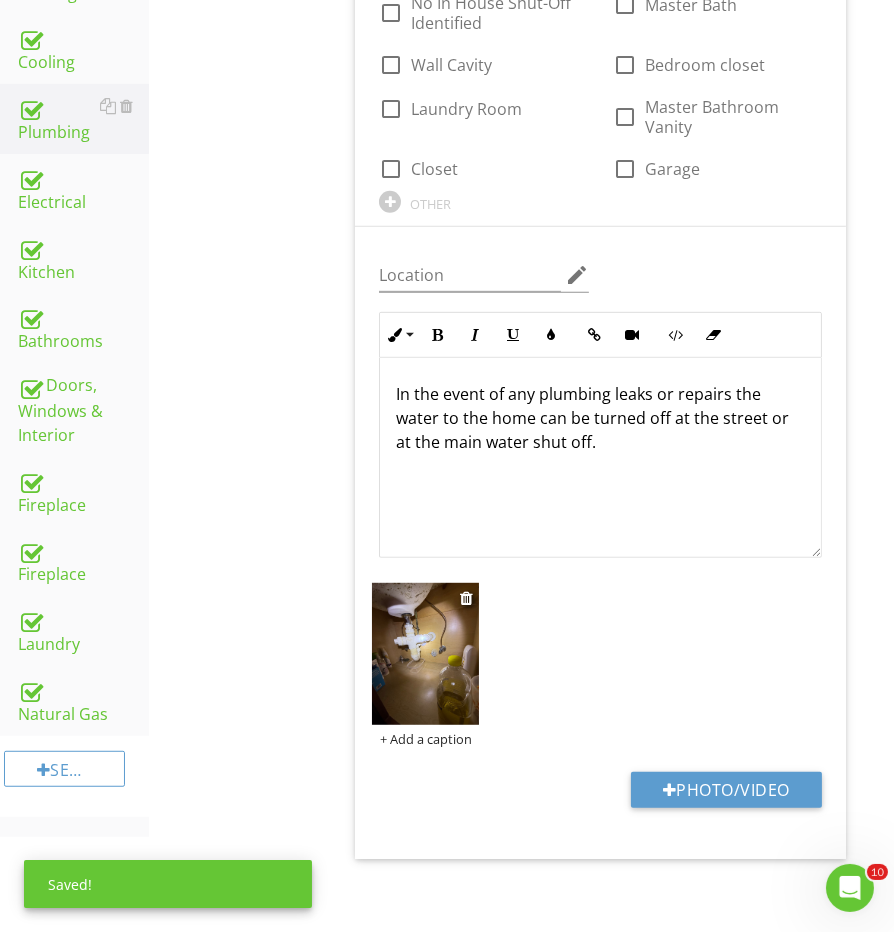 click at bounding box center (425, 654) 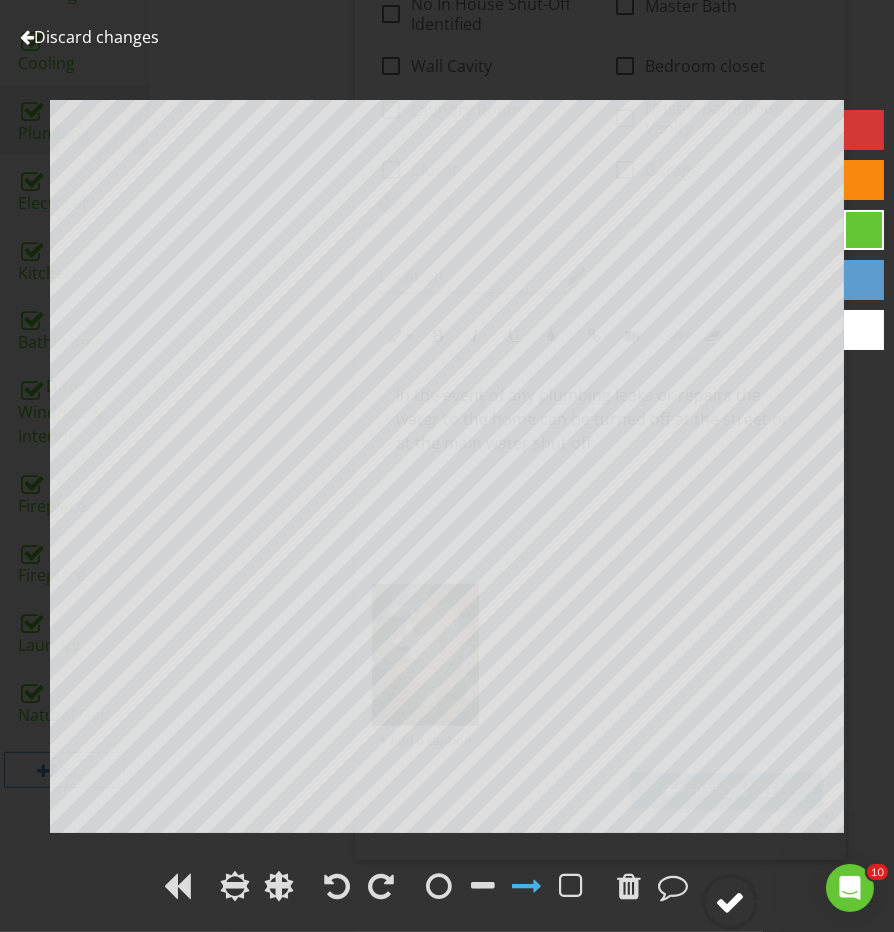 click 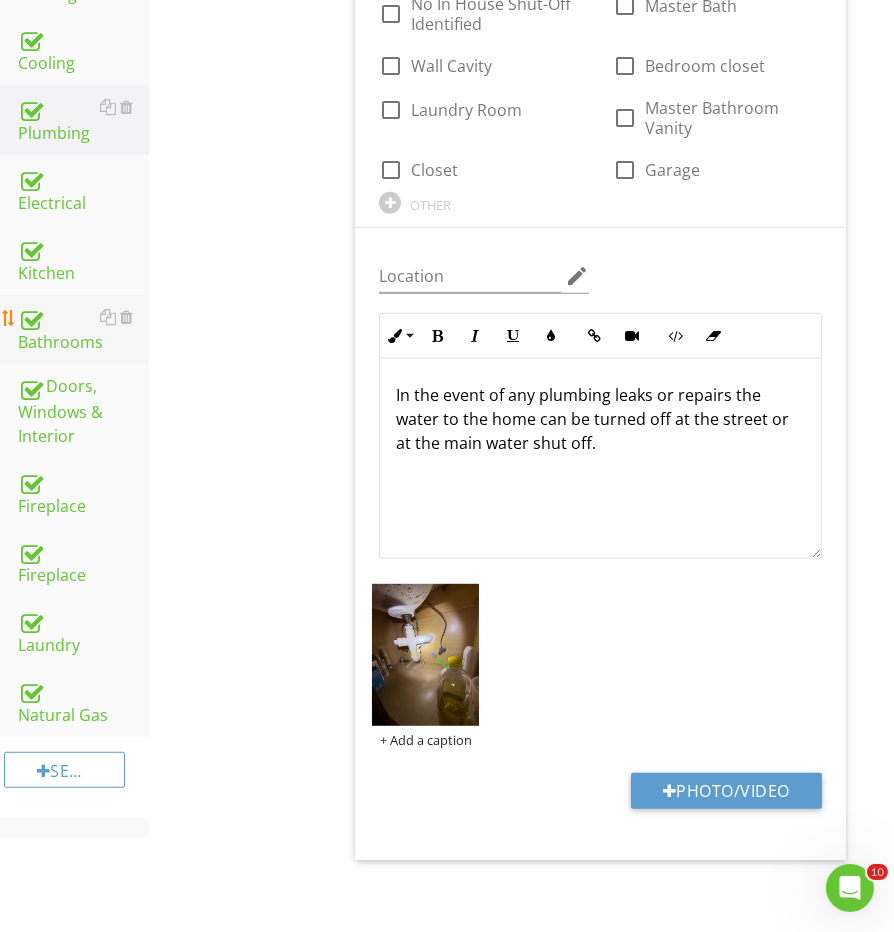 click on "Bathrooms" at bounding box center [83, 330] 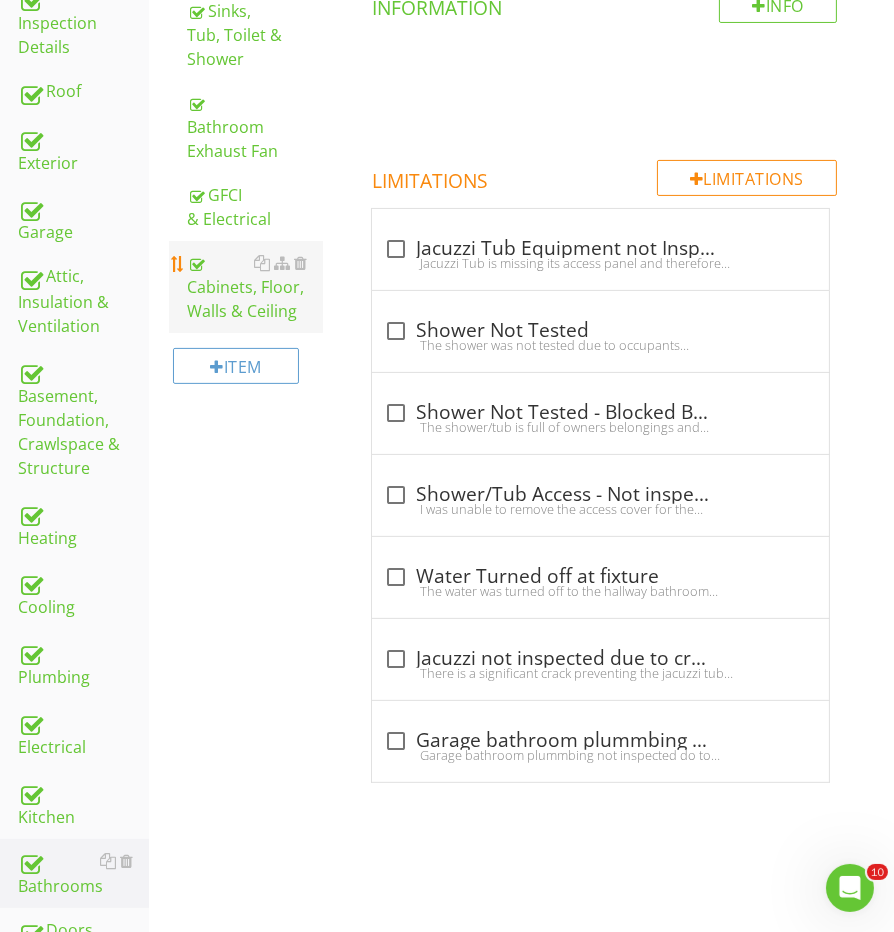 scroll, scrollTop: 322, scrollLeft: 0, axis: vertical 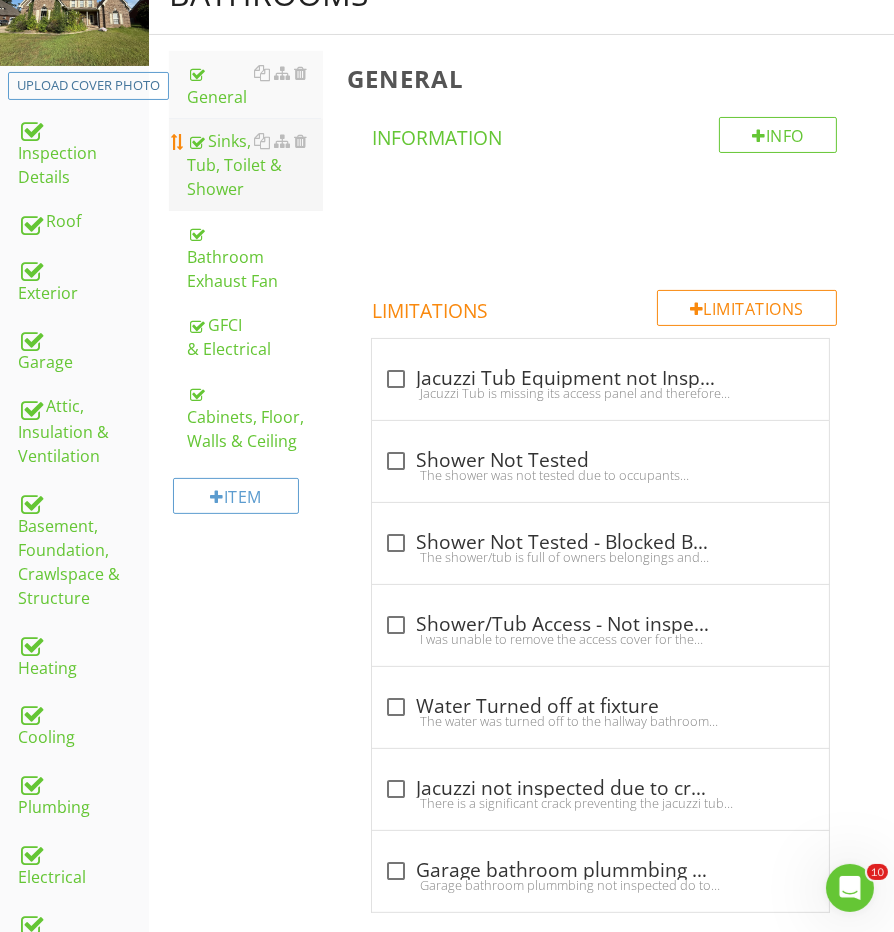 click on "Sinks, Tub, Toilet & Shower" at bounding box center [255, 165] 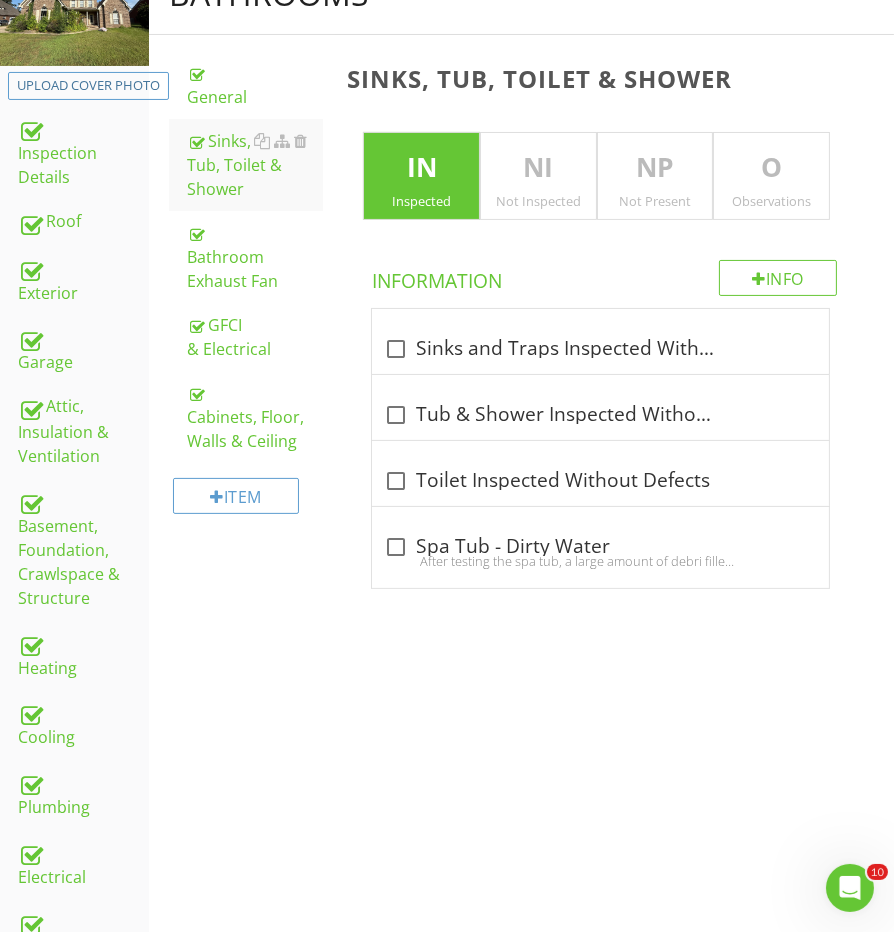click on "Observations" at bounding box center [771, 201] 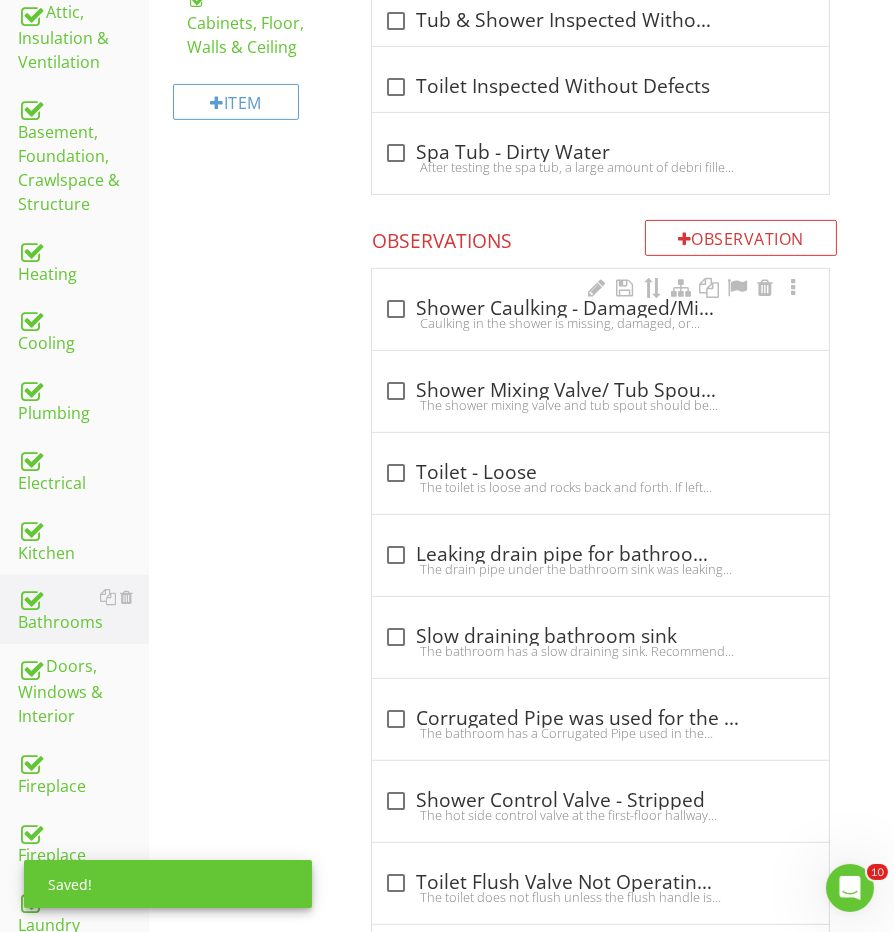 click on "check_box_outline_blank
Shower Caulking - Damaged/Missing
Caulking in the shower is missing, damaged, or improperly applied in some areas, which may allow water intrusion and potential damage over time. Proper caulking is essential to prevent leaks and should be applied at key areas, including:- Wall junctions and corners- Around doors and any protrusions- Around the tub spout and mixing valvesSince grout and mortar can crack due to expansion and contraction from temperature changes, it's important to maintain a flexible, water-resistant seal at shower corners and tile intersections where the grout is vulnerable to cracking.Recommend removing any damaged caulking and resealing all appropriate areas with an approved caulk to ensure a watertight barrier." at bounding box center (600, 309) 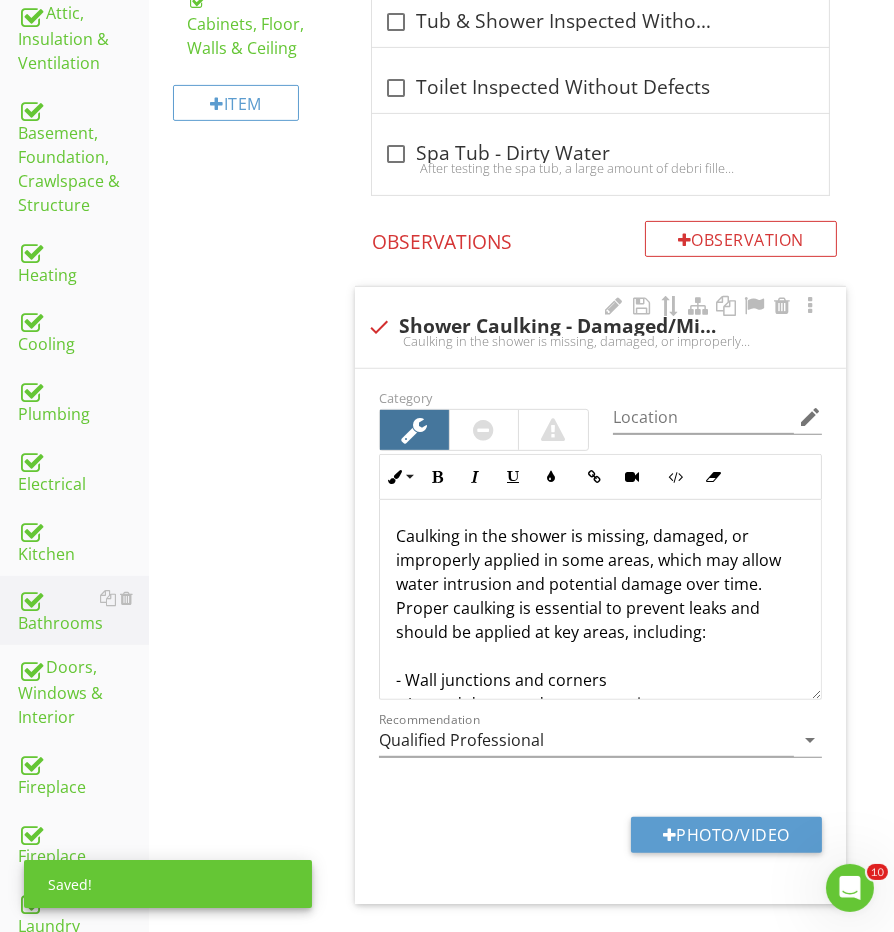 scroll, scrollTop: 937, scrollLeft: 0, axis: vertical 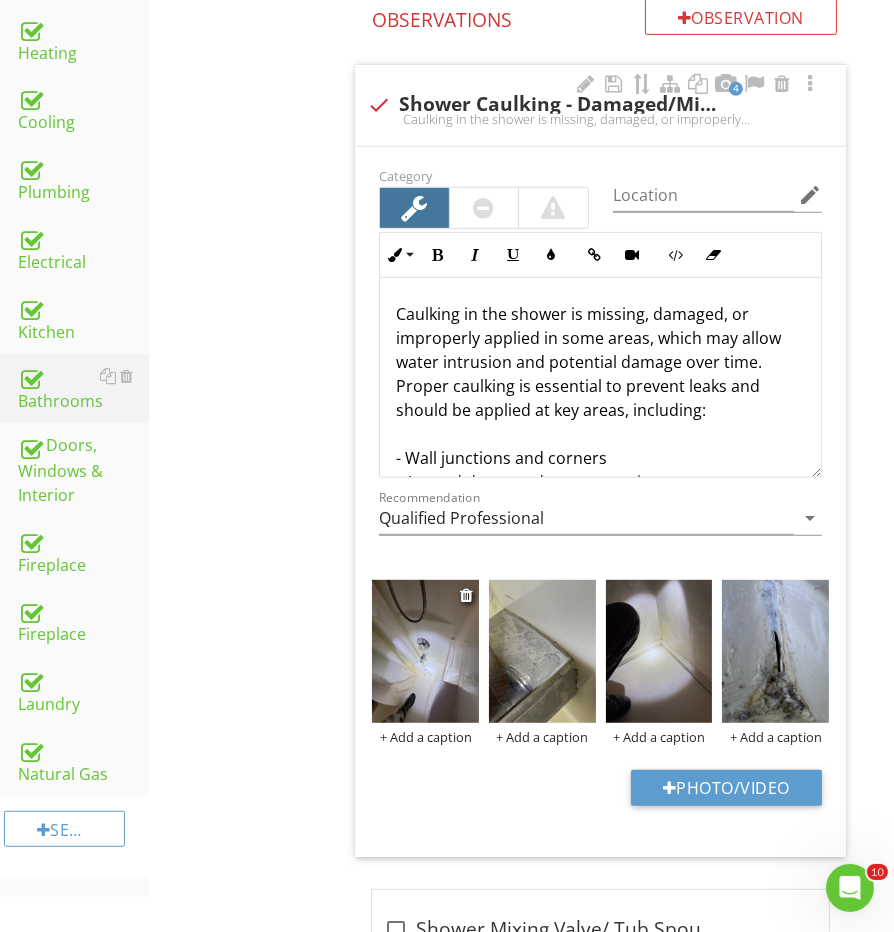 click on "+ Add a caption" at bounding box center [425, 737] 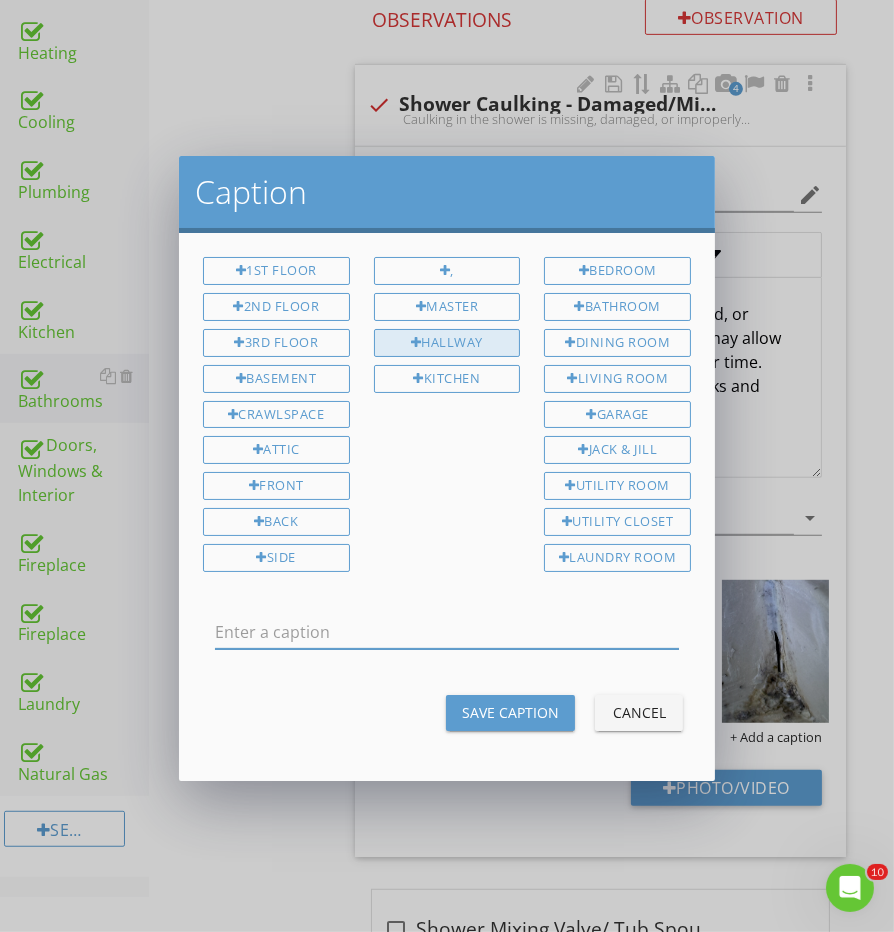 click on "Hallway" at bounding box center (447, 343) 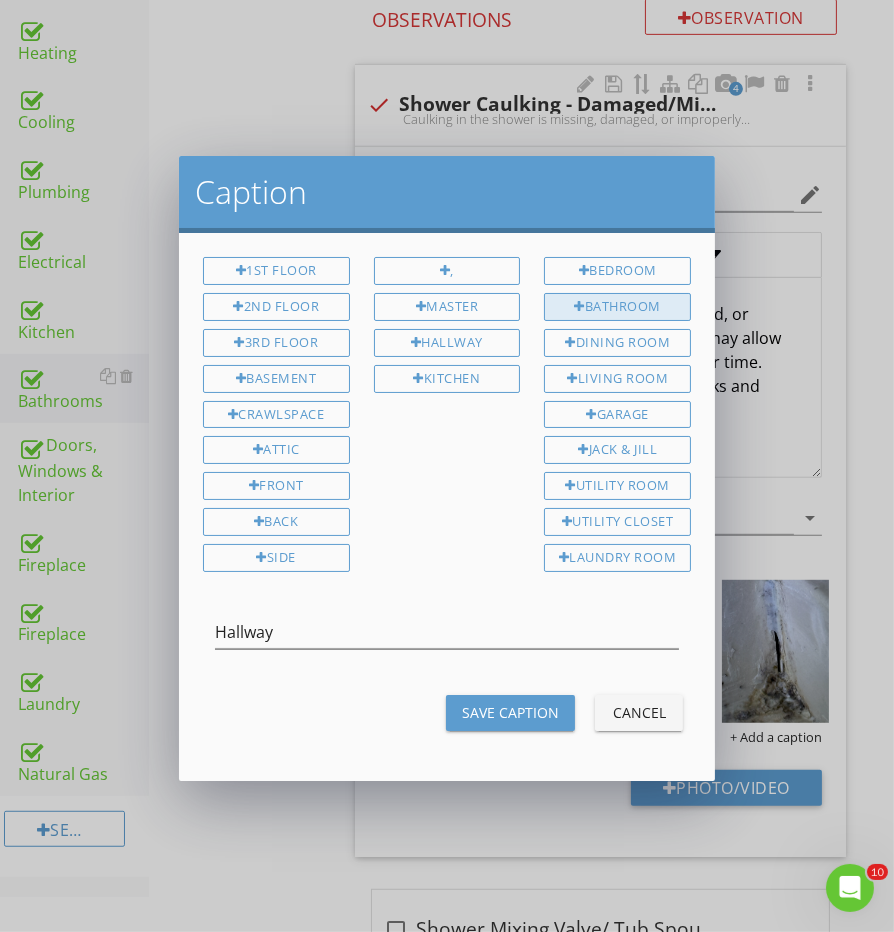 click on "Bathroom" at bounding box center [617, 307] 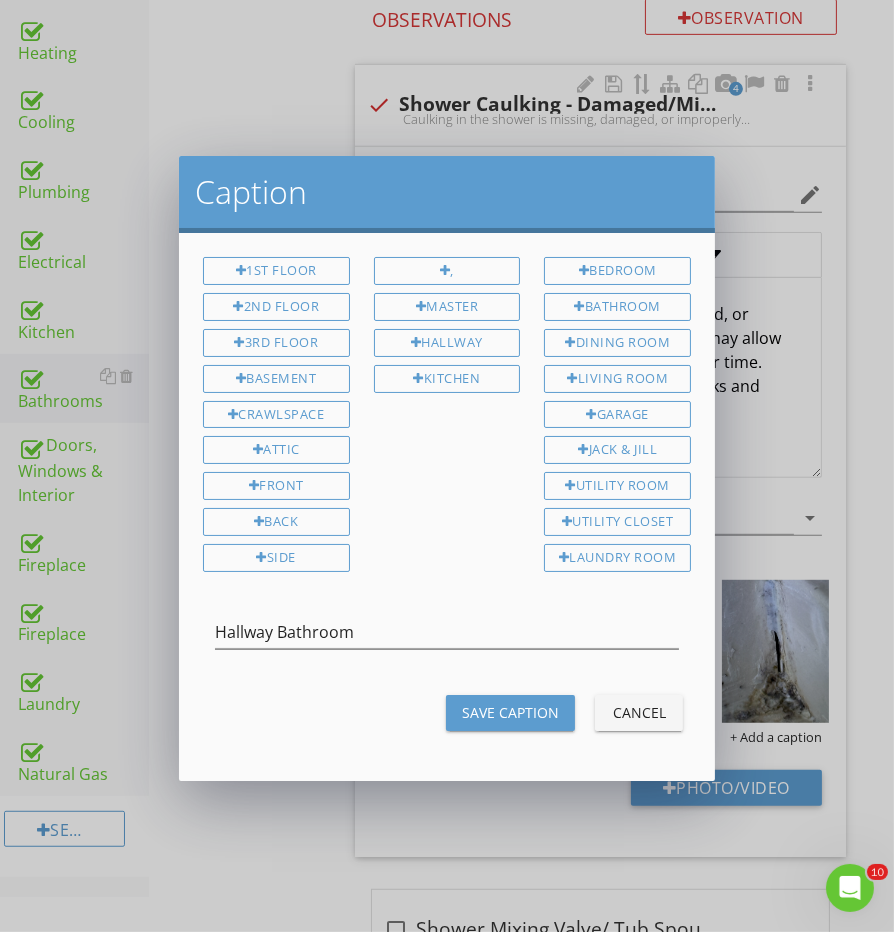 click on "Save Caption" at bounding box center (510, 712) 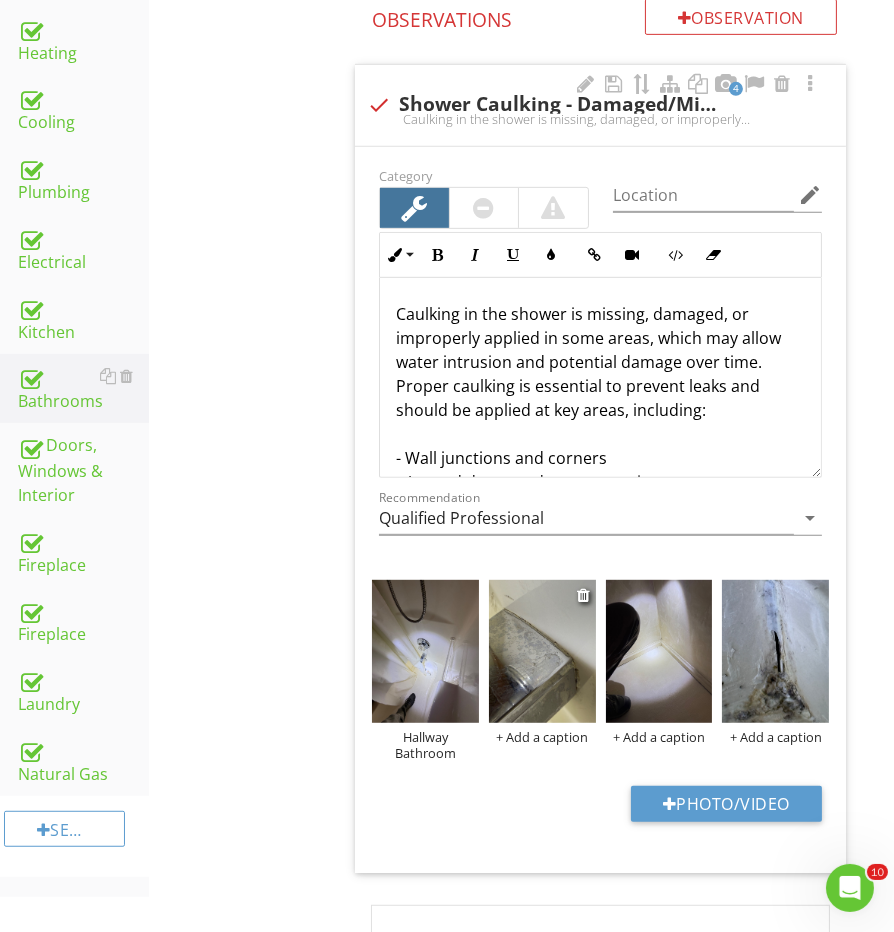 click at bounding box center [542, 651] 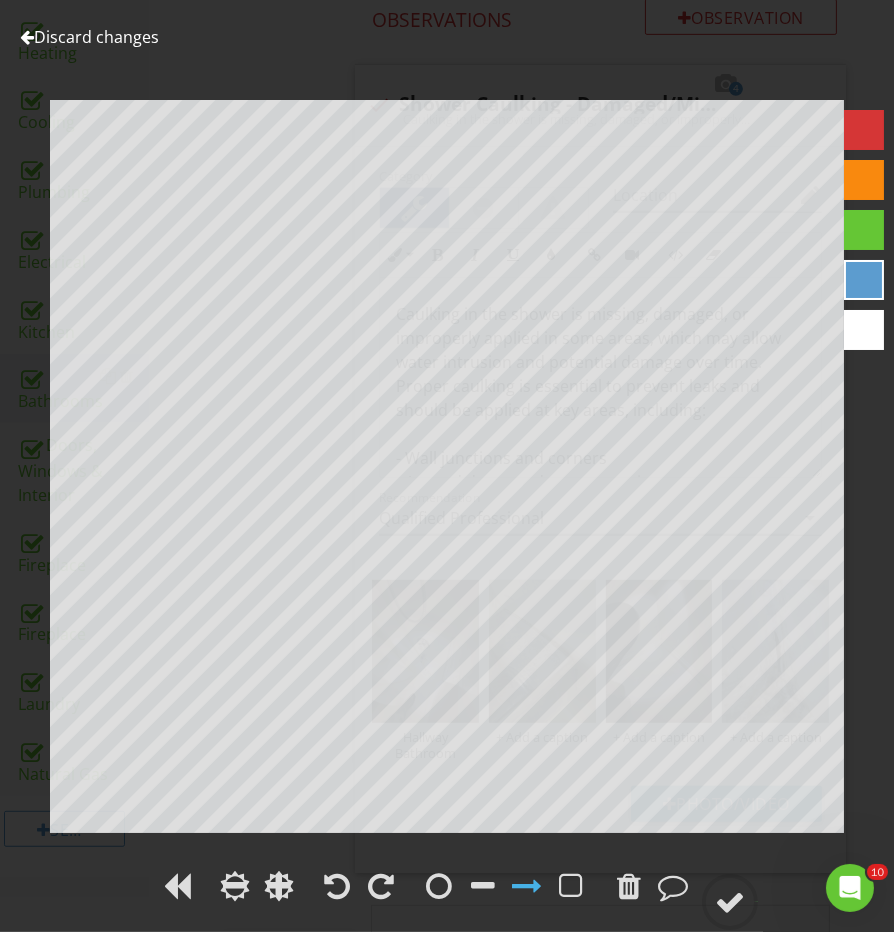 click at bounding box center (447, 889) 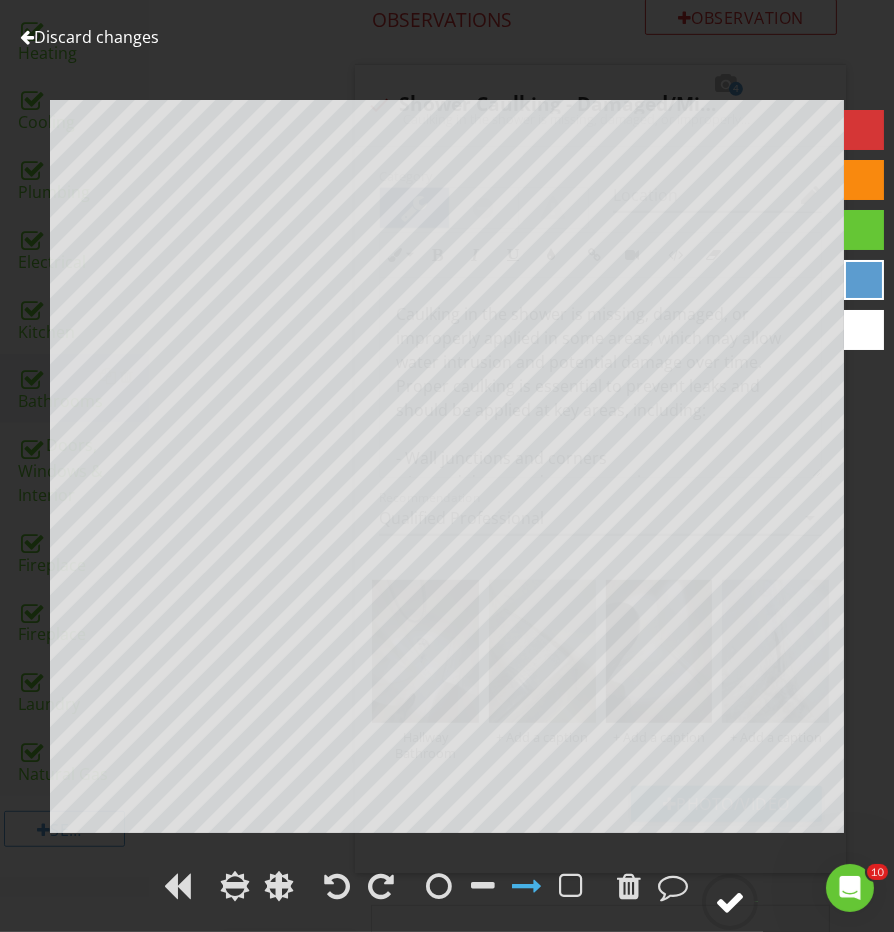 click at bounding box center [730, 902] 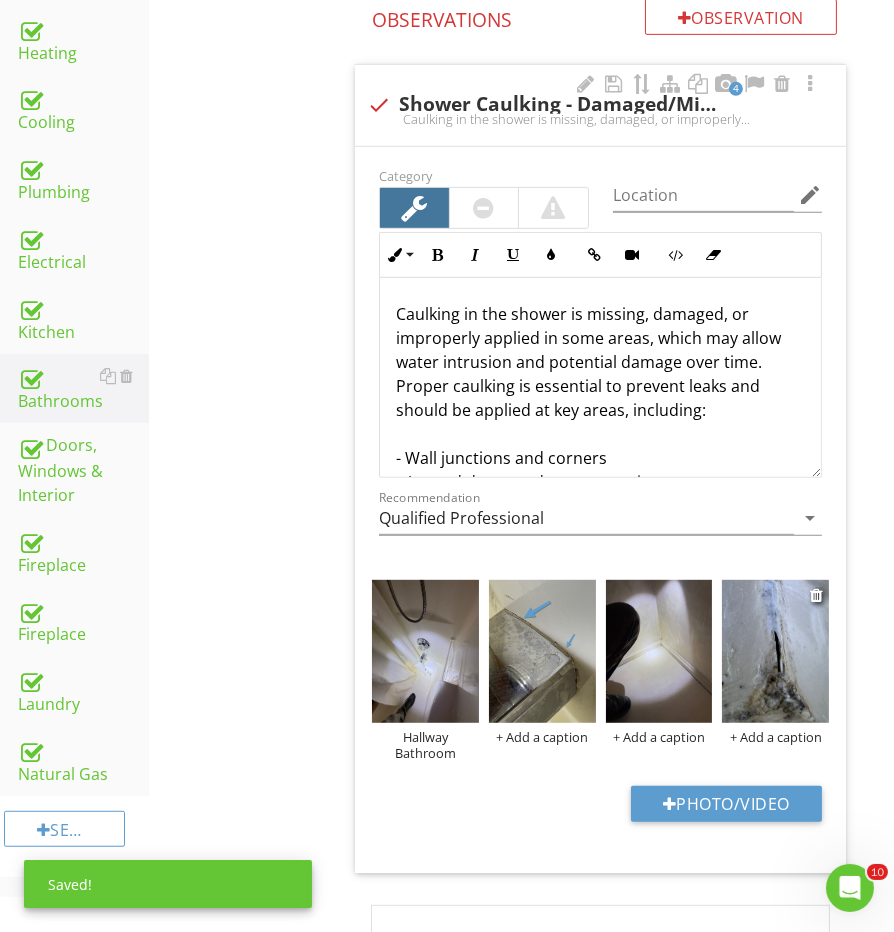 click at bounding box center (775, 651) 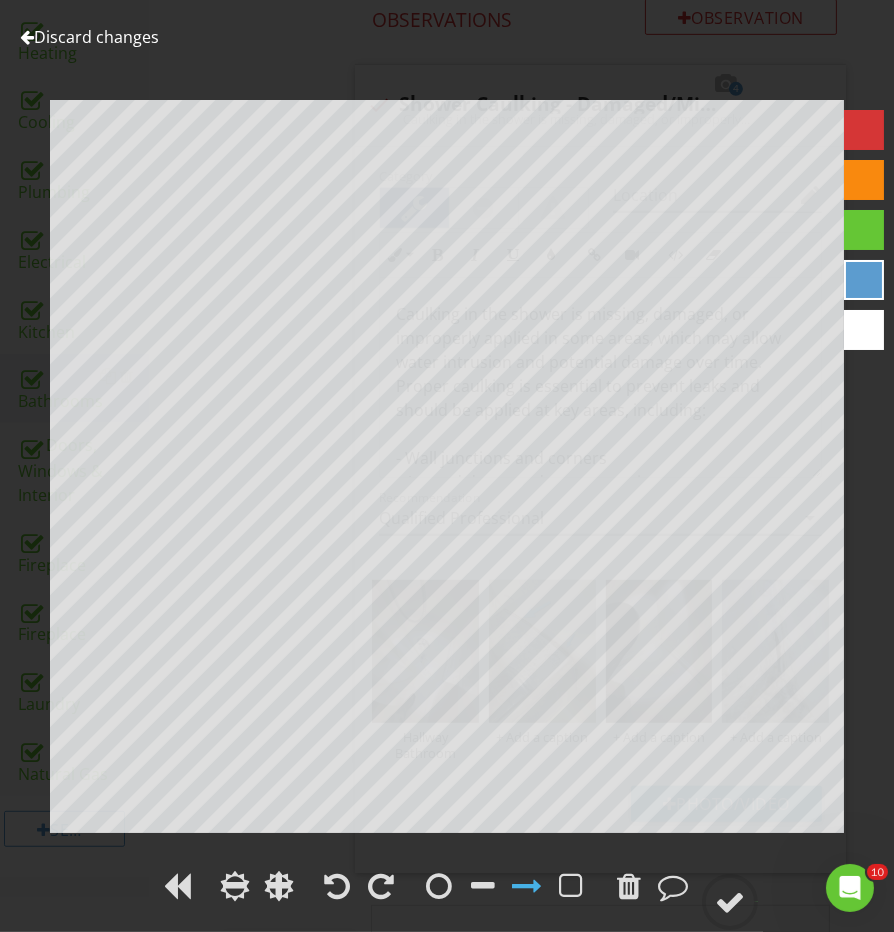 click at bounding box center [447, 889] 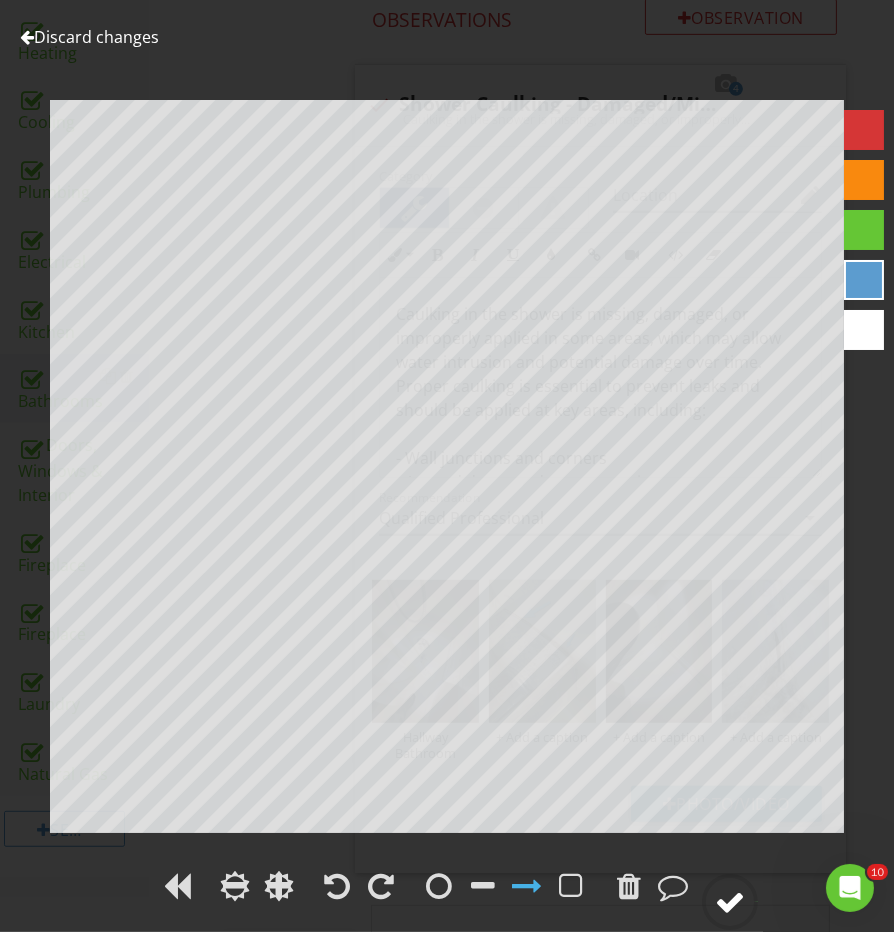 click 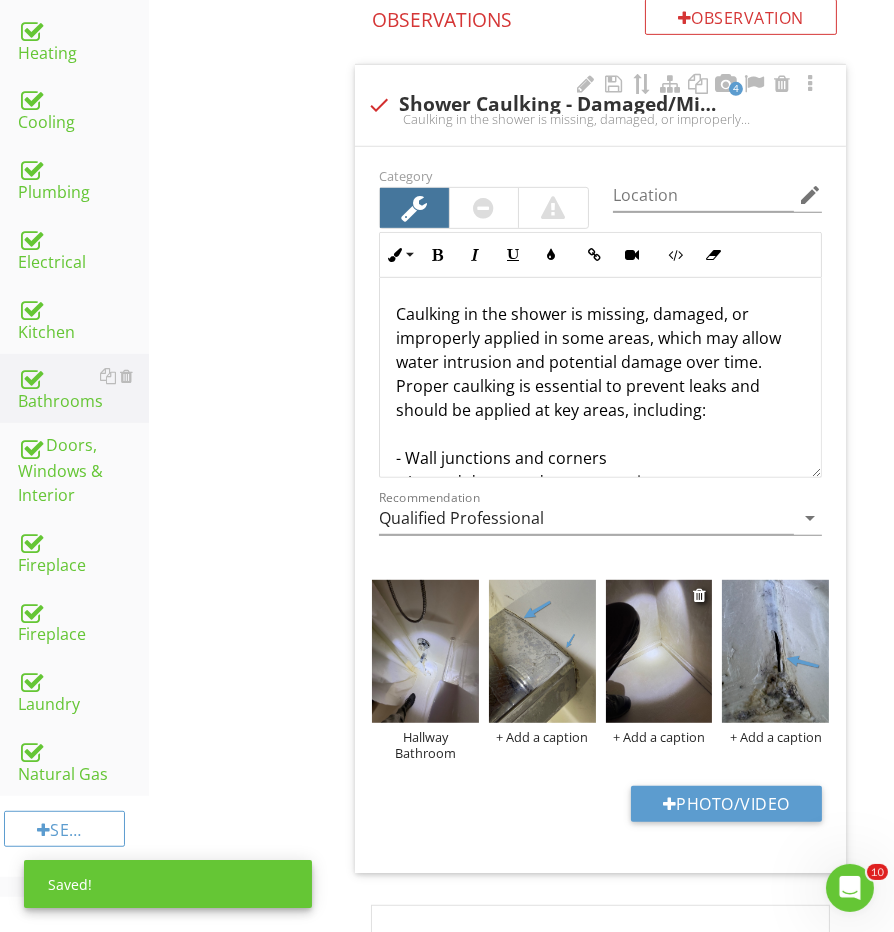 click at bounding box center [659, 651] 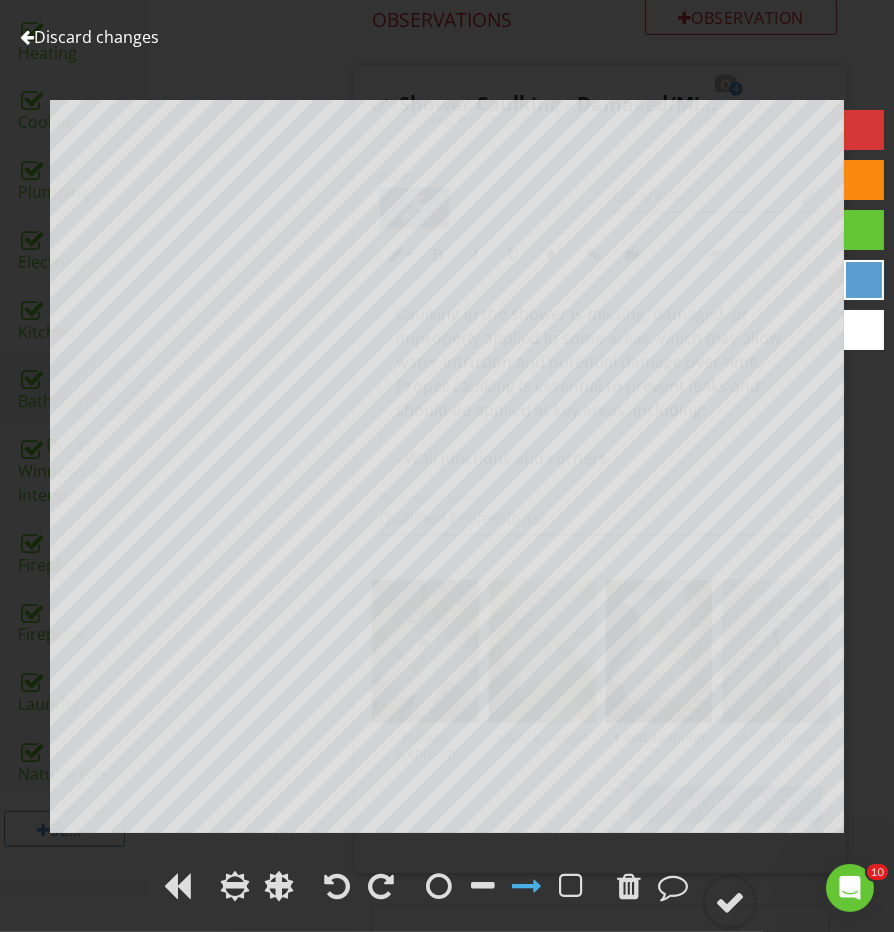 click at bounding box center [447, 889] 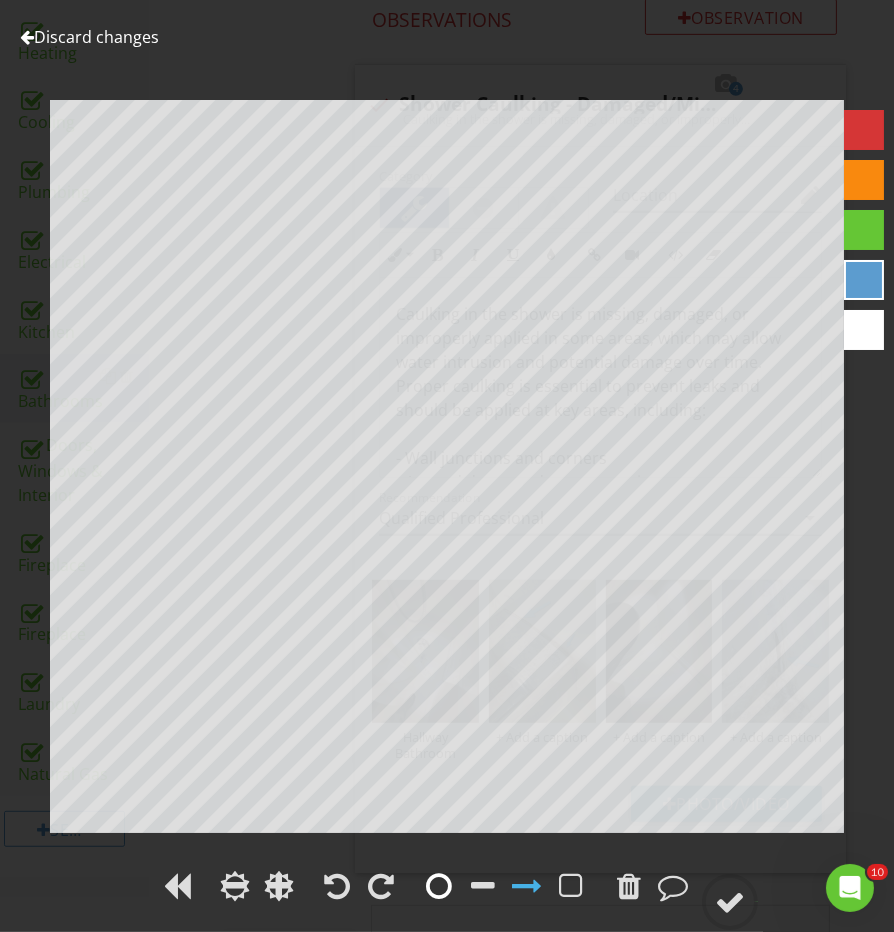 click at bounding box center [439, 886] 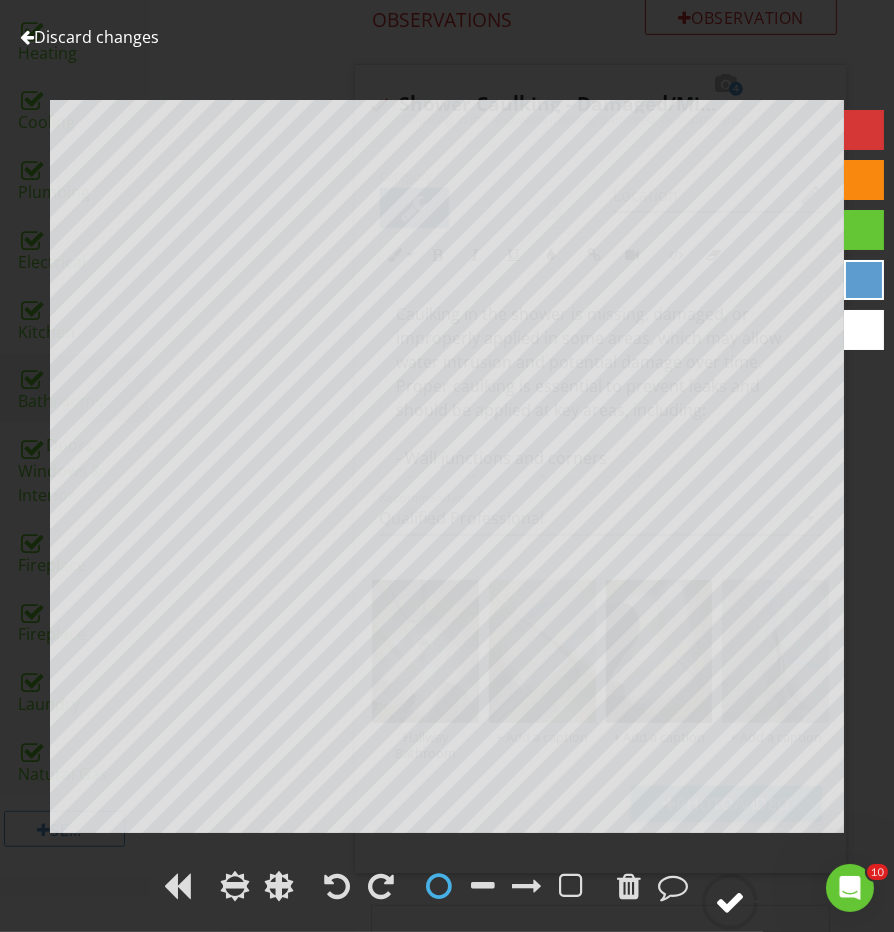 click 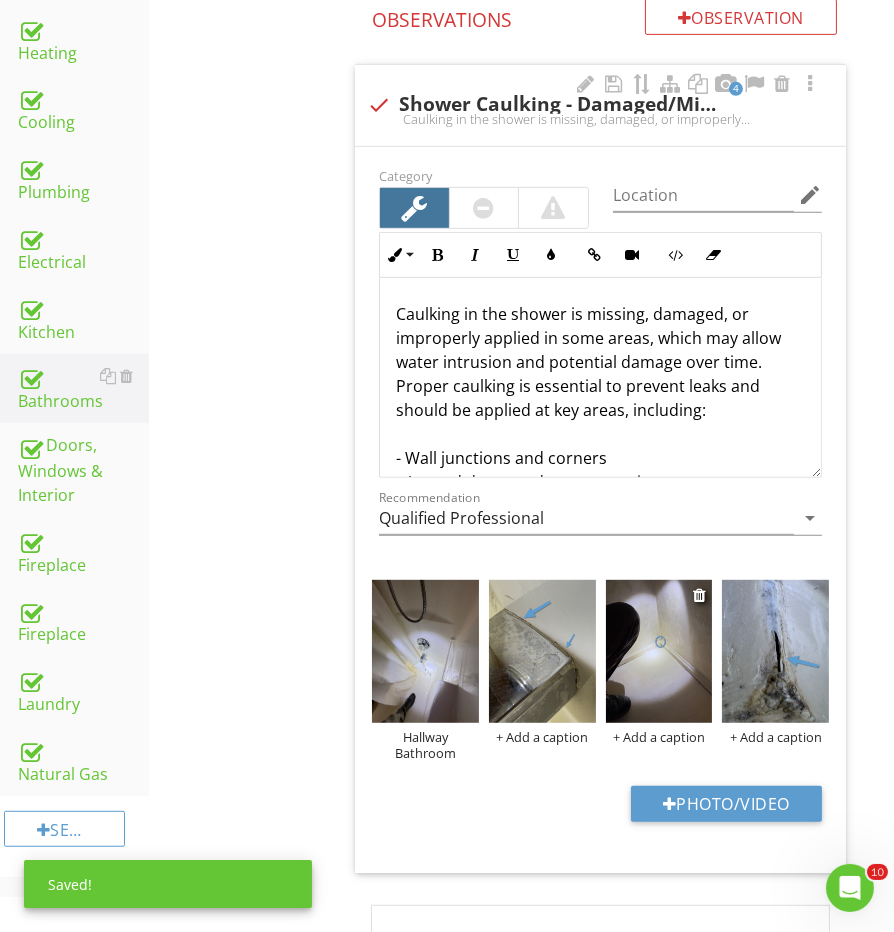 click on "+ Add a caption" at bounding box center (659, 737) 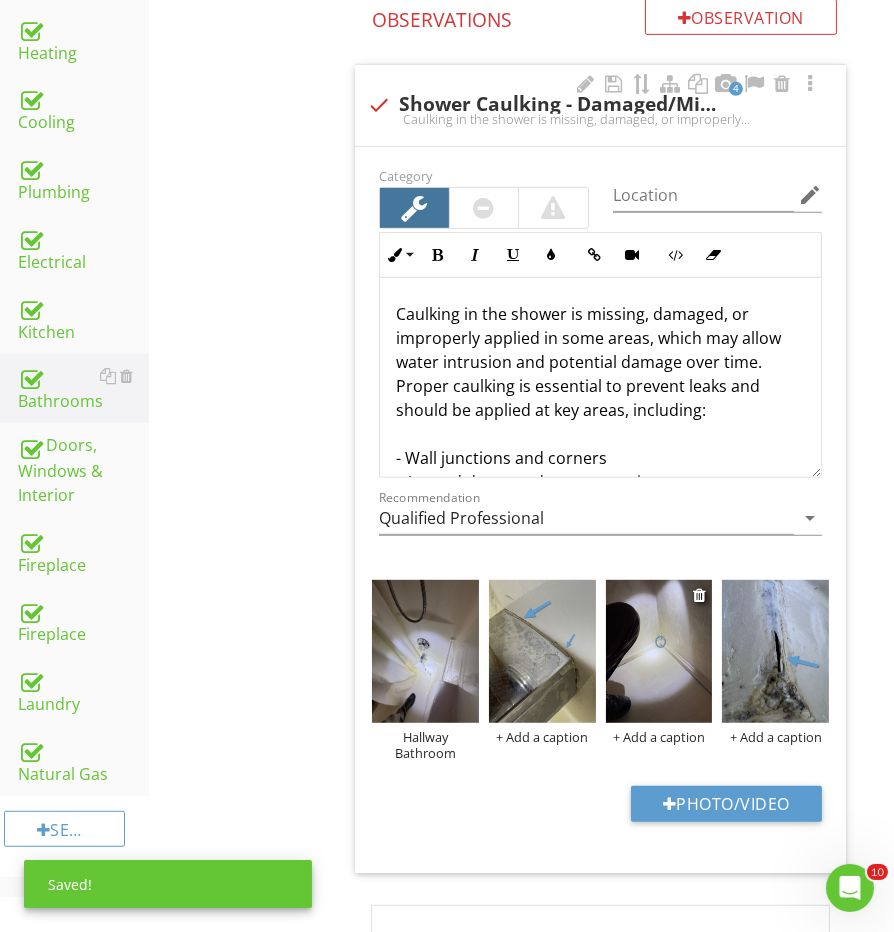 scroll, scrollTop: 0, scrollLeft: 0, axis: both 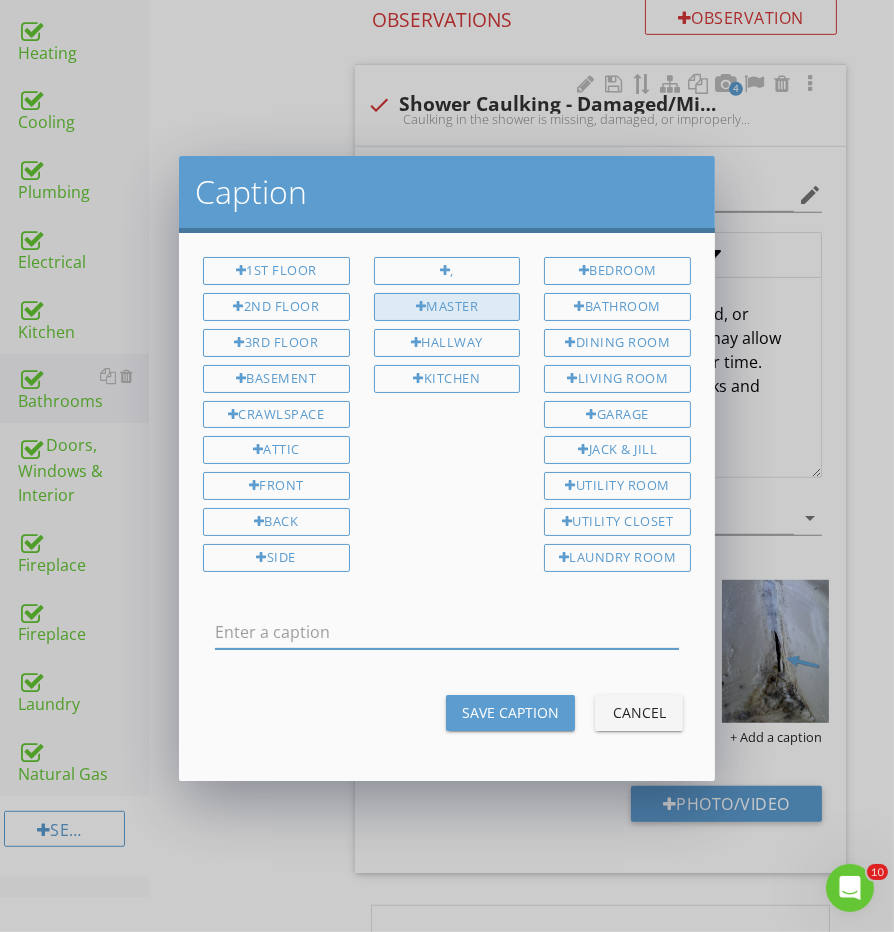 click on "Master" at bounding box center [447, 307] 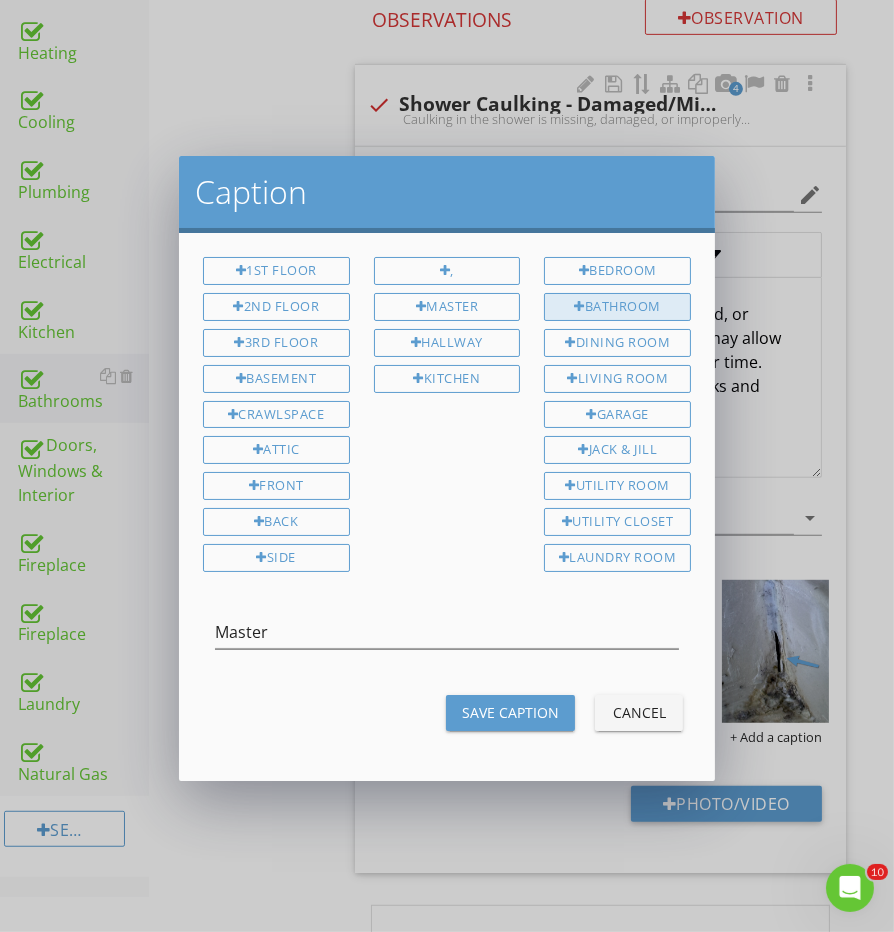 click on "Bathroom" at bounding box center [617, 307] 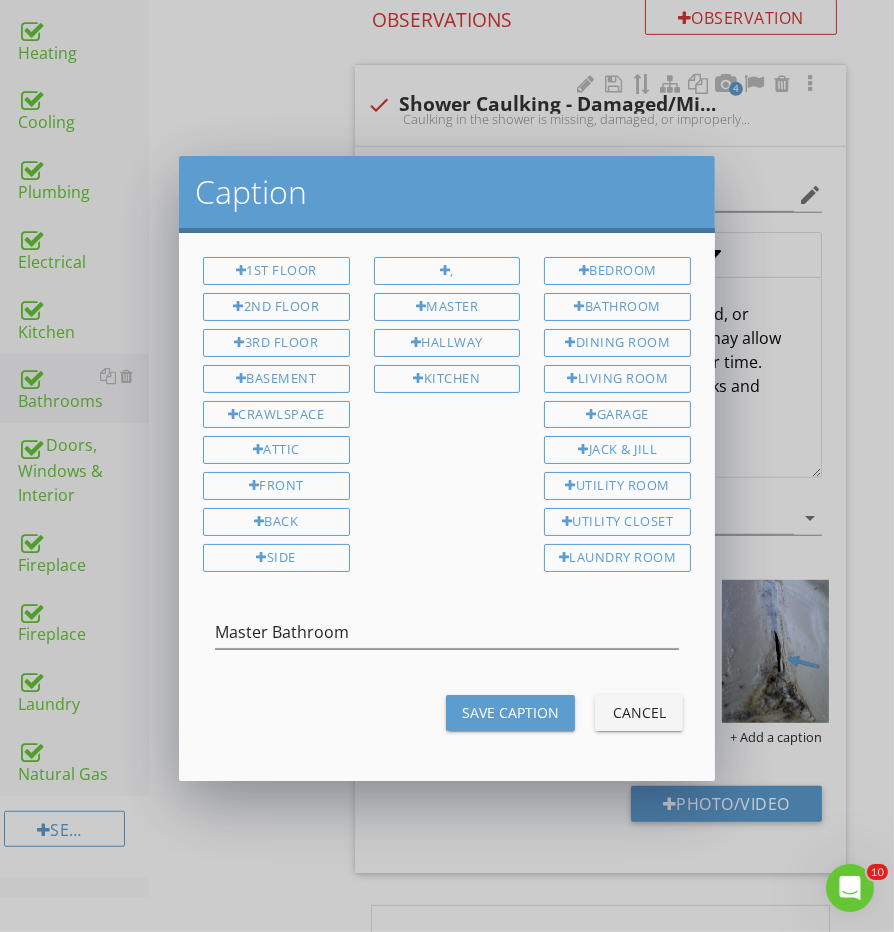 click on "Save Caption     Cancel" at bounding box center [447, 713] 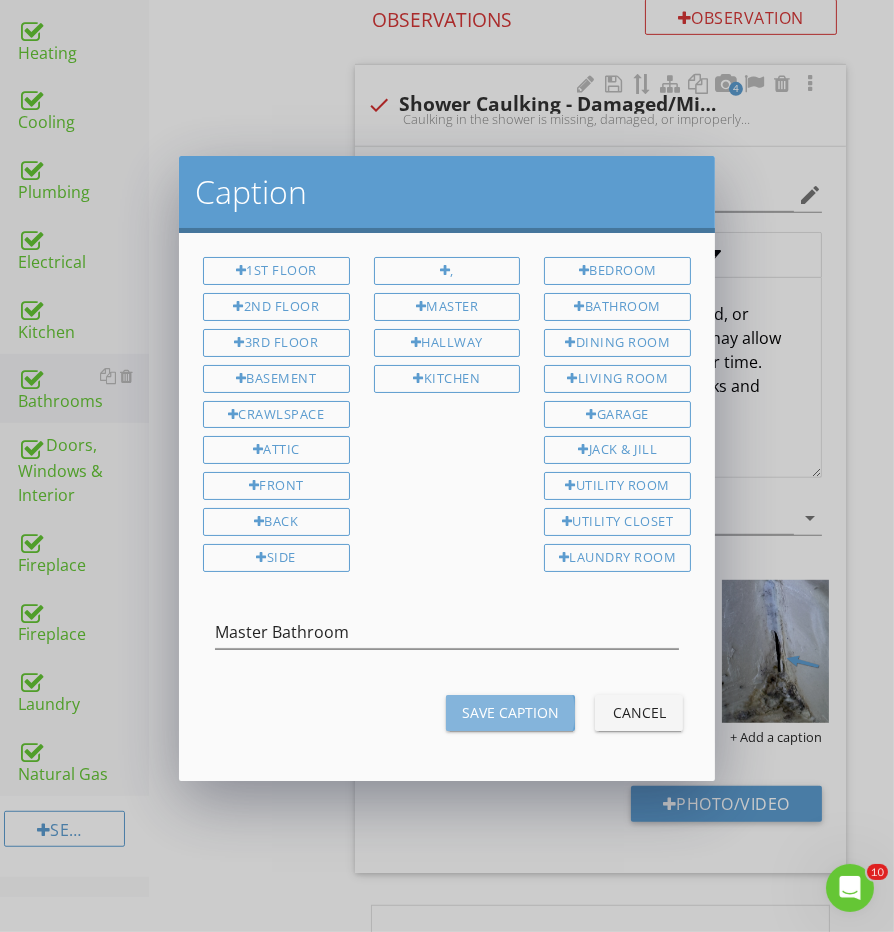 click on "Save Caption" at bounding box center (510, 712) 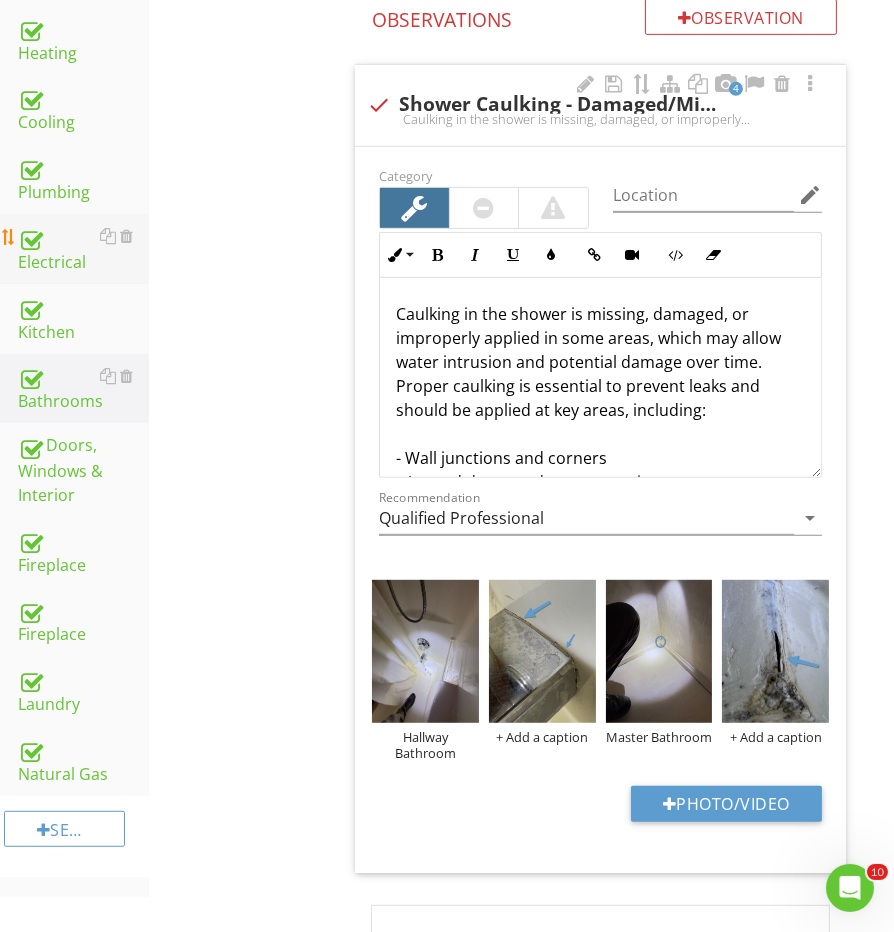click on "Electrical" at bounding box center [83, 249] 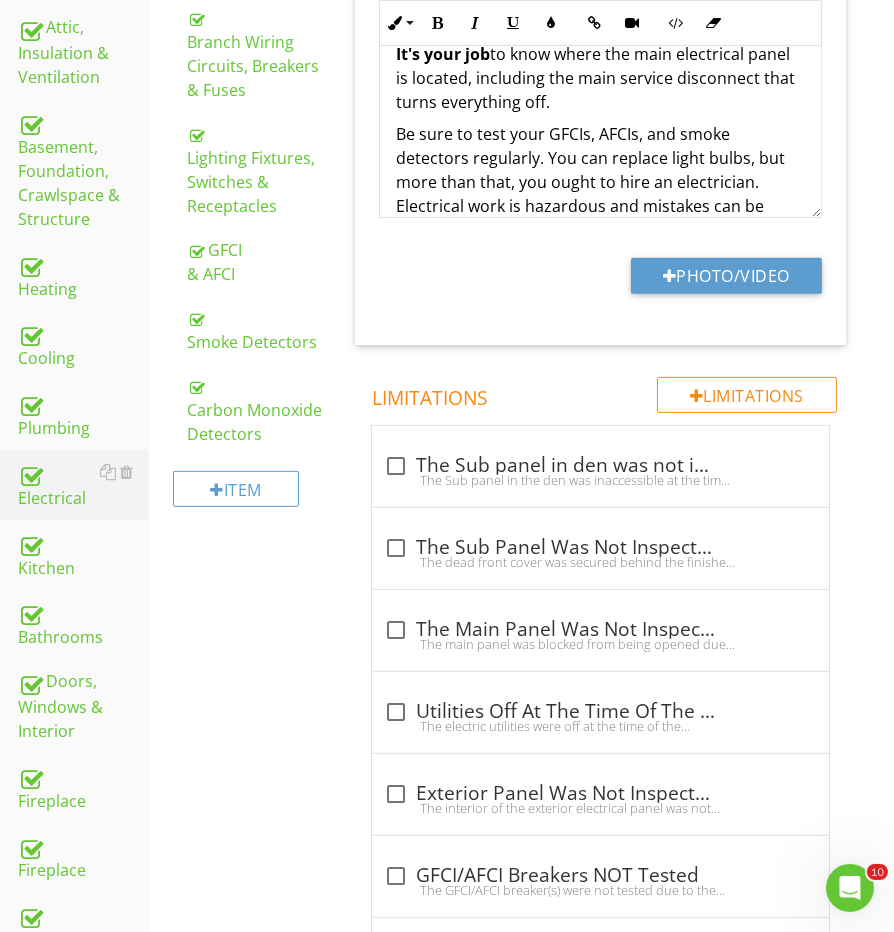 scroll, scrollTop: 480, scrollLeft: 0, axis: vertical 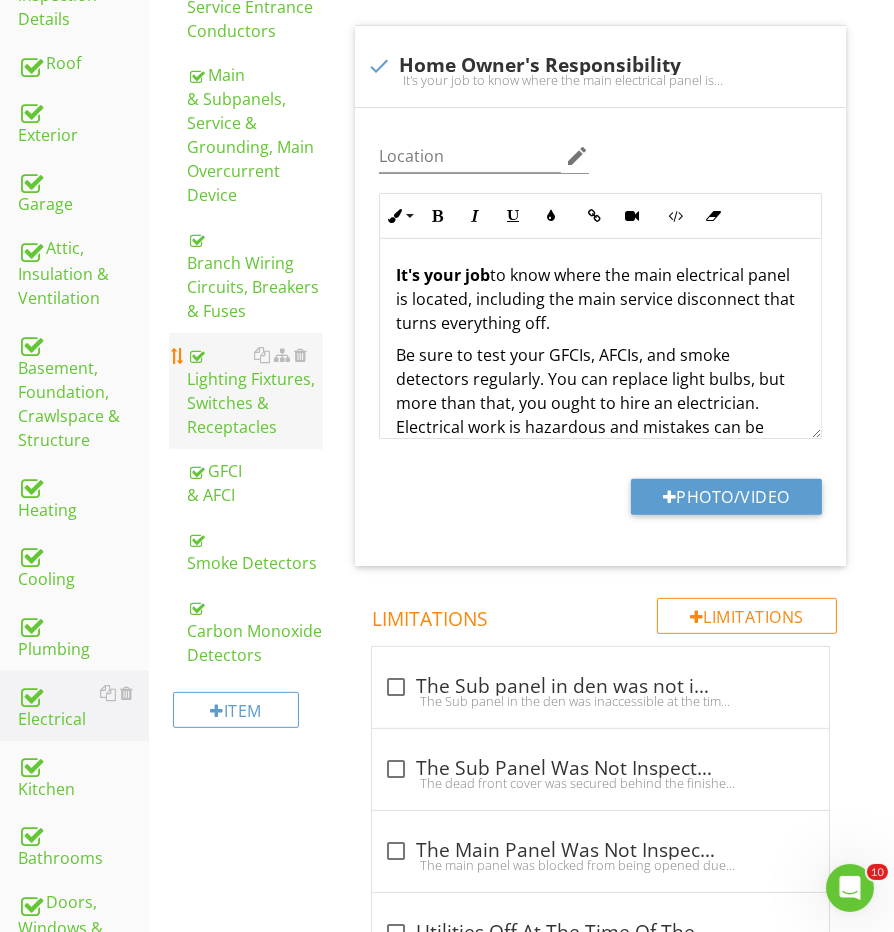 click on "Lighting Fixtures, Switches & Receptacles" at bounding box center (255, 391) 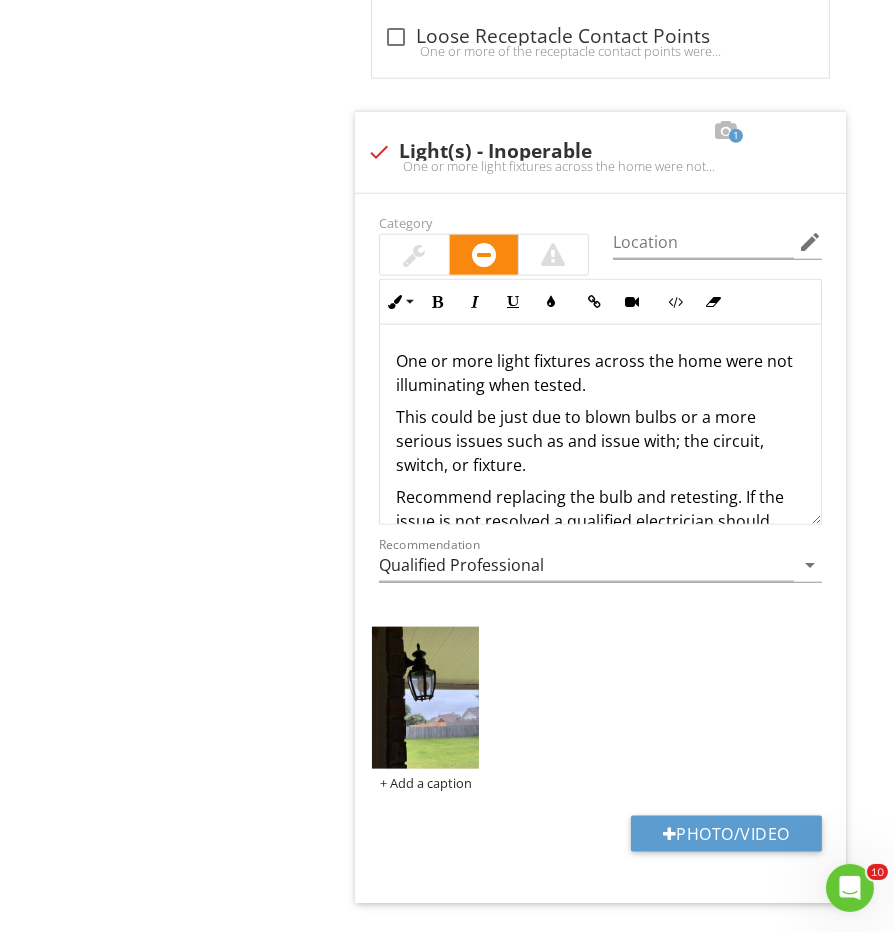scroll, scrollTop: 2198, scrollLeft: 0, axis: vertical 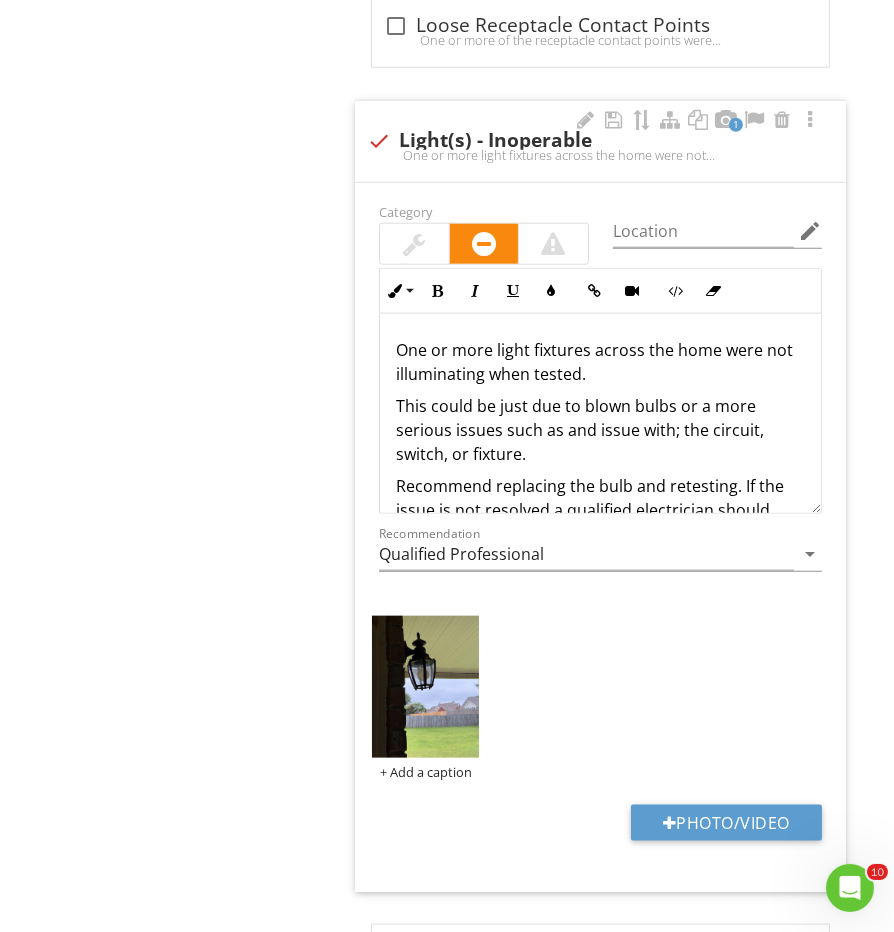 click at bounding box center (414, 244) 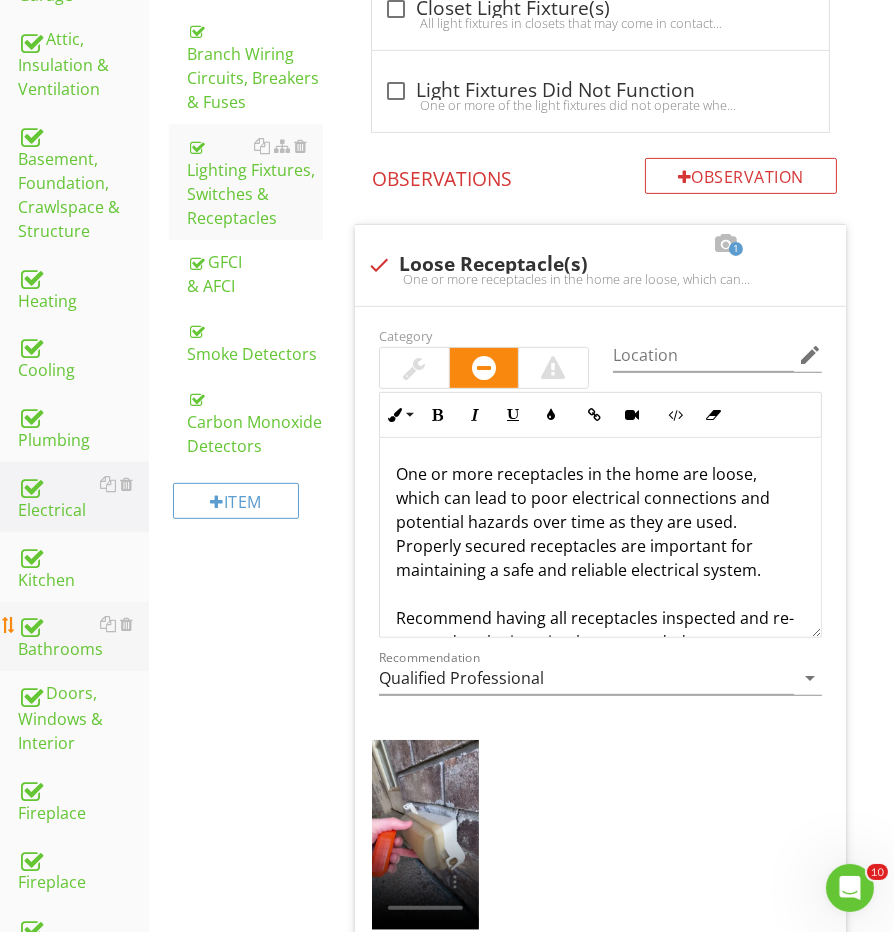 click on "Bathrooms" at bounding box center (83, 637) 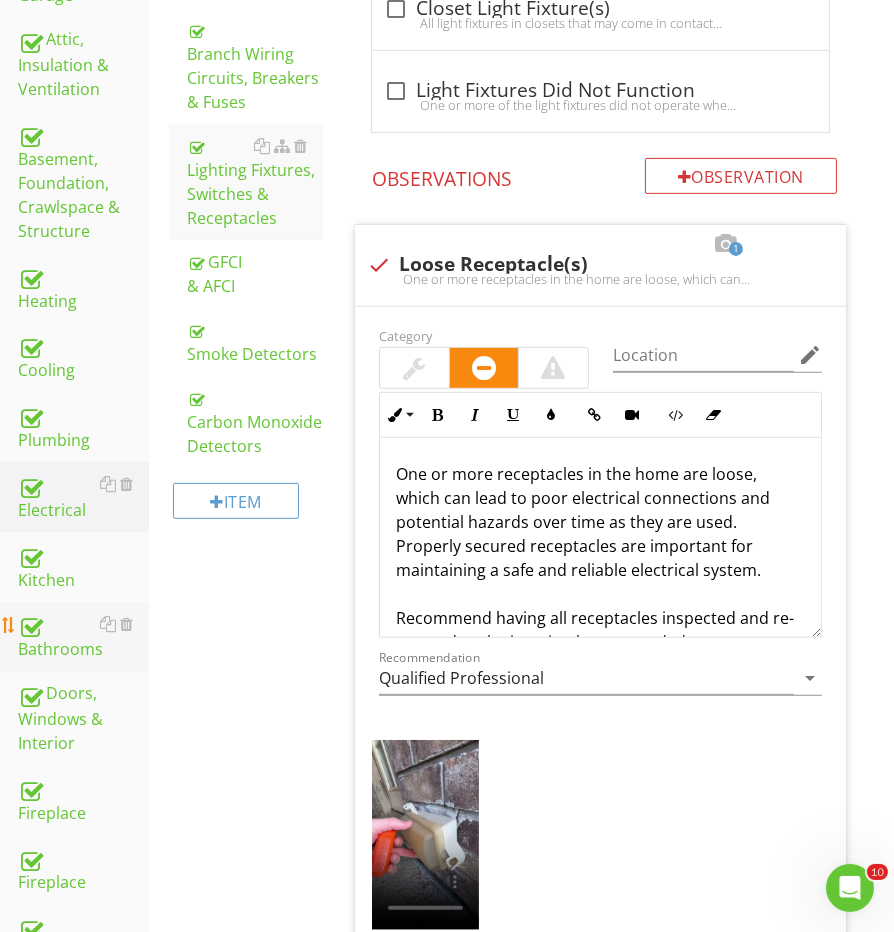 click on "Bathrooms" at bounding box center [83, 637] 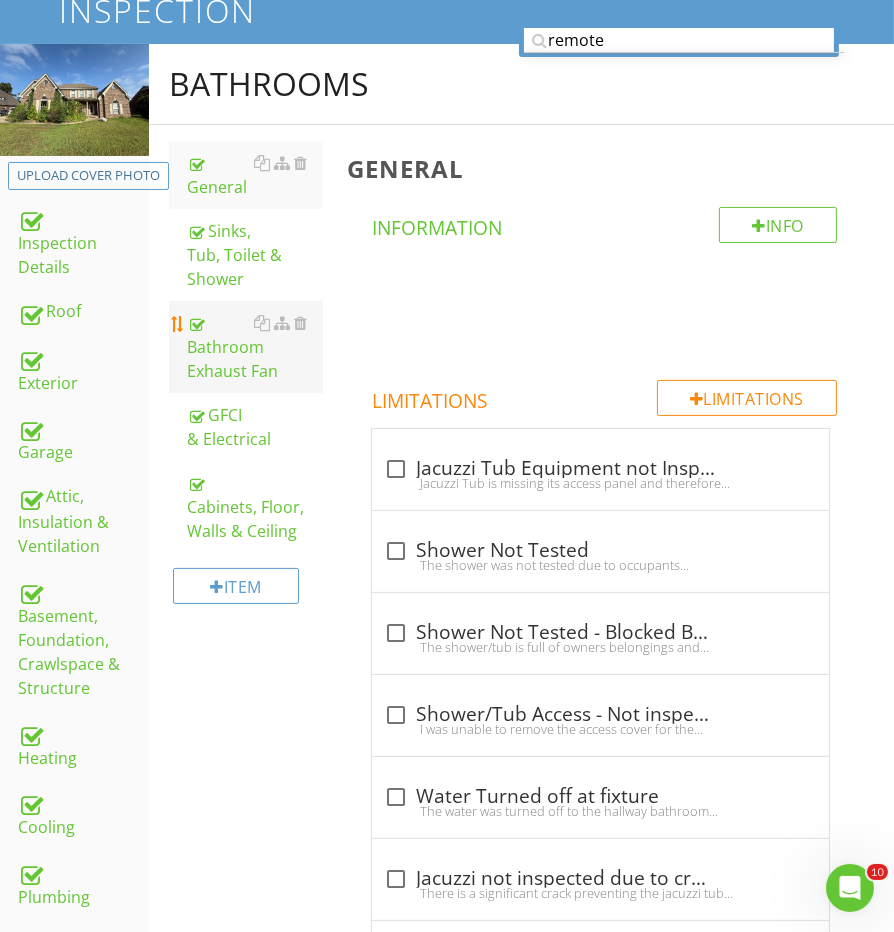 scroll, scrollTop: 210, scrollLeft: 0, axis: vertical 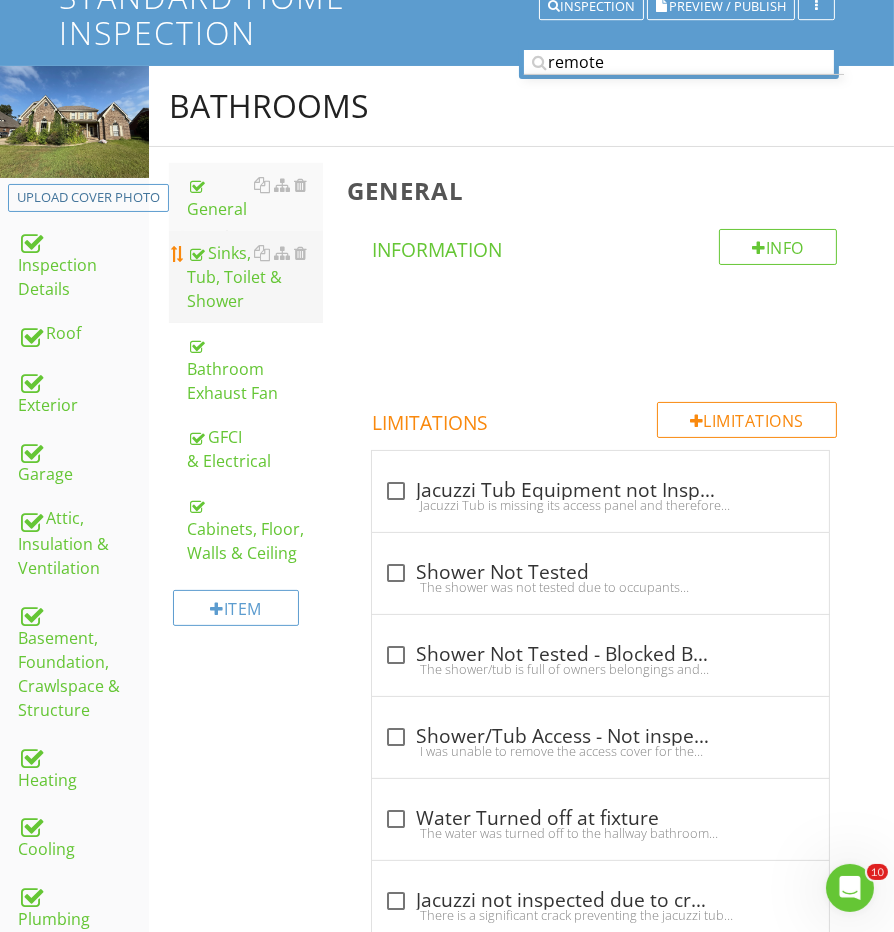 click on "Sinks, Tub, Toilet & Shower" at bounding box center (255, 277) 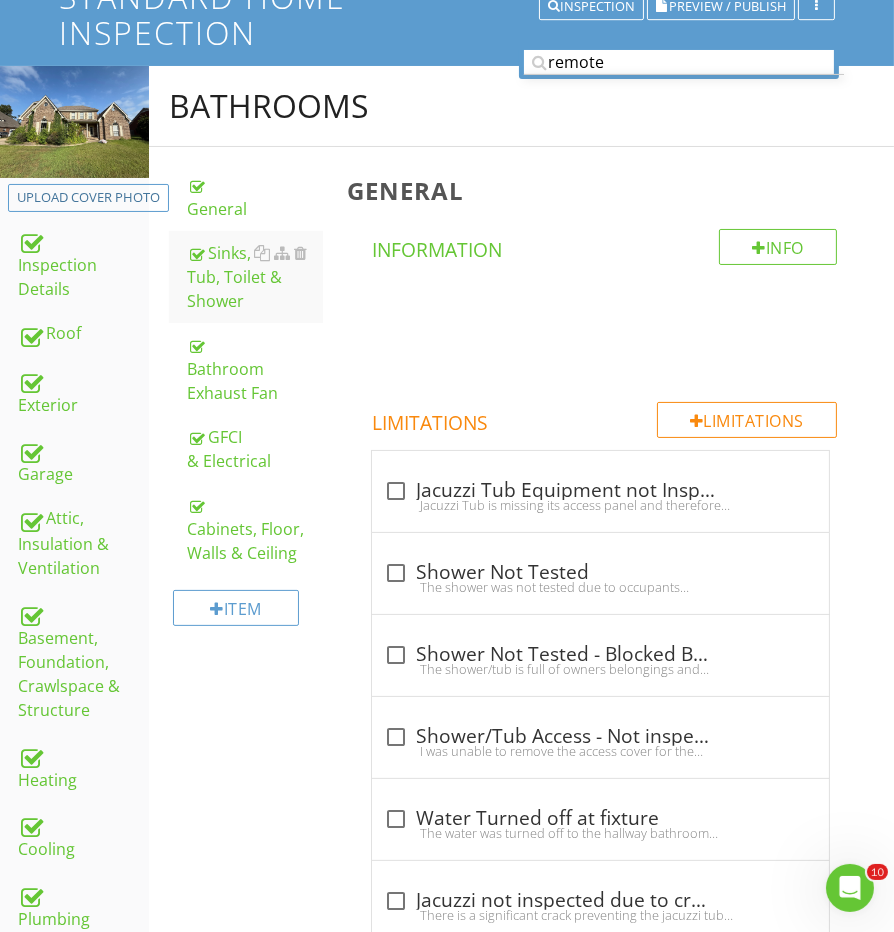 scroll, scrollTop: 150, scrollLeft: 0, axis: vertical 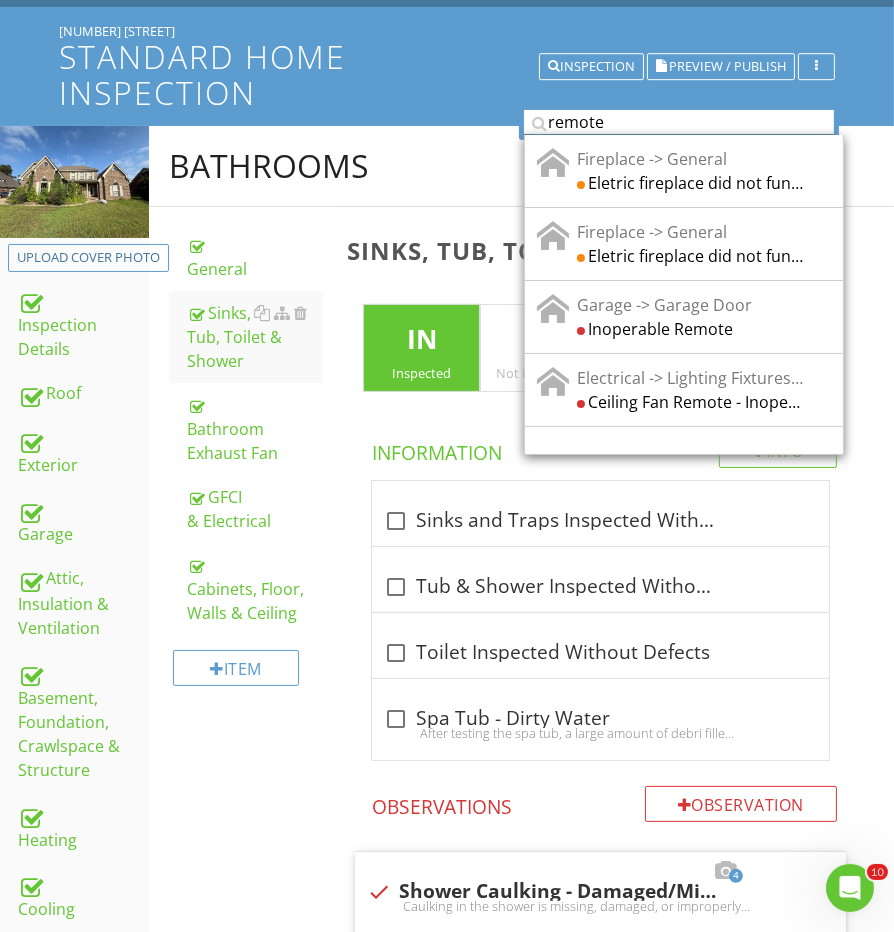 click on "remote" at bounding box center [679, 122] 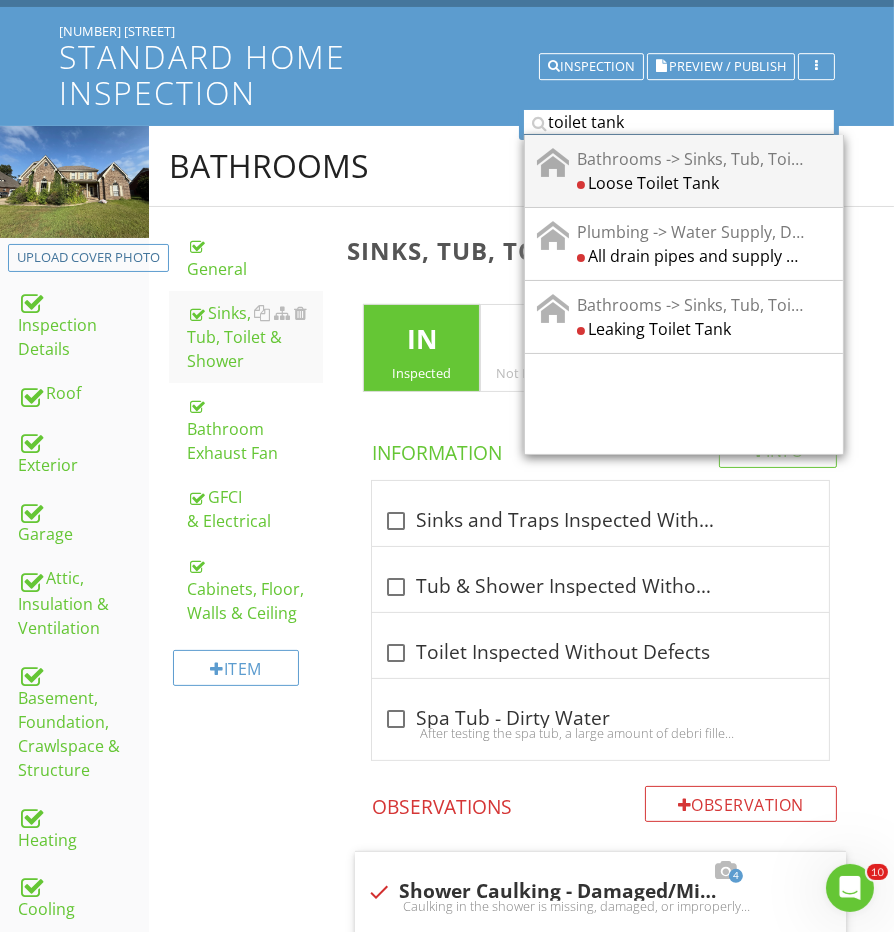 type on "toilet tank" 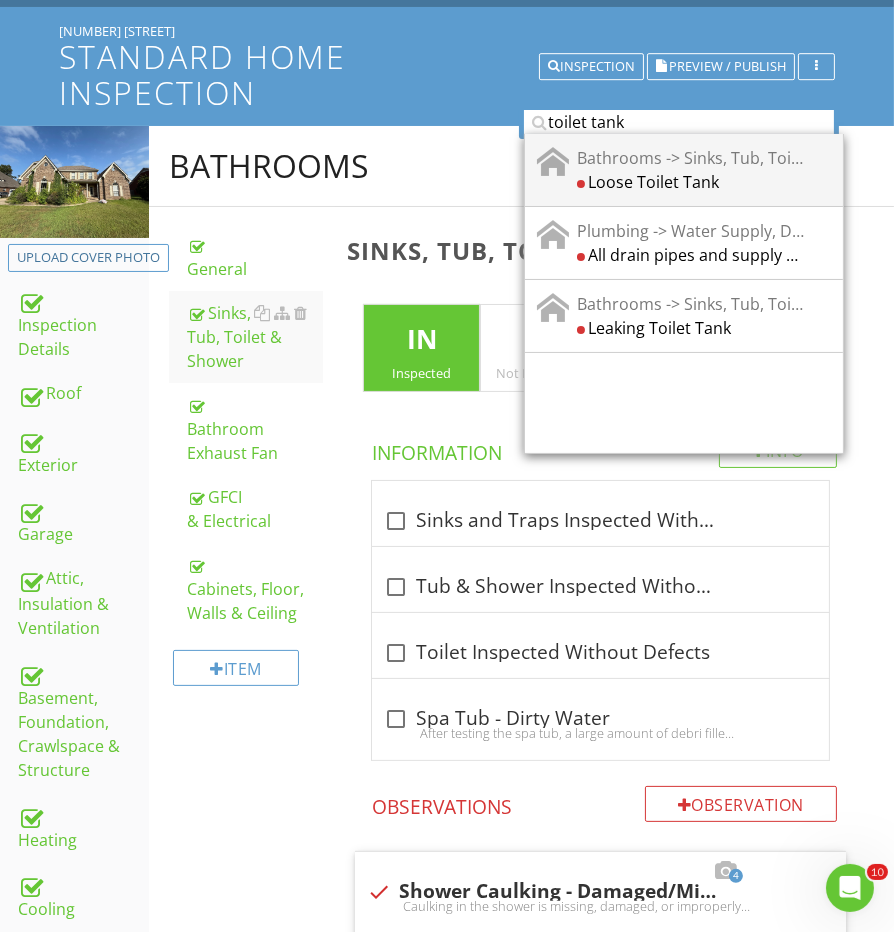 click on "Bathrooms
->
Sinks, Tub, Toilet & Shower" at bounding box center [690, 158] 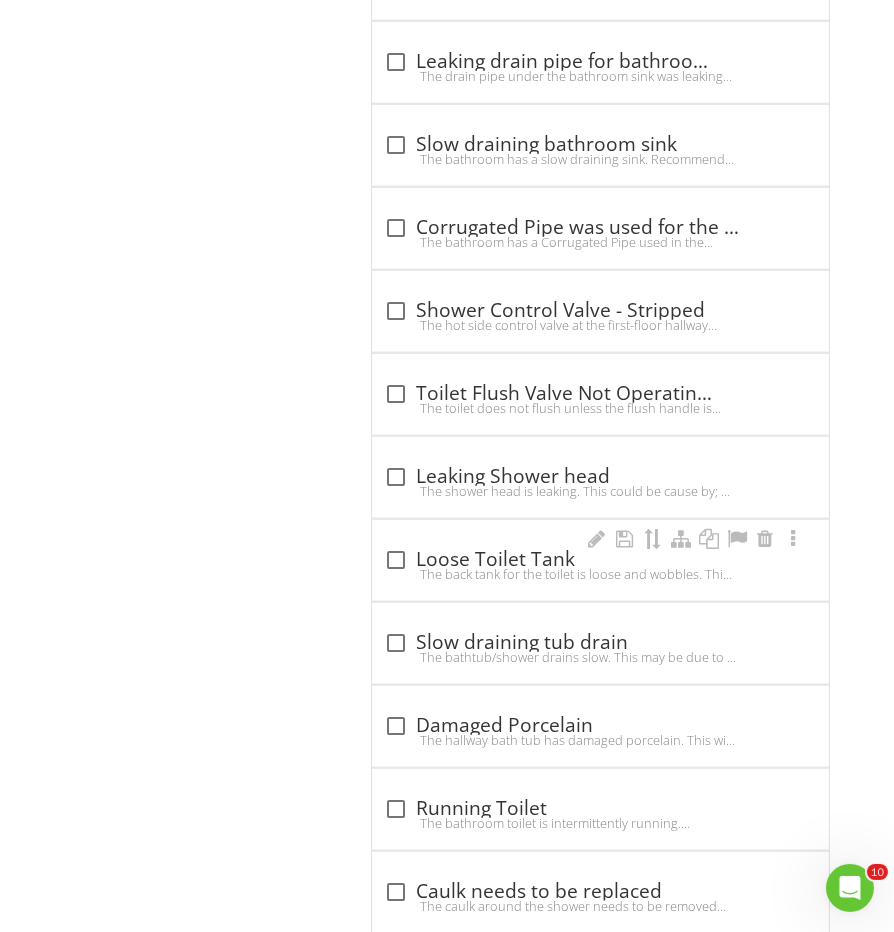 click on "The back tank for the toilet is loose and wobbles. This can allow for the gasket/seals to become loose and leak. Recommend tightening the tank bolts or having a qualified plumber further evaluate and repair." at bounding box center [600, 574] 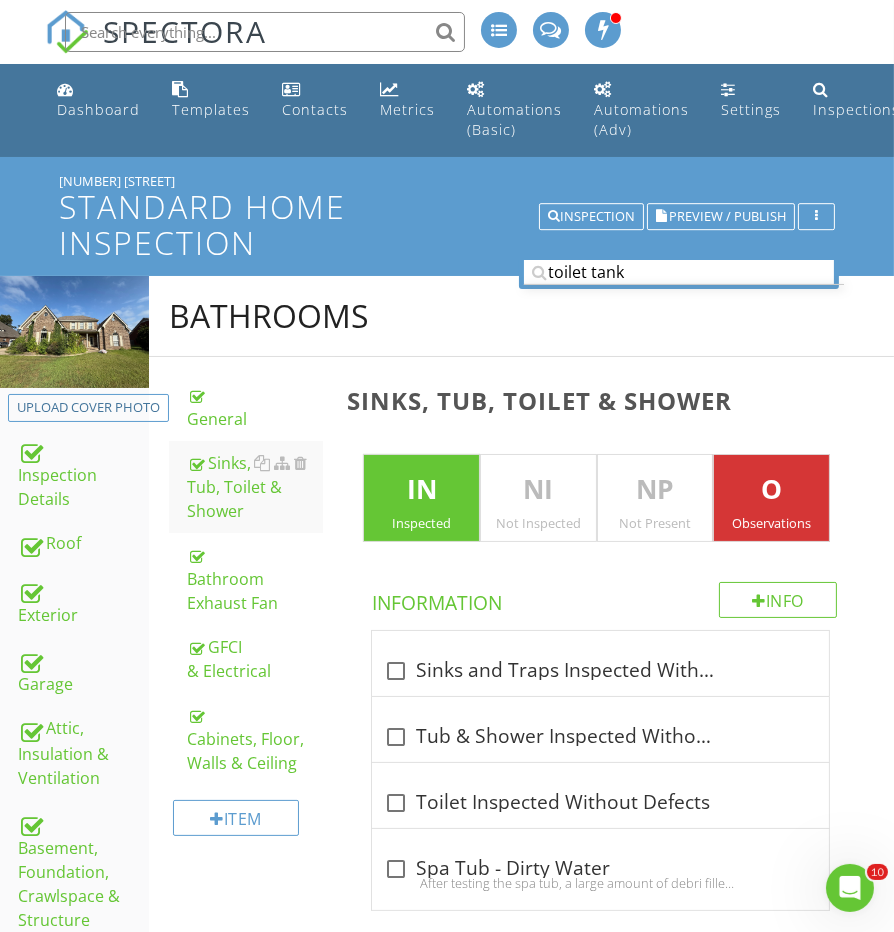 scroll, scrollTop: 0, scrollLeft: 0, axis: both 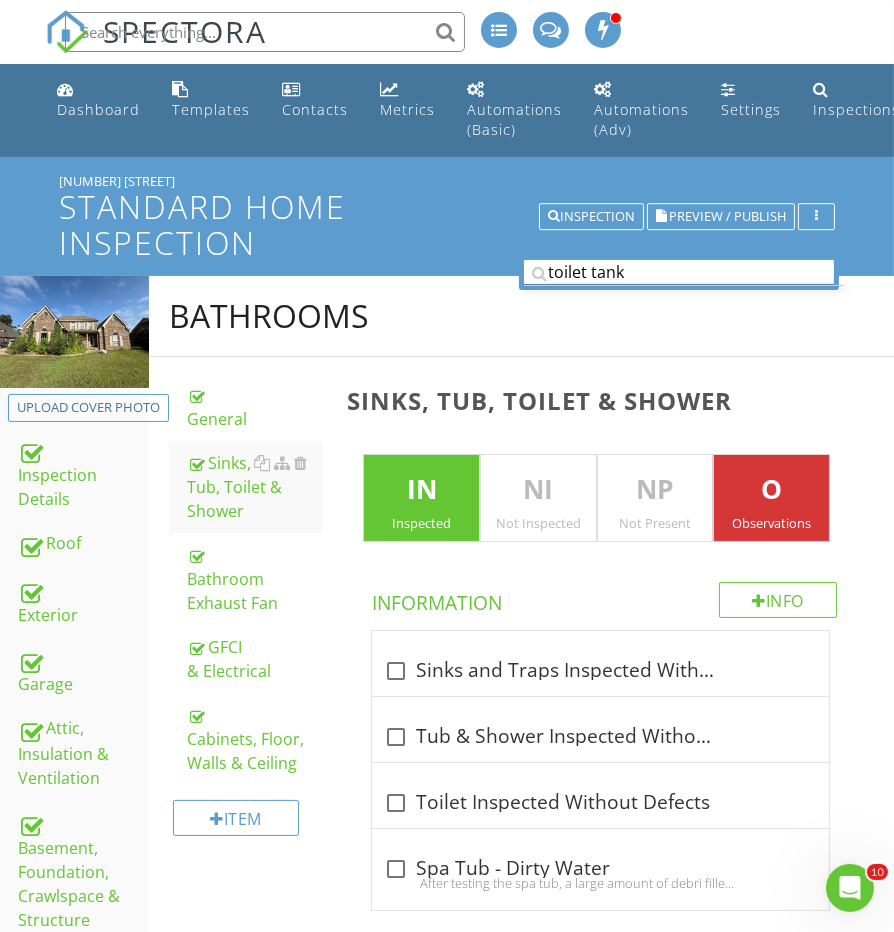 click on "toilet tank" at bounding box center (679, 272) 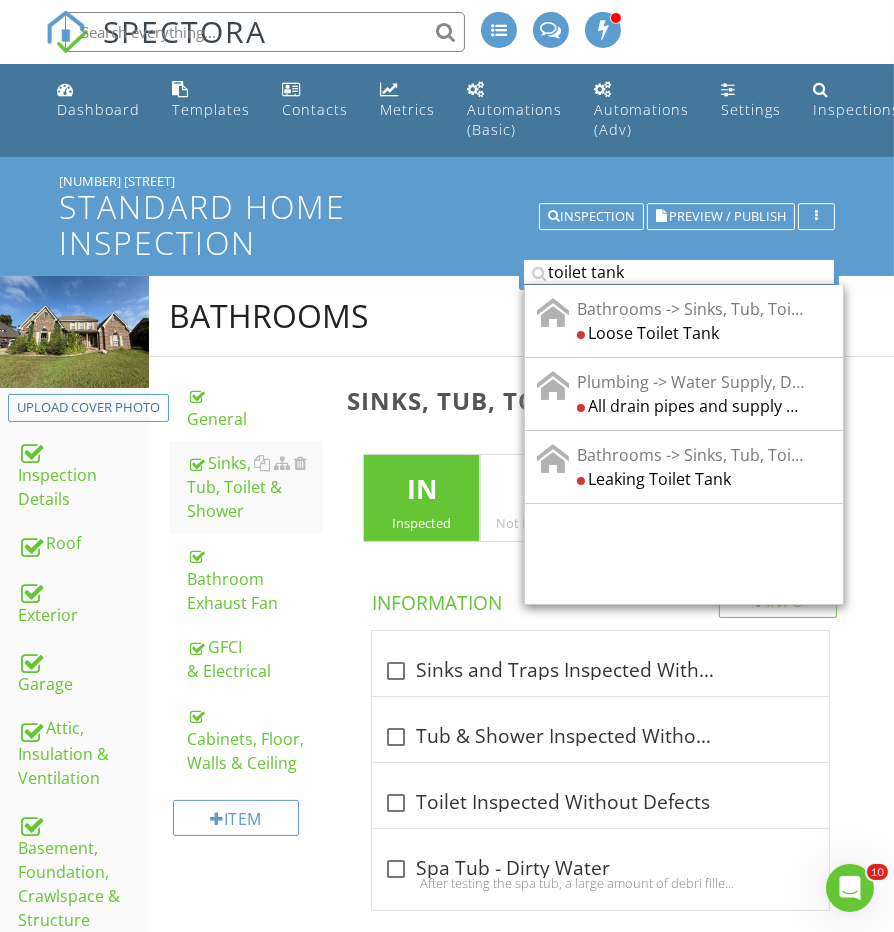 click on "toilet tank" at bounding box center [679, 272] 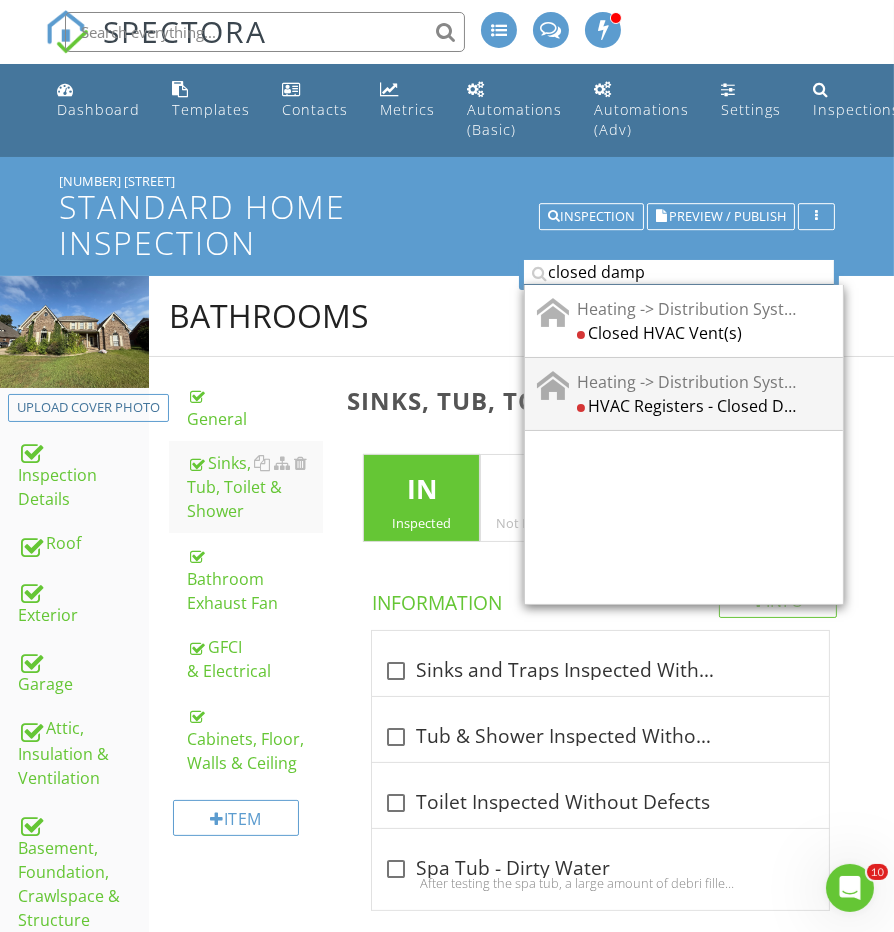 type on "closed damp" 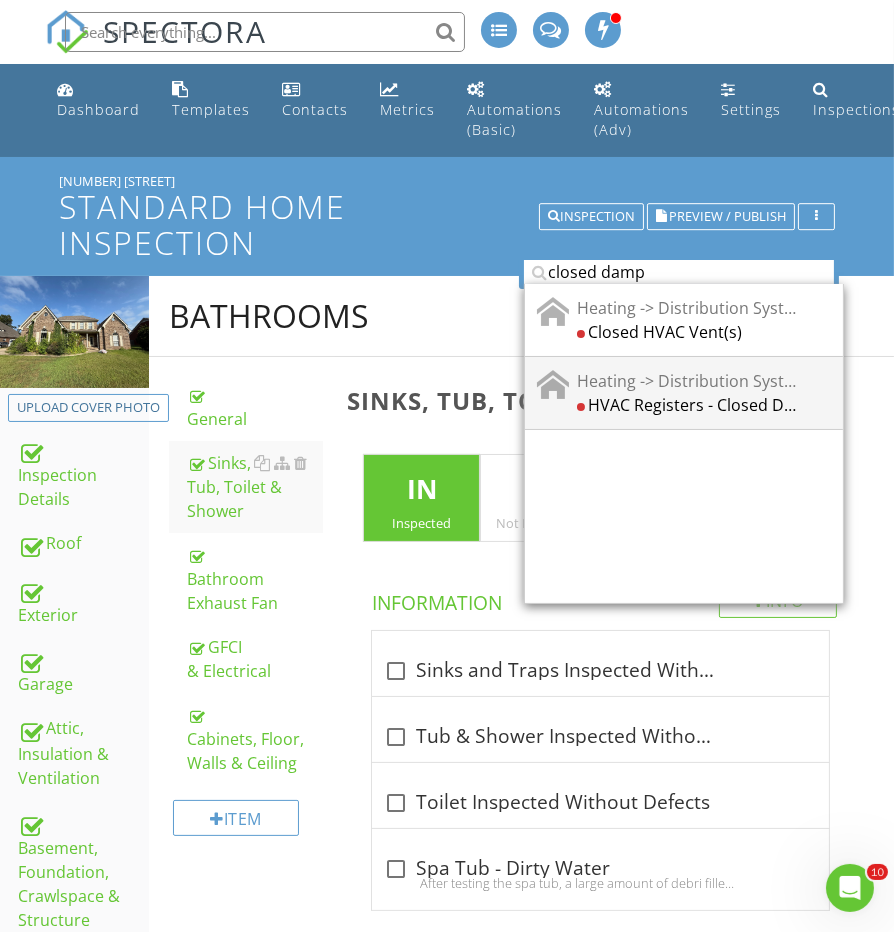 click on "Heating
->
Distribution Systems
HVAC Registers - Closed Dampers" at bounding box center (686, 393) 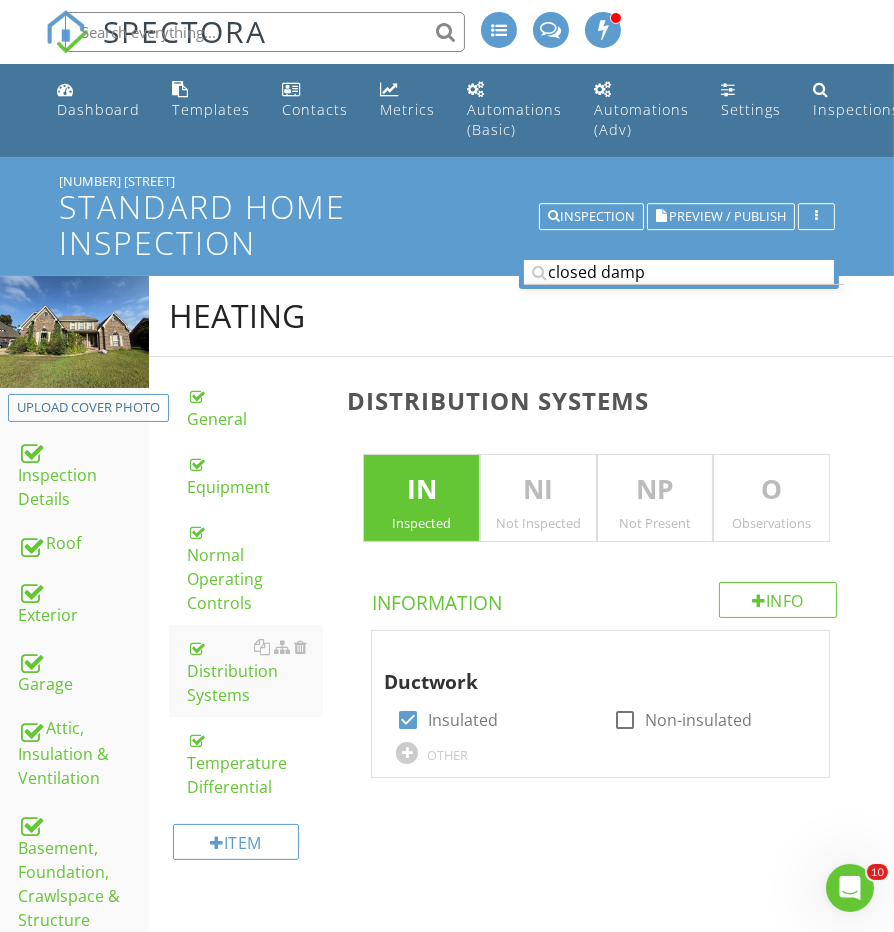 click on "O" at bounding box center (771, 490) 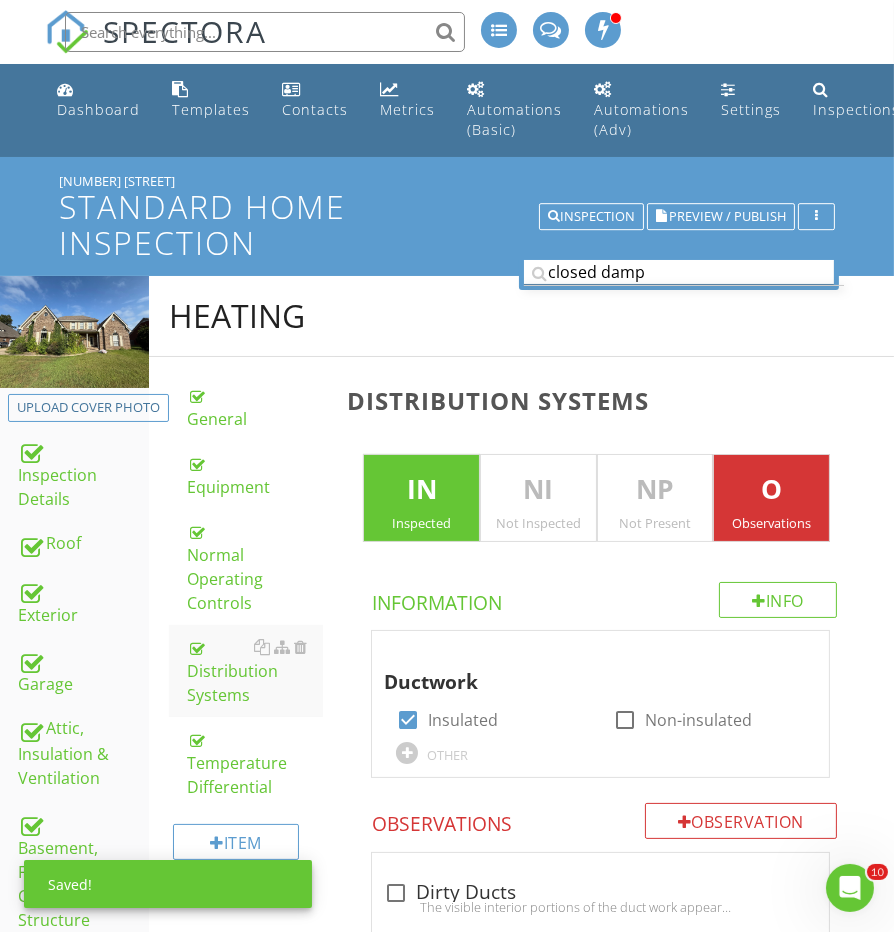 click on "closed damp" at bounding box center (679, 272) 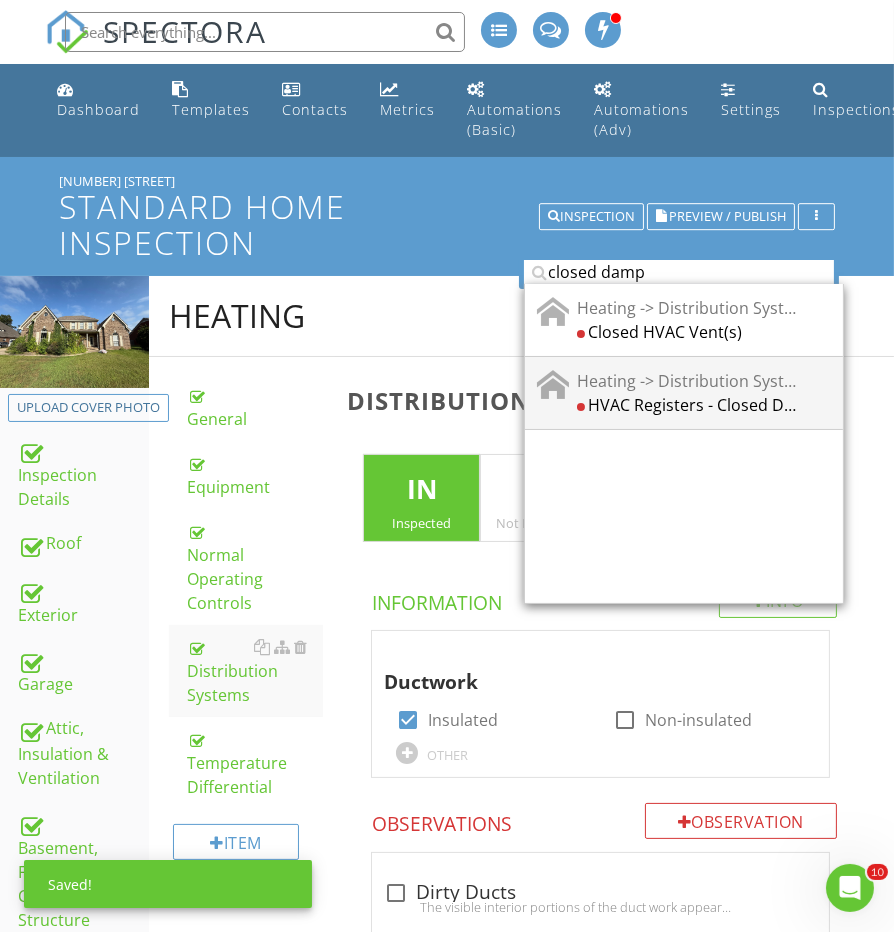 click on "Heating
->
Distribution Systems" at bounding box center (690, 381) 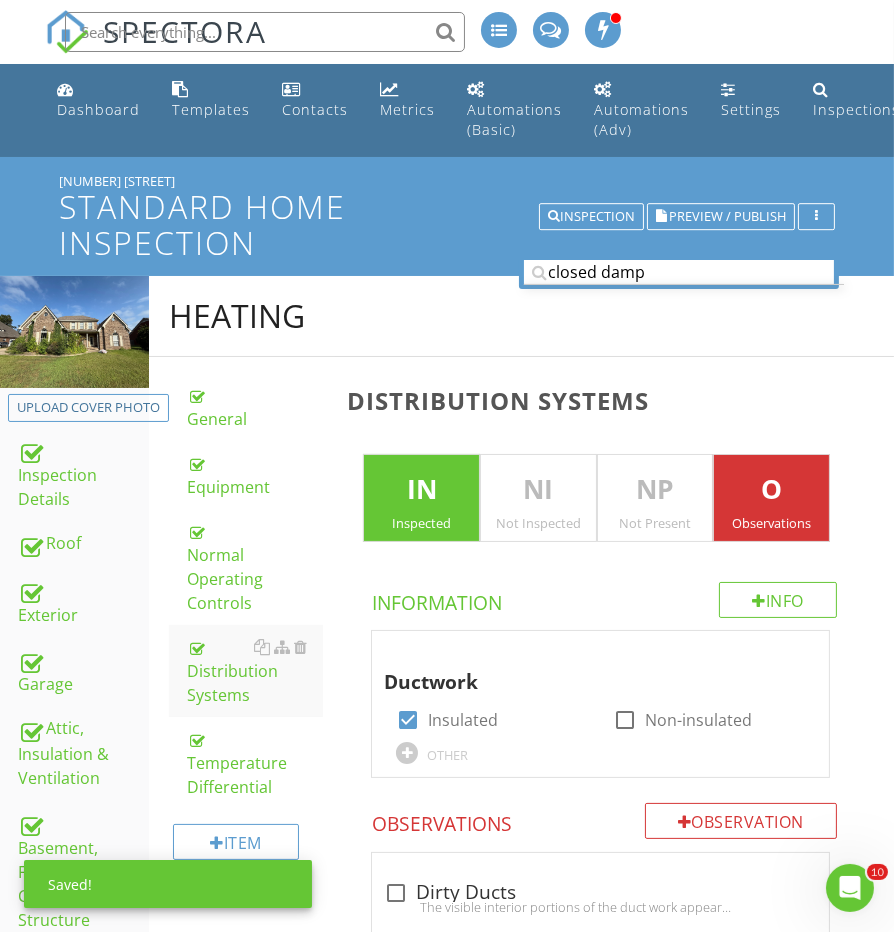 scroll, scrollTop: 1723, scrollLeft: 0, axis: vertical 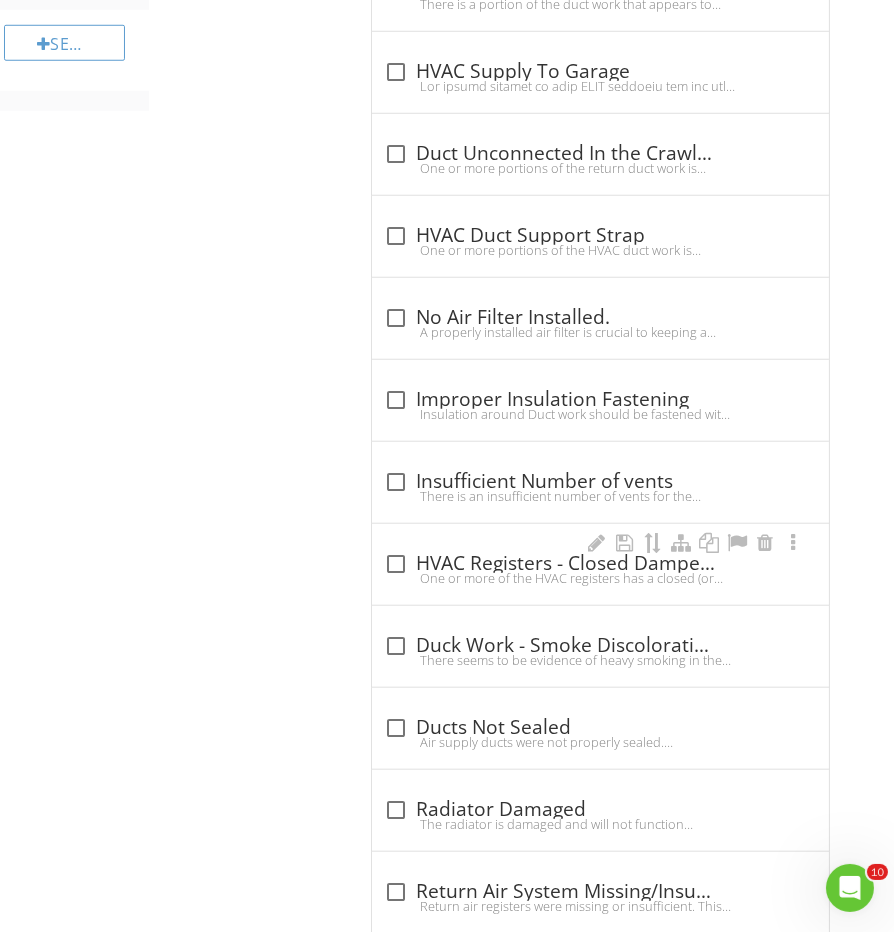 click on "One or more of the HVAC registers has a closed (or partially closed) dampers door within the duct. This will restrict air flow to the vent and may affect the heating/cooling performance in the room. Recommend adjusting the damper within the vent/duct as needed to optimize air flow." at bounding box center [600, 578] 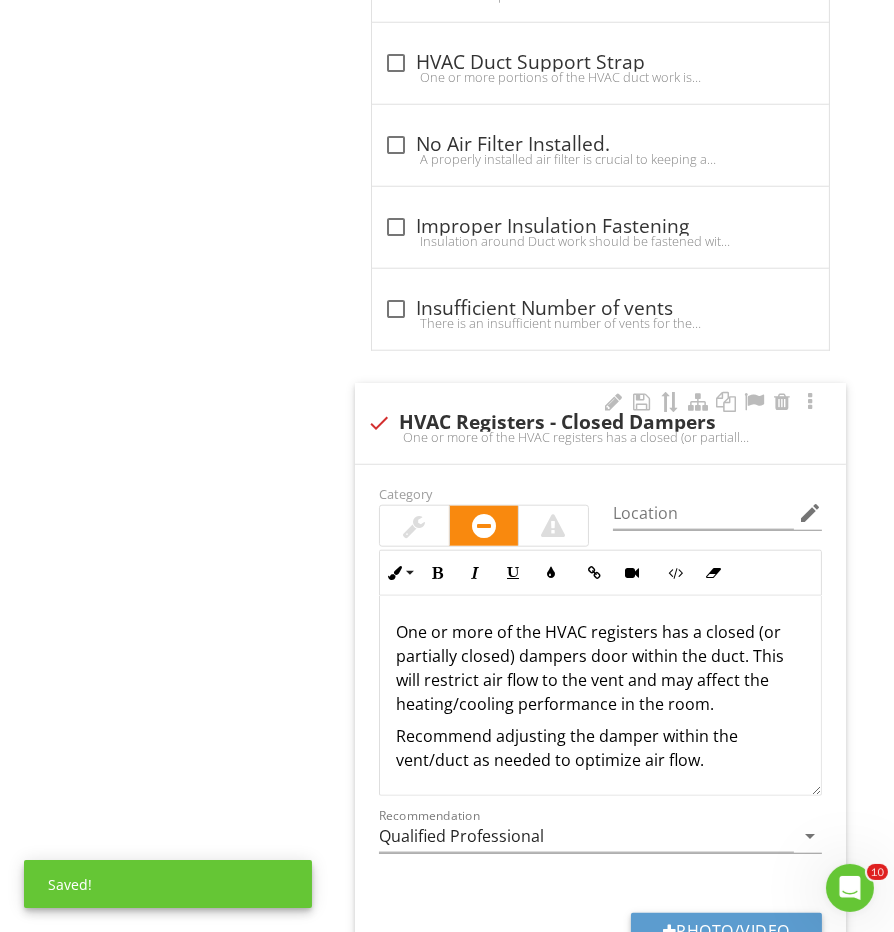 scroll, scrollTop: 1901, scrollLeft: 0, axis: vertical 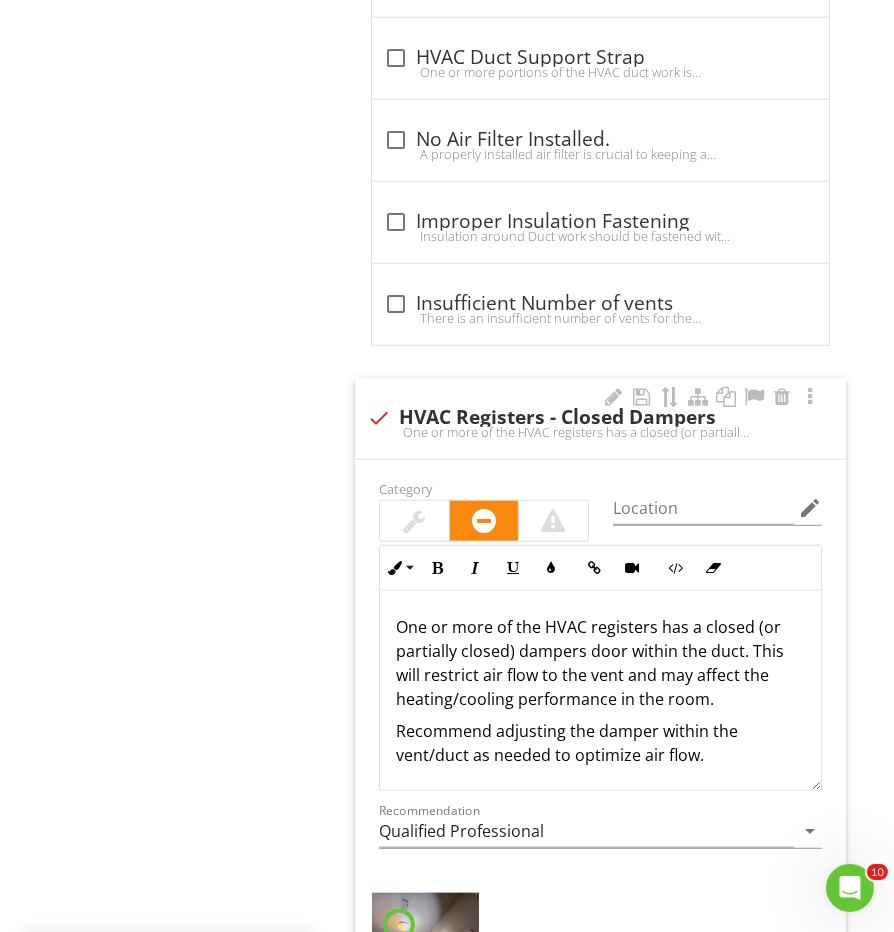click at bounding box center (414, 521) 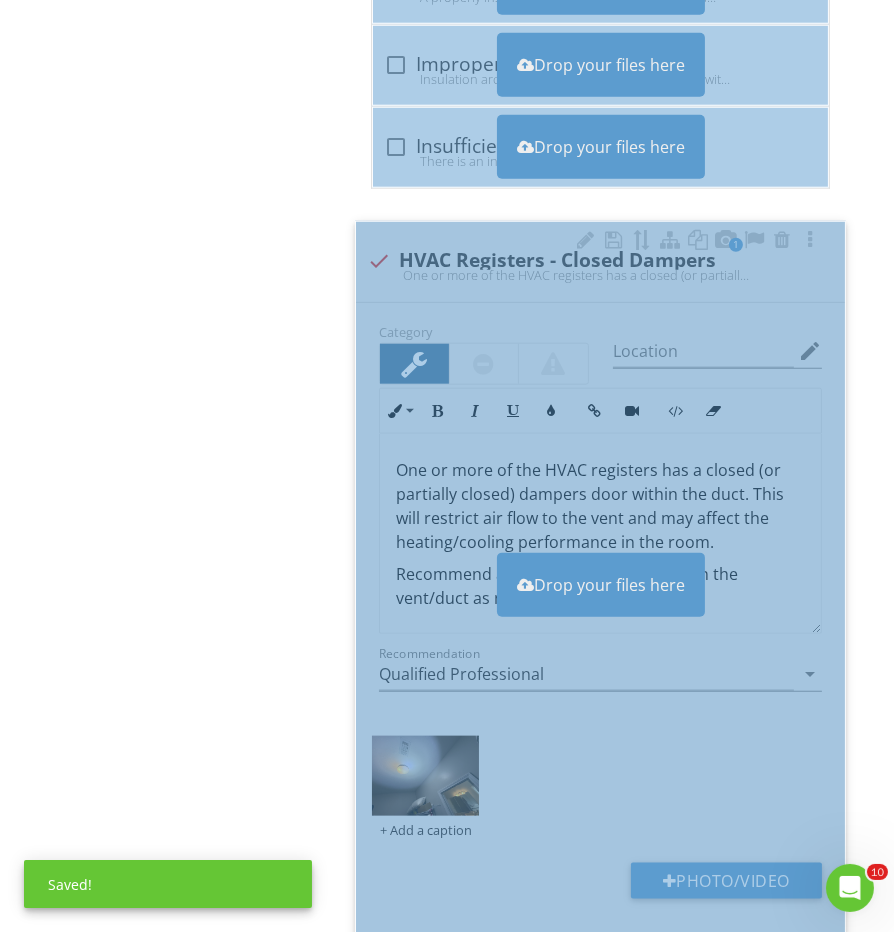 scroll, scrollTop: 2098, scrollLeft: 0, axis: vertical 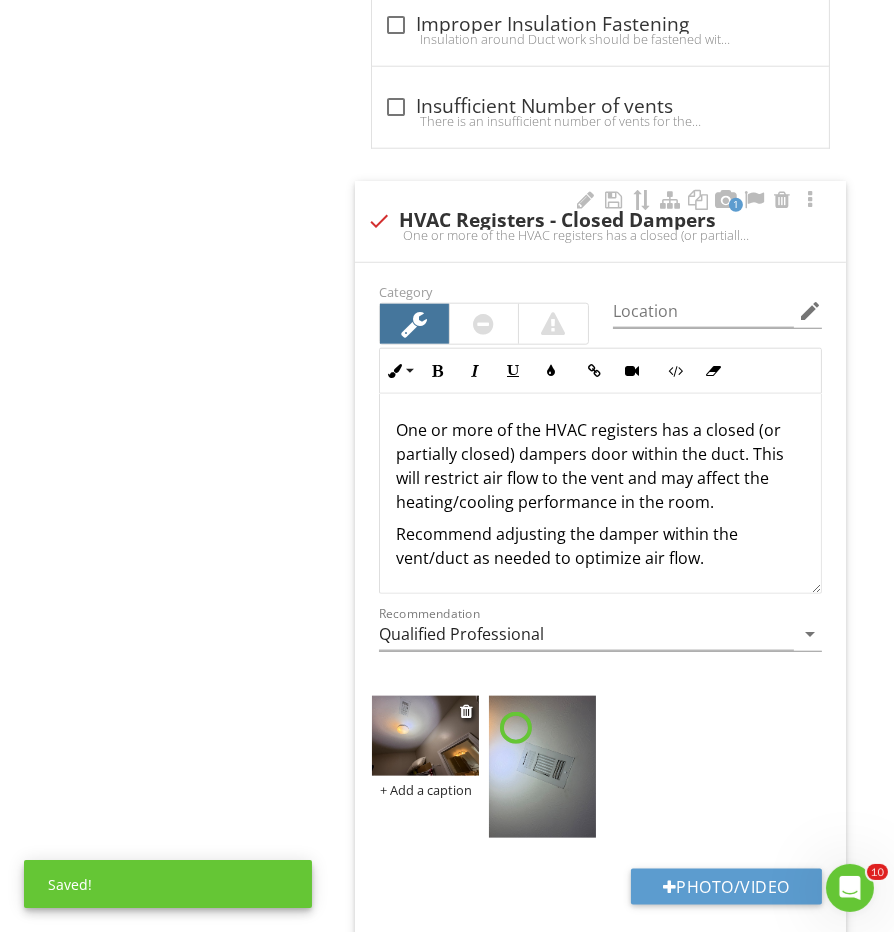 click at bounding box center [425, 736] 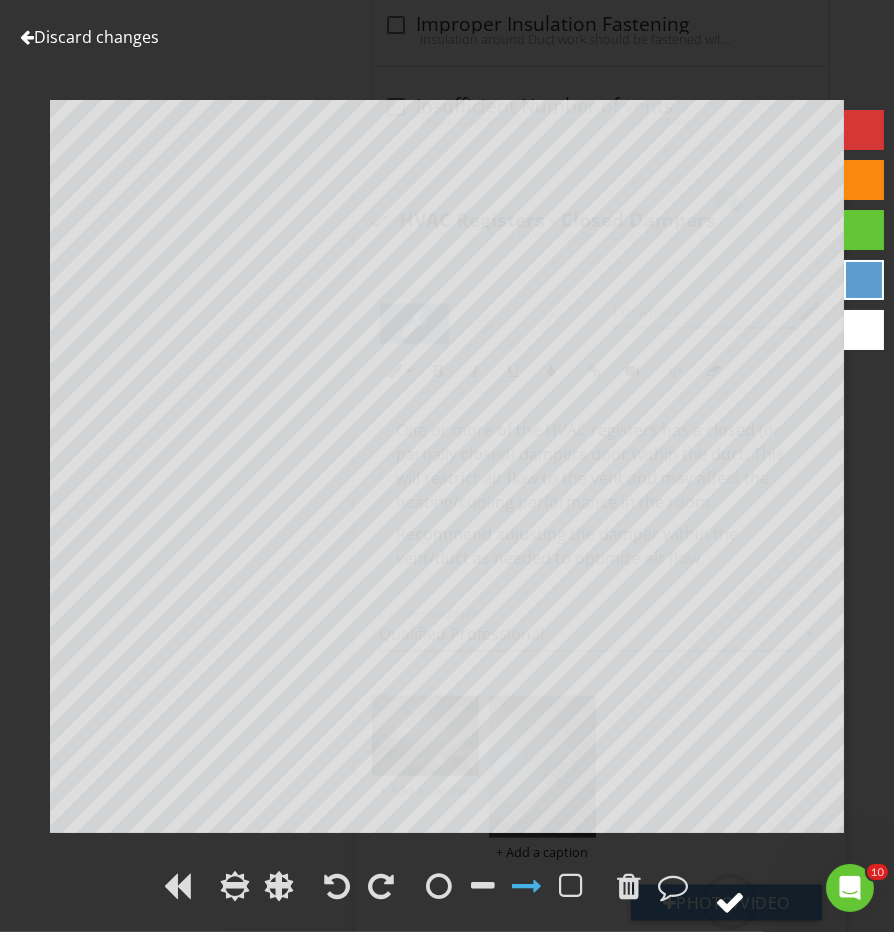 click at bounding box center (730, 902) 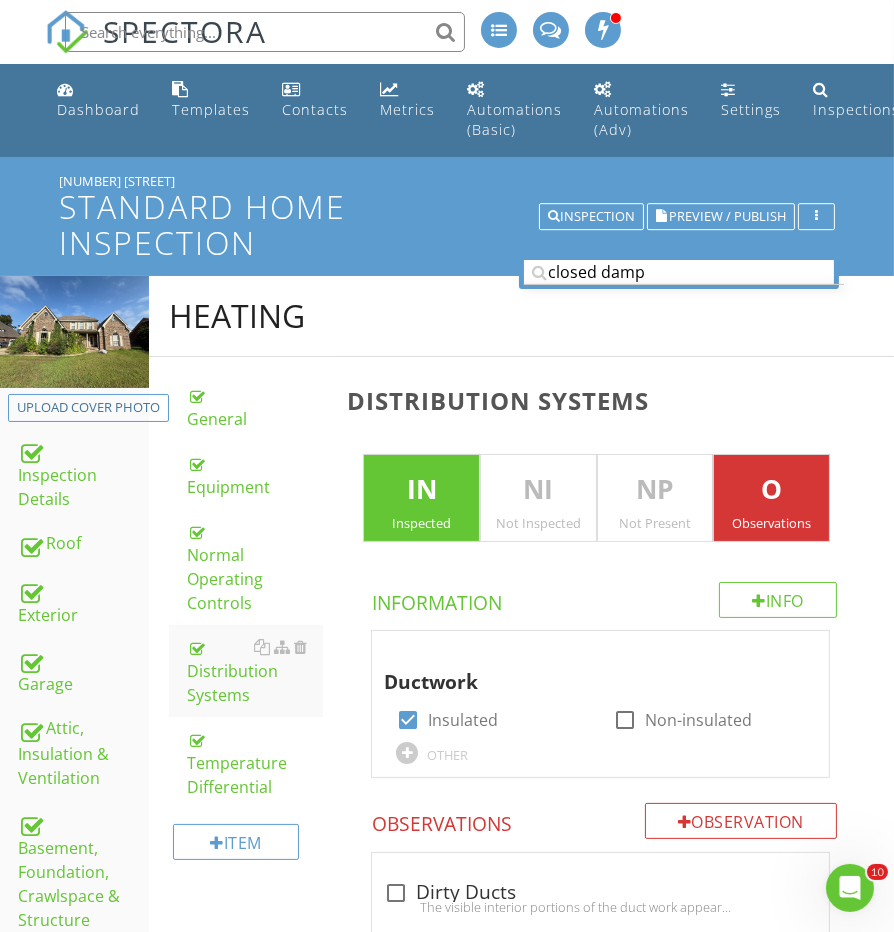 scroll, scrollTop: 0, scrollLeft: 0, axis: both 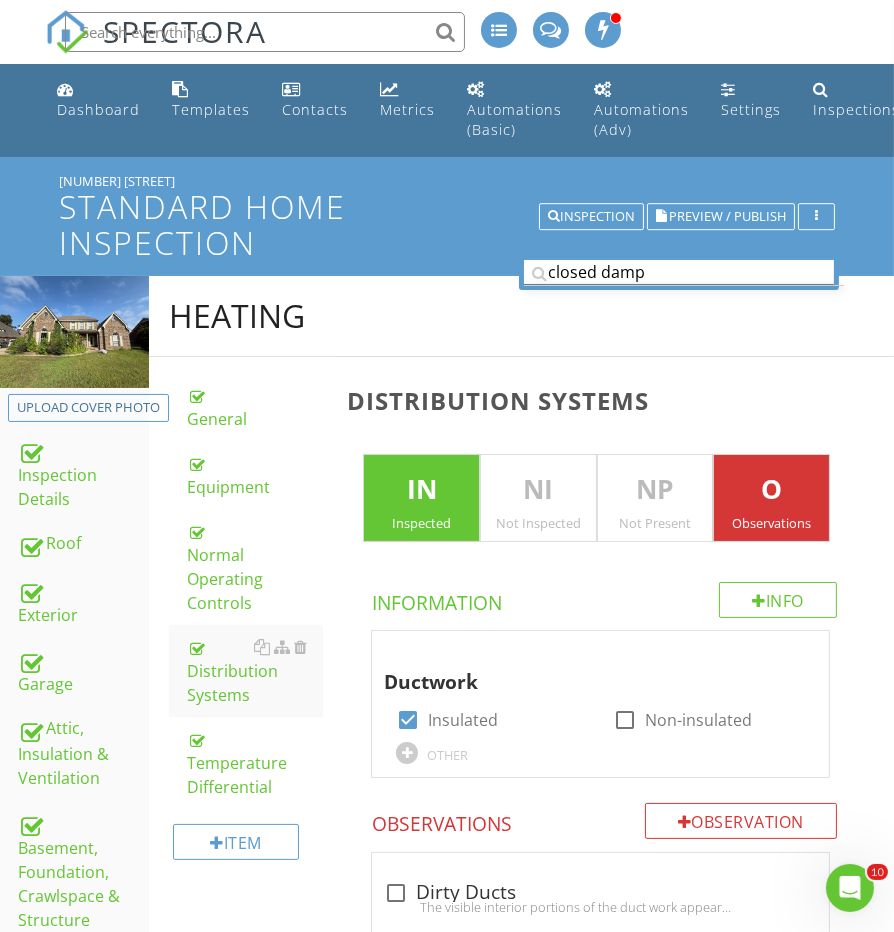 click on "closed damp" at bounding box center [679, 272] 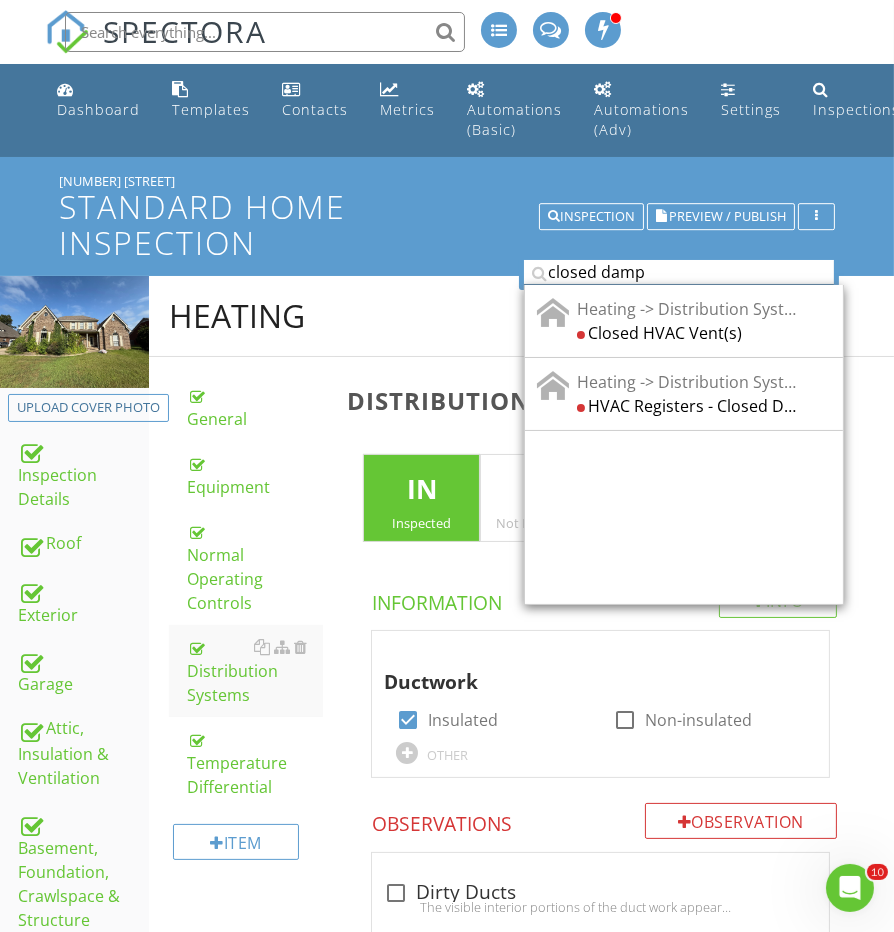 click on "closed damp" at bounding box center (679, 272) 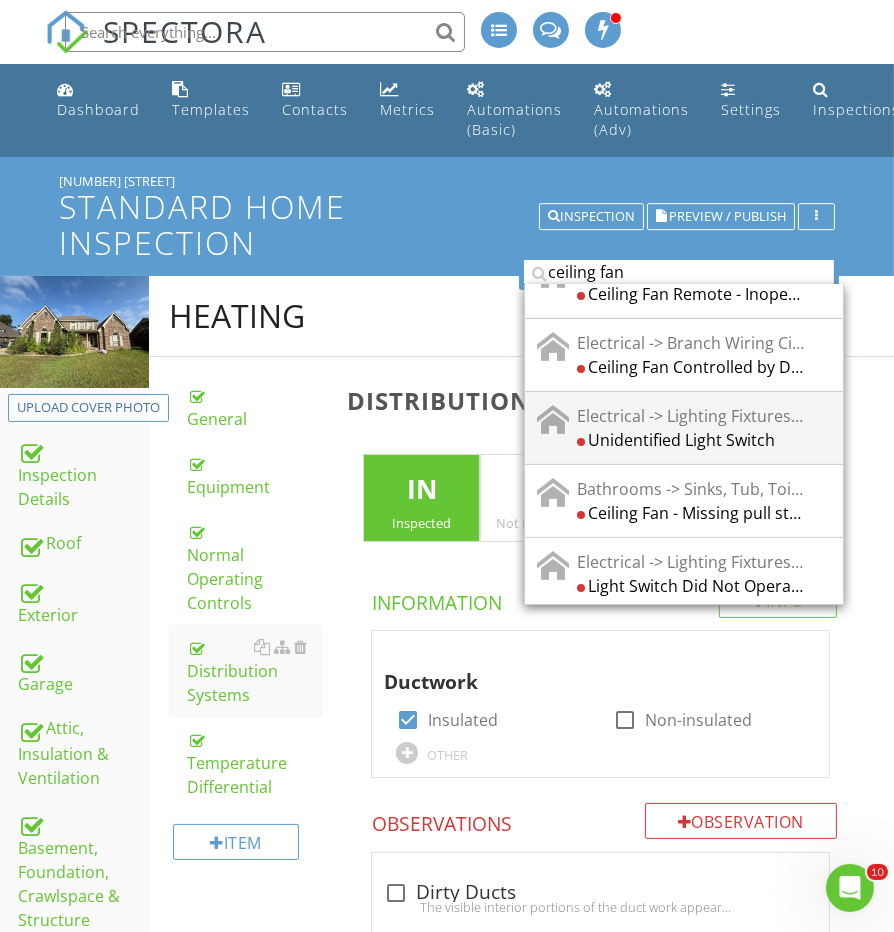 scroll, scrollTop: 475, scrollLeft: 0, axis: vertical 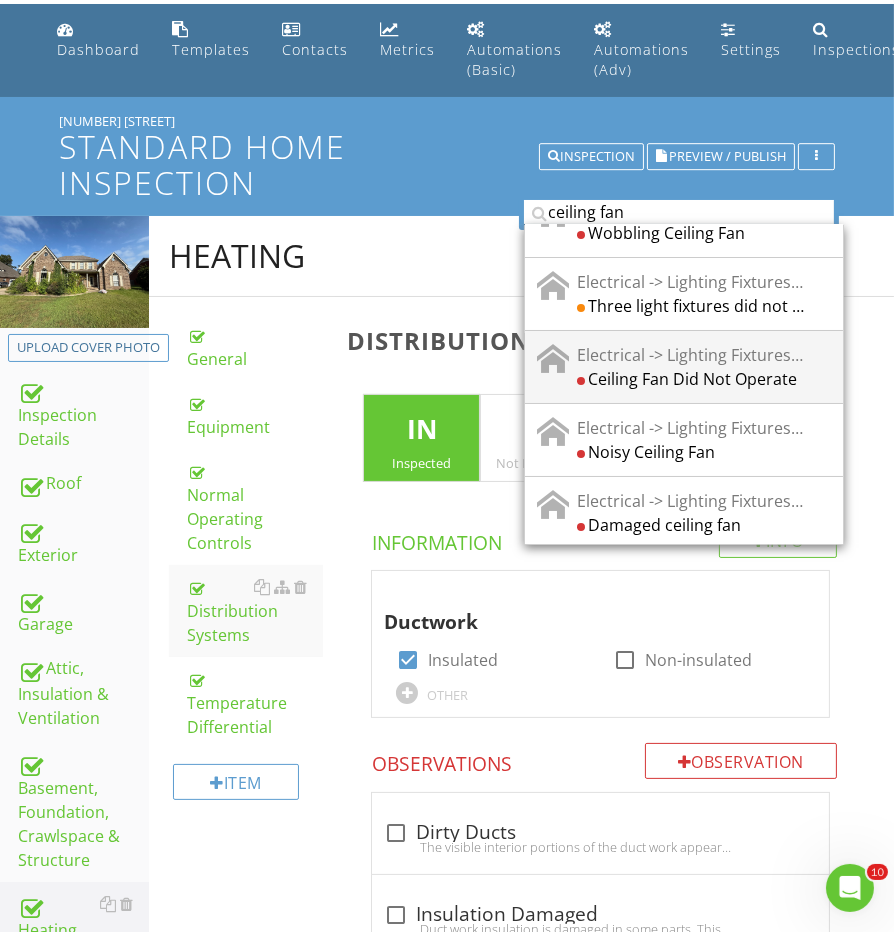 type on "ceiling fan" 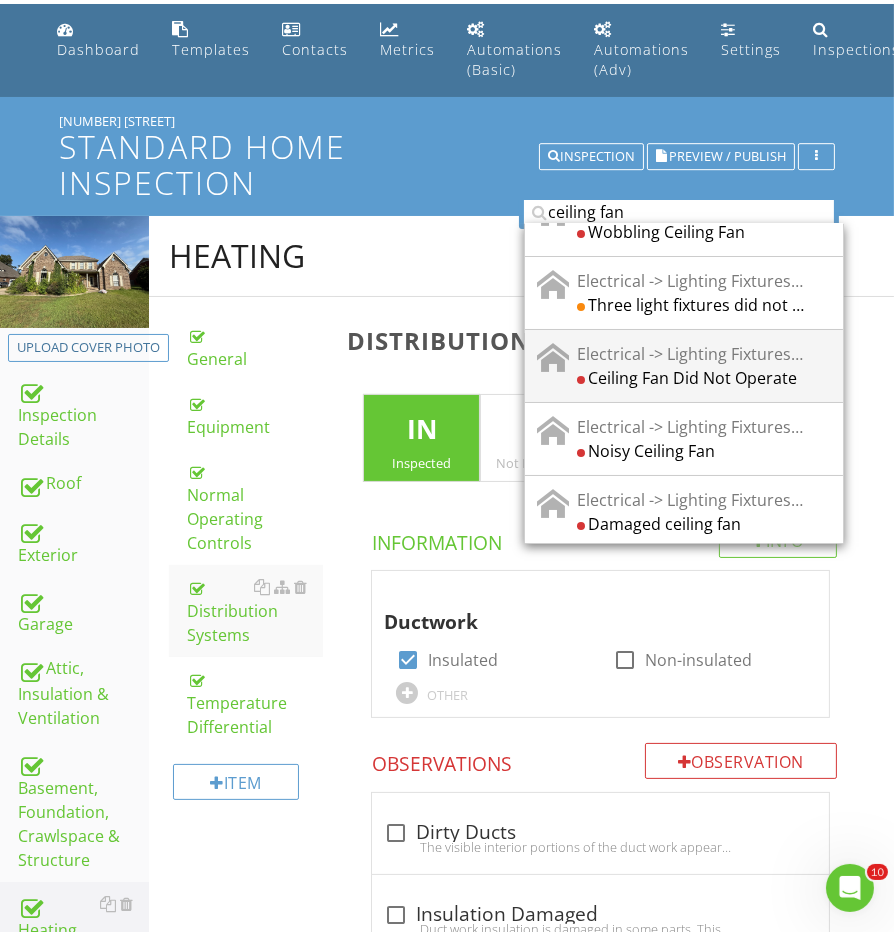 click on "Ceiling Fan Did Not Operate" at bounding box center (690, 378) 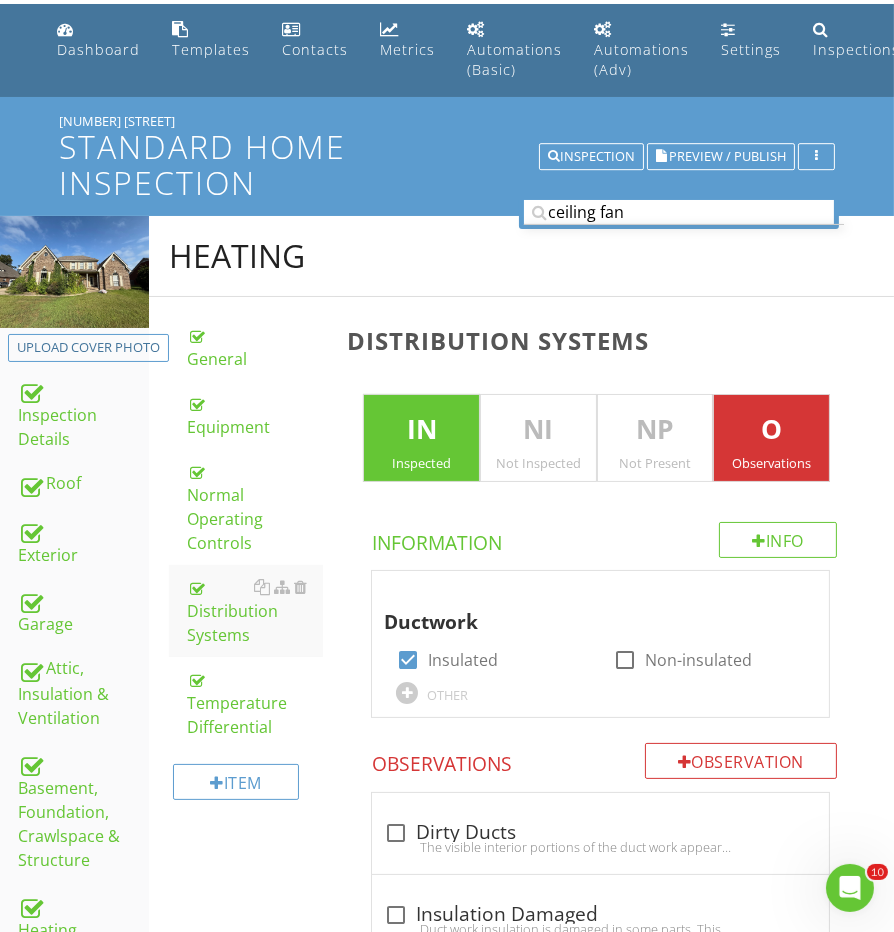 scroll, scrollTop: 0, scrollLeft: 0, axis: both 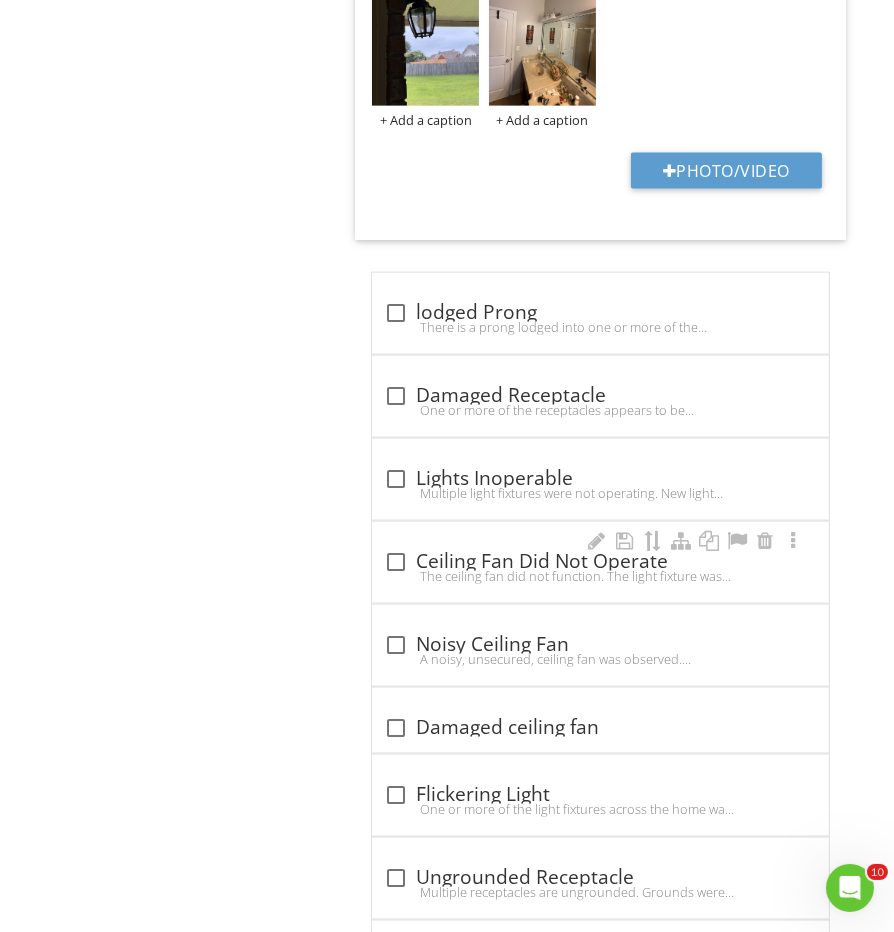 click on "The ceiling fan did not function. The light fixture was operable. Recommend budgeting for repair or replacement as needed." at bounding box center (600, 576) 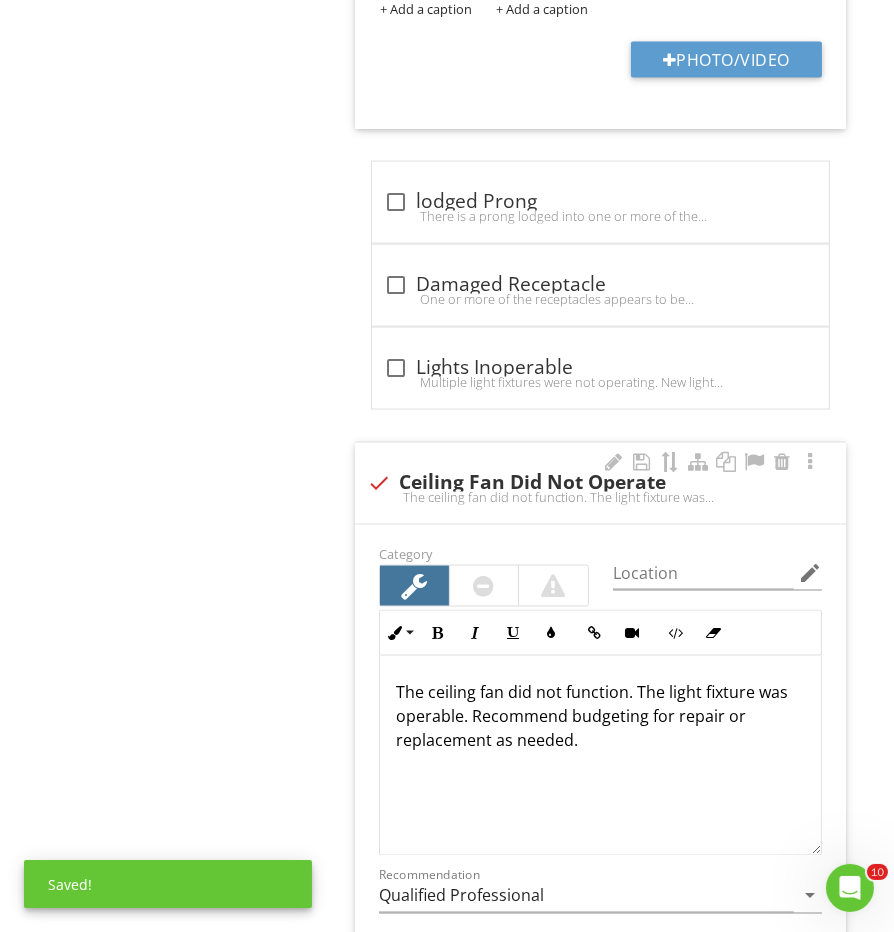 scroll, scrollTop: 3080, scrollLeft: 0, axis: vertical 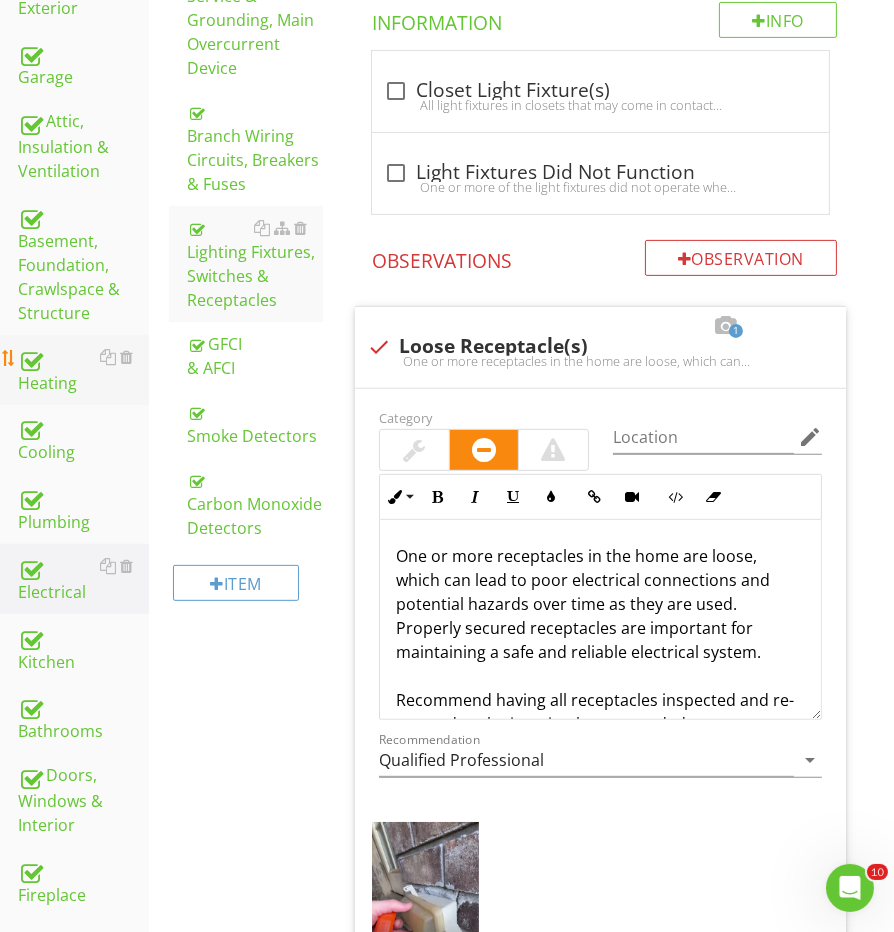 click on "Heating" at bounding box center (83, 370) 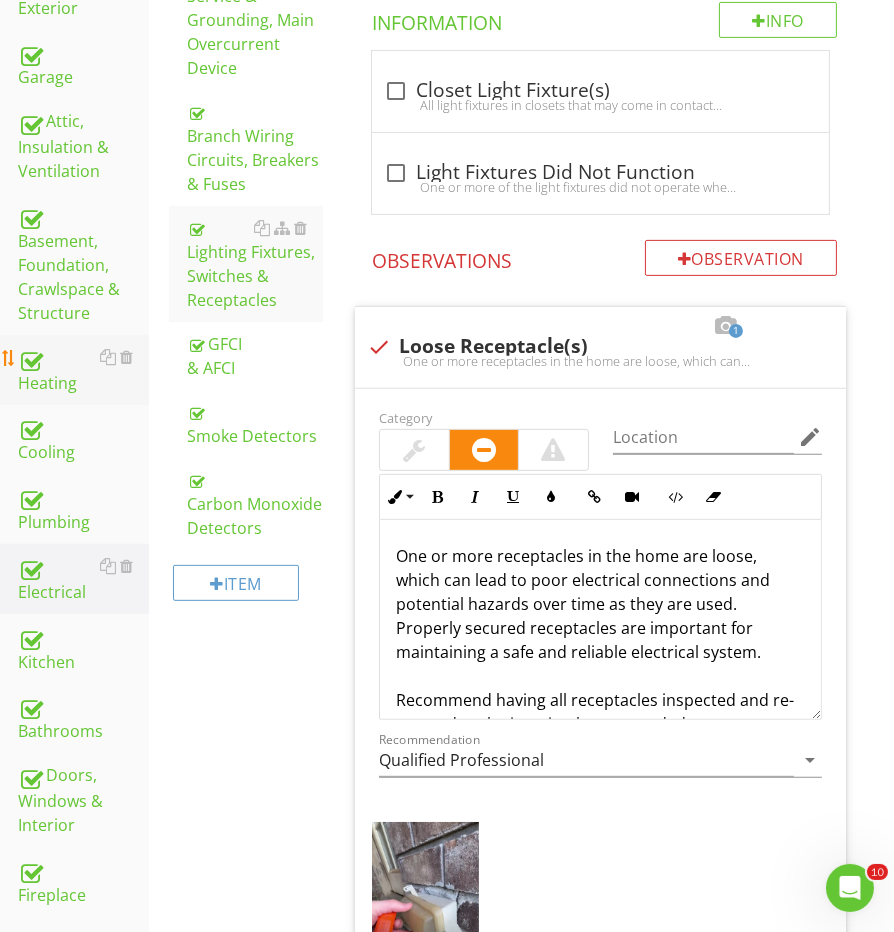 click on "Heating" at bounding box center (83, 370) 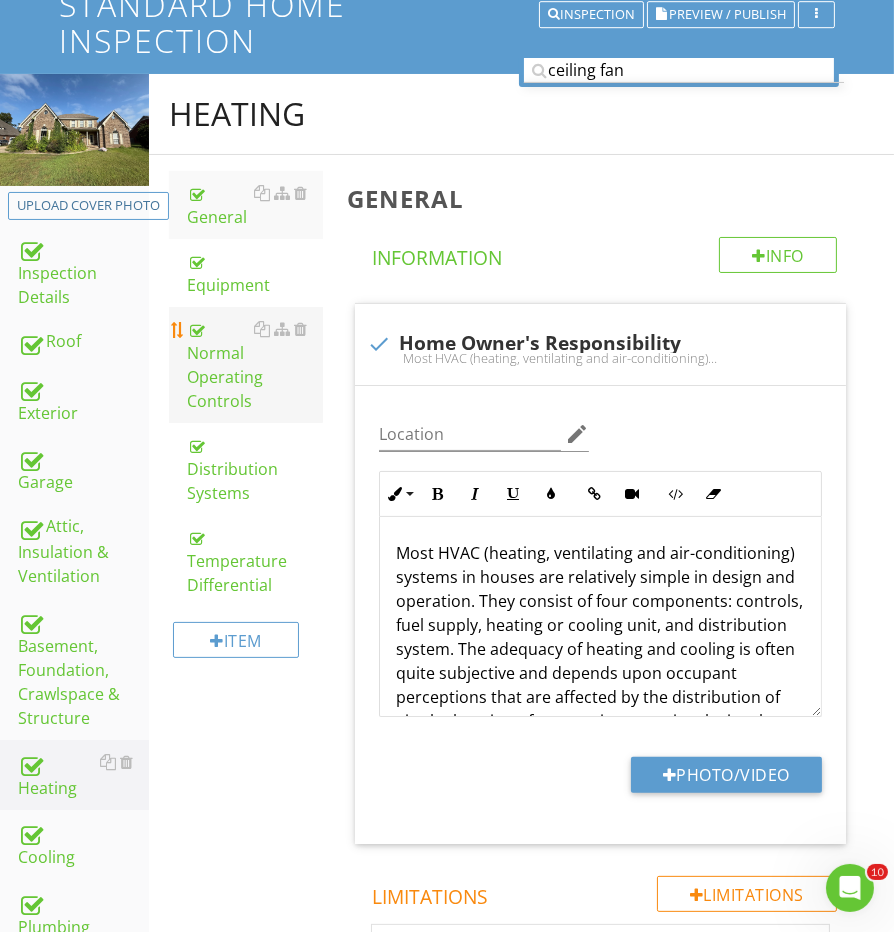 click on "Normal Operating Controls" at bounding box center [255, 365] 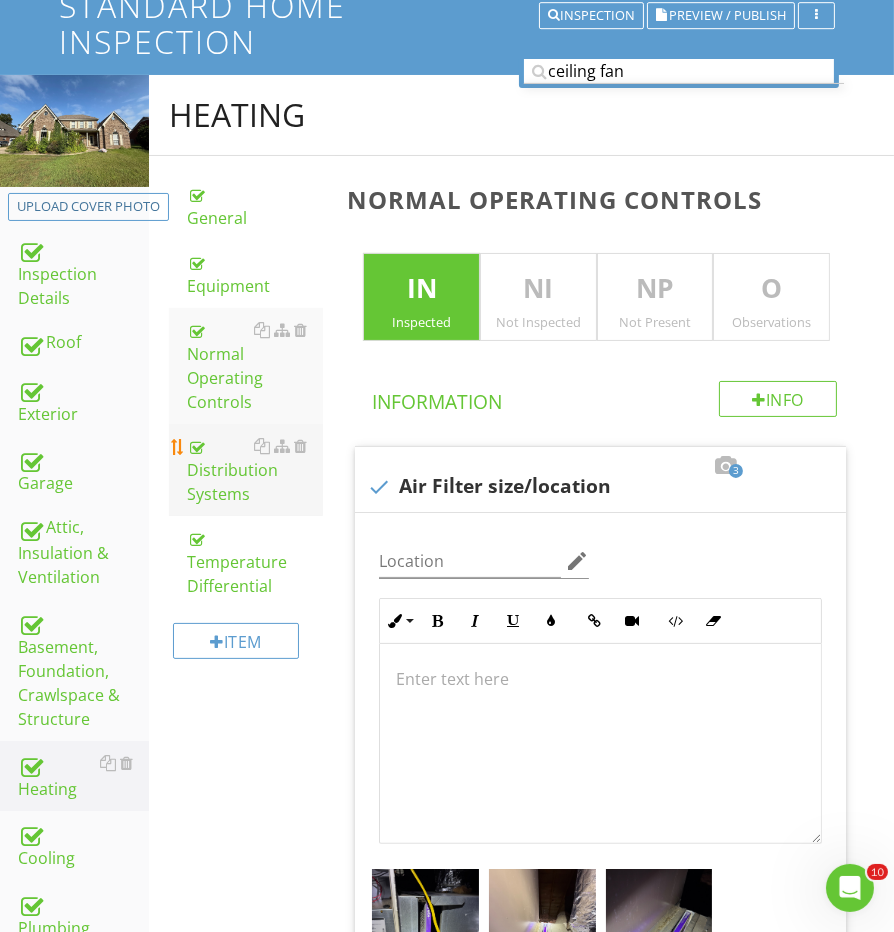 click on "Distribution Systems" at bounding box center [255, 470] 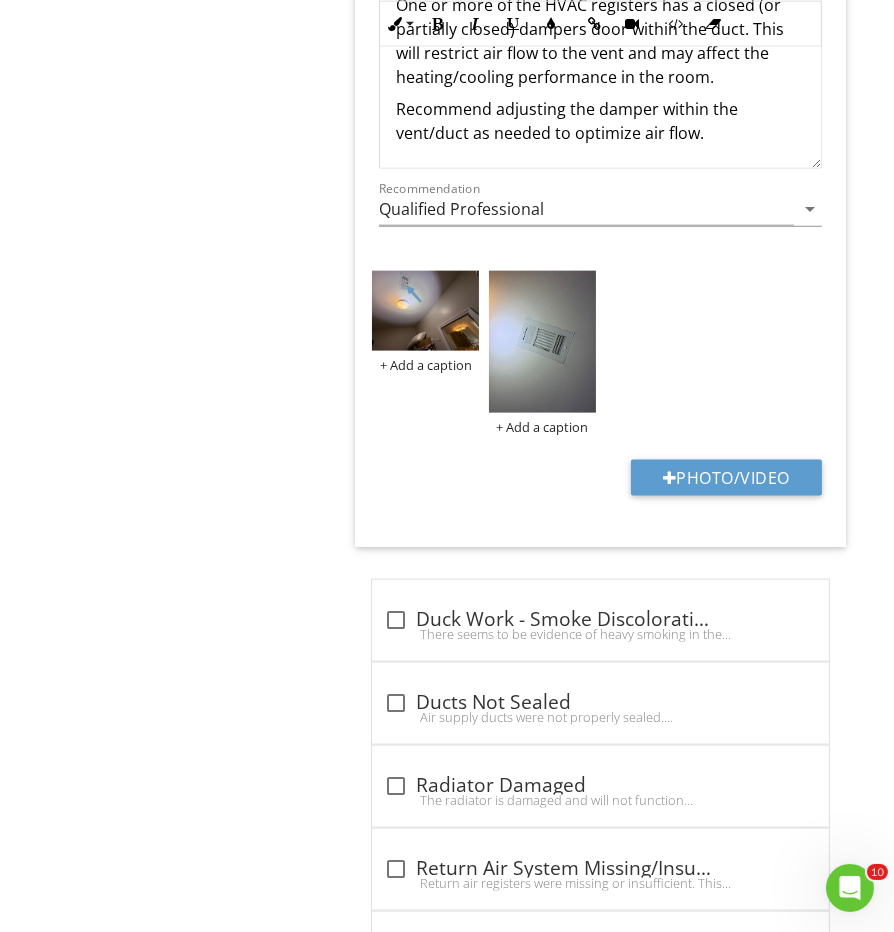 scroll, scrollTop: 2356, scrollLeft: 0, axis: vertical 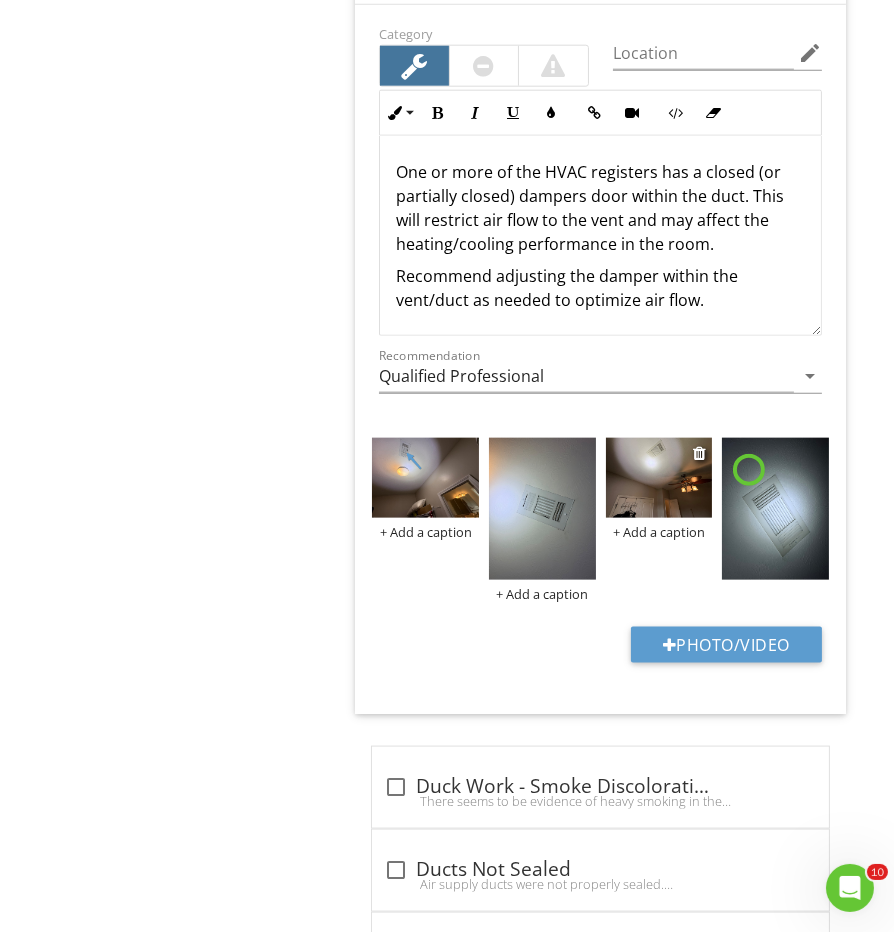 click at bounding box center (659, 478) 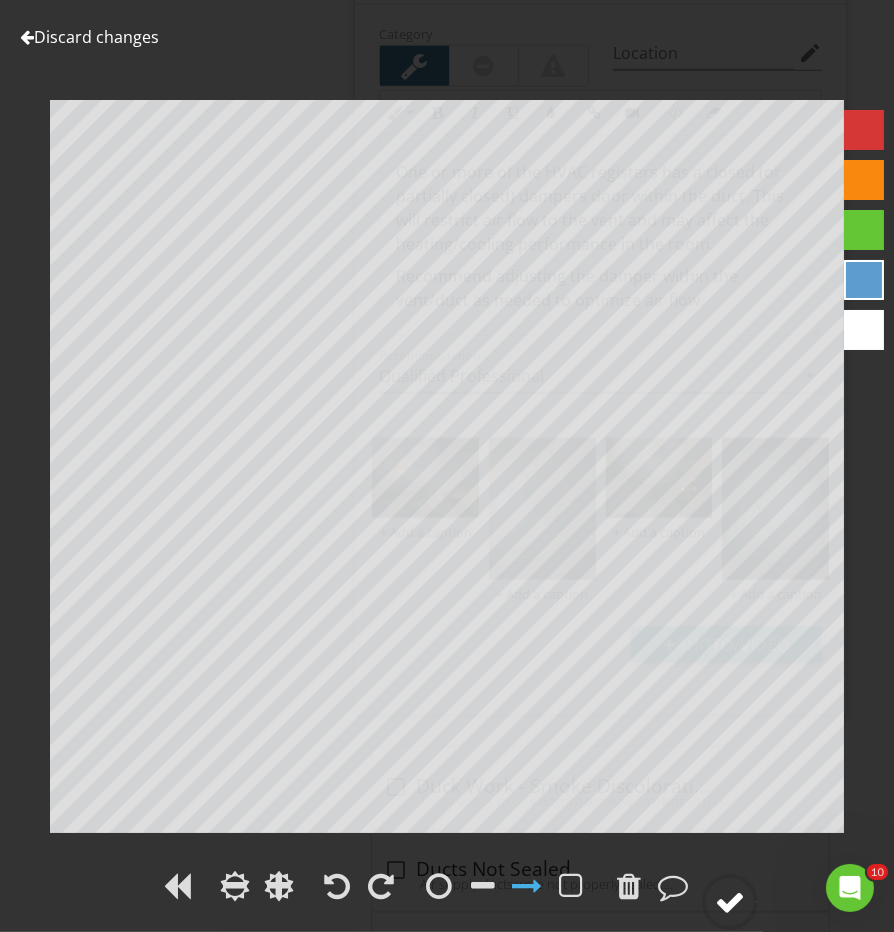 click 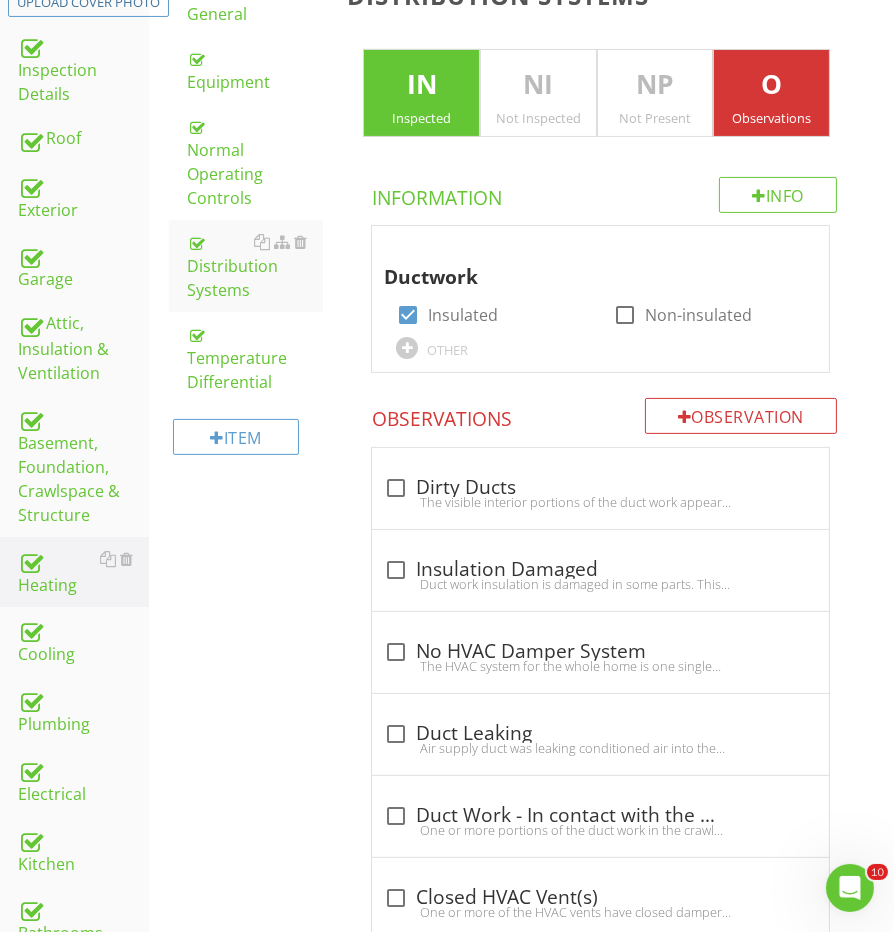 scroll, scrollTop: 558, scrollLeft: 0, axis: vertical 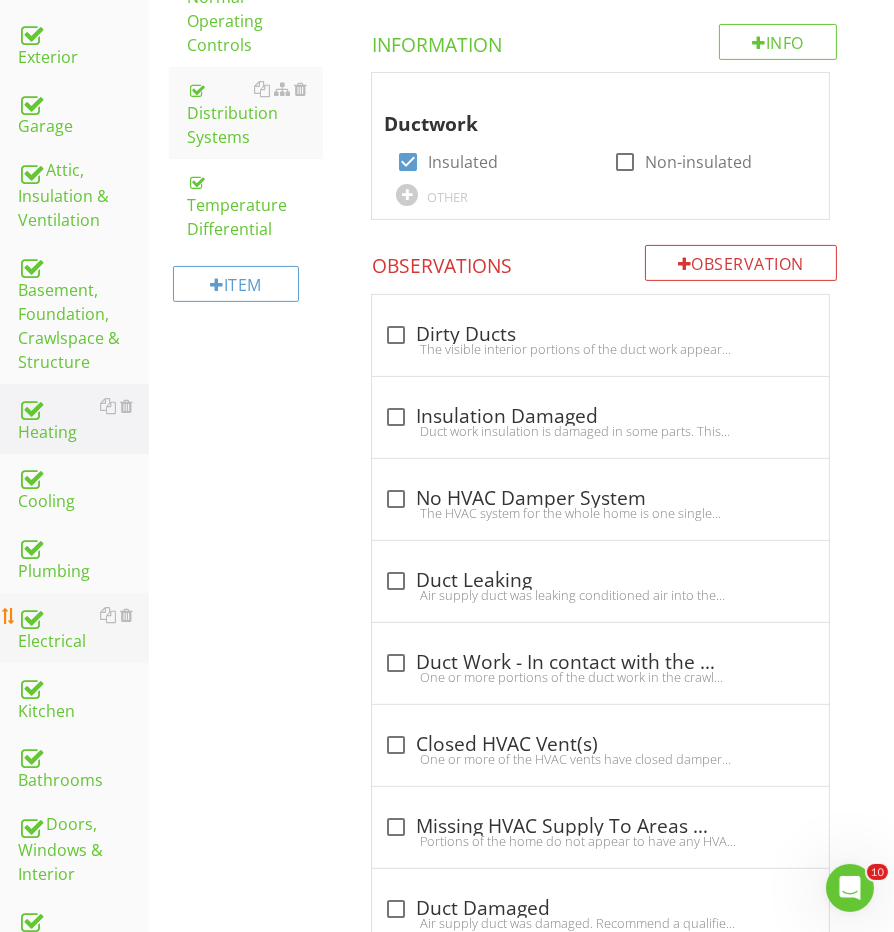 click on "Electrical" at bounding box center [83, 628] 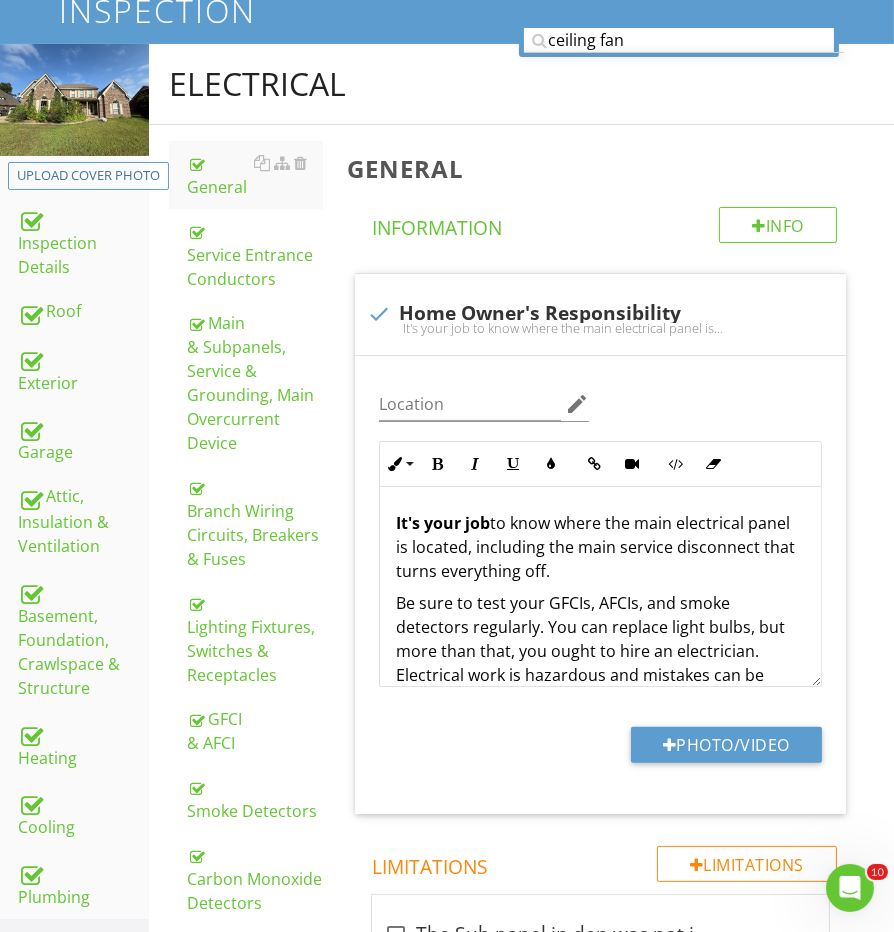 scroll, scrollTop: 215, scrollLeft: 0, axis: vertical 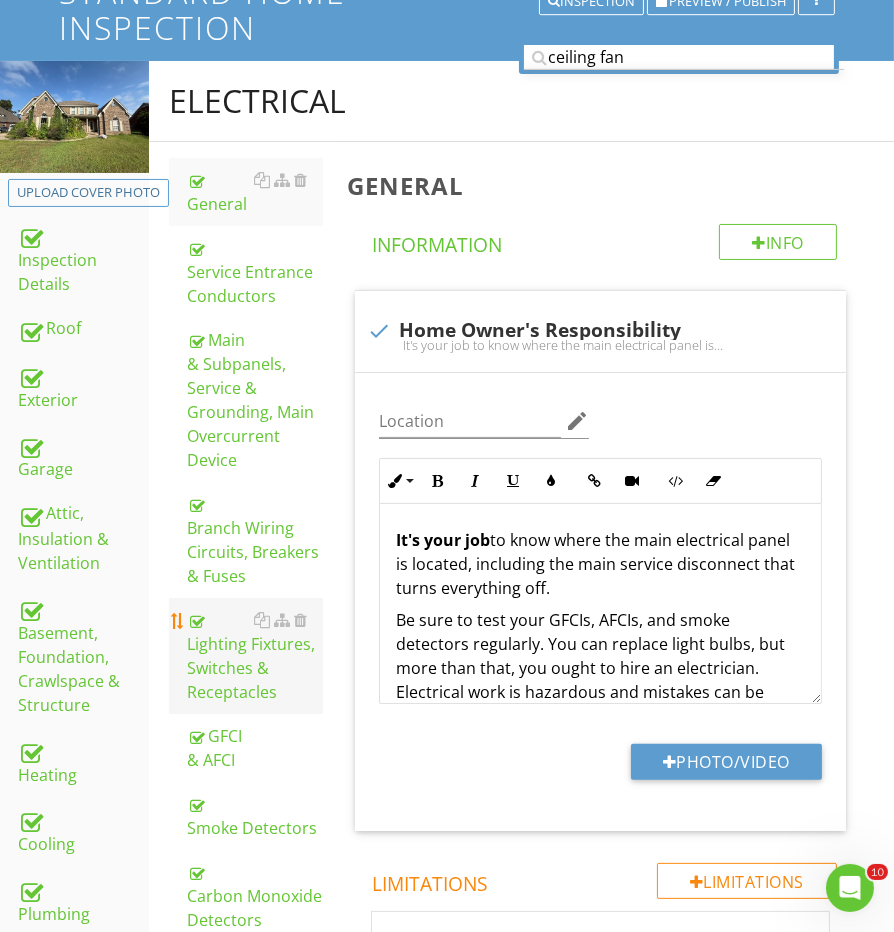 click on "Lighting Fixtures, Switches & Receptacles" at bounding box center [255, 656] 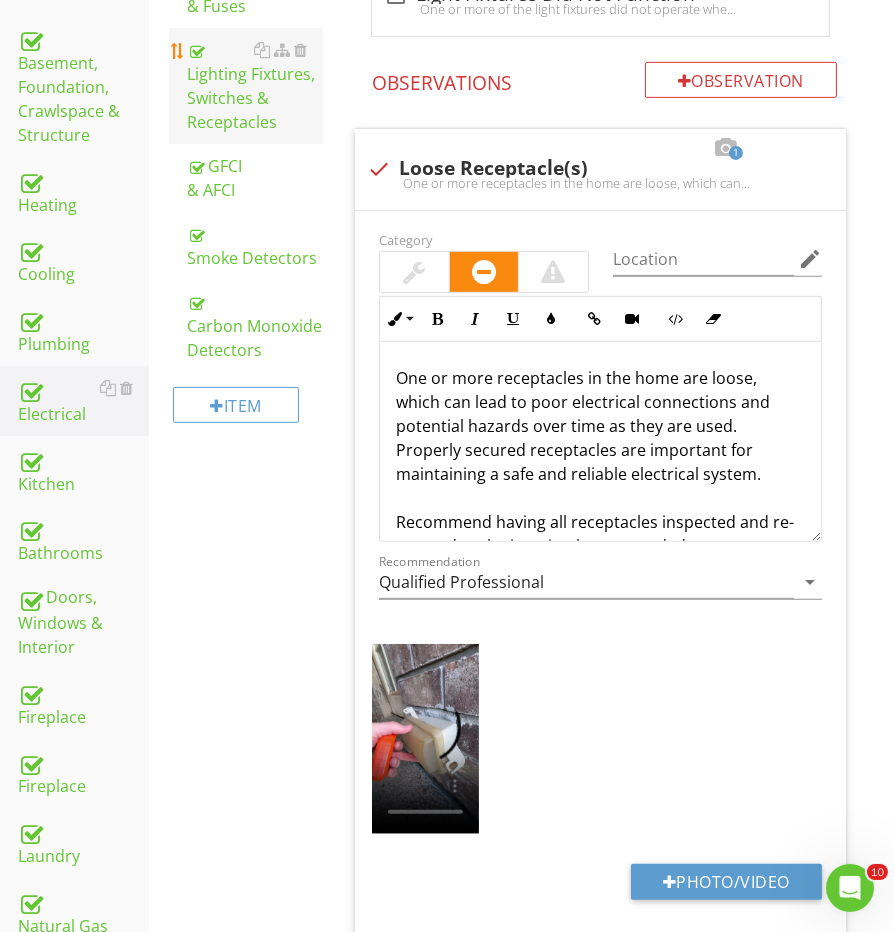 scroll, scrollTop: 758, scrollLeft: 0, axis: vertical 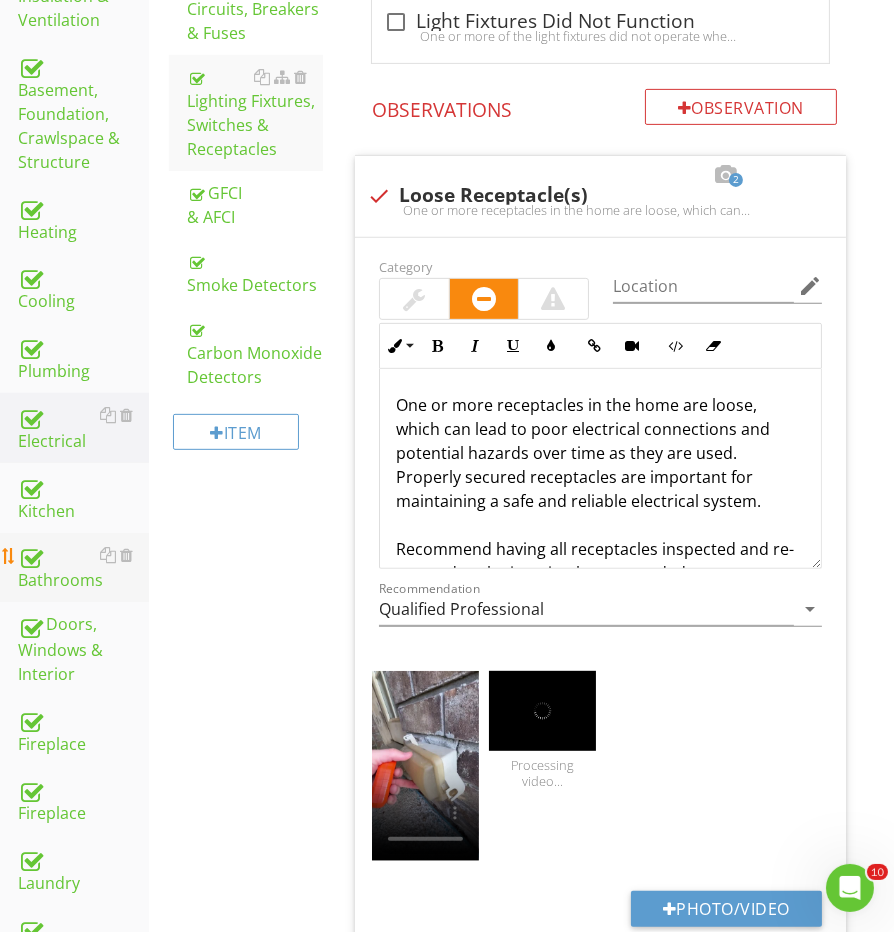 click on "Bathrooms" at bounding box center [83, 568] 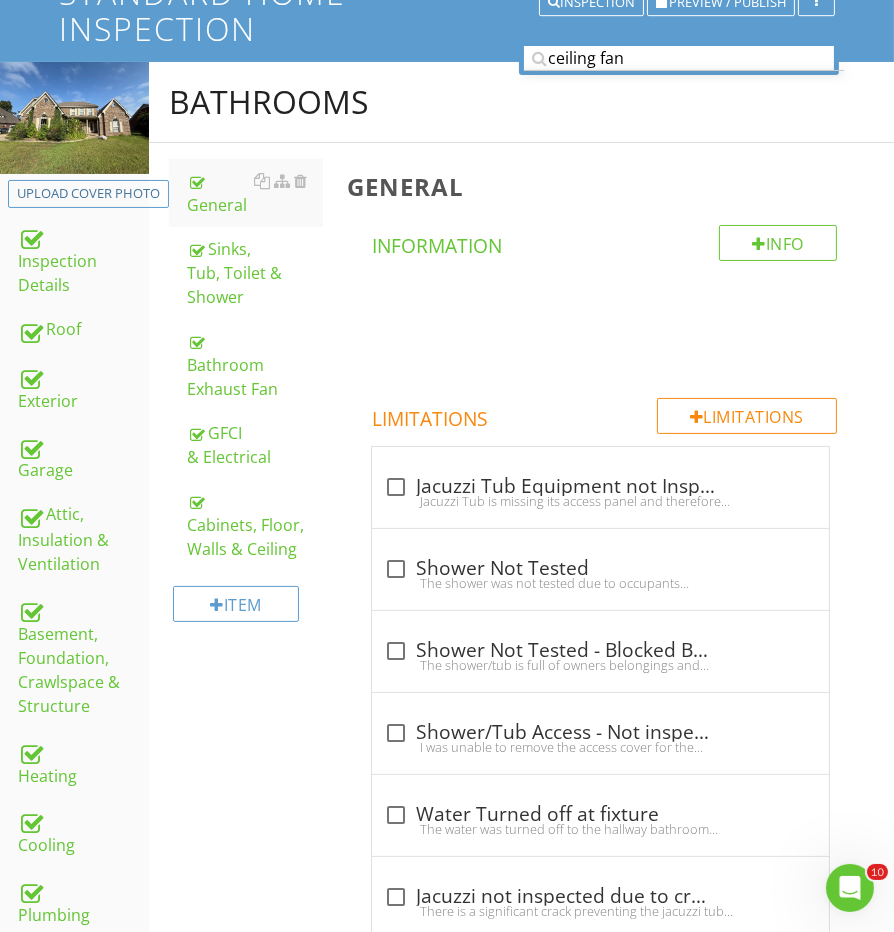 scroll, scrollTop: 70, scrollLeft: 0, axis: vertical 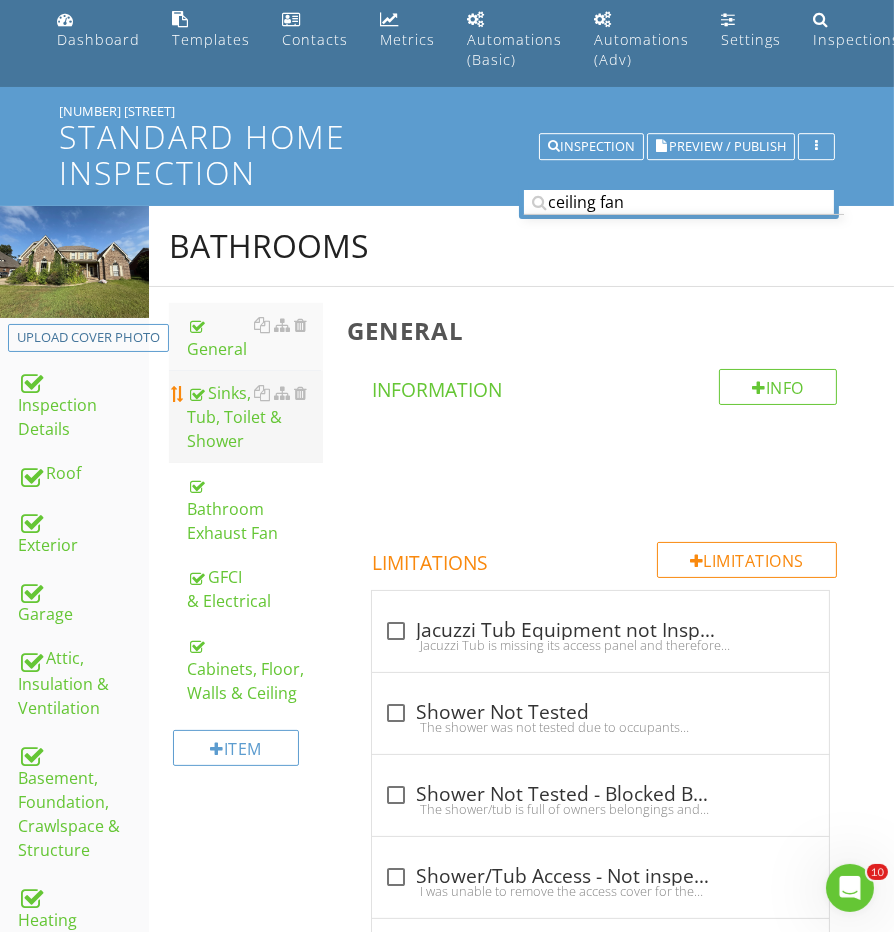 click on "Sinks, Tub, Toilet & Shower" at bounding box center [255, 417] 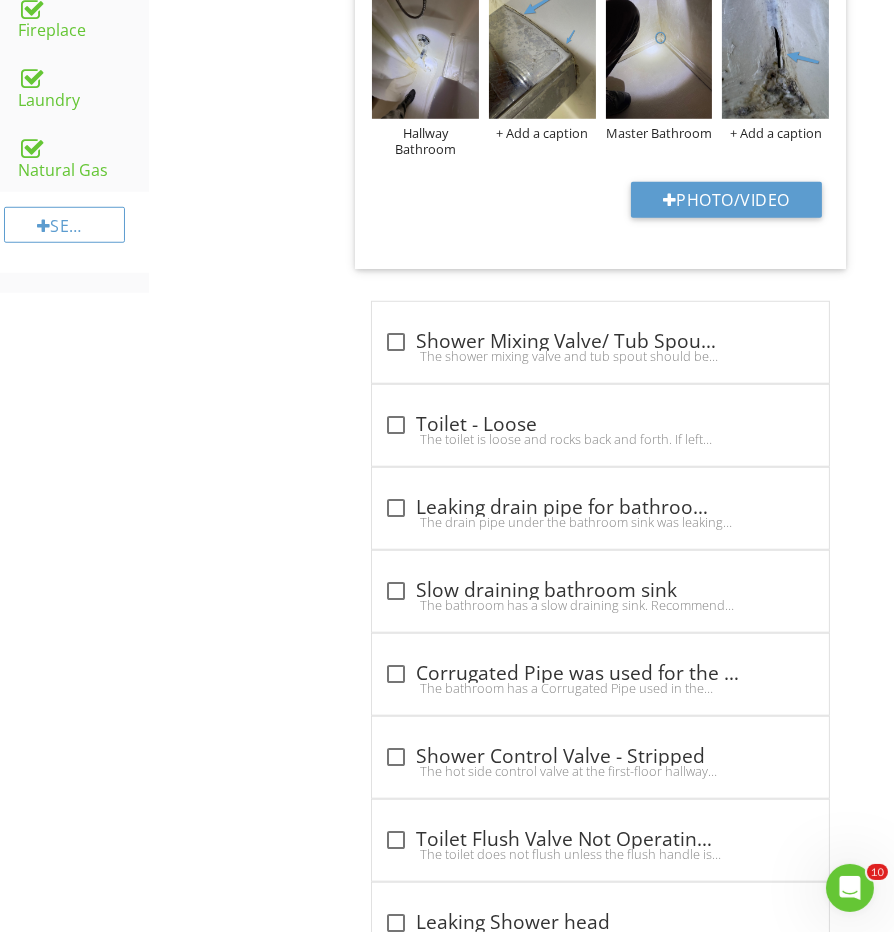 click on "Bathrooms
General
Sinks, Tub, Toilet & Shower
Bathroom Exhaust Fan
GFCI & Electrical
Cabinets, Floor, Walls & Ceiling
Item
Sinks, Tub, Toilet & Shower
IN   Inspected NI   Not Inspected NP   Not Present O   Observations
Info
Information                       check_box_outline_blank
Sinks and Traps Inspected Without Defects
check_box_outline_blank
Tub & Shower Inspected Without Defects
check_box_outline_blank
Toilet Inspected Without Defects
check_box_outline_blank" at bounding box center [521, 4245] 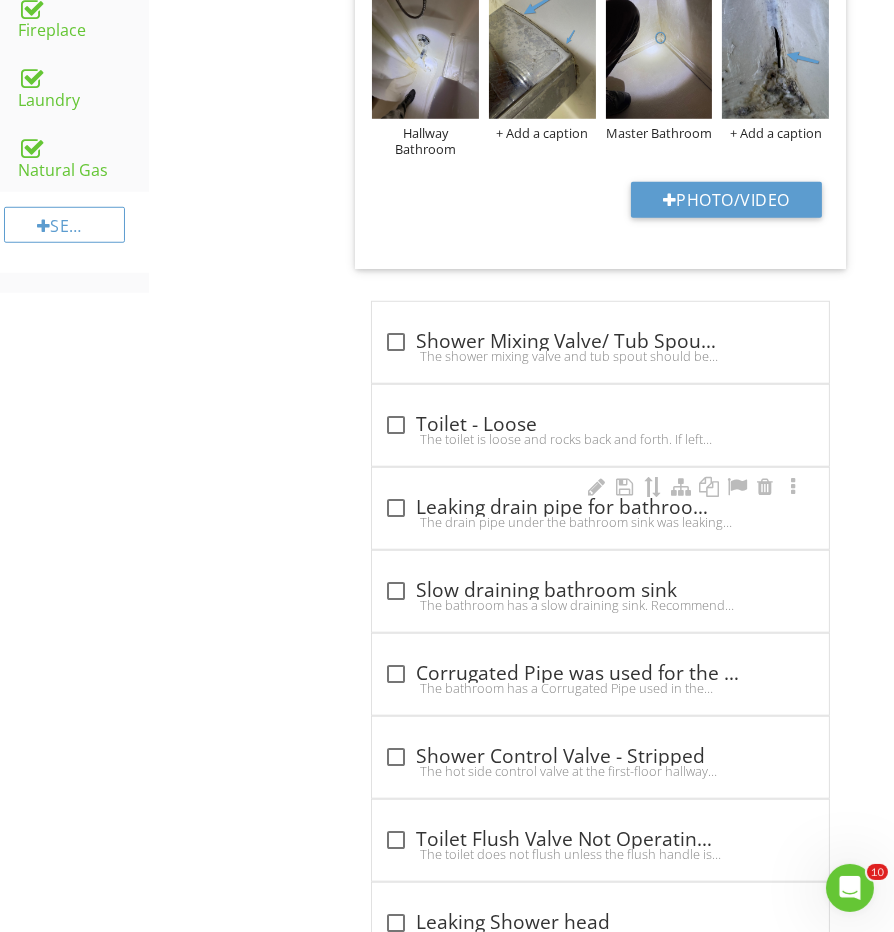 click on "The drain pipe under the bathroom sink was leaking at the time of the inspection. Recommend evaluation and repair by a licensed plumber." at bounding box center [600, 522] 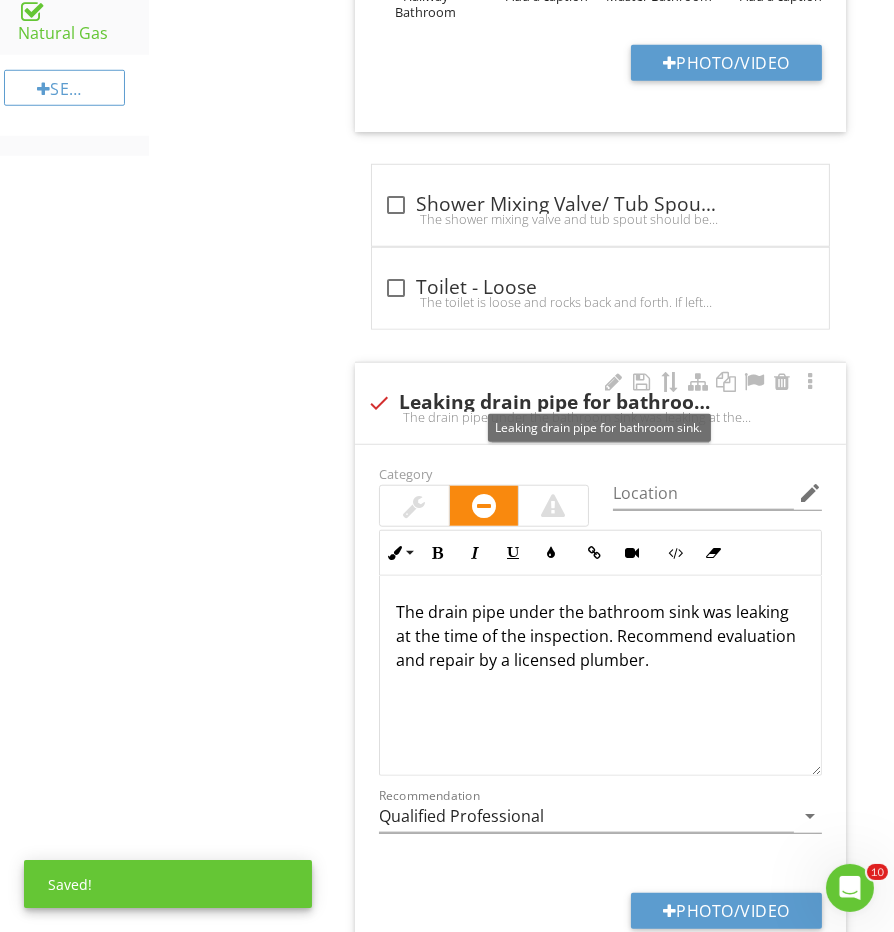scroll, scrollTop: 1691, scrollLeft: 0, axis: vertical 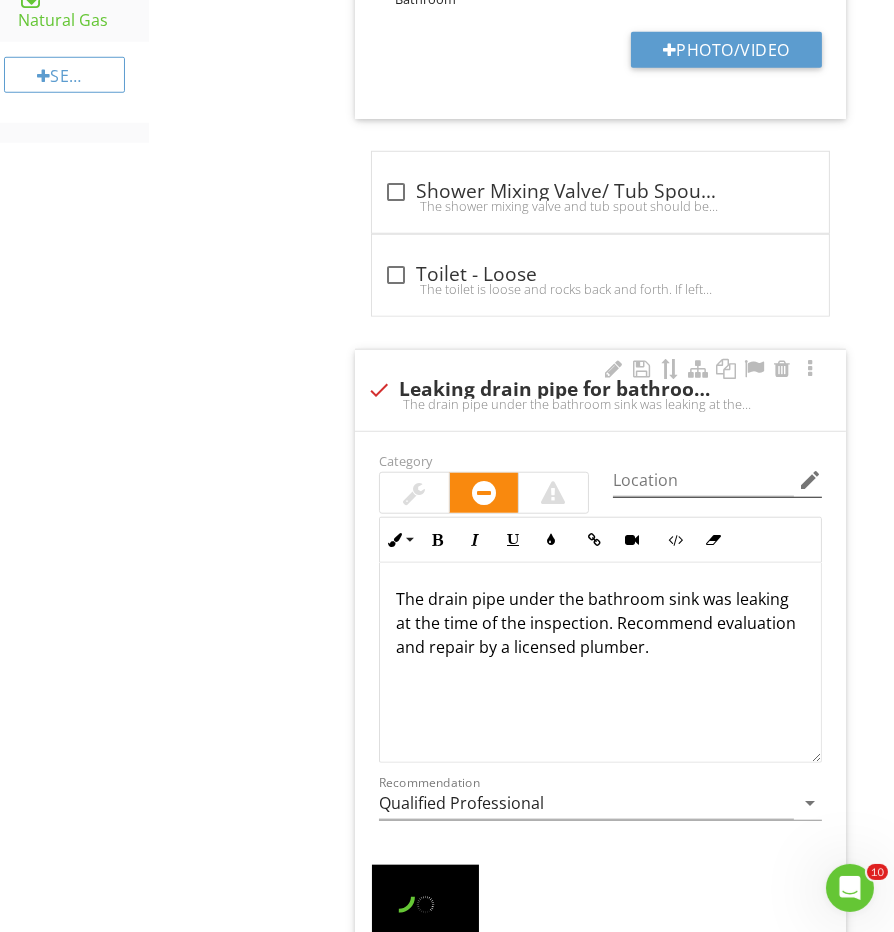 click on "edit" at bounding box center [810, 480] 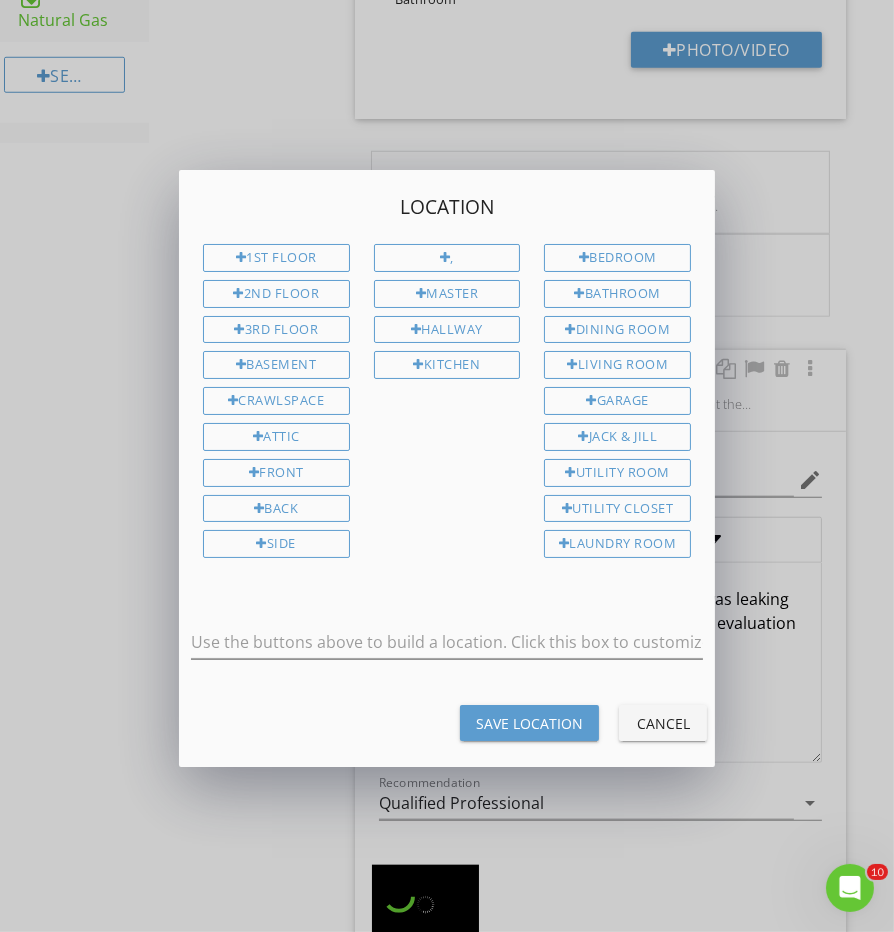 click on "1st Floor
2nd Floor
3rd Floor
Basement
Crawlspace
Attic
Front
Back
Side" at bounding box center [276, 405] 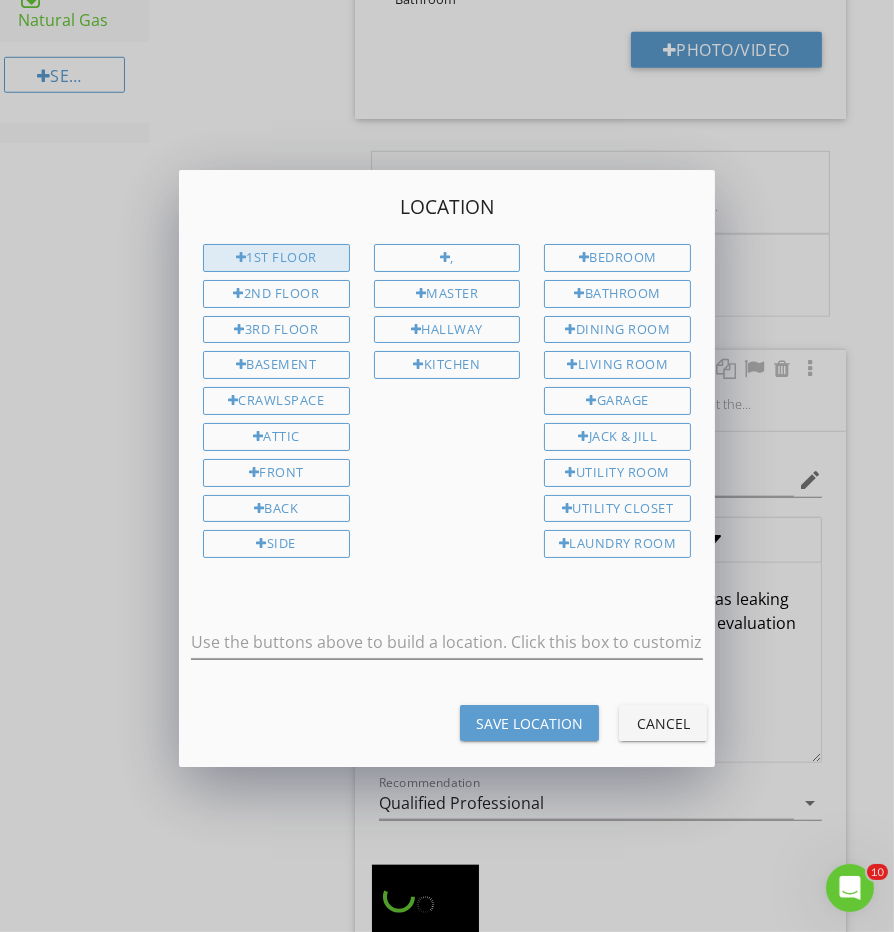 click on "1st Floor" at bounding box center [276, 258] 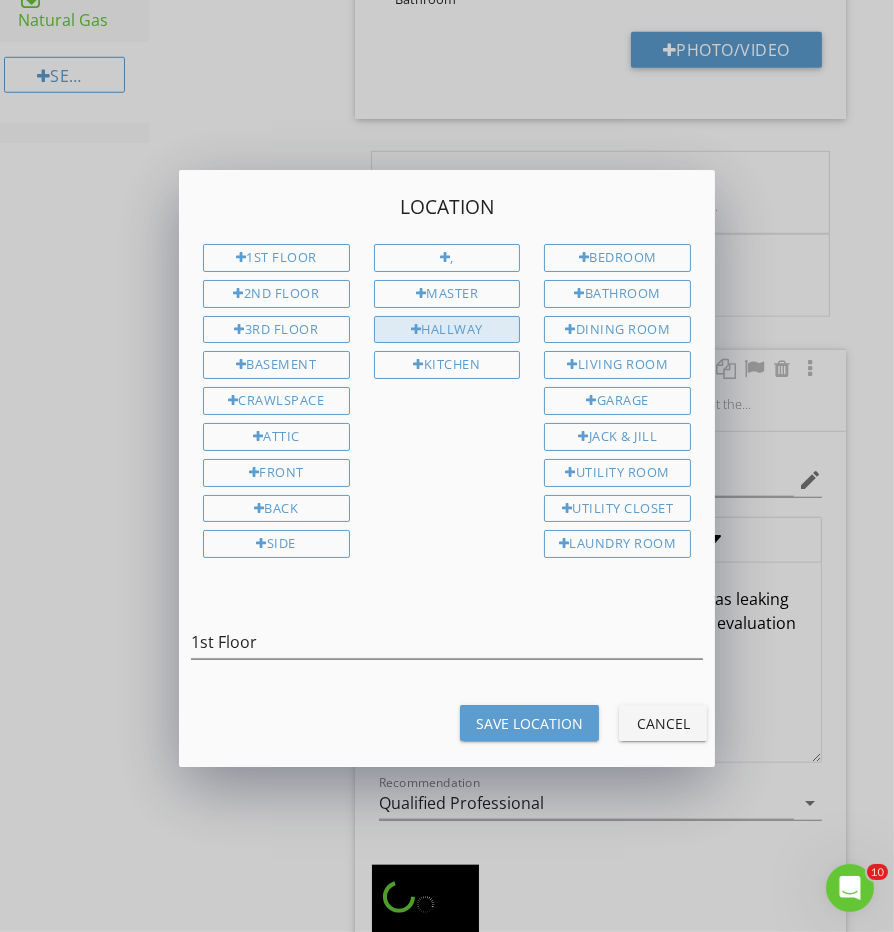 click on "Hallway" at bounding box center (447, 330) 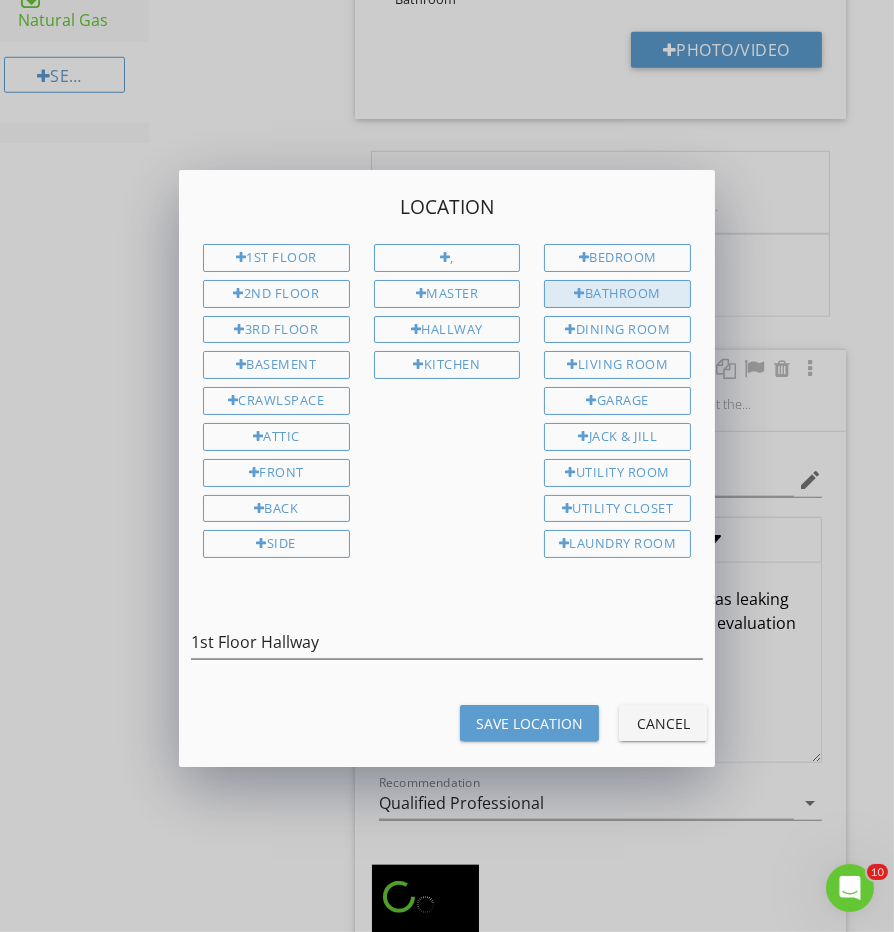 click on "Bathroom" at bounding box center (617, 294) 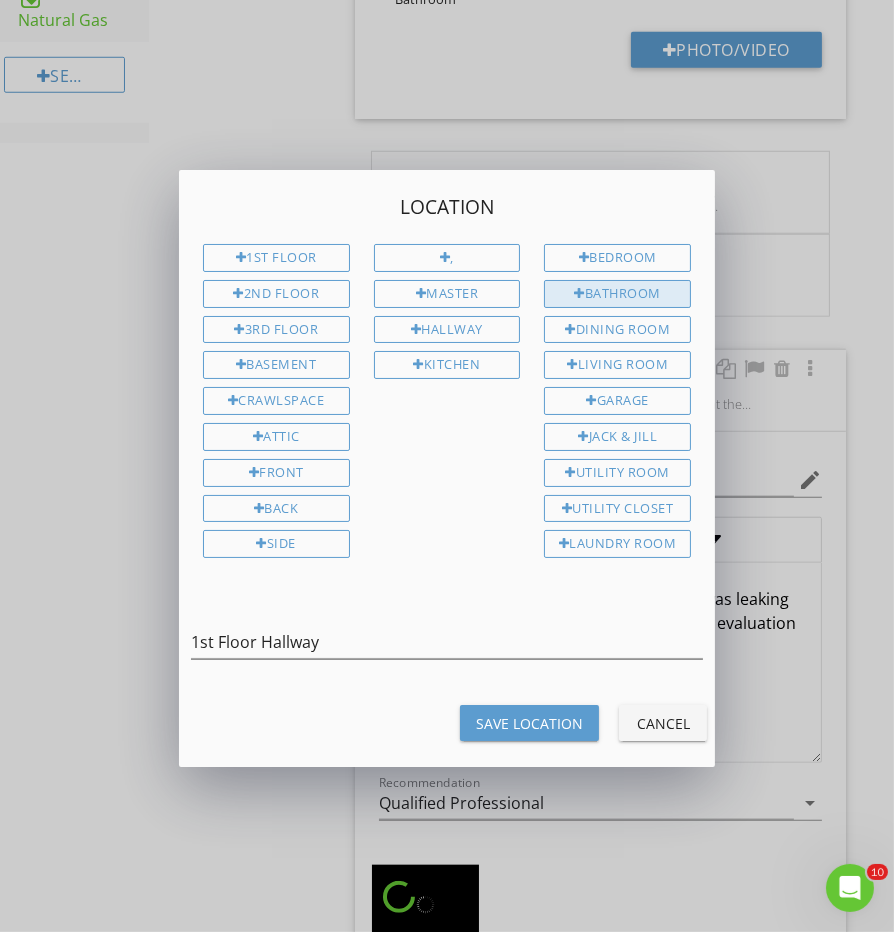type on "1st Floor Hallway Bathroom" 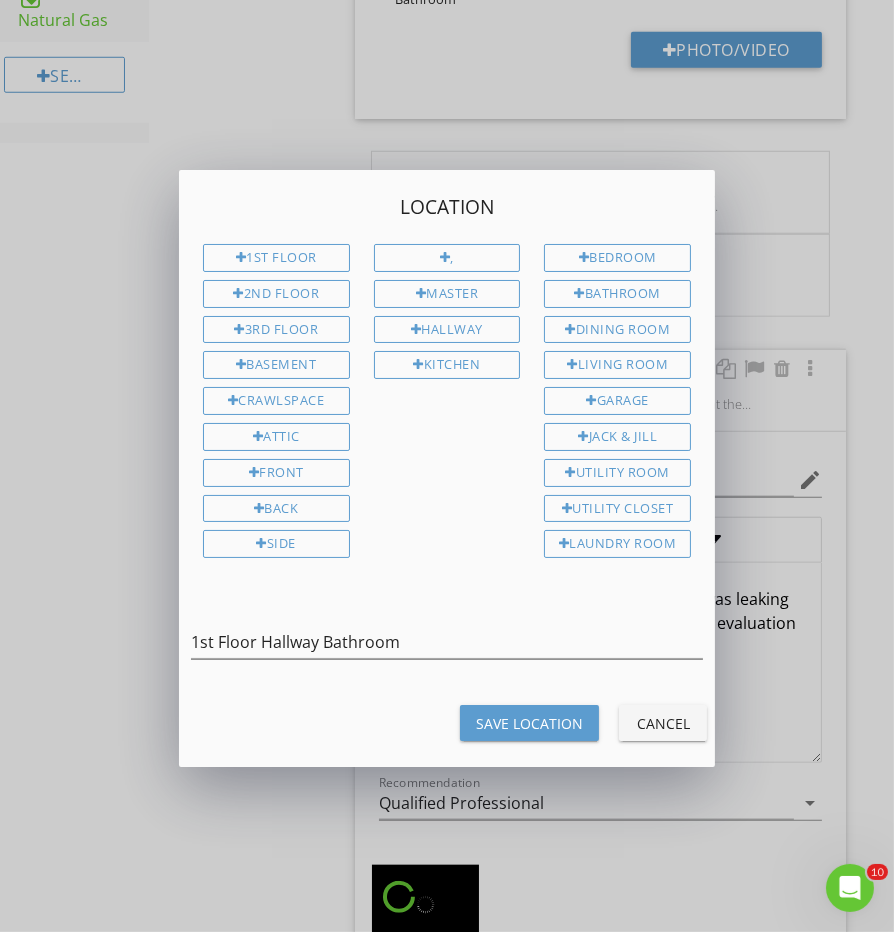 click on "Save Location     Cancel" at bounding box center (447, 723) 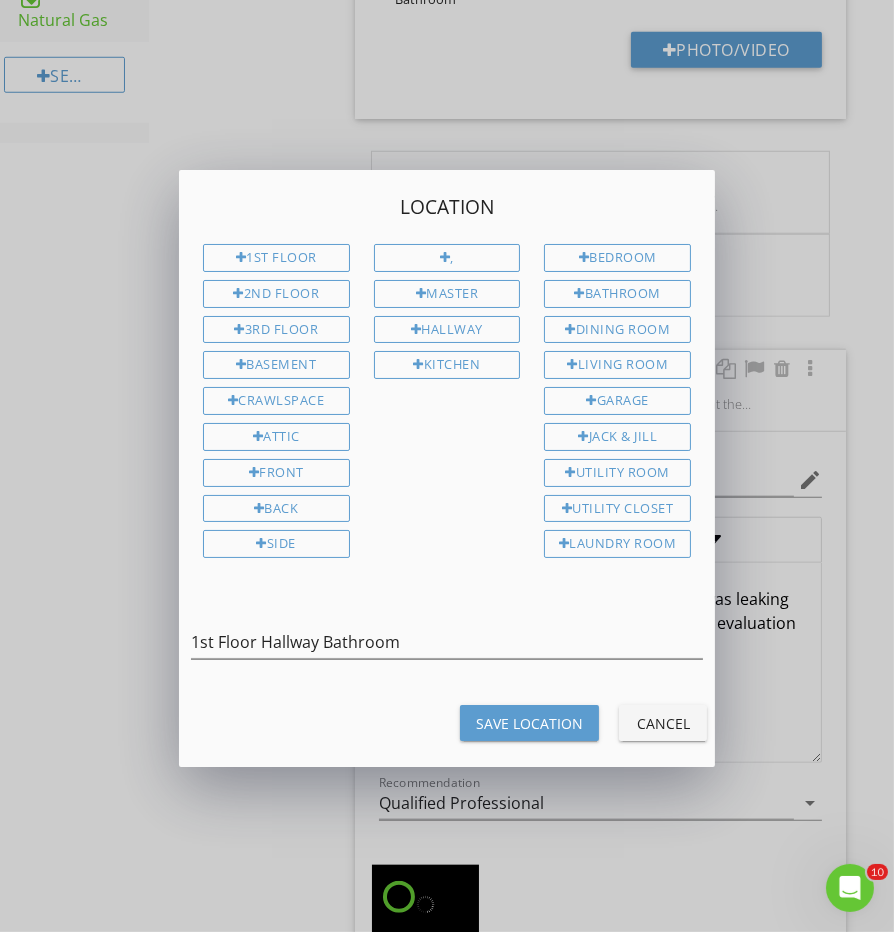 click on "Save Location     Cancel" at bounding box center (447, 723) 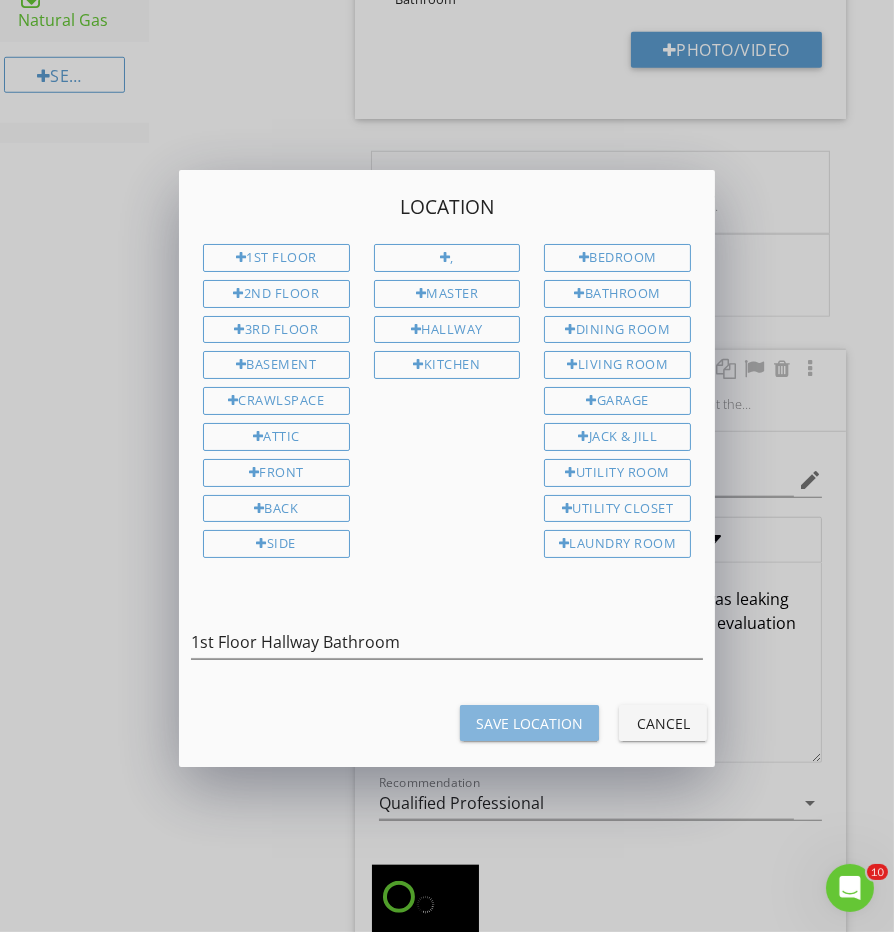 click on "Save Location" at bounding box center [529, 723] 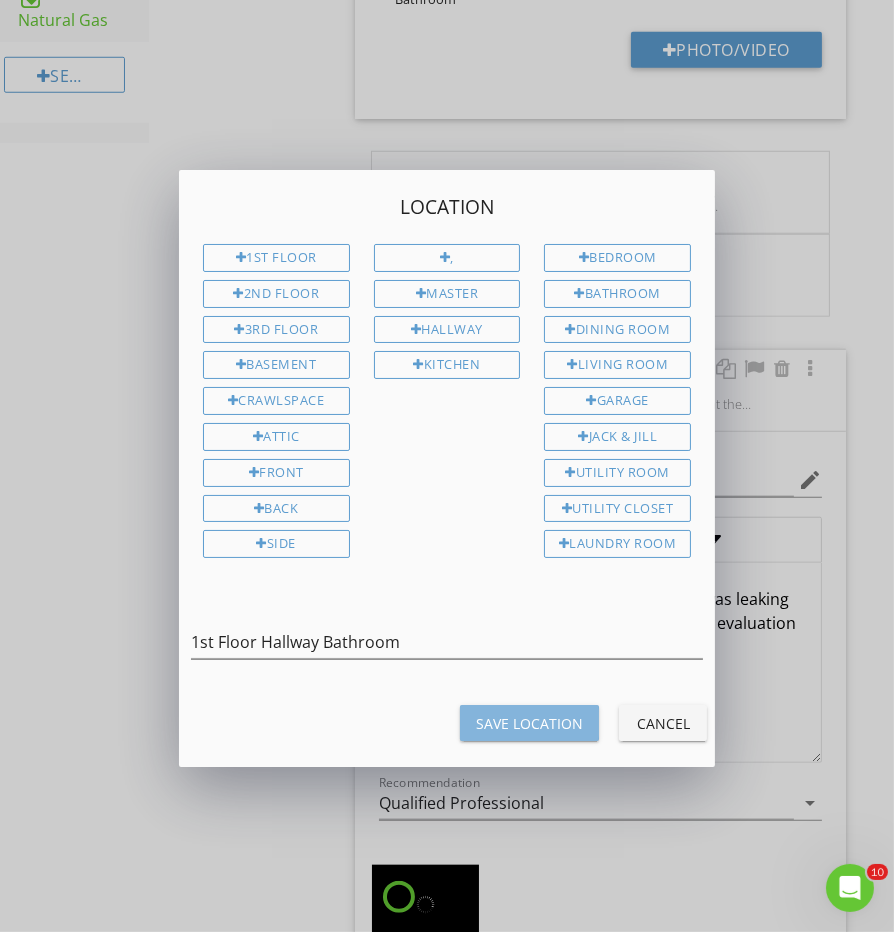 type on "1st Floor Hallway Bathroom" 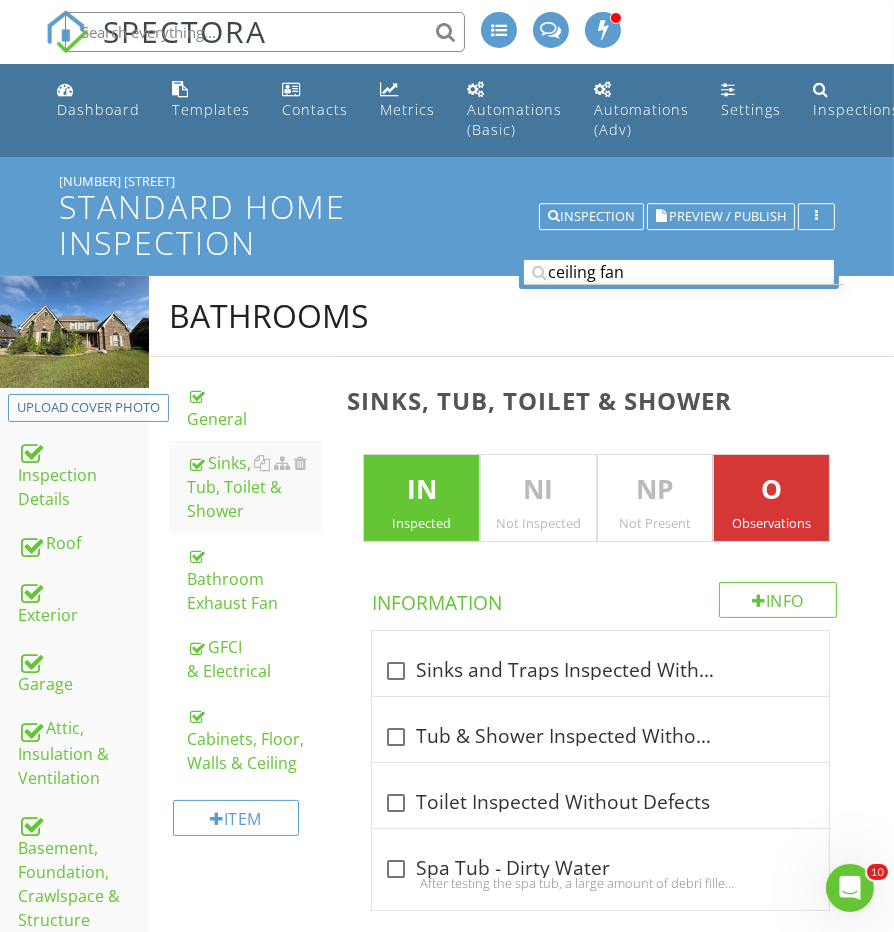 scroll, scrollTop: 0, scrollLeft: 0, axis: both 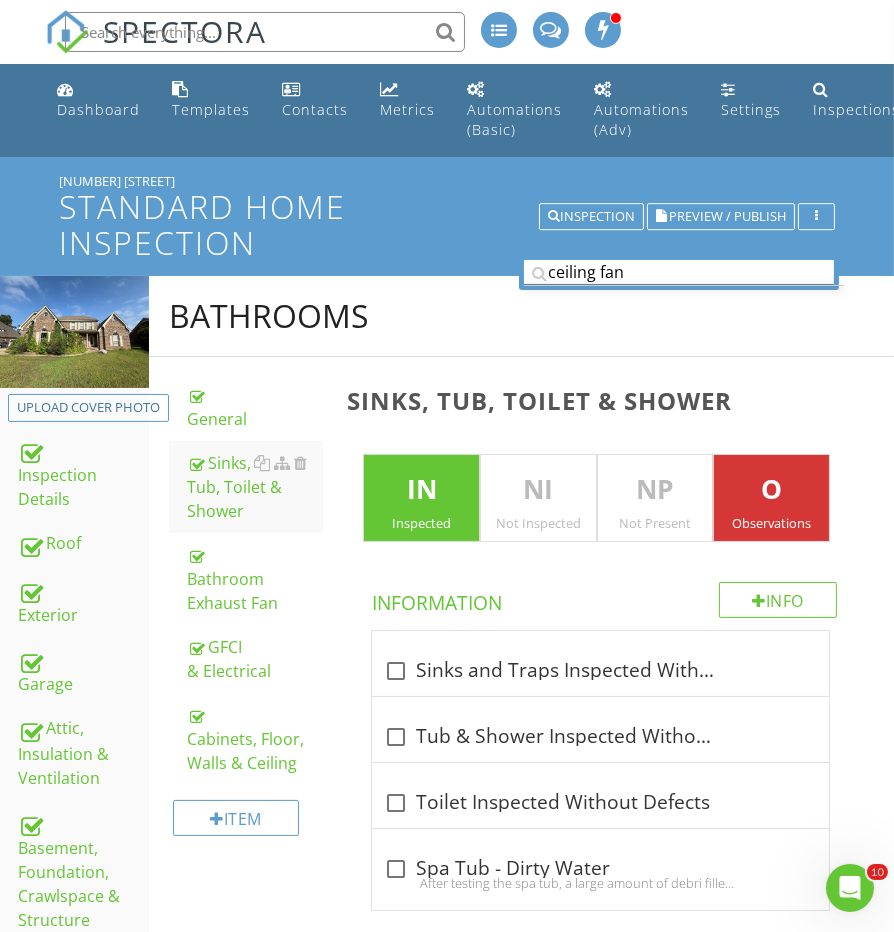 click on "ceiling fan" at bounding box center (679, 272) 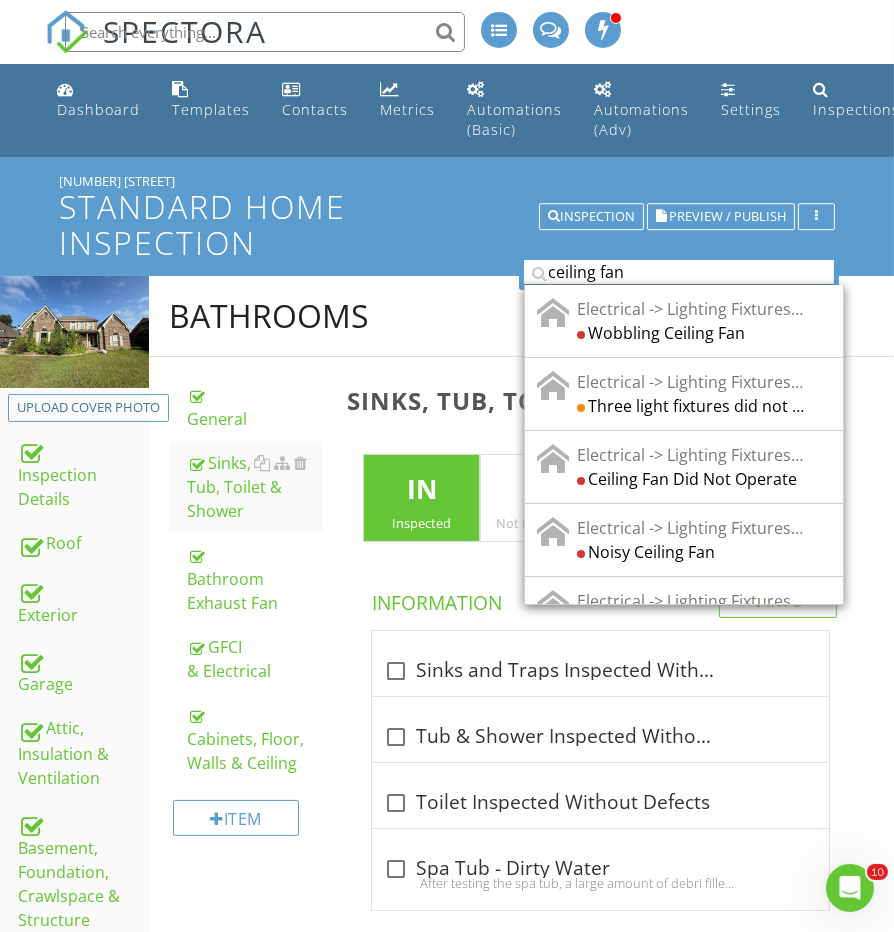 click on "ceiling fan" at bounding box center (679, 272) 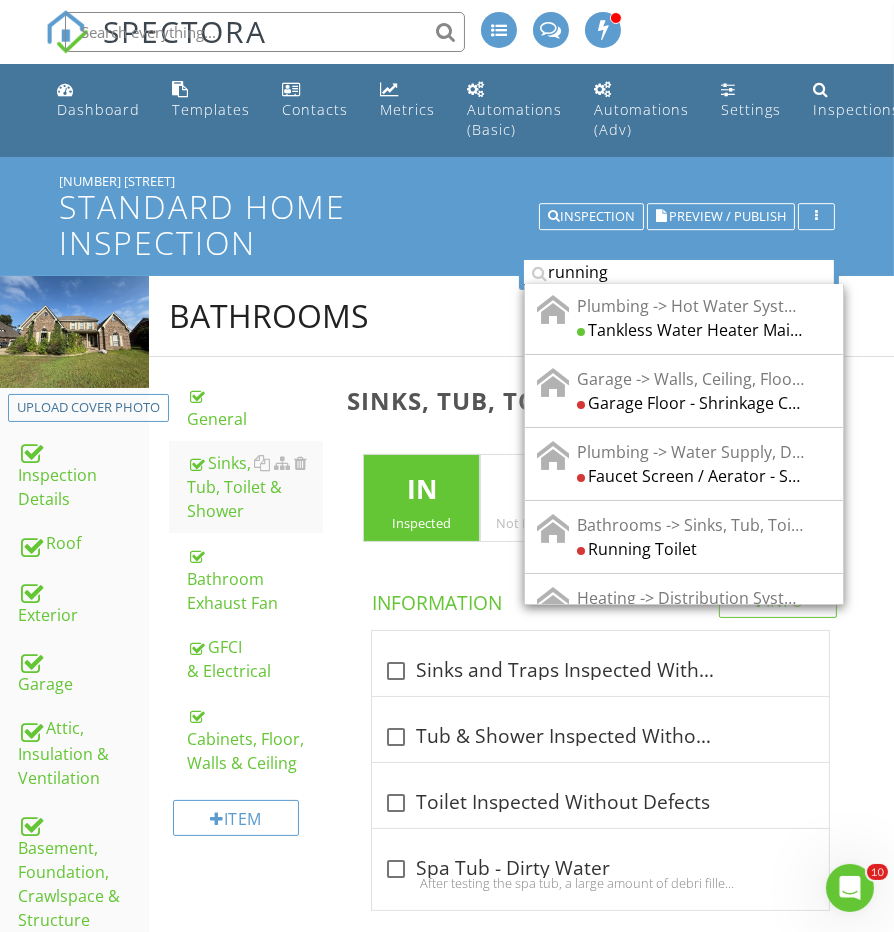 scroll, scrollTop: 297, scrollLeft: 0, axis: vertical 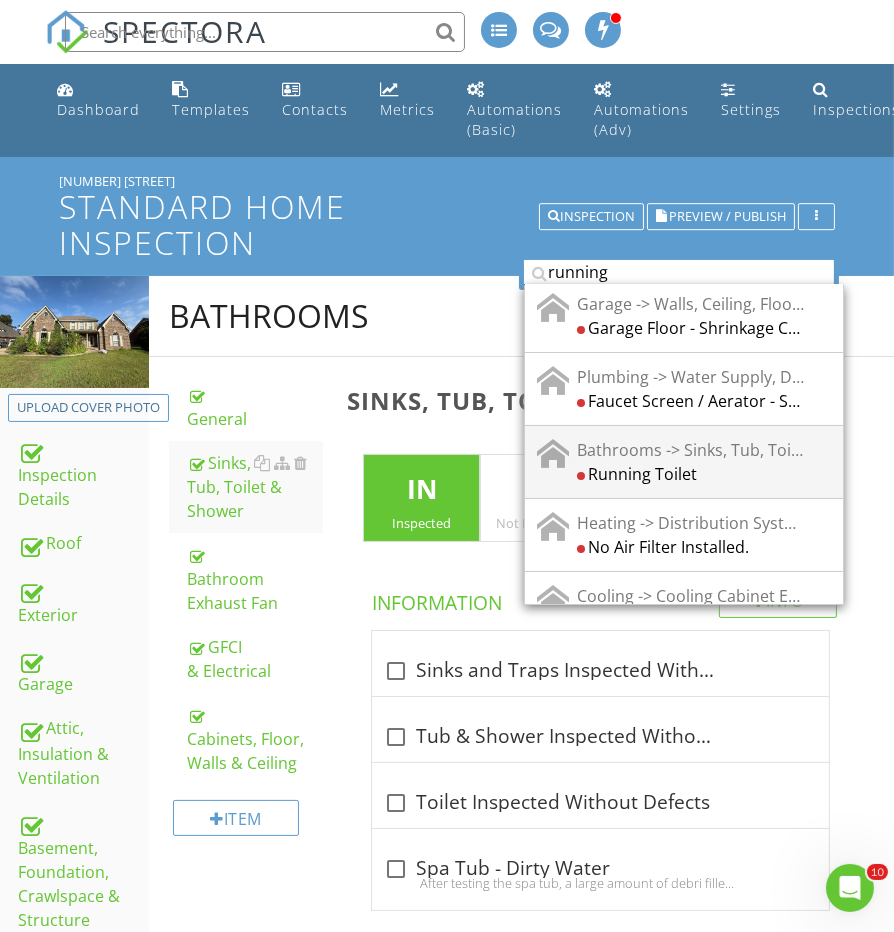 type on "running" 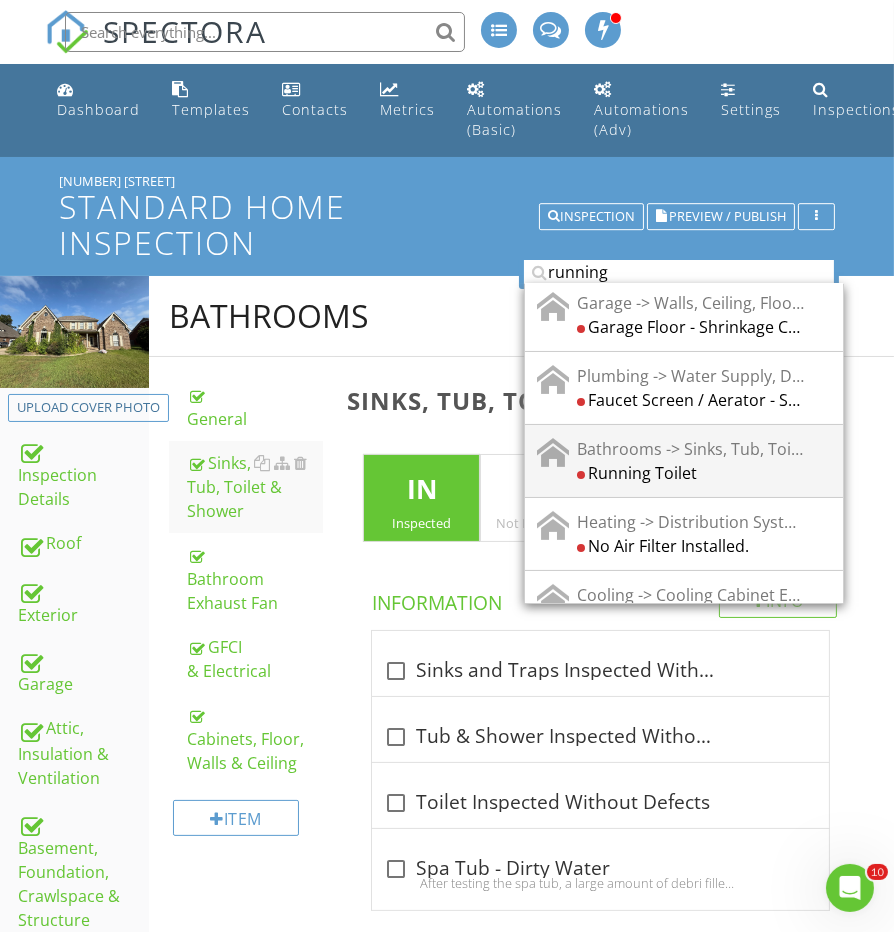 click on "Running Toilet" at bounding box center (690, 473) 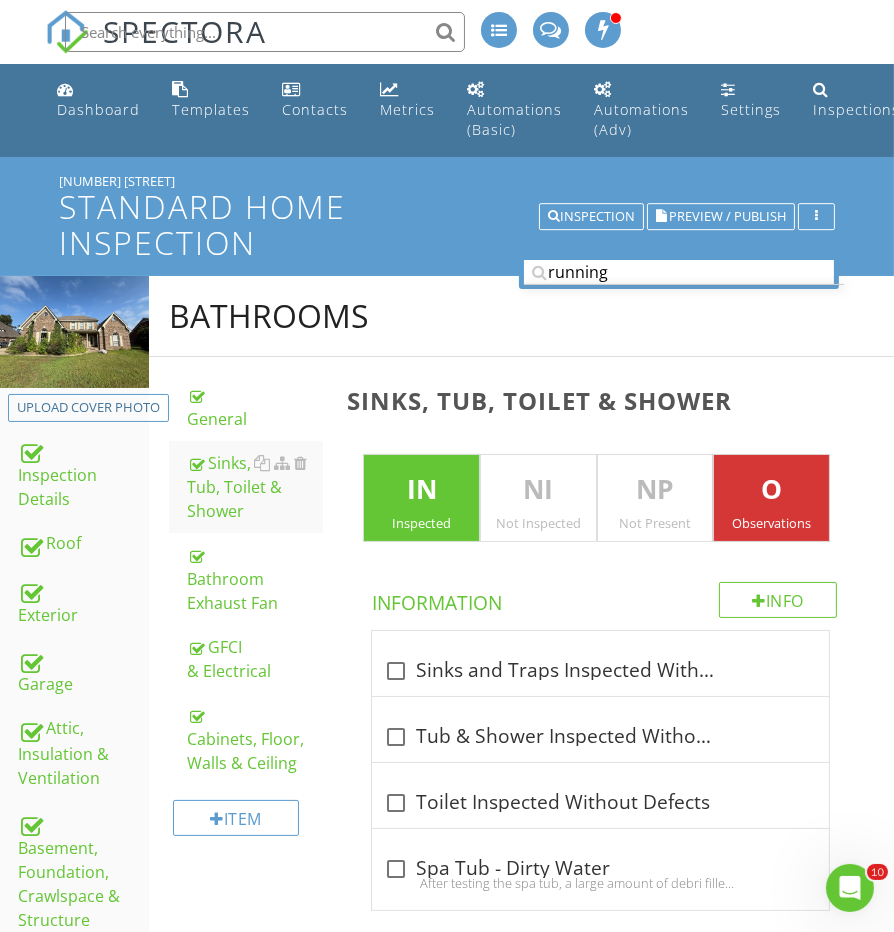 scroll, scrollTop: 0, scrollLeft: 0, axis: both 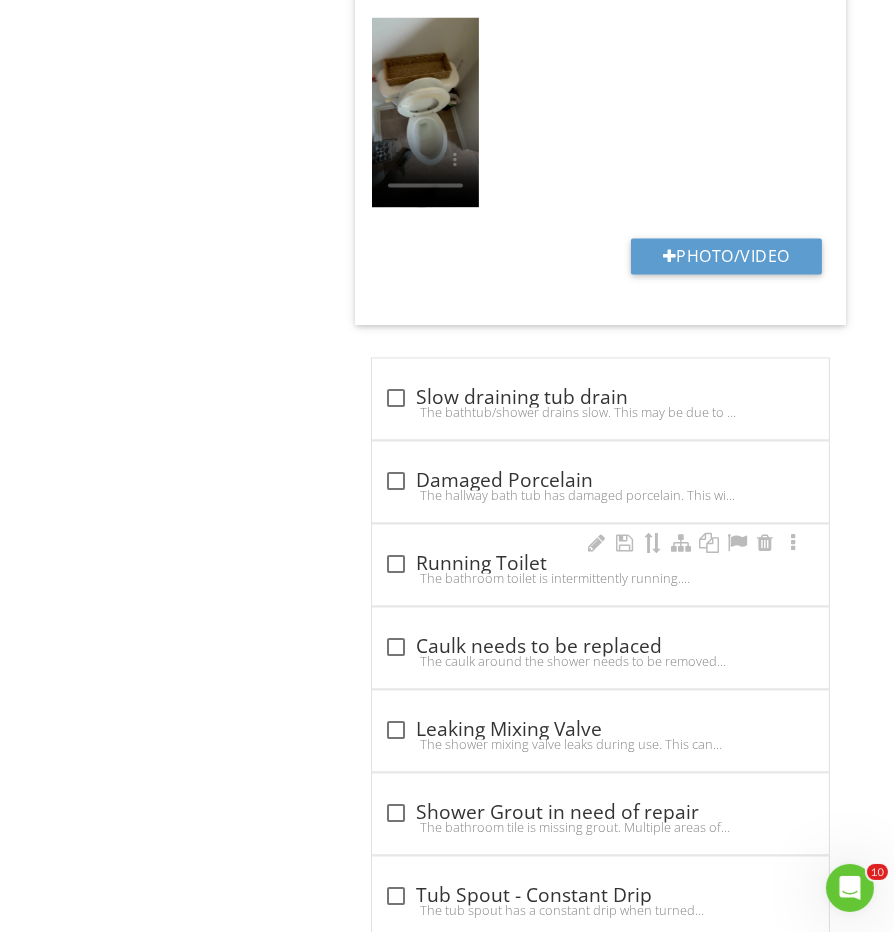 click on "check_box_outline_blank
Running Toilet" at bounding box center [600, 564] 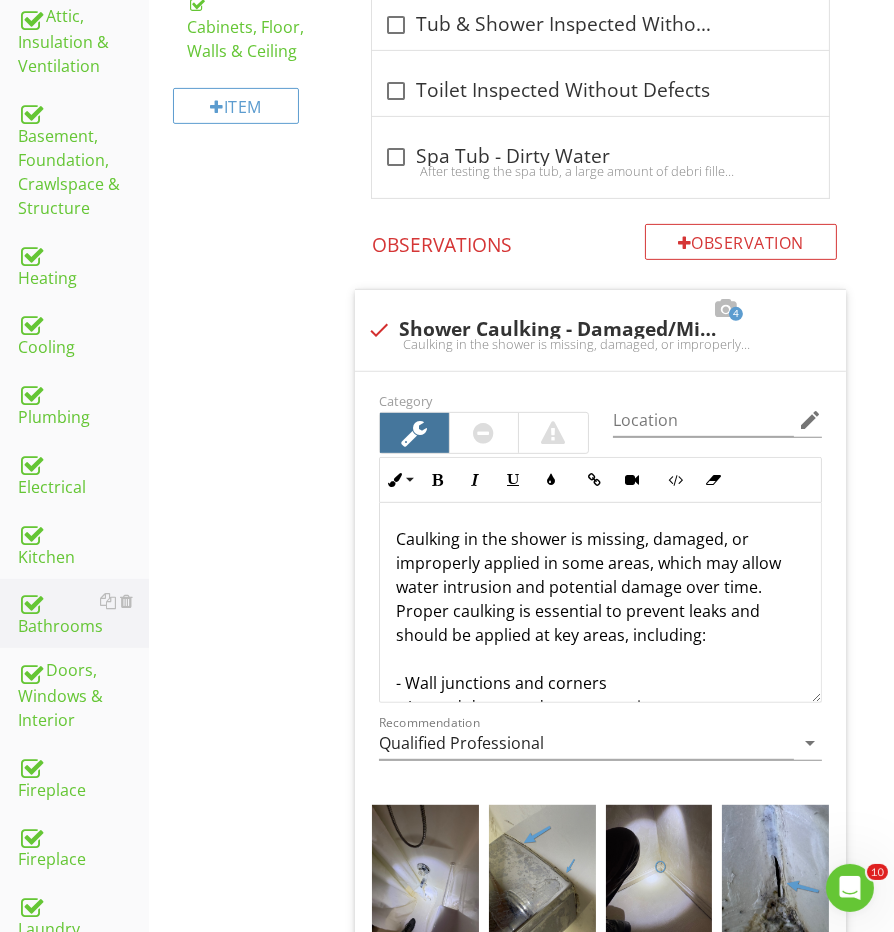 scroll, scrollTop: 748, scrollLeft: 0, axis: vertical 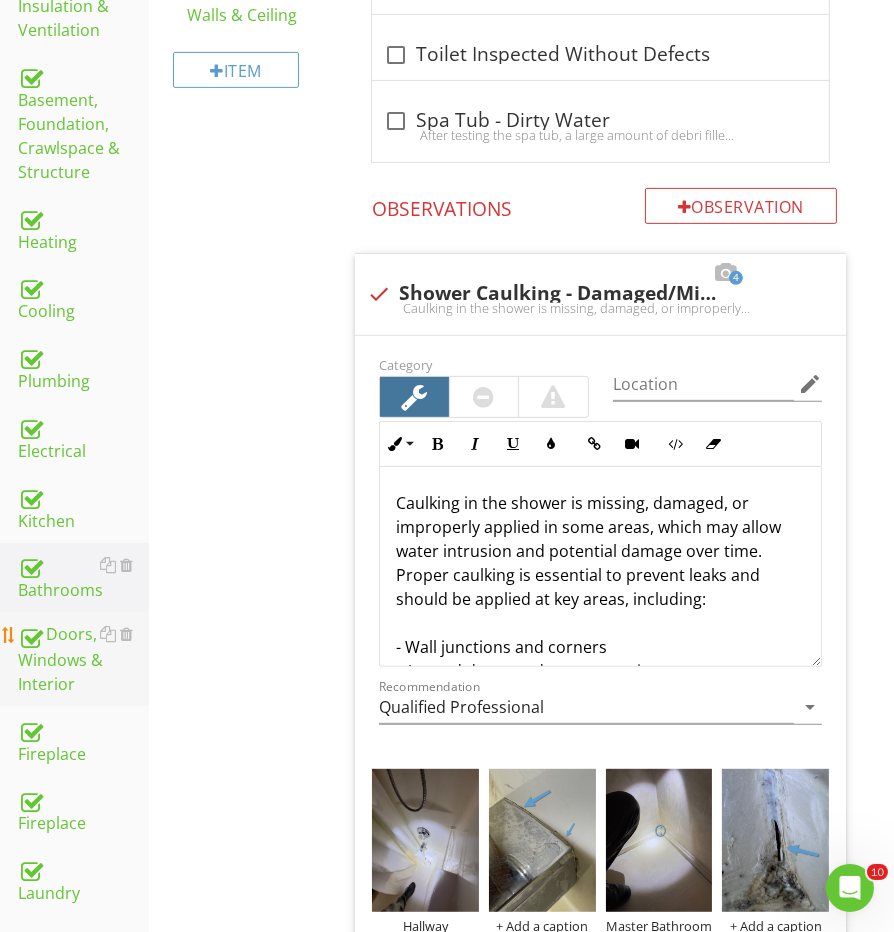 click on "Doors, Windows & Interior" at bounding box center [83, 659] 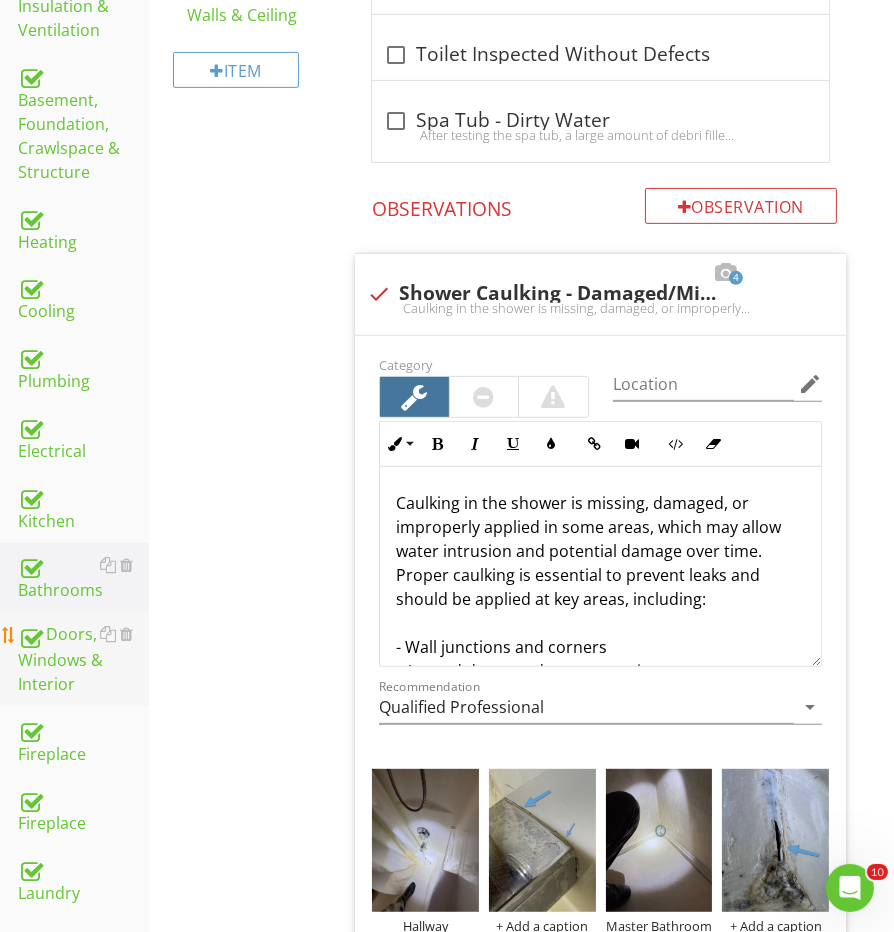click on "Doors, Windows & Interior" at bounding box center [83, 659] 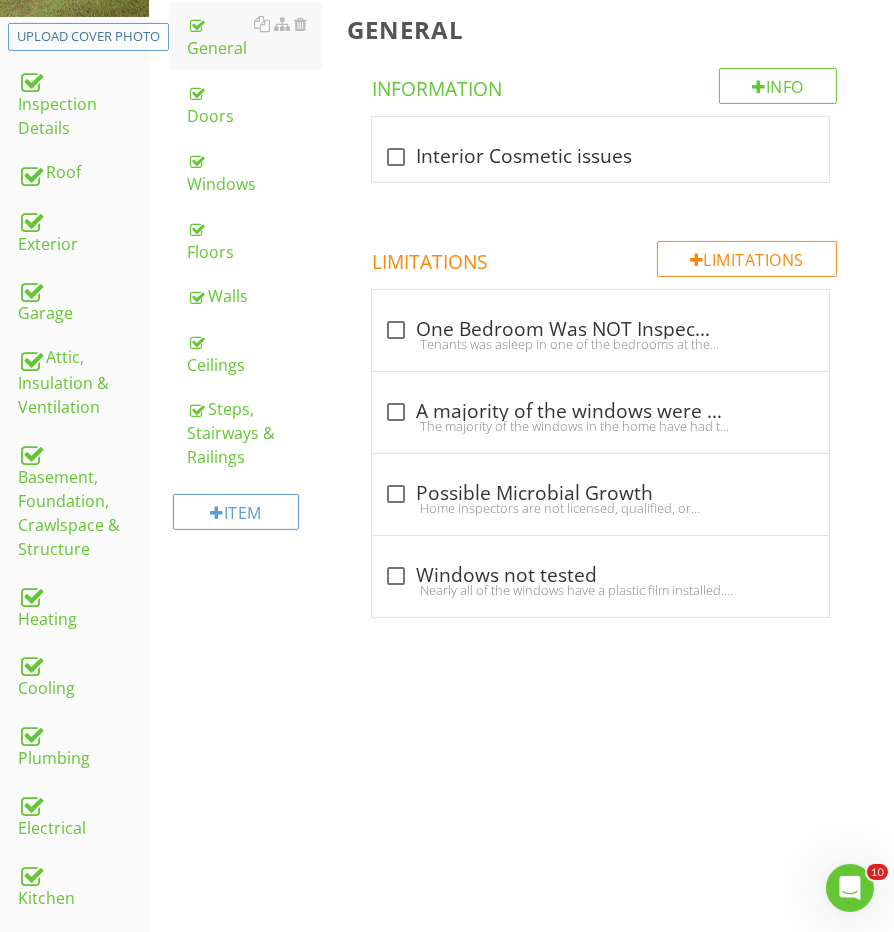 scroll, scrollTop: 272, scrollLeft: 0, axis: vertical 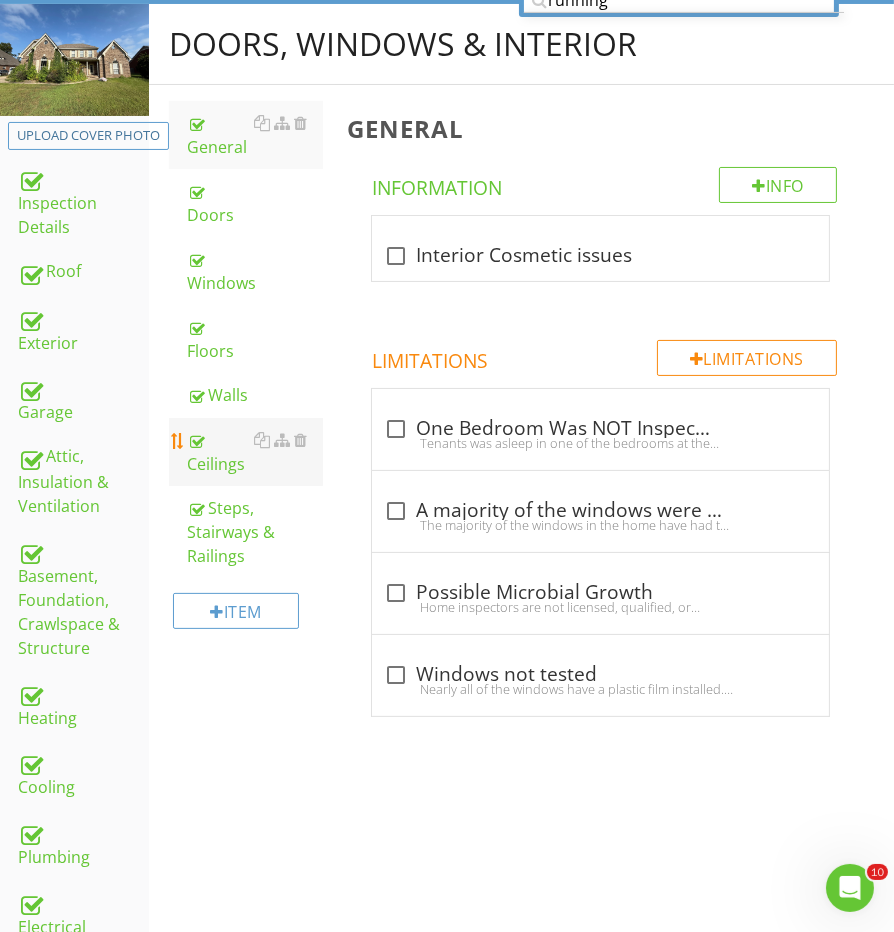 click on "Ceilings" at bounding box center [255, 452] 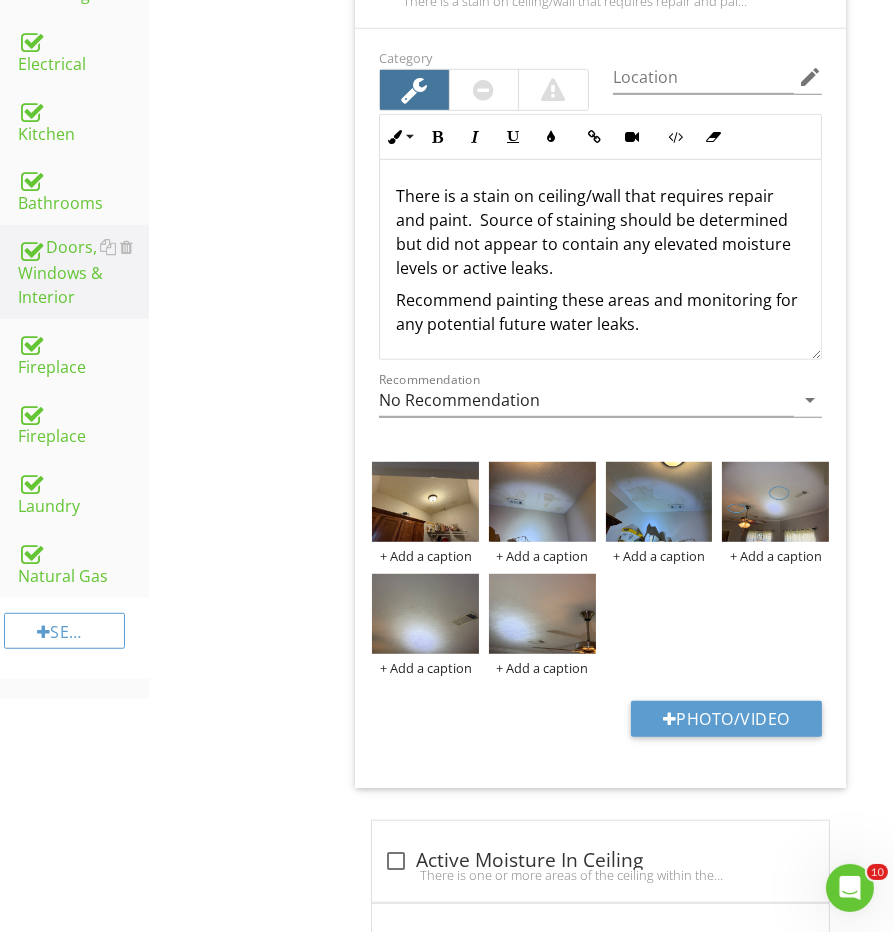 scroll, scrollTop: 1152, scrollLeft: 0, axis: vertical 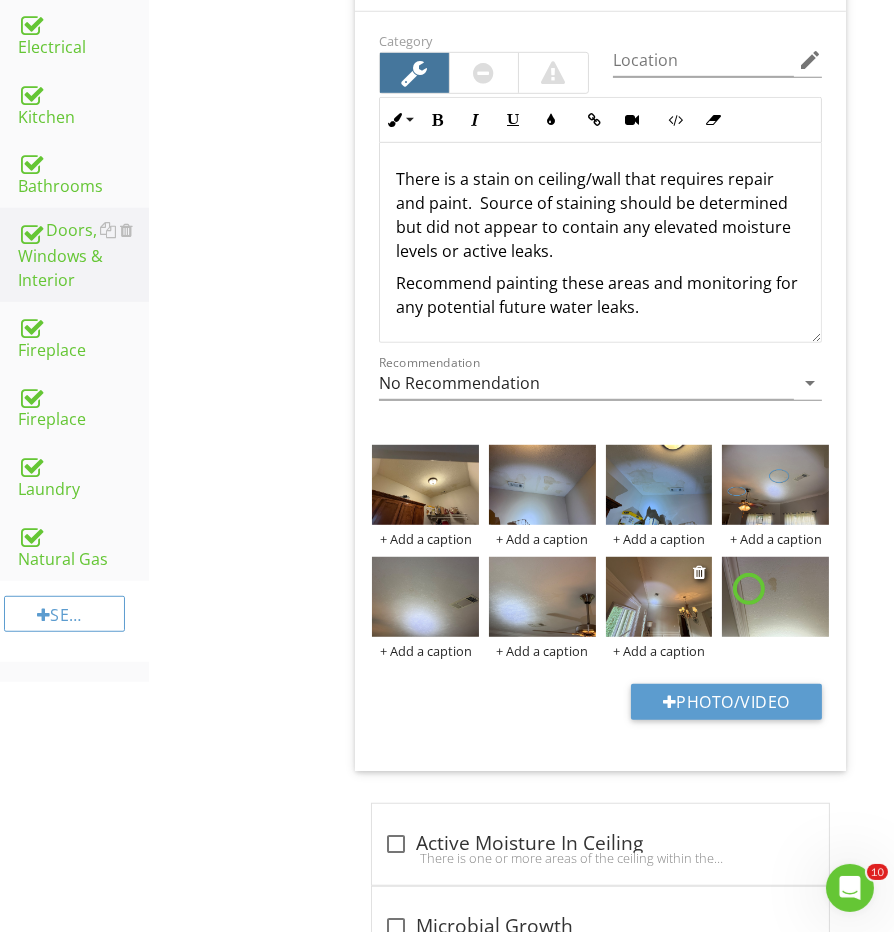 click at bounding box center (659, 597) 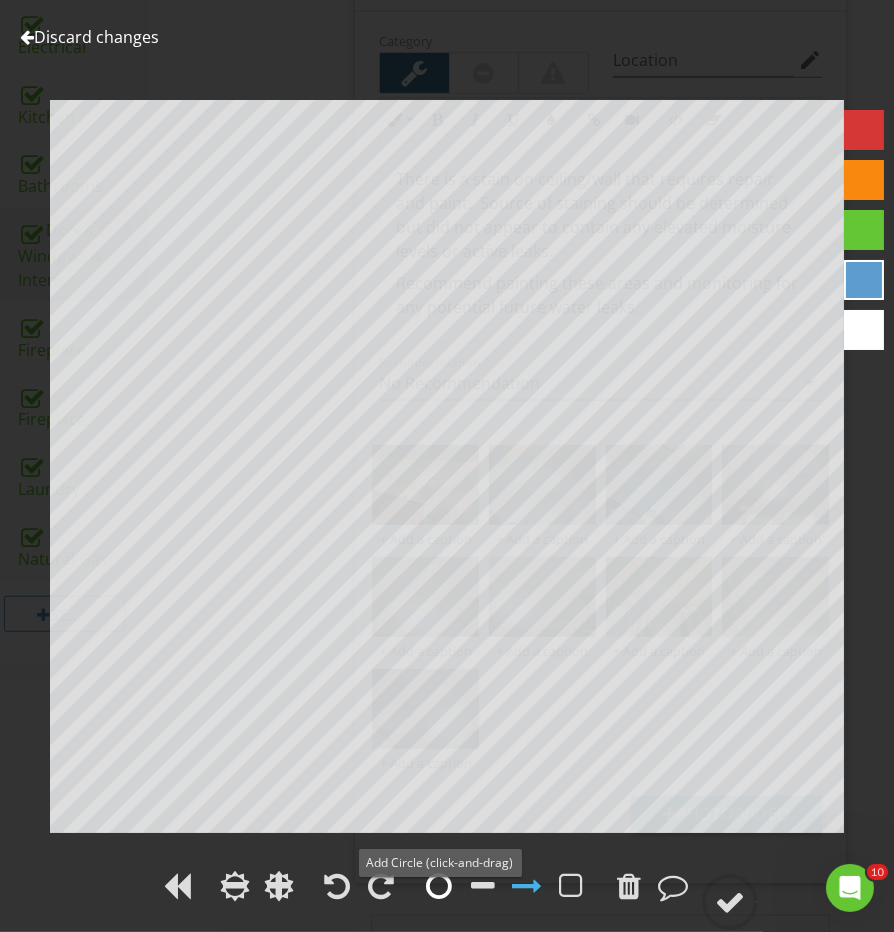 click at bounding box center (439, 886) 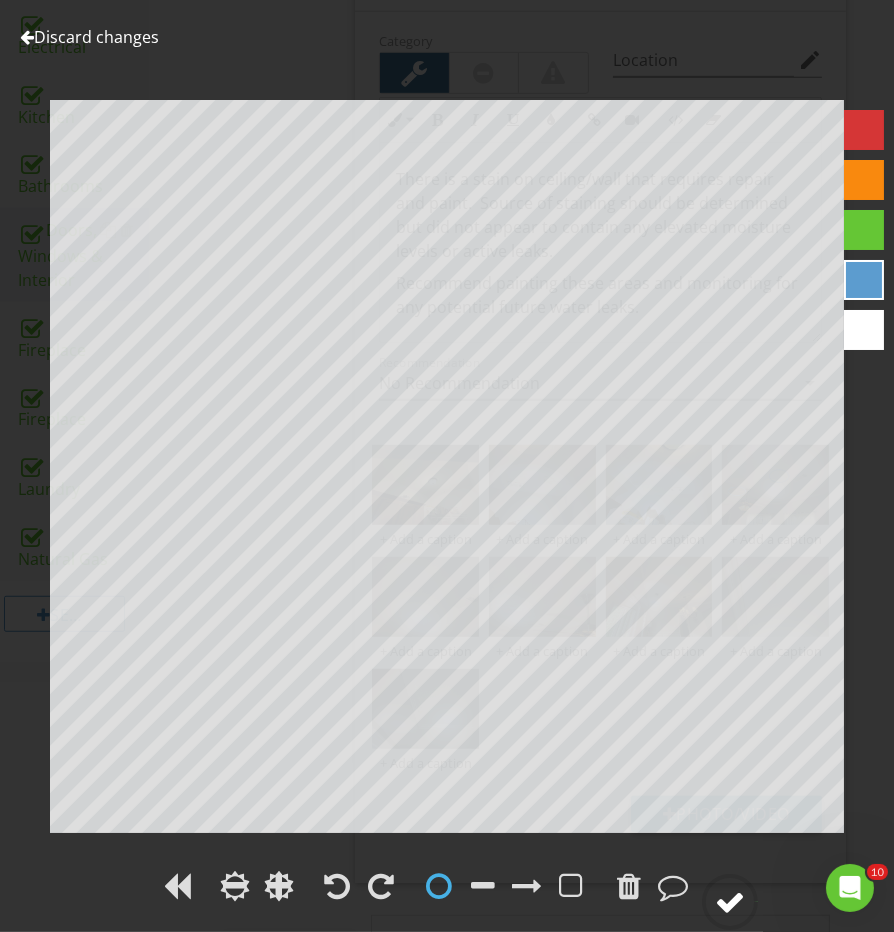 click at bounding box center [730, 902] 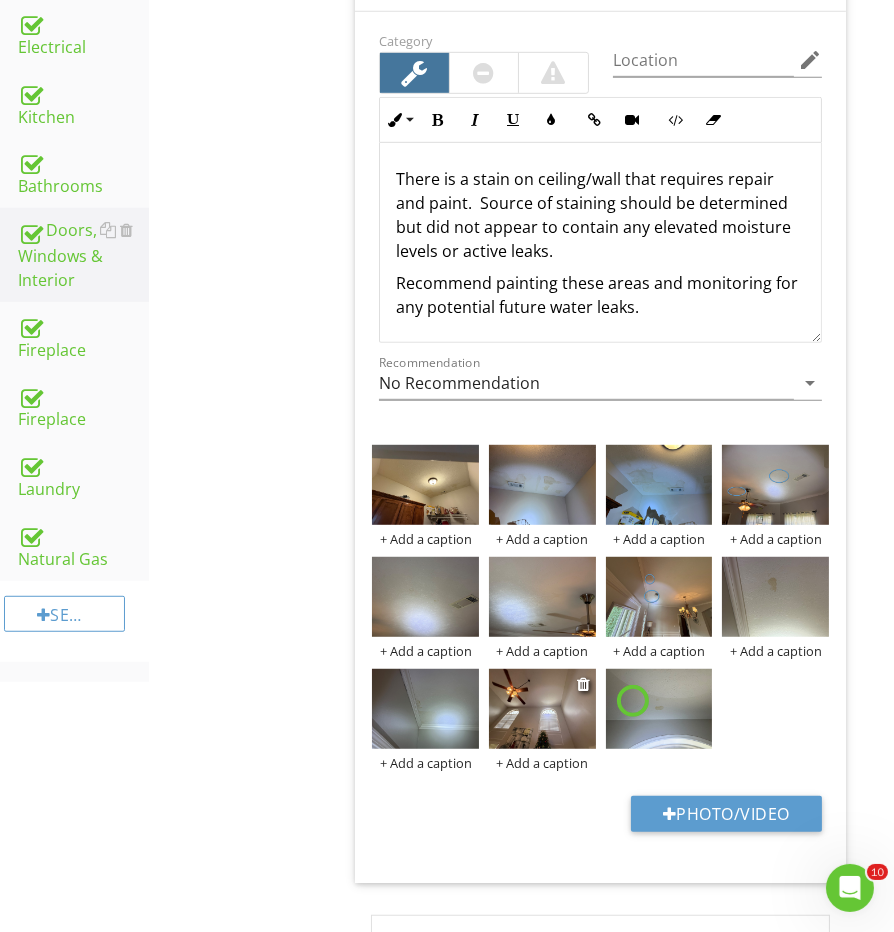 click at bounding box center [542, 709] 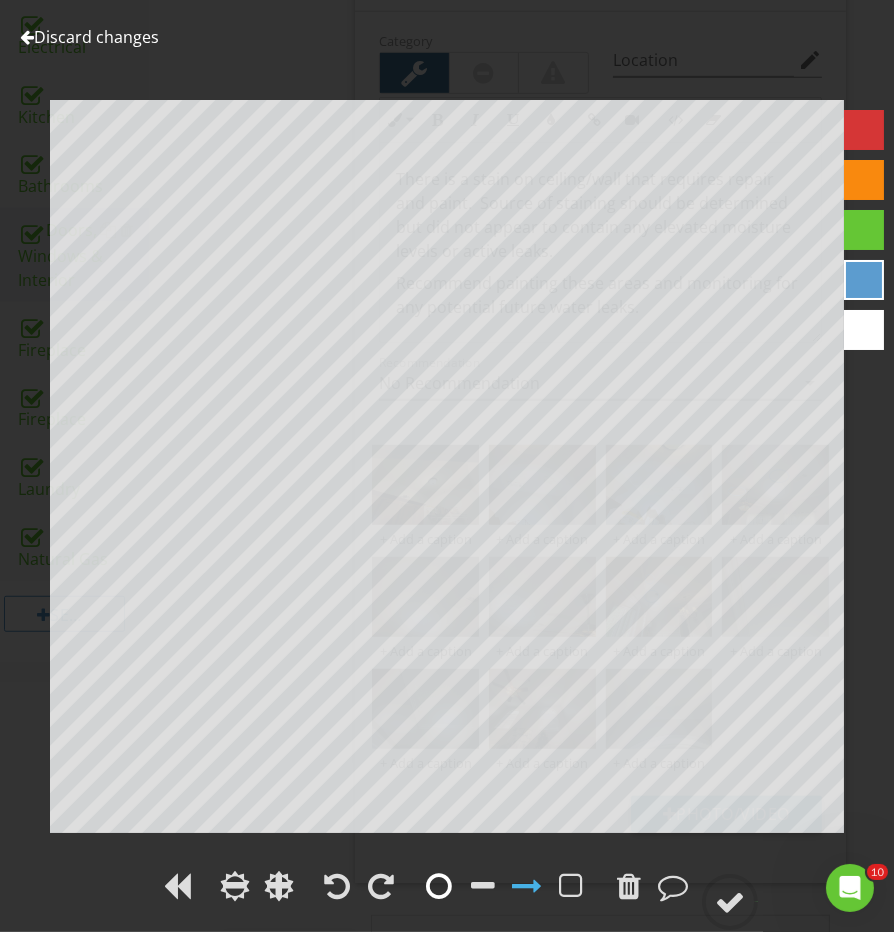 click at bounding box center [439, 886] 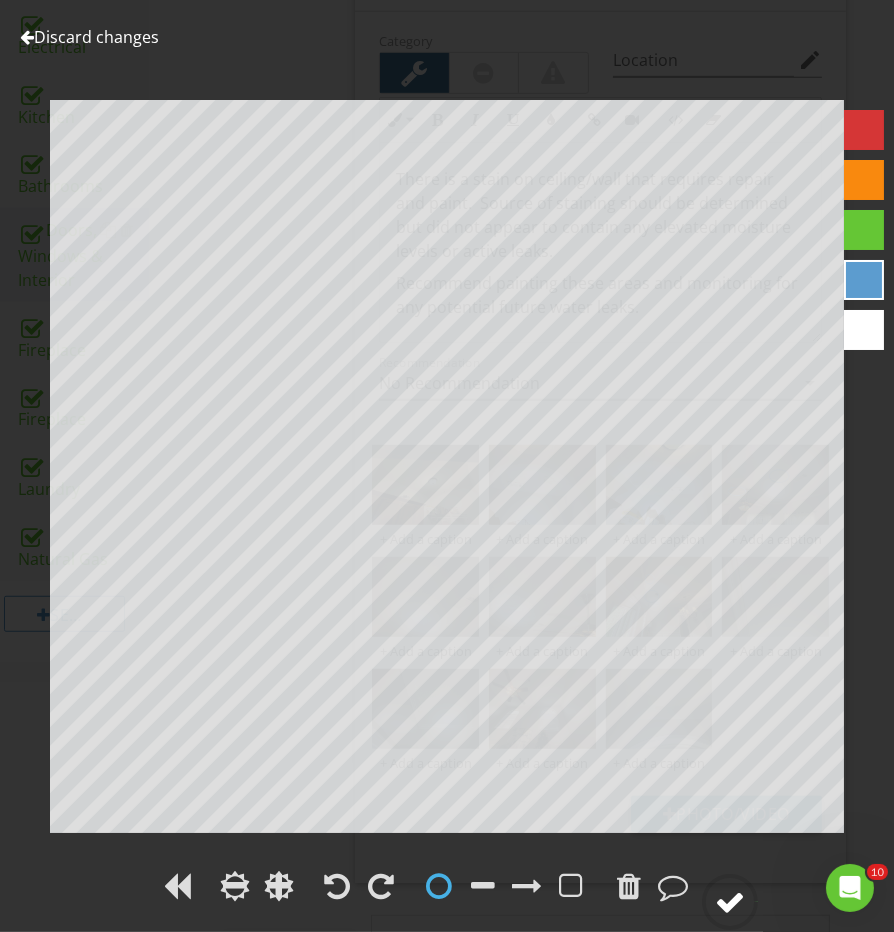 click at bounding box center [730, 902] 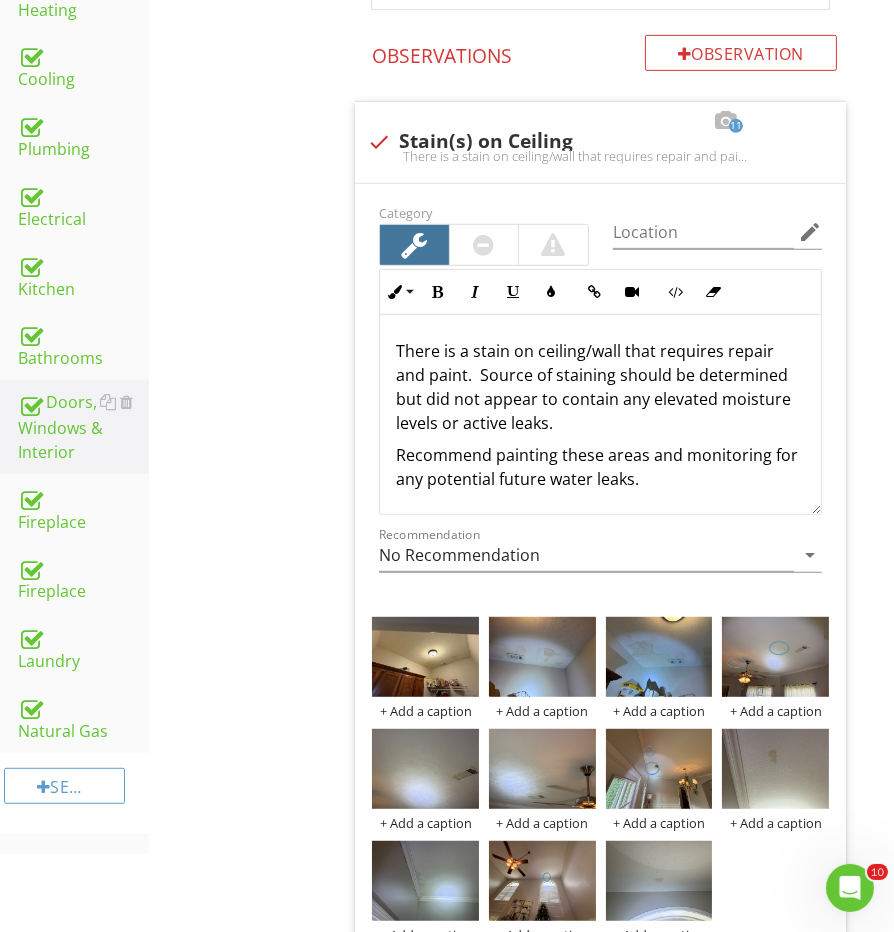 scroll, scrollTop: 891, scrollLeft: 0, axis: vertical 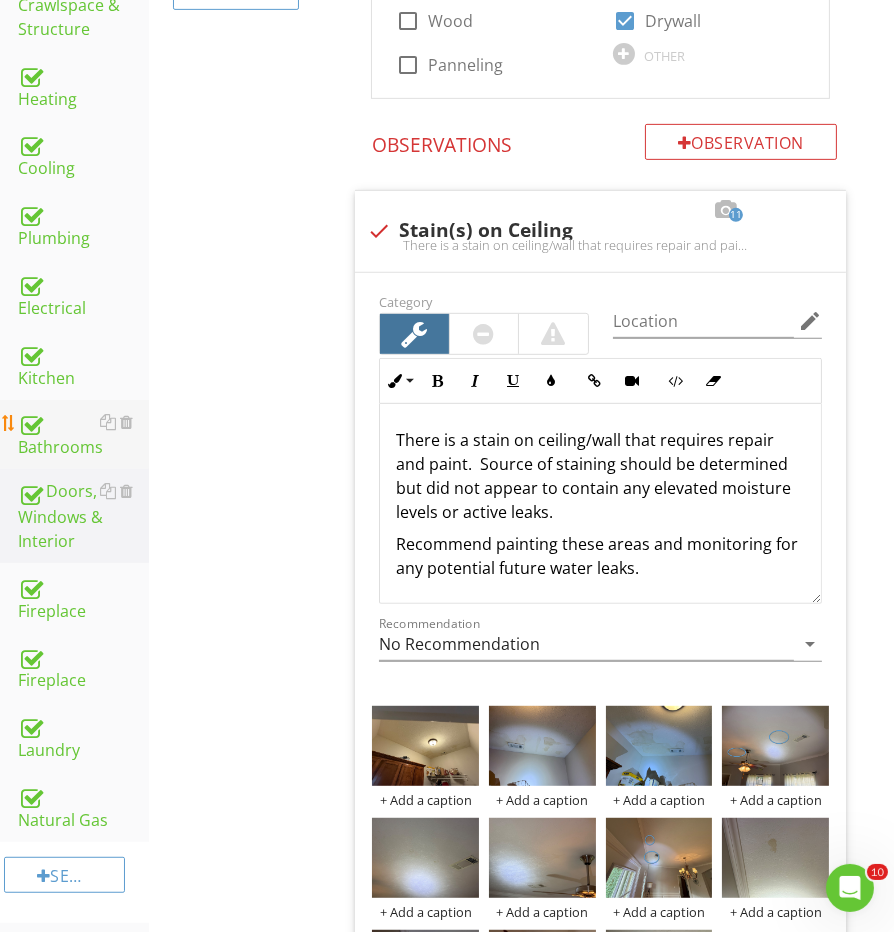 click on "Bathrooms" at bounding box center (83, 435) 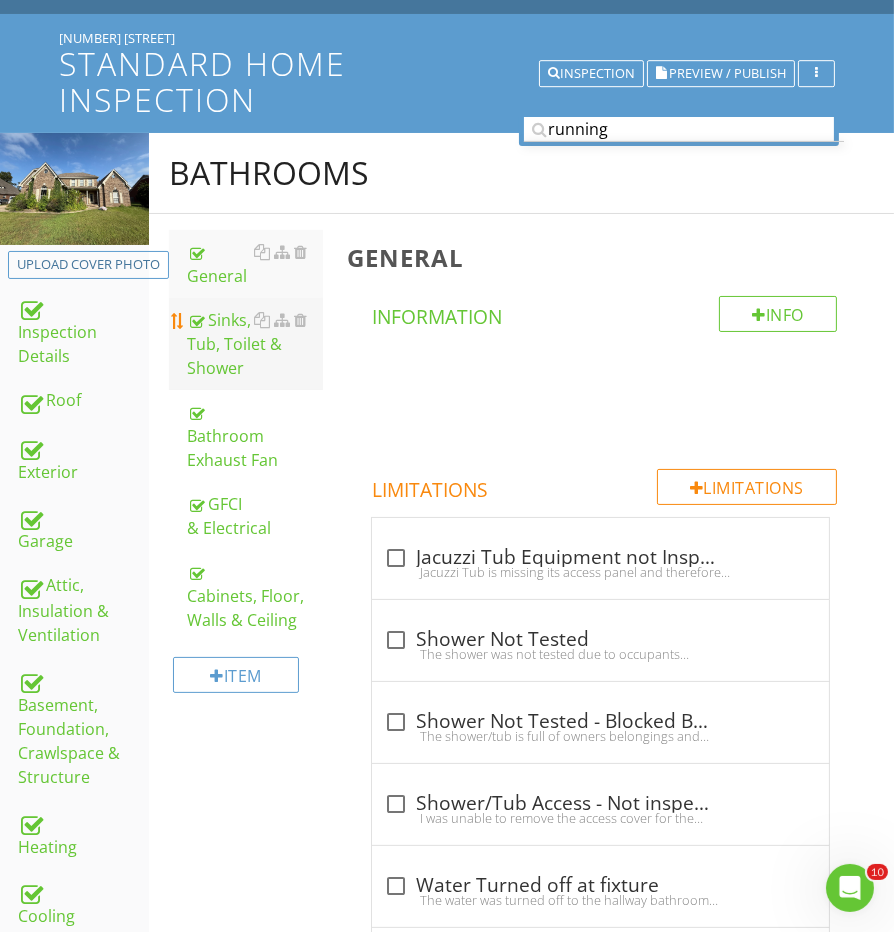 click on "Sinks, Tub, Toilet & Shower" at bounding box center [255, 344] 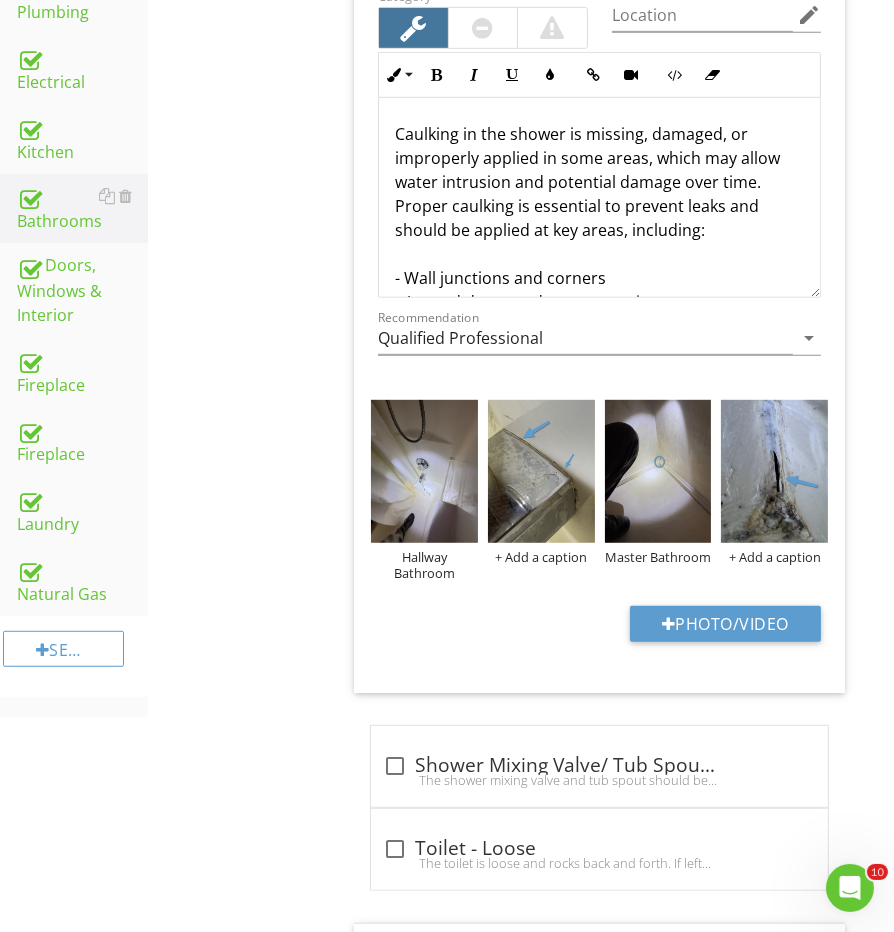 scroll, scrollTop: 1118, scrollLeft: 1, axis: both 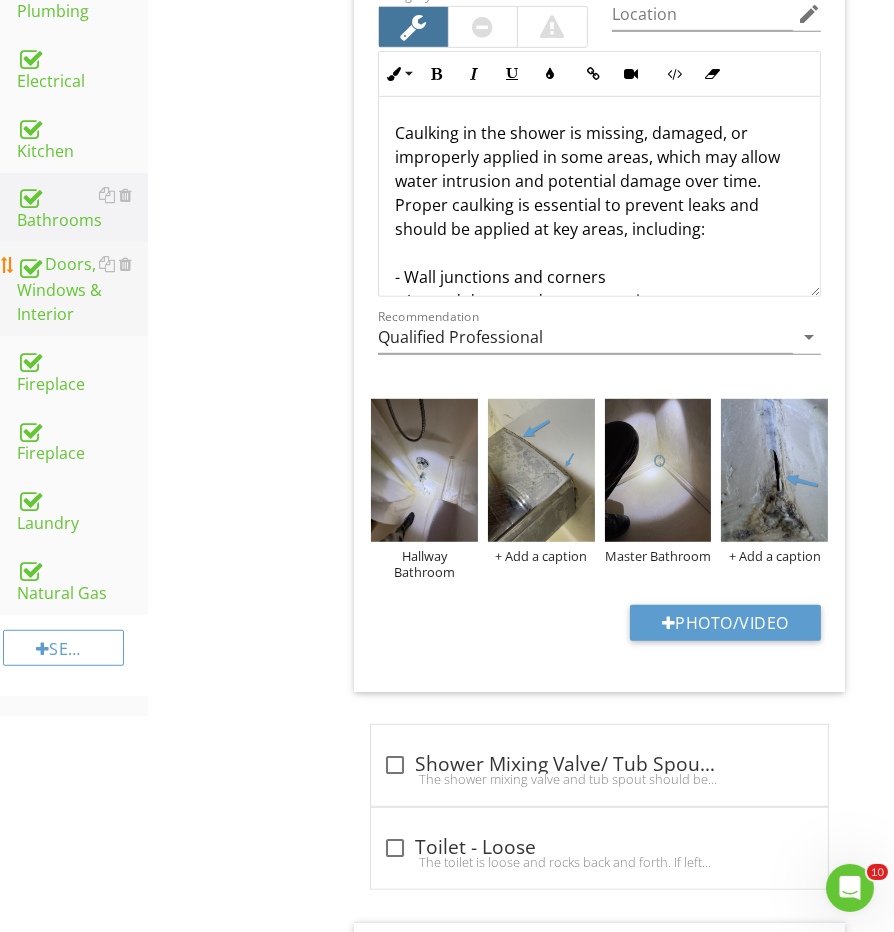 click on "Doors, Windows & Interior" at bounding box center (82, 289) 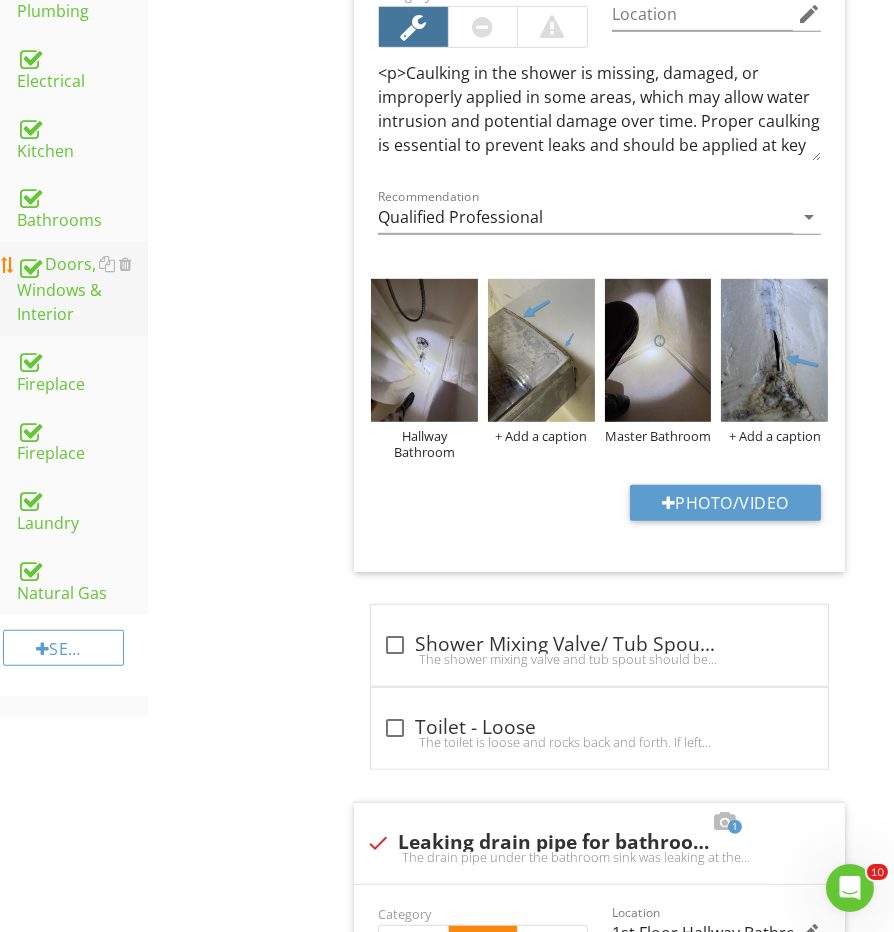 click on "Doors, Windows & Interior" at bounding box center [82, 289] 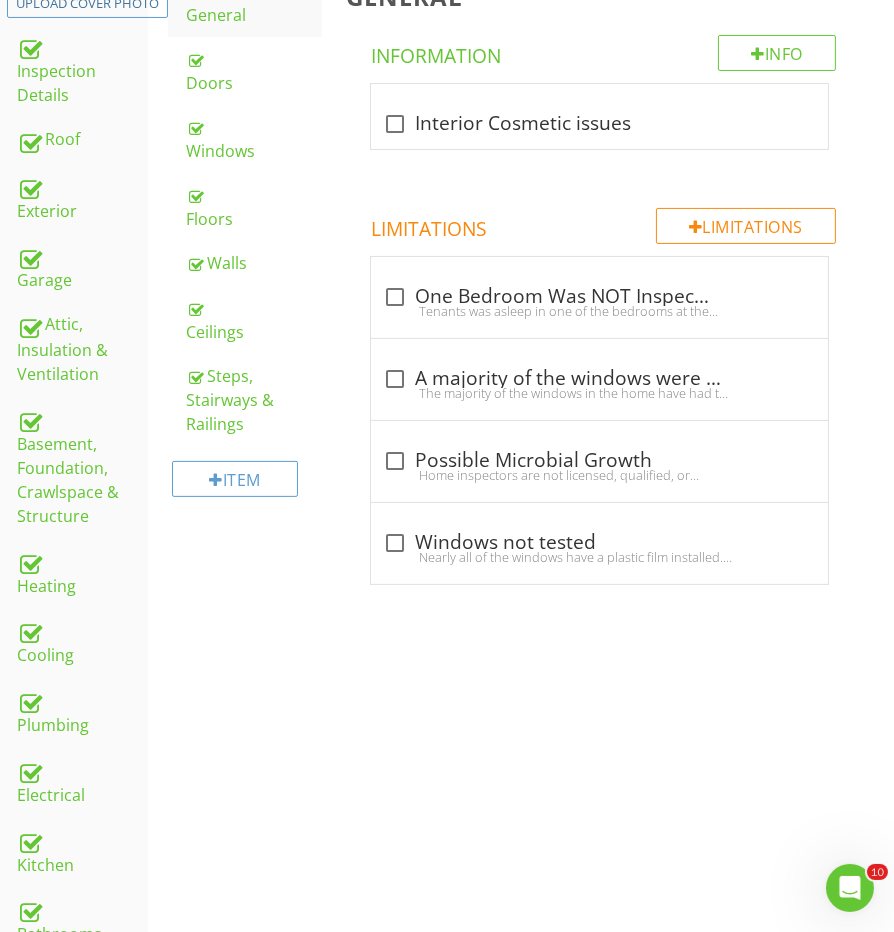 scroll, scrollTop: 403, scrollLeft: 1, axis: both 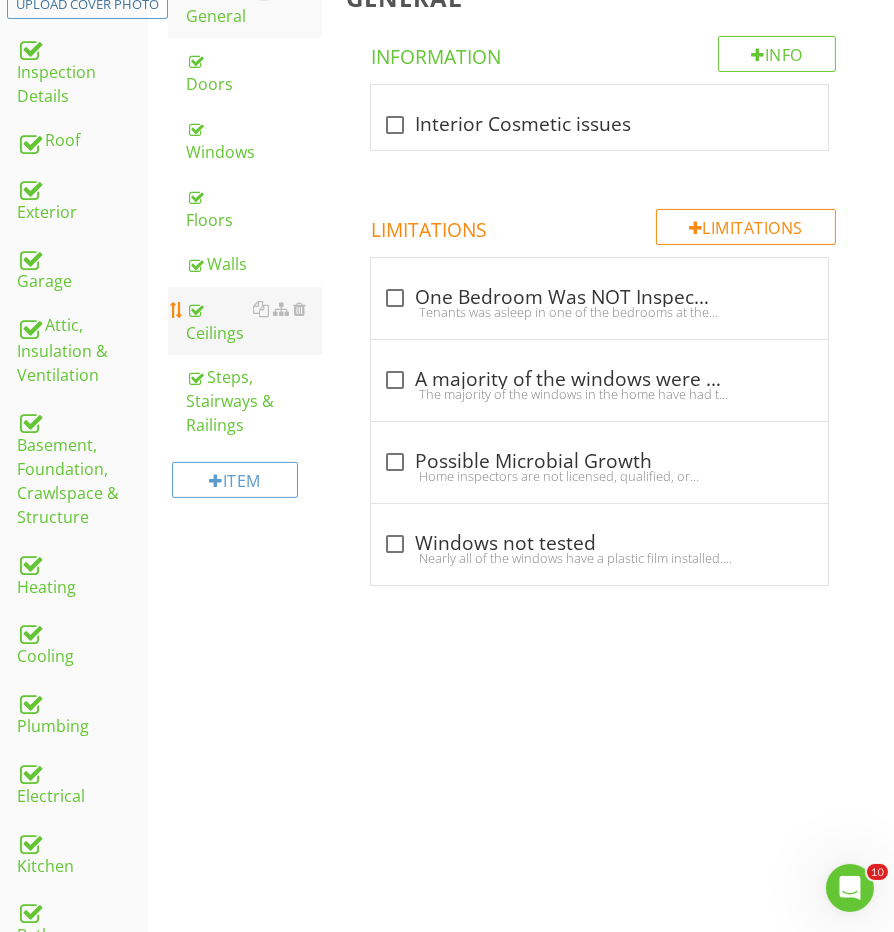 click on "Ceilings" at bounding box center [254, 321] 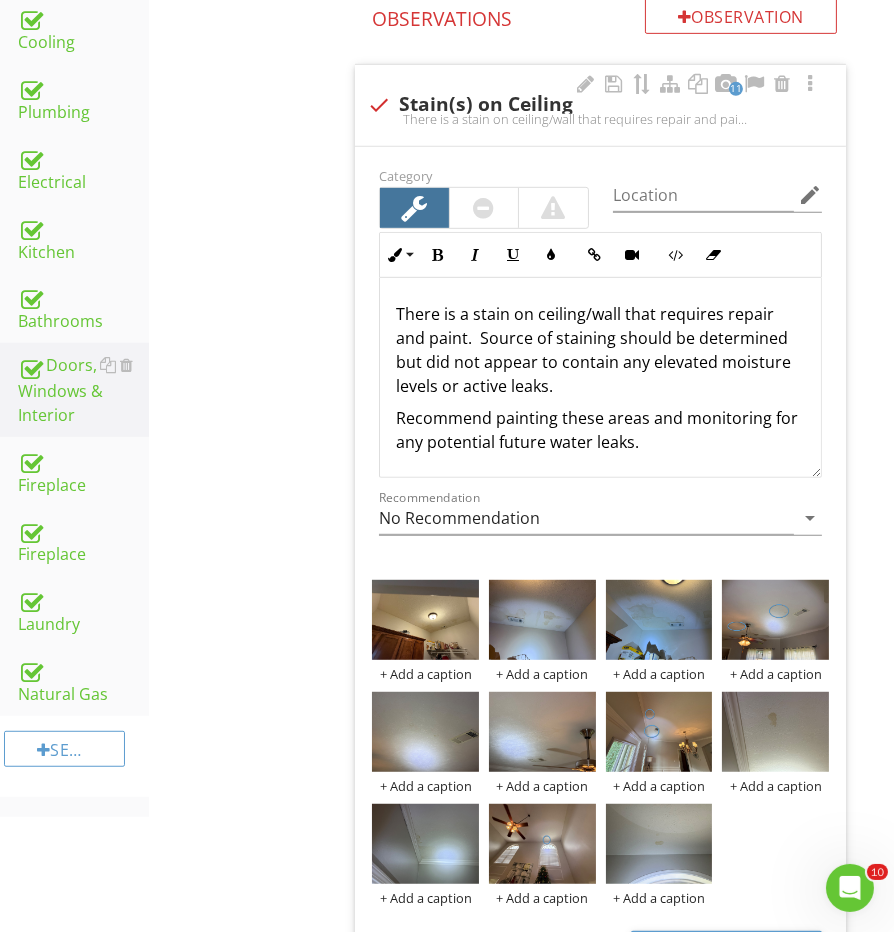 scroll, scrollTop: 1034, scrollLeft: 0, axis: vertical 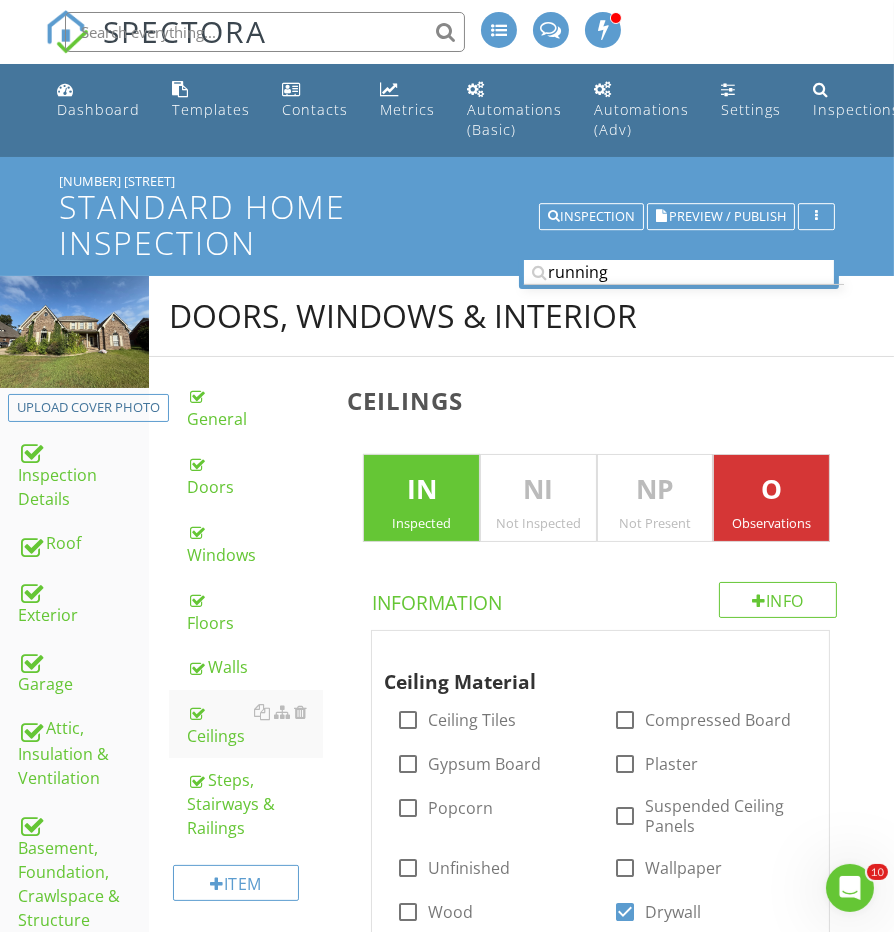 click at bounding box center (684, 284) 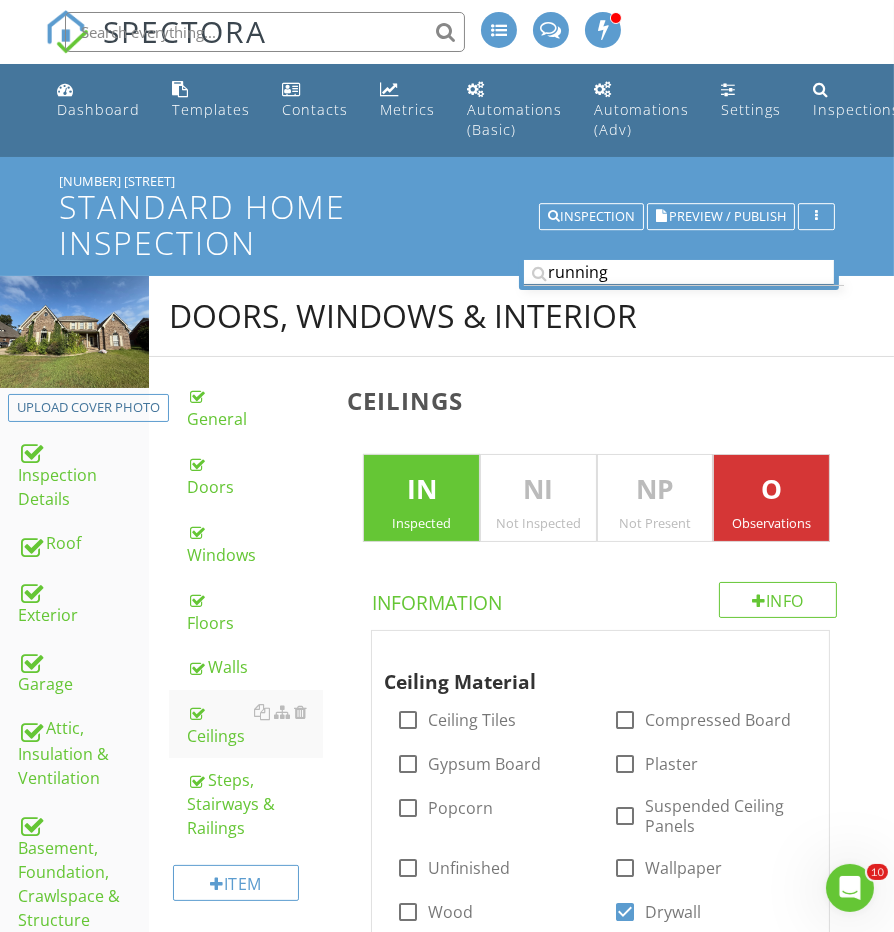 click on "running" at bounding box center (679, 272) 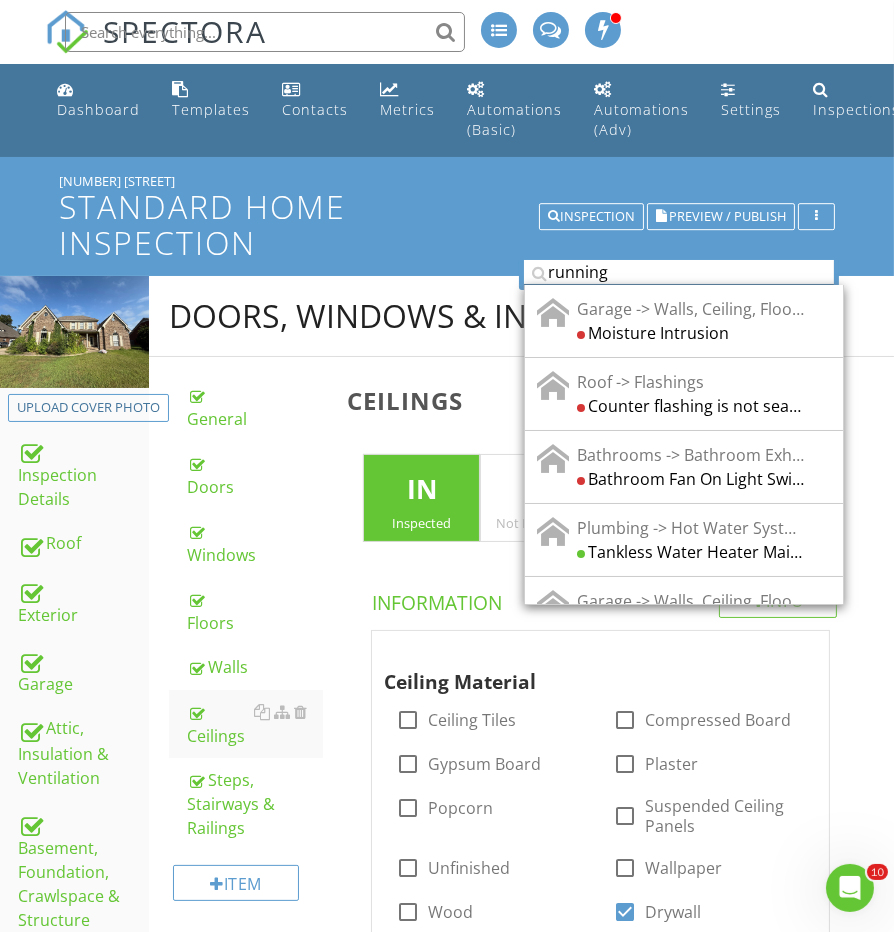 click on "running" at bounding box center (679, 272) 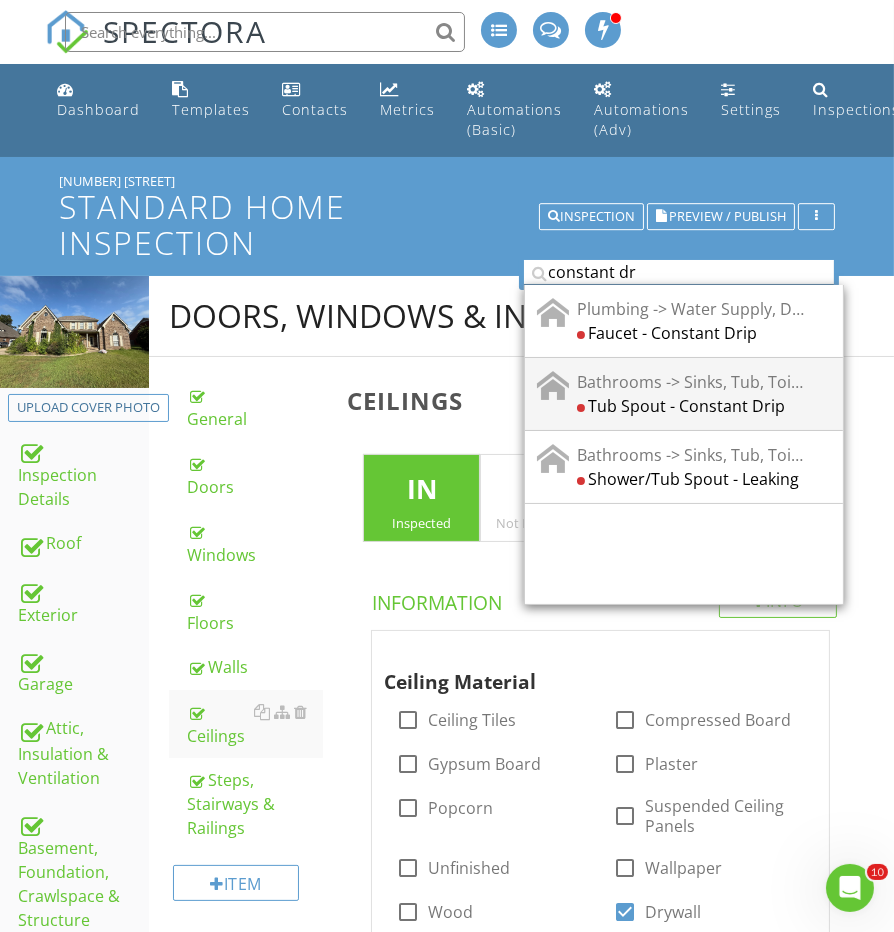 type on "constant dr" 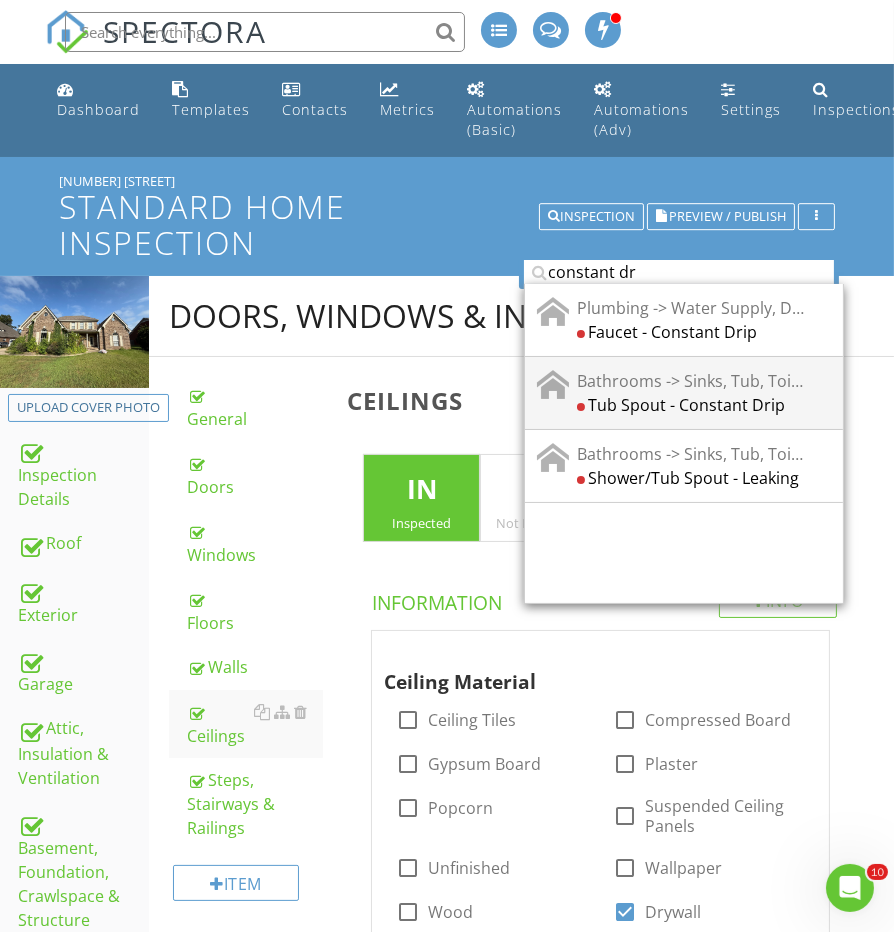 click on "Tub Spout - Constant Drip" at bounding box center [690, 405] 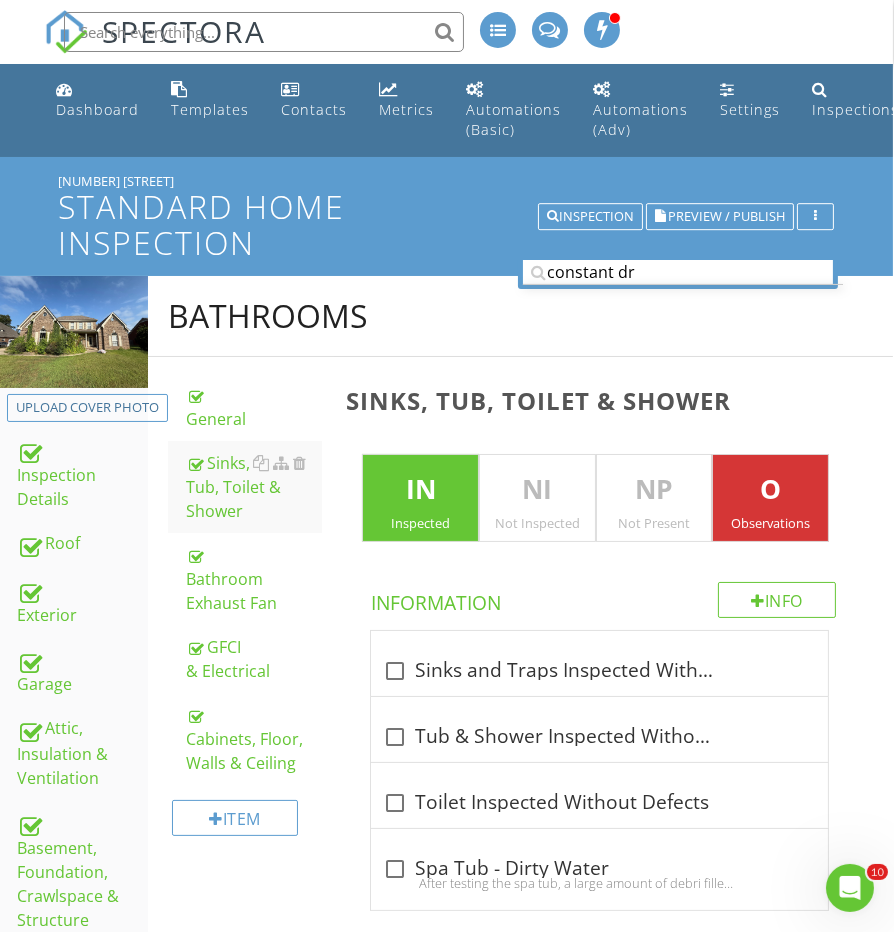 scroll, scrollTop: 0, scrollLeft: 1, axis: horizontal 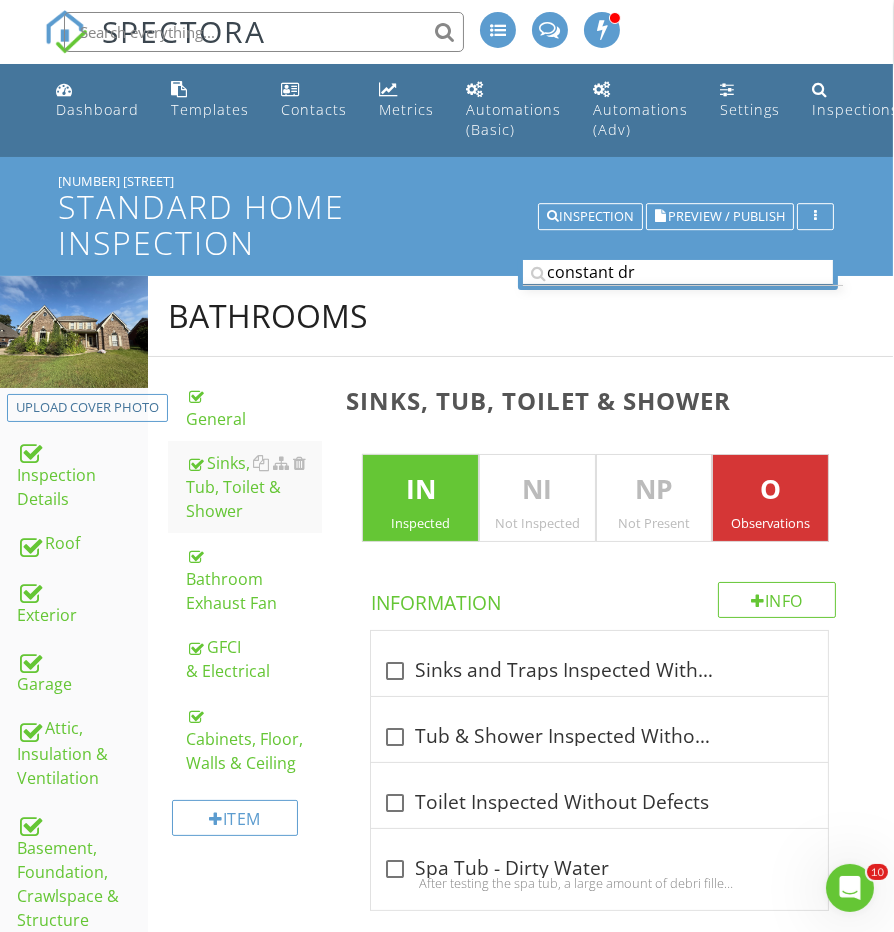 click on "constant dr" at bounding box center [678, 272] 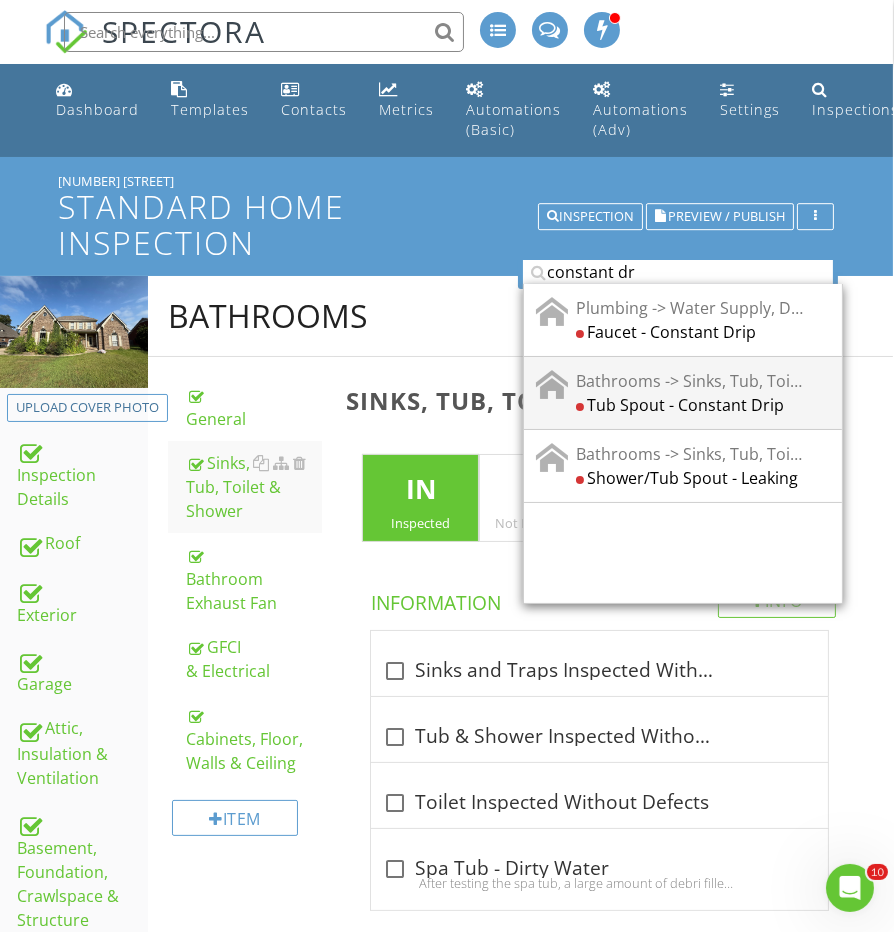click on "Bathrooms
->
Sinks, Tub, Toilet & Shower" at bounding box center [689, 381] 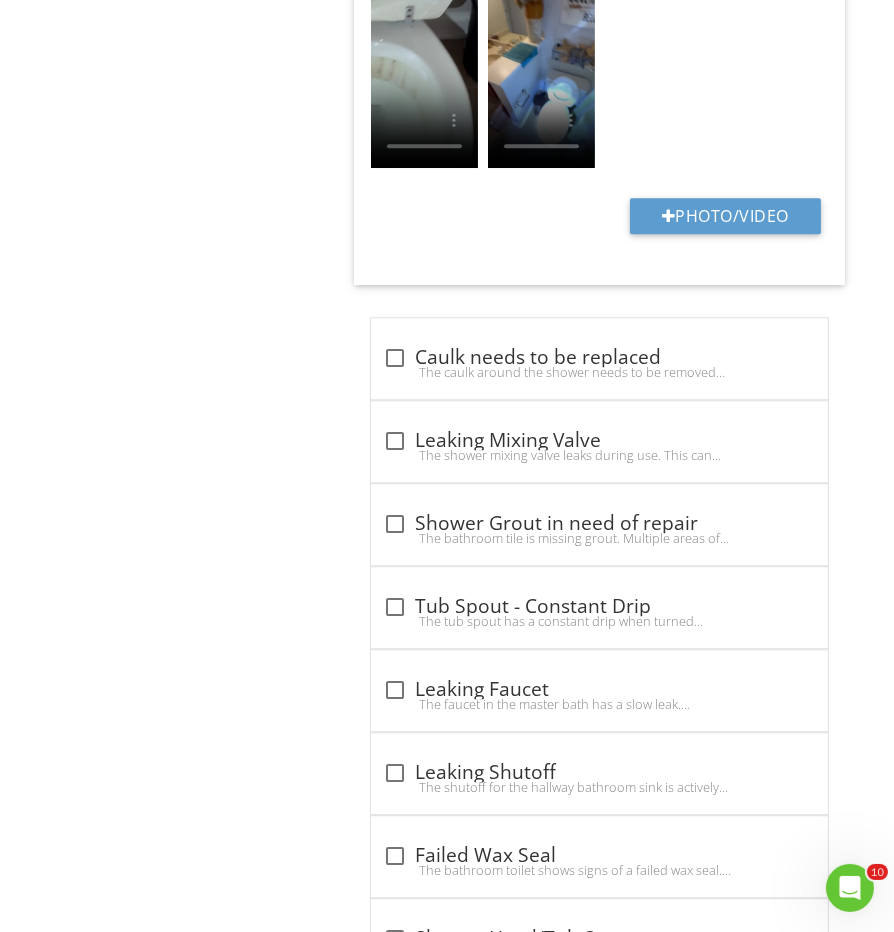 scroll, scrollTop: 4975, scrollLeft: 1, axis: both 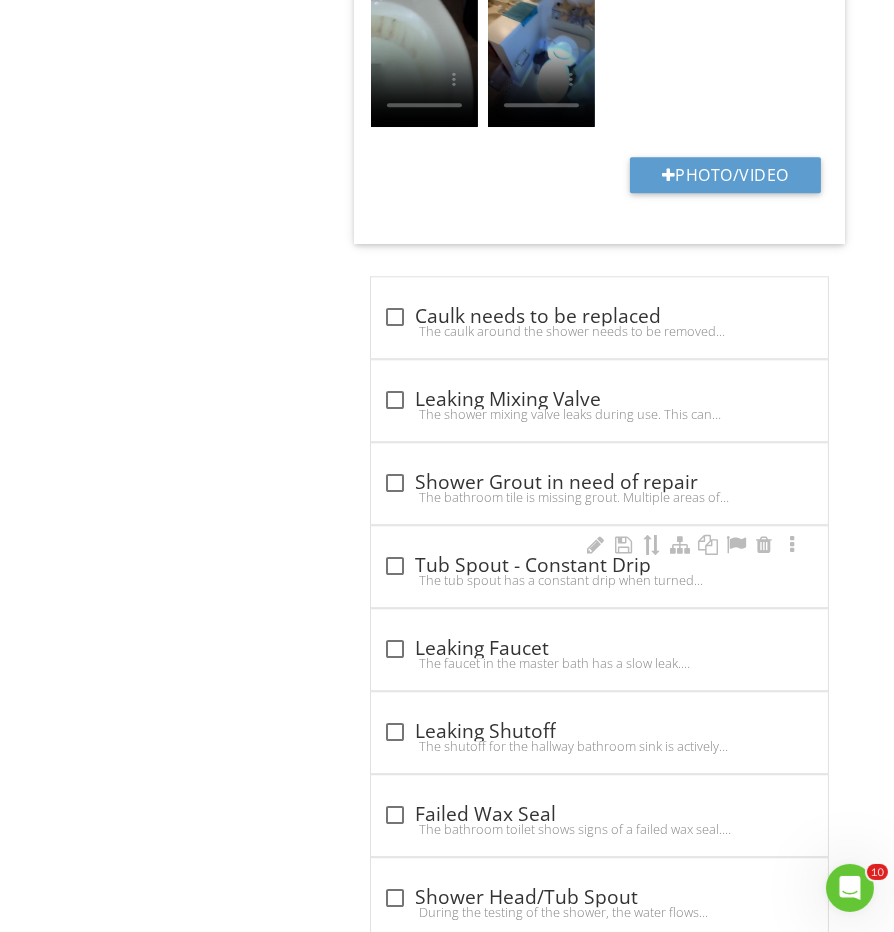 click on "check_box_outline_blank
Tub Spout - Constant Drip" at bounding box center [599, 566] 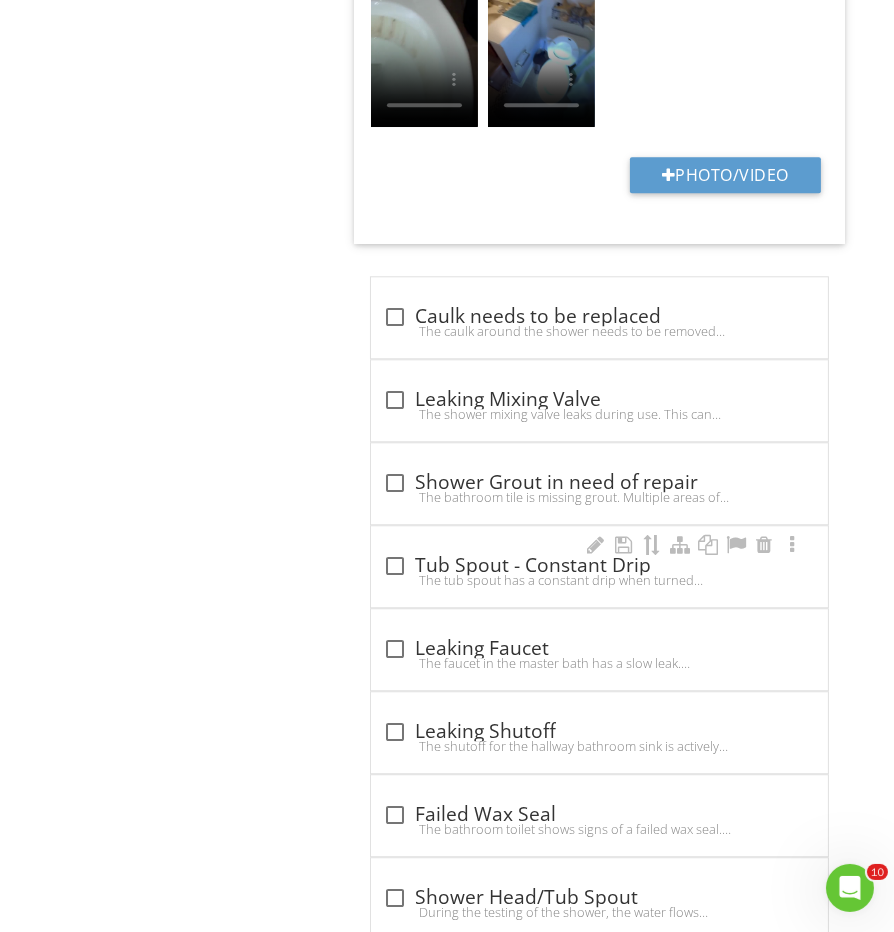 checkbox on "true" 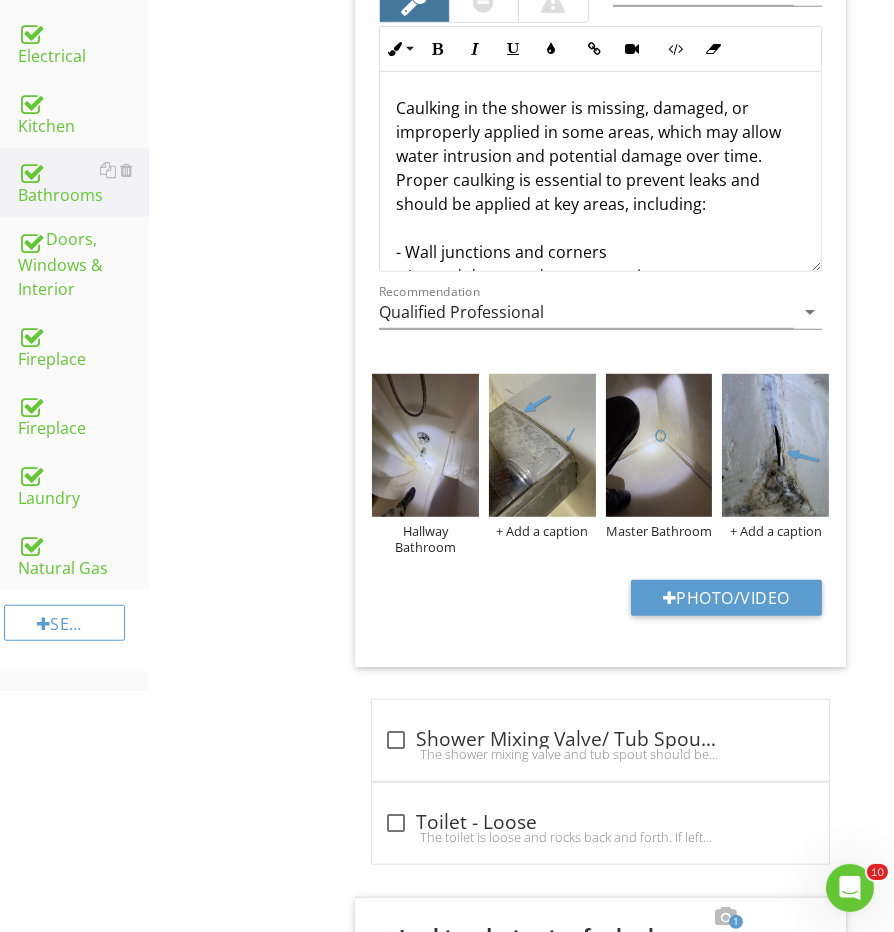 scroll, scrollTop: 685, scrollLeft: 0, axis: vertical 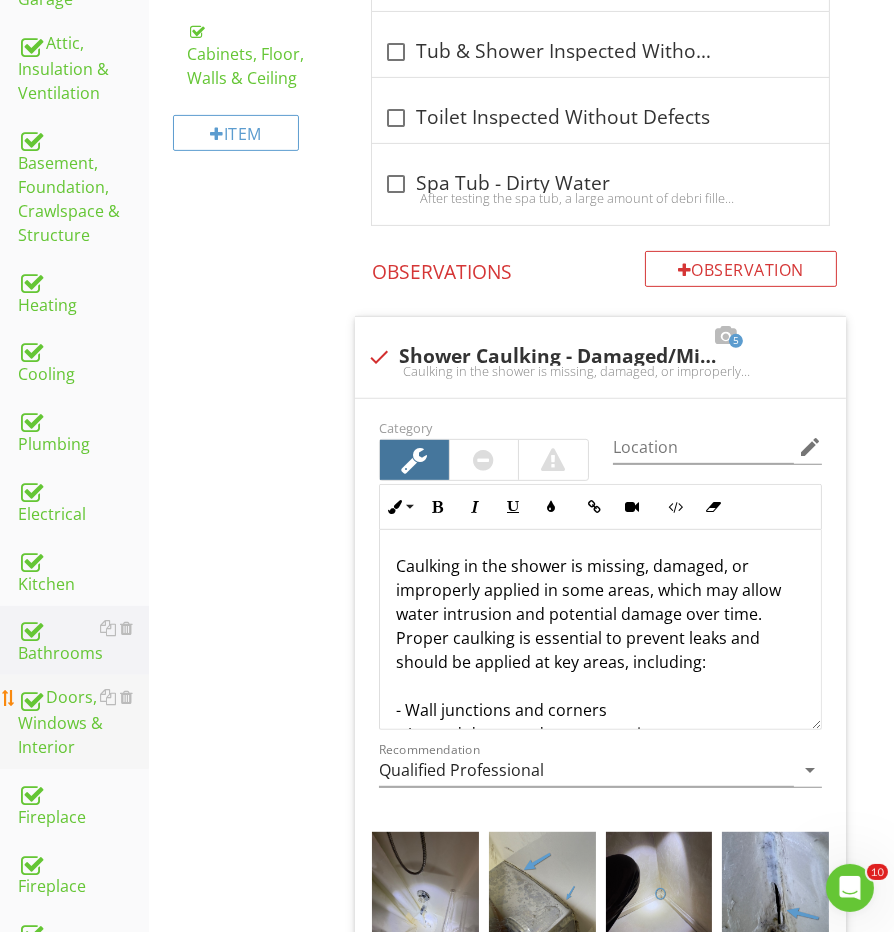 click on "Doors, Windows & Interior" at bounding box center (83, 722) 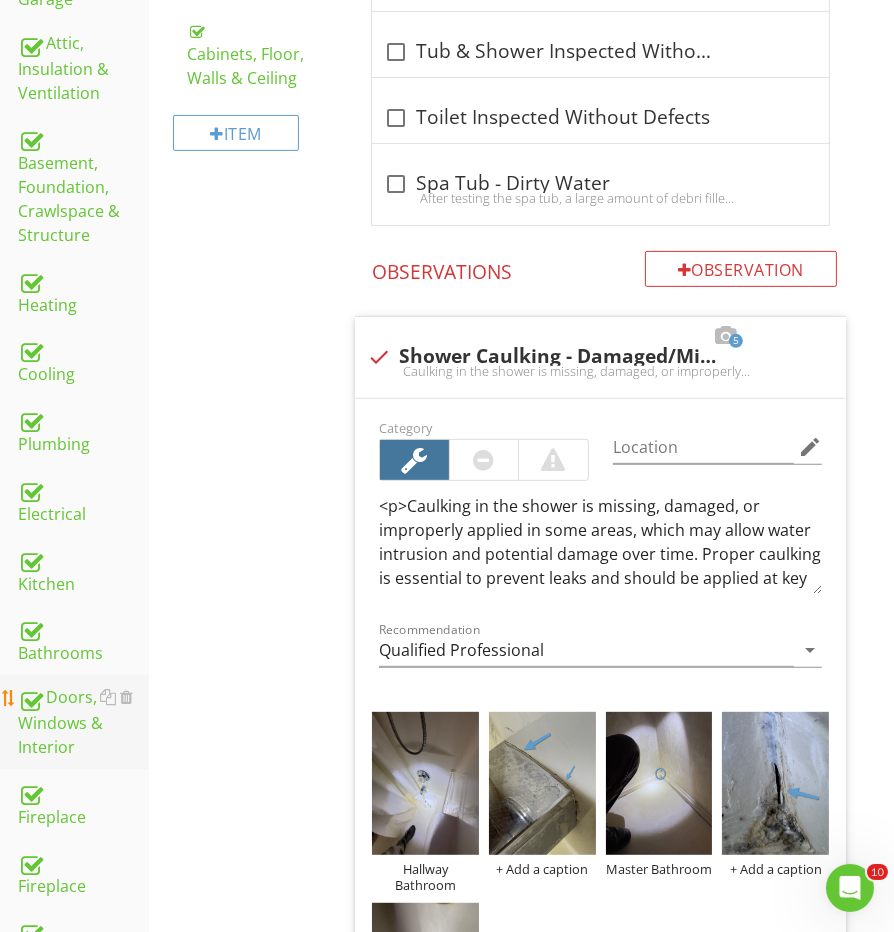 click on "Doors, Windows & Interior" at bounding box center [83, 722] 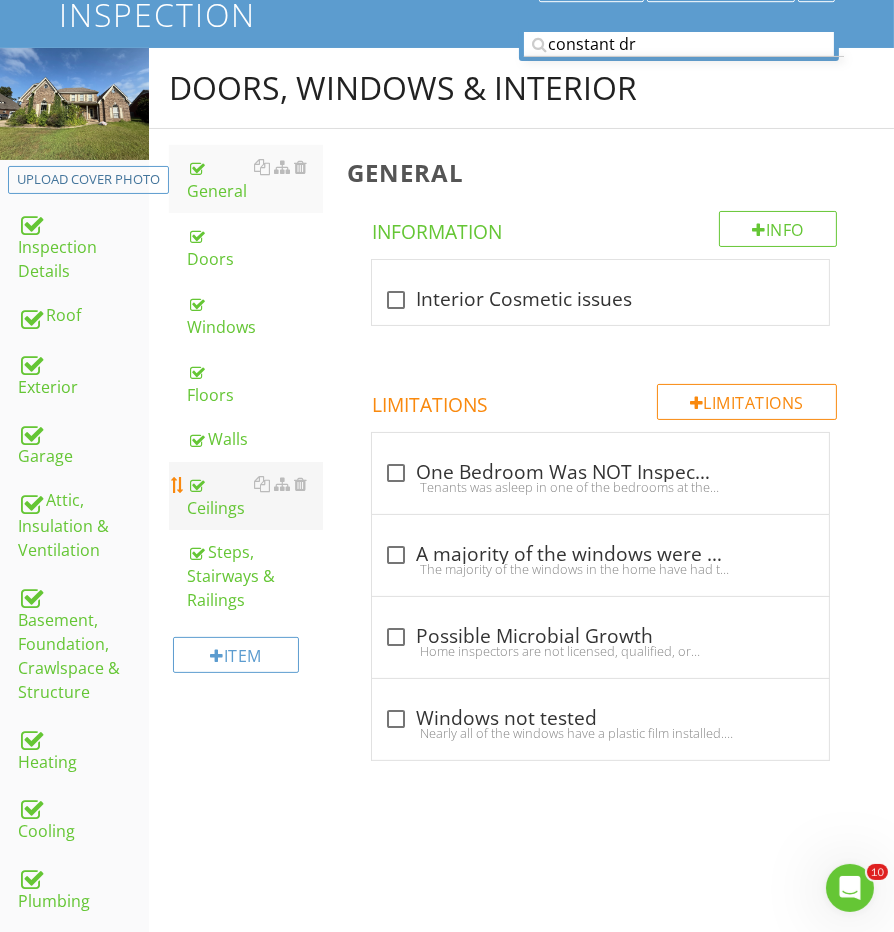 click on "Ceilings" at bounding box center [255, 496] 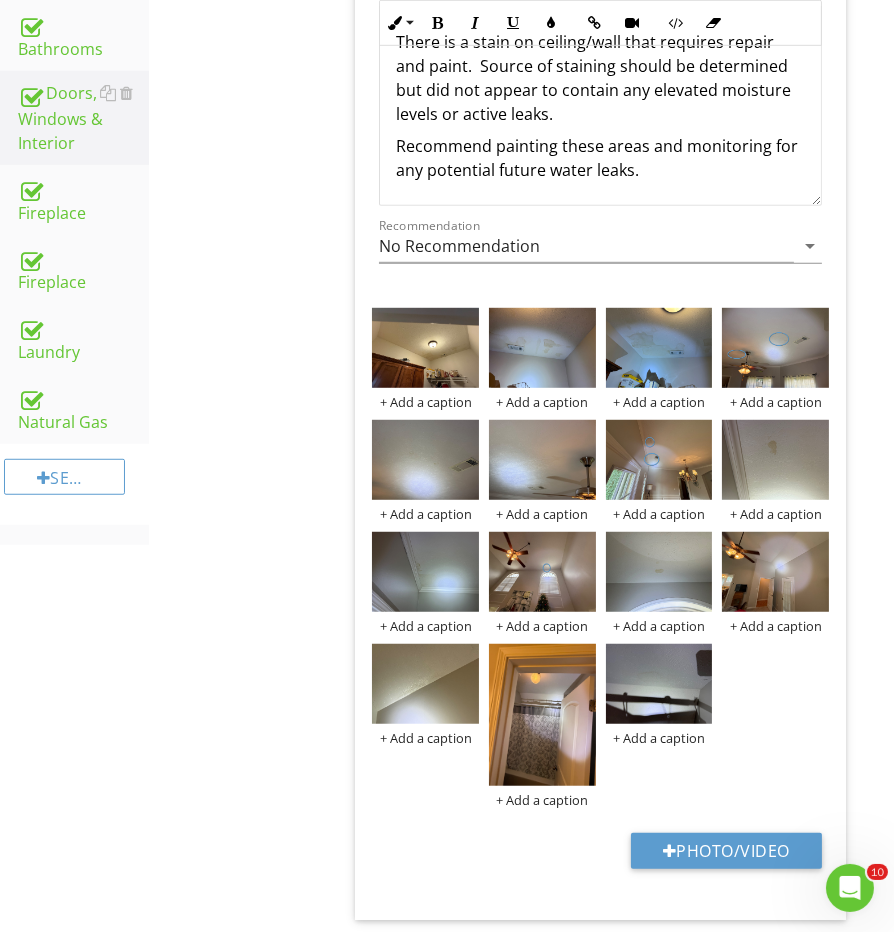 scroll, scrollTop: 1002, scrollLeft: 0, axis: vertical 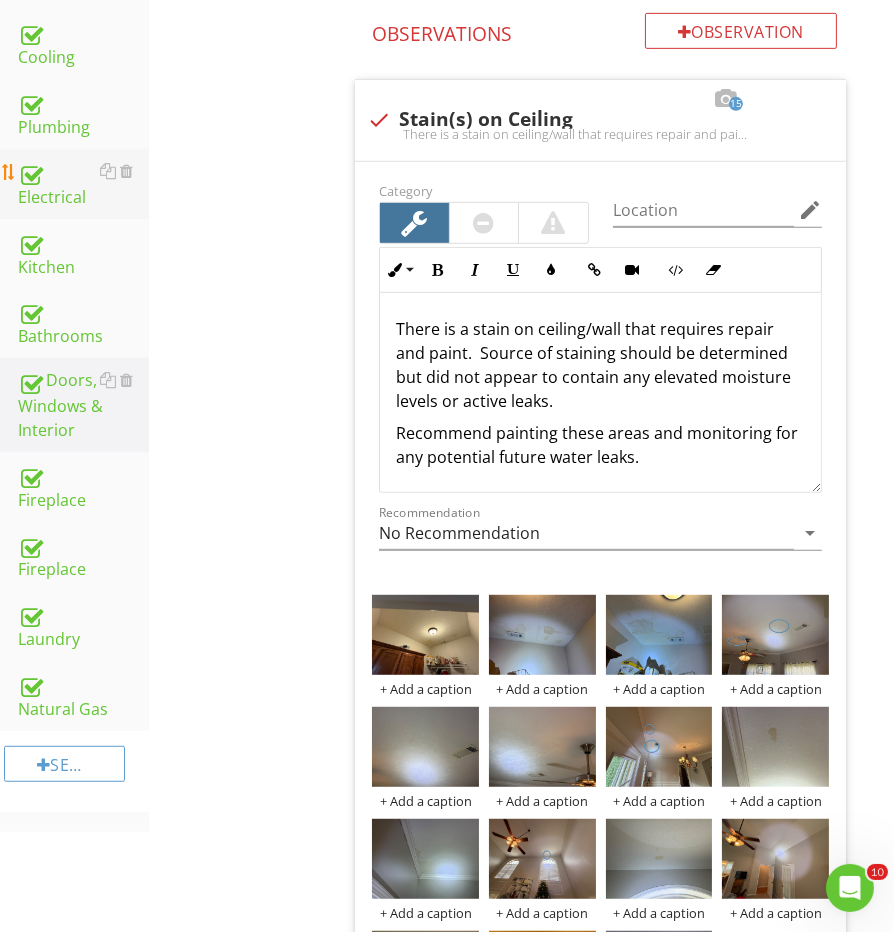 click on "Electrical" at bounding box center [83, 184] 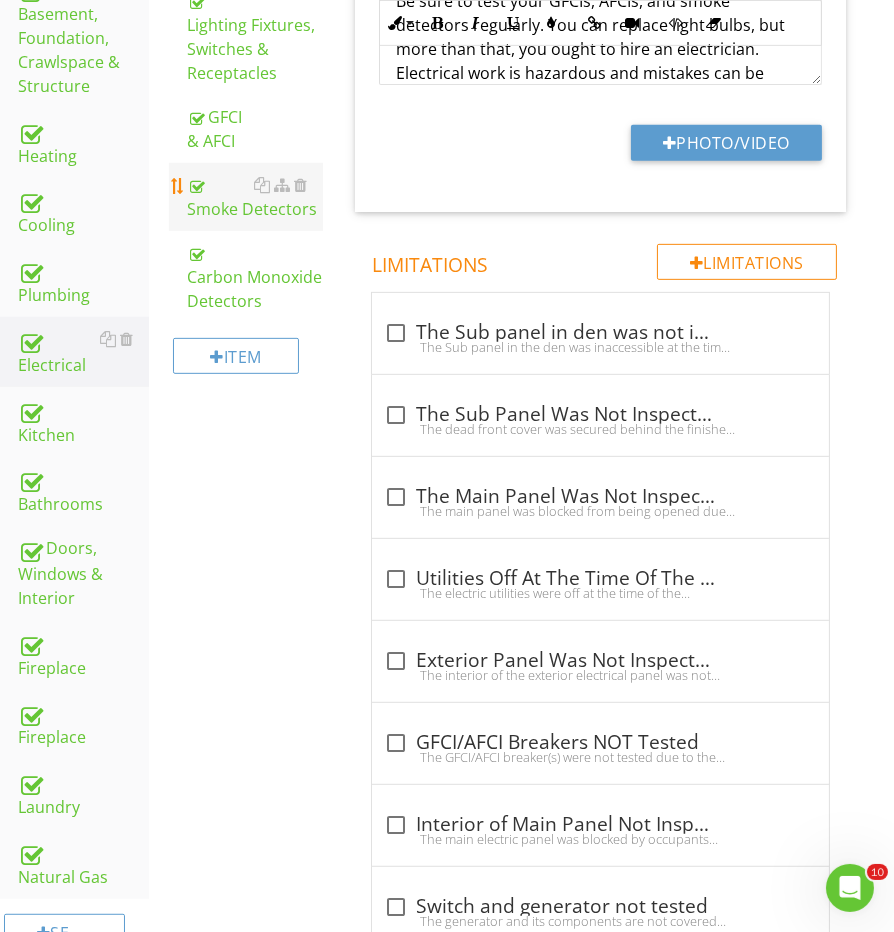 click on "Smoke Detectors" at bounding box center [255, 197] 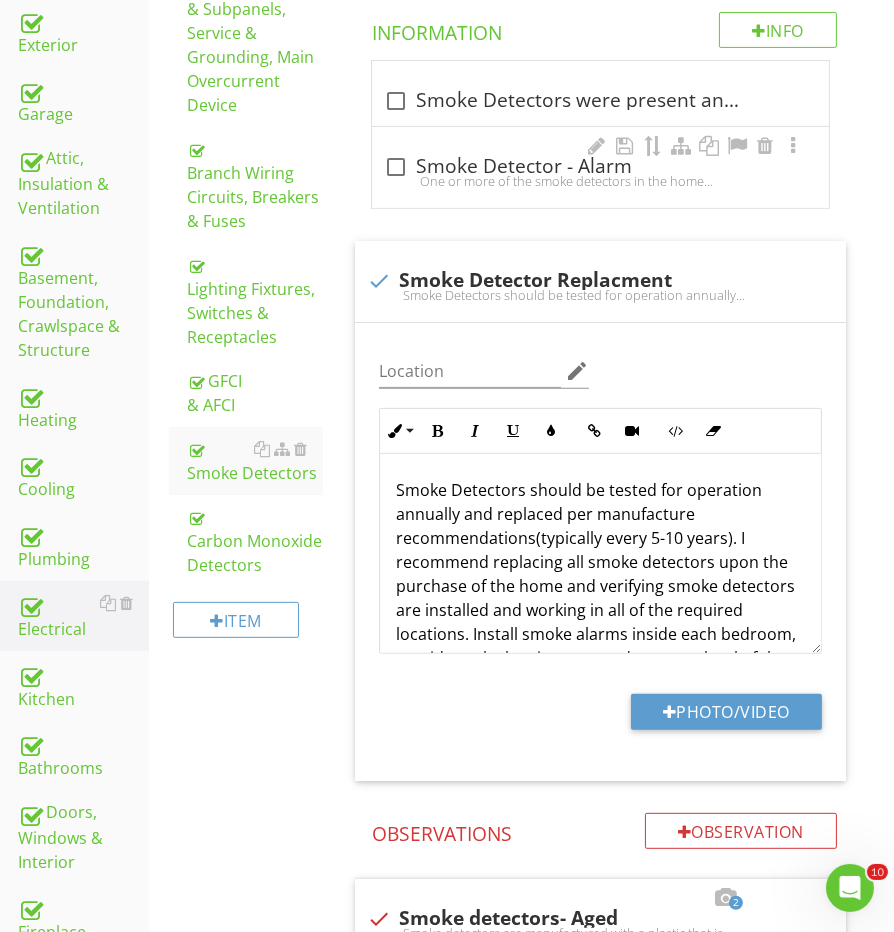 click on "check_box_outline_blank
Smoke Detector - Alarm" at bounding box center (600, 167) 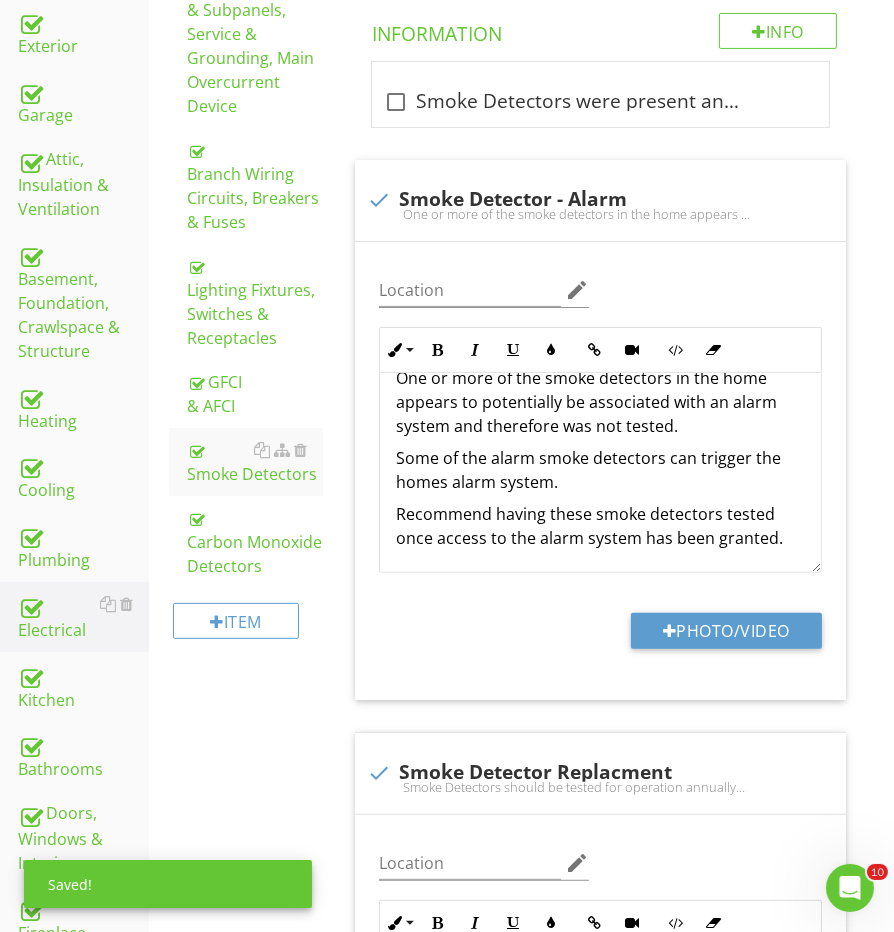 scroll, scrollTop: 29, scrollLeft: 0, axis: vertical 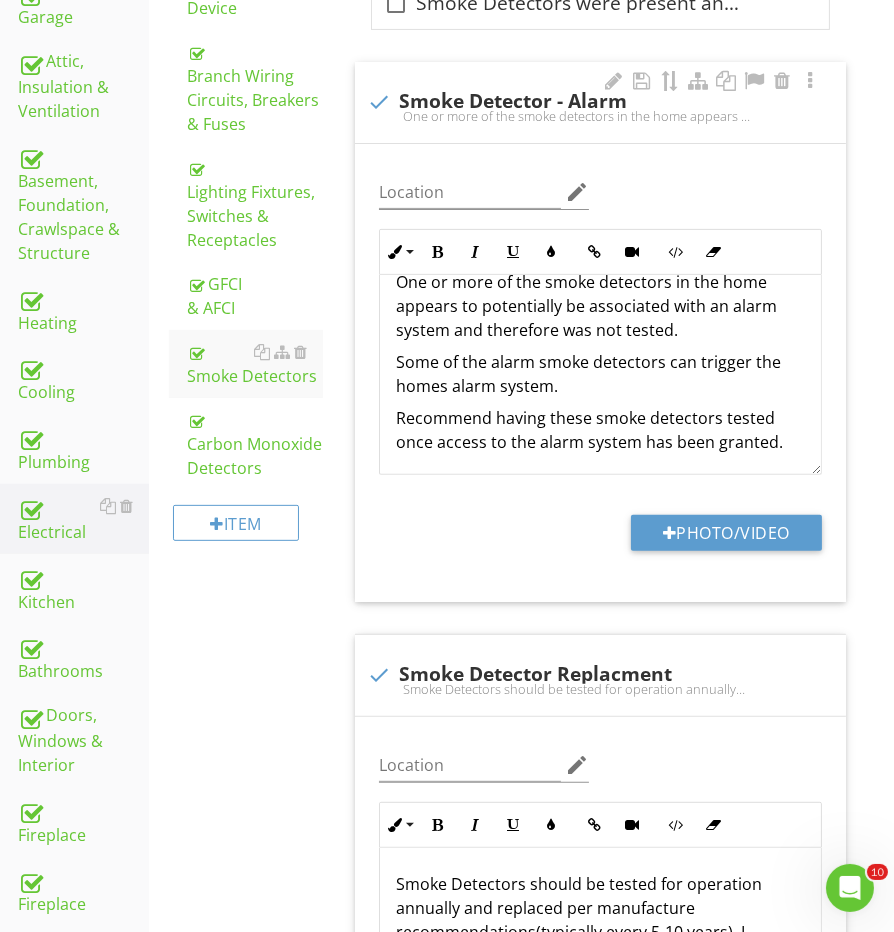 click on "check
Smoke Detector - Alarm
One or more of the smoke detectors in the home appears to potentially be associated with an alarm system and therefore was not tested.Some of the alarm smoke detectors can trigger the homes alarm system.Recommend having these smoke detectors tested once access to the alarm system has been granted." at bounding box center (600, 108) 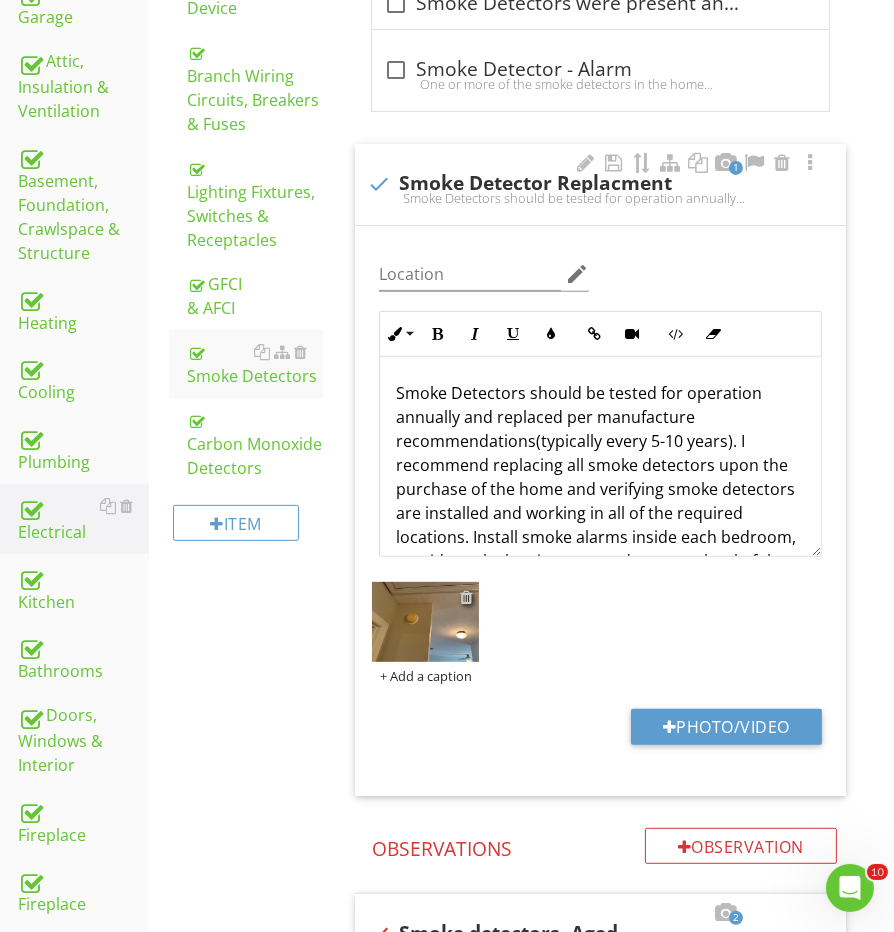 click at bounding box center [466, 597] 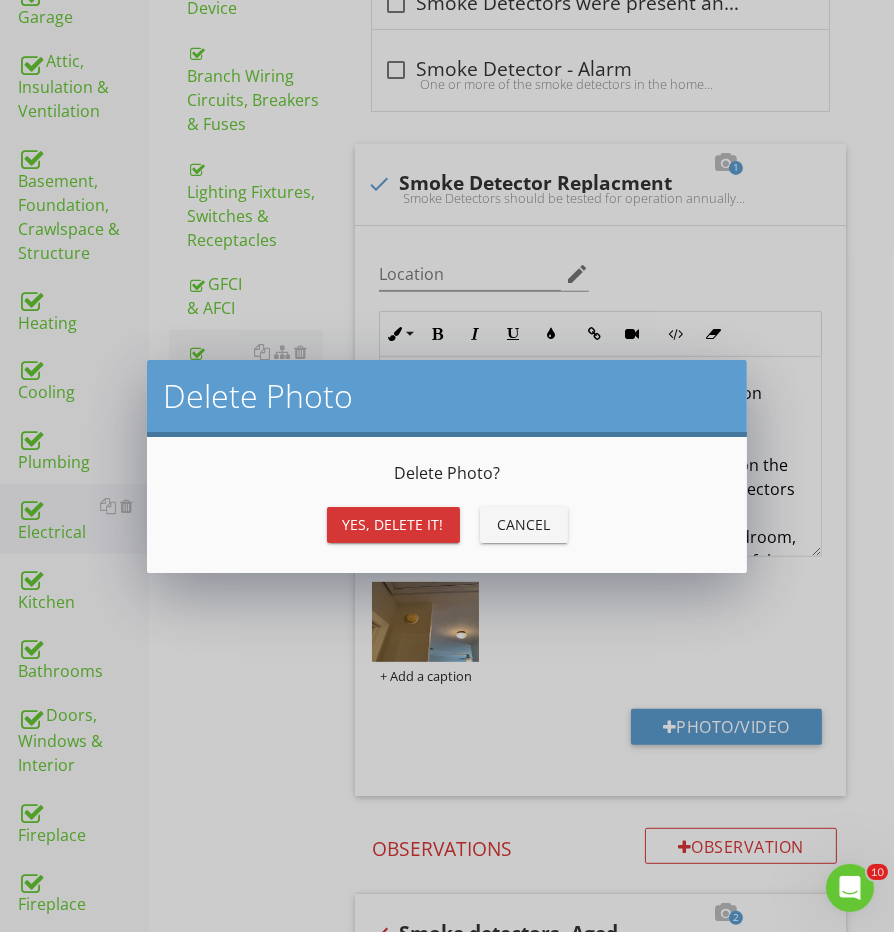 click on "Yes, Delete it!" at bounding box center [393, 524] 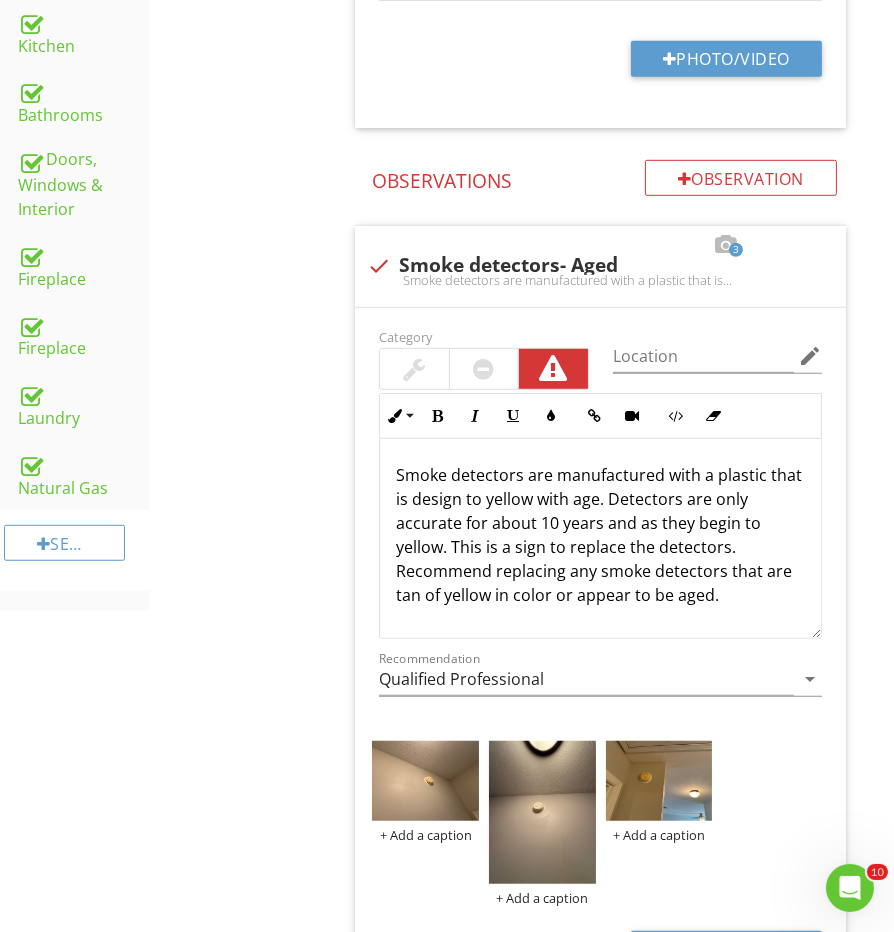 scroll, scrollTop: 1072, scrollLeft: 0, axis: vertical 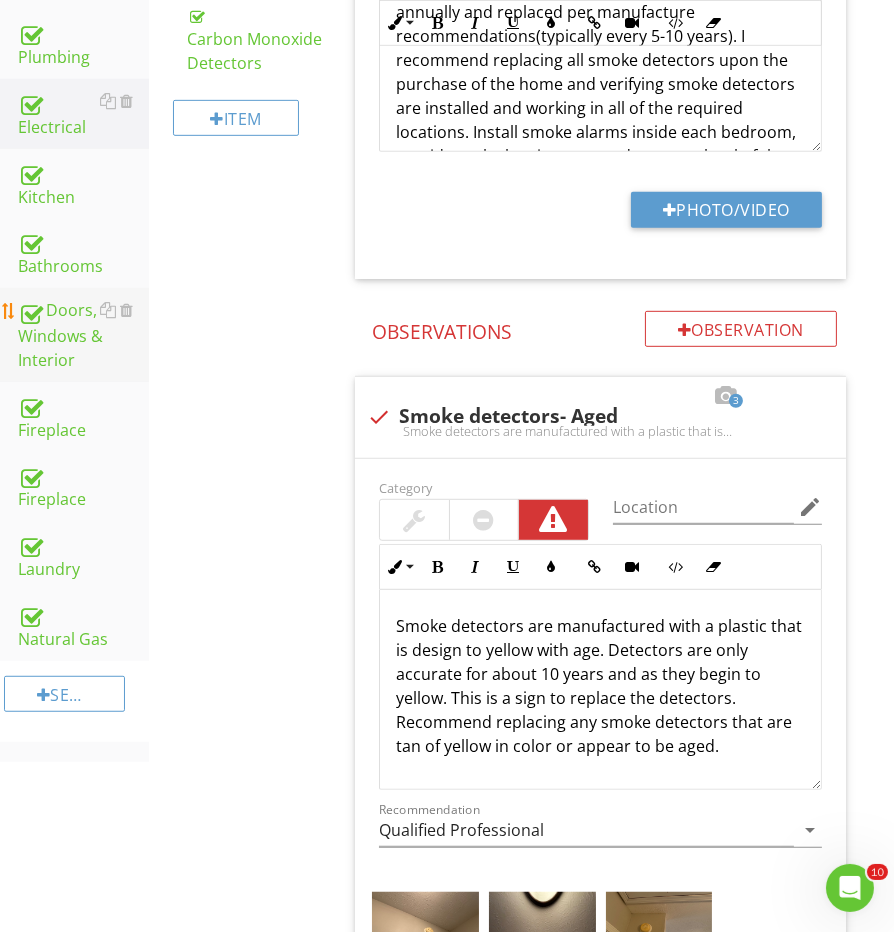 click on "Doors, Windows & Interior" at bounding box center (83, 335) 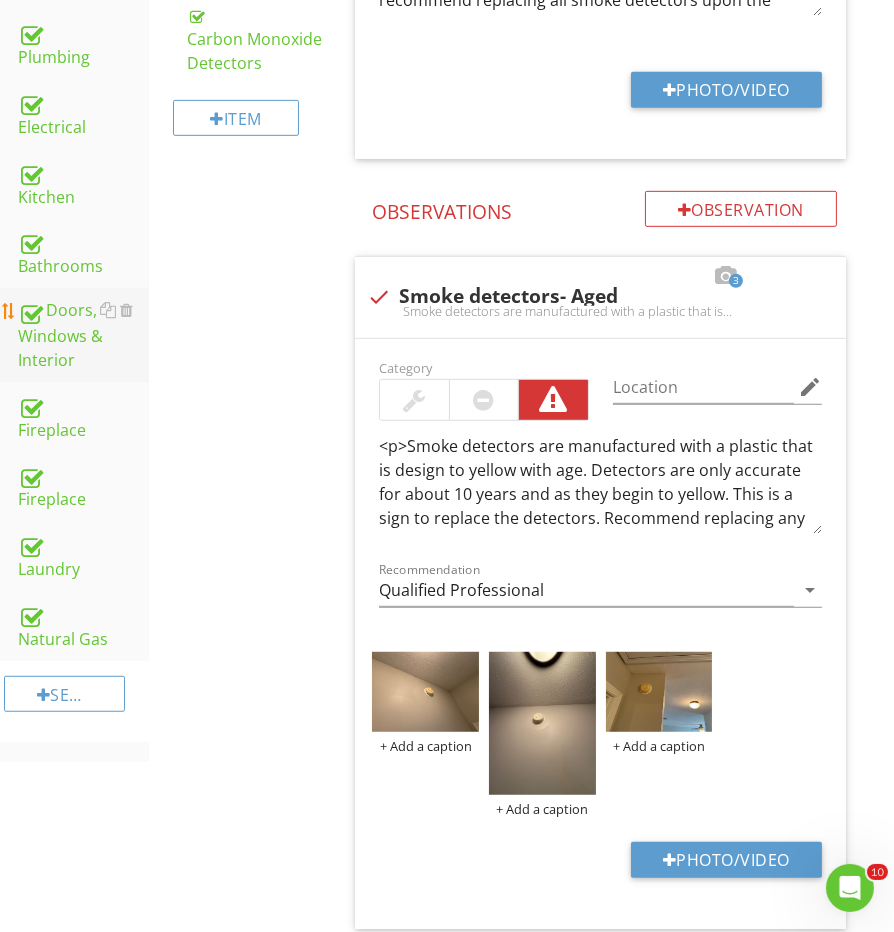 click on "Doors, Windows & Interior" at bounding box center [83, 335] 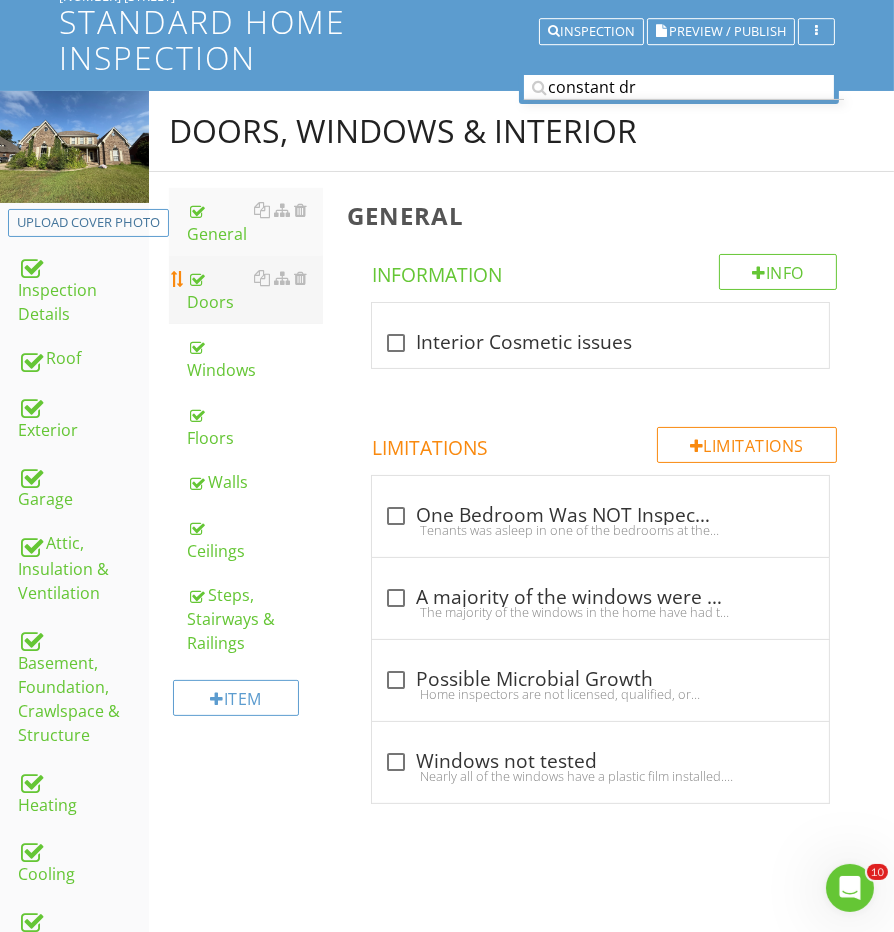 click on "Doors" at bounding box center (255, 290) 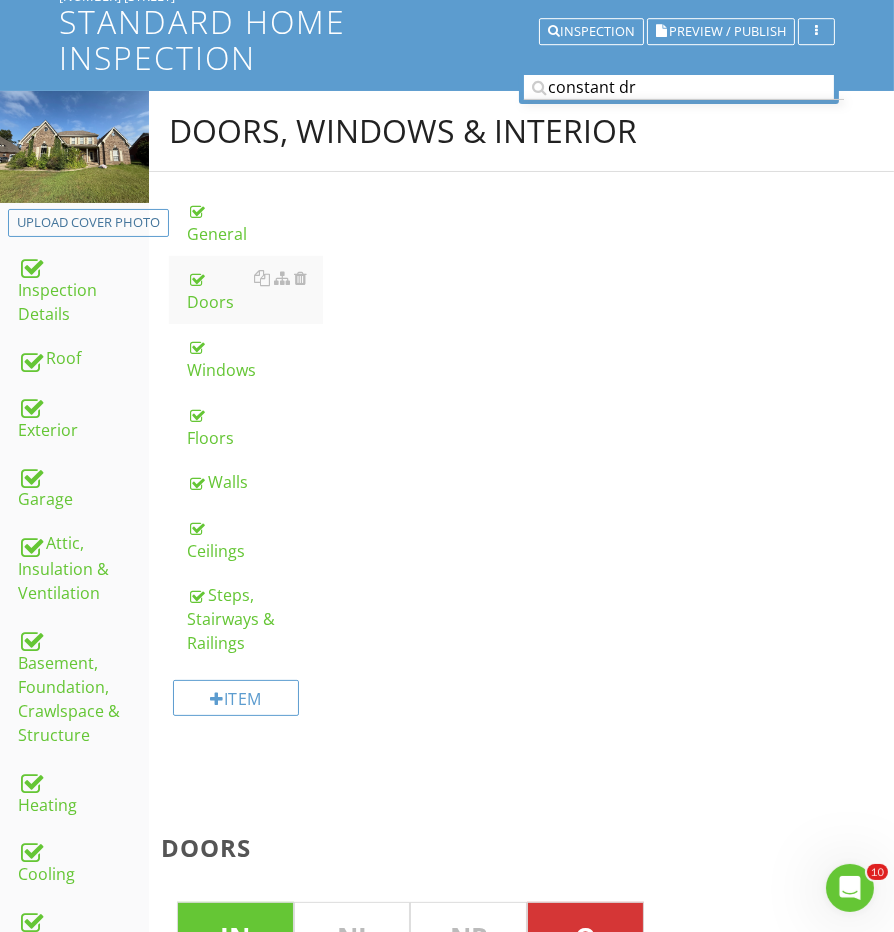 scroll, scrollTop: 184, scrollLeft: 0, axis: vertical 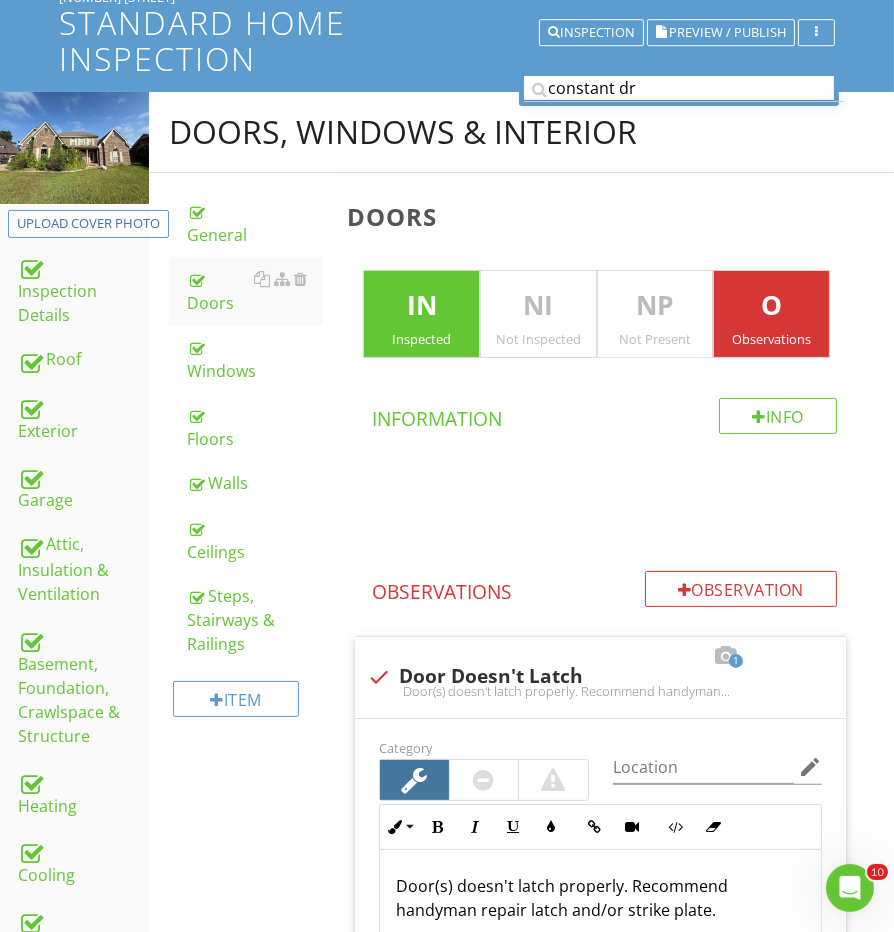 click on "constant dr" at bounding box center (679, 88) 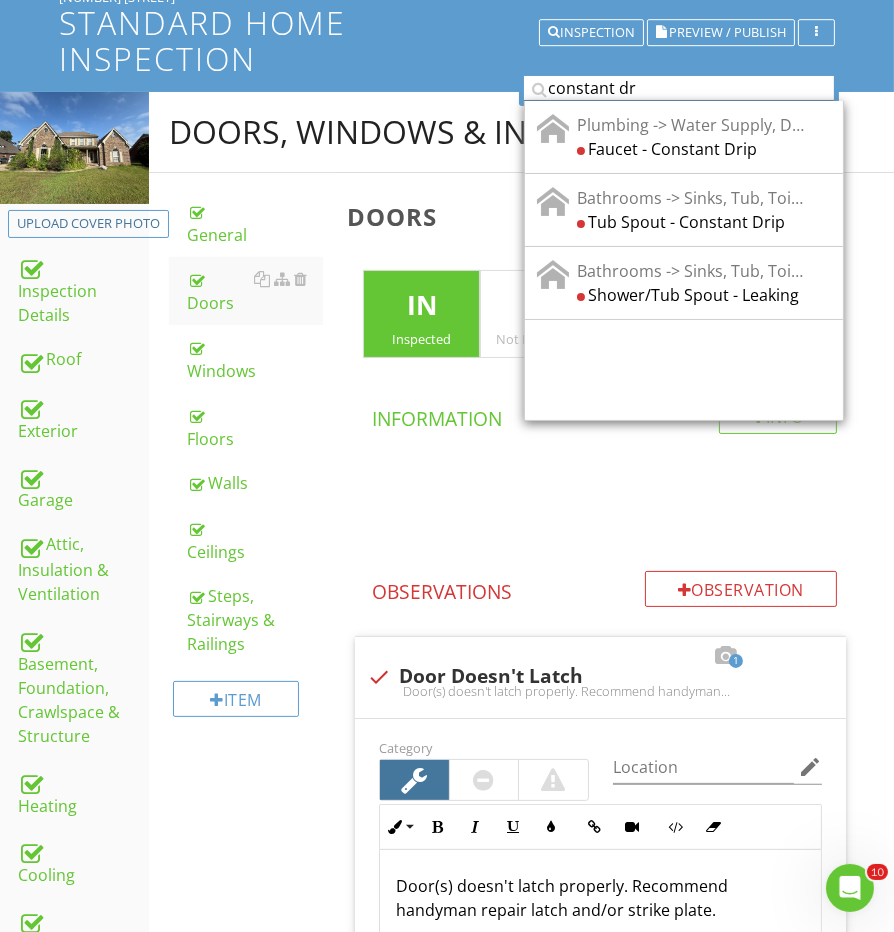 click on "constant dr" at bounding box center (679, 88) 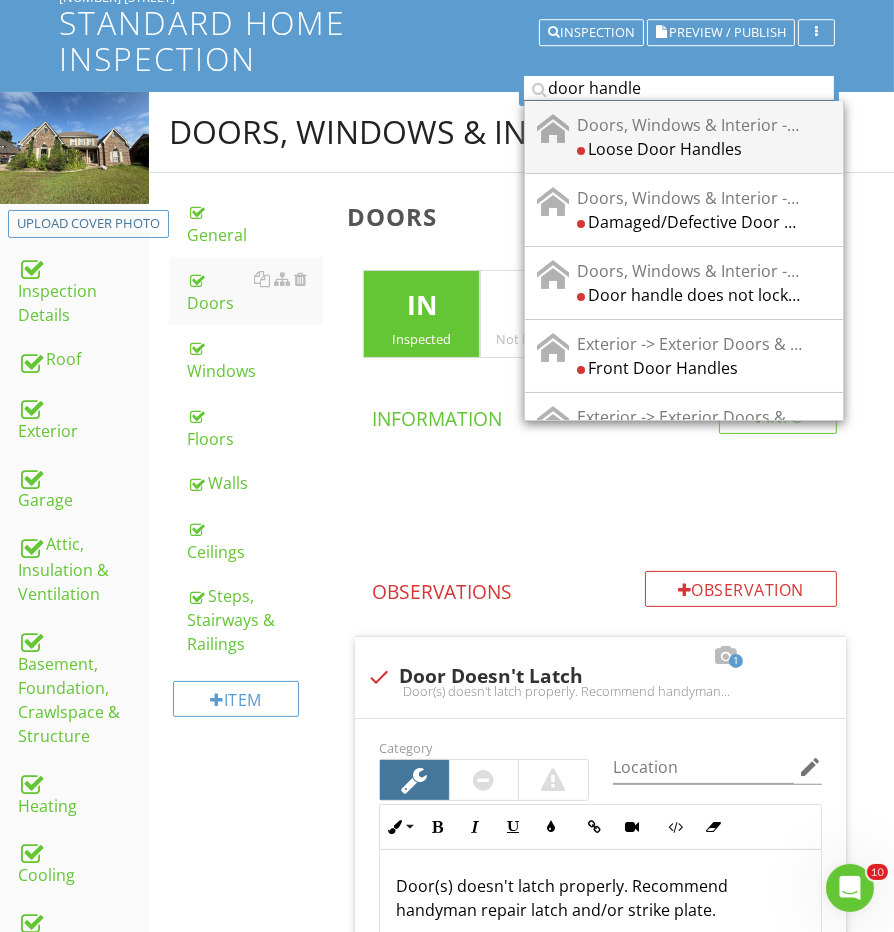 scroll, scrollTop: 29, scrollLeft: 0, axis: vertical 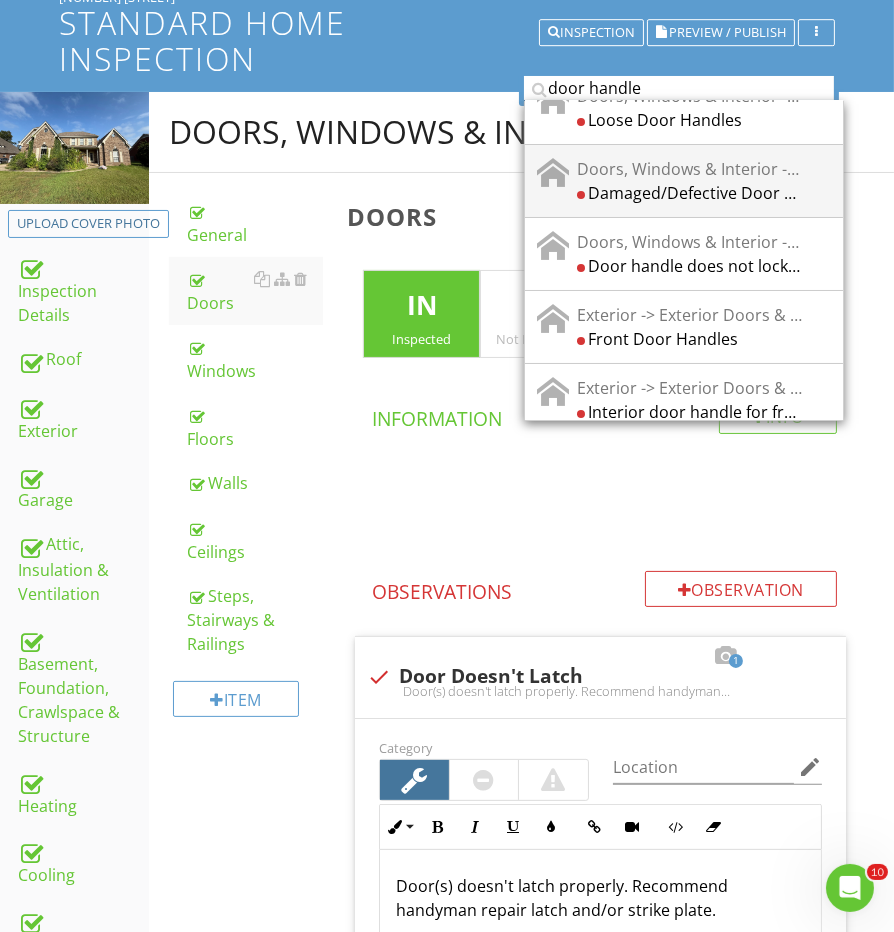 type on "door handle" 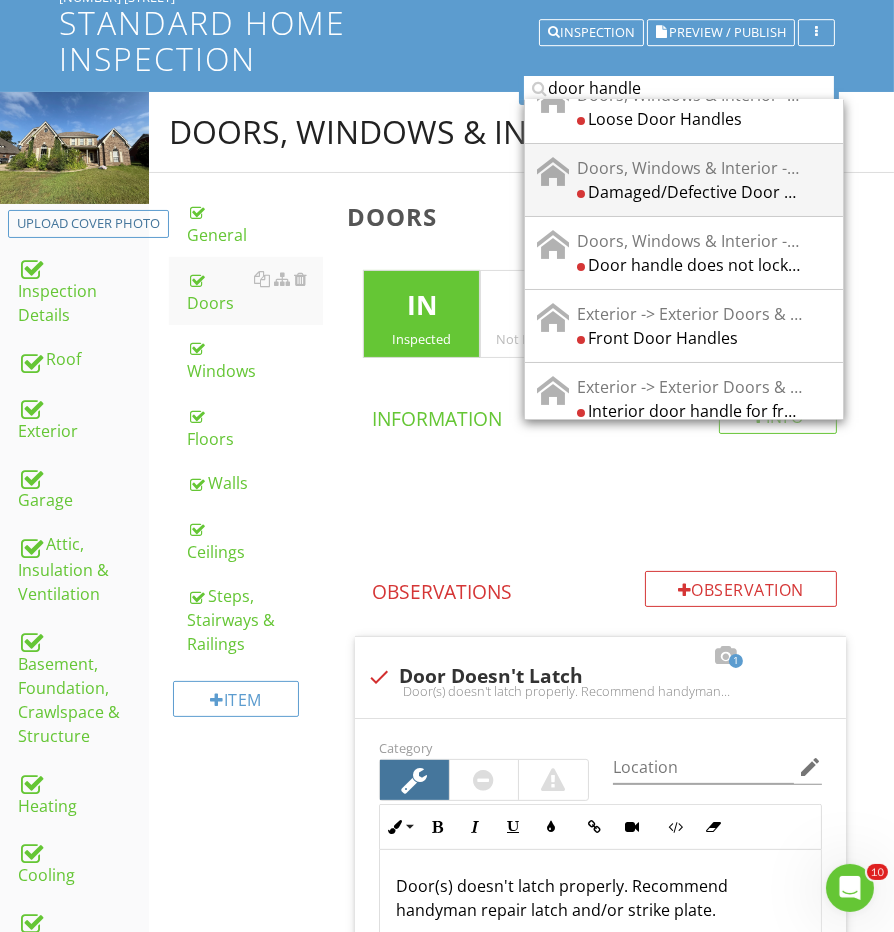 click on "Damaged/Defective Door Handle" at bounding box center [690, 192] 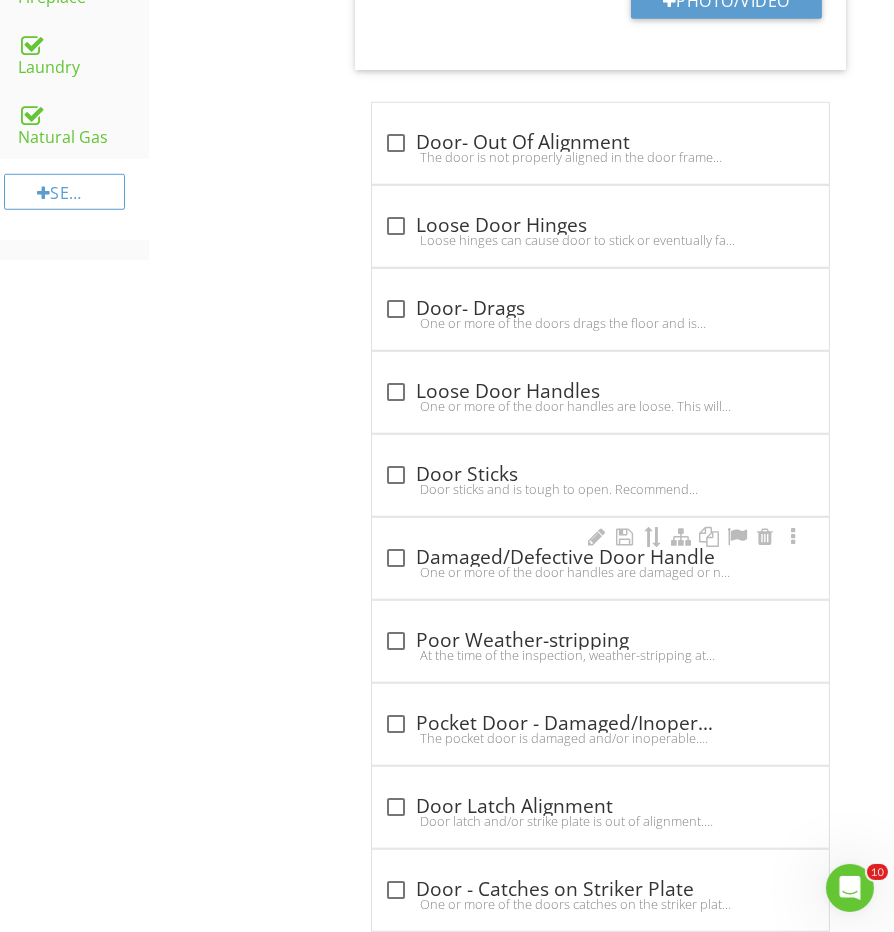 click on "check_box_outline_blank
Damaged/Defective Door Handle" at bounding box center [600, 558] 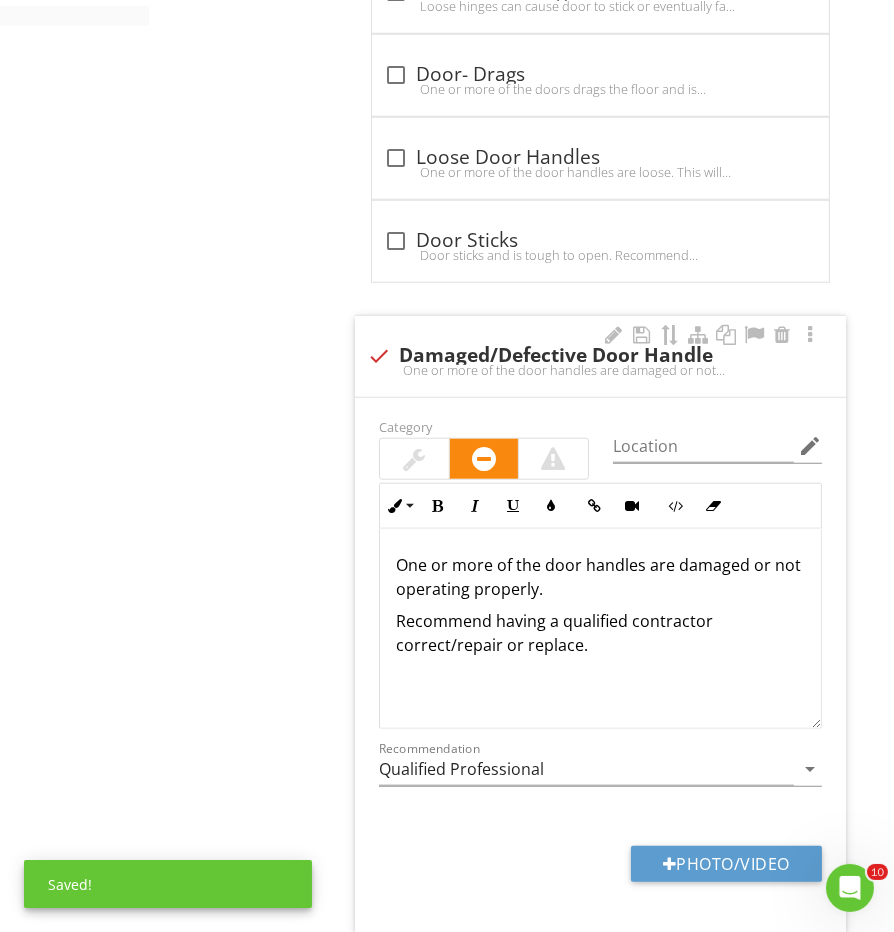scroll, scrollTop: 1991, scrollLeft: 0, axis: vertical 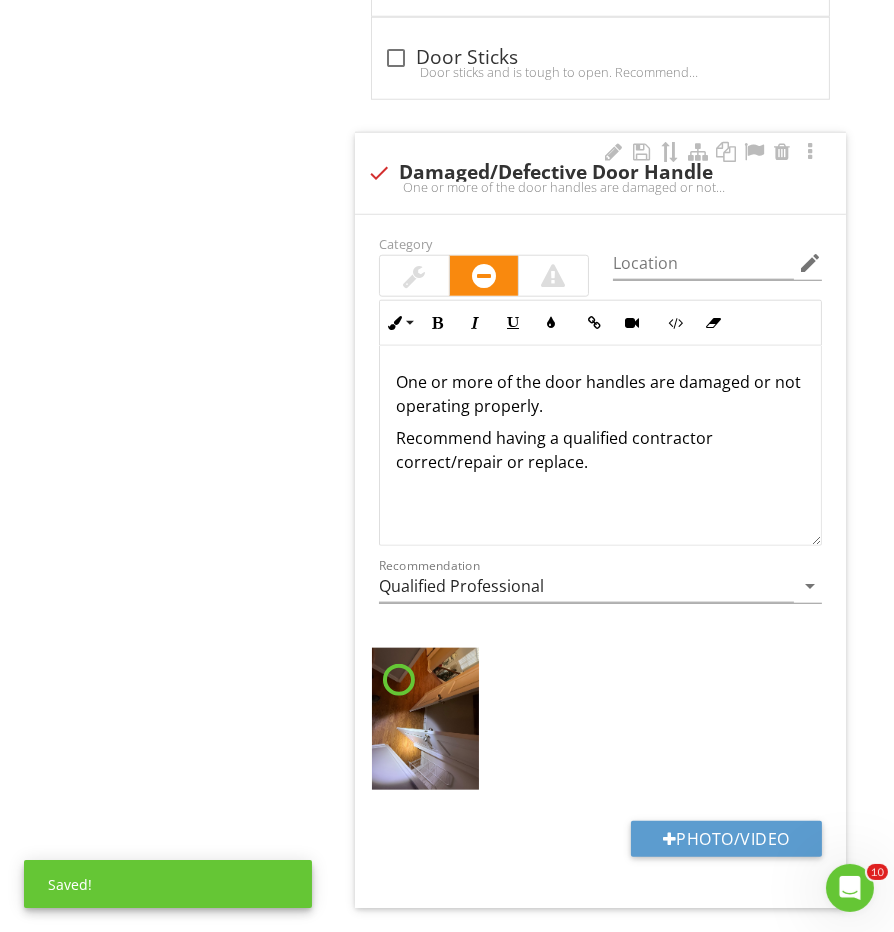click at bounding box center (414, 276) 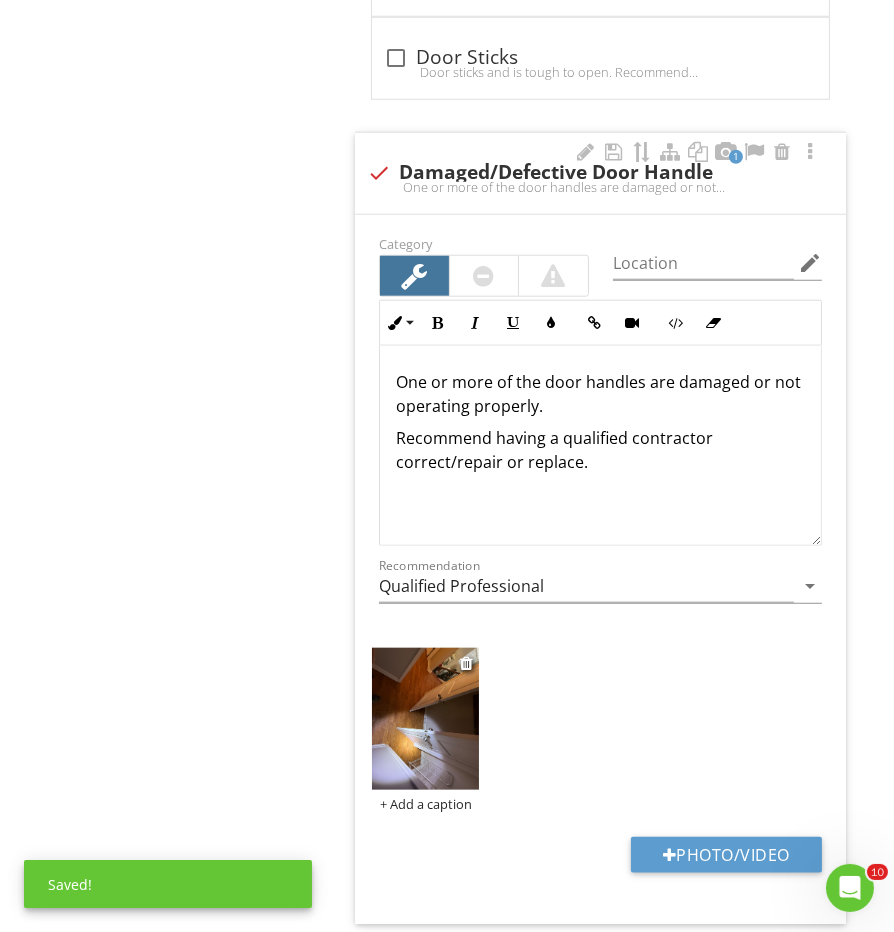 click at bounding box center (425, 719) 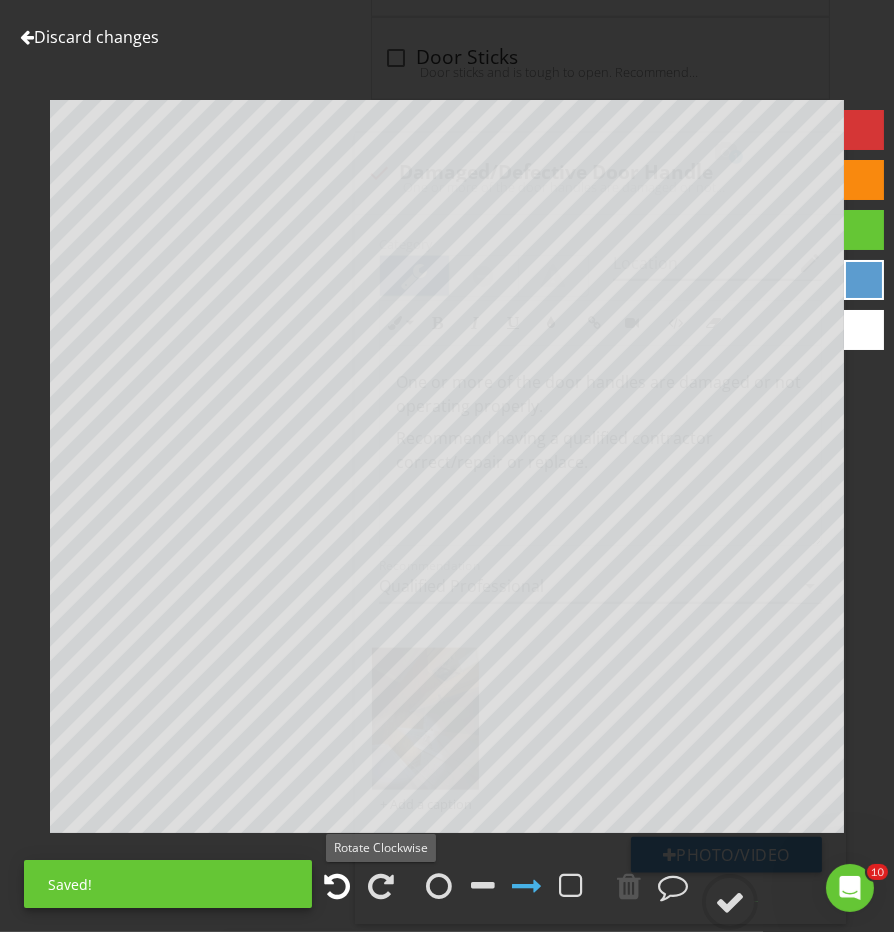 click at bounding box center [337, 886] 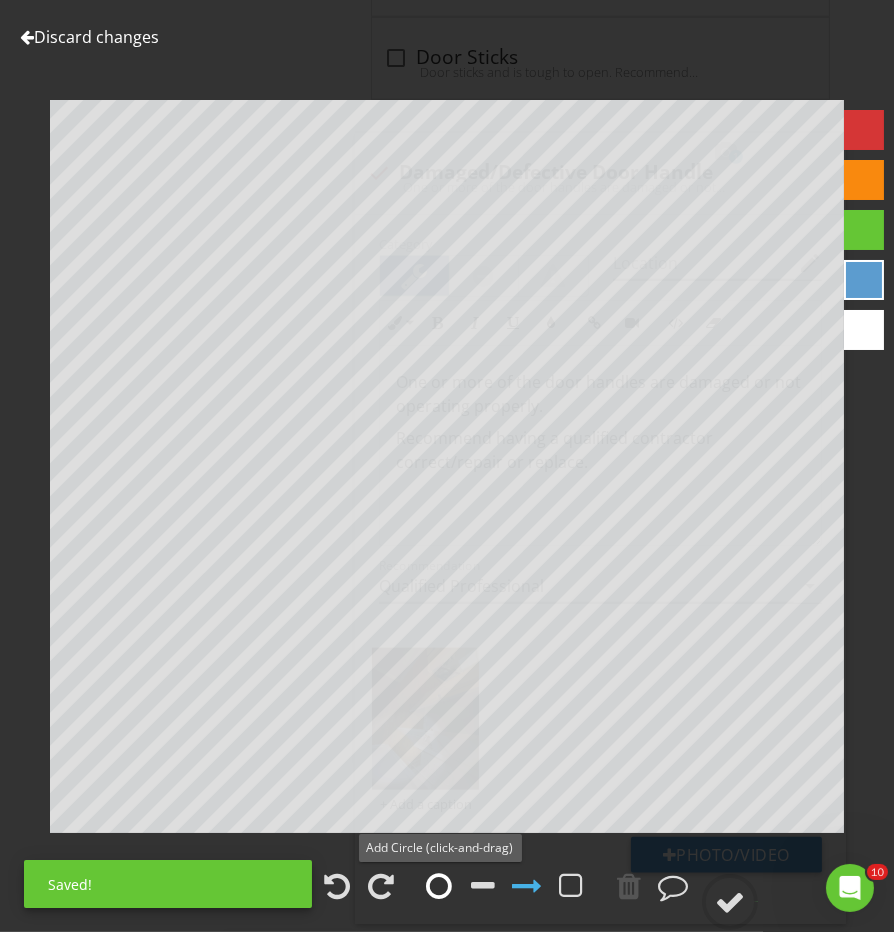 click at bounding box center [439, 886] 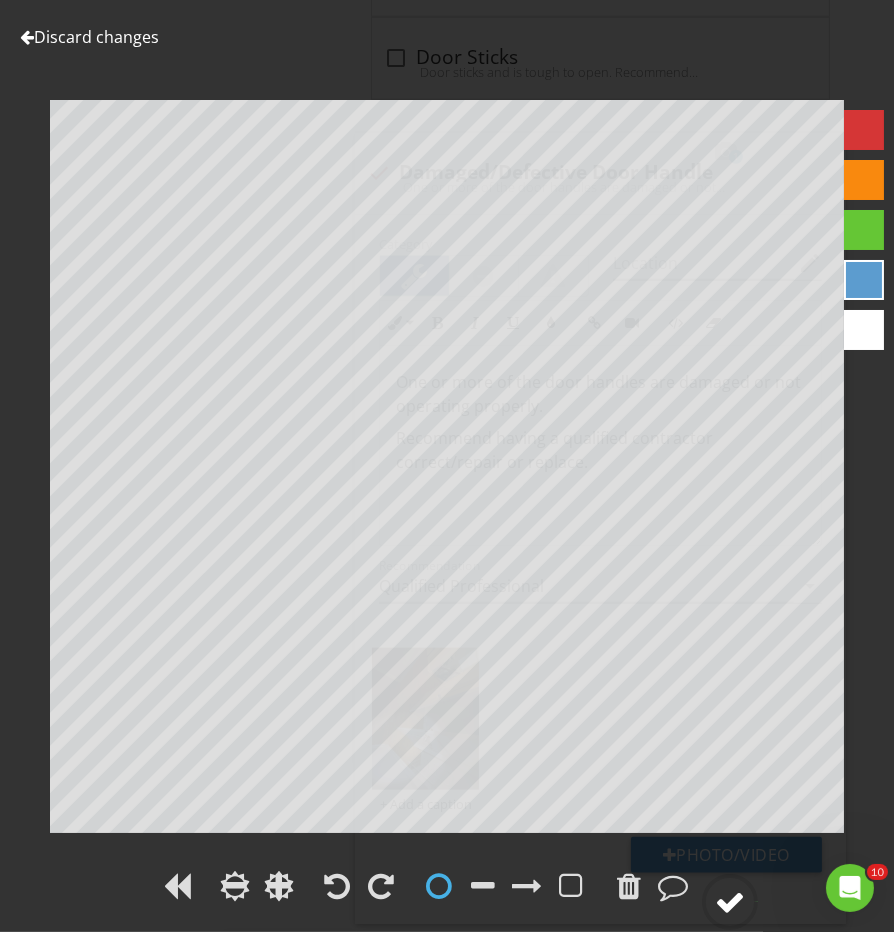 click at bounding box center (730, 902) 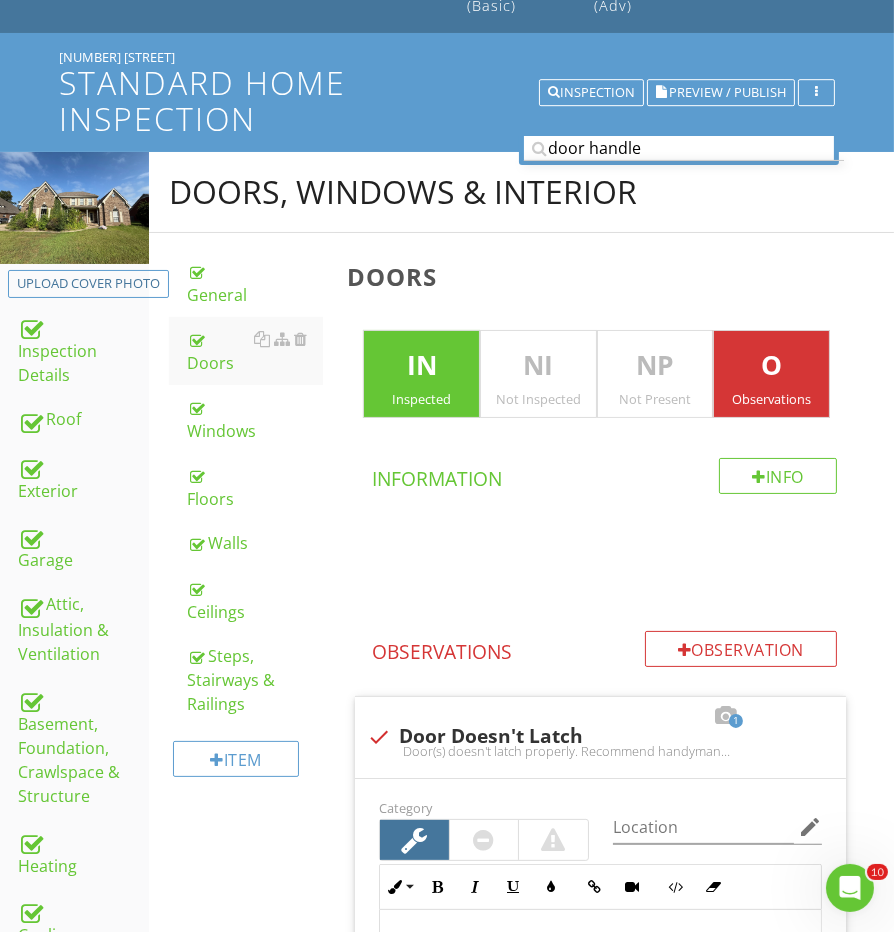 scroll, scrollTop: 142, scrollLeft: 0, axis: vertical 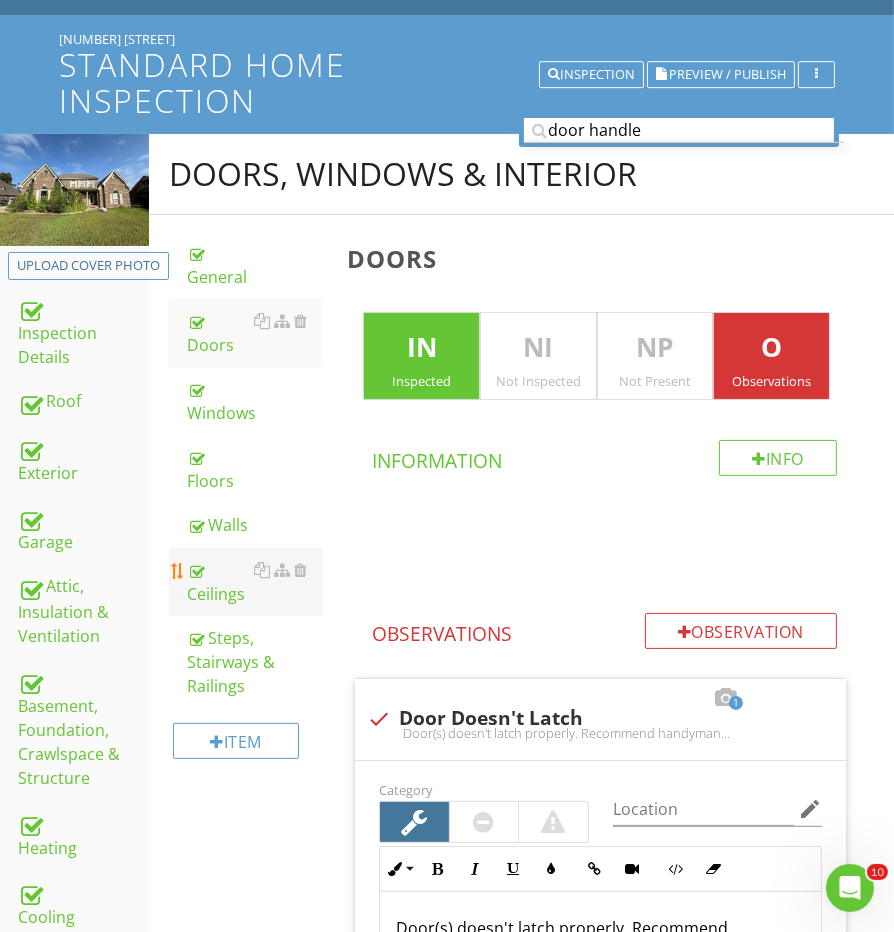 click on "Ceilings" at bounding box center [255, 582] 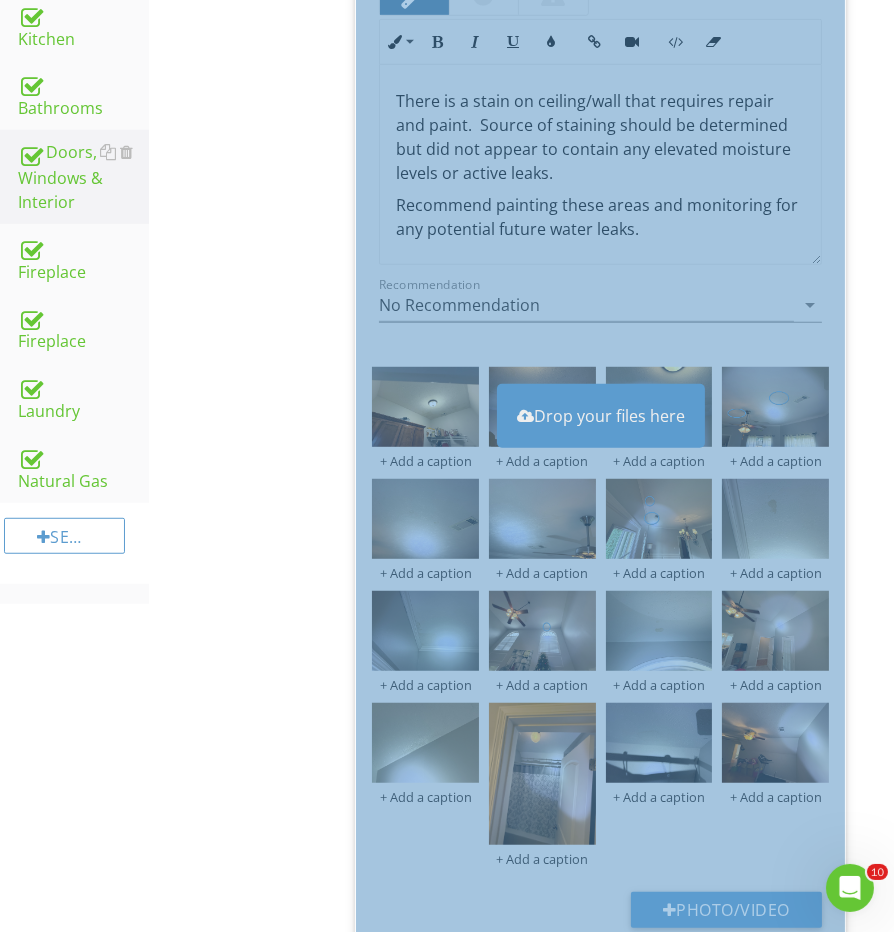 scroll, scrollTop: 1444, scrollLeft: 0, axis: vertical 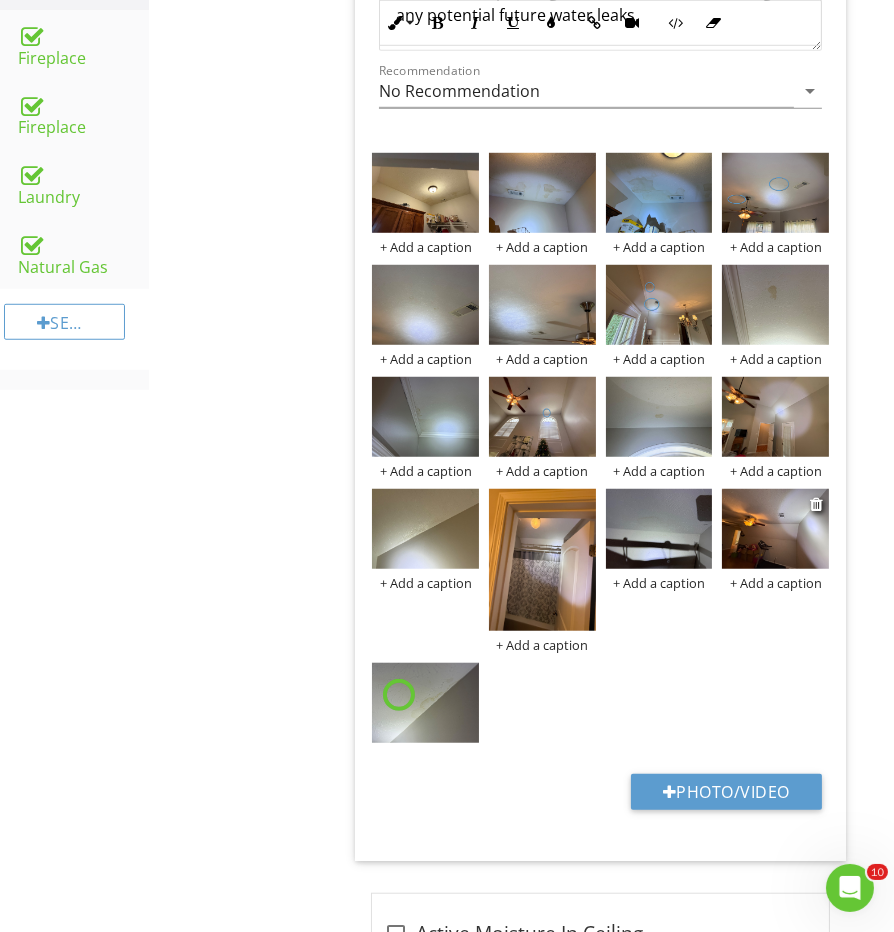 click at bounding box center (775, 529) 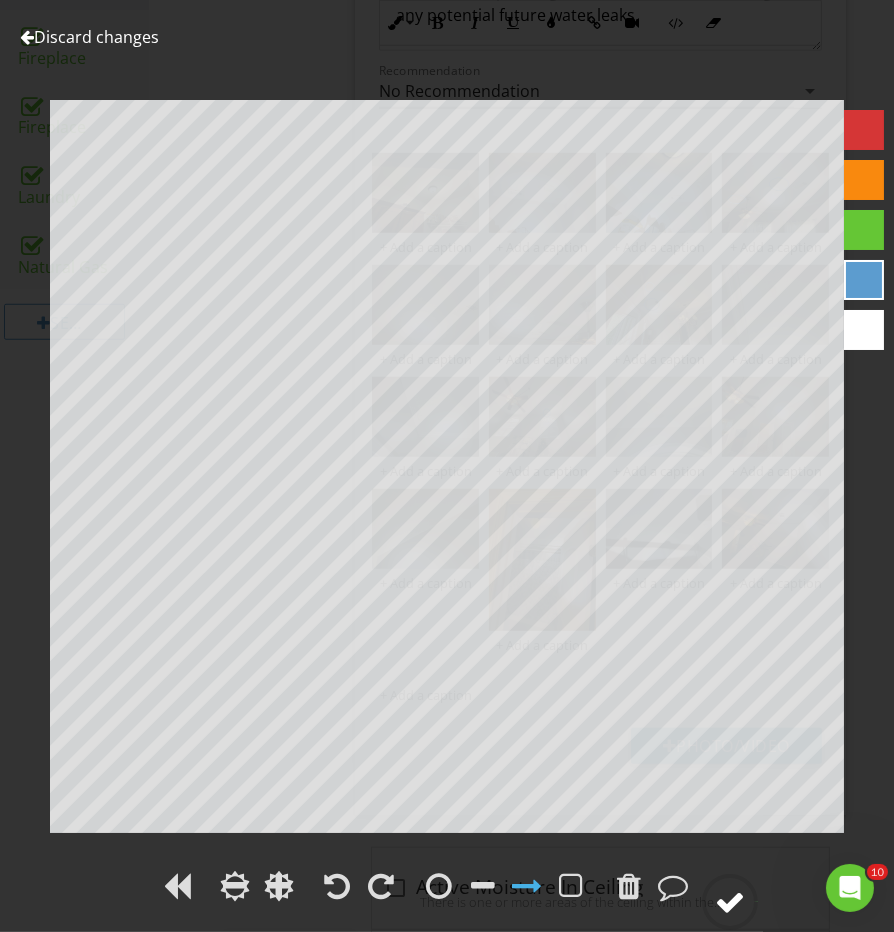 click 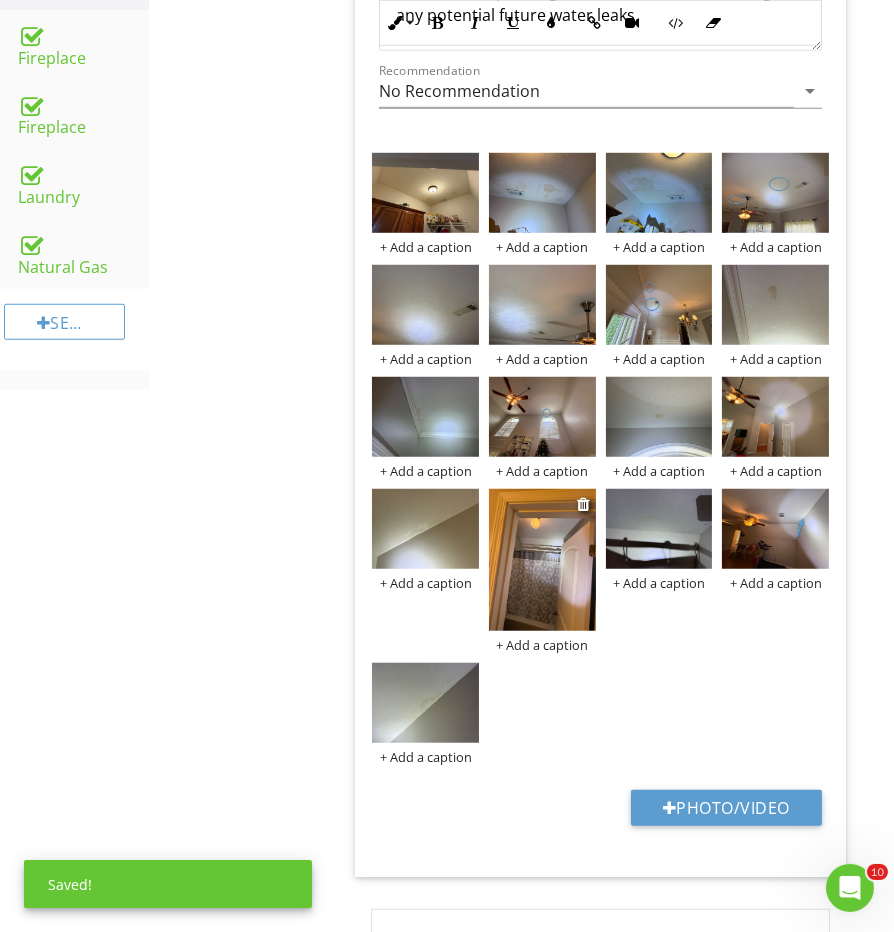 click at bounding box center (542, 560) 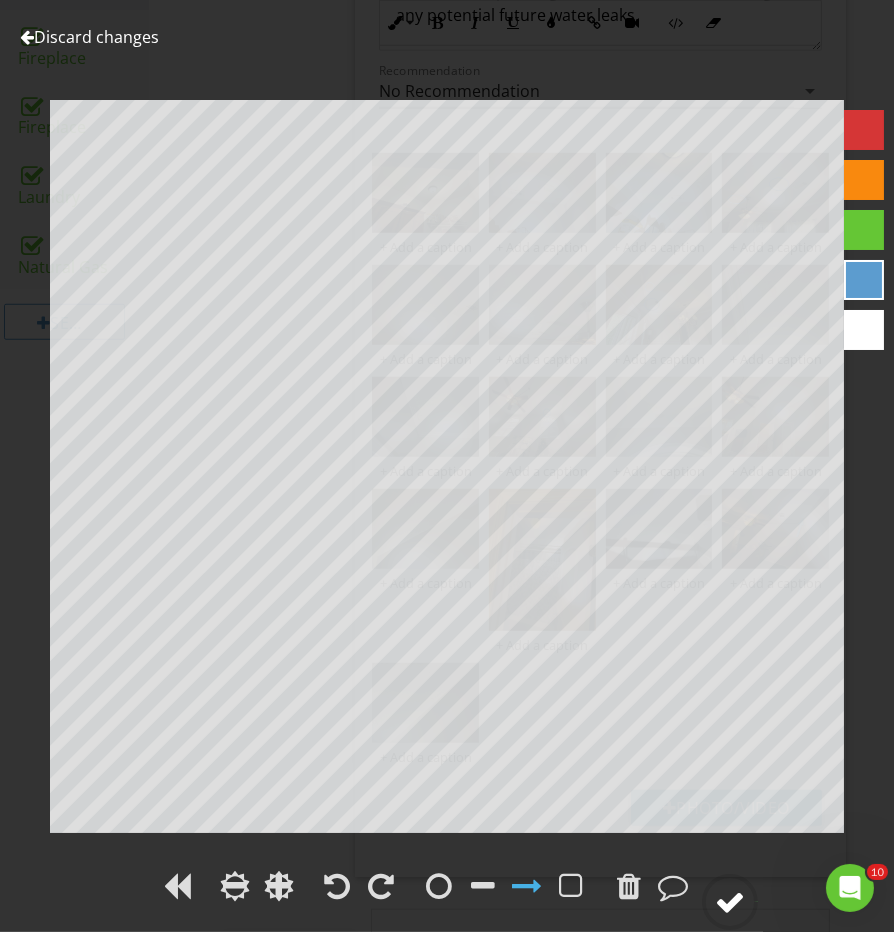 click 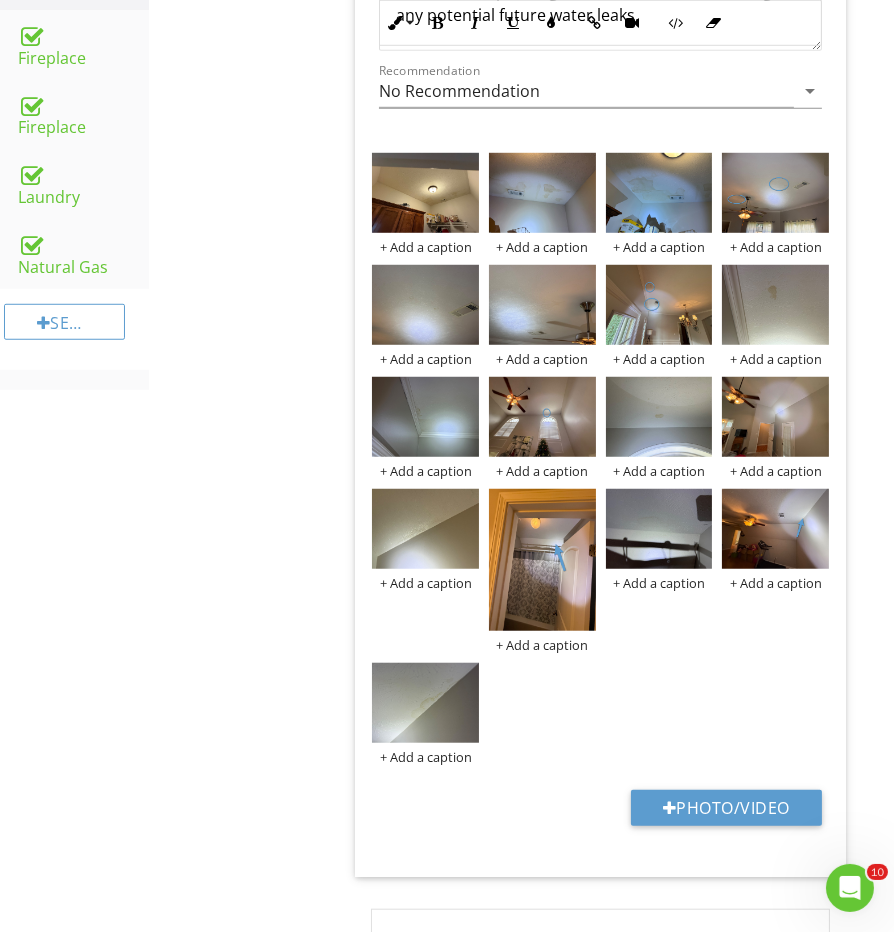 scroll, scrollTop: 847, scrollLeft: 0, axis: vertical 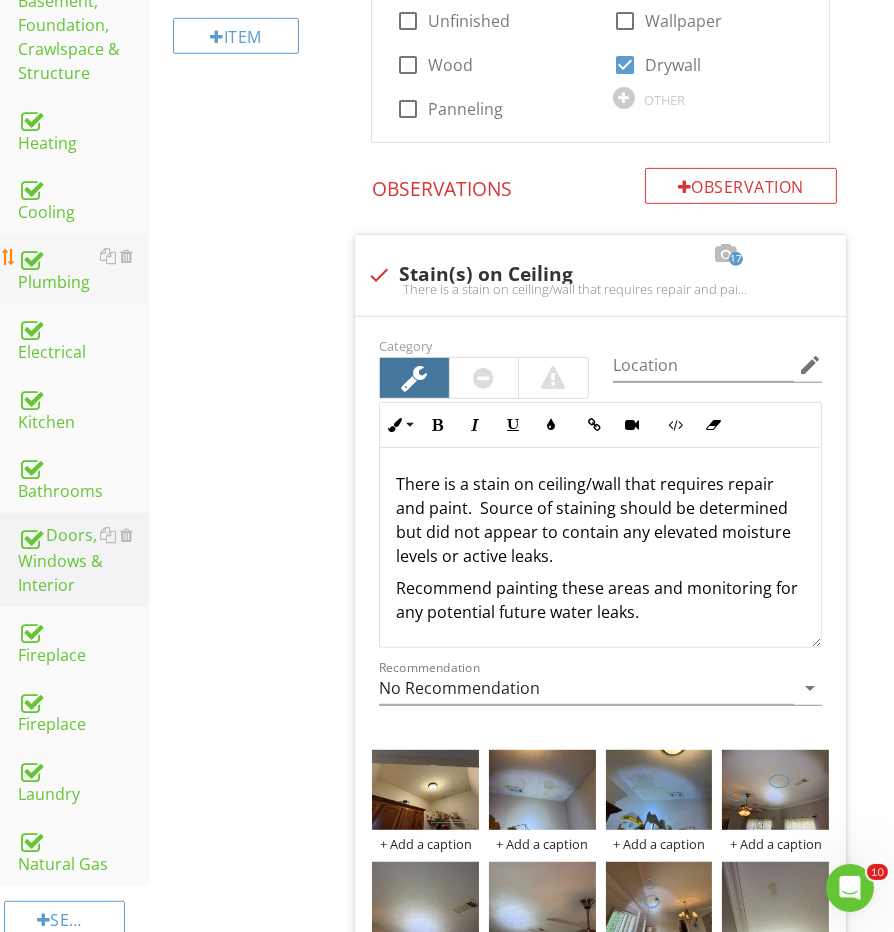 click on "Plumbing" at bounding box center [83, 269] 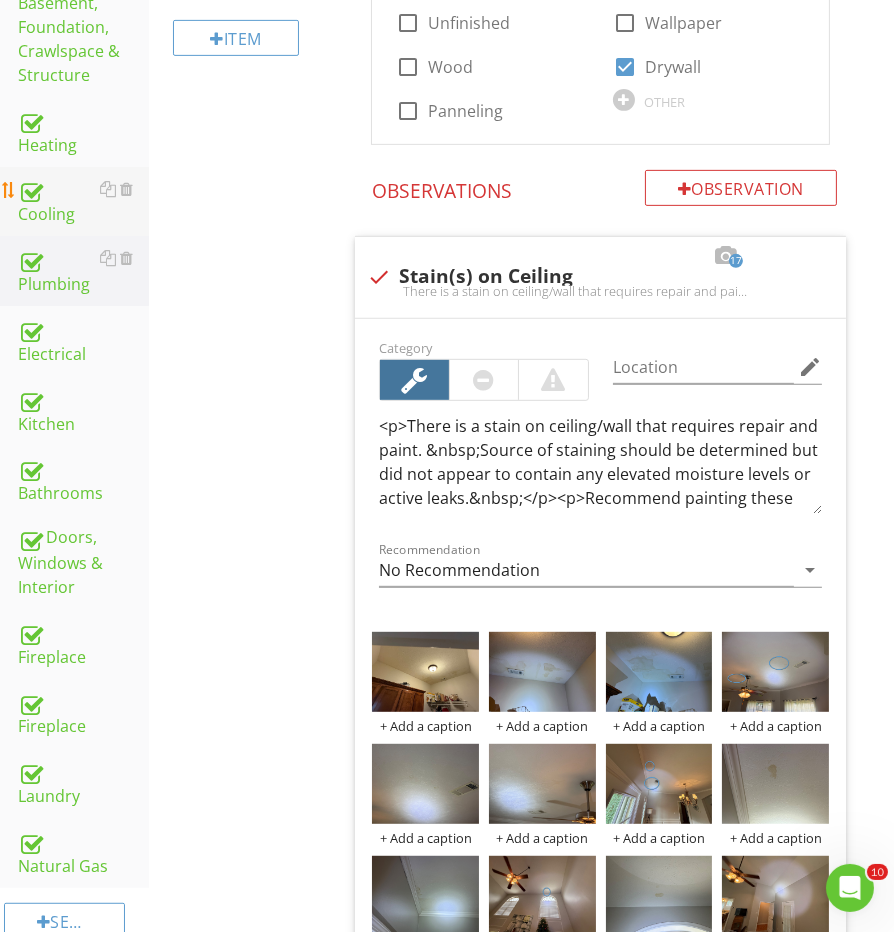 click at bounding box center (30, 190) 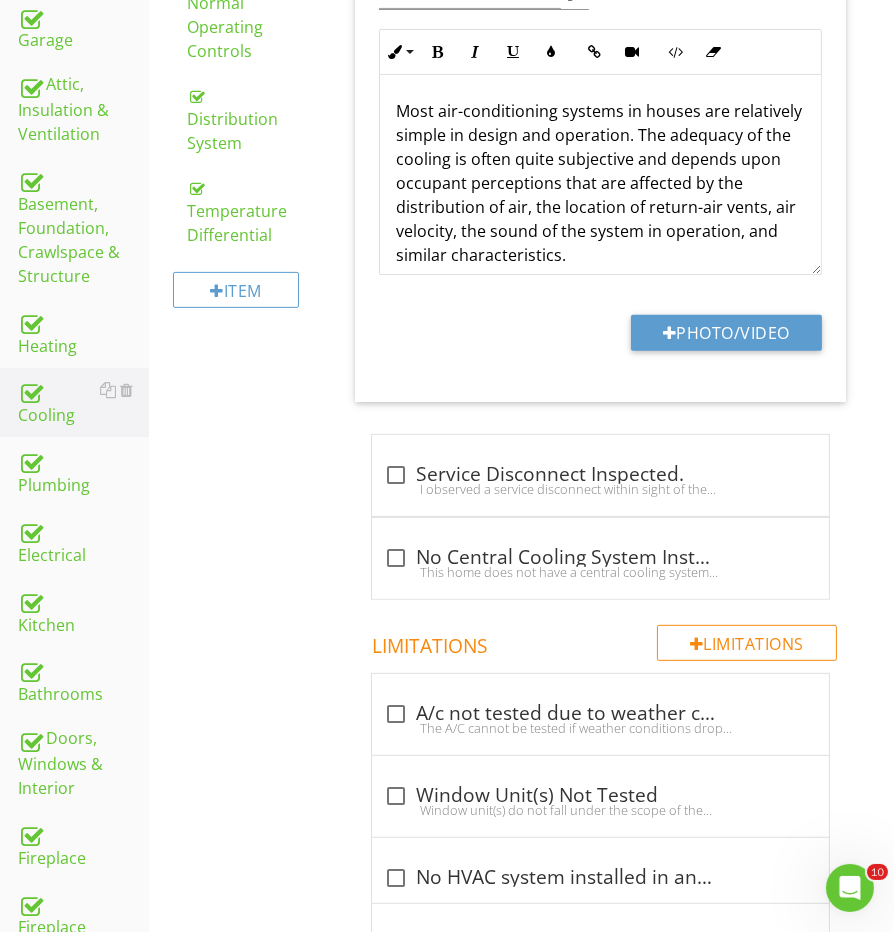 scroll, scrollTop: 492, scrollLeft: 0, axis: vertical 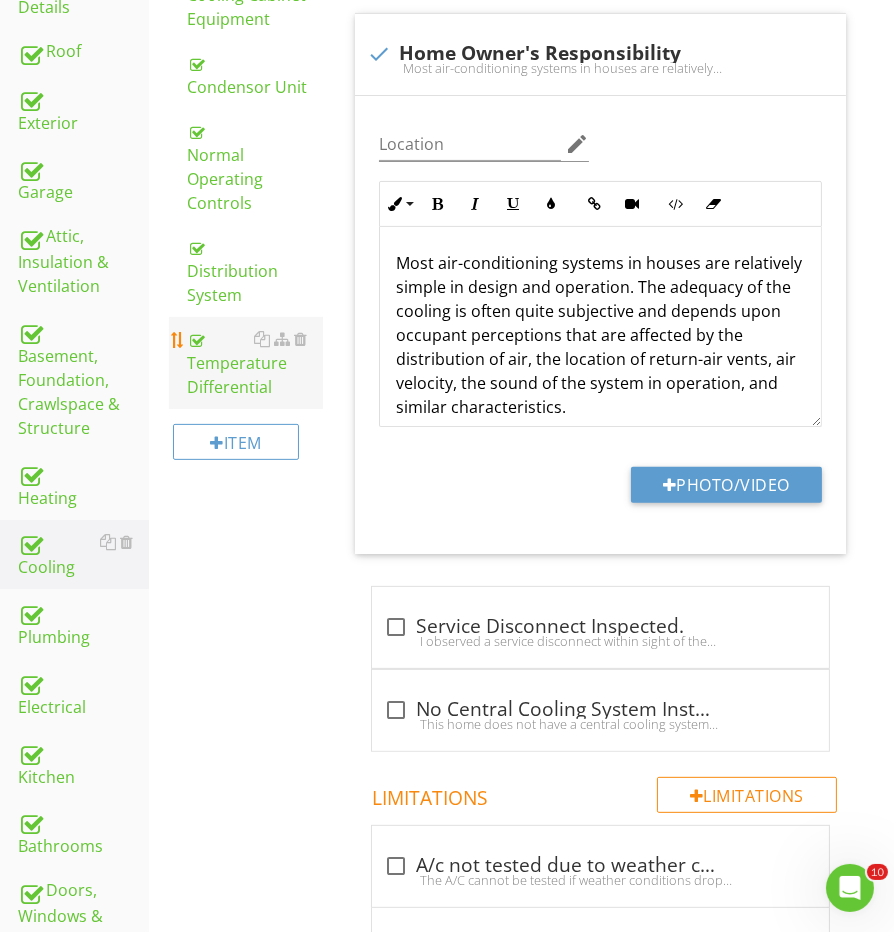 click on "Temperature Differential" at bounding box center [255, 363] 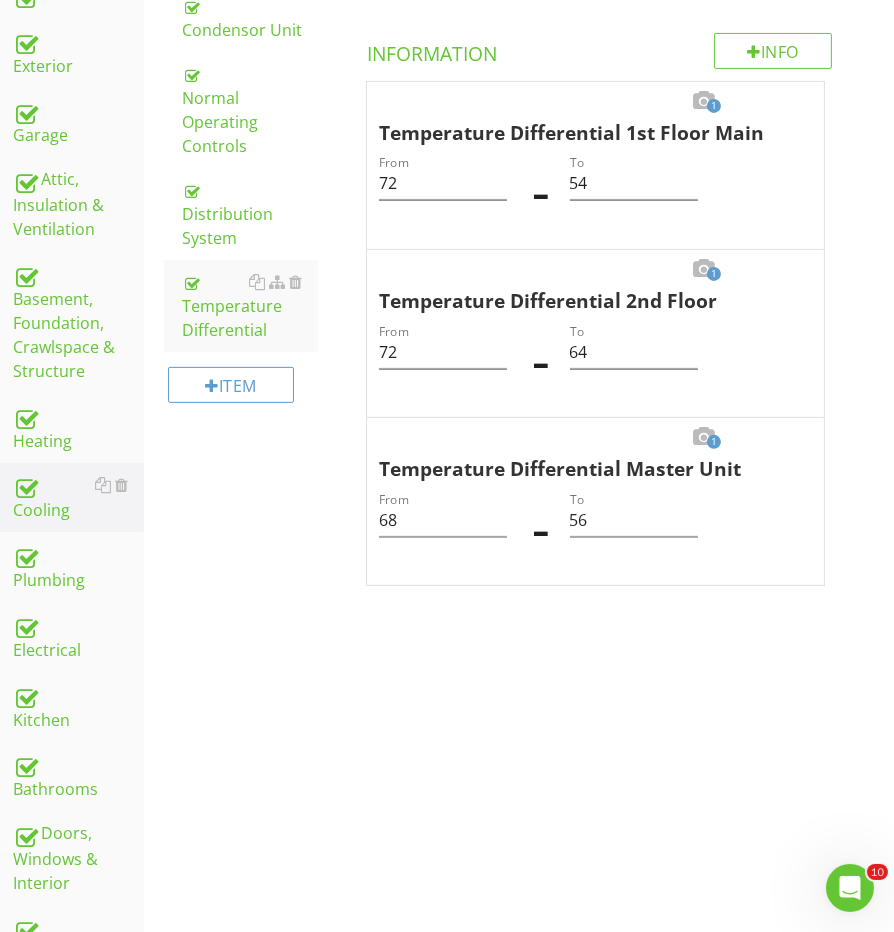 click on "Cooling
General
Cooling Cabinet Equipment
Condensor Unit
Normal Operating Controls
Distribution System
Temperature Differential
Item
Temperature Differential
IN   Inspected NI   Not Inspected NP   Not Present O   Observations
Info
Information                 1
Temperature Differential 1st Floor Main
From 72    -    To 54                             1
Temperature Differential 2nd Floor
From 72    -    To 64                             1
Temperature Differential Master Unit
From 68    -    To 56" at bounding box center (516, 182) 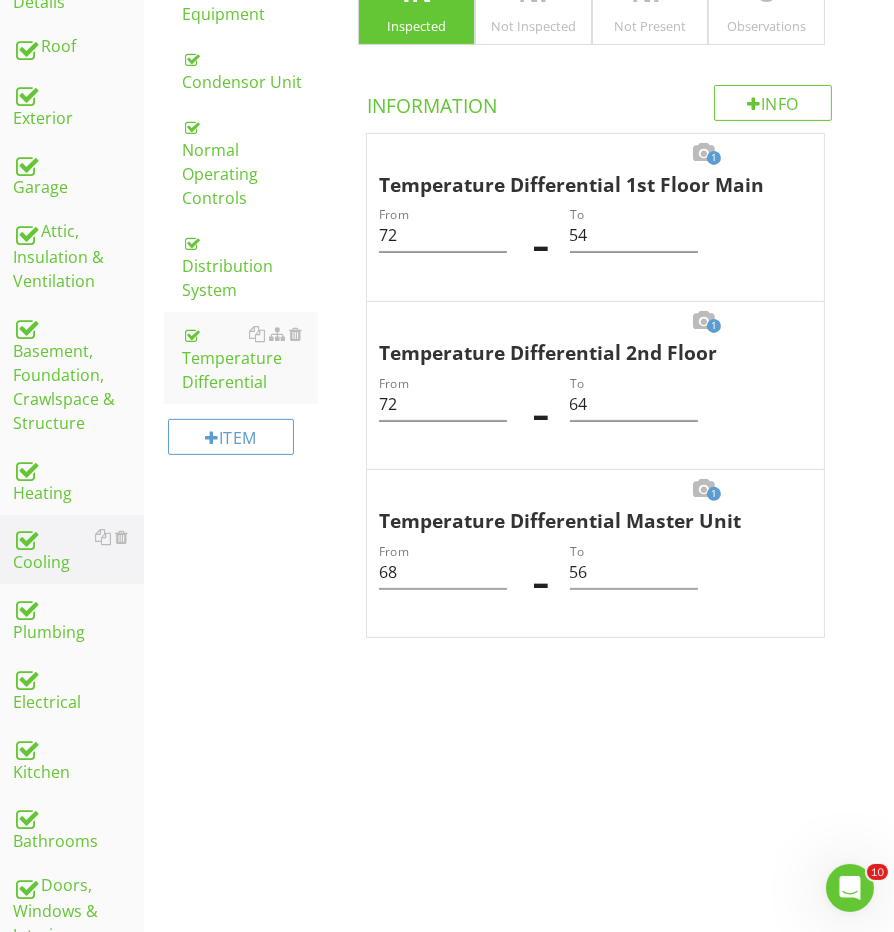 scroll, scrollTop: 483, scrollLeft: 5, axis: both 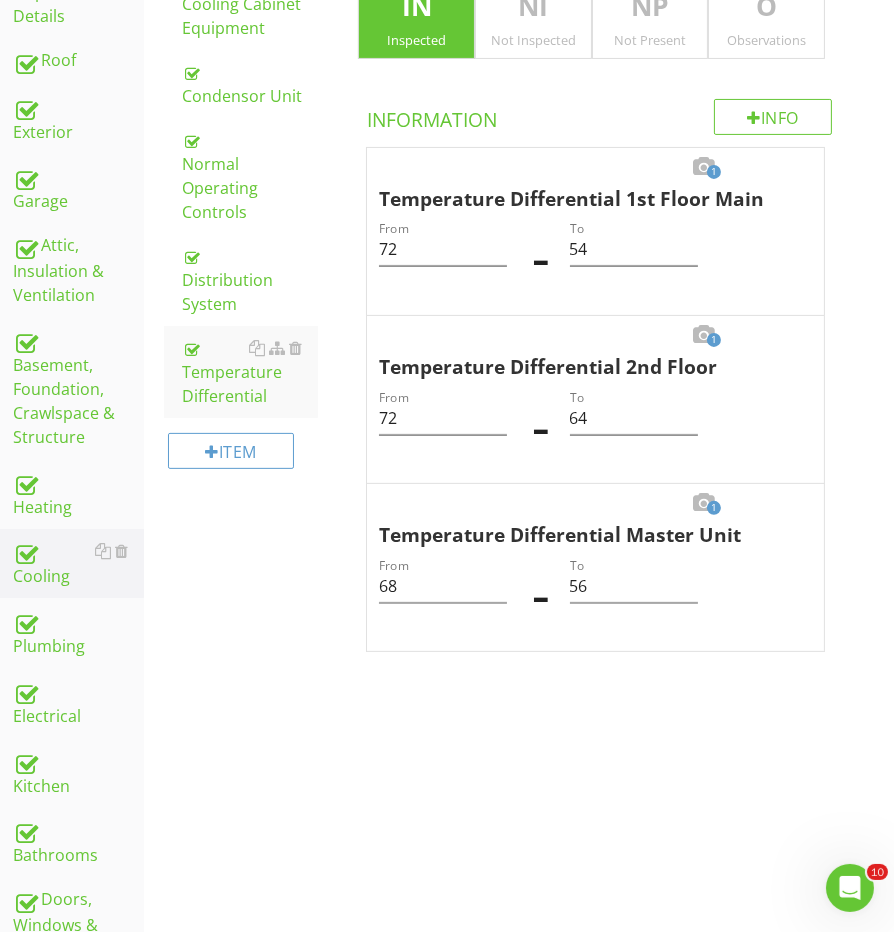 click on "O" at bounding box center [766, 7] 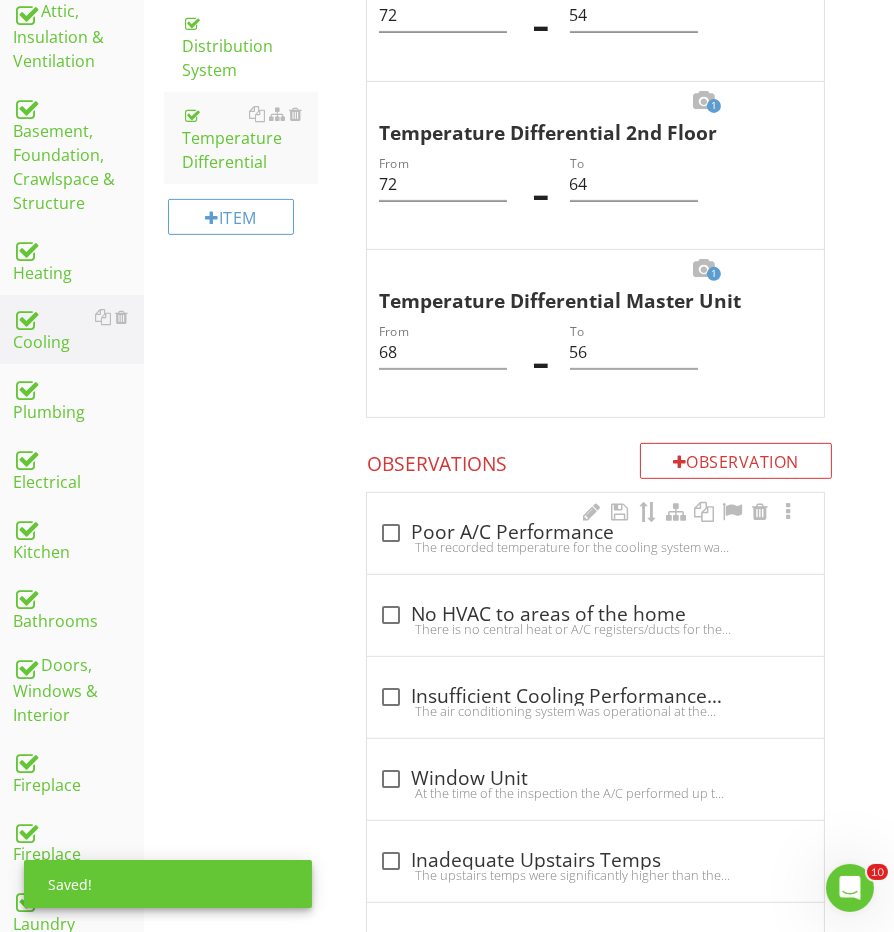 click on "check_box_outline_blank
Poor A/C Performance" at bounding box center [595, 533] 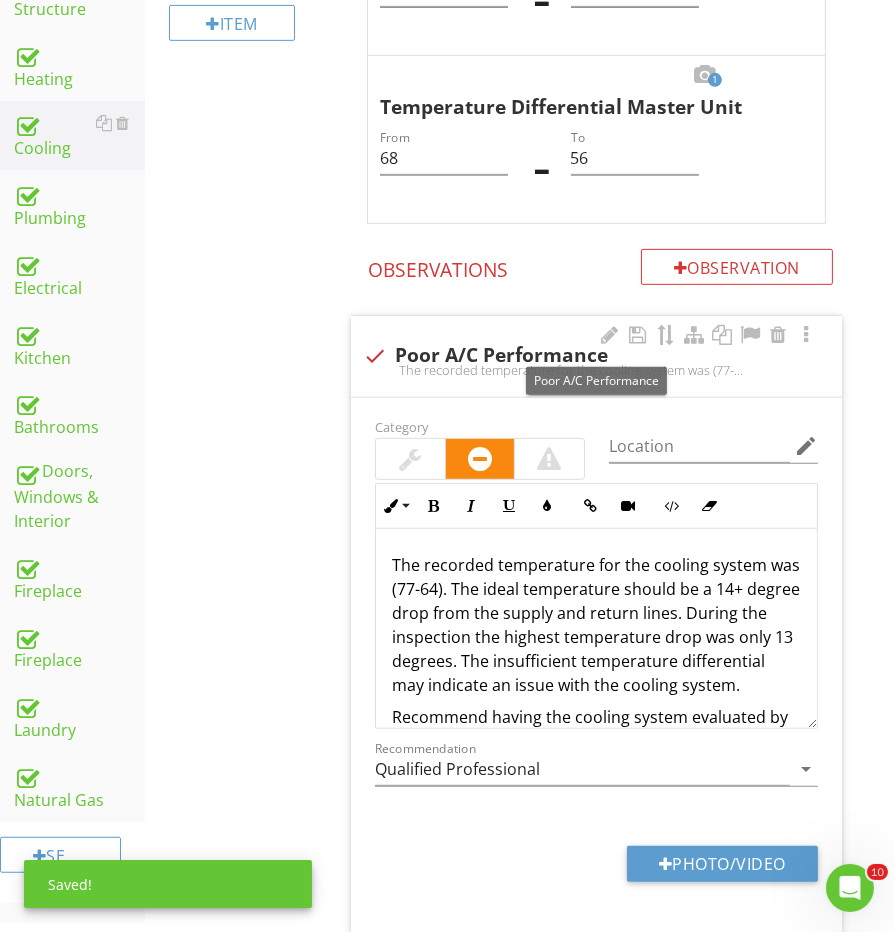 scroll, scrollTop: 956, scrollLeft: 4, axis: both 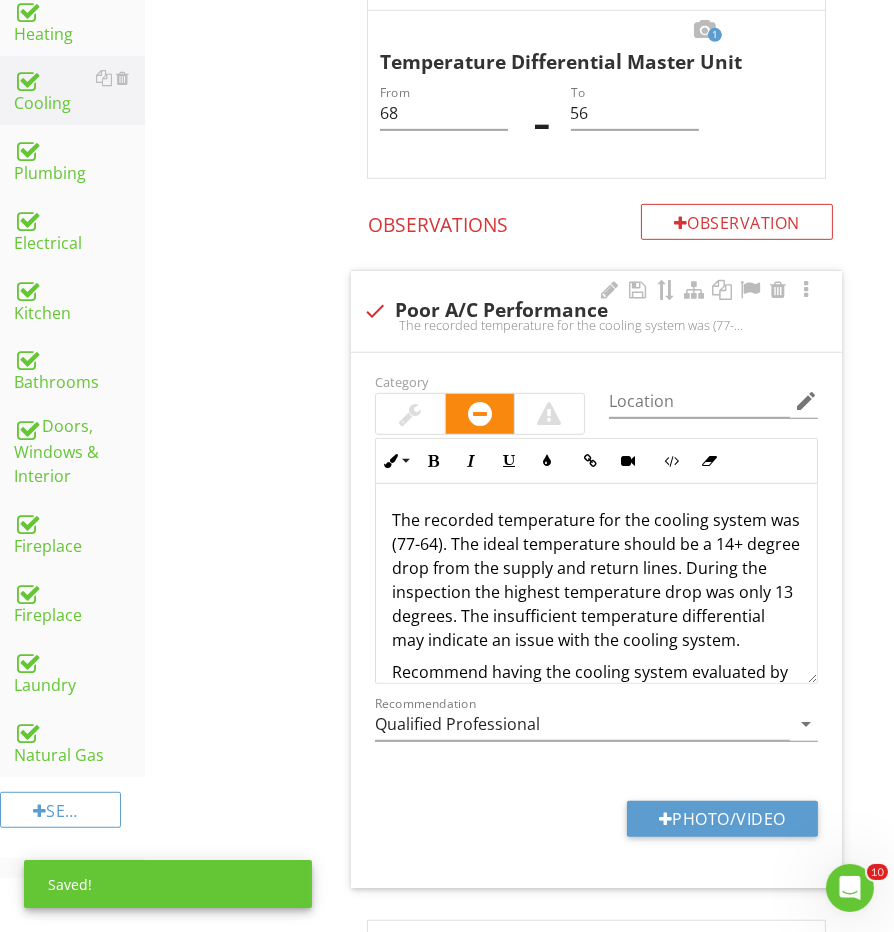 click on "The recorded temperature for the cooling system was (77-64). The ideal temperature should be a 14+ degree drop from the supply and return lines. During the inspection the highest temperature drop was only 13 degrees. The insufficient temperature differential may indicate an issue with the cooling system." at bounding box center (596, 580) 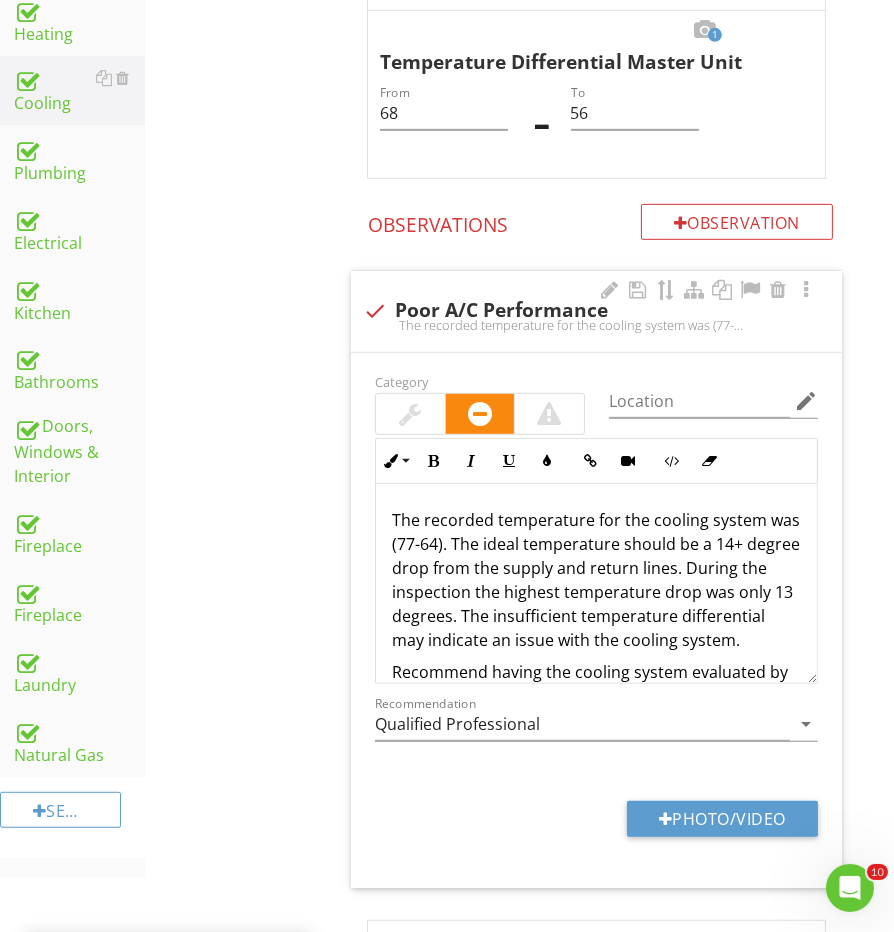 click on "The recorded temperature for the cooling system was (77-64). The ideal temperature should be a 14+ degree drop from the supply and return lines. During the inspection the highest temperature drop was only 13 degrees. The insufficient temperature differential may indicate an issue with the cooling system." at bounding box center (596, 580) 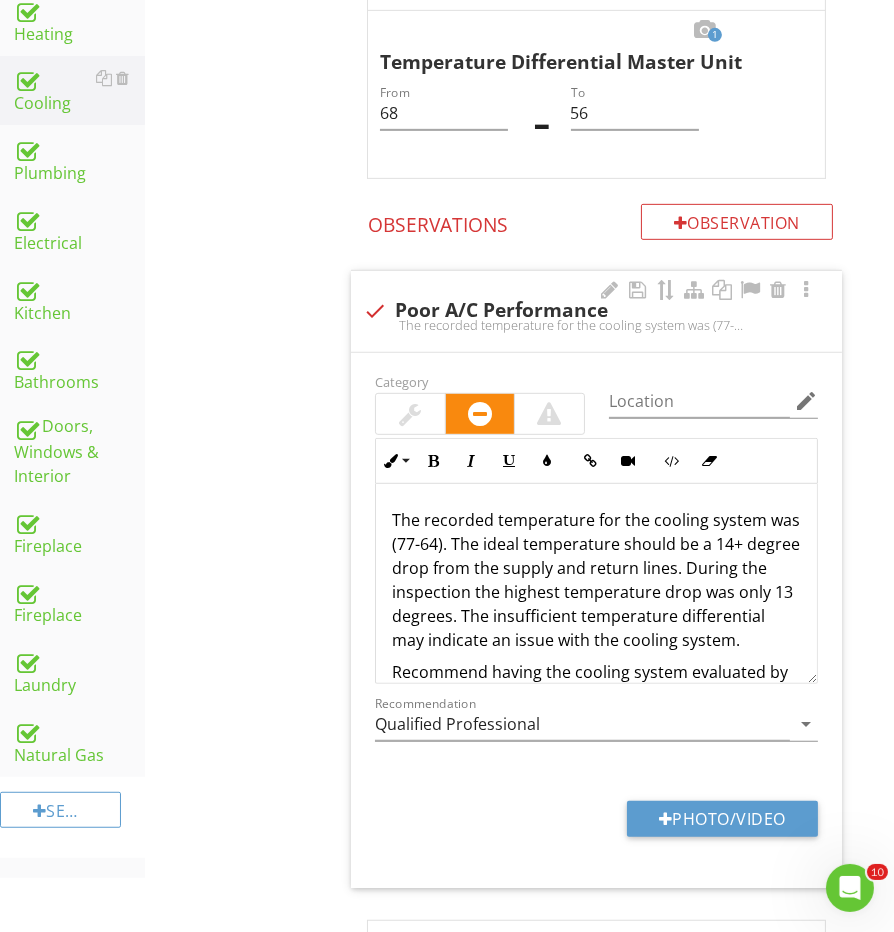 click on "The recorded temperature for the cooling system was (77-64). The ideal temperature should be a 14+ degree drop from the supply and return lines. During the inspection the highest temperature drop was only 13 degrees. The insufficient temperature differential may indicate an issue with the cooling system." at bounding box center (596, 580) 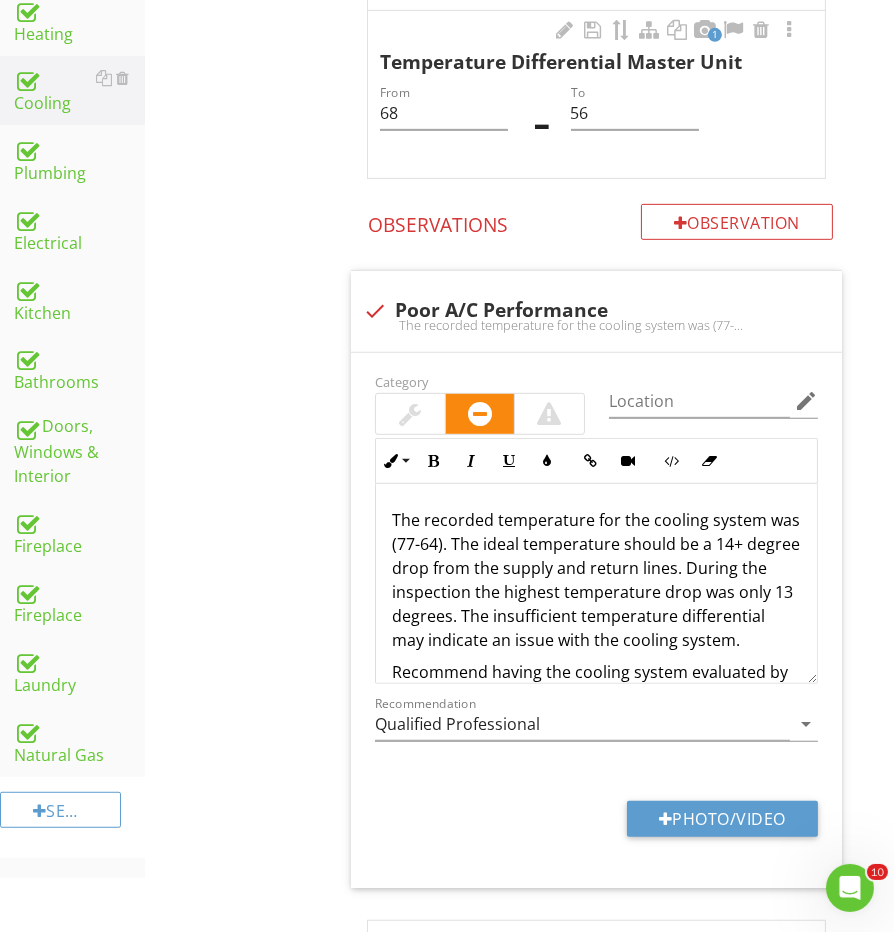 type 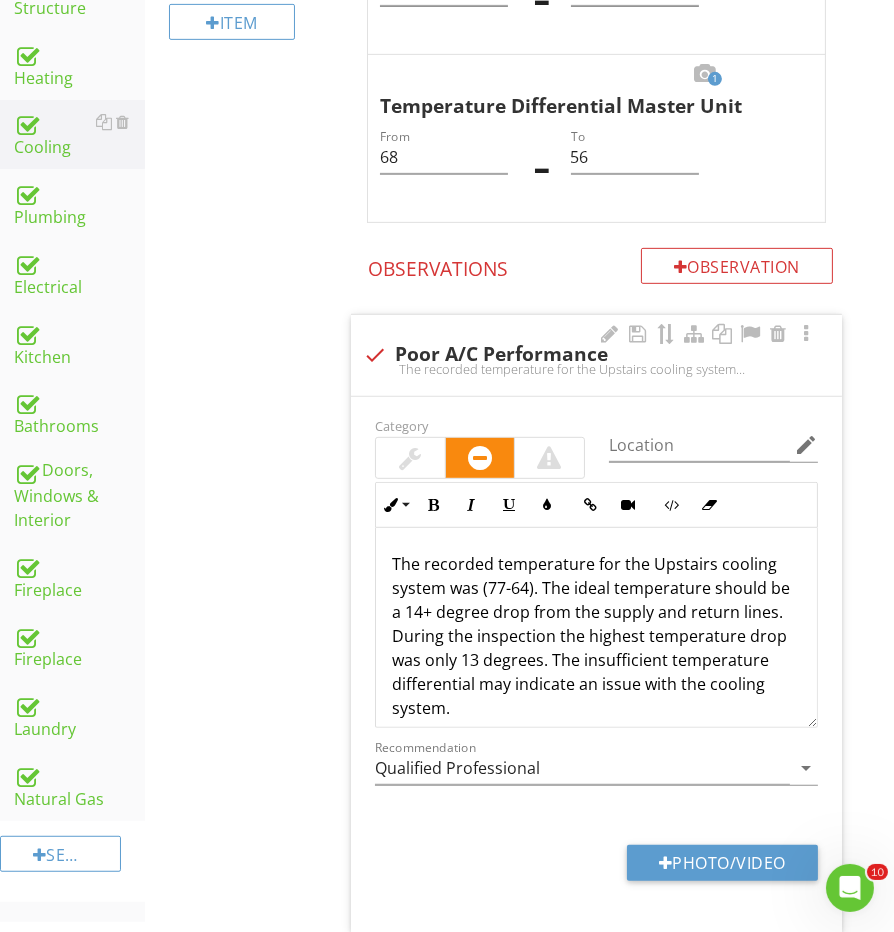 scroll, scrollTop: 921, scrollLeft: 4, axis: both 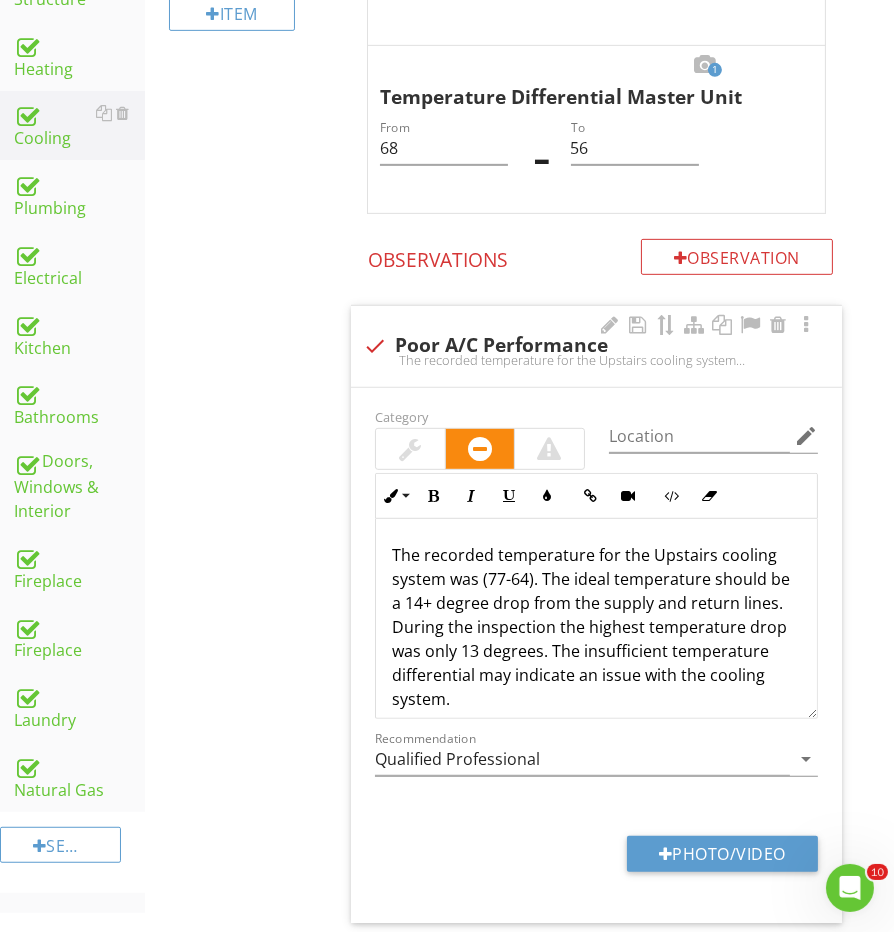 click on "The recorded temperature for the Upstairs cooling system was (77-64). The ideal temperature should be a 14+ degree drop from the supply and return lines. During the inspection the highest temperature drop was only 13 degrees. The insufficient temperature differential may indicate an issue with the cooling system." at bounding box center [596, 627] 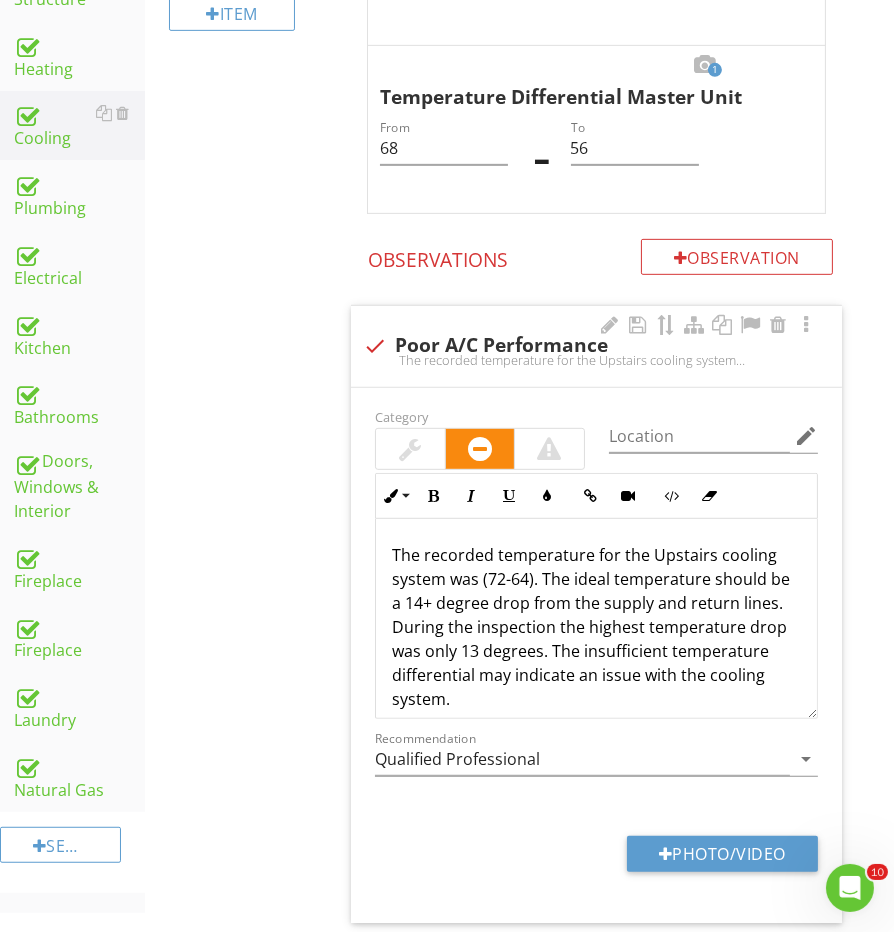 click on "The recorded temperature for the Upstairs cooling system was (72-64). The ideal temperature should be a 14+ degree drop from the supply and return lines. During the inspection the highest temperature drop was only 13 degrees. The insufficient temperature differential may indicate an issue with the cooling system." at bounding box center (596, 627) 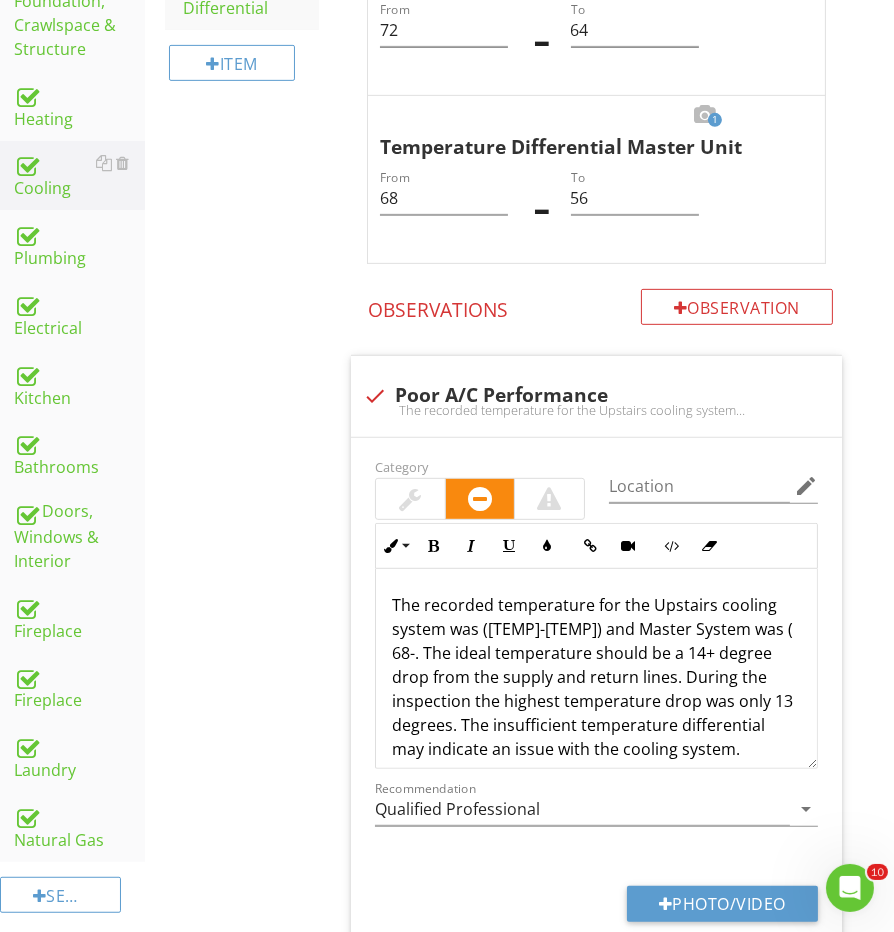 scroll, scrollTop: 874, scrollLeft: 4, axis: both 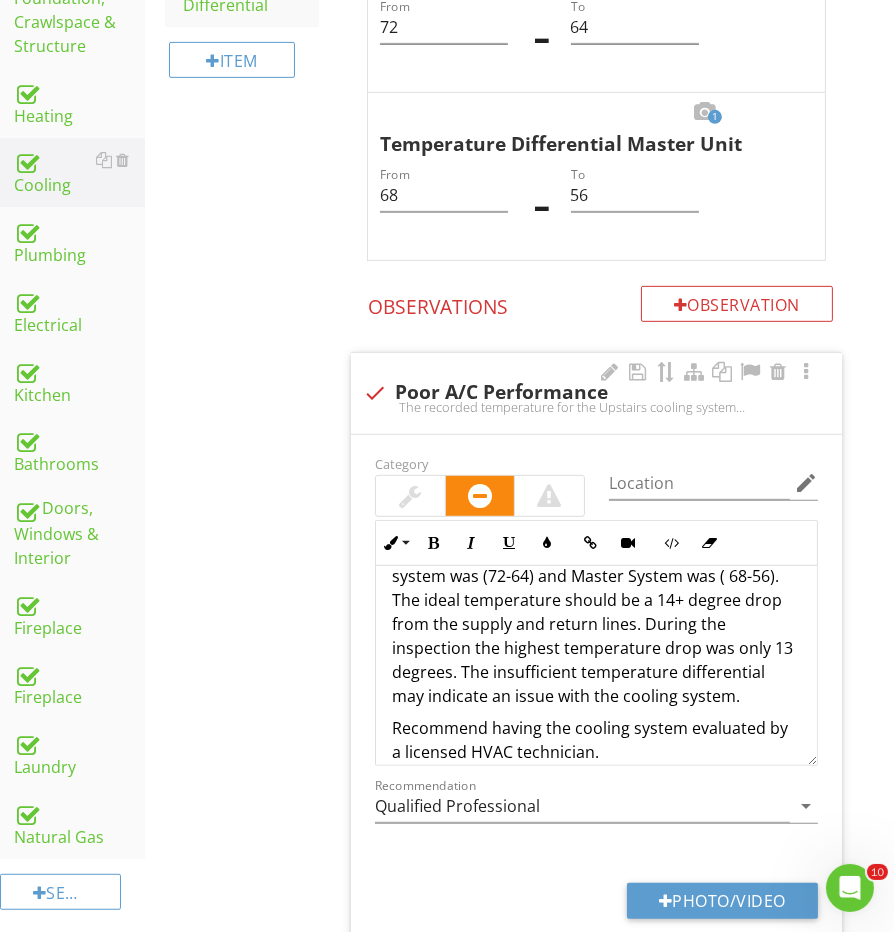 click on "The recorded temperature for the Upstairs cooling system was (72-64) and Master System was ( 68-56). The ideal temperature should be a 14+ degree drop from the supply and return lines. During the inspection the highest temperature drop was only 13 degrees. The insufficient temperature differential may indicate an issue with the cooling system." at bounding box center (596, 624) 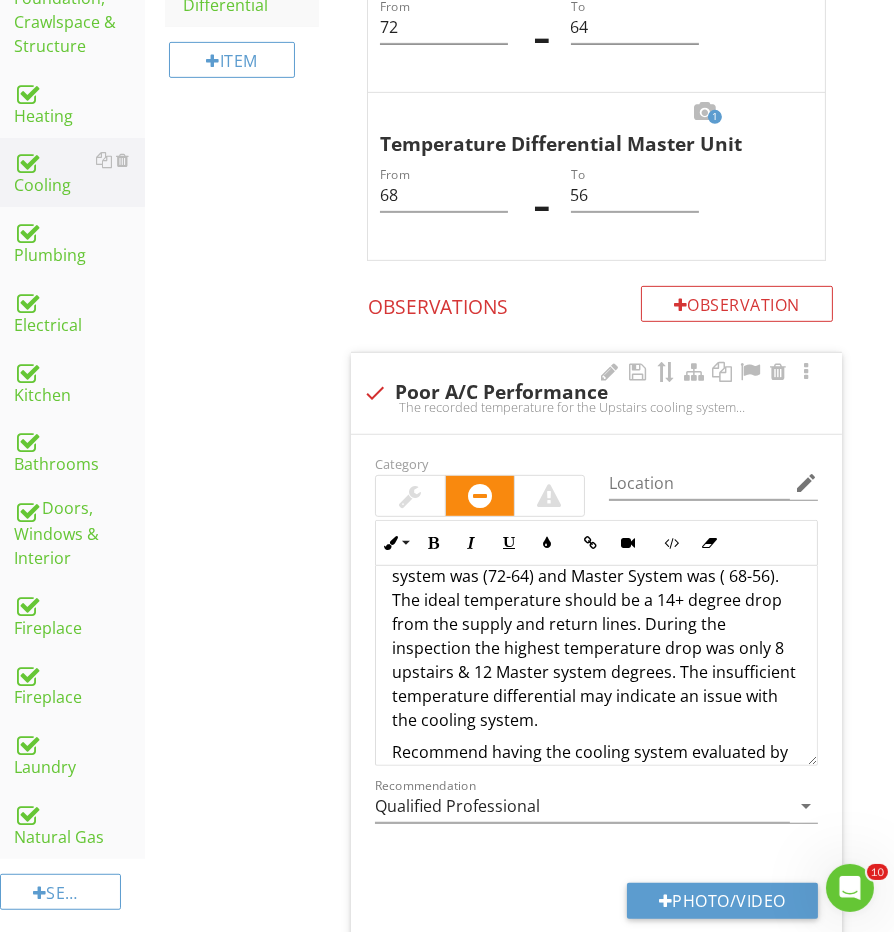 click on "The recorded temperature for the Upstairs cooling system was (72-64) and Master System was ( 68-56). The ideal temperature should be a 14+ degree drop from the supply and return lines. During the inspection the highest temperature drop was only 8 upstairs & 12 Master system degrees. The insufficient temperature differential may indicate an issue with the cooling system." at bounding box center [596, 636] 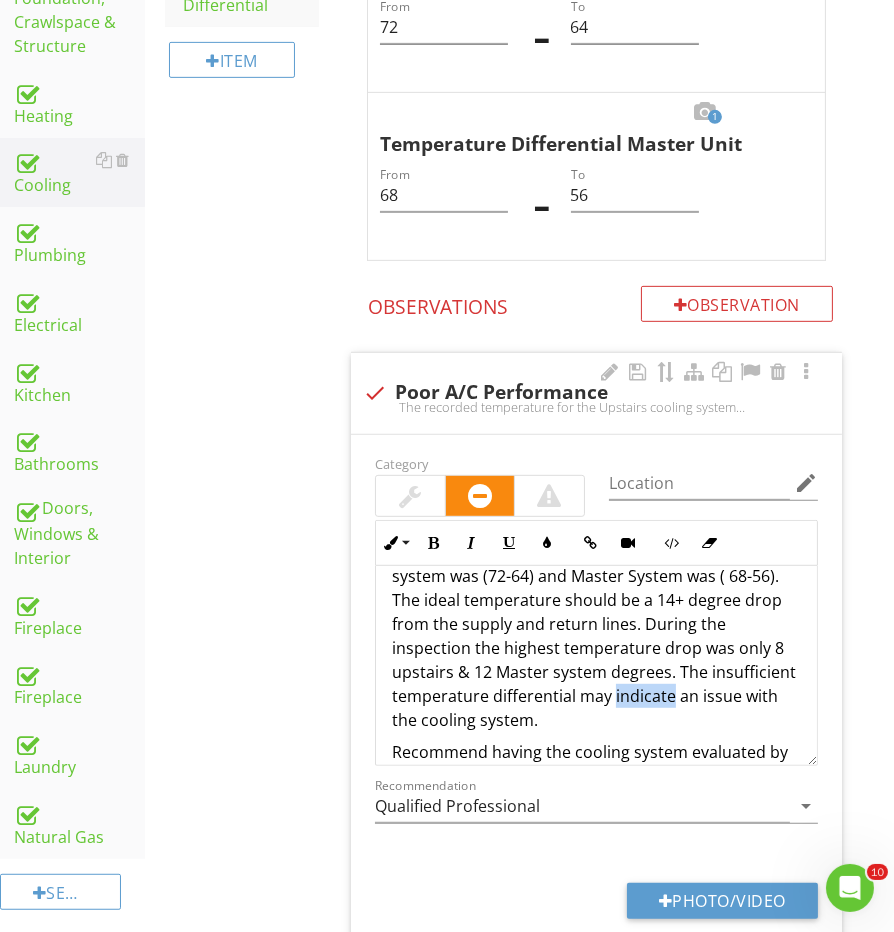 click on "The recorded temperature for the Upstairs cooling system was (72-64) and Master System was ( 68-56). The ideal temperature should be a 14+ degree drop from the supply and return lines. During the inspection the highest temperature drop was only 8 upstairs & 12 Master system degrees. The insufficient temperature differential may indicate an issue with the cooling system." at bounding box center (596, 636) 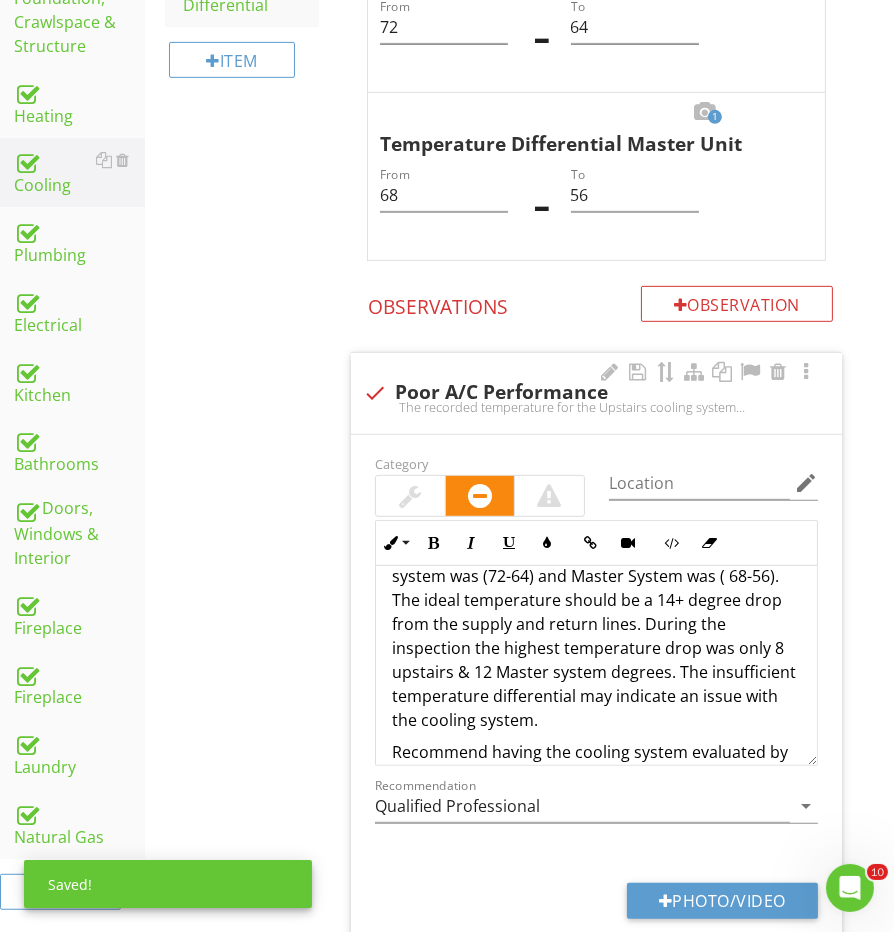 click on "The recorded temperature for the Upstairs cooling system was (72-64) and Master System was ( 68-56). The ideal temperature should be a 14+ degree drop from the supply and return lines. During the inspection the highest temperature drop was only 8 upstairs & 12 Master system degrees. The insufficient temperature differential may indicate an issue with the cooling system." at bounding box center (596, 636) 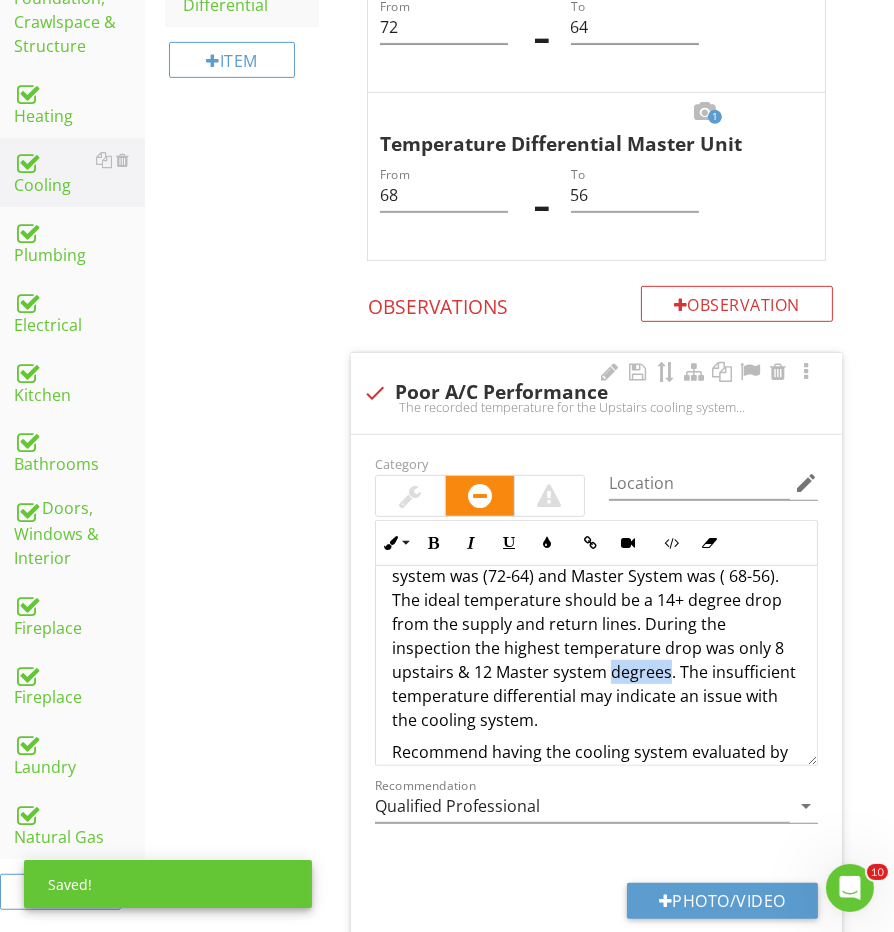 click on "The recorded temperature for the Upstairs cooling system was (72-64) and Master System was ( 68-56). The ideal temperature should be a 14+ degree drop from the supply and return lines. During the inspection the highest temperature drop was only 8 upstairs & 12 Master system degrees. The insufficient temperature differential may indicate an issue with the cooling system." at bounding box center [596, 636] 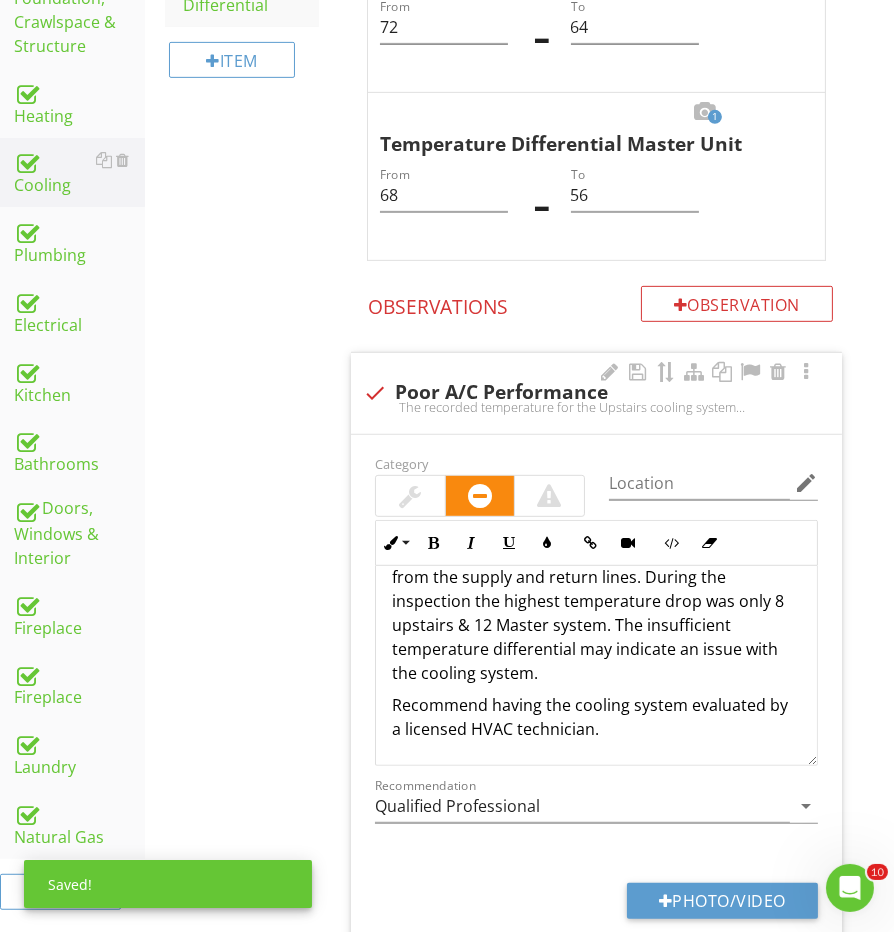scroll, scrollTop: 92, scrollLeft: 0, axis: vertical 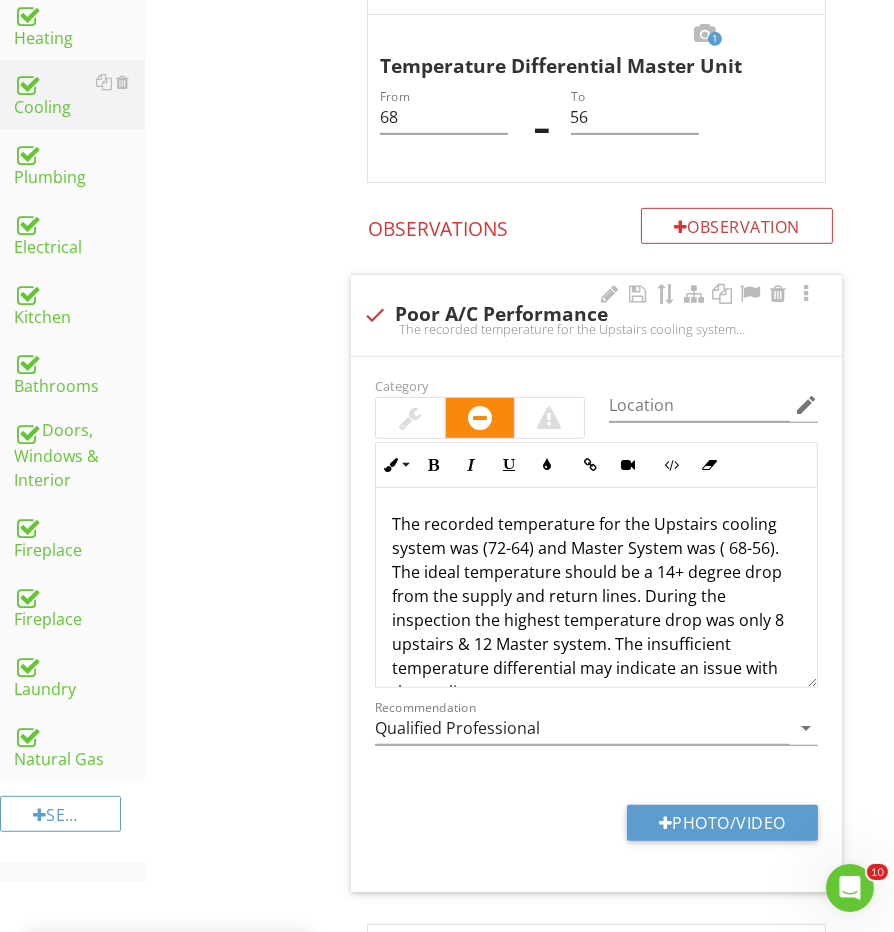 click on "The recorded temperature for the Upstairs cooling system was (72-64) and Master System was ( 68-56). The ideal temperature should be a 14+ degree drop from the supply and return lines. During the inspection the highest temperature drop was only 8 upstairs & 12 Master system. The insufficient temperature differential may indicate an issue with the cooling system." at bounding box center [596, 608] 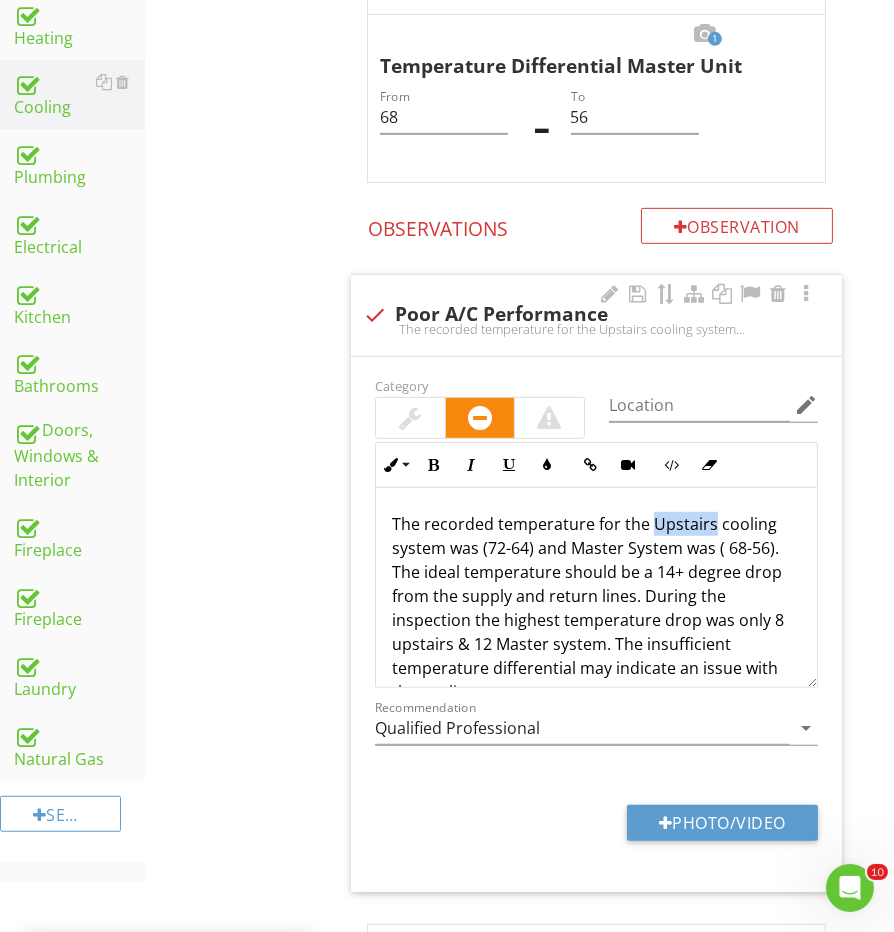 click on "The recorded temperature for the Upstairs cooling system was (72-64) and Master System was ( 68-56). The ideal temperature should be a 14+ degree drop from the supply and return lines. During the inspection the highest temperature drop was only 8 upstairs & 12 Master system. The insufficient temperature differential may indicate an issue with the cooling system." at bounding box center [596, 608] 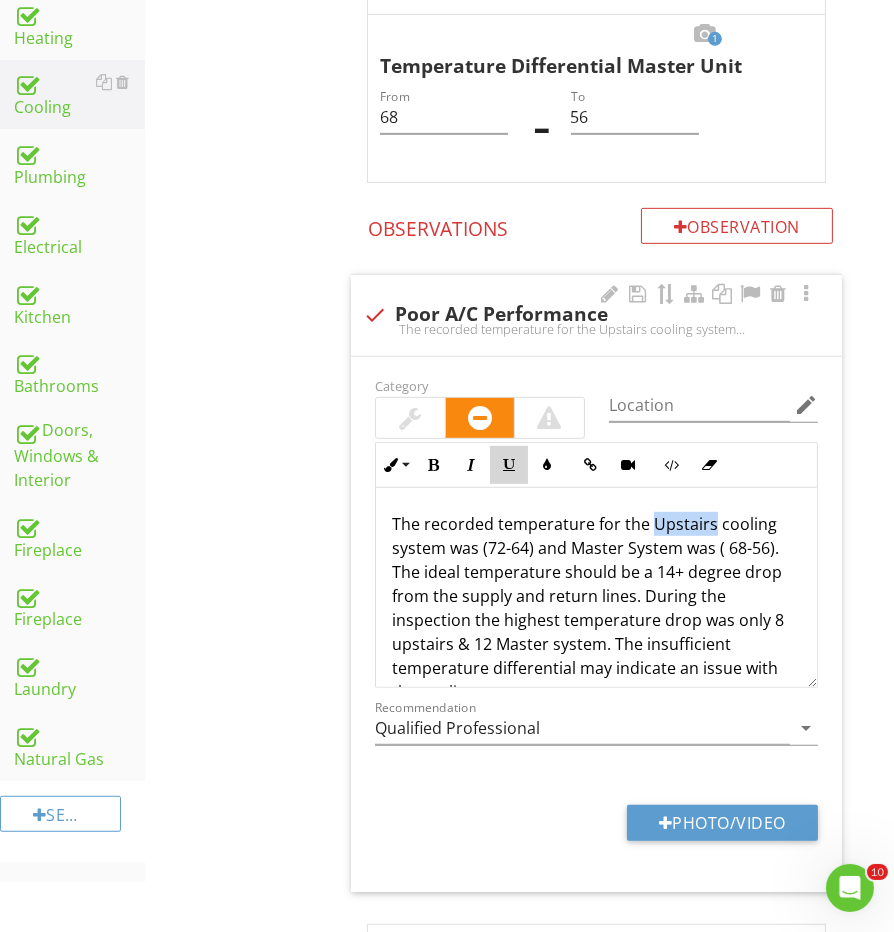 click at bounding box center [509, 465] 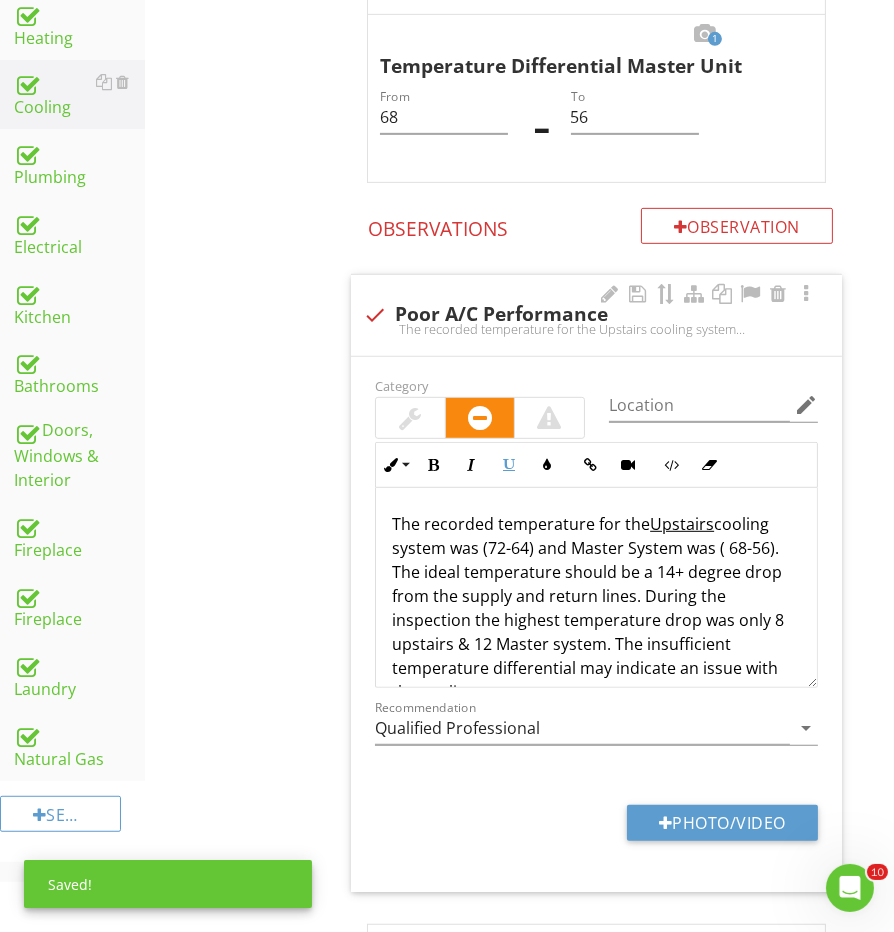 click on "The recorded temperature for the  Upstairs  cooling system was (72-64) and Master System was ( 68-56). The ideal temperature should be a 14+ degree drop from the supply and return lines. During the inspection the highest temperature drop was only 8 upstairs & 12 Master system. The insufficient temperature differential may indicate an issue with the cooling system." at bounding box center [596, 608] 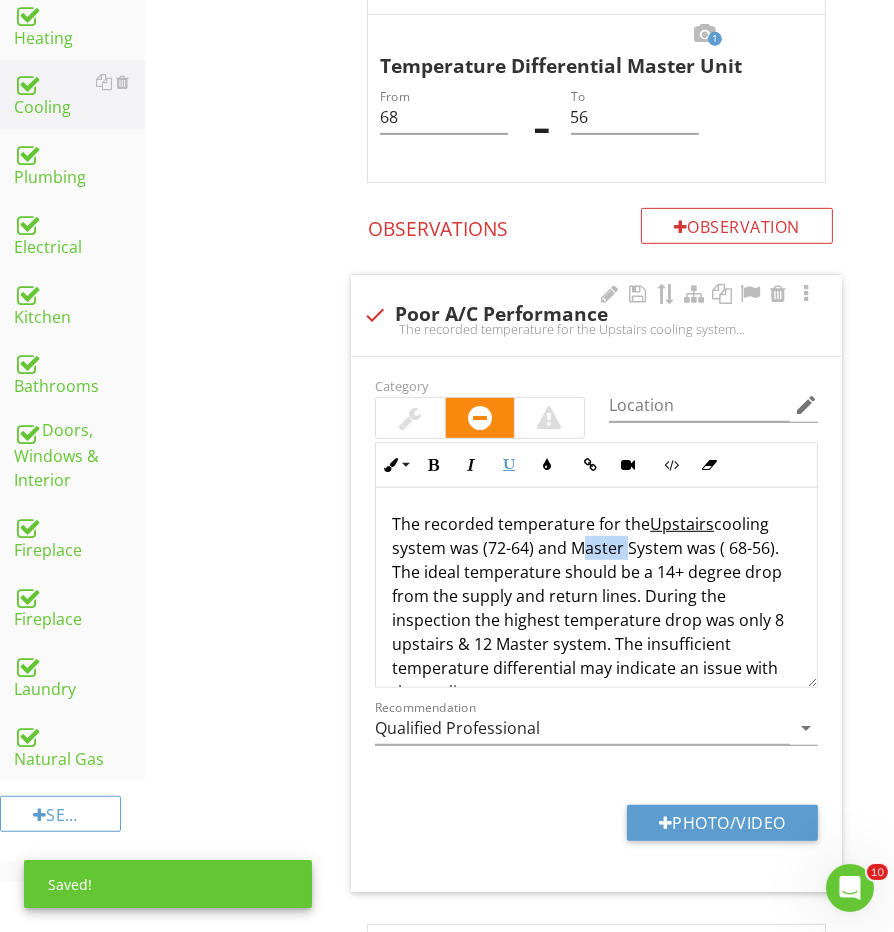 click on "The recorded temperature for the  Upstairs  cooling system was (72-64) and Master System was ( 68-56). The ideal temperature should be a 14+ degree drop from the supply and return lines. During the inspection the highest temperature drop was only 8 upstairs & 12 Master system. The insufficient temperature differential may indicate an issue with the cooling system." at bounding box center [596, 608] 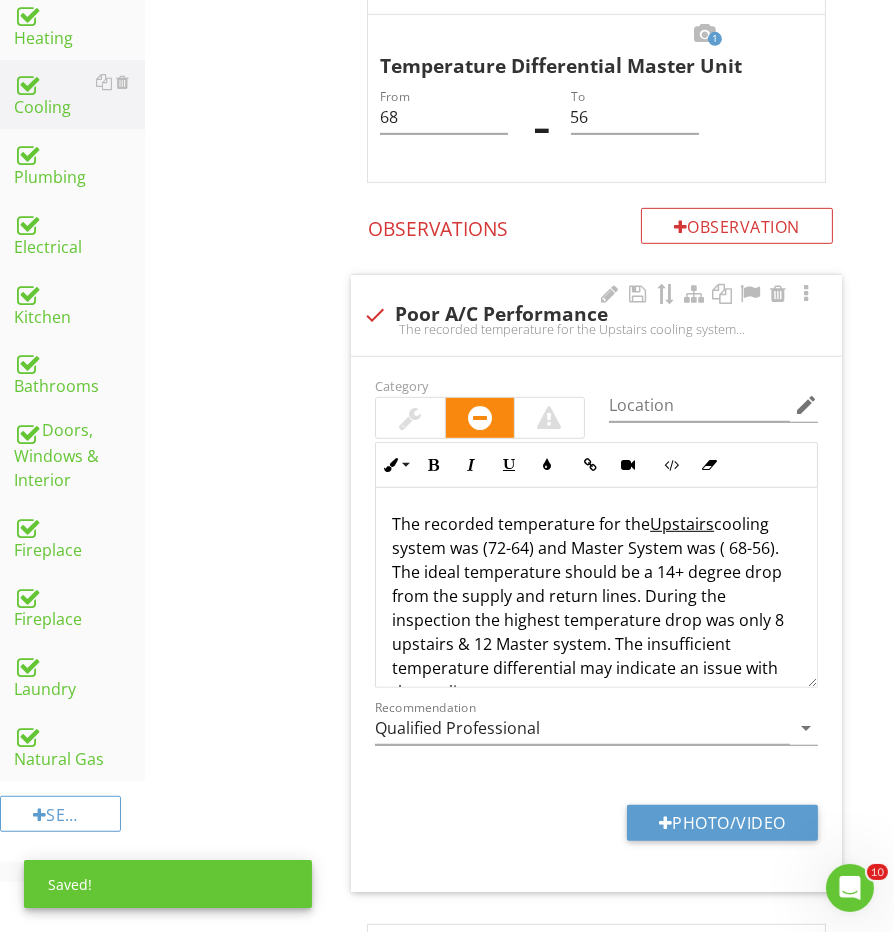 click on "The recorded temperature for the  Upstairs  cooling system was (72-64) and Master System was ( 68-56). The ideal temperature should be a 14+ degree drop from the supply and return lines. During the inspection the highest temperature drop was only 8 upstairs & 12 Master system. The insufficient temperature differential may indicate an issue with the cooling system." at bounding box center (596, 608) 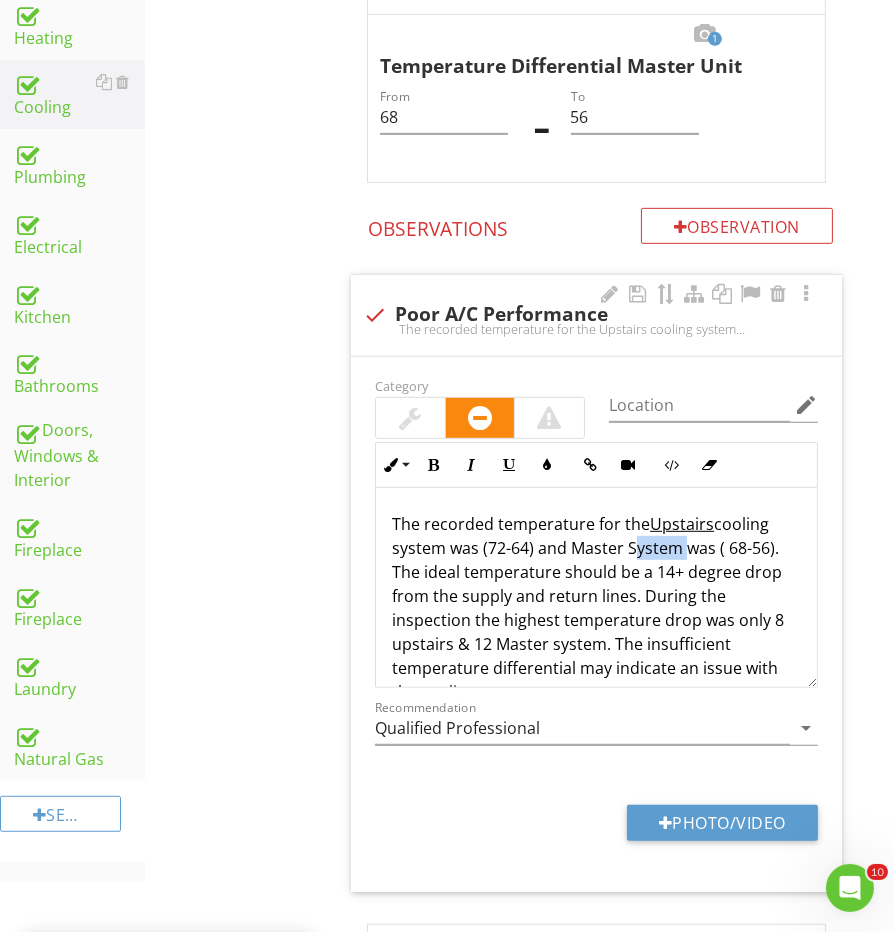 click on "The recorded temperature for the  Upstairs  cooling system was (72-64) and Master System was ( 68-56). The ideal temperature should be a 14+ degree drop from the supply and return lines. During the inspection the highest temperature drop was only 8 upstairs & 12 Master system. The insufficient temperature differential may indicate an issue with the cooling system." at bounding box center [596, 608] 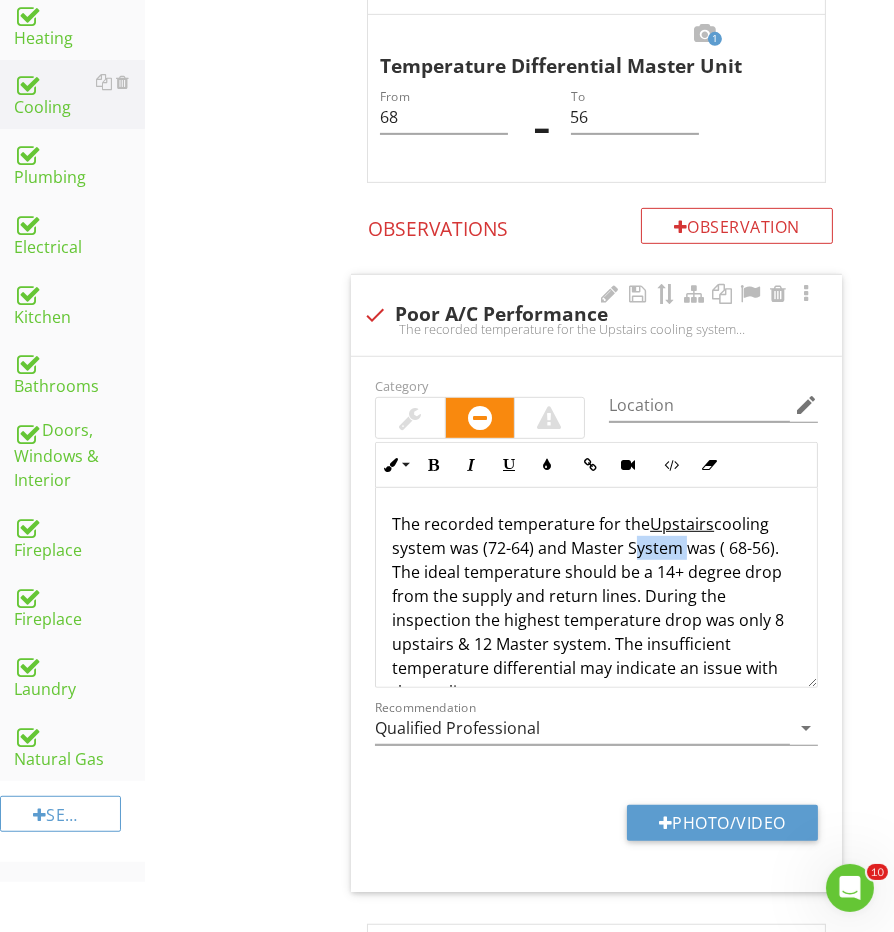 click on "The recorded temperature for the  Upstairs  cooling system was (72-64) and Master System was ( 68-56). The ideal temperature should be a 14+ degree drop from the supply and return lines. During the inspection the highest temperature drop was only 8 upstairs & 12 Master system. The insufficient temperature differential may indicate an issue with the cooling system." at bounding box center (596, 608) 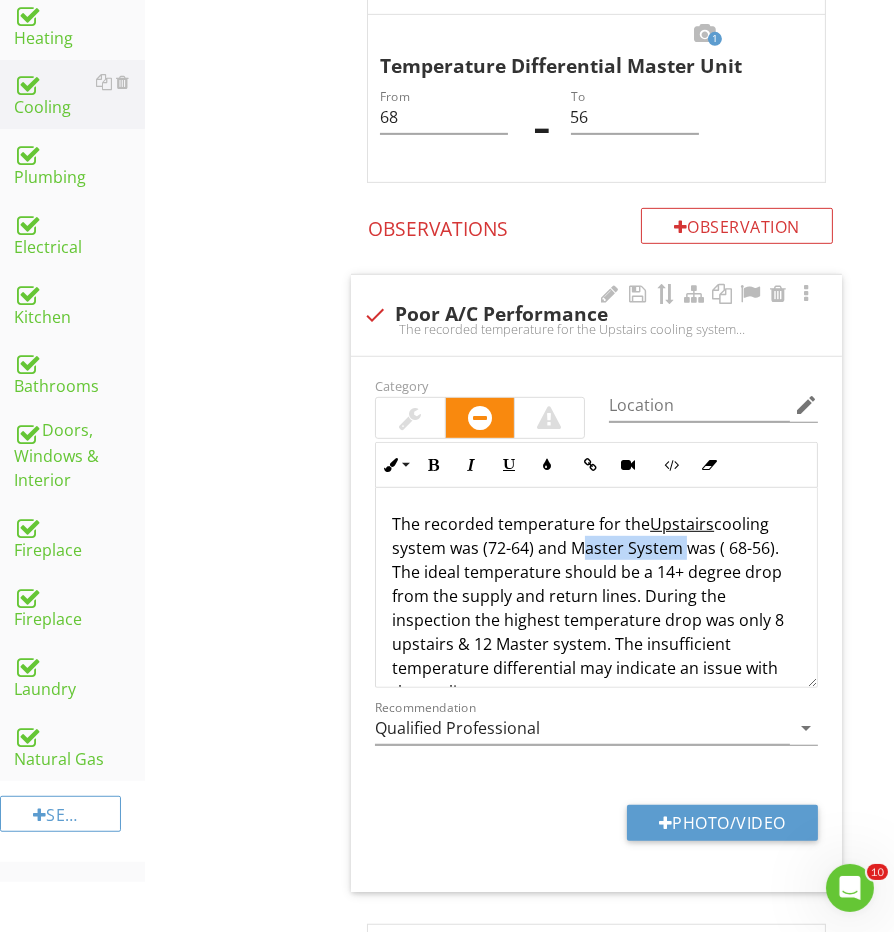 drag, startPoint x: 677, startPoint y: 537, endPoint x: 572, endPoint y: 536, distance: 105.00476 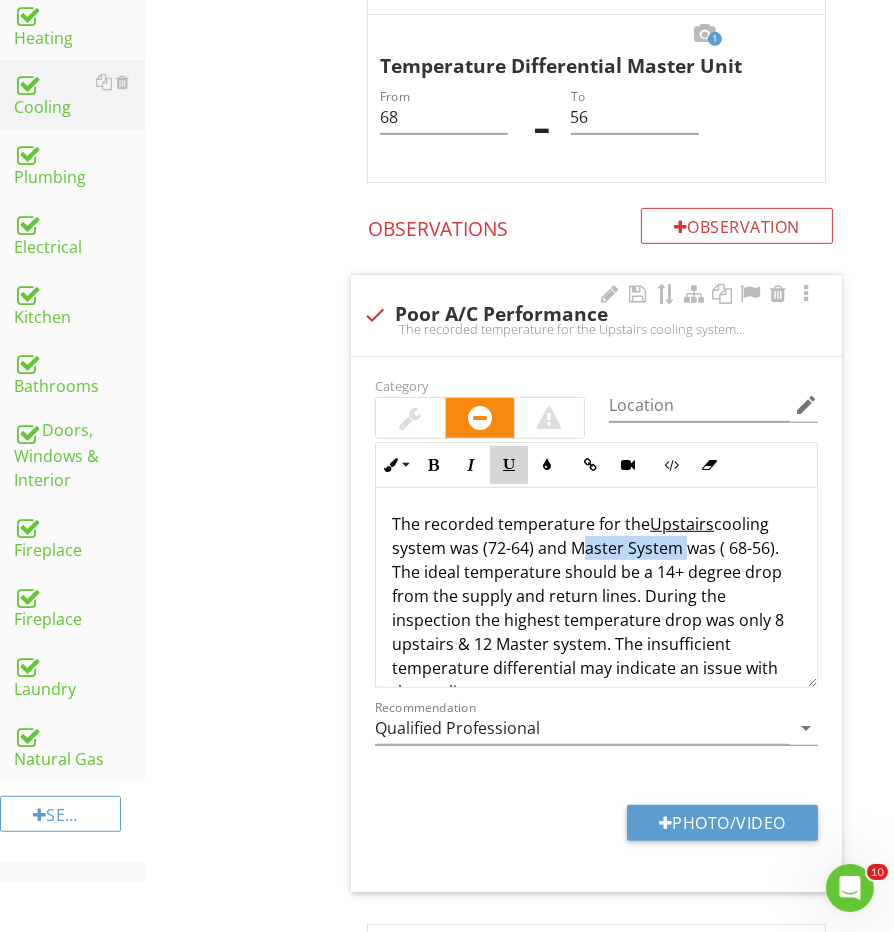 click at bounding box center [509, 465] 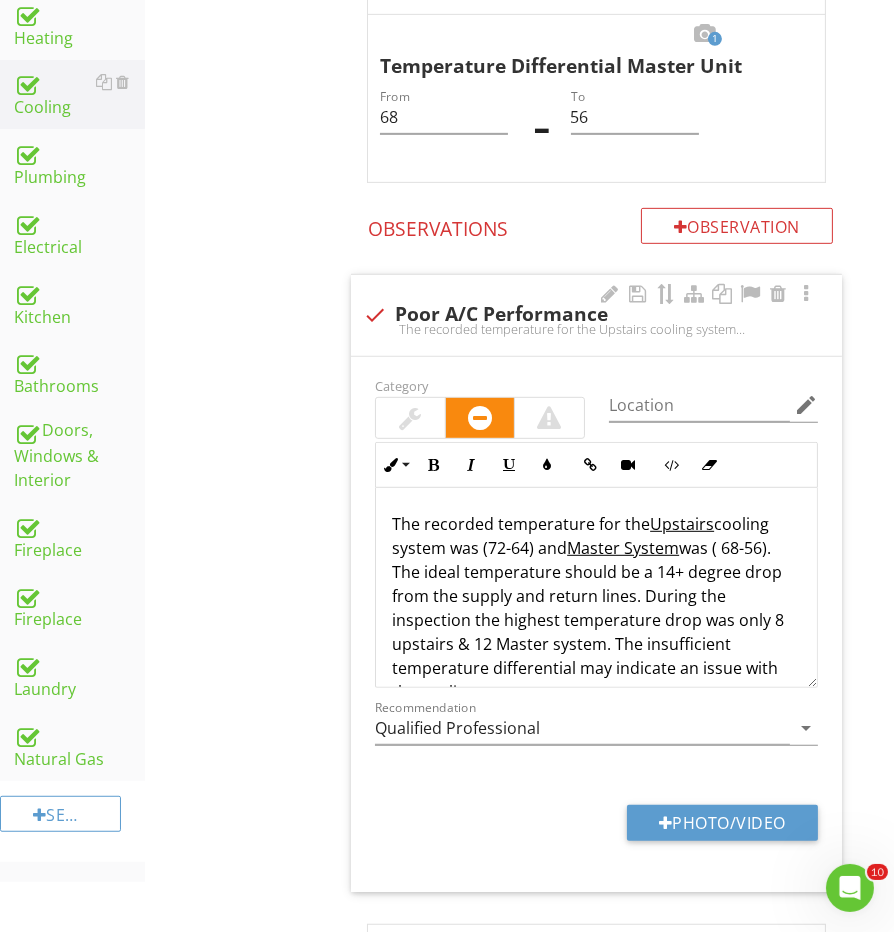 click on "Natural Gas" at bounding box center (79, 746) 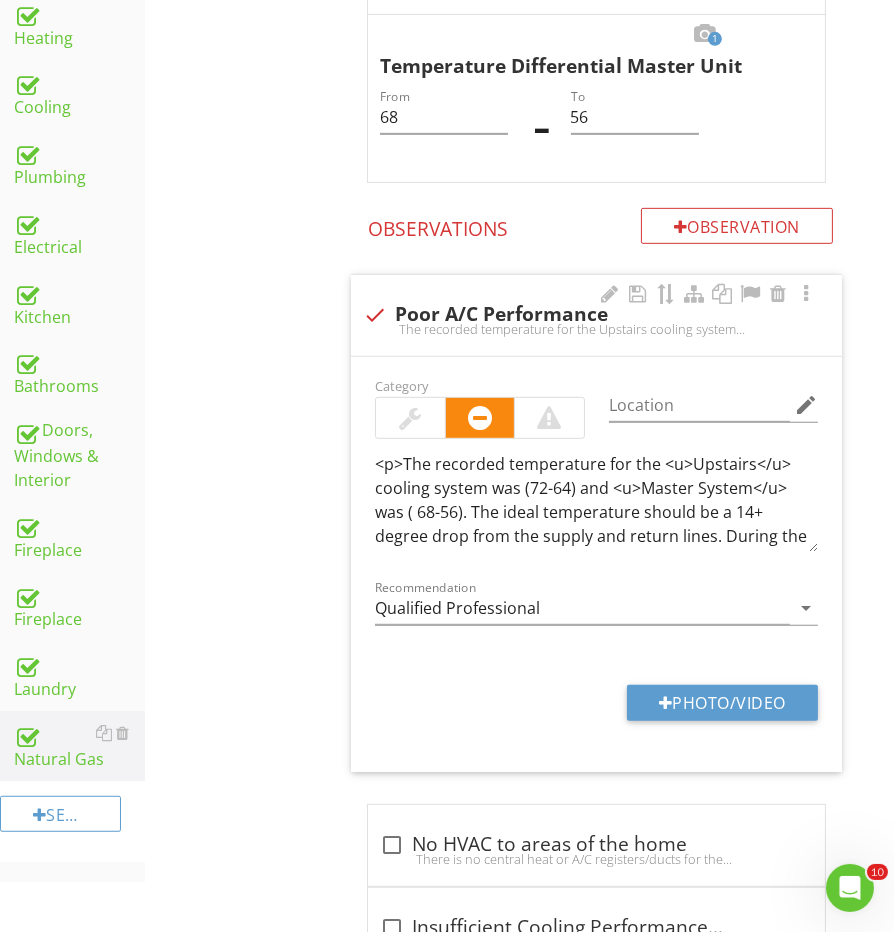 click on "Natural Gas" at bounding box center [79, 746] 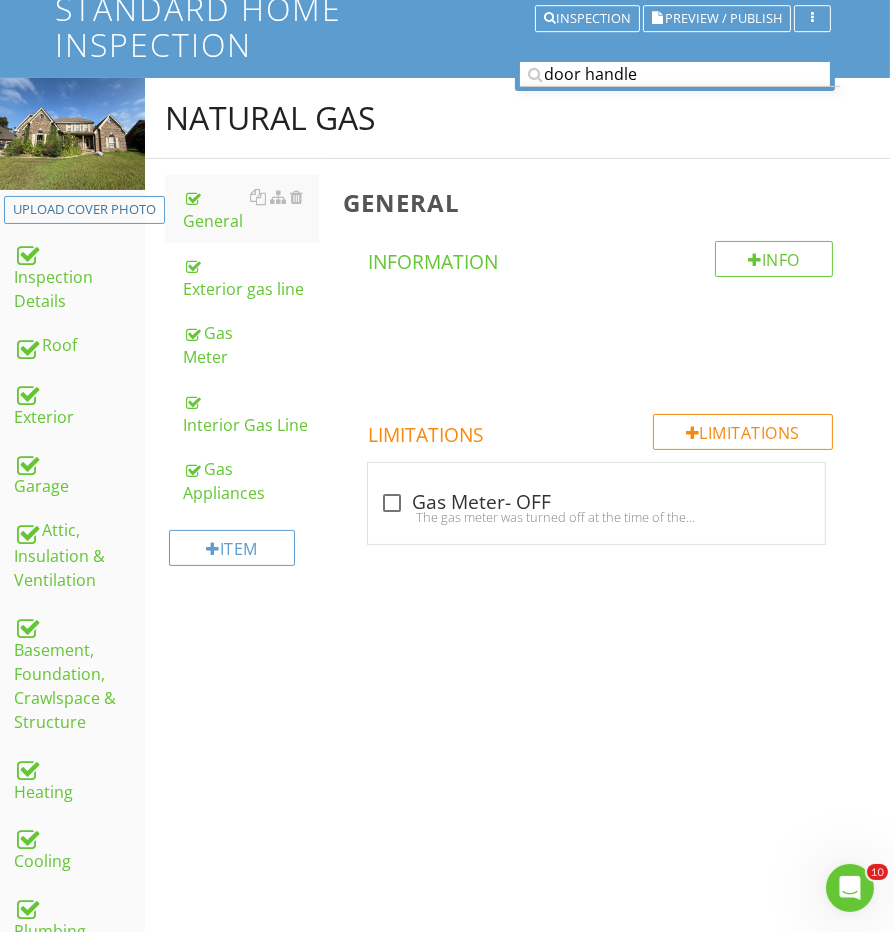 scroll, scrollTop: 100, scrollLeft: 4, axis: both 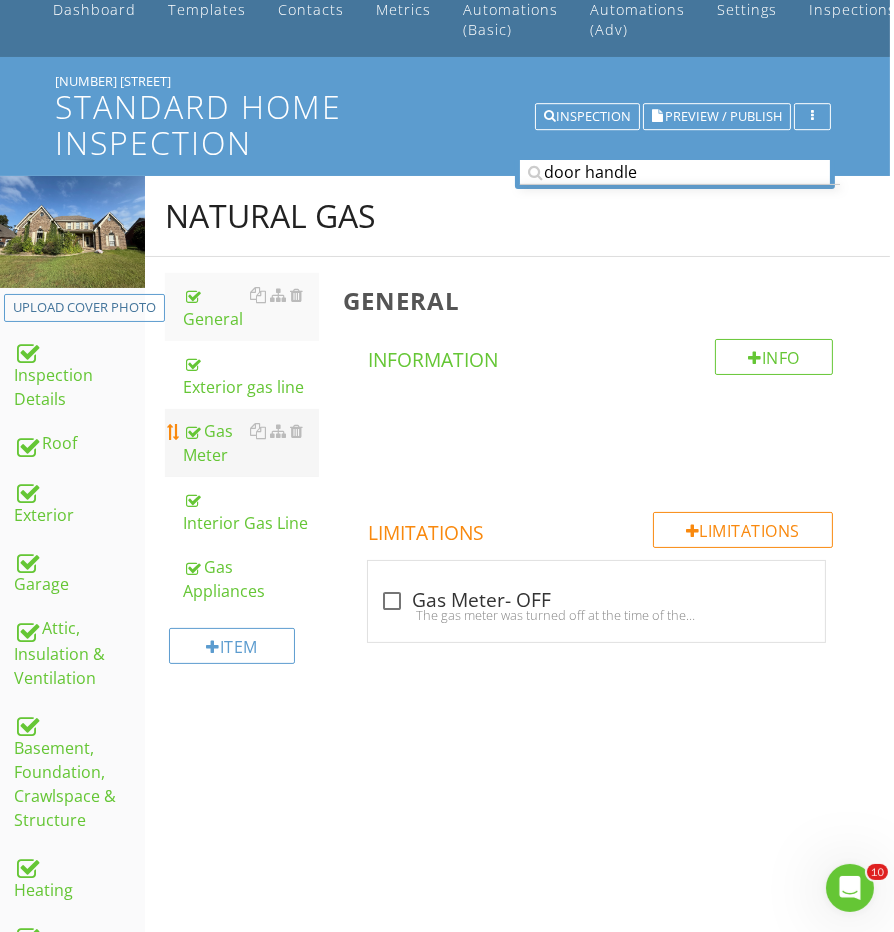 click on "Gas Meter" at bounding box center (251, 443) 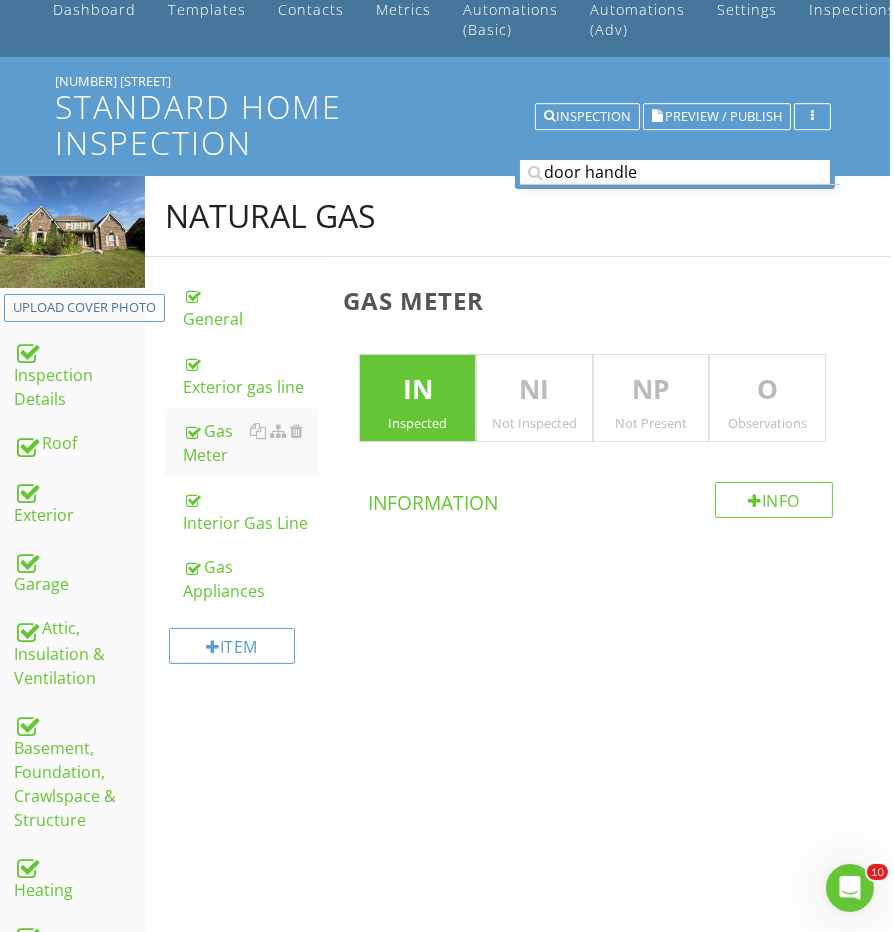 click on "Gas Meter
IN   Inspected NI   Not Inspected NP   Not Present O   Observations
Info
Information" at bounding box center (610, 443) 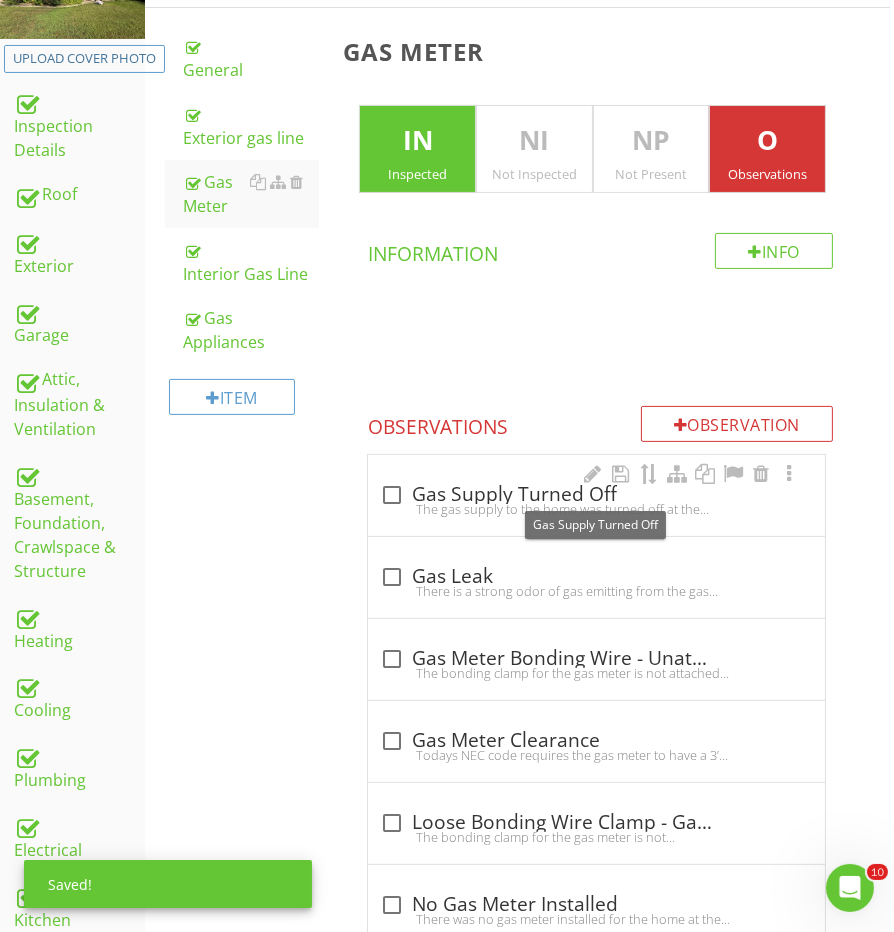 click on "check_box_outline_blank
Gas Supply Turned Off" at bounding box center [596, 495] 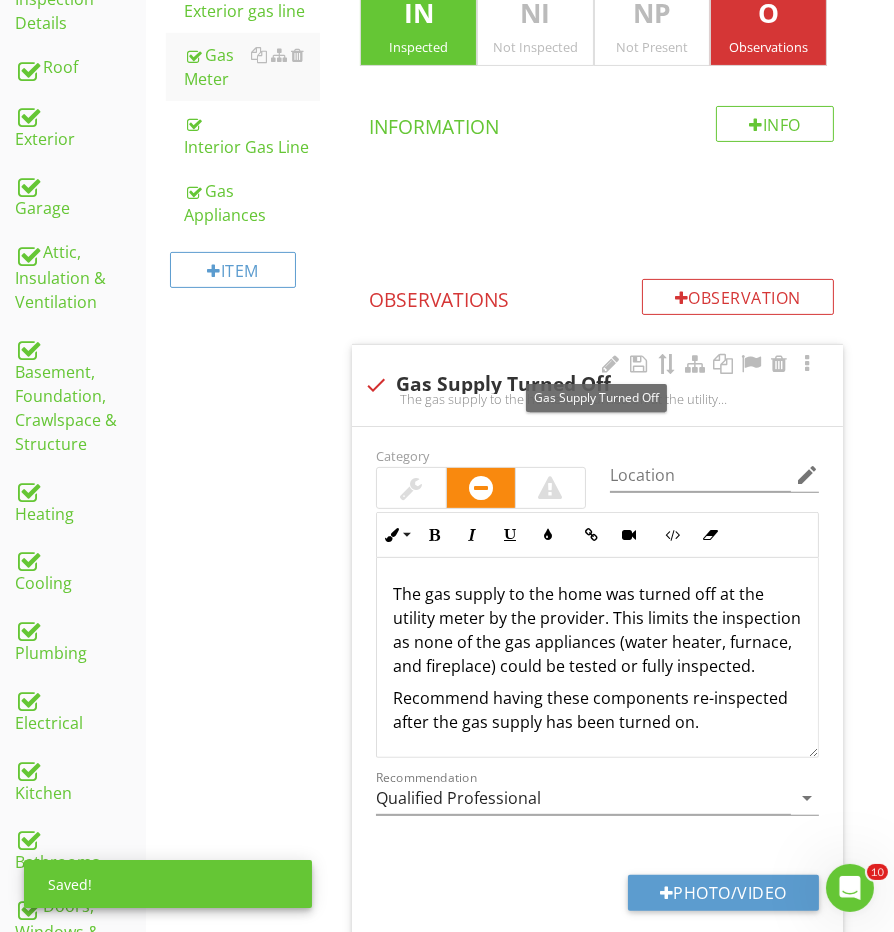 scroll, scrollTop: 541, scrollLeft: 3, axis: both 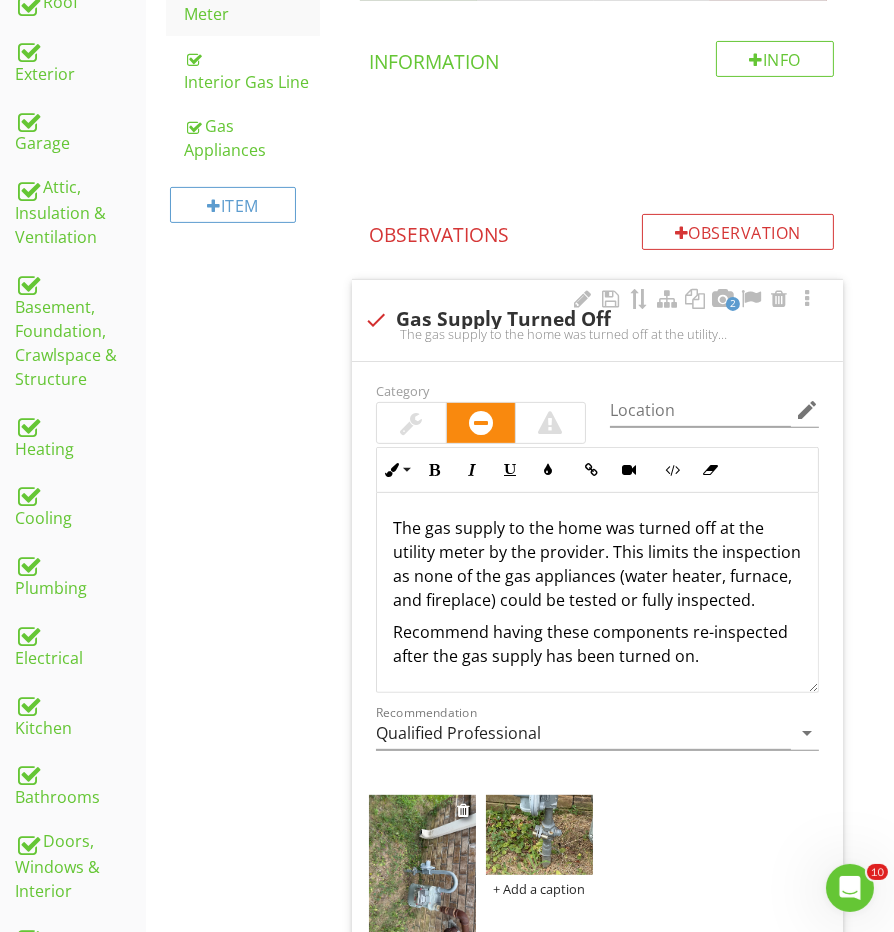 click at bounding box center [422, 866] 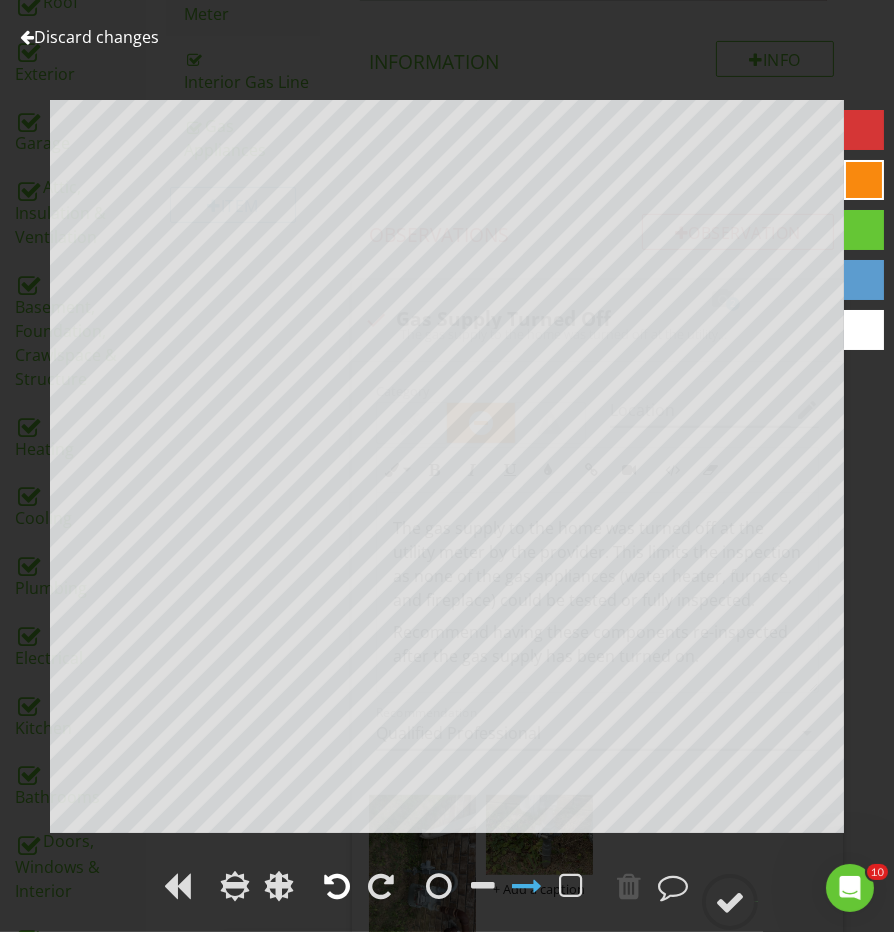 click at bounding box center (337, 886) 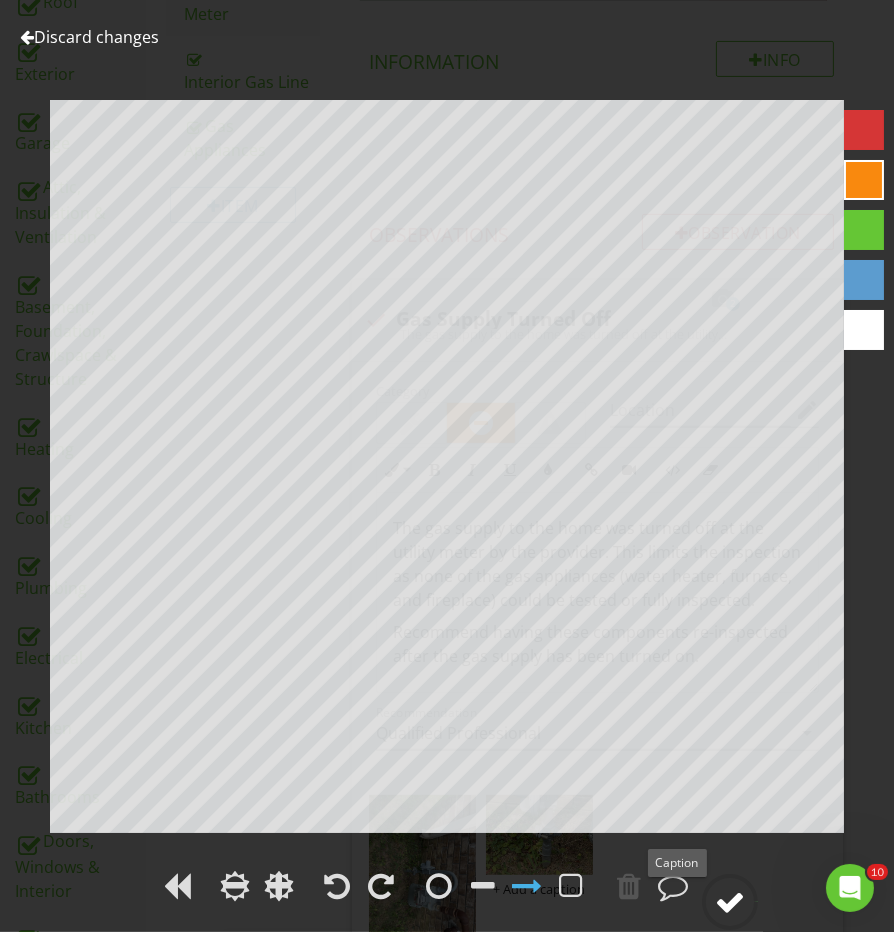 click at bounding box center [730, 902] 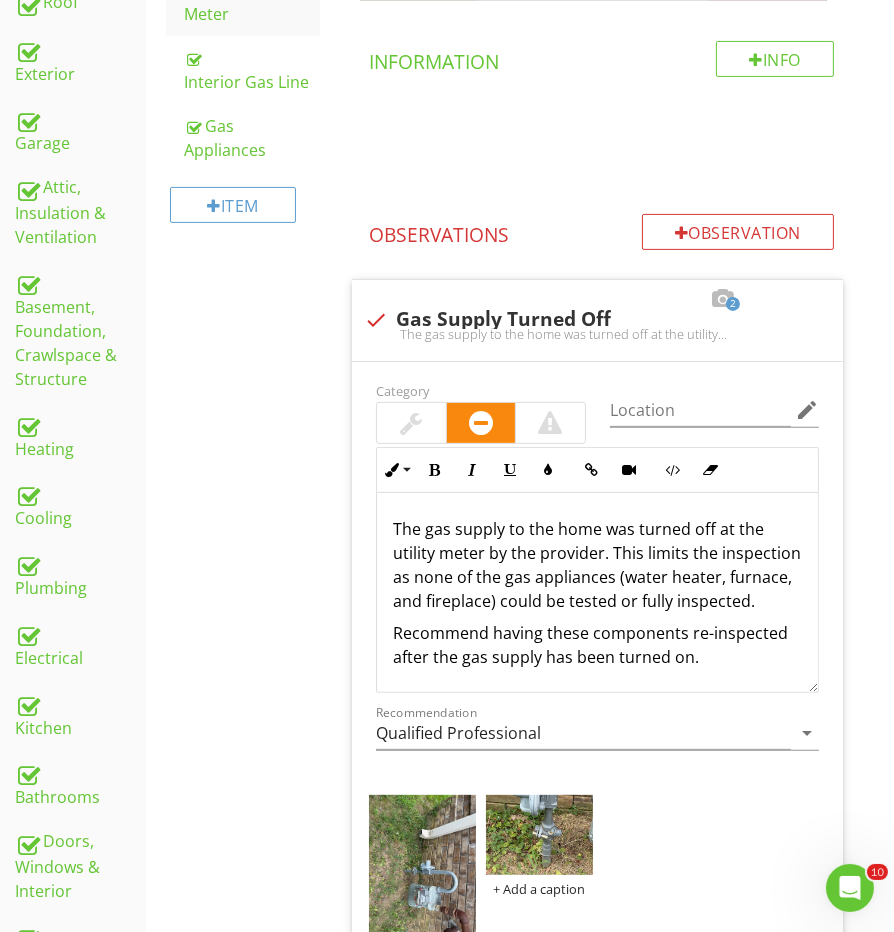 scroll, scrollTop: 0, scrollLeft: 0, axis: both 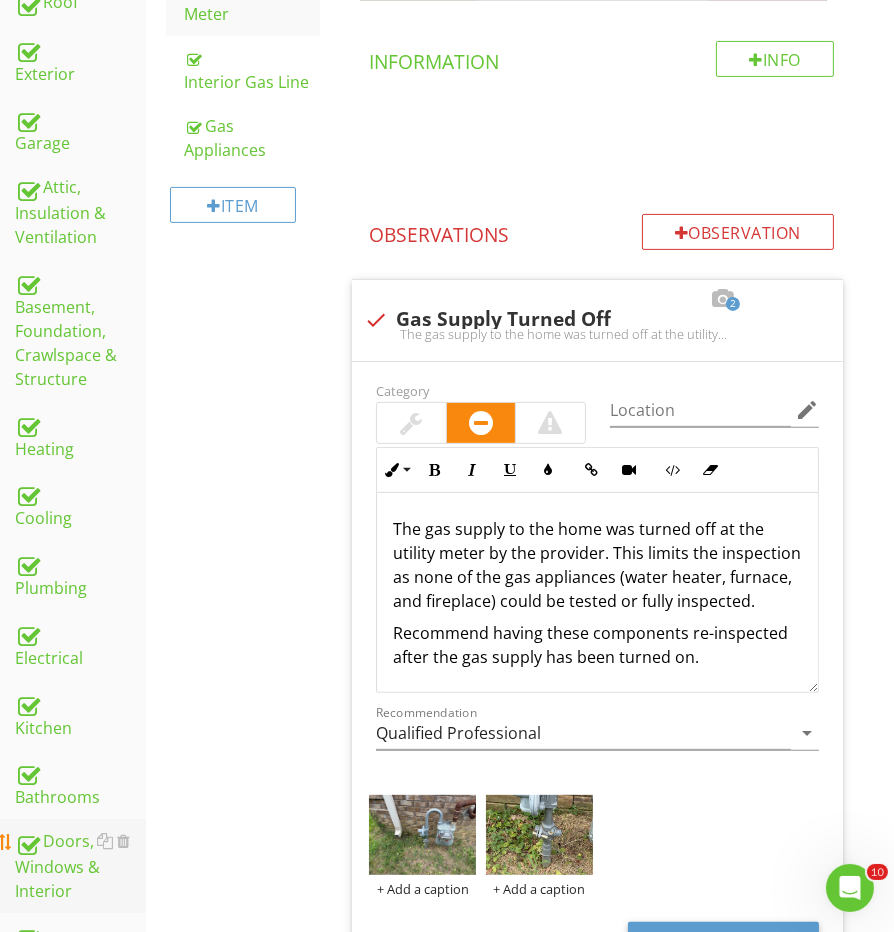 click on "Doors, Windows & Interior" at bounding box center (80, 866) 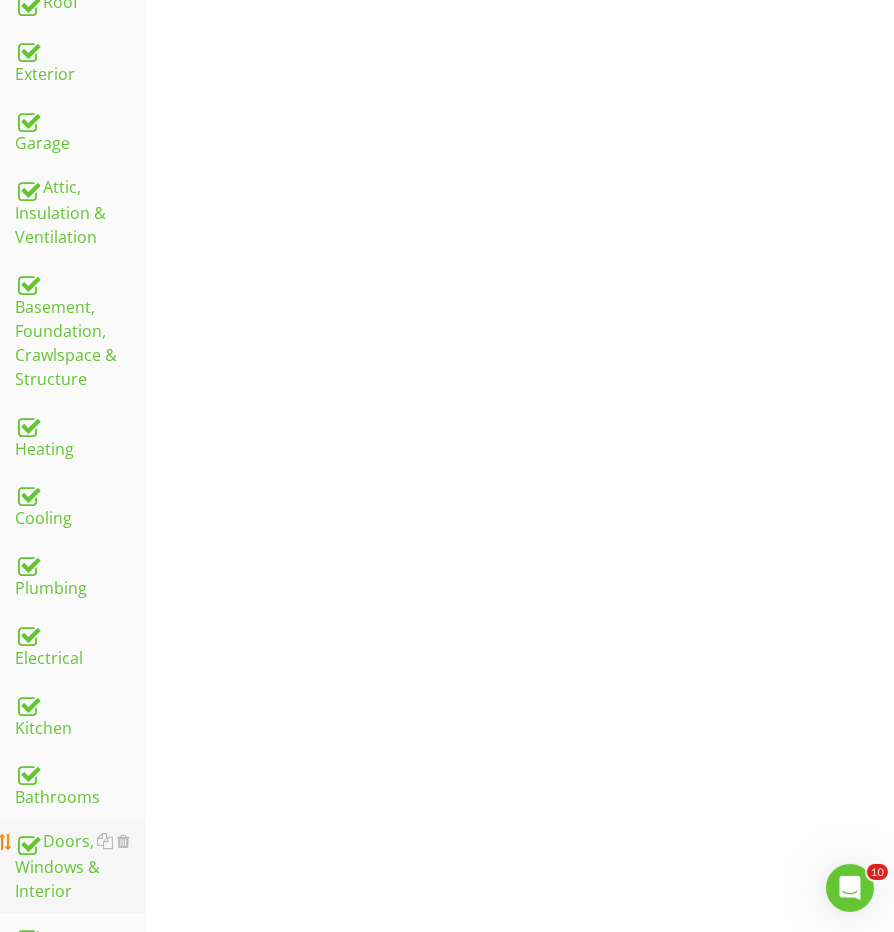 click on "Doors, Windows & Interior" at bounding box center [80, 866] 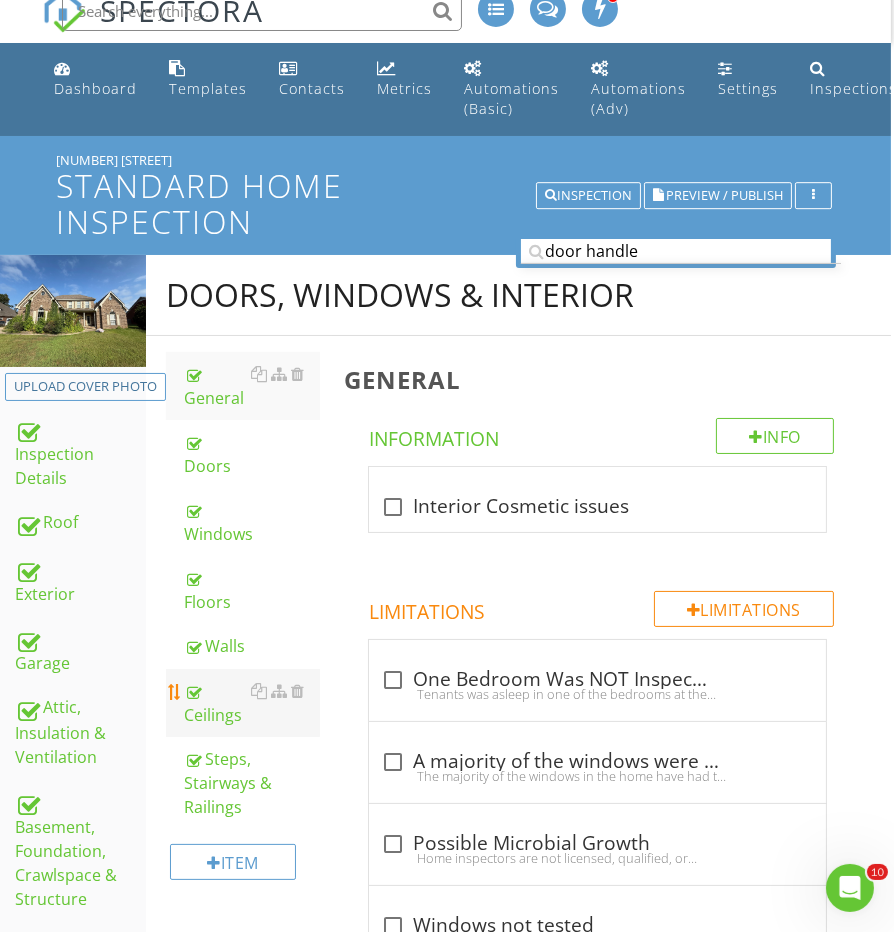 click on "Ceilings" at bounding box center (252, 703) 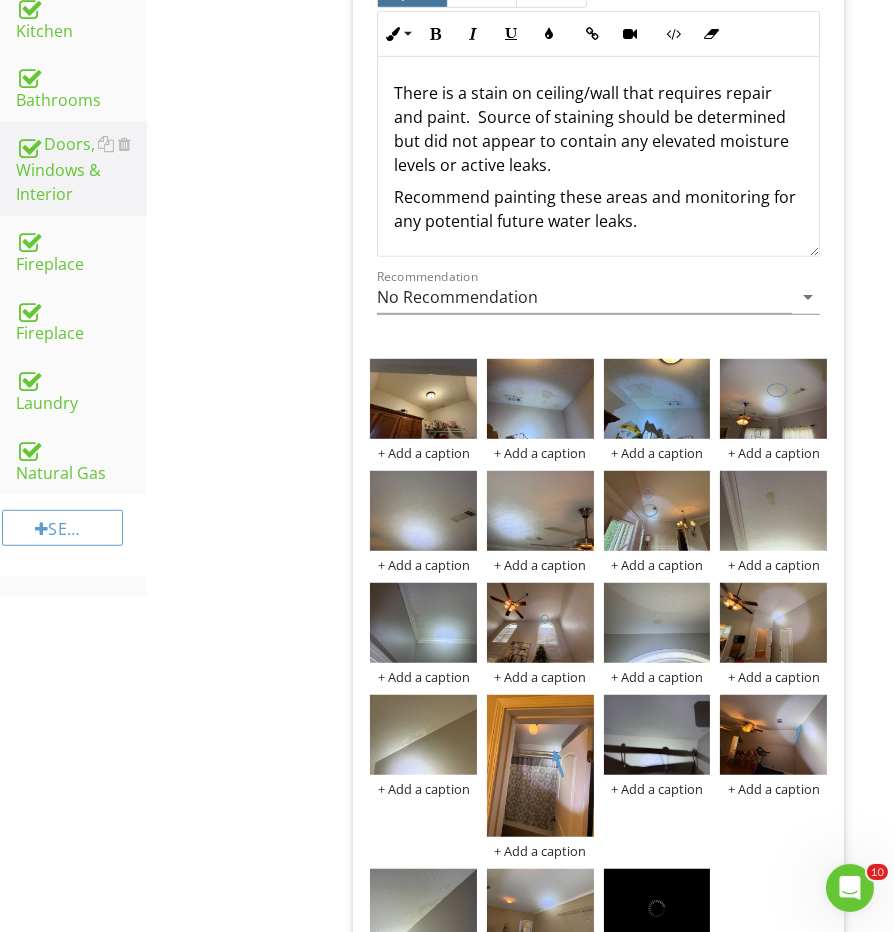 scroll, scrollTop: 1272, scrollLeft: 2, axis: both 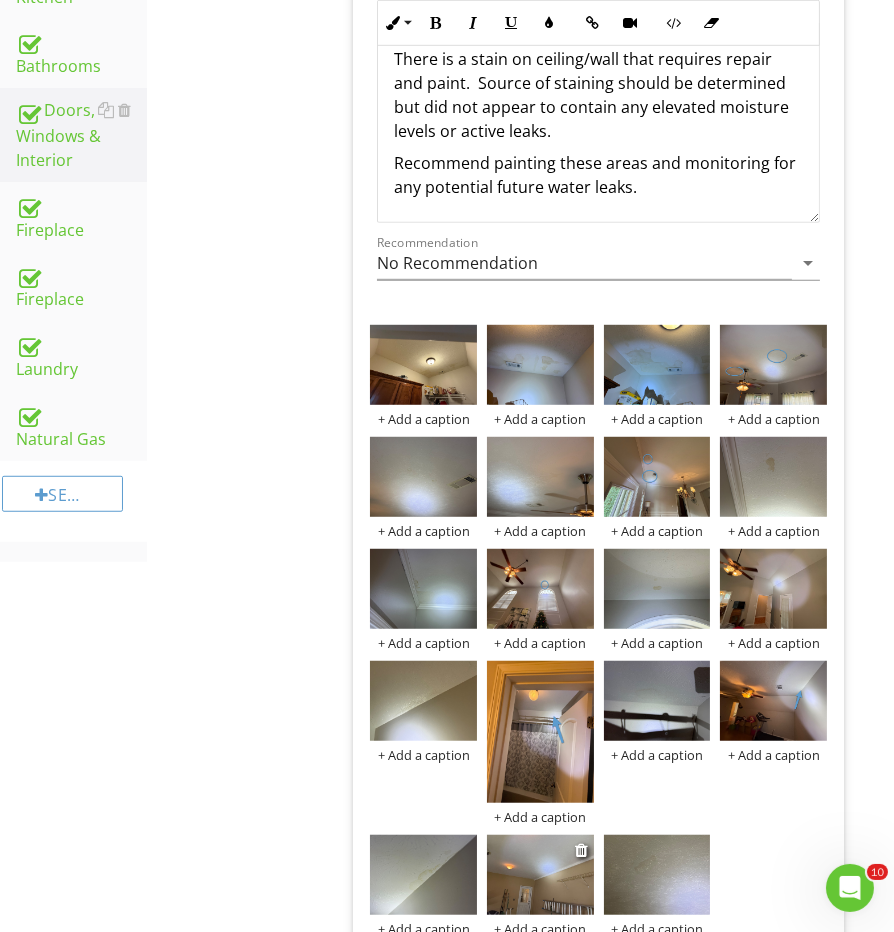 click at bounding box center [540, 875] 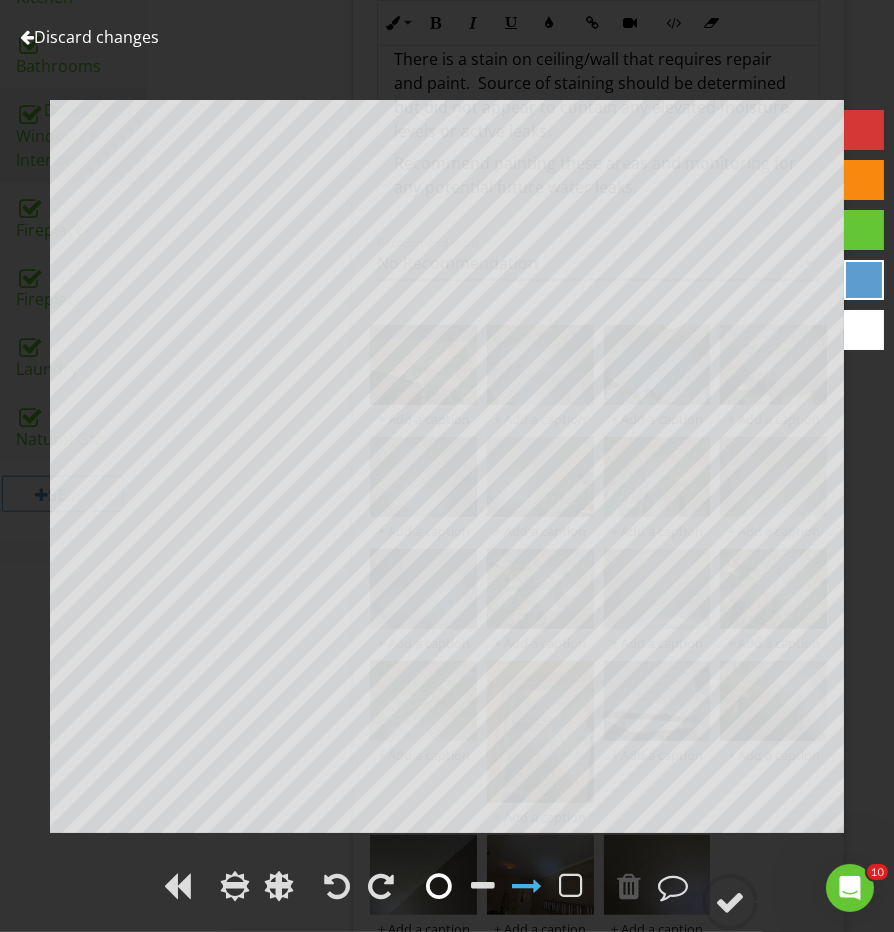 click at bounding box center [439, 886] 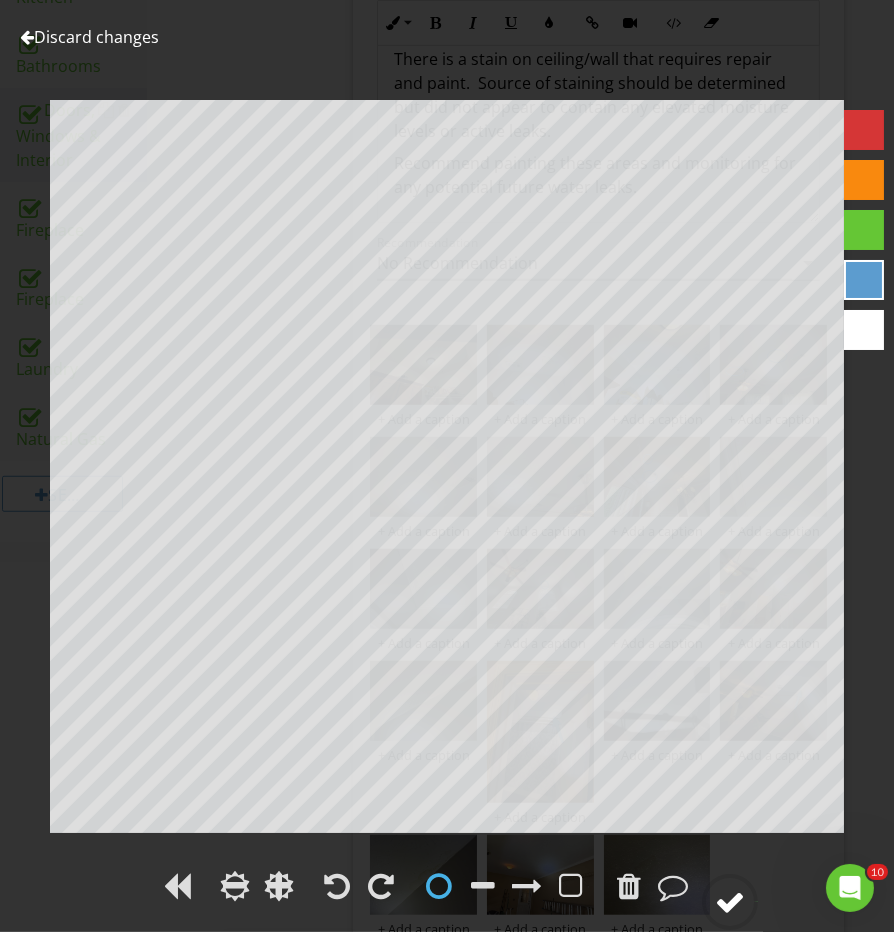 click 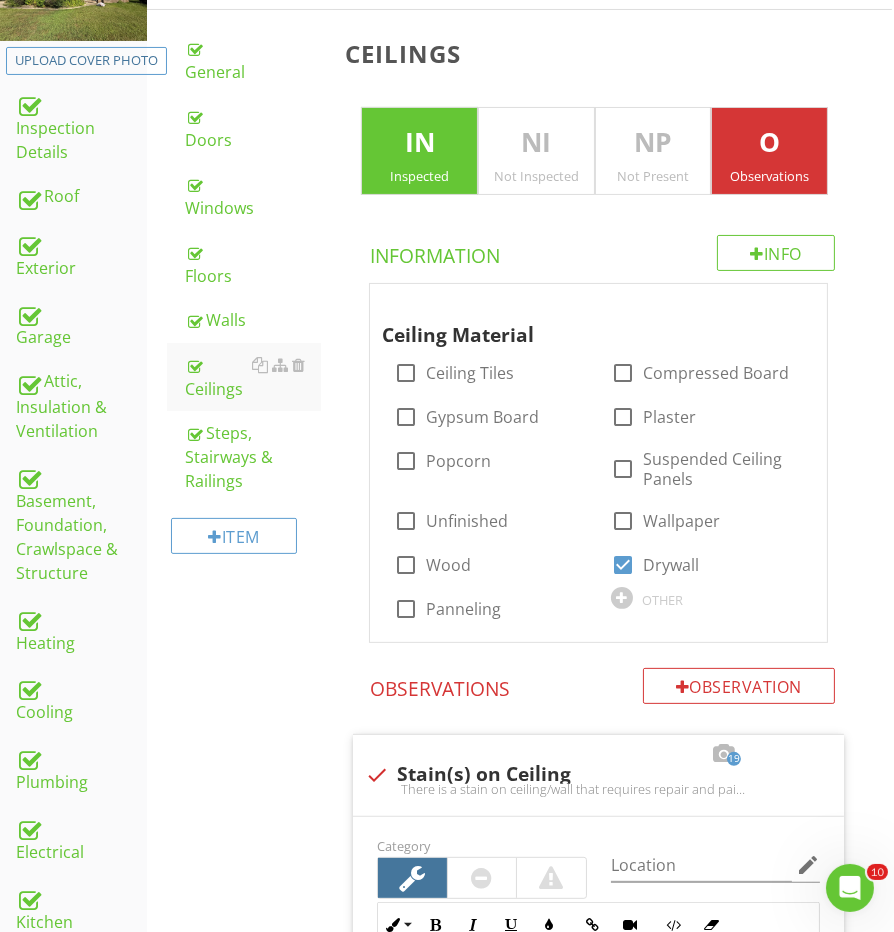 scroll, scrollTop: 230, scrollLeft: 2, axis: both 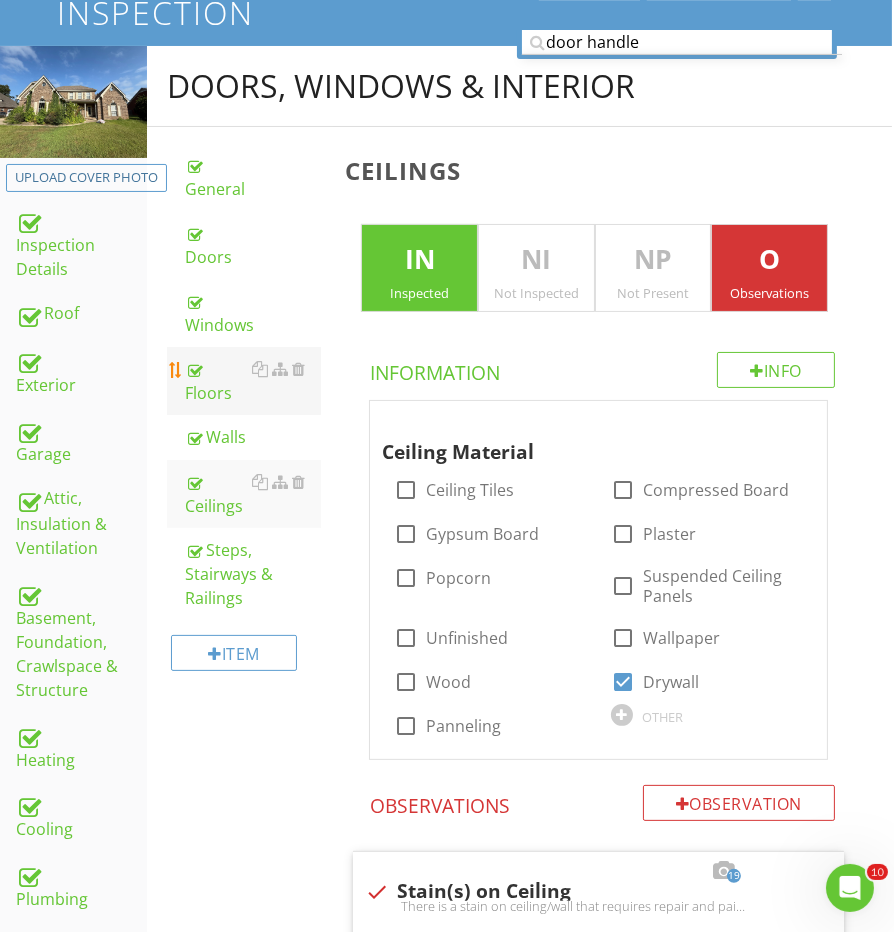 click on "Floors" at bounding box center (253, 381) 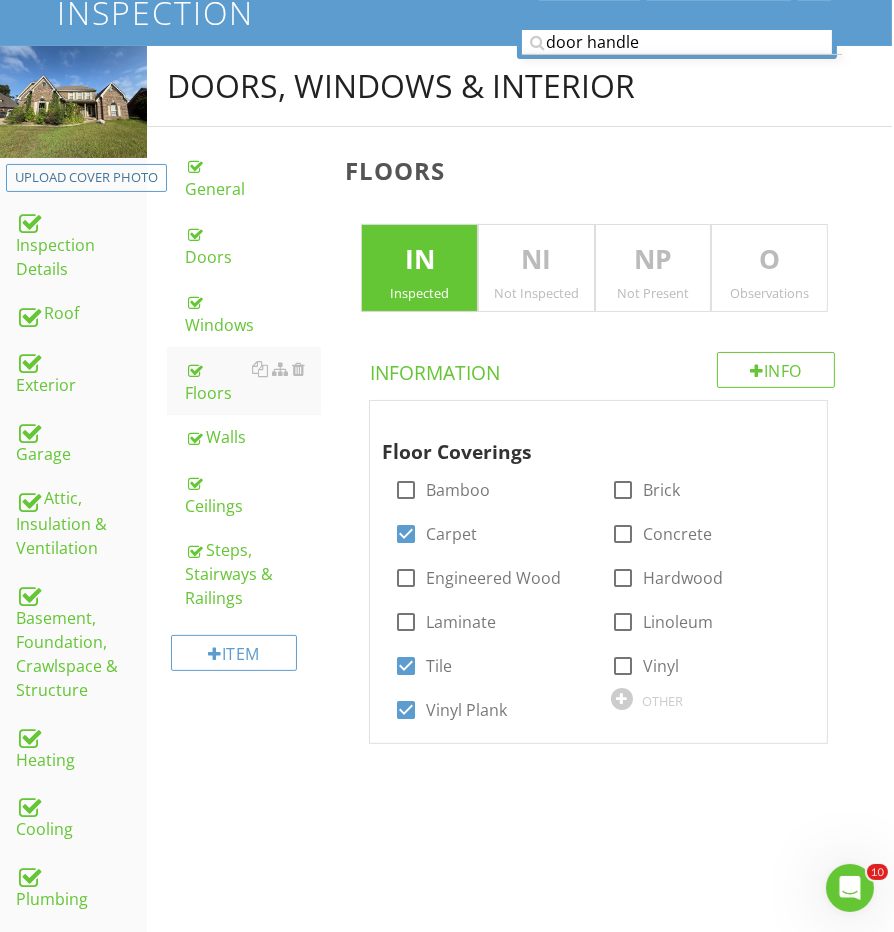 click on "O" at bounding box center (769, 260) 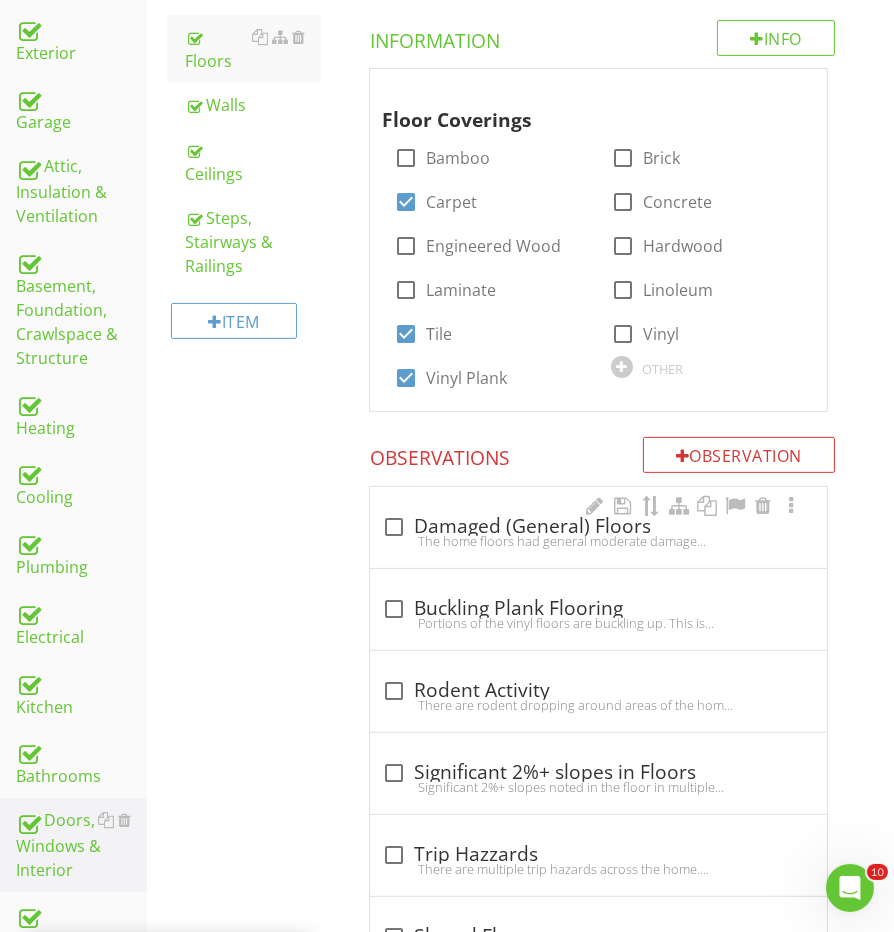 click on "check_box_outline_blank
Damaged (General) Floors
The home floors had general moderate damage visible at the time of the inspection. Recommend repair by a qualified contractor.
check_box_outline_blank
Buckling Plank Flooring
Portions of the vinyl floors are buckling up. This is likely due to poor instillation or poor sub-floor leveling. Recommend having a qualified contractor evaluate and repair as needed.
check_box_outline_blank
Rodent Activity
There are rodent dropping around areas of the home and points of entry for pest/vermin. Recommend having a qualified pest contractor evaluate and treat the home and sealing all areas of interior and exterior points of entry.
check_box_outline_blank
Significant 2%+ slopes in Floors" at bounding box center (602, 1634) 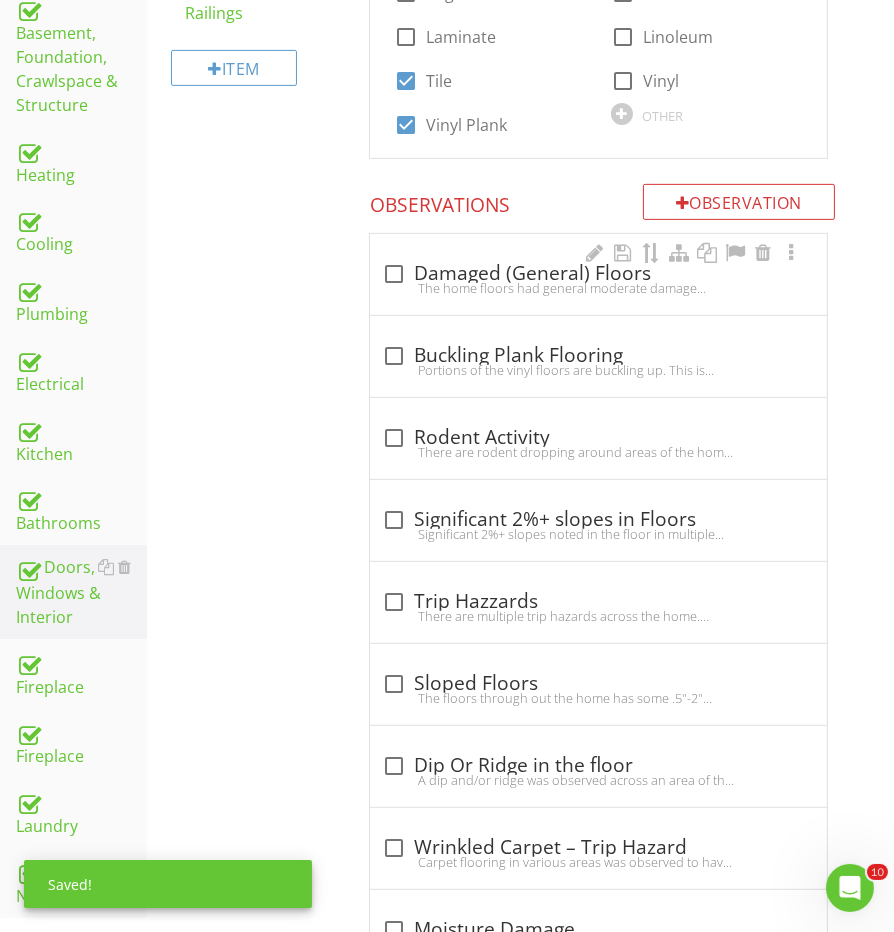 click on "The home floors had general moderate damage visible at the time of the inspection. Recommend repair by a qualified contractor." at bounding box center [598, 288] 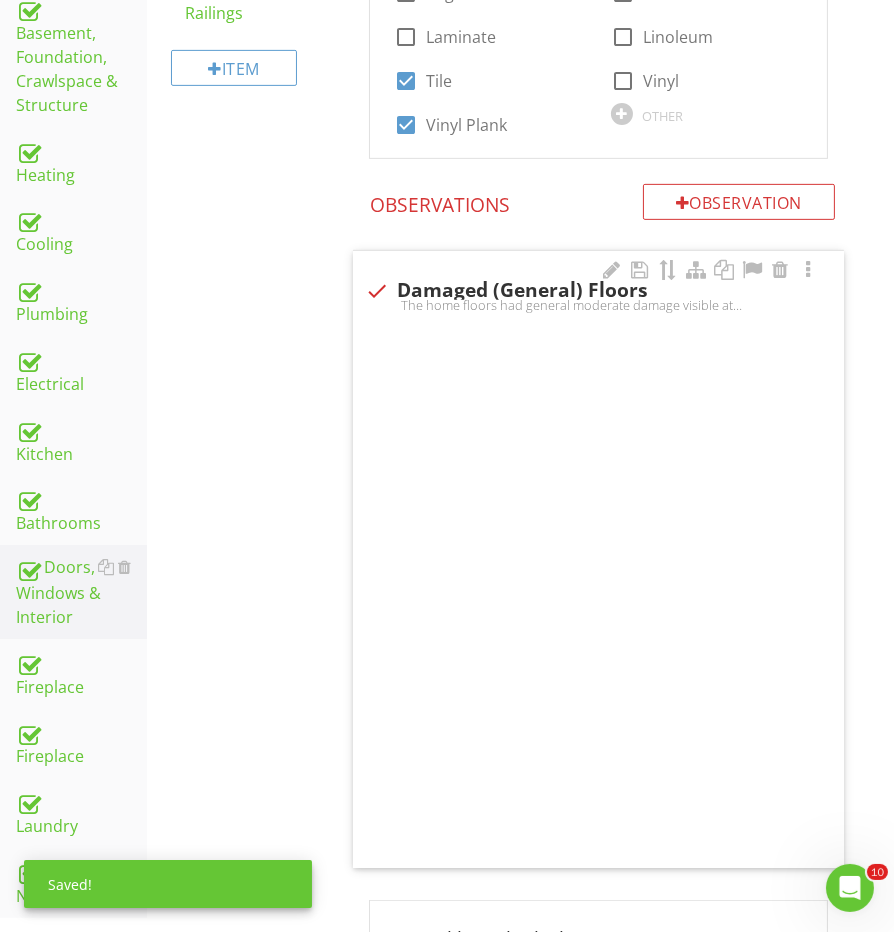 scroll, scrollTop: 814, scrollLeft: 1, axis: both 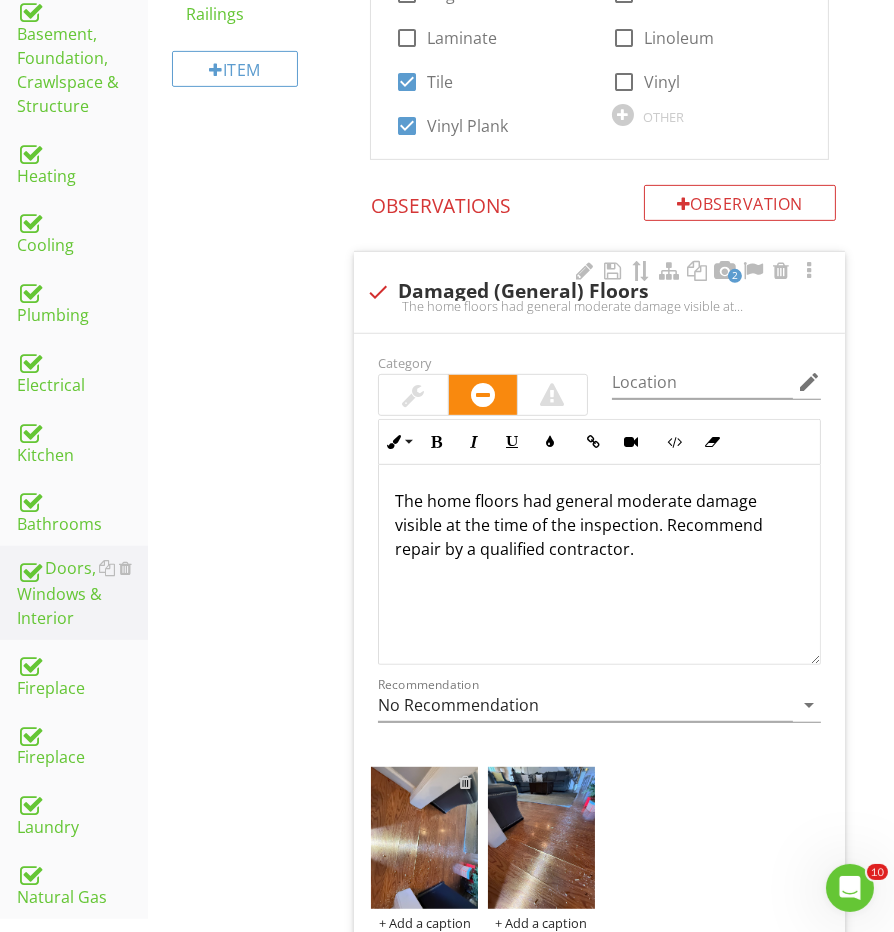 click at bounding box center [465, 782] 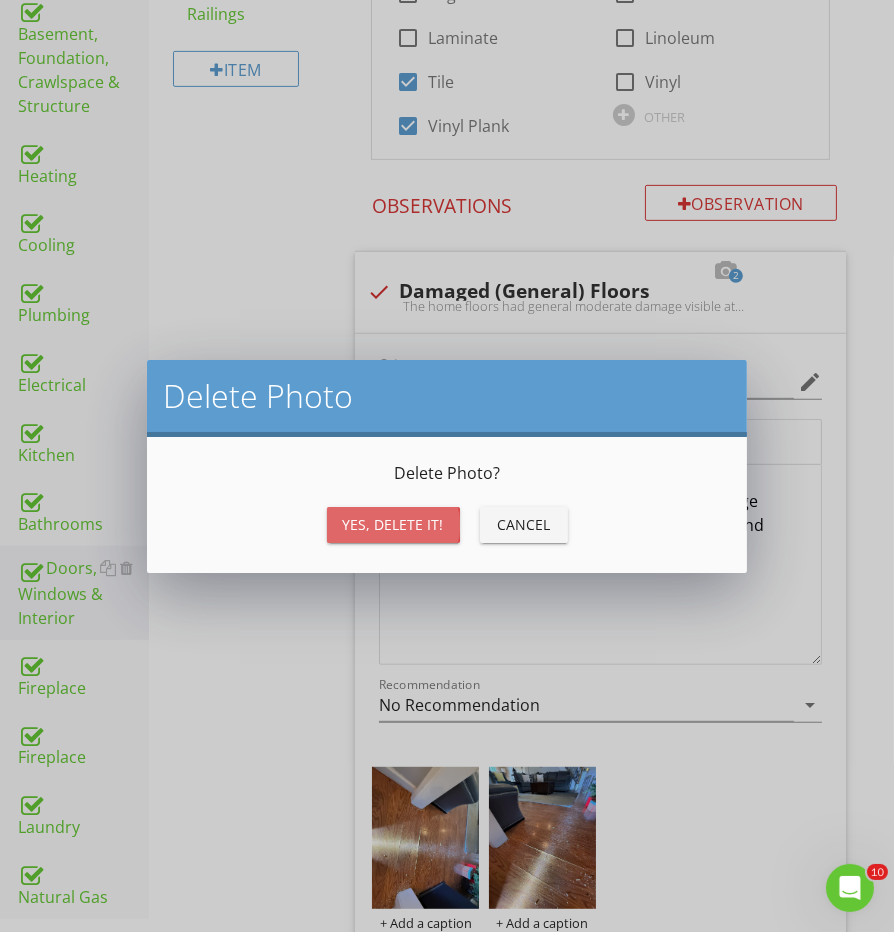 click on "Yes, Delete it!" at bounding box center (393, 525) 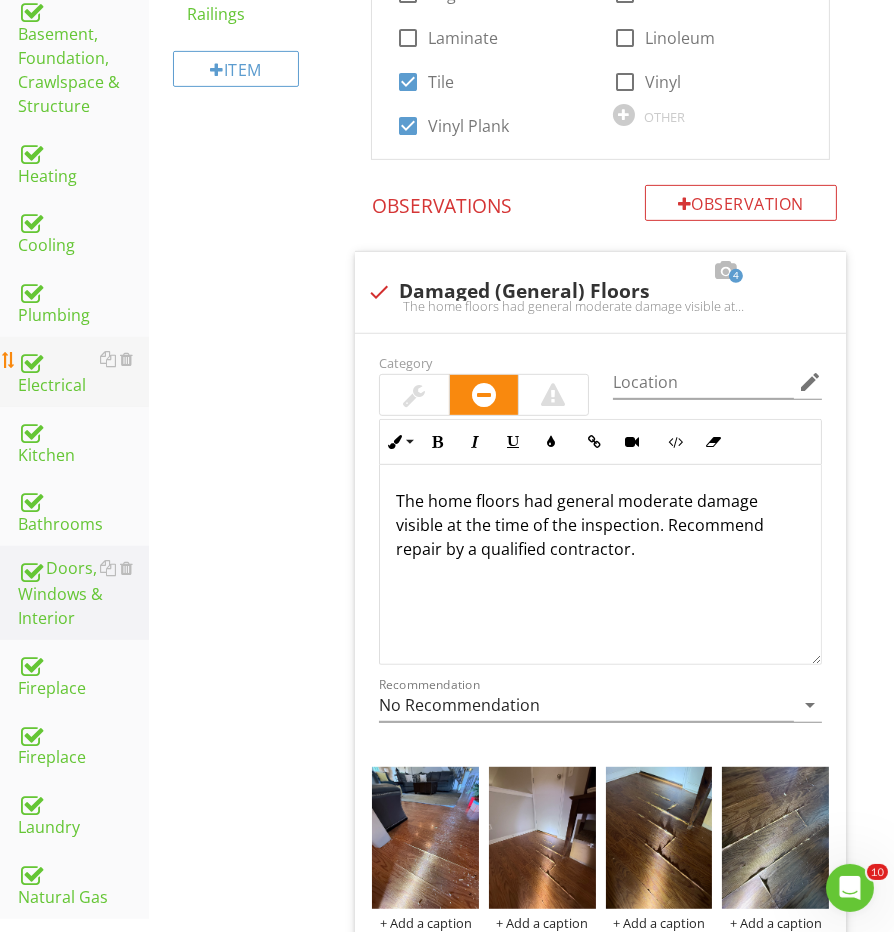 click on "Electrical" at bounding box center (83, 372) 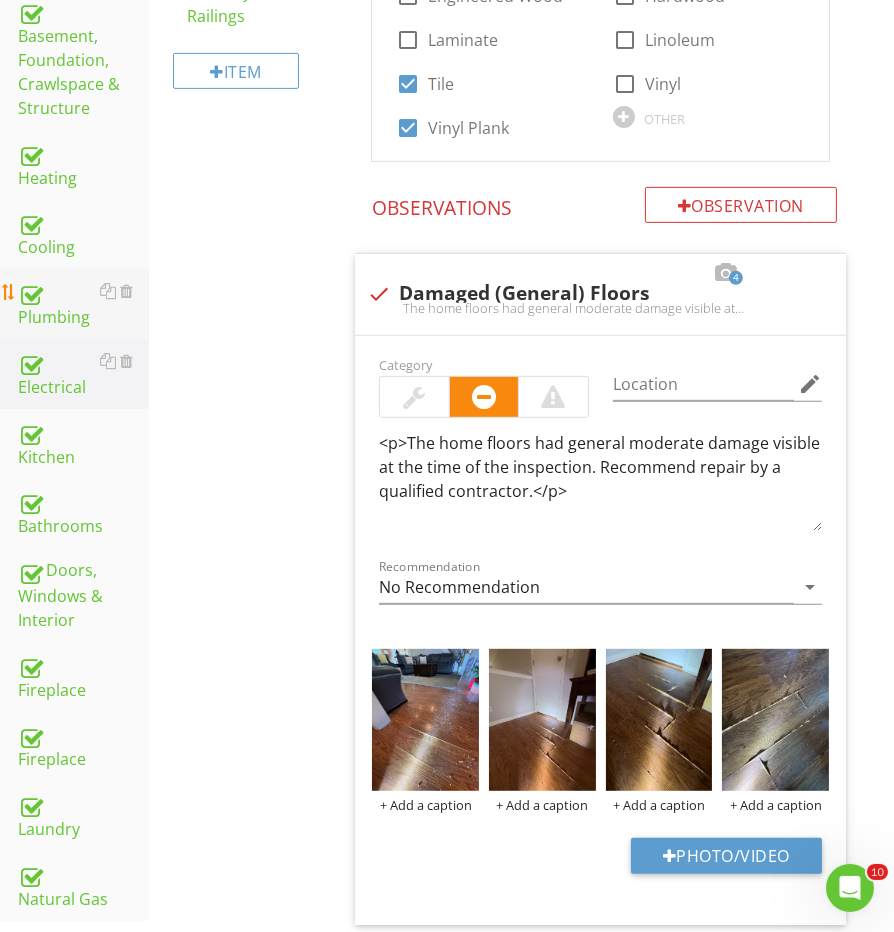 click on "Plumbing" at bounding box center (83, 304) 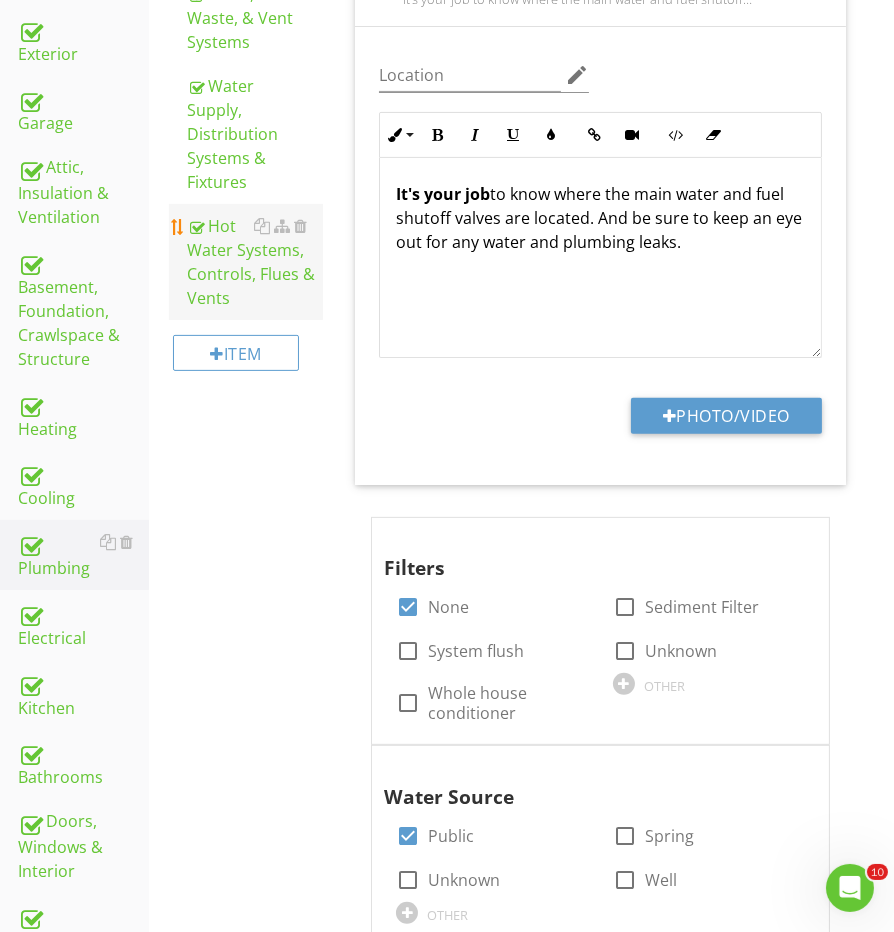 click on "Hot Water Systems, Controls, Flues & Vents" at bounding box center [255, 262] 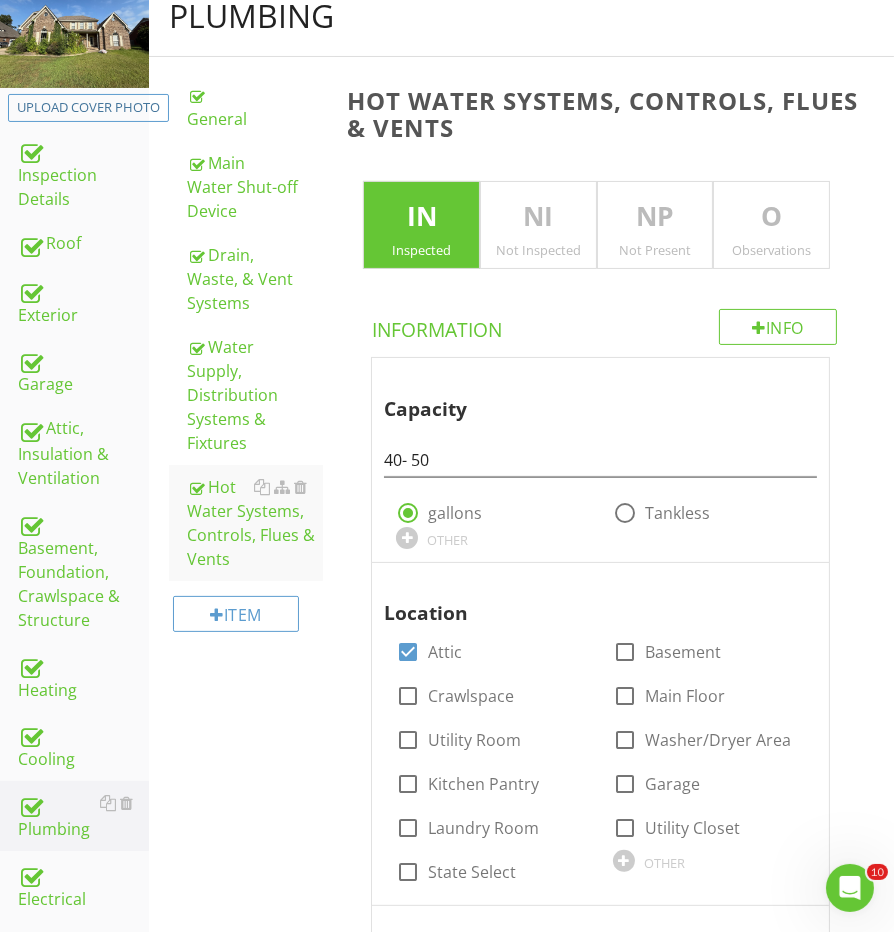 click on "O" at bounding box center (771, 217) 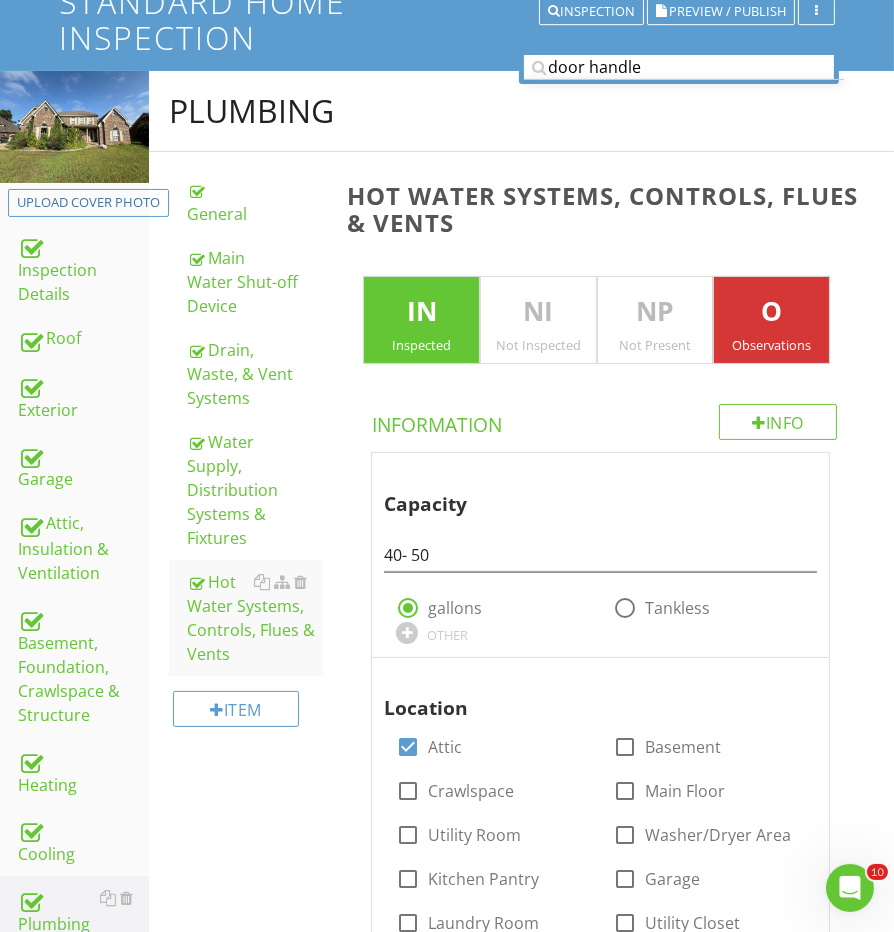 scroll, scrollTop: 124, scrollLeft: 0, axis: vertical 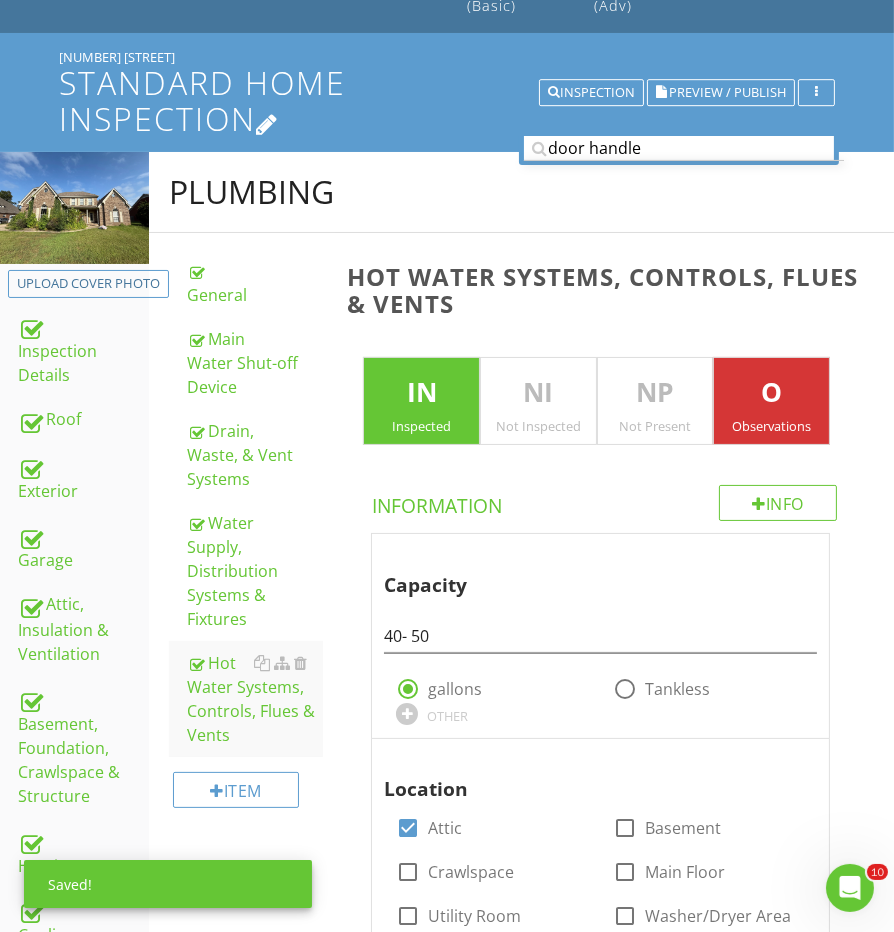 click on "Standard Home Inspection" at bounding box center (447, 100) 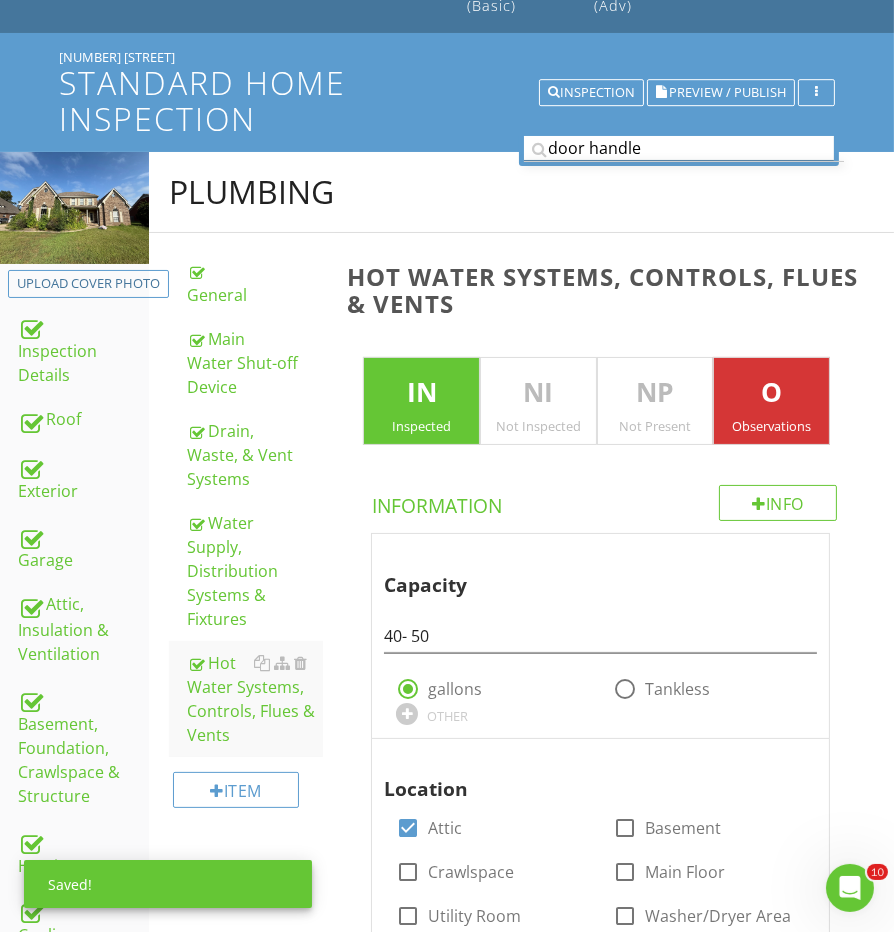 click on "door handle" at bounding box center (679, 148) 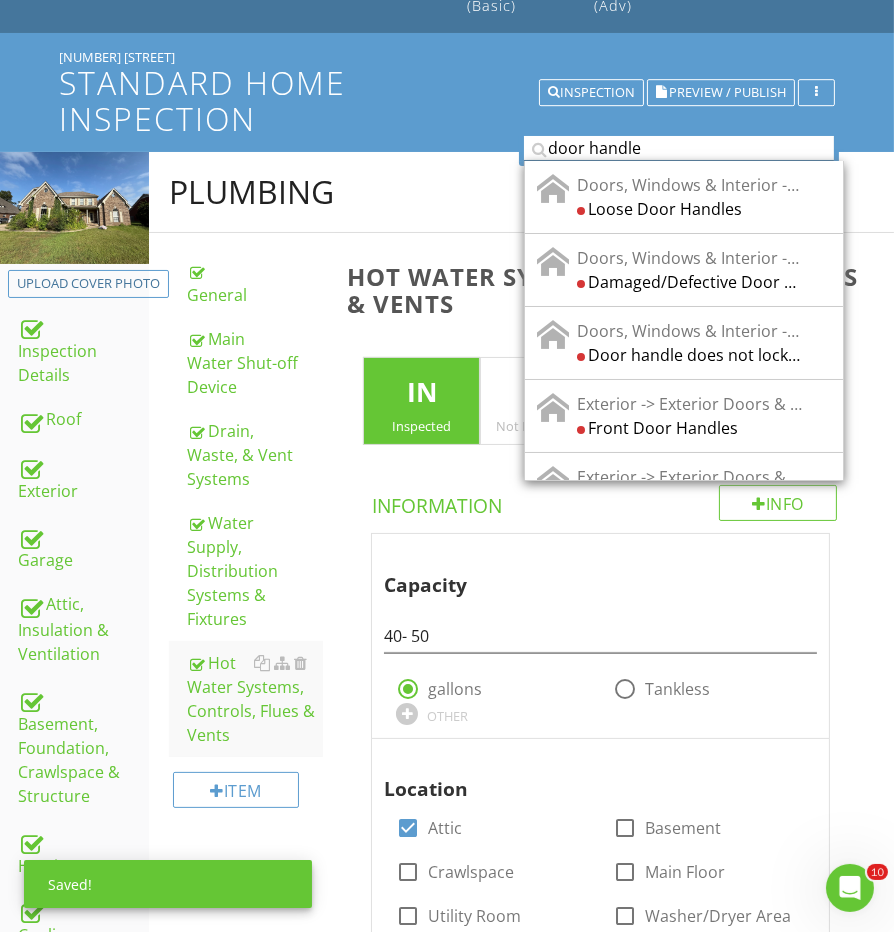 click on "door handle" at bounding box center [679, 148] 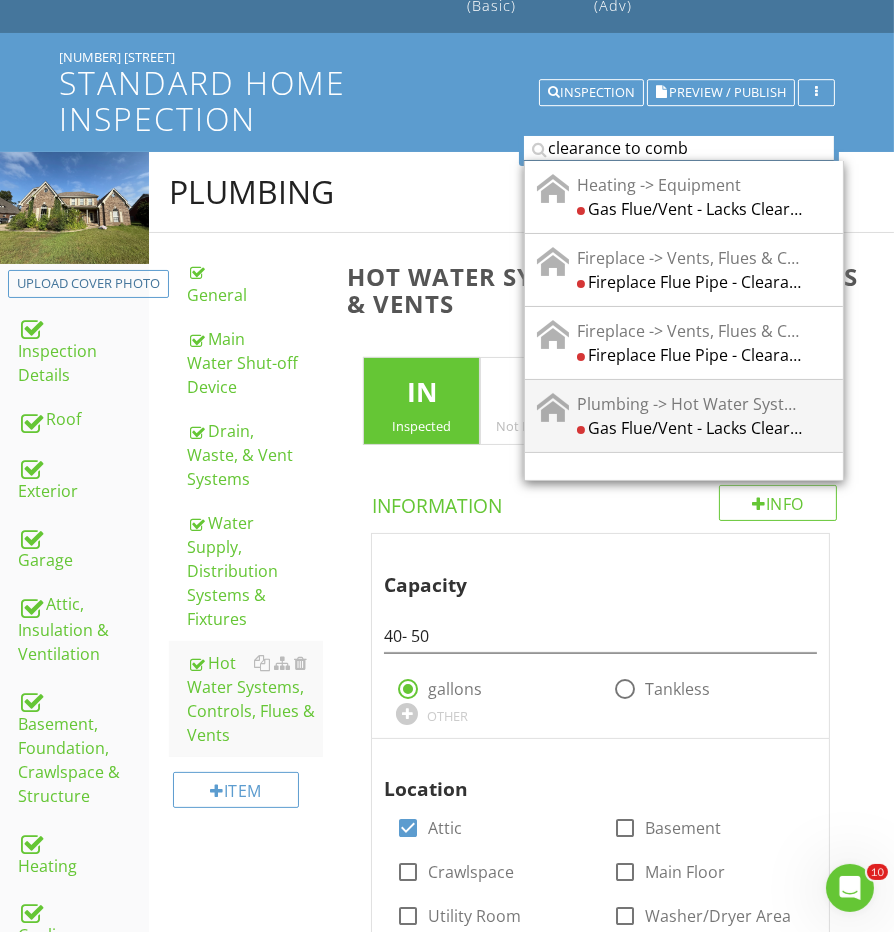 type on "clearance to comb" 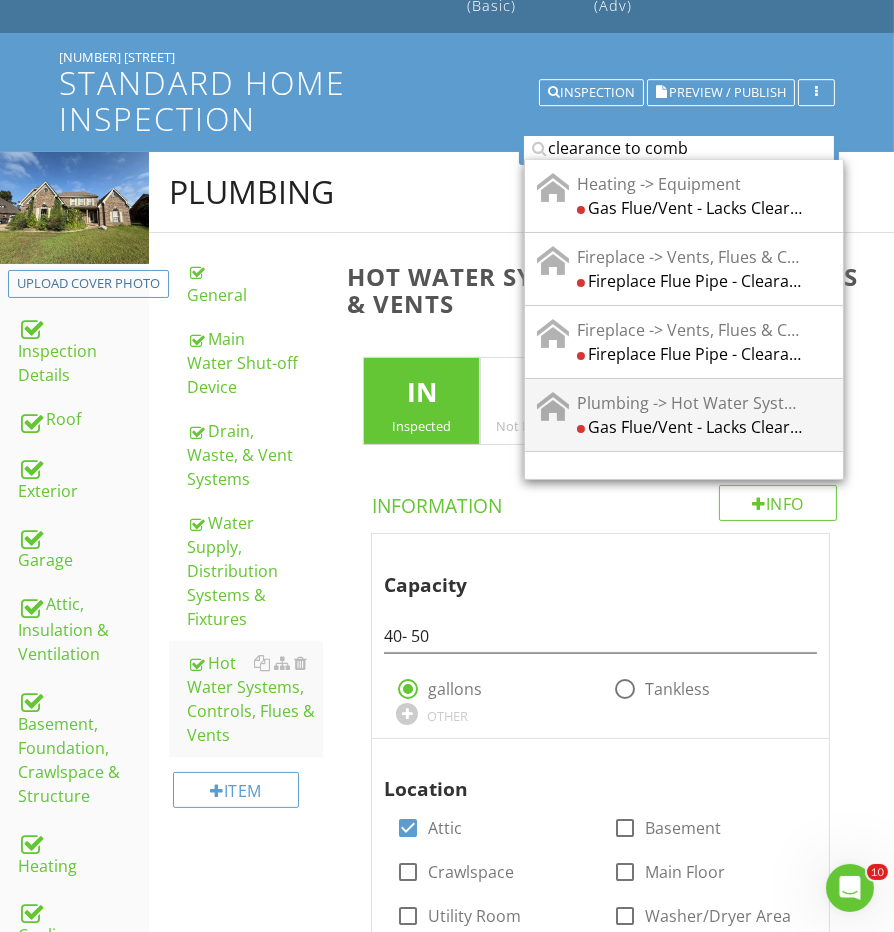 click on "Plumbing
->
Hot Water Systems, Controls, Flues & Vents" at bounding box center (690, 403) 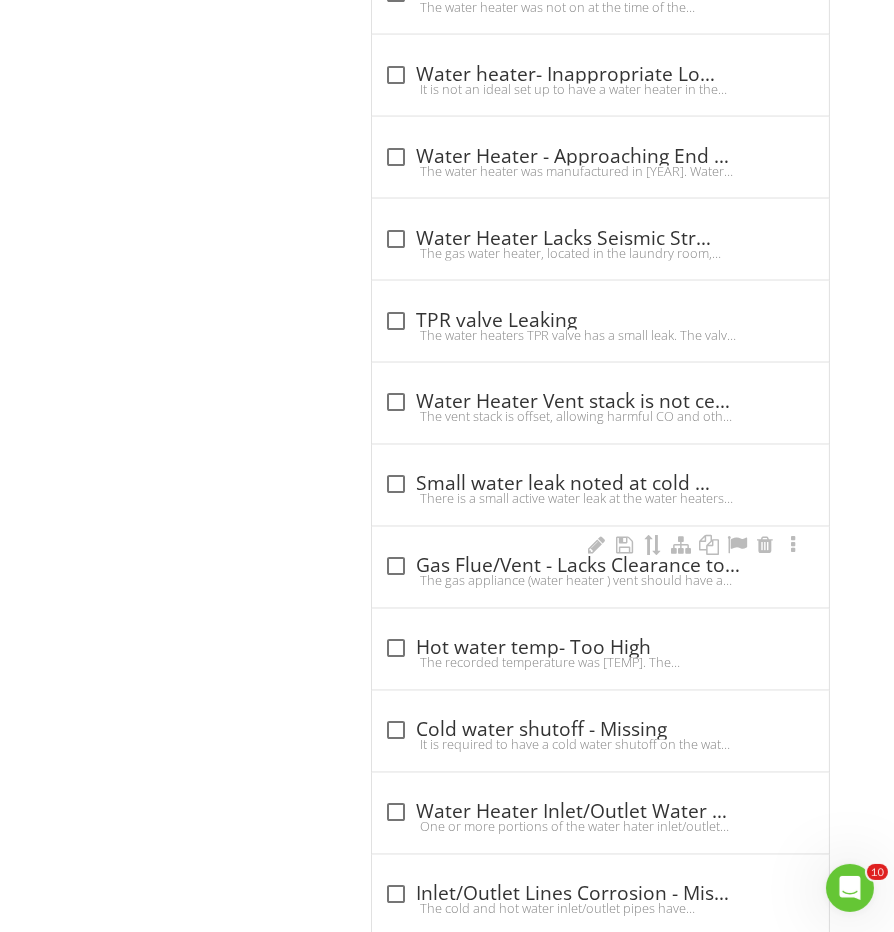 click on "check_box_outline_blank
Gas Flue/Vent - Lacks Clearance to combustibles" at bounding box center [600, 567] 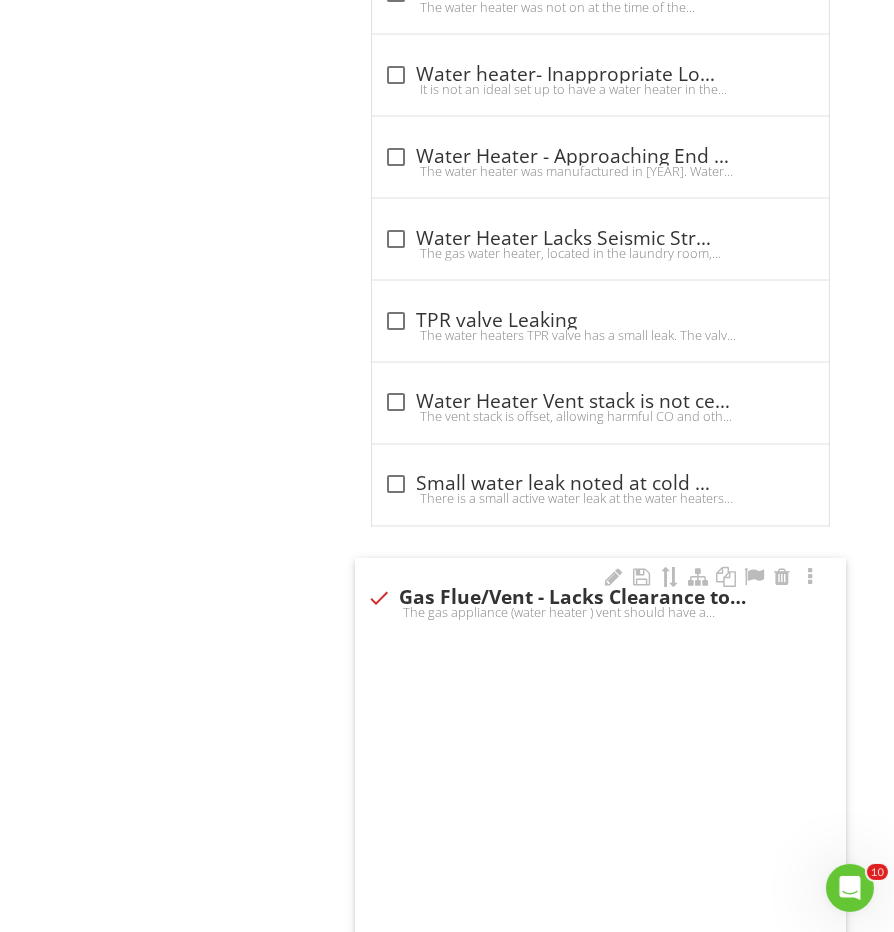 checkbox on "true" 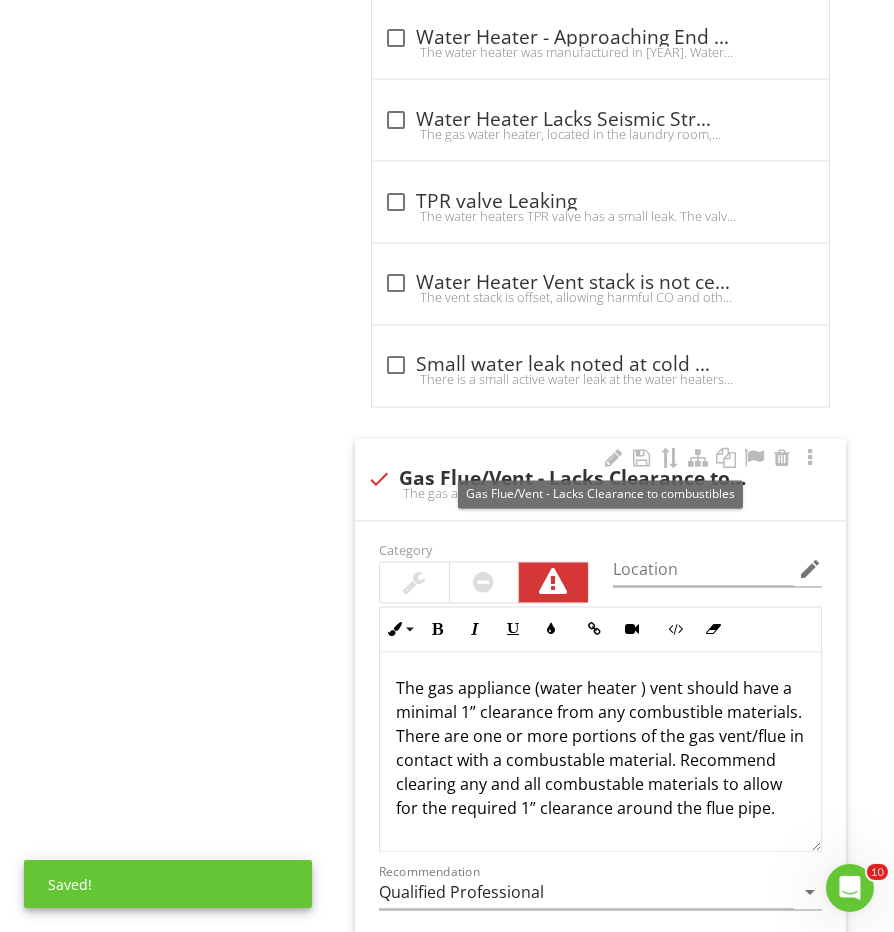 scroll, scrollTop: 3629, scrollLeft: 0, axis: vertical 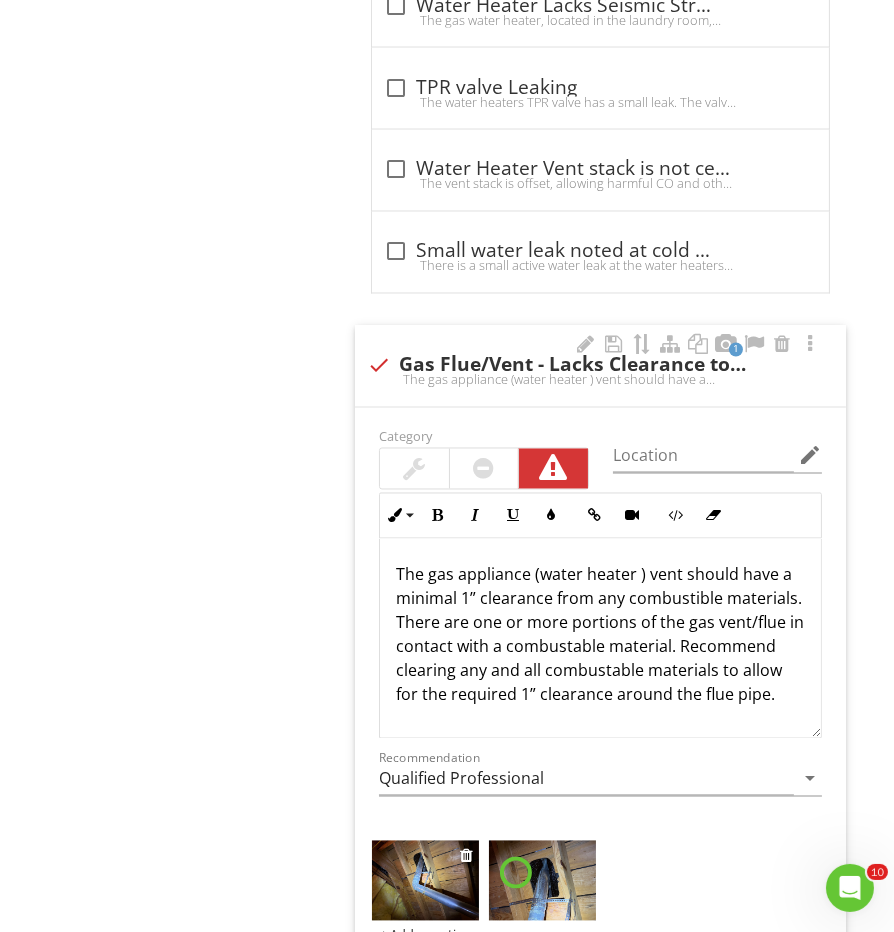 click at bounding box center [425, 881] 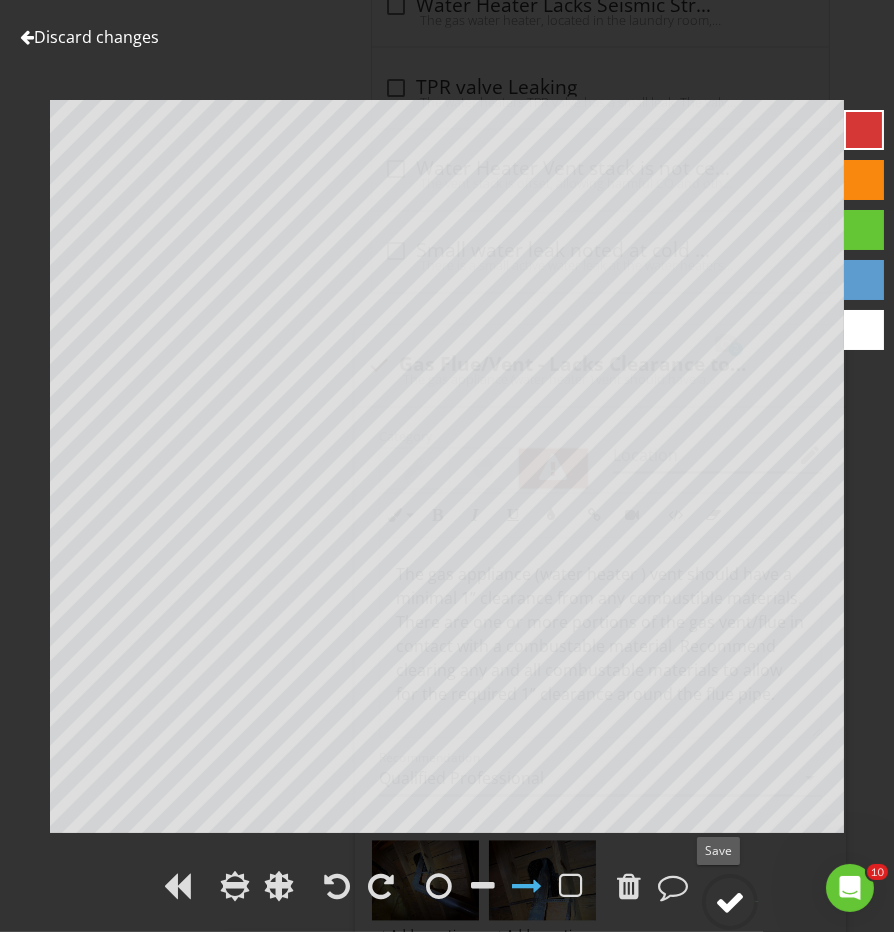 click 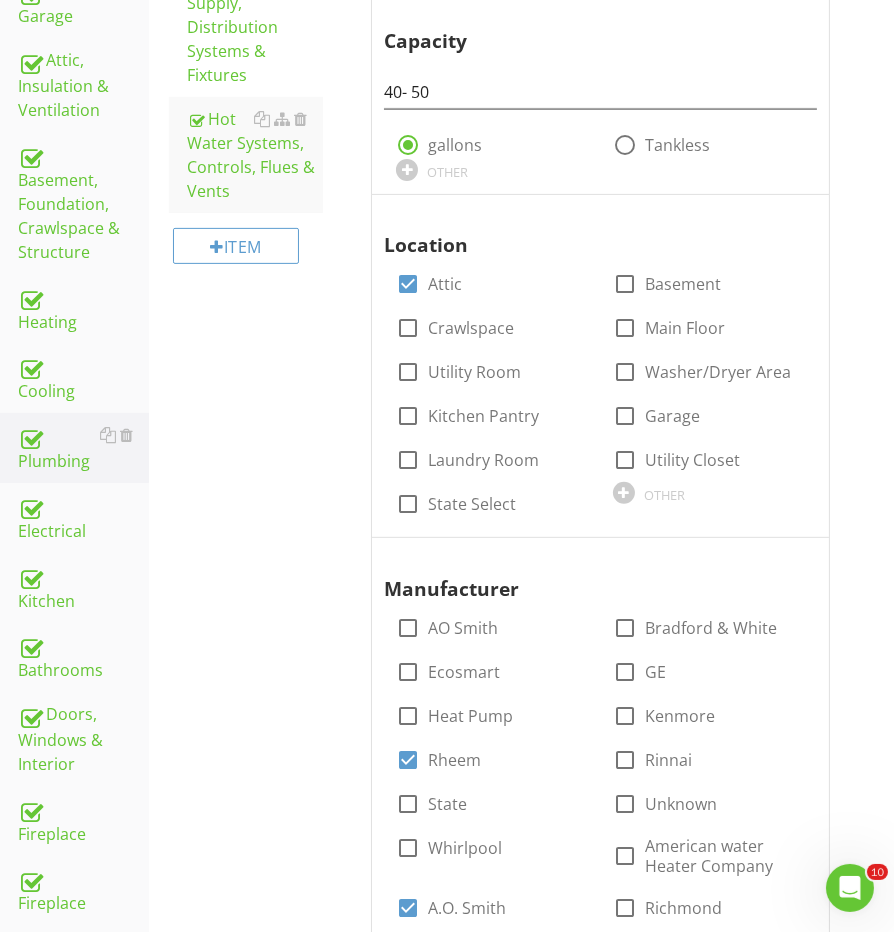 scroll, scrollTop: 481, scrollLeft: 0, axis: vertical 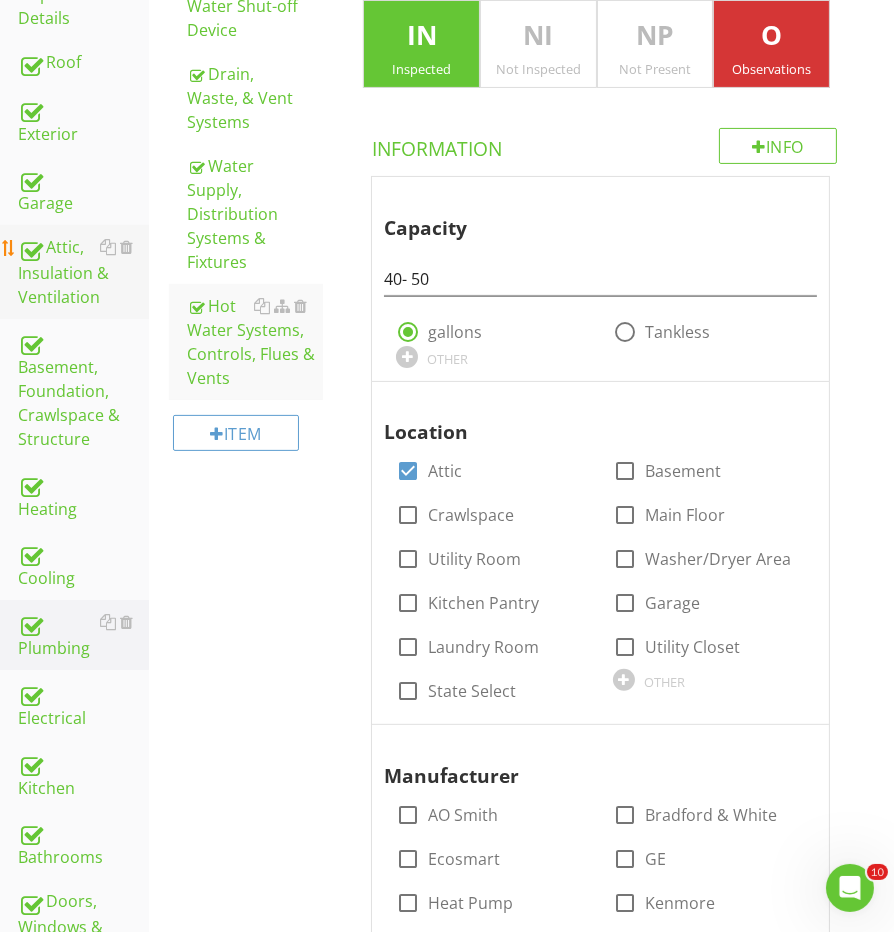 click on "Attic, Insulation & Ventilation" at bounding box center (83, 272) 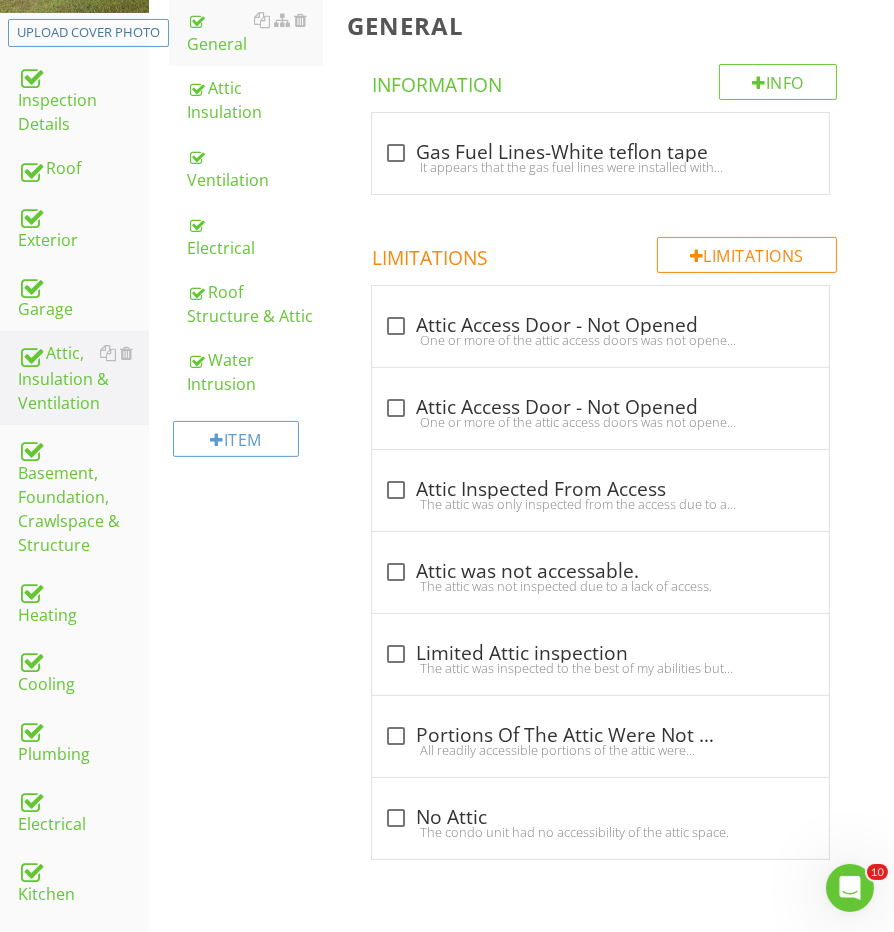 scroll, scrollTop: 294, scrollLeft: 0, axis: vertical 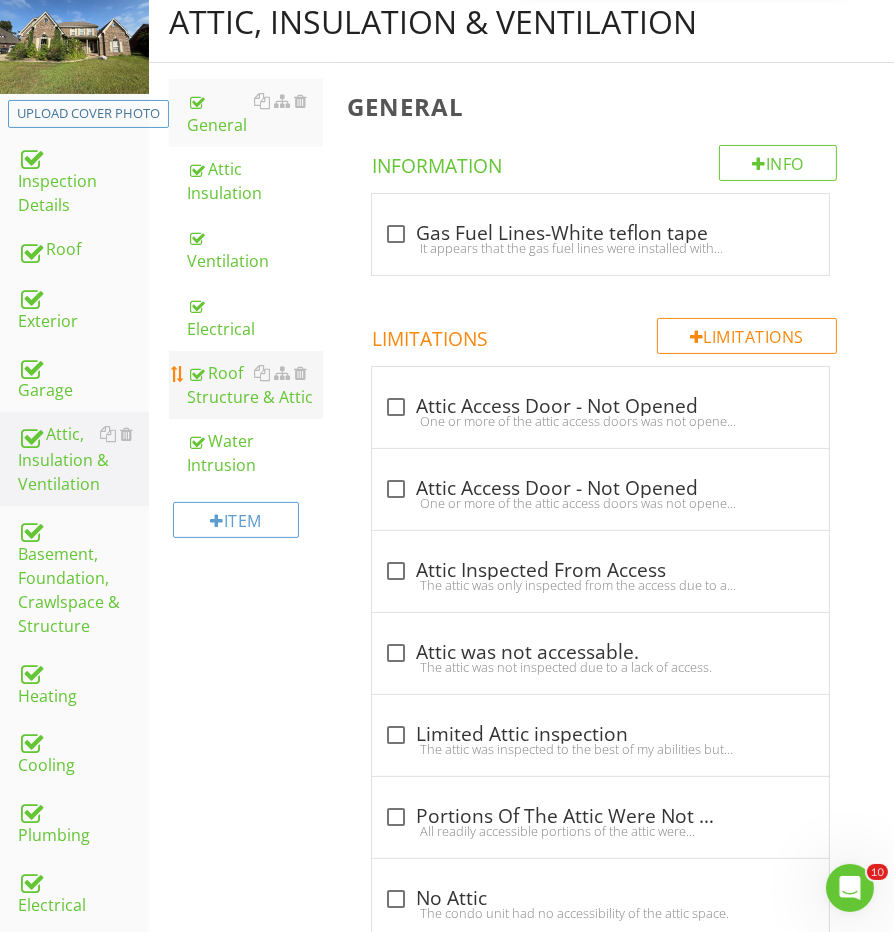 click on "Roof Structure & Attic" at bounding box center (255, 385) 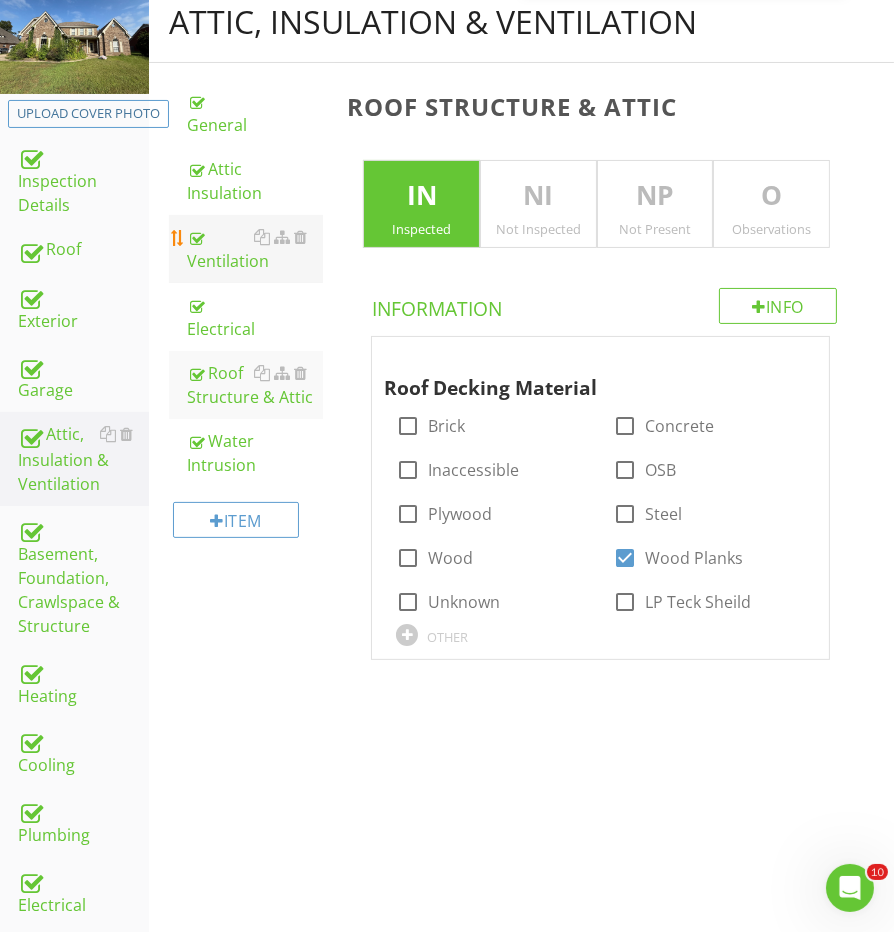 click on "Ventilation" at bounding box center [255, 249] 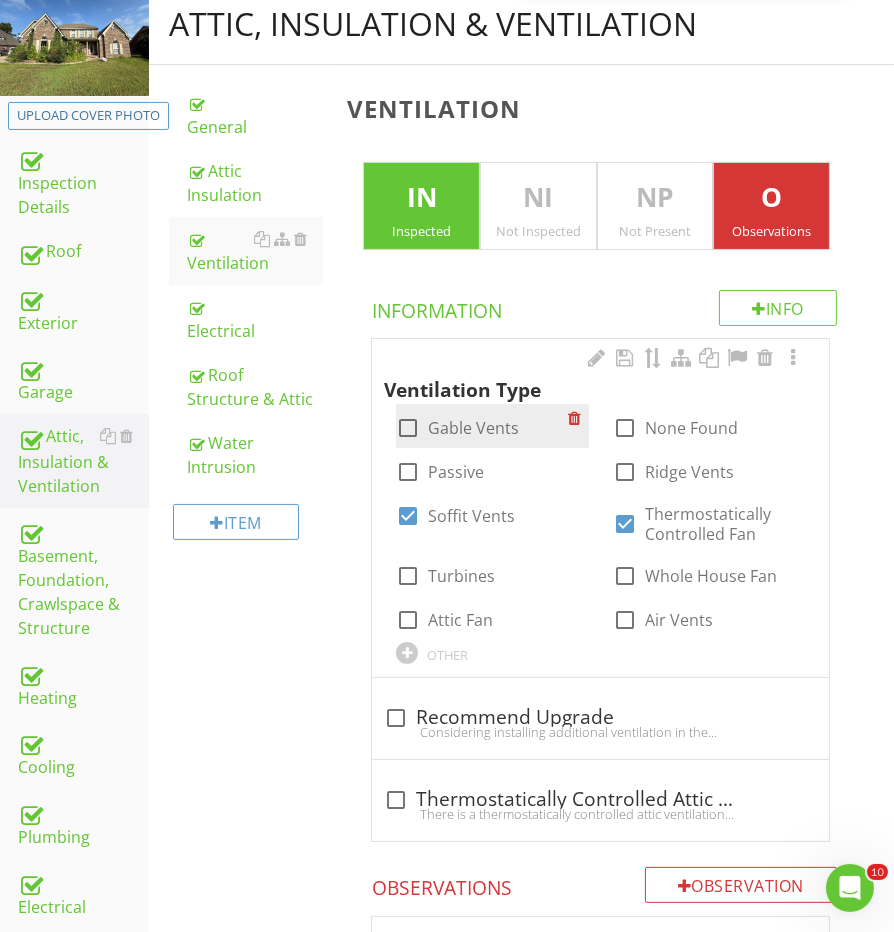 click on "check_box_outline_blank Gable Vents" at bounding box center (457, 428) 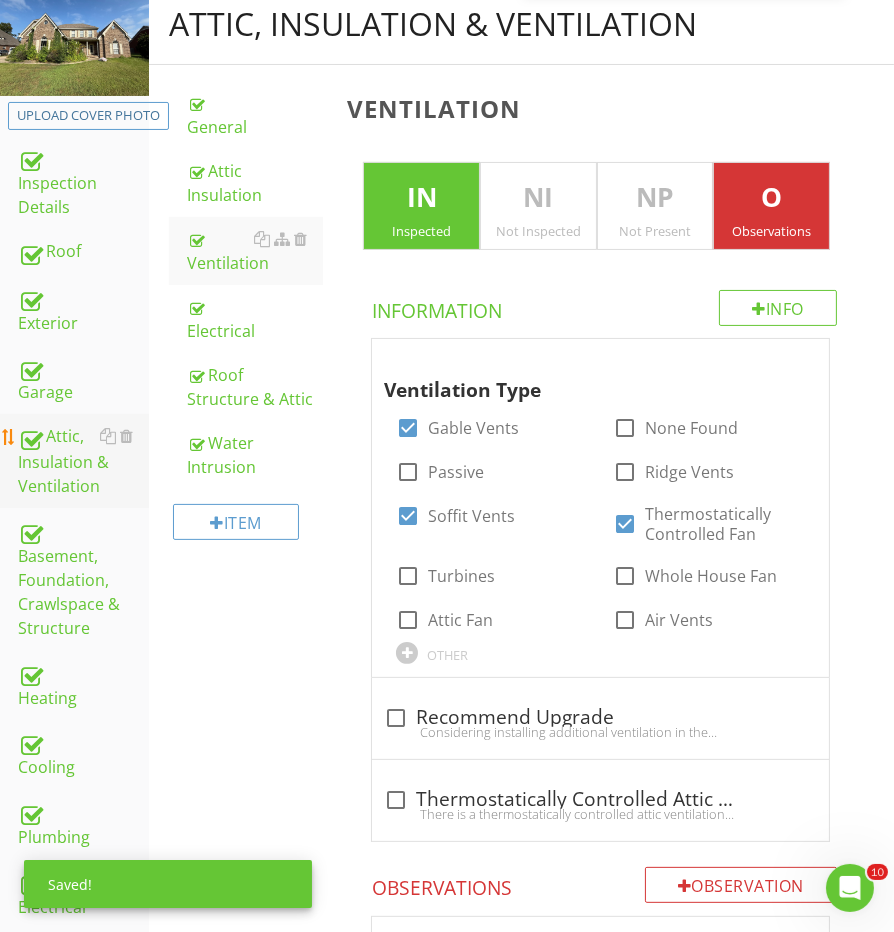 click on "Attic, Insulation & Ventilation" at bounding box center (83, 461) 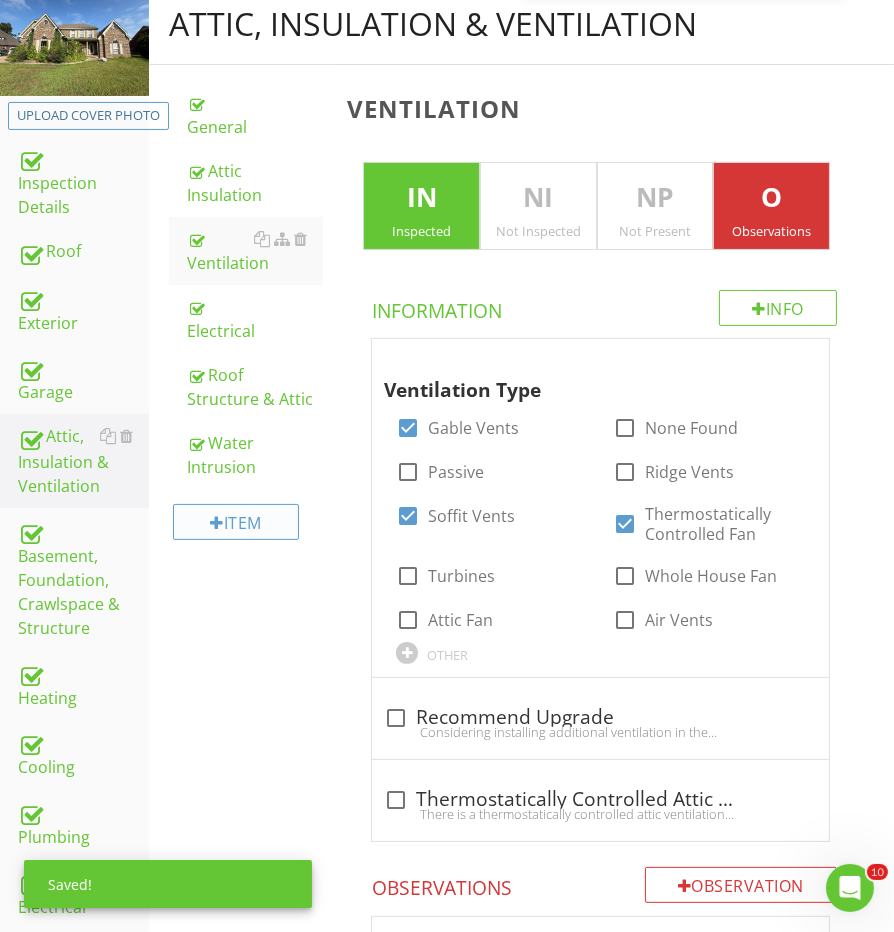 click on "Item" at bounding box center (236, 522) 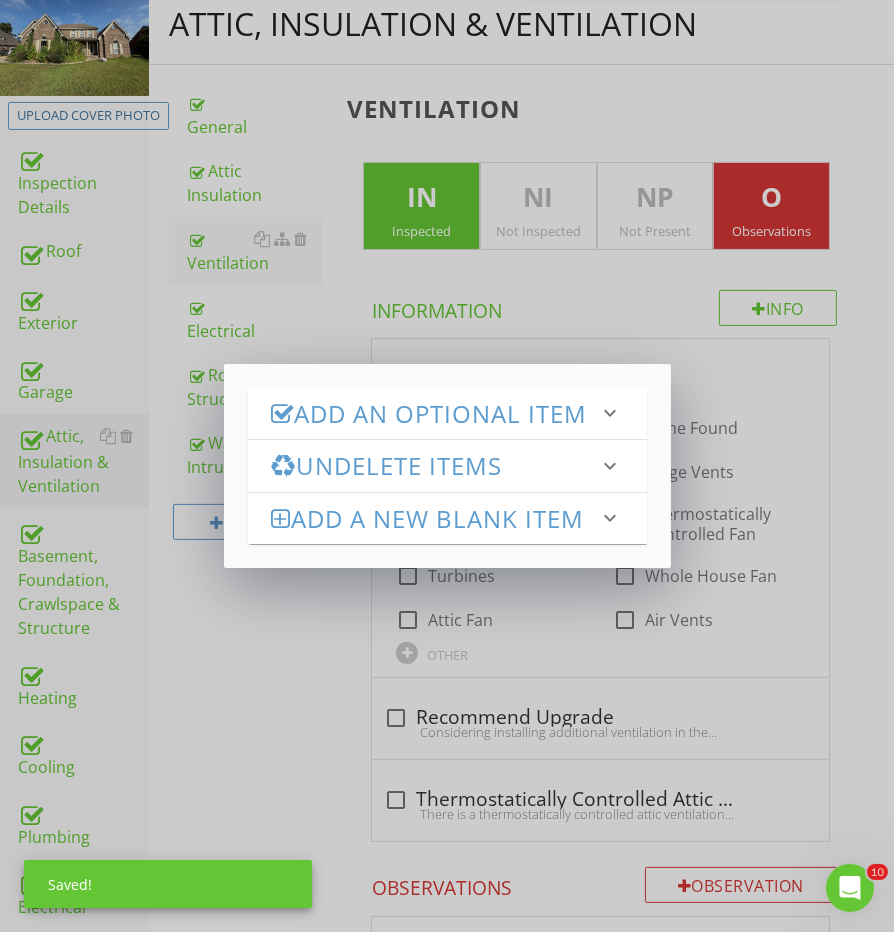 click on "Add an Optional Item" at bounding box center [435, 413] 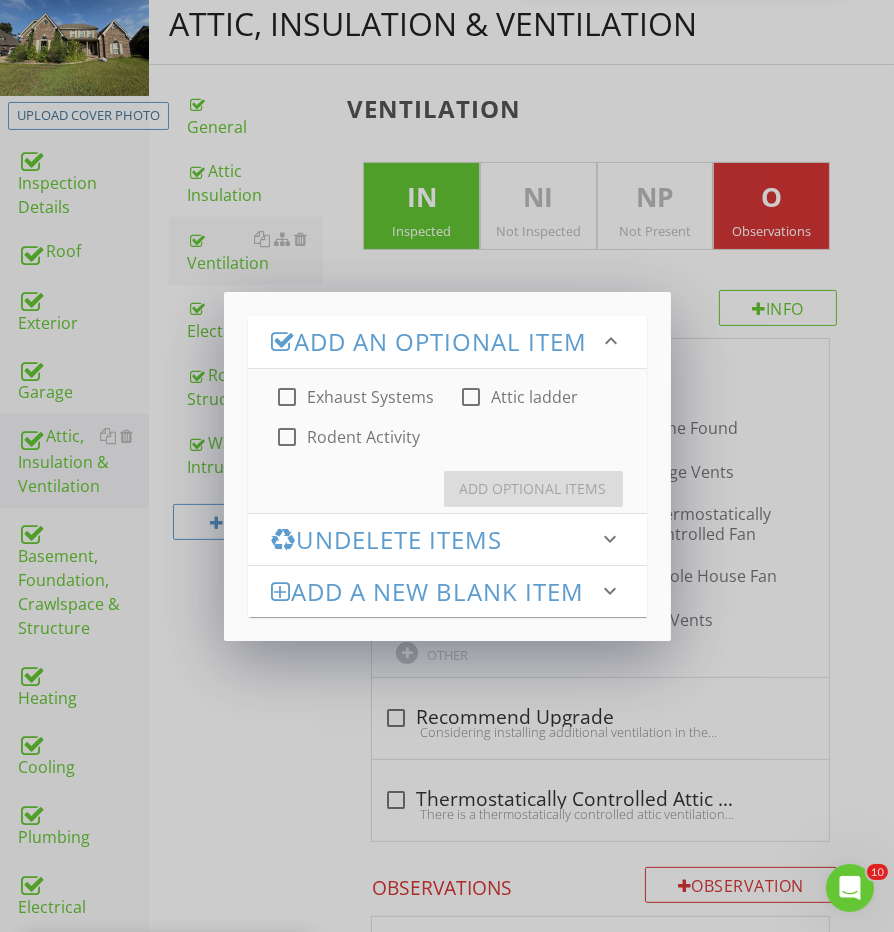 click on "Rodent Activity" at bounding box center (364, 437) 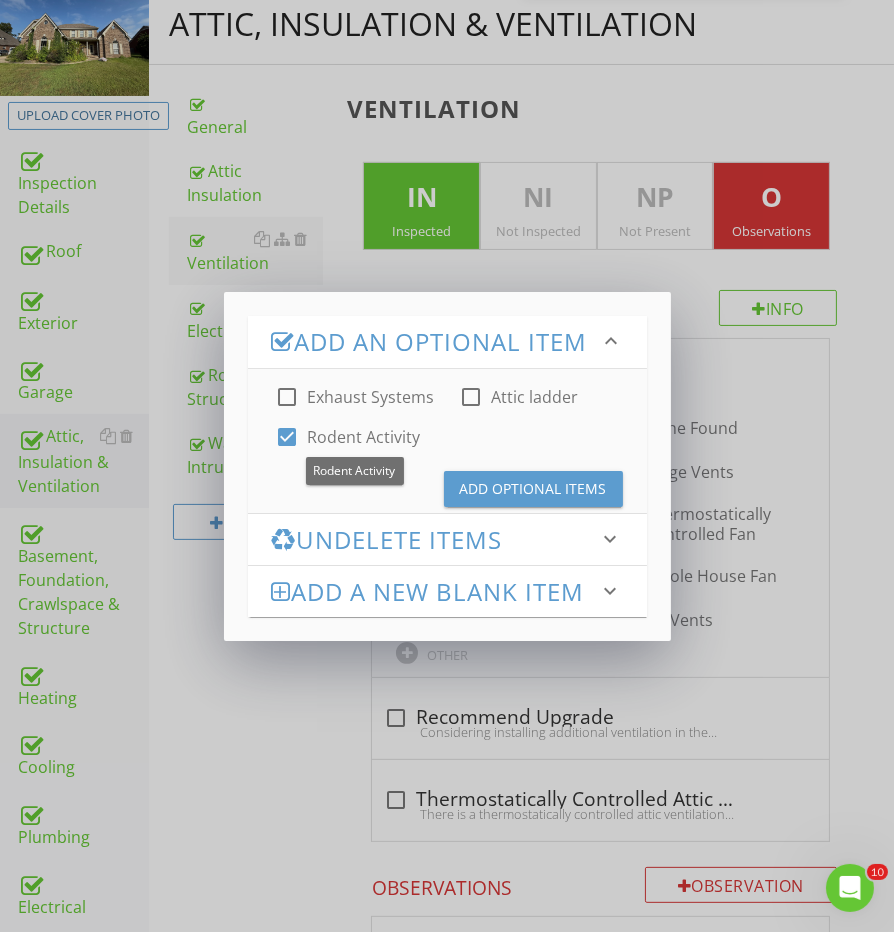 click on "Add Optional Items" at bounding box center (533, 488) 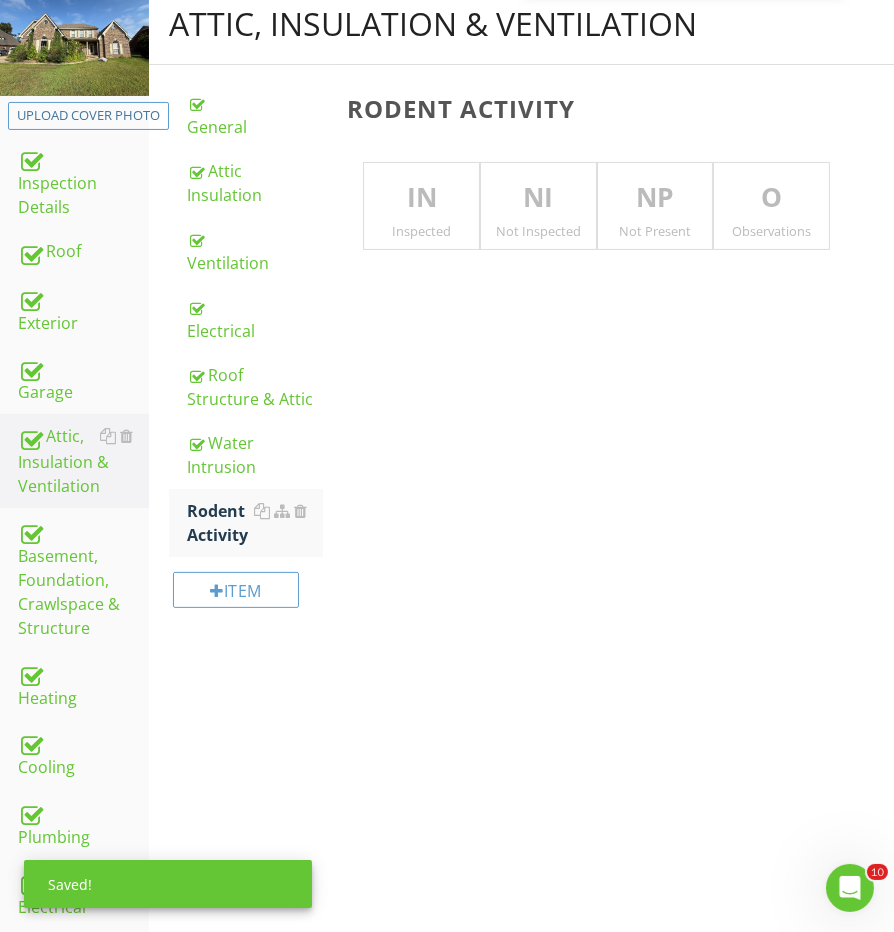 click on "IN" at bounding box center [421, 198] 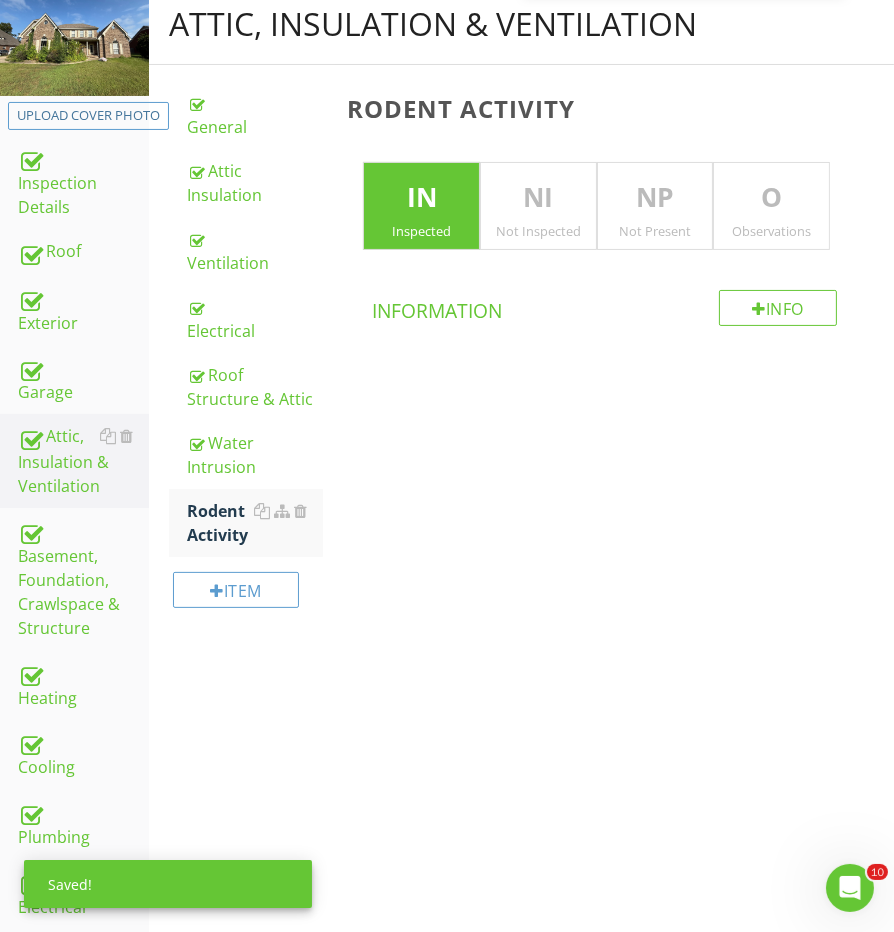 click on "O" at bounding box center [771, 198] 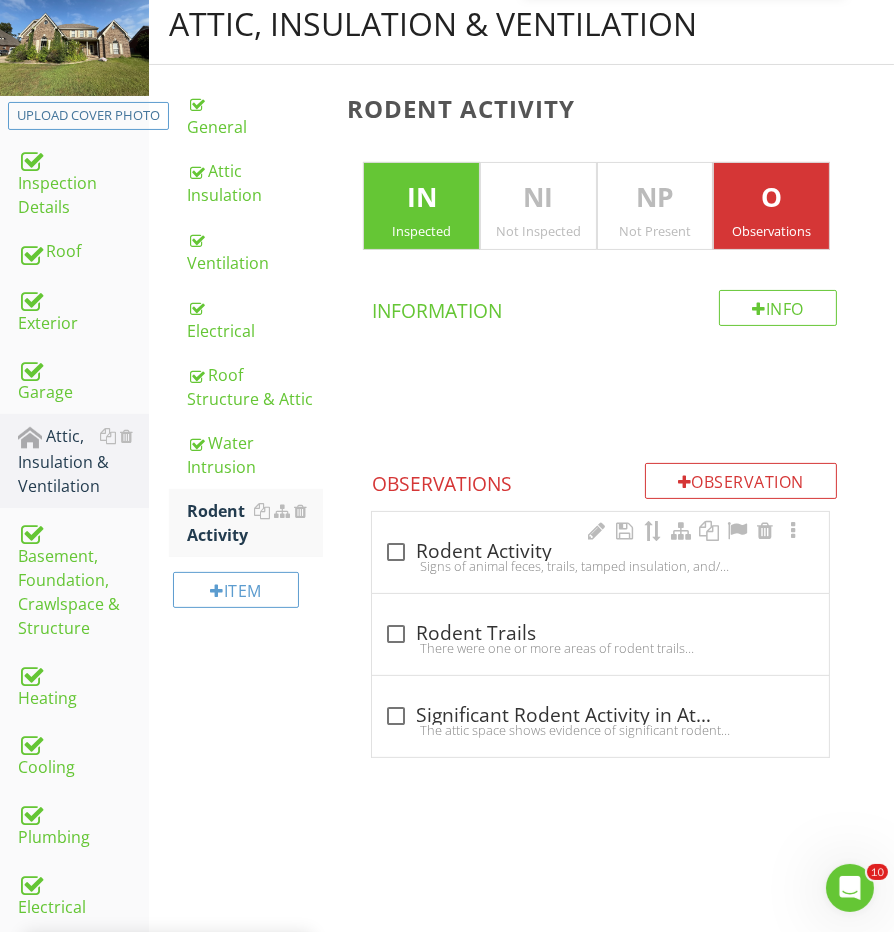 click on "check_box_outline_blank
Rodent Activity" at bounding box center (600, 552) 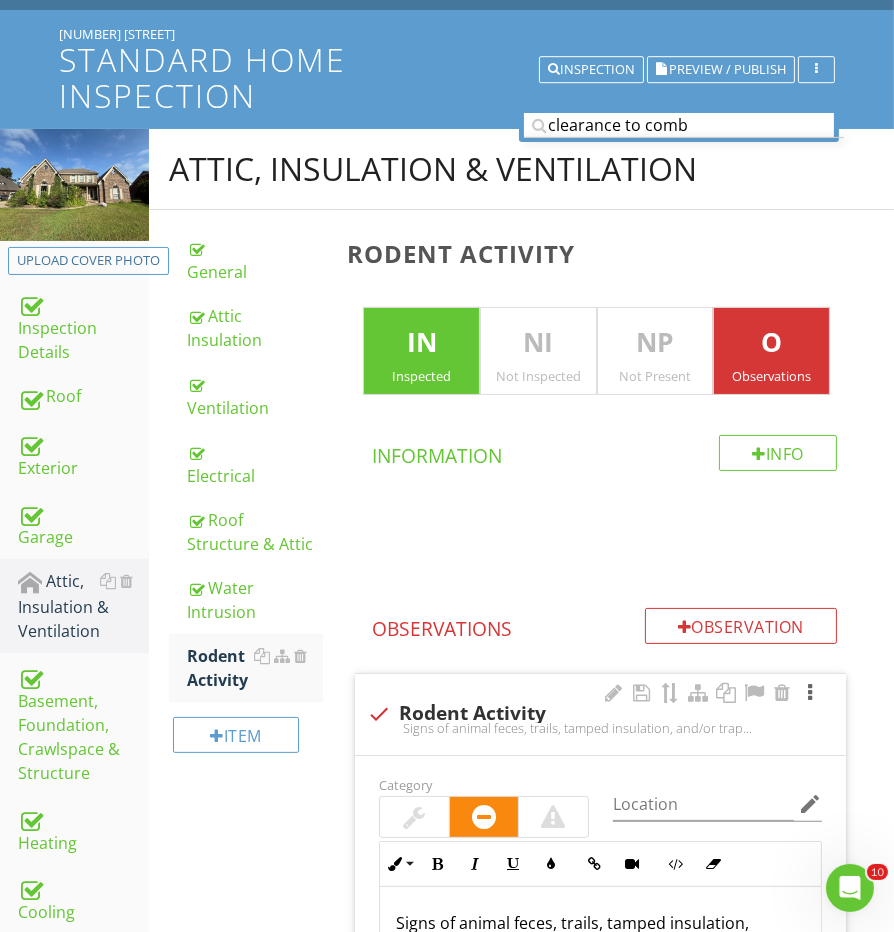 scroll, scrollTop: 185, scrollLeft: 0, axis: vertical 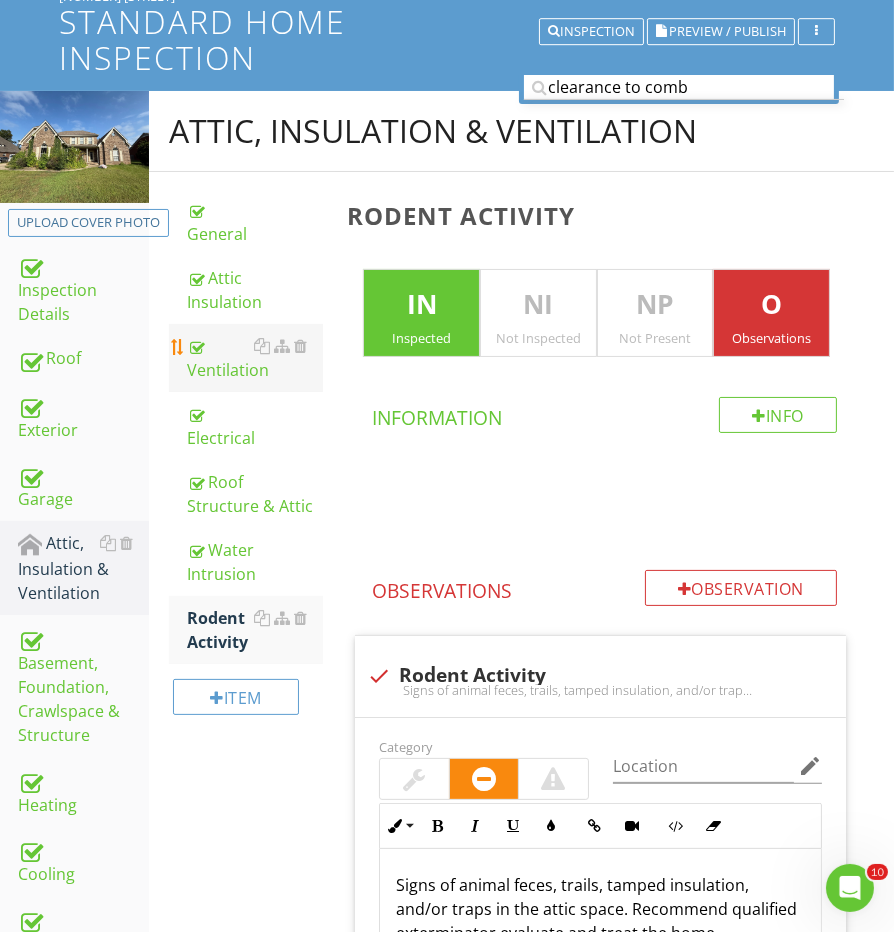 click on "Rodent Activity" at bounding box center [255, 630] 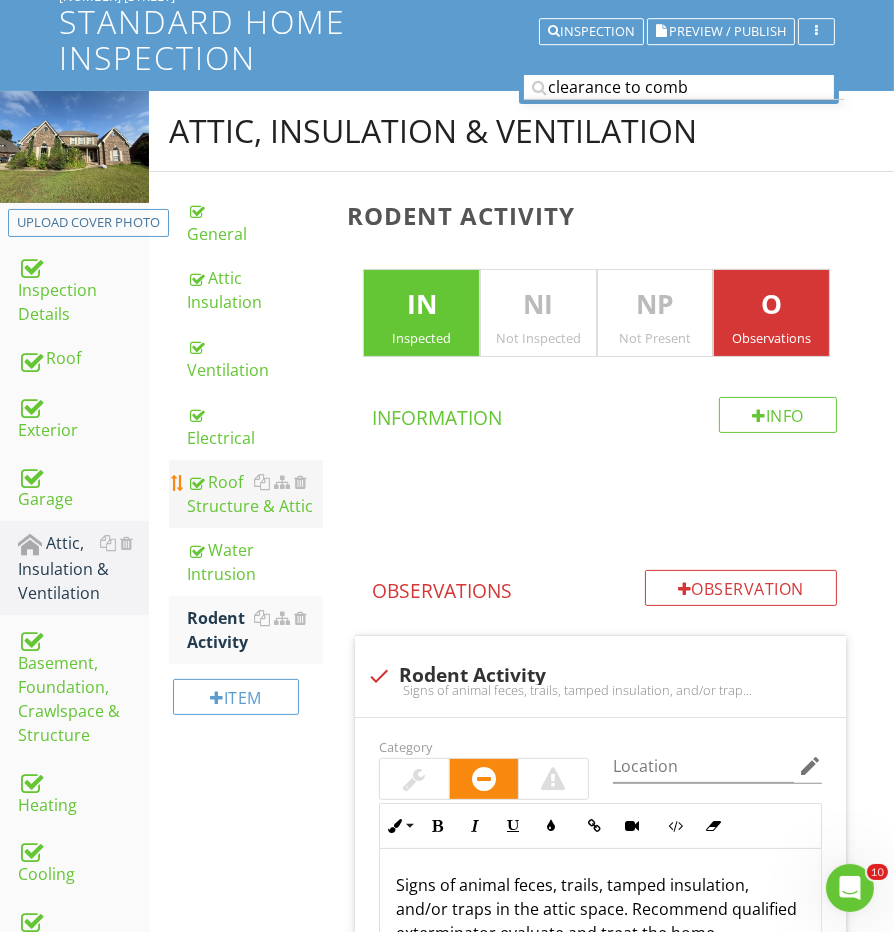 click on "Roof Structure & Attic" at bounding box center (255, 494) 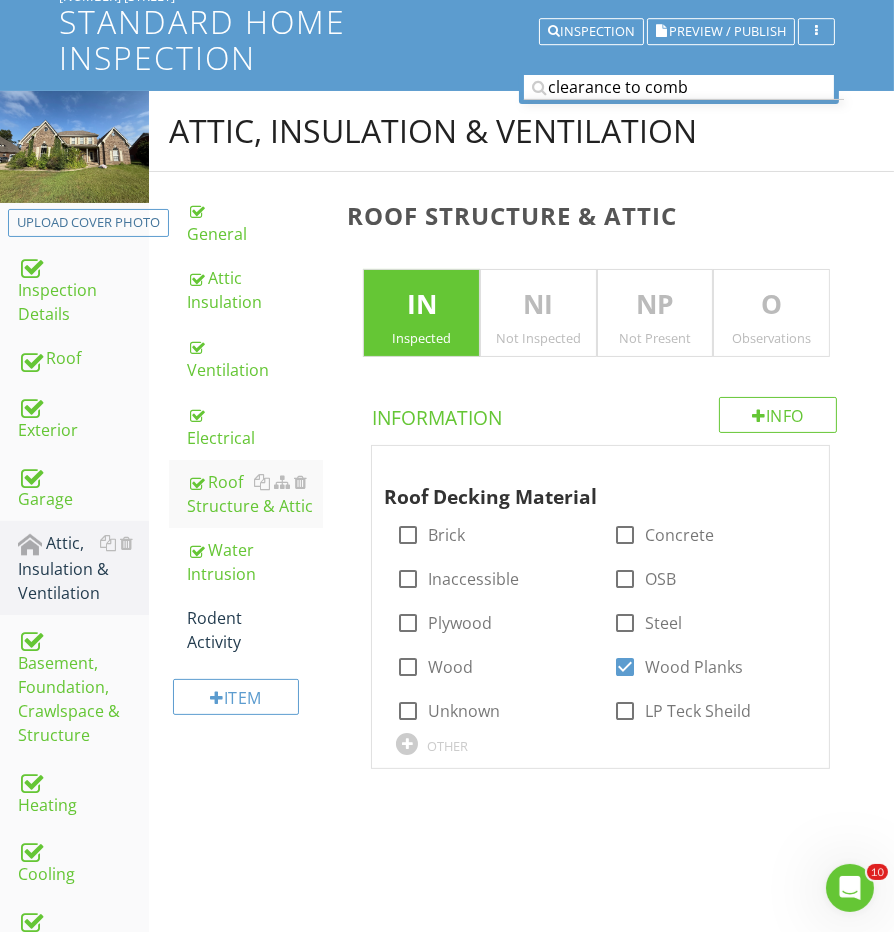 click on "O" at bounding box center (771, 305) 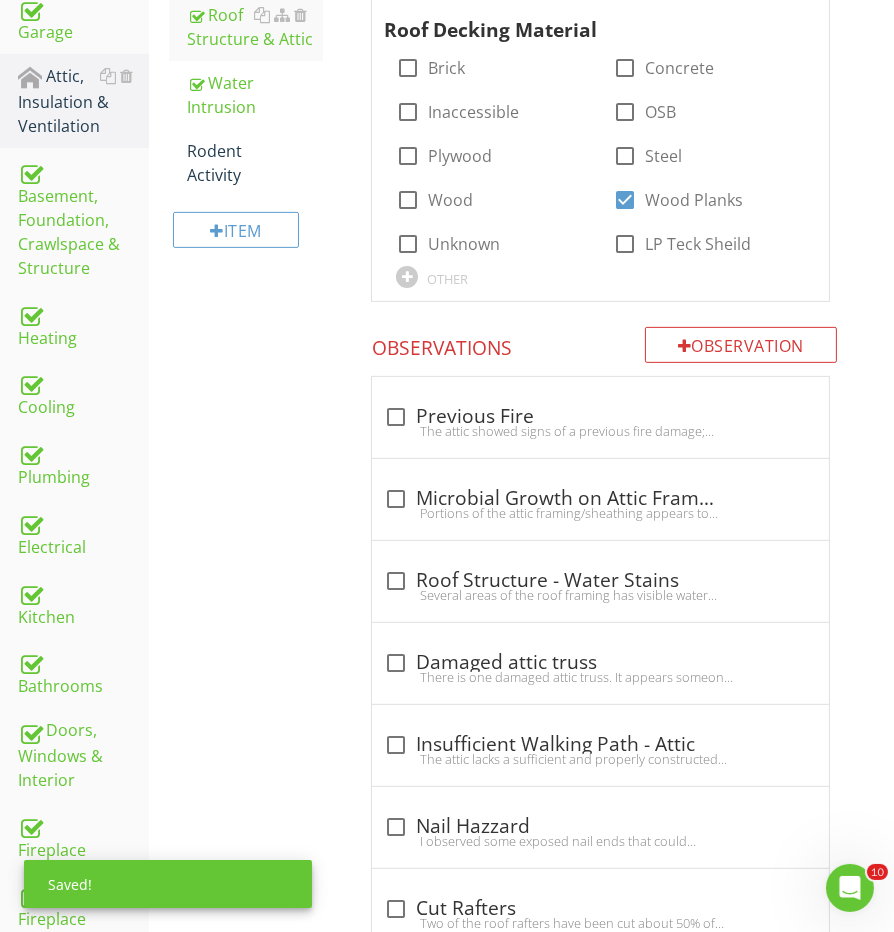 scroll, scrollTop: 695, scrollLeft: 0, axis: vertical 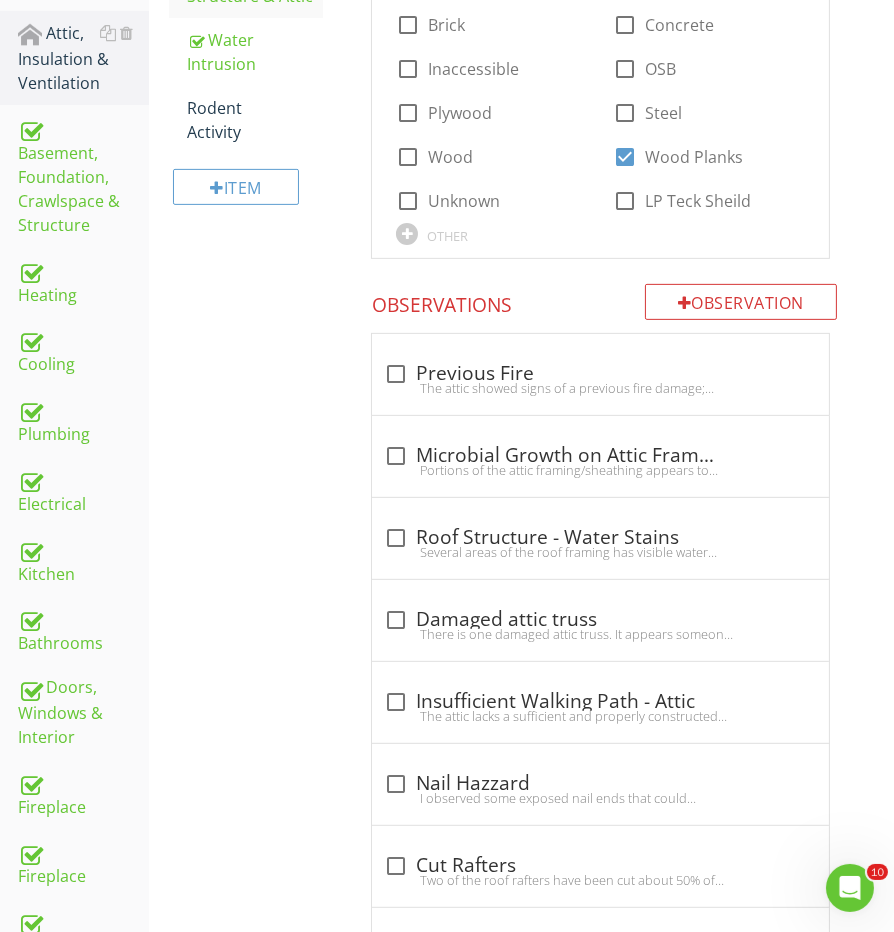 click on "Roof Structure & Attic
IN   Inspected NI   Not Inspected NP   Not Present O   Observations
Info
Information
Roof Decking Material
check_box_outline_blank Brick   check_box_outline_blank Concrete   check_box_outline_blank Inaccessible   check_box_outline_blank OSB   check_box_outline_blank Plywood   check_box_outline_blank Steel   check_box_outline_blank Wood   check_box Wood Planks   check_box_outline_blank Unknown   check_box_outline_blank LP Teck Sheild         OTHER
Observation
Observations
check_box_outline_blank
Previous Fire
check_box_outline_blank
Microbial Growth on Attic Framing
check_box_outline_blank" at bounding box center [614, 1023] 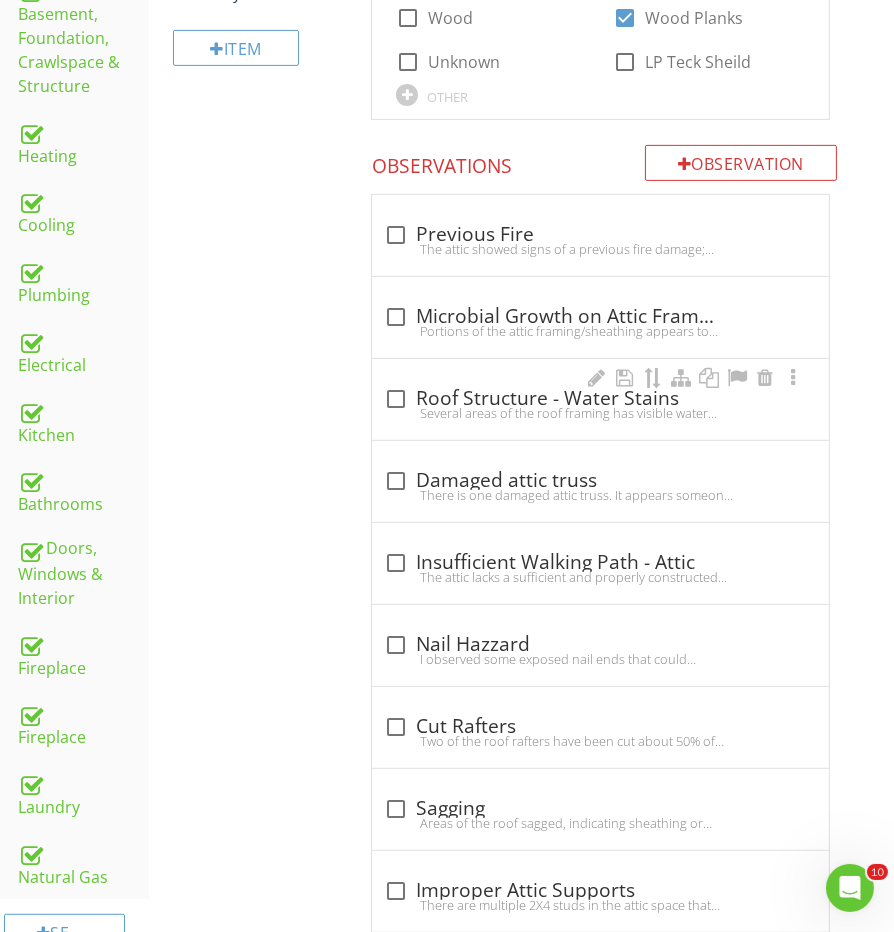 click at bounding box center [396, 399] 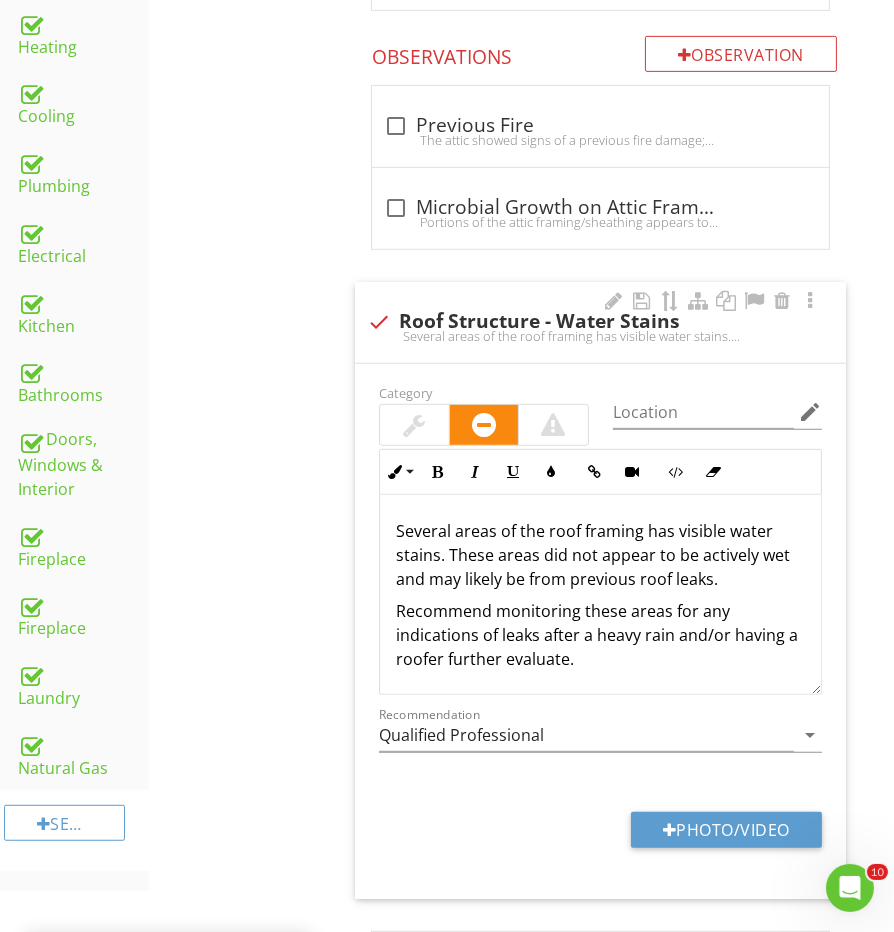 scroll, scrollTop: 945, scrollLeft: 0, axis: vertical 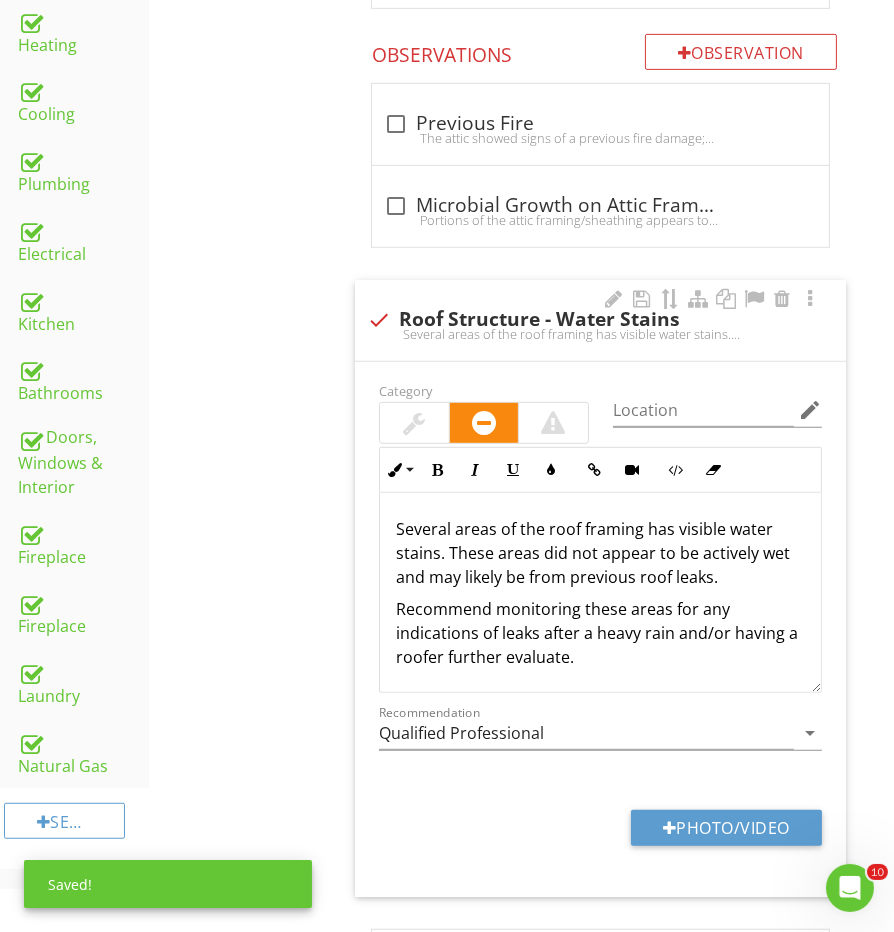 click at bounding box center [414, 423] 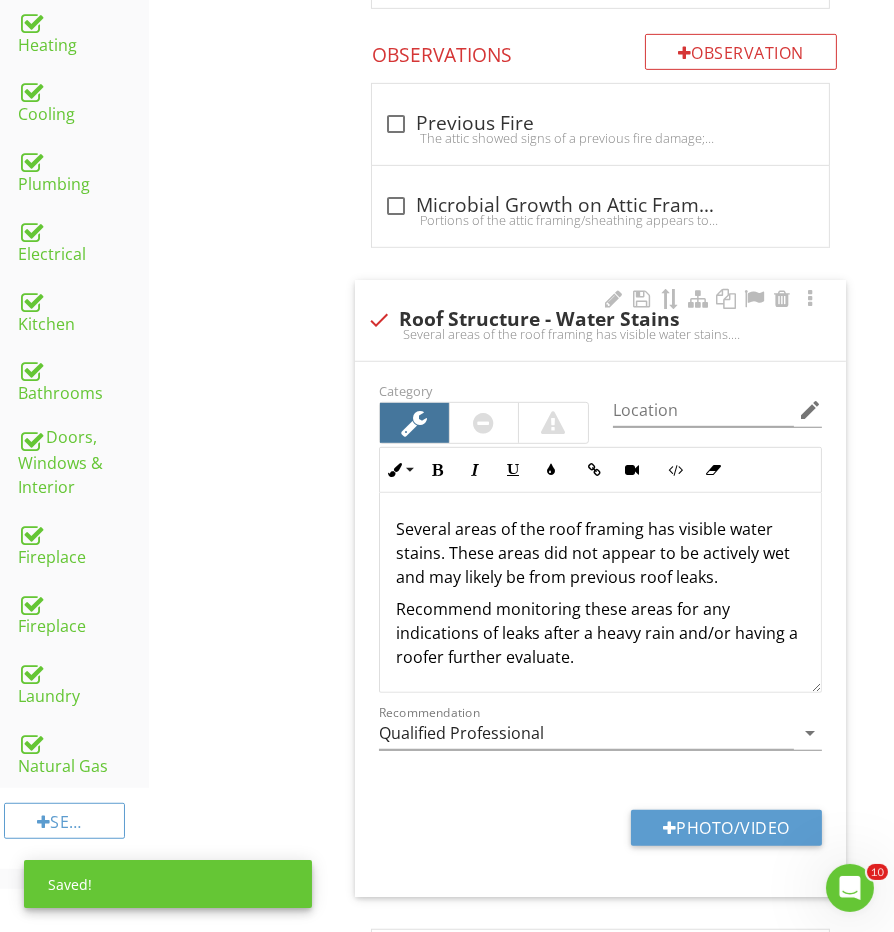 click on "Several areas of the roof framing has visible water stains. These areas did not appear to be actively wet and may likely be from previous roof leaks." at bounding box center [600, 553] 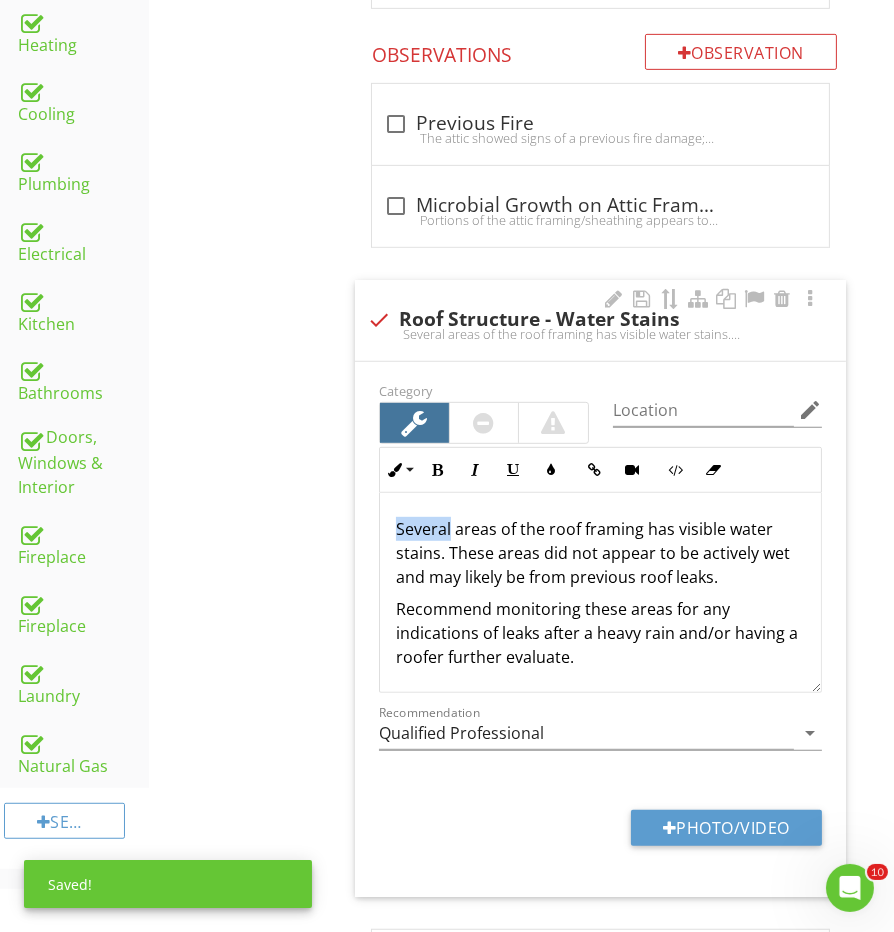 click on "Several areas of the roof framing has visible water stains. These areas did not appear to be actively wet and may likely be from previous roof leaks." at bounding box center [600, 553] 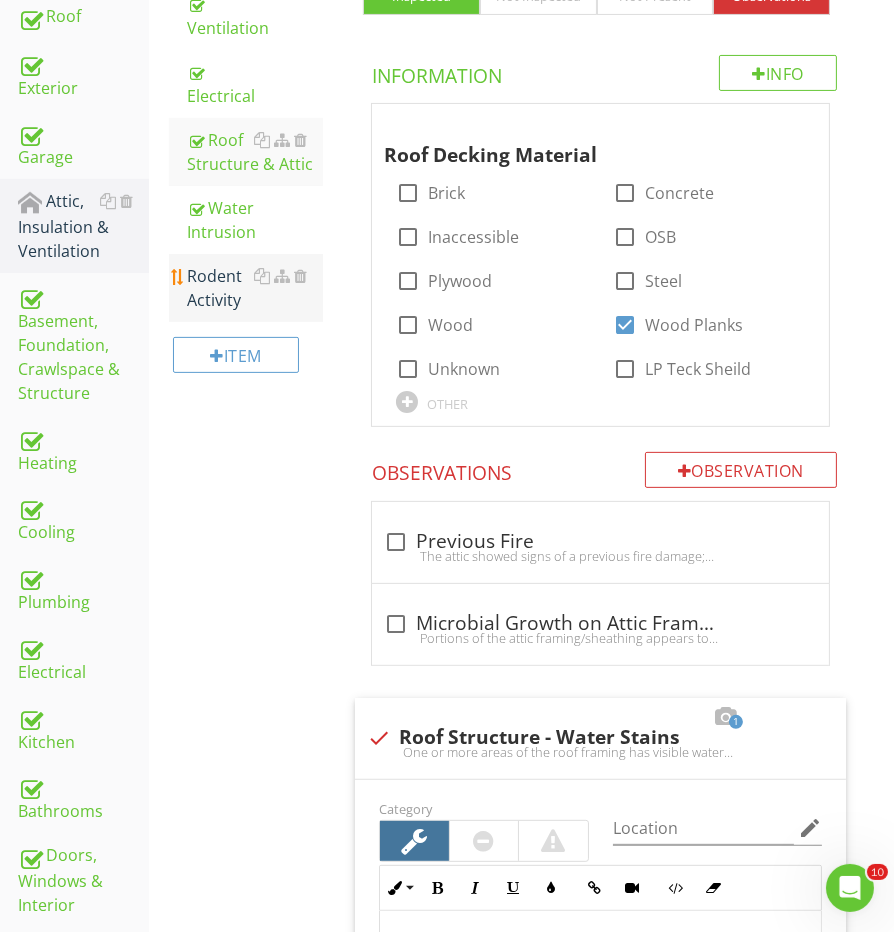 click on "Rodent Activity" at bounding box center (255, 288) 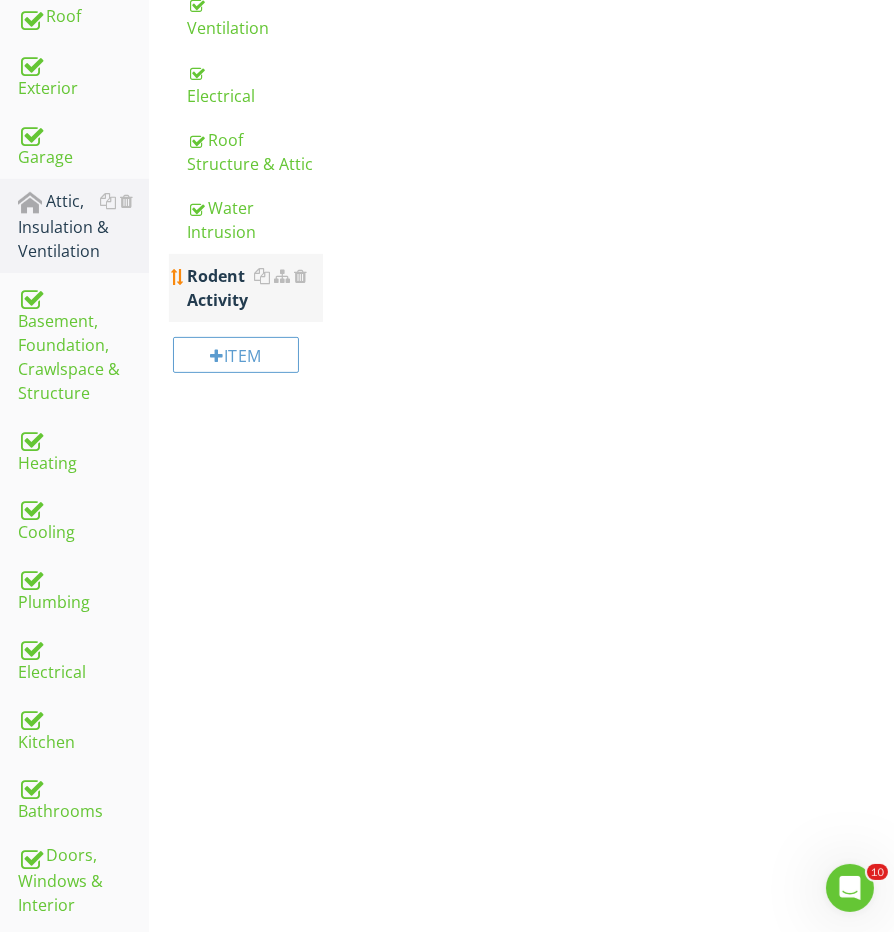 scroll, scrollTop: 525, scrollLeft: 0, axis: vertical 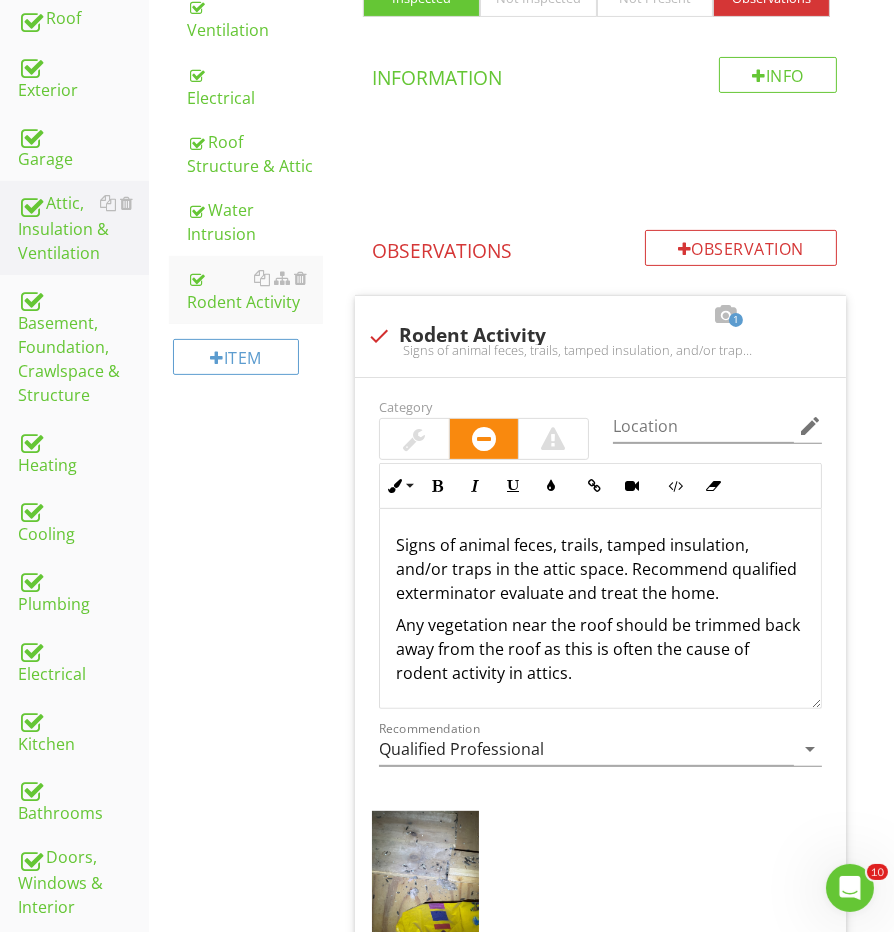 click on "Attic, Insulation & Ventilation
General
Attic Insulation
Ventilation
Electrical
Roof Structure & Attic
Water Intrusion
Rodent Activity
Item
Rodent Activity
IN   Inspected NI   Not Inspected NP   Not Present O   Observations
Info
Information
Observation
Observations
1         check
Rodent Activity
Category                 Location edit       Inline Style XLarge Large Normal Small Light Small/Light Bold Italic Underline Colors Insert Link Insert Video Code View Clear Formatting Ordered List" at bounding box center (521, 543) 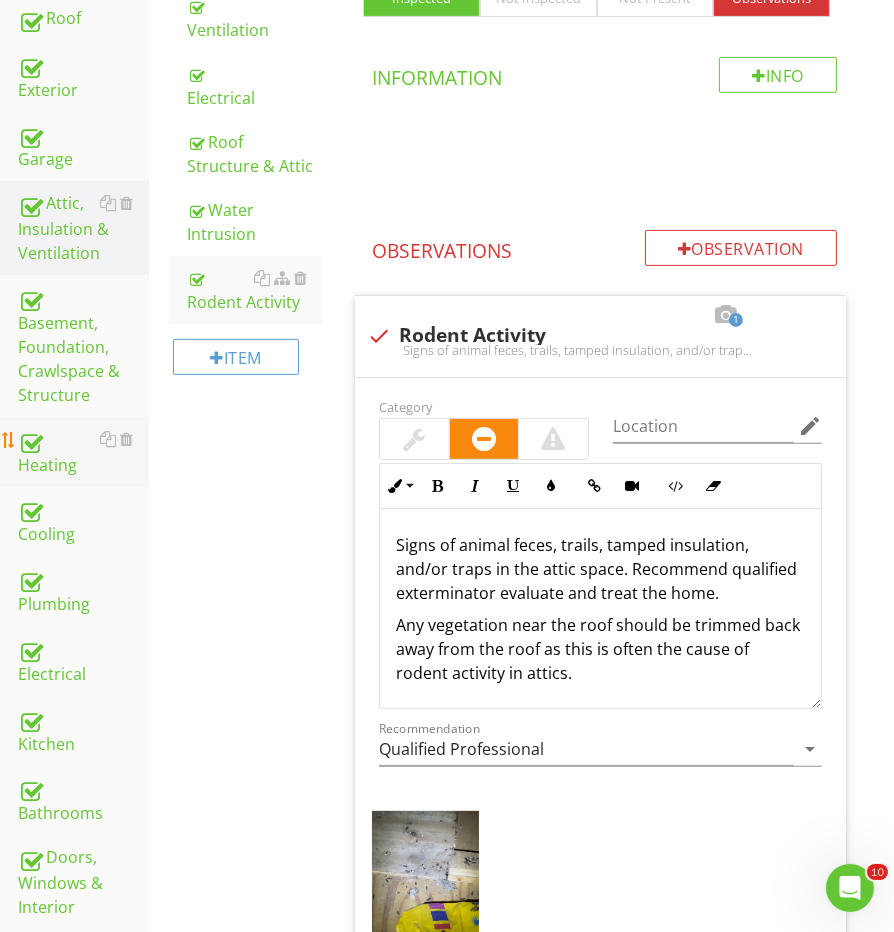 click on "Heating" at bounding box center [83, 452] 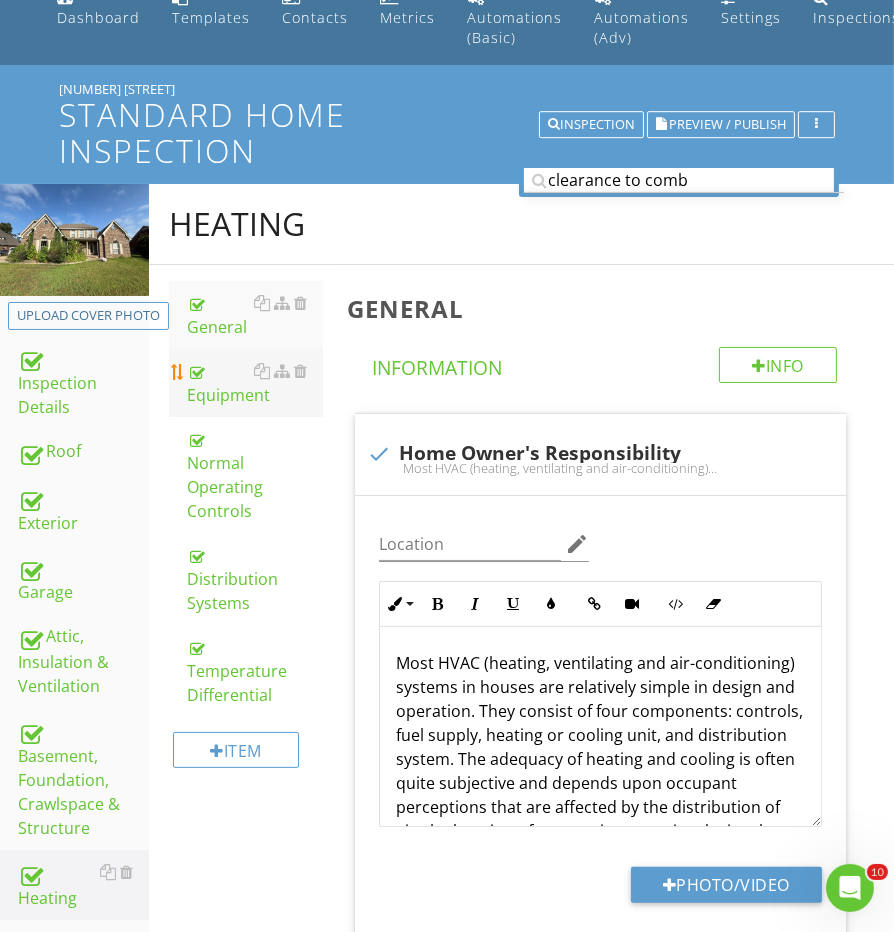 click on "Equipment" at bounding box center [255, 383] 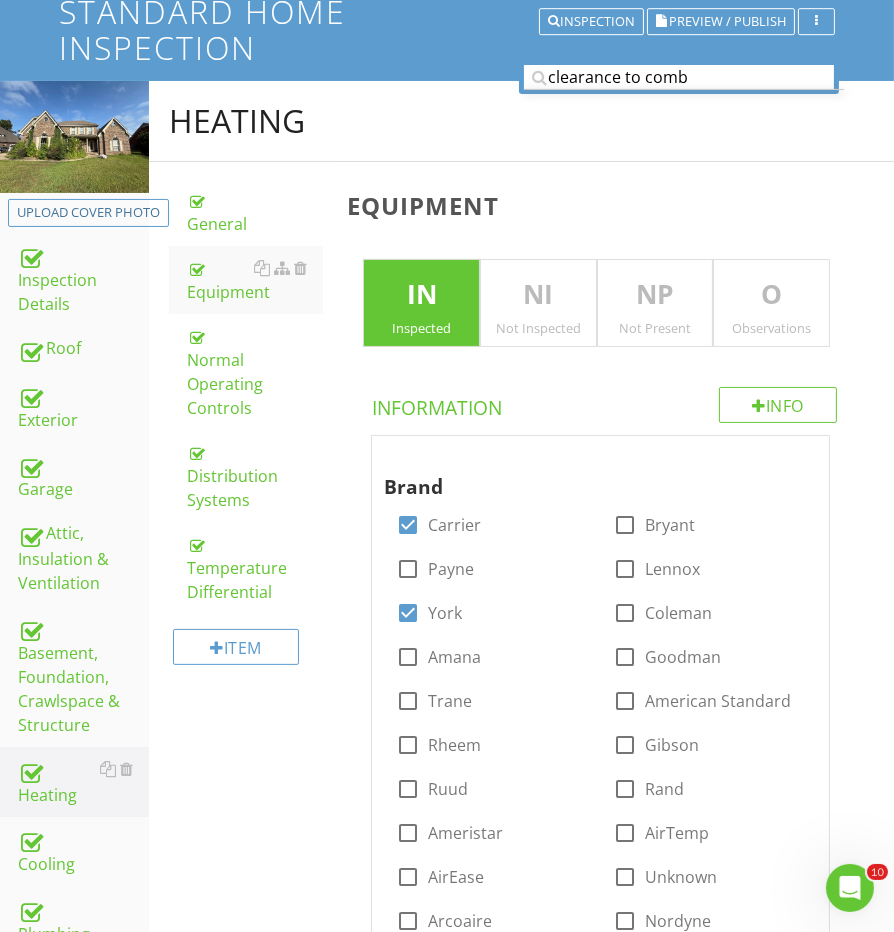 click on "O" at bounding box center [771, 295] 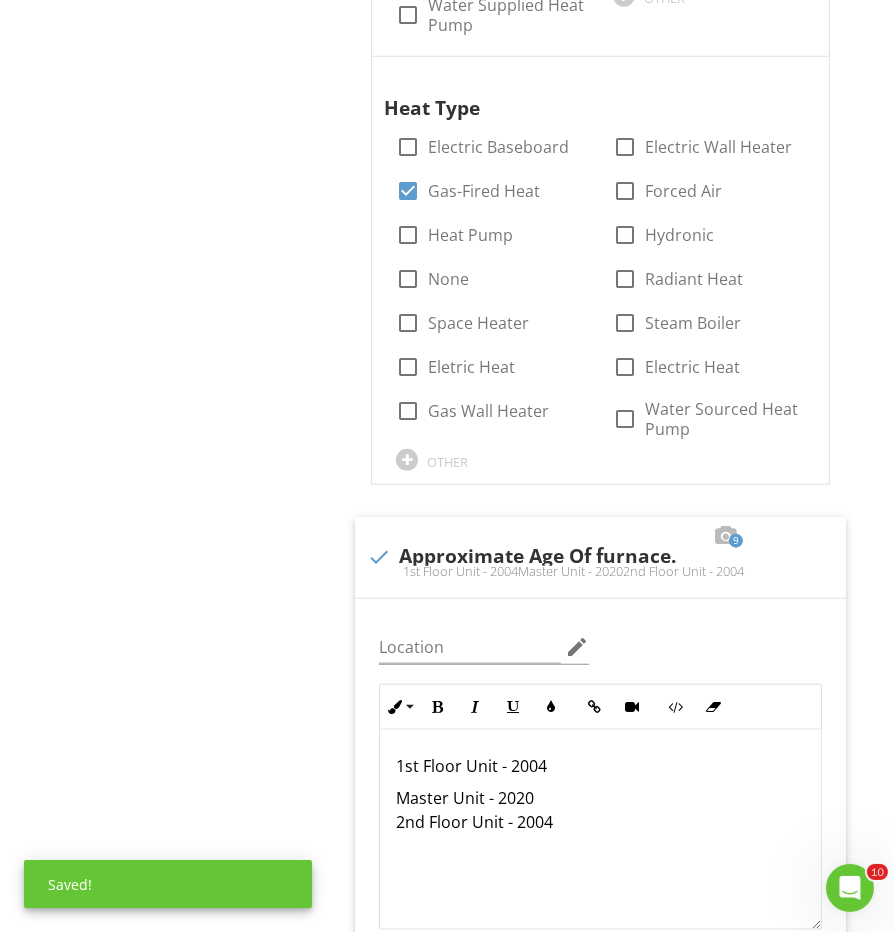 click on "Heating
General
Equipment
Normal Operating Controls
Distribution Systems
Temperature Differential
Item
Equipment
IN   Inspected NI   Not Inspected NP   Not Present O   Observations
Info
Information
Brand
check_box Carrier   check_box_outline_blank Bryant   check_box_outline_blank Payne   check_box_outline_blank Lennox   check_box York   check_box_outline_blank Coleman   check_box_outline_blank Amana   check_box_outline_blank Goodman   check_box_outline_blank Trane   check_box_outline_blank American Standard   check_box_outline_blank Rheem   check_box_outline_blank Gibson   check_box_outline_blank Ruud   check_box_outline_blank Rand   check_box_outline_blank" at bounding box center [521, 2374] 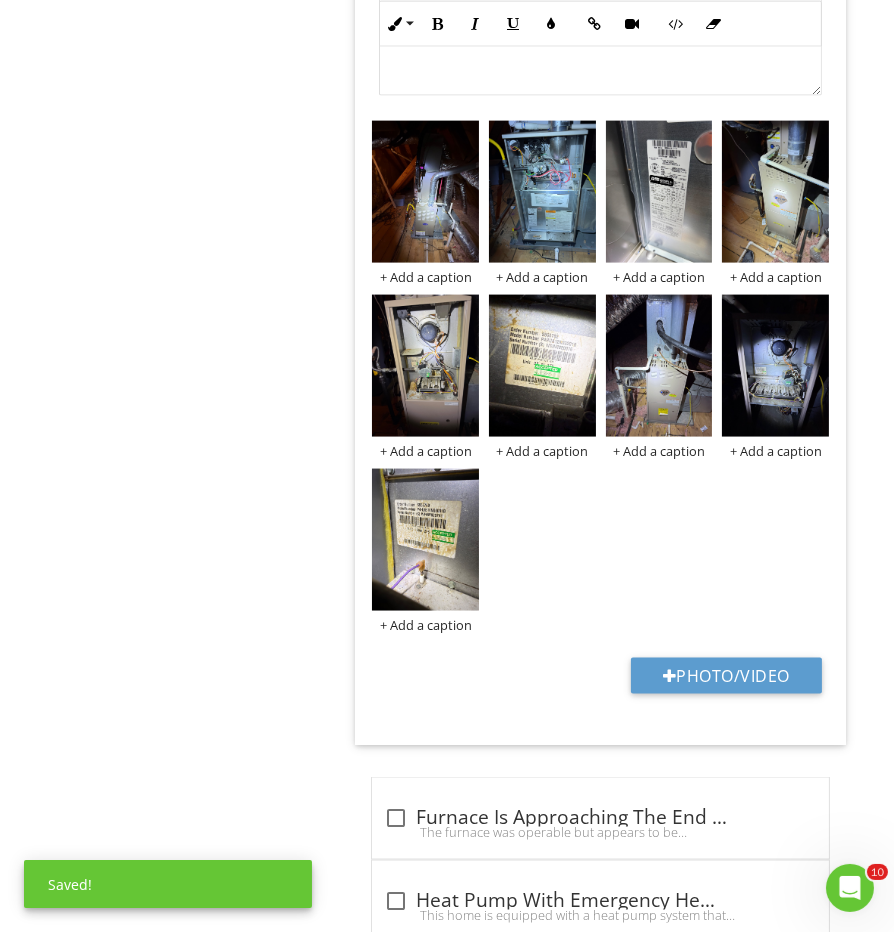 click on "Heating
General
Equipment
Normal Operating Controls
Distribution Systems
Temperature Differential
Item
Equipment
IN   Inspected NI   Not Inspected NP   Not Present O   Observations
Info
Information
Brand
check_box Carrier   check_box_outline_blank Bryant   check_box_outline_blank Payne   check_box_outline_blank Lennox   check_box York   check_box_outline_blank Coleman   check_box_outline_blank Amana   check_box_outline_blank Goodman   check_box_outline_blank Trane   check_box_outline_blank American Standard   check_box_outline_blank Rheem   check_box_outline_blank Gibson   check_box_outline_blank Ruud   check_box_outline_blank Rand   check_box_outline_blank" at bounding box center [521, 1540] 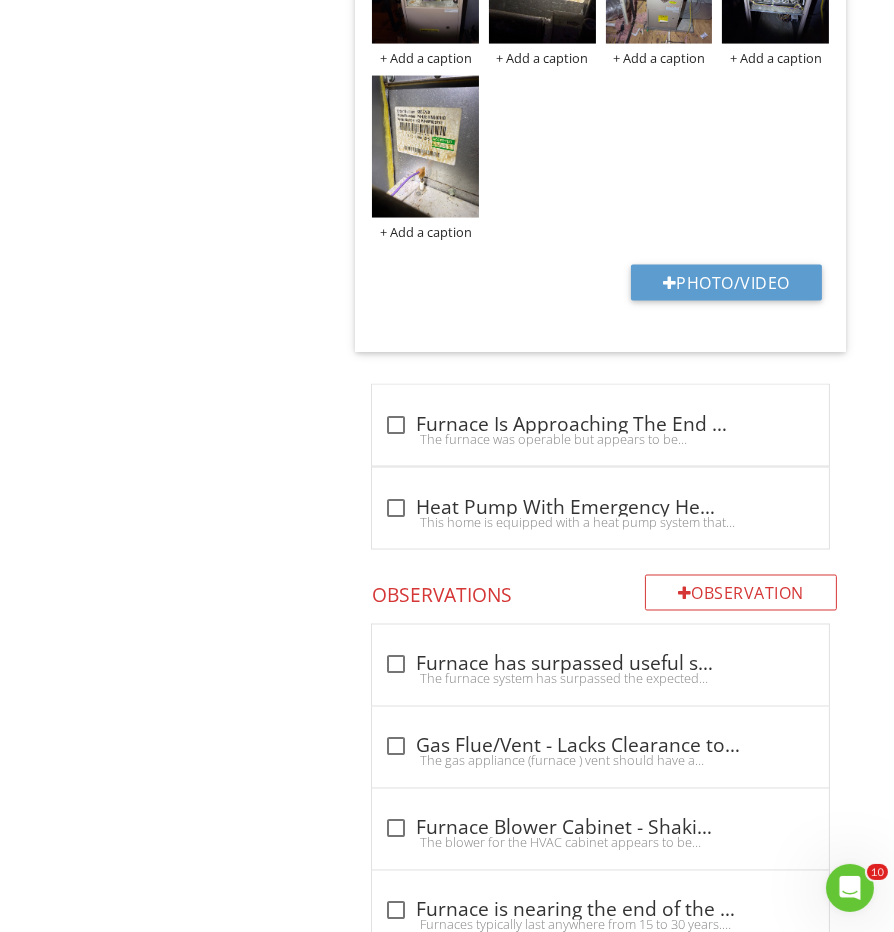 click on "Heating
General
Equipment
Normal Operating Controls
Distribution Systems
Temperature Differential
Item
Equipment
IN   Inspected NI   Not Inspected NP   Not Present O   Observations
Info
Information
Brand
check_box Carrier   check_box_outline_blank Bryant   check_box_outline_blank Payne   check_box_outline_blank Lennox   check_box York   check_box_outline_blank Coleman   check_box_outline_blank Amana   check_box_outline_blank Goodman   check_box_outline_blank Trane   check_box_outline_blank American Standard   check_box_outline_blank Rheem   check_box_outline_blank Gibson   check_box_outline_blank Ruud   check_box_outline_blank Rand   check_box_outline_blank" at bounding box center [521, 1147] 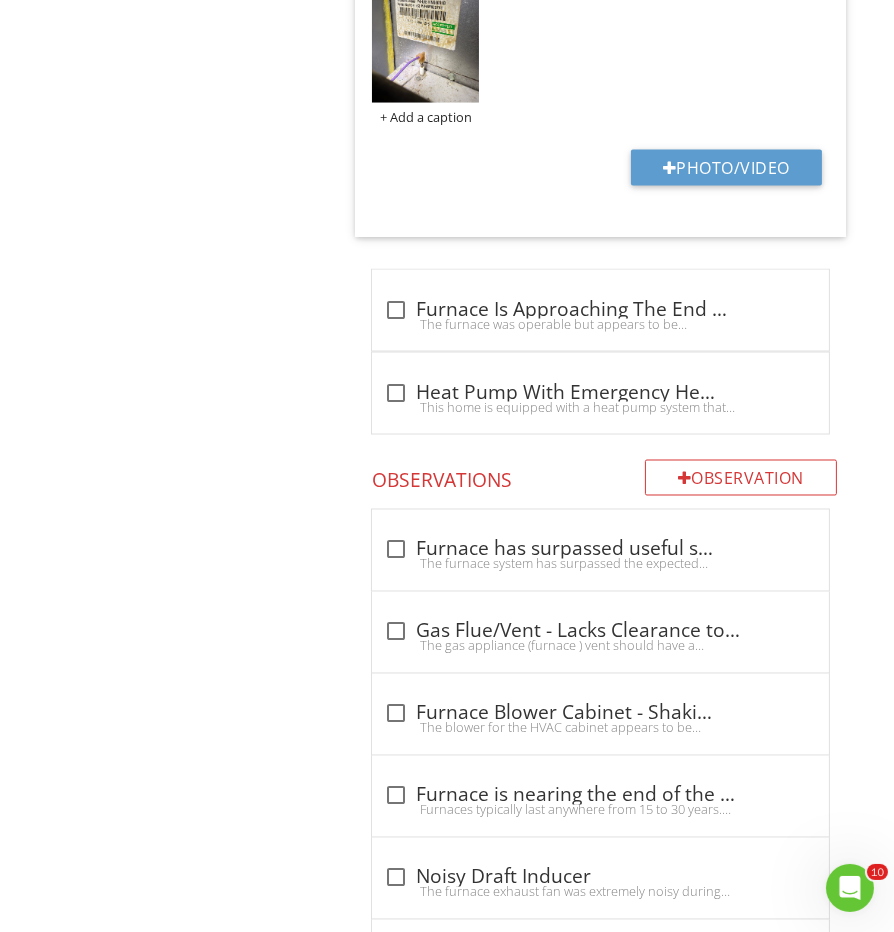 scroll, scrollTop: 3512, scrollLeft: 0, axis: vertical 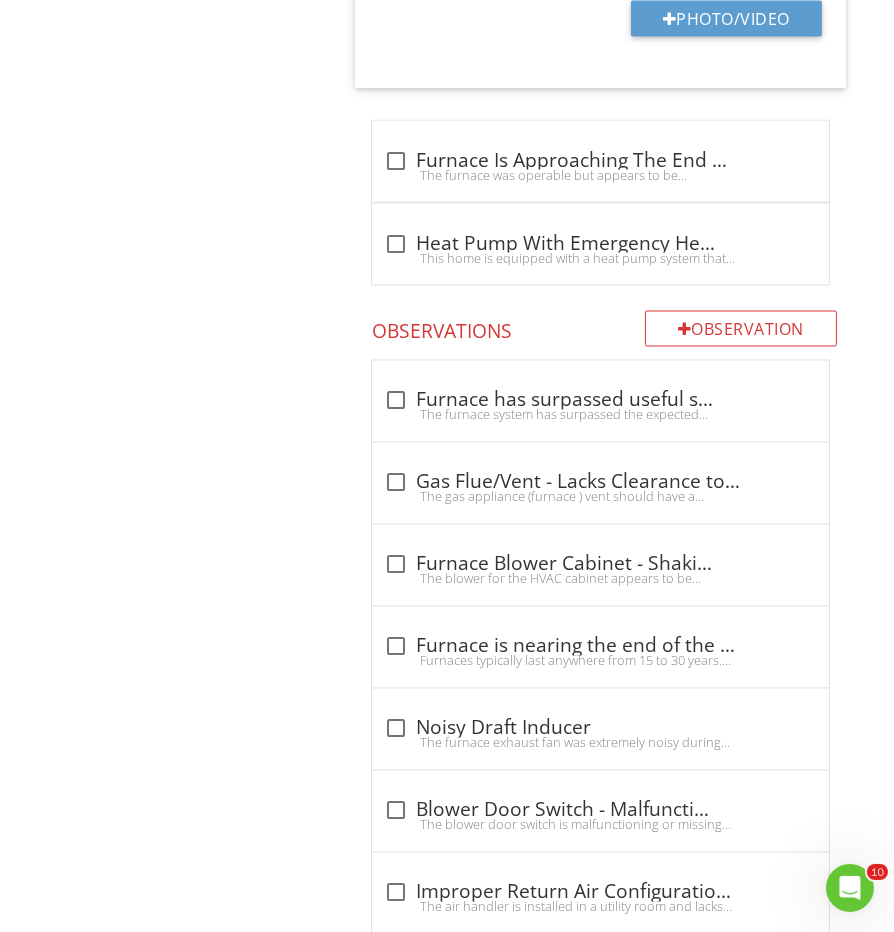 click on "Heating
General
Equipment
Normal Operating Controls
Distribution Systems
Temperature Differential
Item
Equipment
IN   Inspected NI   Not Inspected NP   Not Present O   Observations
Info
Information
Brand
check_box Carrier   check_box_outline_blank Bryant   check_box_outline_blank Payne   check_box_outline_blank Lennox   check_box York   check_box_outline_blank Coleman   check_box_outline_blank Amana   check_box_outline_blank Goodman   check_box_outline_blank Trane   check_box_outline_blank American Standard   check_box_outline_blank Rheem   check_box_outline_blank Gibson   check_box_outline_blank Ruud   check_box_outline_blank Rand   check_box_outline_blank" at bounding box center [521, 883] 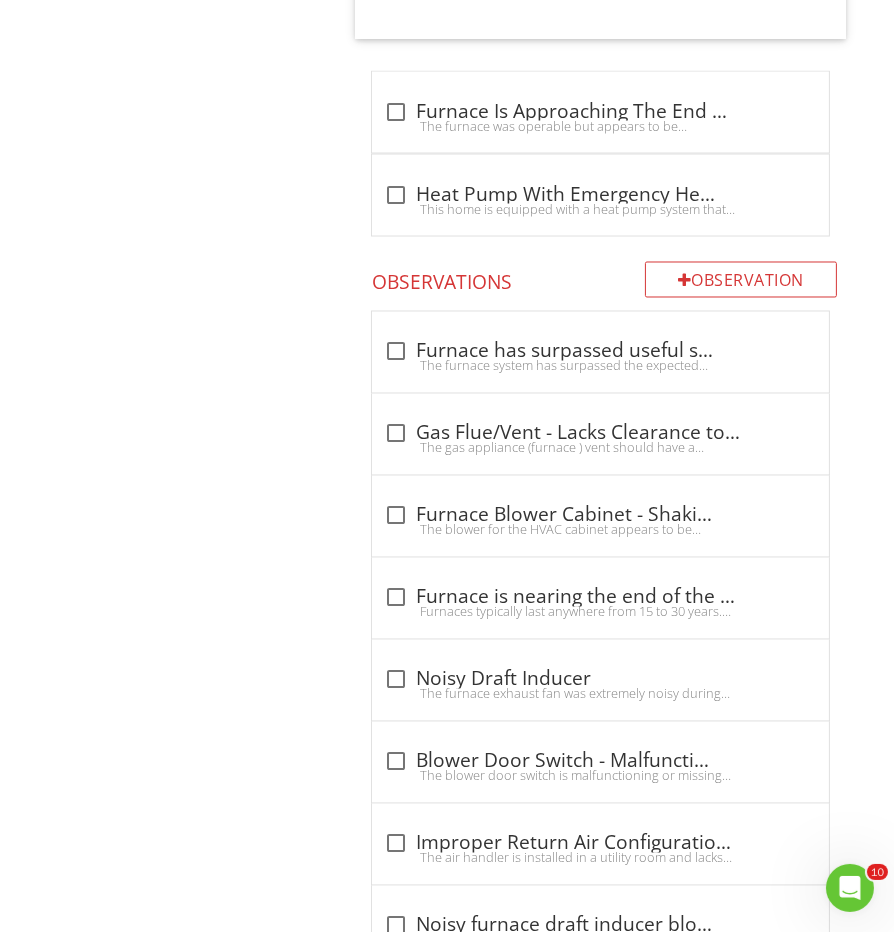 scroll, scrollTop: 3644, scrollLeft: 0, axis: vertical 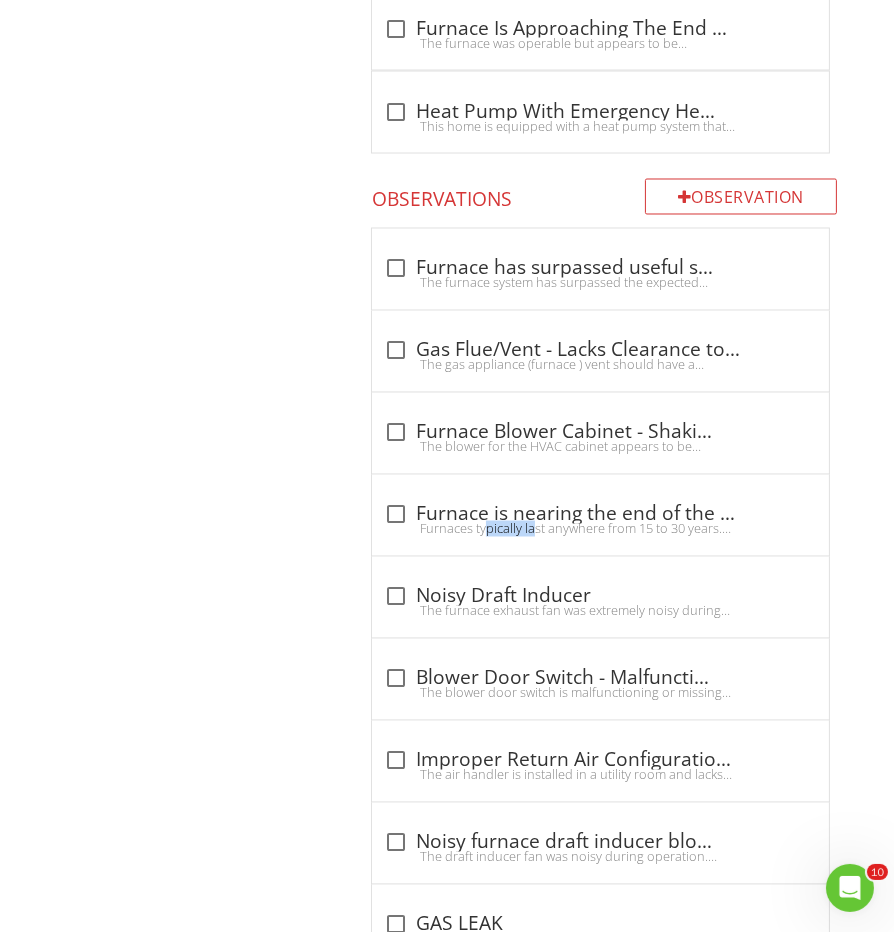 click on "Heating
General
Equipment
Normal Operating Controls
Distribution Systems
Temperature Differential
Item
Equipment
IN   Inspected NI   Not Inspected NP   Not Present O   Observations
Info
Information
Brand
check_box Carrier   check_box_outline_blank Bryant   check_box_outline_blank Payne   check_box_outline_blank Lennox   check_box York   check_box_outline_blank Coleman   check_box_outline_blank Amana   check_box_outline_blank Goodman   check_box_outline_blank Trane   check_box_outline_blank American Standard   check_box_outline_blank Rheem   check_box_outline_blank Gibson   check_box_outline_blank Ruud   check_box_outline_blank Rand   check_box_outline_blank" at bounding box center [521, 751] 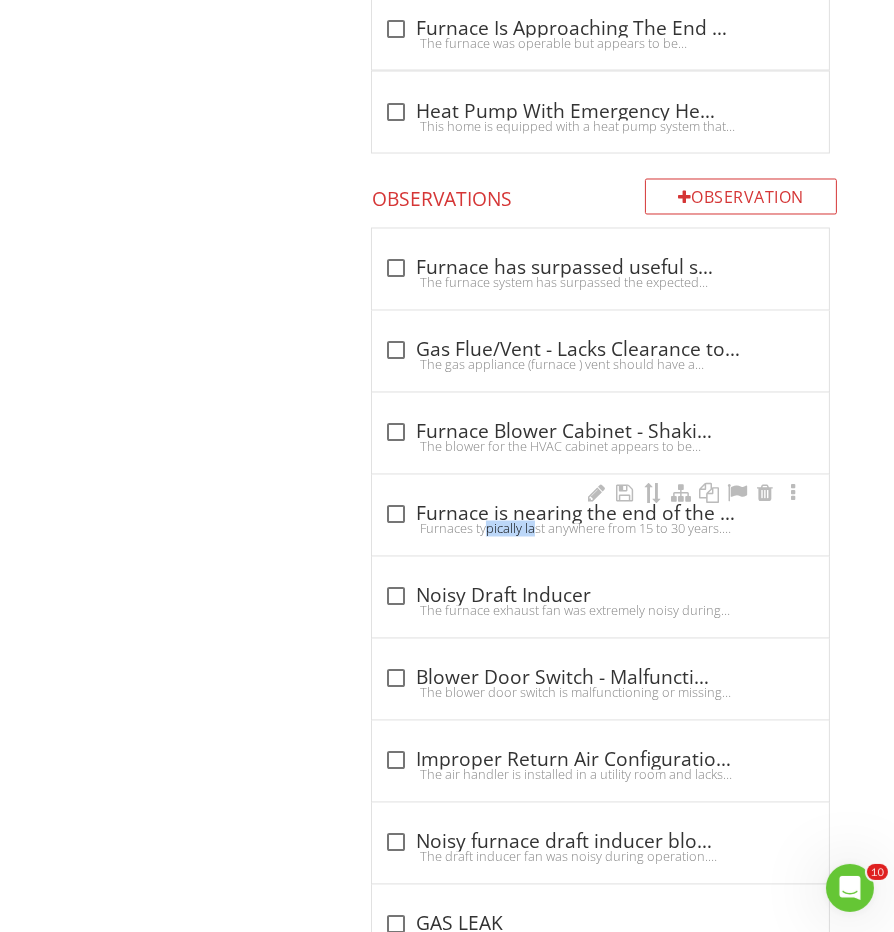 click at bounding box center (396, 515) 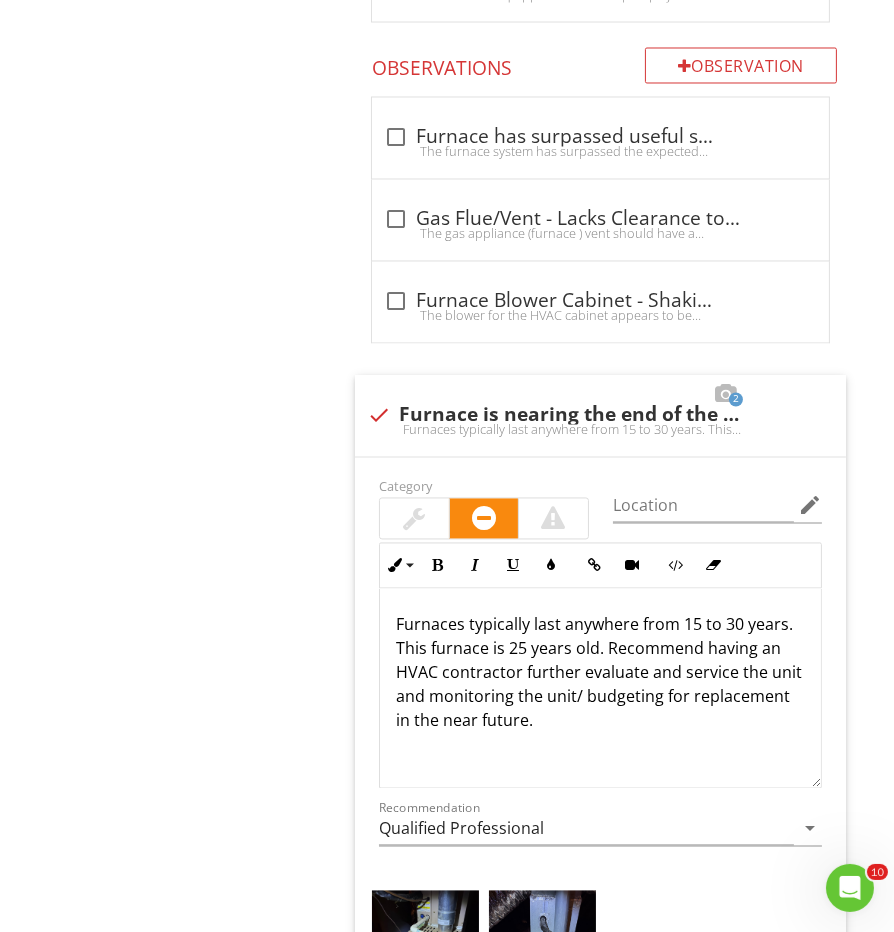 scroll, scrollTop: 3837, scrollLeft: 0, axis: vertical 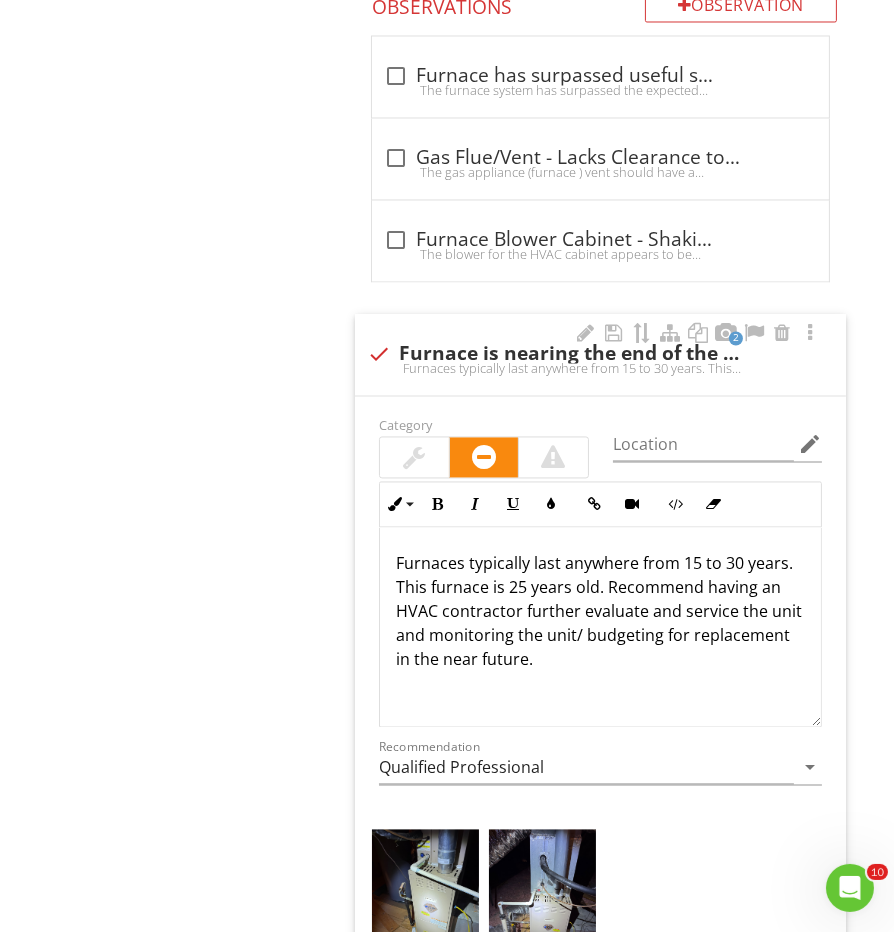 click on "Furnaces typically last anywhere from 15 to 30 years. This furnace is 25 years old. Recommend having an HVAC contractor further evaluate and service the unit and monitoring the unit/ budgeting for replacement in the near future." at bounding box center [600, 611] 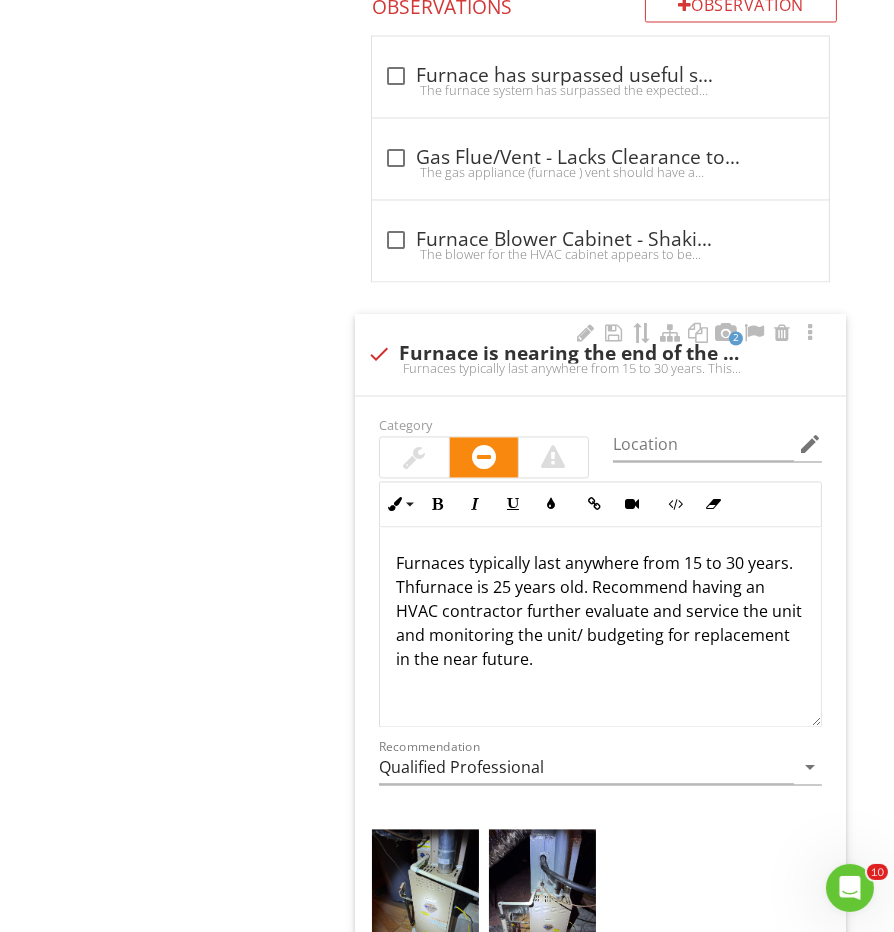type 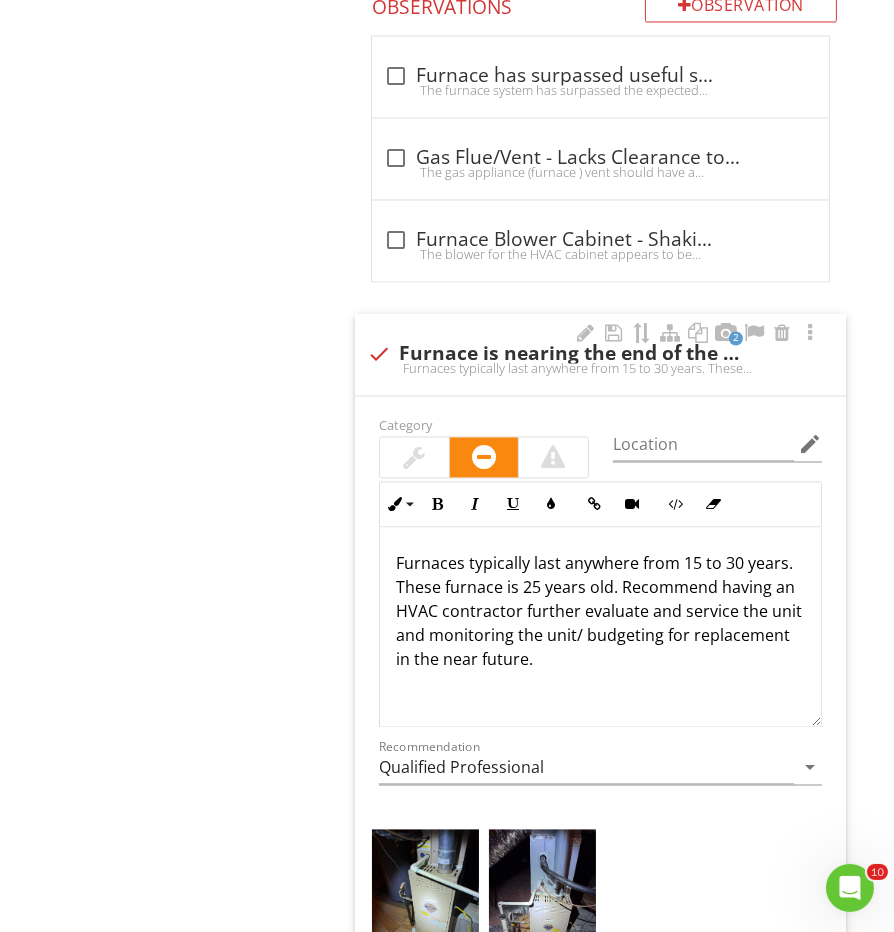 click on "Furnaces typically last anywhere from 15 to 30 years. These furnace is 25 years old. Recommend having an HVAC contractor further evaluate and service the unit and monitoring the unit/ budgeting for replacement in the near future." at bounding box center (600, 611) 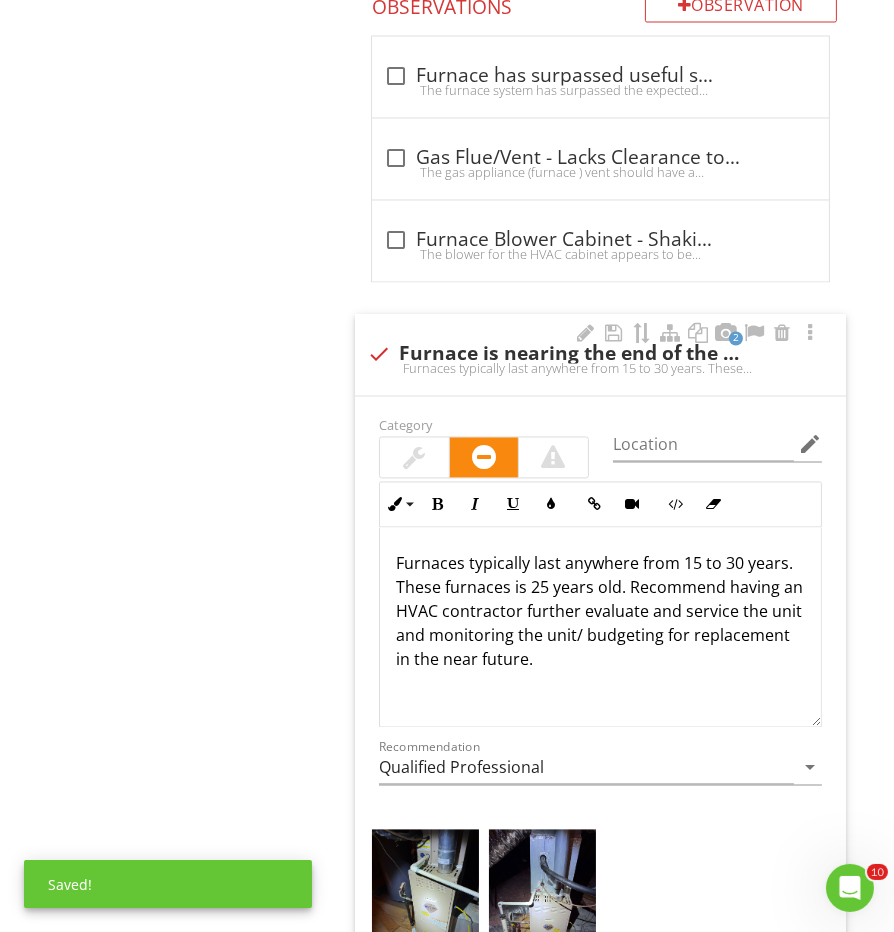 click on "Furnaces typically last anywhere from 15 to 30 years. These furnaces is 25 years old. Recommend having an HVAC contractor further evaluate and service the unit and monitoring the unit/ budgeting for replacement in the near future." at bounding box center [600, 611] 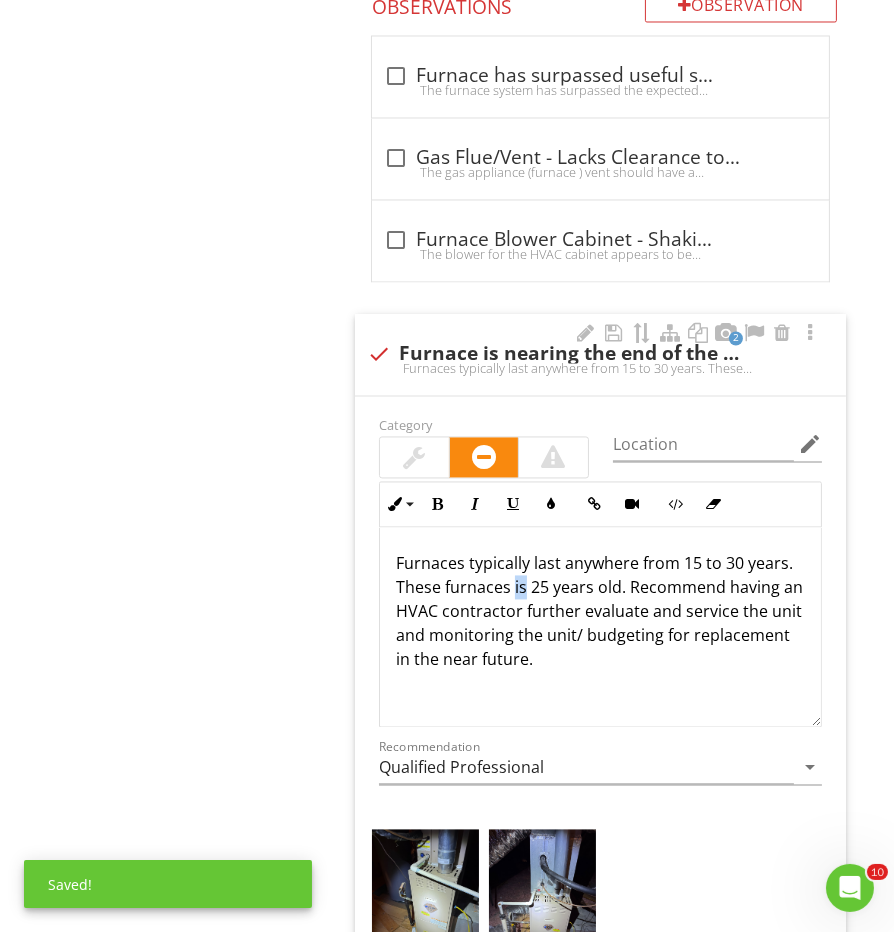 click on "Furnaces typically last anywhere from 15 to 30 years. These furnaces is 25 years old. Recommend having an HVAC contractor further evaluate and service the unit and monitoring the unit/ budgeting for replacement in the near future." at bounding box center [600, 611] 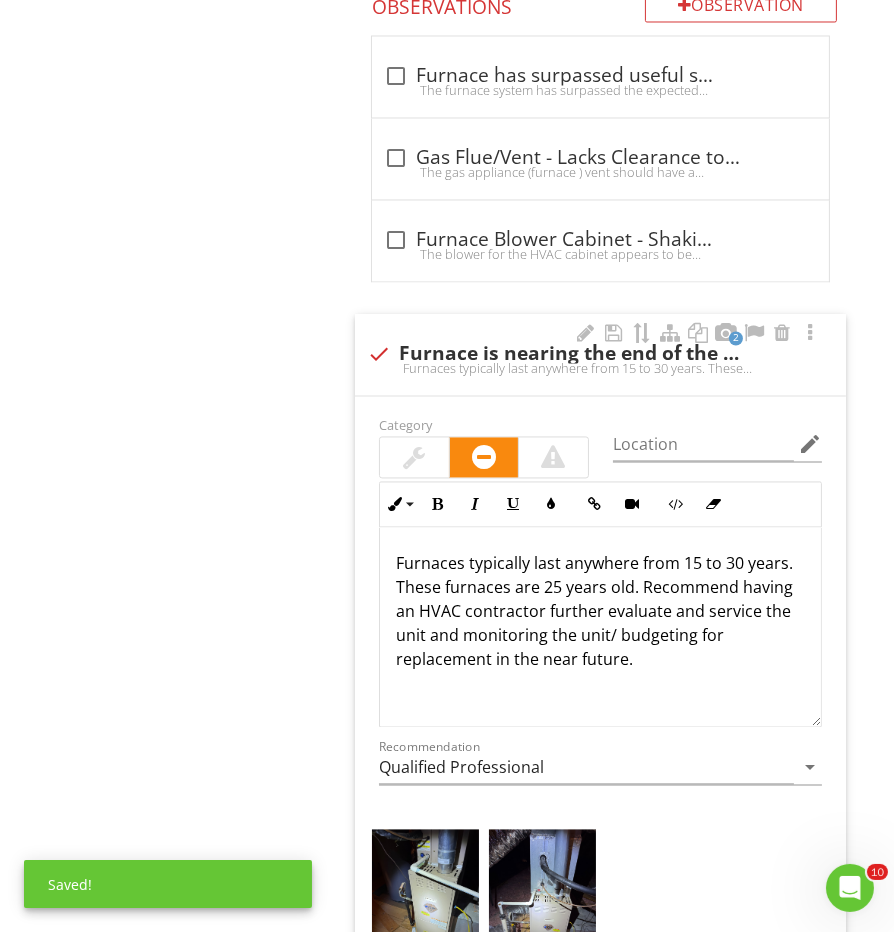 click on "Furnaces typically last anywhere from 15 to 30 years. These furnaces are 25 years old. Recommend having an HVAC contractor further evaluate and service the unit and monitoring the unit/ budgeting for replacement in the near future." at bounding box center (600, 611) 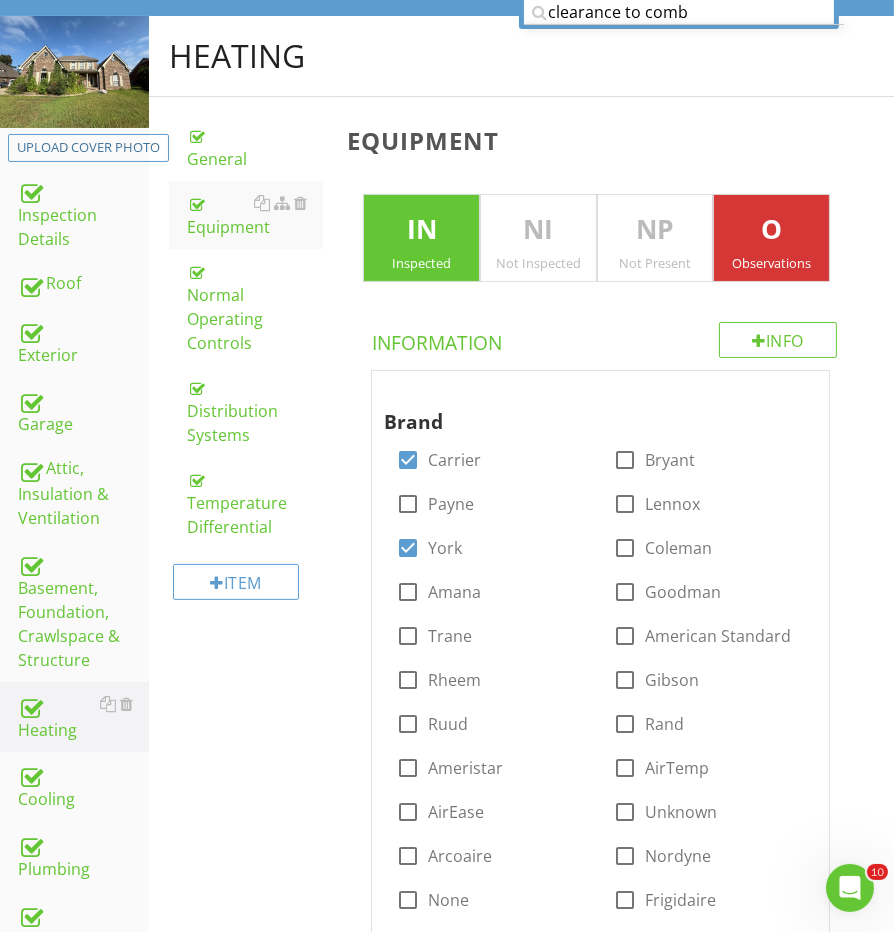 scroll, scrollTop: 271, scrollLeft: 0, axis: vertical 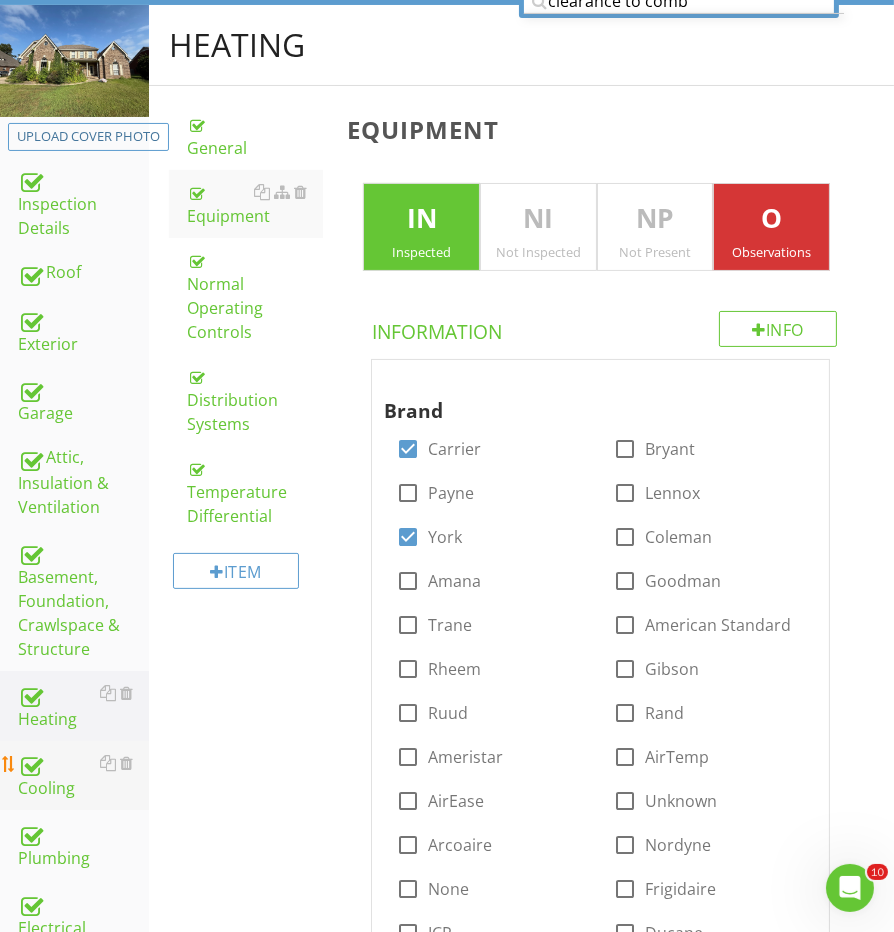 click on "Cooling" at bounding box center (83, 776) 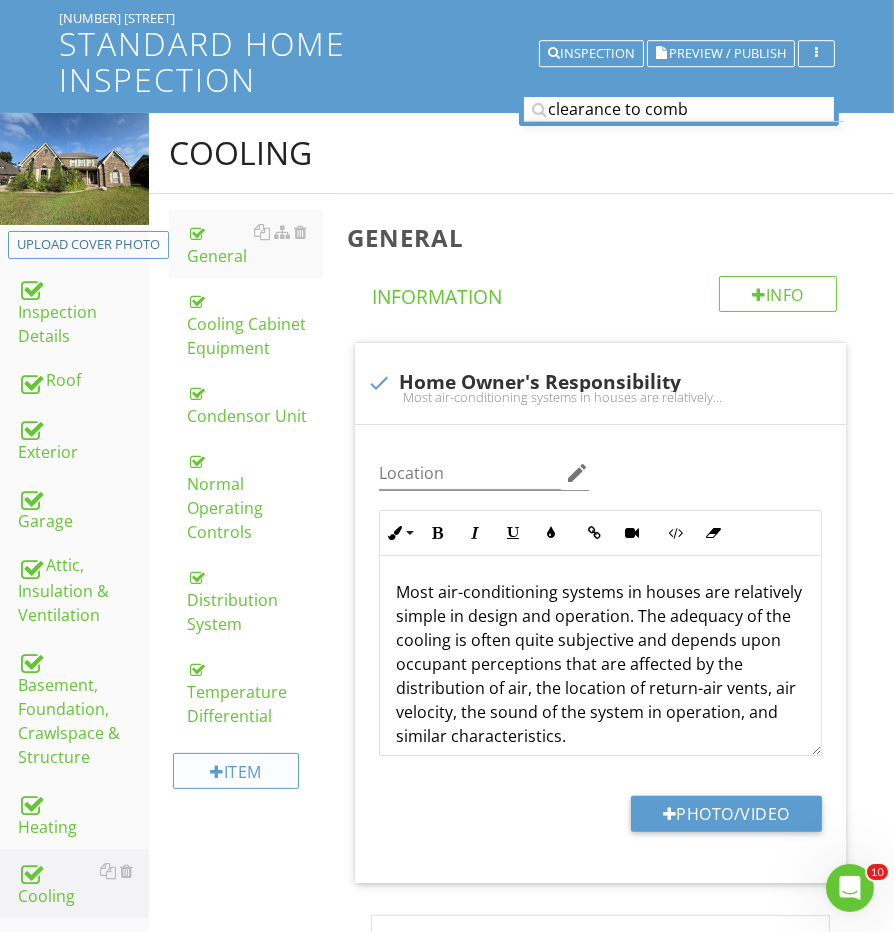 scroll, scrollTop: 122, scrollLeft: 0, axis: vertical 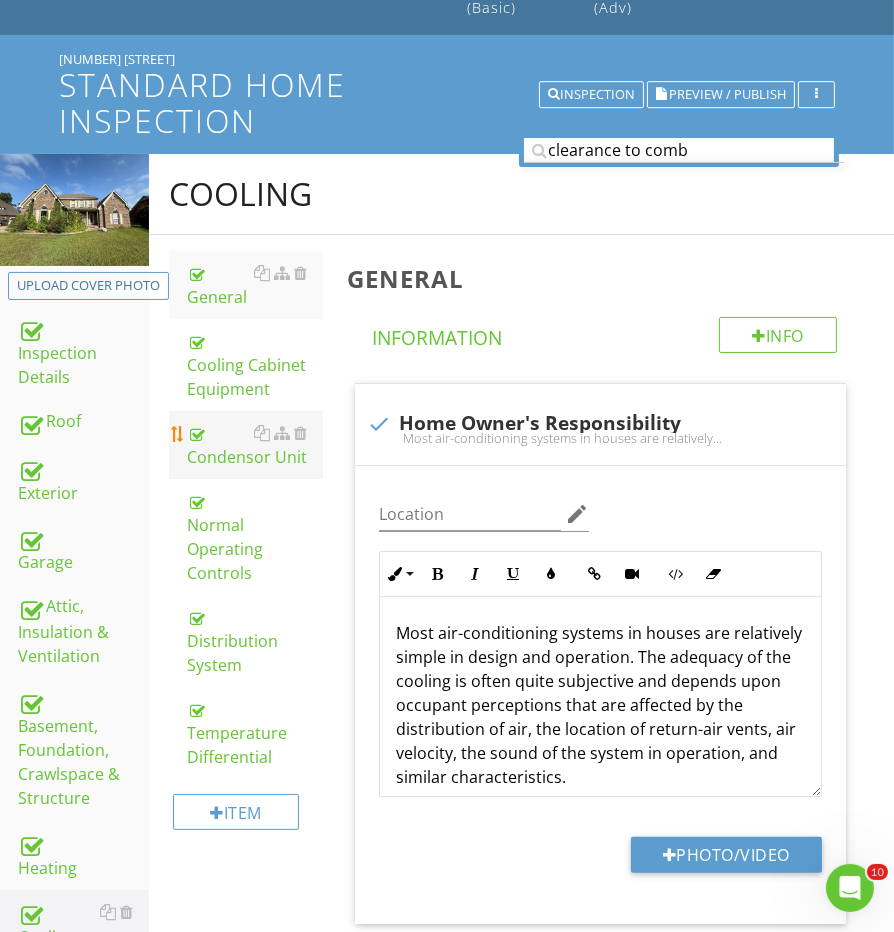 click on "Condensor Unit" at bounding box center [255, 445] 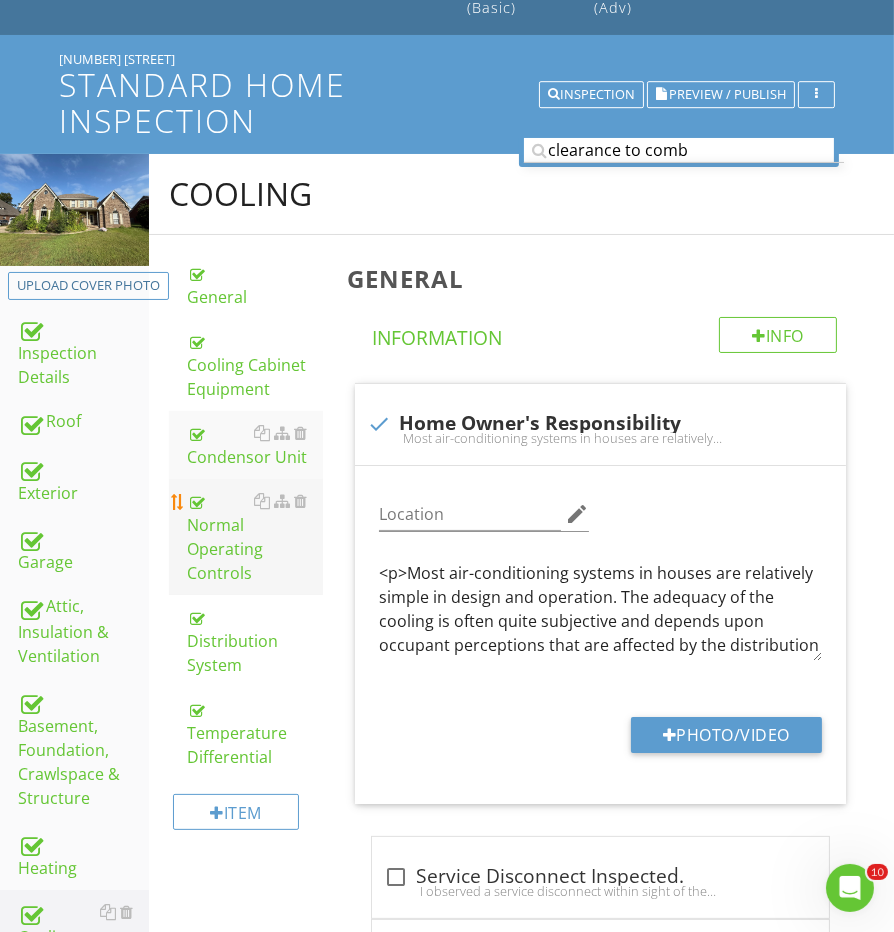 click on "Normal Operating Controls" at bounding box center (255, 537) 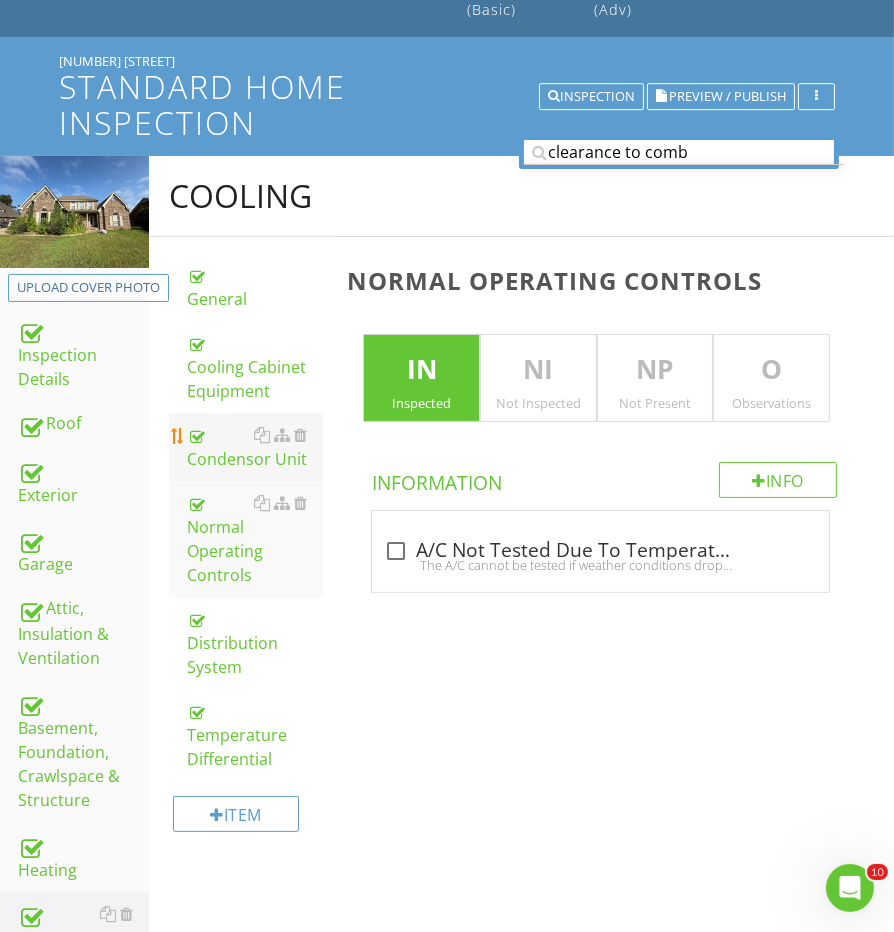 click on "Condensor Unit" at bounding box center (255, 447) 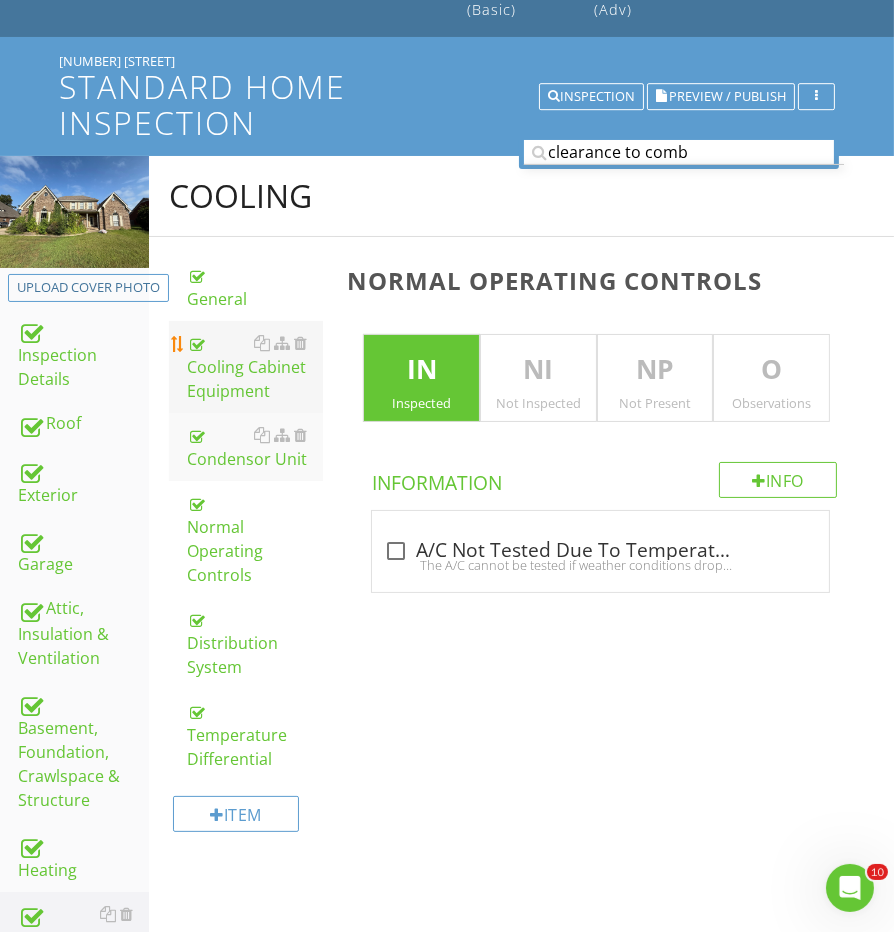 click on "Cooling Cabinet Equipment" at bounding box center [255, 367] 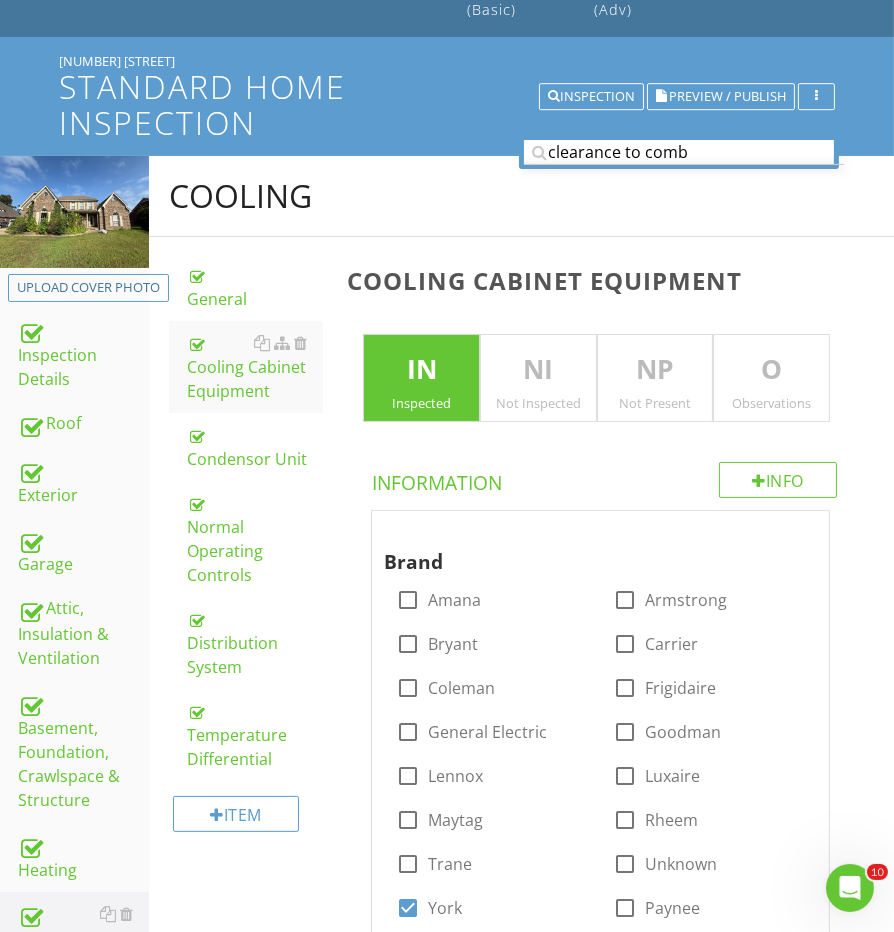 click on "O" at bounding box center (771, 370) 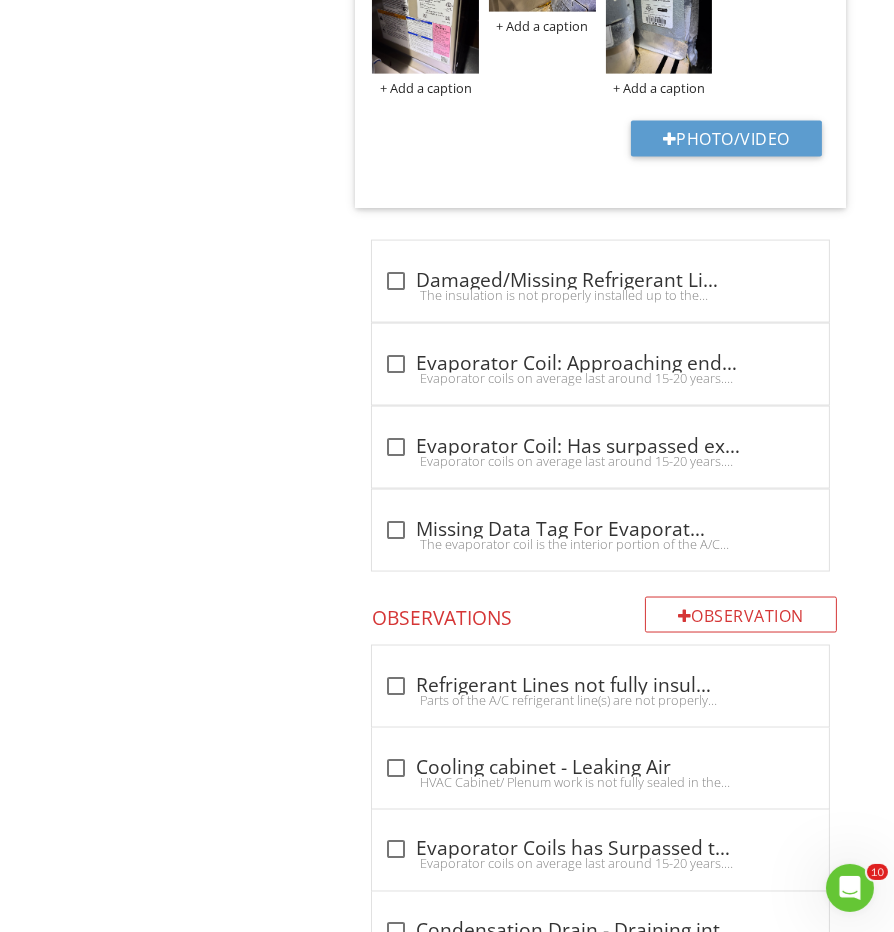 scroll, scrollTop: 3196, scrollLeft: 0, axis: vertical 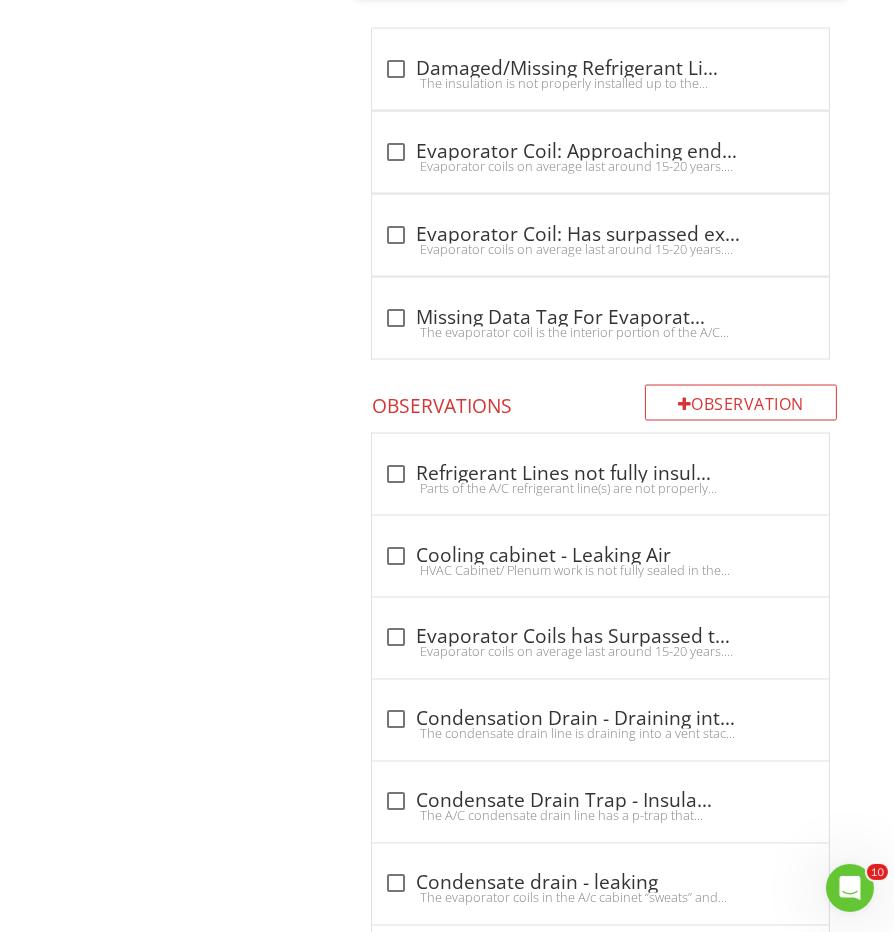 click on "Cooling
General
Cooling Cabinet Equipment
Condensor Unit
Normal Operating Controls
Distribution System
Temperature Differential
Item
Cooling Cabinet Equipment
IN   Inspected NI   Not Inspected NP   Not Present O   Observations
Info
Information
Brand
check_box_outline_blank Amana   check_box_outline_blank Armstrong   check_box_outline_blank Bryant   check_box_outline_blank Carrier   check_box_outline_blank Coleman   check_box_outline_blank Frigidaire   check_box_outline_blank General Electric   check_box_outline_blank Goodman   check_box_outline_blank Lennox   check_box_outline_blank Luxaire   check_box_outline_blank Maytag   Rheem" at bounding box center (521, 586) 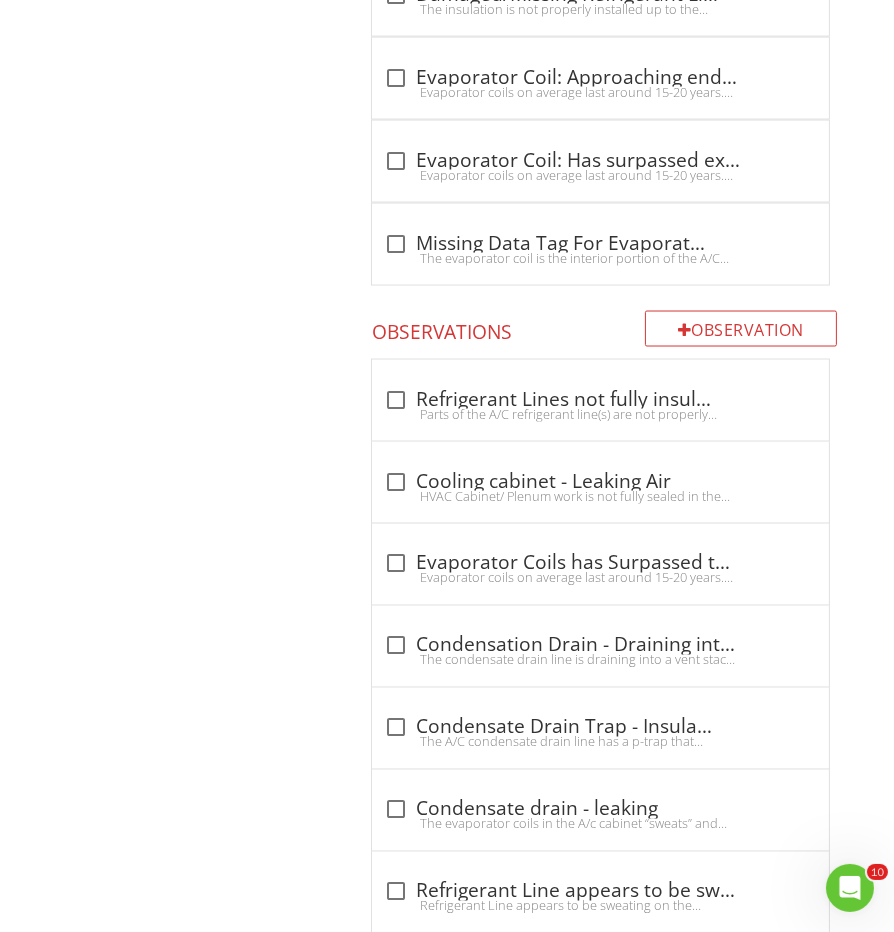 click on "Cooling
General
Cooling Cabinet Equipment
Condensor Unit
Normal Operating Controls
Distribution System
Temperature Differential
Item
Cooling Cabinet Equipment
IN   Inspected NI   Not Inspected NP   Not Present O   Observations
Info
Information
Brand
check_box_outline_blank Amana   check_box_outline_blank Armstrong   check_box_outline_blank Bryant   check_box_outline_blank Carrier   check_box_outline_blank Coleman   check_box_outline_blank Frigidaire   check_box_outline_blank General Electric   check_box_outline_blank Goodman   check_box_outline_blank Lennox   check_box_outline_blank Luxaire   check_box_outline_blank Maytag   Rheem" at bounding box center (521, 512) 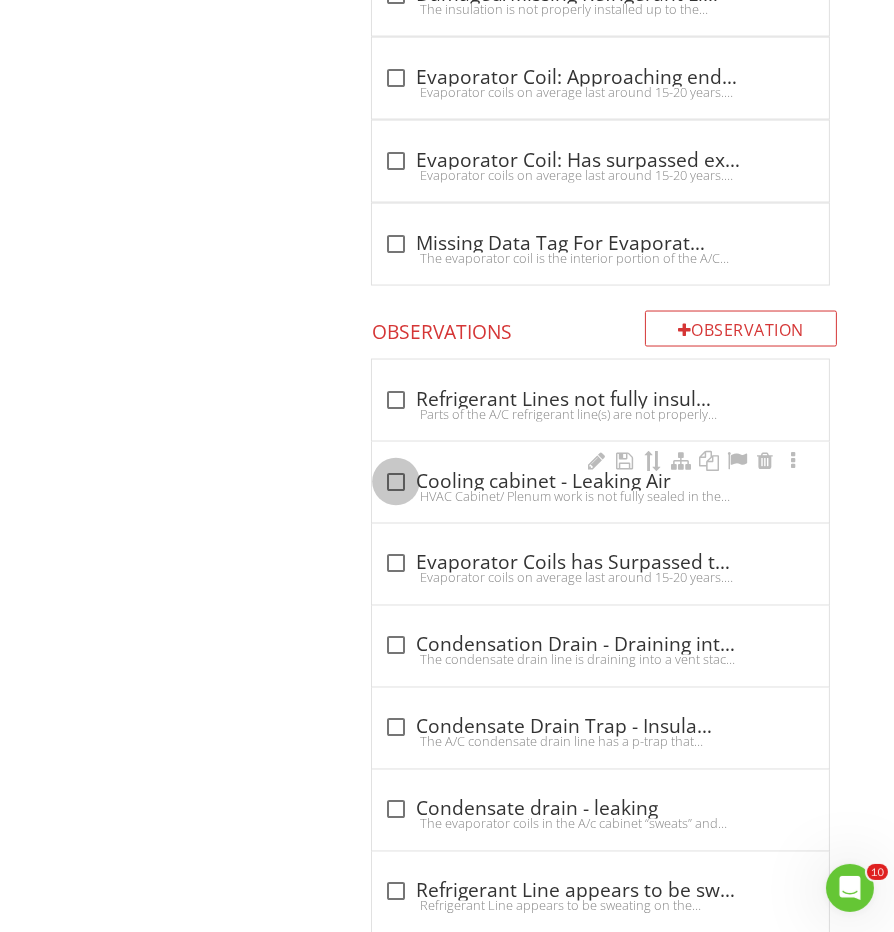 click at bounding box center (396, 482) 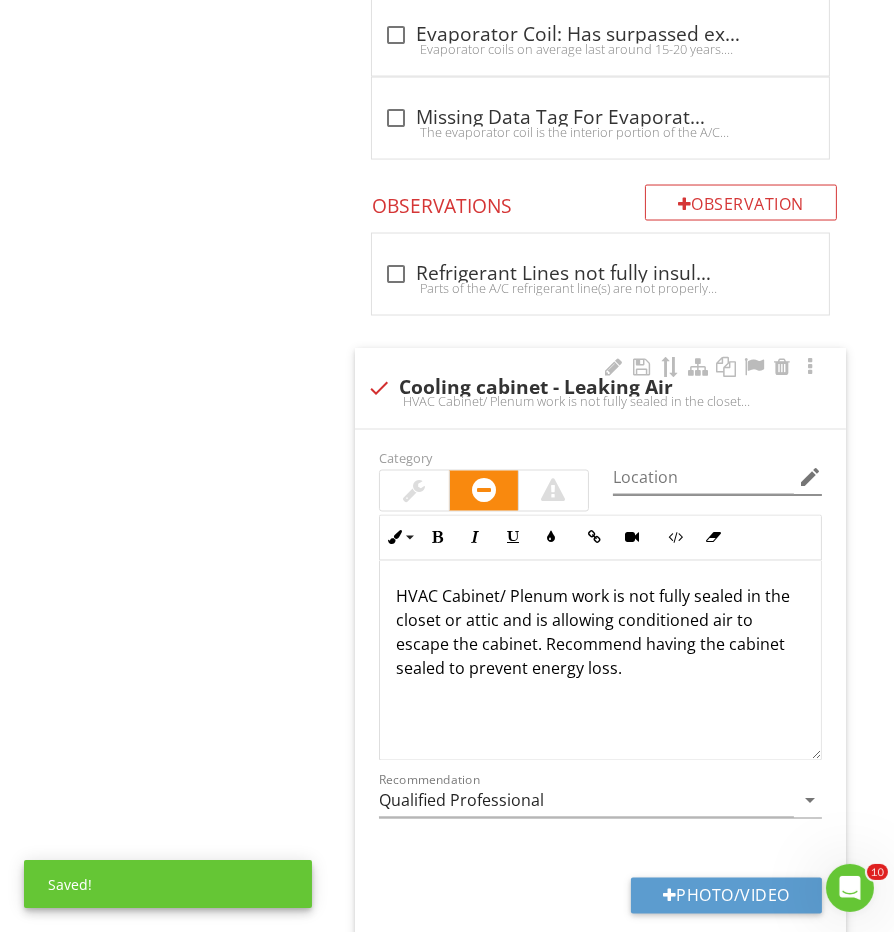 scroll, scrollTop: 3434, scrollLeft: 0, axis: vertical 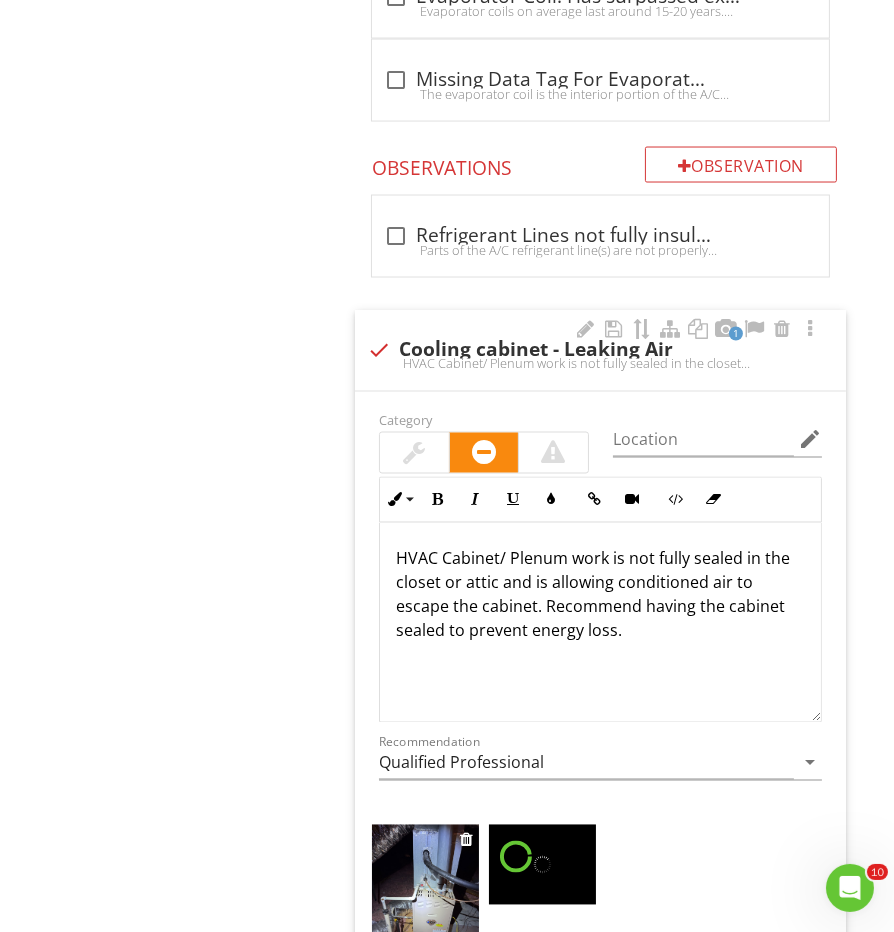 click at bounding box center [425, 896] 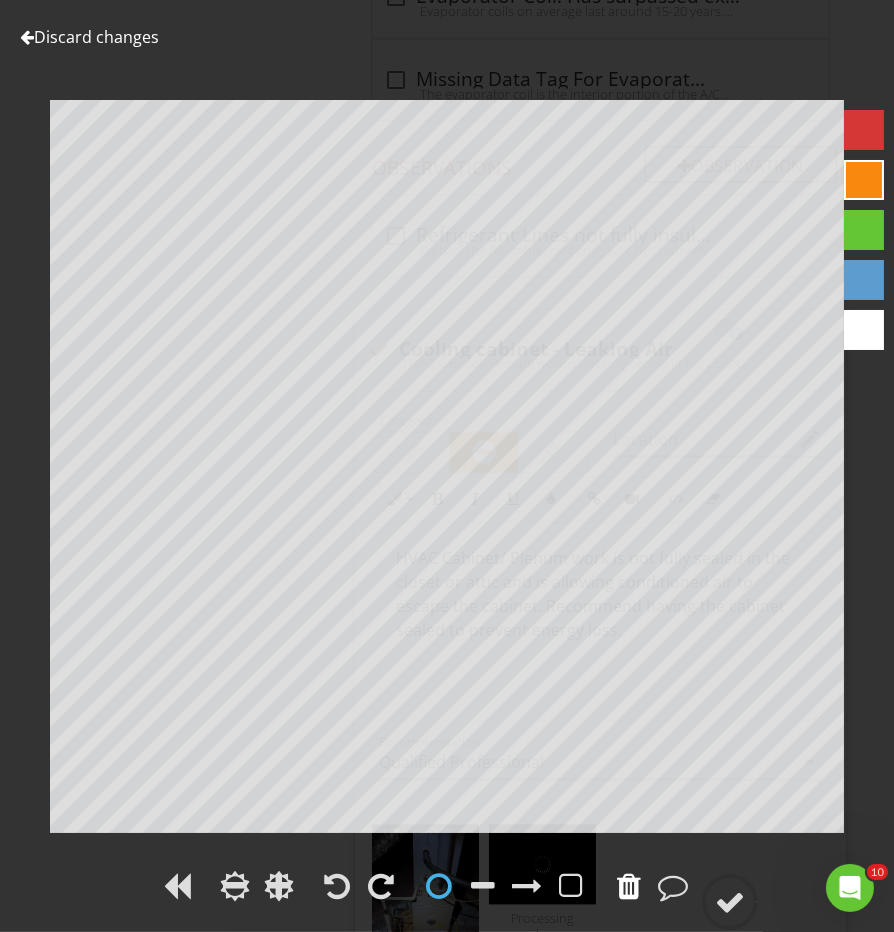click at bounding box center [629, 886] 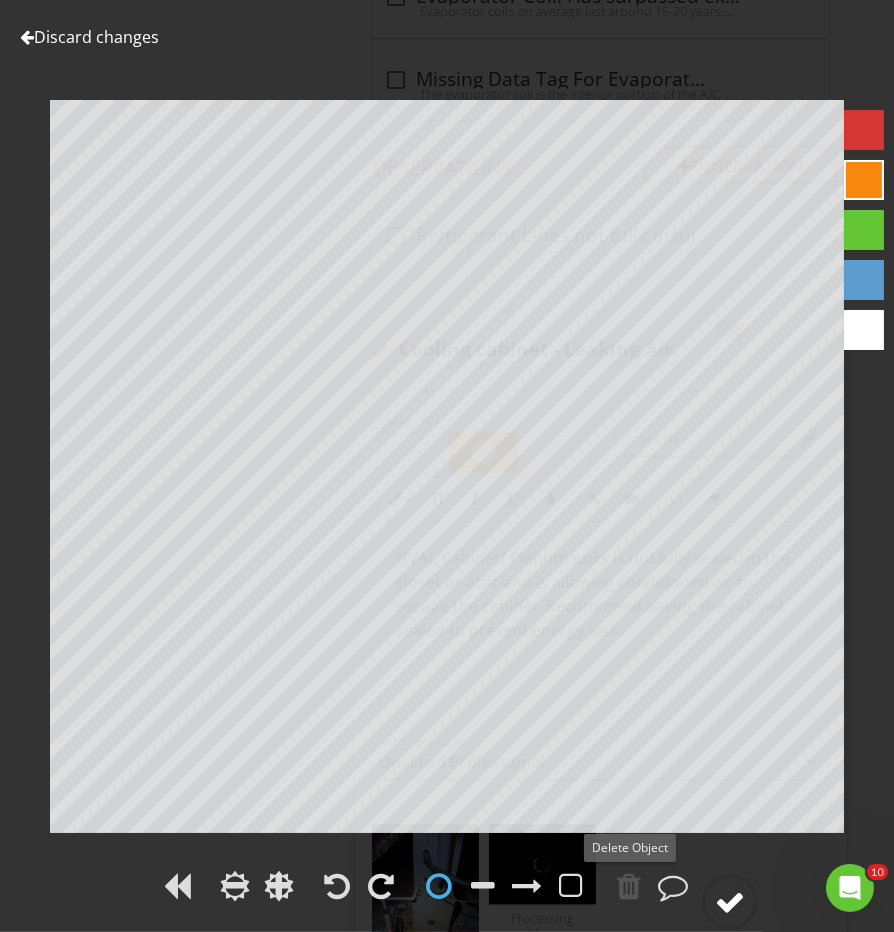 click 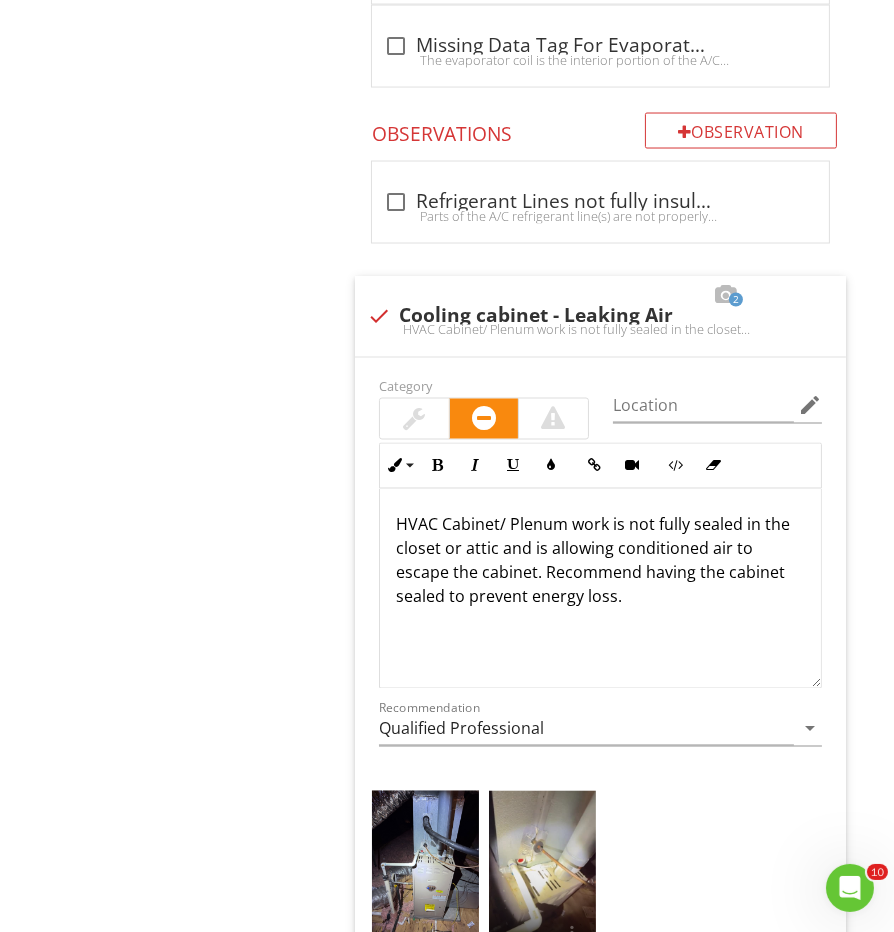 scroll, scrollTop: 3500, scrollLeft: 0, axis: vertical 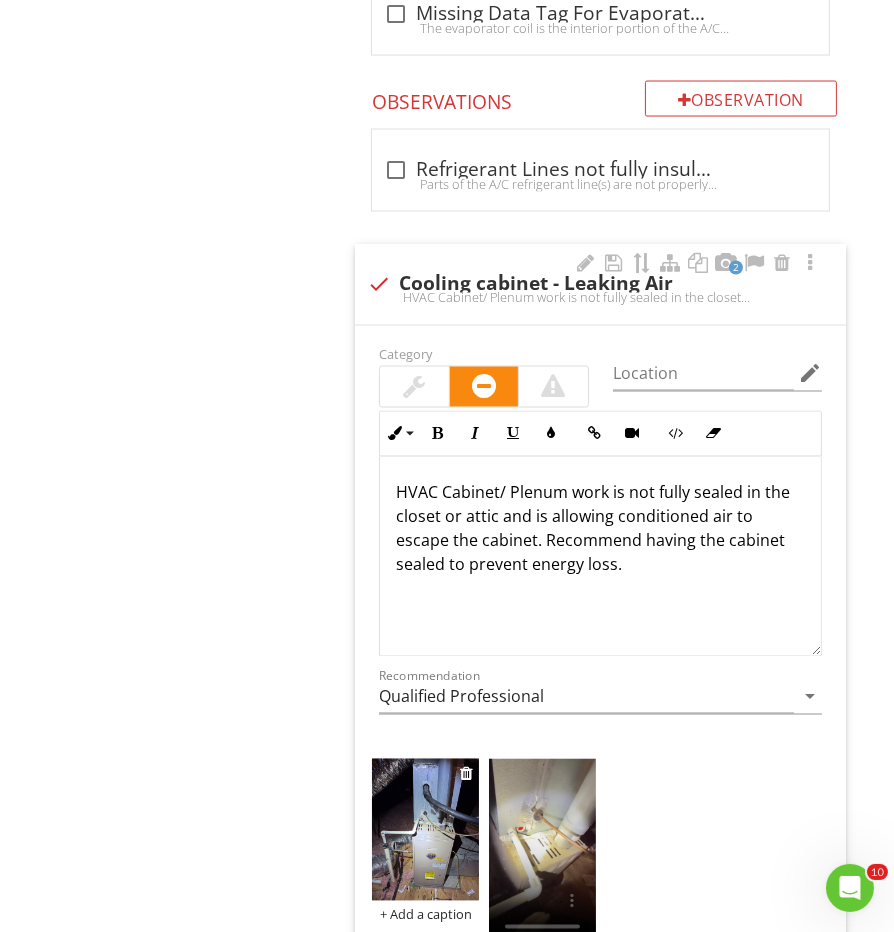 click at bounding box center (425, 830) 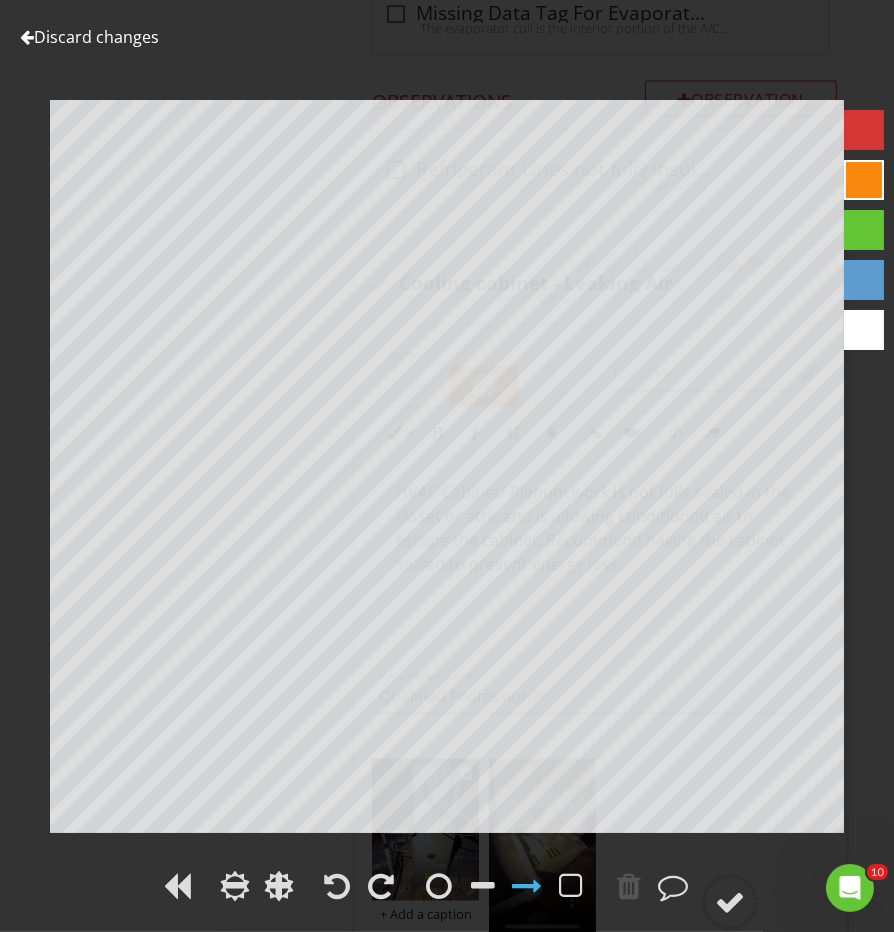 click on "Discard changes
Add Location" at bounding box center [447, 466] 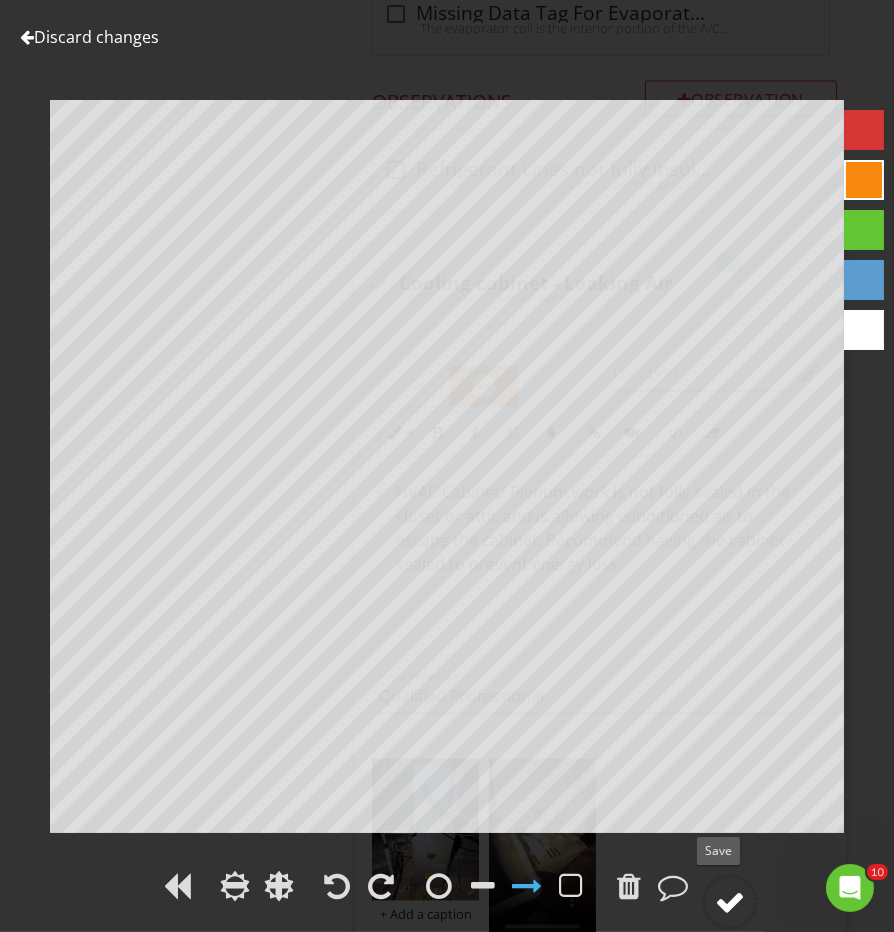 click at bounding box center [730, 902] 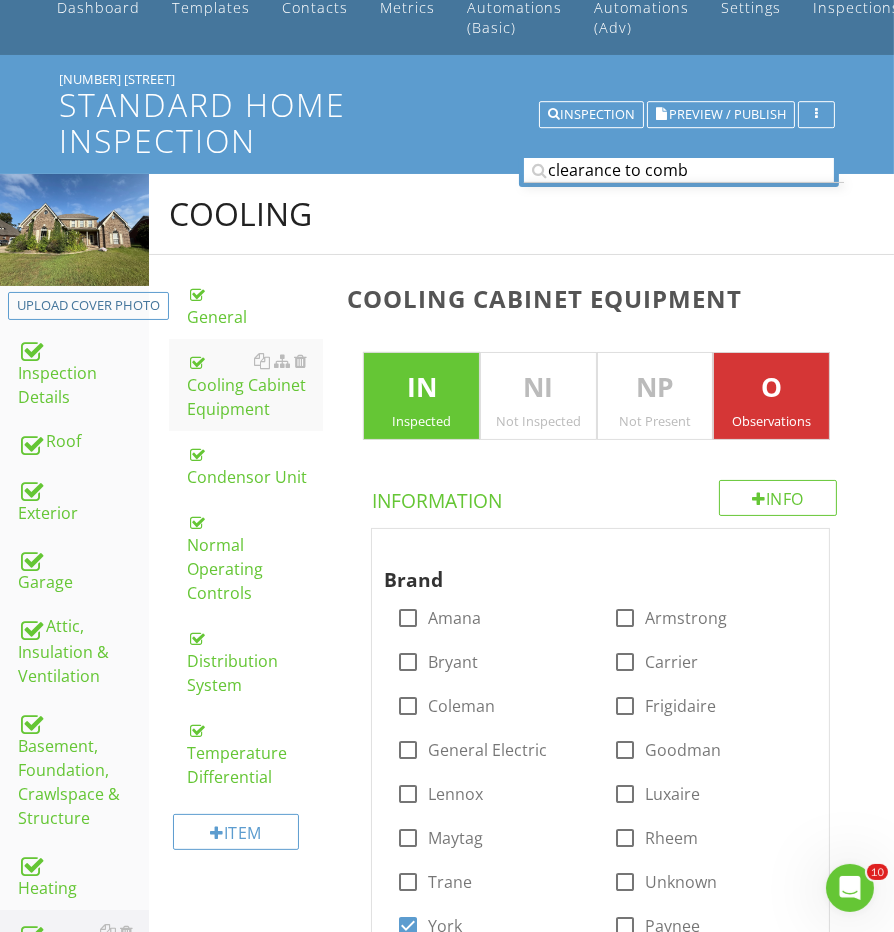 scroll, scrollTop: 158, scrollLeft: 0, axis: vertical 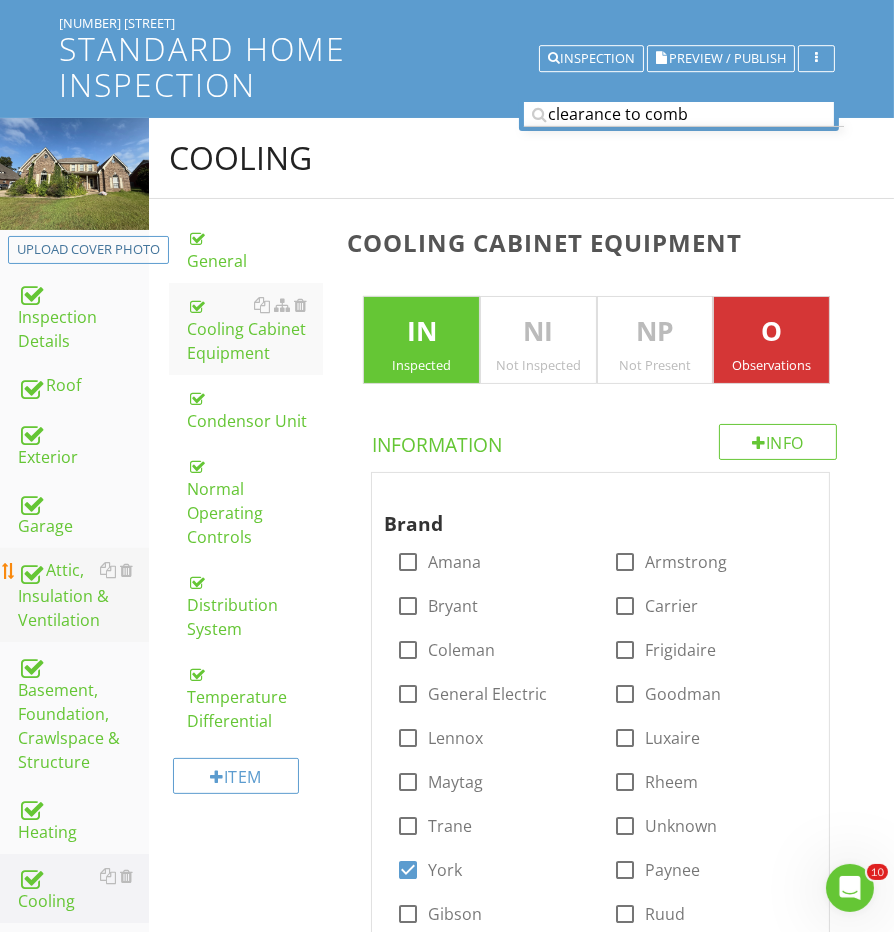 click on "Attic, Insulation & Ventilation" at bounding box center [83, 595] 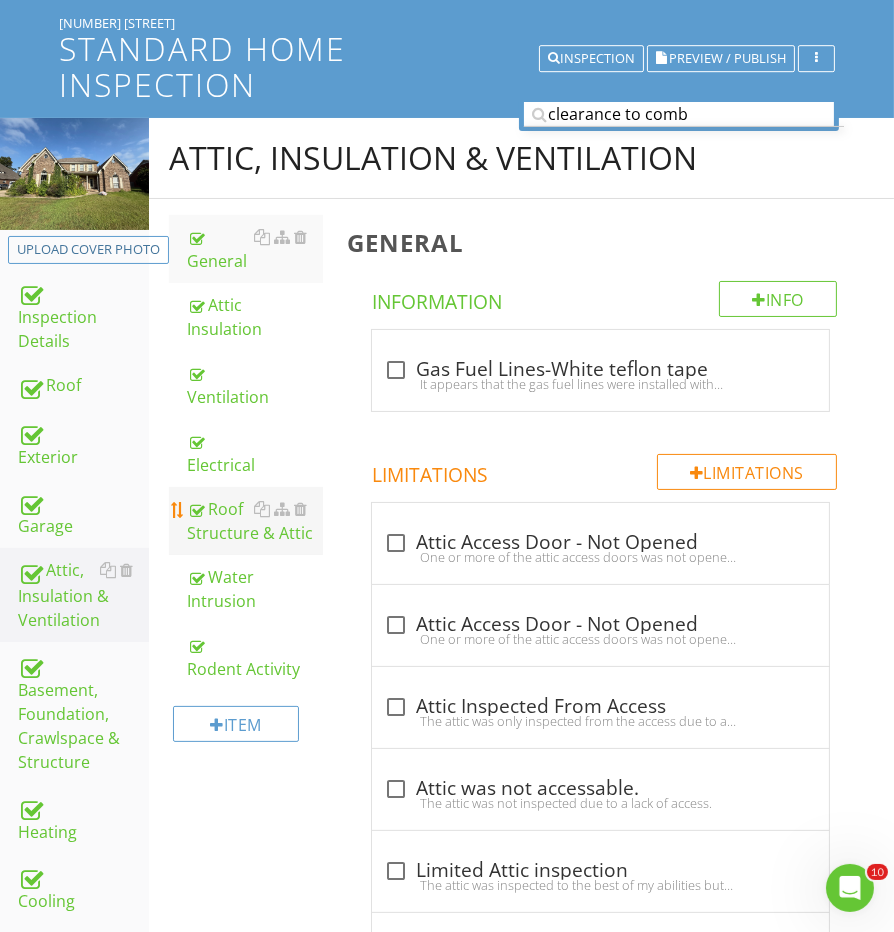 click on "Roof Structure & Attic" at bounding box center [255, 521] 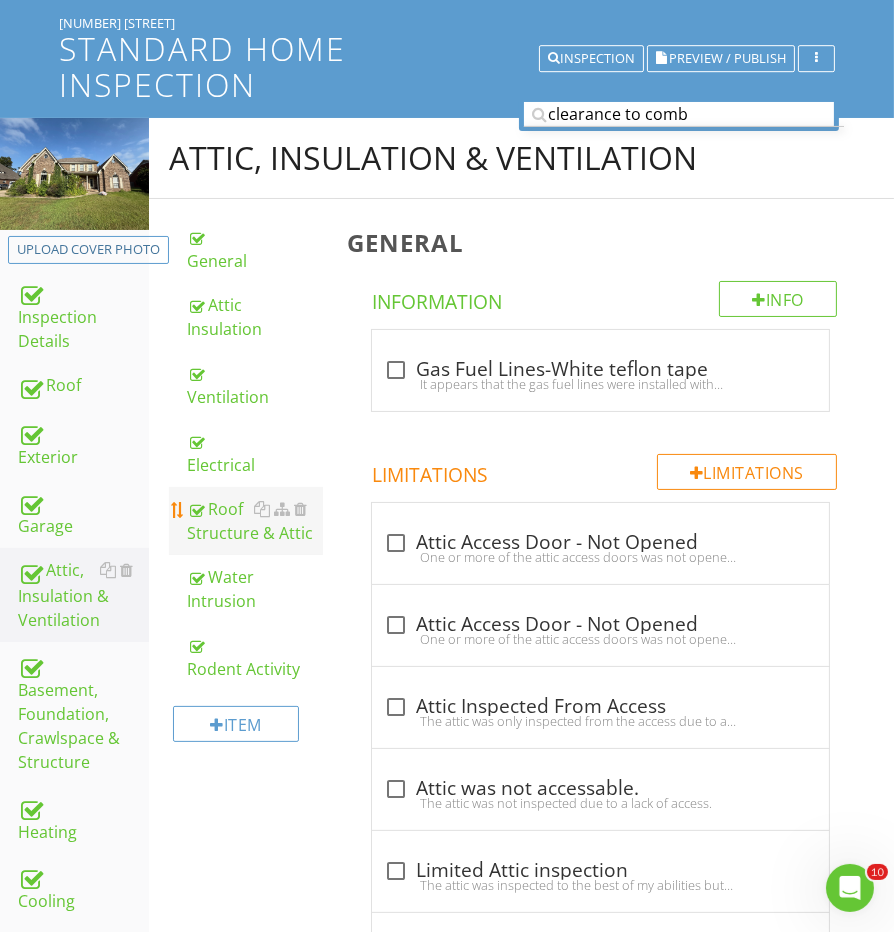 scroll, scrollTop: 157, scrollLeft: 0, axis: vertical 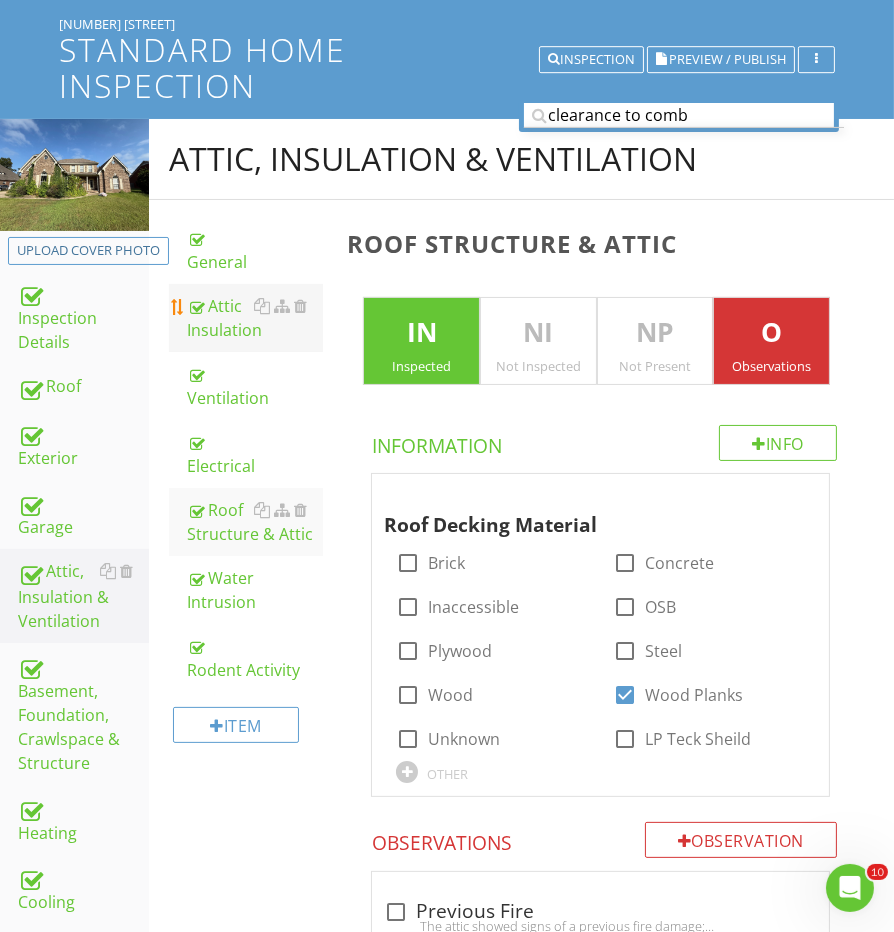 click on "Attic Insulation" at bounding box center [255, 318] 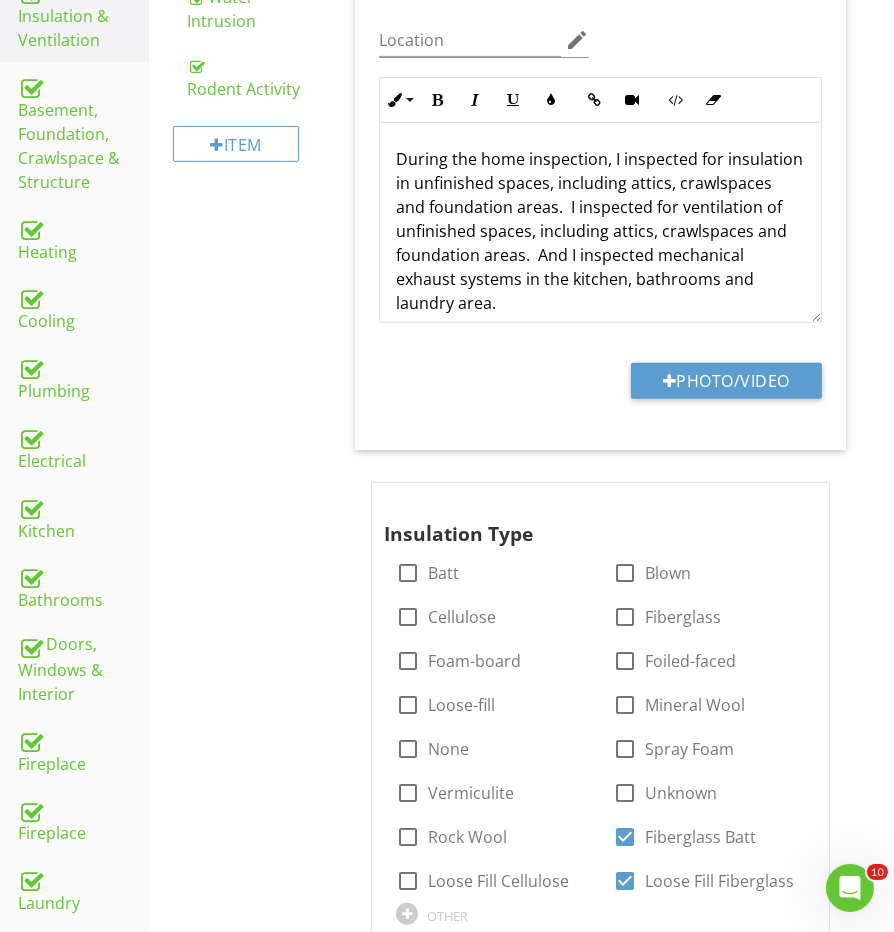 scroll, scrollTop: 714, scrollLeft: 0, axis: vertical 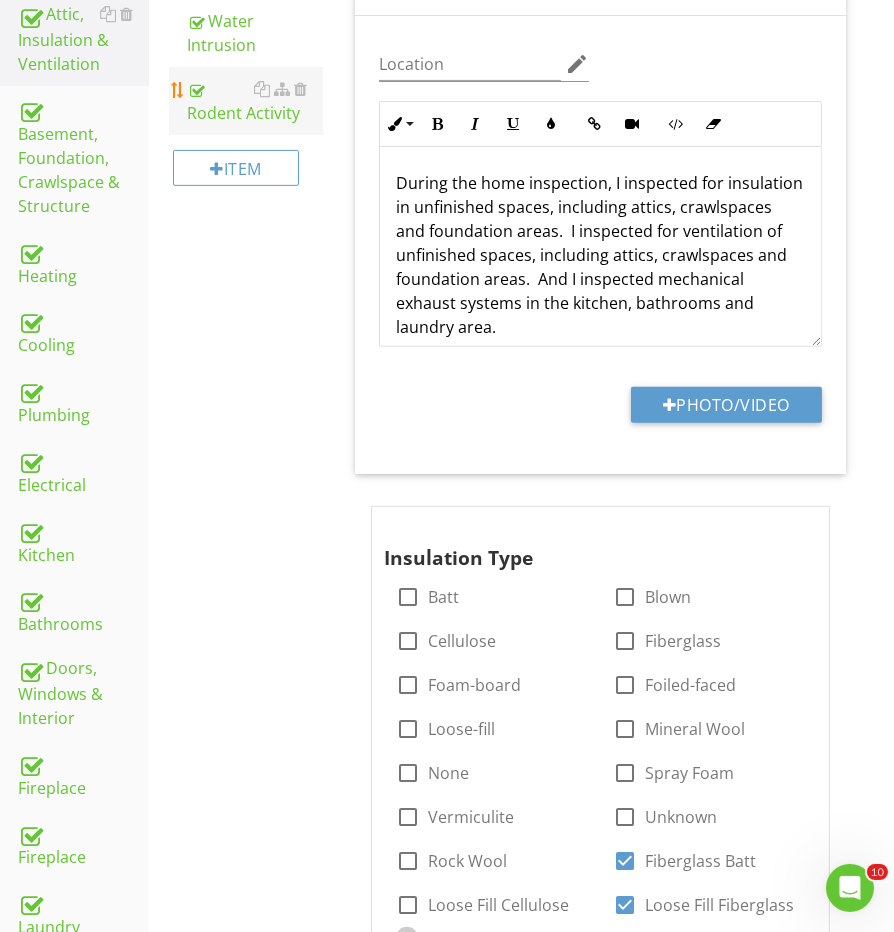 click on "Rodent Activity" at bounding box center [255, 101] 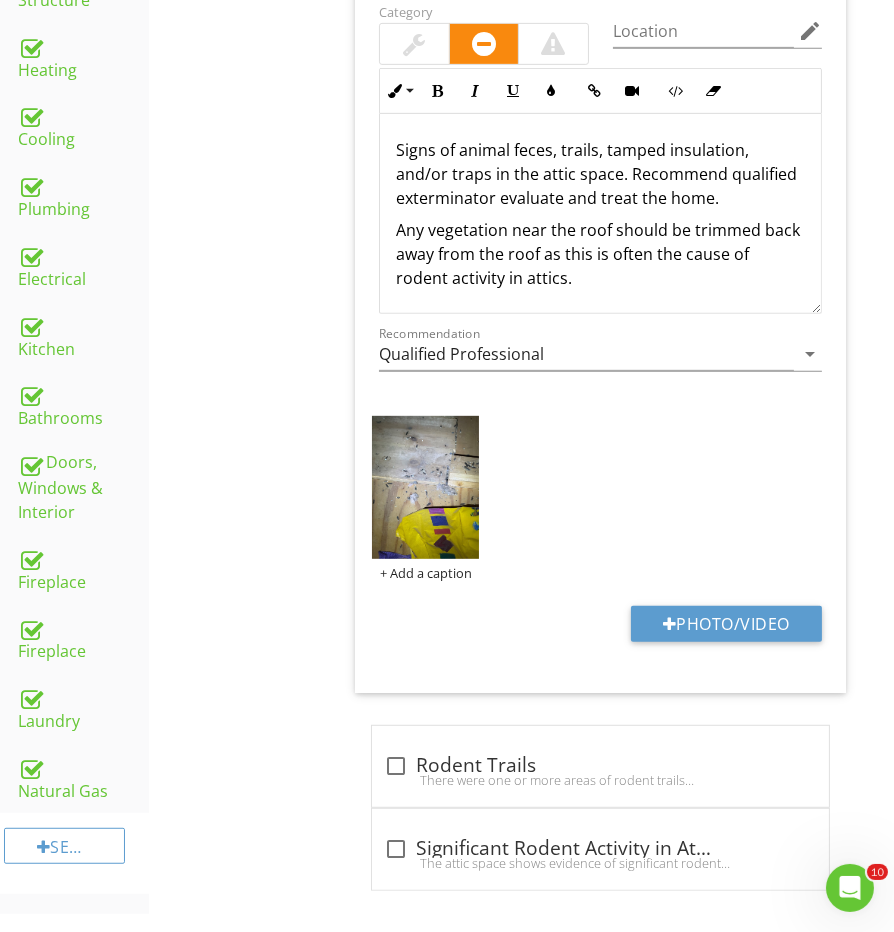 scroll, scrollTop: 918, scrollLeft: 0, axis: vertical 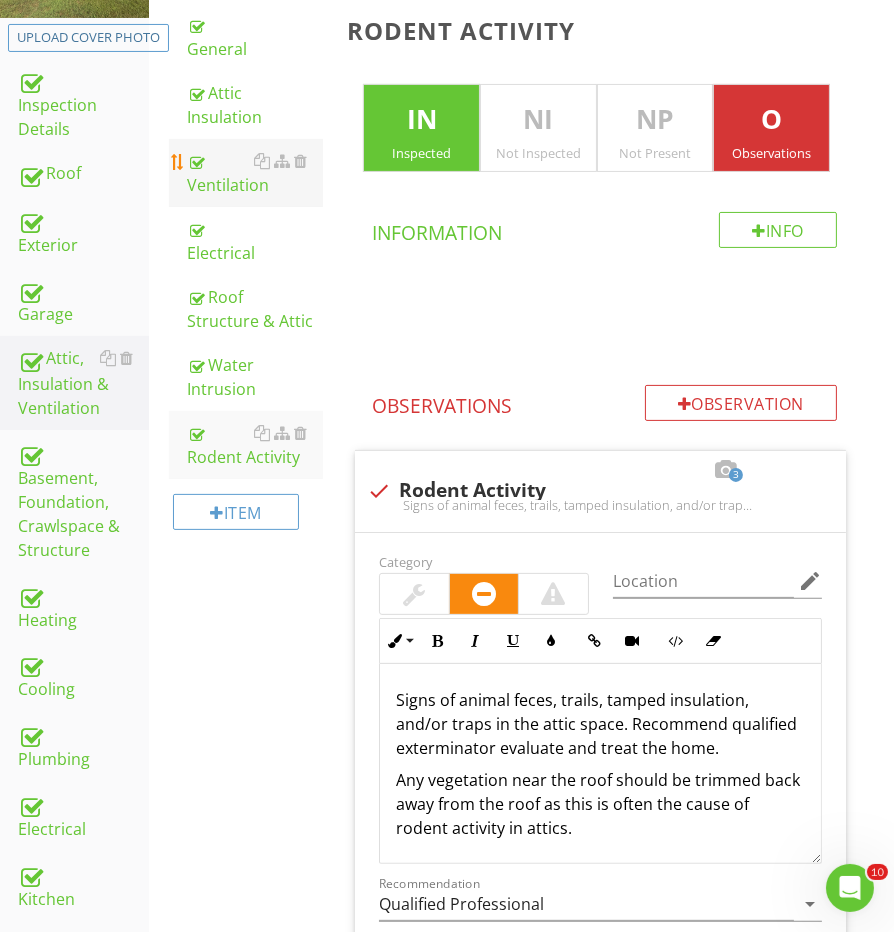 click on "Ventilation" at bounding box center (255, 173) 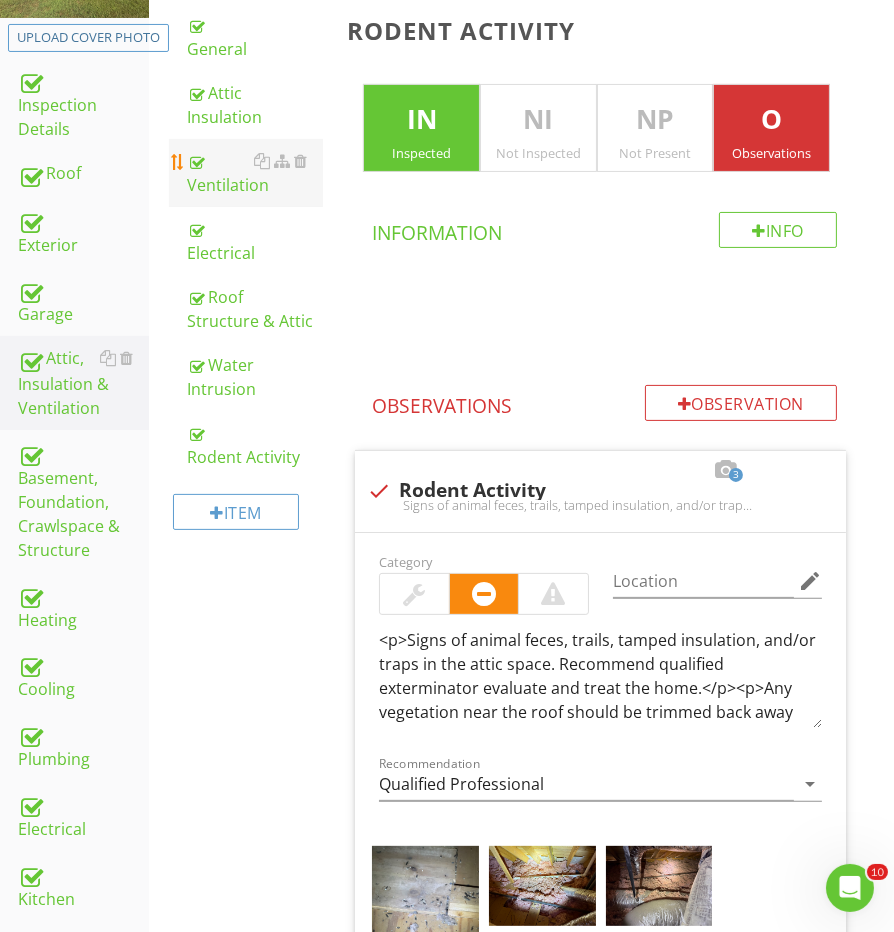 click on "Ventilation" at bounding box center (255, 173) 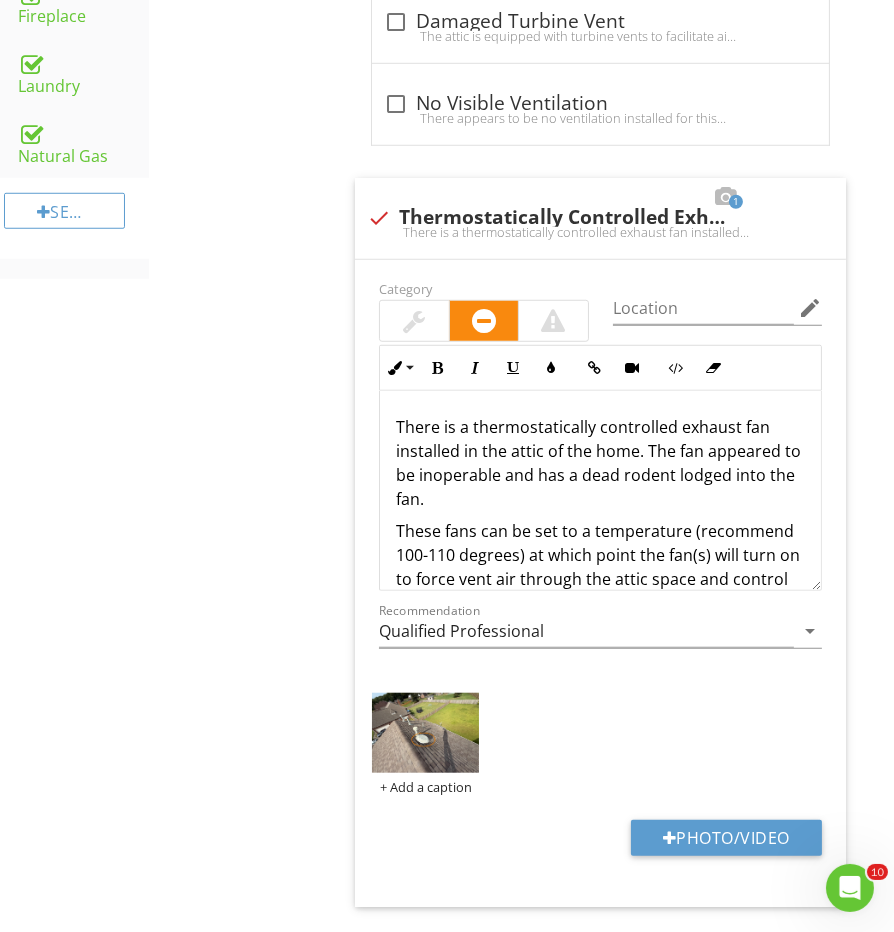 scroll, scrollTop: 1623, scrollLeft: 0, axis: vertical 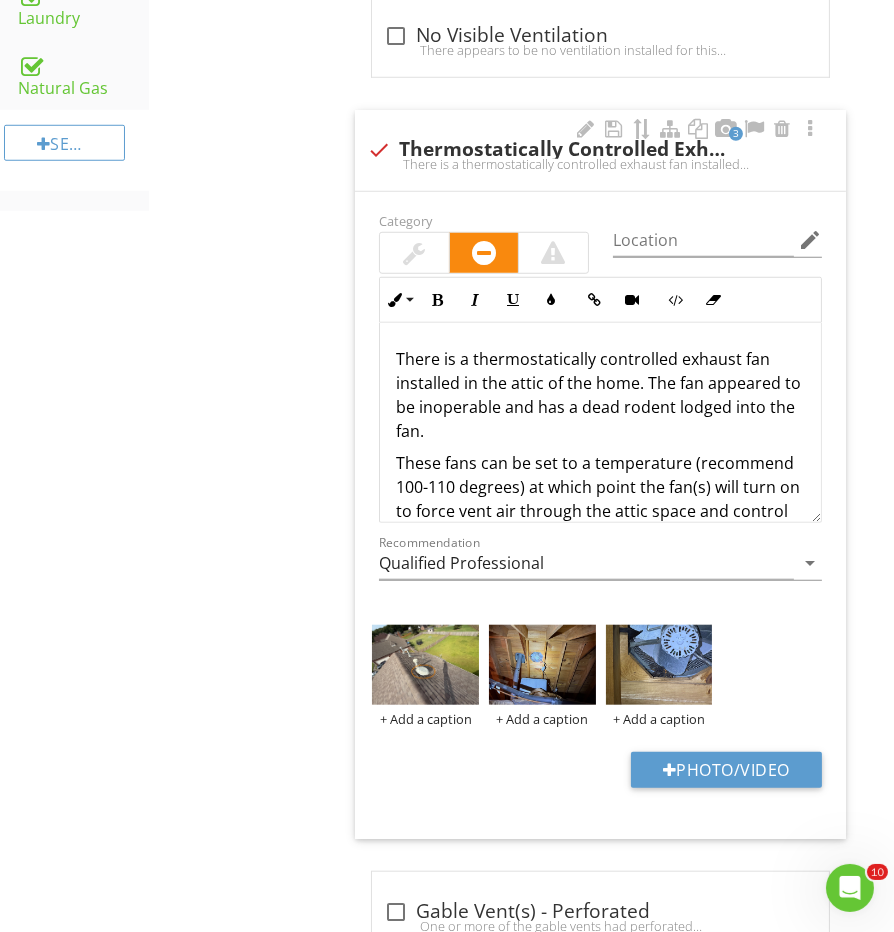 click on "There is a thermostatically controlled exhaust fan installed in the attic of the home. The fan appeared to be inoperable and has a dead rodent lodged into the fan." at bounding box center [600, 395] 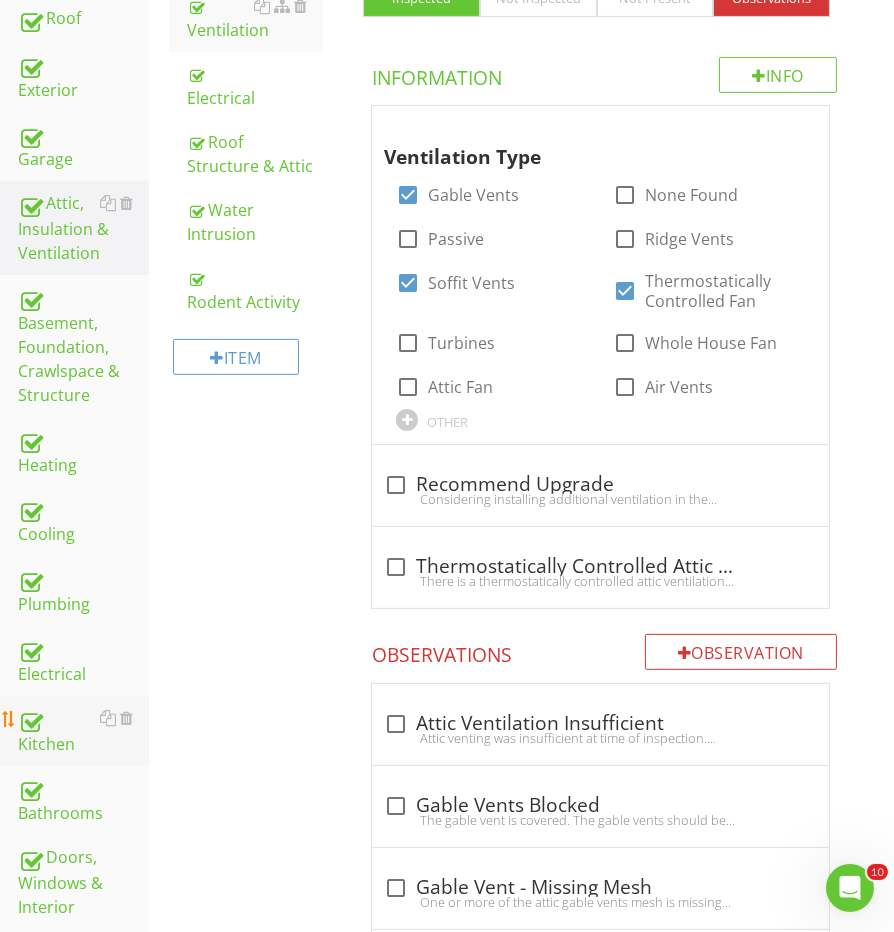 scroll, scrollTop: 527, scrollLeft: 0, axis: vertical 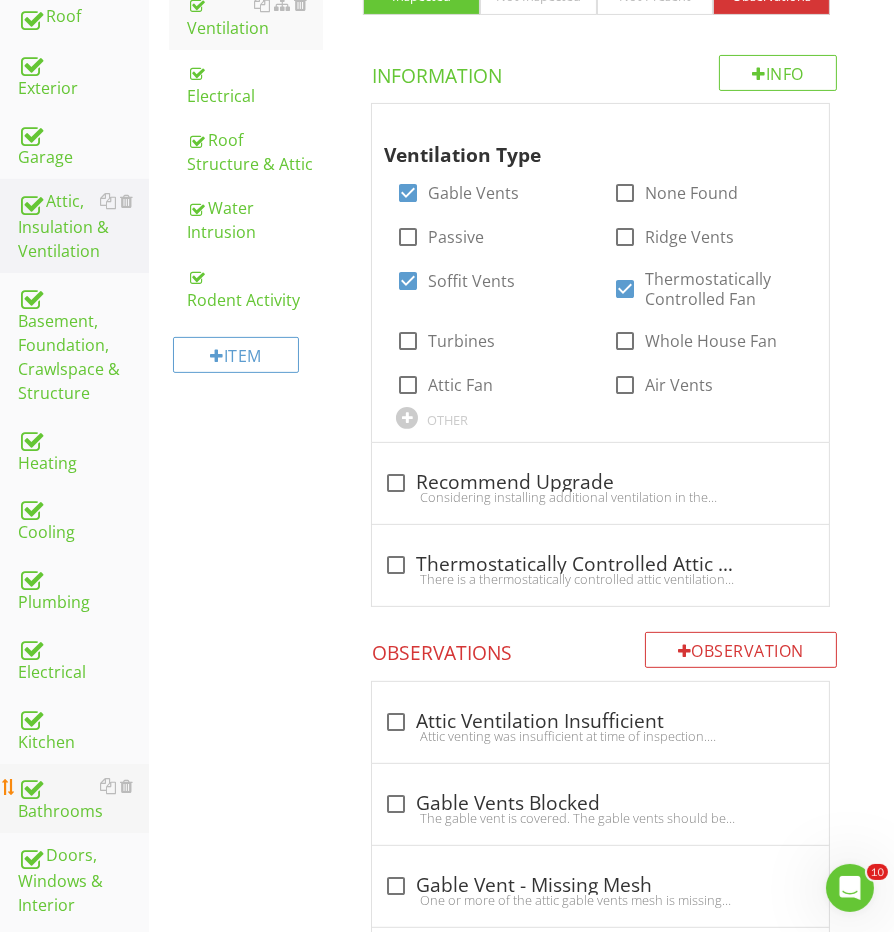 click on "Bathrooms" at bounding box center [83, 799] 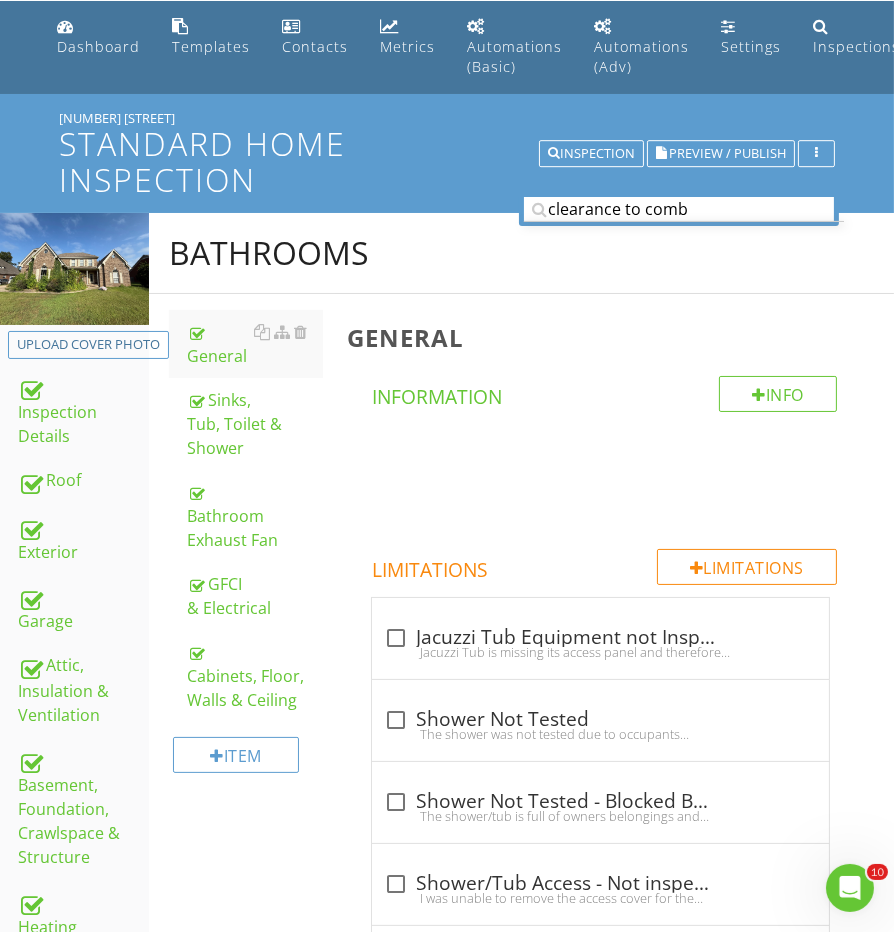 scroll, scrollTop: 50, scrollLeft: 0, axis: vertical 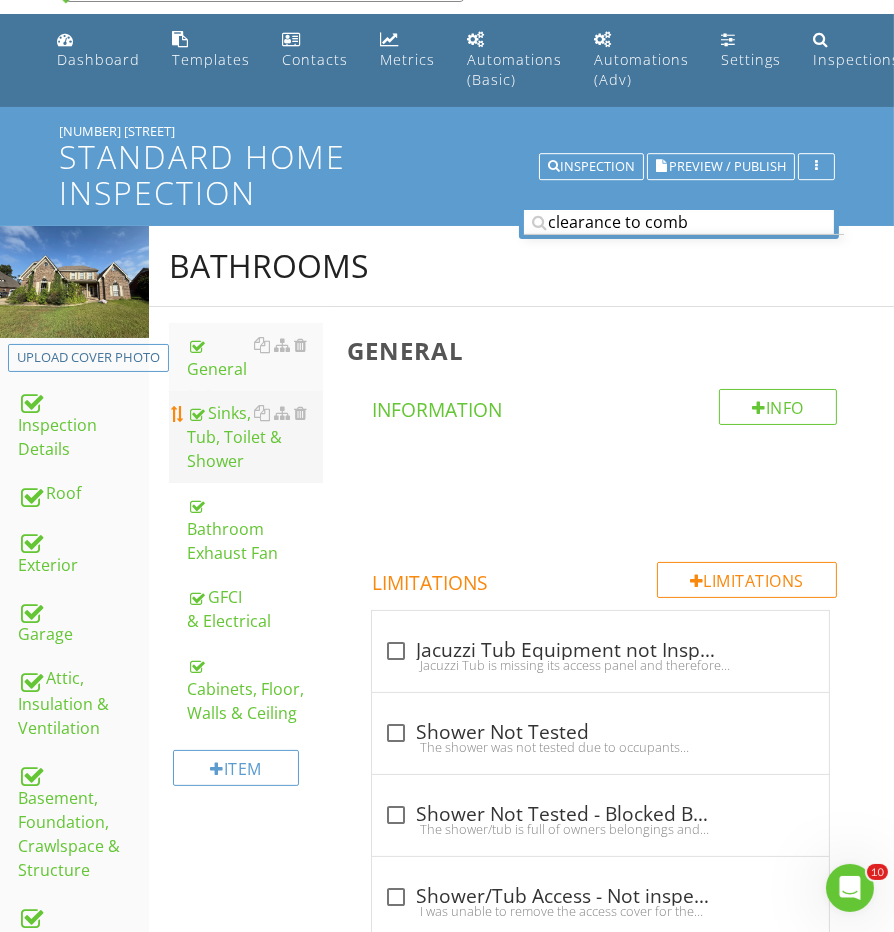 click on "Sinks, Tub, Toilet & Shower" at bounding box center [255, 437] 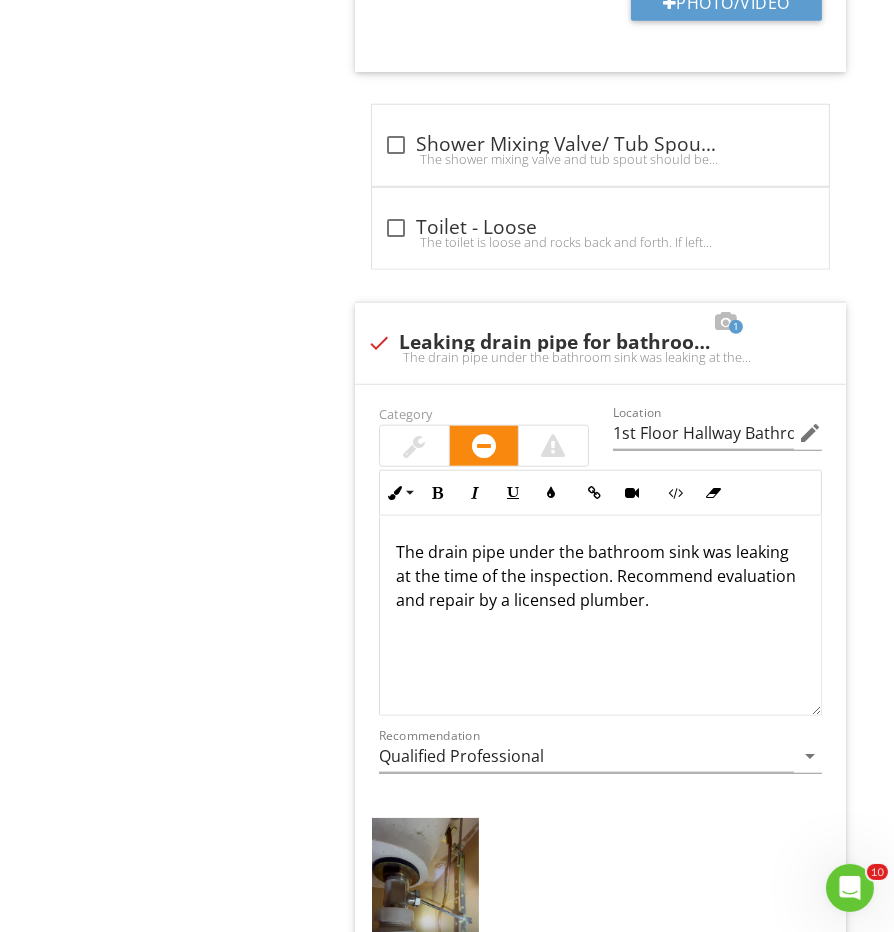 click on "Bathrooms
General
Sinks, Tub, Toilet & Shower
Bathroom Exhaust Fan
GFCI & Electrical
Cabinets, Floor, Walls & Ceiling
Item
Sinks, Tub, Toilet & Shower
IN   Inspected NI   Not Inspected NP   Not Present O   Observations
Info
Information                       check_box_outline_blank
Sinks and Traps Inspected Without Defects
check_box_outline_blank
Tub & Shower Inspected Without Defects
check_box_outline_blank
Toilet Inspected Without Defects
check_box_outline_blank" at bounding box center (521, 5168) 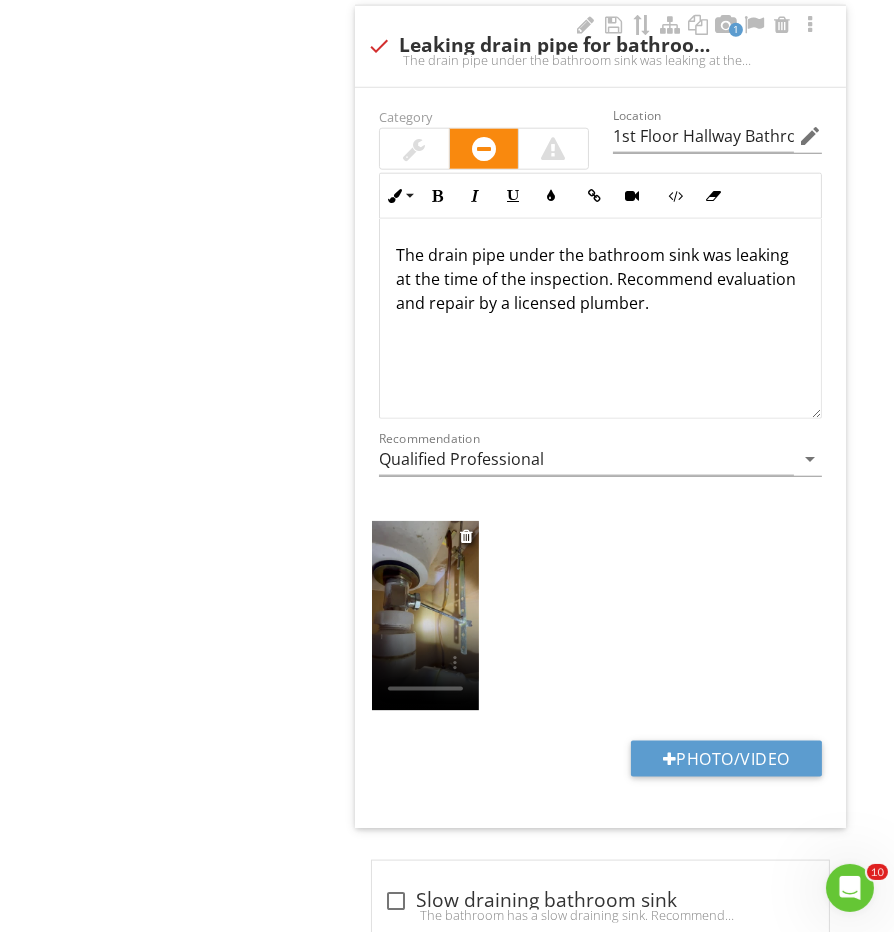 click at bounding box center [425, 616] 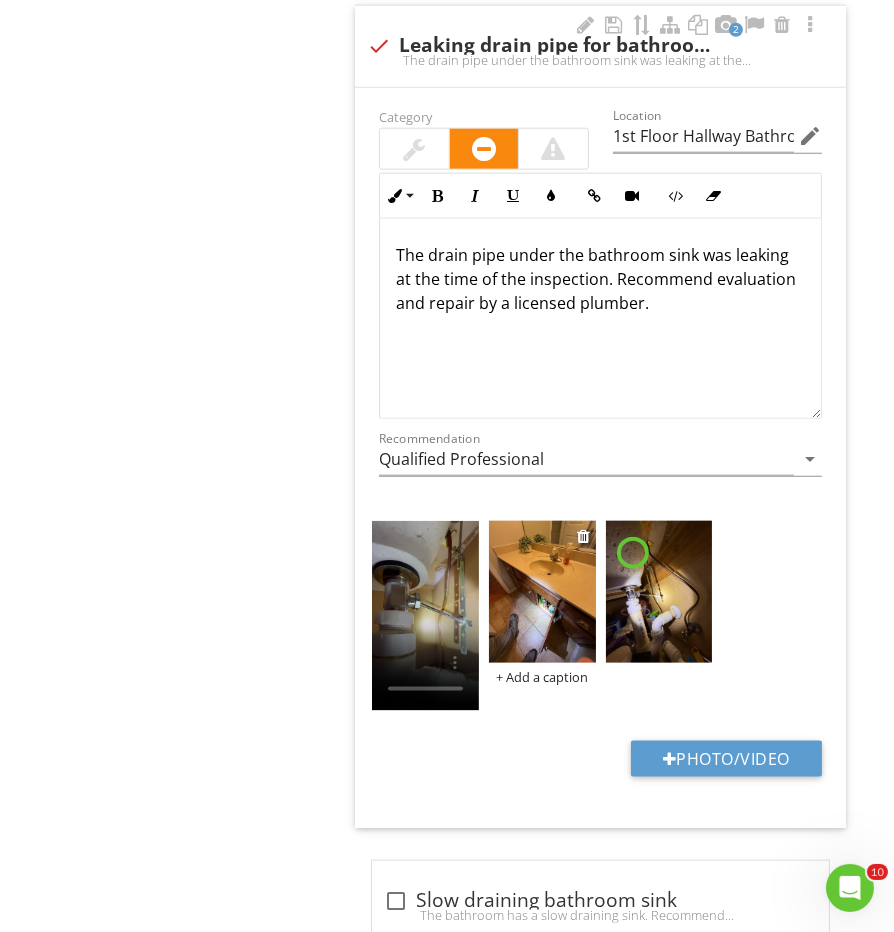 click on "+ Add a caption" at bounding box center [542, 677] 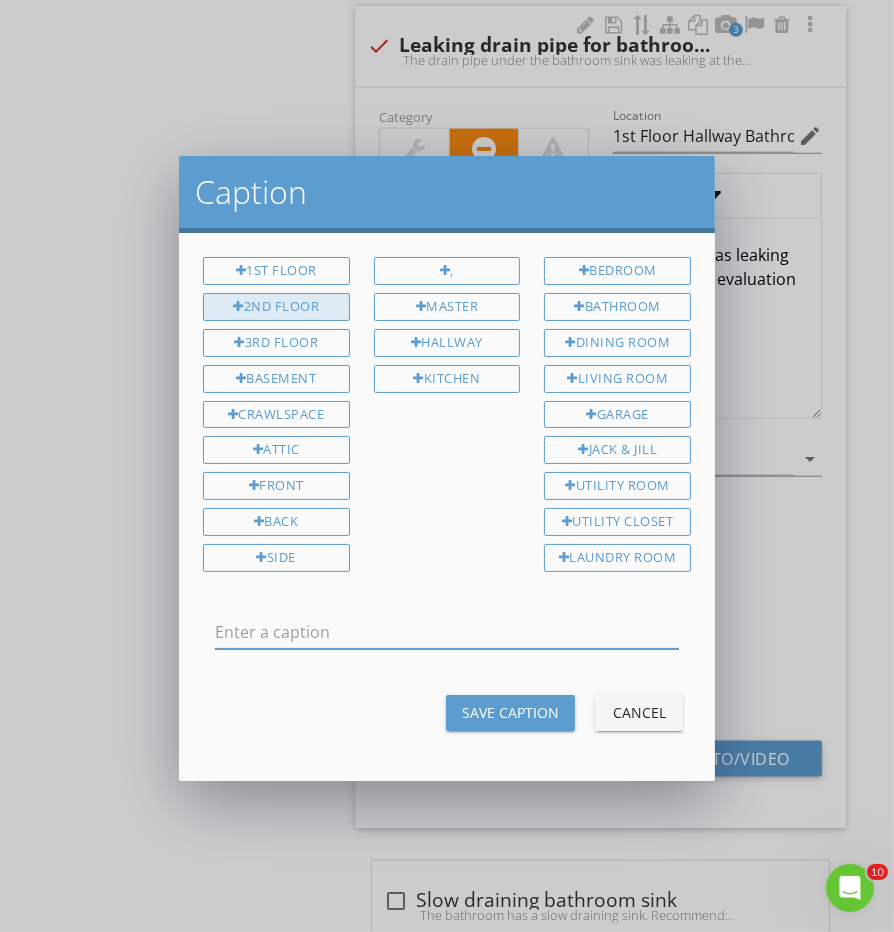 click on "2nd Floor" at bounding box center [276, 307] 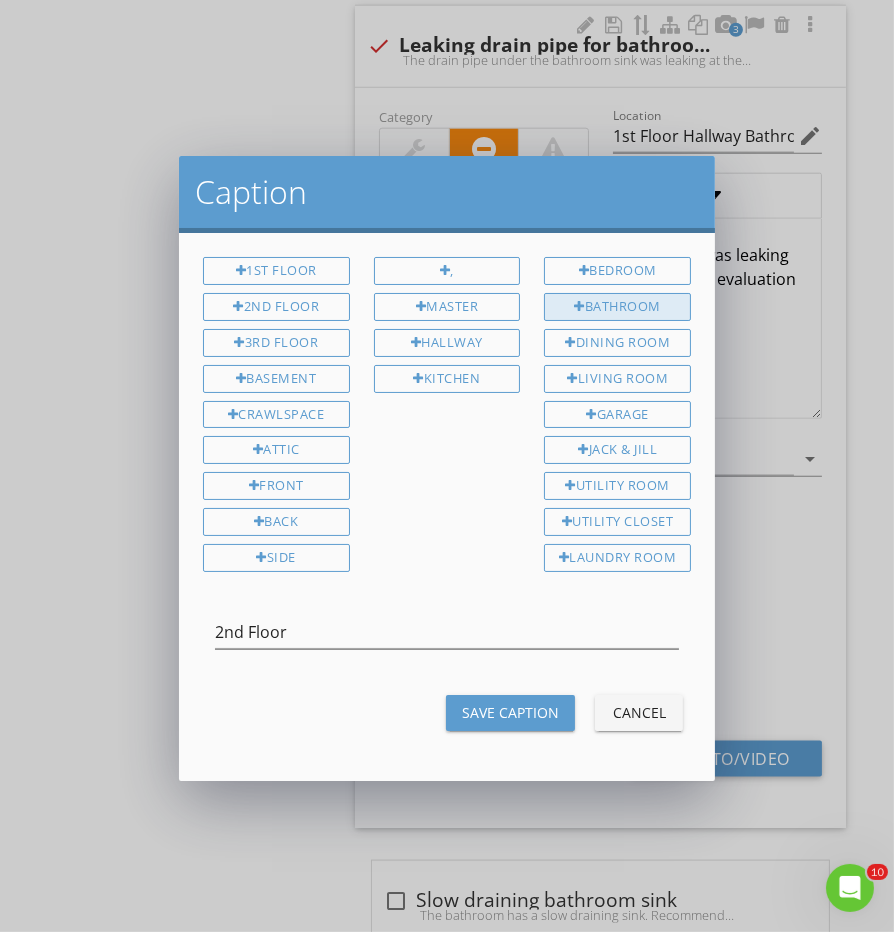 click on "Bathroom" at bounding box center (617, 307) 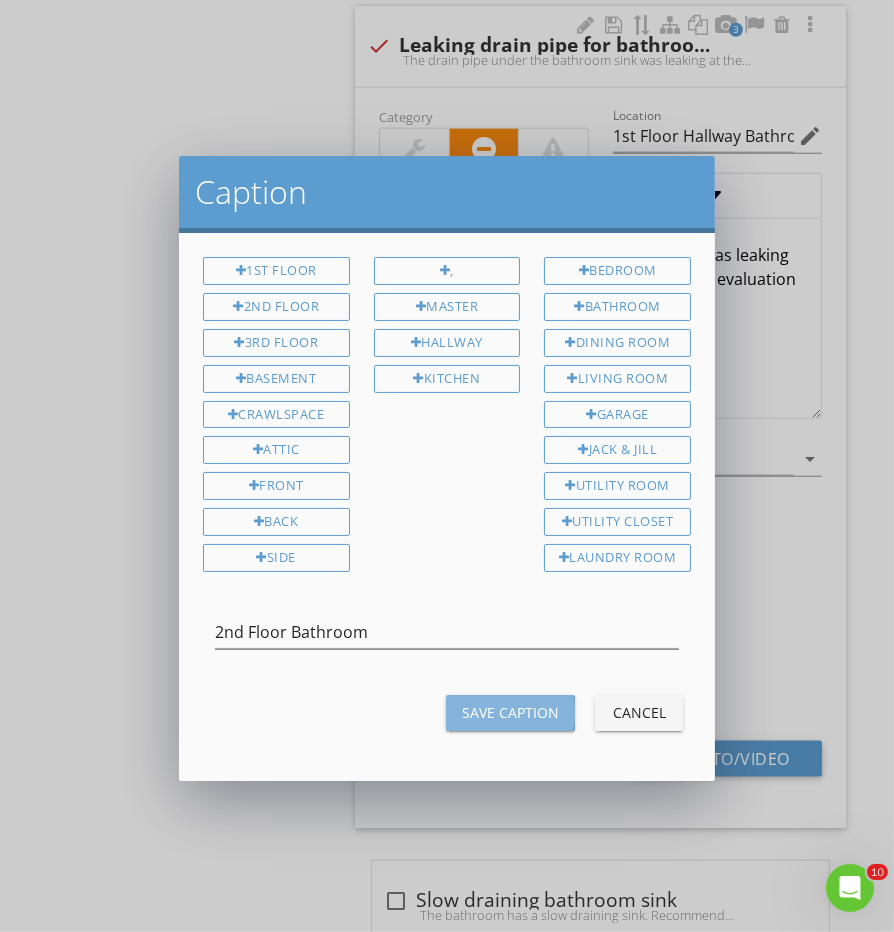 click on "Save Caption" at bounding box center (510, 713) 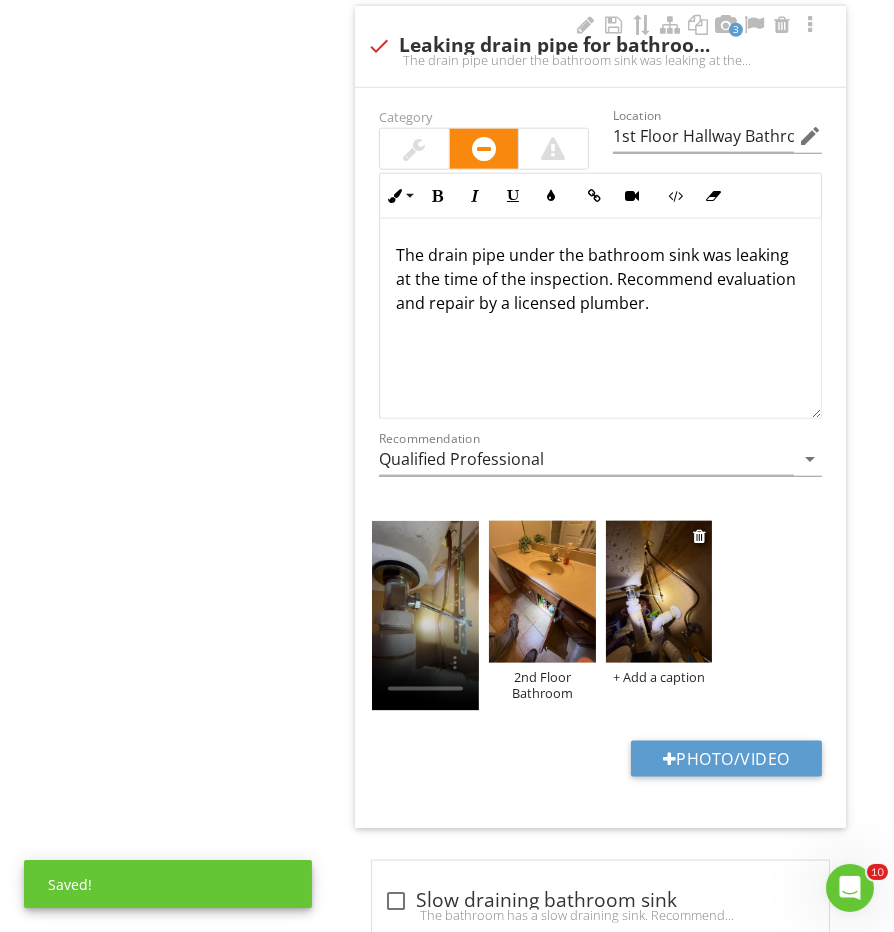 click at bounding box center (659, 592) 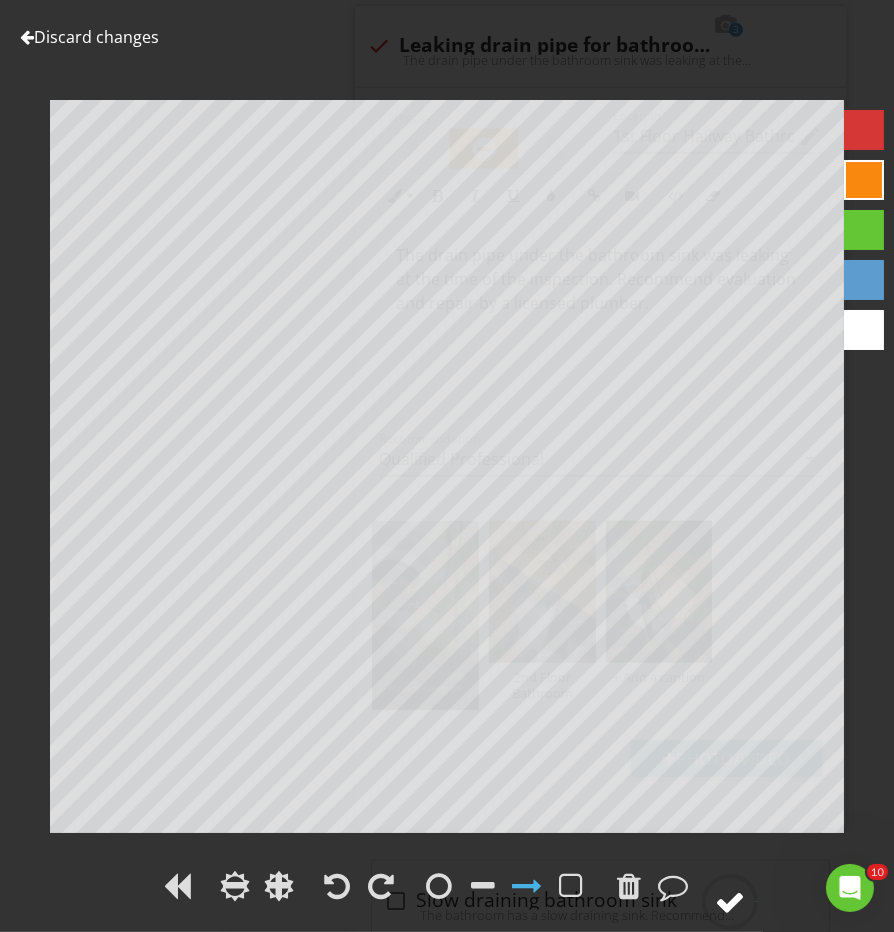 click at bounding box center [730, 902] 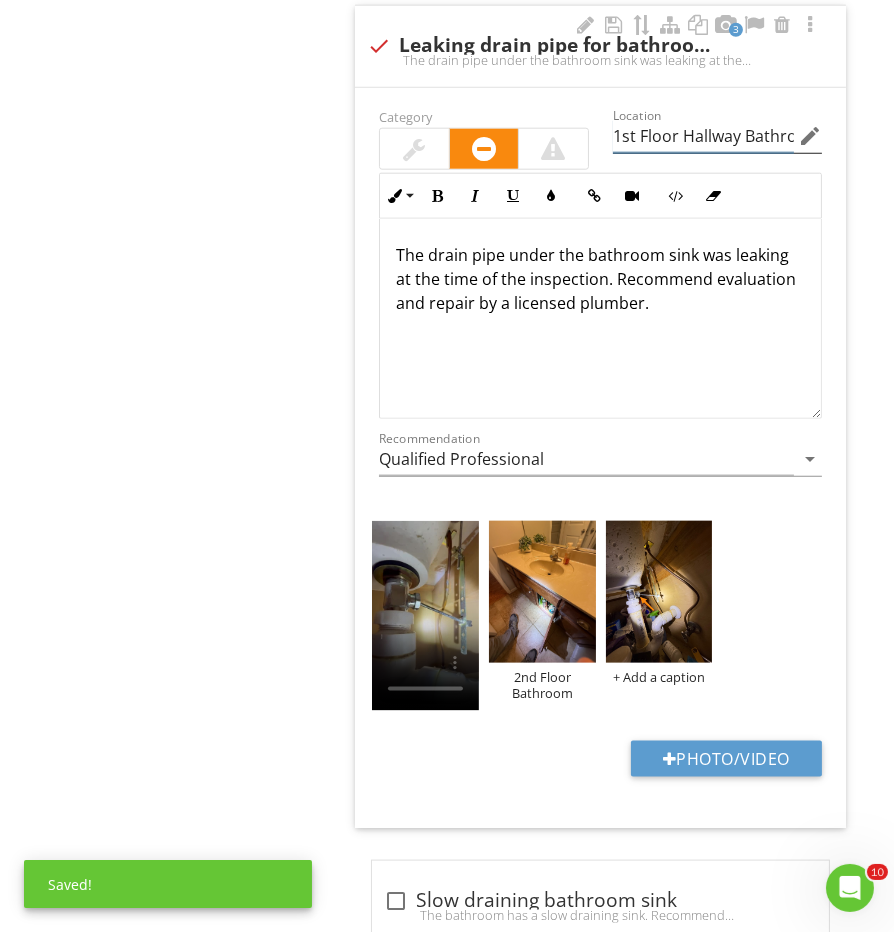 click on "1st Floor Hallway Bathroom" at bounding box center [703, 136] 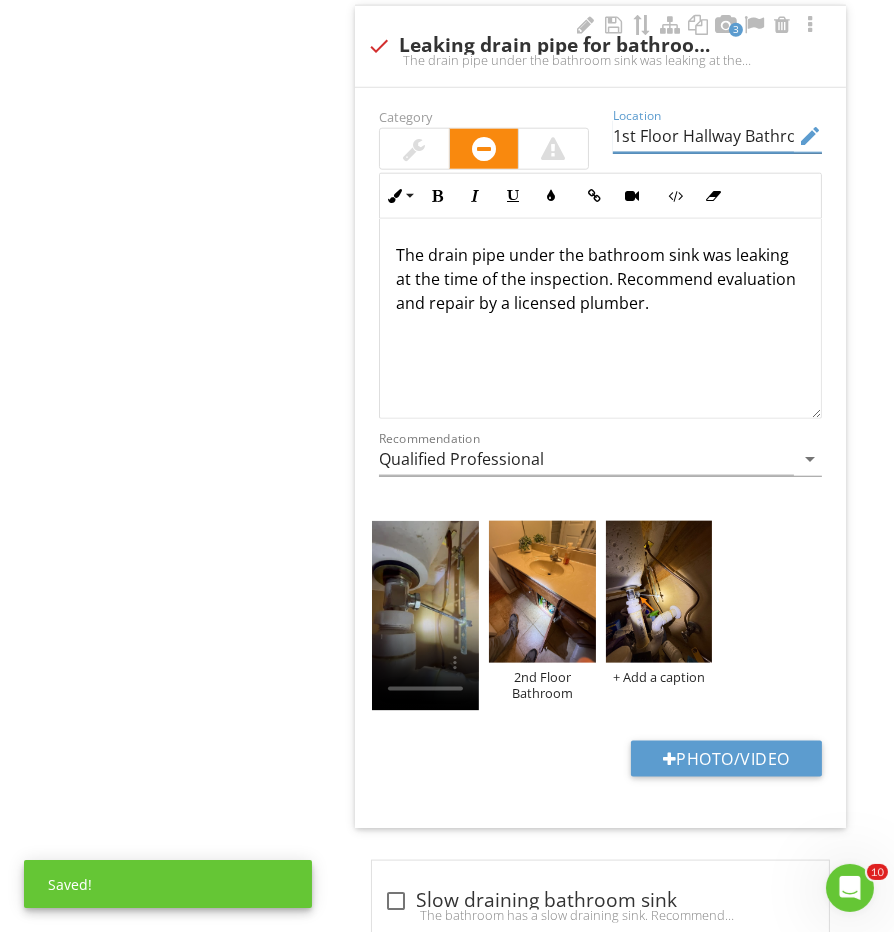 click on "1st Floor Hallway Bathroom" at bounding box center (703, 136) 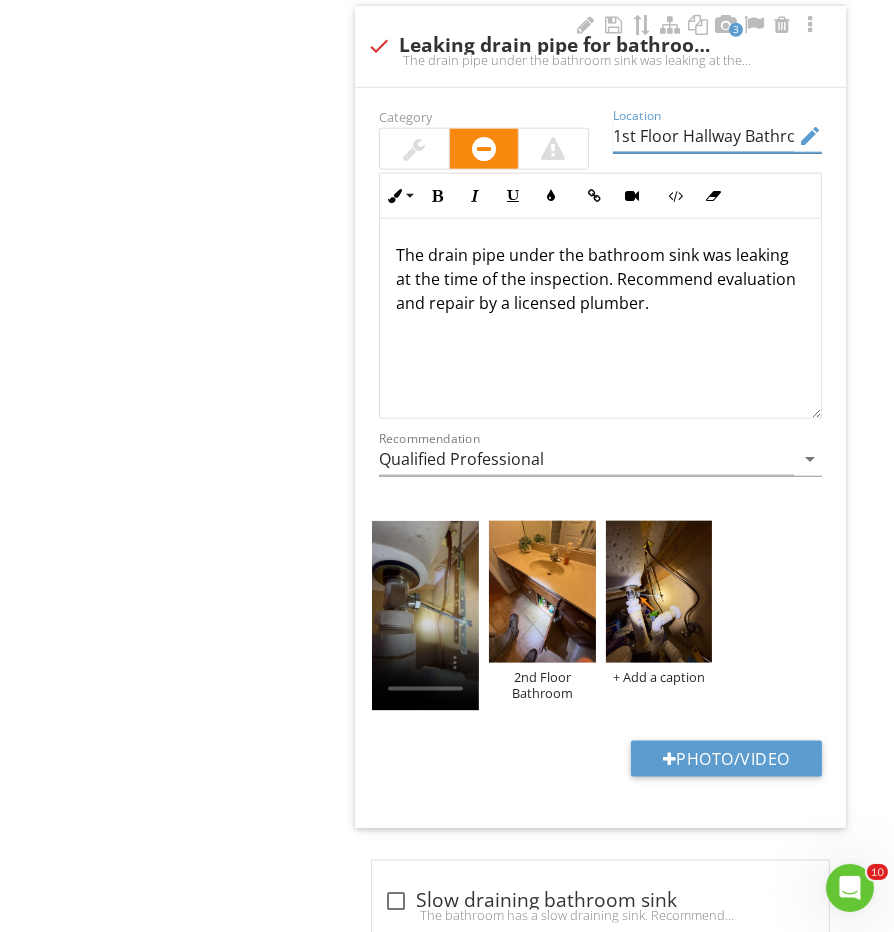 click on "edit" at bounding box center [810, 136] 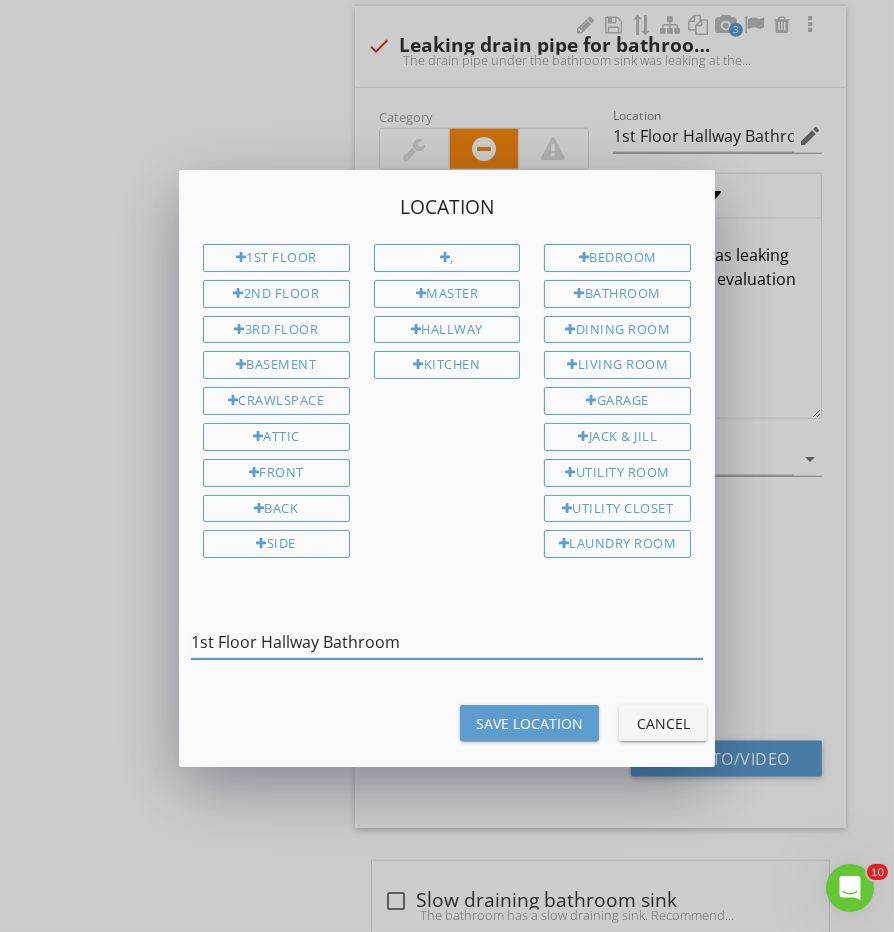 click on "1st Floor Hallway Bathroom" at bounding box center (447, 642) 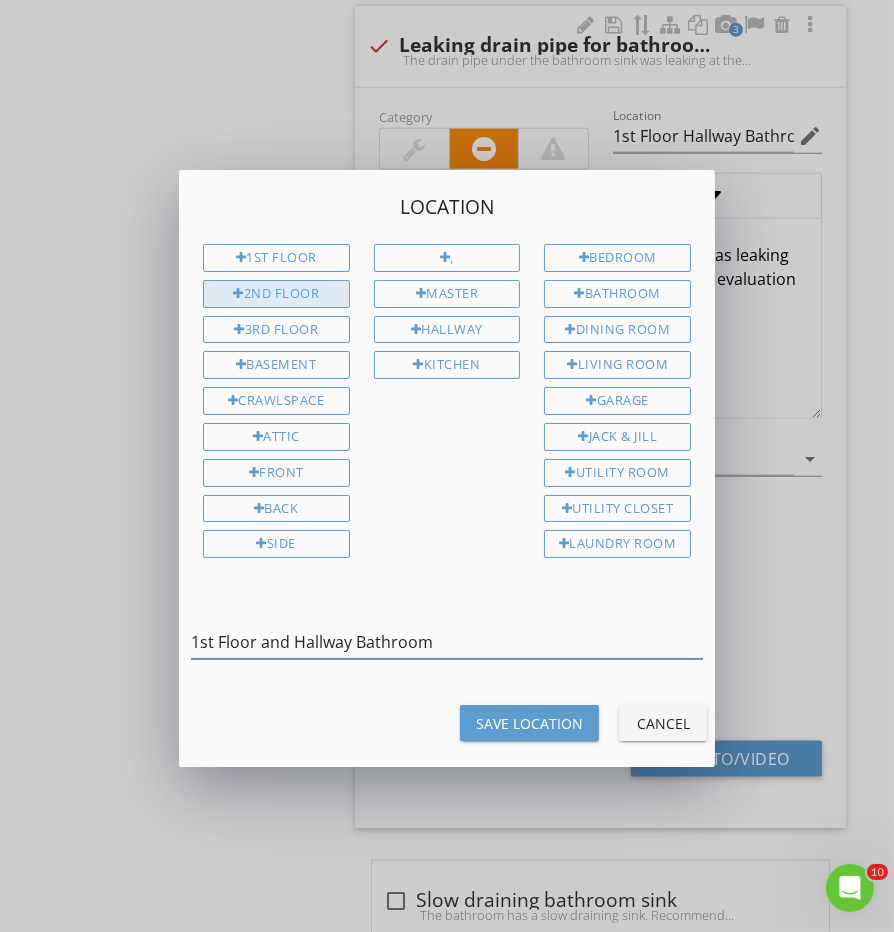 click on "2nd Floor" at bounding box center (276, 294) 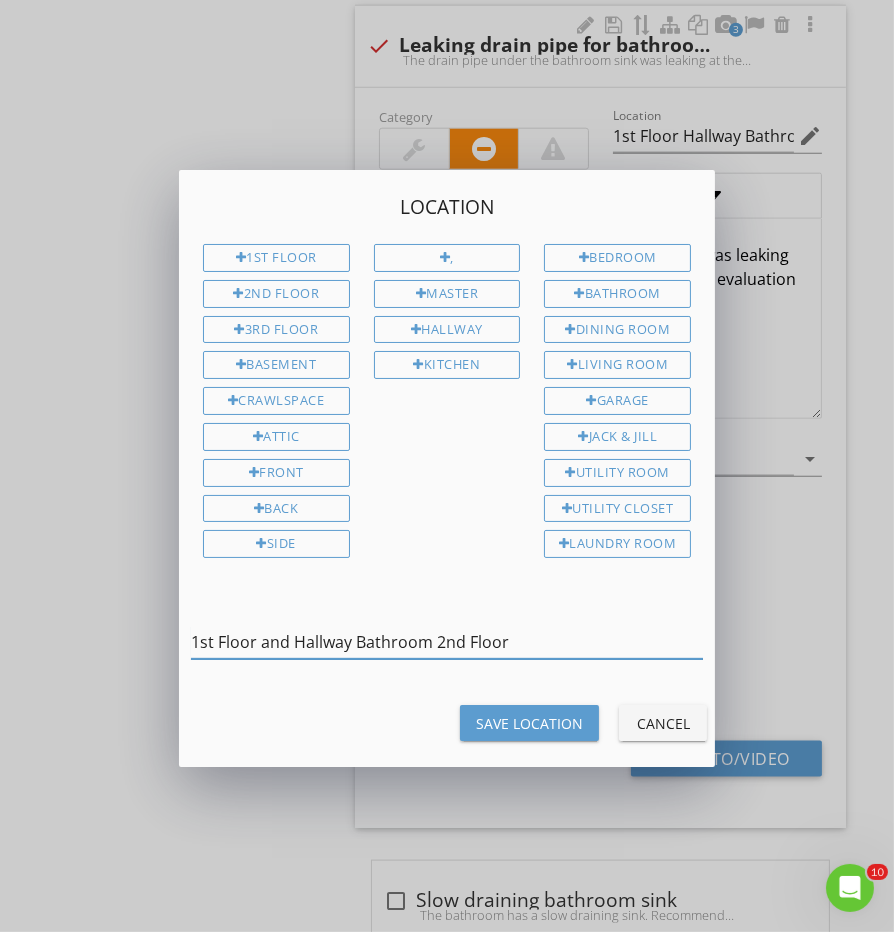 click on "1st Floor and Hallway Bathroom 2nd Floor" at bounding box center [447, 642] 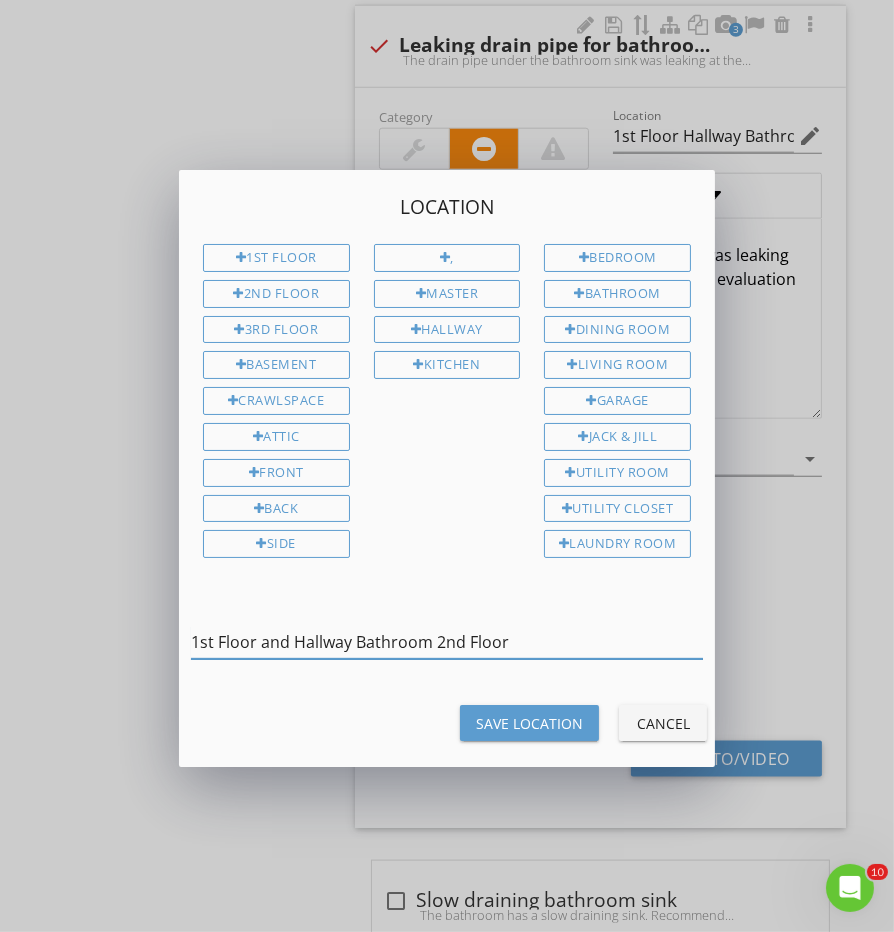 click on "1st Floor and Hallway Bathroom 2nd Floor" at bounding box center [447, 642] 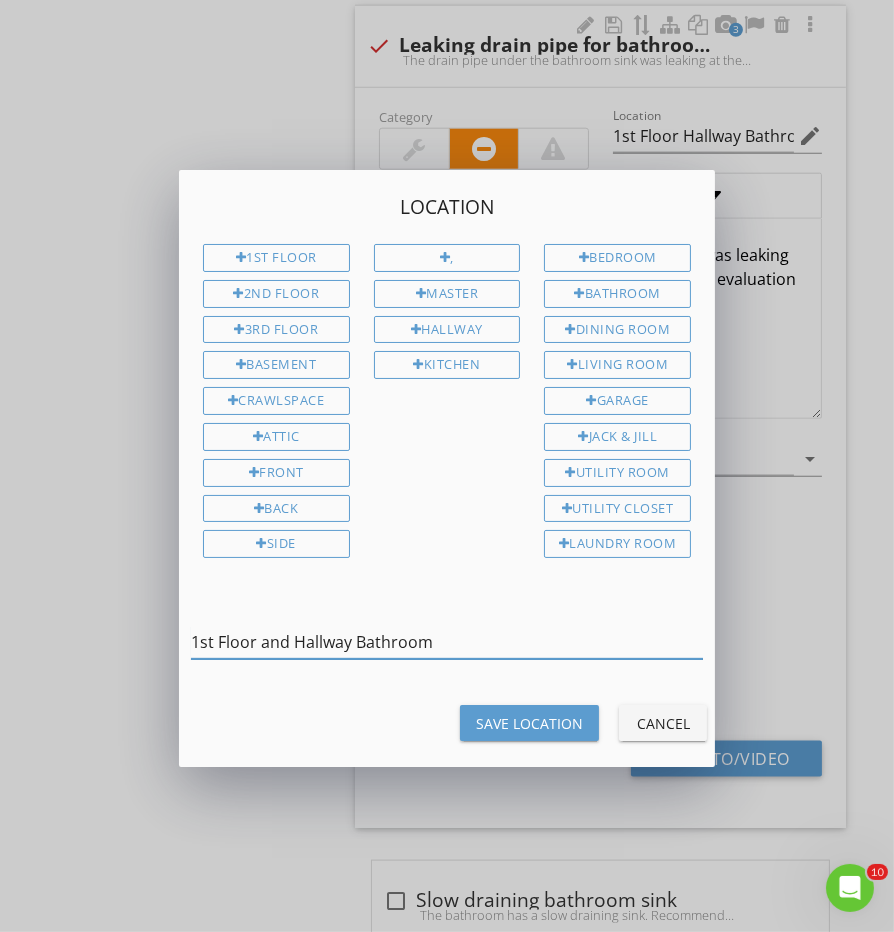 click on "1st Floor and Hallway Bathroom" at bounding box center (447, 642) 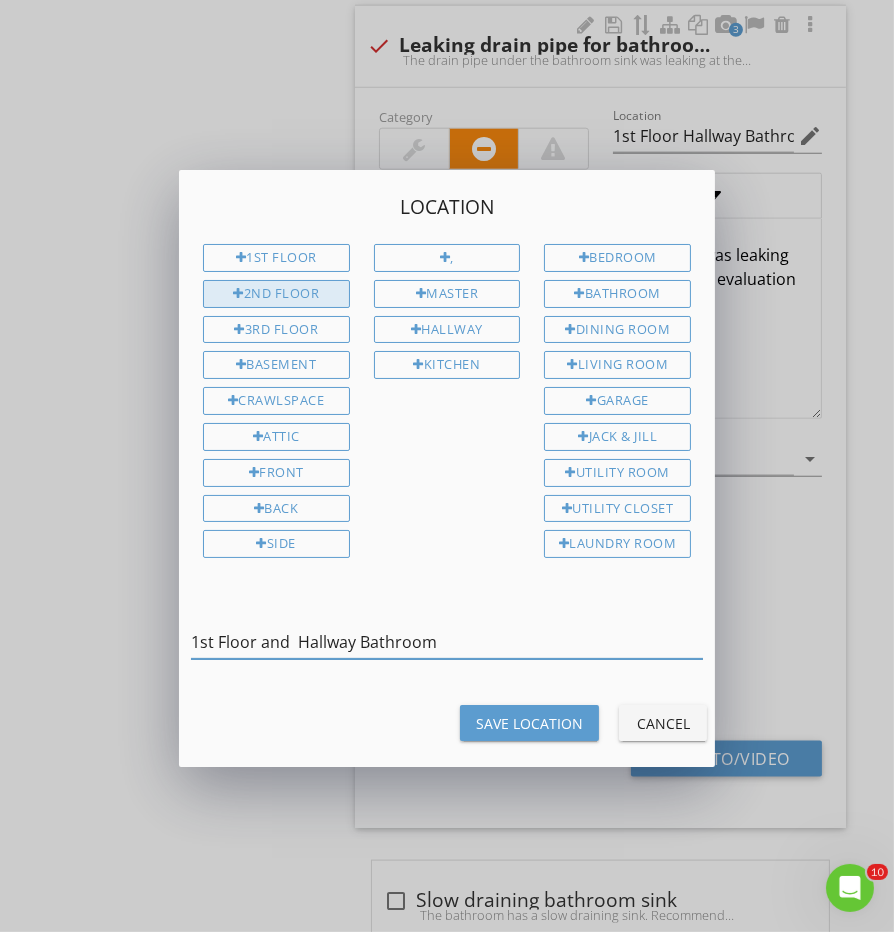 click on "2nd Floor" at bounding box center (276, 294) 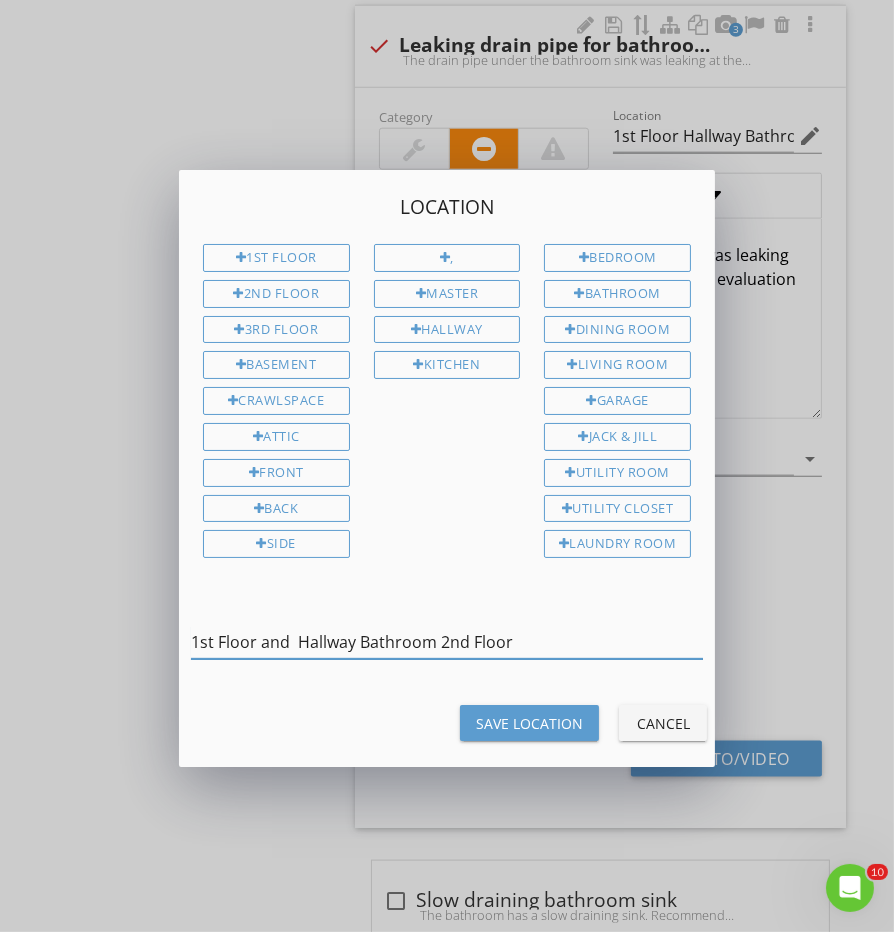 click on "1st Floor and  Hallway Bathroom 2nd Floor" at bounding box center [447, 642] 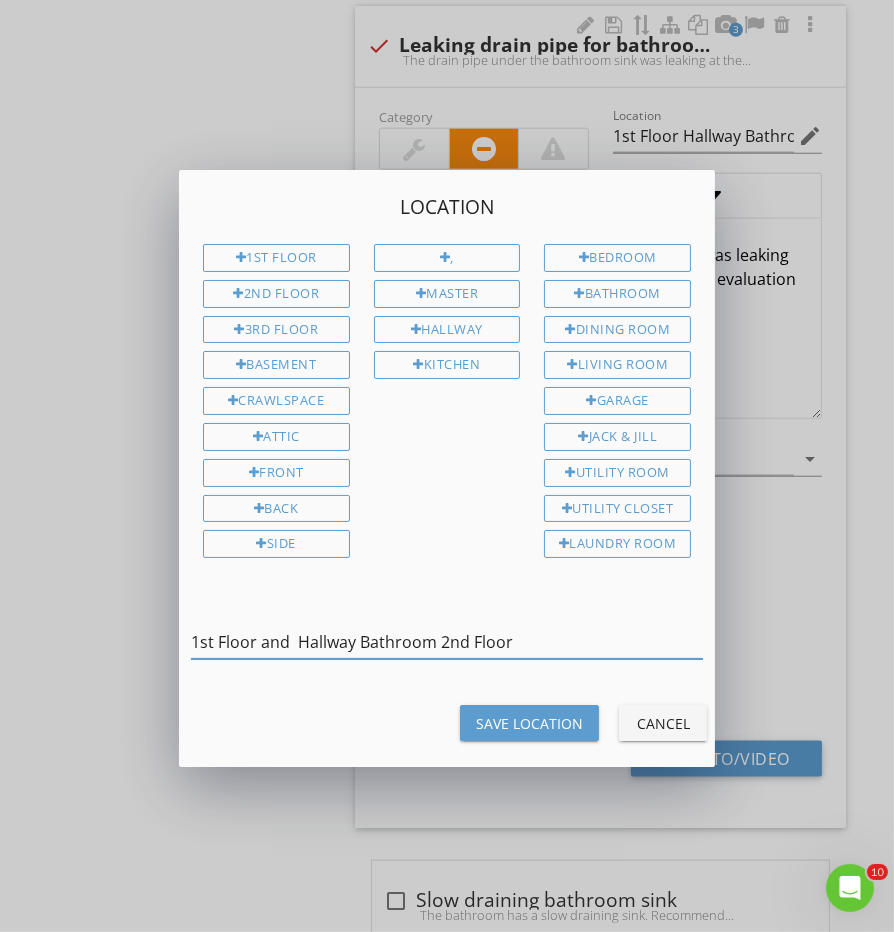 click on "Save Location" at bounding box center (529, 723) 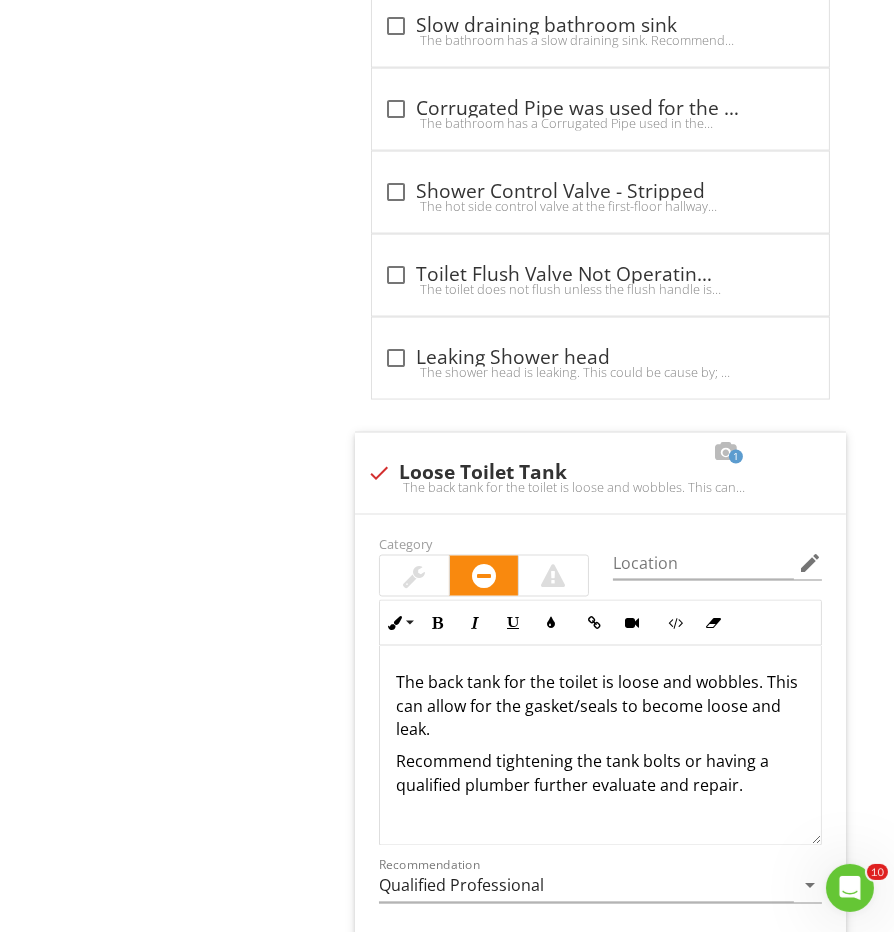 scroll, scrollTop: 3332, scrollLeft: 0, axis: vertical 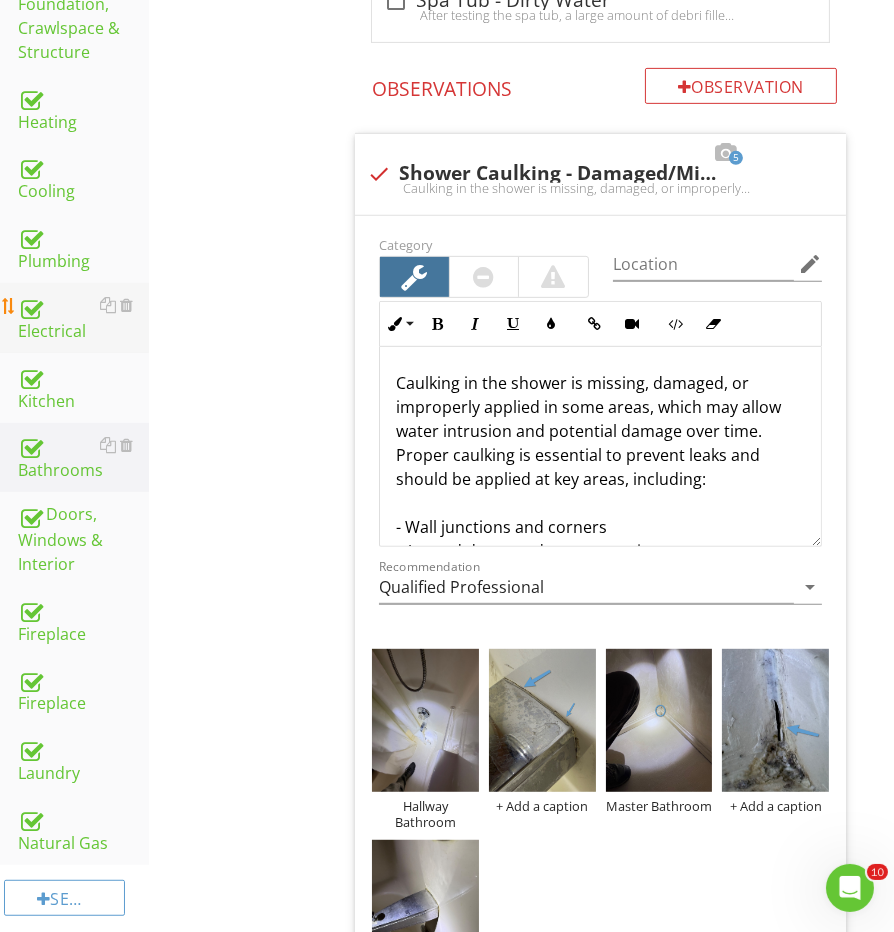 click on "Electrical" at bounding box center [83, 318] 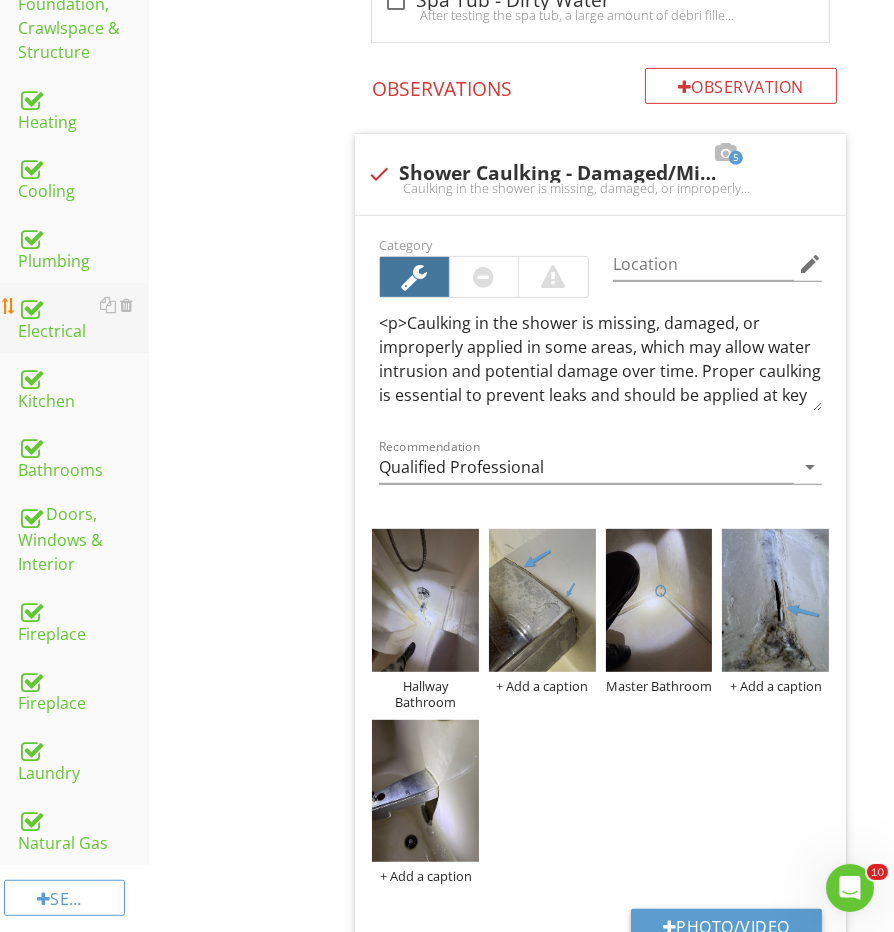click on "Electrical" at bounding box center [83, 318] 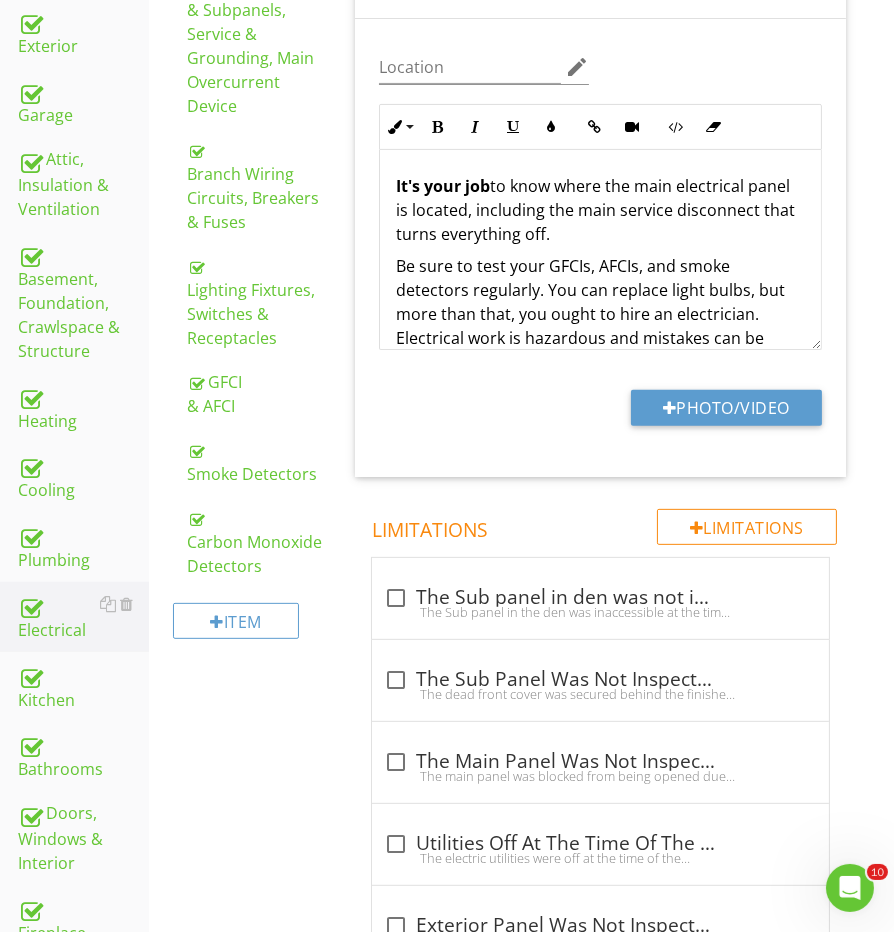 scroll, scrollTop: 538, scrollLeft: 0, axis: vertical 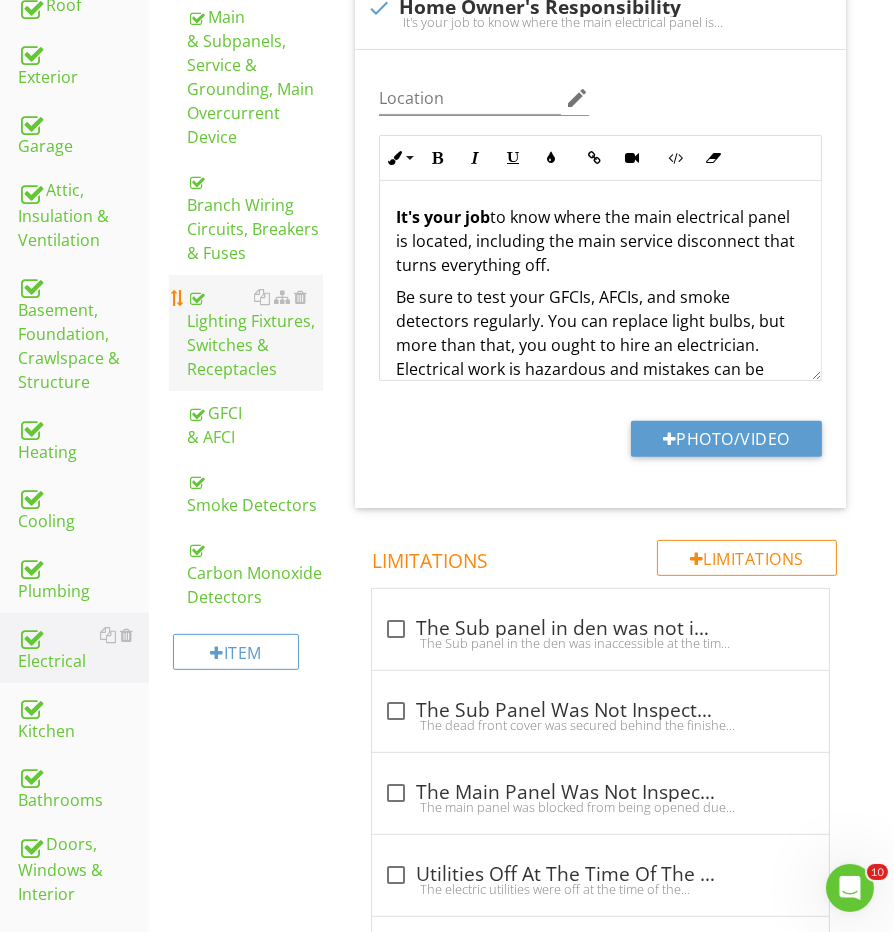 click on "Lighting Fixtures, Switches & Receptacles" at bounding box center (255, 333) 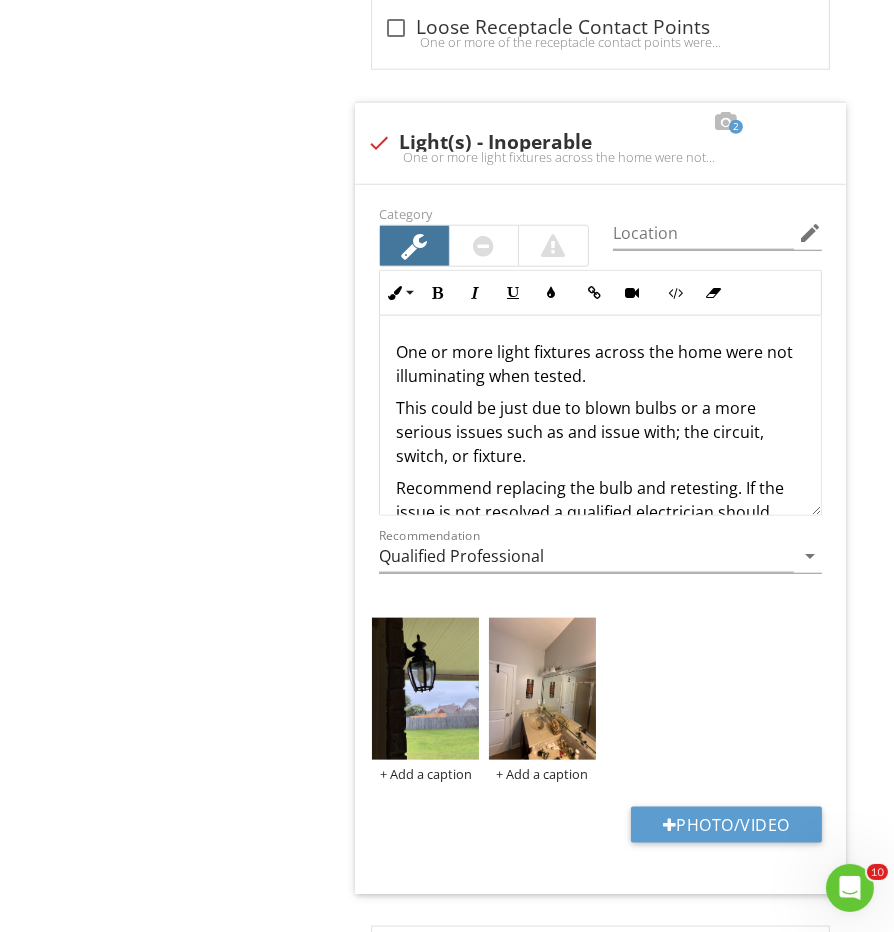 scroll, scrollTop: 2211, scrollLeft: 0, axis: vertical 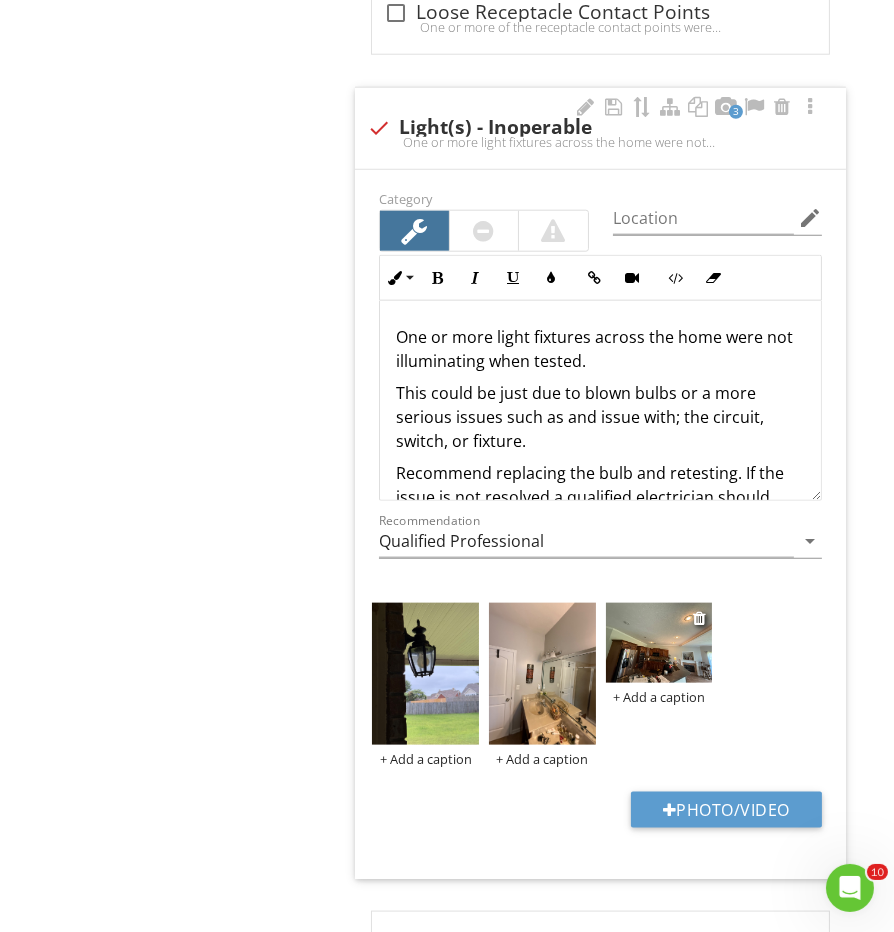 click at bounding box center [659, 643] 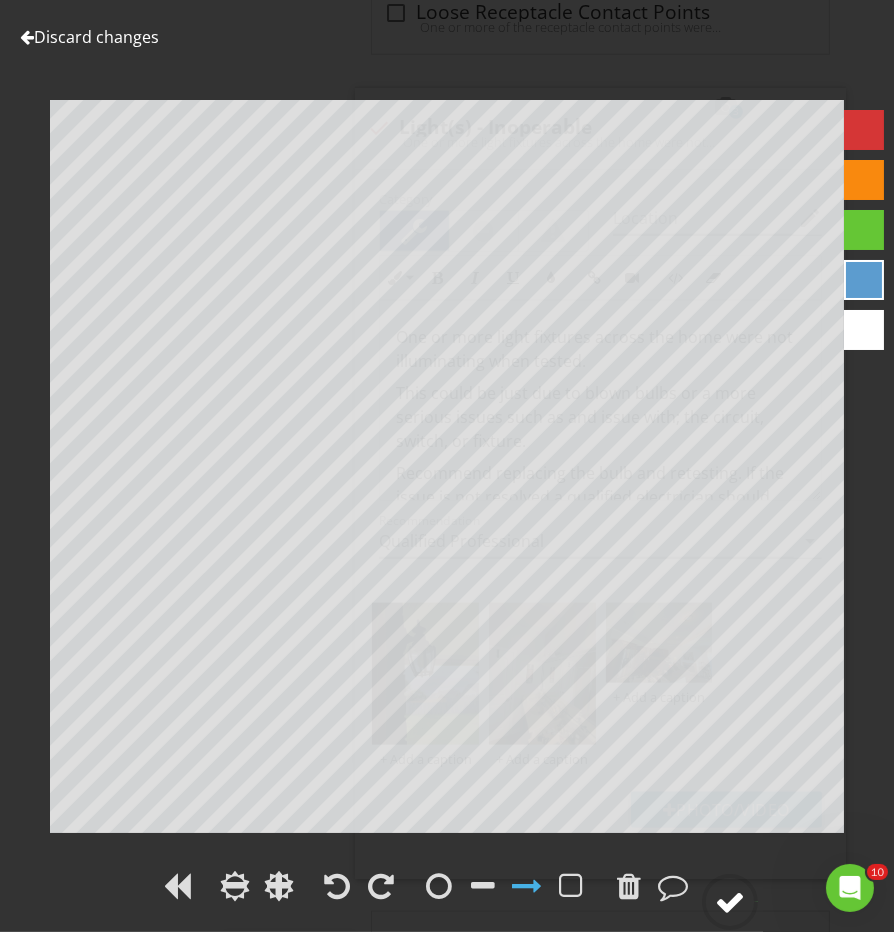 click 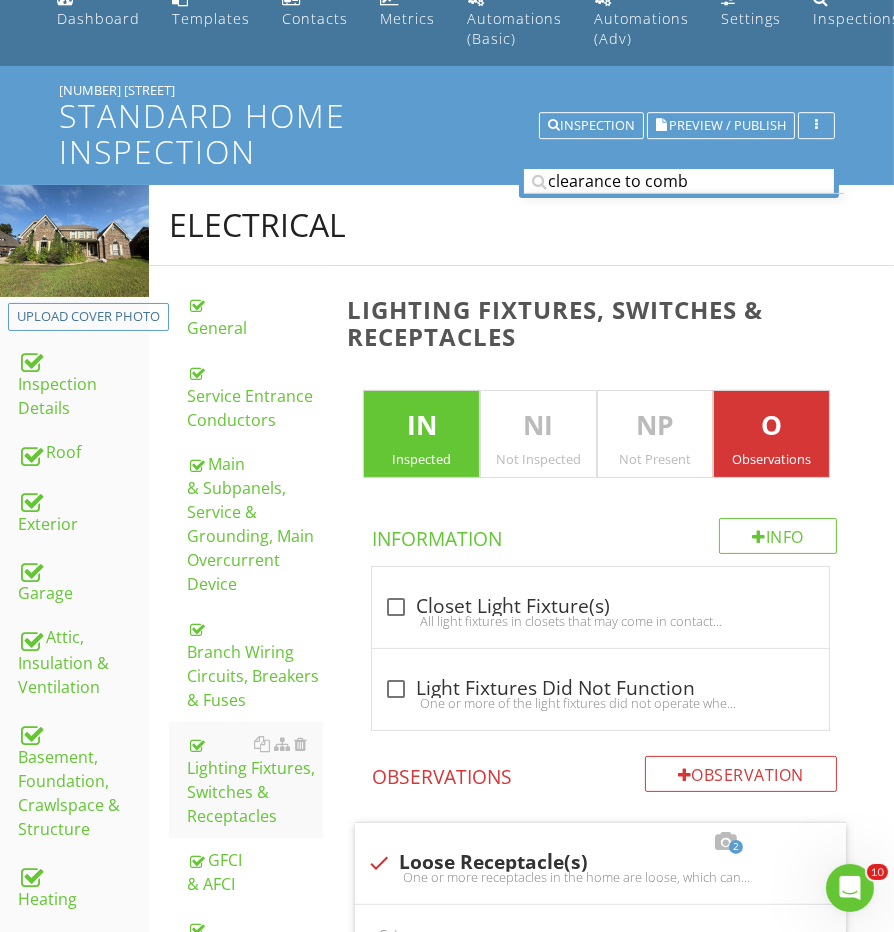 scroll, scrollTop: 132, scrollLeft: 0, axis: vertical 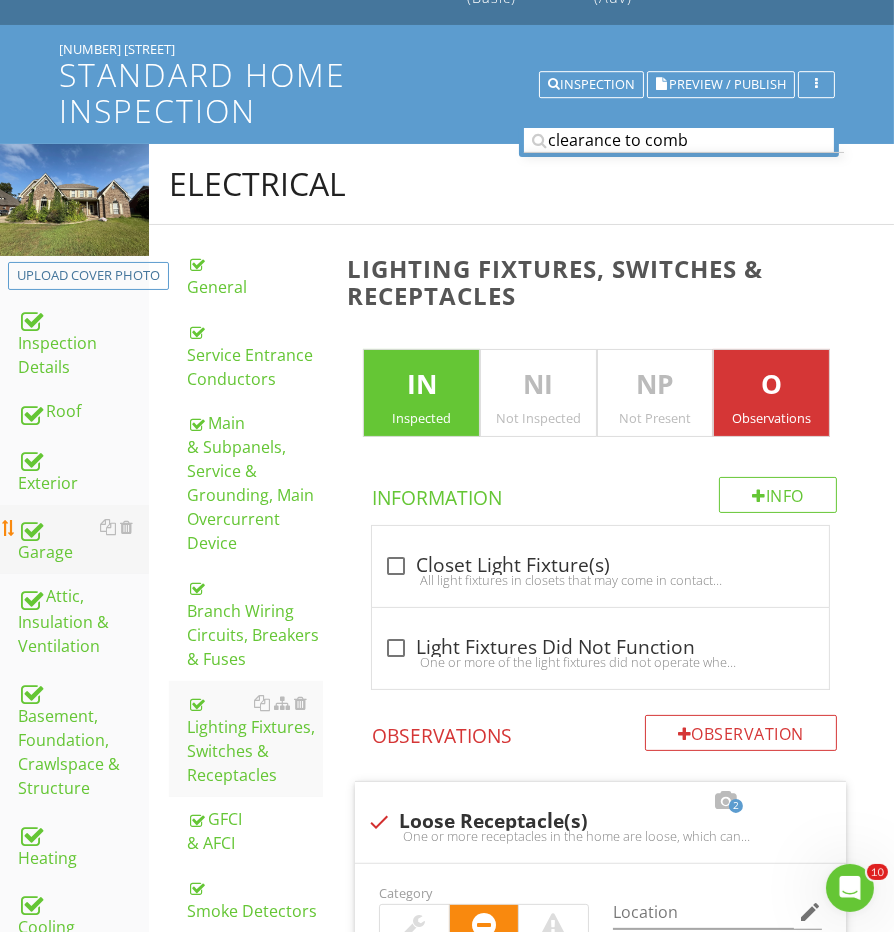 click on "Garage" at bounding box center [83, 540] 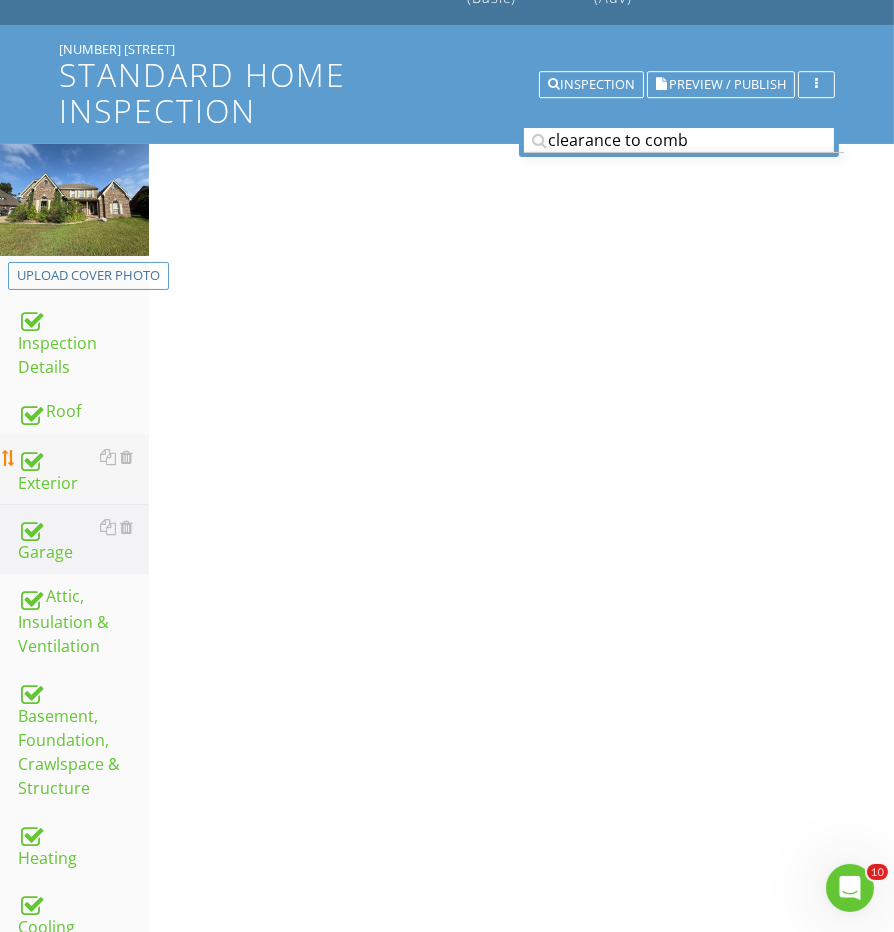 click on "Exterior" at bounding box center (83, 470) 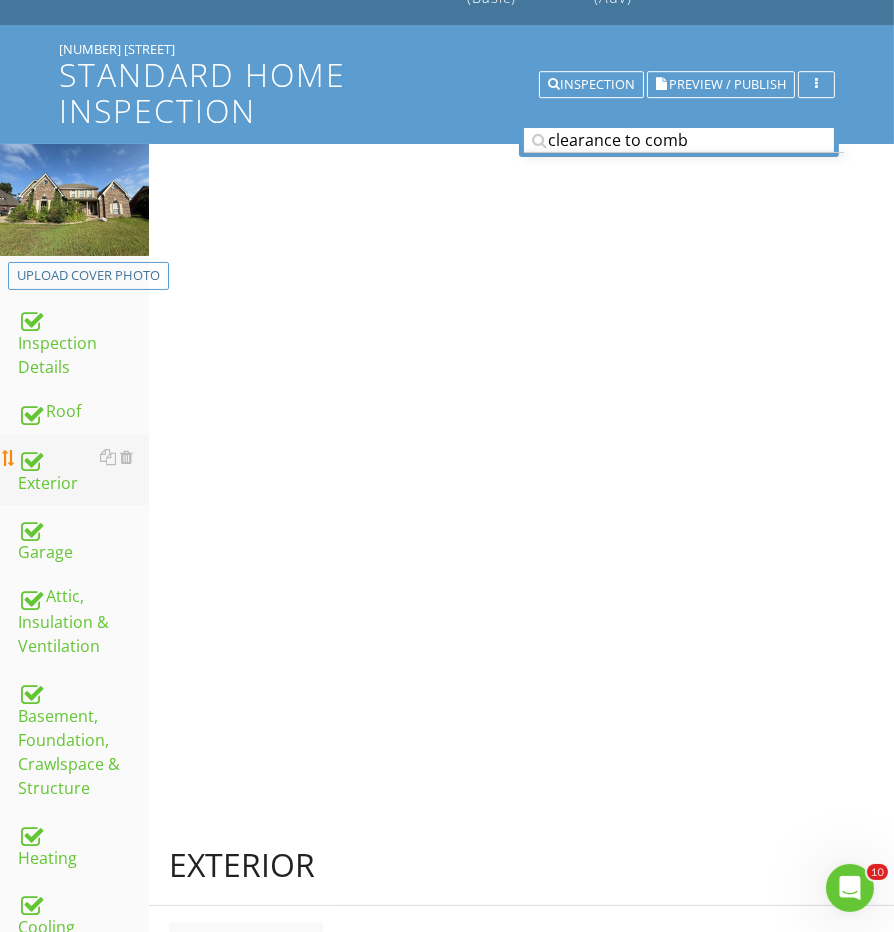 scroll, scrollTop: 131, scrollLeft: 0, axis: vertical 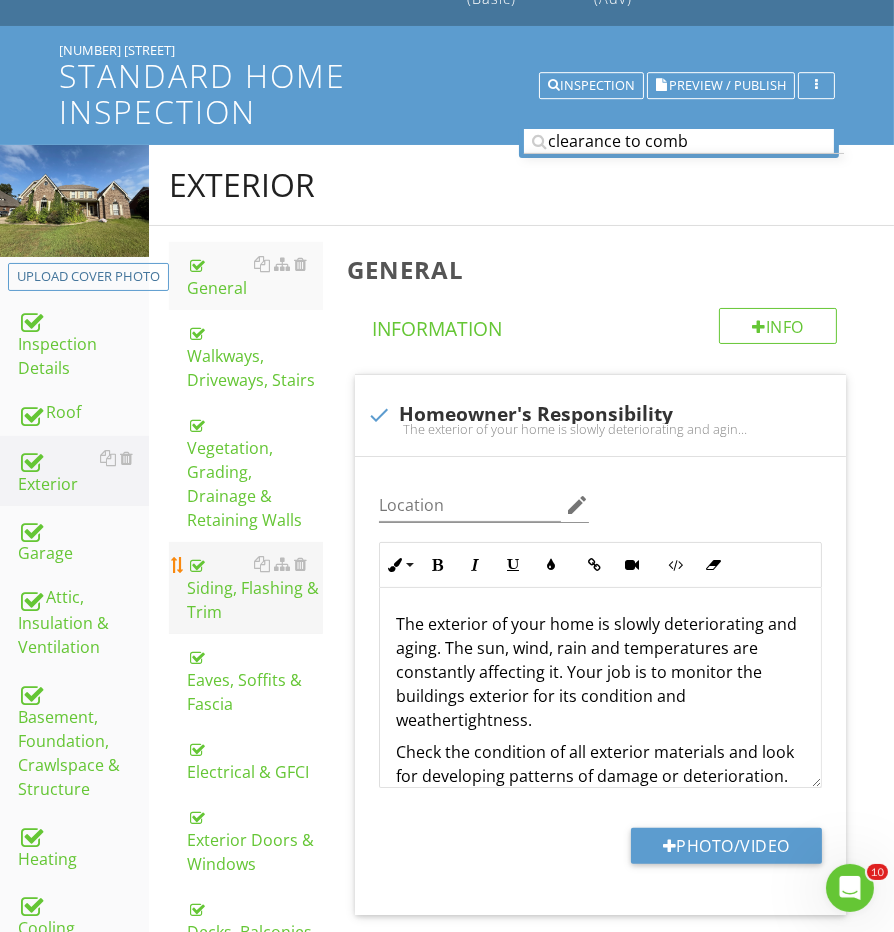 click on "Siding, Flashing & Trim" at bounding box center [255, 588] 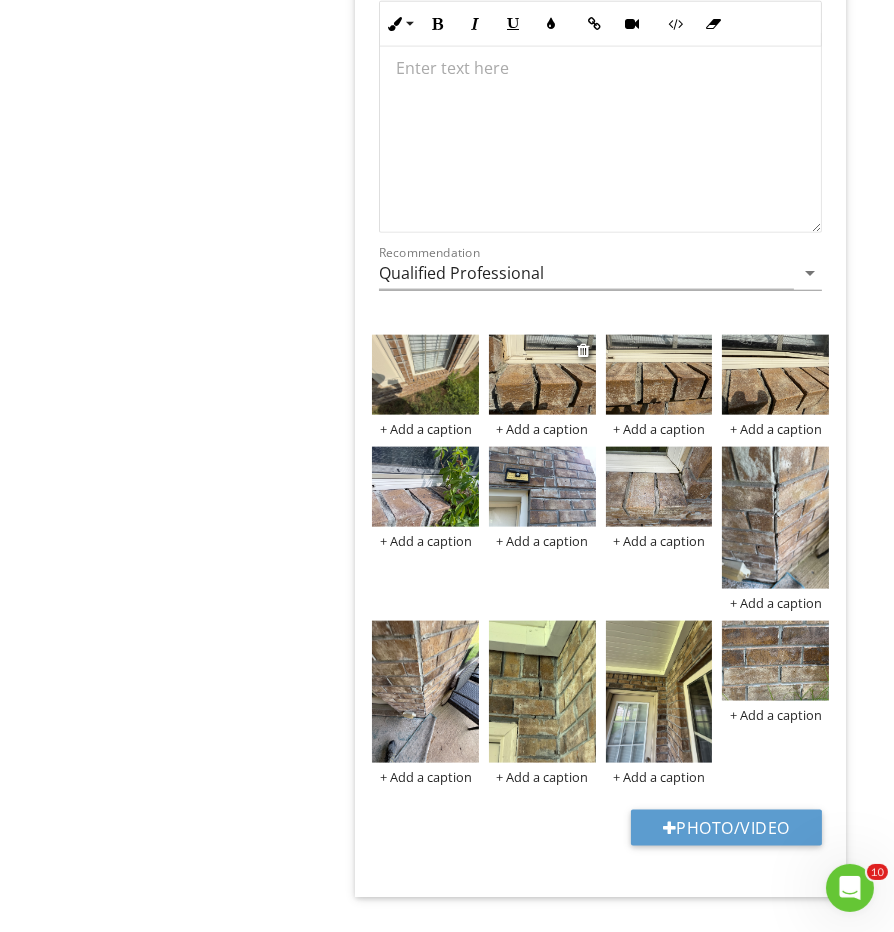 scroll, scrollTop: 9647, scrollLeft: 0, axis: vertical 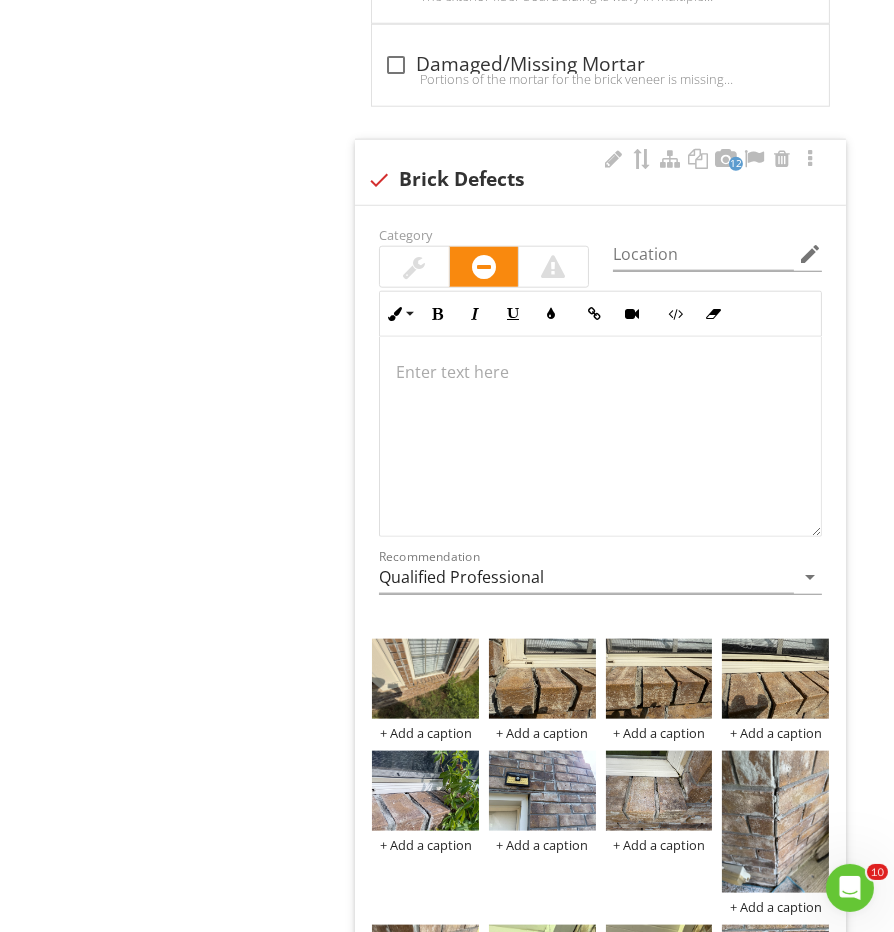 click at bounding box center (600, 437) 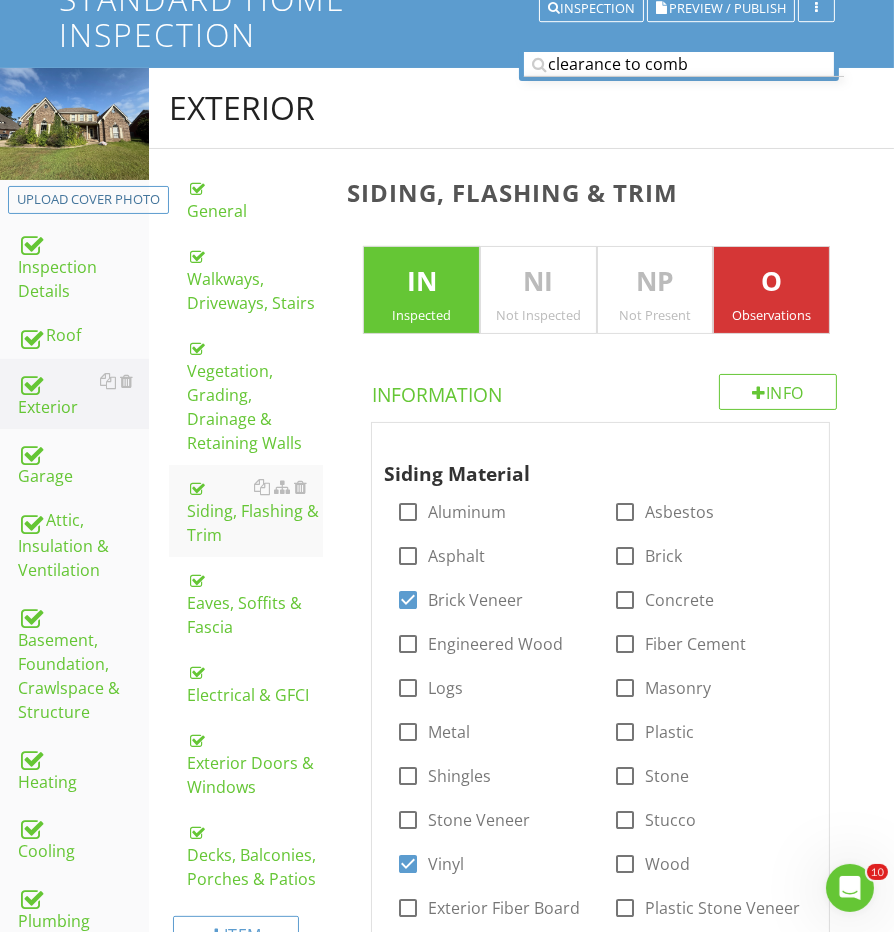 scroll, scrollTop: 150, scrollLeft: 0, axis: vertical 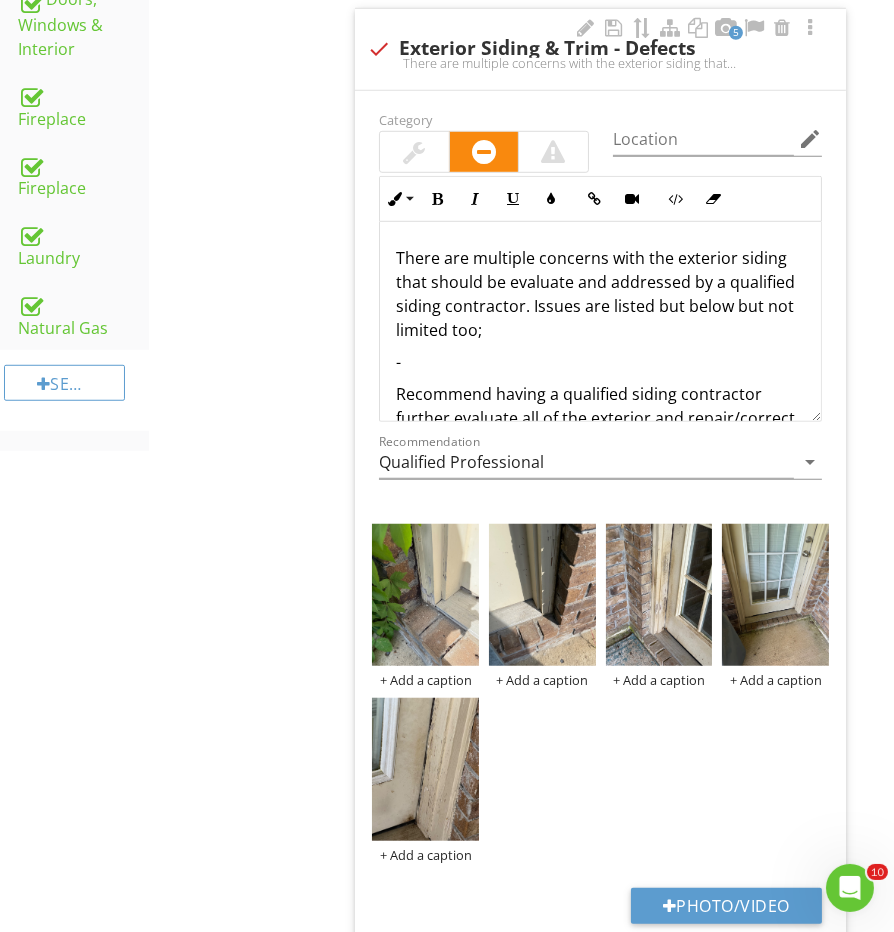 click on "There are multiple concerns with the exterior siding that should be evaluate and addressed by a qualified siding contractor. Issues are listed but below but not limited too; -  Recommend having a qualified siding contractor further evaluate all of the exterior and repair/correct areas that are needed." at bounding box center (600, 350) 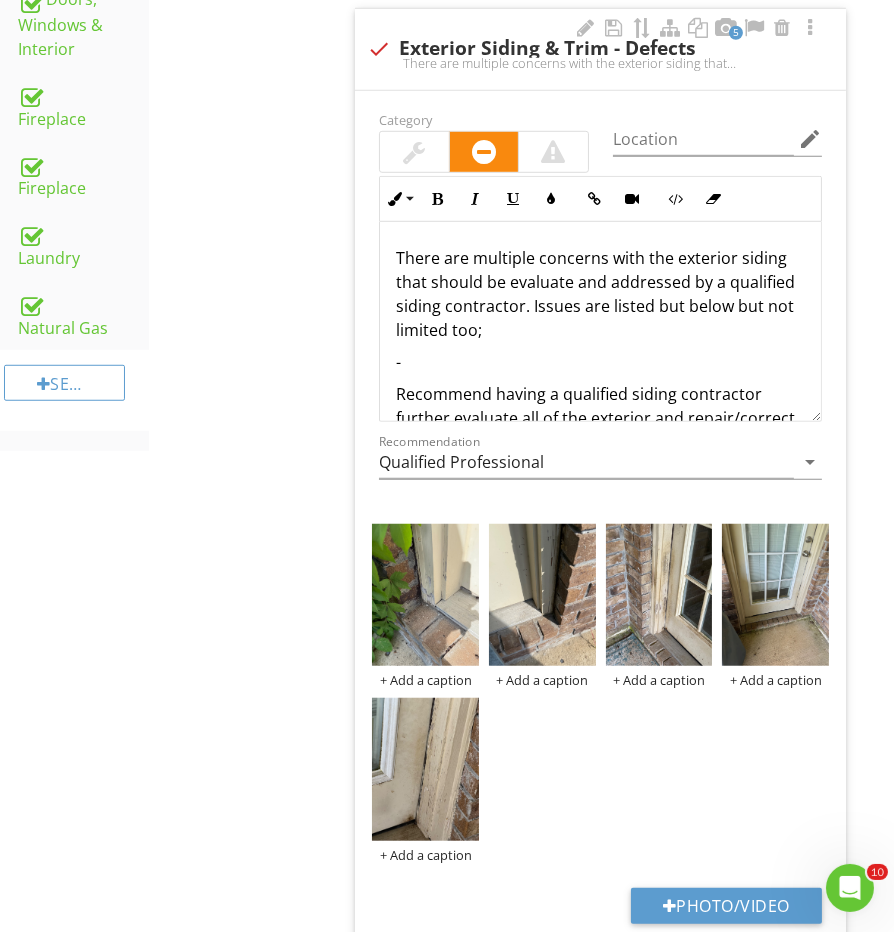 type 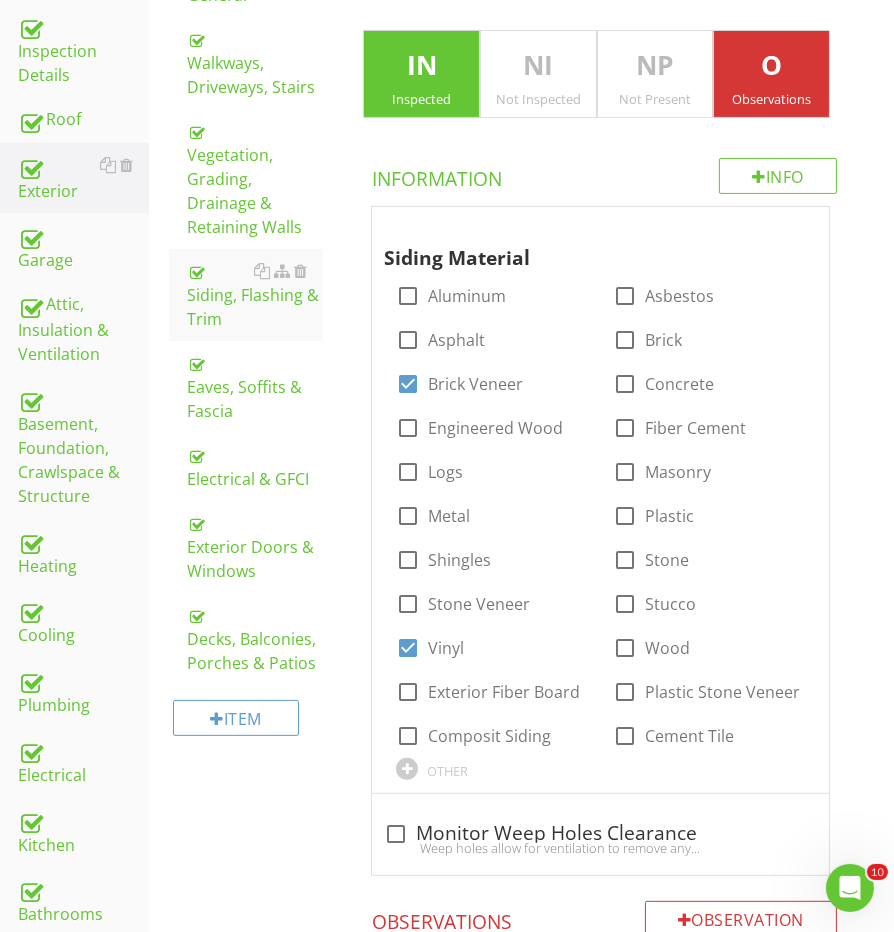 scroll, scrollTop: 168, scrollLeft: 0, axis: vertical 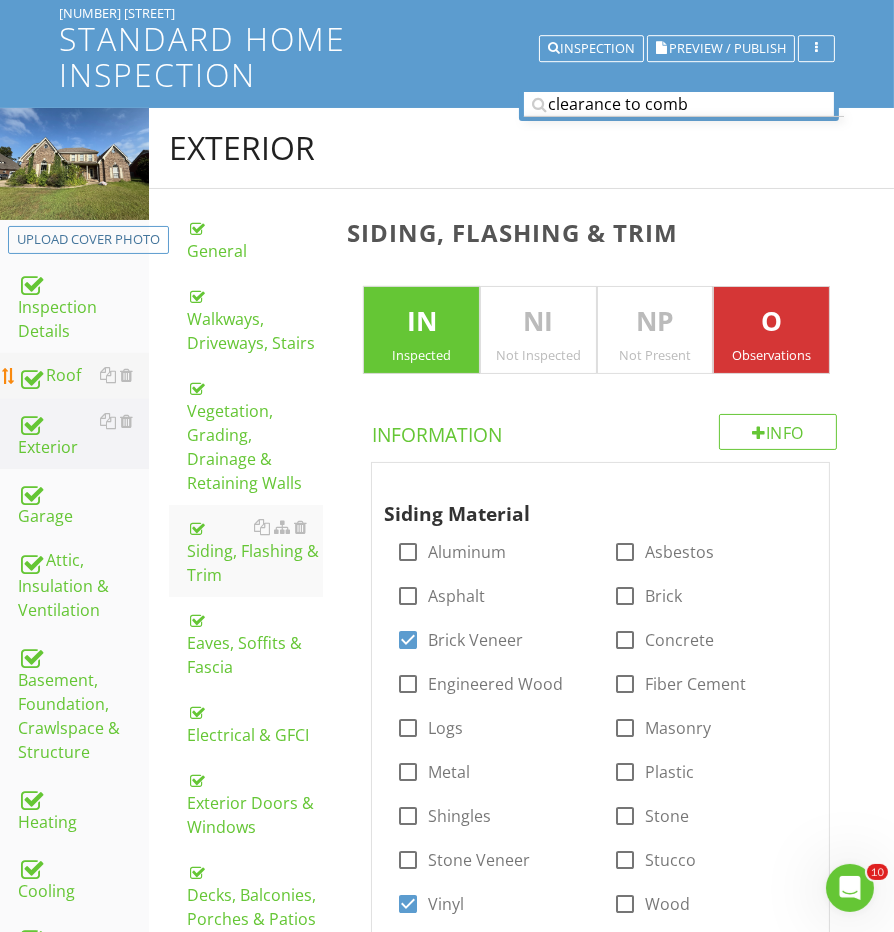 click on "Roof" at bounding box center [83, 376] 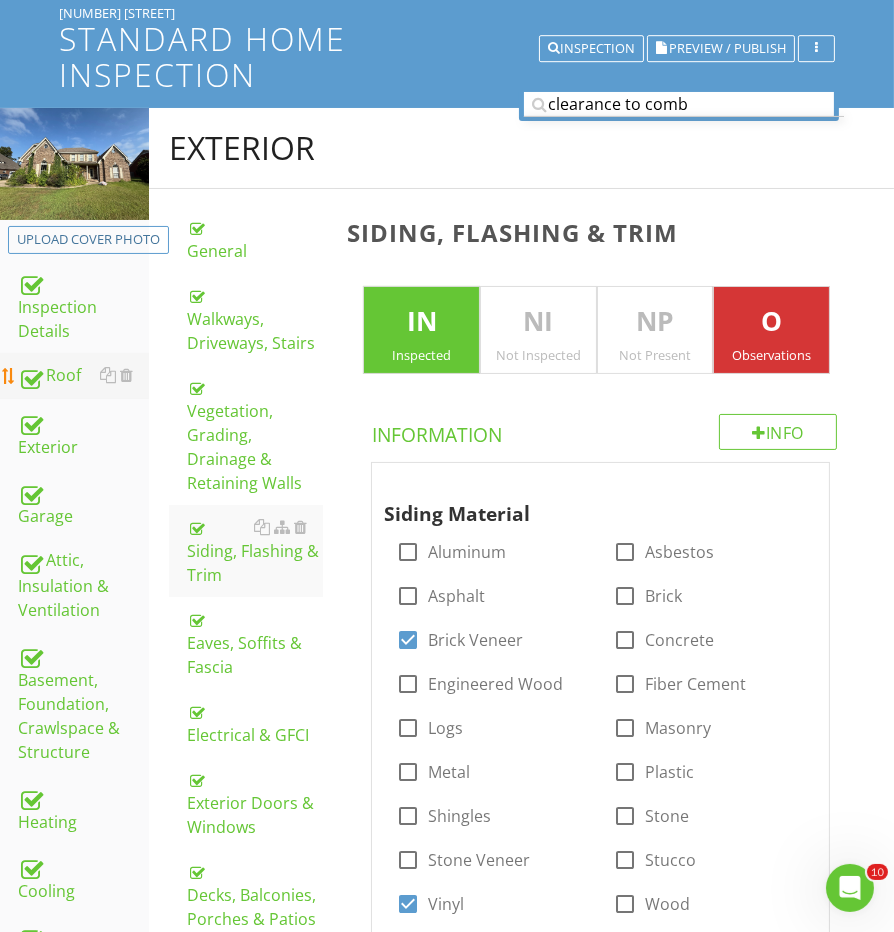 scroll, scrollTop: 167, scrollLeft: 0, axis: vertical 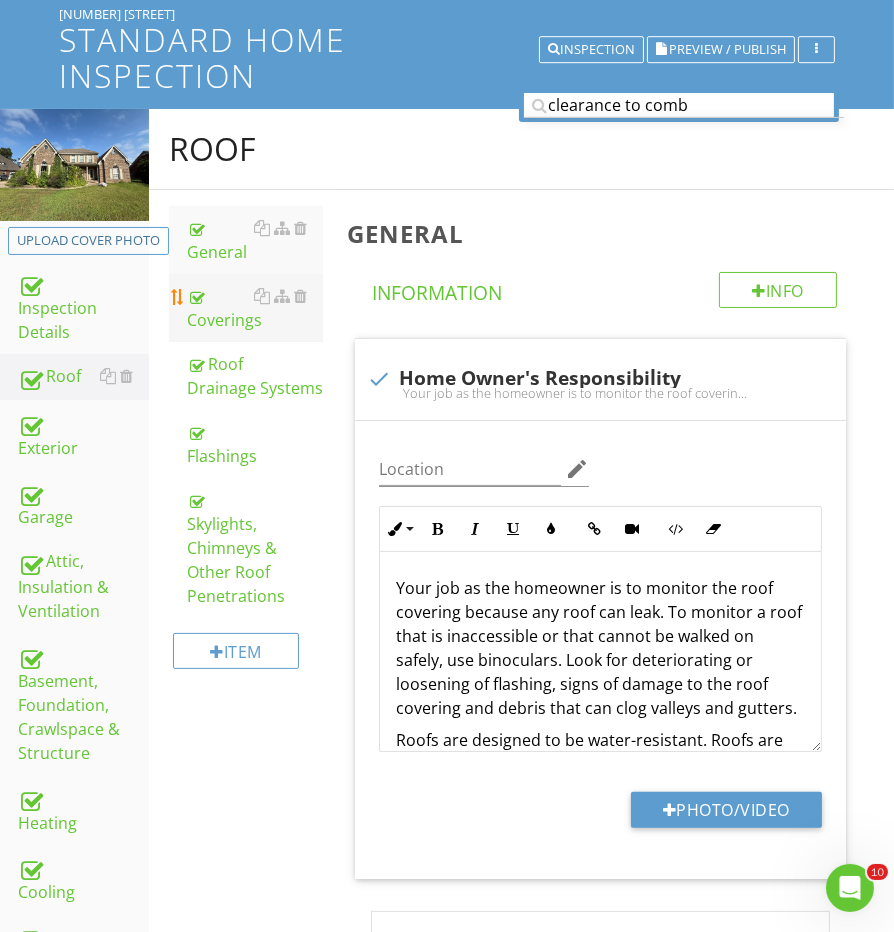 click on "Coverings" at bounding box center (255, 308) 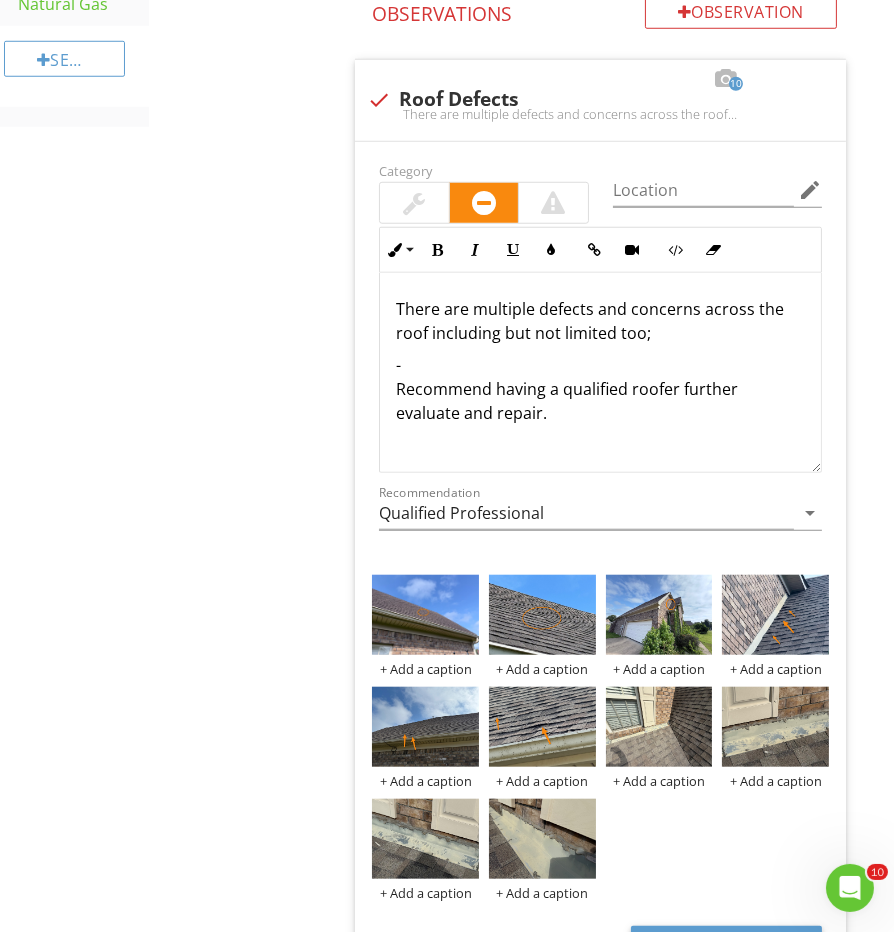 scroll, scrollTop: 1751, scrollLeft: 1, axis: both 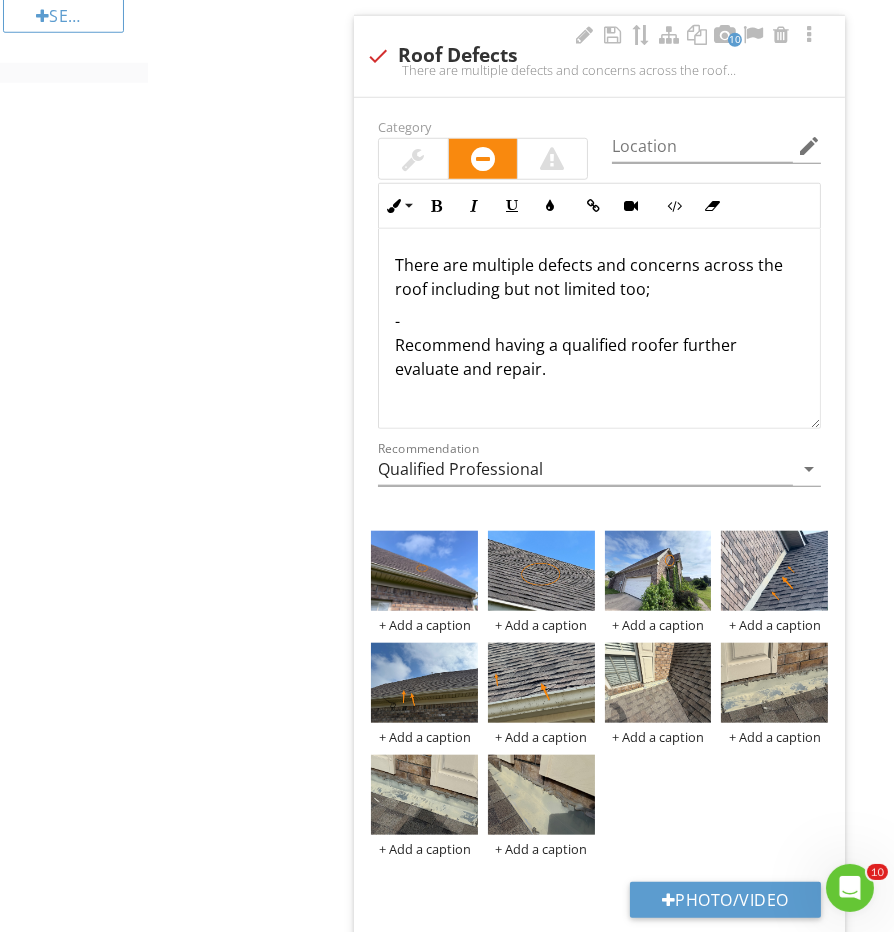 click on "- Recommend having a qualified roofer further evaluate and repair." at bounding box center (599, 345) 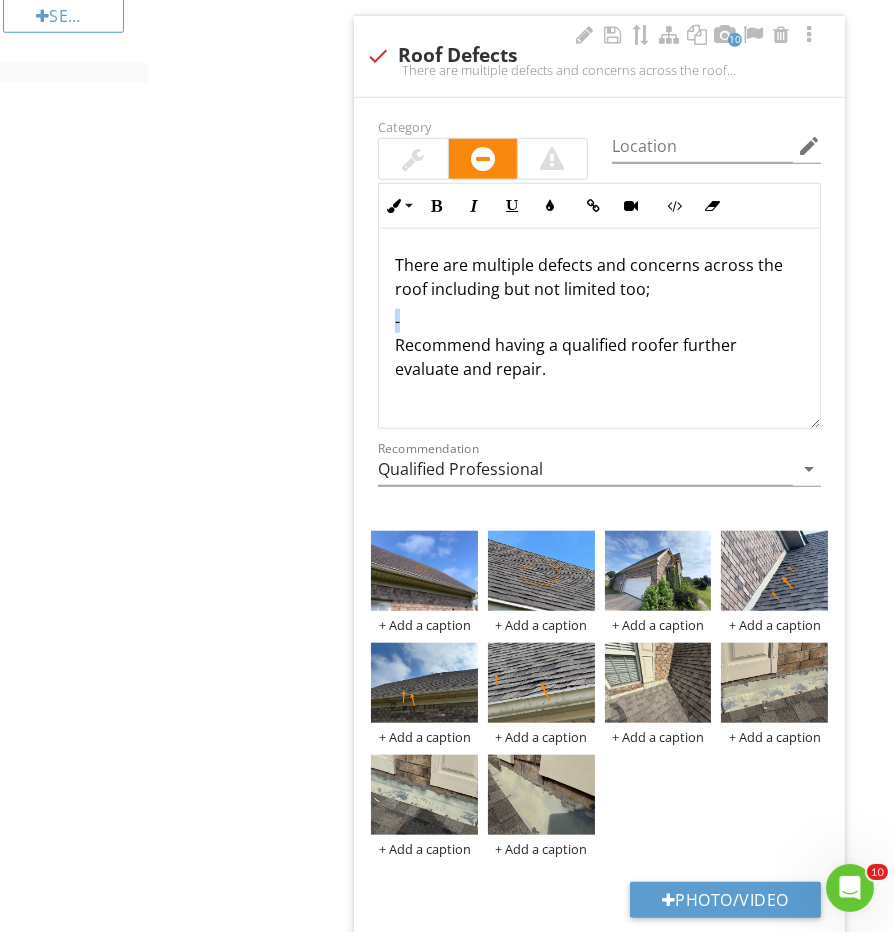 drag, startPoint x: 454, startPoint y: 310, endPoint x: 381, endPoint y: 310, distance: 73 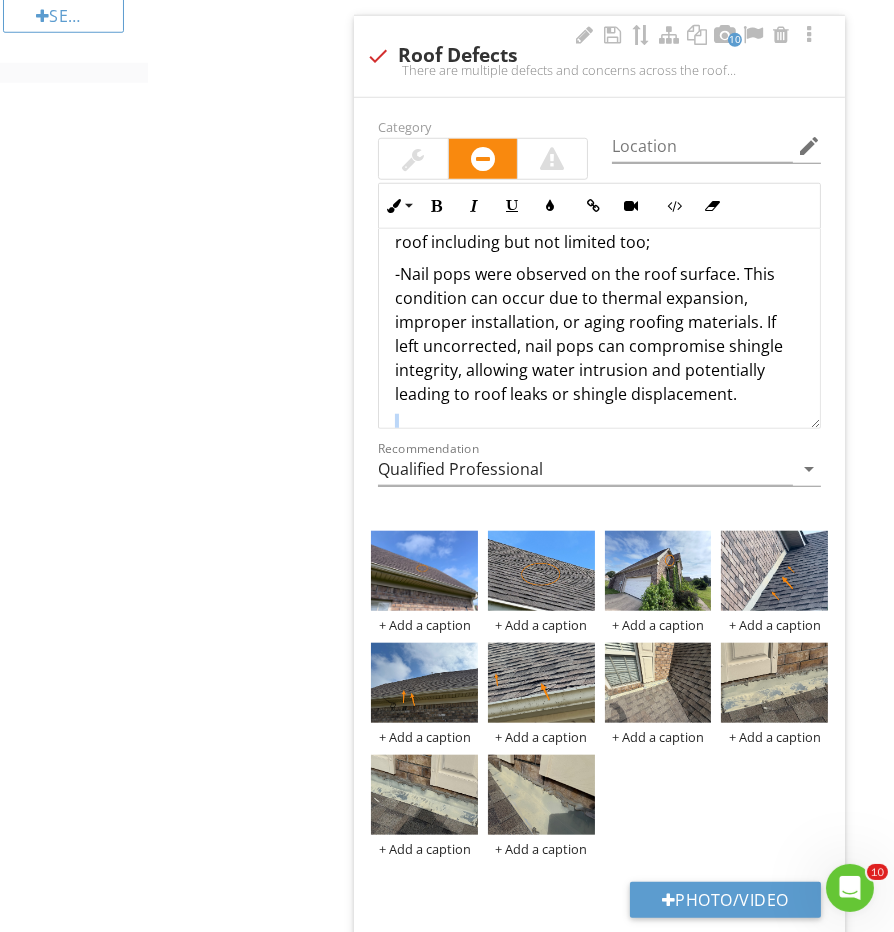 type 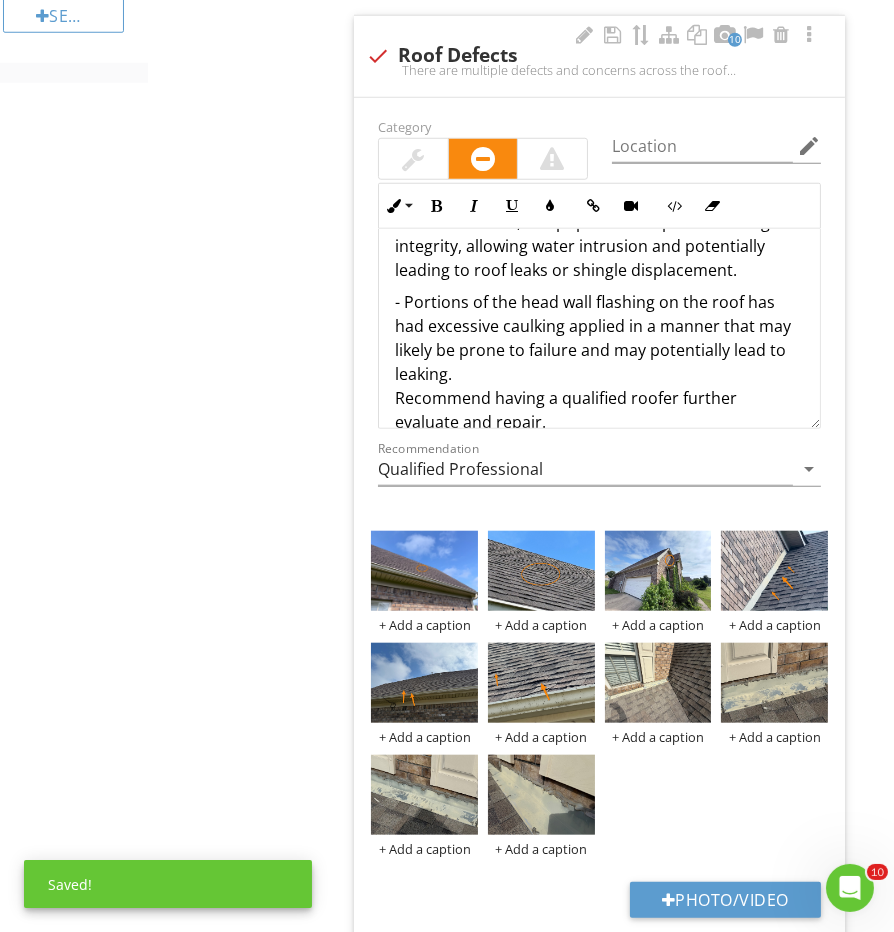 scroll, scrollTop: 170, scrollLeft: 0, axis: vertical 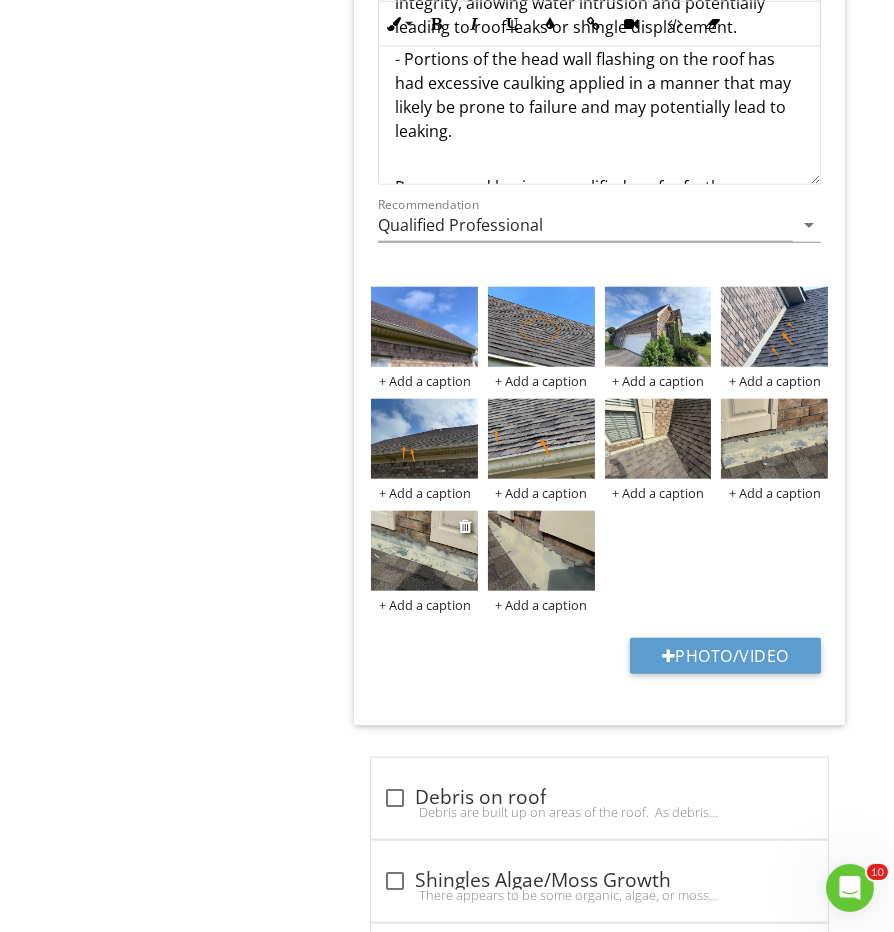 click at bounding box center (424, 551) 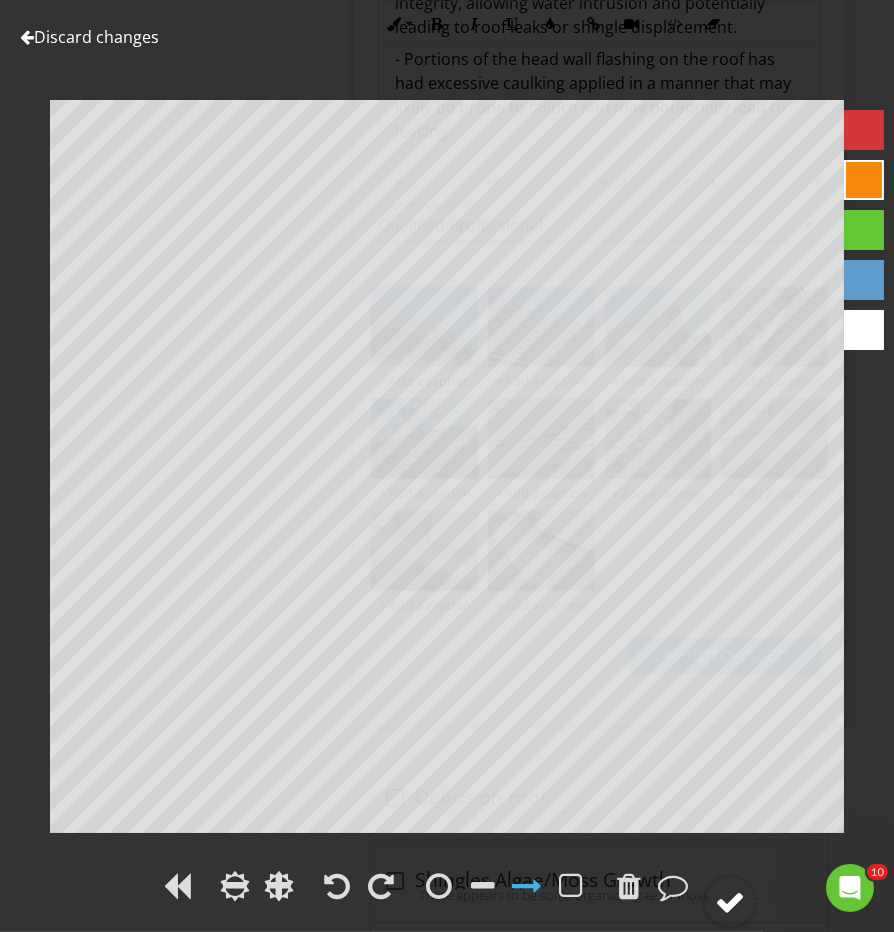 click at bounding box center [730, 902] 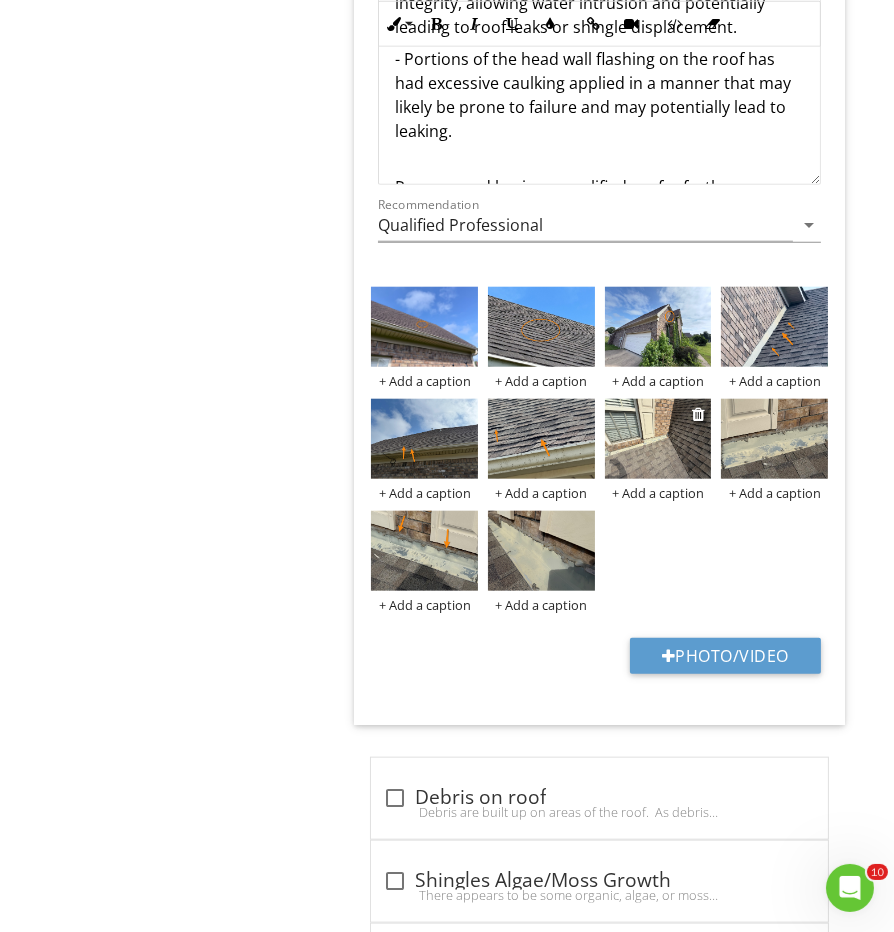 click at bounding box center (658, 439) 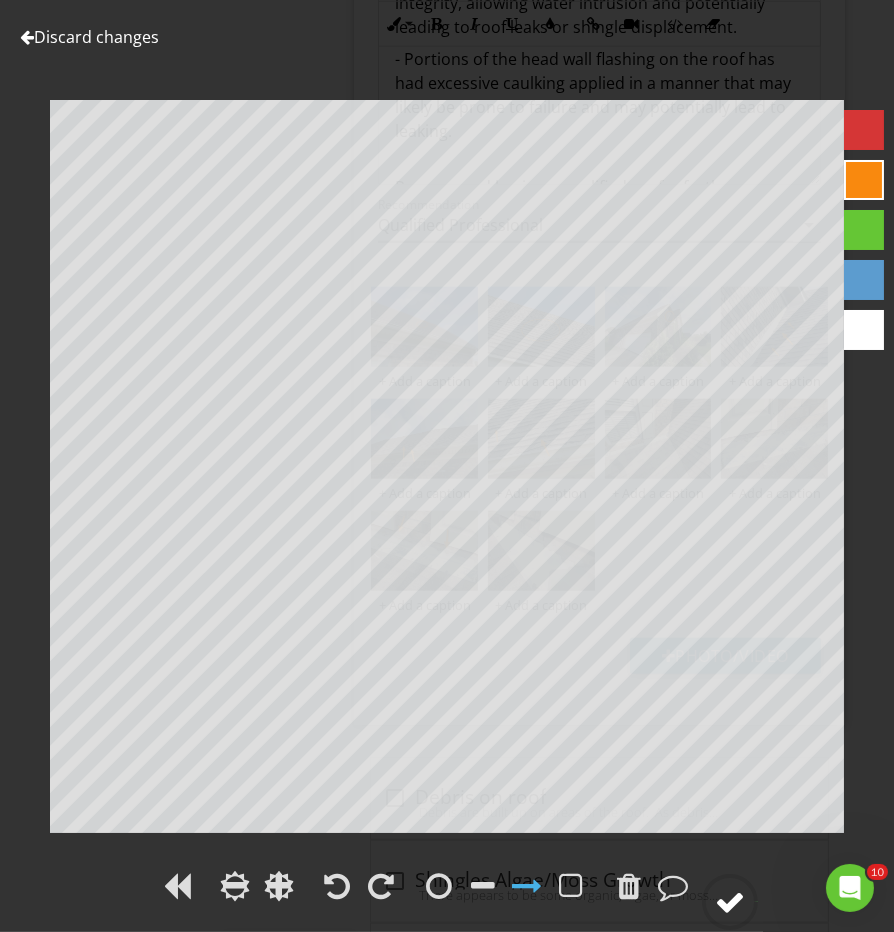 click at bounding box center [730, 902] 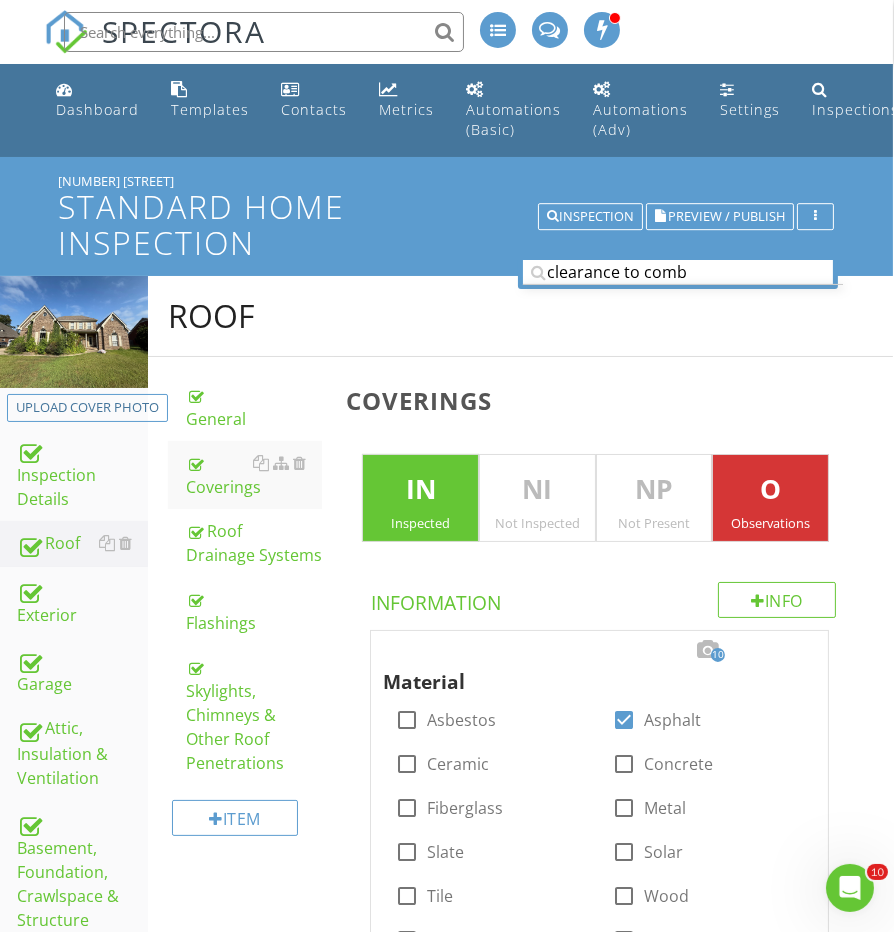 scroll, scrollTop: 0, scrollLeft: 1, axis: horizontal 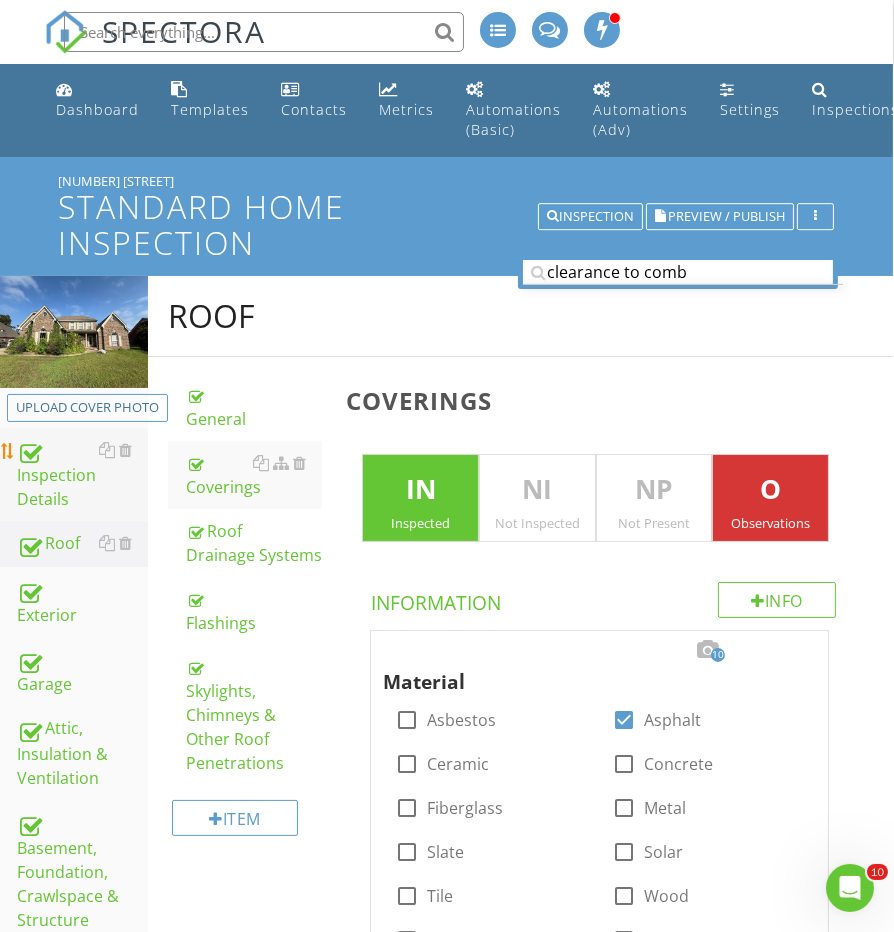 click on "Inspection Details" at bounding box center (82, 475) 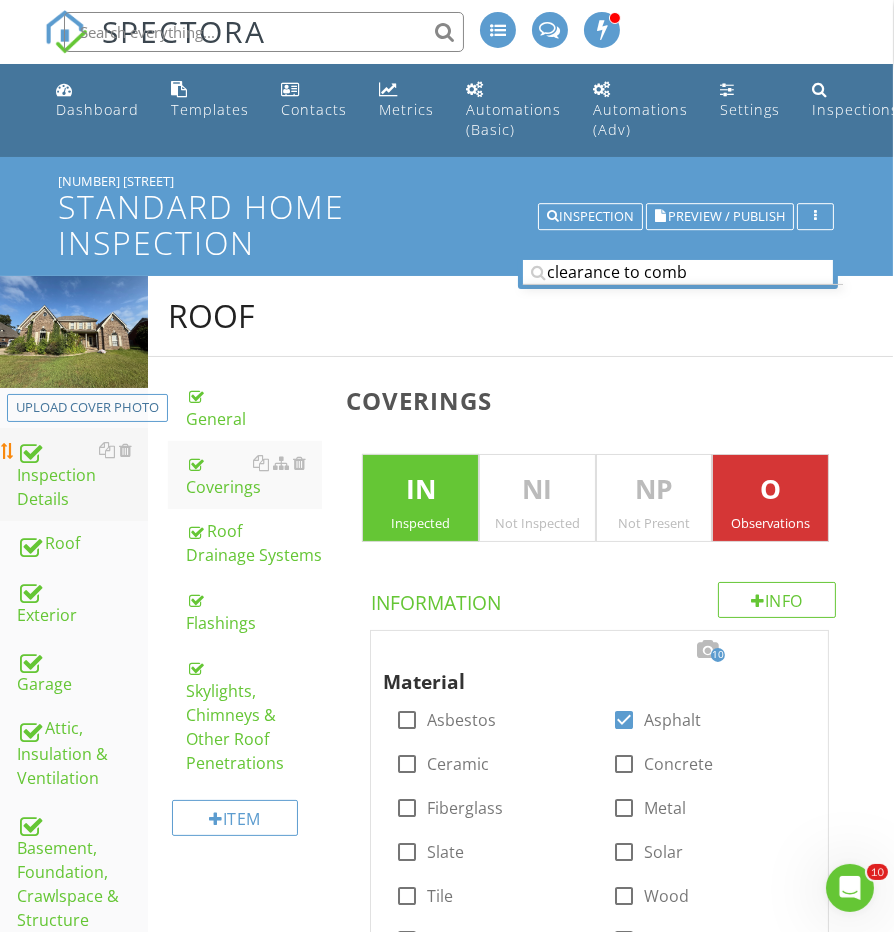 click on "Inspection Details" at bounding box center [82, 475] 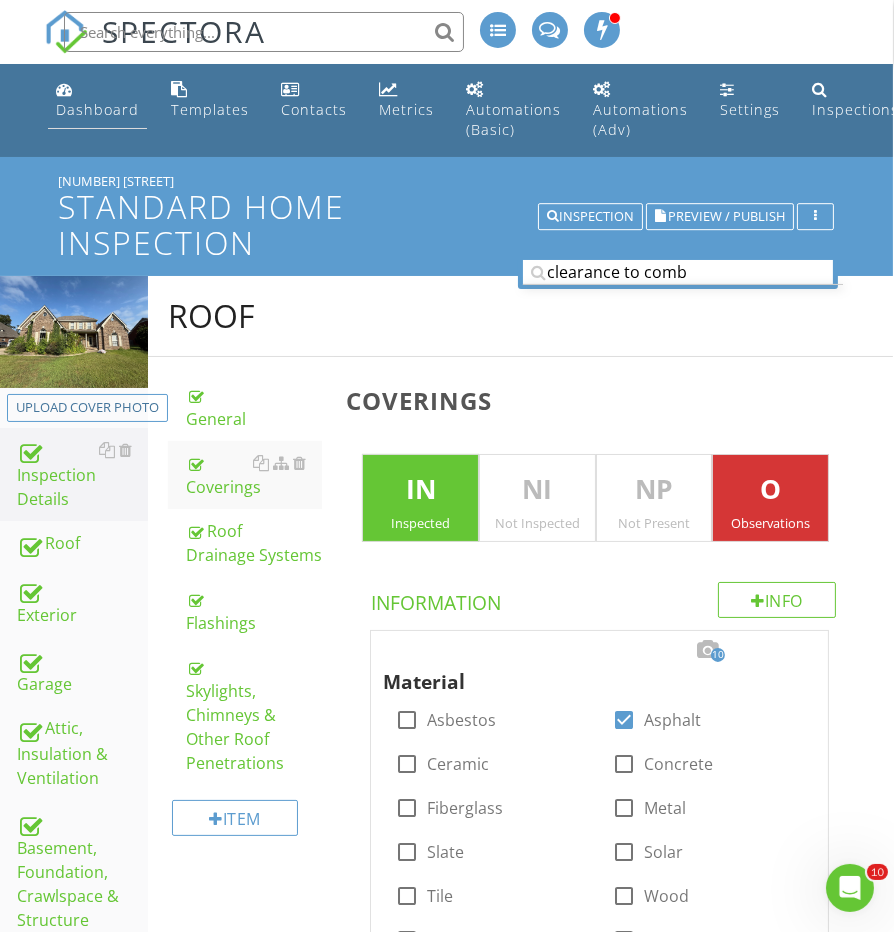 scroll, scrollTop: 0, scrollLeft: 0, axis: both 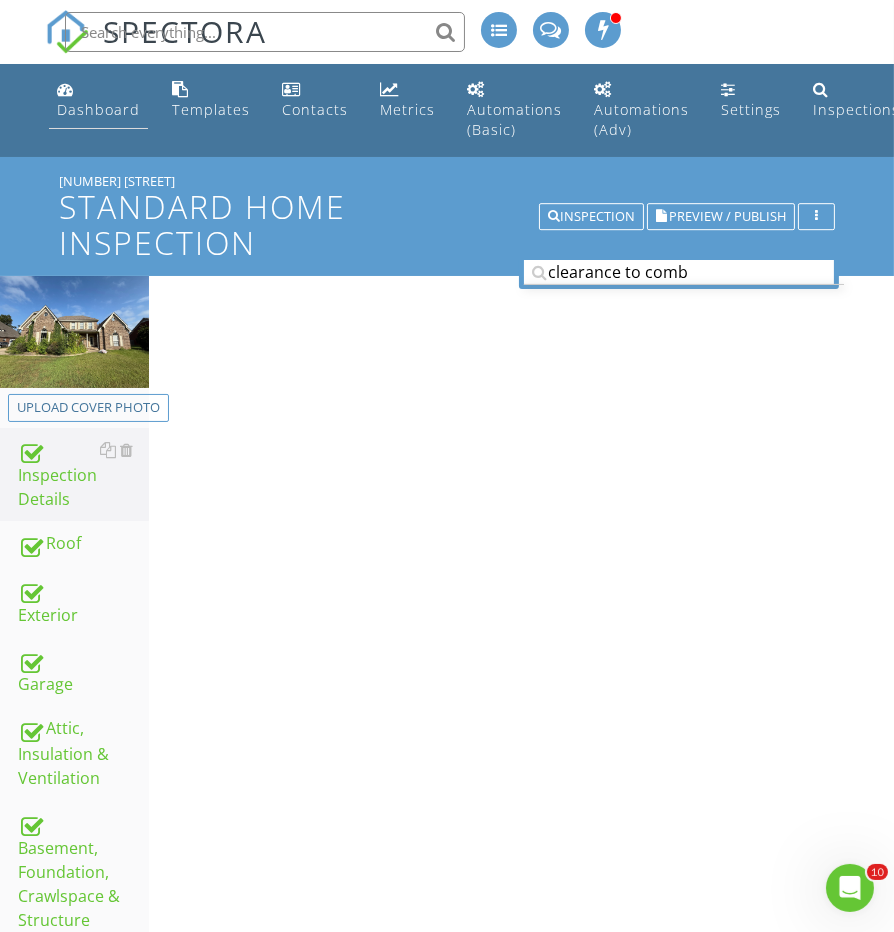 click on "Dashboard" at bounding box center (98, 109) 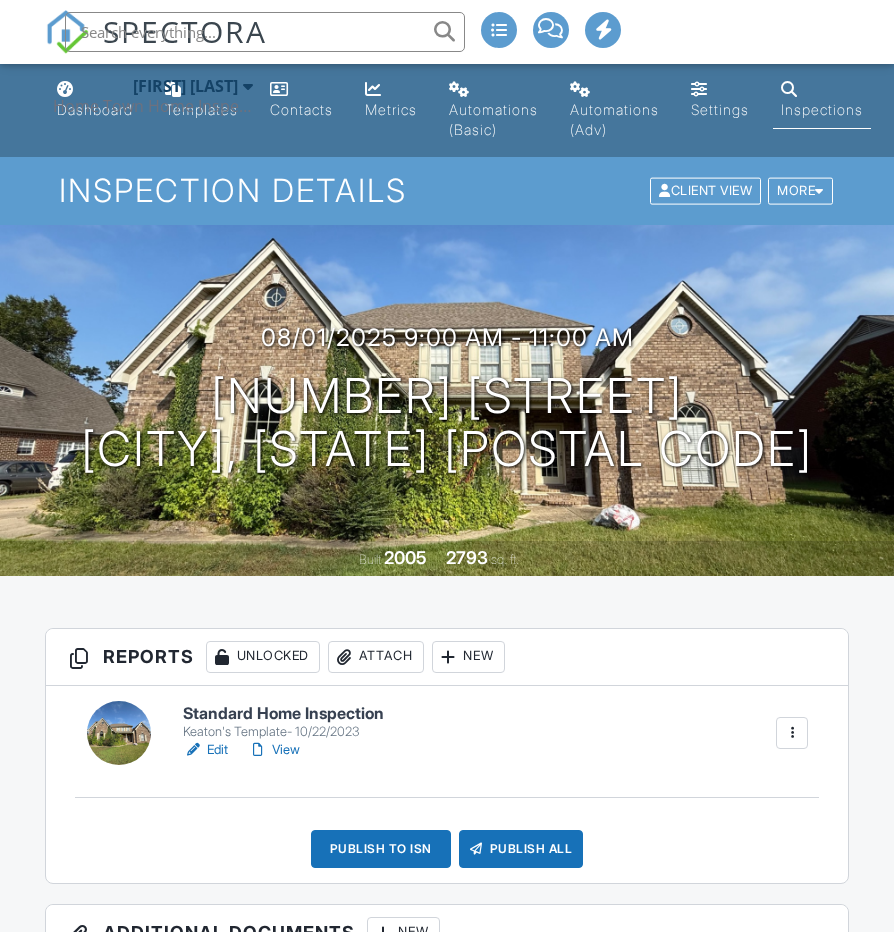 click on "Publish to ISN" at bounding box center [381, 849] 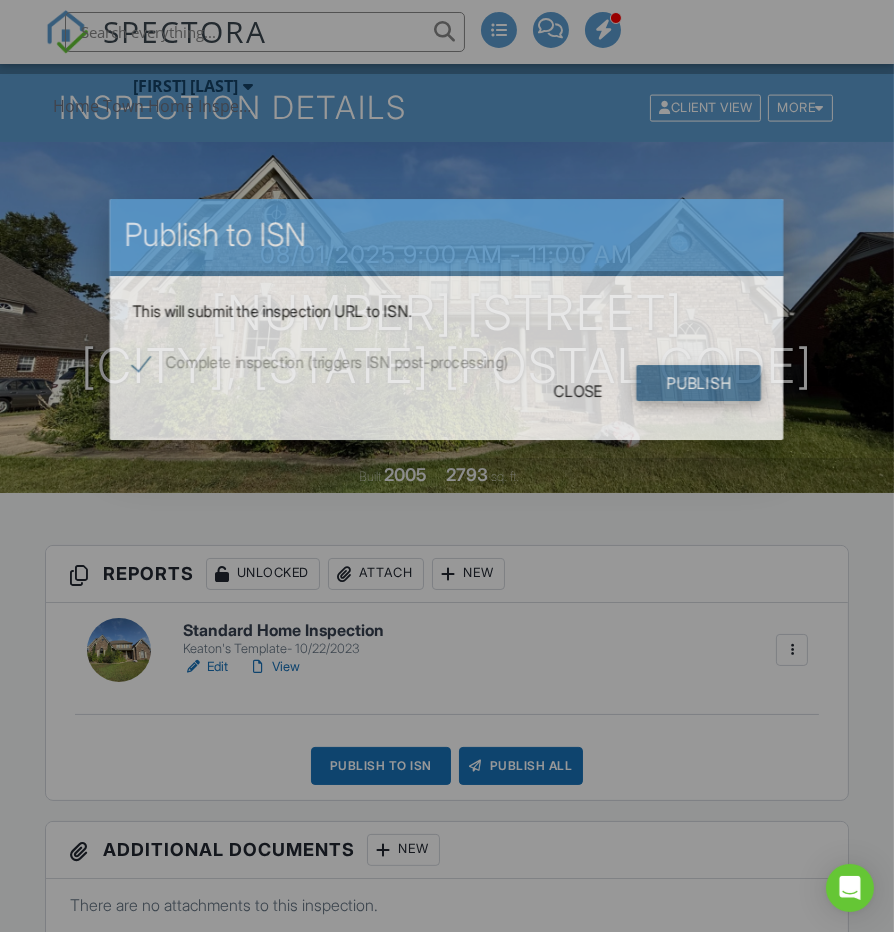 scroll, scrollTop: 83, scrollLeft: 0, axis: vertical 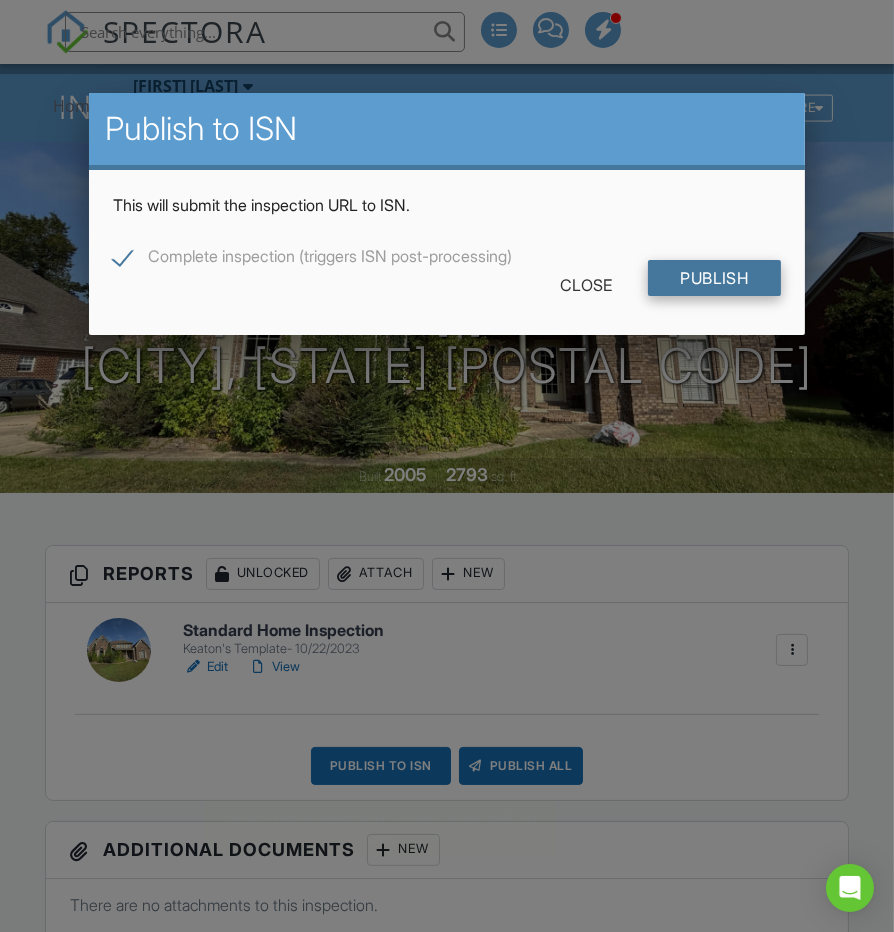 click on "Publish" at bounding box center [714, 278] 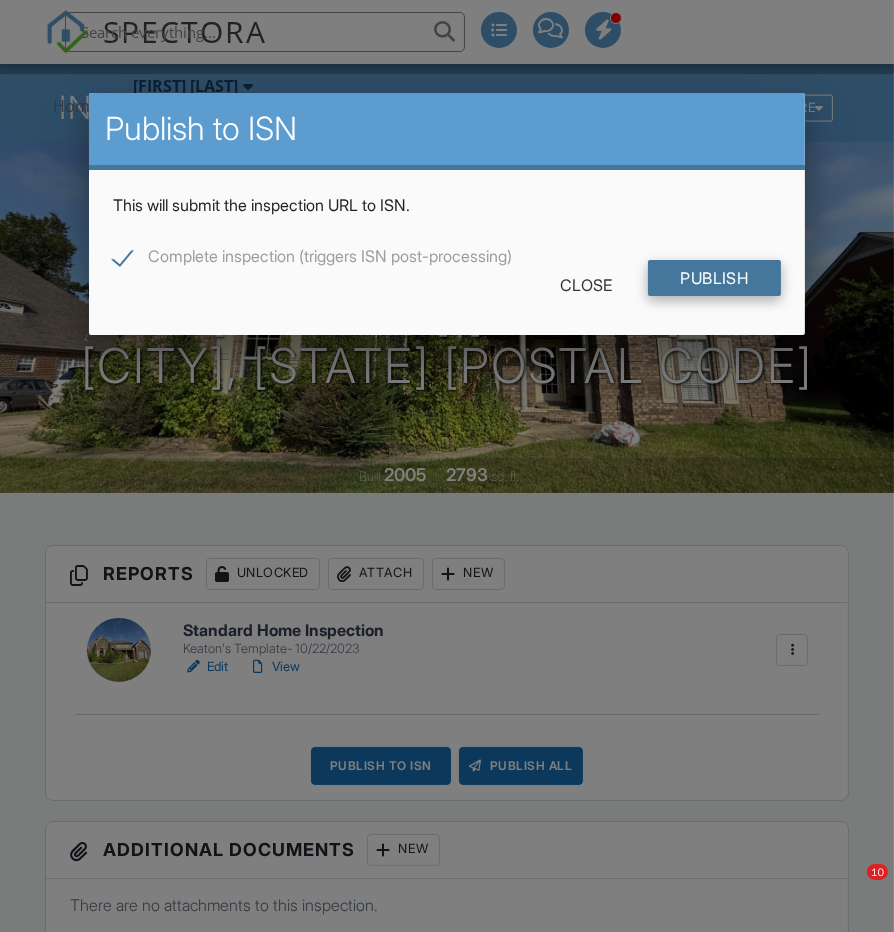 scroll, scrollTop: 0, scrollLeft: 0, axis: both 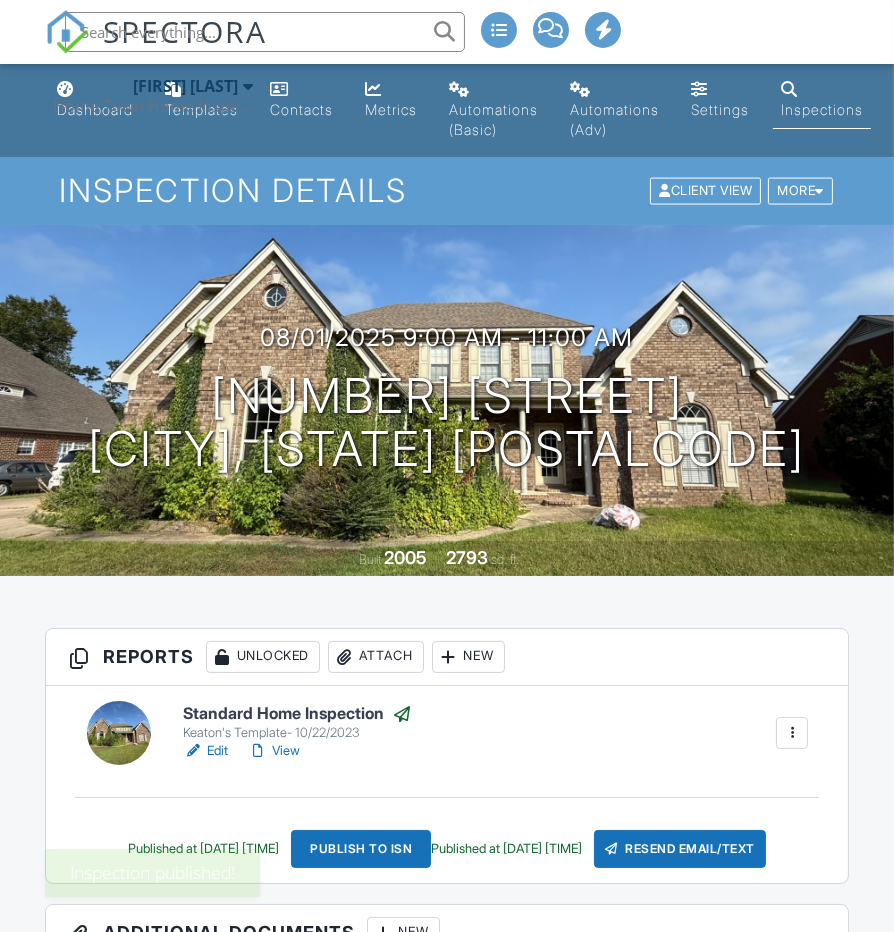 click on "View" at bounding box center [274, 751] 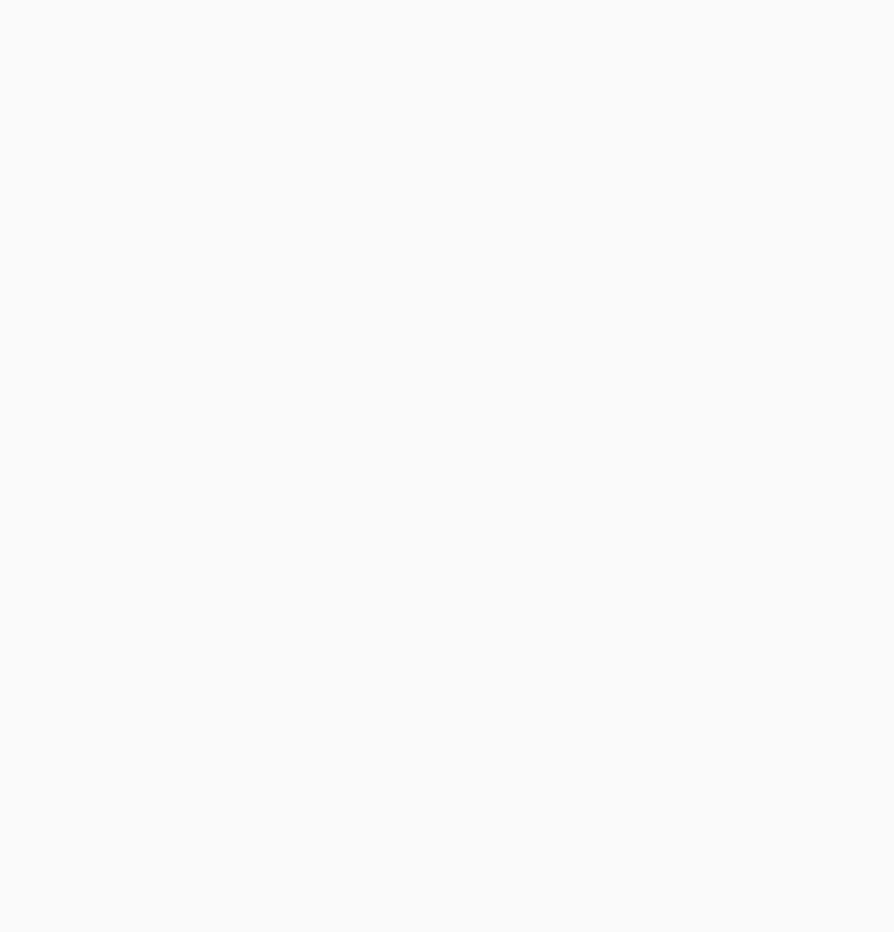 scroll, scrollTop: 0, scrollLeft: 0, axis: both 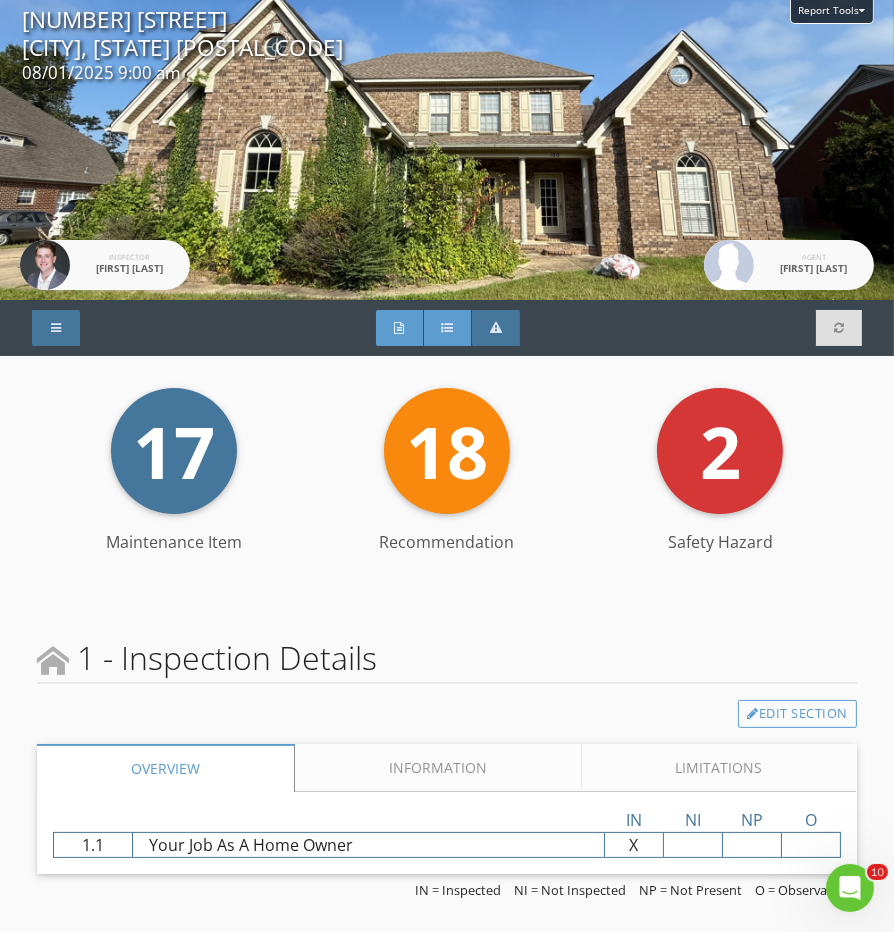 click on "Summary" at bounding box center (448, 328) 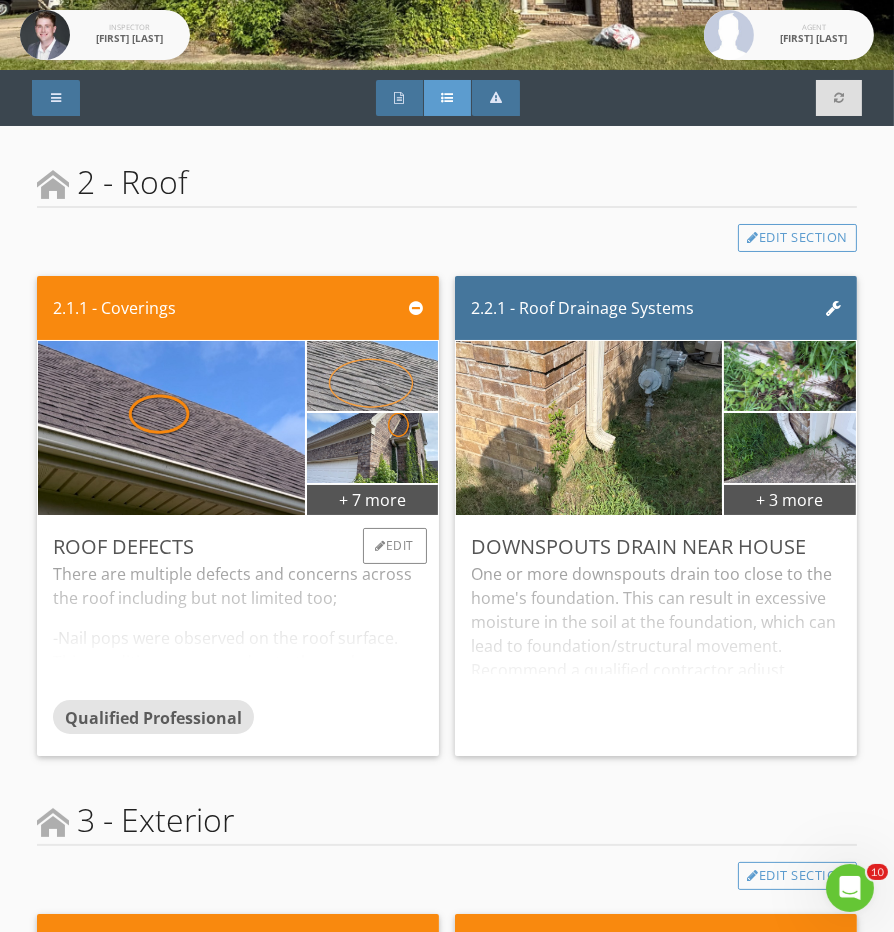 scroll, scrollTop: 316, scrollLeft: 0, axis: vertical 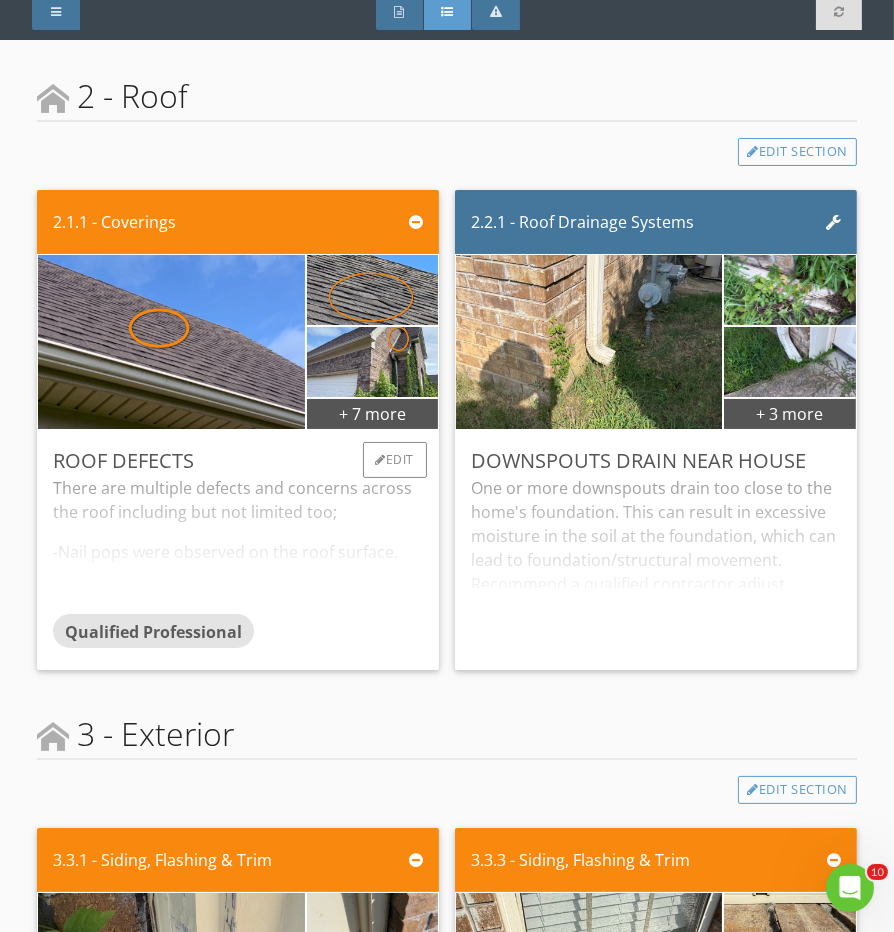 click on "There are multiple defects and concerns across the roof including but not limited too;  -Nail pops were observed on the roof surface. This condition can occur due to thermal expansion, improper installation, or aging roofing materials. If left uncorrected, nail pops can compromise shingle integrity, allowing water intrusion and potentially leading to roof leaks or shingle displacement. - Portions of the head wall flashing on the roof has had excessive caulking applied in a manner that may likely be prone to failure and may potentially lead to leaking.  Recommend having a qualified roofer further evaluate and repair." at bounding box center (238, 545) 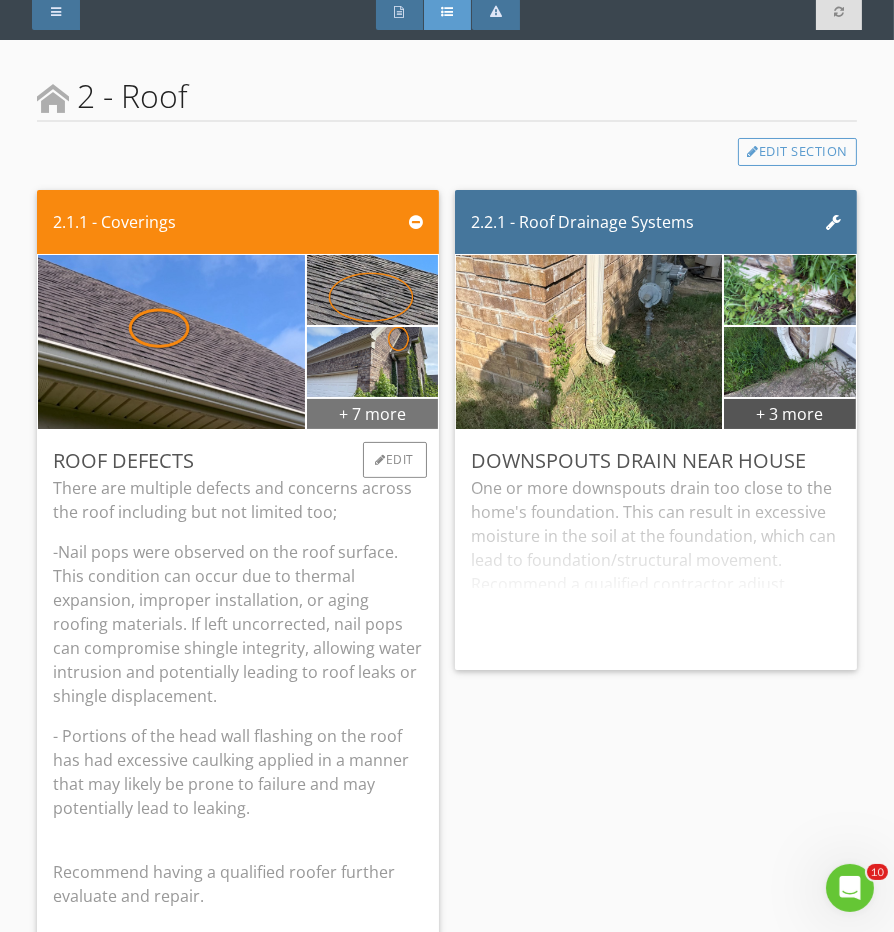 click on "+ 7 more" at bounding box center (372, 413) 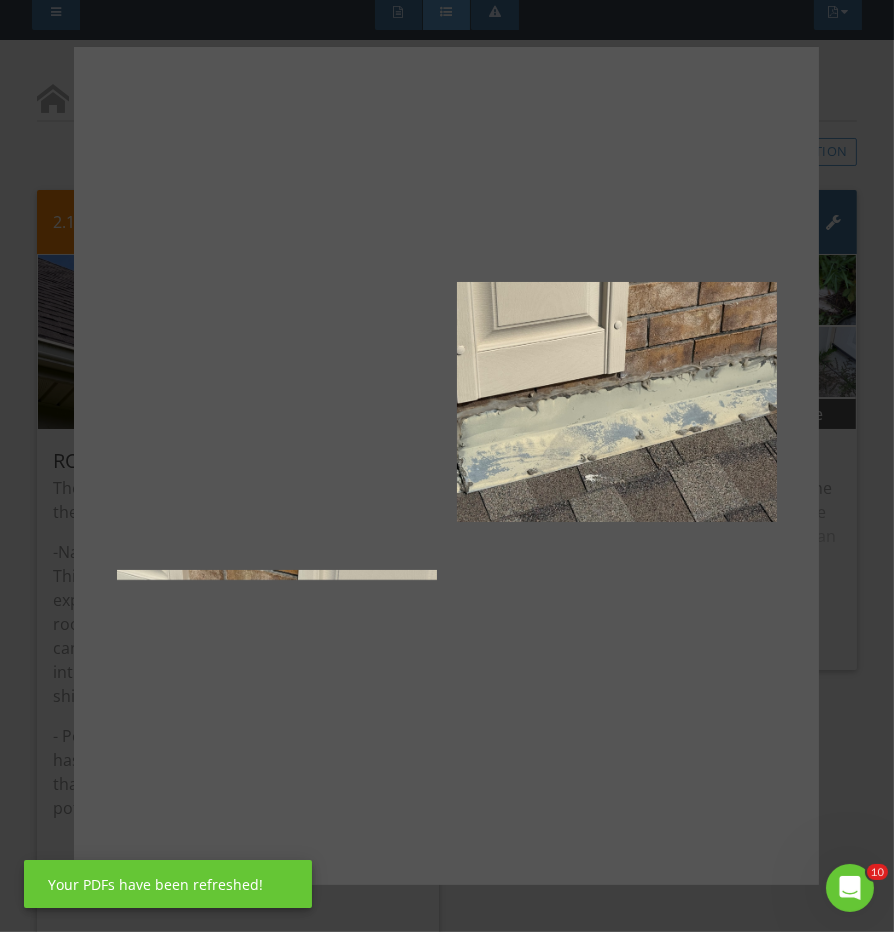 scroll, scrollTop: 662, scrollLeft: 0, axis: vertical 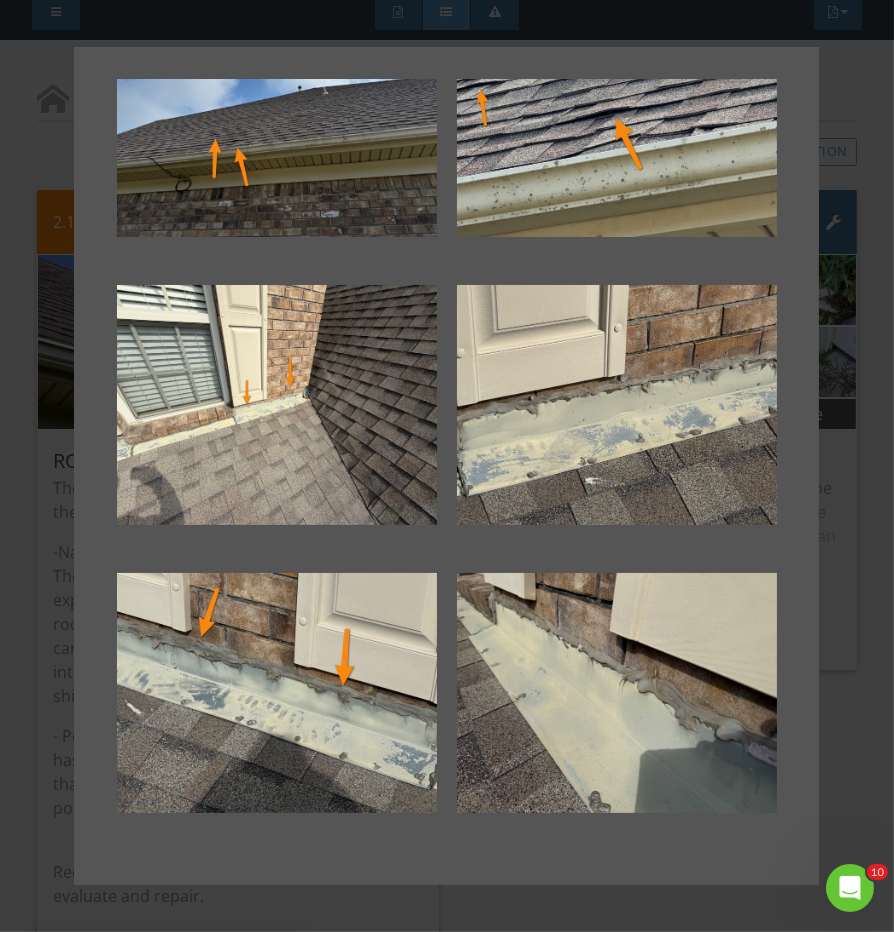 click at bounding box center [447, 466] 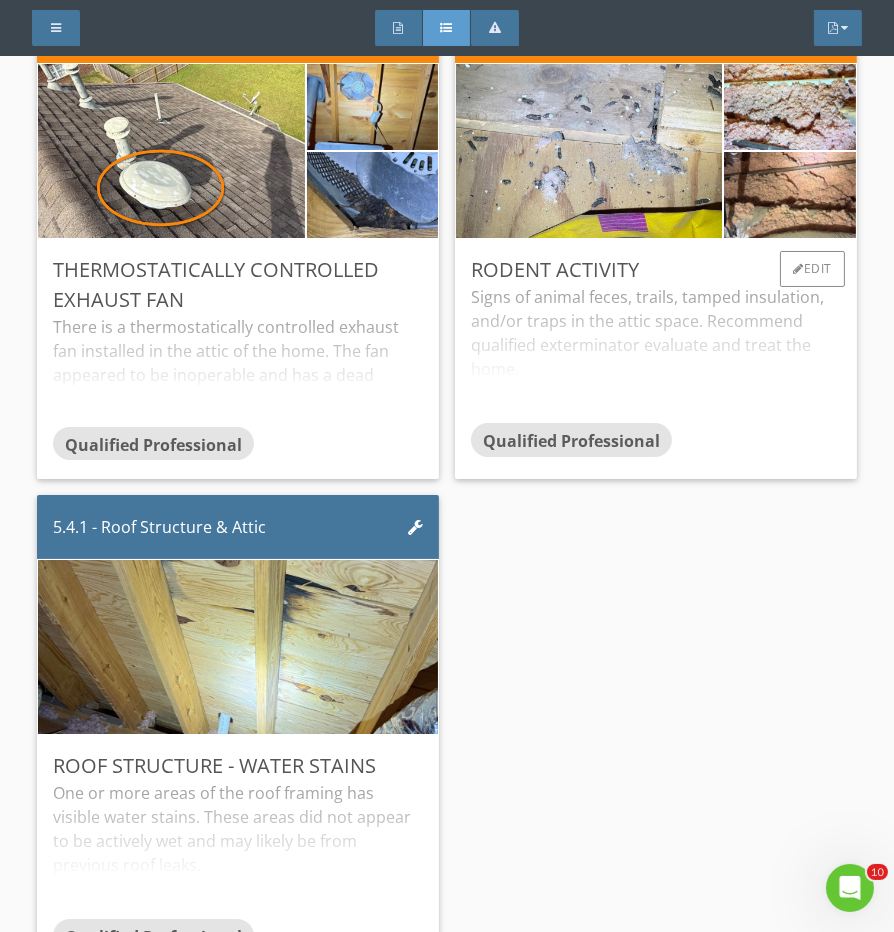 scroll, scrollTop: 3748, scrollLeft: 0, axis: vertical 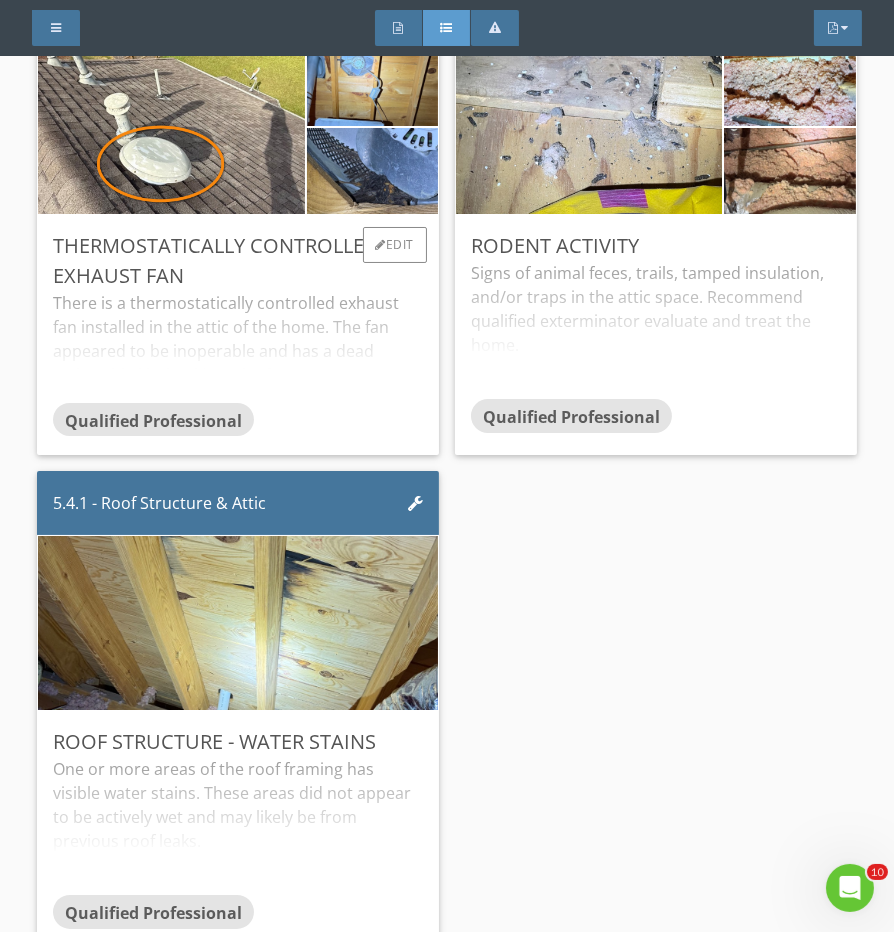 click on "There is a thermostatically controlled exhaust fan installed in the attic of the home. The fan appeared to be inoperable and has a dead rodent/bird lodged into the fan.  These fans can be set to a temperature (recommend 100-110 degrees) at which point the fan(s) will turn on to force vent air through the attic space and control temps and humidity.  Recommend having a qualified contractor further evaluate and repair or replace the fan to keep the attic cooler and dryer.  Failure to have sufficient ventilation in the attic can lead to may issues such as; higher energy bills, microbial growth, and/or excess wear/aging on the shingles." at bounding box center (238, 347) 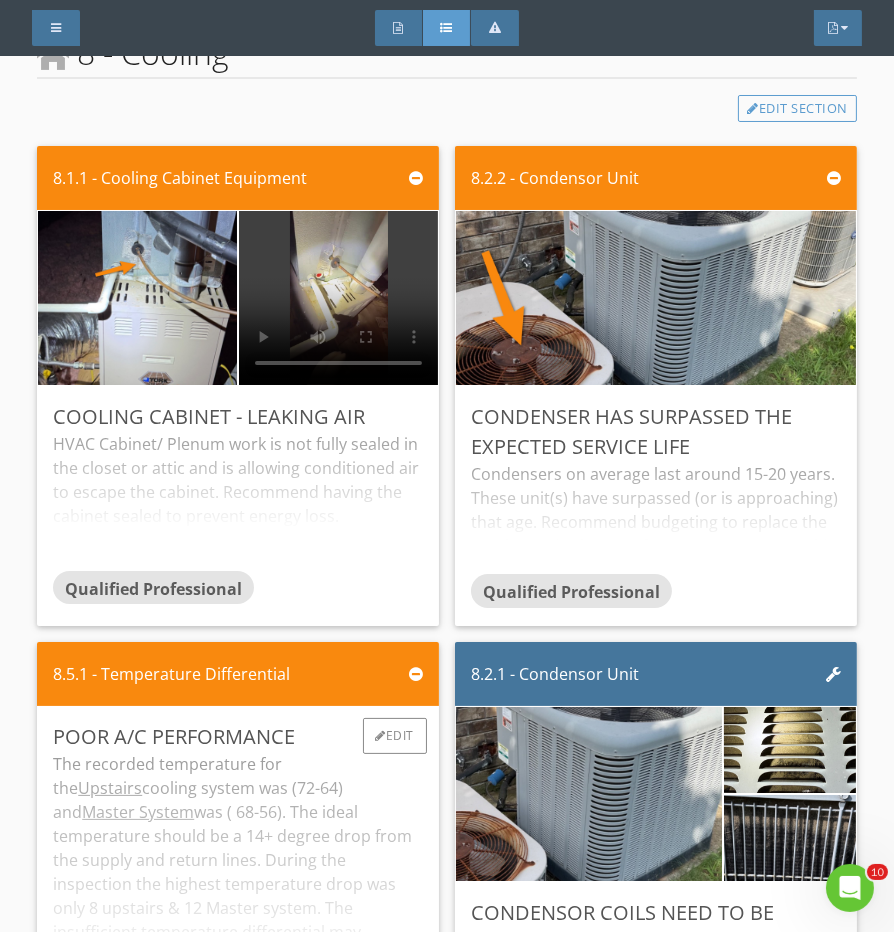 scroll, scrollTop: 5730, scrollLeft: 0, axis: vertical 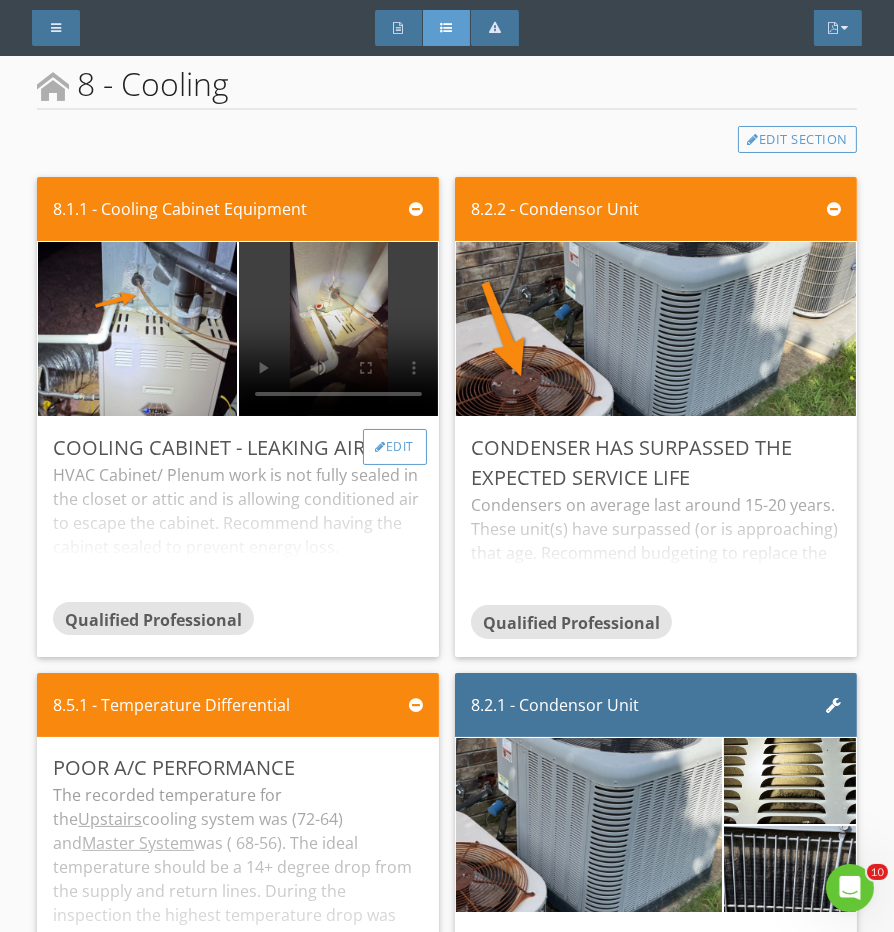 click on "Edit" at bounding box center [395, 447] 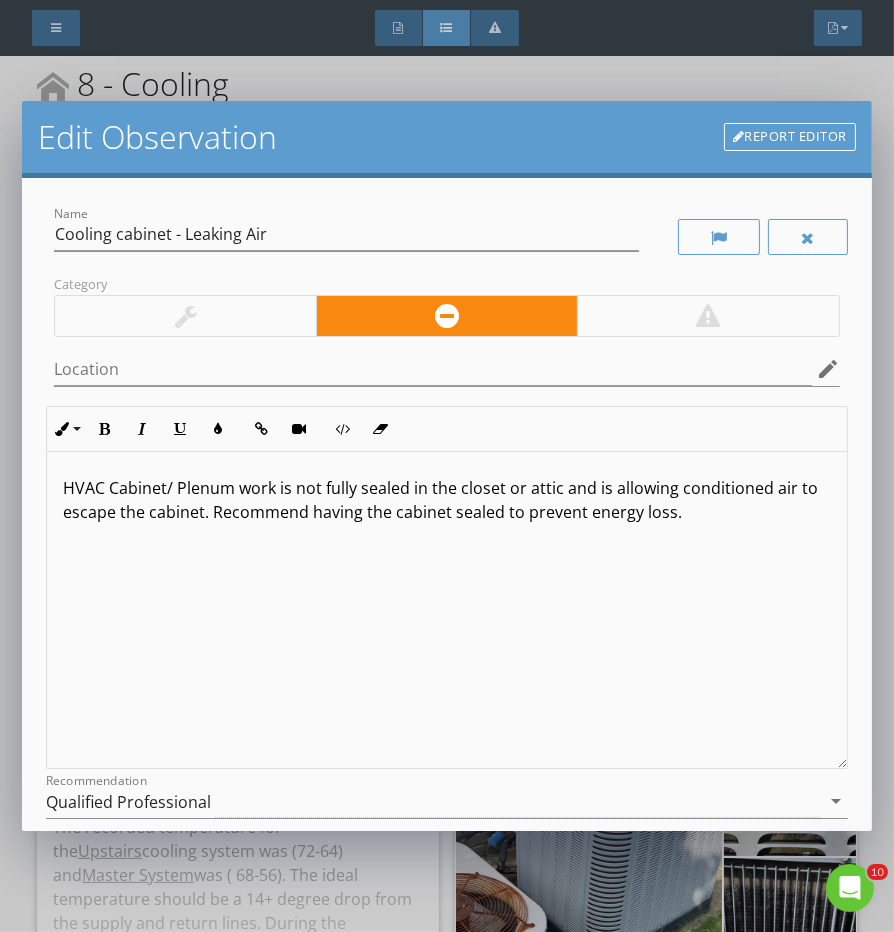 drag, startPoint x: 272, startPoint y: 327, endPoint x: 294, endPoint y: 387, distance: 63.90618 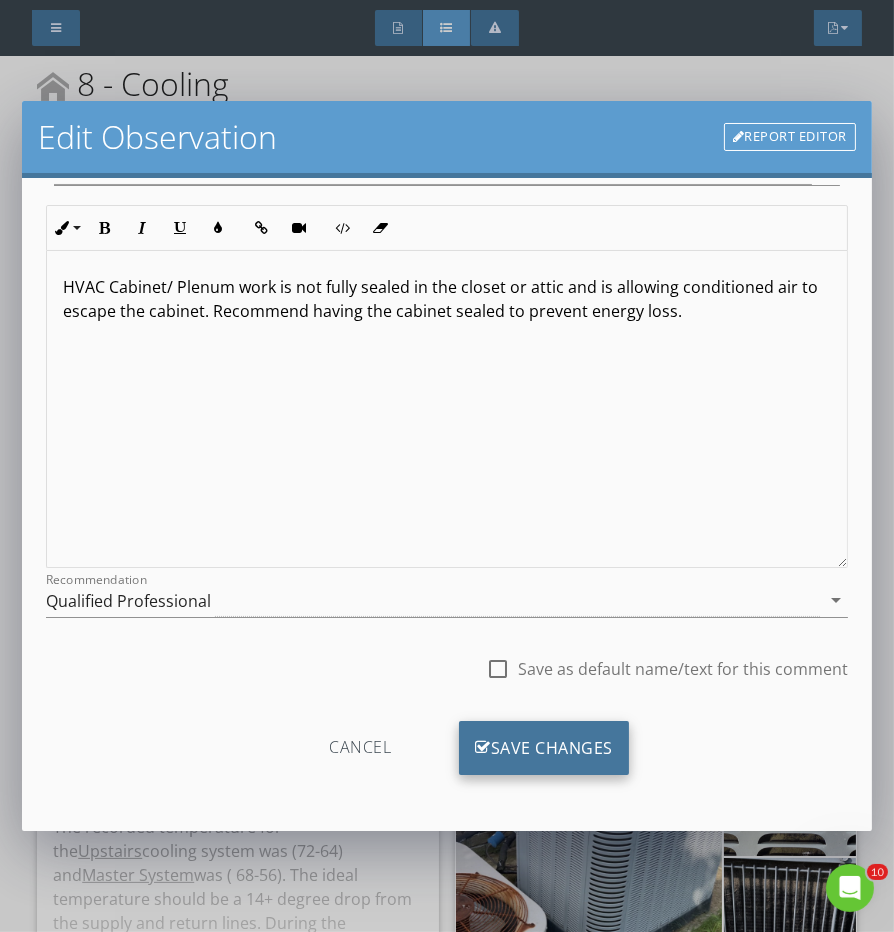 scroll, scrollTop: 200, scrollLeft: 0, axis: vertical 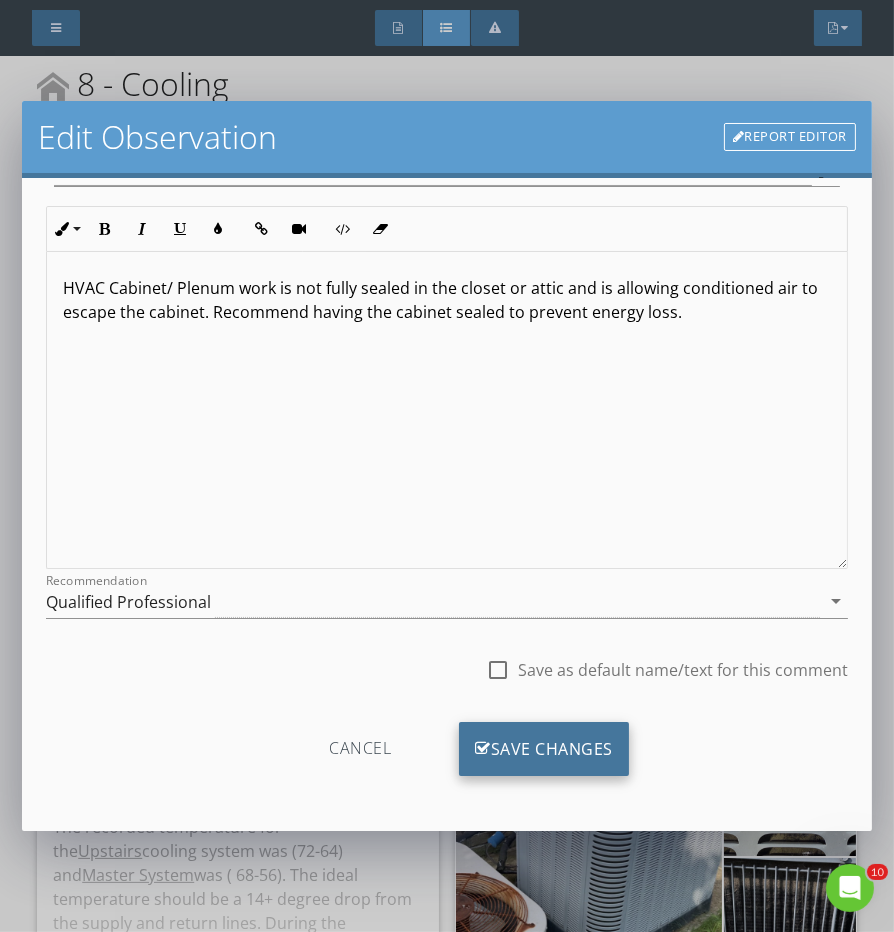 click on "Save Changes" at bounding box center [544, 749] 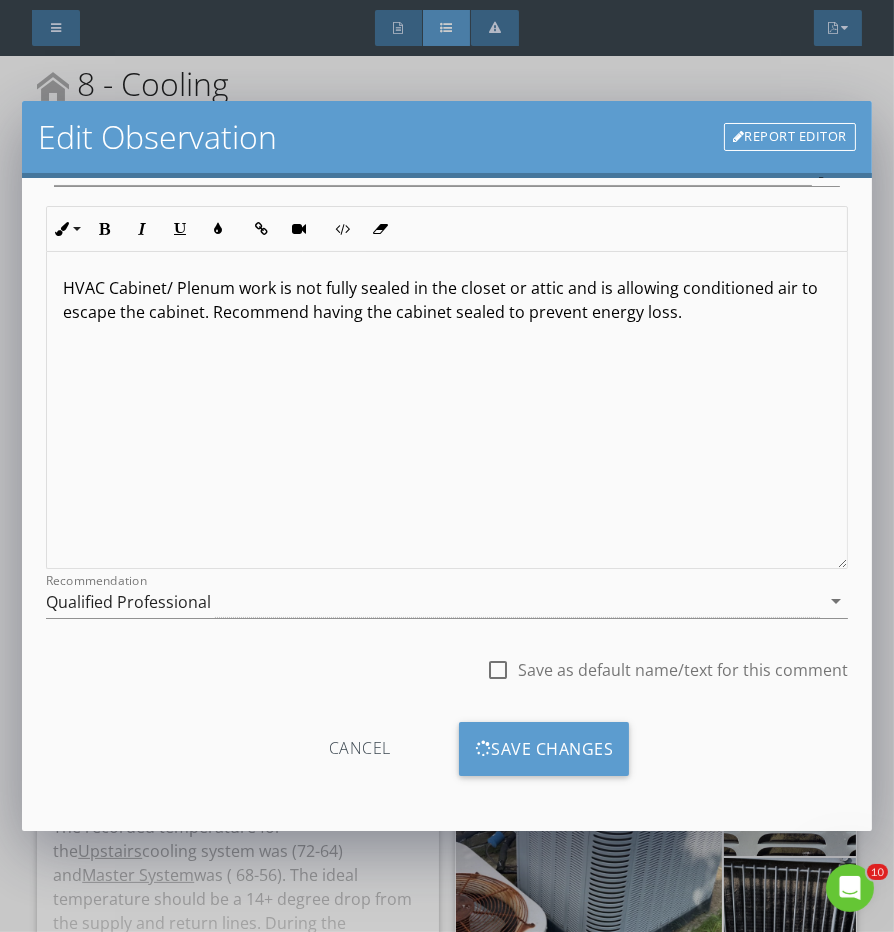 scroll, scrollTop: 0, scrollLeft: 0, axis: both 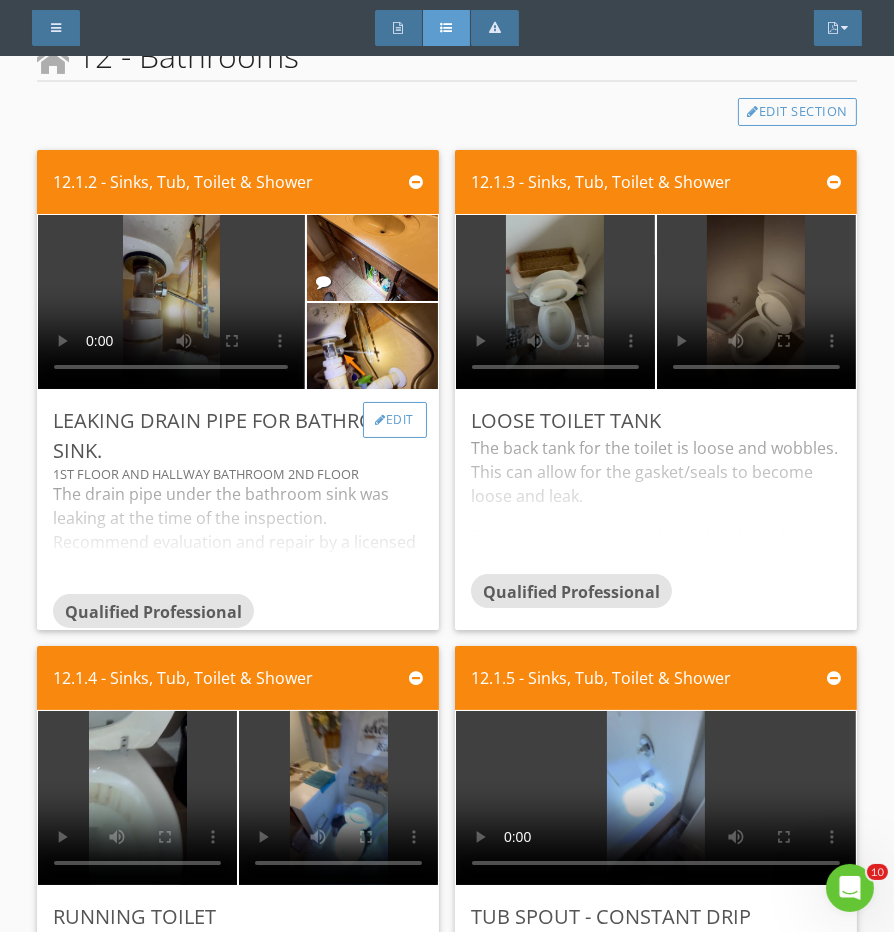 click on "Edit" at bounding box center (395, 420) 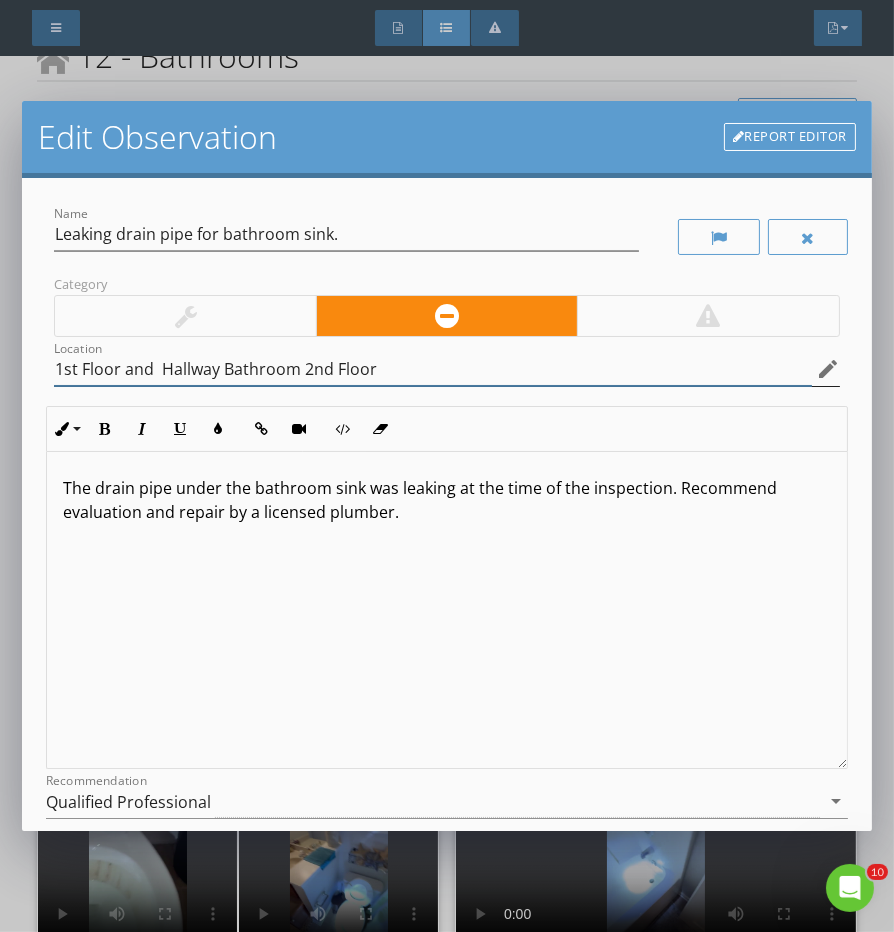 click on "1st Floor and  Hallway Bathroom 2nd Floor" at bounding box center (432, 369) 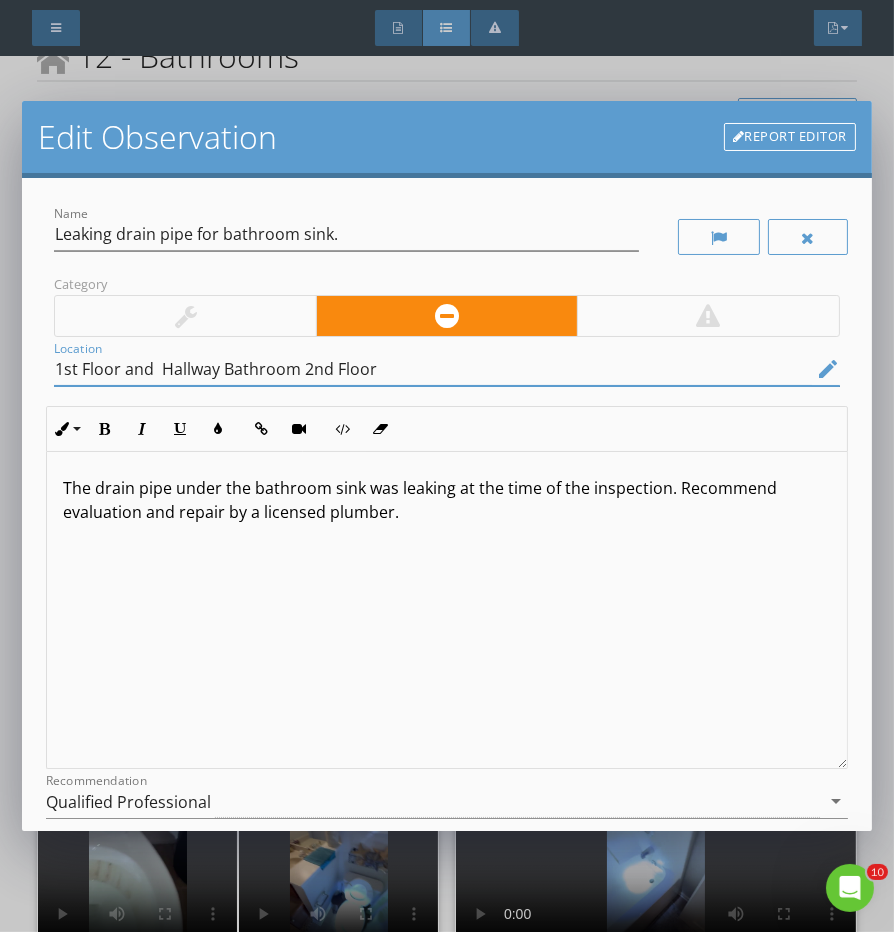 click on "1st Floor and  Hallway Bathroom 2nd Floor" at bounding box center [432, 369] 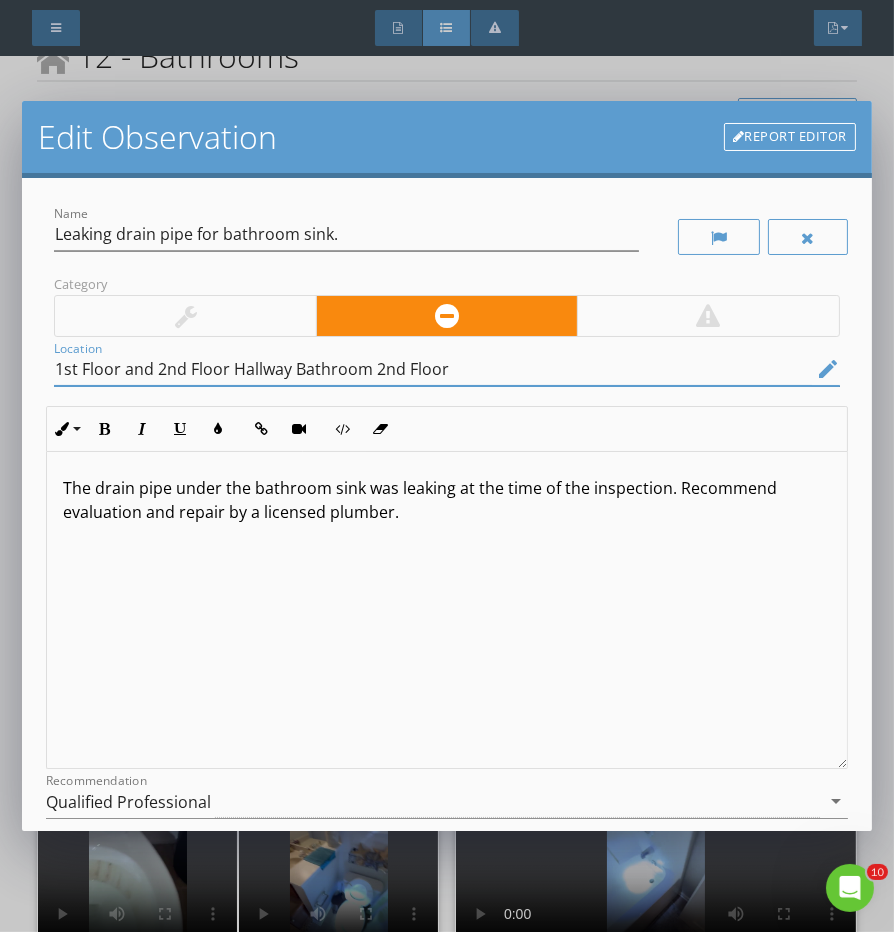 click on "1st Floor and 2nd Floor Hallway Bathroom 2nd Floor" at bounding box center [432, 369] 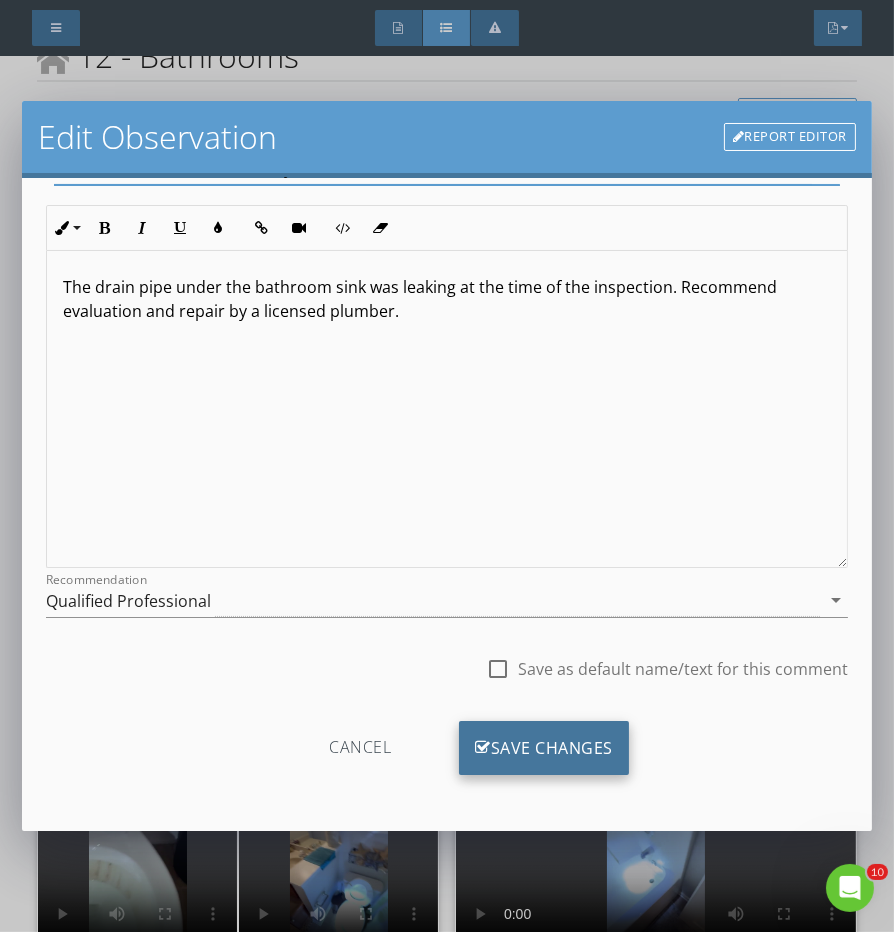 type on "1st Floor and 2nd Floor Hallway Bathroom" 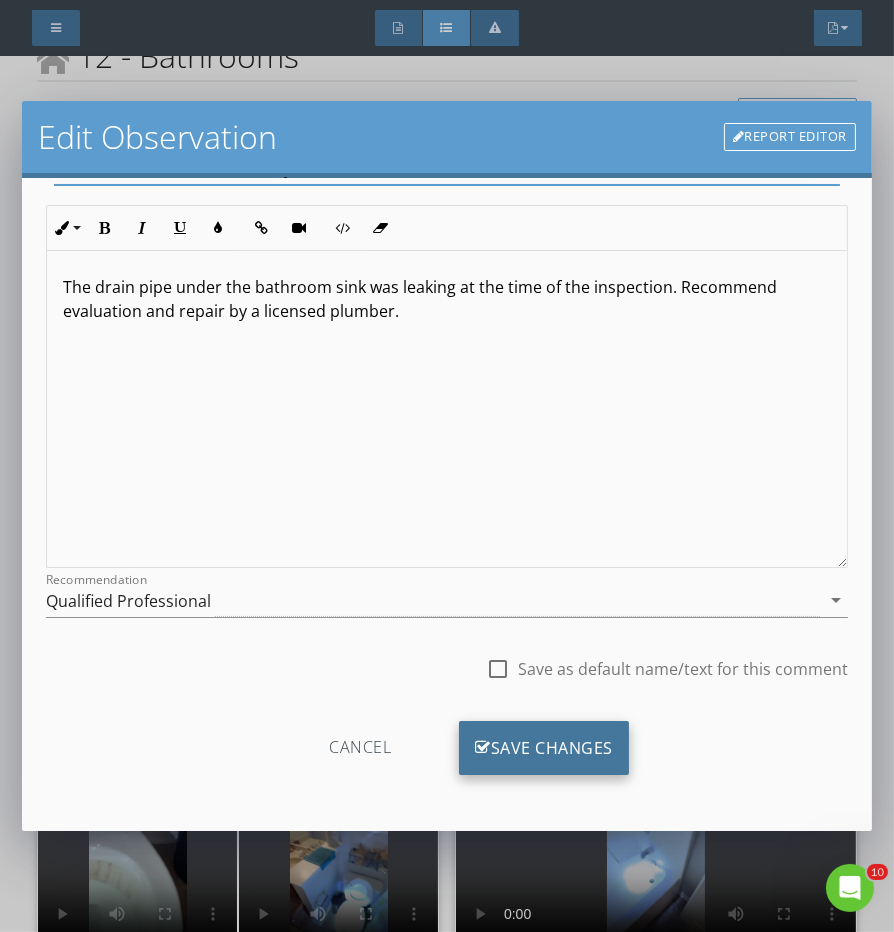 scroll, scrollTop: 200, scrollLeft: 0, axis: vertical 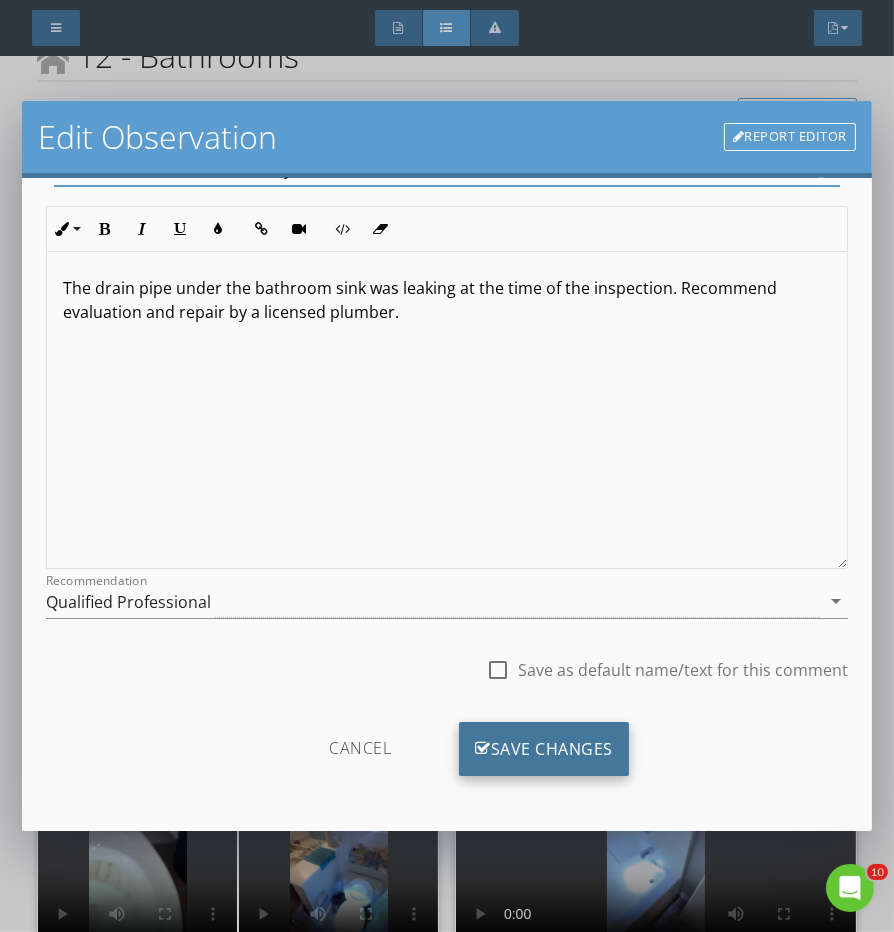 click on "Save Changes" at bounding box center [544, 749] 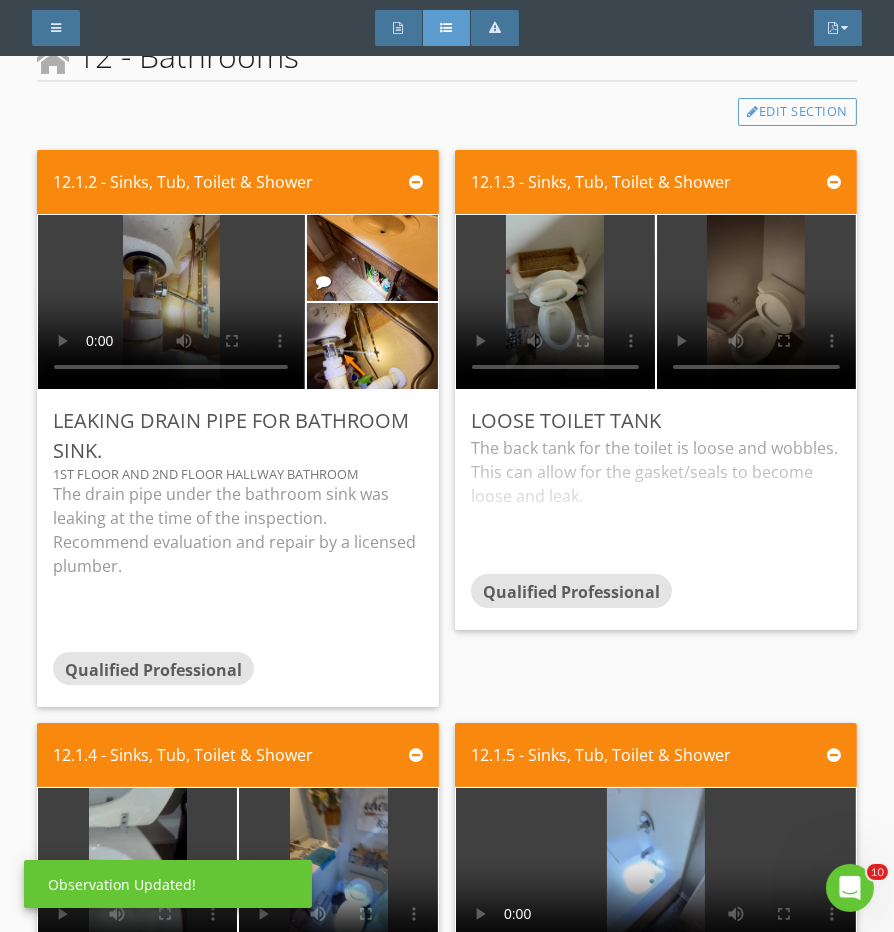scroll, scrollTop: 0, scrollLeft: 0, axis: both 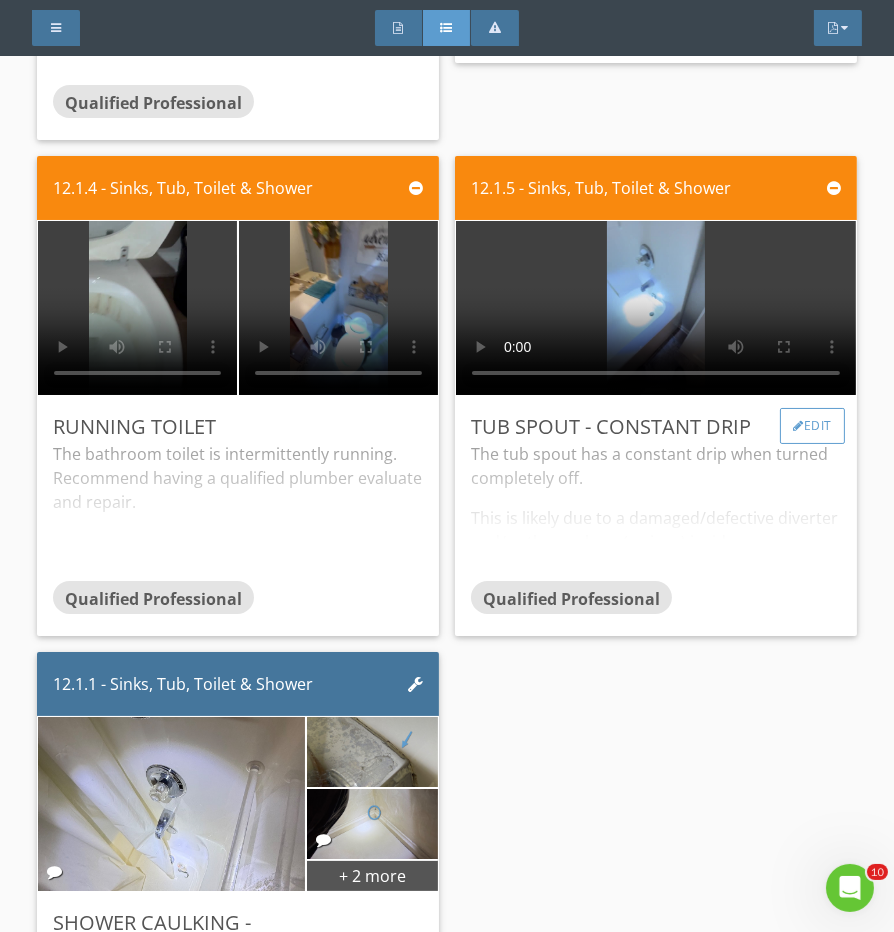click on "Edit" at bounding box center [812, 426] 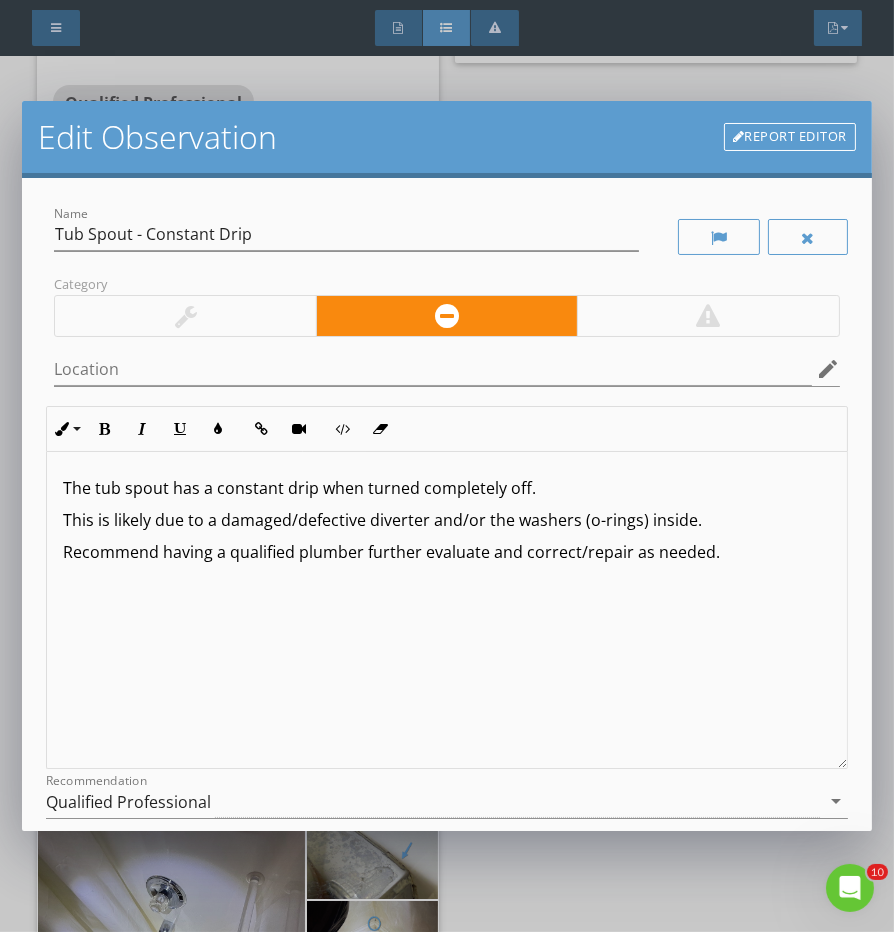 click at bounding box center [185, 316] 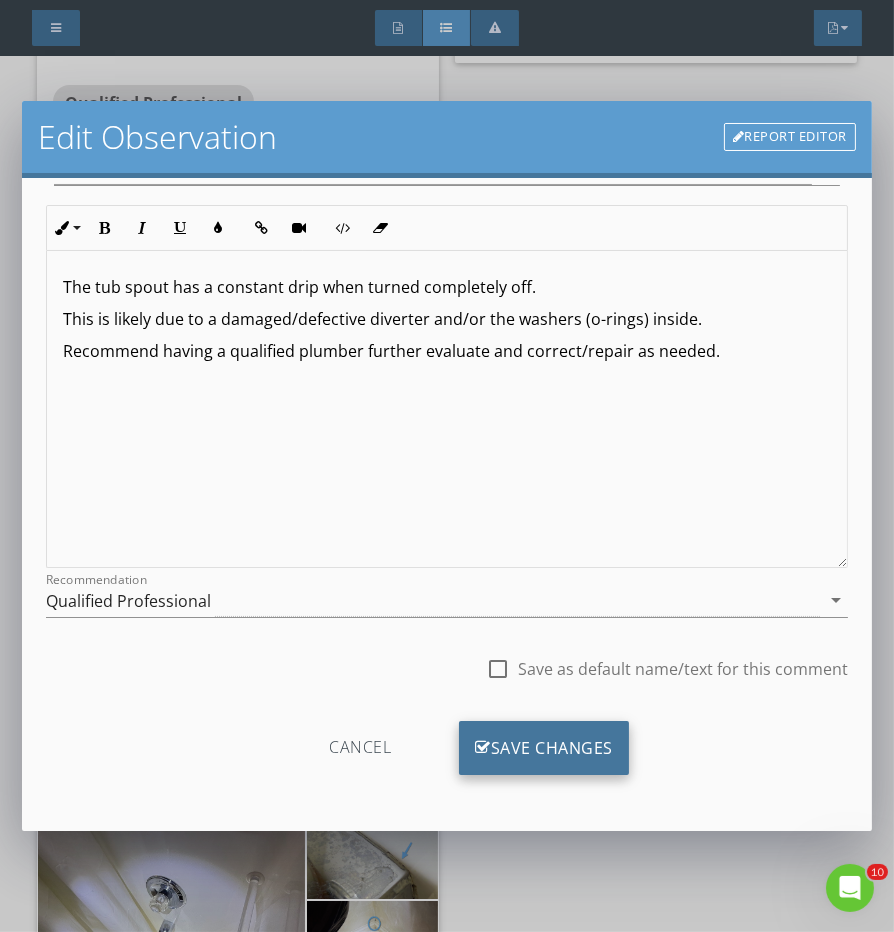 scroll, scrollTop: 200, scrollLeft: 0, axis: vertical 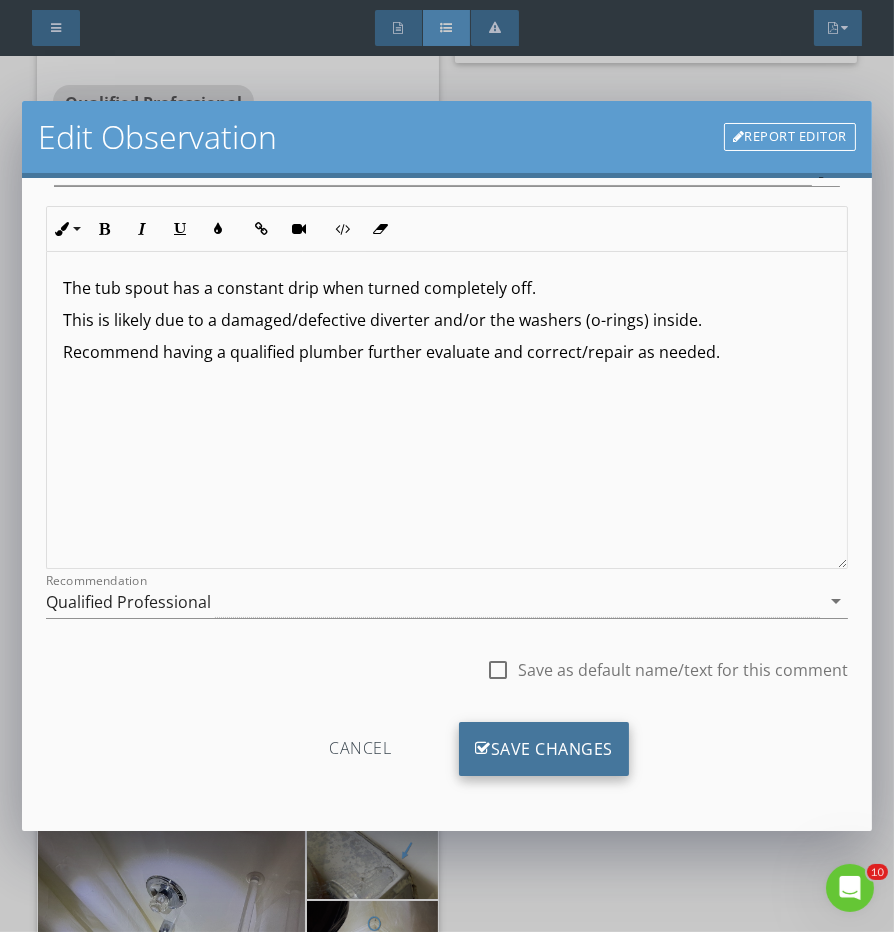click on "Save Changes" at bounding box center (544, 749) 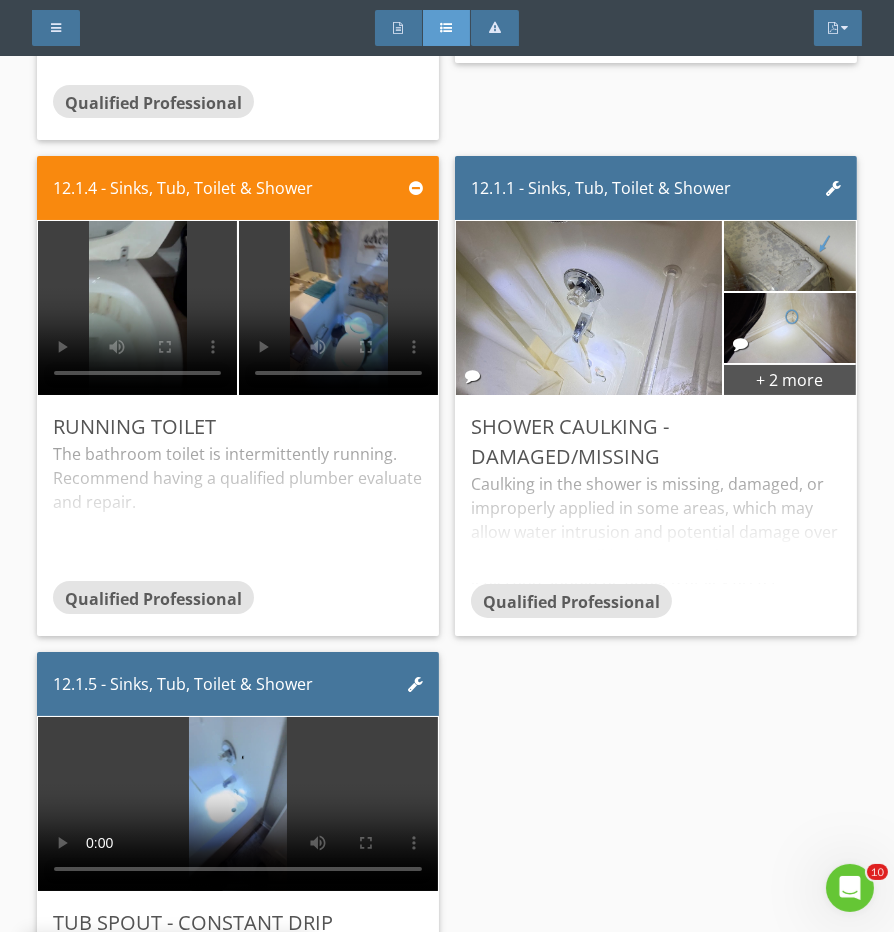 scroll, scrollTop: 0, scrollLeft: 0, axis: both 